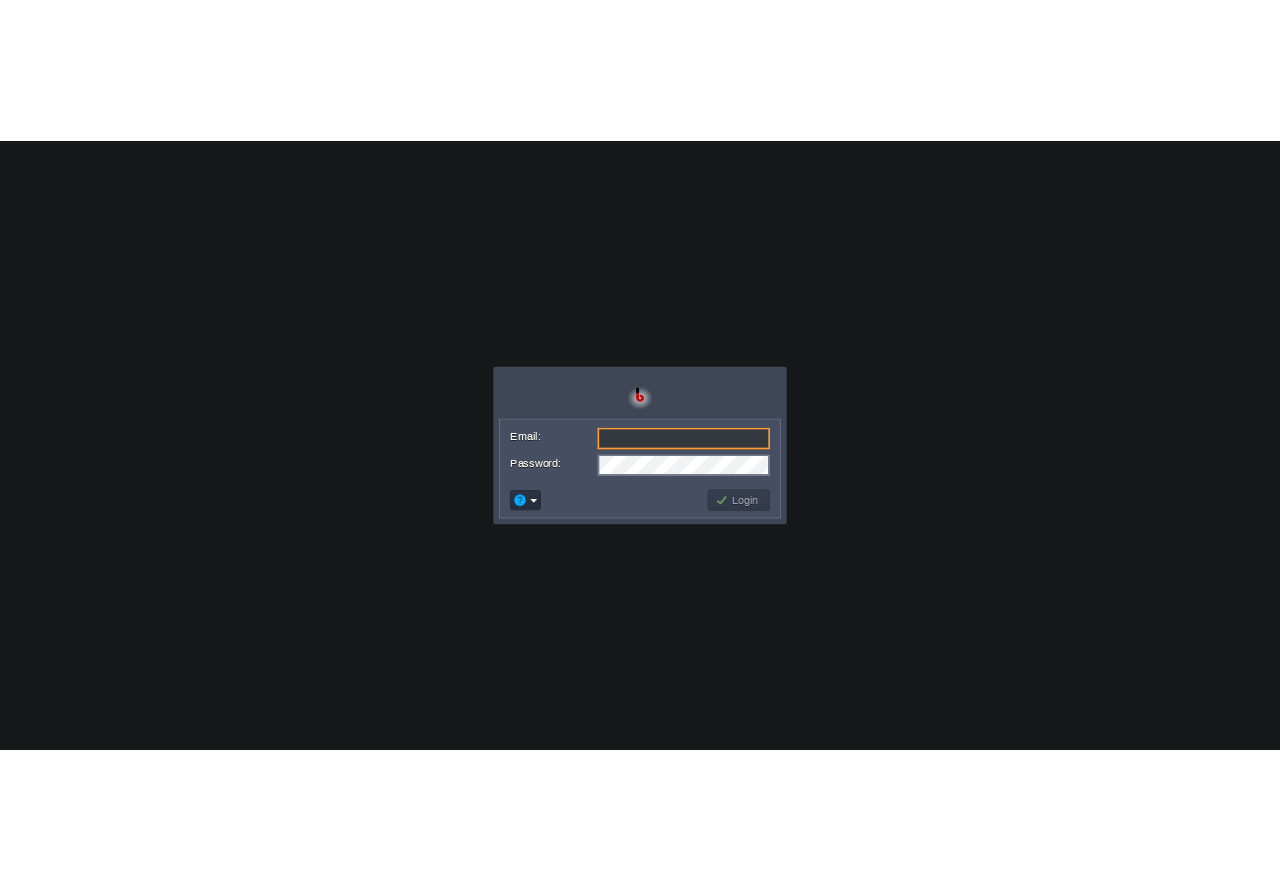 scroll, scrollTop: 0, scrollLeft: 0, axis: both 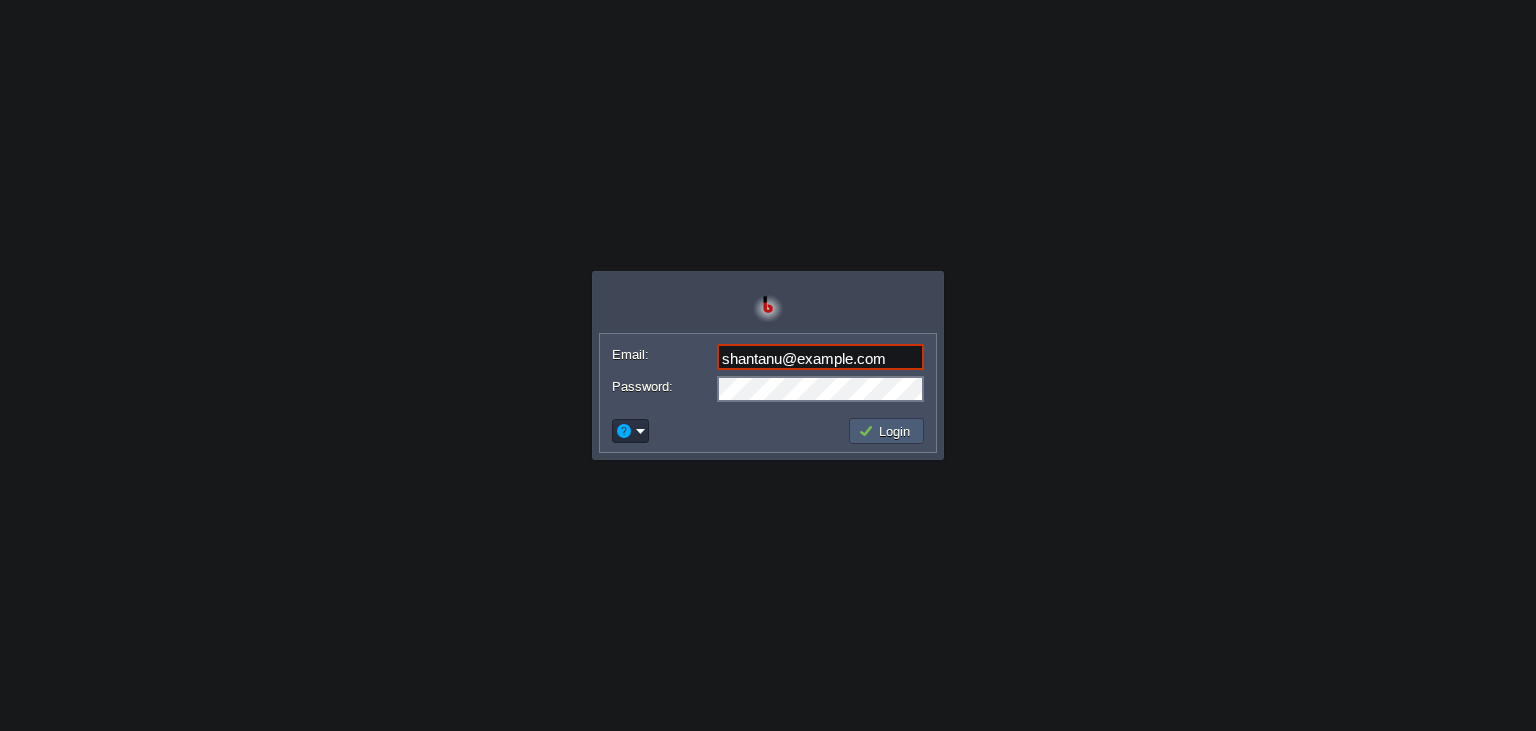 type on "shantanu@example.com" 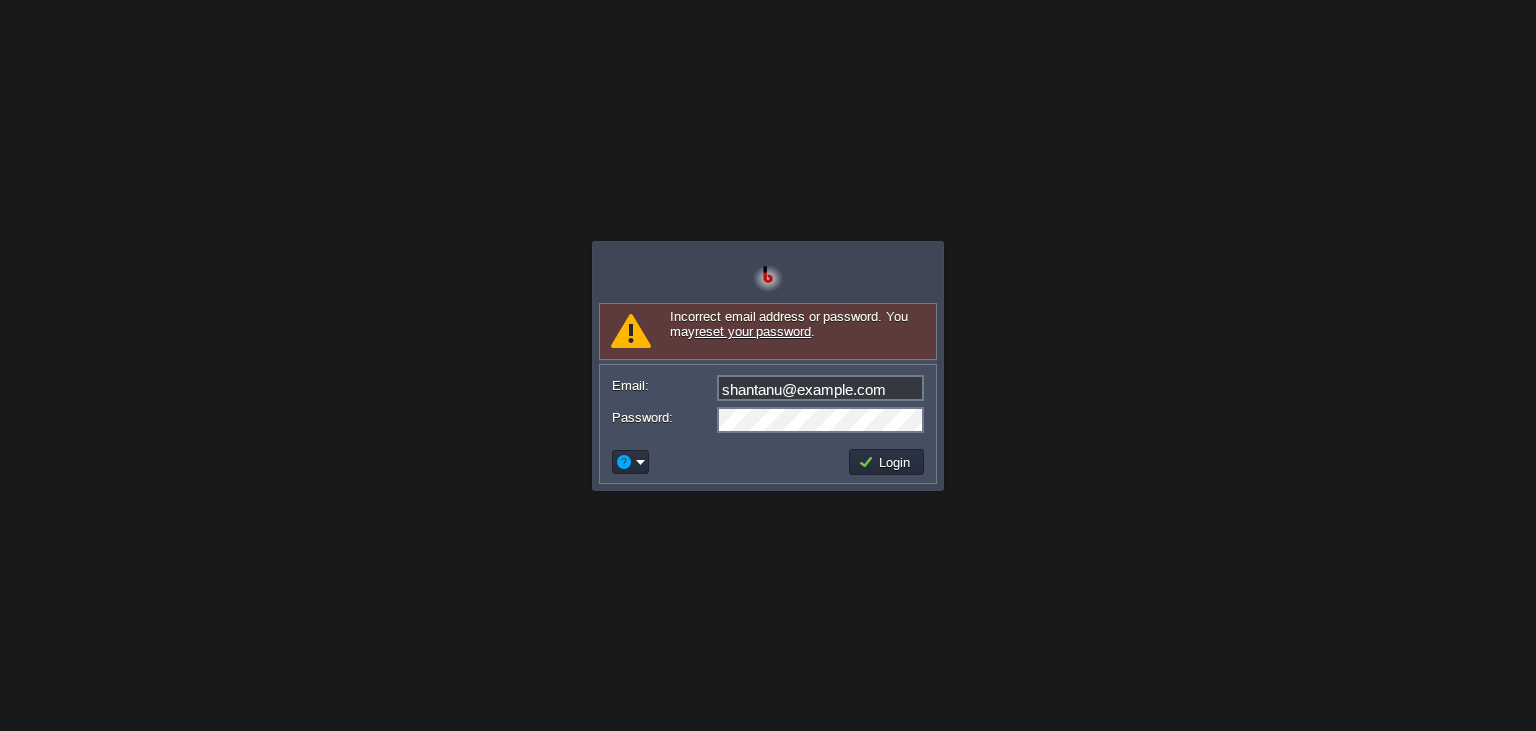 click on "Incorrect email address or password. You may  reset your password . Email: [EMAIL] Password:     Login" at bounding box center [768, 365] 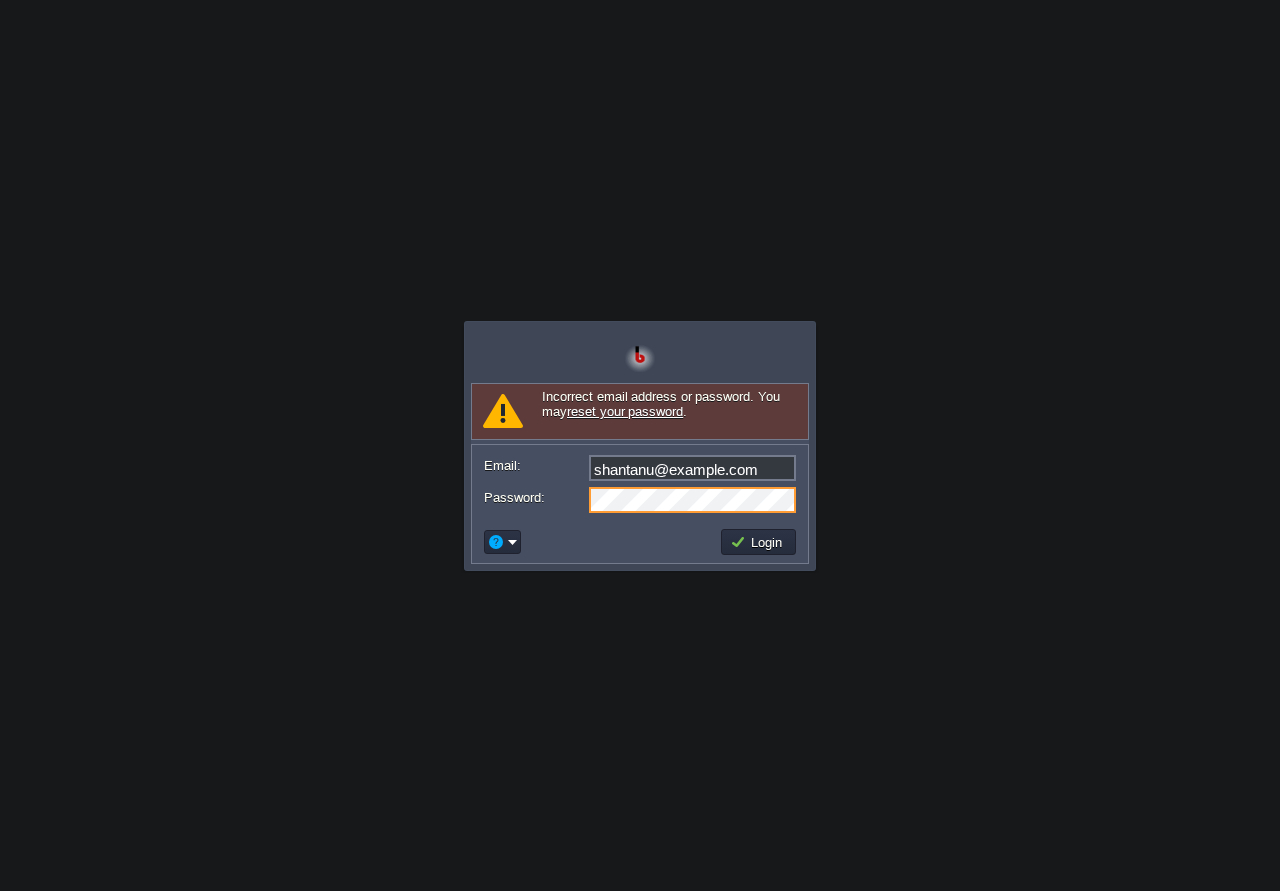 click on "Incorrect email address or password. You may  reset your password . Email: [EMAIL] Password:     Login" at bounding box center [640, 445] 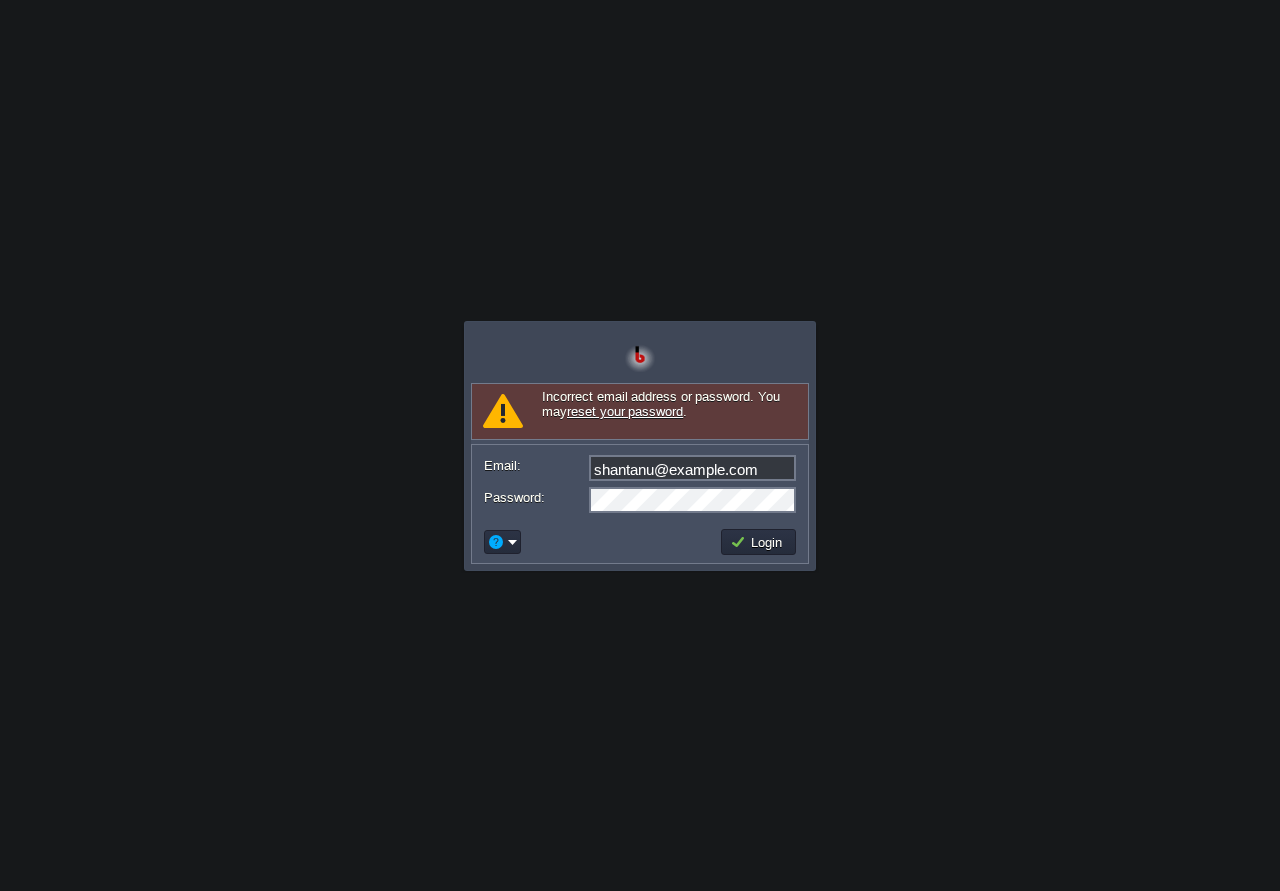 click on "Incorrect email address or password. You may  reset your password . Email: [EMAIL] Password:     Login" at bounding box center [640, 445] 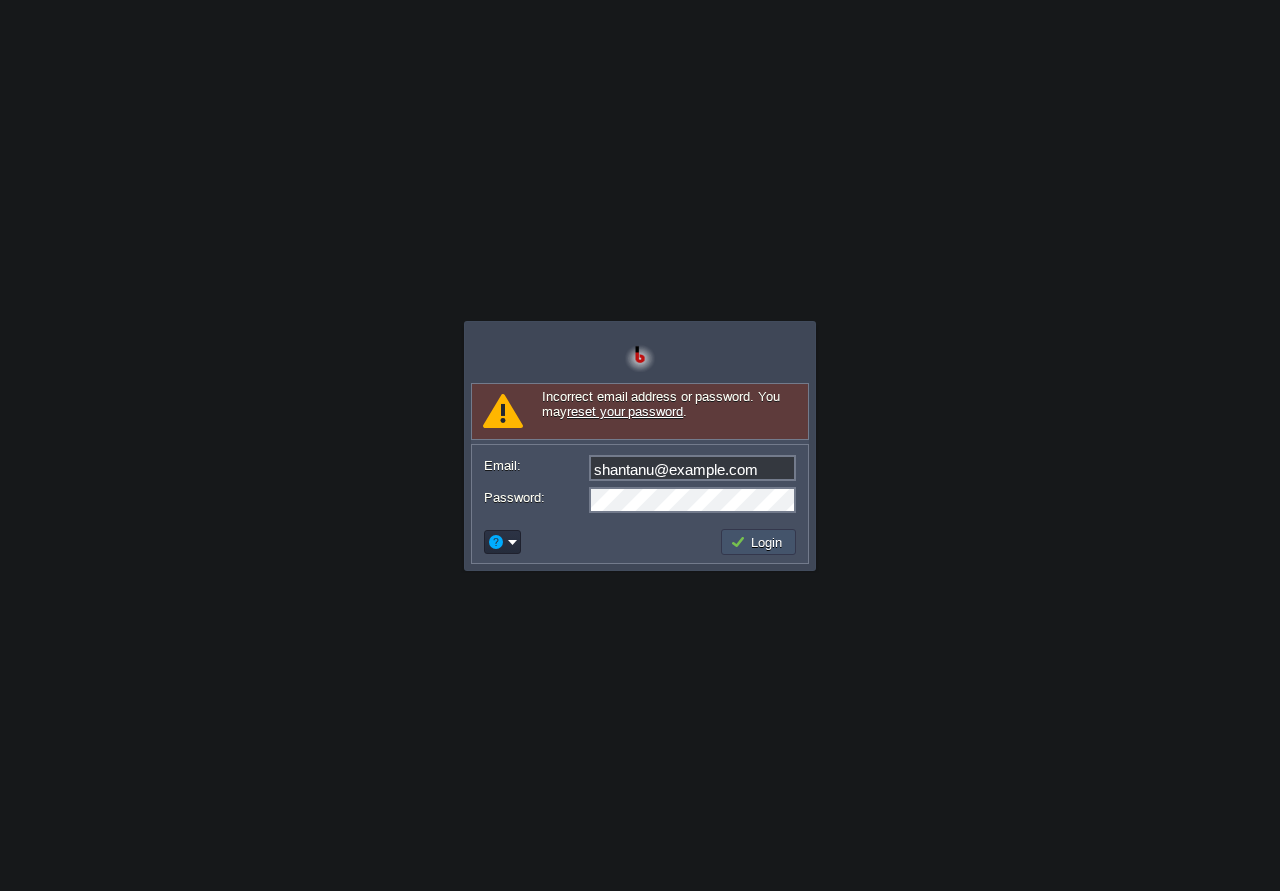 click on "Login" at bounding box center (759, 542) 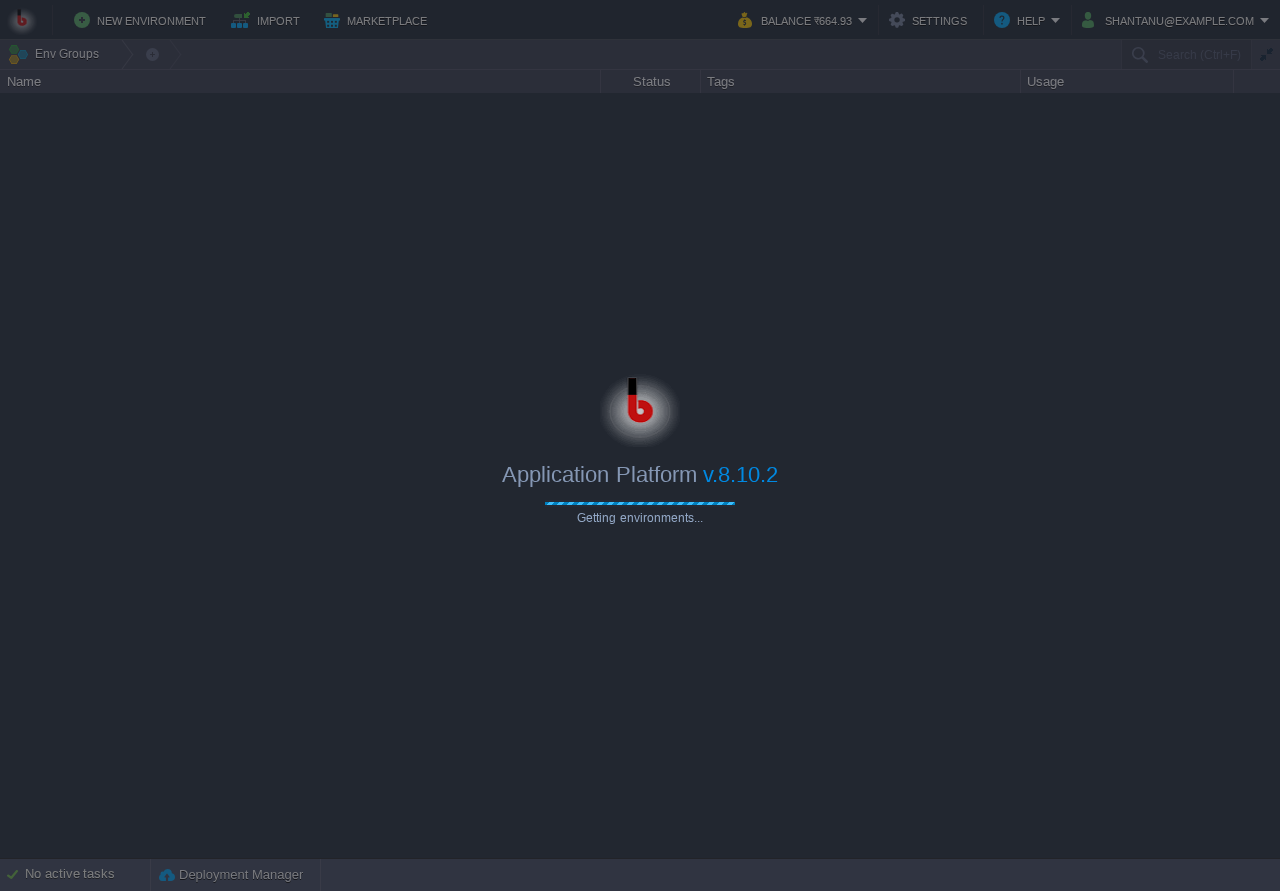click at bounding box center (640, 407) 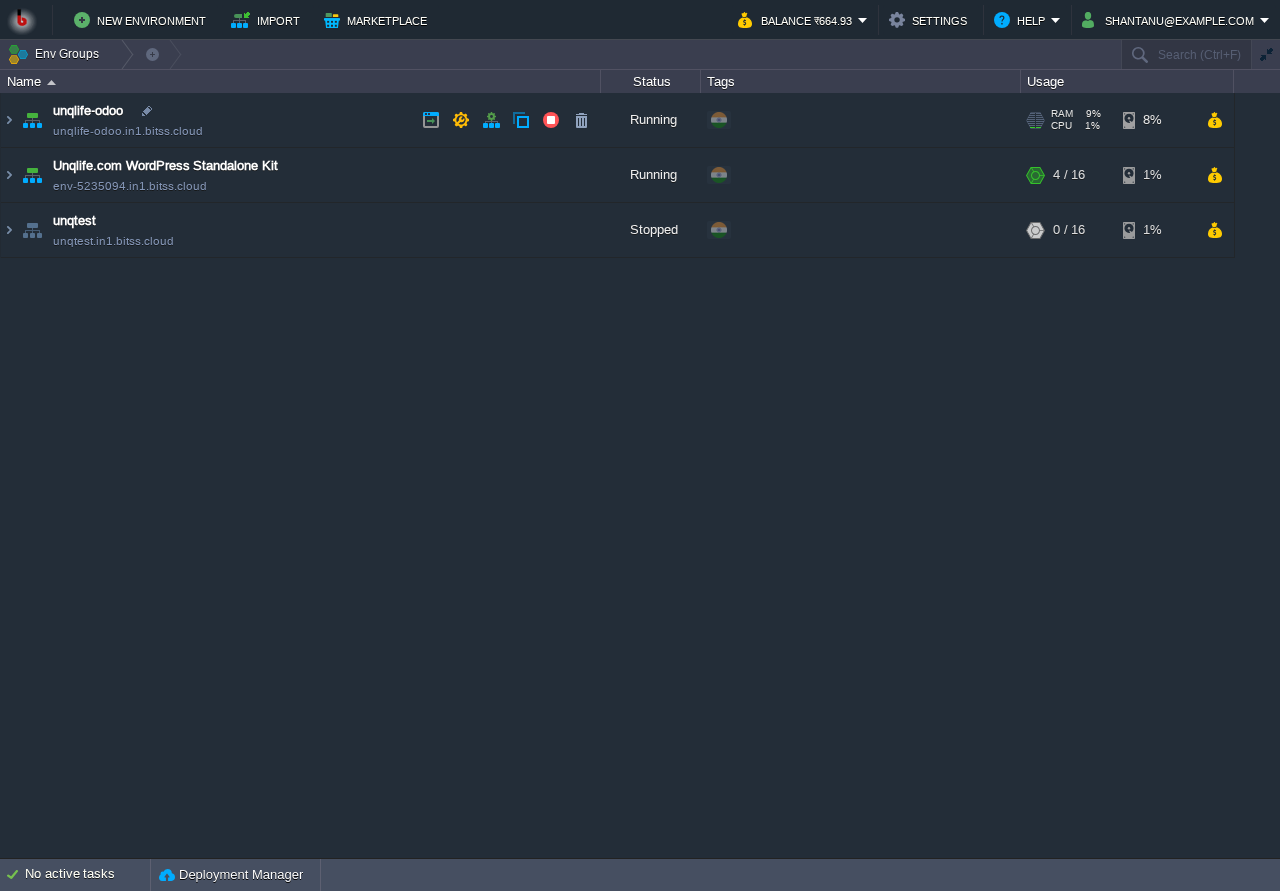 click on "unqlife-odoo unqlife-odoo.in1.bitss.cloud" at bounding box center (301, 120) 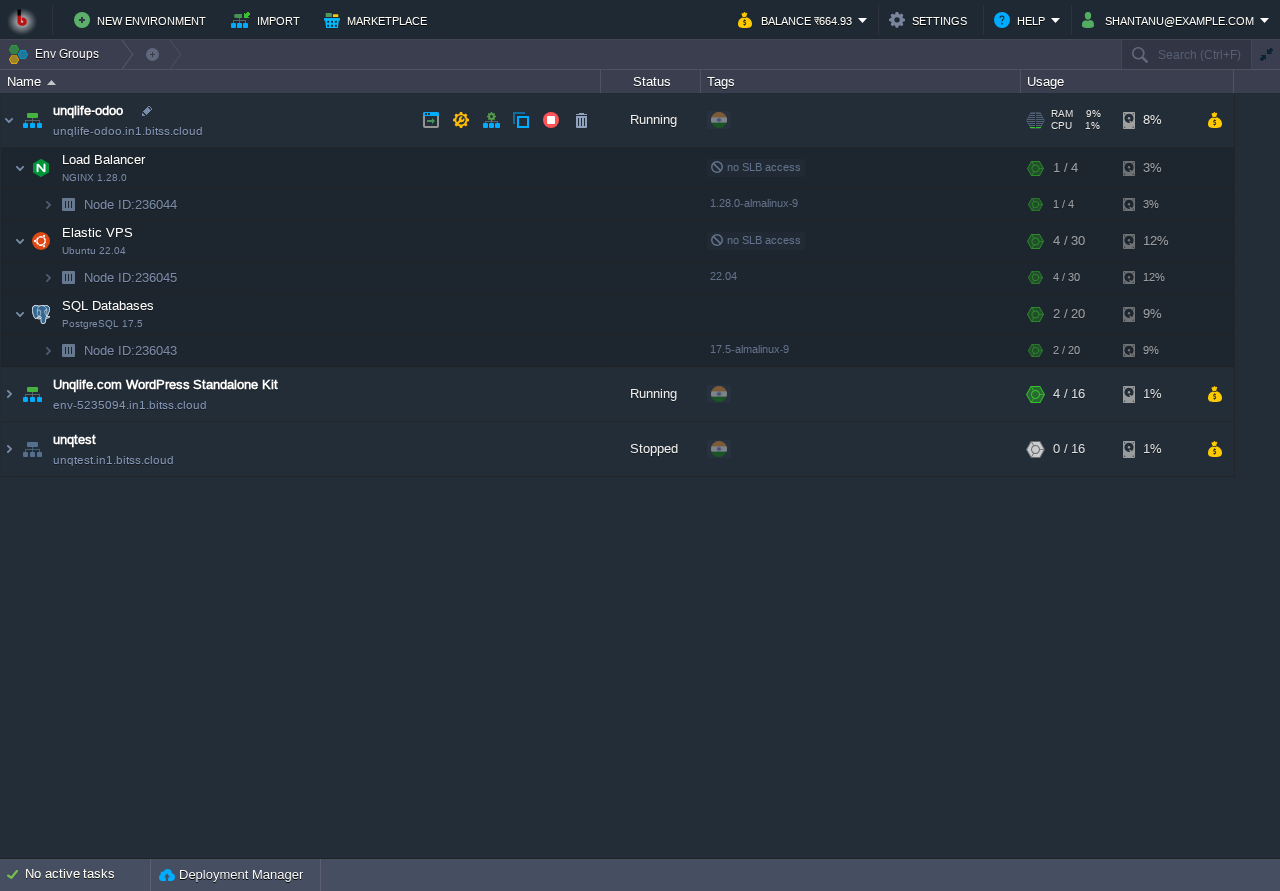 click on "unqlife-odoo unqlife-odoo.in1.bitss.cloud" at bounding box center (301, 120) 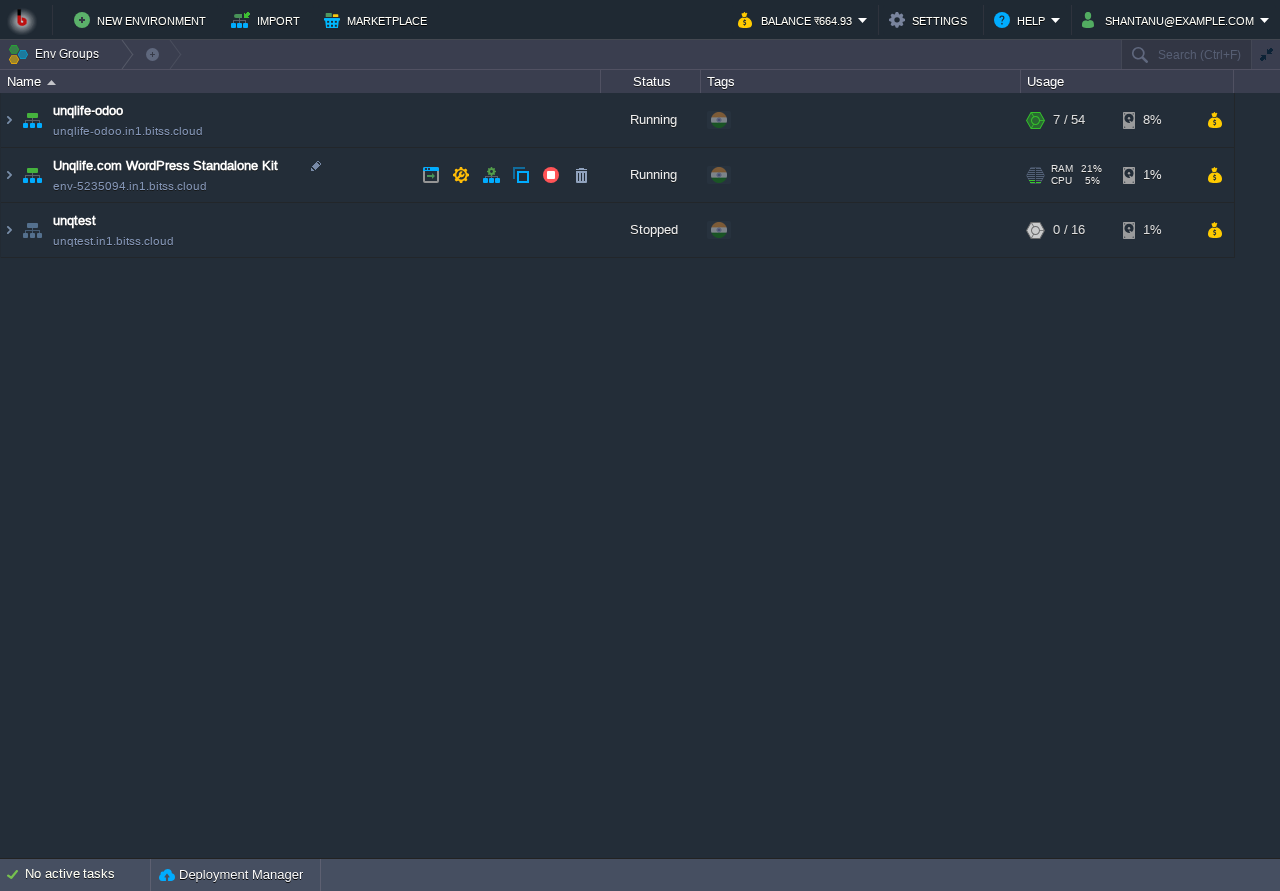 click on "Unqlife.com WordPress Standalone Kit env-5235094.in1.bitss.cloud" at bounding box center [301, 175] 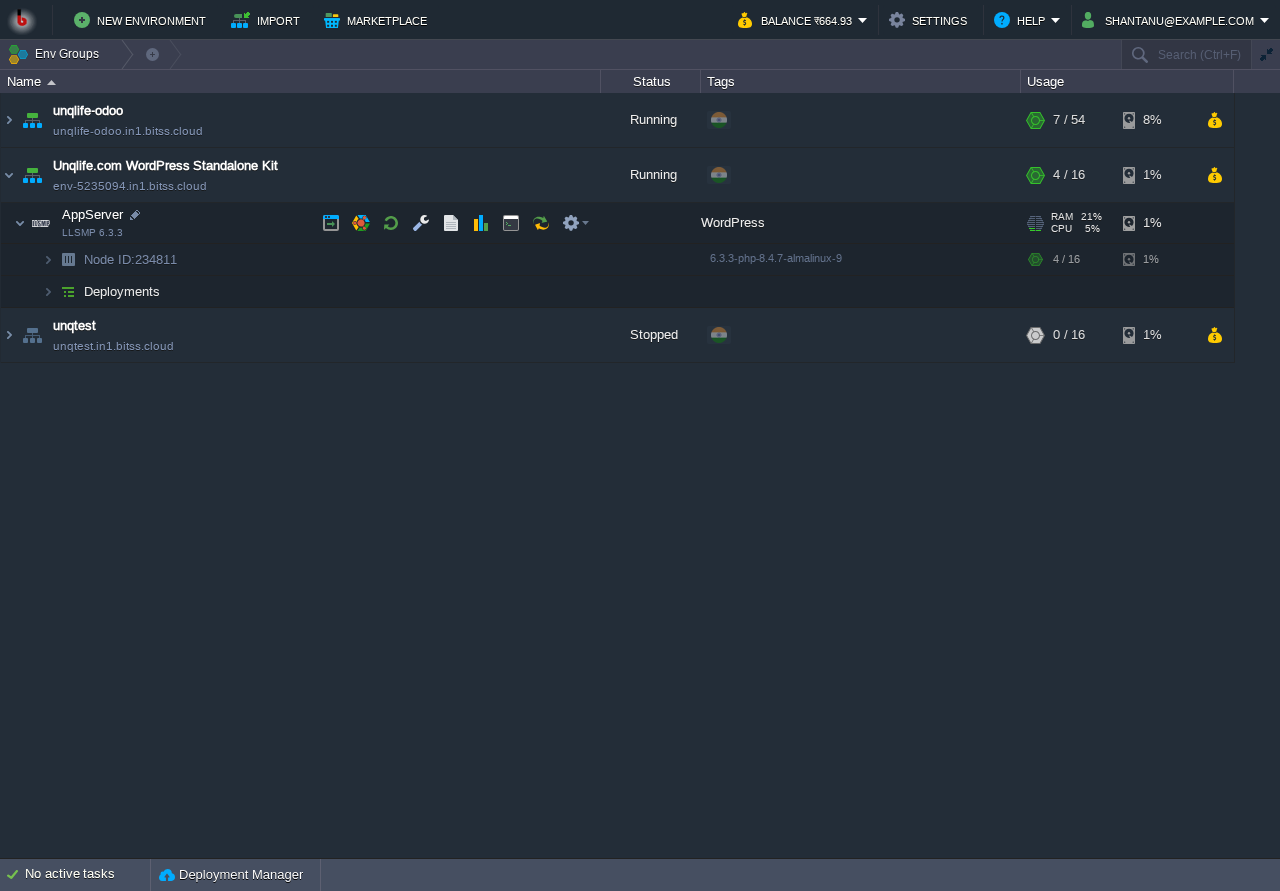 click on "AppServer LLSMP 6.3.3" at bounding box center [301, 223] 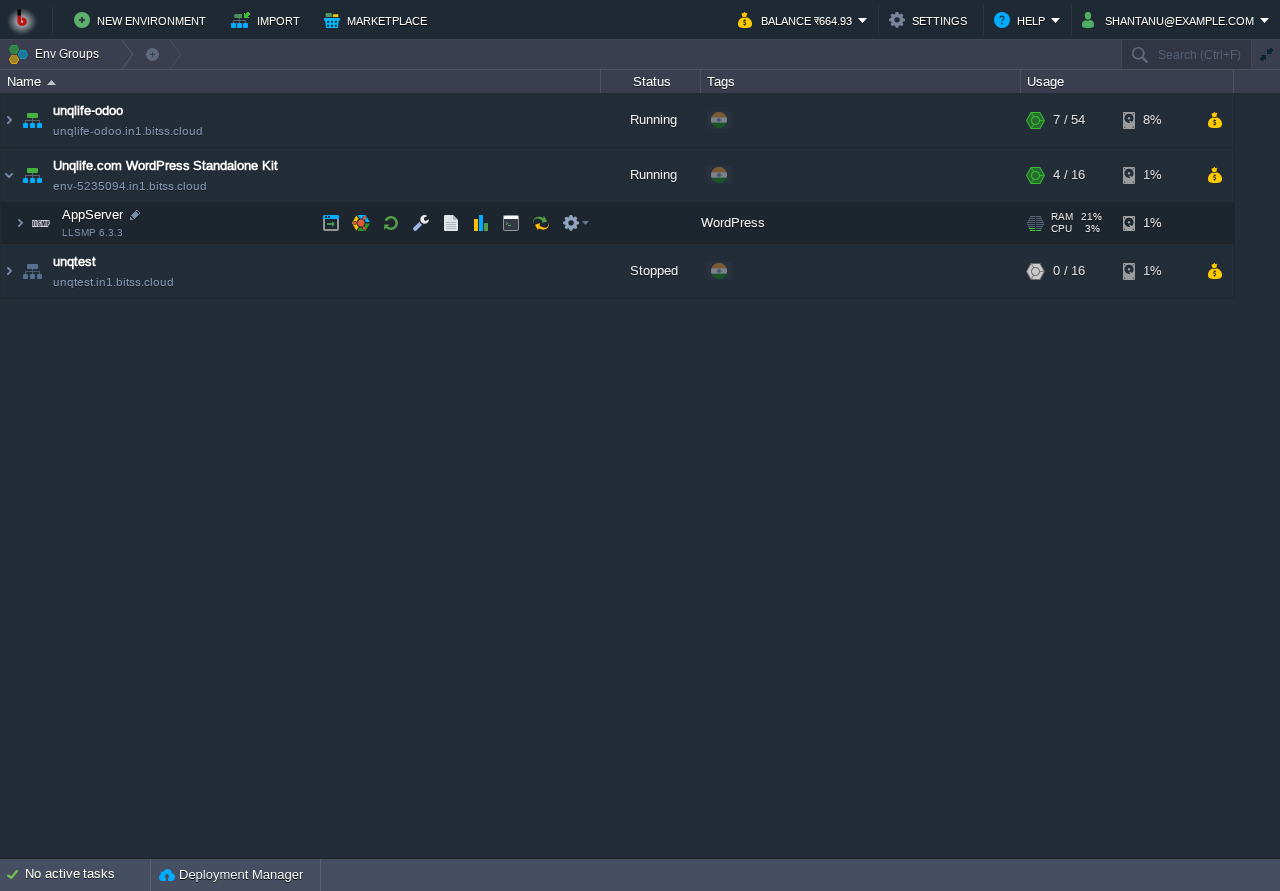 click on "AppServer LLSMP 6.3.3" at bounding box center (301, 223) 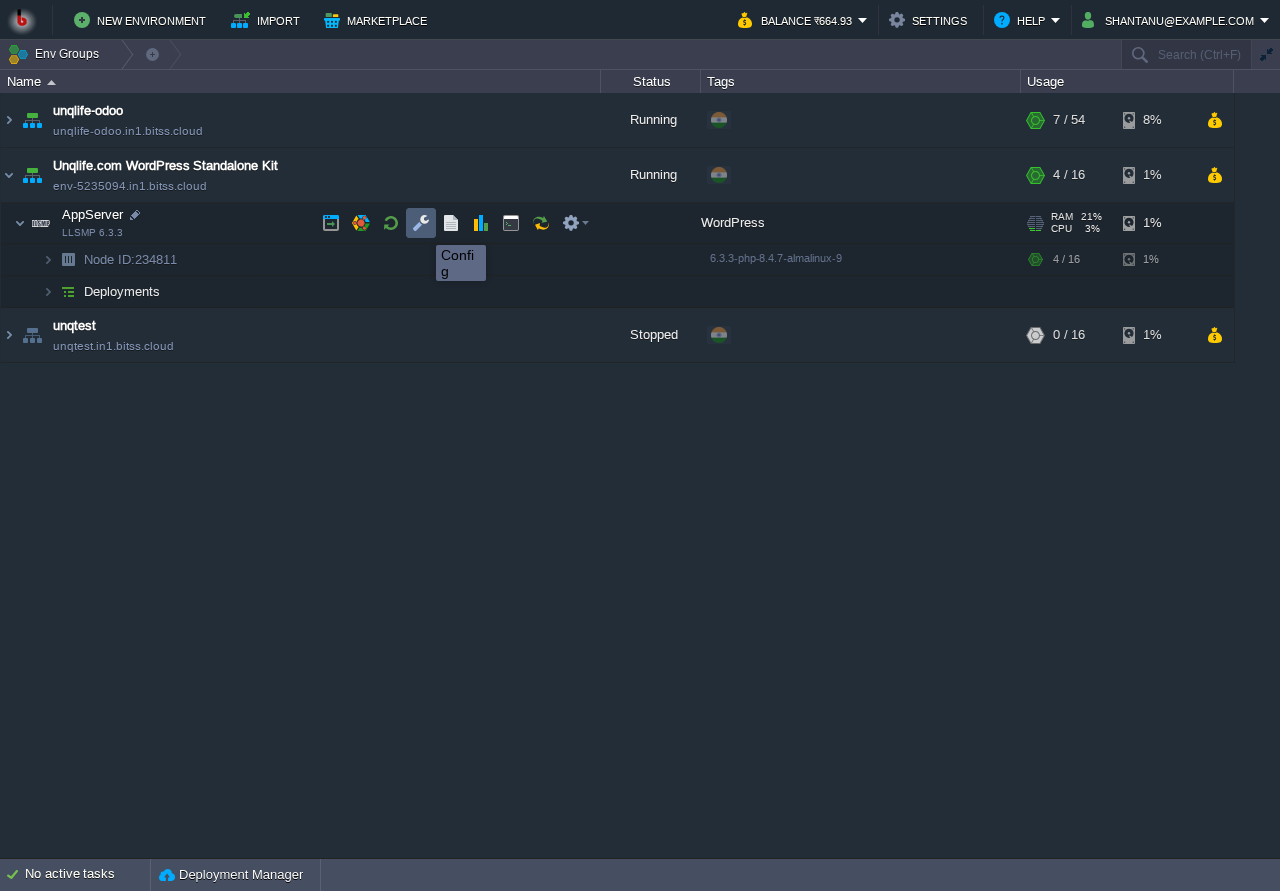 click at bounding box center (421, 223) 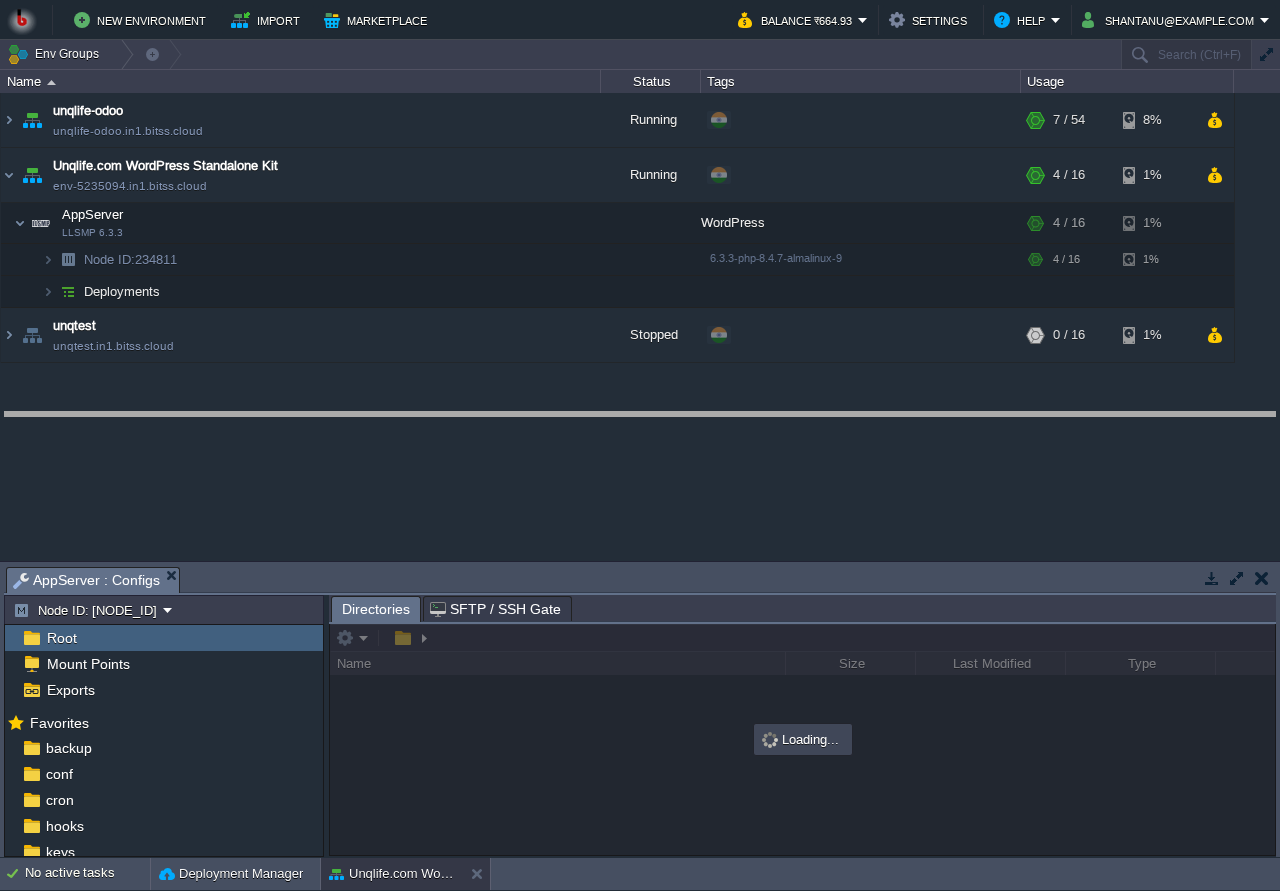 drag, startPoint x: 496, startPoint y: 576, endPoint x: 494, endPoint y: 421, distance: 155.01291 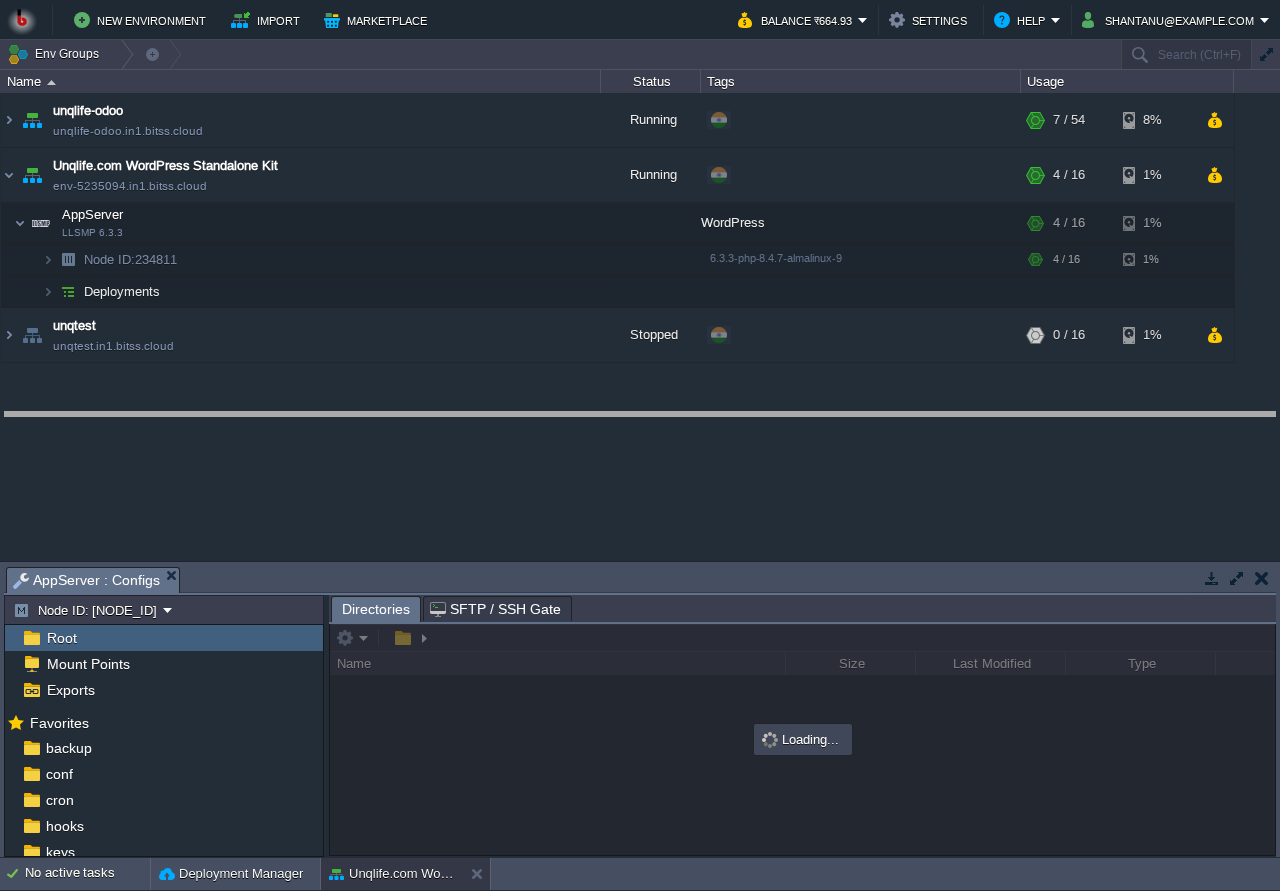 click on "New Environment Import Marketplace Bonus ₹0.00 Upgrade Account Balance ₹664.93 Settings Help shantanu@unqlife.com       Env Groups                     Search (Ctrl+F)         auto-gen Name Status Tags Usage unqlife-odoo unqlife-odoo.in1.bitss.cloud Running                                 + Add to Env Group                                                                                                                                                            RAM                 9%                                         CPU                 1%                             7 / 54                    8%       Load Balancer NGINX 1.28.0                                                         no SLB access                                                                                                                                                                                   RAM                 7%                                         CPU                 2%" at bounding box center (640, 445) 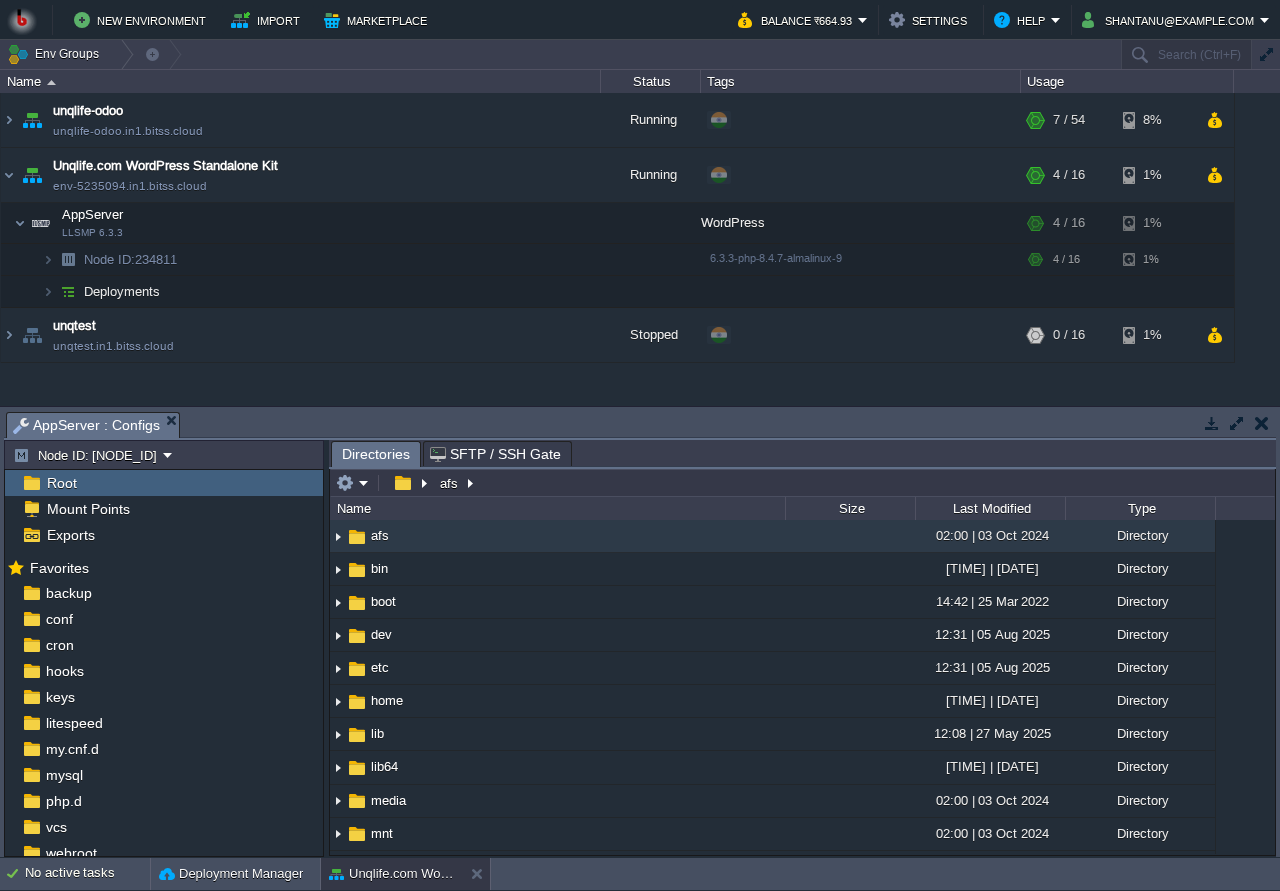 click at bounding box center (1237, 423) 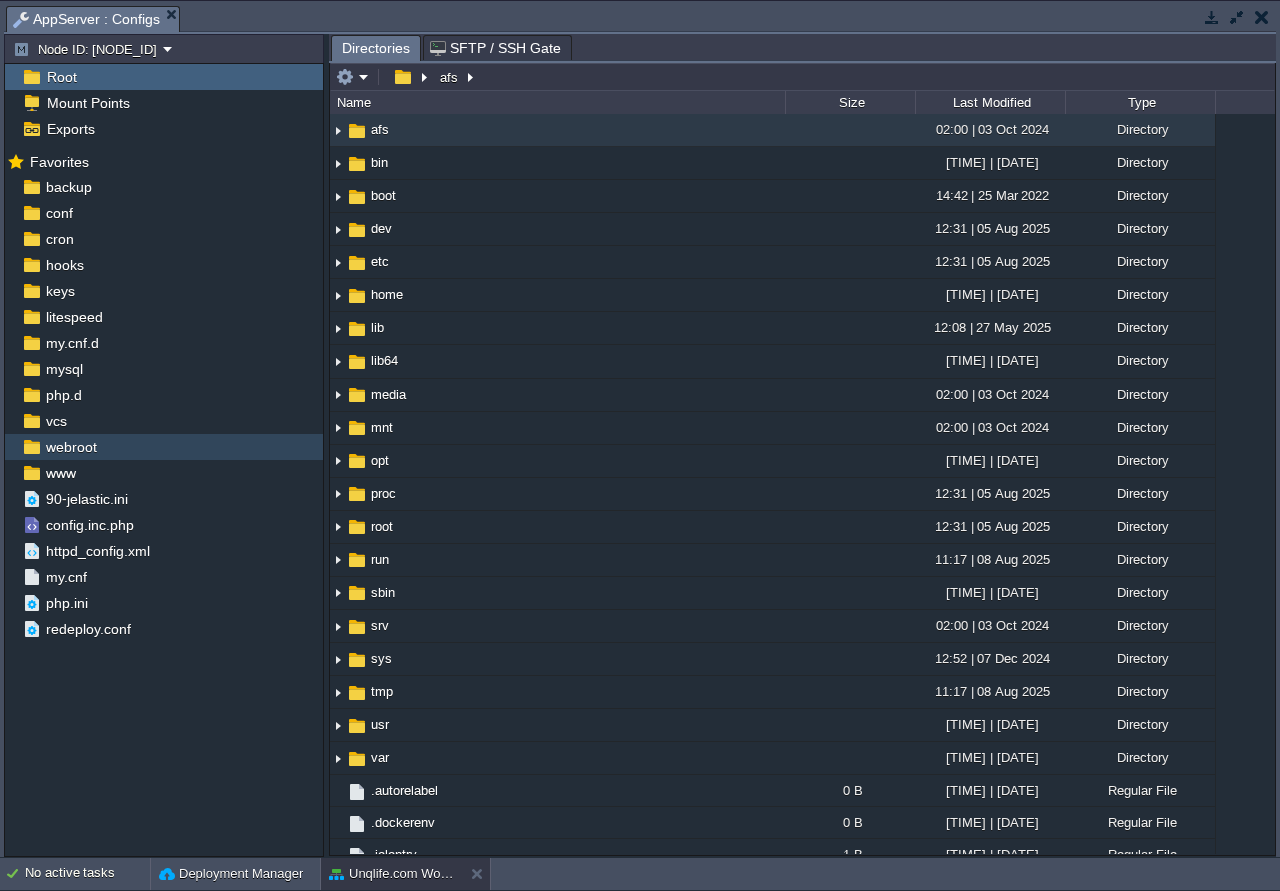 click on "webroot" at bounding box center [71, 447] 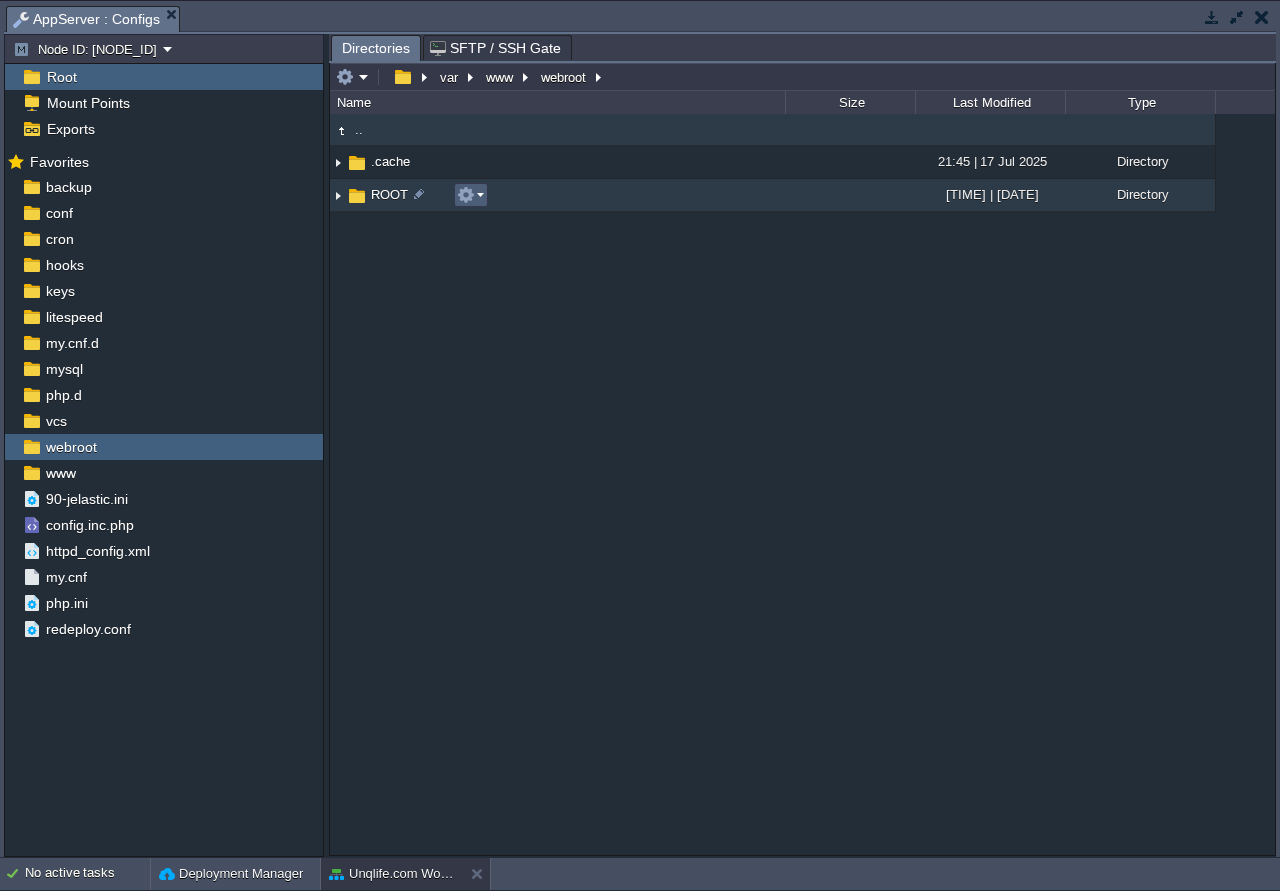 click at bounding box center (470, 195) 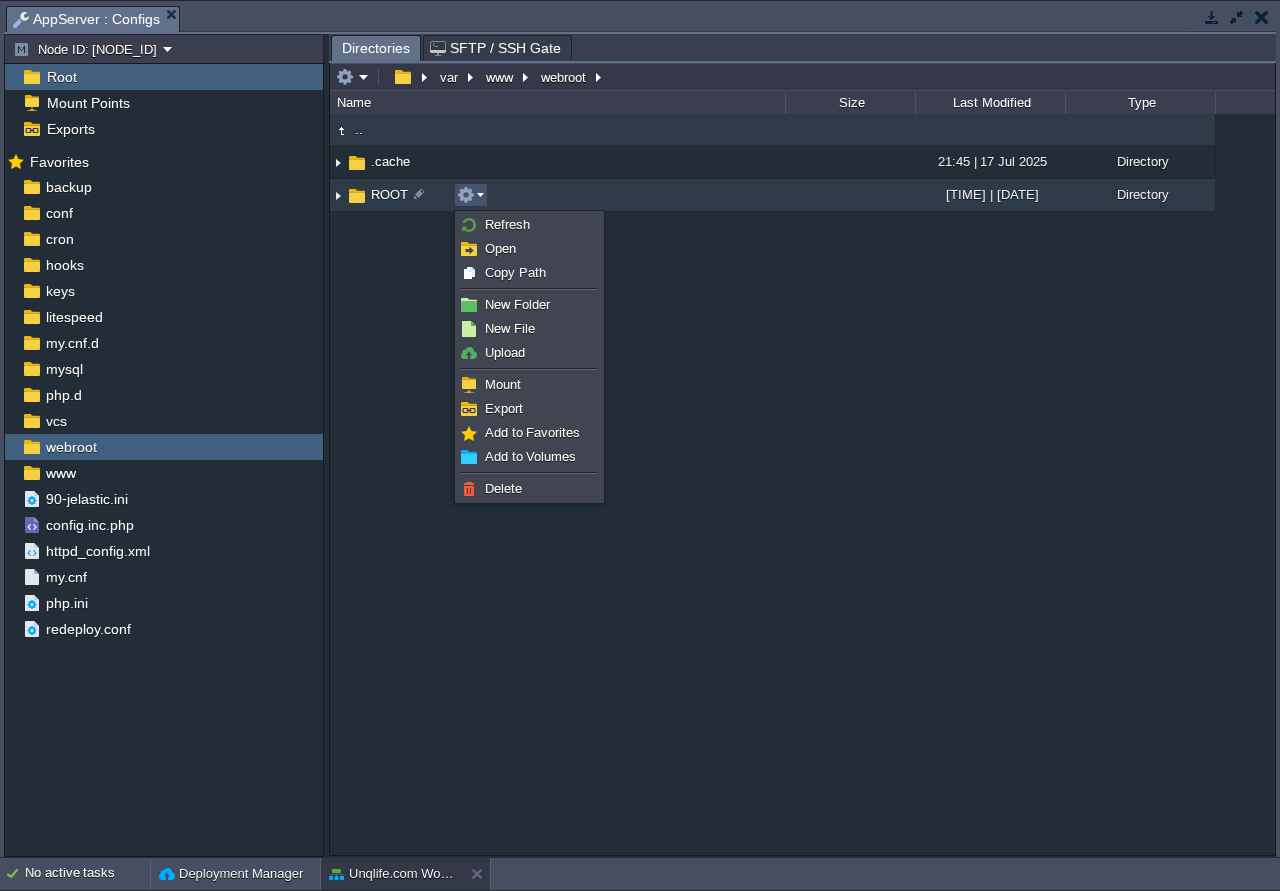 click at bounding box center (470, 195) 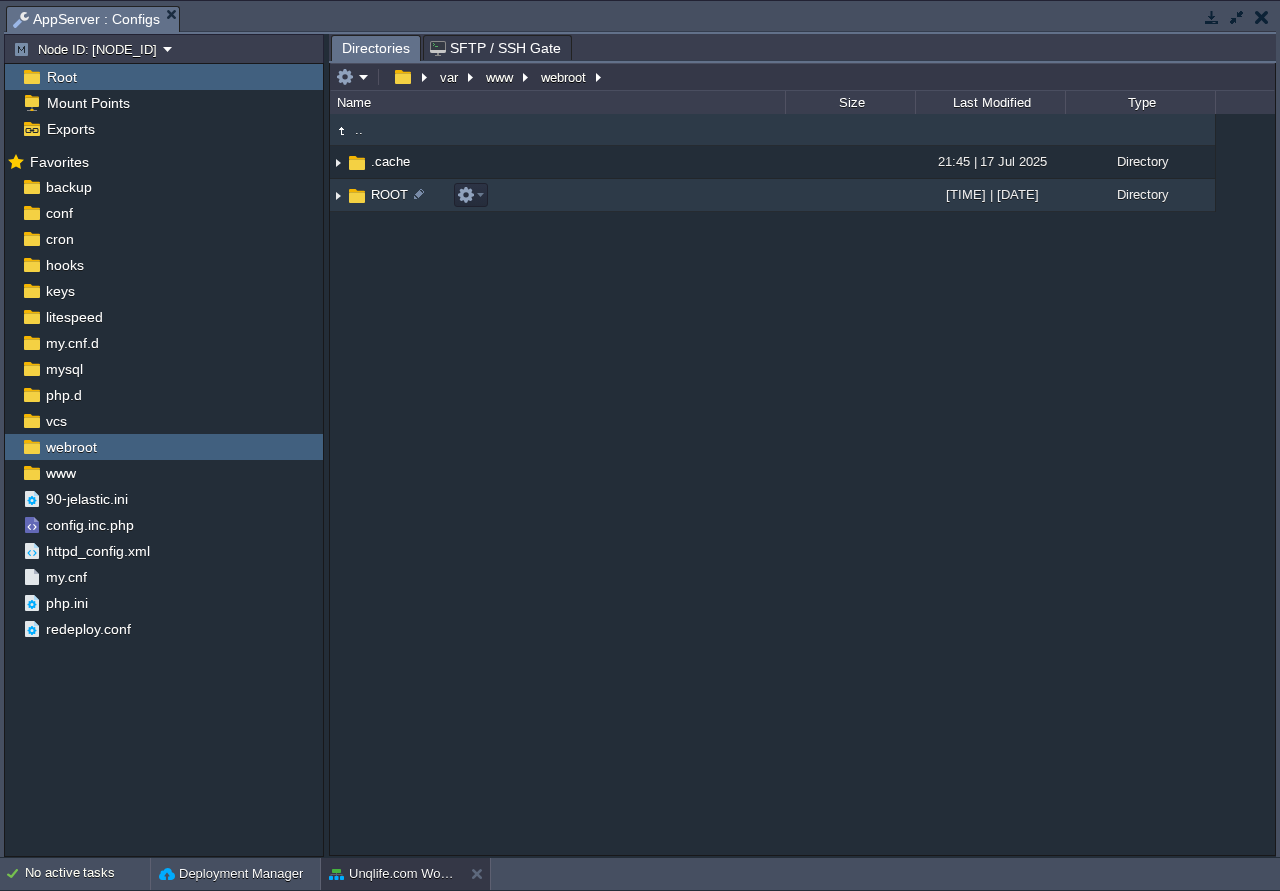 click on "ROOT" at bounding box center [557, 195] 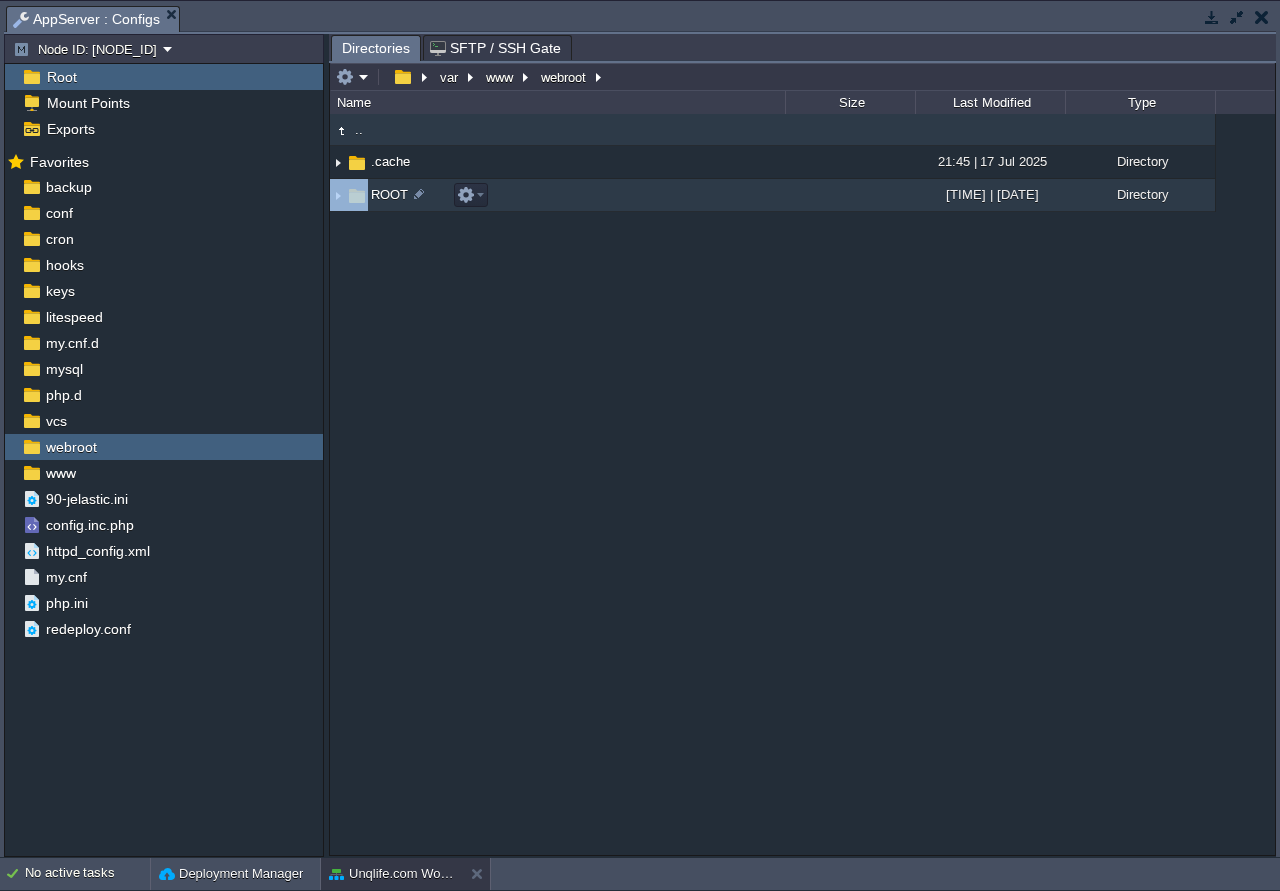 click on "ROOT" at bounding box center [557, 195] 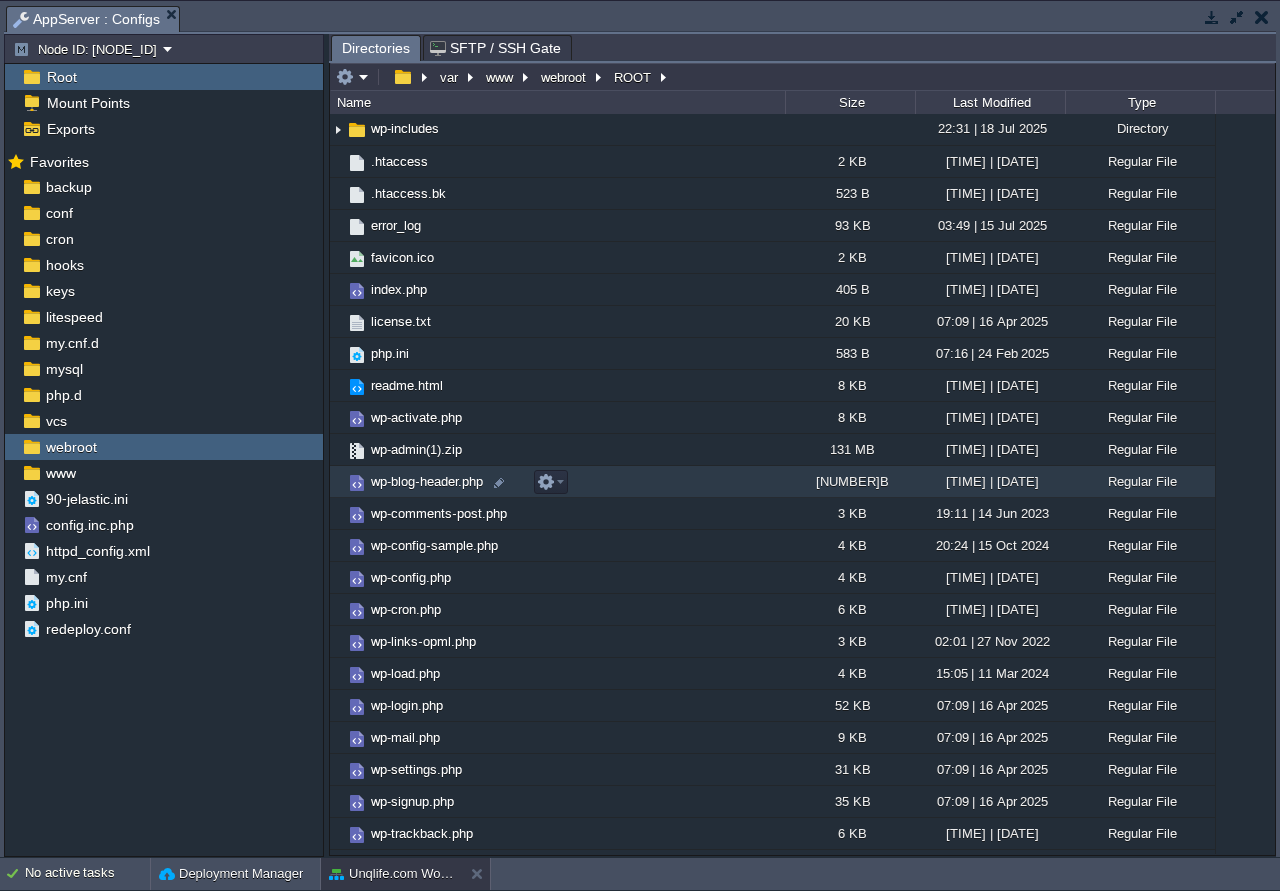 scroll, scrollTop: 128, scrollLeft: 0, axis: vertical 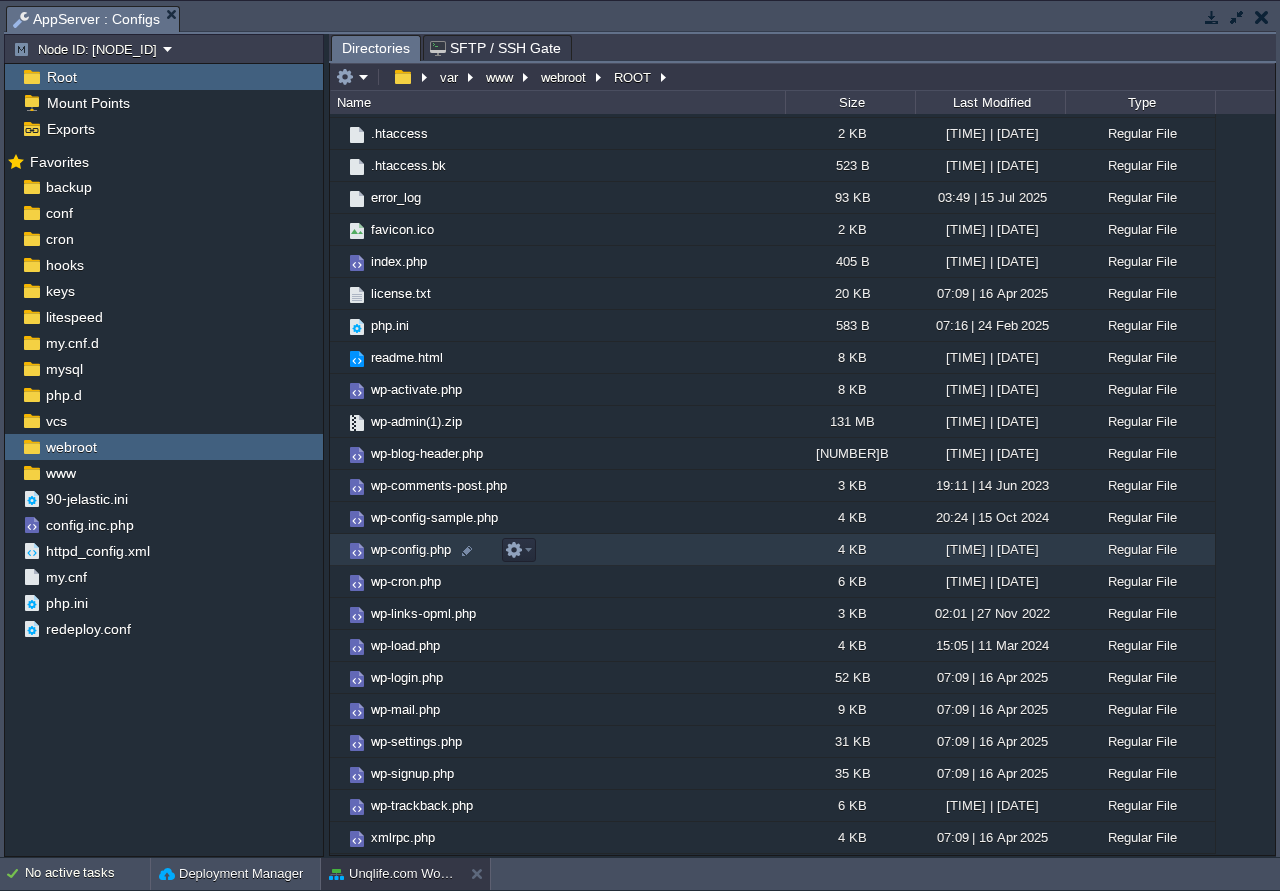 click on "wp-config.php" at bounding box center [557, 550] 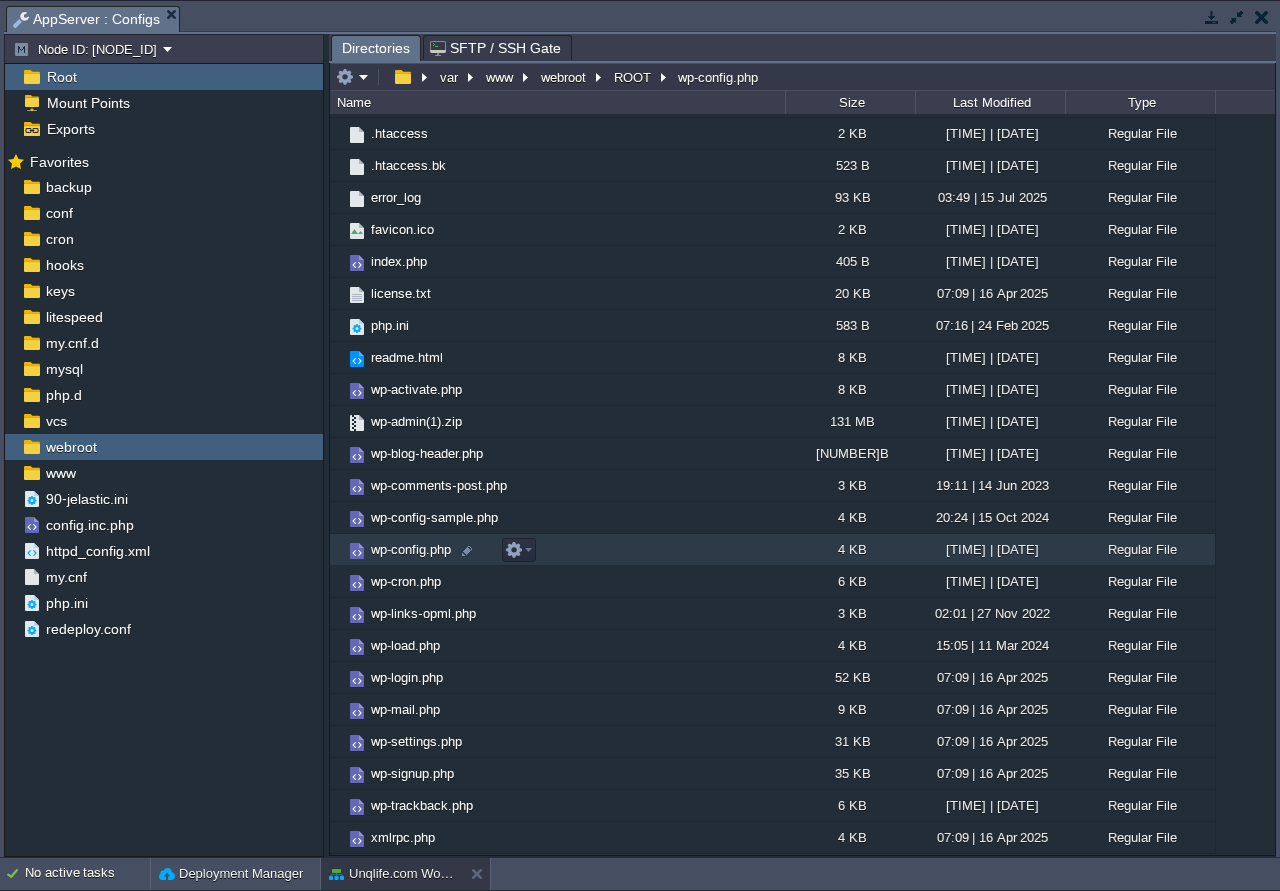 click on "wp-config.php" at bounding box center [557, 550] 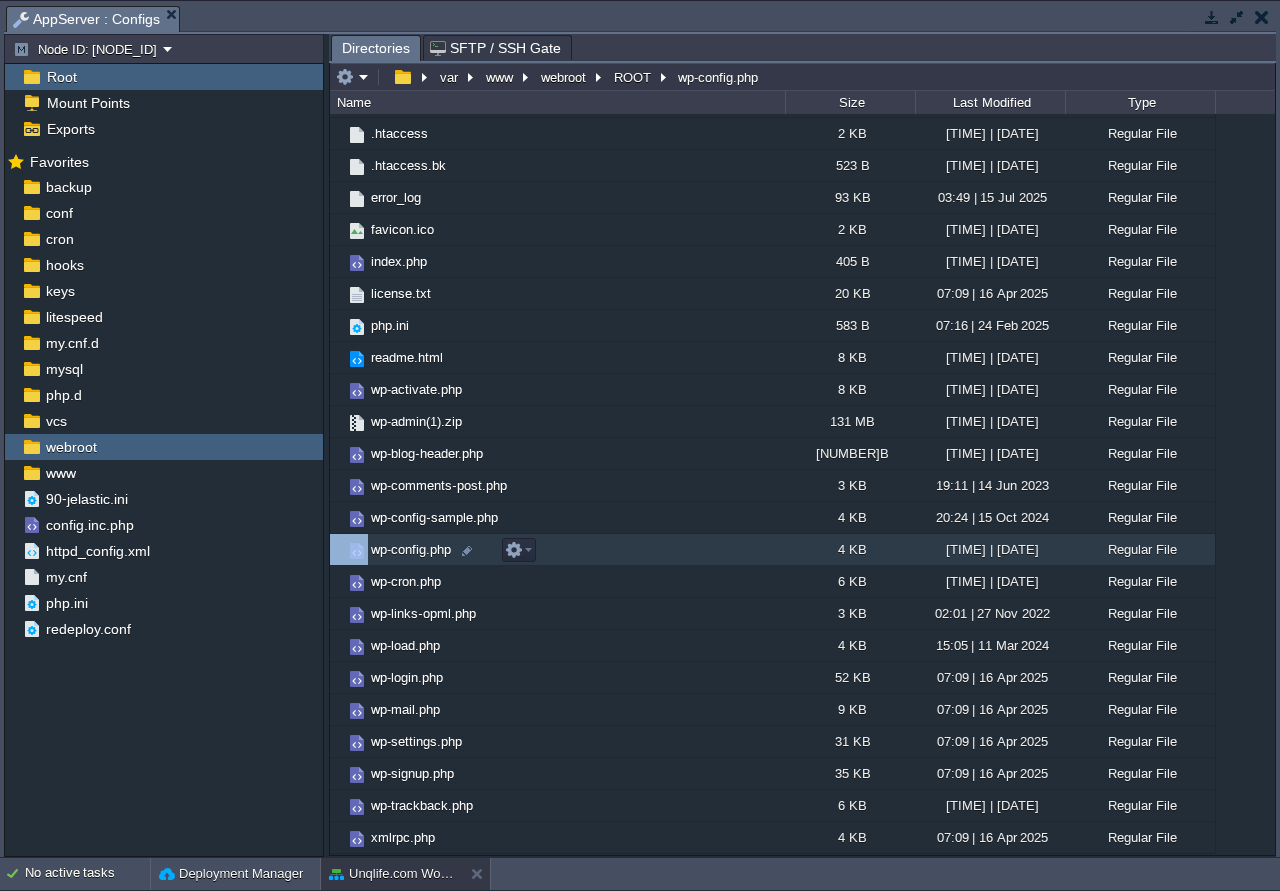 click on "wp-config.php" at bounding box center [557, 550] 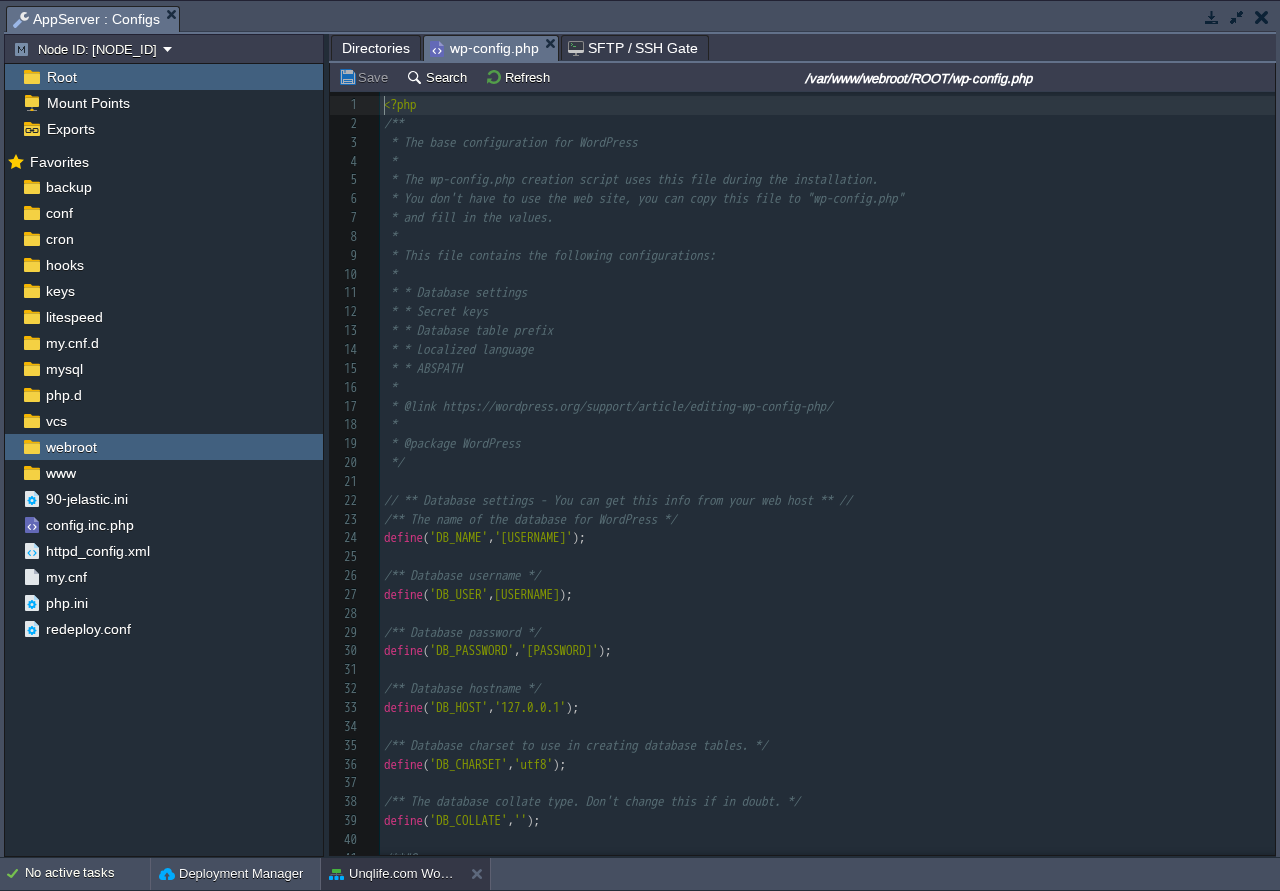 scroll, scrollTop: 7, scrollLeft: 0, axis: vertical 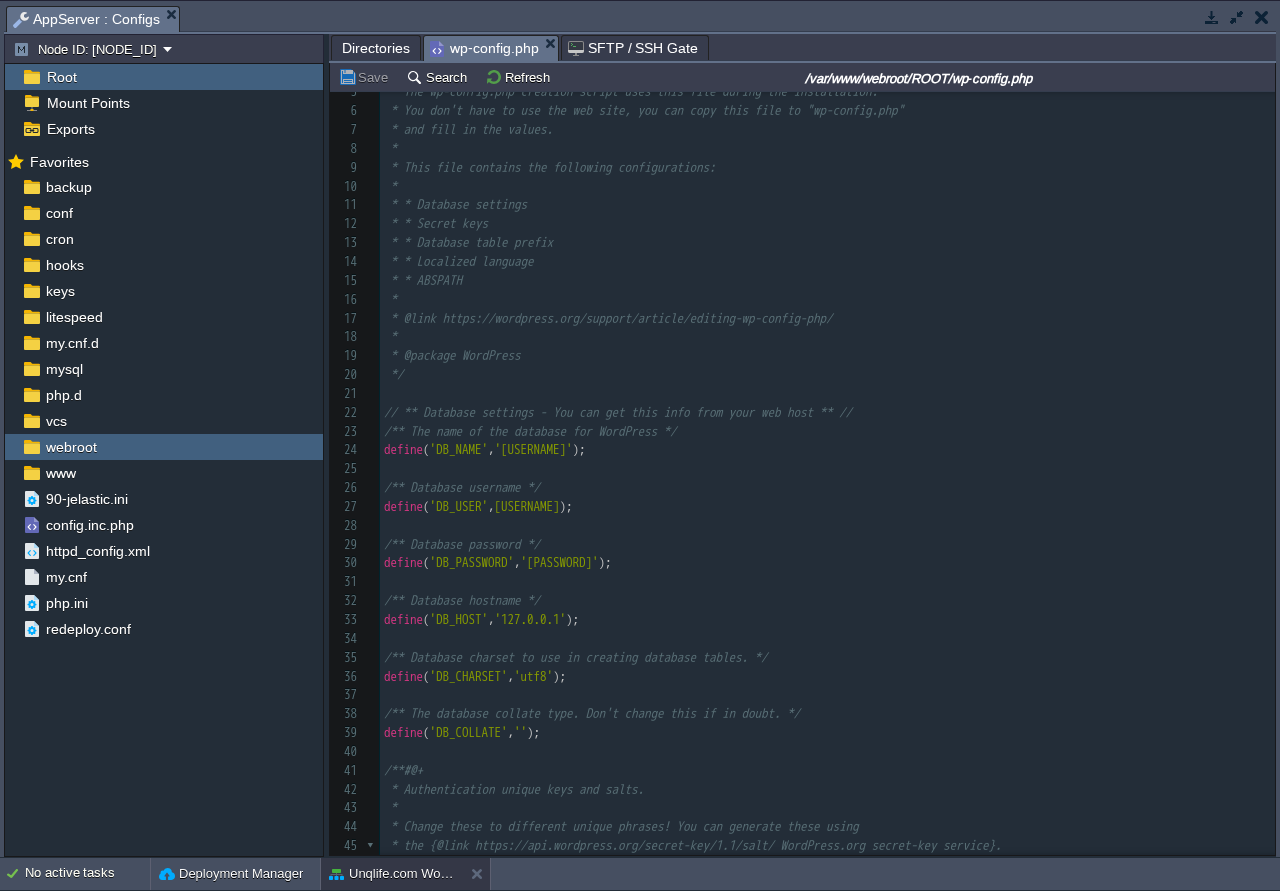 click on "​" at bounding box center (827, 394) 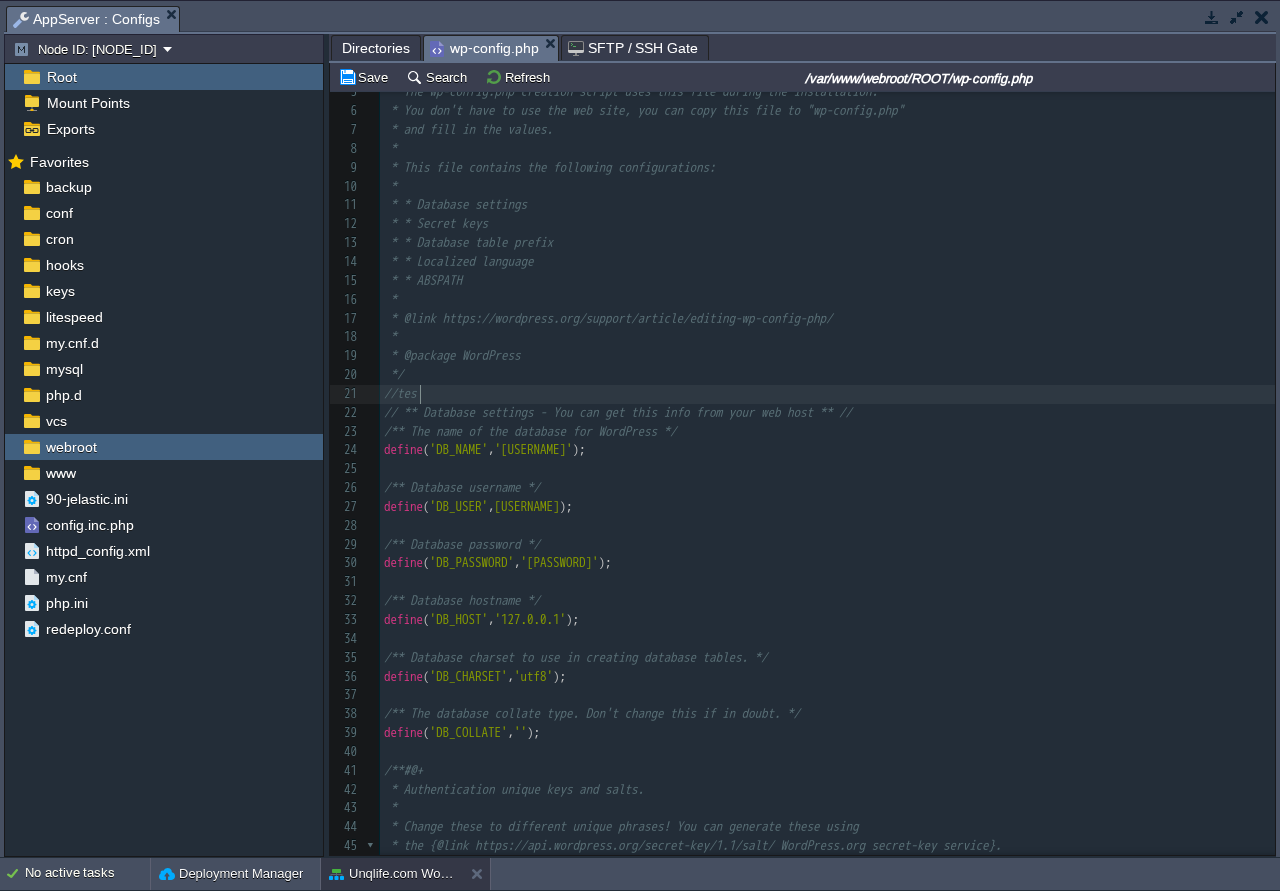 scroll, scrollTop: 0, scrollLeft: 42, axis: horizontal 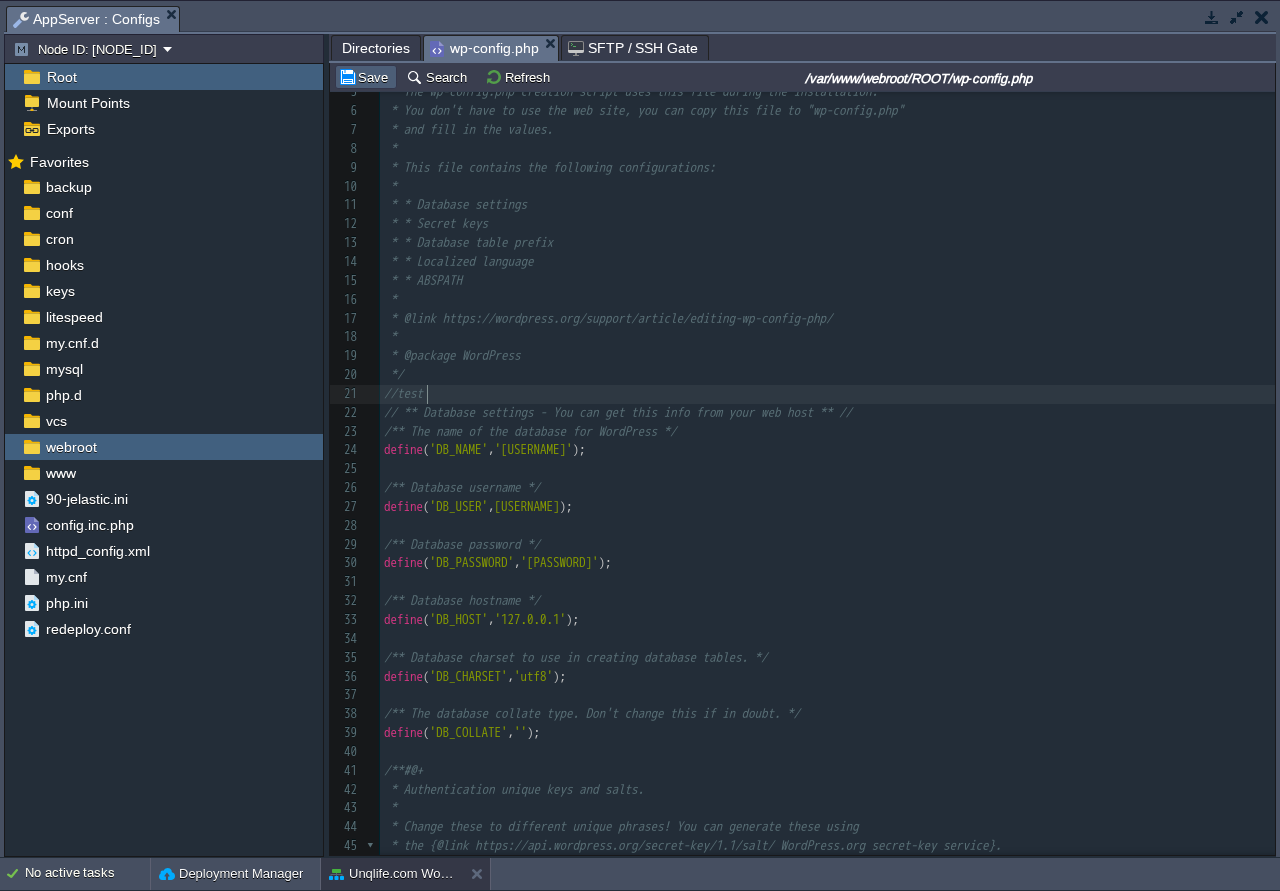 type on "//test" 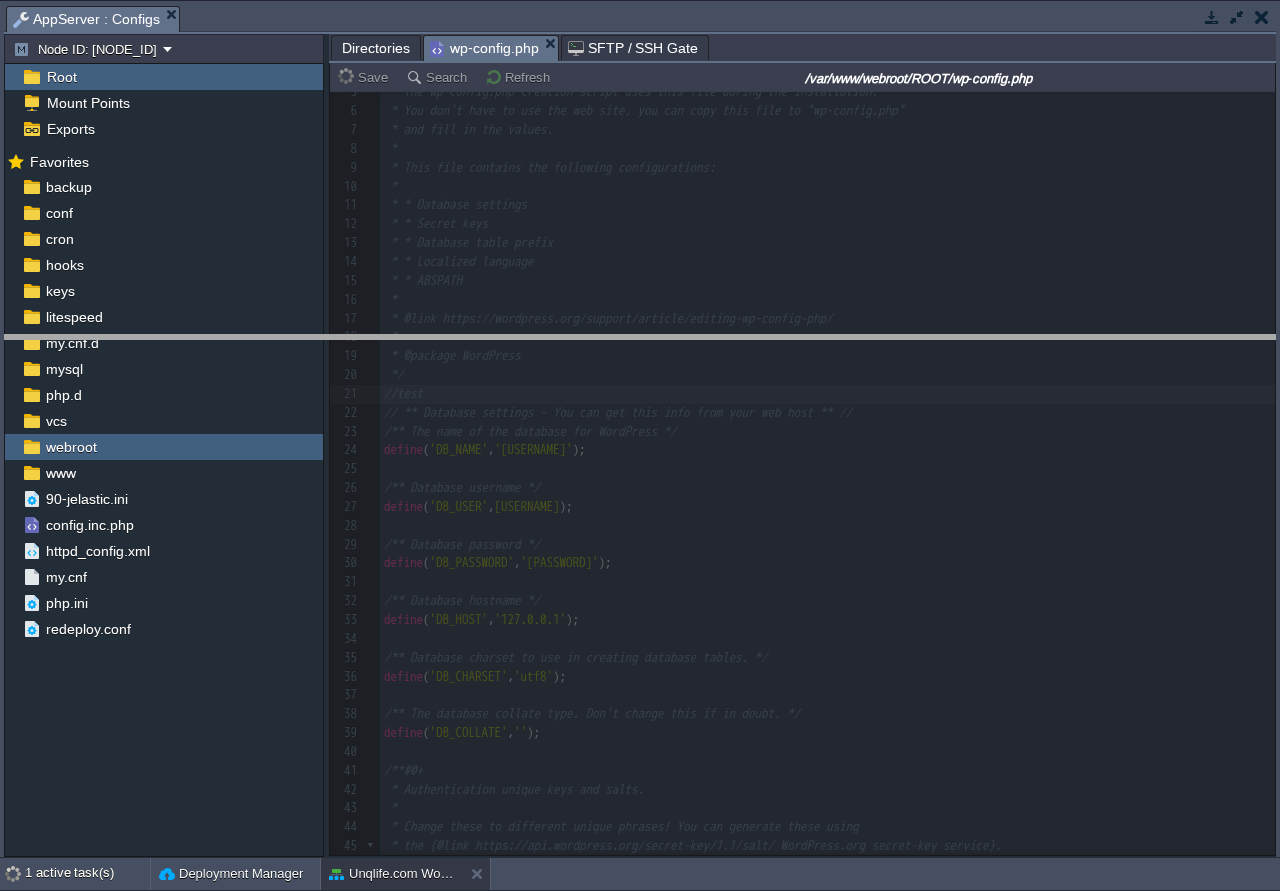 drag, startPoint x: 719, startPoint y: 20, endPoint x: 672, endPoint y: 382, distance: 365.03836 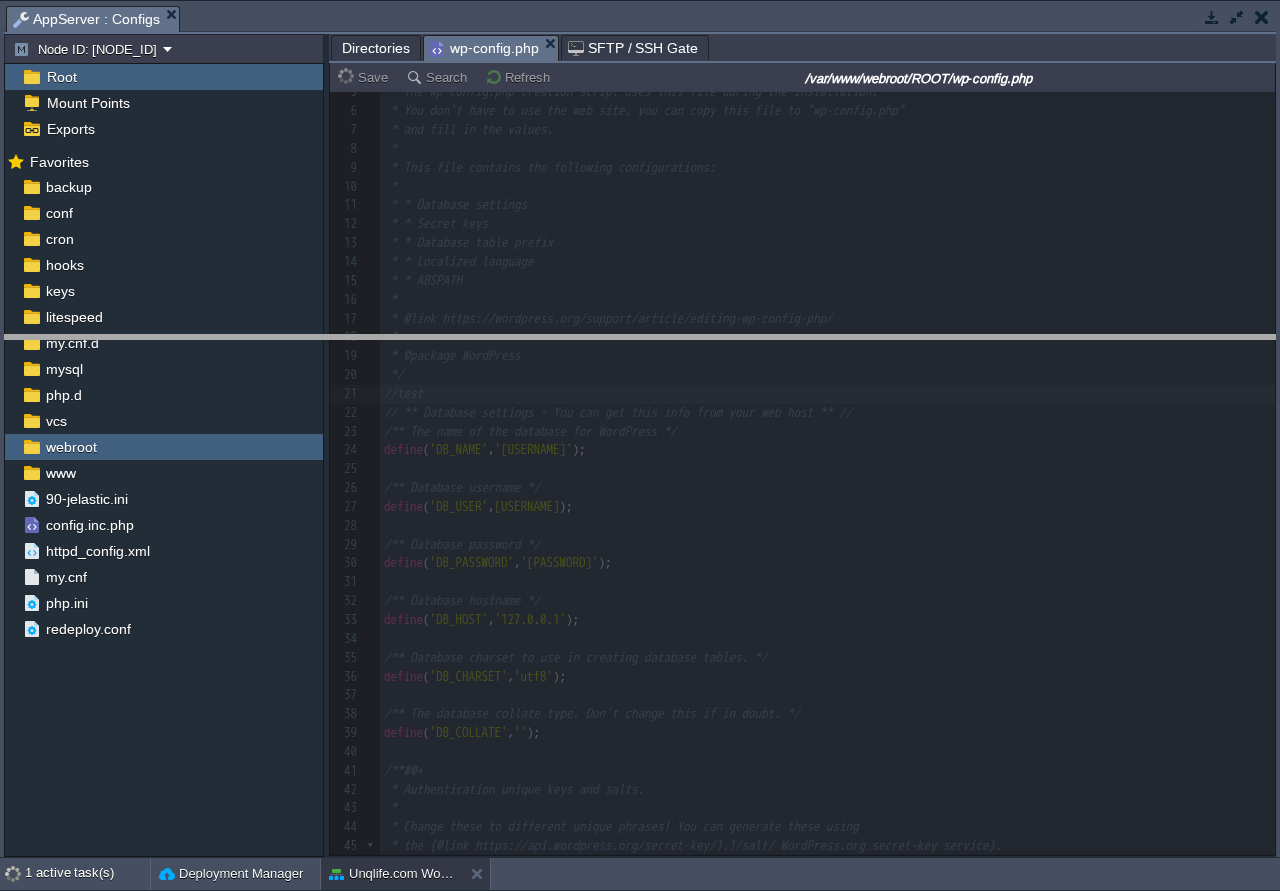 click on "New Environment Import Marketplace Bonus ₹0.00 Upgrade Account Balance ₹664.93 Settings Help shantanu@unqlife.com       Env Groups                     Search (Ctrl+F)         auto-gen Name Status Tags Usage unqlife-odoo unqlife-odoo.in1.bitss.cloud Running                                 + Add to Env Group                                                                                                                                                            RAM                 9%                                         CPU                 1%                             7 / 54                    8%       Load Balancer NGINX 1.28.0                                                         no SLB access                                                                                                                                                                                   RAM                 7%                                         CPU                 2%" at bounding box center (640, 445) 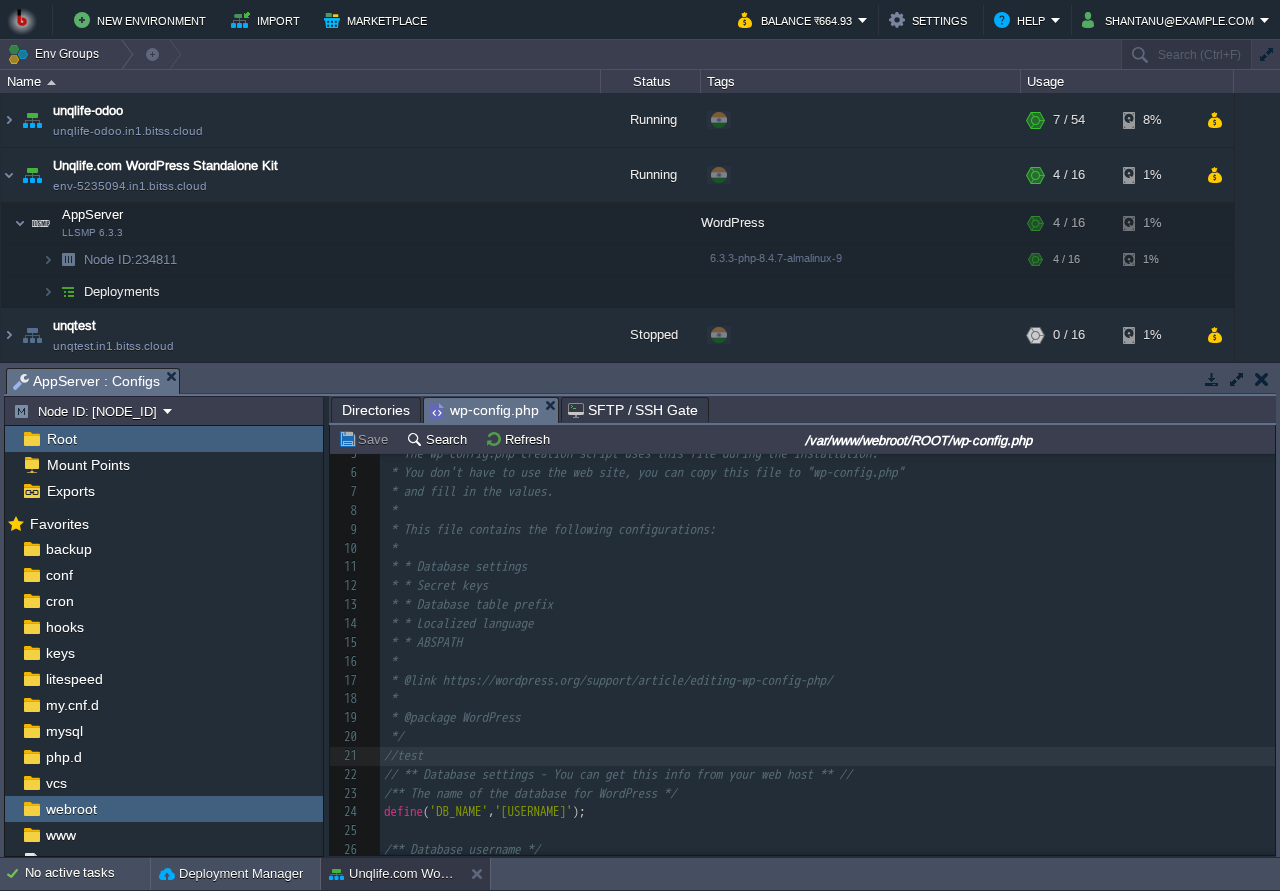 click on "New Environment Import Marketplace Bonus ₹0.00 Upgrade Account Balance ₹664.93 Settings Help shantanu@unqlife.com       Env Groups                     Search (Ctrl+F)         auto-gen Name Status Tags Usage unqlife-odoo unqlife-odoo.in1.bitss.cloud Running                                 + Add to Env Group                                                                                                                                                            RAM                 9%                                         CPU                 1%                             7 / 54                    8%       Load Balancer NGINX 1.28.0                                                         no SLB access                                                                                                                                                                                   RAM                 7%                                         CPU                 2%" at bounding box center [640, 445] 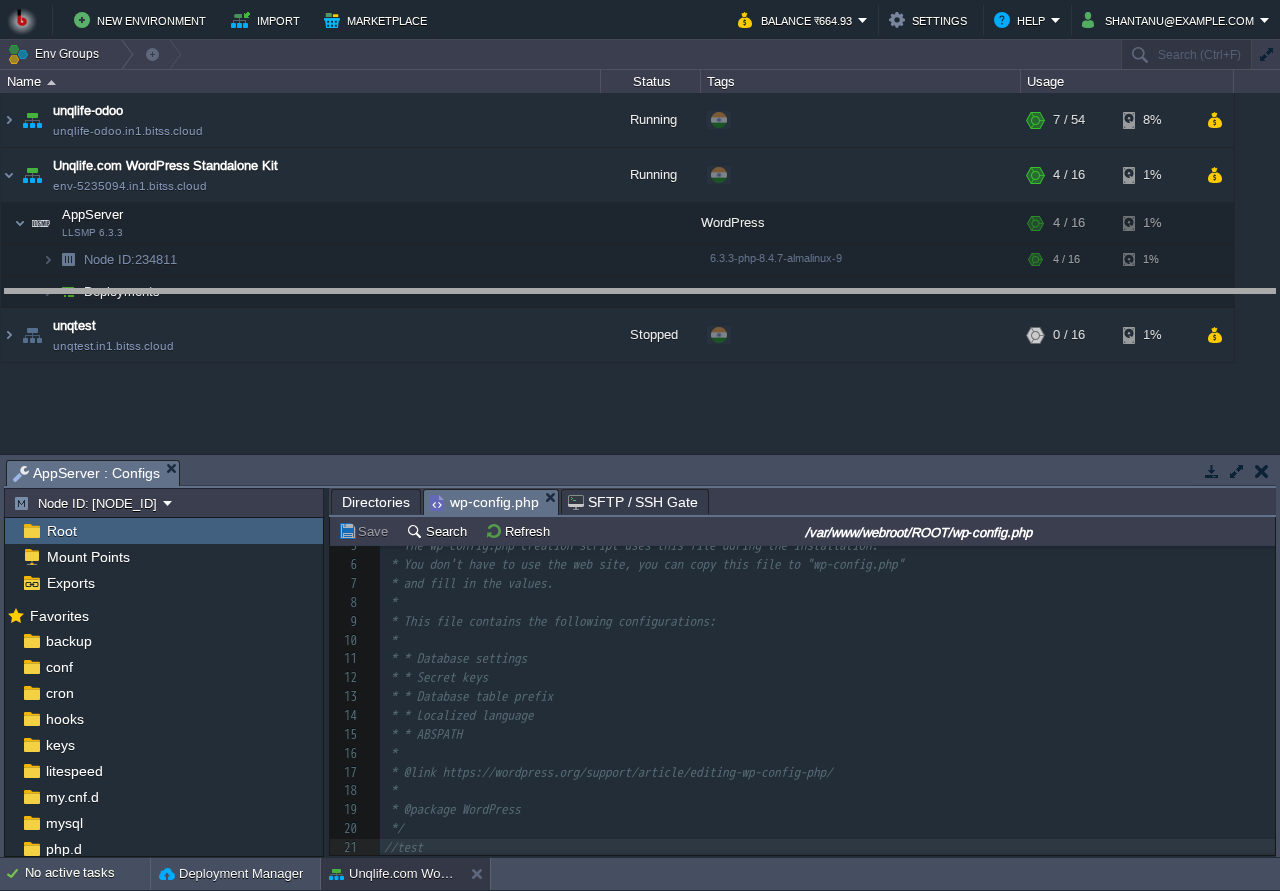 drag, startPoint x: 647, startPoint y: 469, endPoint x: 629, endPoint y: 297, distance: 172.9393 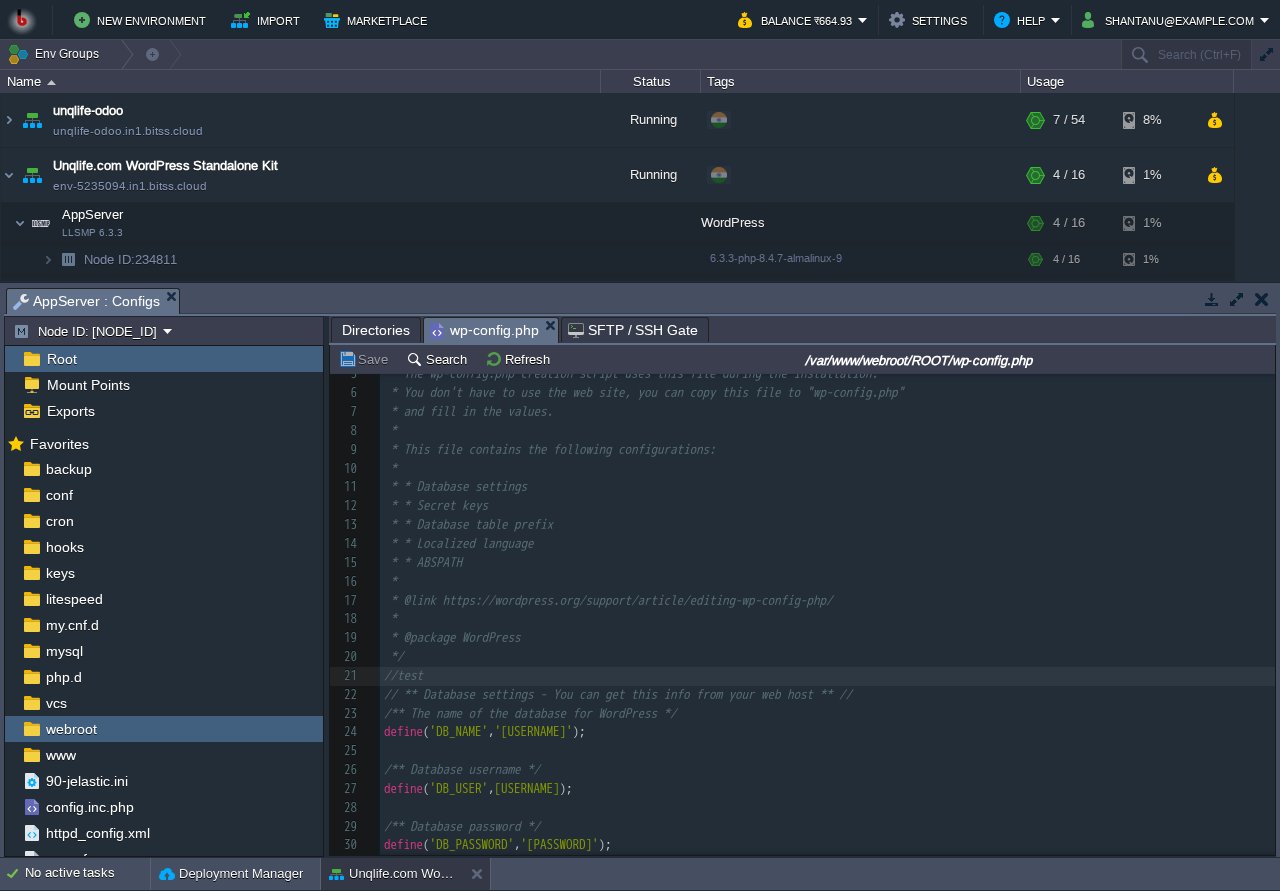 scroll, scrollTop: 172, scrollLeft: 0, axis: vertical 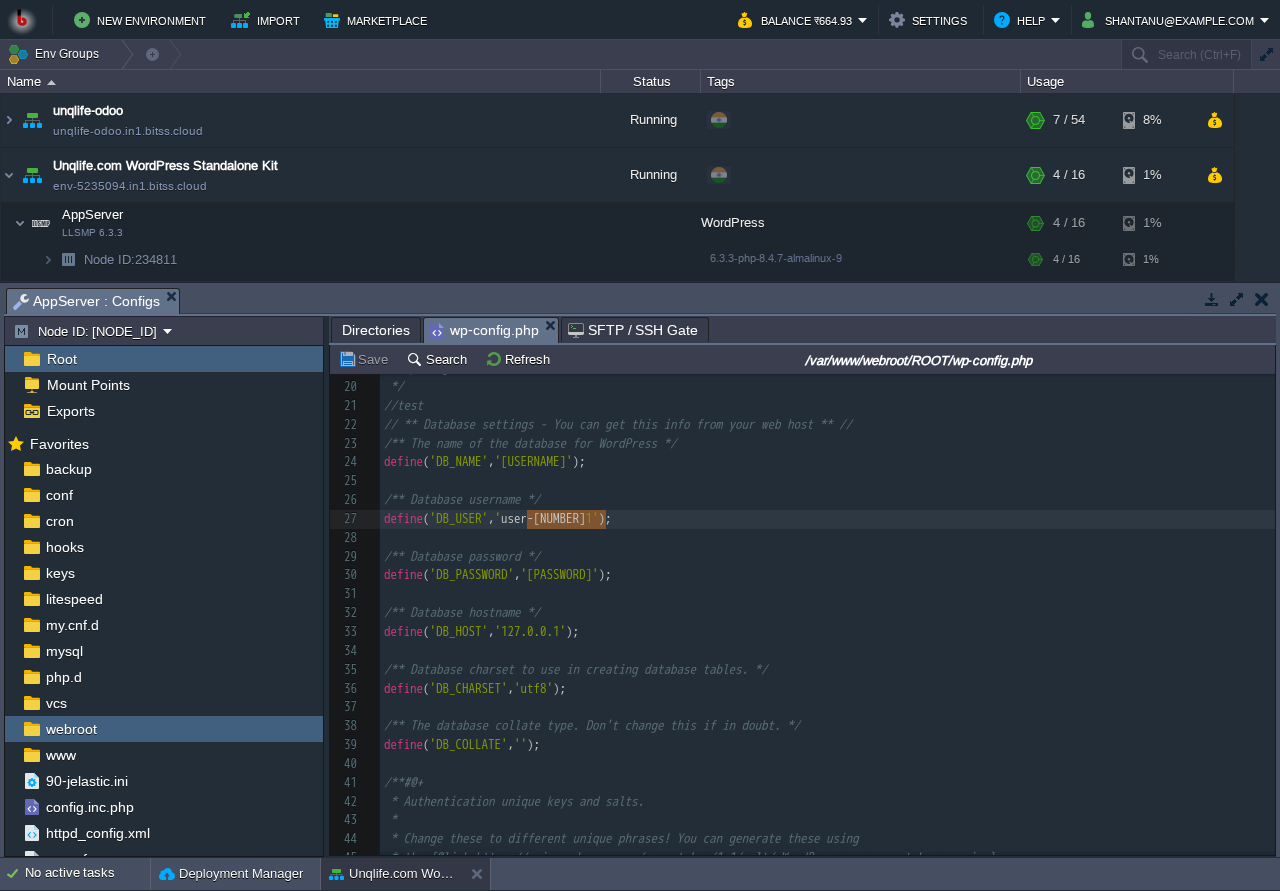 type on "user-6996281" 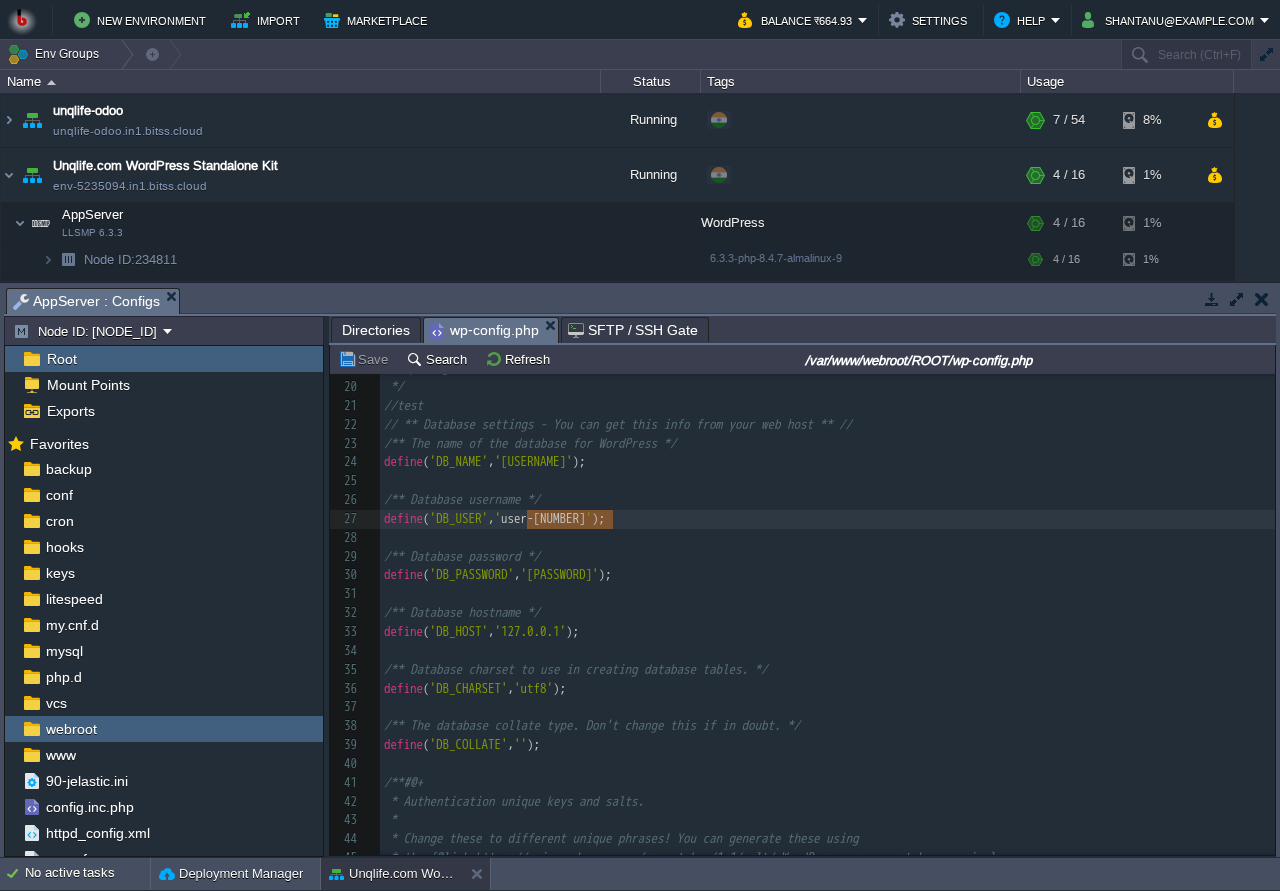 drag, startPoint x: 525, startPoint y: 521, endPoint x: 610, endPoint y: 515, distance: 85.2115 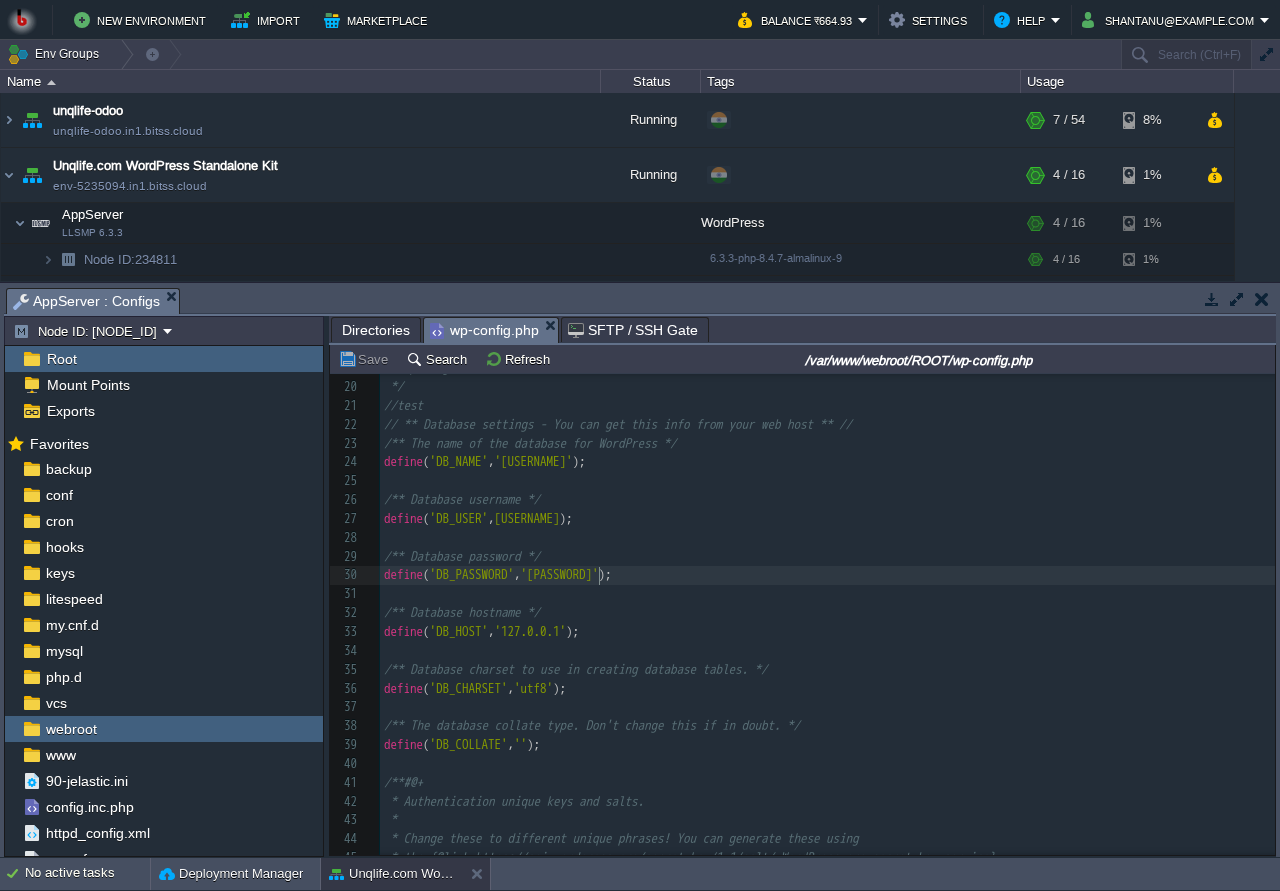 scroll, scrollTop: 0, scrollLeft: 0, axis: both 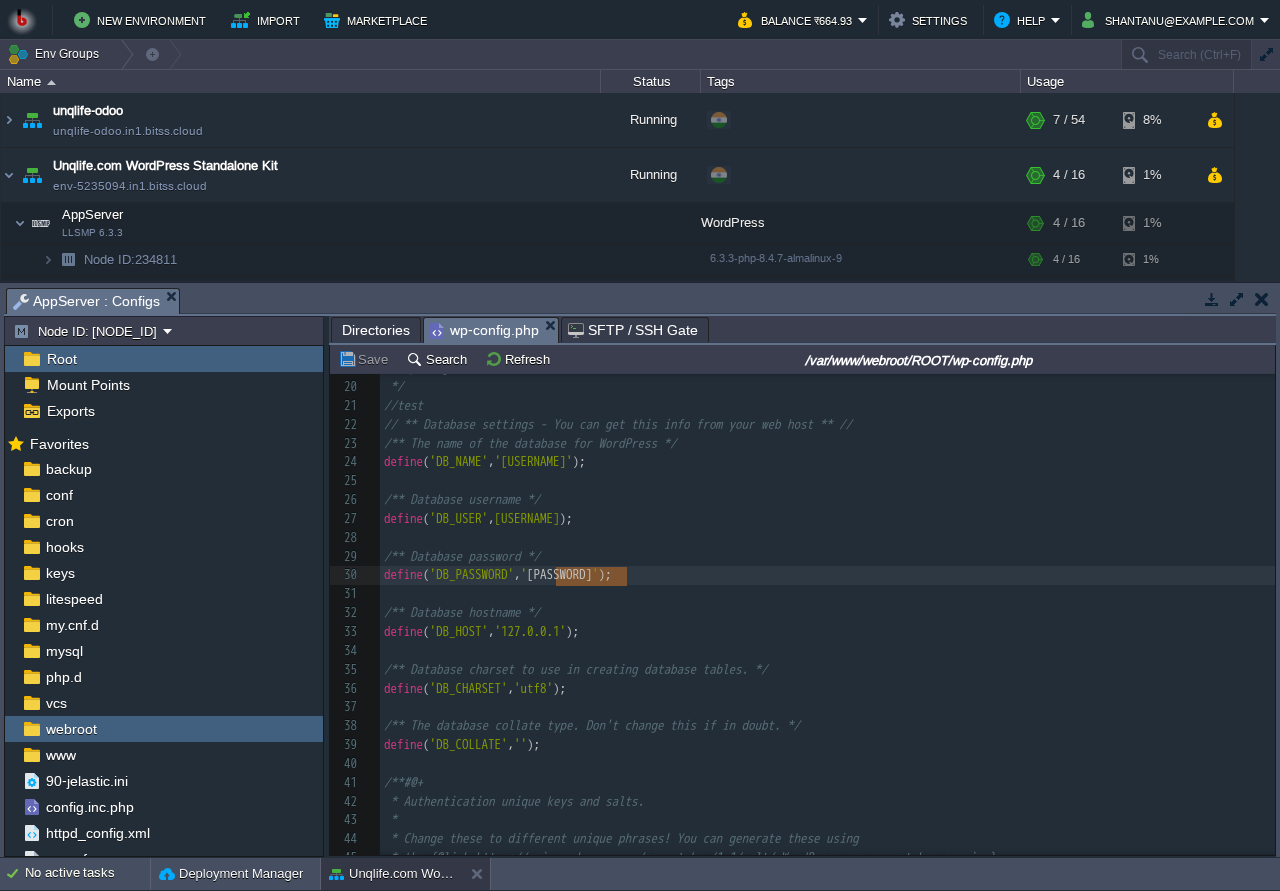 click on "'user-6996281'" at bounding box center (527, 518) 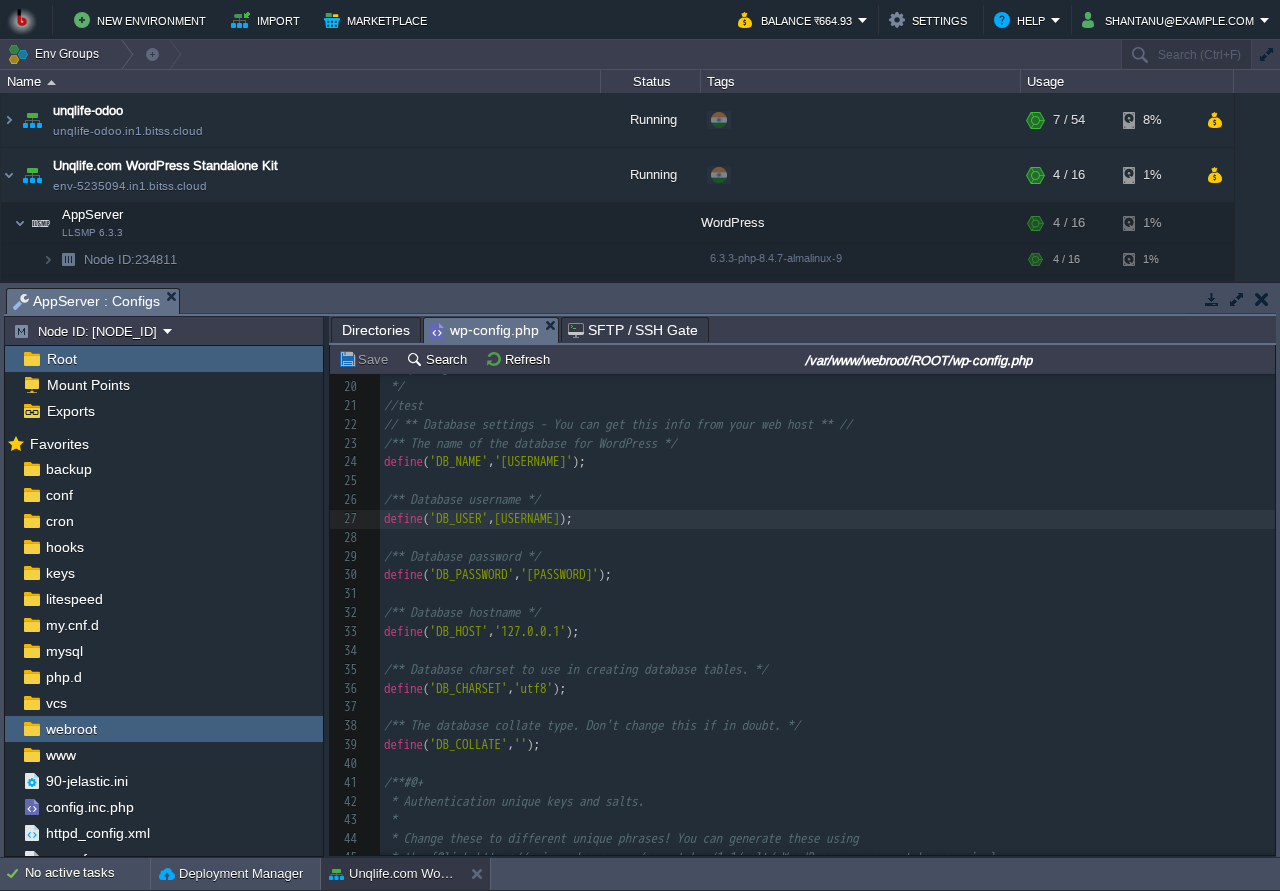 click on "'unqlife'" at bounding box center [534, 461] 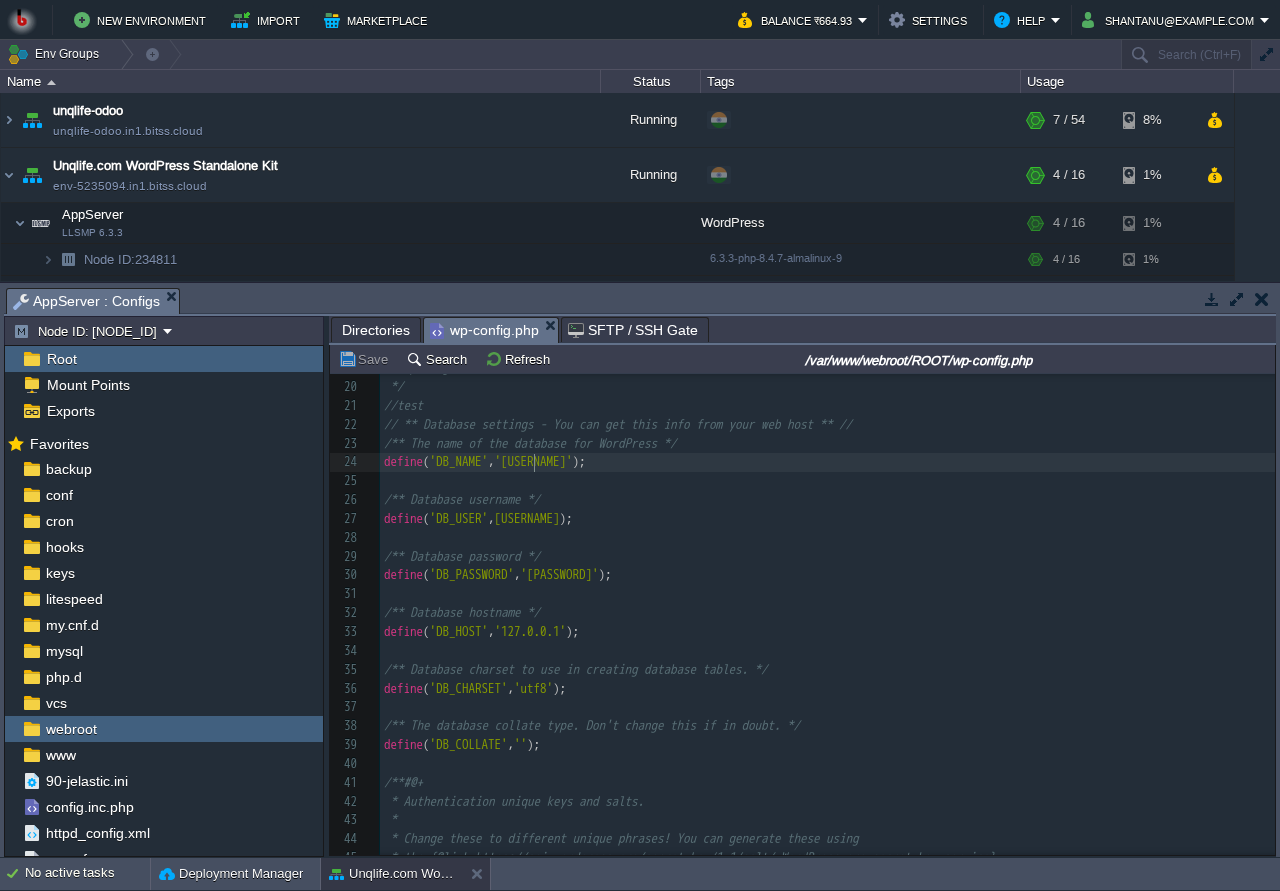 type on "unqlife" 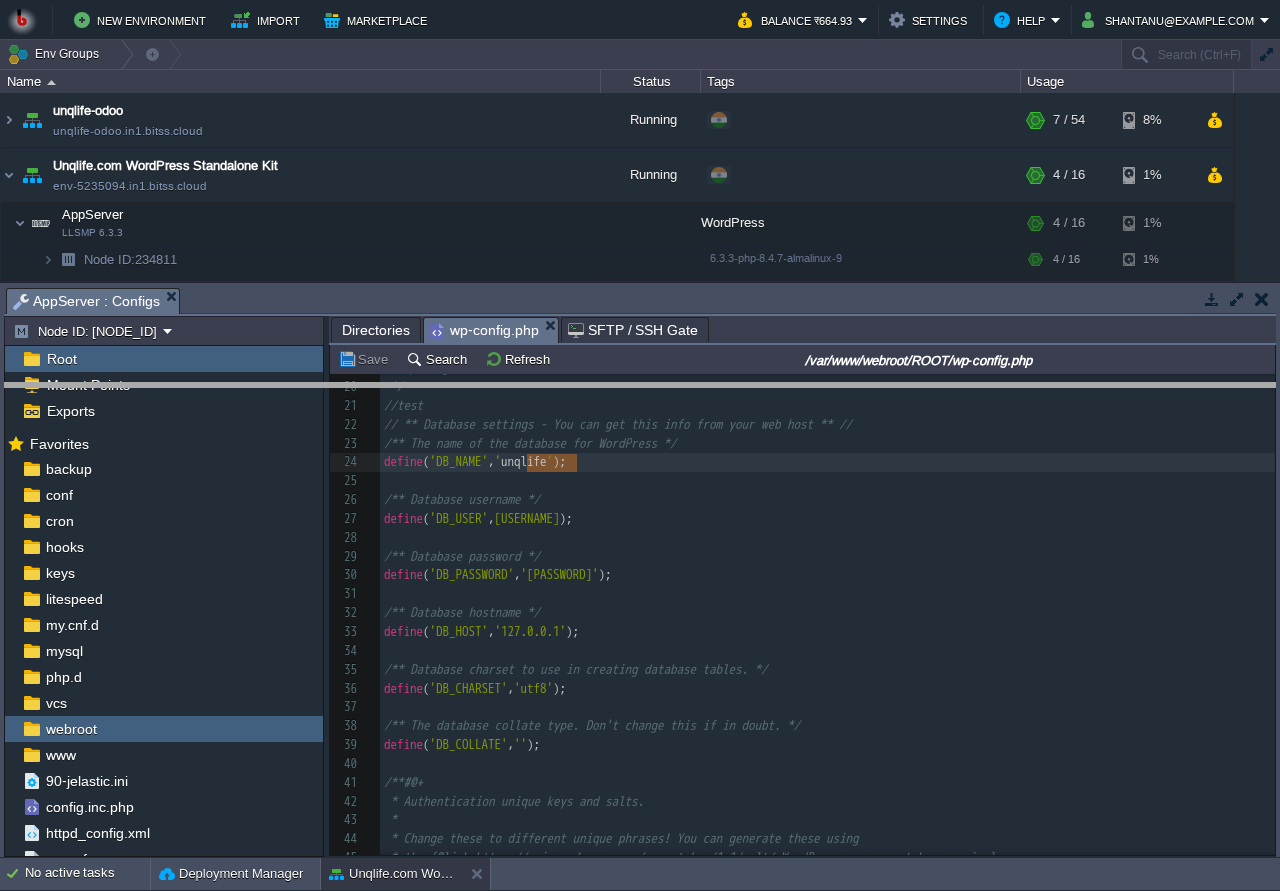 drag, startPoint x: 562, startPoint y: 302, endPoint x: 547, endPoint y: 401, distance: 100.12991 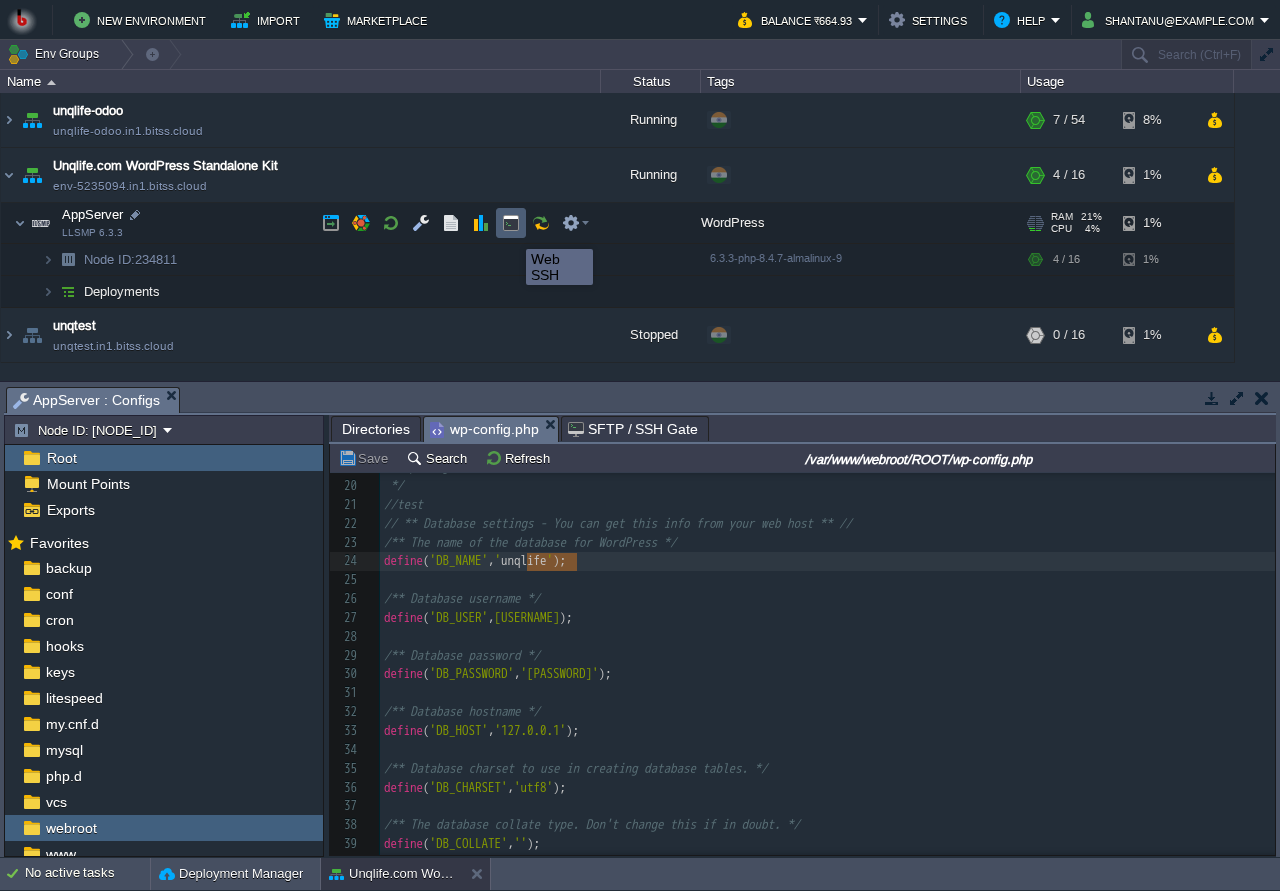 click at bounding box center (511, 223) 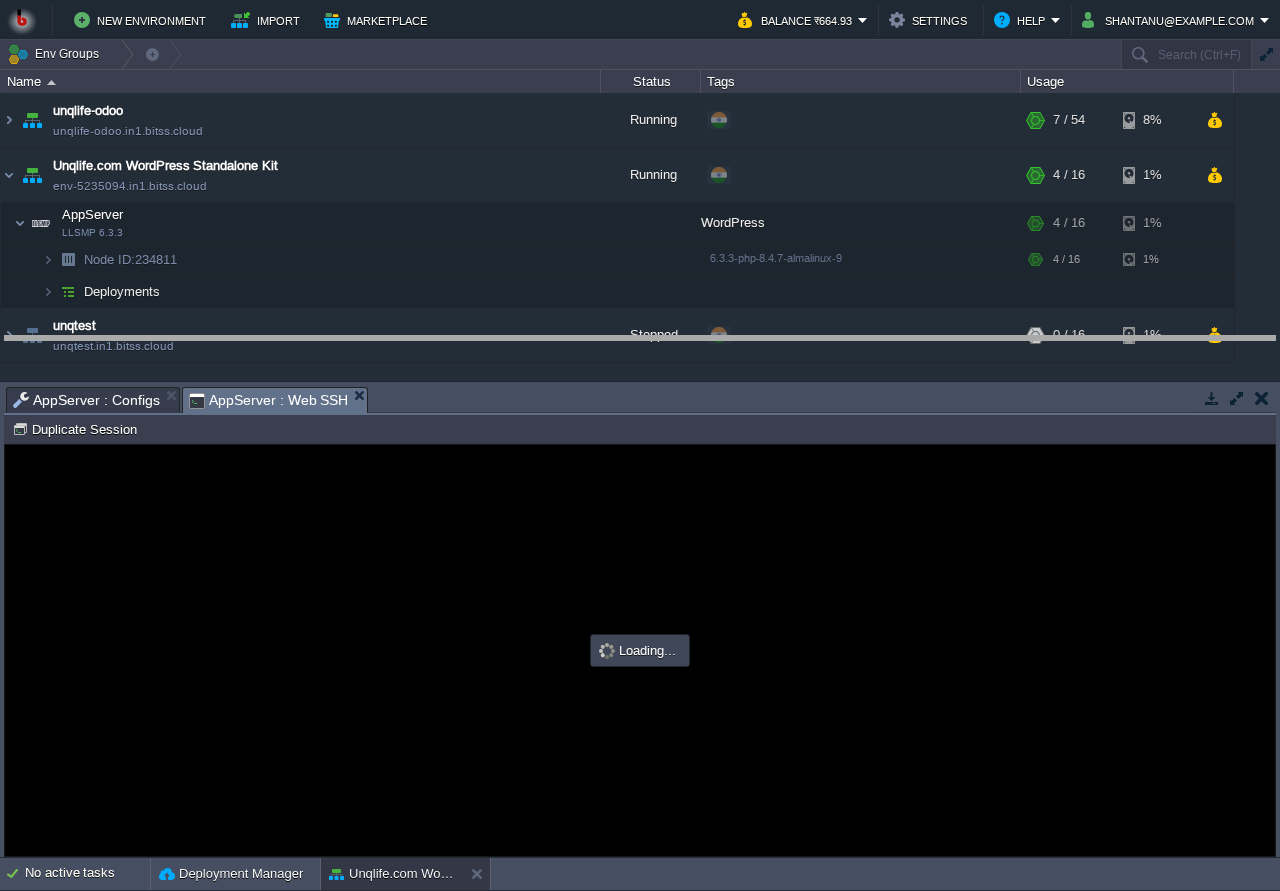 drag, startPoint x: 489, startPoint y: 396, endPoint x: 489, endPoint y: 352, distance: 44 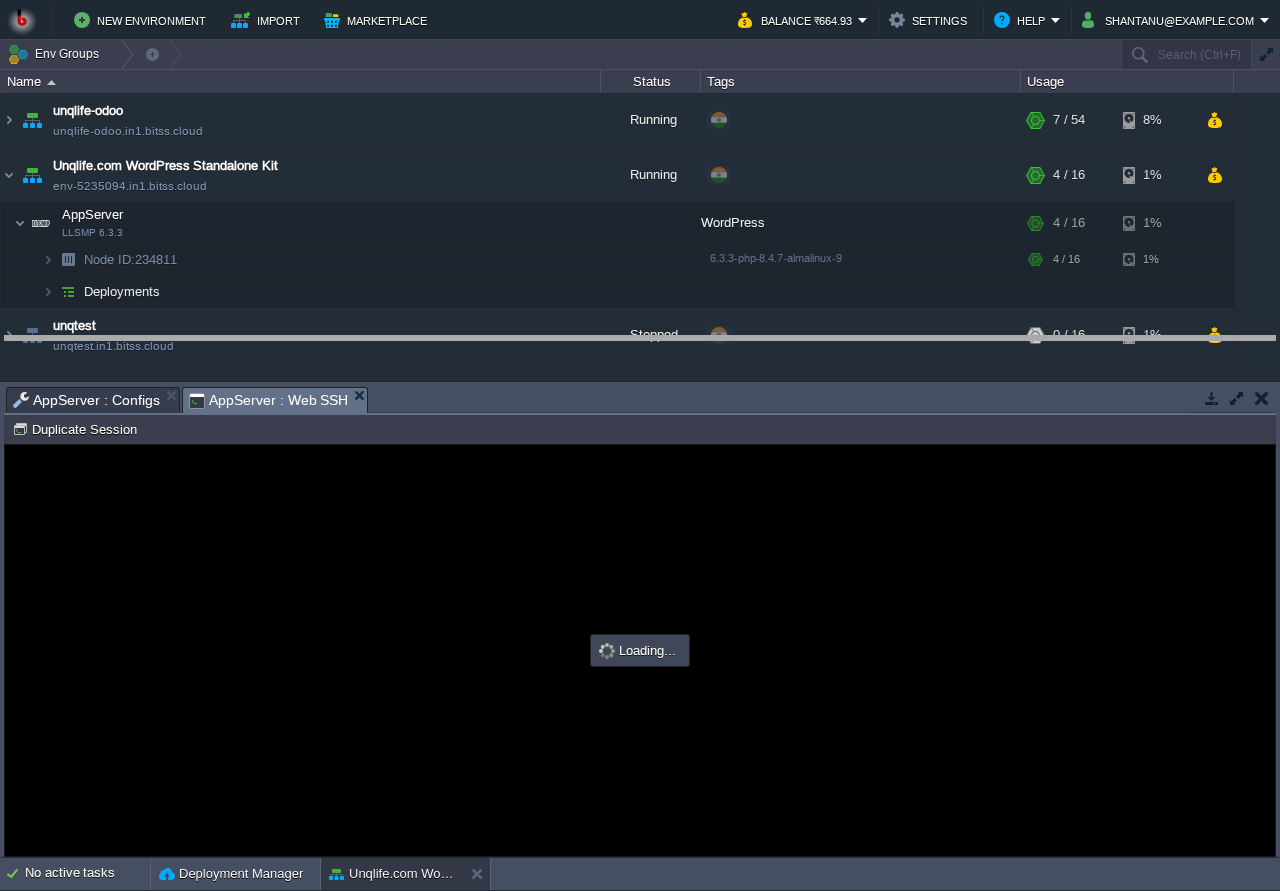 click on "New Environment Import Marketplace Bonus ₹0.00 Upgrade Account Balance ₹664.93 Settings Help shantanu@unqlife.com       Env Groups                     Search (Ctrl+F)         auto-gen Name Status Tags Usage unqlife-odoo unqlife-odoo.in1.bitss.cloud Running                                 + Add to Env Group                                                                                                                                                            RAM                 9%                                         CPU                 1%                             7 / 54                    8%       Load Balancer NGINX 1.28.0                                                         no SLB access                                                                                                                                                                                   RAM                 7%                                         CPU                 2%" at bounding box center [640, 445] 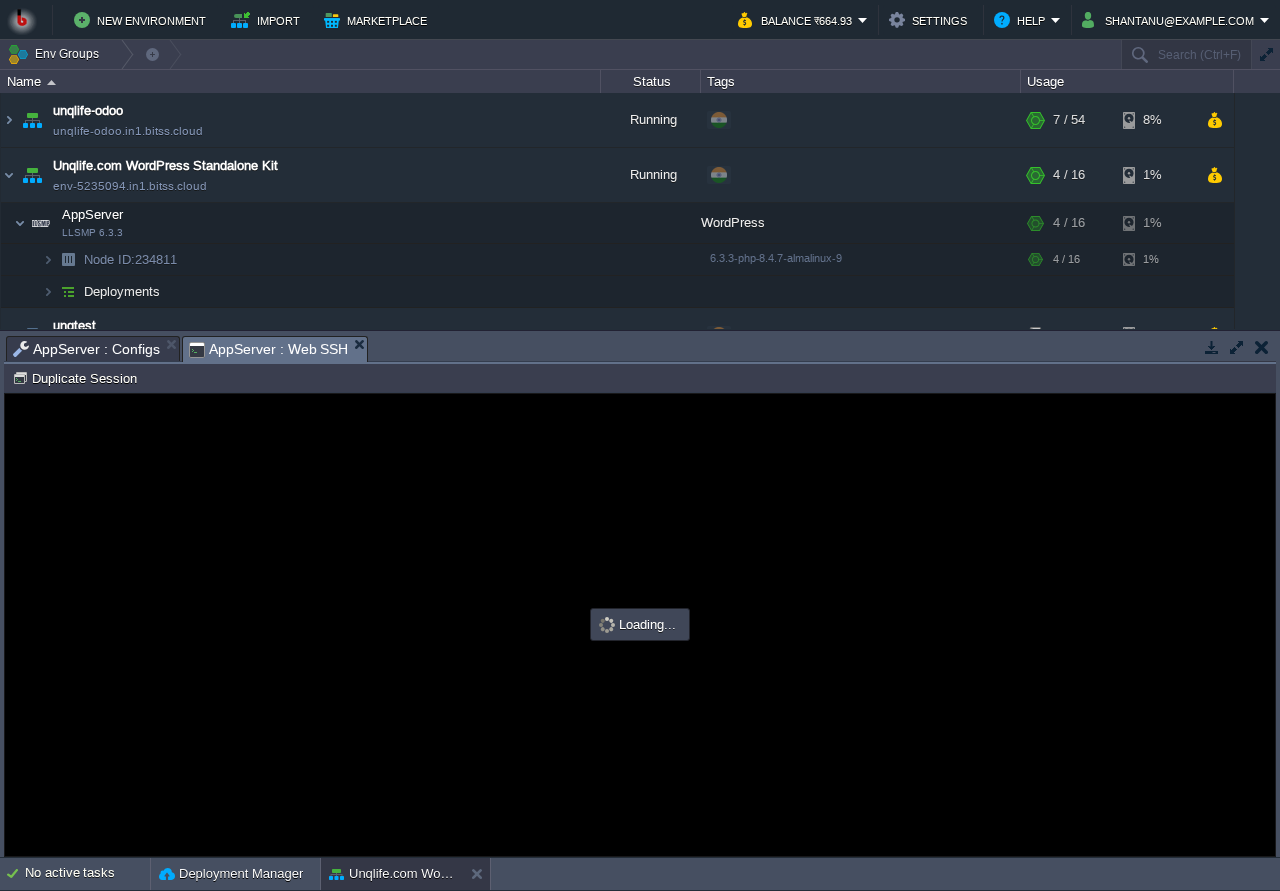 click at bounding box center (640, 625) 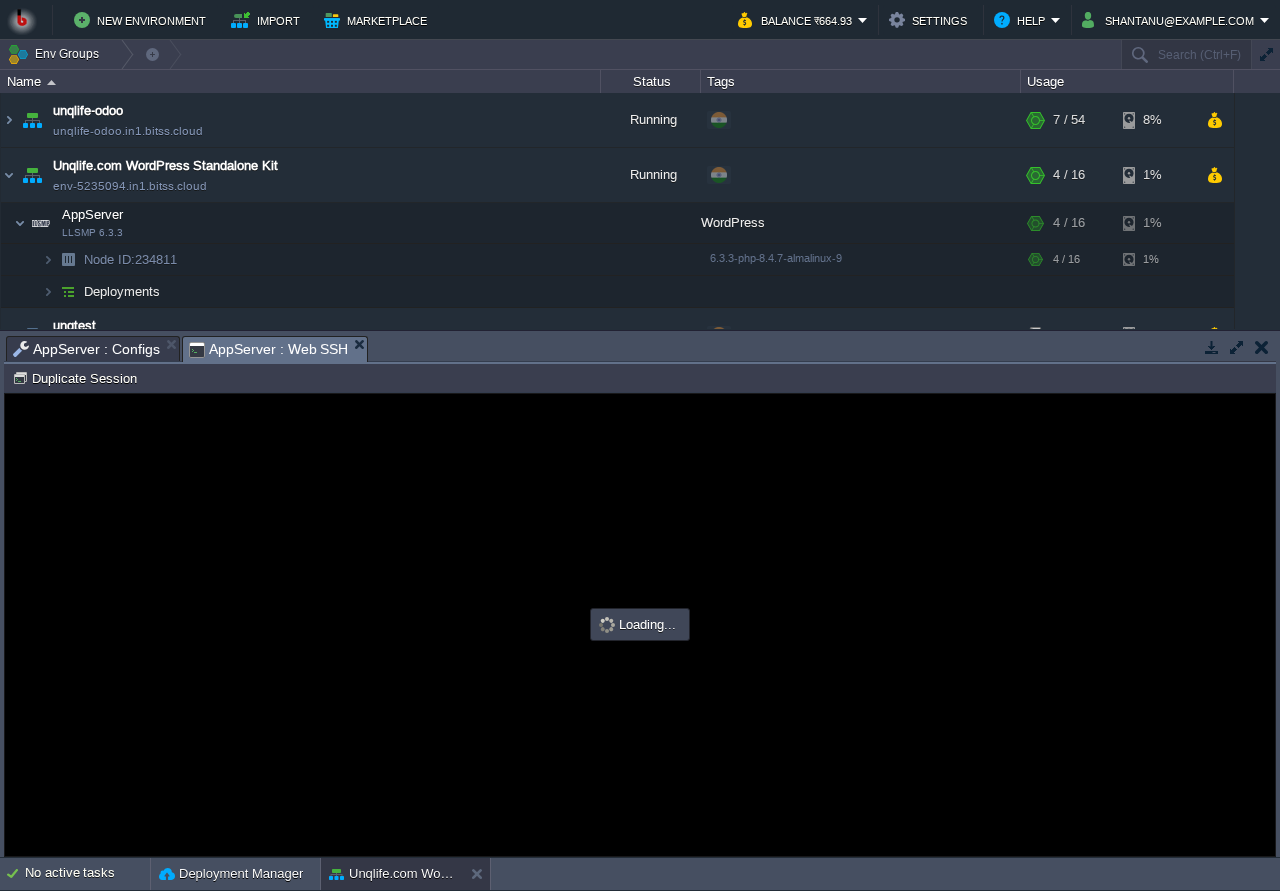 scroll, scrollTop: 0, scrollLeft: 0, axis: both 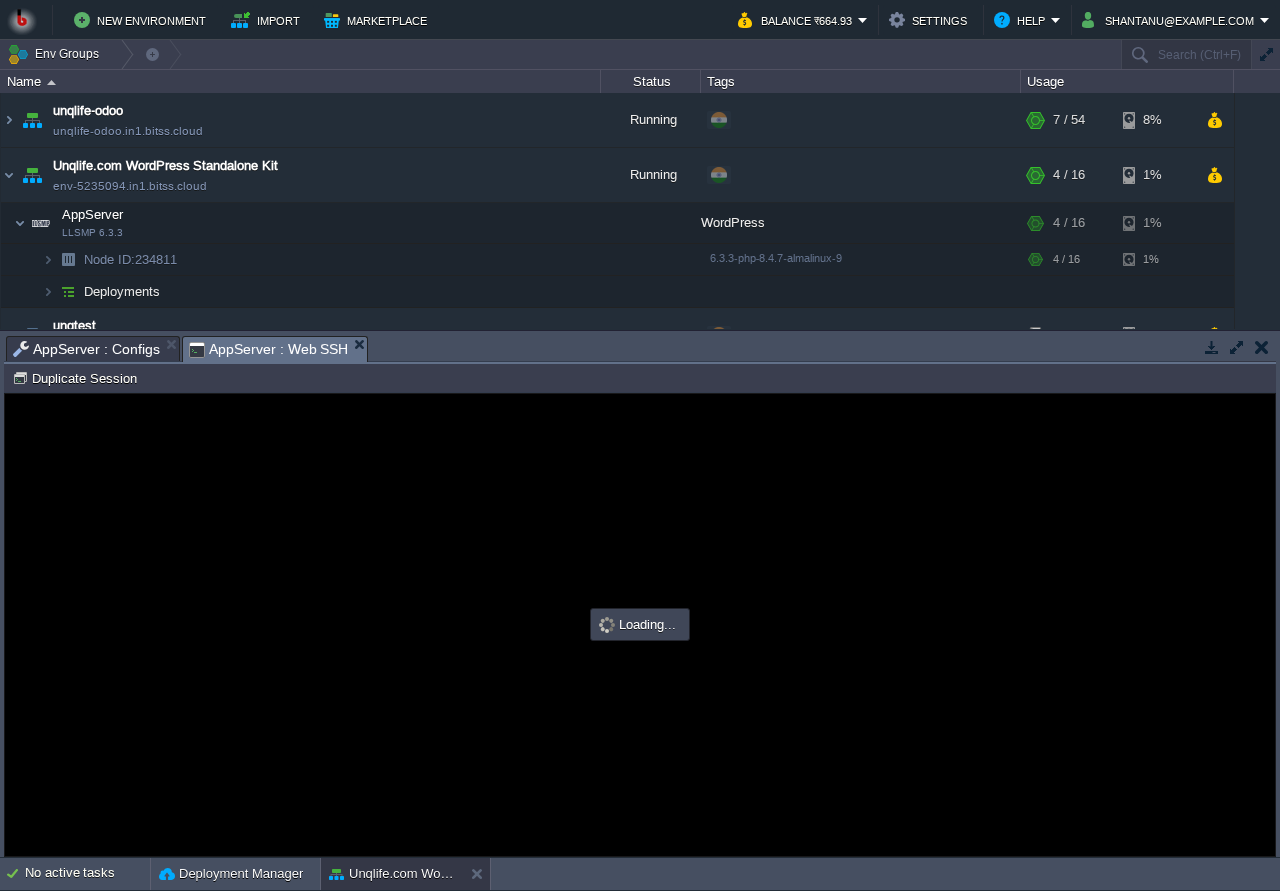 type on "#000000" 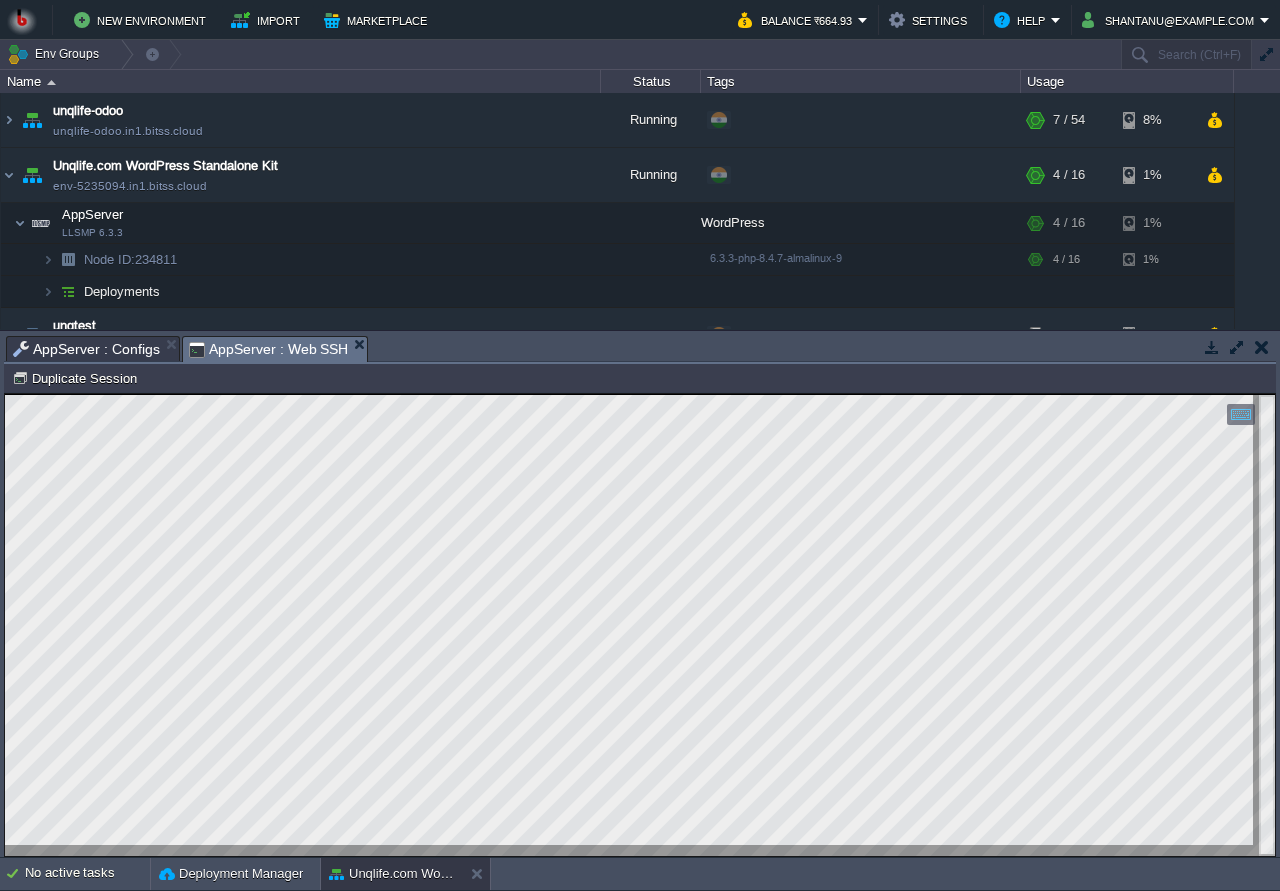 scroll, scrollTop: 10, scrollLeft: 0, axis: vertical 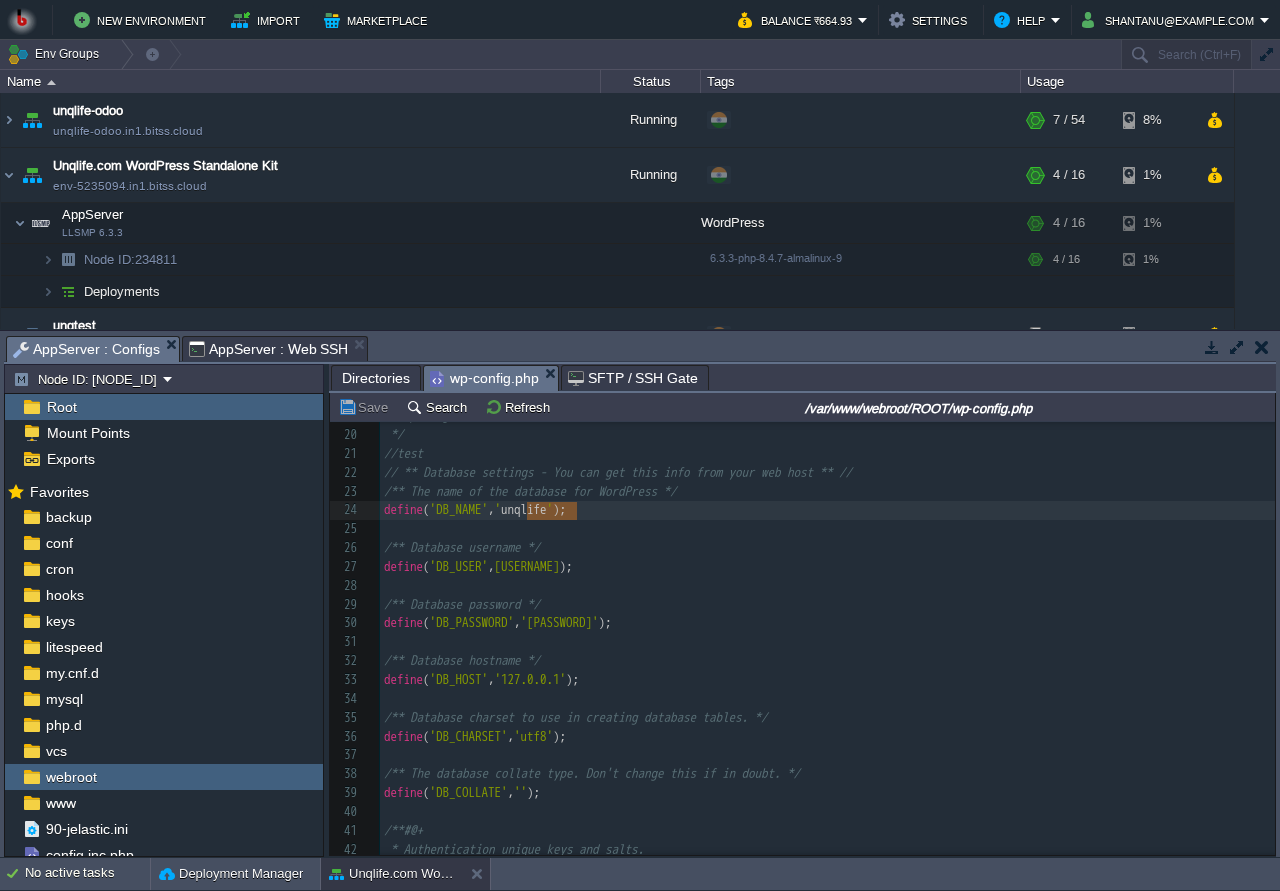 click on "AppServer : Configs" at bounding box center [86, 349] 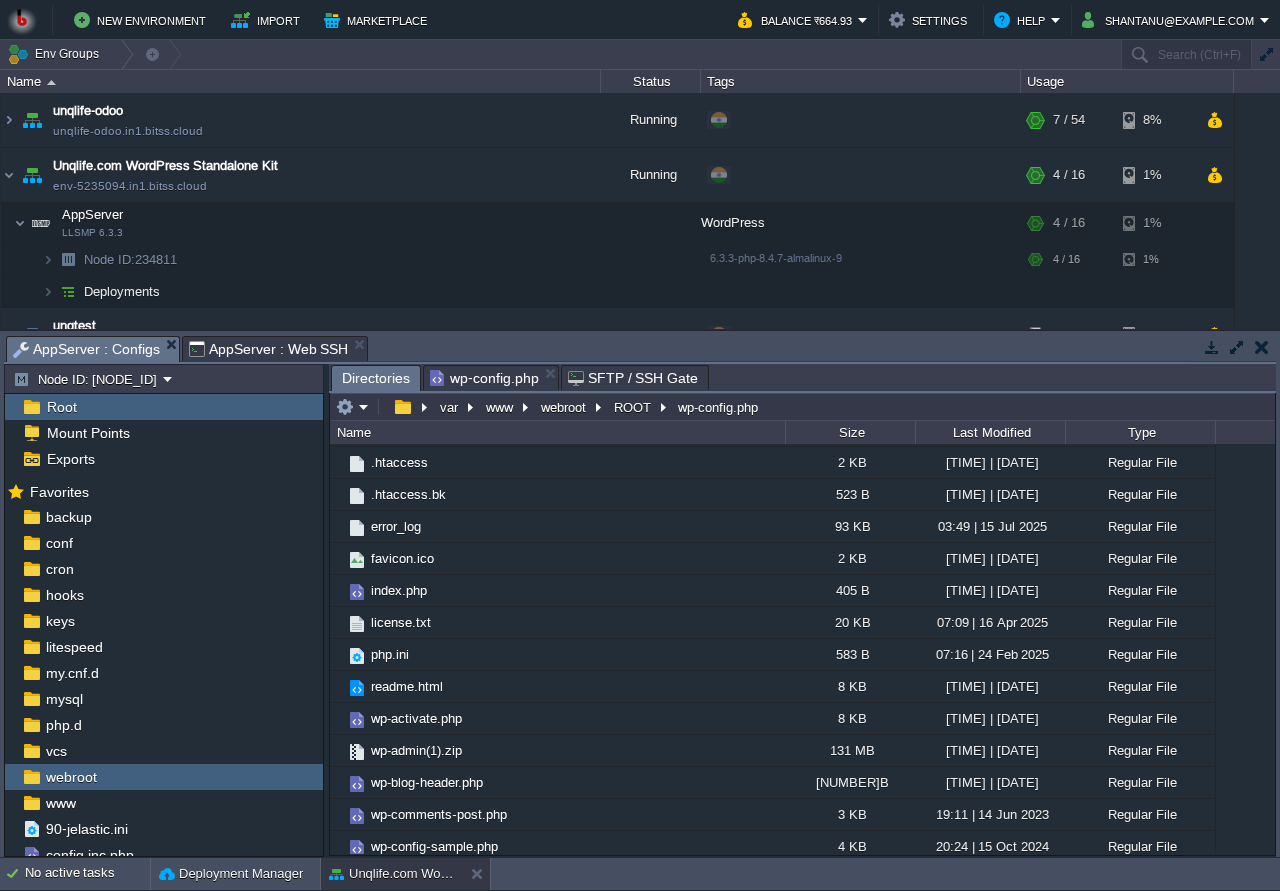 click on "Directories" at bounding box center [376, 378] 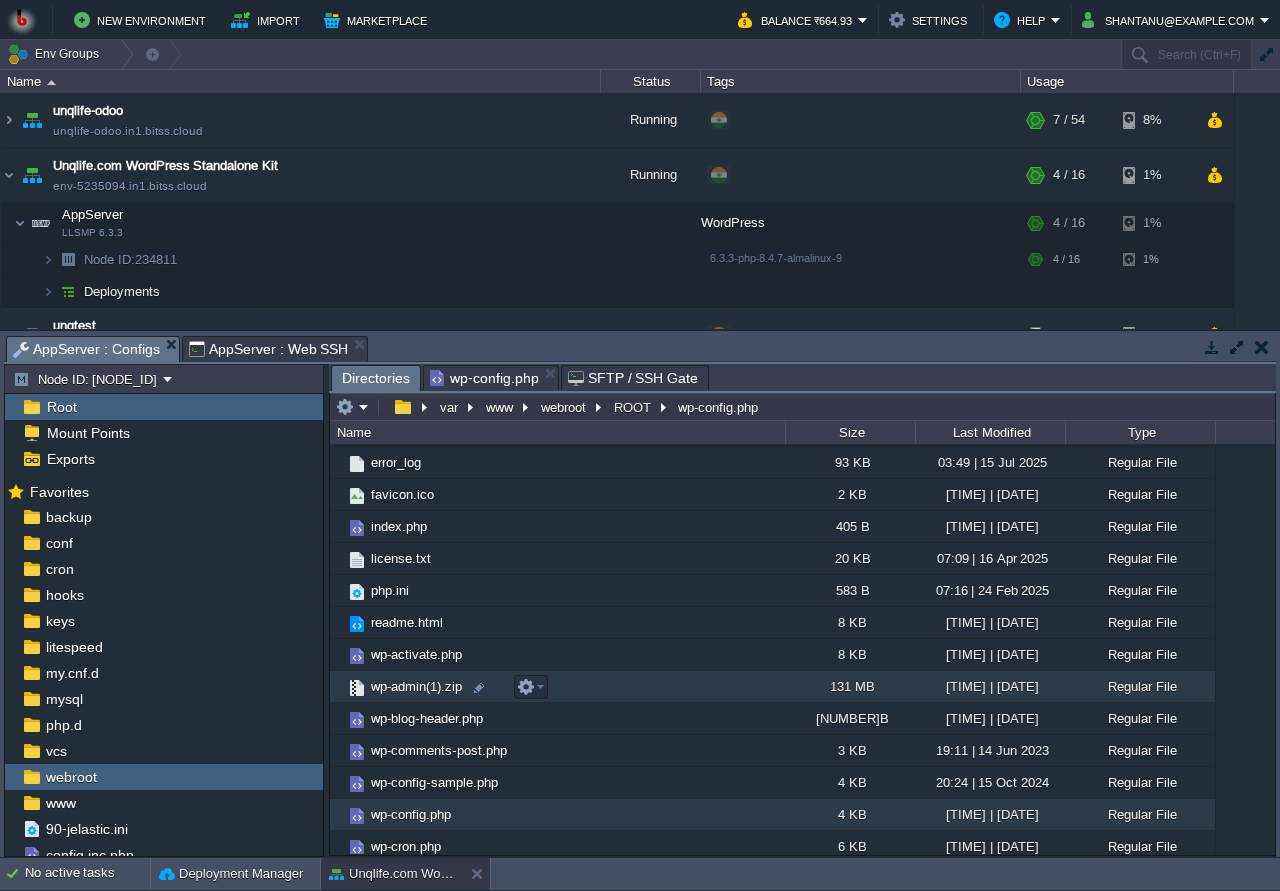 scroll, scrollTop: 0, scrollLeft: 0, axis: both 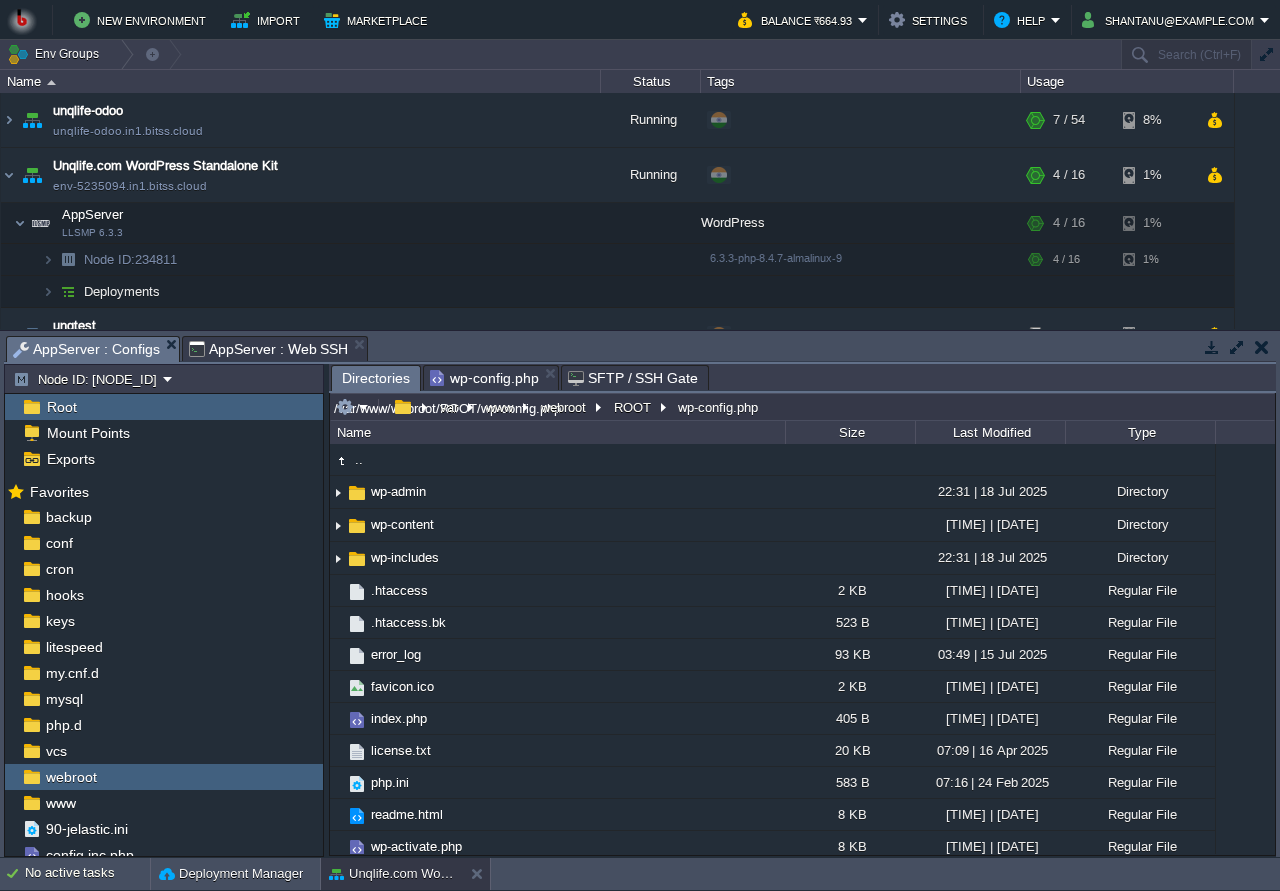 click on "/var/www/webroot/ROOT/wp-config.php" at bounding box center (802, 407) 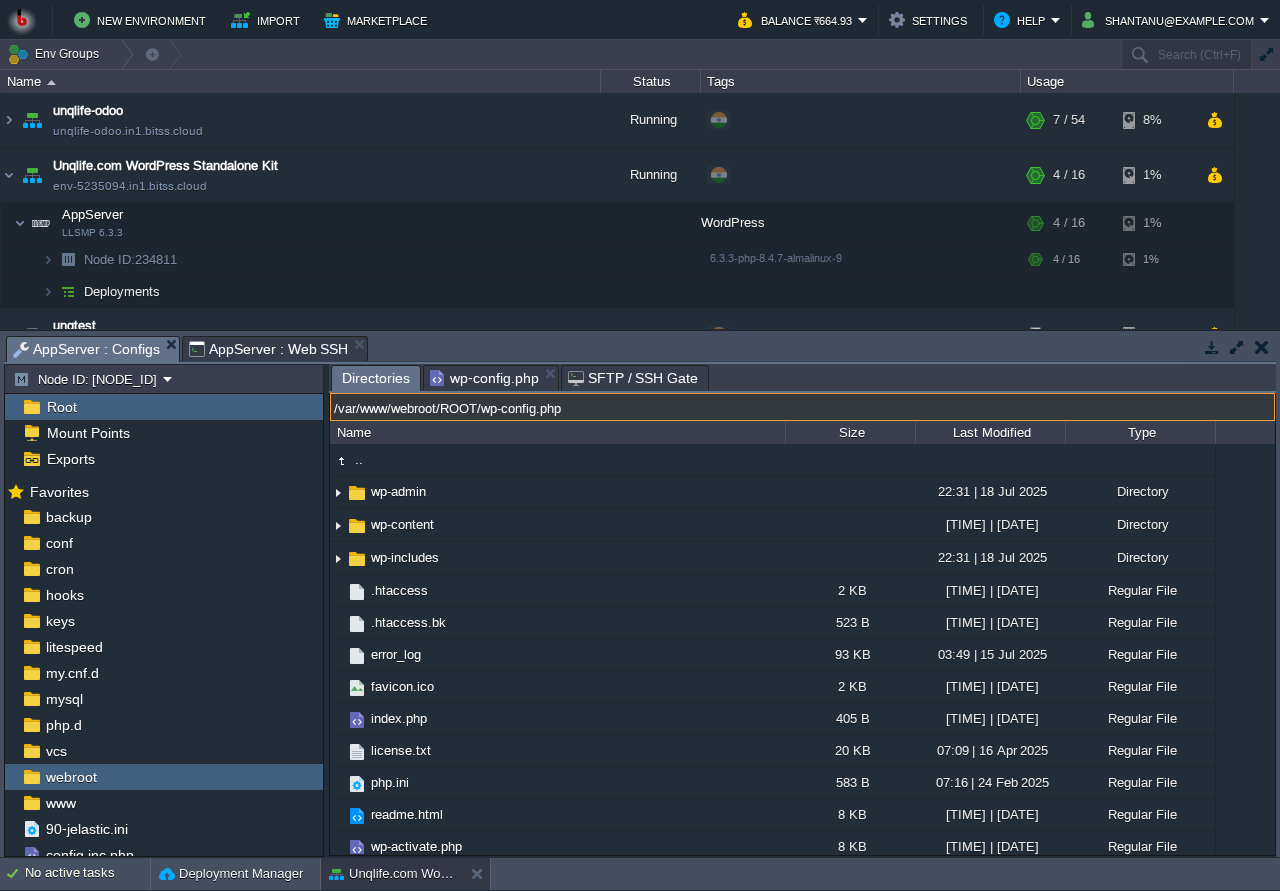 click on "/var/www/webroot/ROOT/wp-config.php" at bounding box center (802, 407) 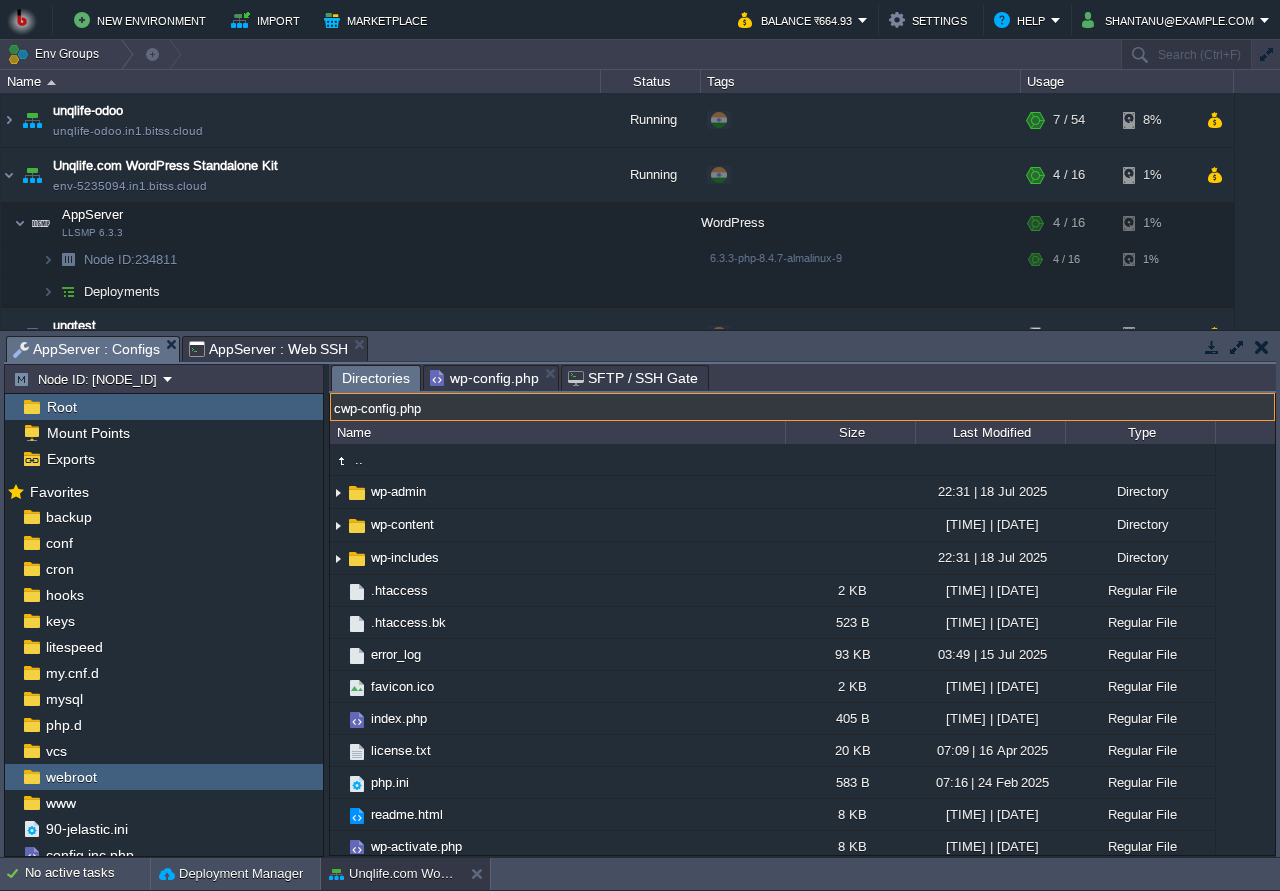 type on "cwp-config.php" 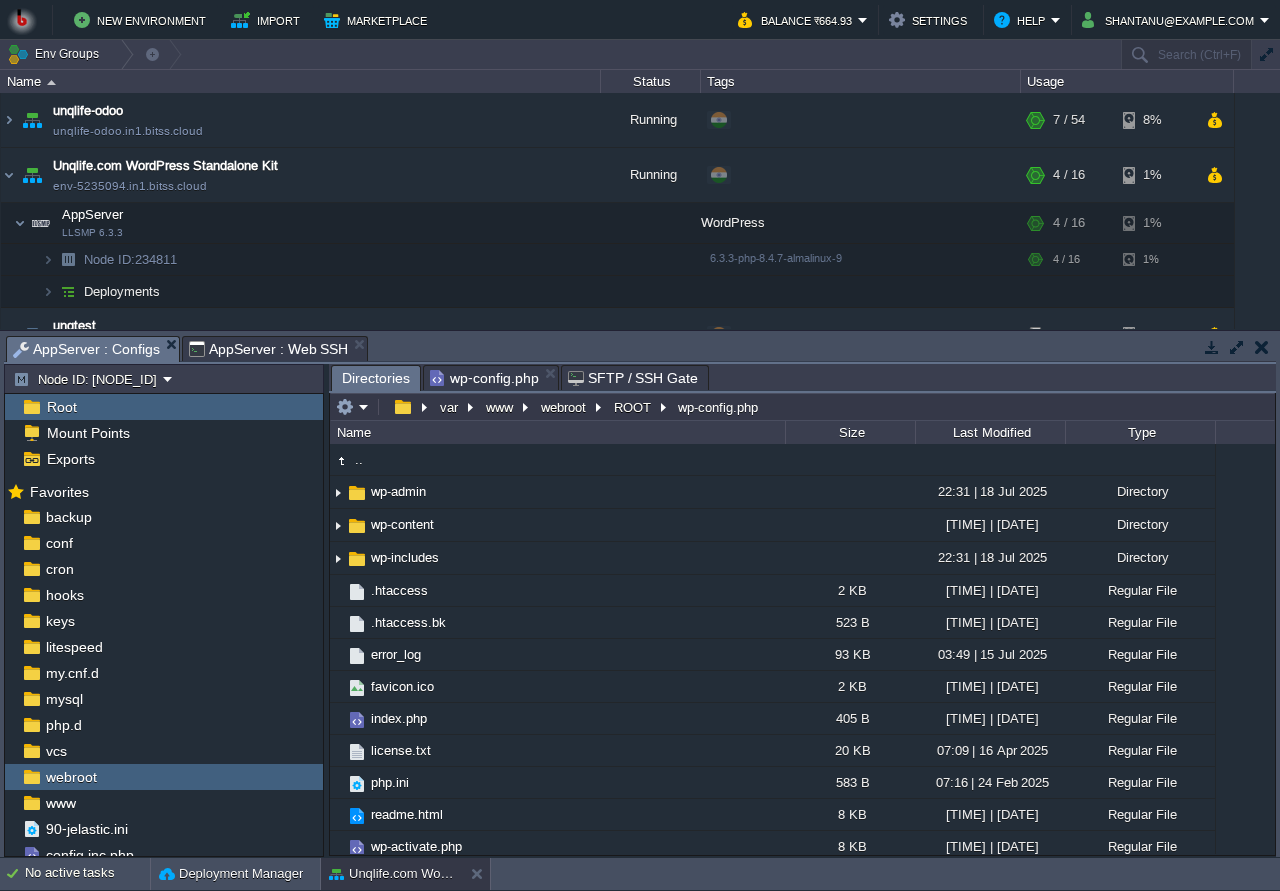 click on "Tasks Activity Log Archive Git / SVN AppServer : Configs AppServer : Web SSH   Node ID: 234811 Root Mount Points Exports Mark the most frequently used files and directories as Favorites to easily access them within this panel. Favorites backup conf cron hooks keys litespeed my.cnf.d mysql php.d vcs webroot www 90-jelastic.ini config.inc.php httpd_config.xml my.cnf php.ini redeploy.conf   Directories wp-config.php SFTP / SSH Gate       var www webroot ROOT wp-config.php Name Size Last Modified Type .. wp-admin 22:31   |   18 Jul 2025 Directory wp-content 11:13   |   08 Aug 2025 Directory wp-includes 22:31   |   18 Jul 2025 Directory .htaccess 2 KB 03:53   |   31 Jul 2025 Regular File .htaccess.bk 523 B 21:48   |   17 Jul 2025 Regular File error_log 93 KB 03:49   |   15 Jul 2025 Regular File favicon.ico 2 KB 21:47   |   17 Jul 2025 Regular File index.php 405 B 11:33   |   06 Feb 2020 Regular File license.txt 20 KB 07:09   |   16 Apr 2025 Regular File php.ini 583 B 07:16   |   24 Feb 2025" at bounding box center [640, 594] 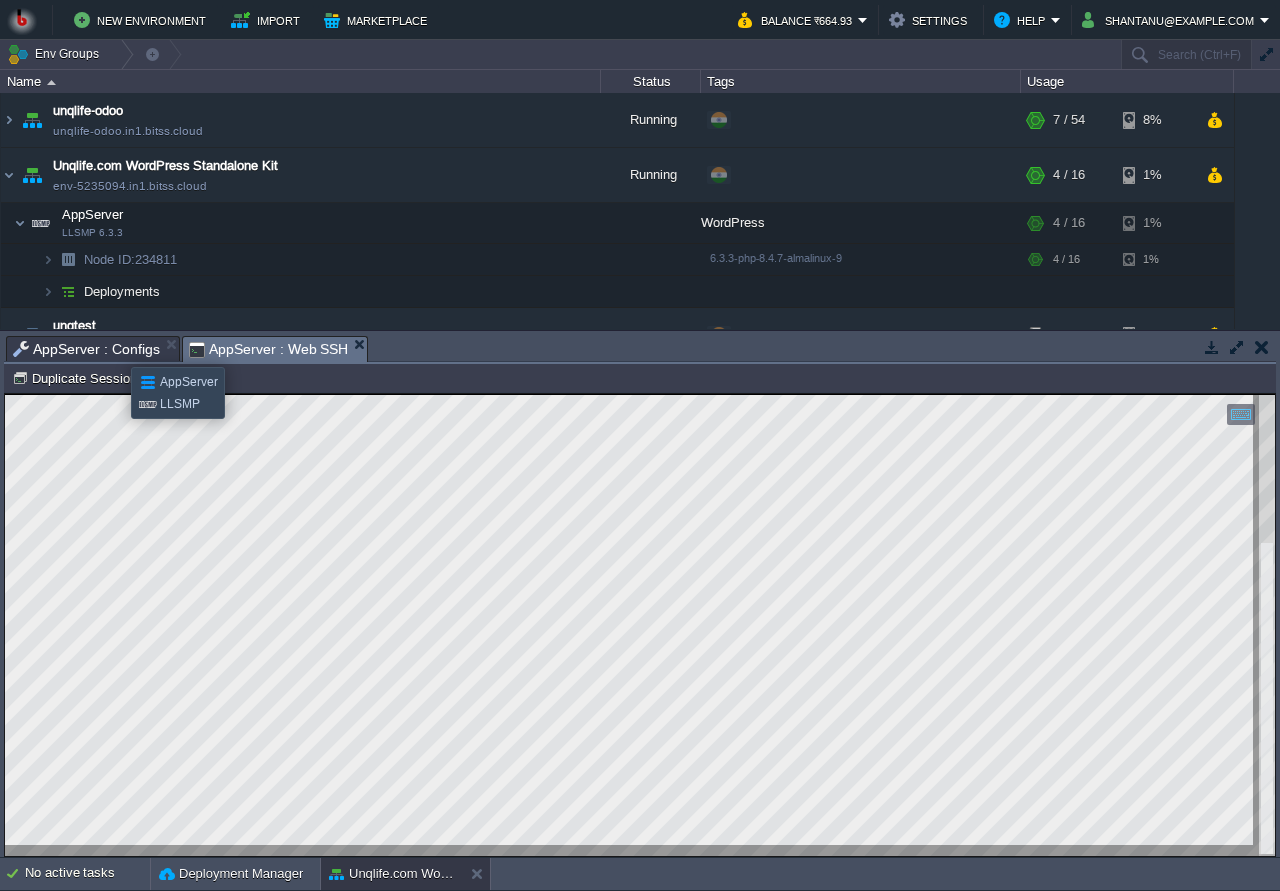 click on "AppServer : Configs" at bounding box center [86, 349] 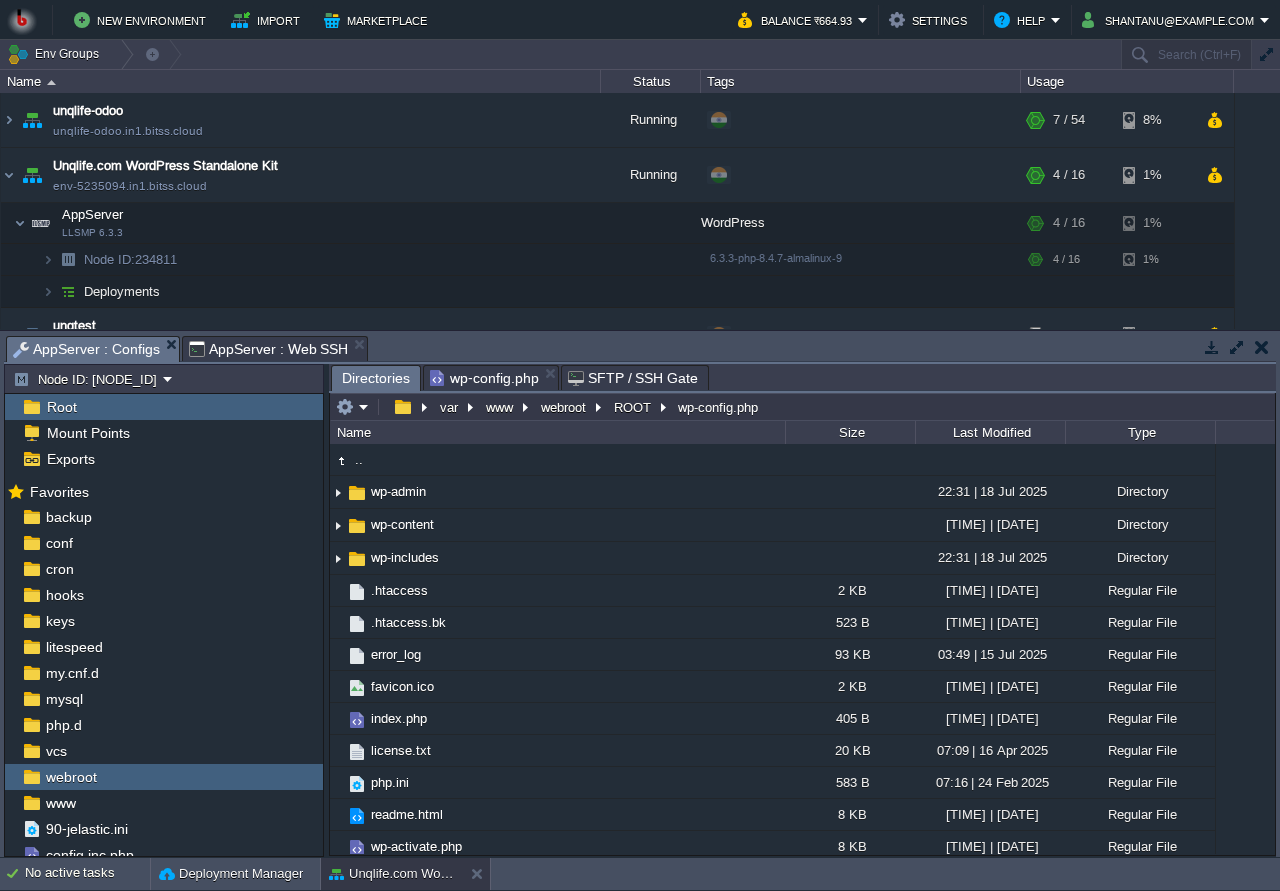 click at bounding box center (1212, 347) 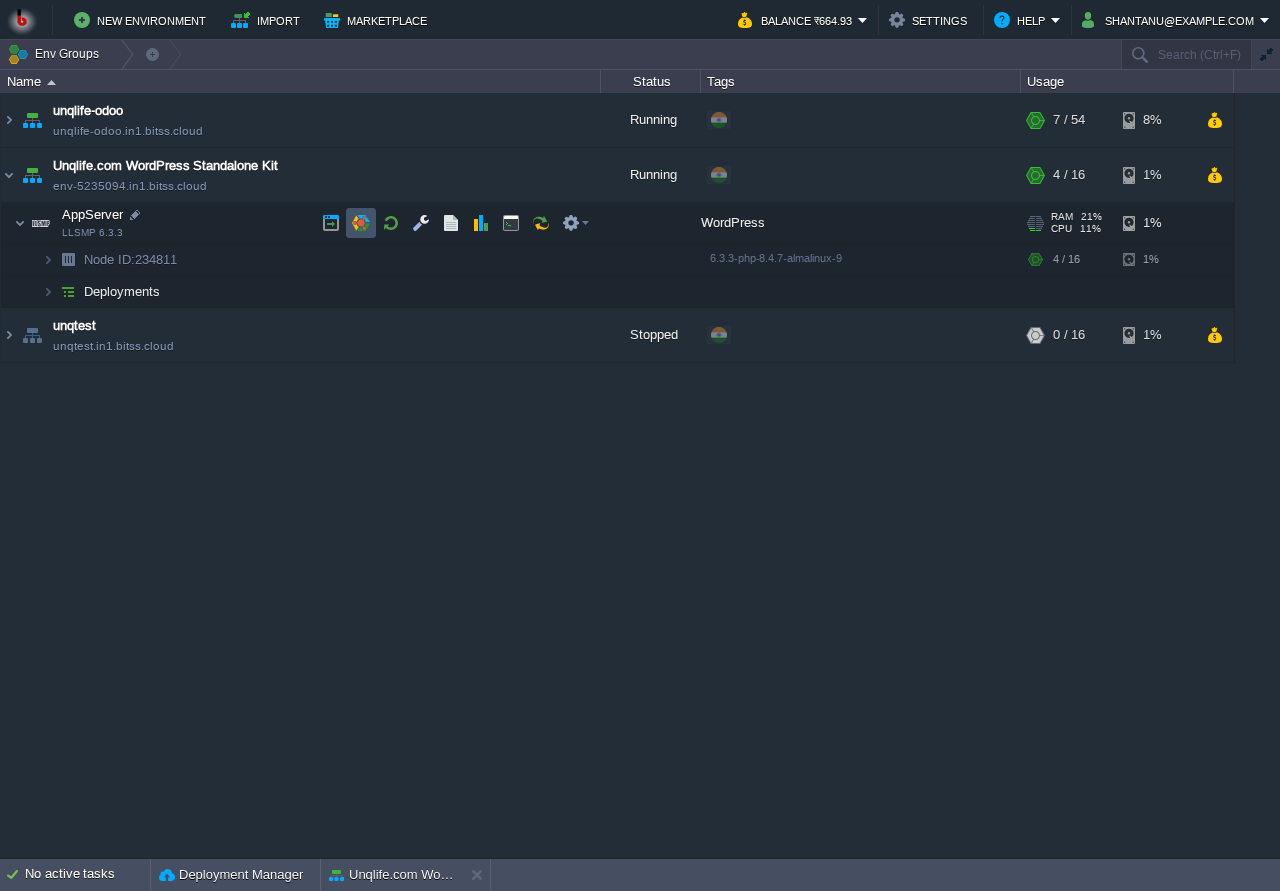 click at bounding box center (361, 223) 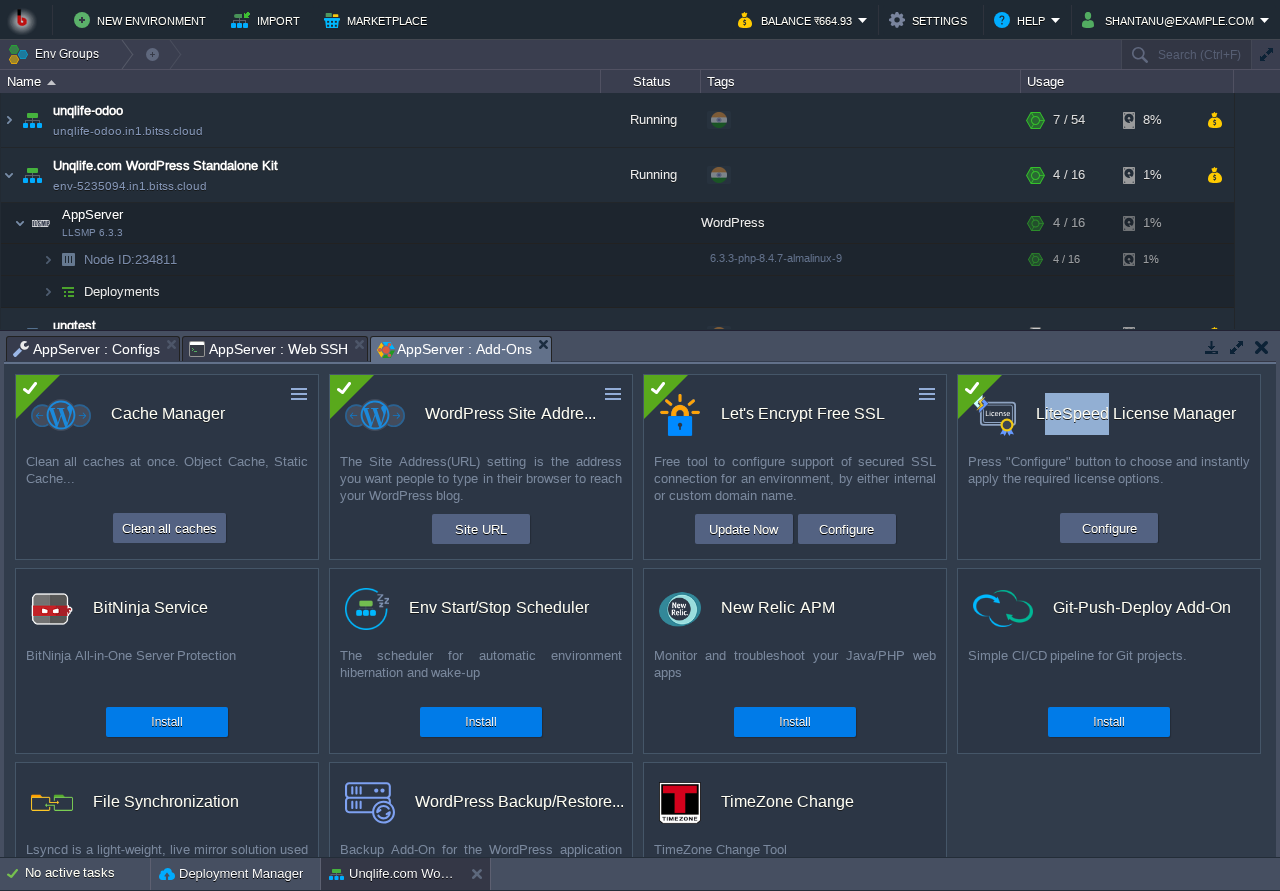 drag, startPoint x: 1045, startPoint y: 420, endPoint x: 1104, endPoint y: 418, distance: 59.03389 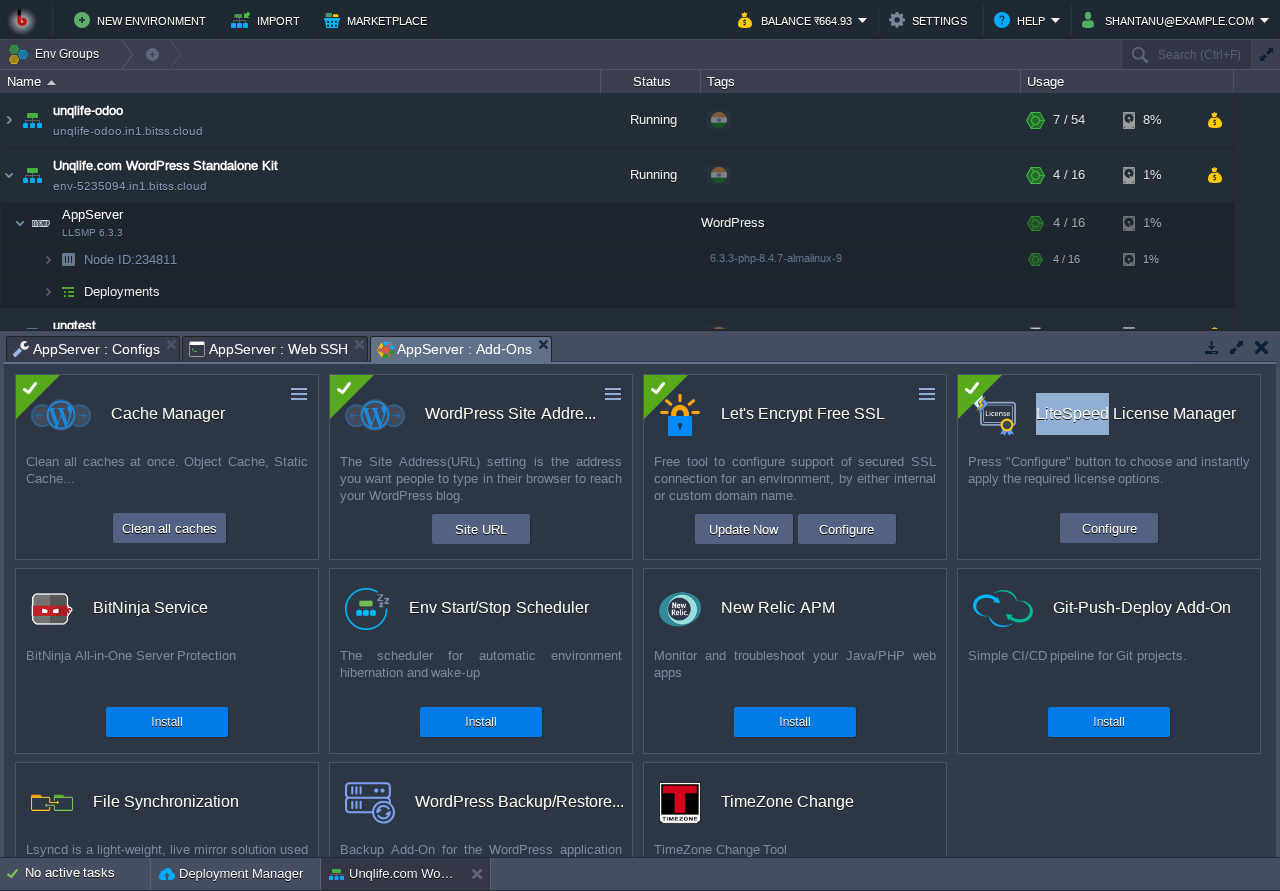 drag, startPoint x: 1104, startPoint y: 418, endPoint x: 1036, endPoint y: 418, distance: 68 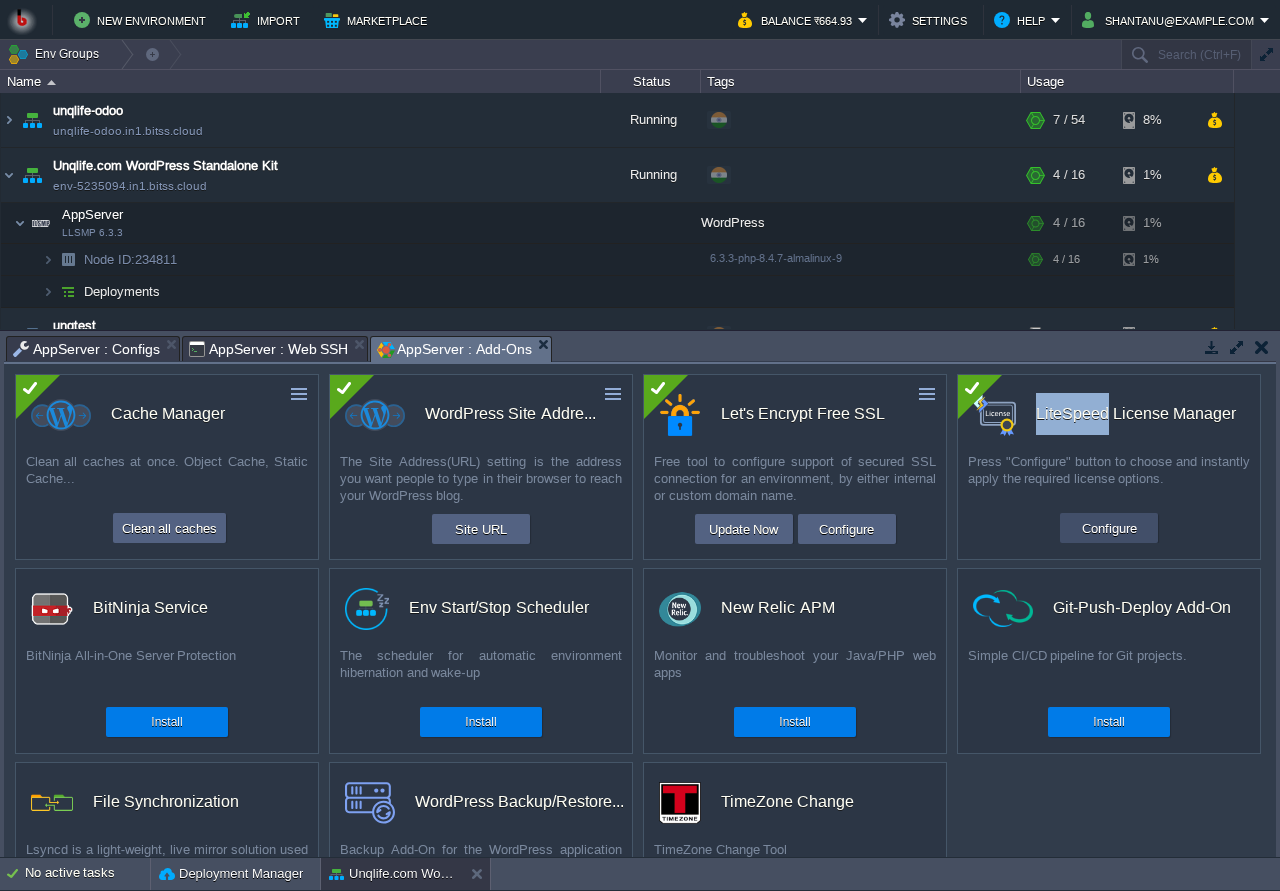click on "Configure" at bounding box center [1109, 528] 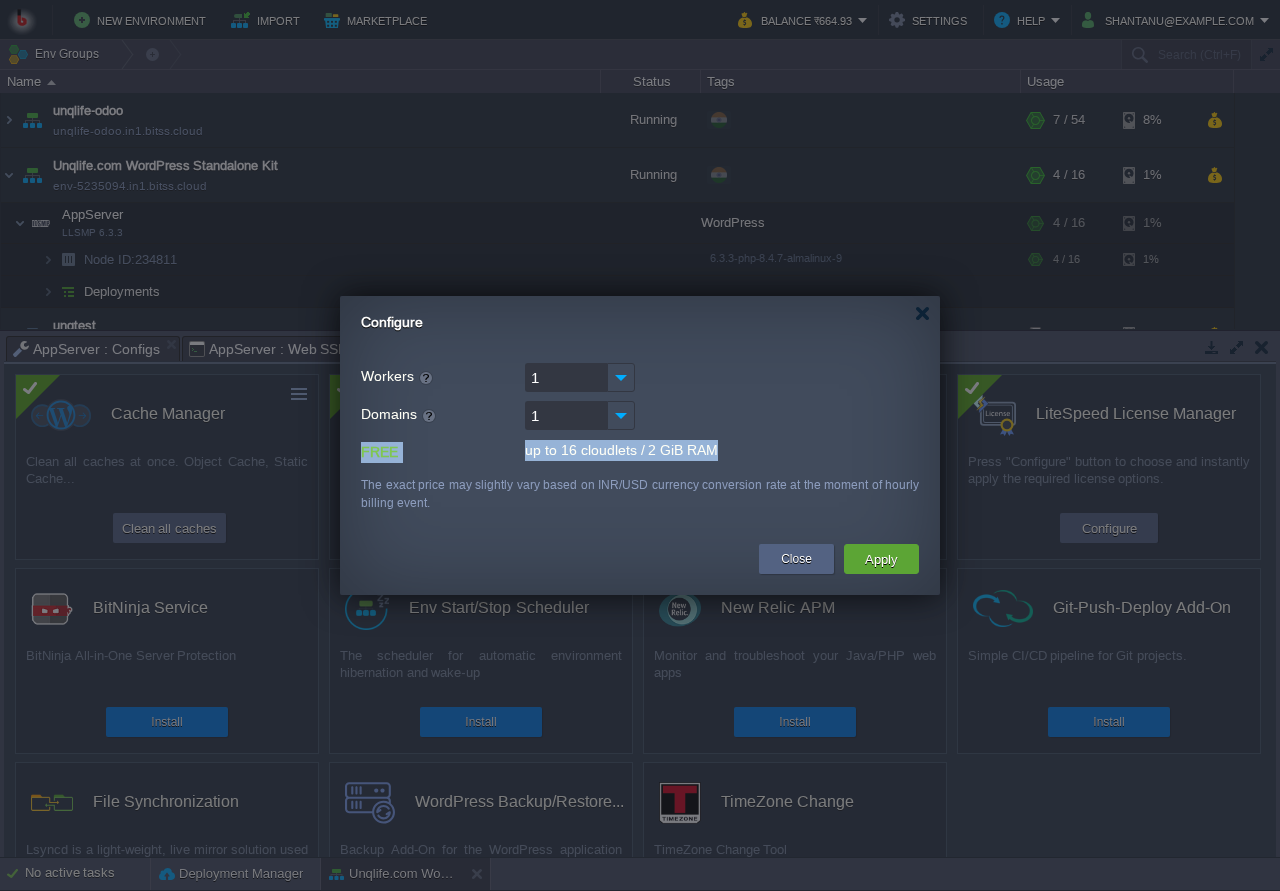 drag, startPoint x: 362, startPoint y: 454, endPoint x: 742, endPoint y: 457, distance: 380.01184 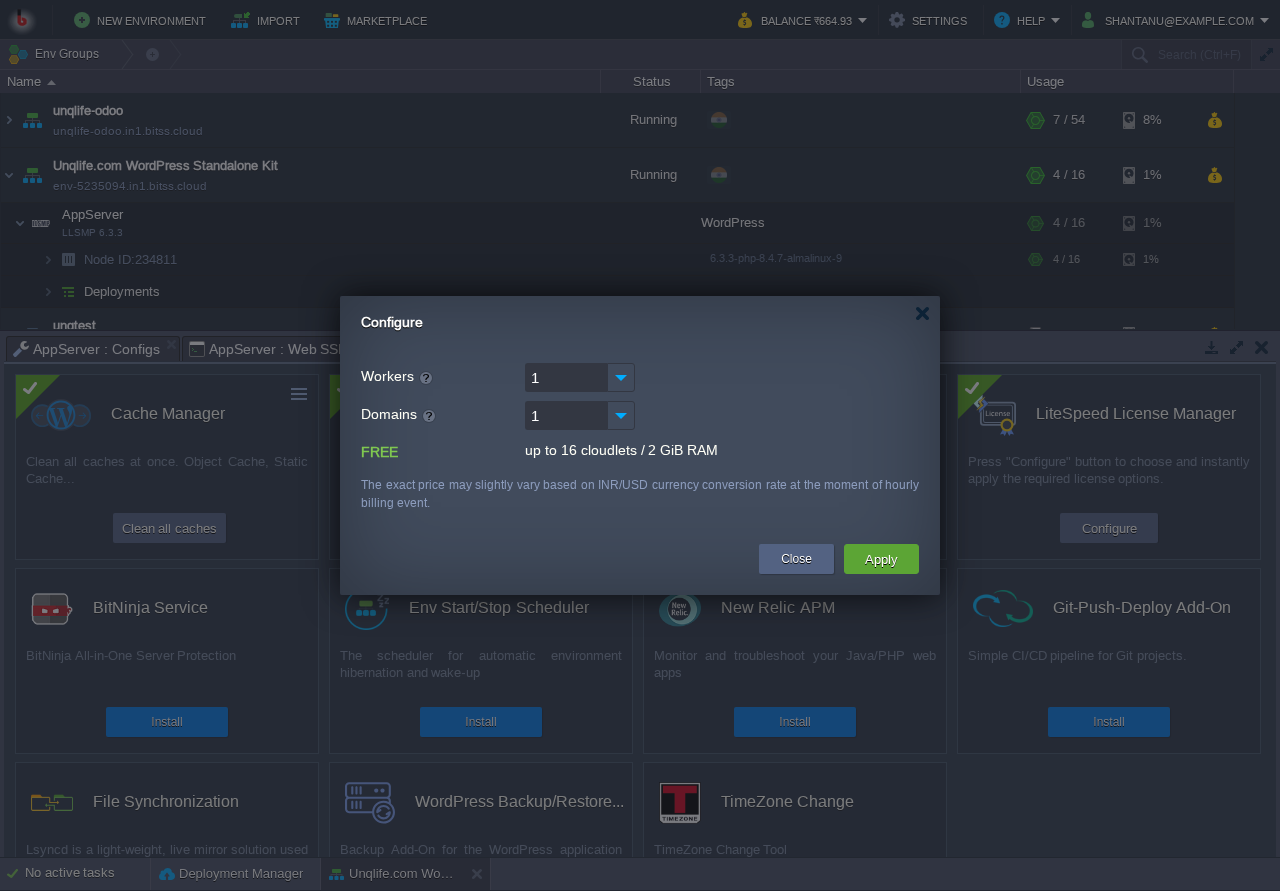 click on "The exact price may slightly vary based on INR/USD currency conversion rate at the moment of hourly billing event." at bounding box center [640, 498] 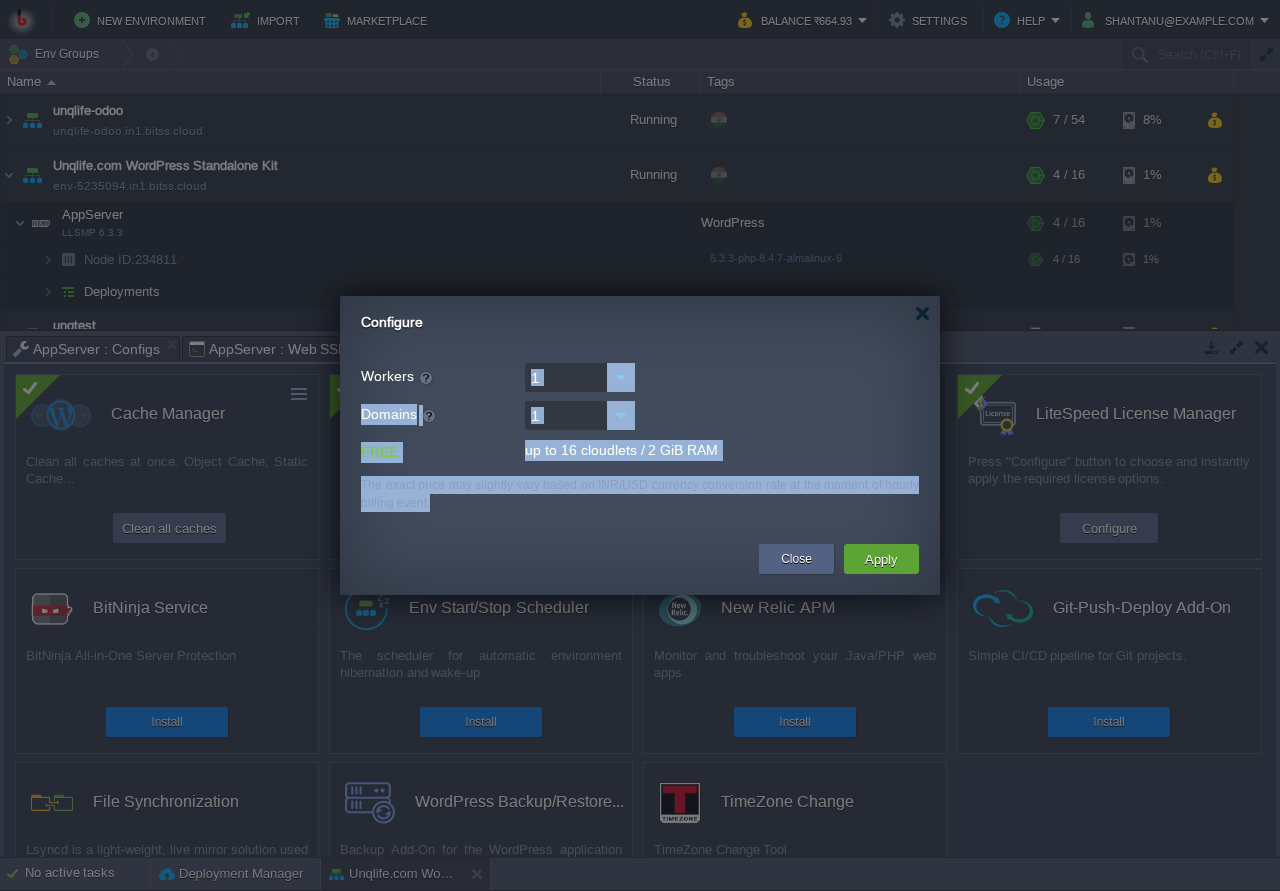 drag, startPoint x: 436, startPoint y: 502, endPoint x: 358, endPoint y: 338, distance: 181.60396 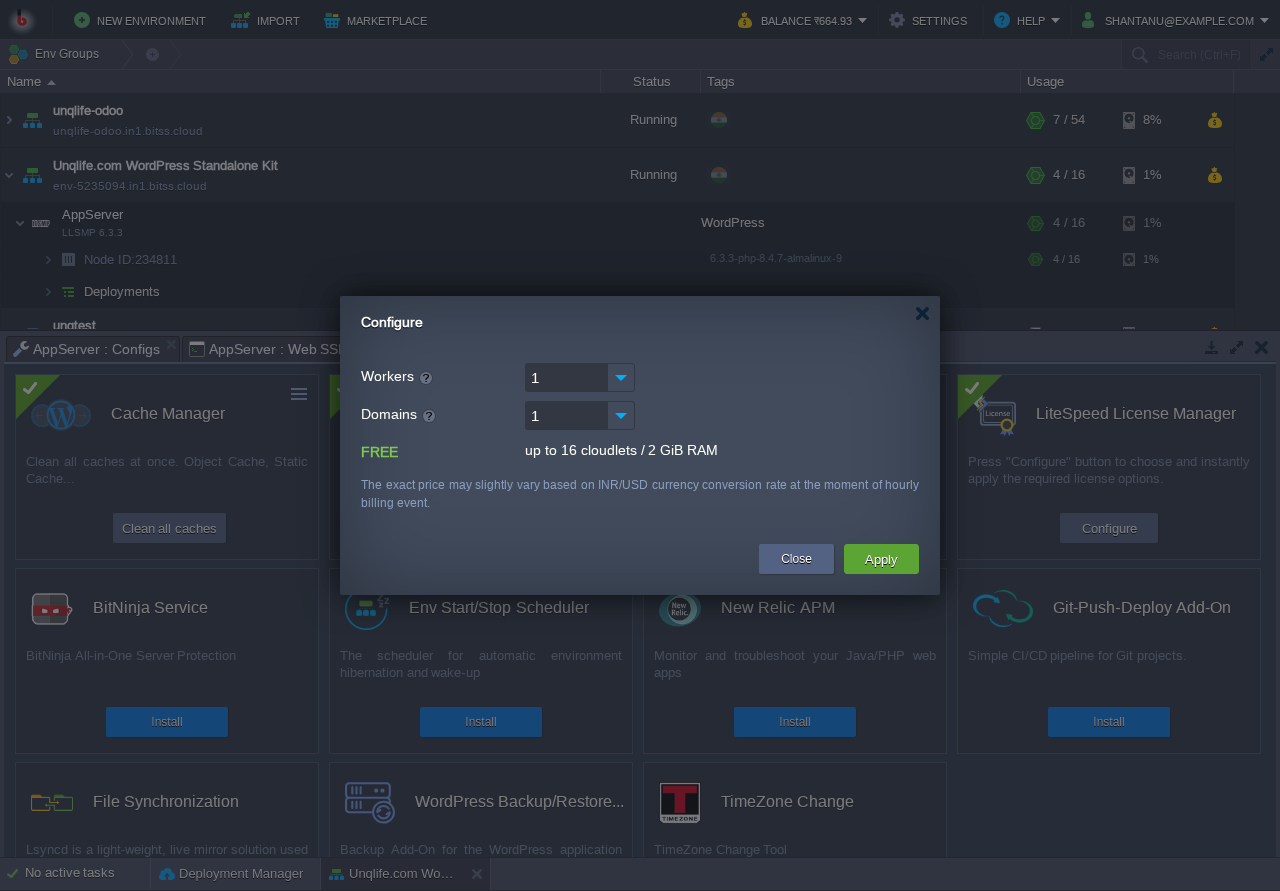 click on "Workers   1 Domains   1 FREE up to 16 cloudlets / 2 GiB RAM LiteMage   861 INR/month   up to 64 cloudlets / 8 GiB RAM 1378 INR/month   for 65+ cloudlets / 8+ GiB RAM Options Starter - 0 INR/month 4305 INR/month   up to 64 cloudlets / 8 GiB RAM 4822 INR/month   for 65+ cloudlets / 8+ GiB RAM 861 INR/month   up to 64 cloudlets / 8 GiB RAM 1378 INR/month   for 65+ cloudlets / 8+ GiB RAM 9472 INR/month   up to 64 cloudlets / 8 GiB RAM 9989 INR/month   for 65+ cloudlets / 8+ GiB RAM LiteMage   2239 INR/month   up to 64 cloudlets / 8 GiB RAM 3100 INR/month   for 65+ cloudlets / 8+ GiB RAM Options Starter - 0 INR/month 5683 INR/month   up to 64 cloudlets / 8 GiB RAM 6544 INR/month   for 65+ cloudlets / 8+ GiB RAM 2239 INR/month   up to 64 cloudlets / 8 GiB RAM 3100 INR/month   for 65+ cloudlets / 8+ GiB RAM 10850 INR/month   up to 64 cloudlets / 8 GiB RAM 11711 INR/month   for 65+ cloudlets / 8+ GiB RAM Domains   Unlimited LiteMage   3789 INR/month   Options Starter - 0 INR/month" at bounding box center (640, 435) 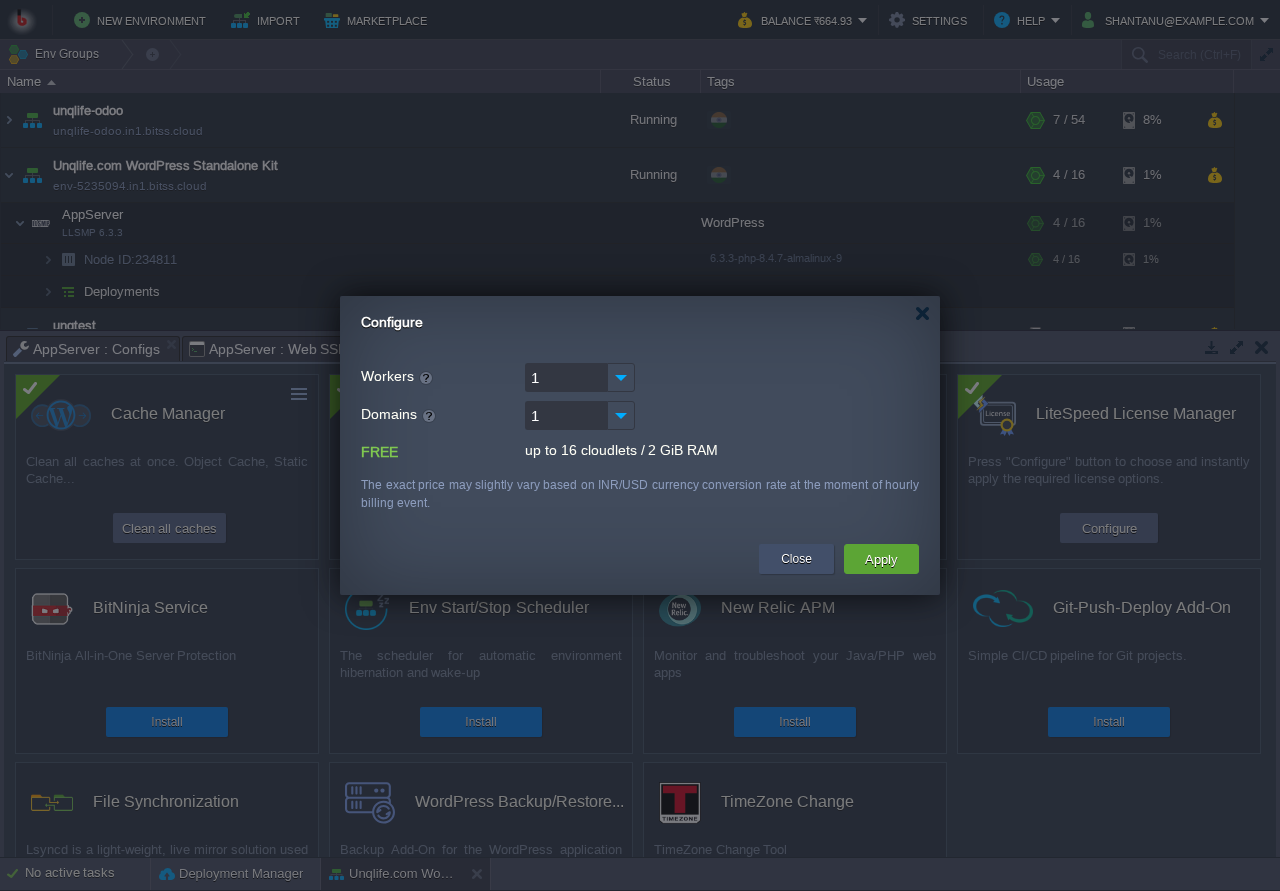 click on "Close" at bounding box center [796, 559] 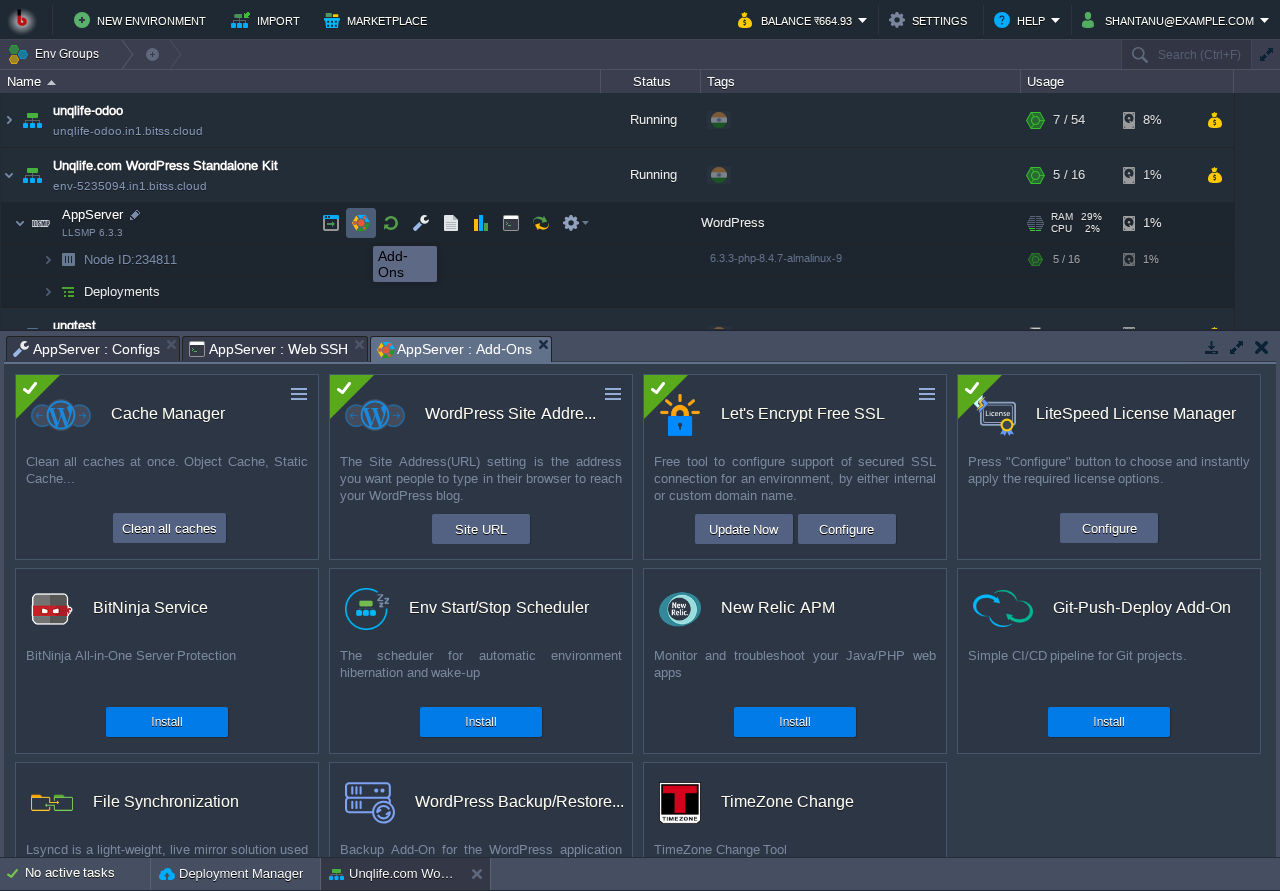click at bounding box center (361, 223) 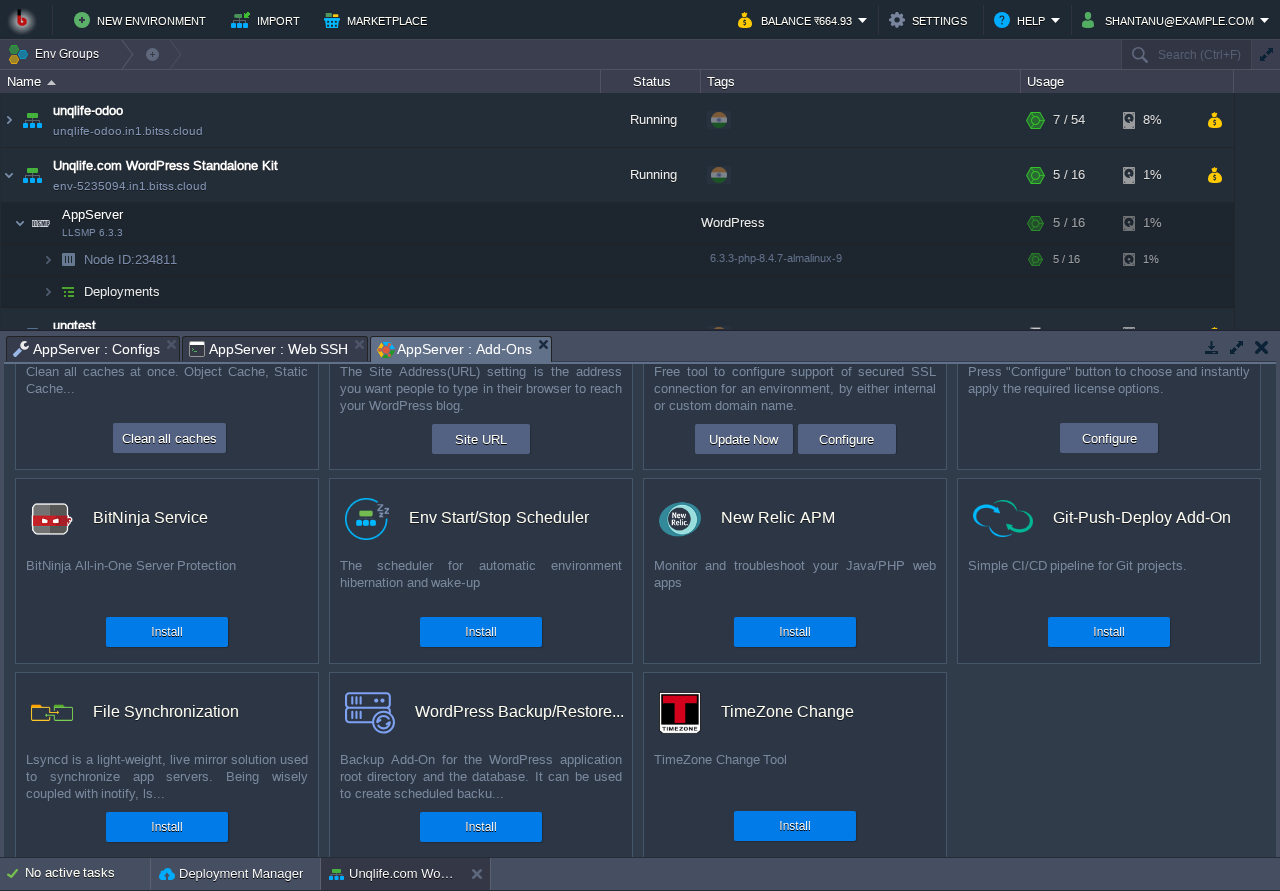 scroll, scrollTop: 104, scrollLeft: 0, axis: vertical 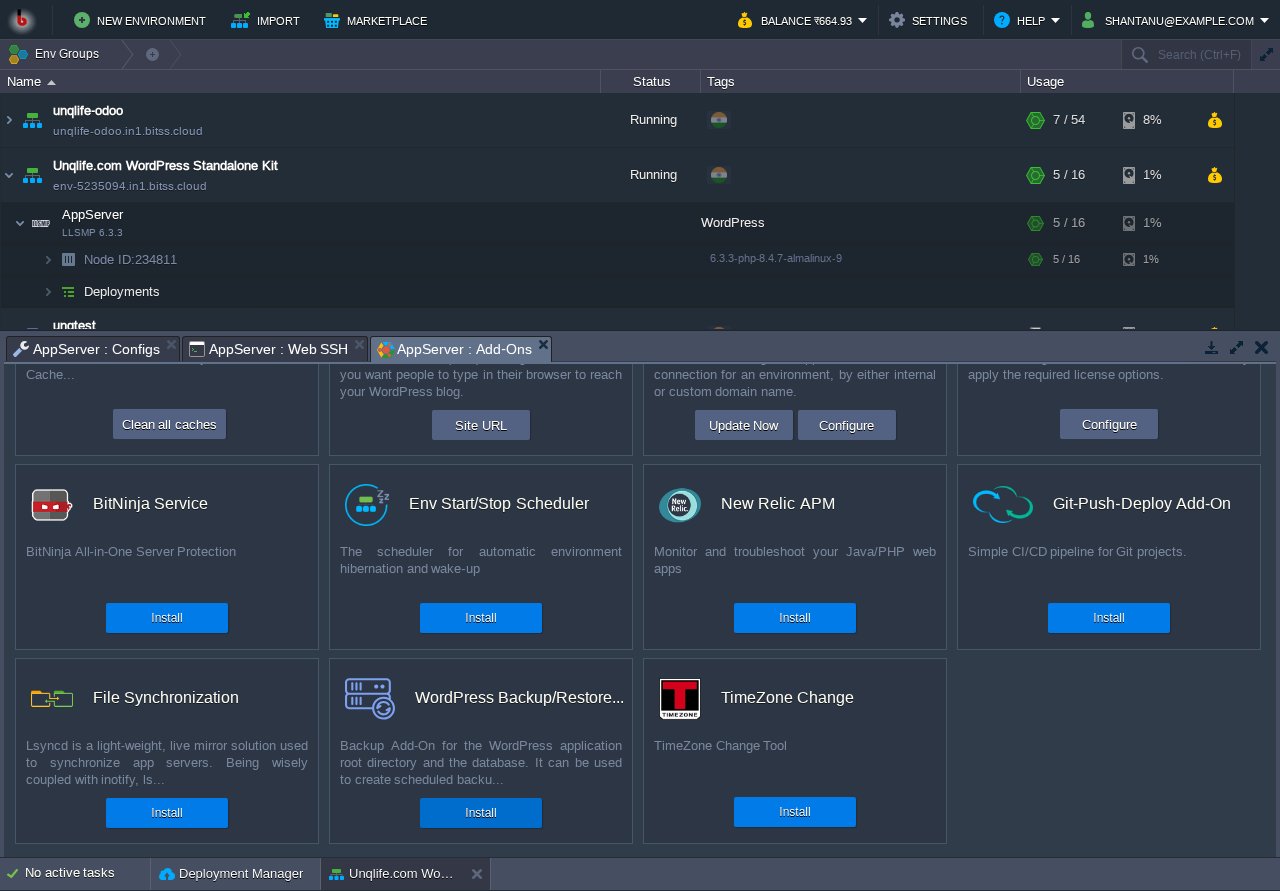 click on "Install" at bounding box center [480, 813] 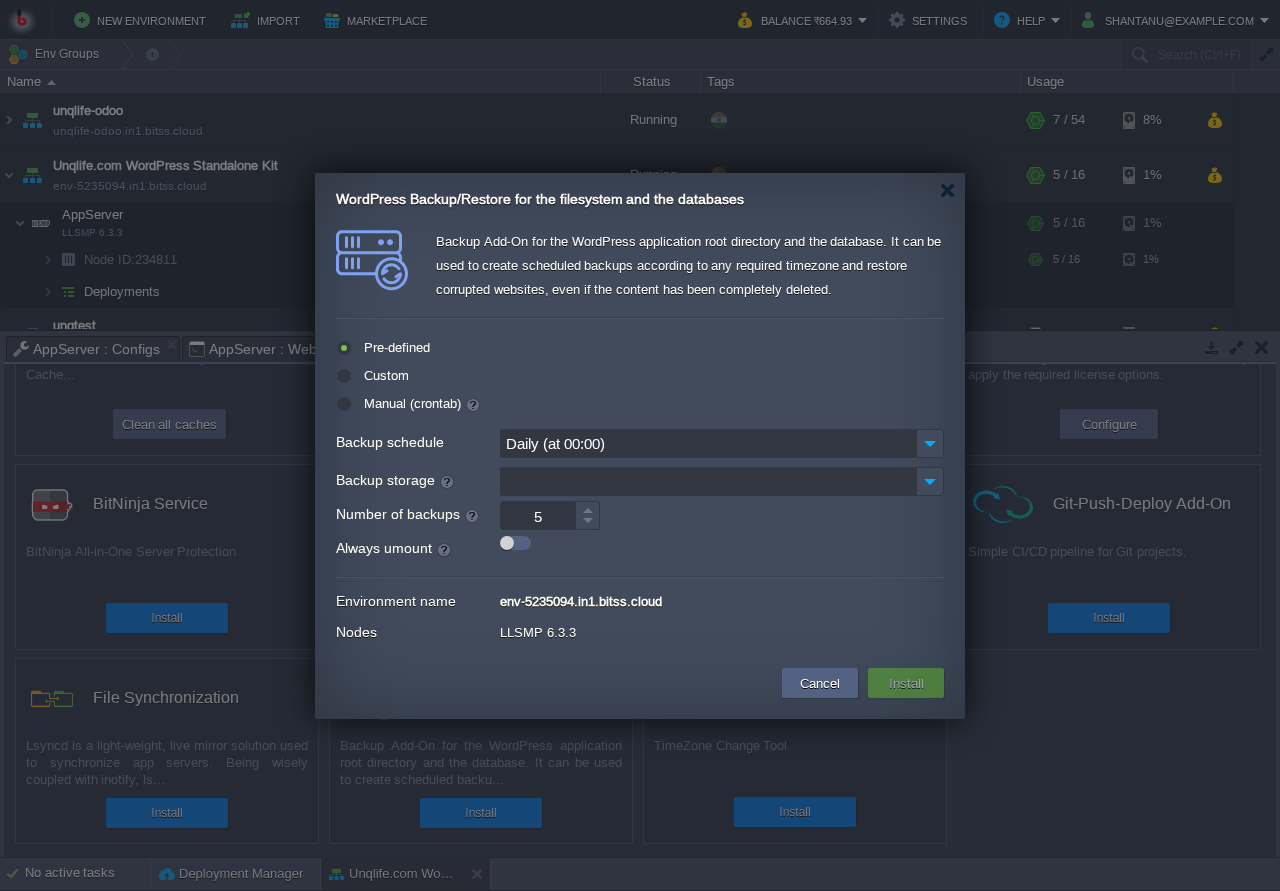 click on "Backup storage" at bounding box center [708, 481] 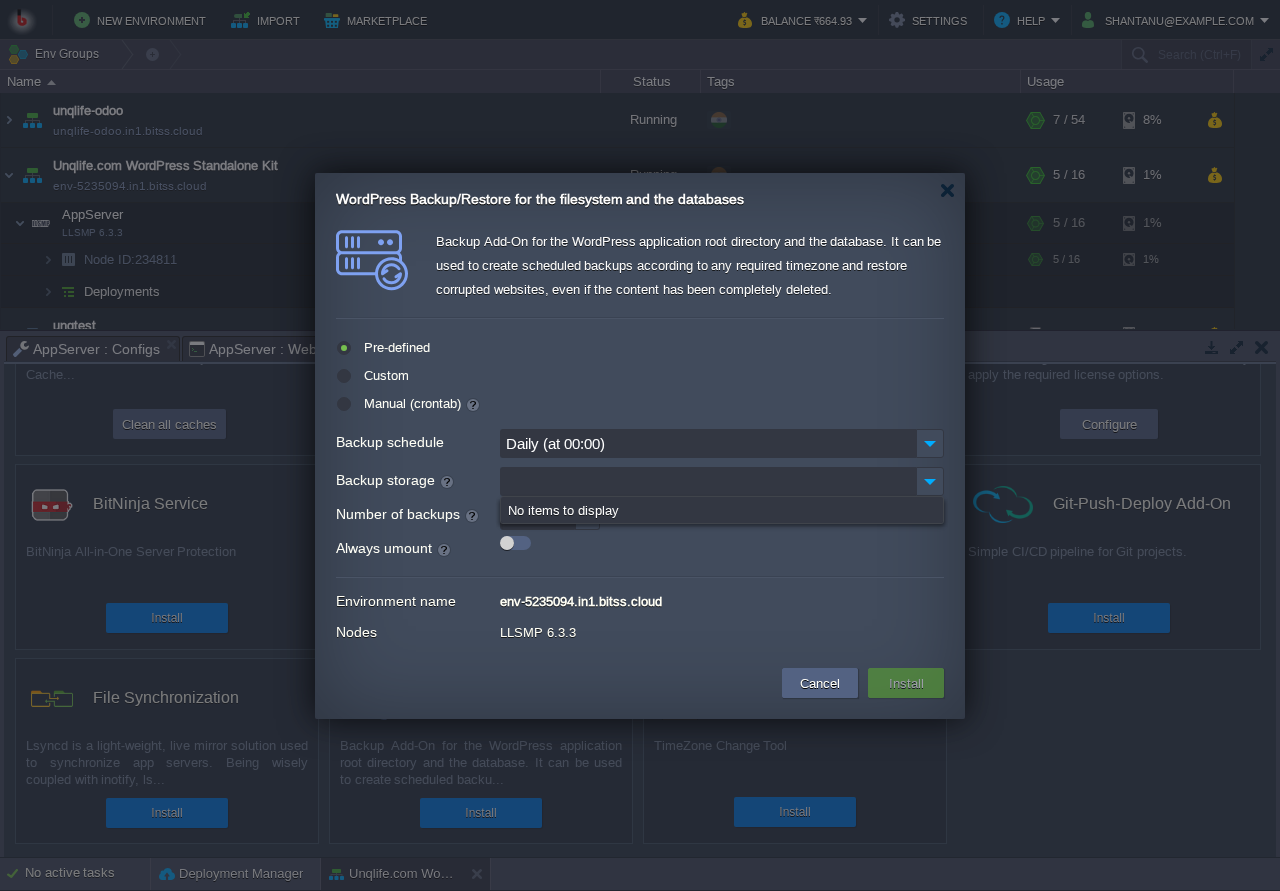 click on "Nodes LLSMP 6.3.3" at bounding box center [640, 632] 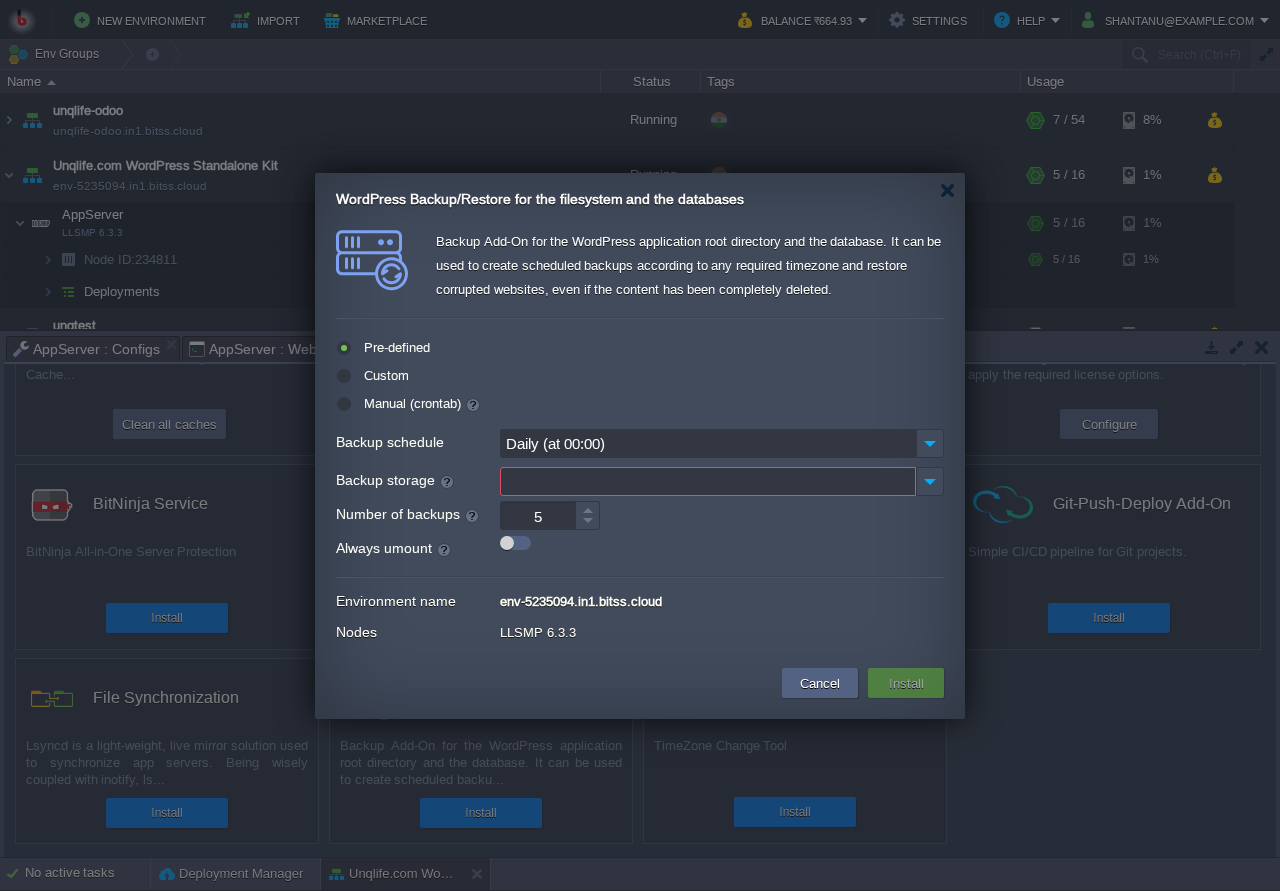 drag, startPoint x: 563, startPoint y: 513, endPoint x: 496, endPoint y: 523, distance: 67.74216 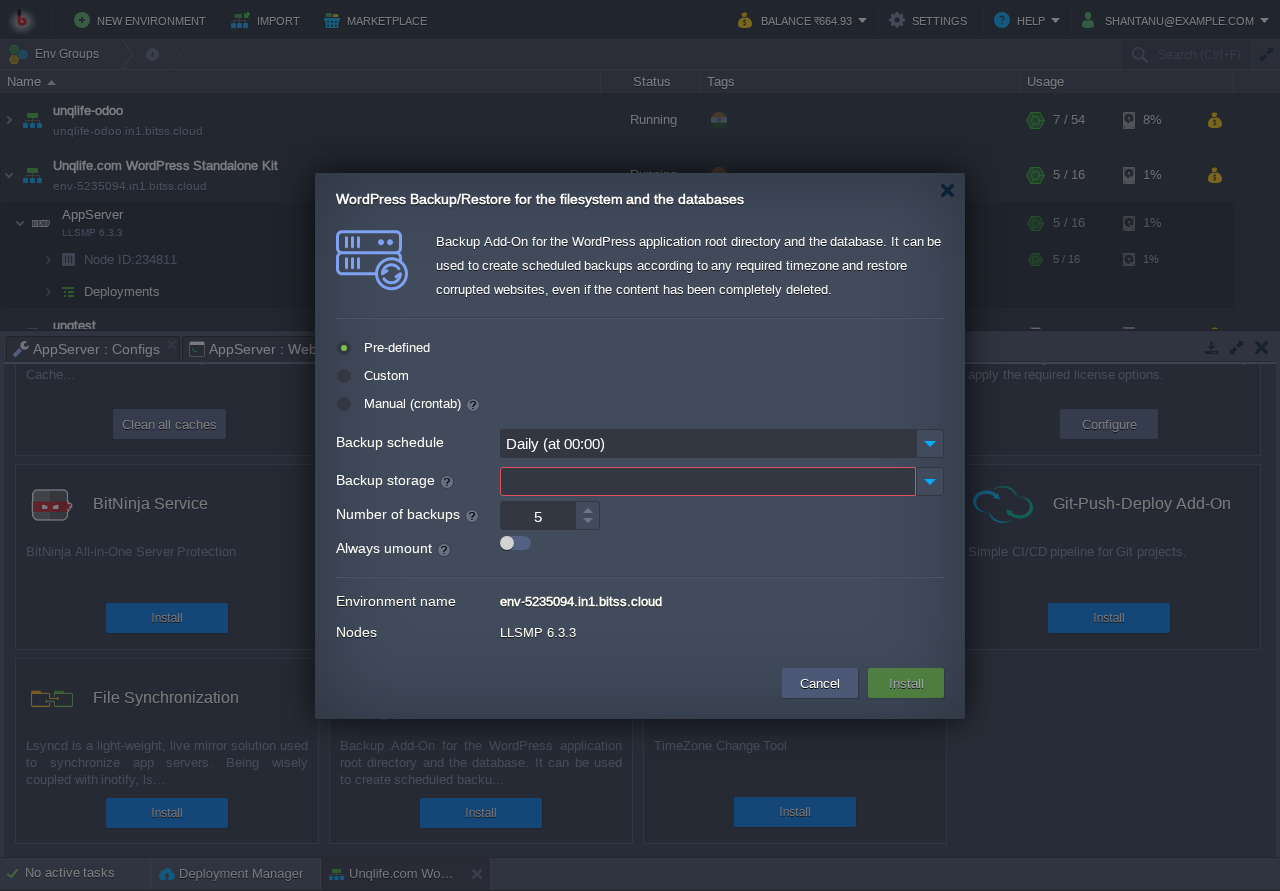 click on "Cancel" at bounding box center (820, 683) 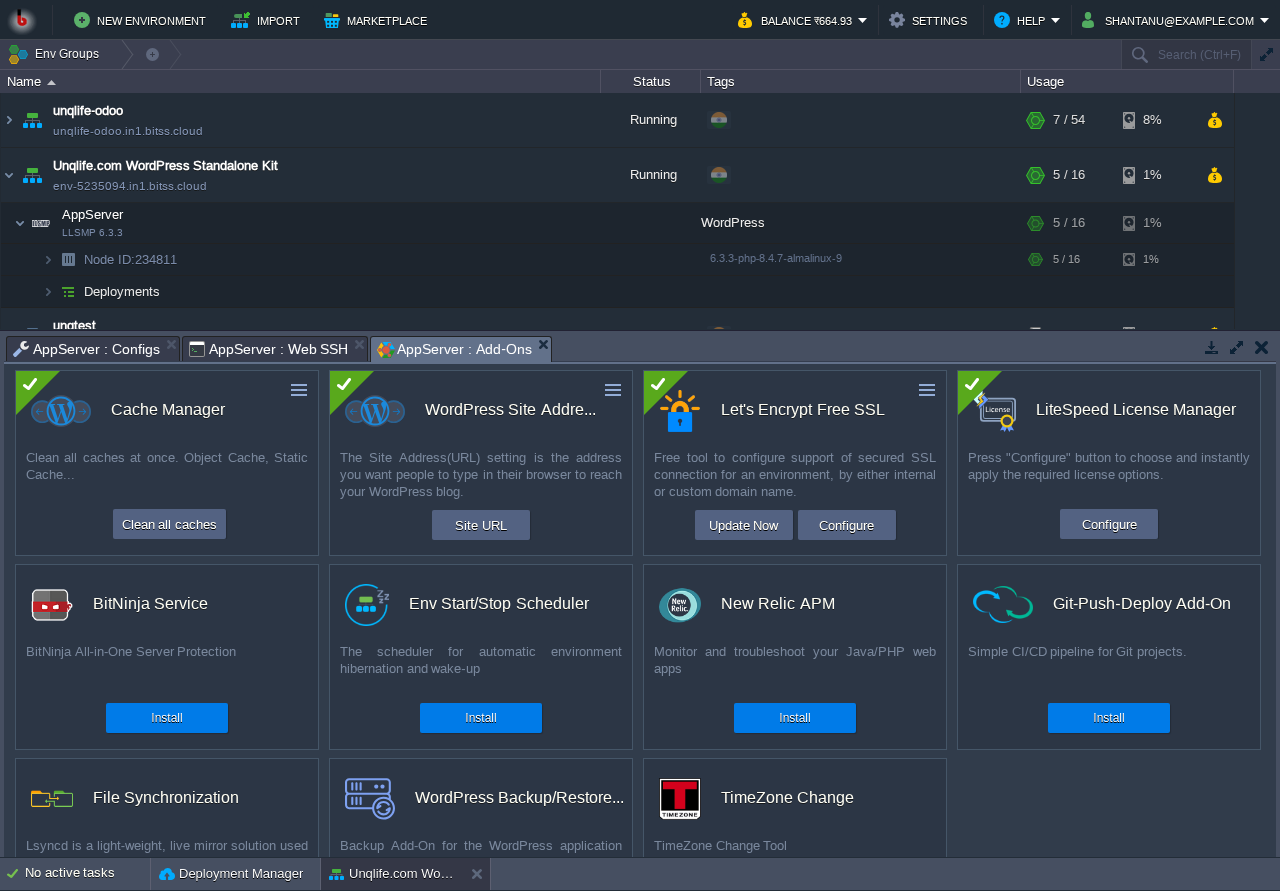 scroll, scrollTop: 0, scrollLeft: 0, axis: both 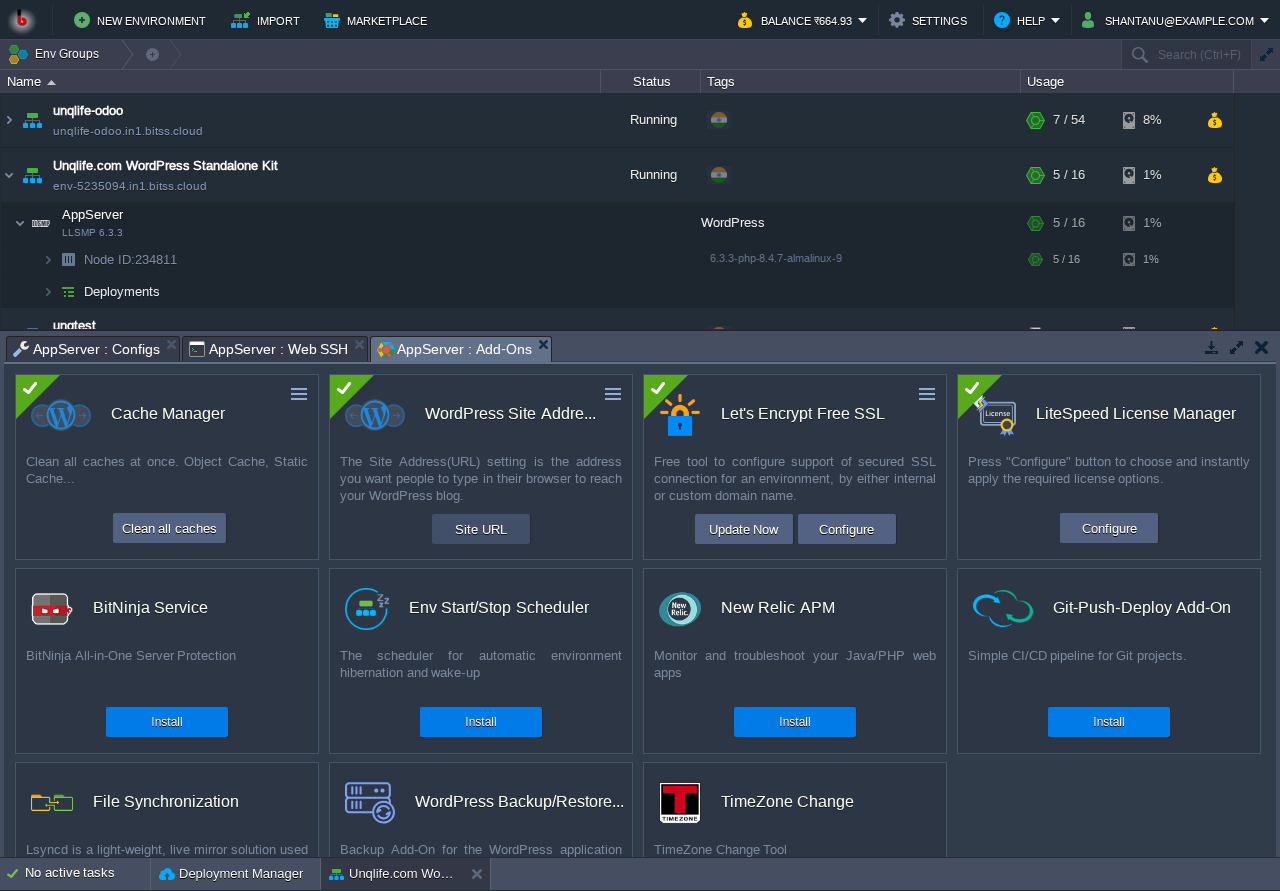 click on "Site URL" at bounding box center [481, 529] 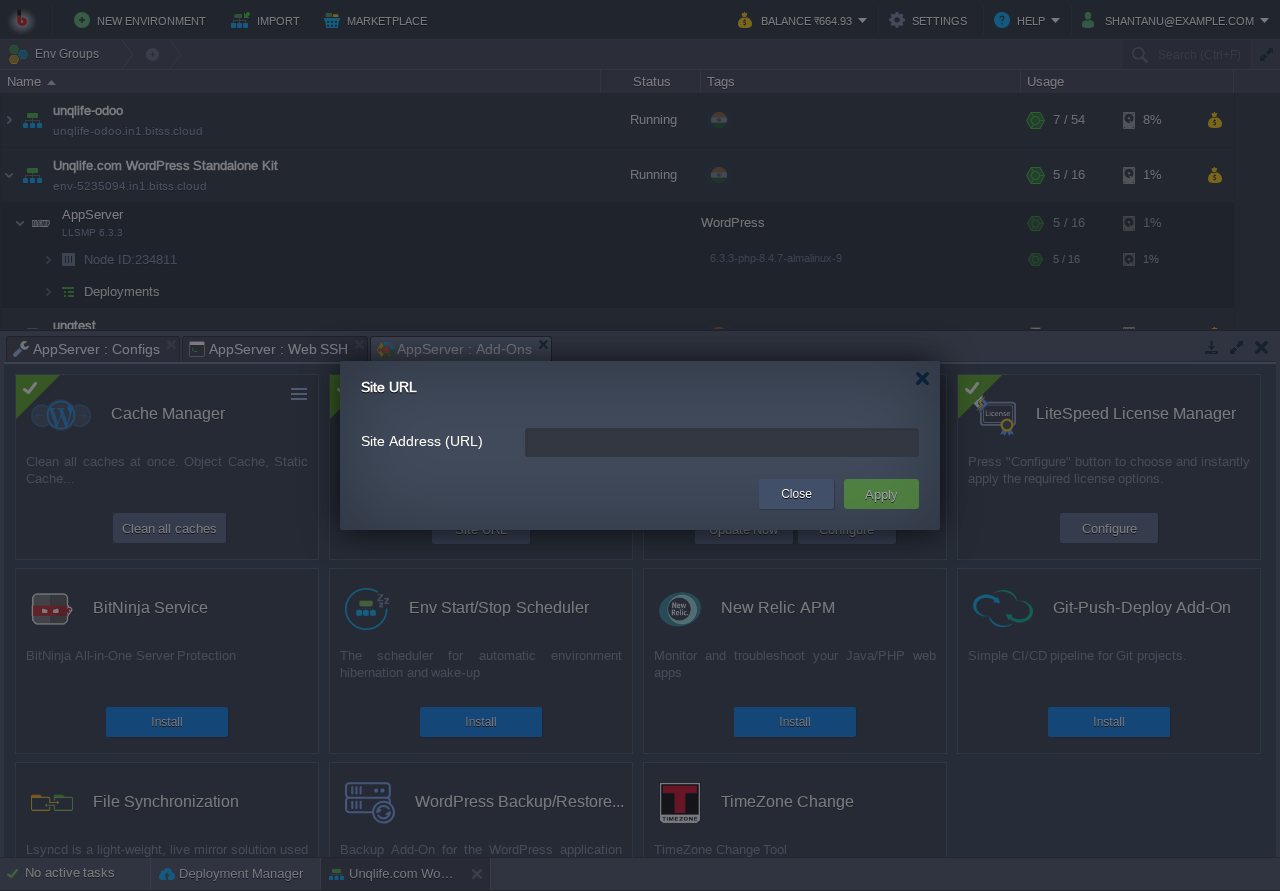 click on "Close" at bounding box center [796, 494] 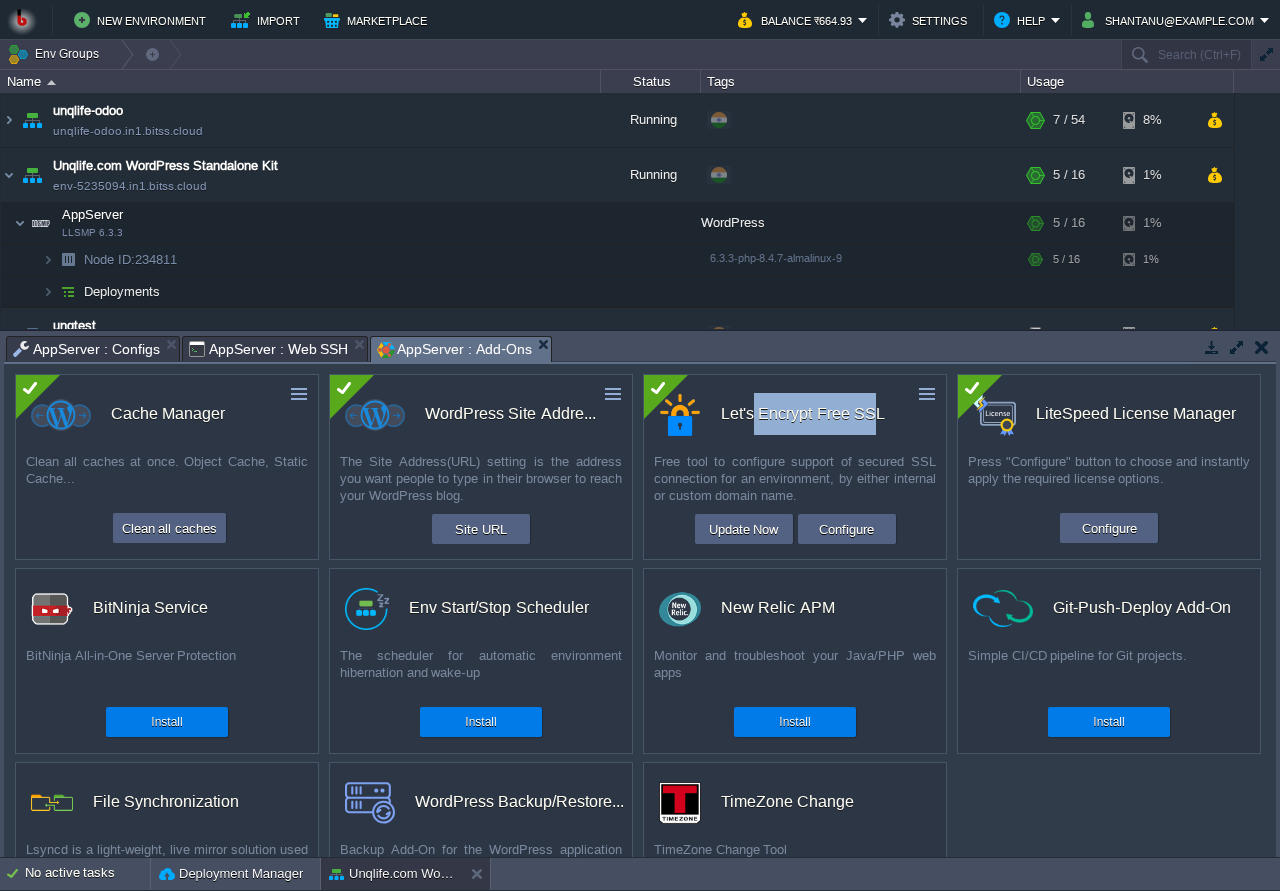 drag, startPoint x: 754, startPoint y: 414, endPoint x: 871, endPoint y: 414, distance: 117 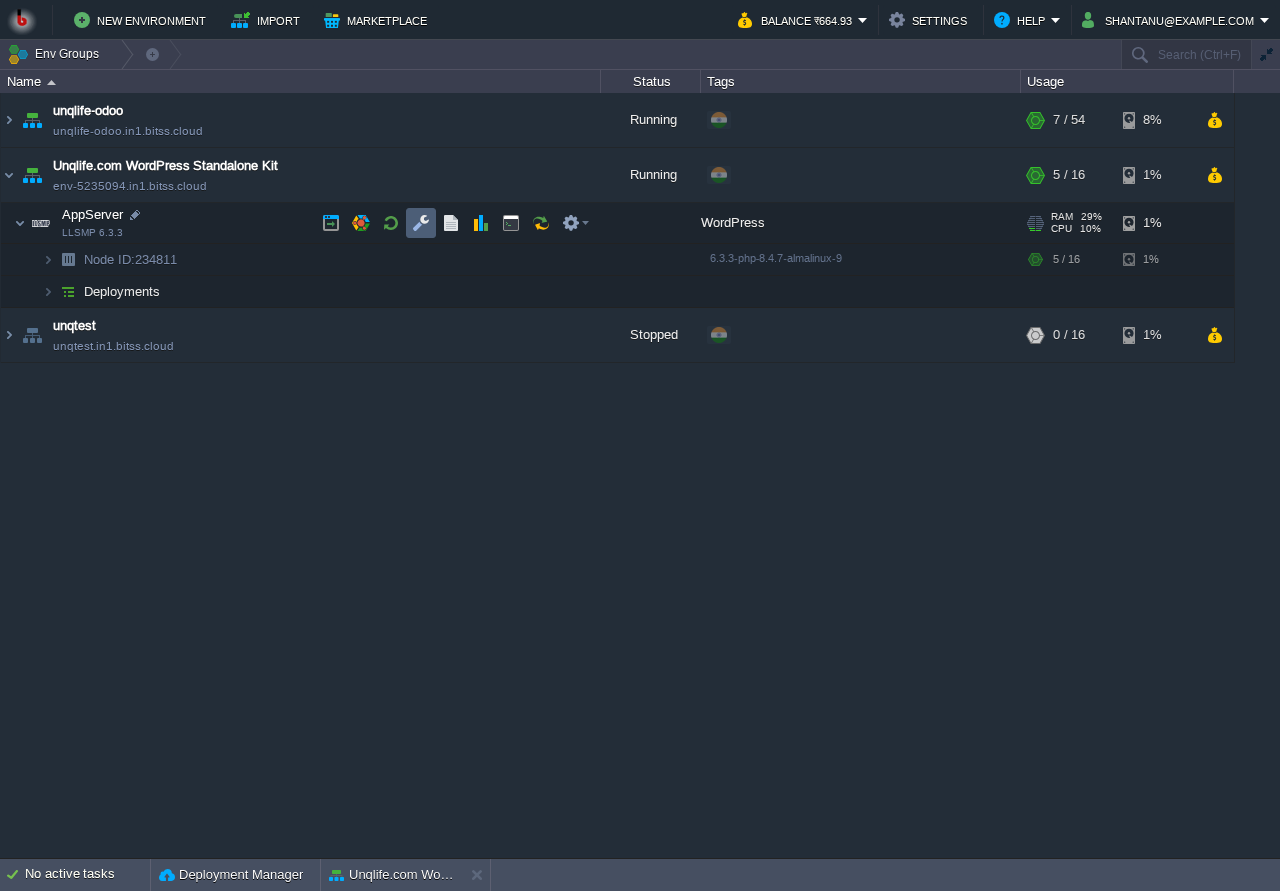 click at bounding box center (421, 223) 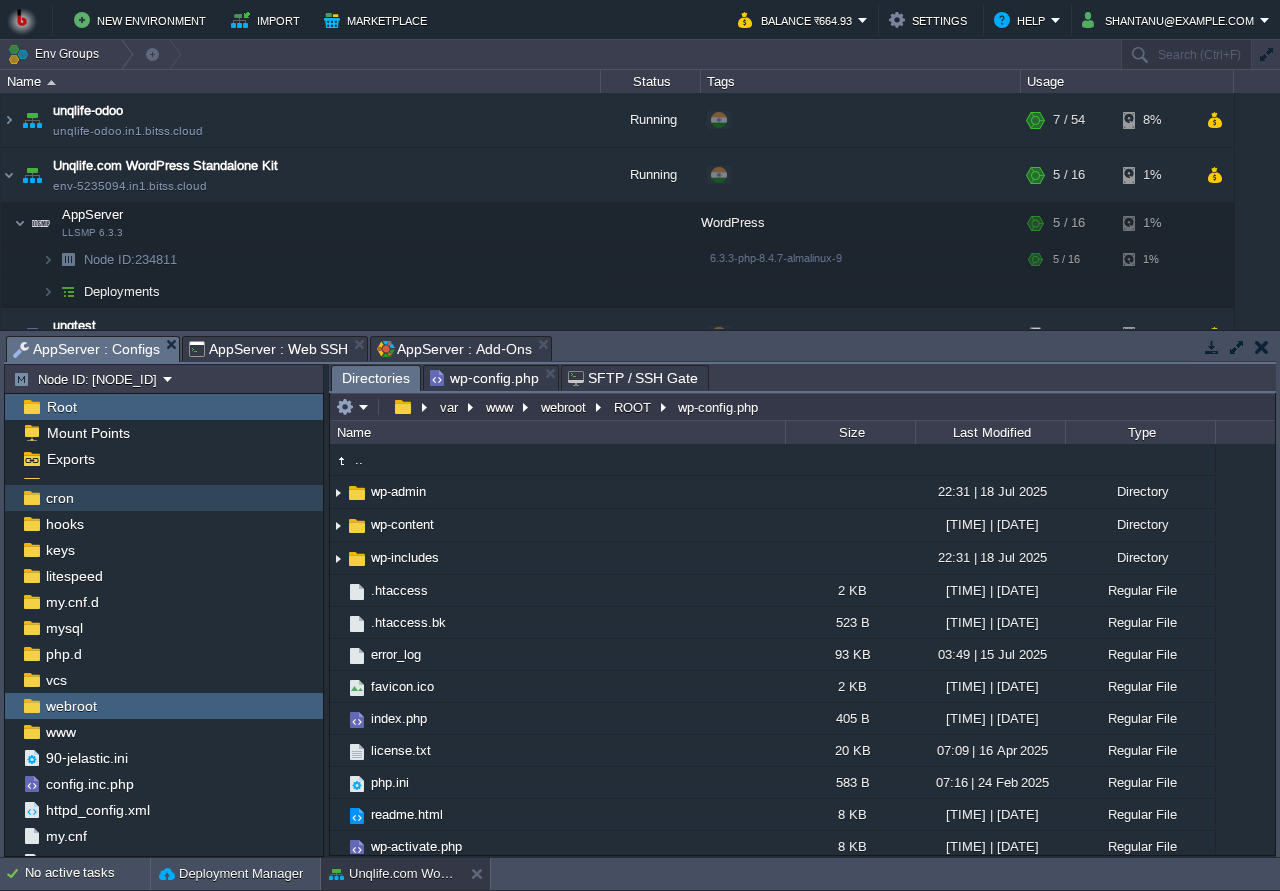 scroll, scrollTop: 112, scrollLeft: 0, axis: vertical 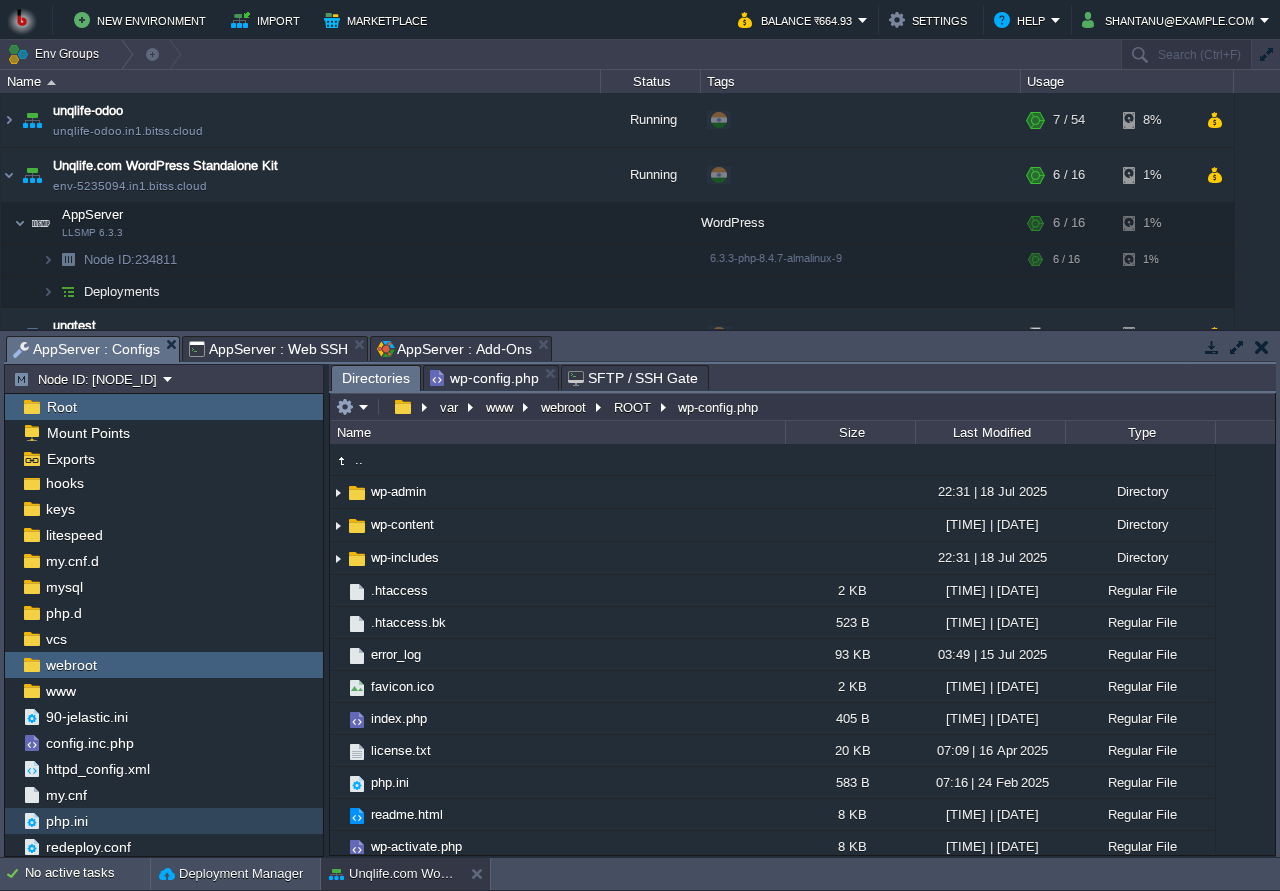click on "php.ini" at bounding box center [66, 821] 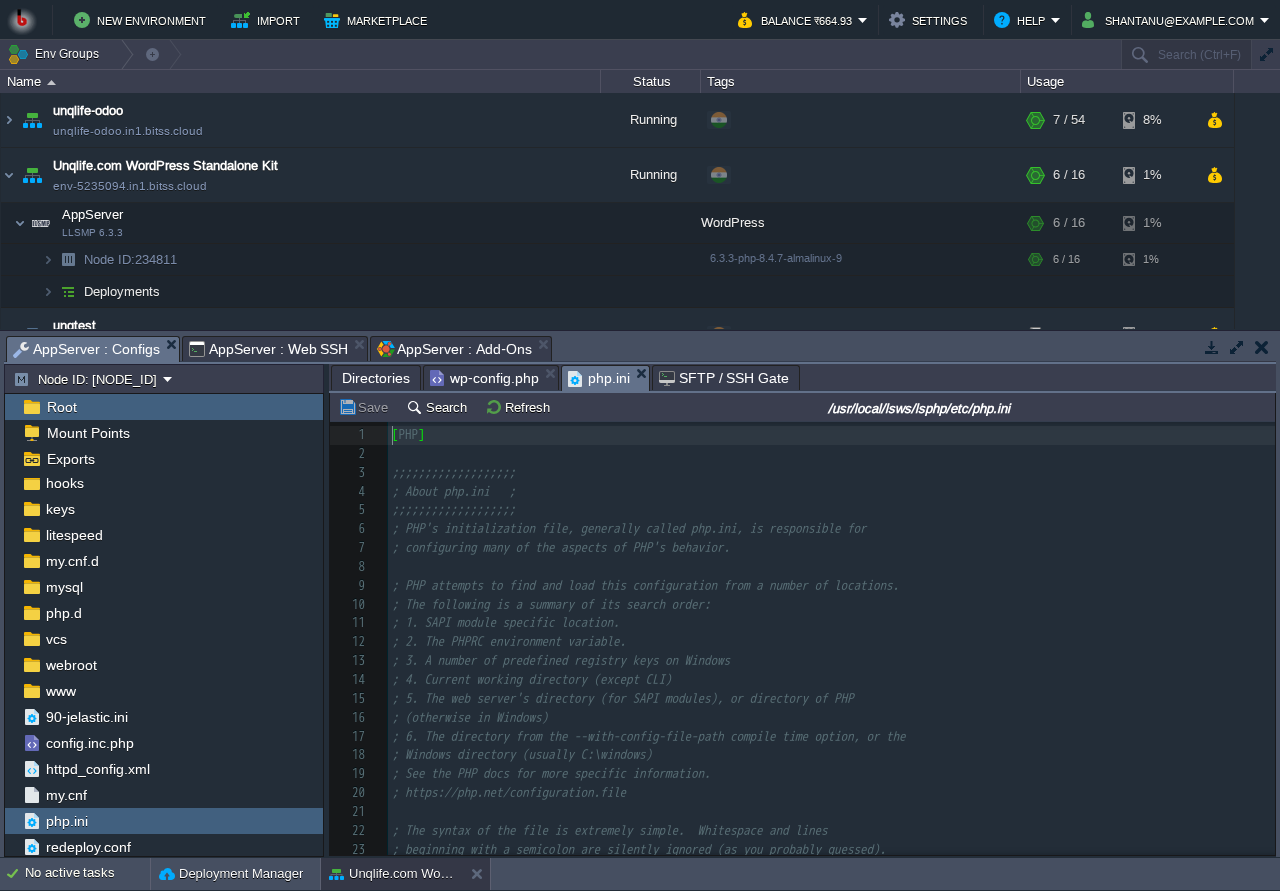 scroll, scrollTop: 7, scrollLeft: 0, axis: vertical 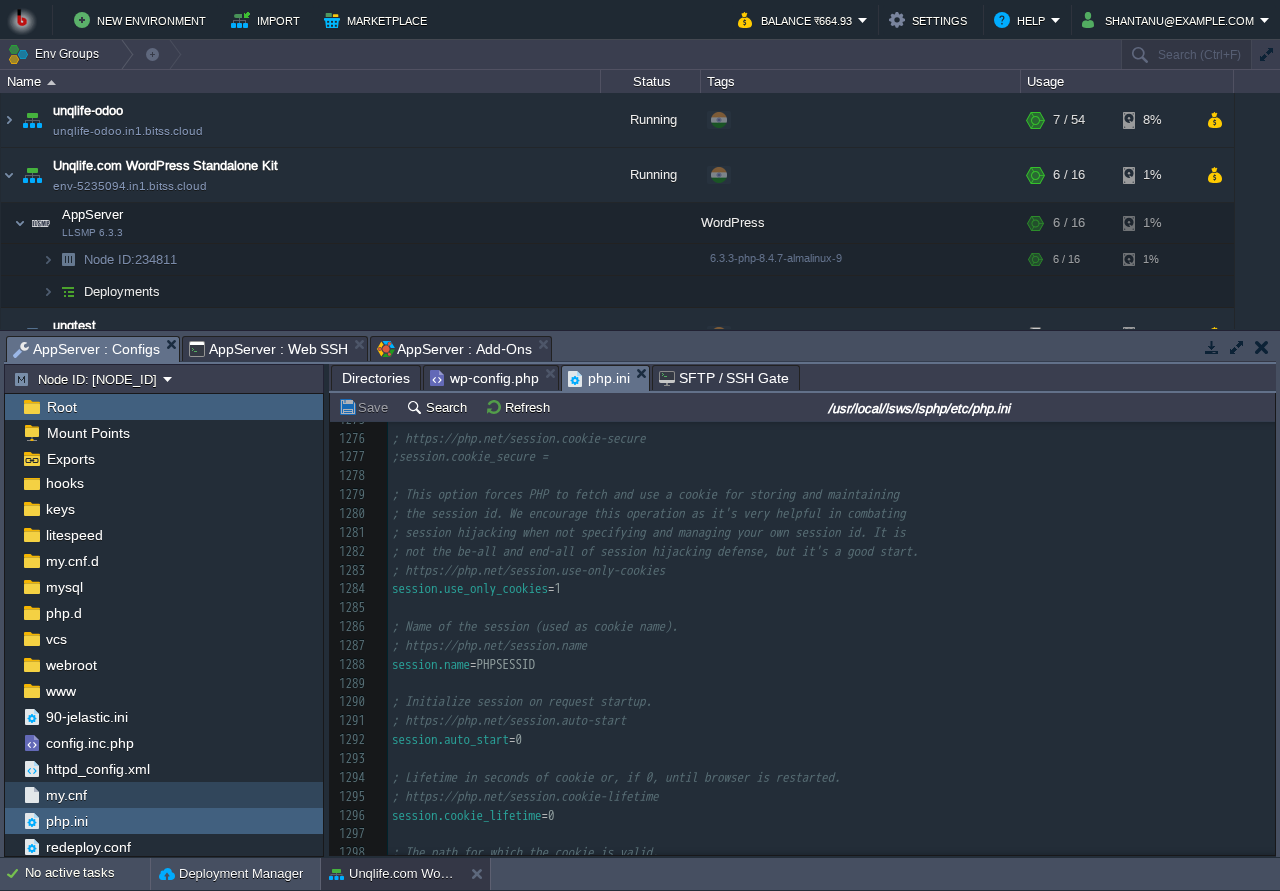 click on "my.cnf" at bounding box center (164, 795) 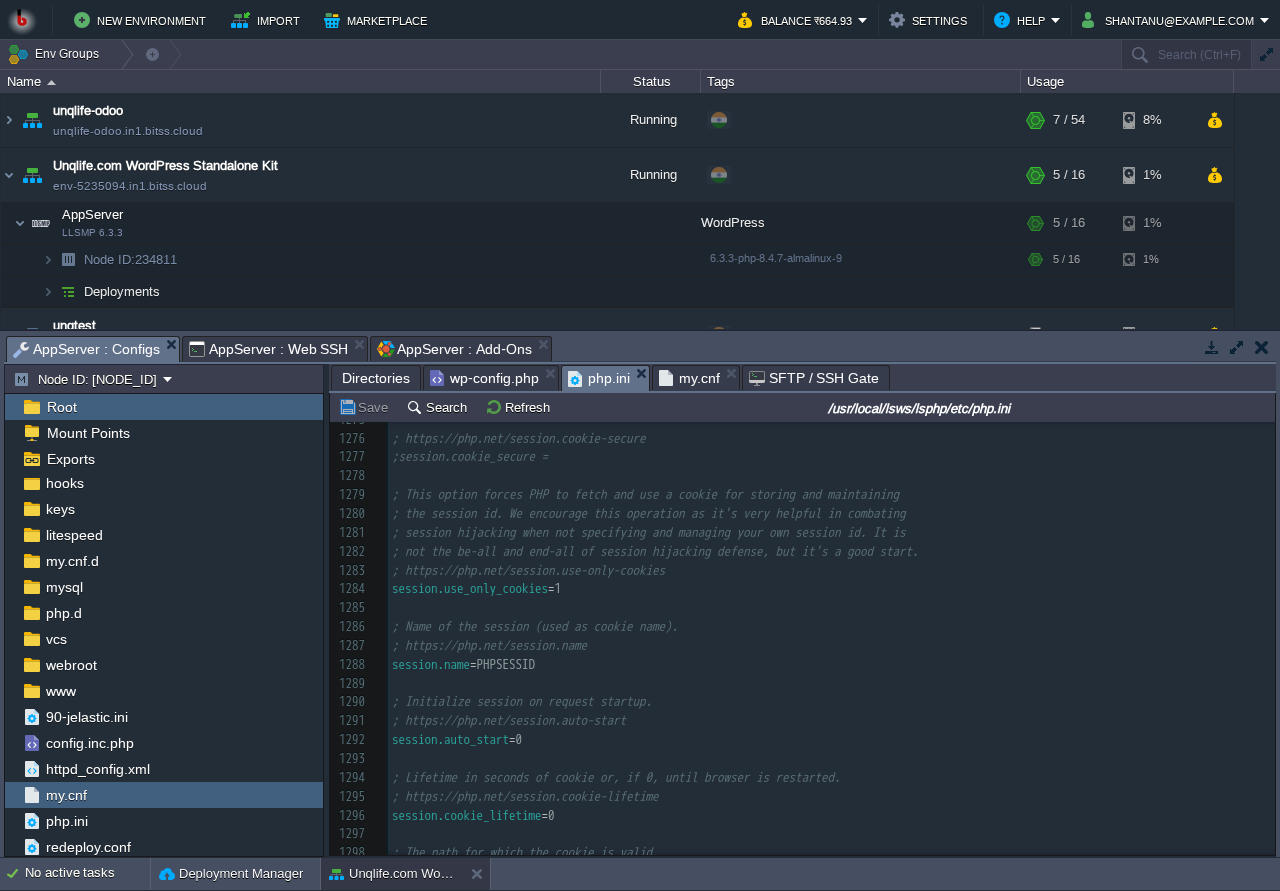 click on "php.ini" at bounding box center [608, 378] 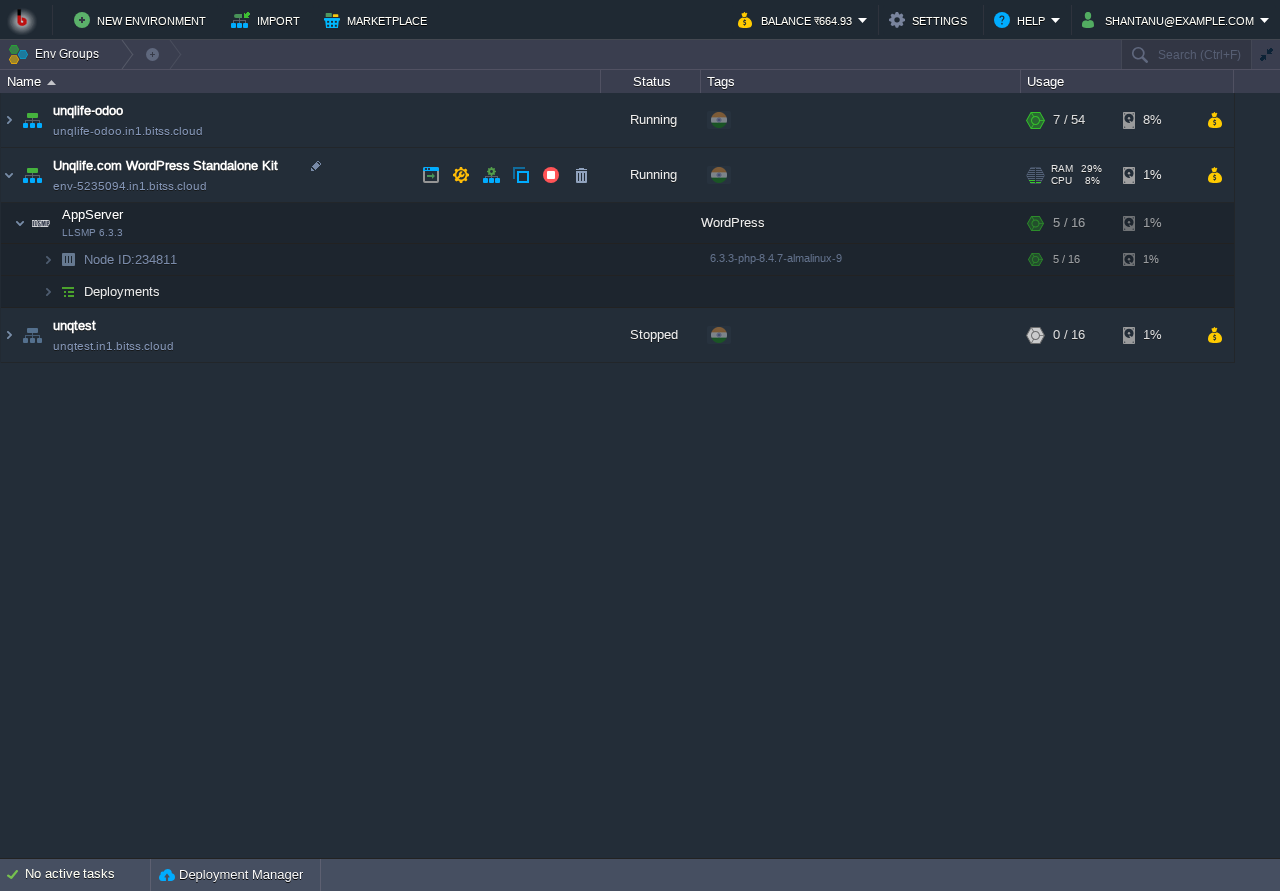click on "Unqlife.com WordPress Standalone Kit env-5235094.in1.bitss.cloud" at bounding box center (301, 175) 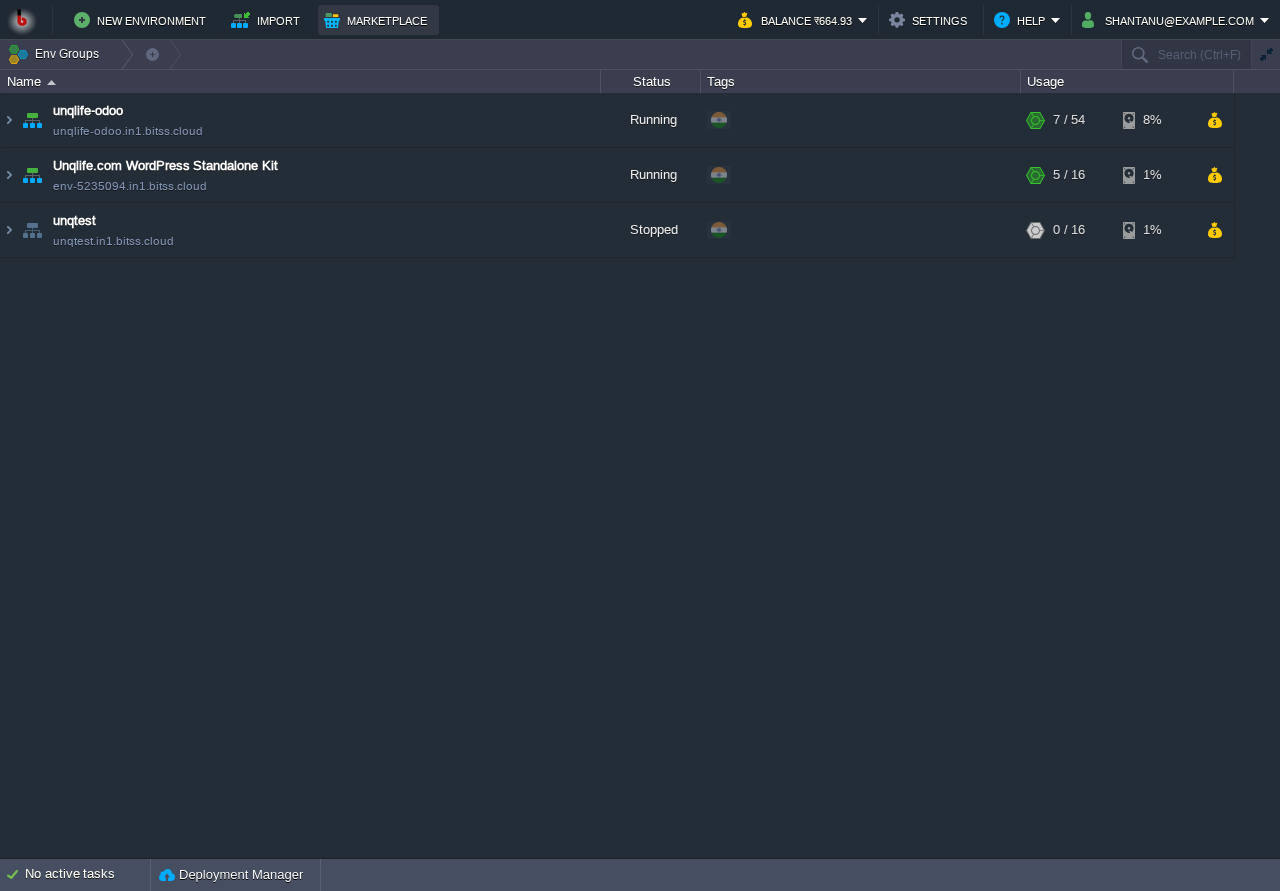 click on "Marketplace" at bounding box center (378, 20) 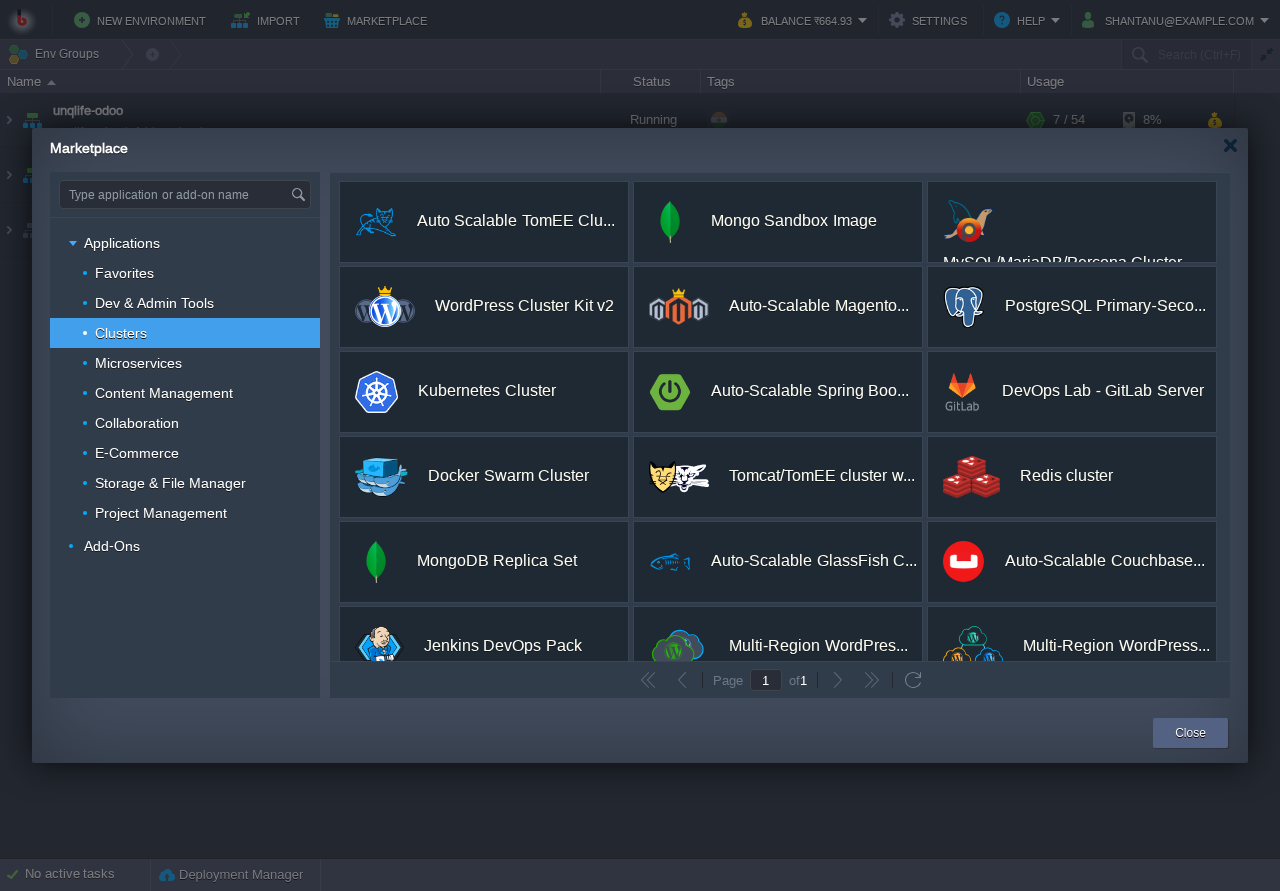 click on "Type application or add-on name" at bounding box center (175, 194) 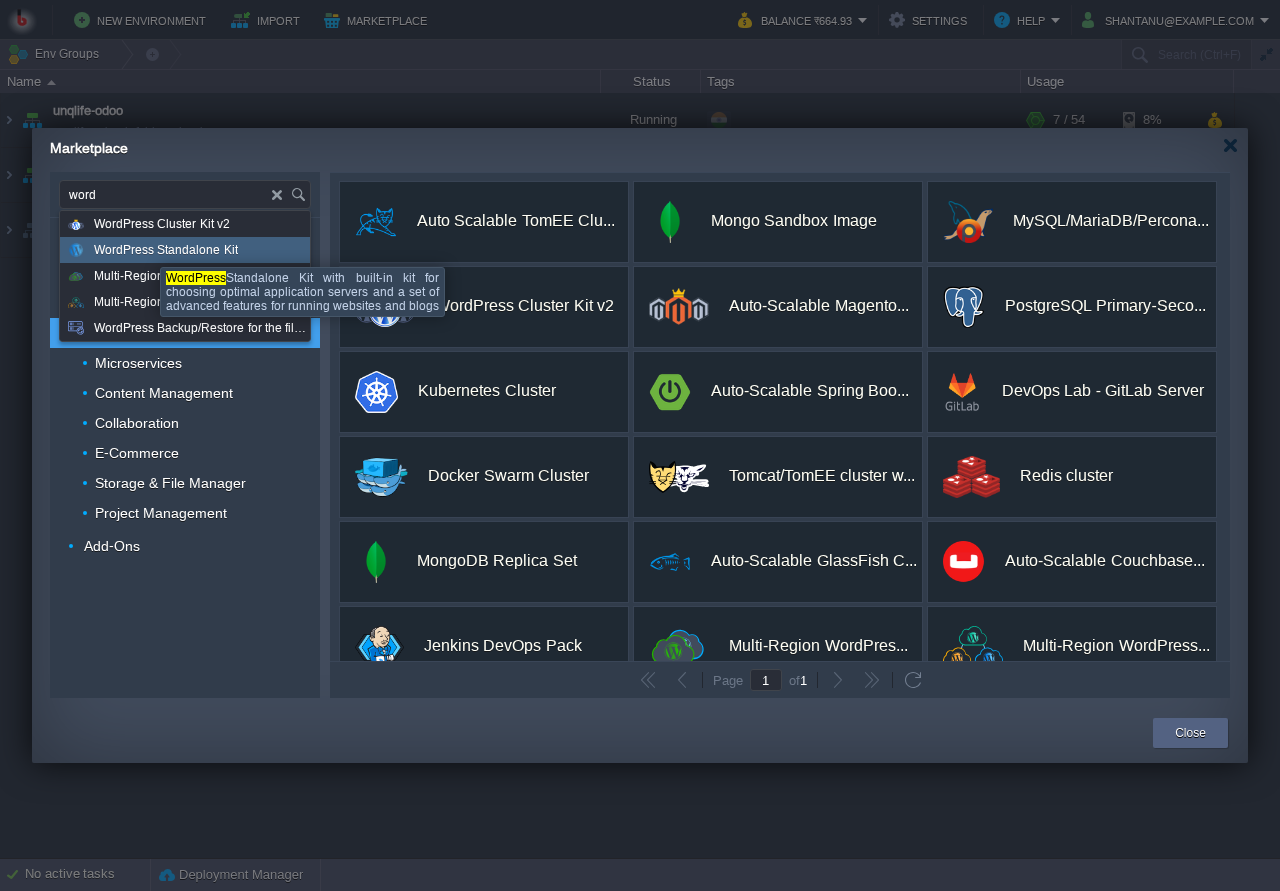 click on "WordPress Standalone Kit" at bounding box center [166, 250] 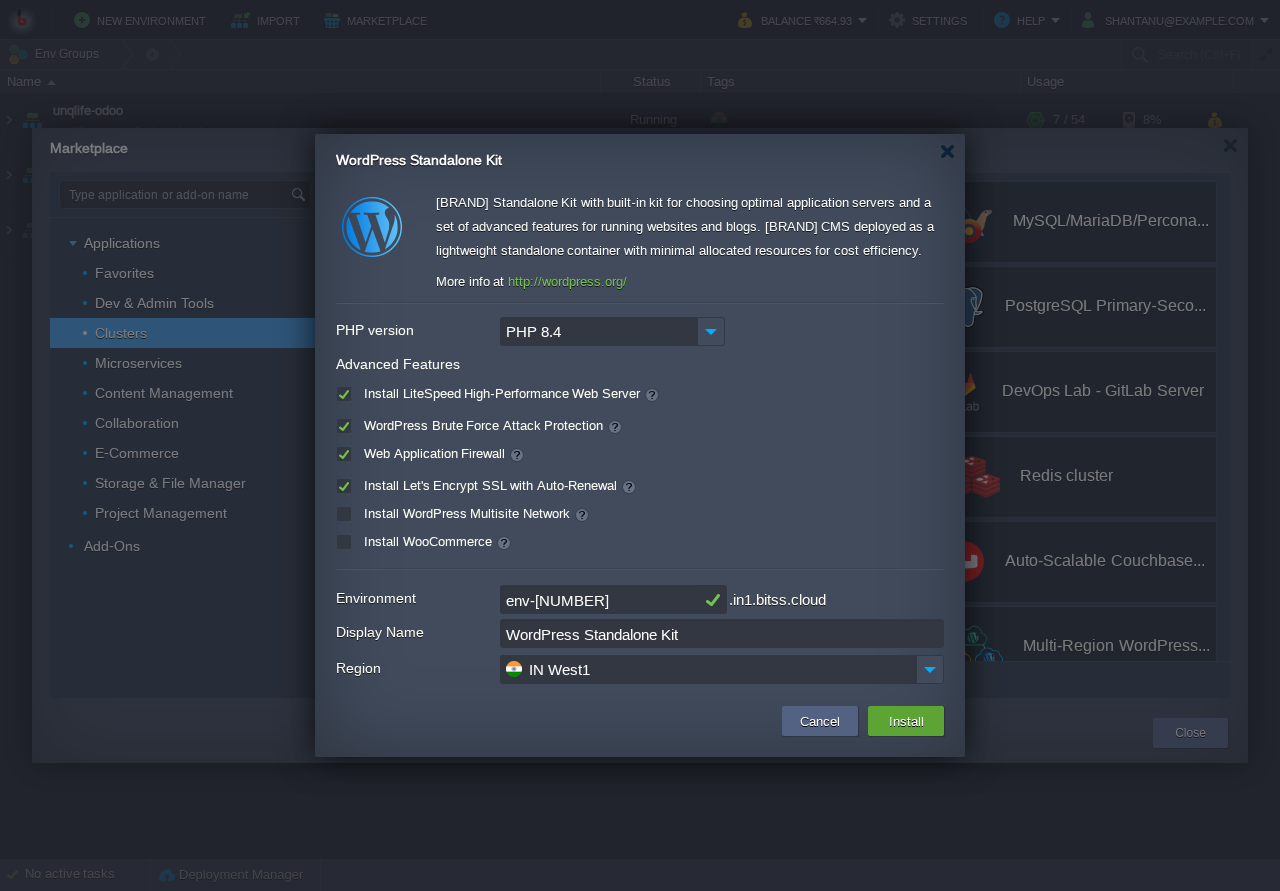 type on "Type application or add-on name" 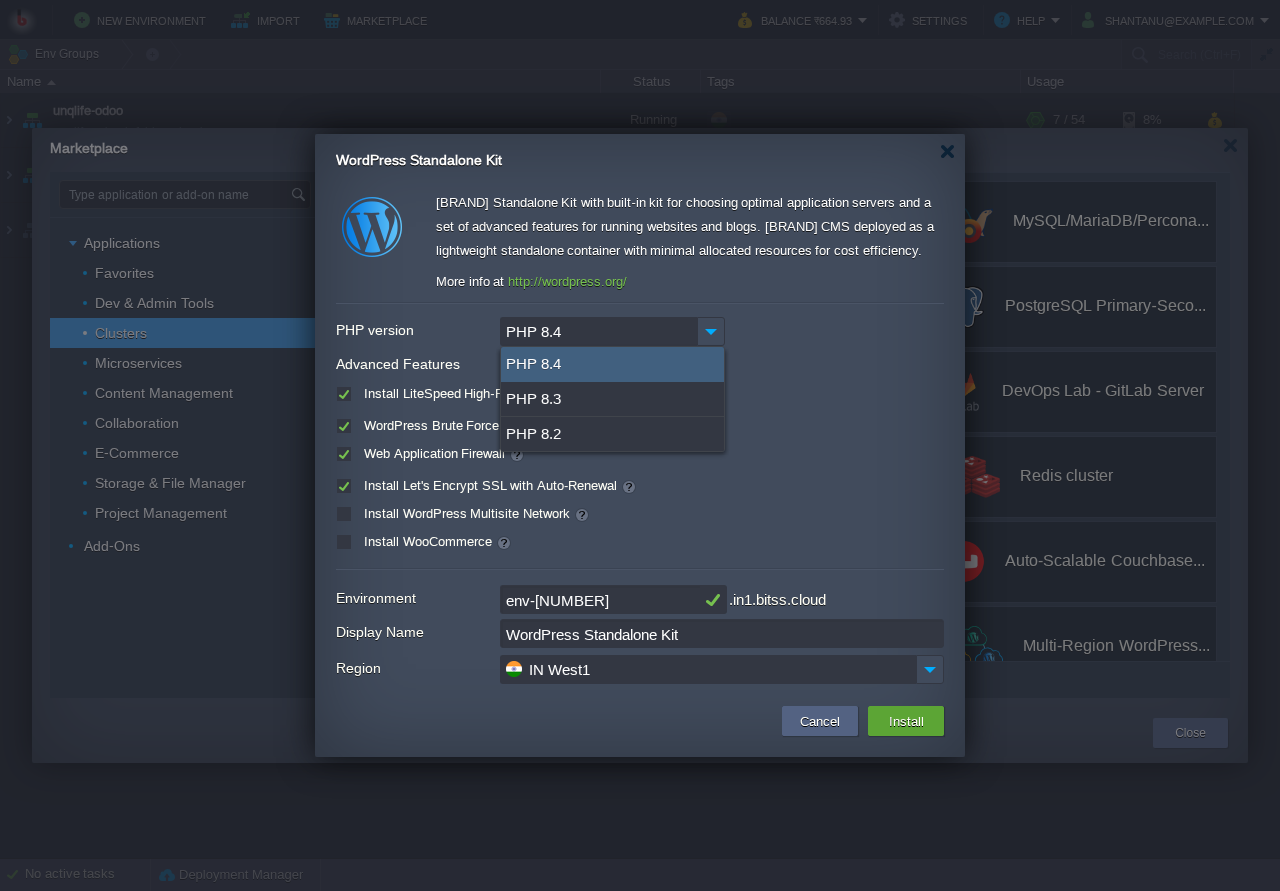 click on "PHP 8.4" at bounding box center [612, 364] 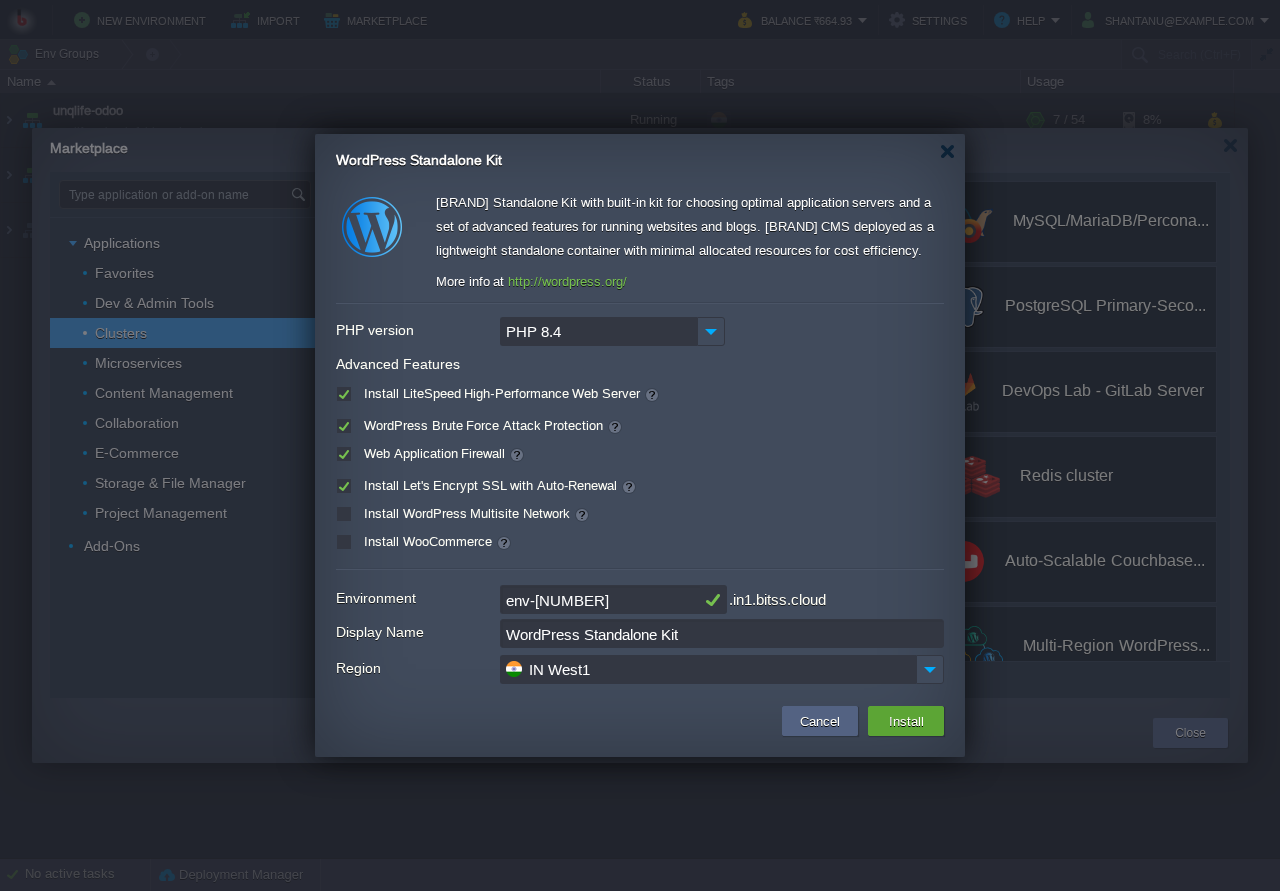 click on "PHP version PHP 8.4 Advanced Features Install LiteSpeed High-Performance Web Server   WordPress Brute Force Attack Protection   Web Application Firewall   WordPress Brute Force Attack Protection   Web Application Firewall   Install Let's Encrypt SSL with Auto-Renewal   Install Lightning-Fast Premium CDN   Install WordPress Multisite Network   Install WooCommerce" at bounding box center (640, 435) 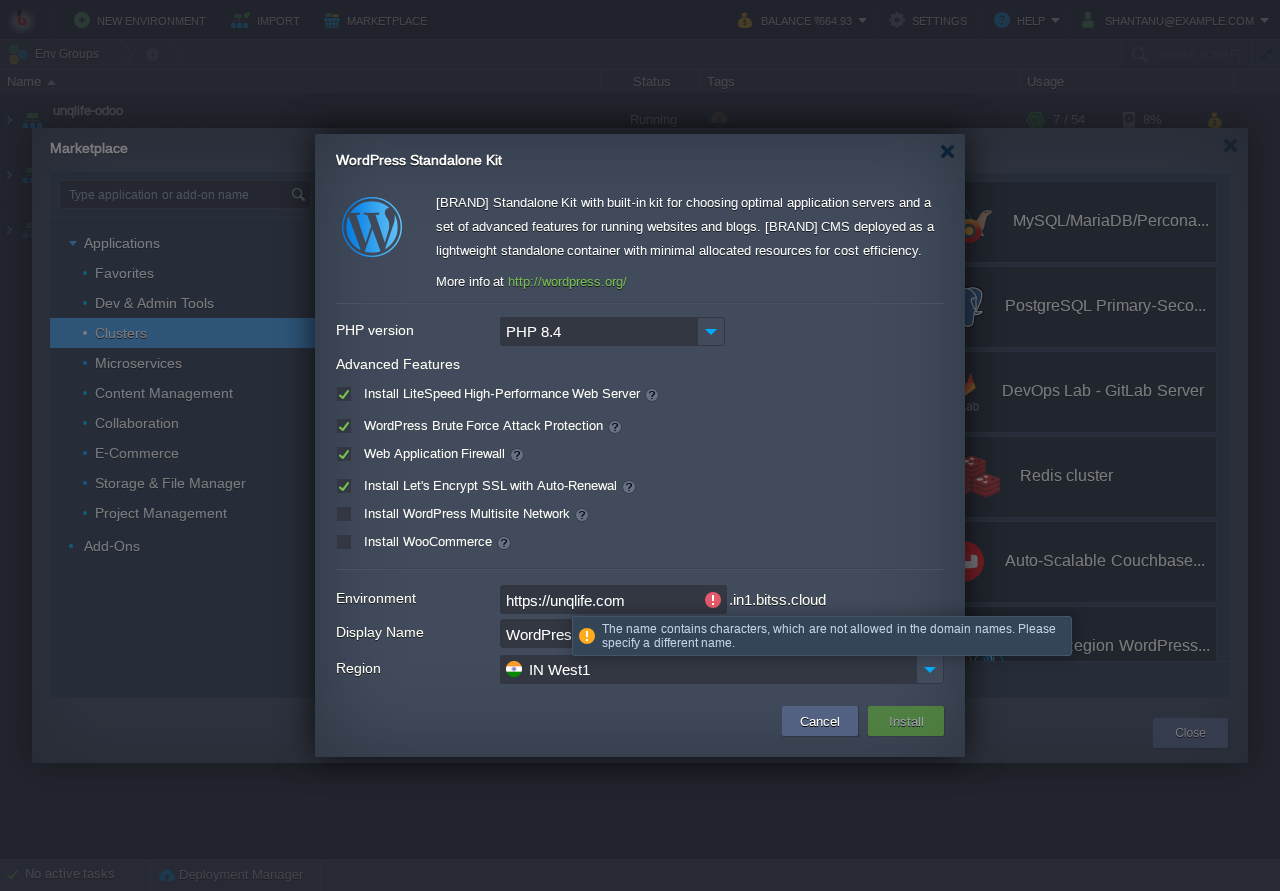 drag, startPoint x: 558, startPoint y: 600, endPoint x: 399, endPoint y: 594, distance: 159.11317 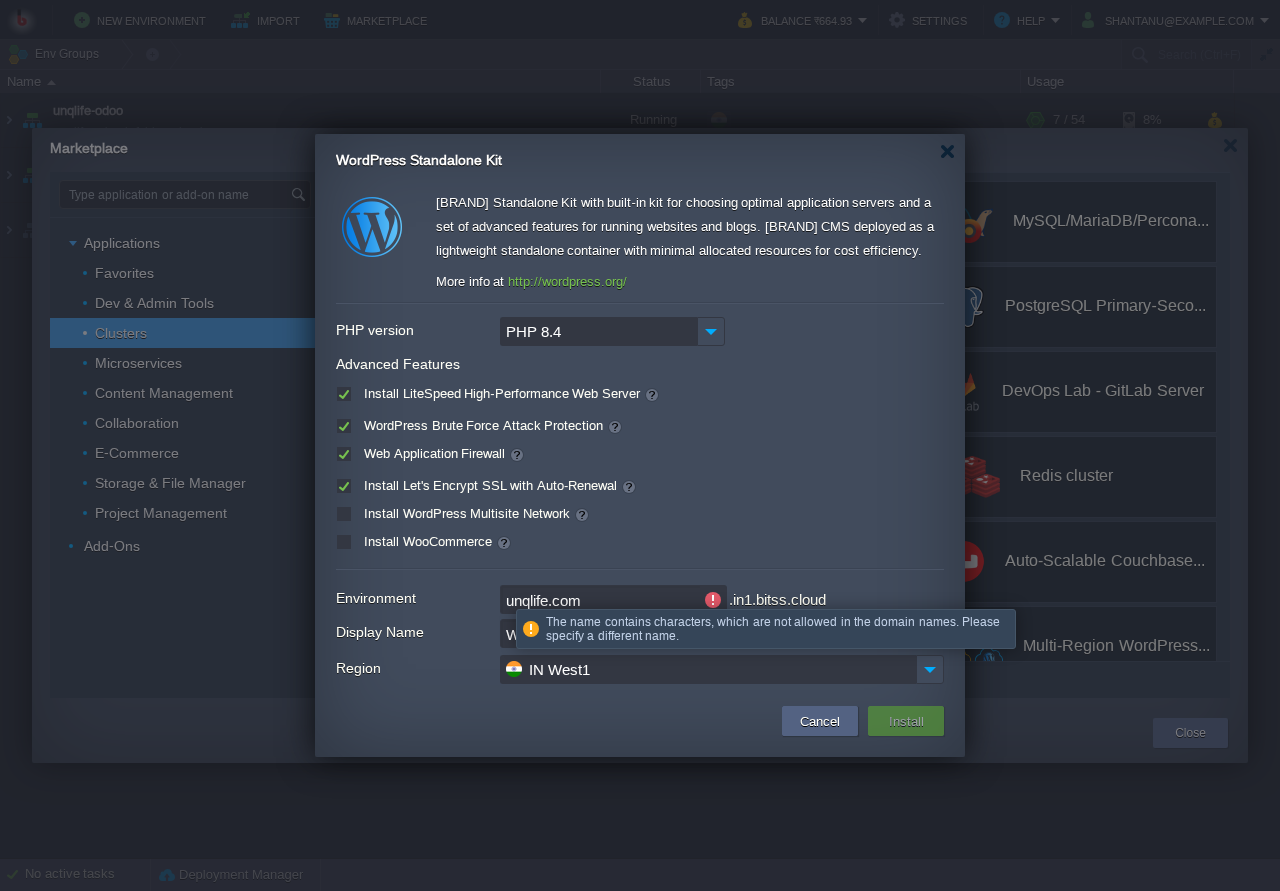click on "unqlife.com" at bounding box center [600, 599] 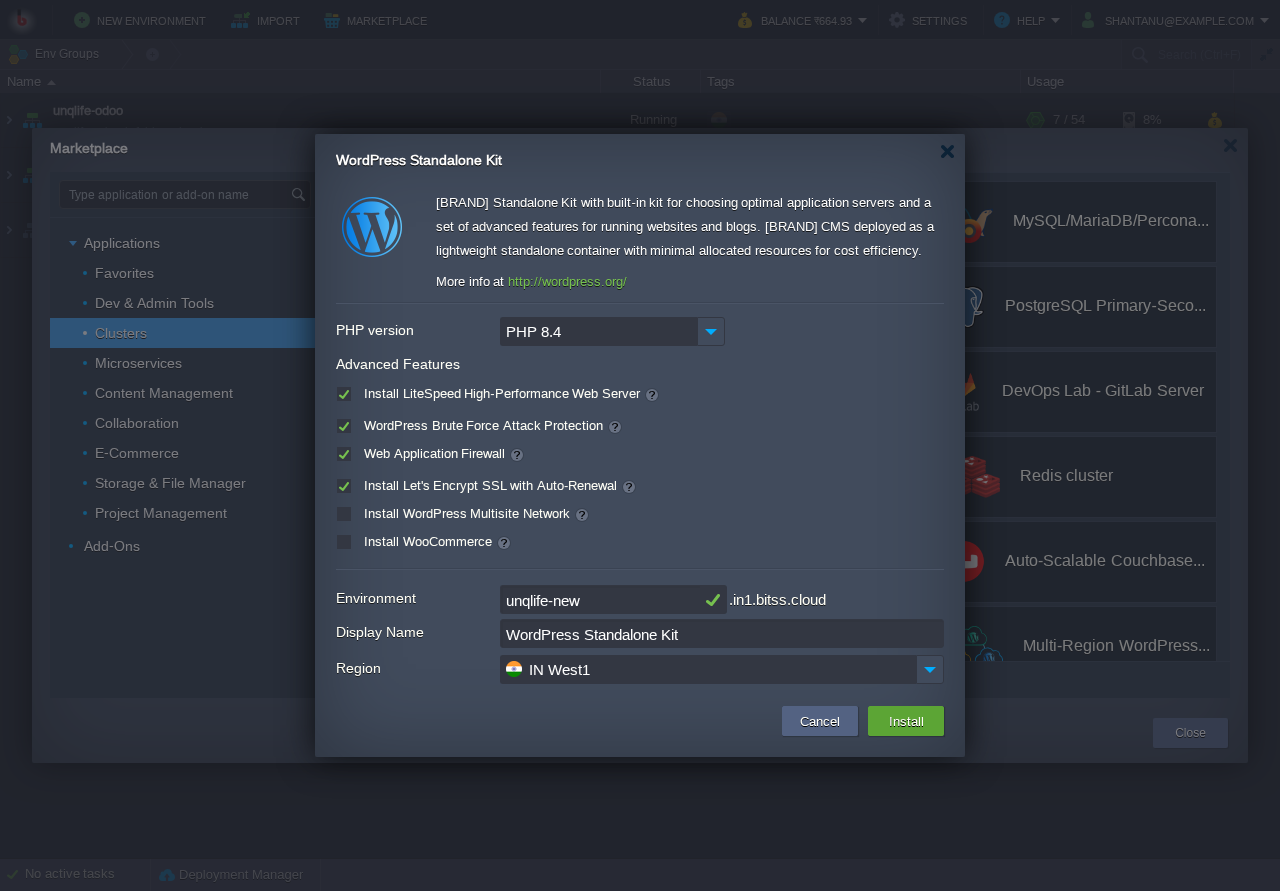 type on "unqlife-new" 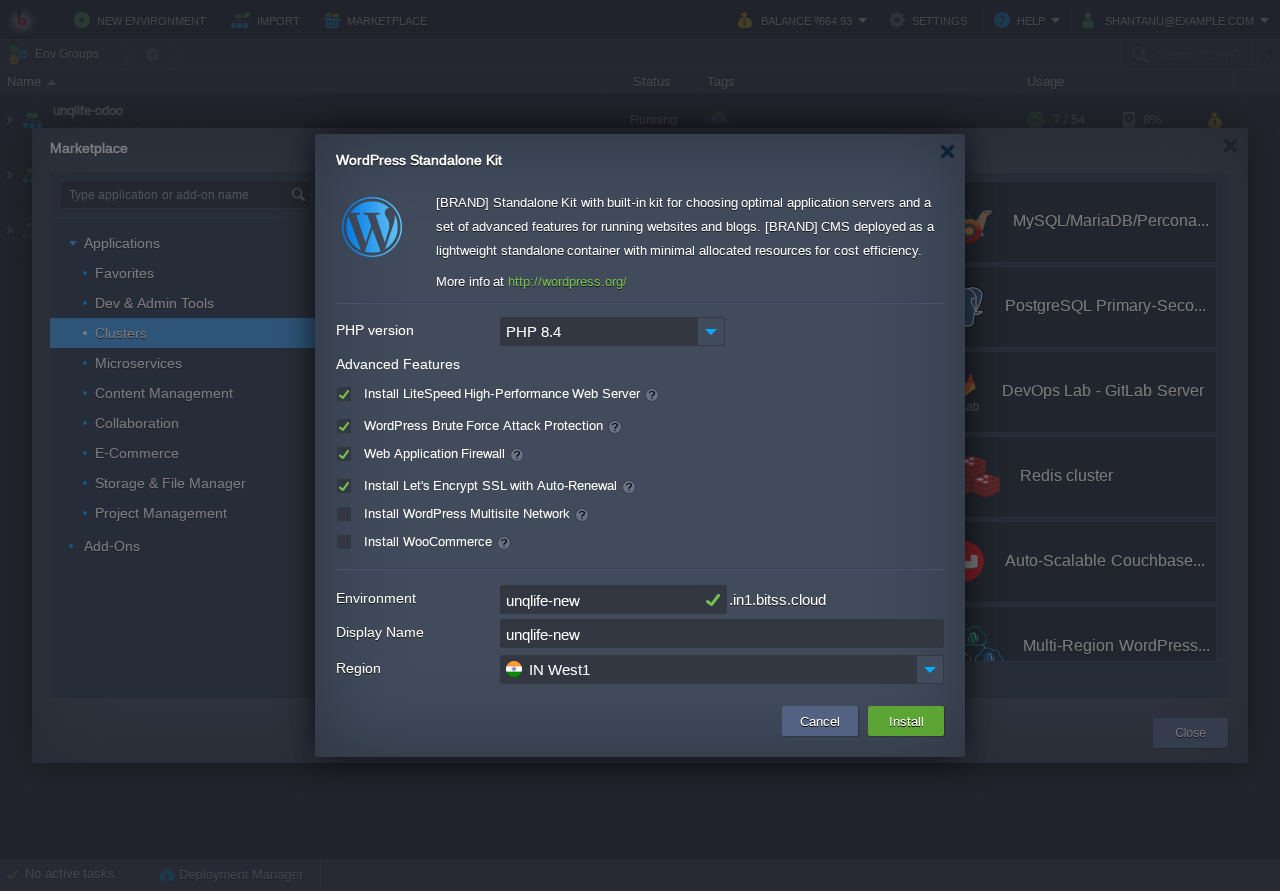 click on "unqlife-new" at bounding box center (722, 633) 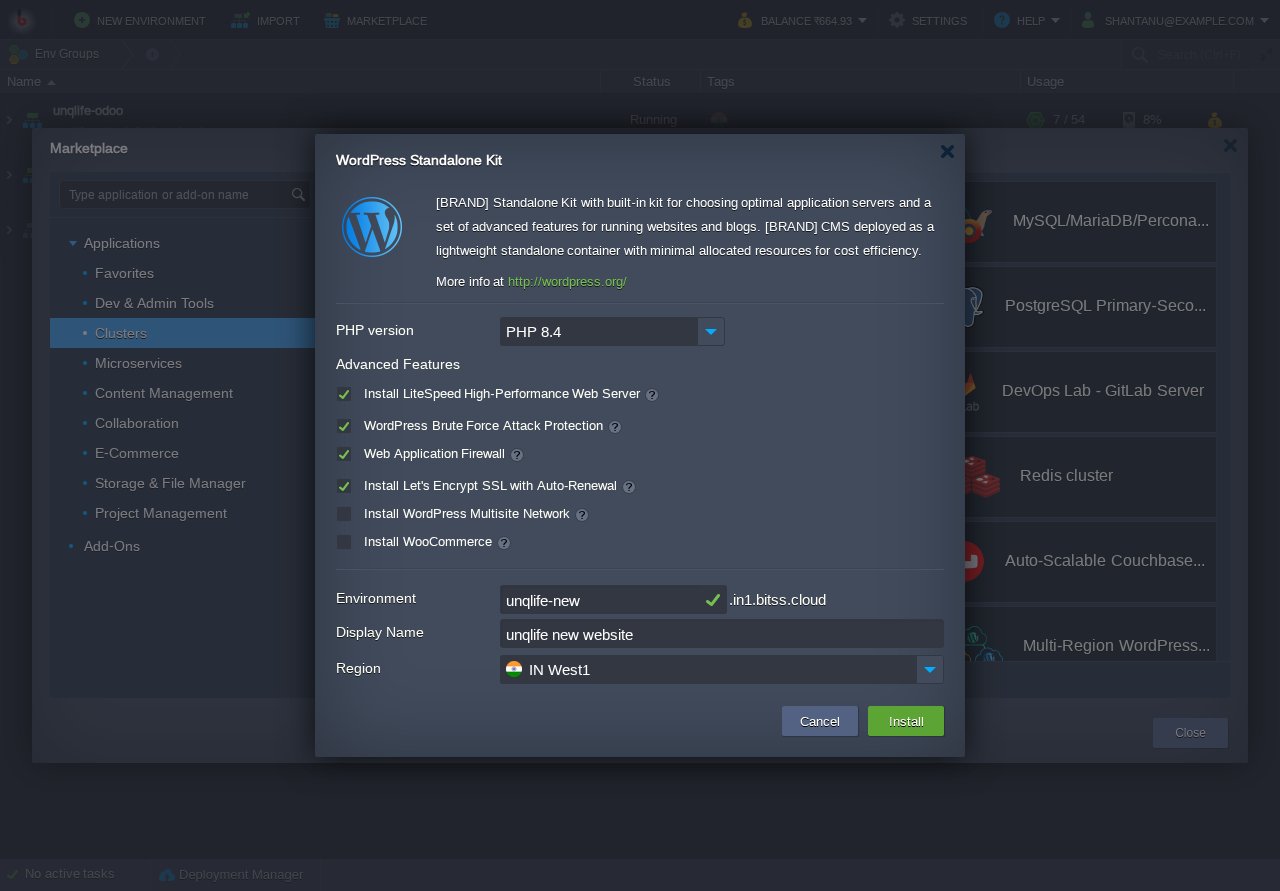 drag, startPoint x: 514, startPoint y: 641, endPoint x: 476, endPoint y: 644, distance: 38.118237 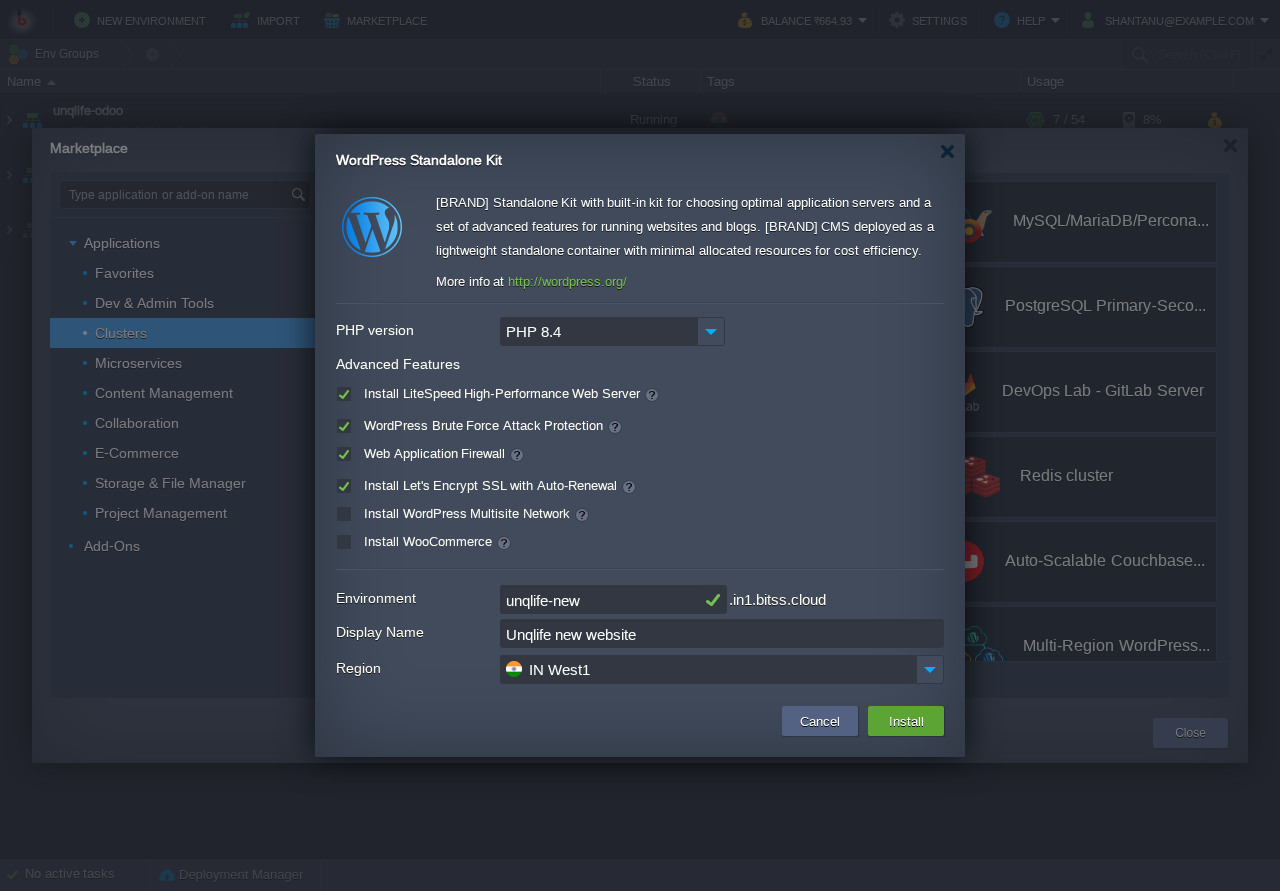 type on "Unqlife new website" 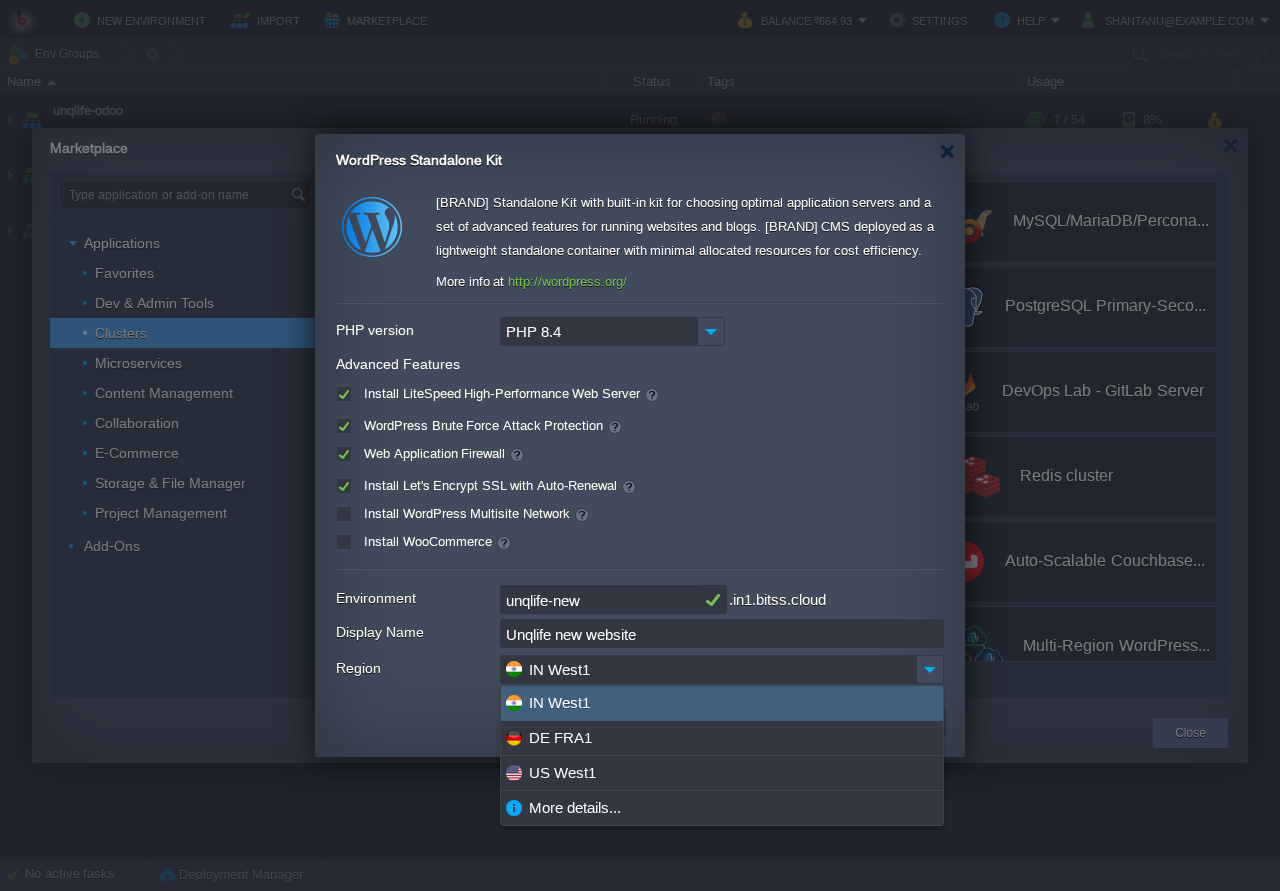 click on "WordPress Standalone Kit with built-in kit for choosing optimal application servers and a set of advanced features for running websites and blogs. WordPress CMS deployed as a lightweight standalone container with minimal allocated resources for cost efficiency. More info at   http://wordpress.org/ PHP version PHP 8.4 Advanced Features Install LiteSpeed High-Performance Web Server   WordPress Brute Force Attack Protection   Web Application Firewall   WordPress Brute Force Attack Protection   Web Application Firewall   Install Let's Encrypt SSL with Auto-Renewal   Install Lightning-Fast Premium CDN   Install WordPress Multisite Network   Install WooCommerce     Environment unqlife-new .in1.bitss.cloud Display Name Unqlife new website Region IN West1" at bounding box center (640, 435) 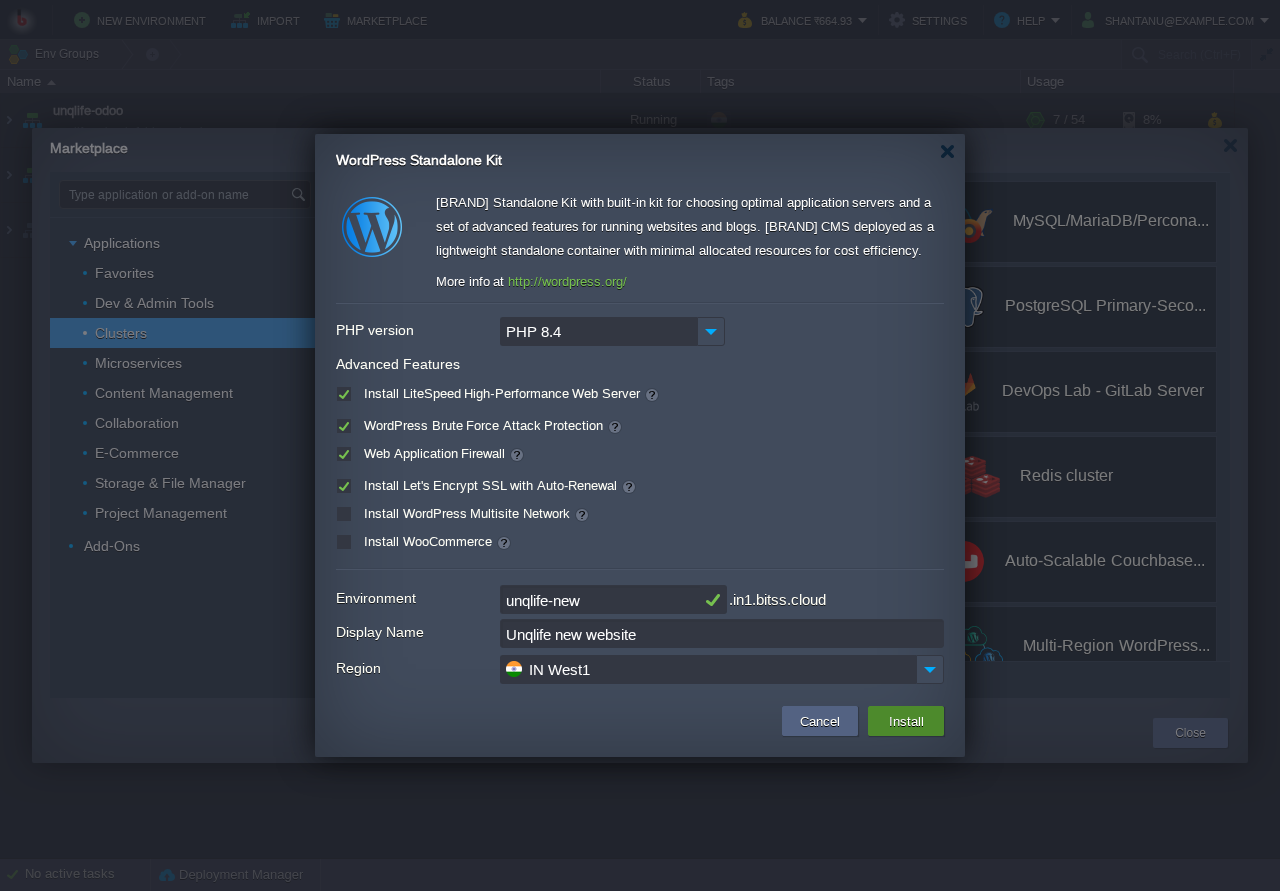 click on "Install" at bounding box center [906, 721] 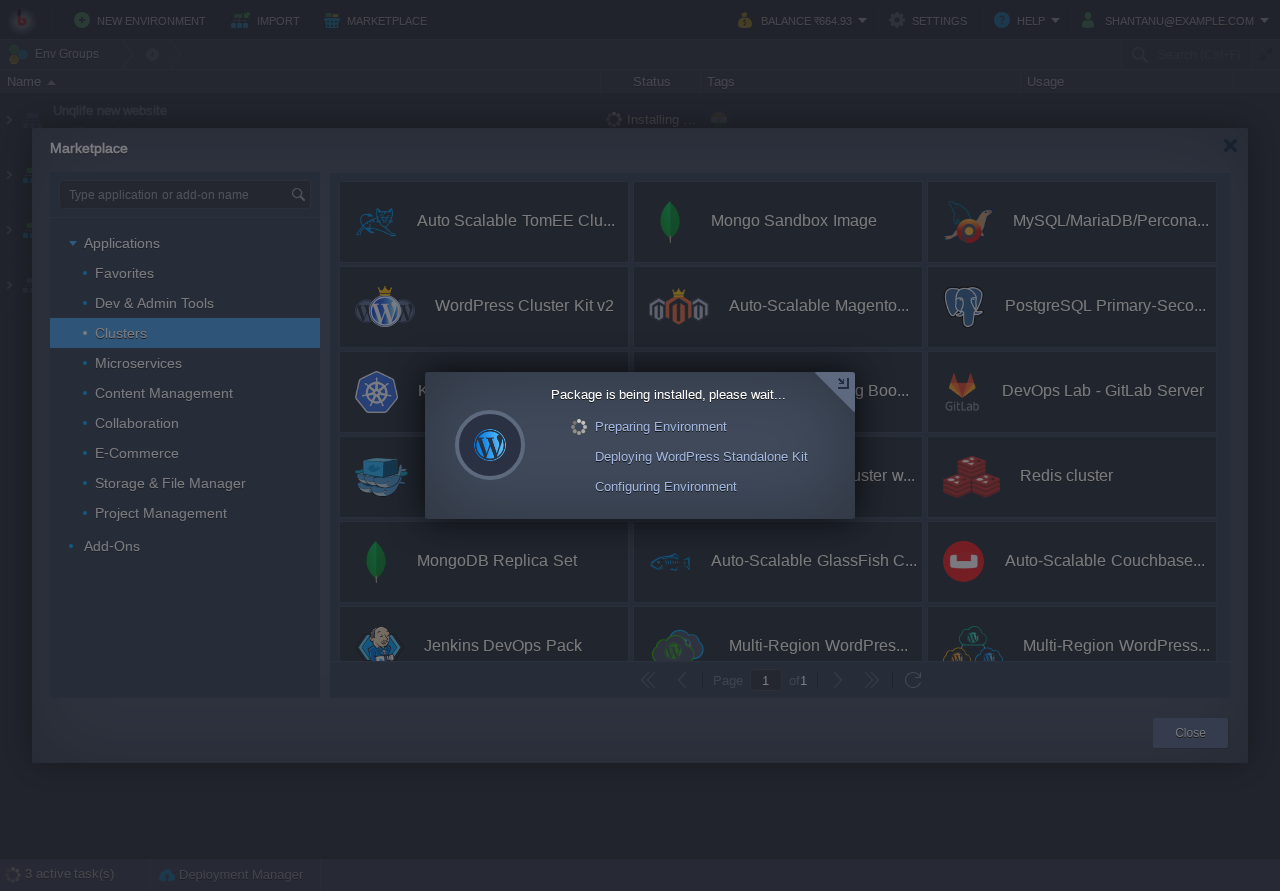click at bounding box center (834, 392) 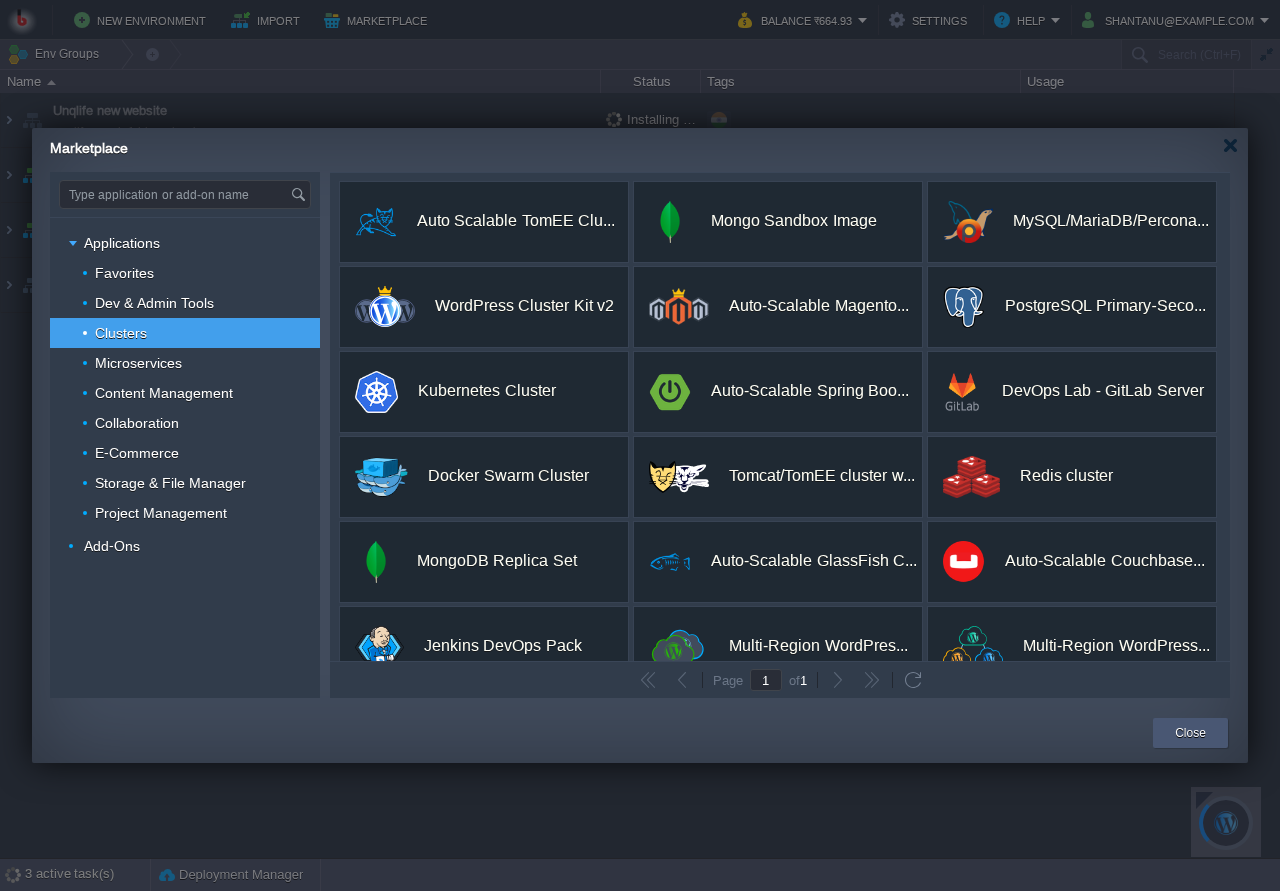 click on "Close" at bounding box center (1190, 733) 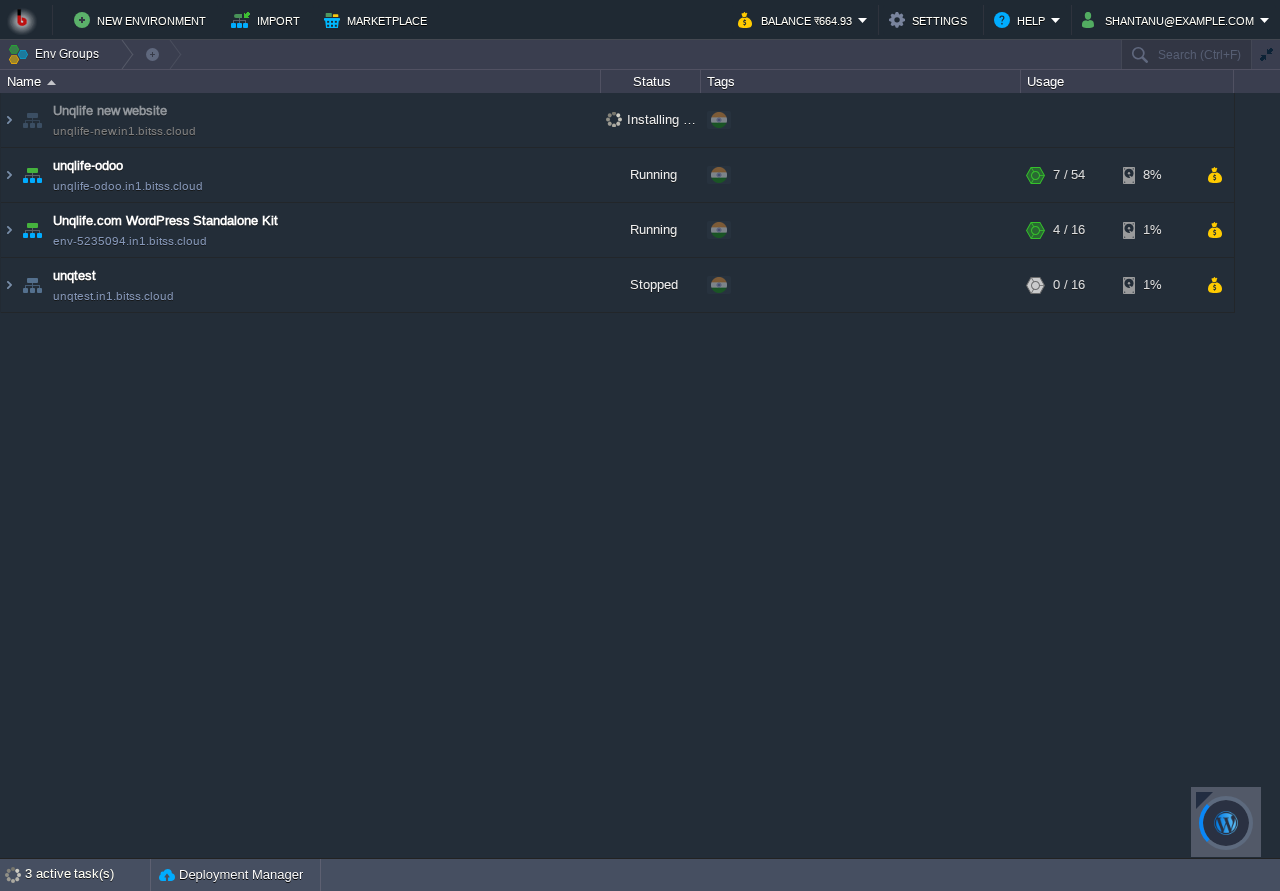 click at bounding box center (1226, 822) 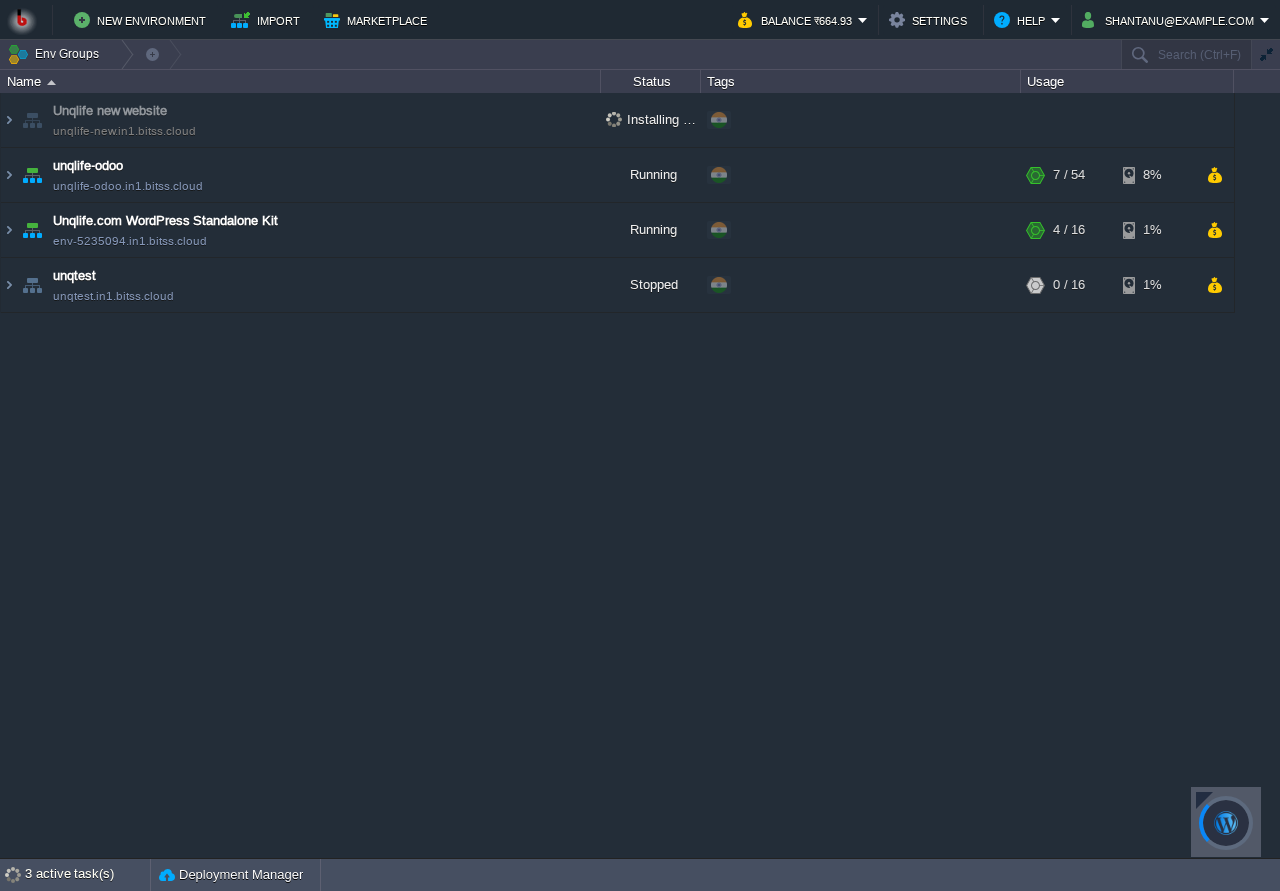click at bounding box center [1204, 800] 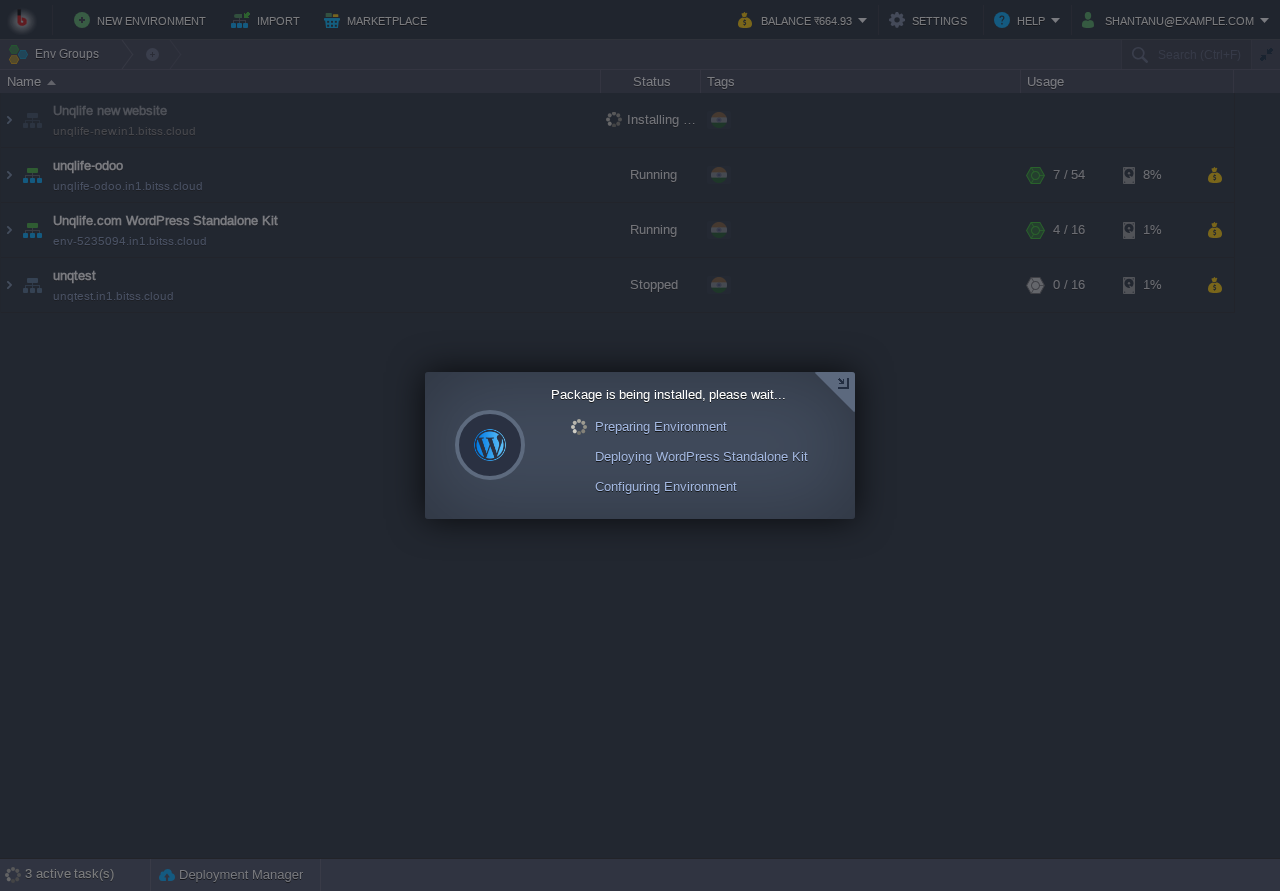 click at bounding box center [834, 392] 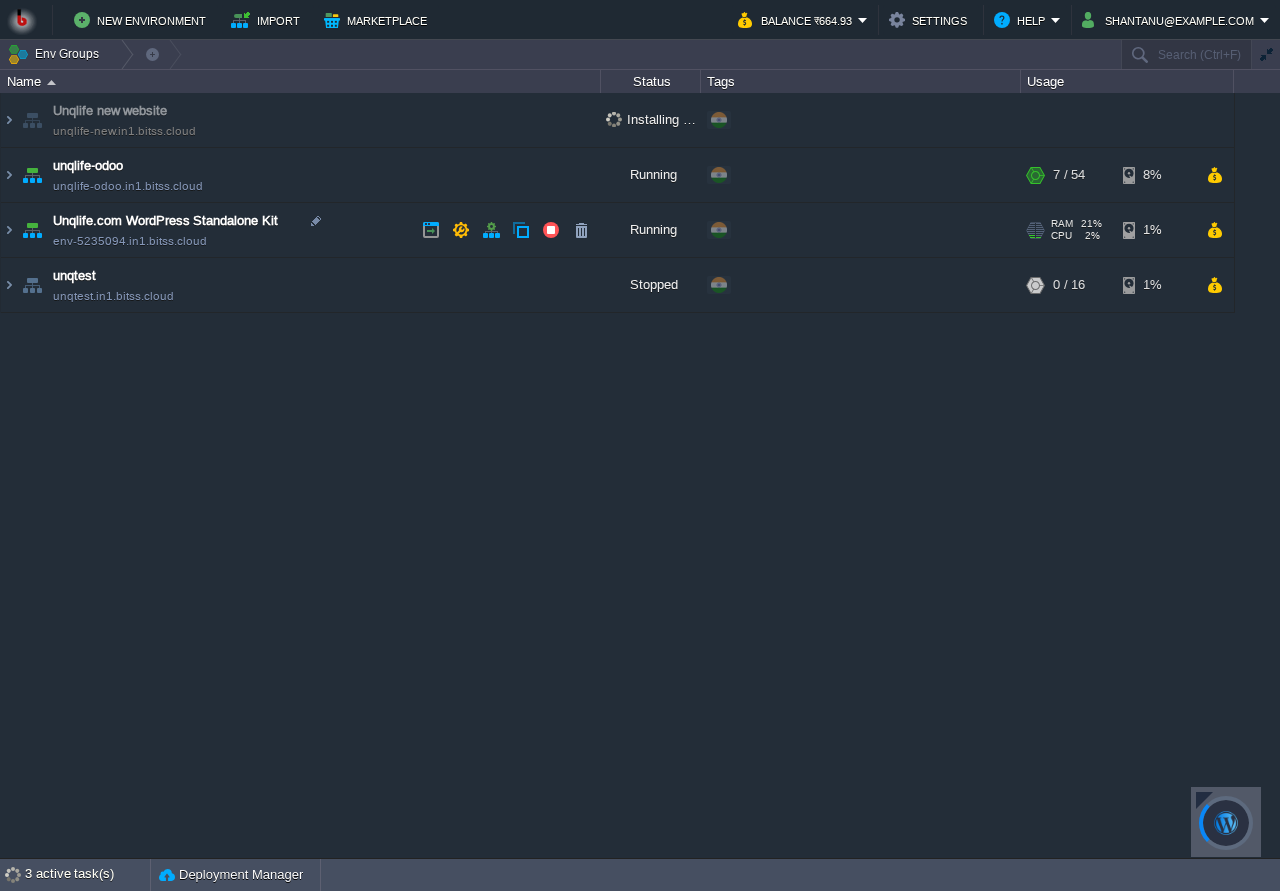 click on "Unqlife.com WordPress Standalone Kit env-5235094.in1.bitss.cloud" at bounding box center [301, 230] 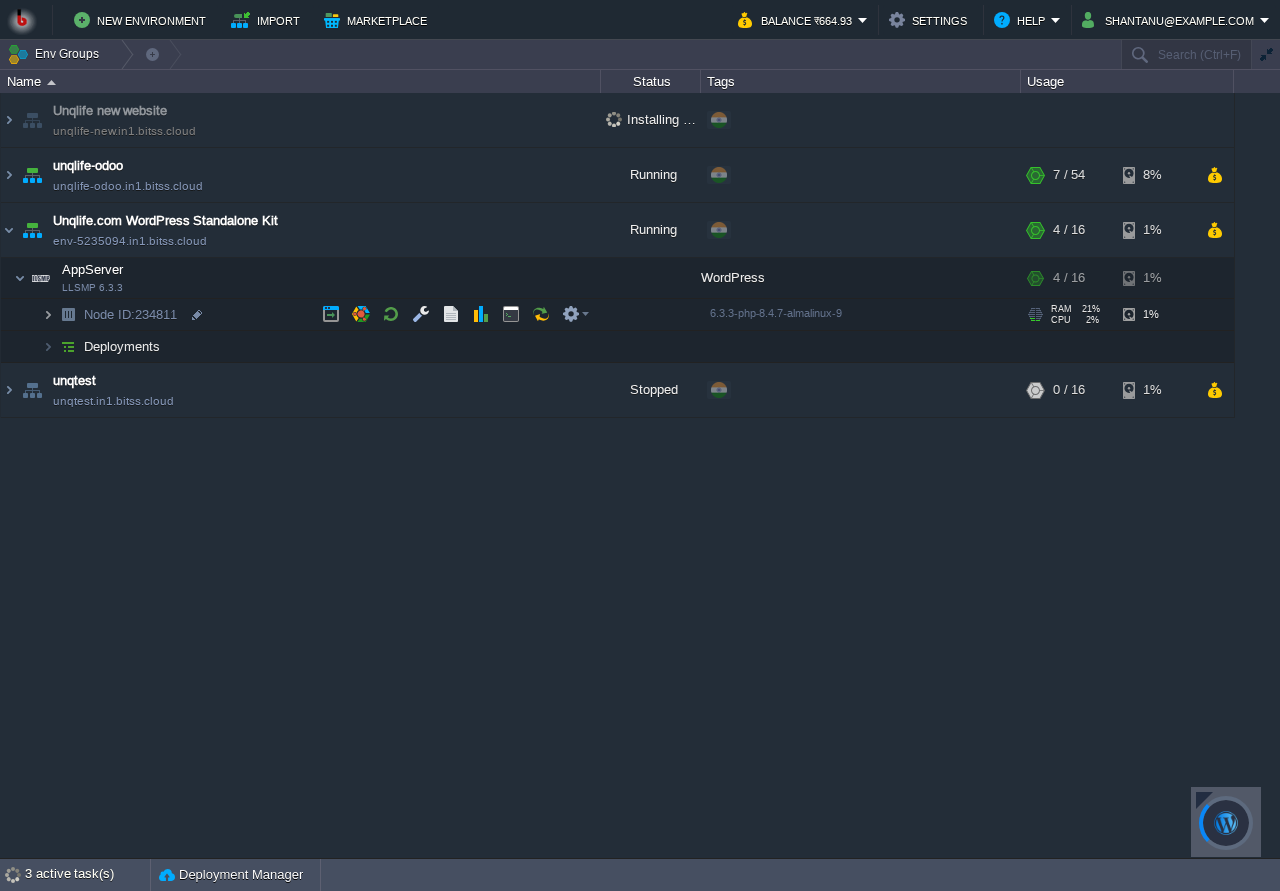 click at bounding box center [48, 314] 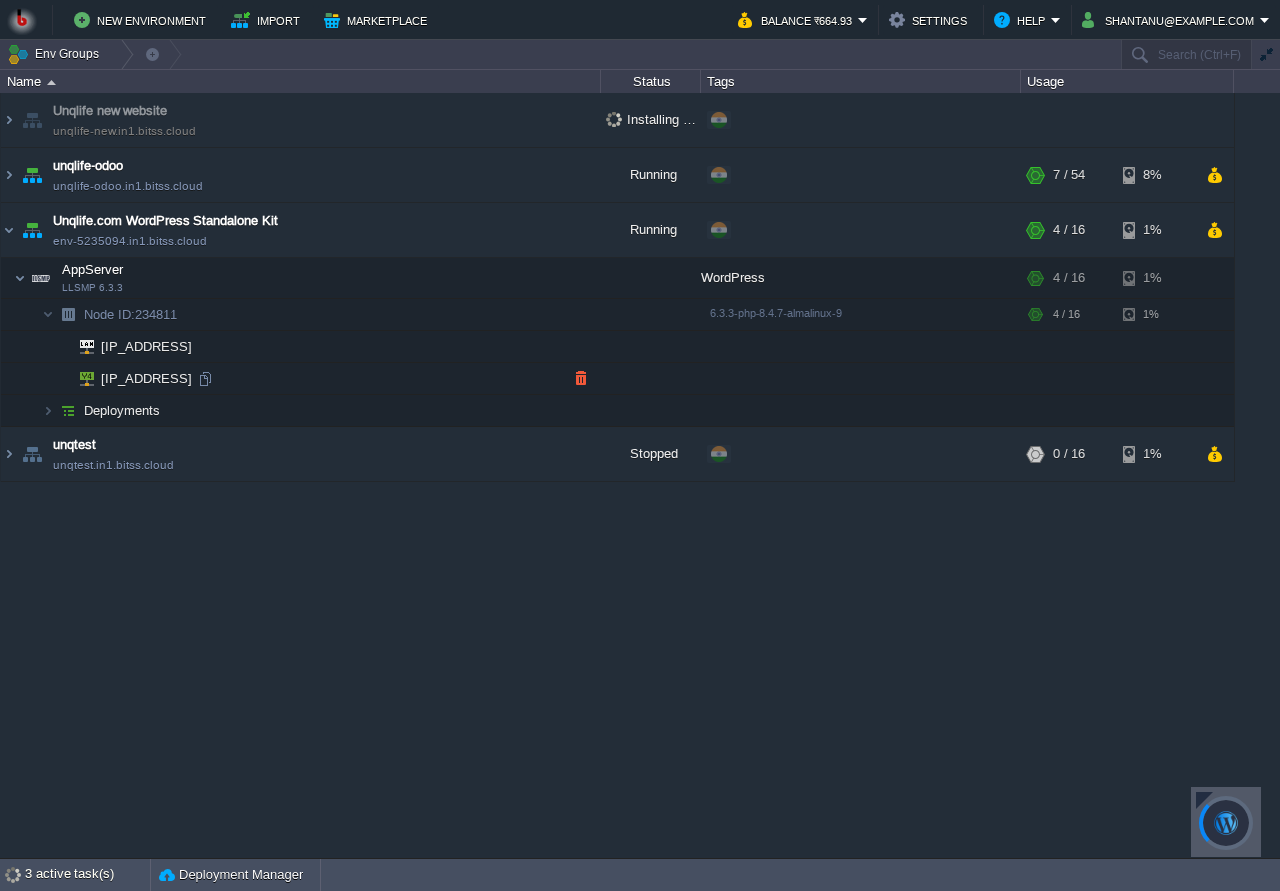 click on "45.120.136.236" at bounding box center [147, 378] 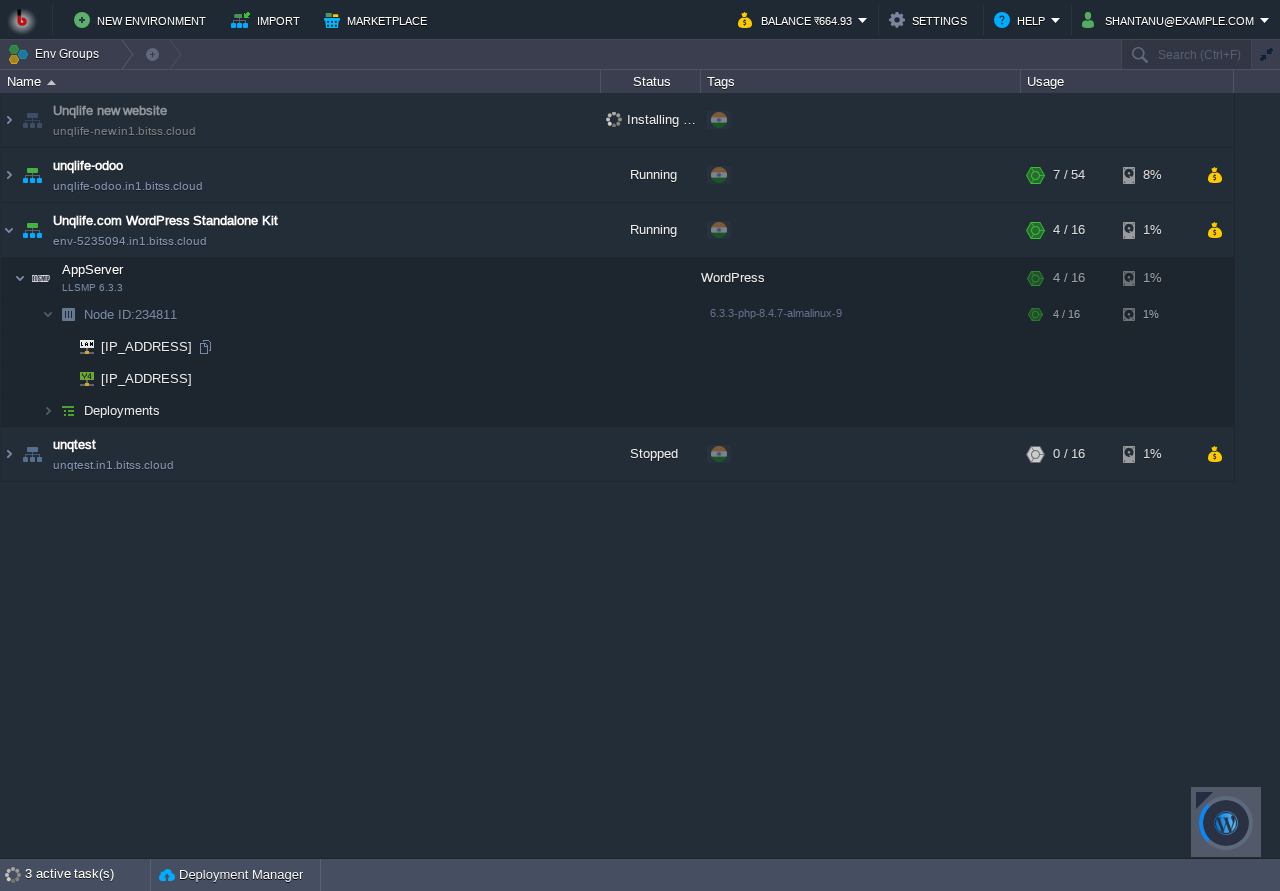click on "192.168.10.103" at bounding box center [147, 346] 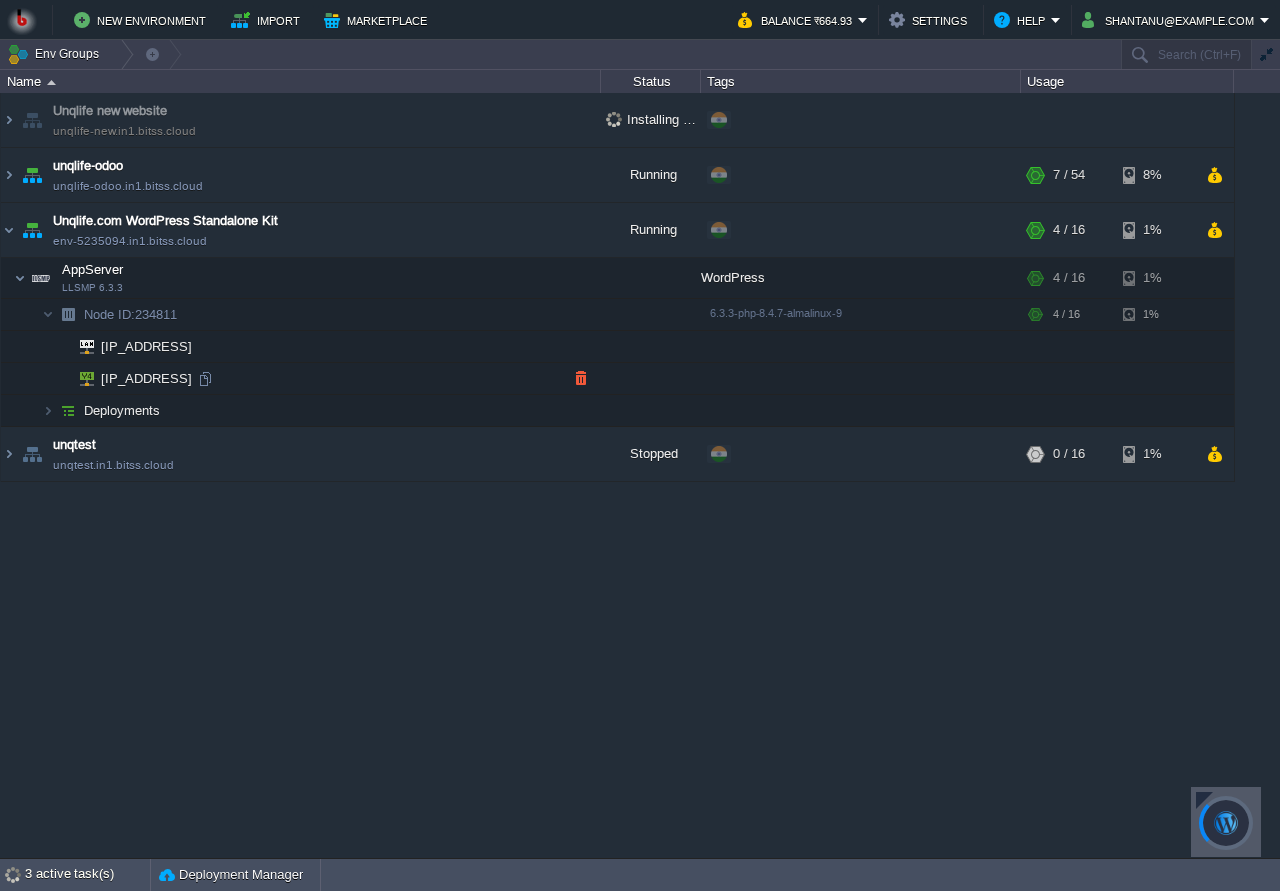 click on "45.120.136.236" at bounding box center [147, 378] 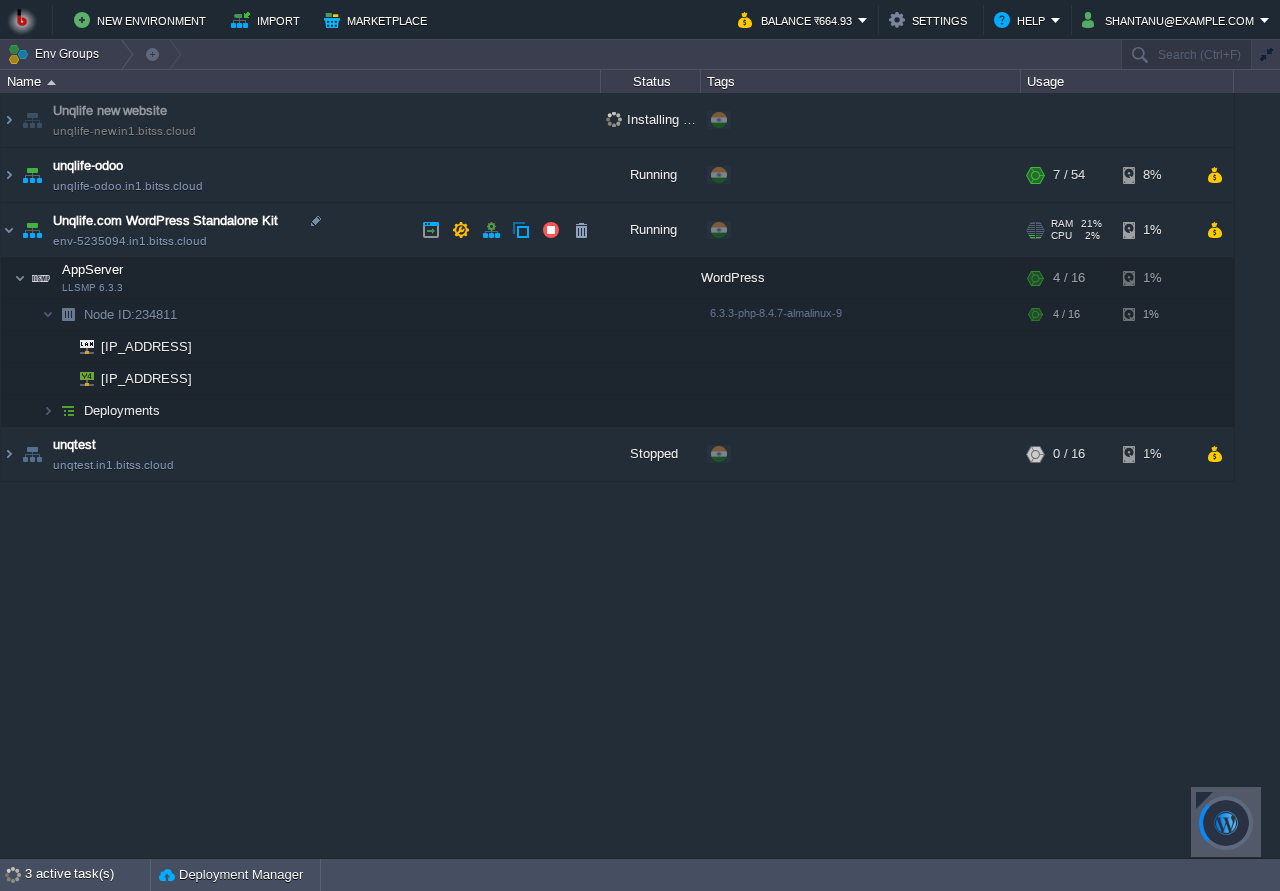 click on "Unqlife.com WordPress Standalone Kit env-5235094.in1.bitss.cloud" at bounding box center [301, 230] 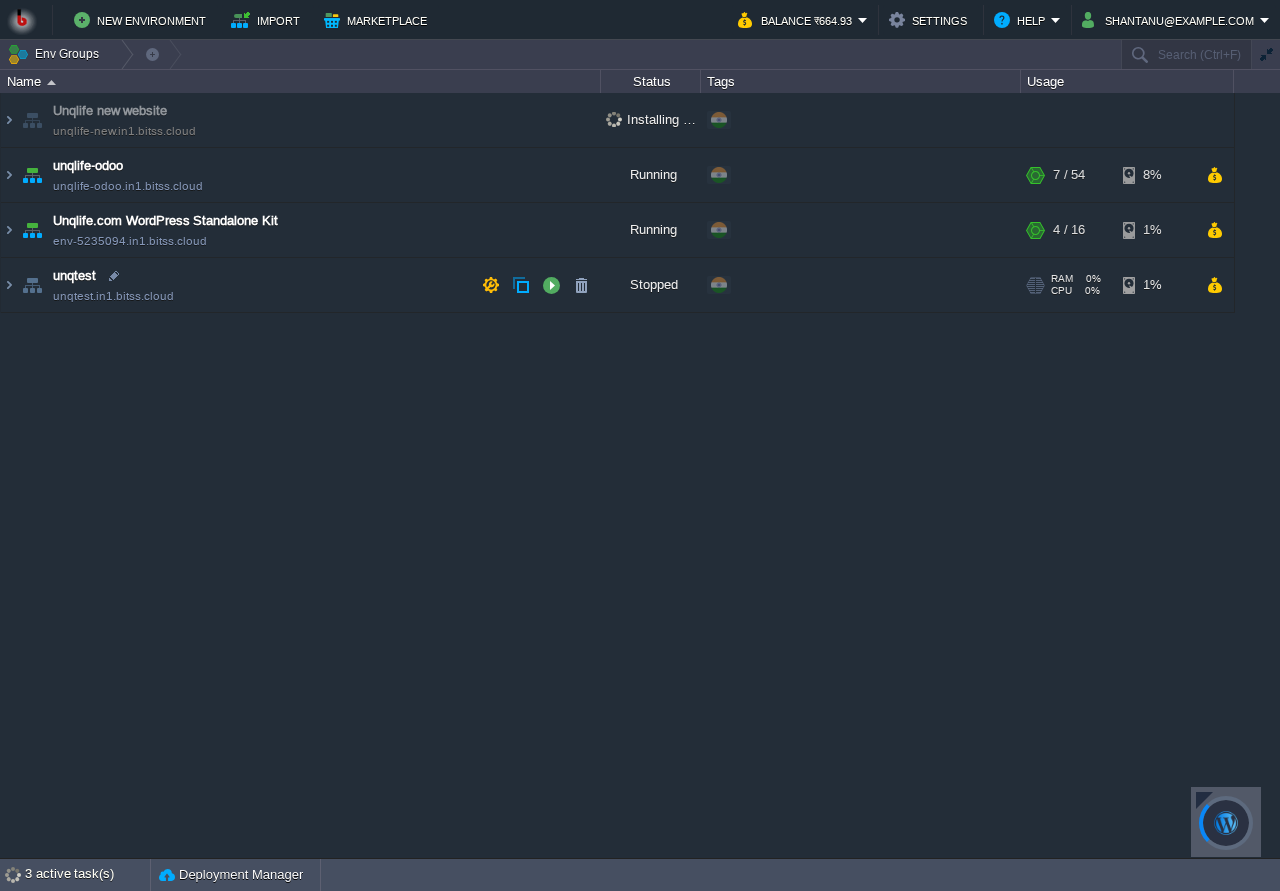 click on "Unqlife new website unqlife-new.in1.bitss.cloud Installing Unqlife new website...                                 + Add to Env Group unqlife-odoo unqlife-odoo.in1.bitss.cloud Running                                 + Add to Env Group                                                                                                                                                            RAM                 9%                                         CPU                 1%                             7 / 54                    8%       Load Balancer NGINX 1.28.0                                                         no SLB access                                                                                                                                                                                   RAM                 7%                                         CPU                 2%                             1 / 4                    3%     Node ID:  236044" at bounding box center [640, 475] 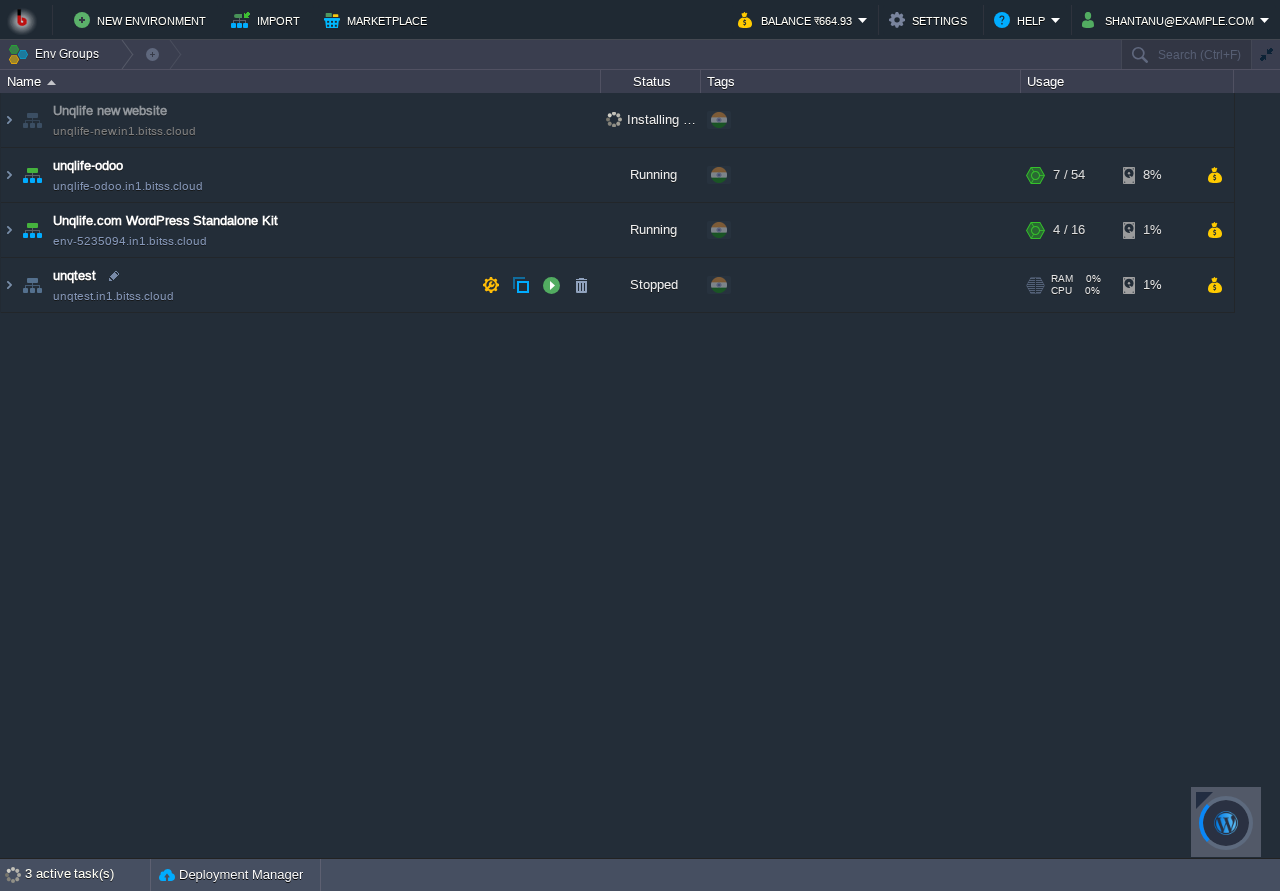 click on "unqtest unqtest.in1.bitss.cloud" at bounding box center [301, 285] 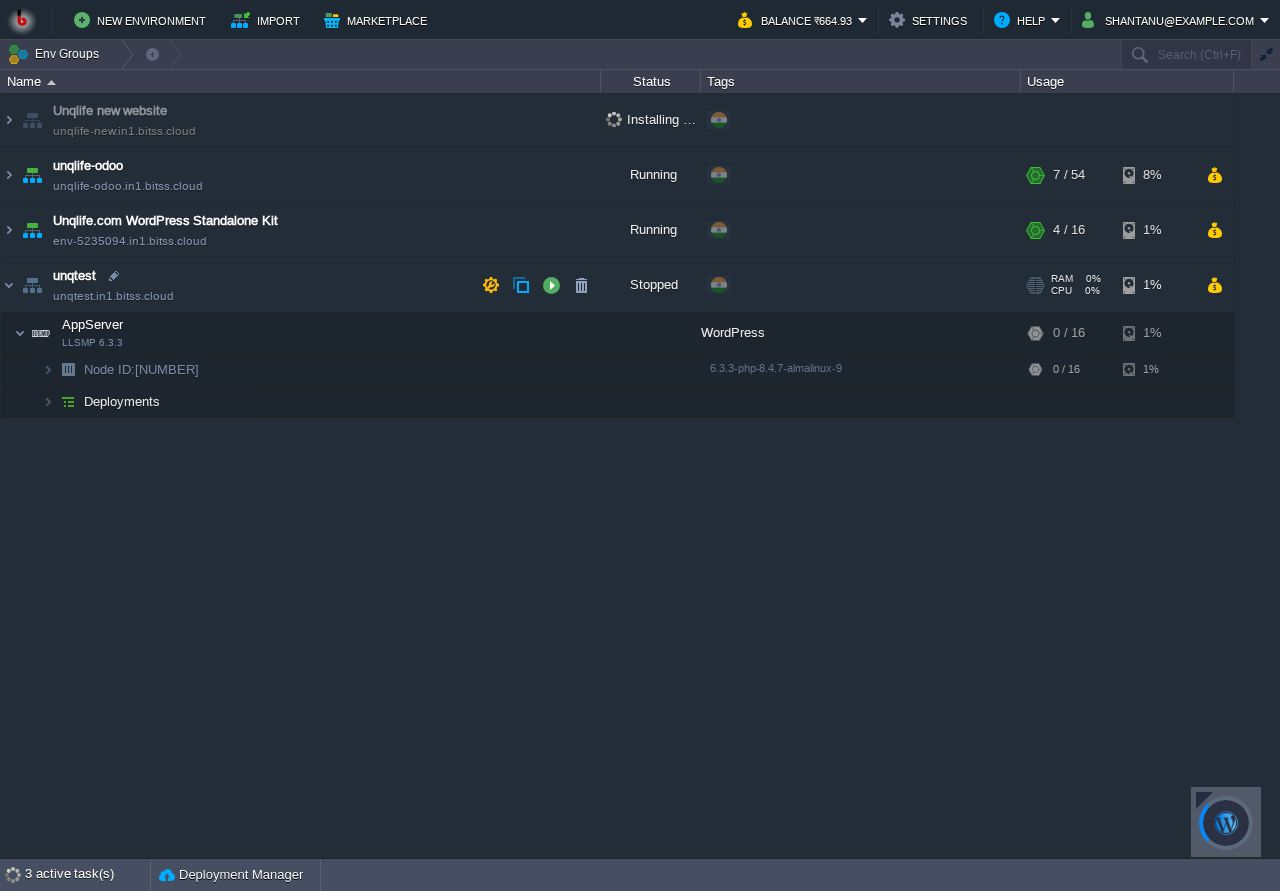click on "unqtest unqtest.in1.bitss.cloud" at bounding box center [301, 285] 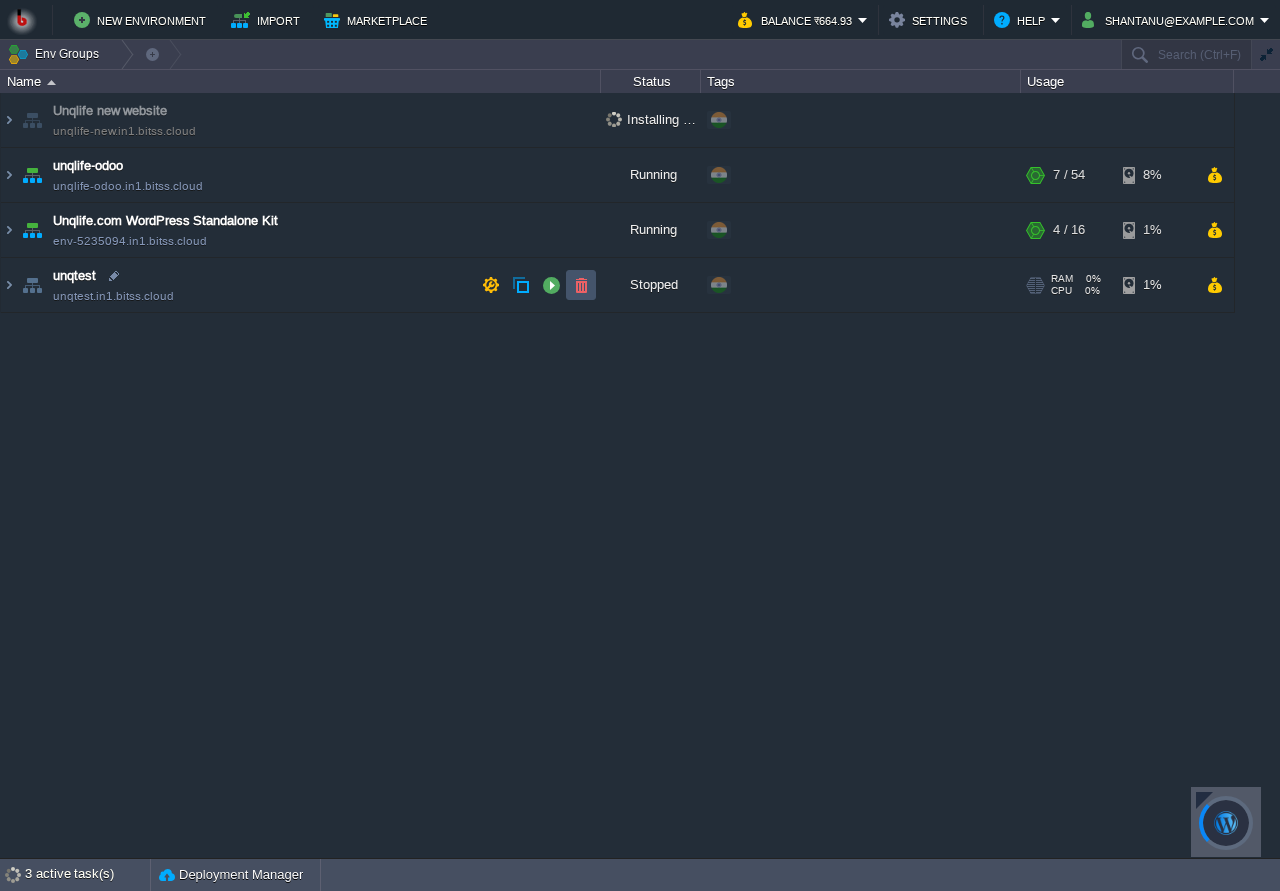 click at bounding box center [581, 285] 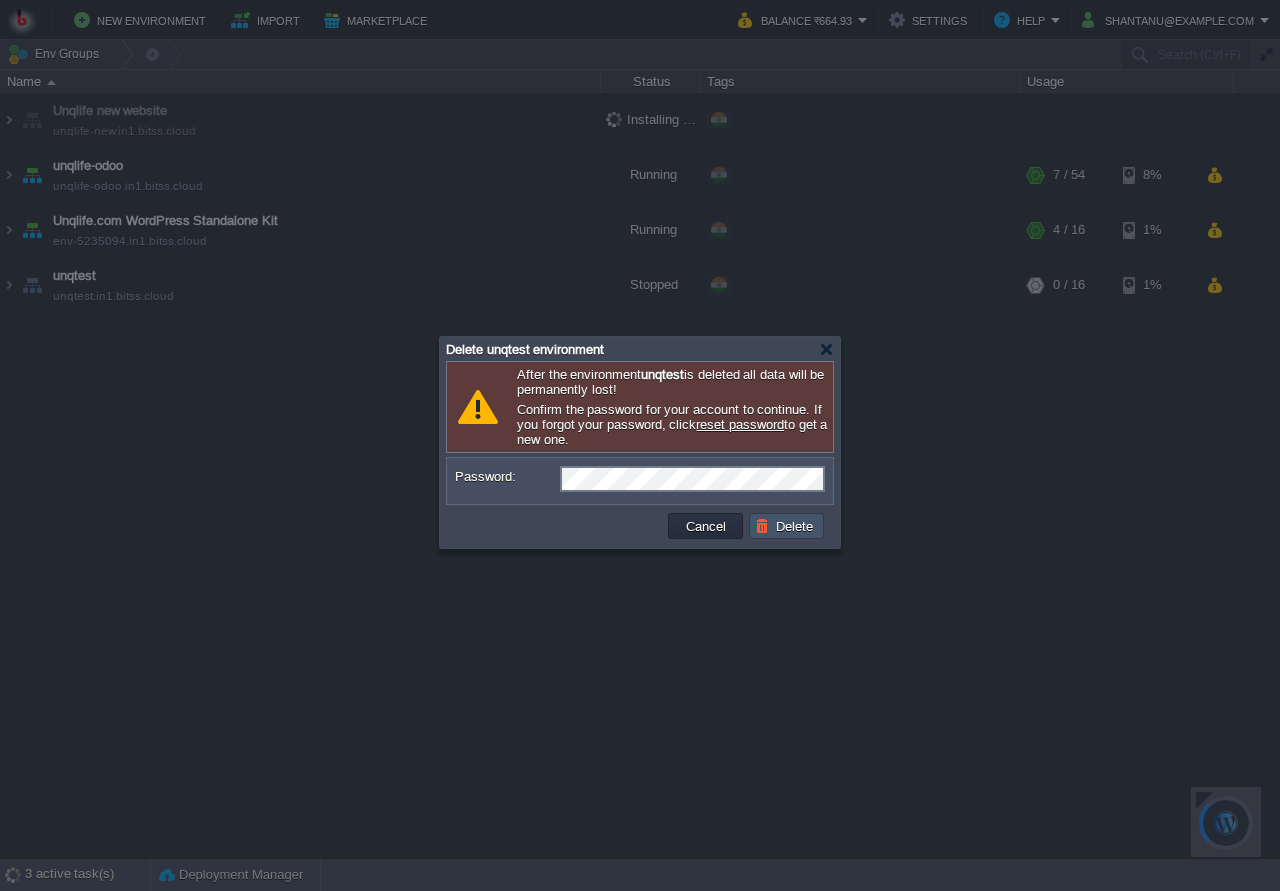 click on "Delete" at bounding box center [787, 526] 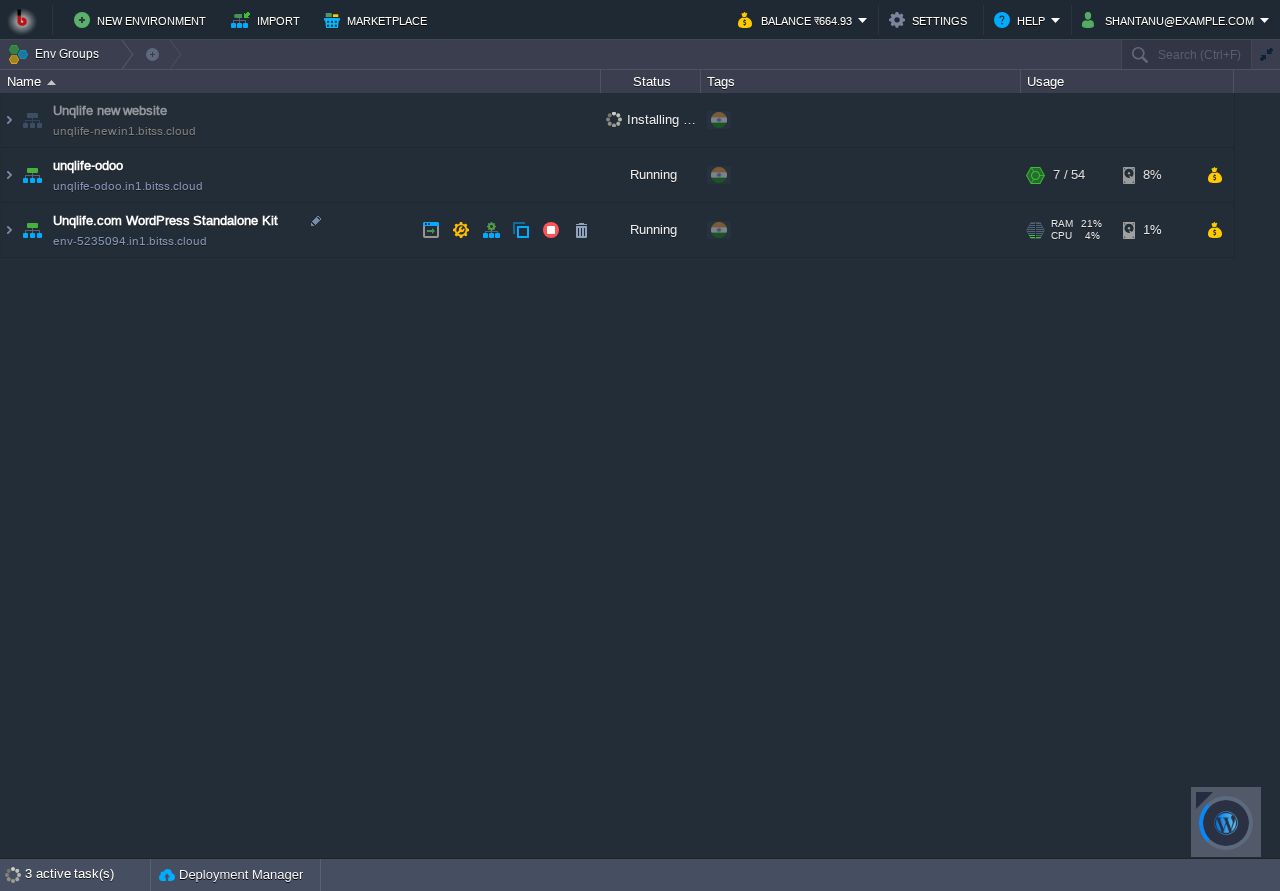 click on "Unqlife.com WordPress Standalone Kit env-5235094.in1.bitss.cloud" at bounding box center (301, 230) 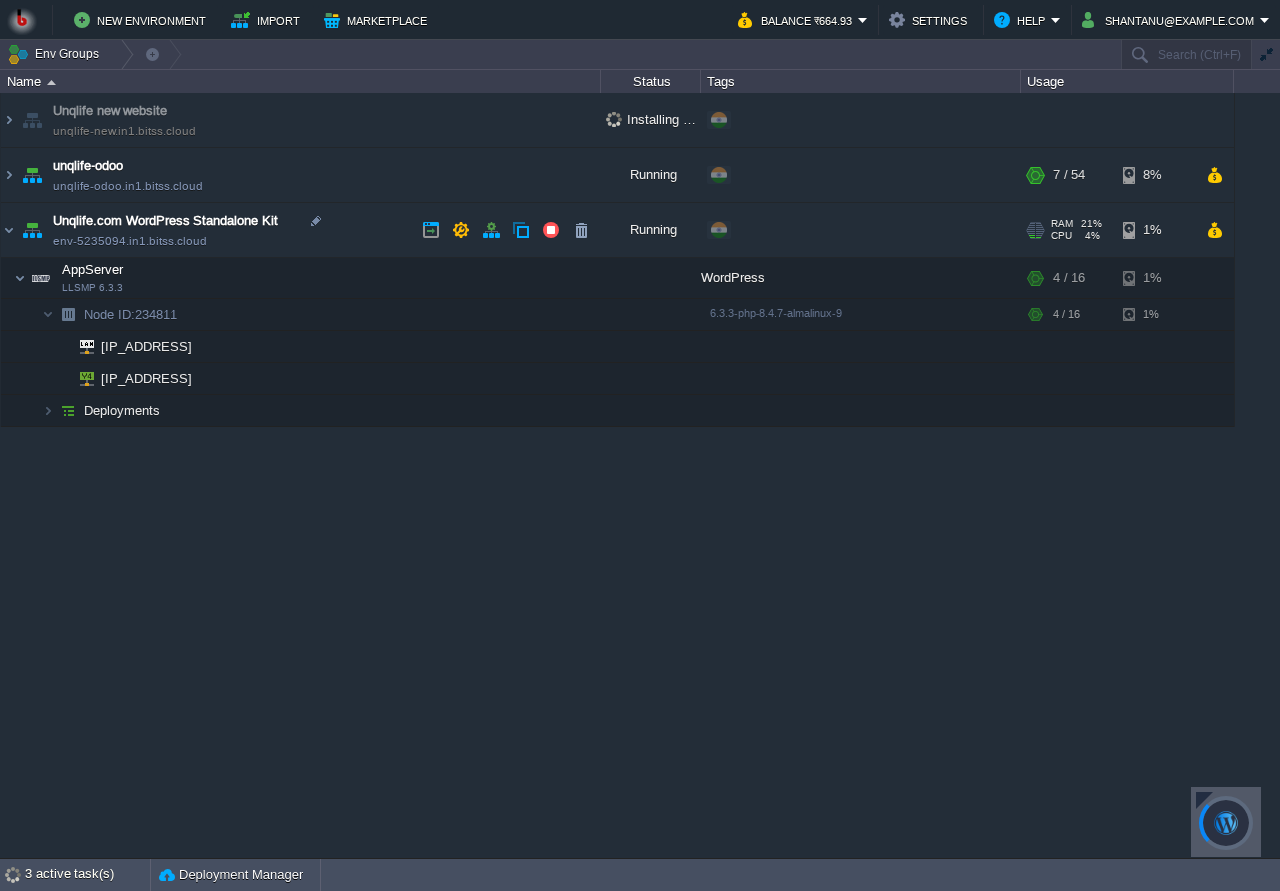 click on "Unqlife.com WordPress Standalone Kit env-5235094.in1.bitss.cloud" at bounding box center [301, 230] 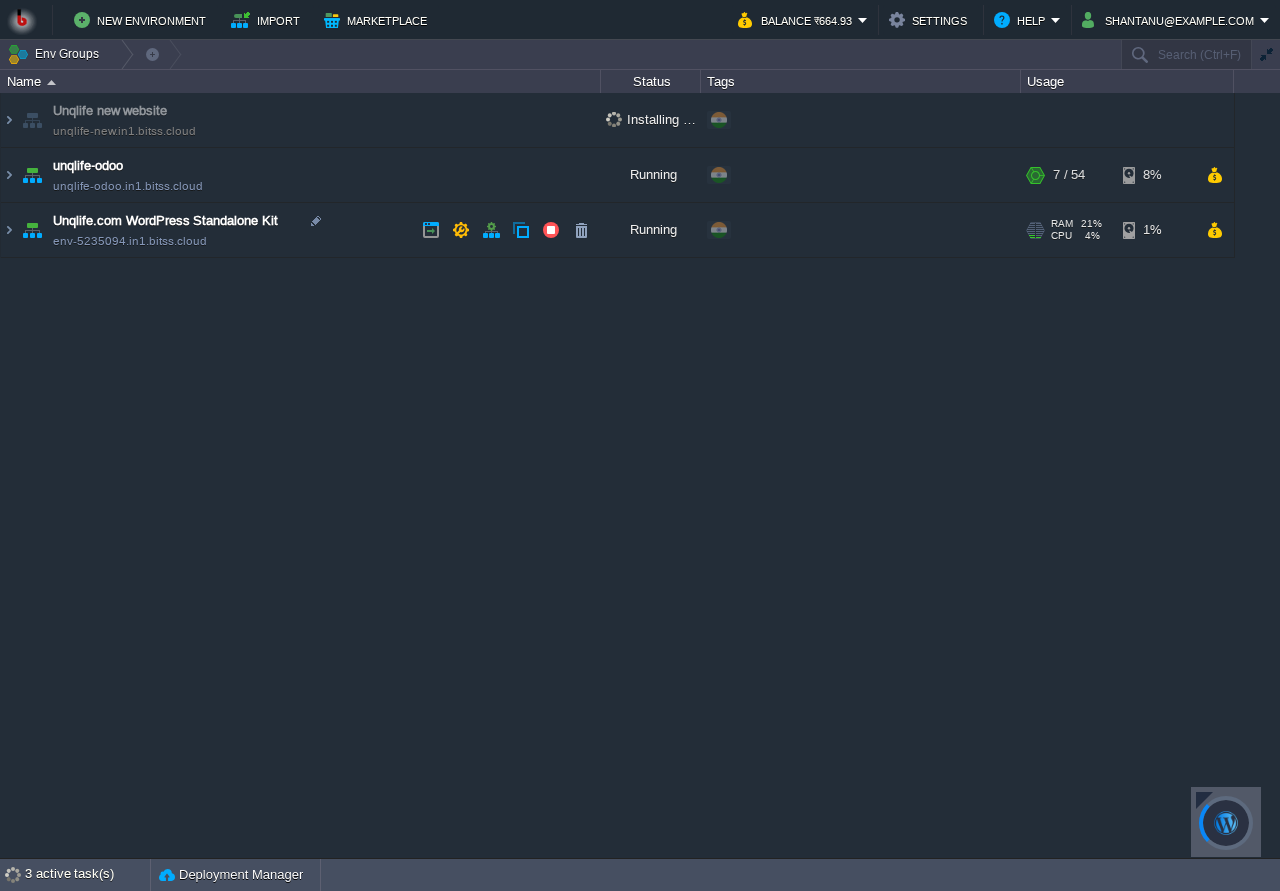 click on "Unqlife.com WordPress Standalone Kit env-5235094.in1.bitss.cloud" at bounding box center [301, 230] 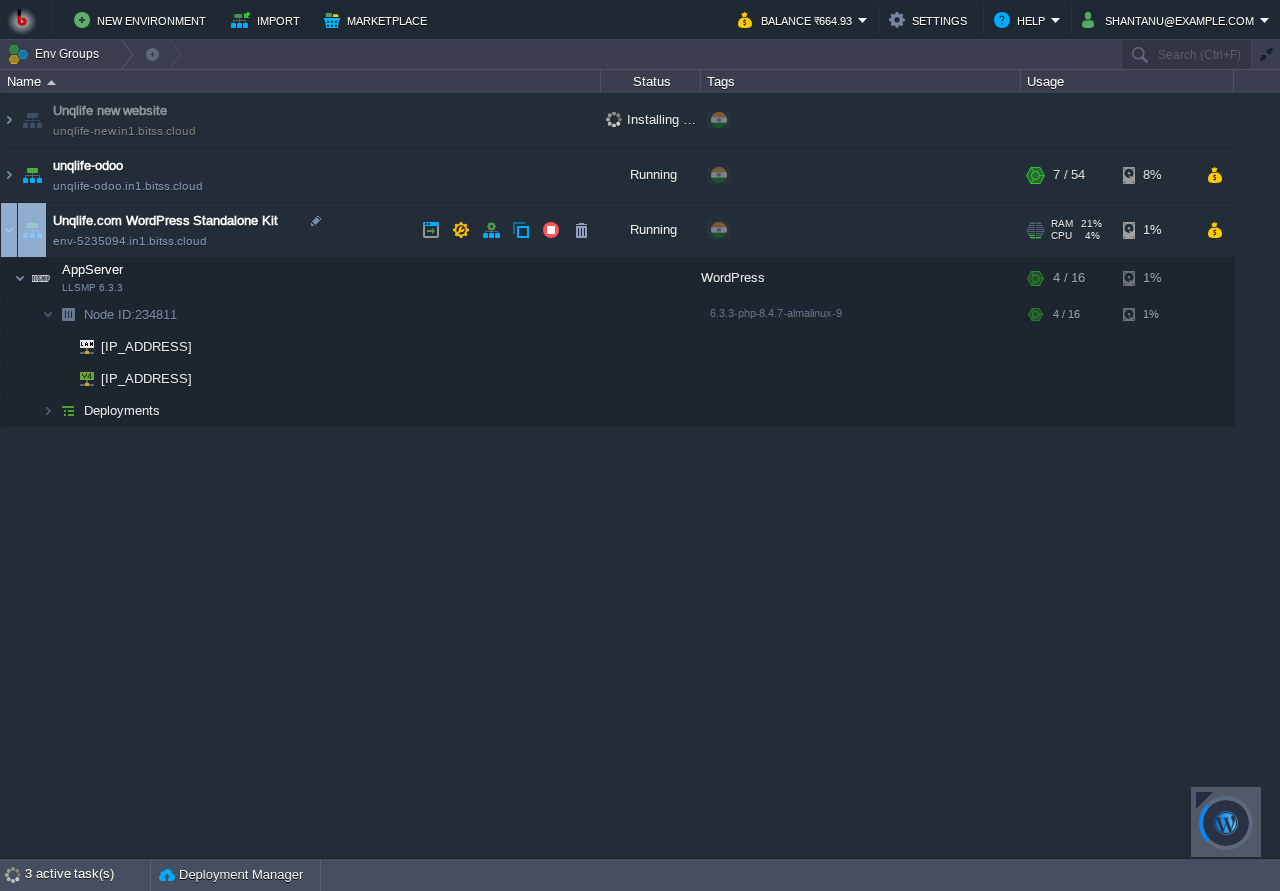 click on "Unqlife.com WordPress Standalone Kit env-5235094.in1.bitss.cloud" at bounding box center [301, 230] 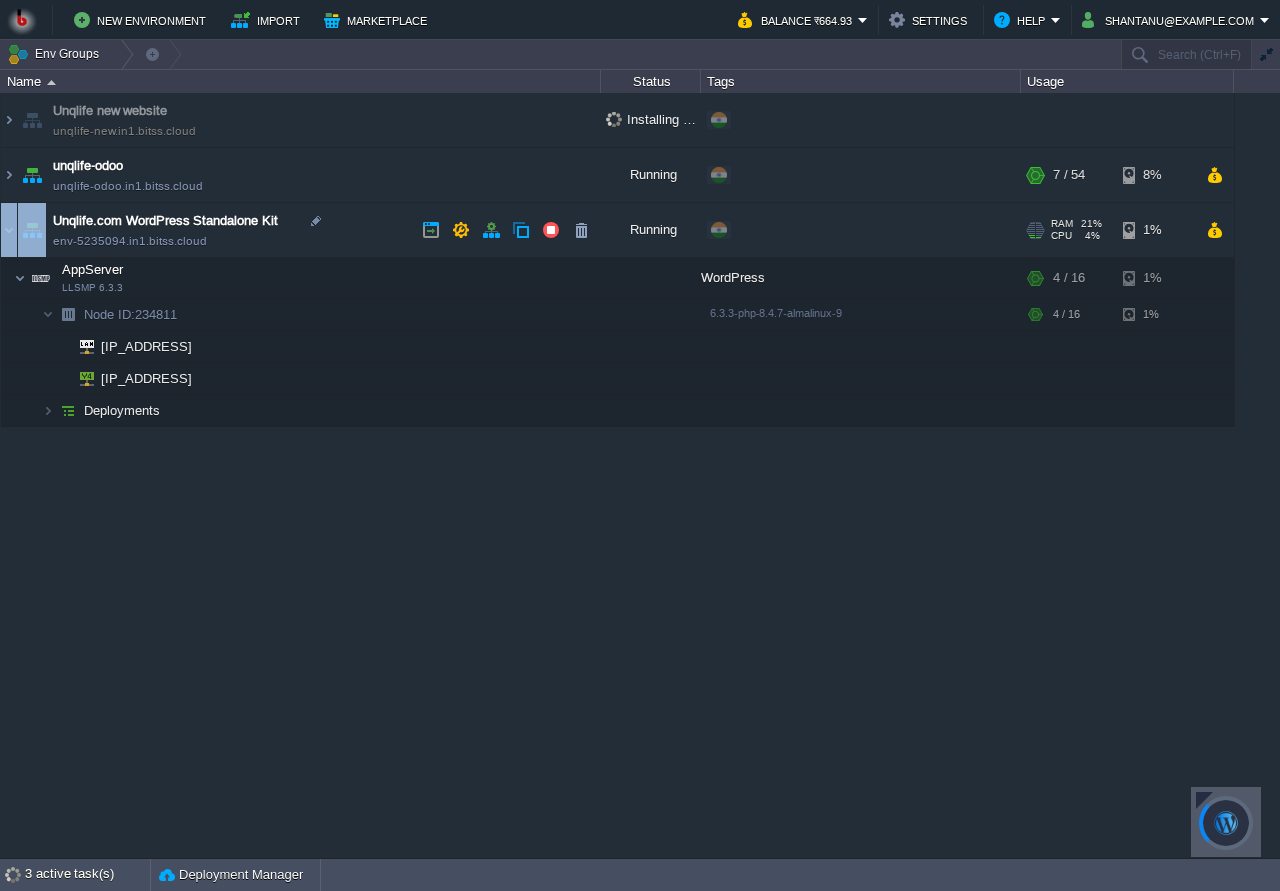 click on "Unqlife.com WordPress Standalone Kit env-5235094.in1.bitss.cloud" at bounding box center [301, 230] 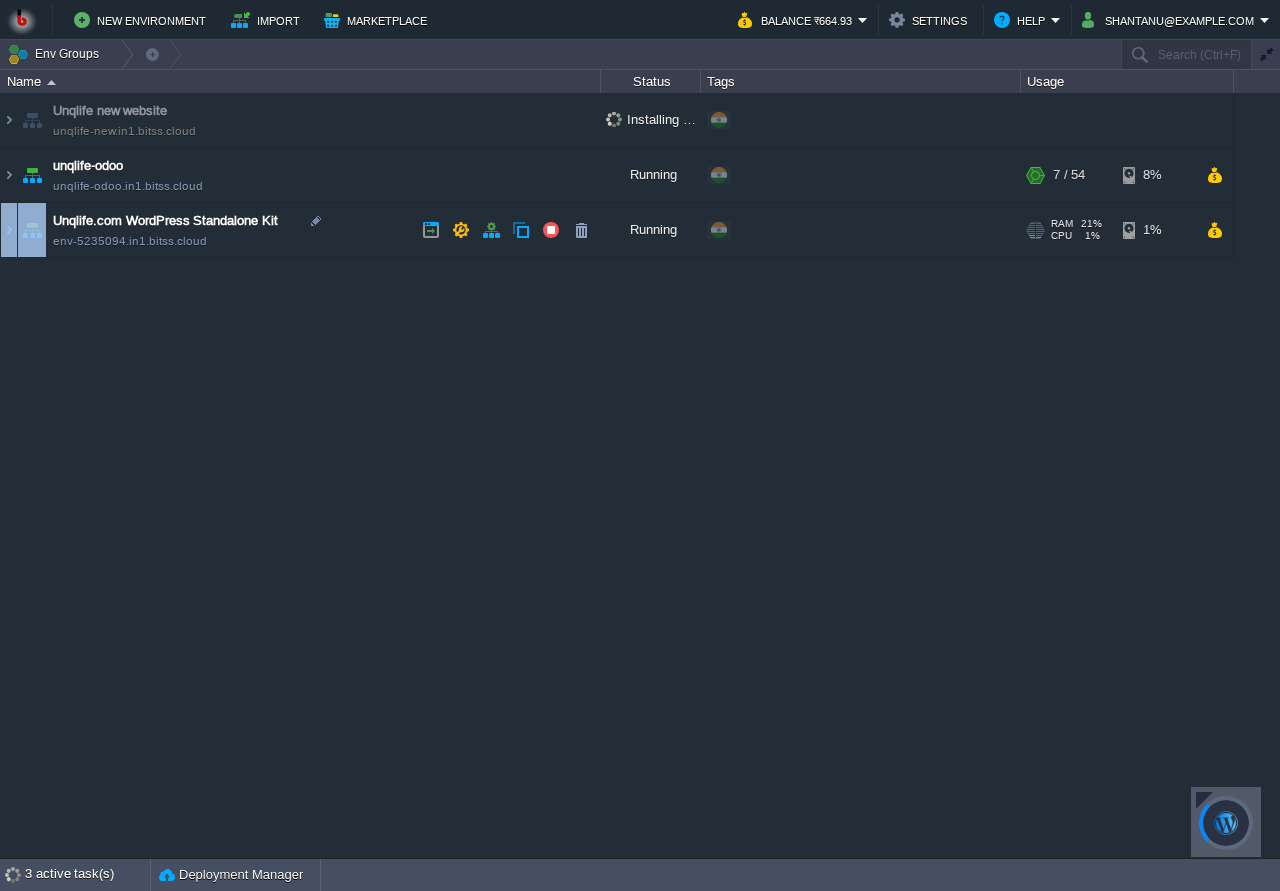 click on "Unqlife.com WordPress Standalone Kit env-5235094.in1.bitss.cloud" at bounding box center (301, 230) 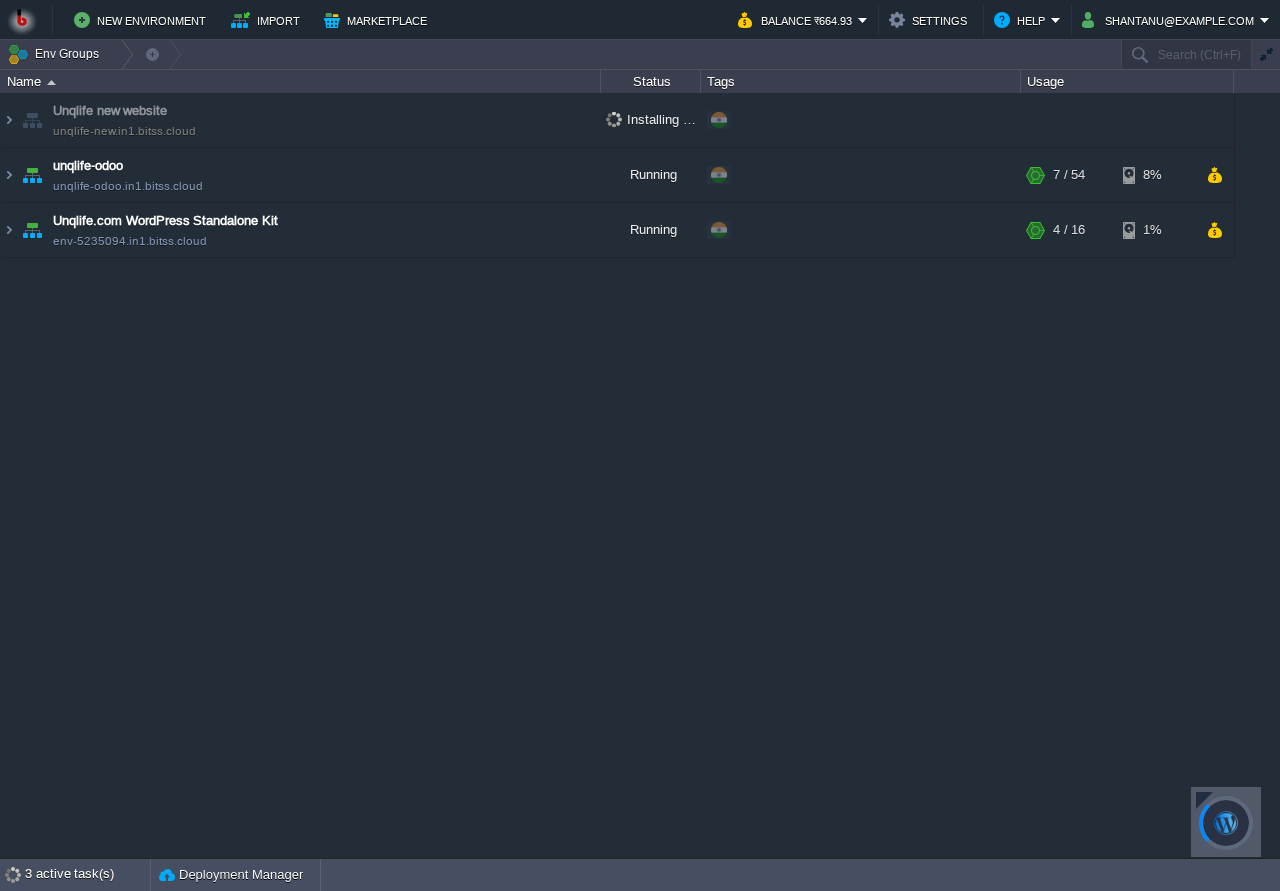 click on "Unqlife new website unqlife-new.in1.bitss.cloud" at bounding box center [301, 120] 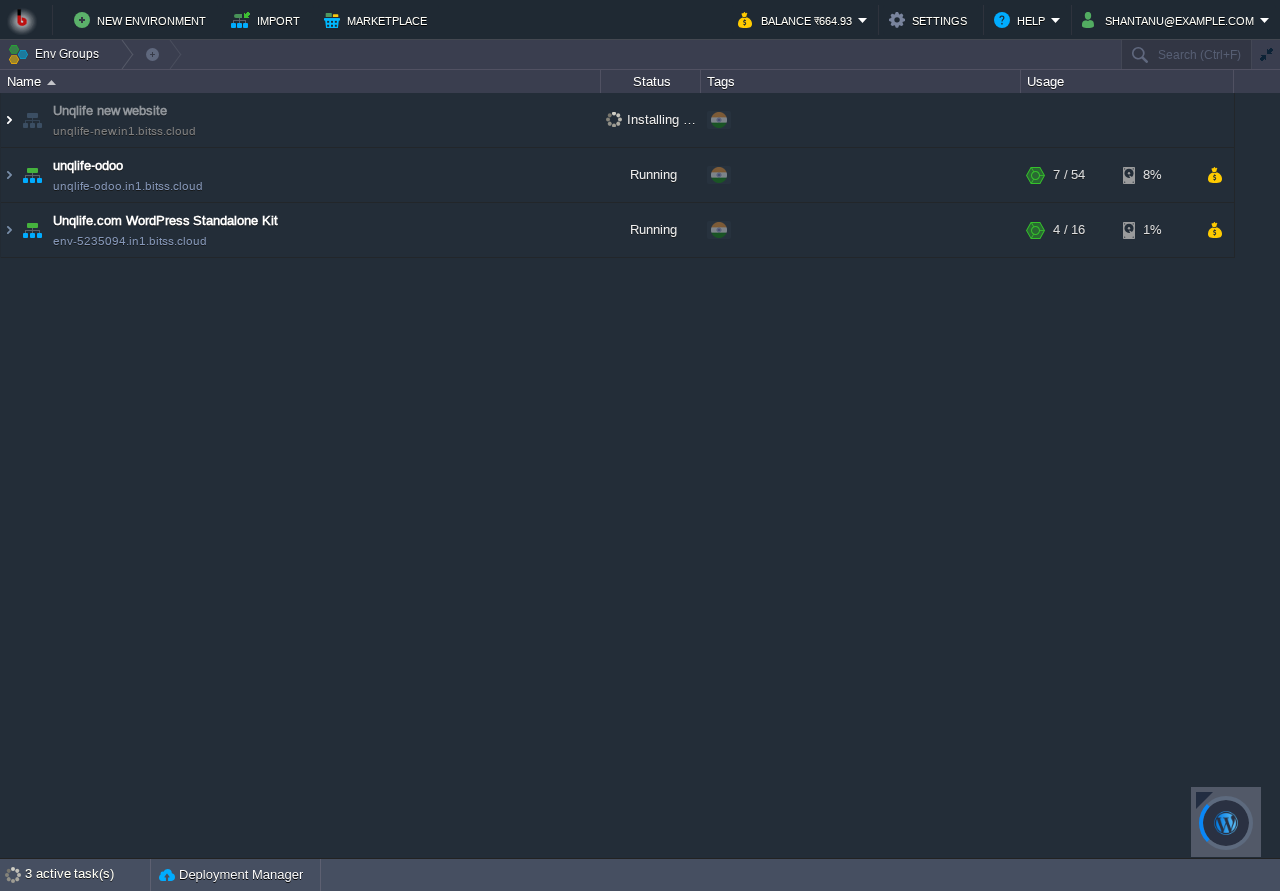 click at bounding box center [9, 120] 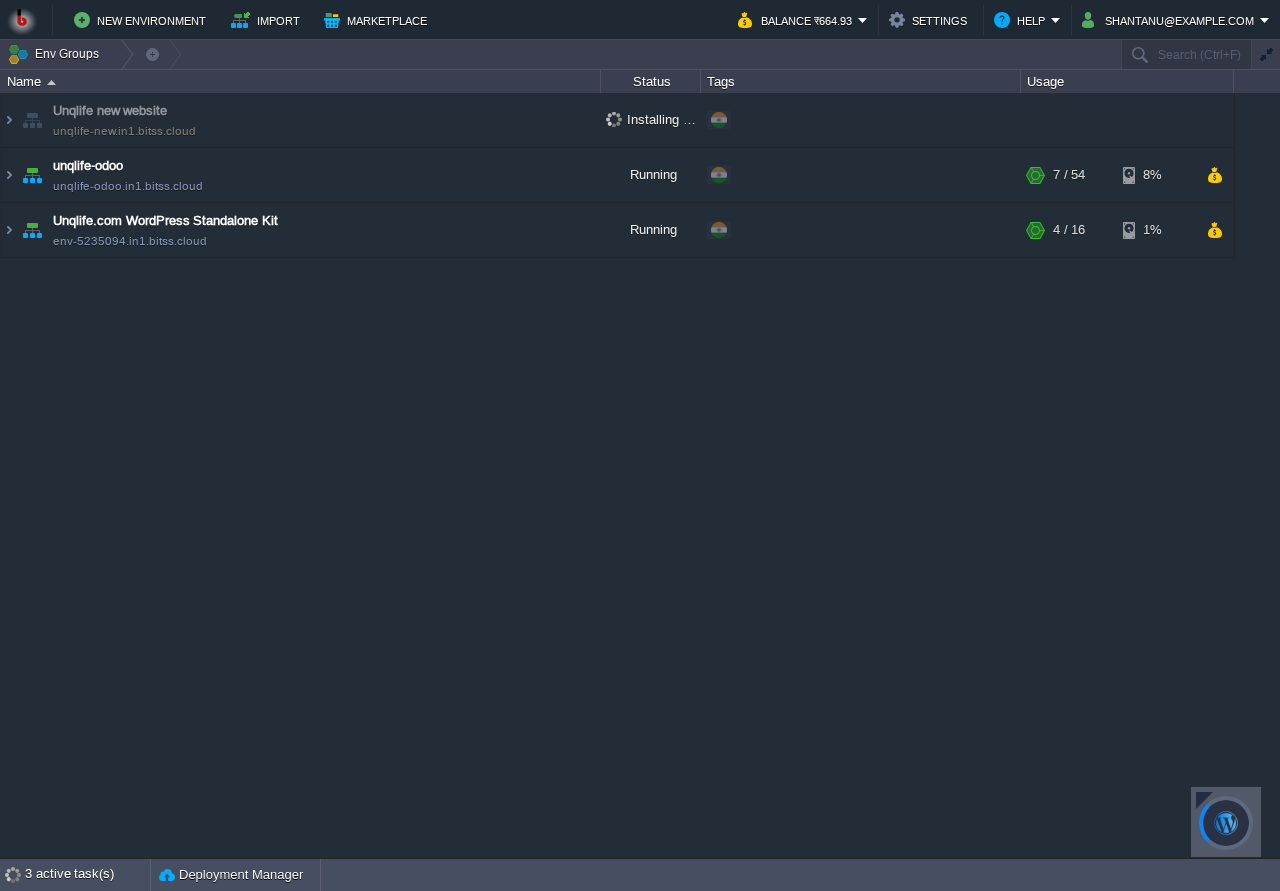 click on "Unqlife new website unqlife-new.in1.bitss.cloud Installing Unqlife new website...                                 + Add to Env Group unqlife-odoo unqlife-odoo.in1.bitss.cloud Running                                 + Add to Env Group                                                                                                                                                            RAM                 9%                                         CPU                 1%                             7 / 54                    8%       Load Balancer NGINX 1.28.0                                                         no SLB access                                                                                                                                                                                   RAM                 7%                                         CPU                 2%                             1 / 4                    3%     Node ID:  236044" at bounding box center [640, 475] 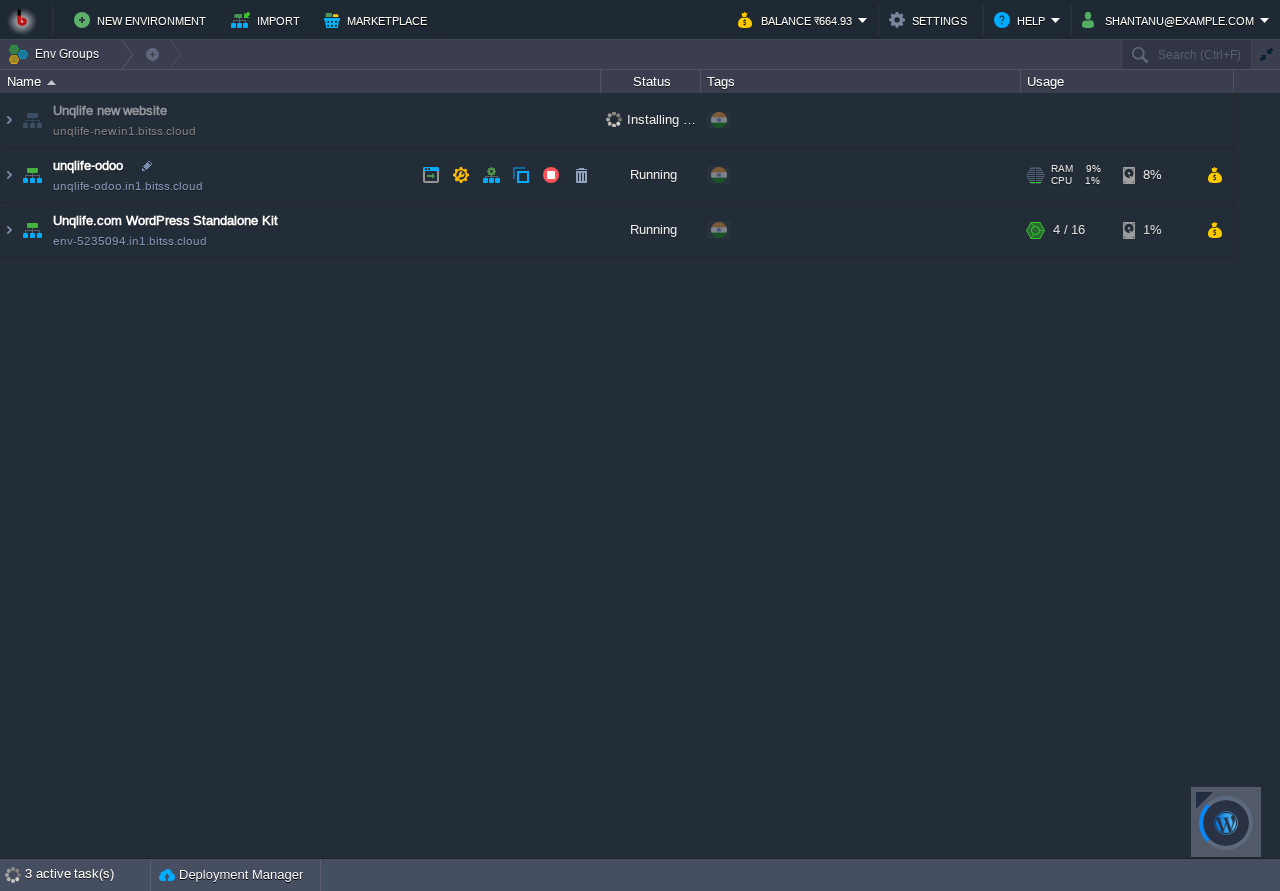 click on "unqlife-odoo unqlife-odoo.in1.bitss.cloud" at bounding box center [301, 175] 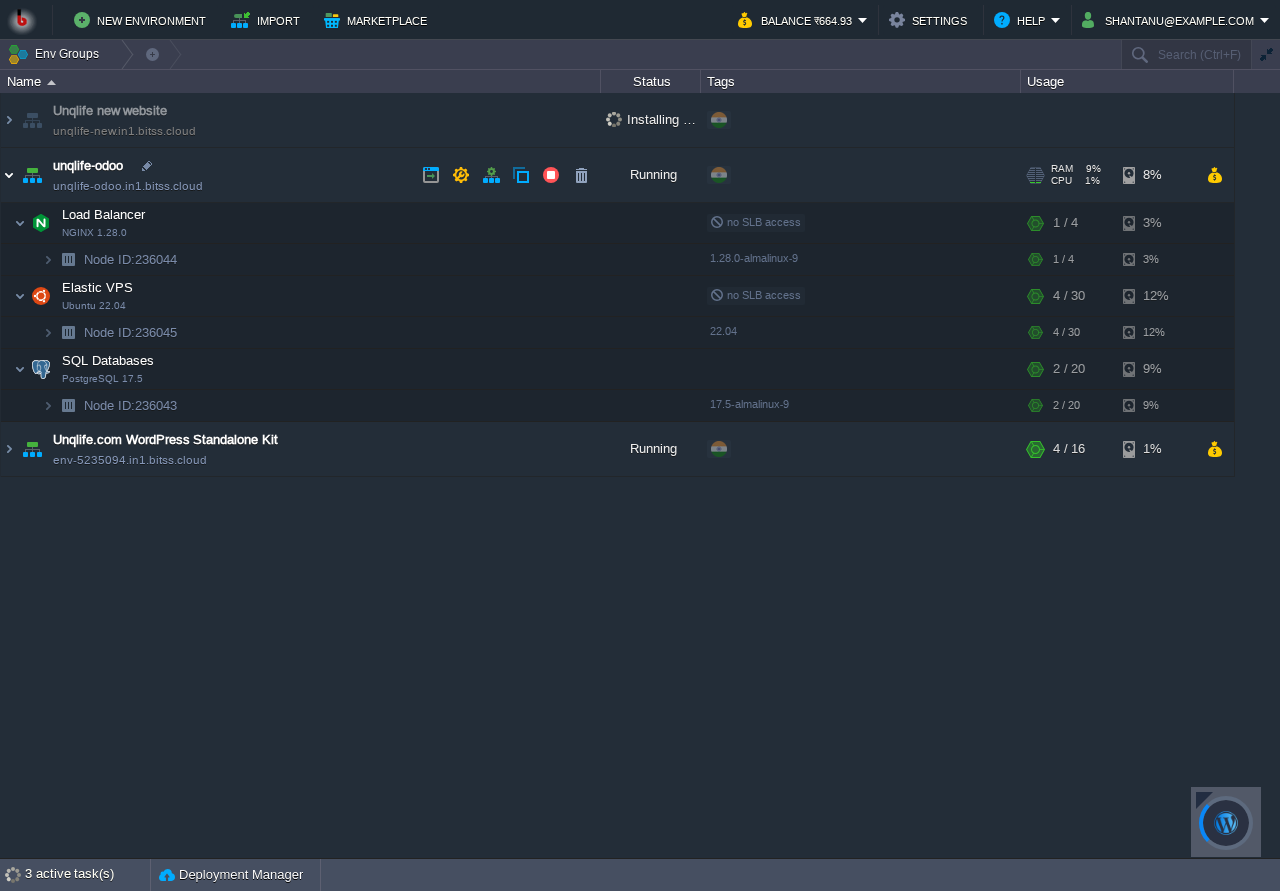 click at bounding box center (9, 175) 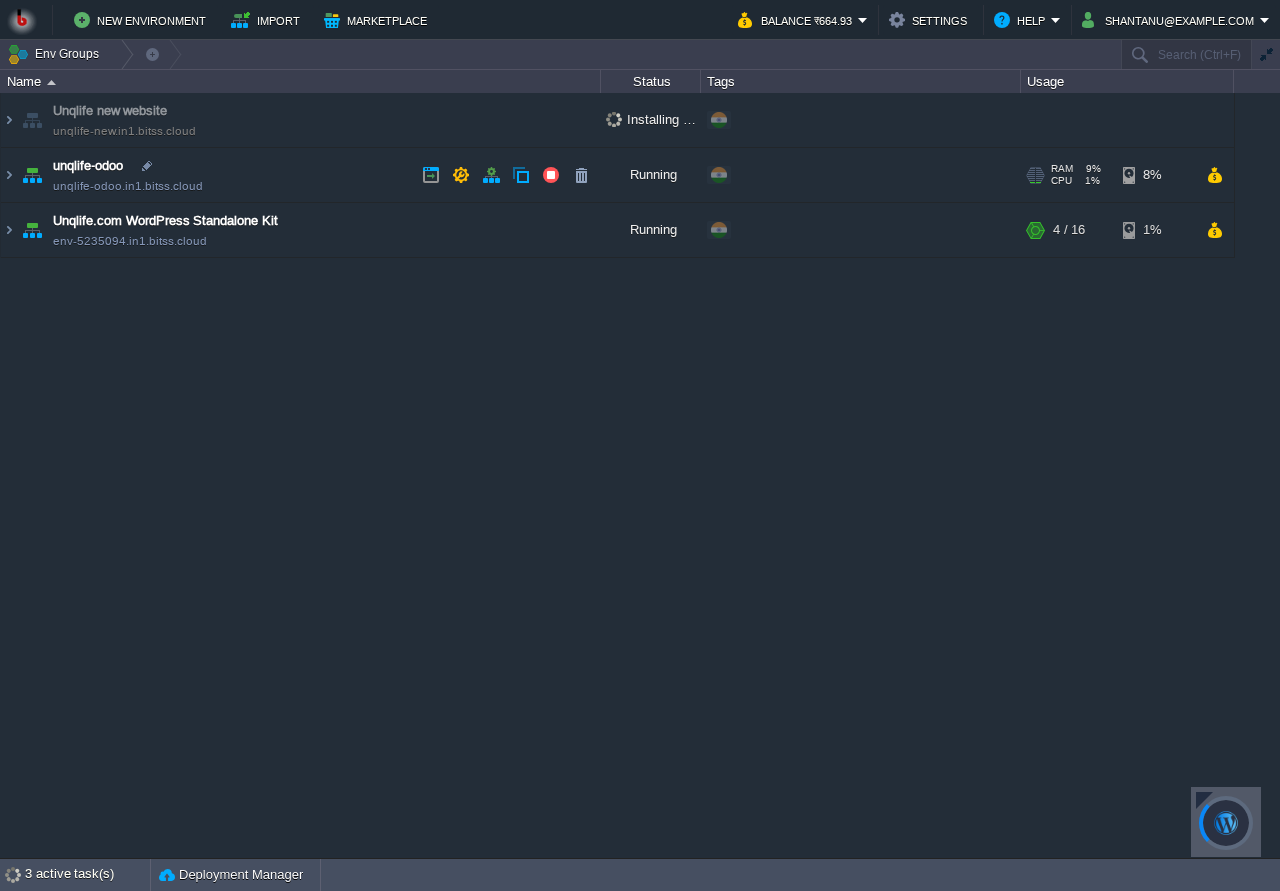 click on "unqlife-odoo unqlife-odoo.in1.bitss.cloud" at bounding box center (301, 175) 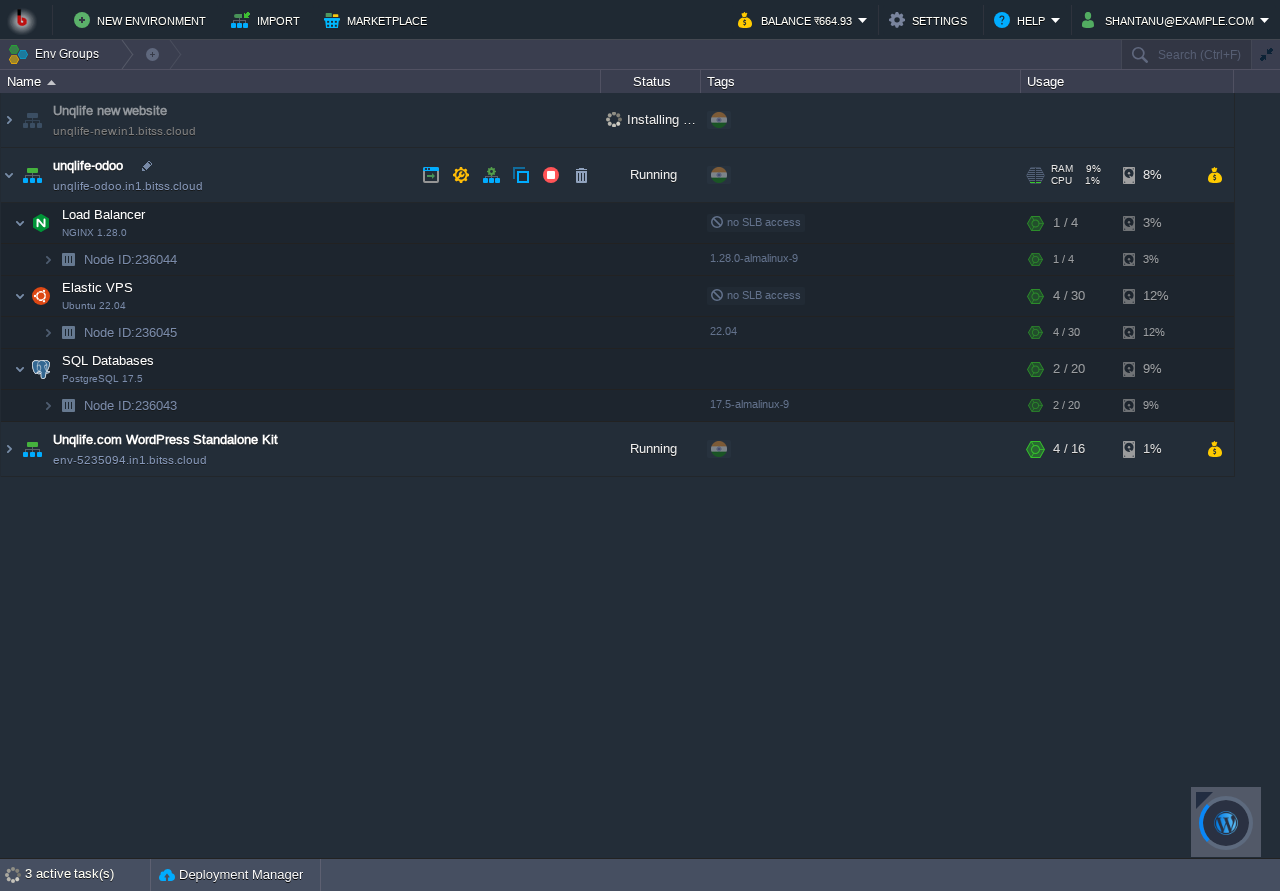 click on "unqlife-odoo unqlife-odoo.in1.bitss.cloud" at bounding box center [301, 175] 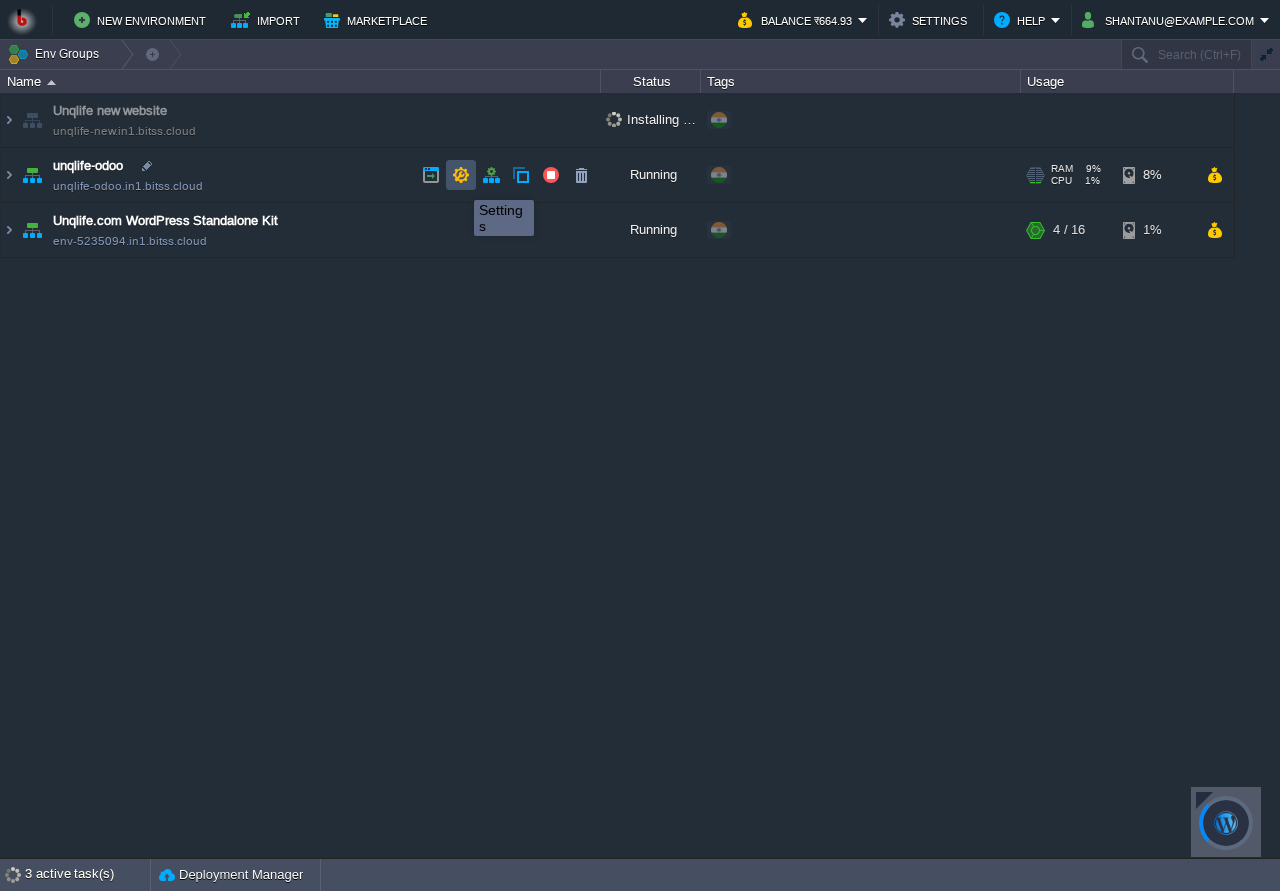 click at bounding box center [461, 175] 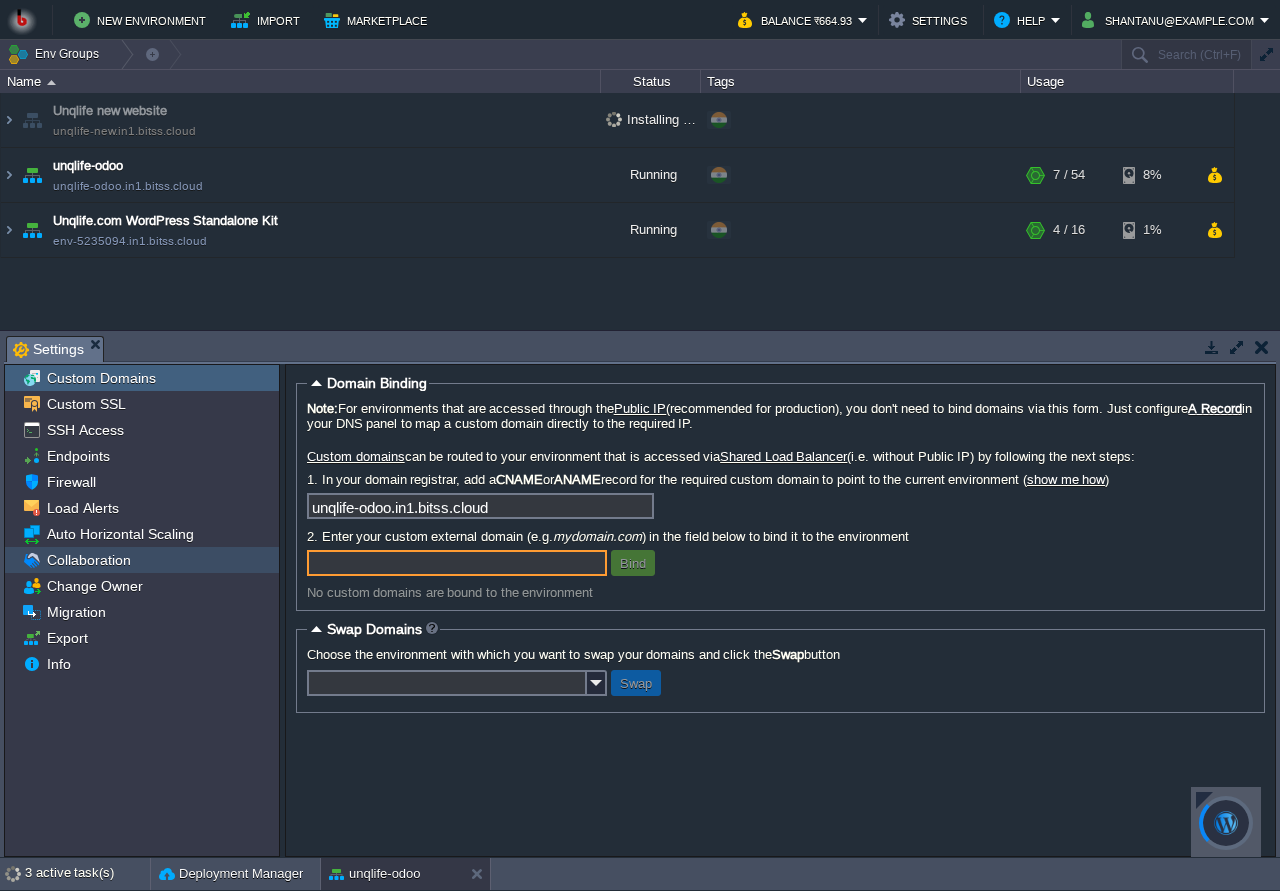 click on "Collaboration" at bounding box center [88, 560] 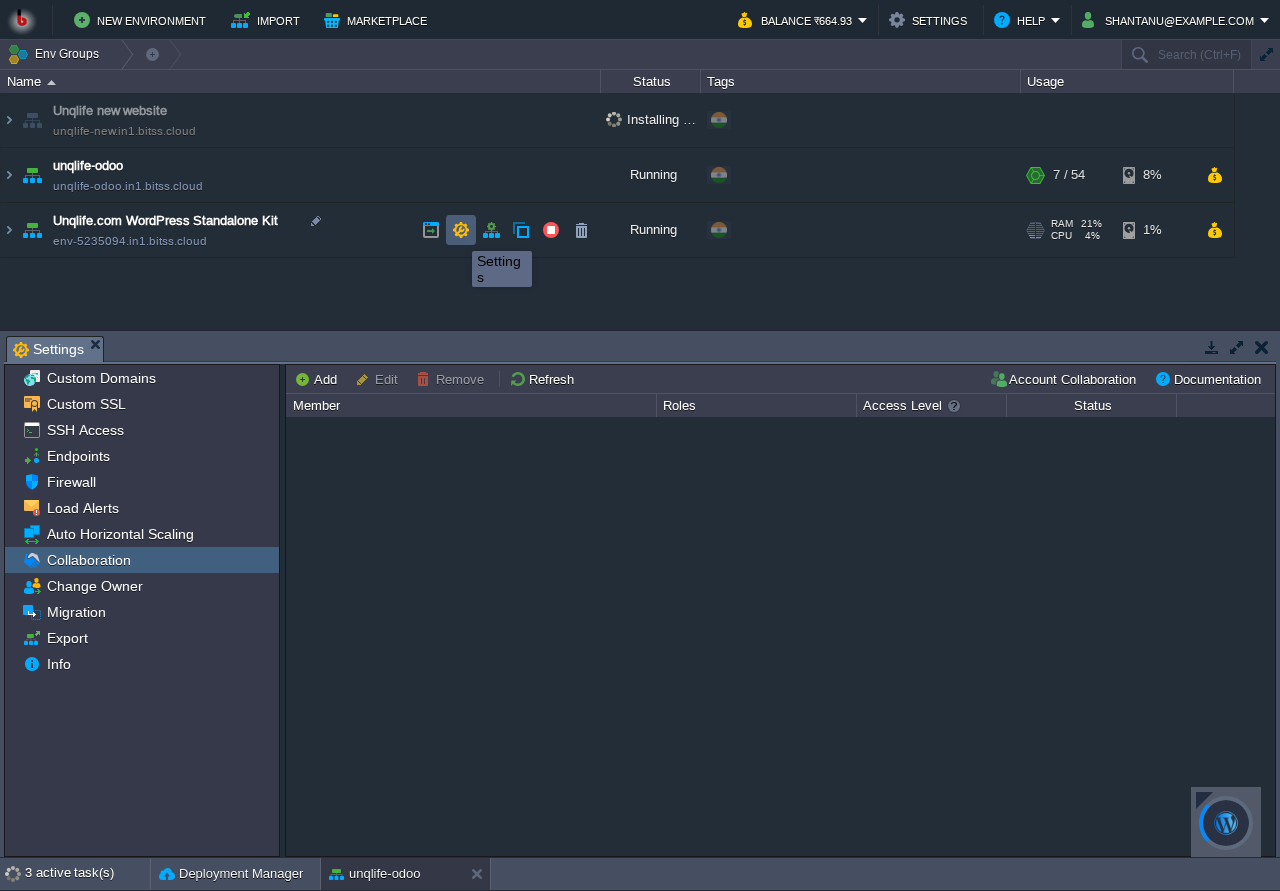 click at bounding box center [461, 230] 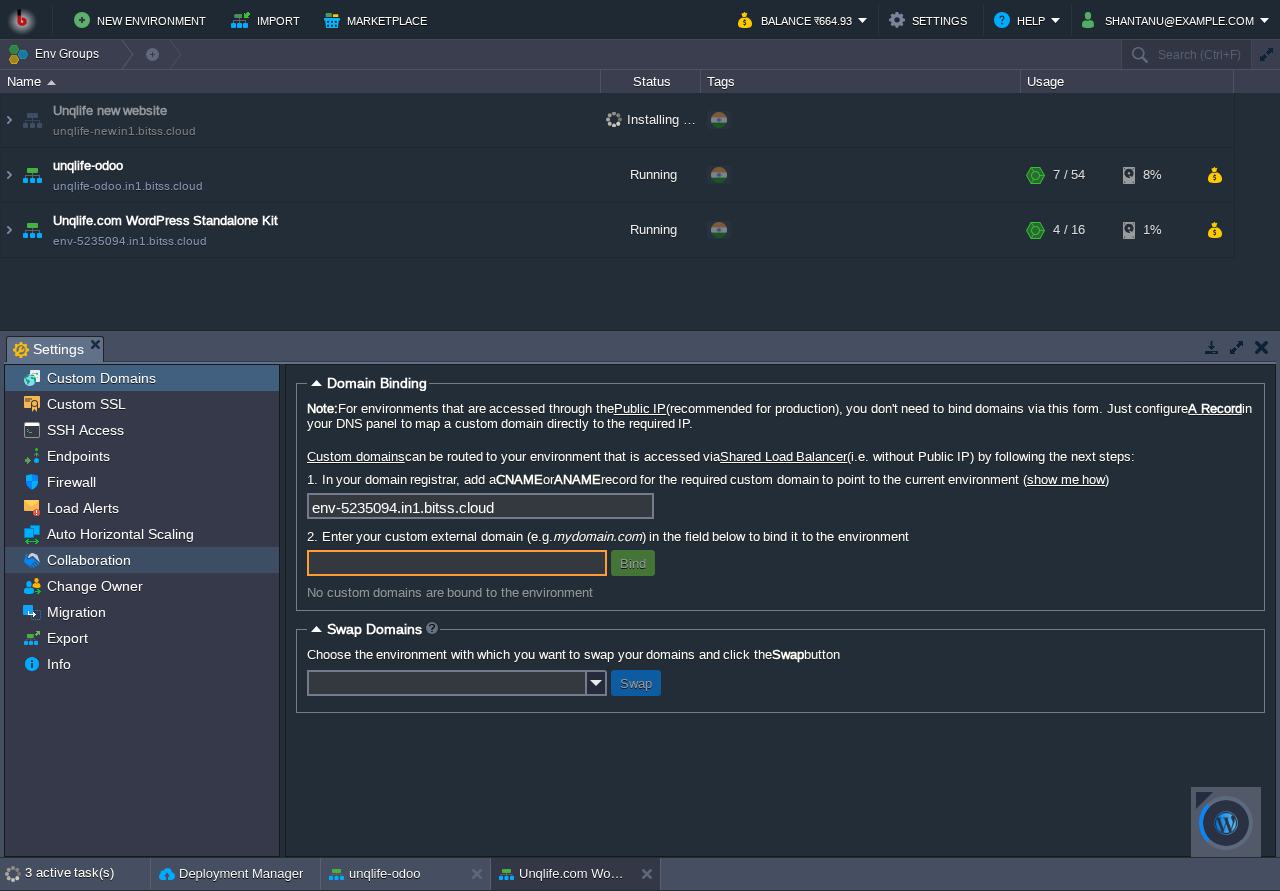 click on "Collaboration" at bounding box center [88, 560] 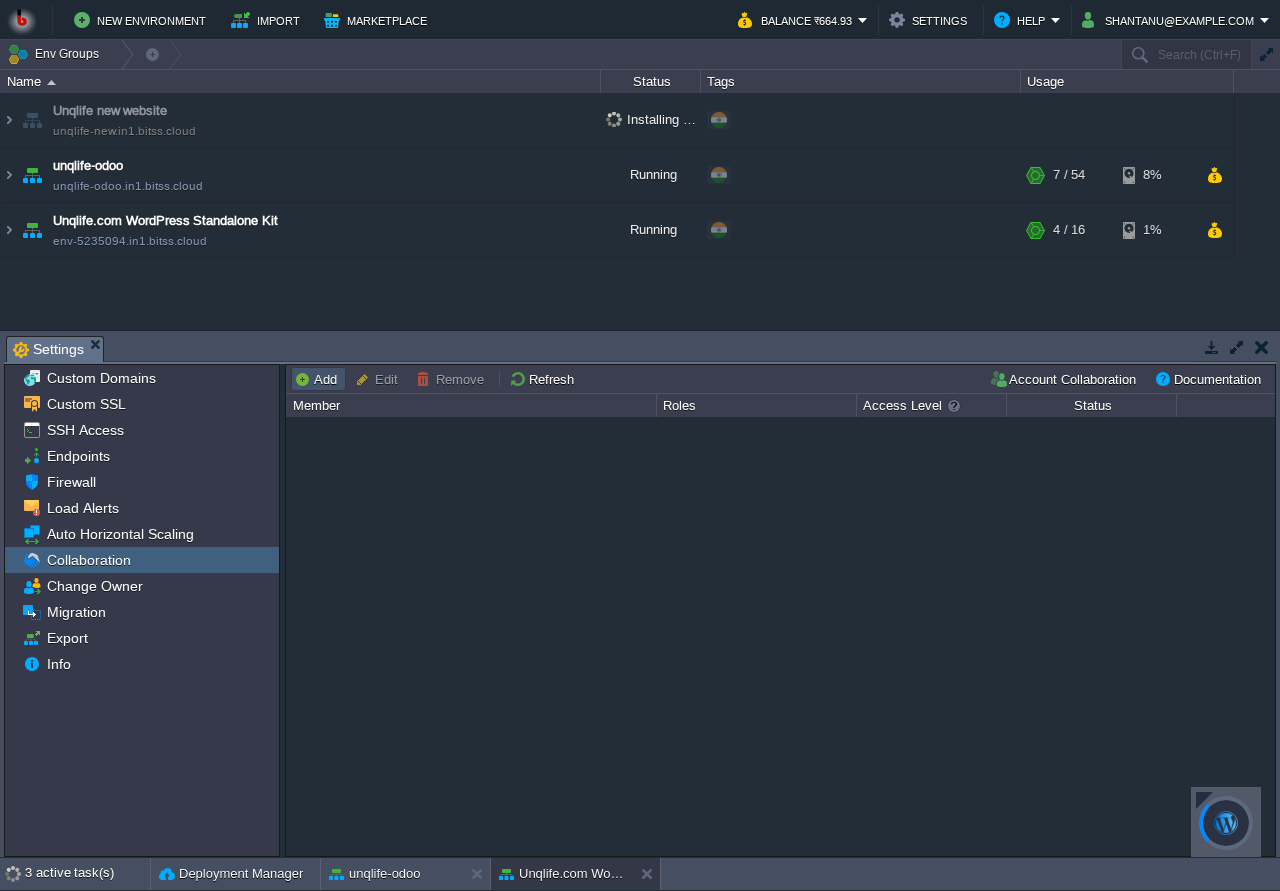 click on "Add" at bounding box center [318, 379] 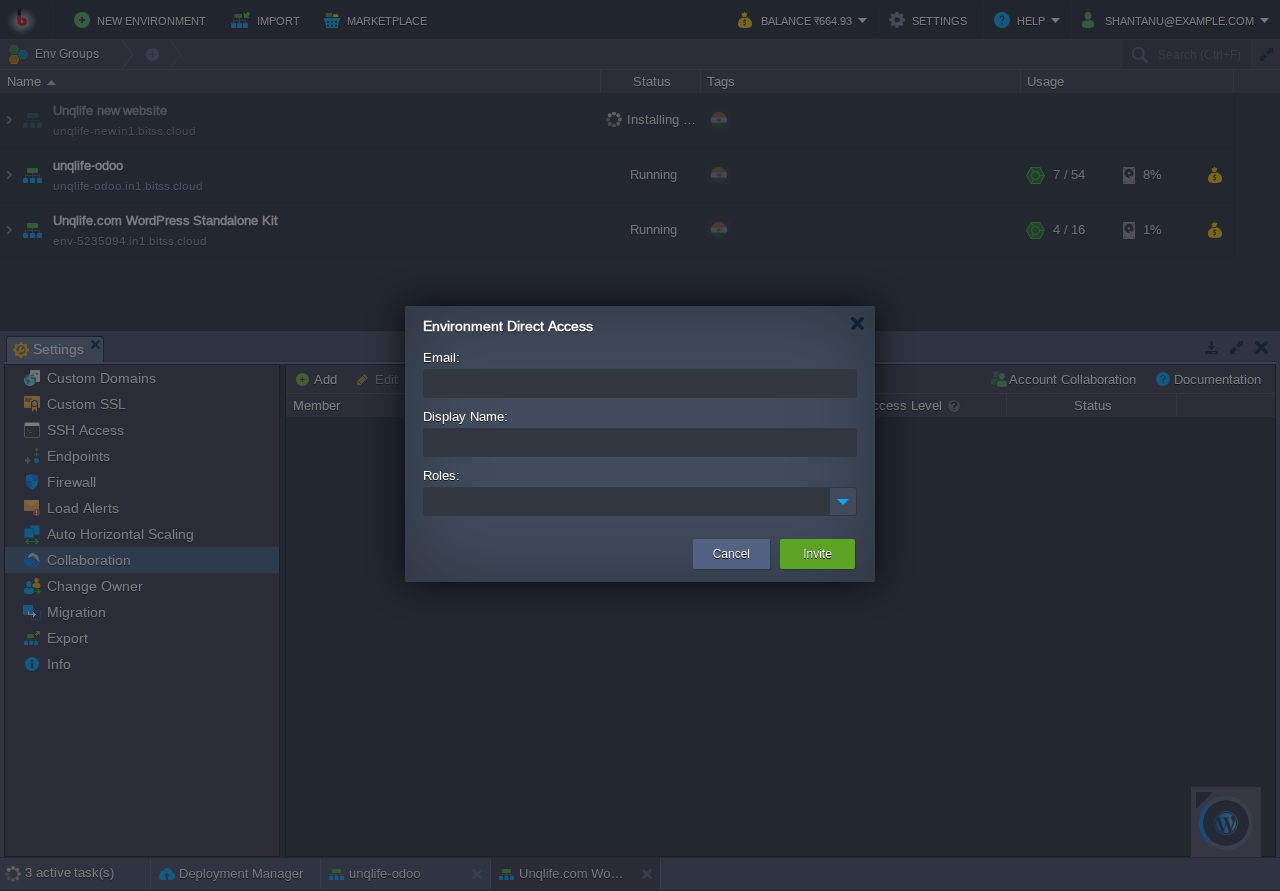 click on "Email:" at bounding box center [640, 383] 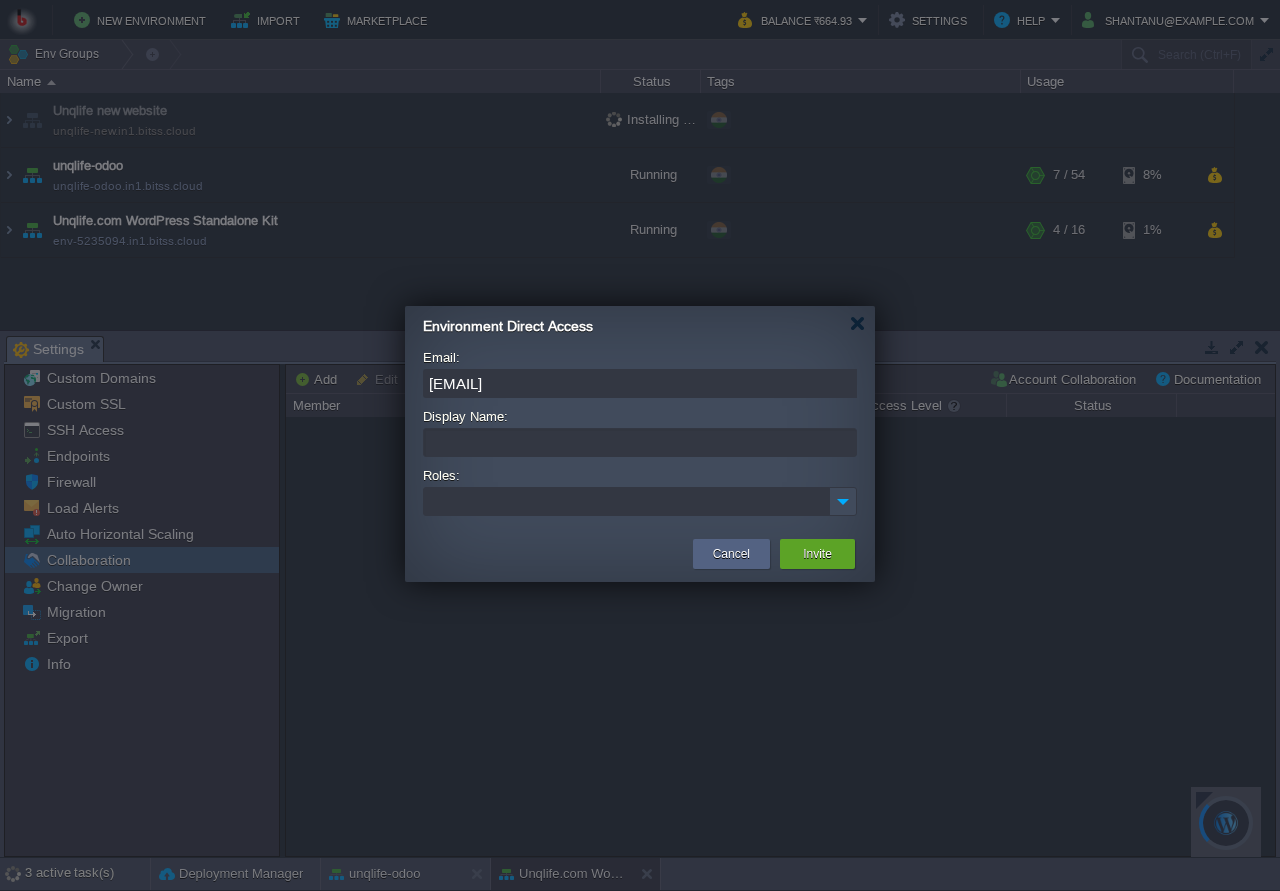 type on "amitmittal@bitsstech.com" 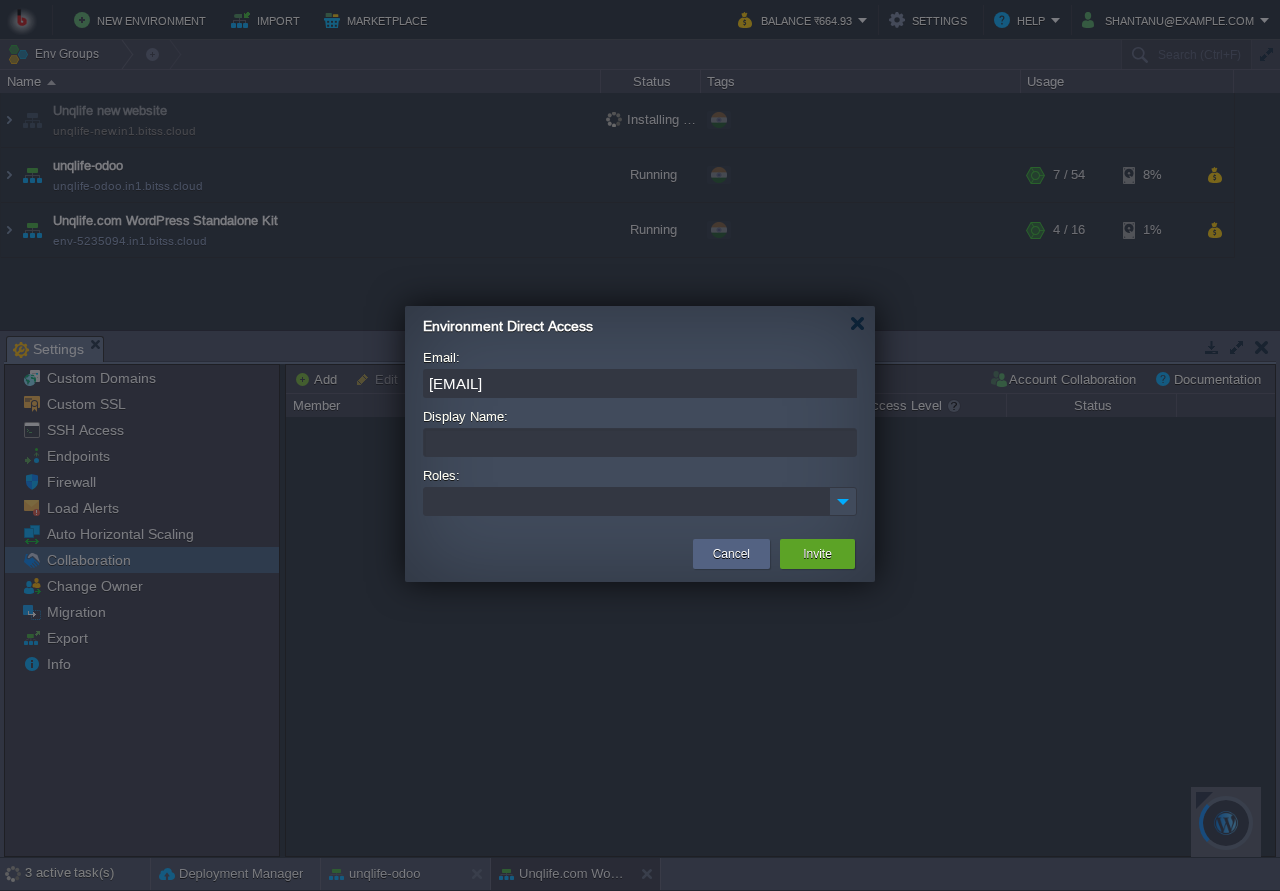 click on "Display Name:" at bounding box center (640, 442) 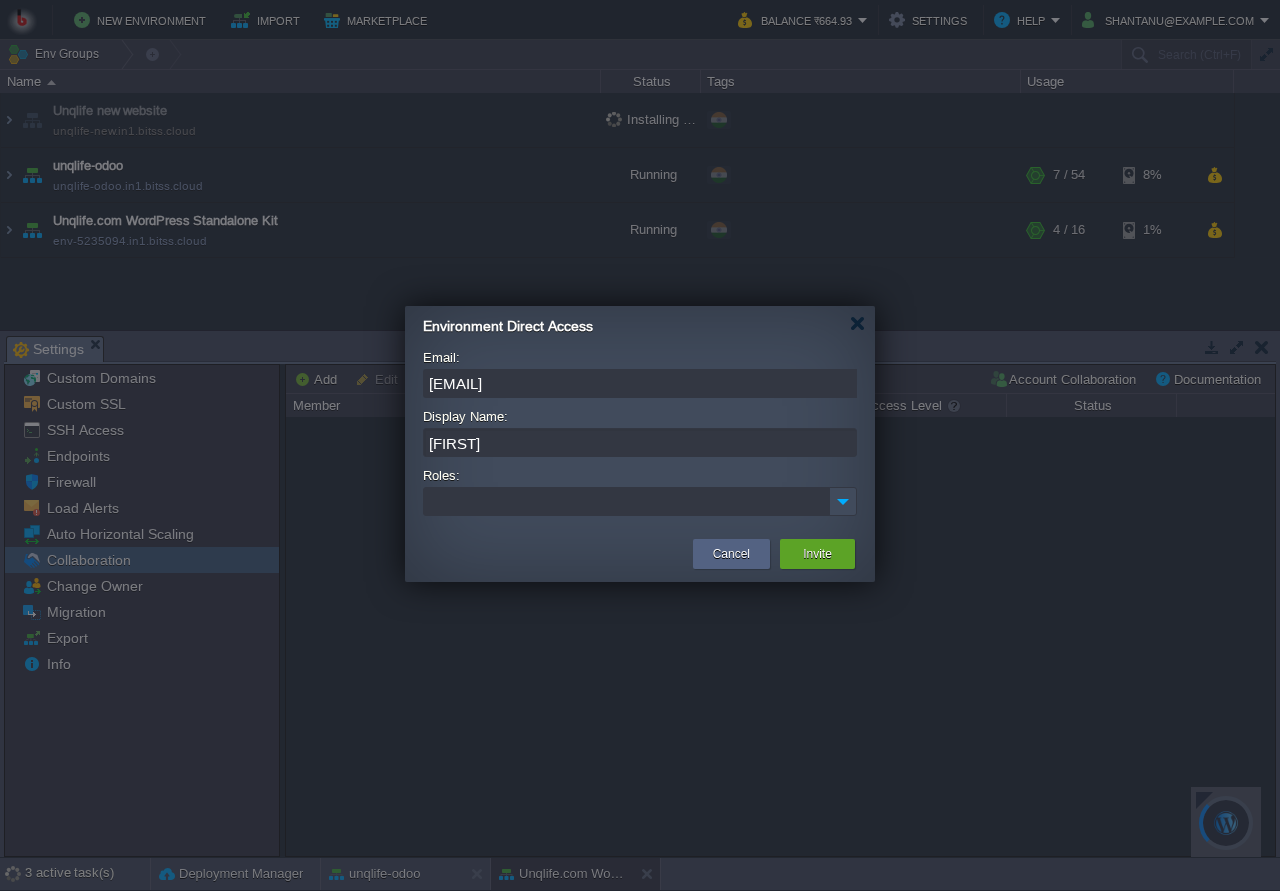 type on "amit" 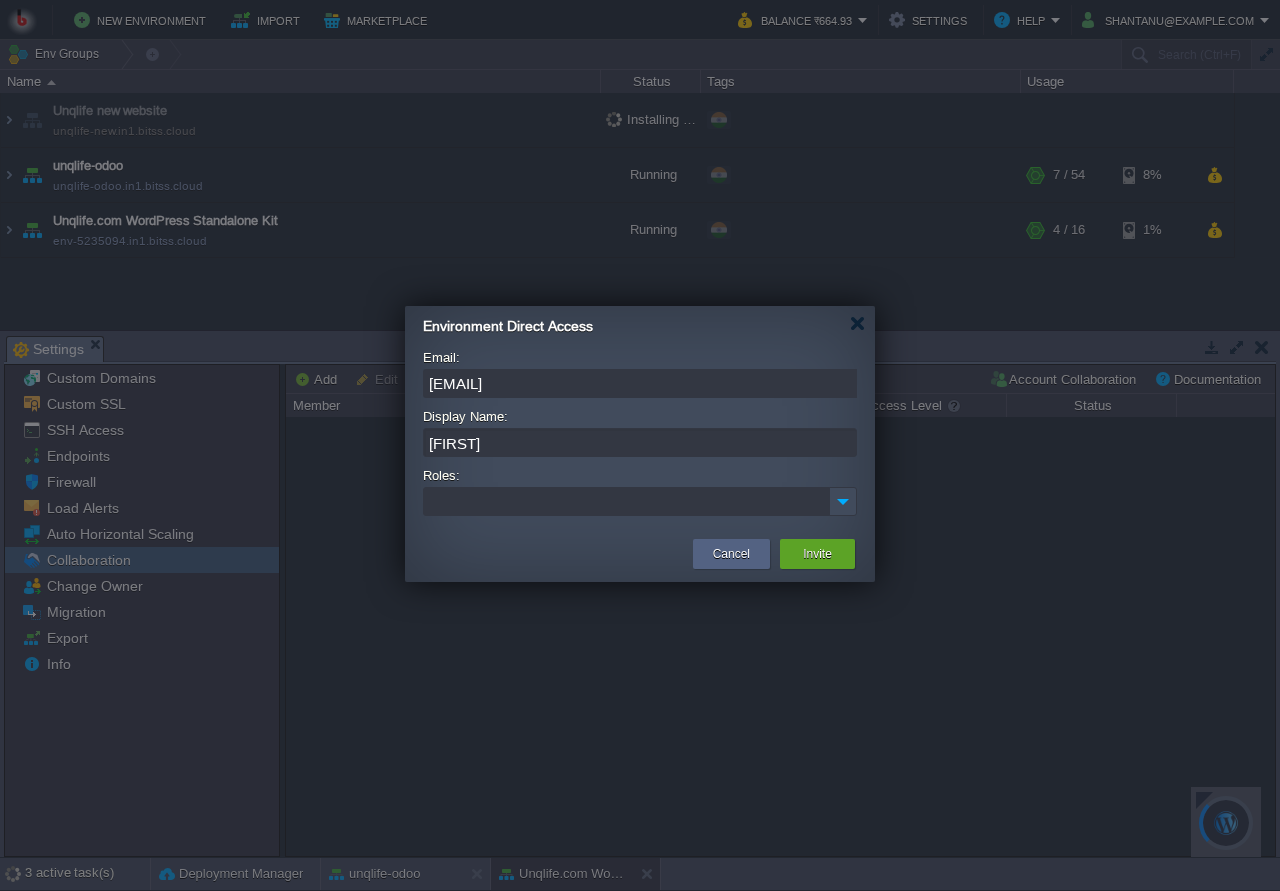 click at bounding box center (627, 501) 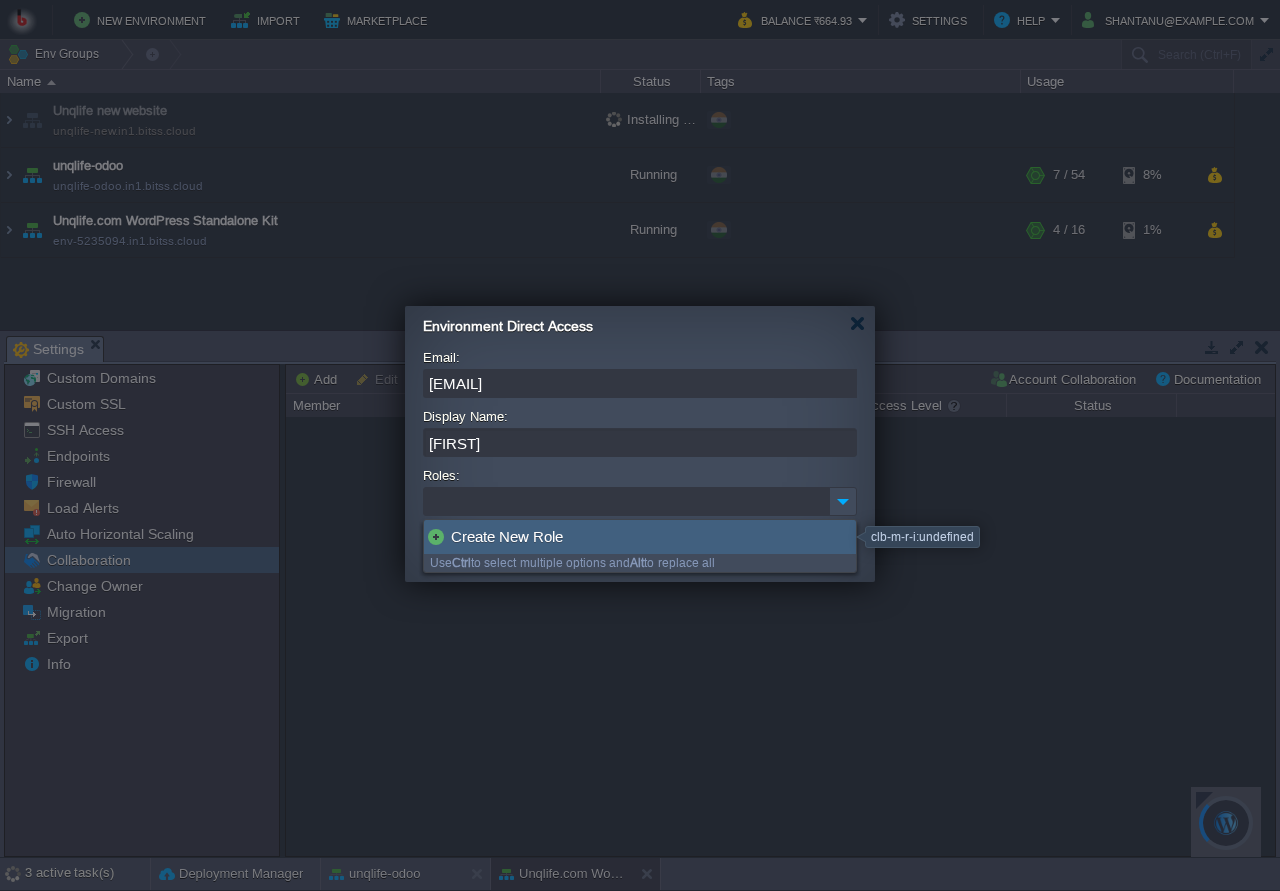 click on "Create New Role" at bounding box center [640, 537] 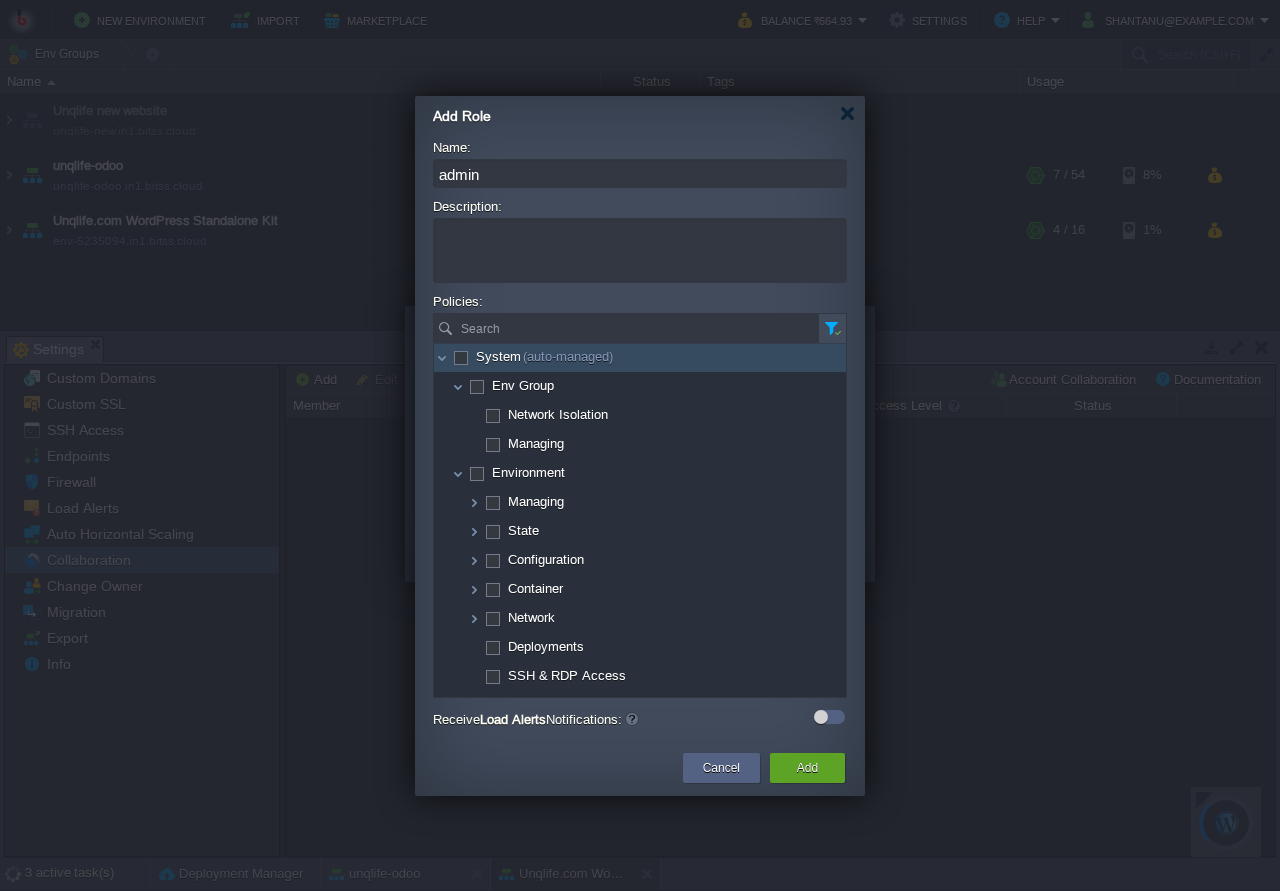 type on "admin" 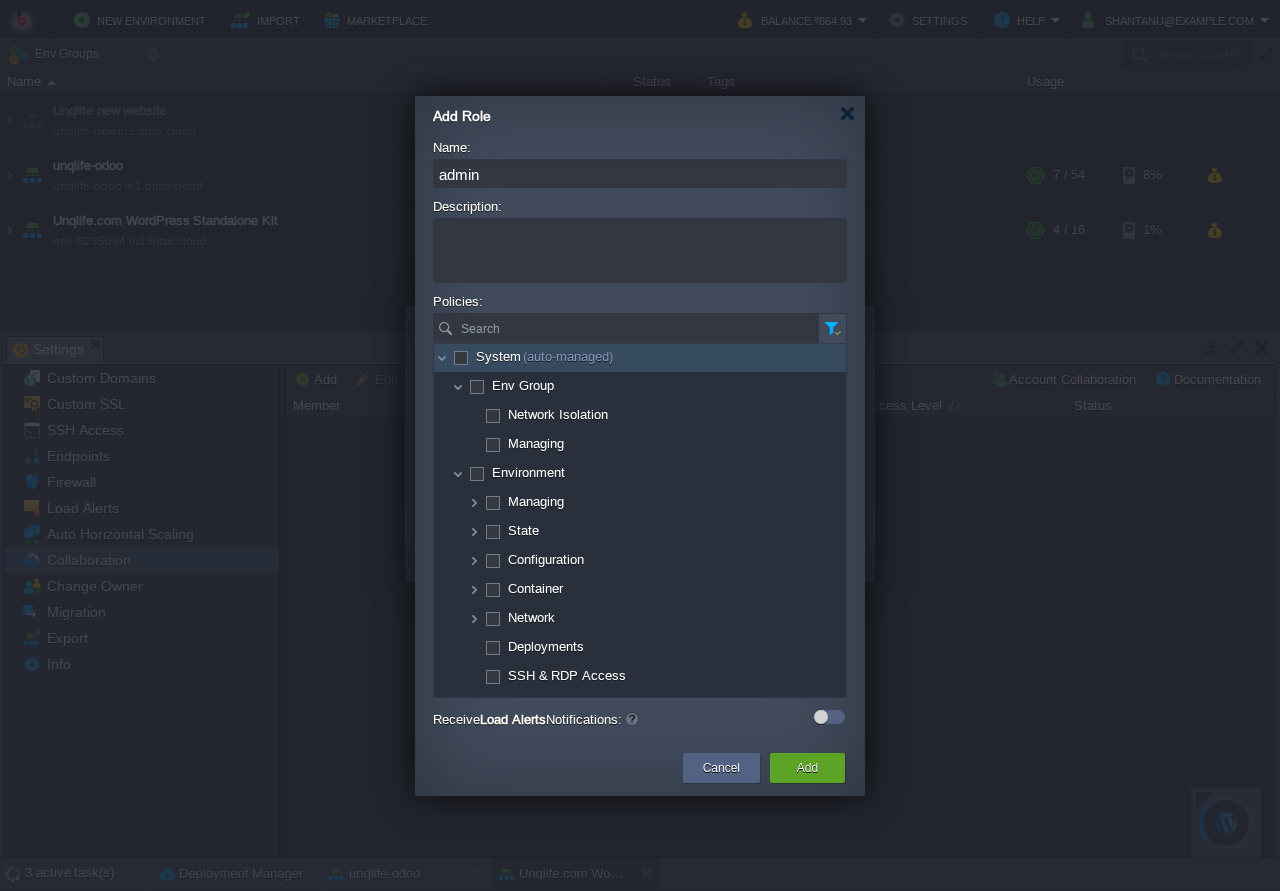 click on "System  (auto-managed)" at bounding box center (640, 358) 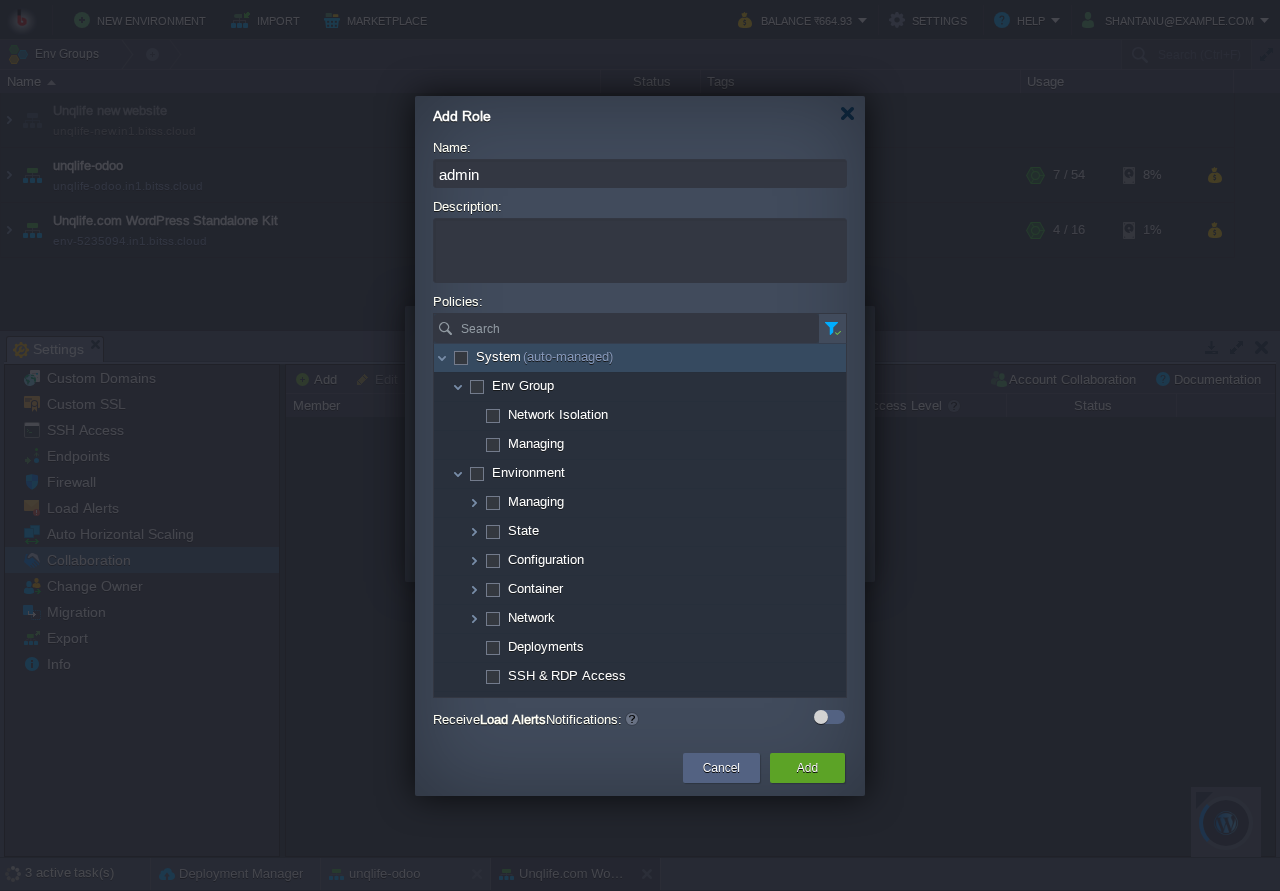 checkbox on "true" 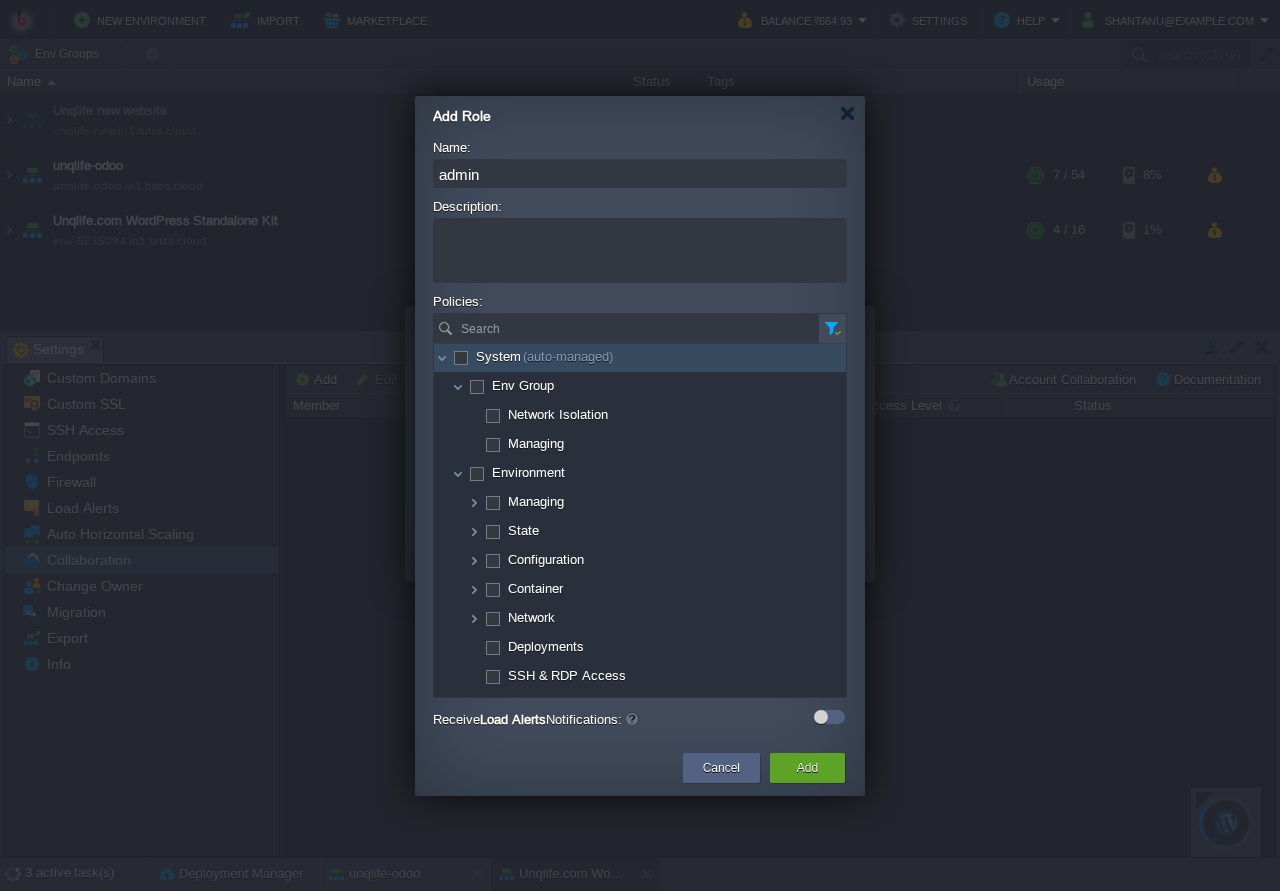 checkbox on "true" 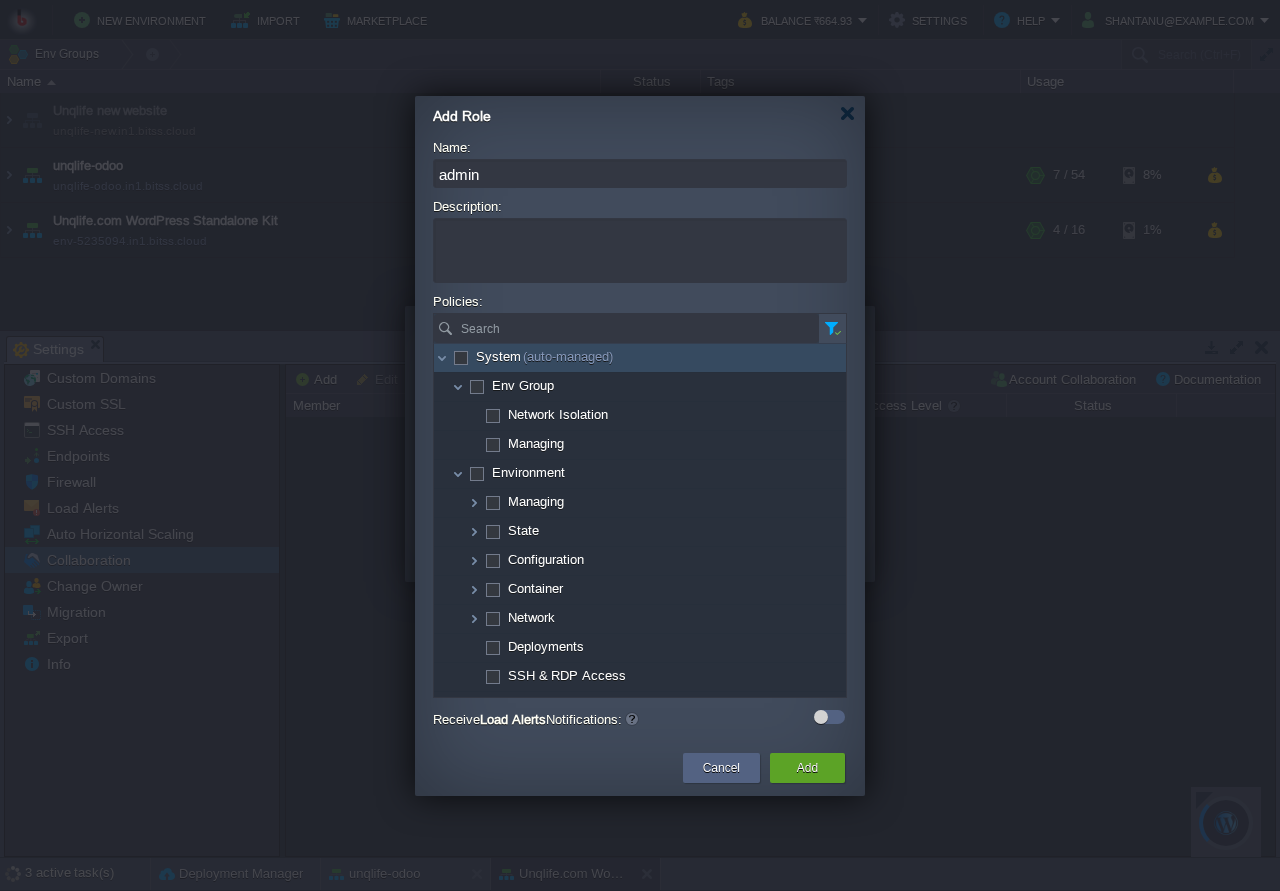 checkbox on "true" 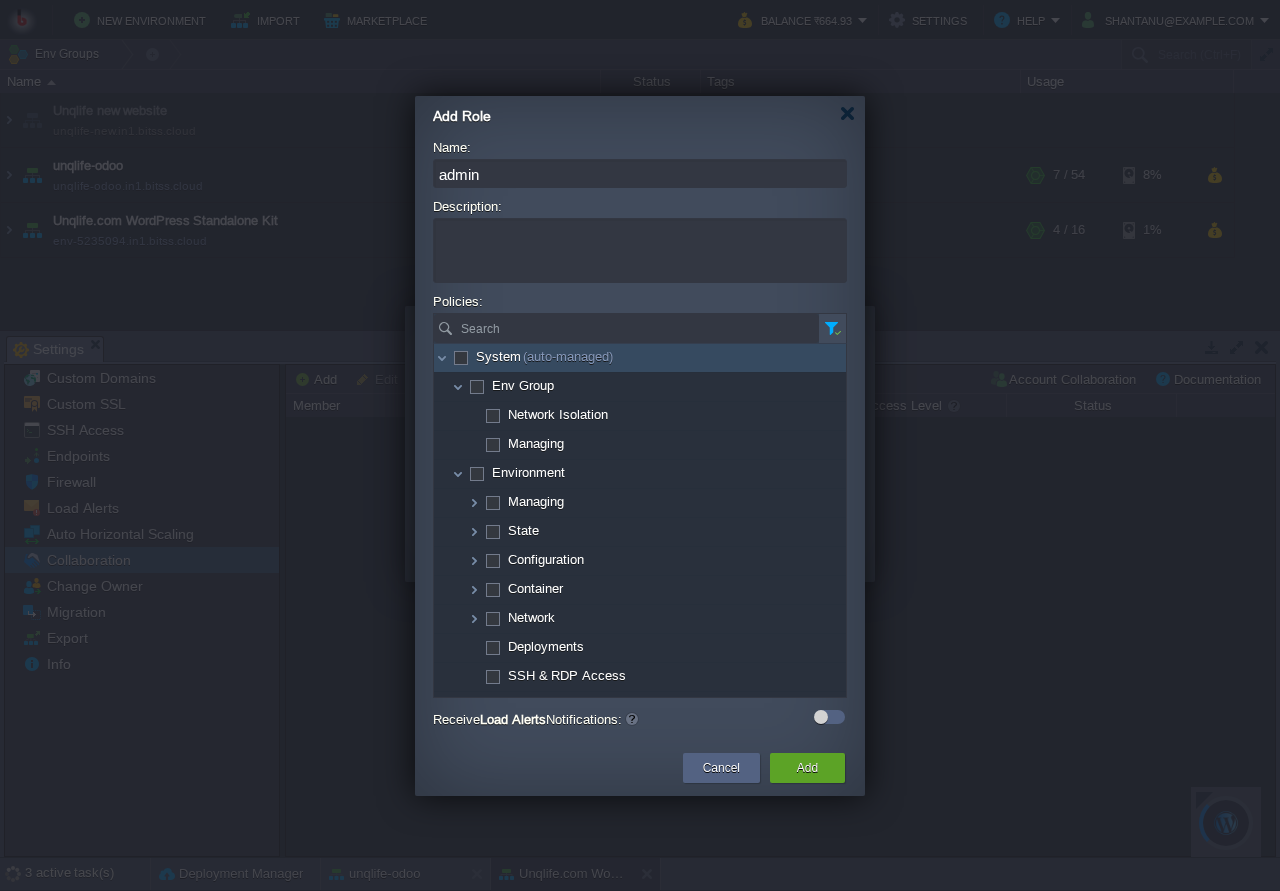 checkbox on "true" 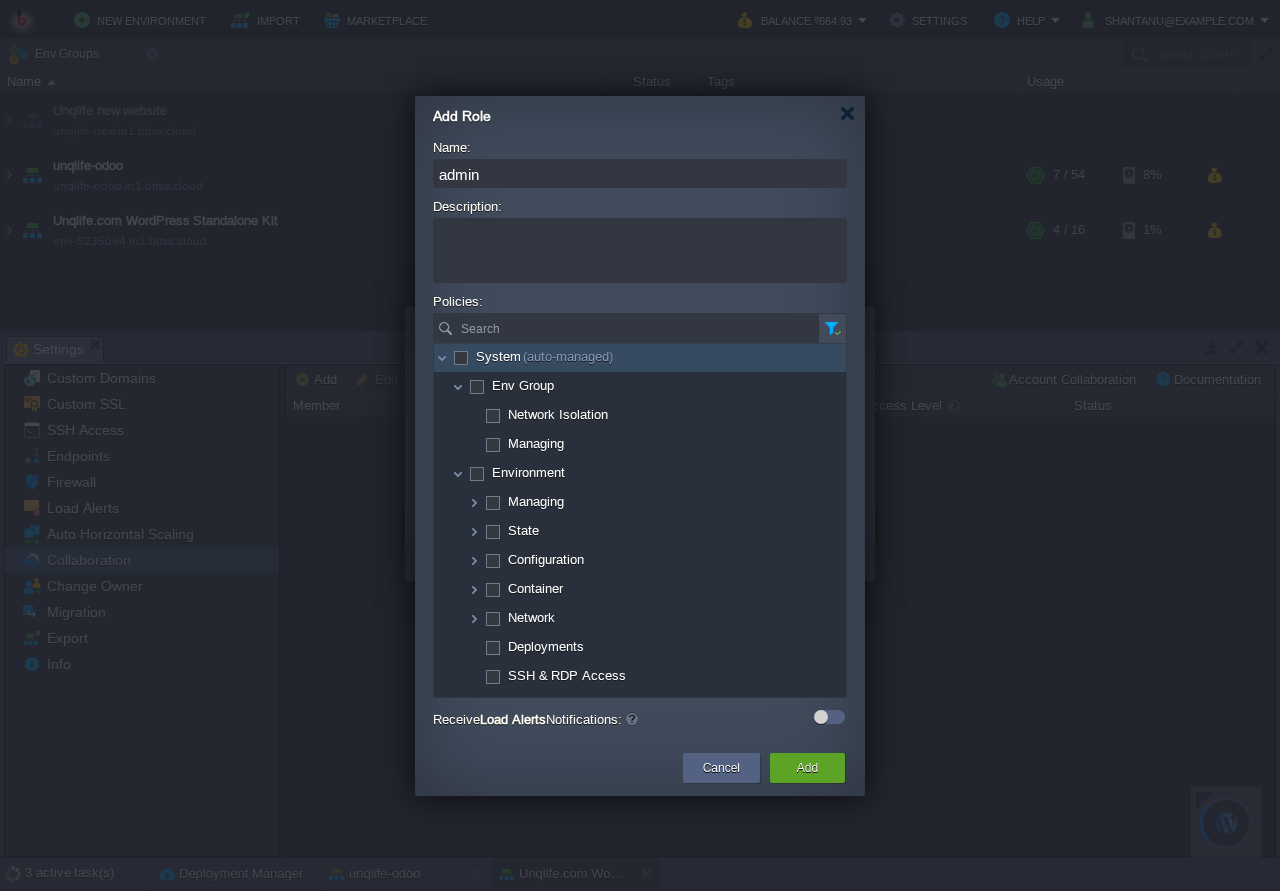checkbox on "true" 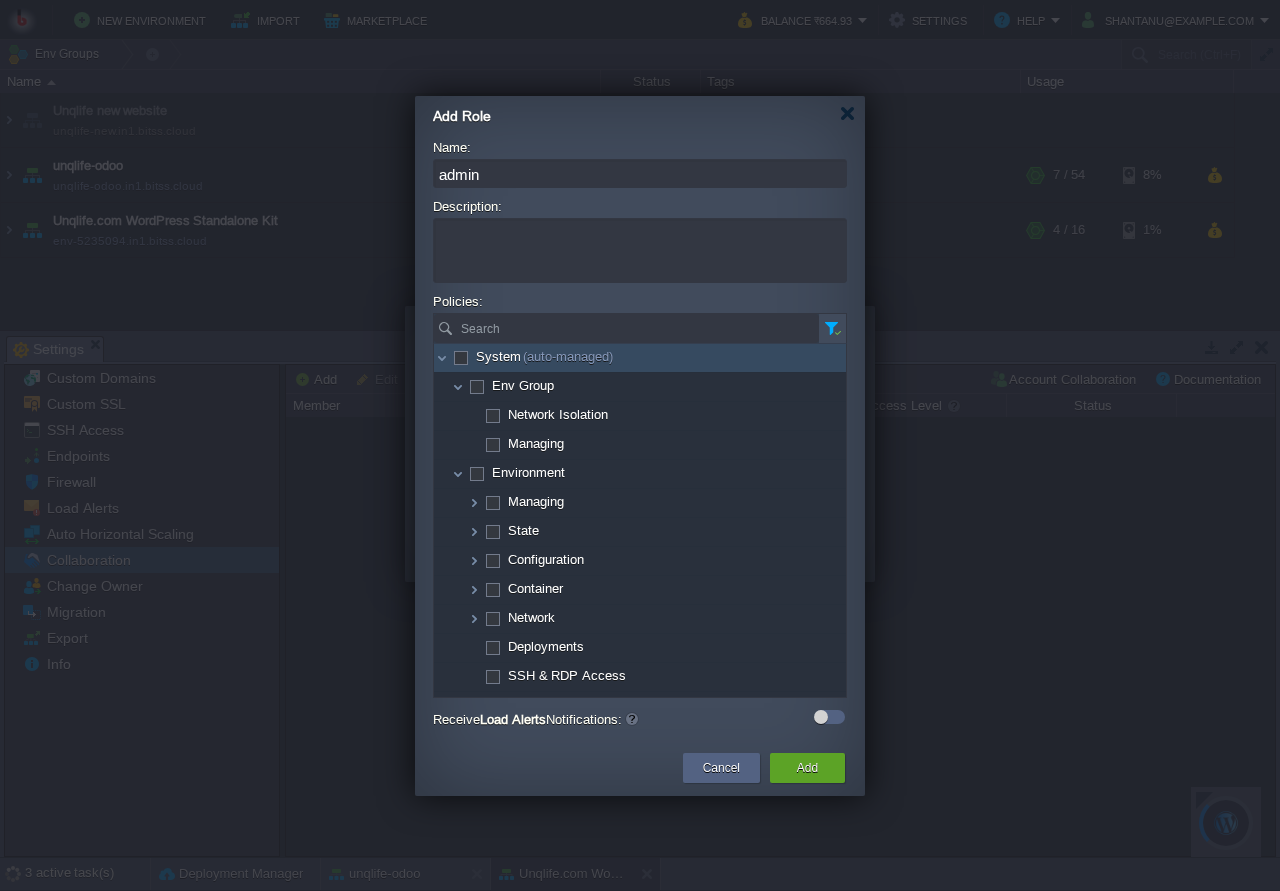 checkbox on "true" 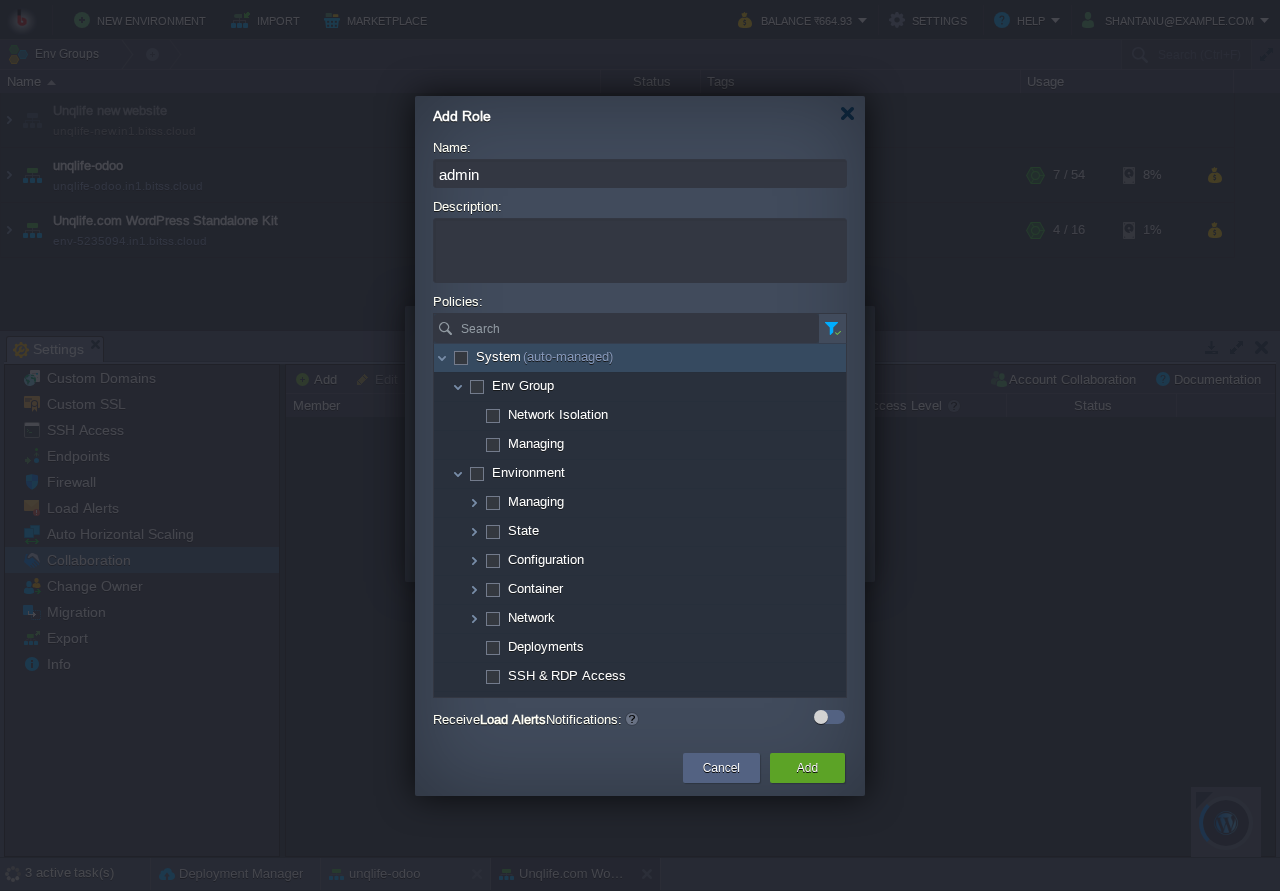 checkbox on "true" 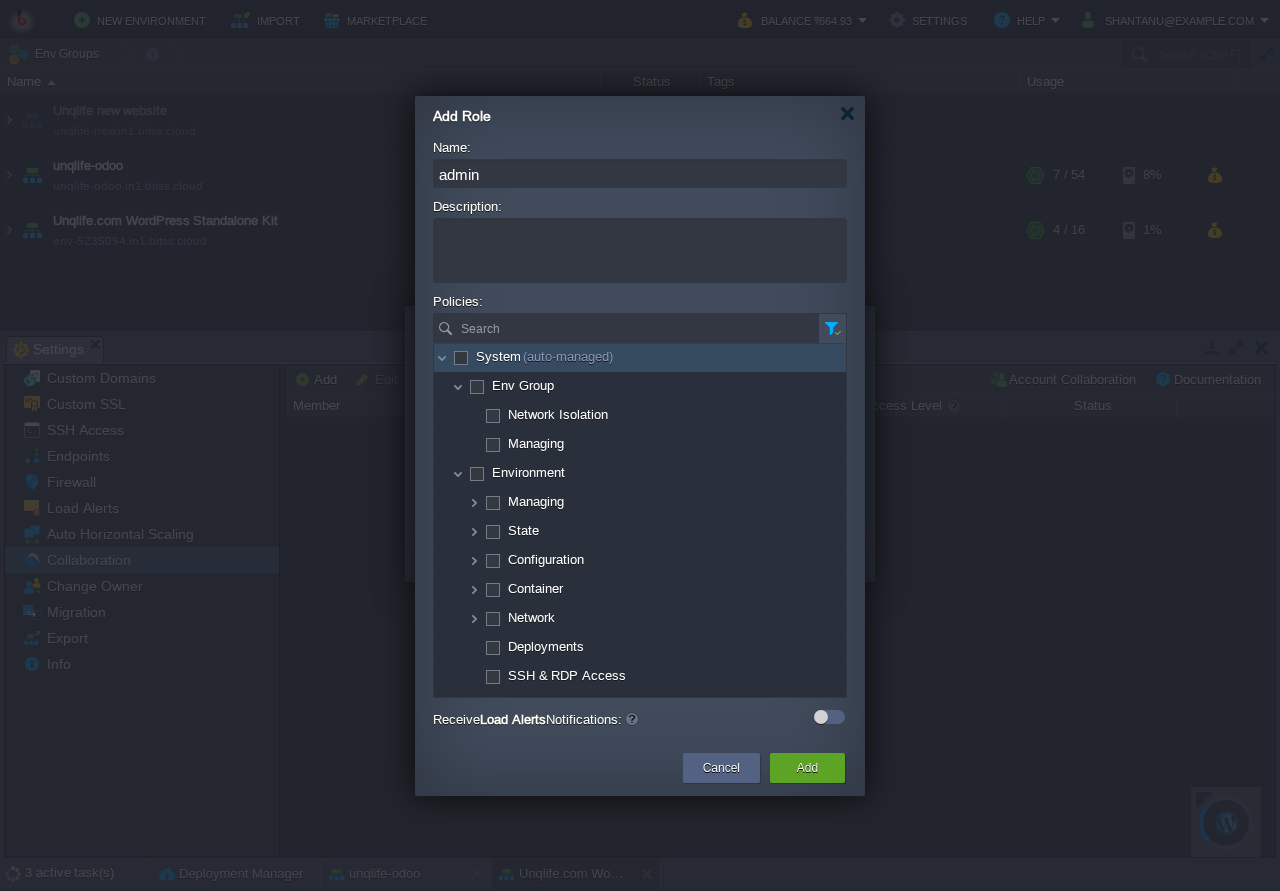 checkbox on "true" 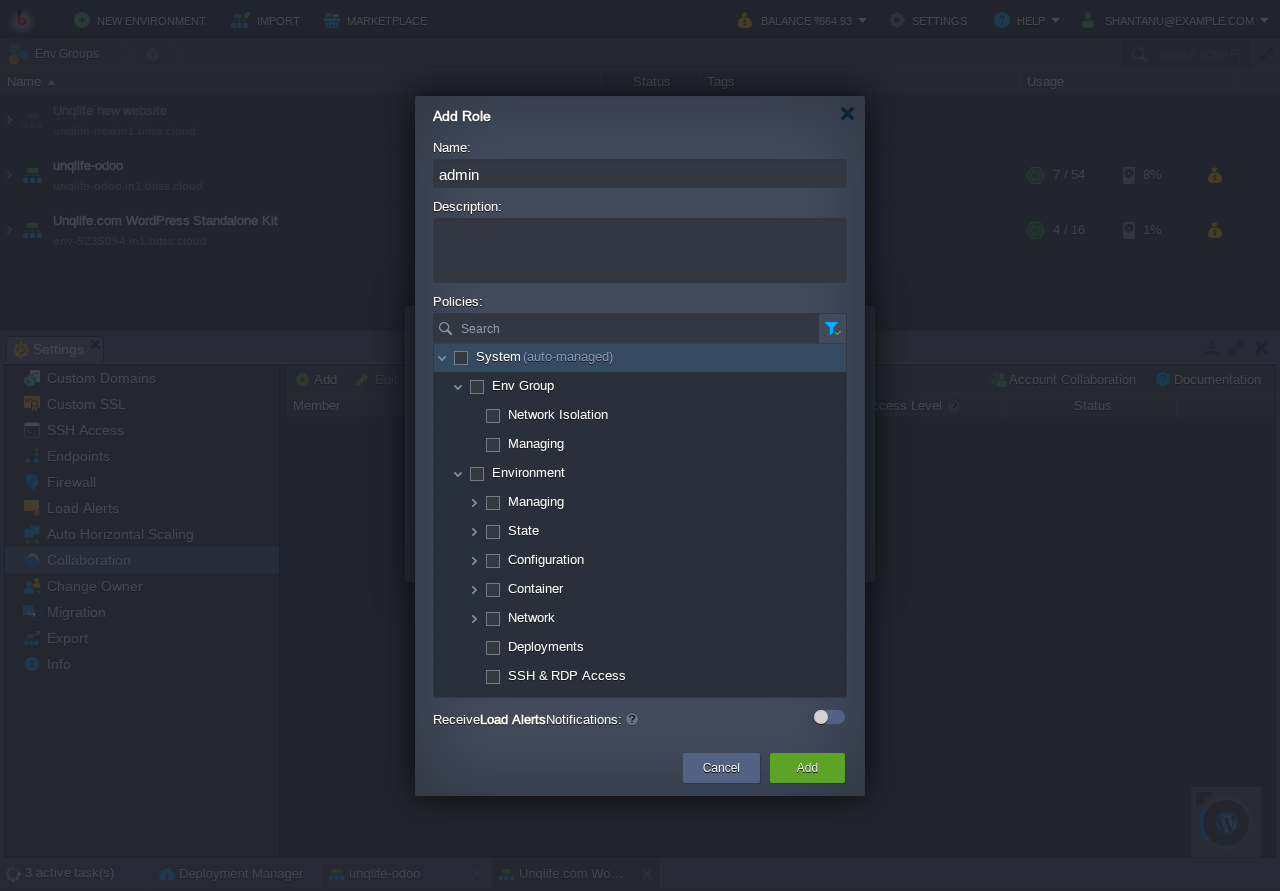 checkbox on "true" 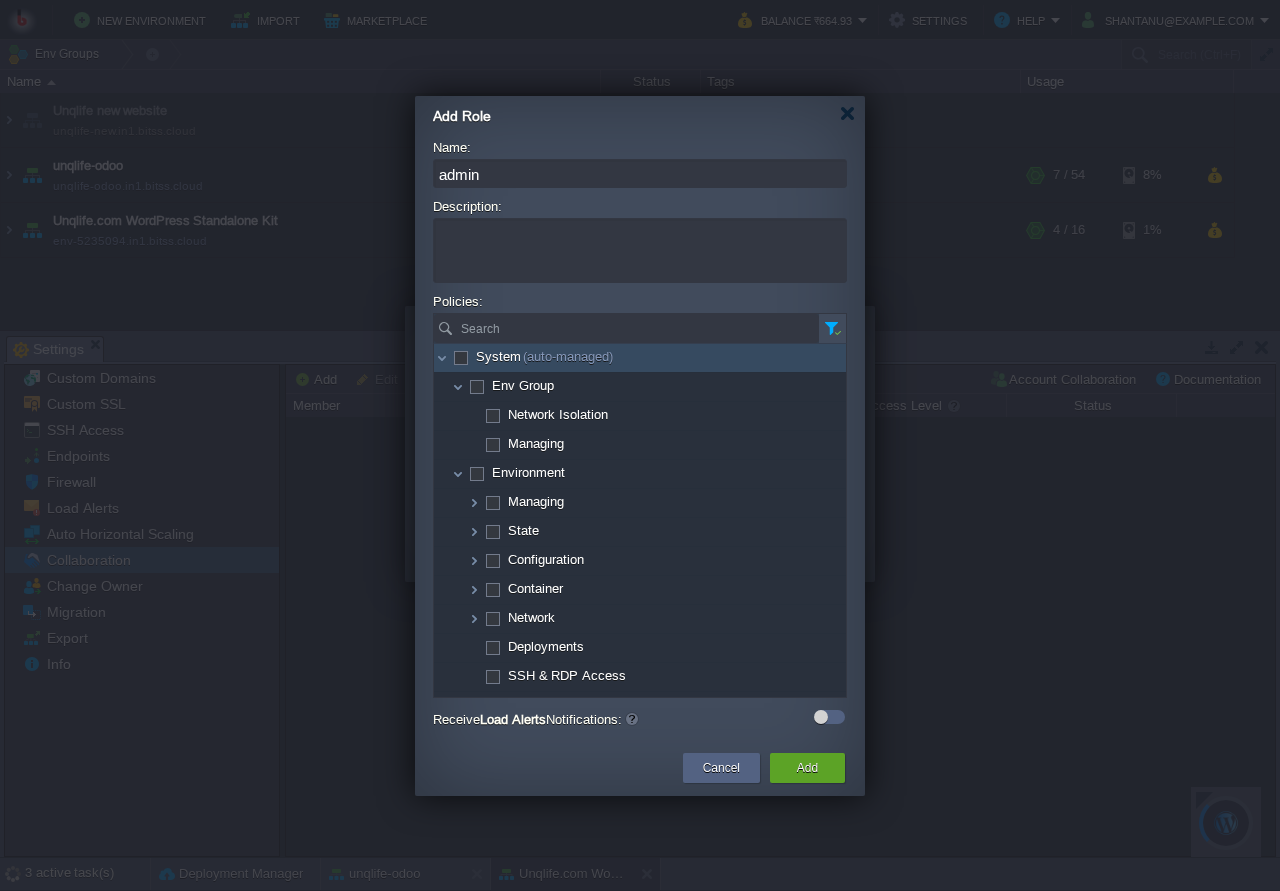 checkbox on "true" 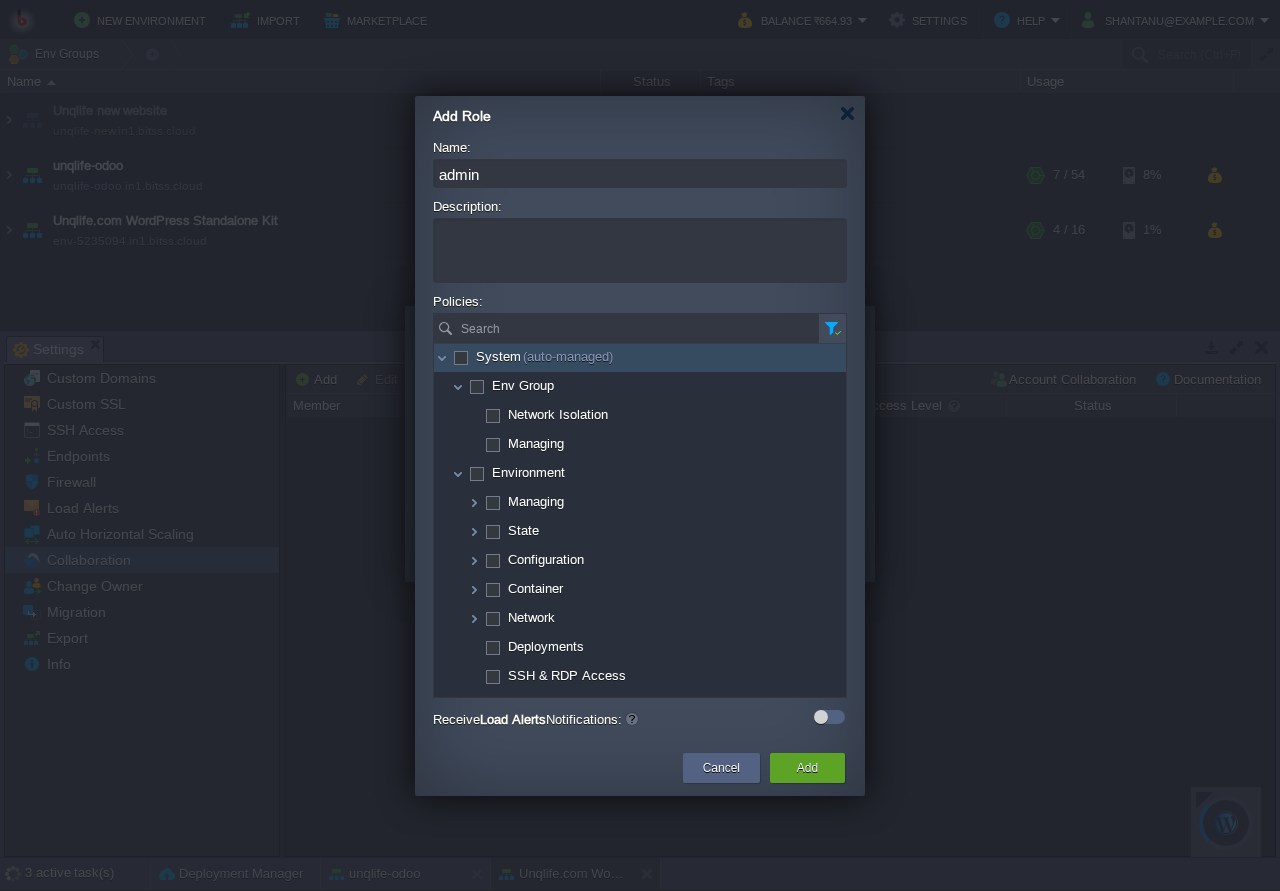 checkbox on "true" 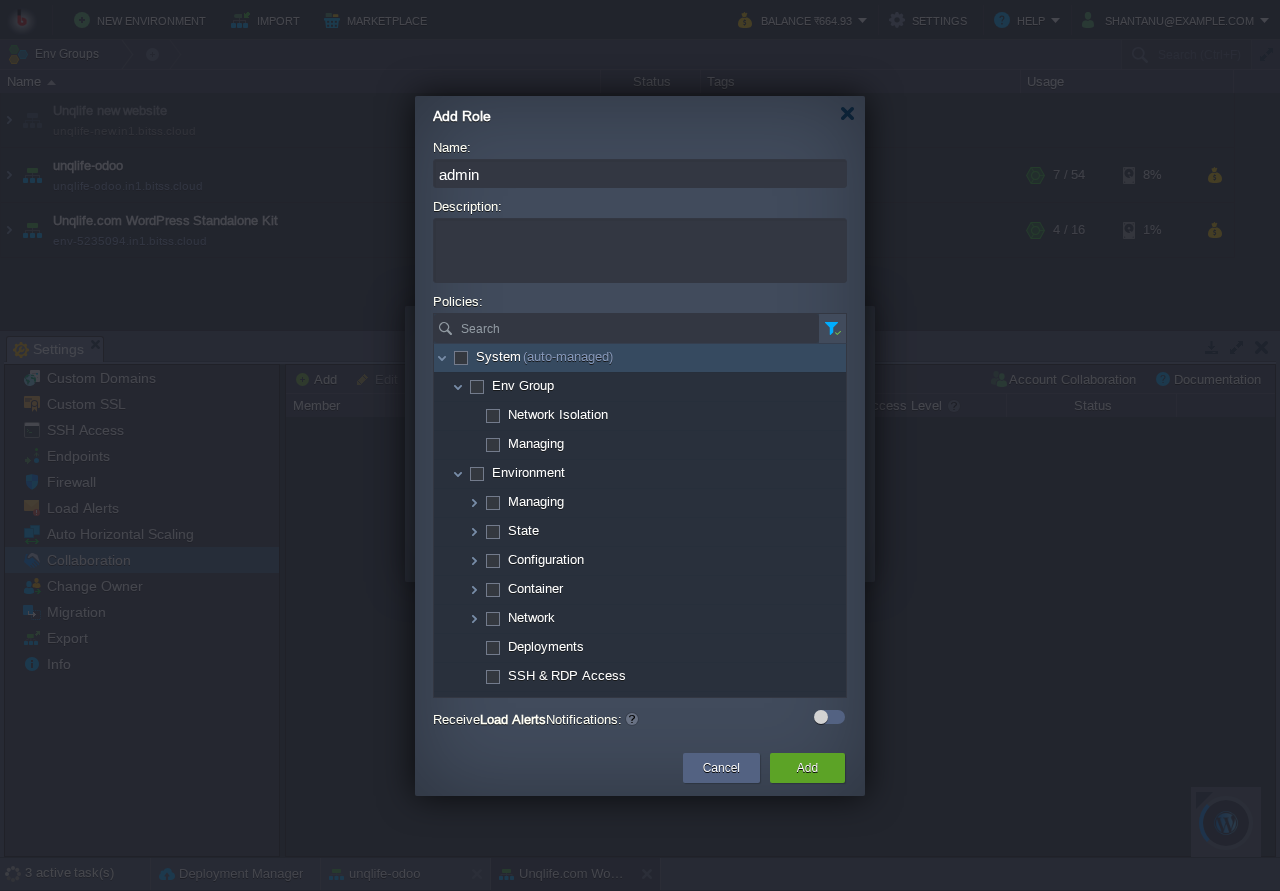 checkbox on "true" 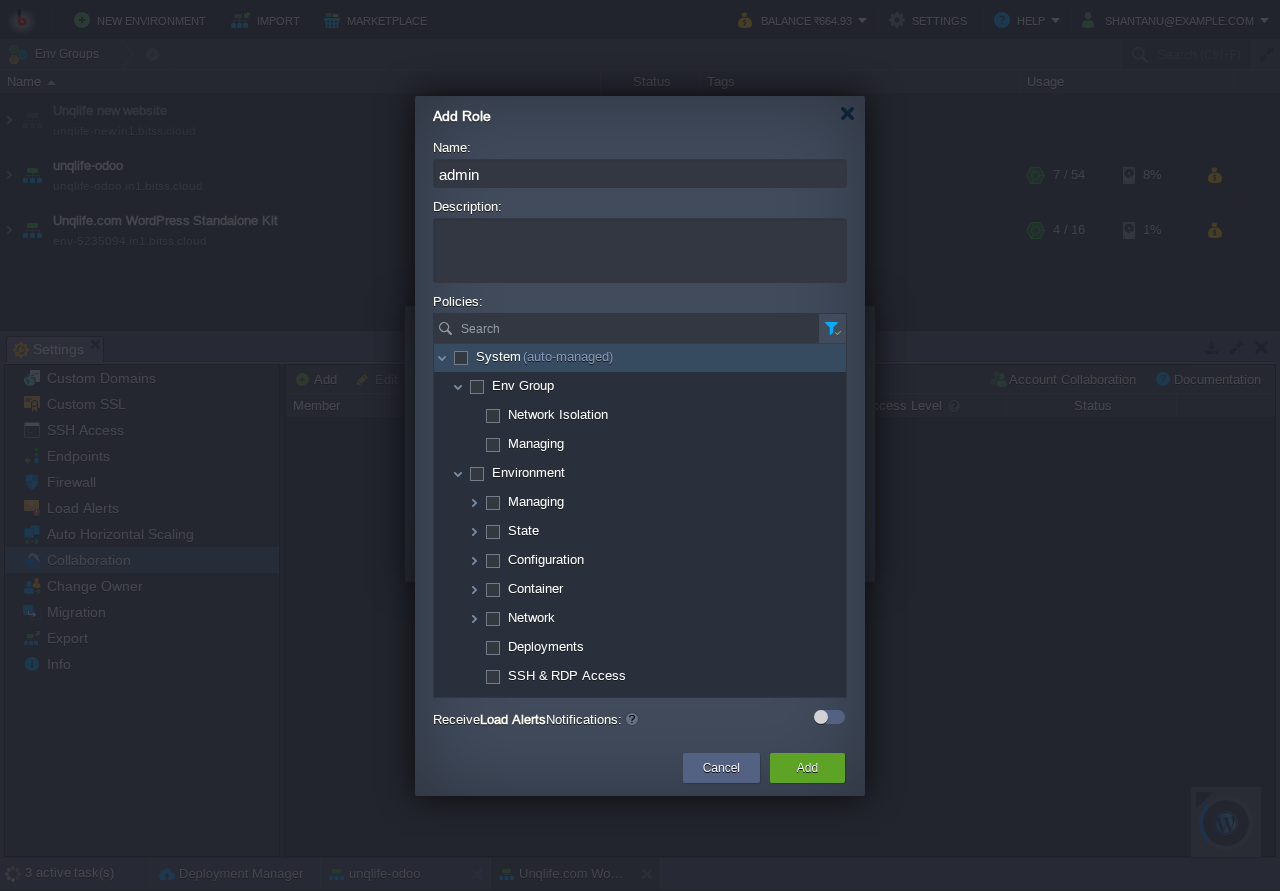 checkbox on "true" 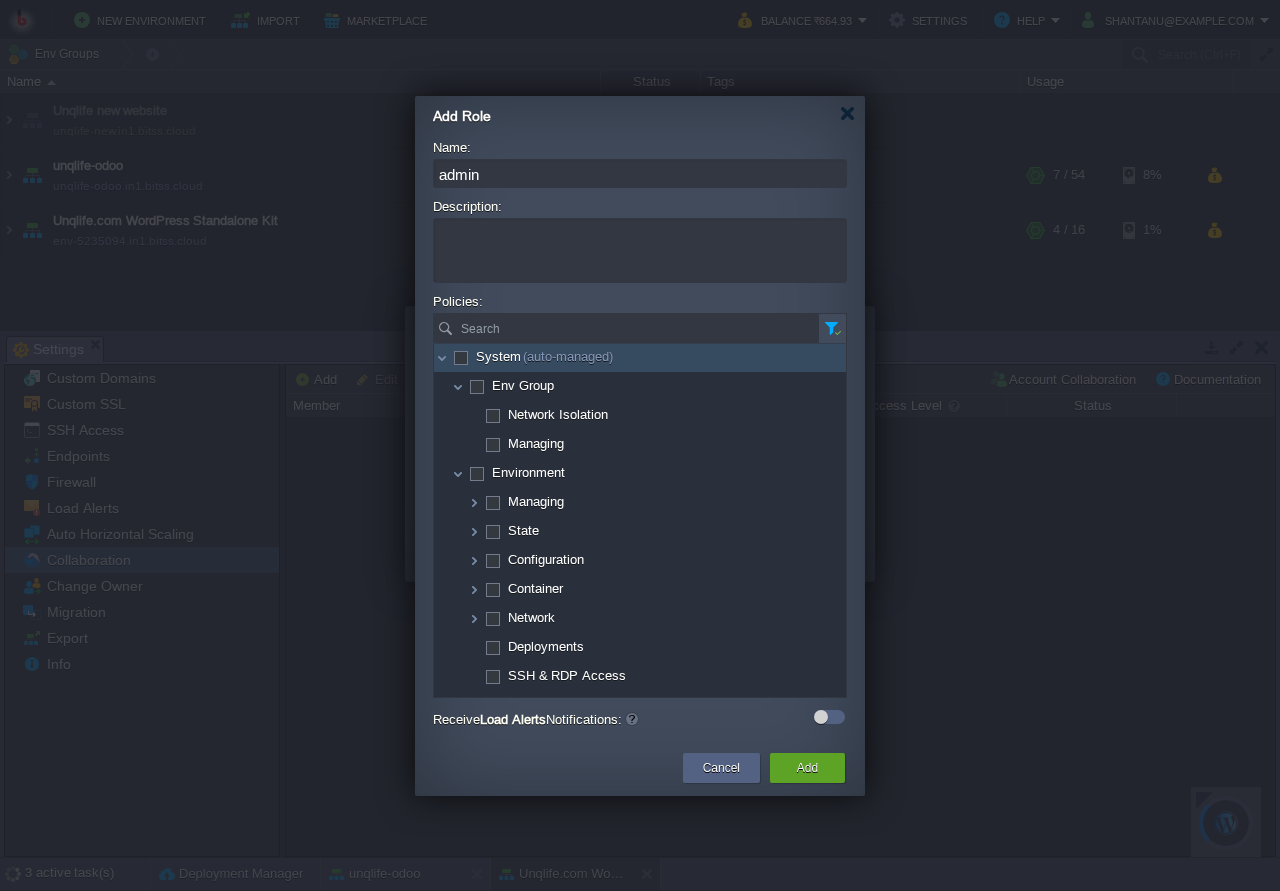 checkbox on "true" 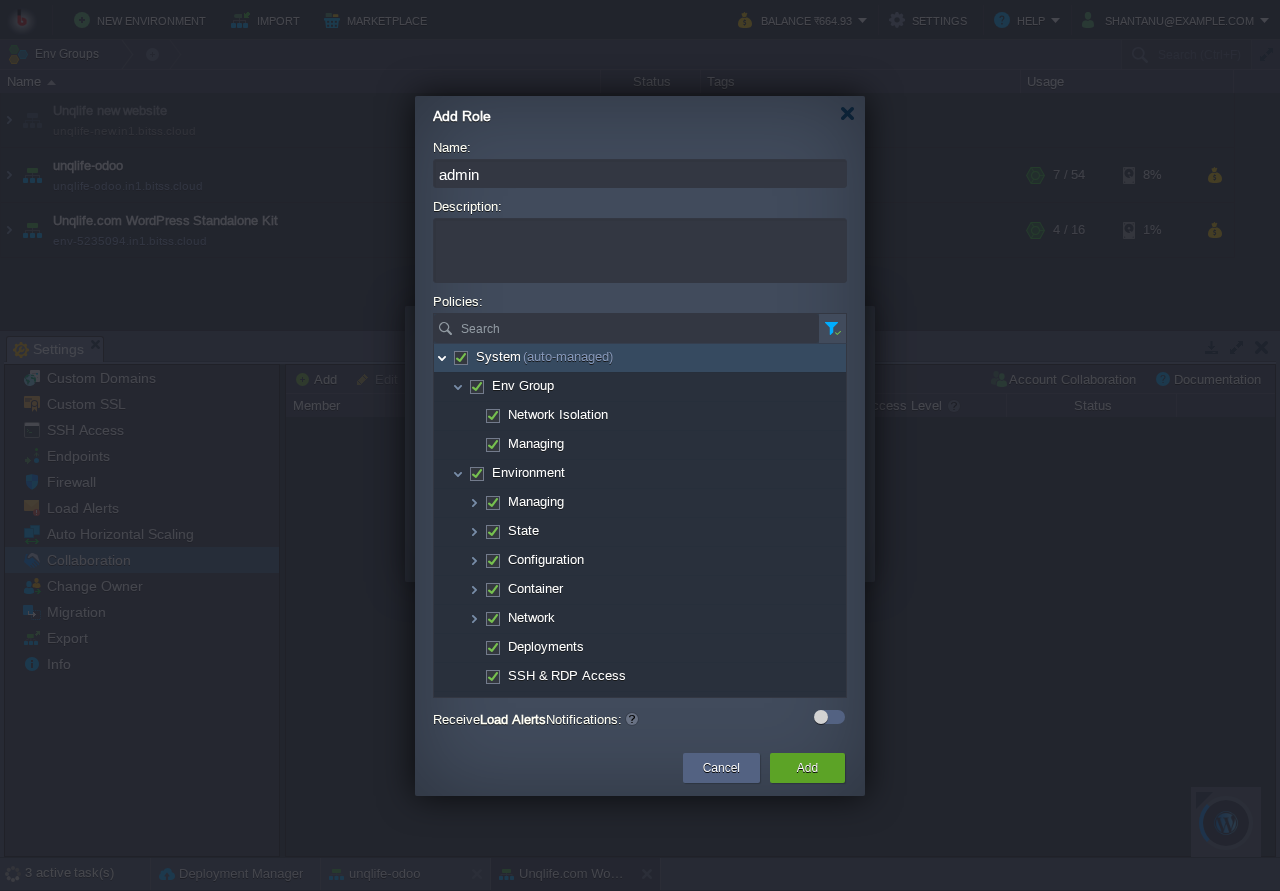 click at bounding box center (442, 358) 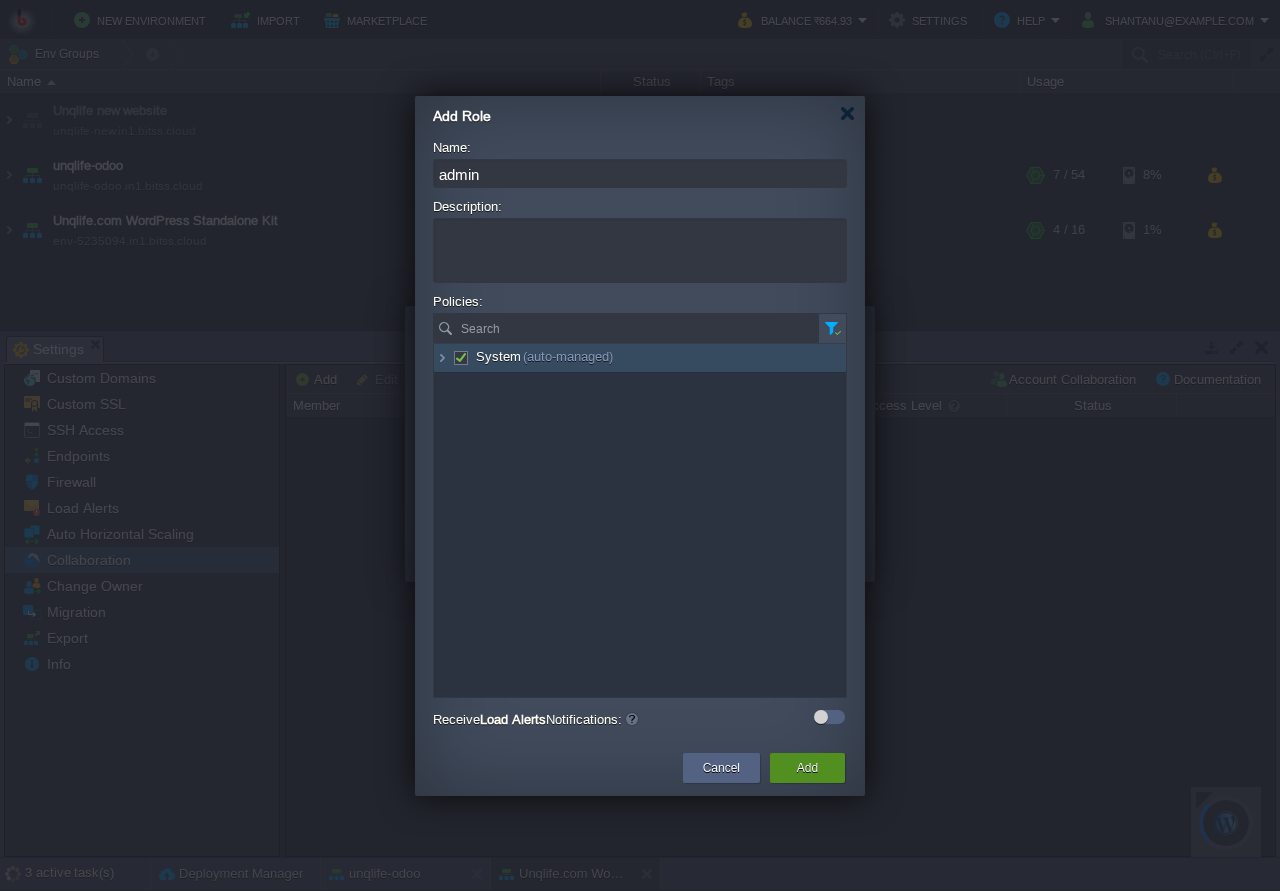 click on "Add" at bounding box center [807, 768] 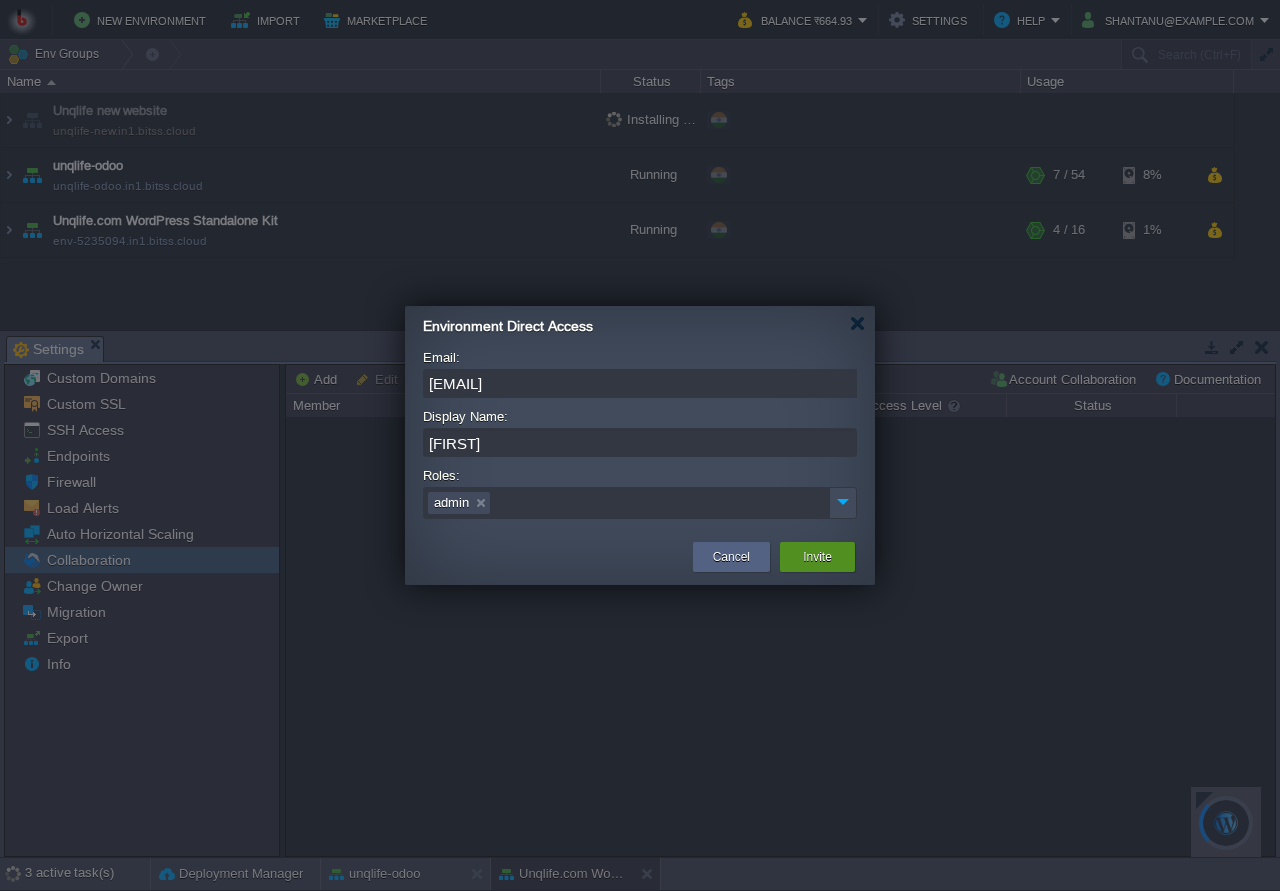 click on "Invite" at bounding box center (817, 557) 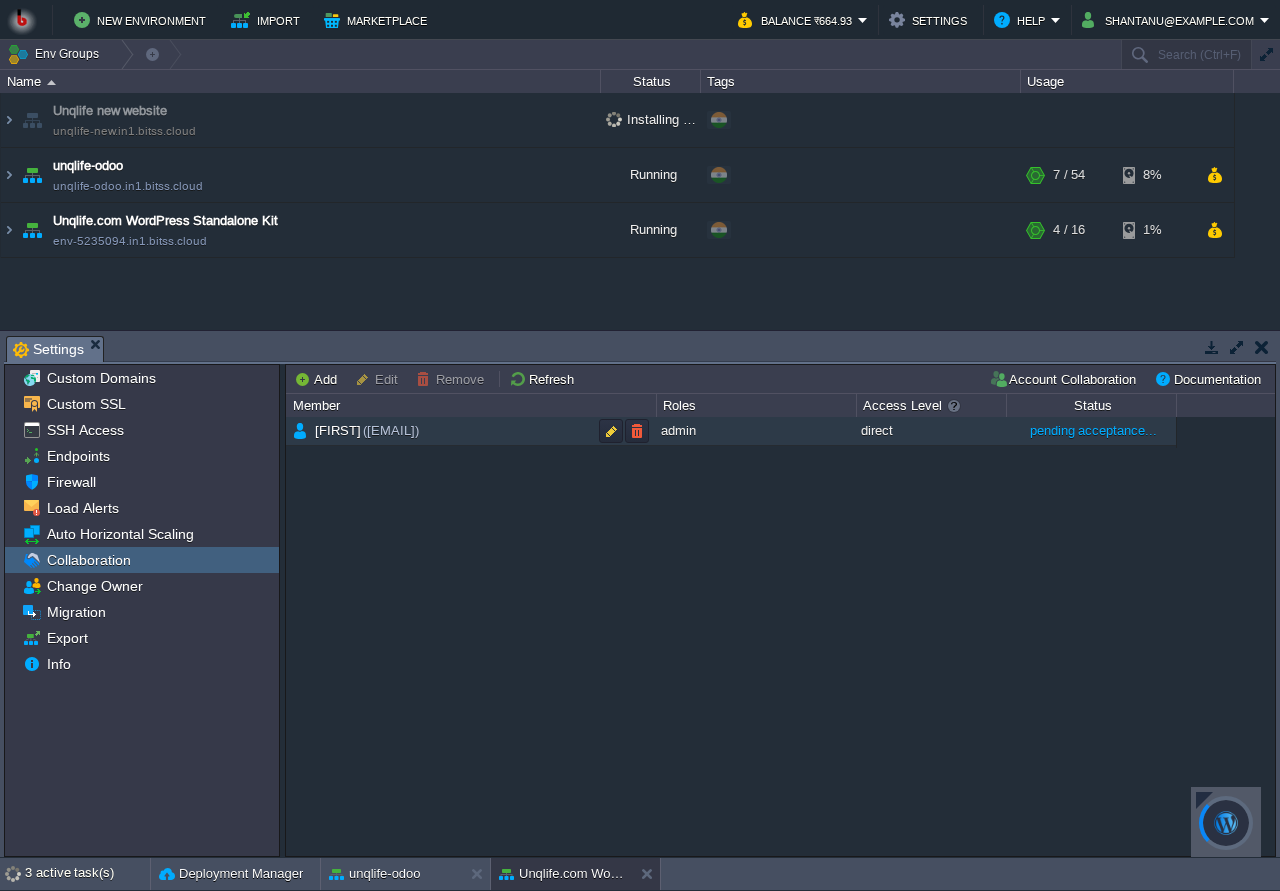 click on "(amitmittal@bitsstech.com)" at bounding box center (391, 430) 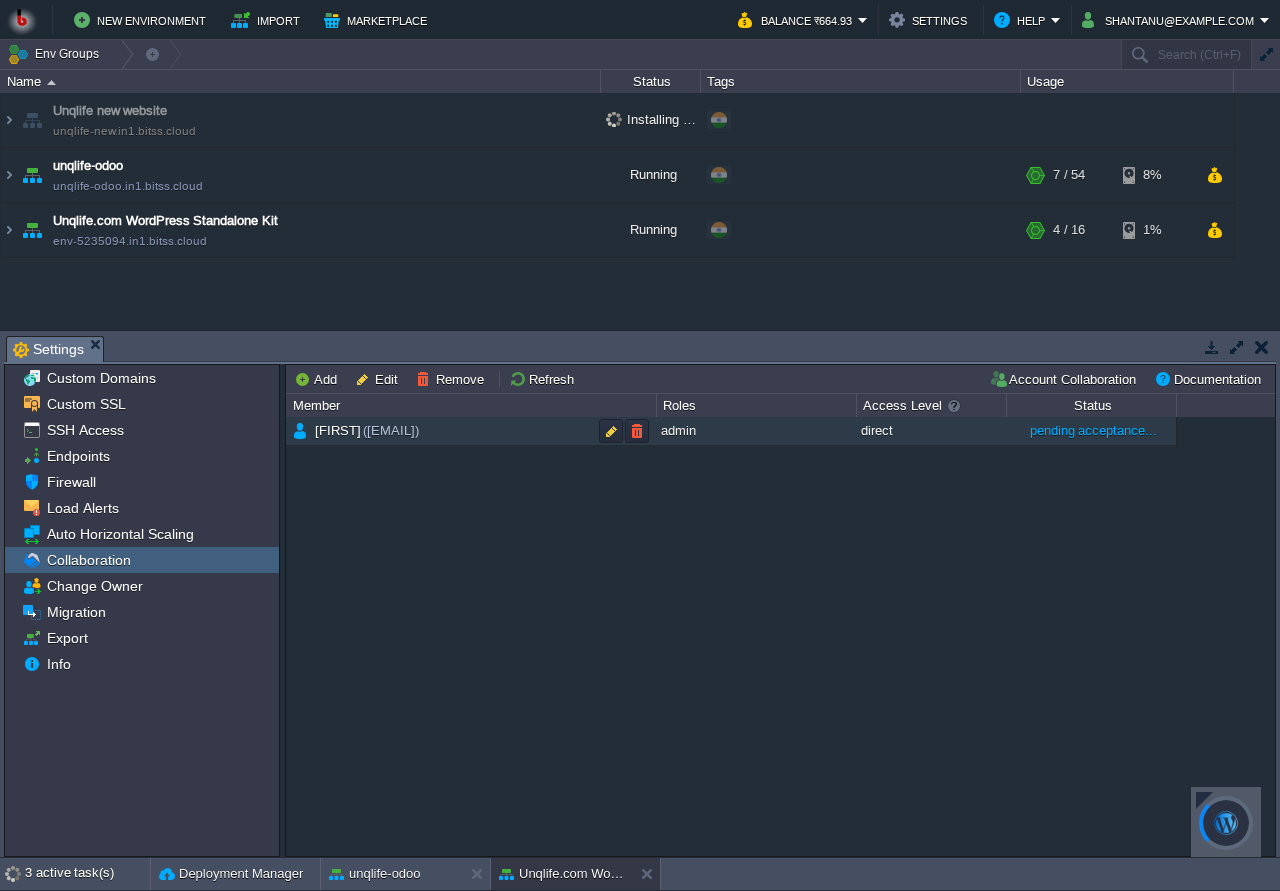 click on "amit  (amitmittal@bitsstech.com)" at bounding box center [471, 431] 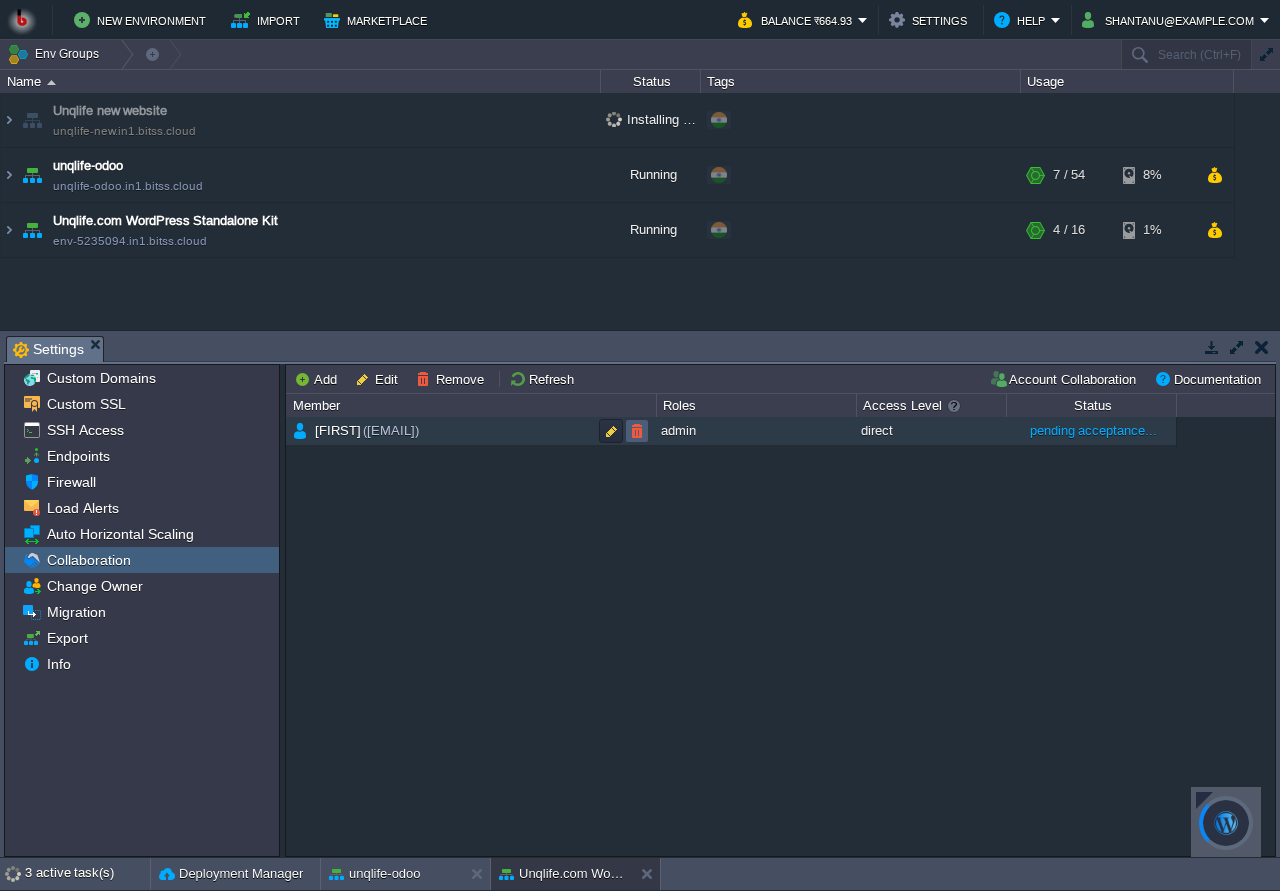 click at bounding box center [637, 431] 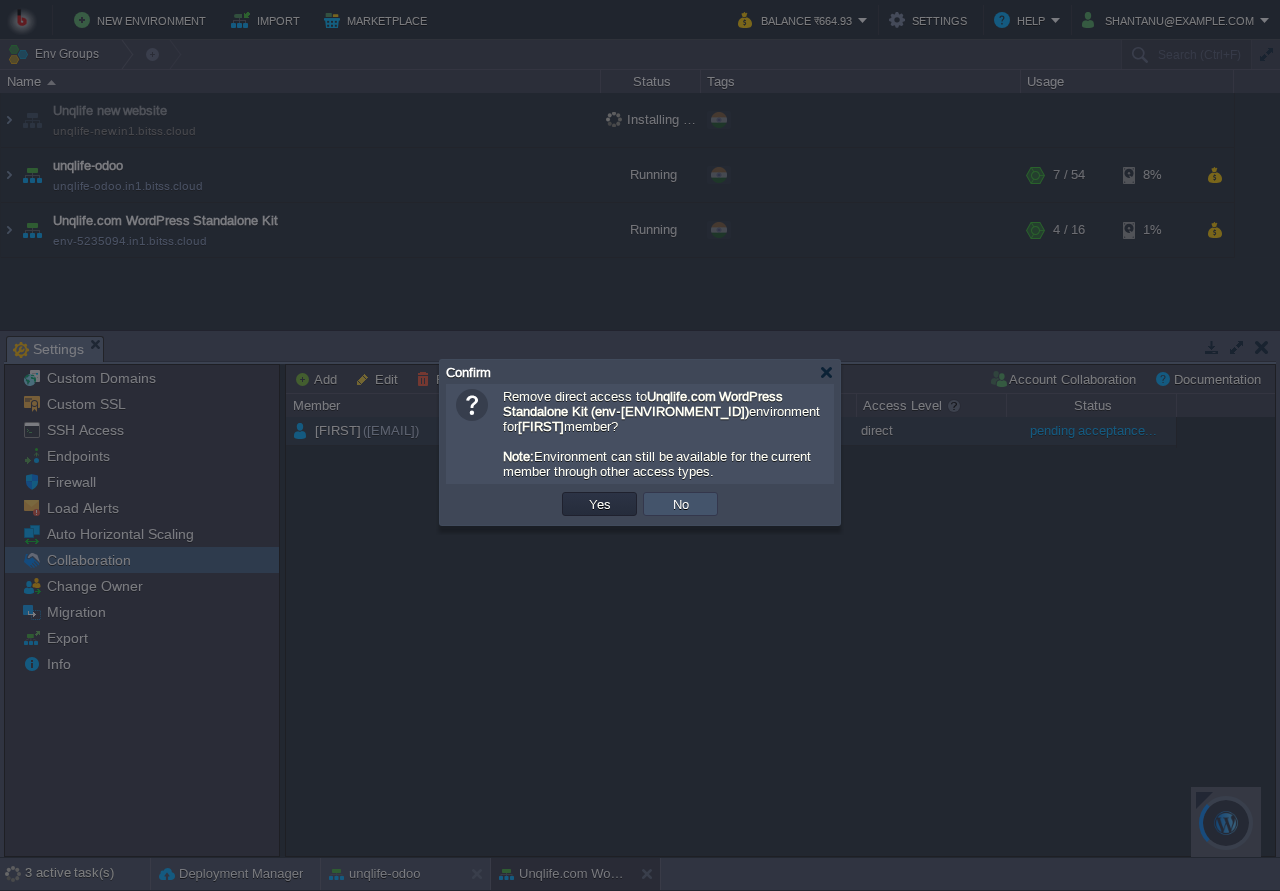 click on "No" at bounding box center [681, 504] 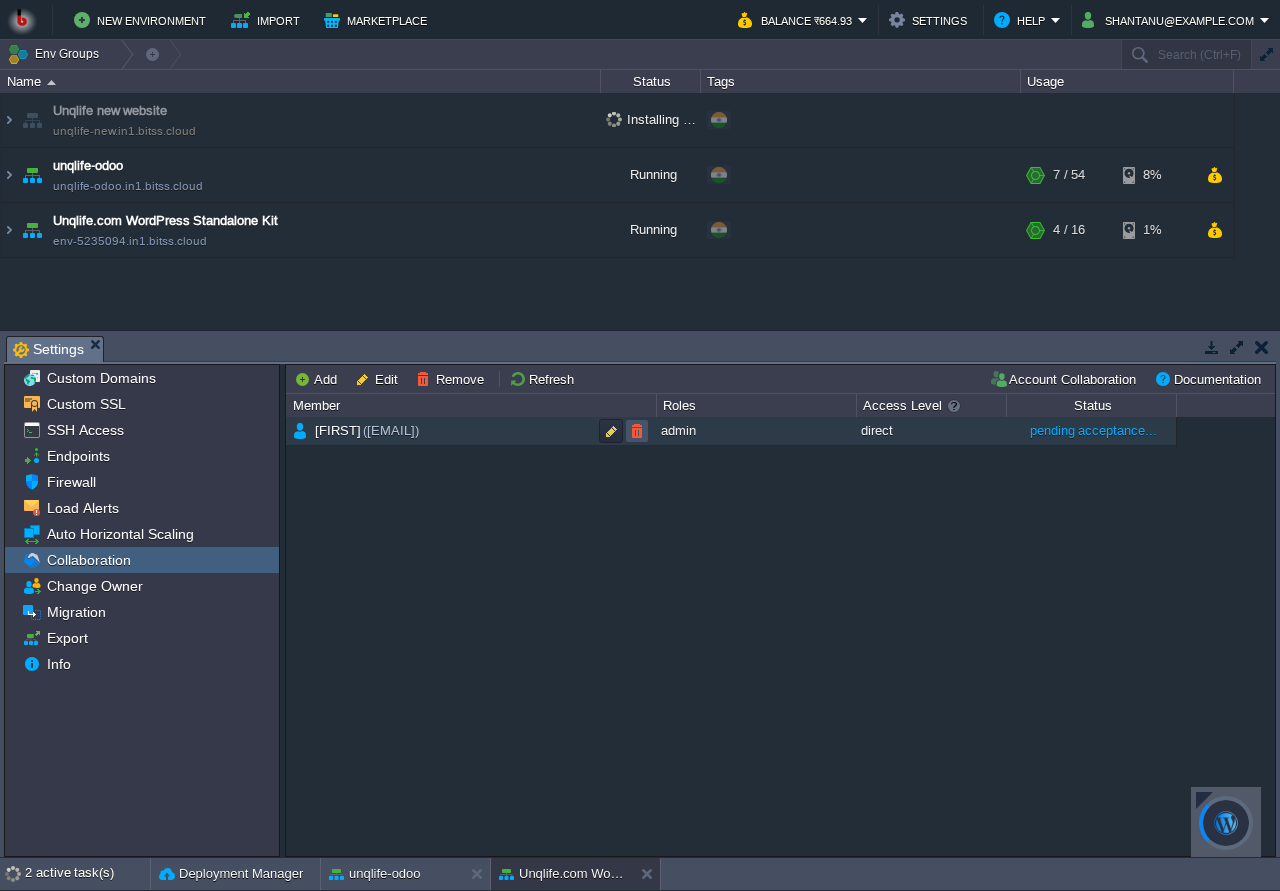click at bounding box center [637, 431] 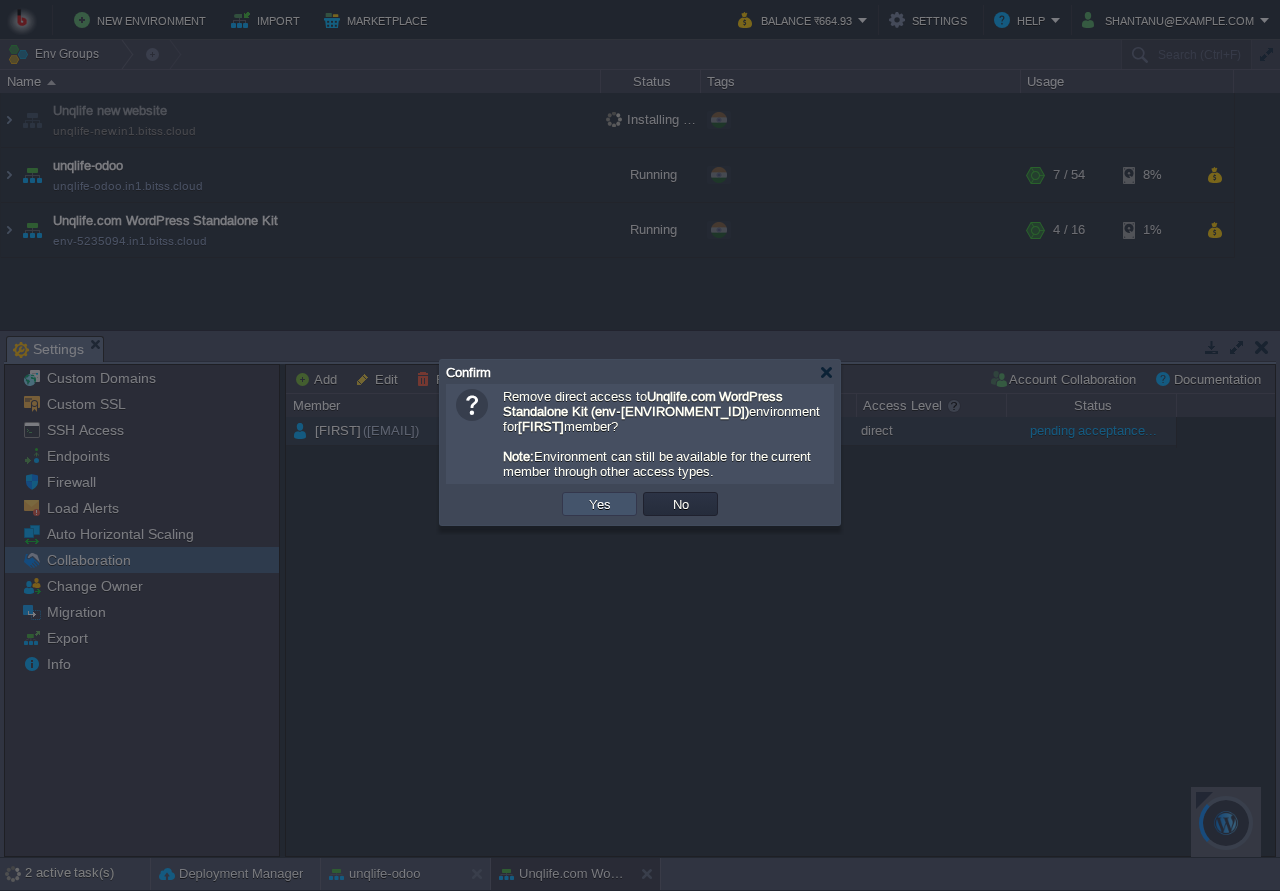 click on "Yes" at bounding box center [600, 504] 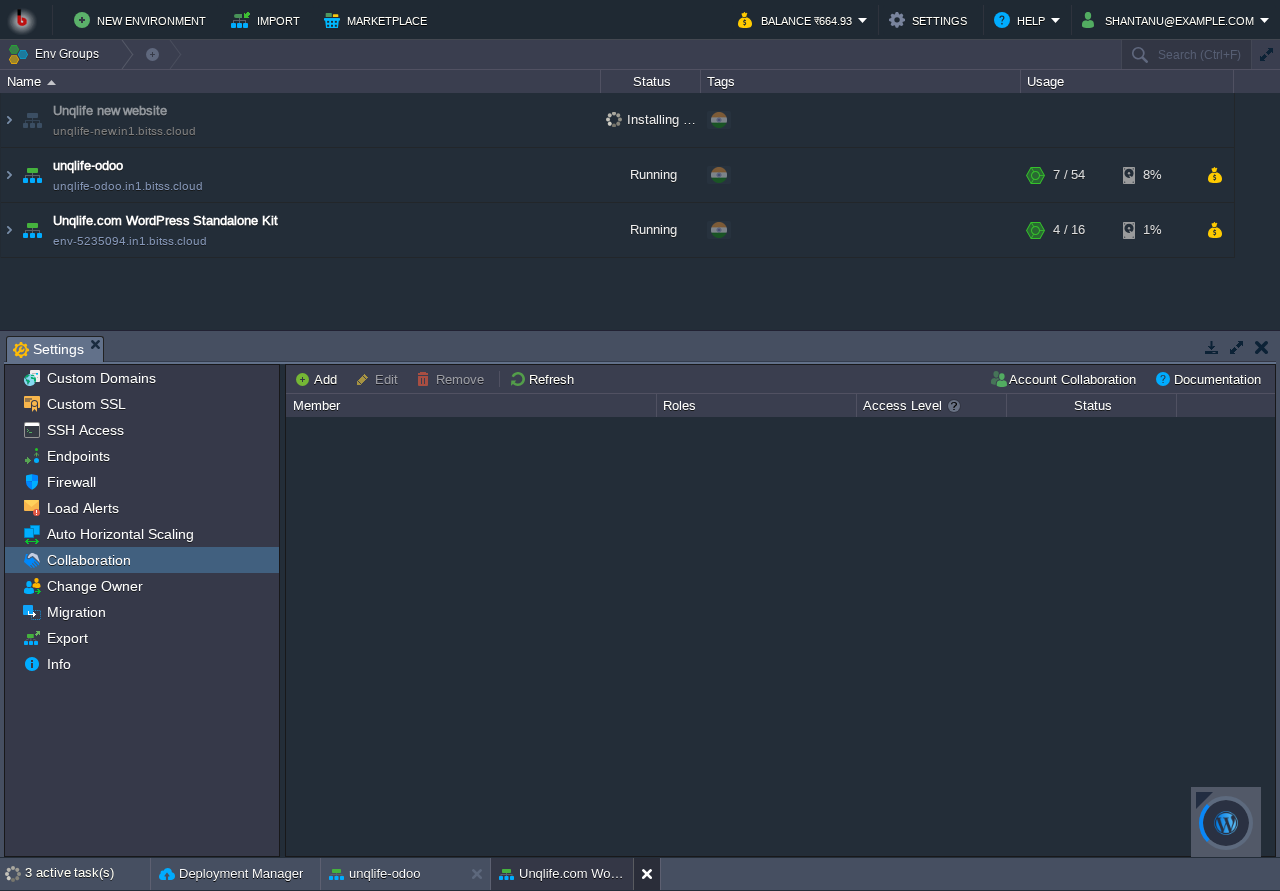 click at bounding box center (651, 874) 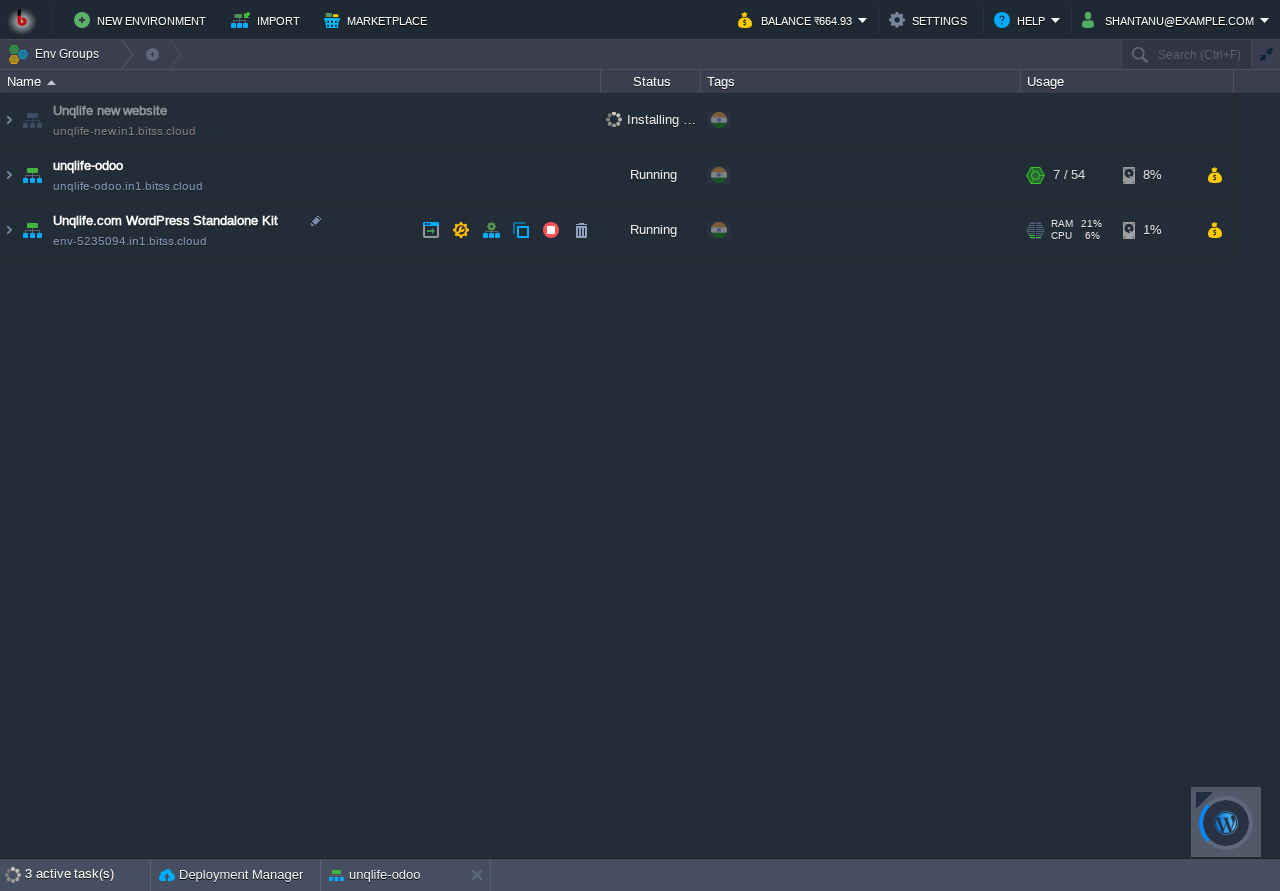 click on "Unqlife.com WordPress Standalone Kit env-5235094.in1.bitss.cloud" at bounding box center (301, 230) 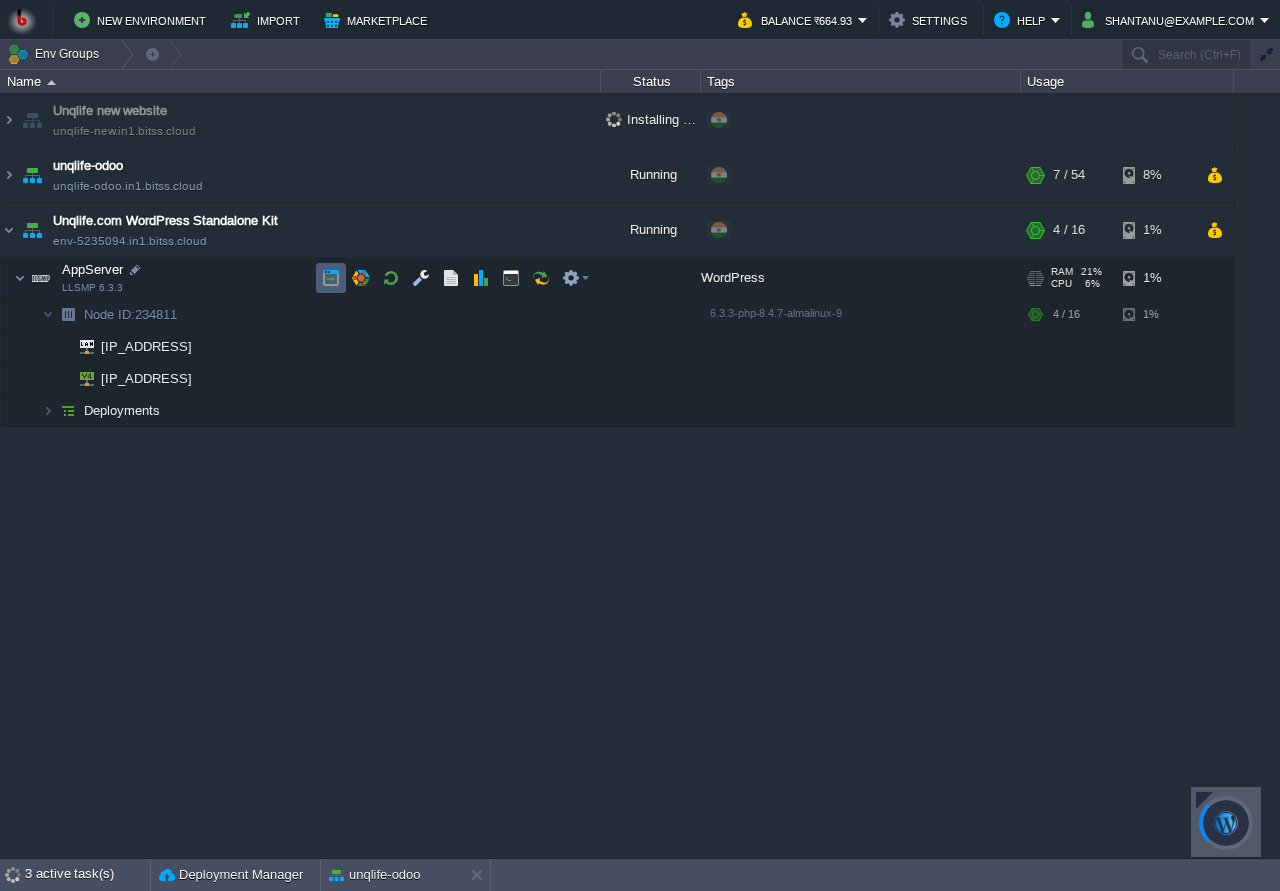 click at bounding box center (331, 278) 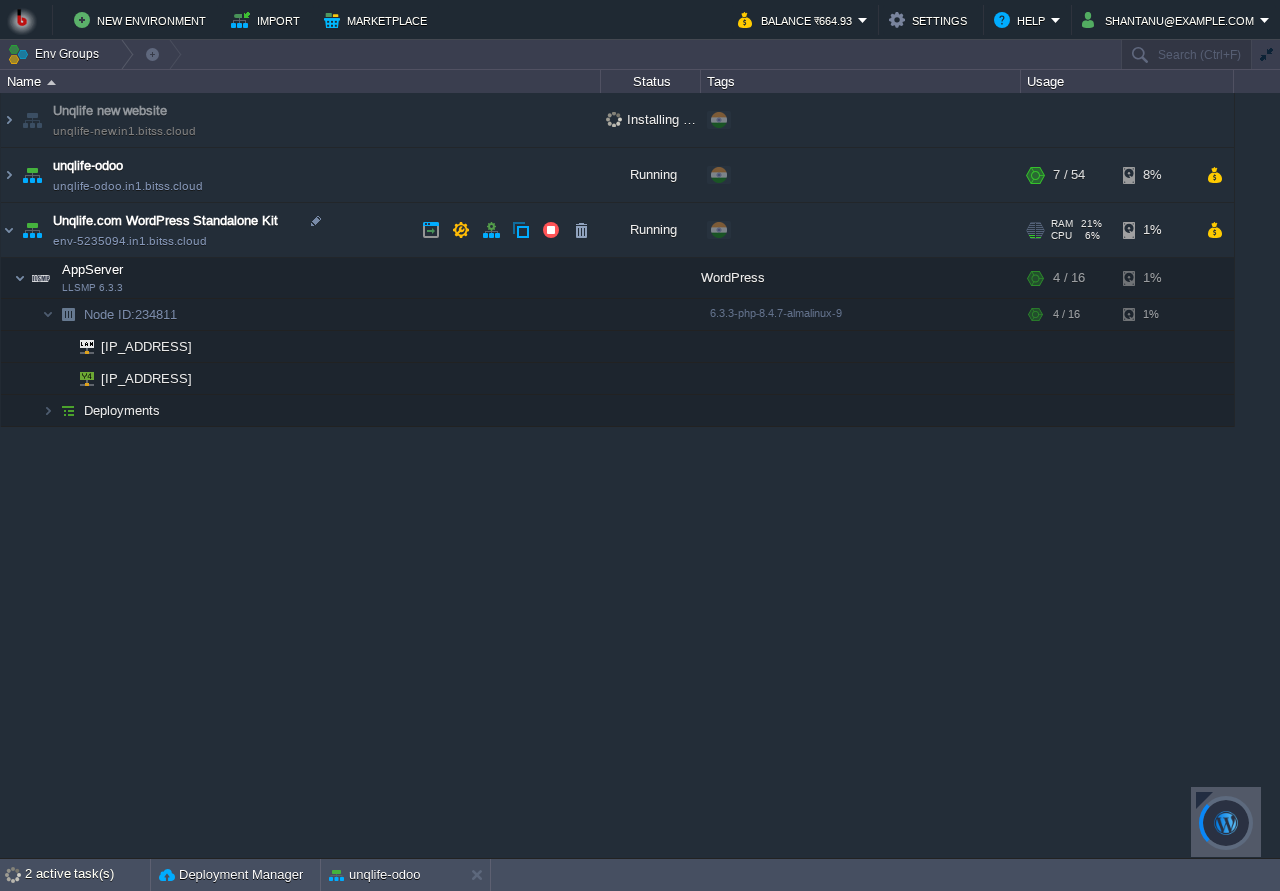 click on "Unqlife.com WordPress Standalone Kit env-5235094.in1.bitss.cloud" at bounding box center (301, 230) 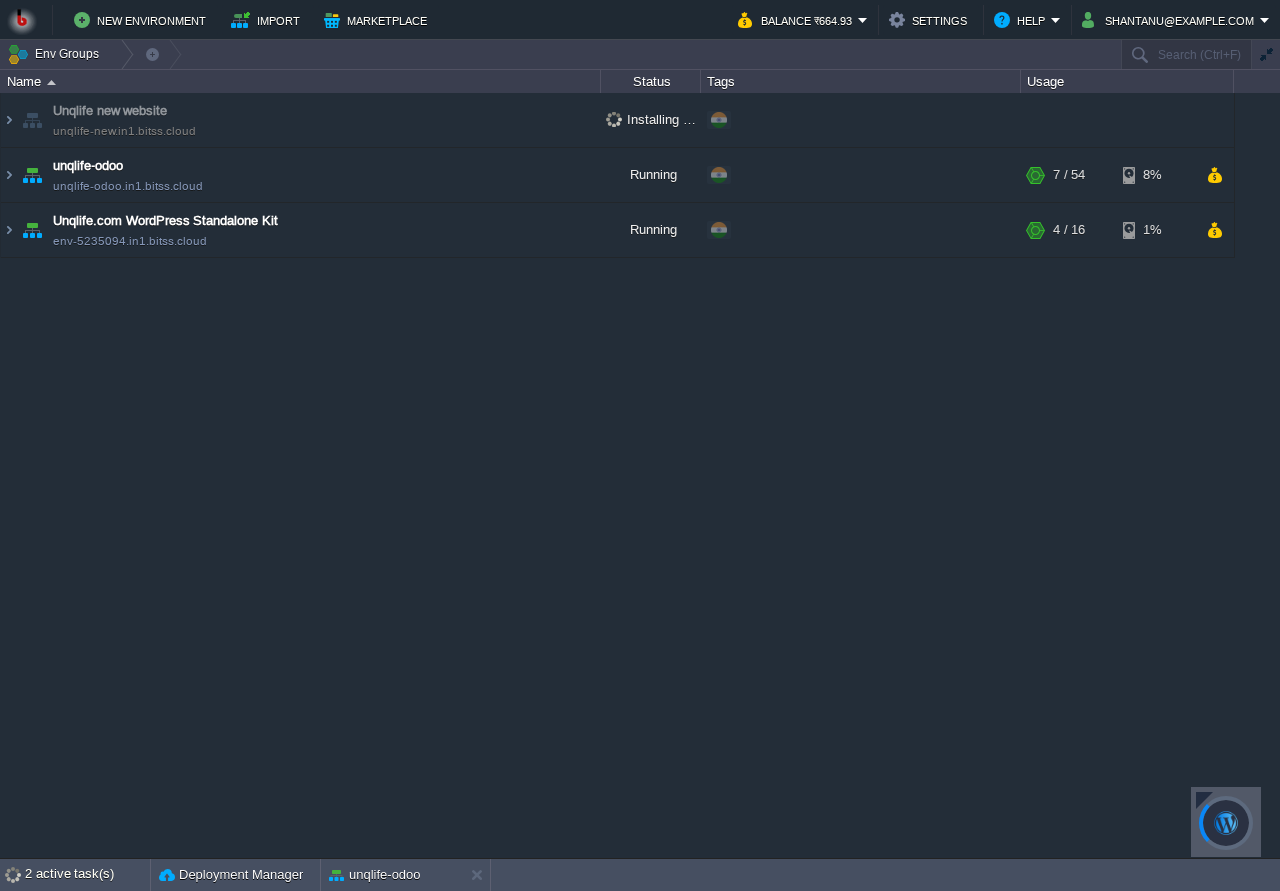 click at bounding box center [1204, 800] 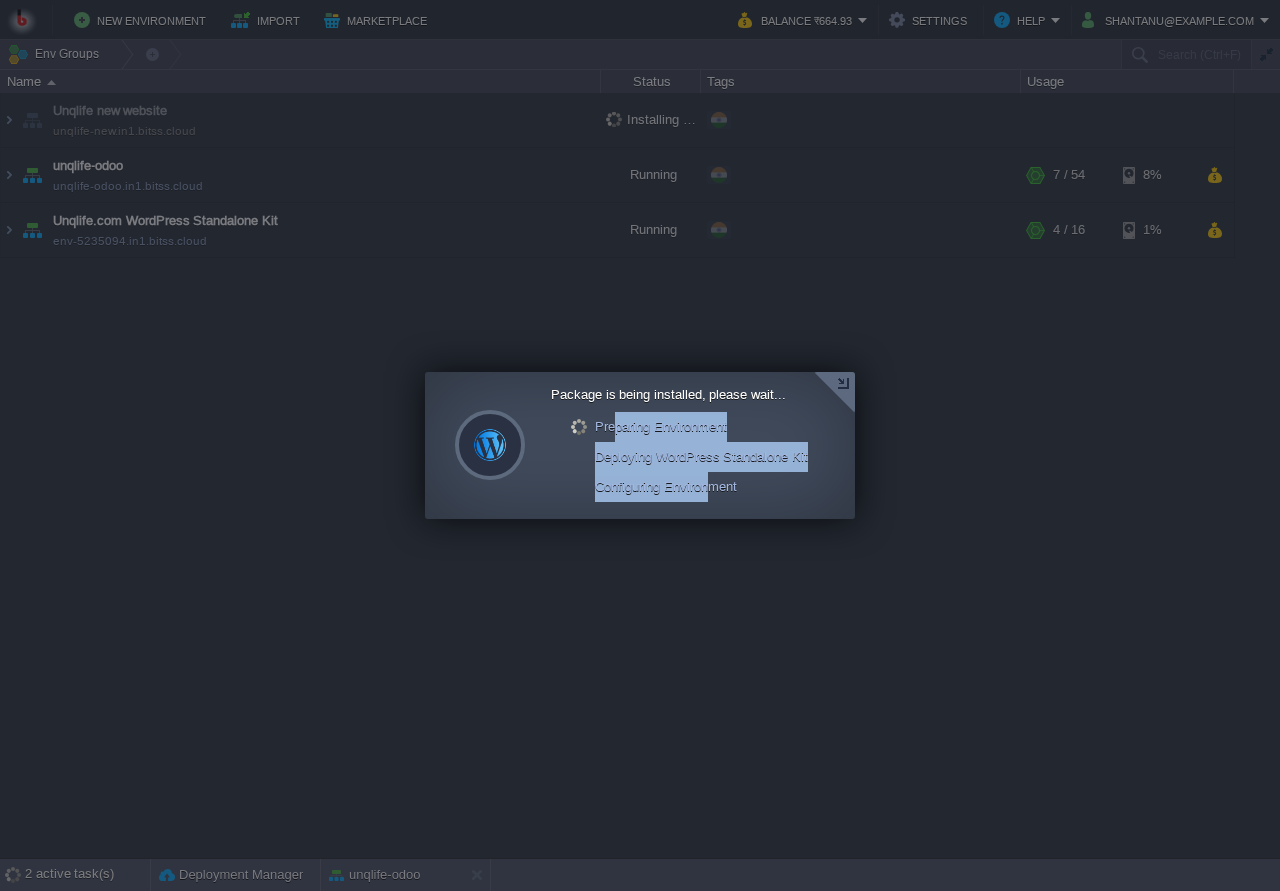 drag, startPoint x: 614, startPoint y: 431, endPoint x: 710, endPoint y: 483, distance: 109.17875 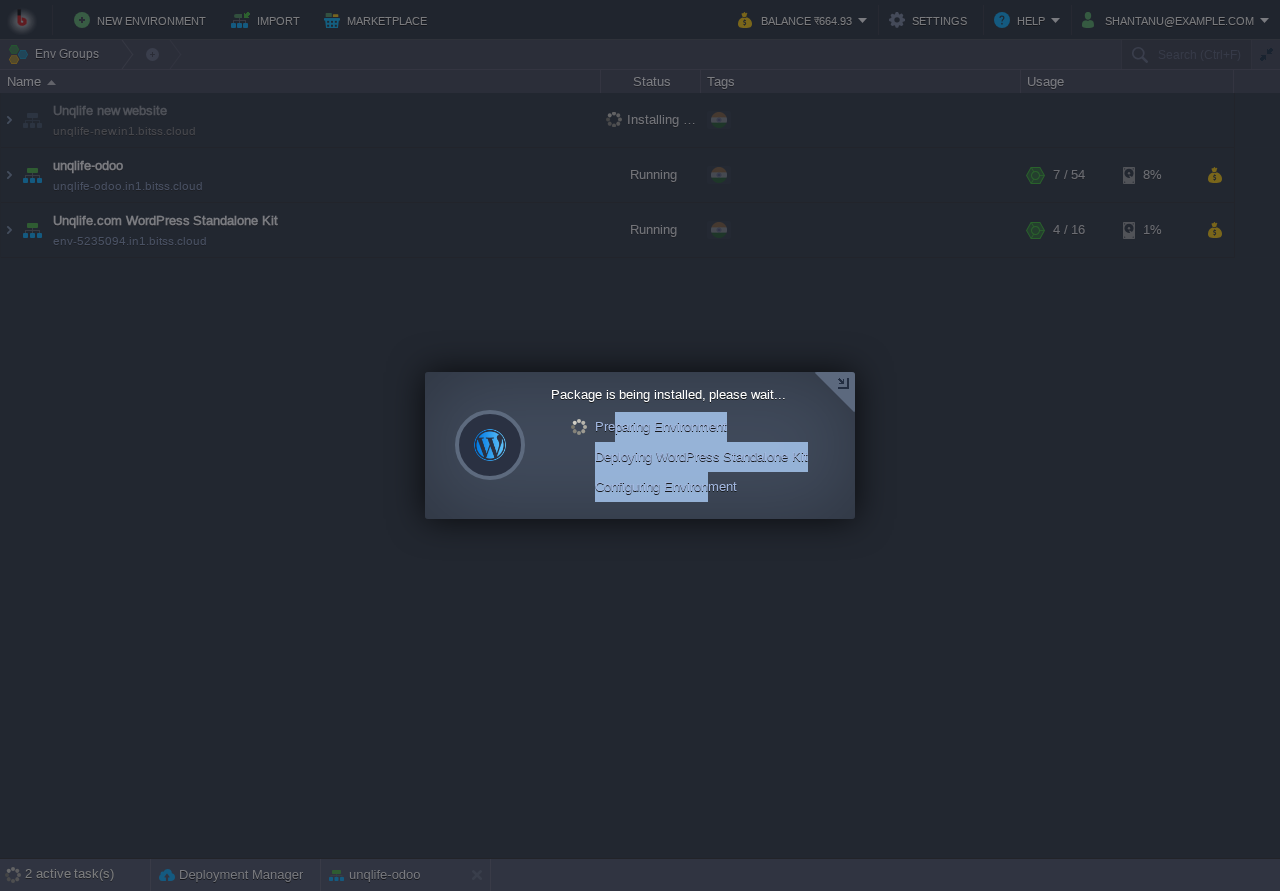 click on "Preparing Environment" at bounding box center (689, 427) 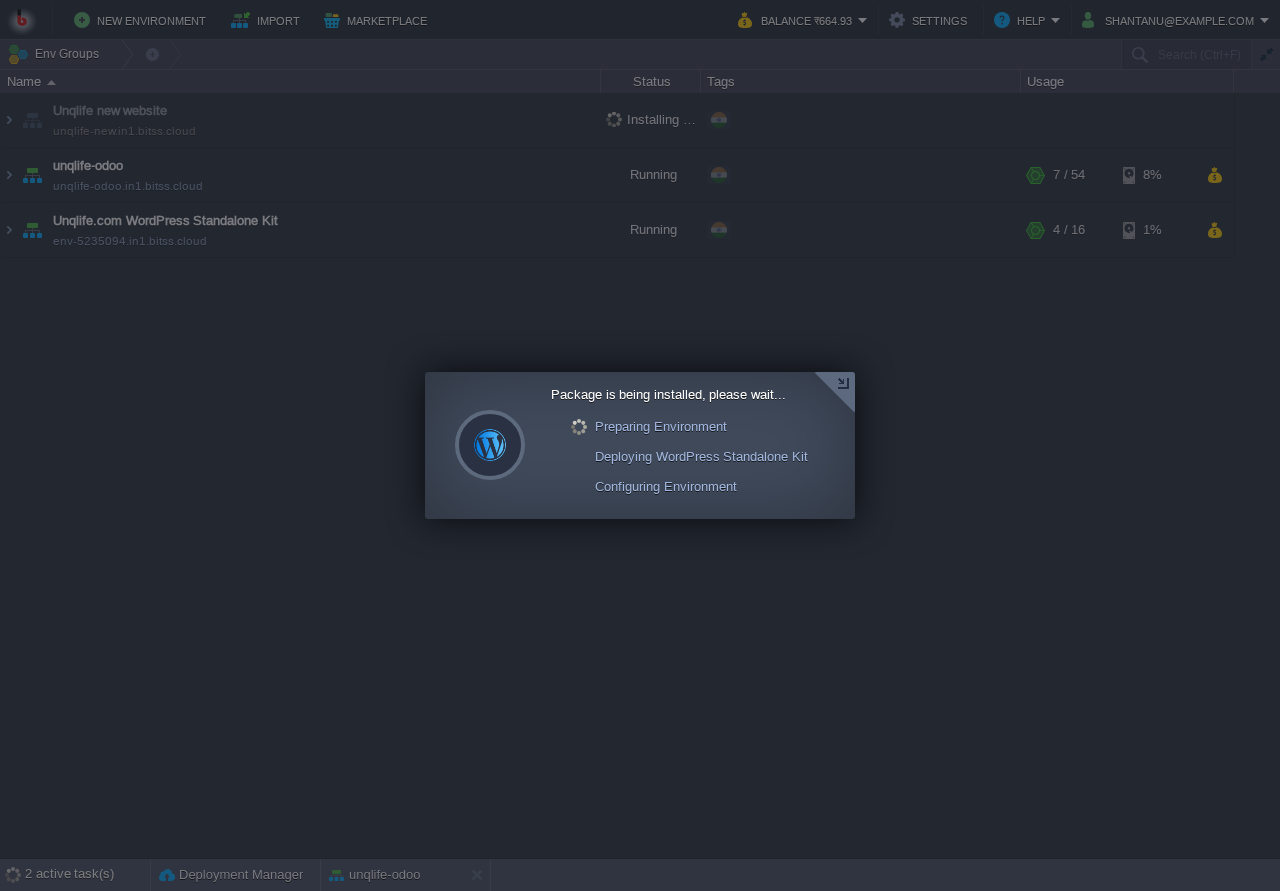 click on "Configuring Environment" at bounding box center [689, 487] 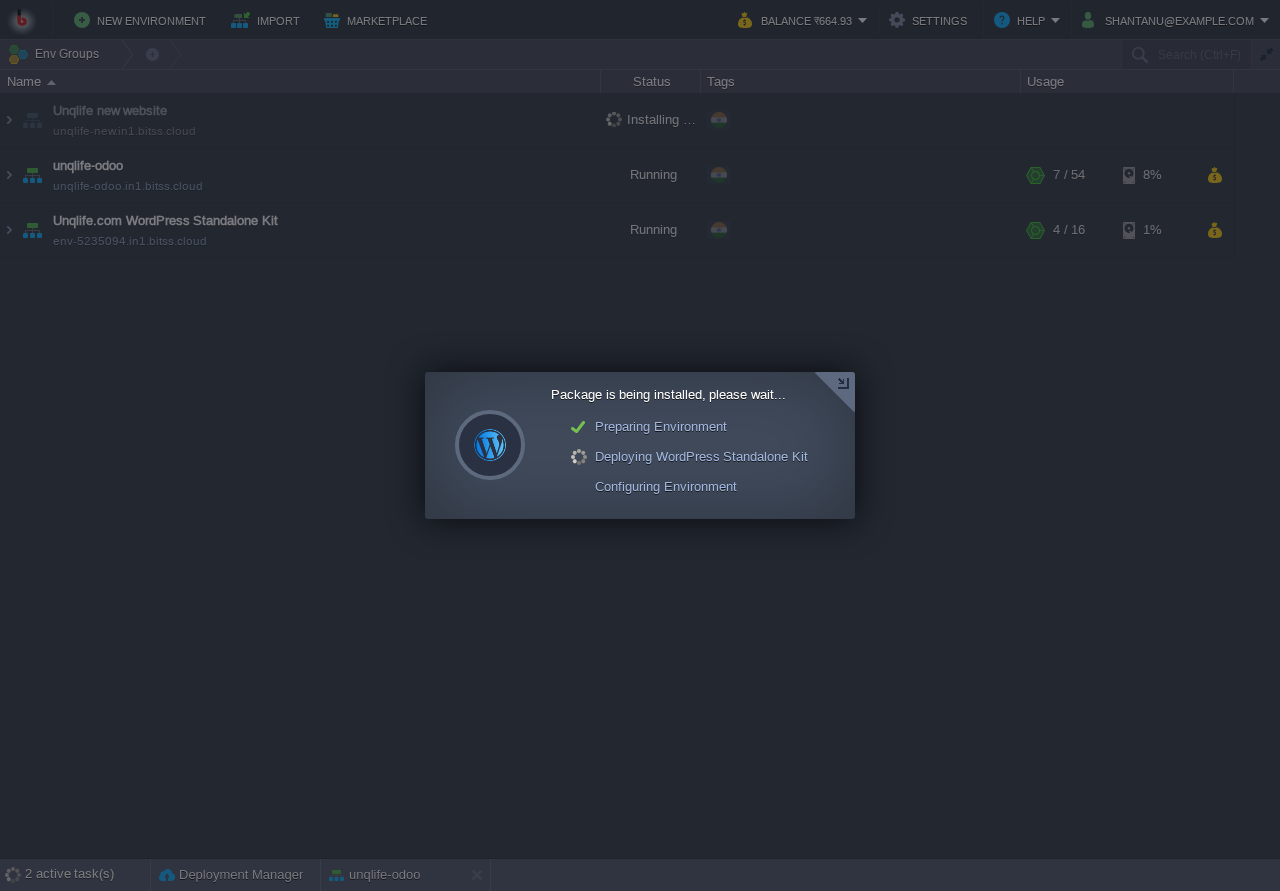 click at bounding box center [834, 392] 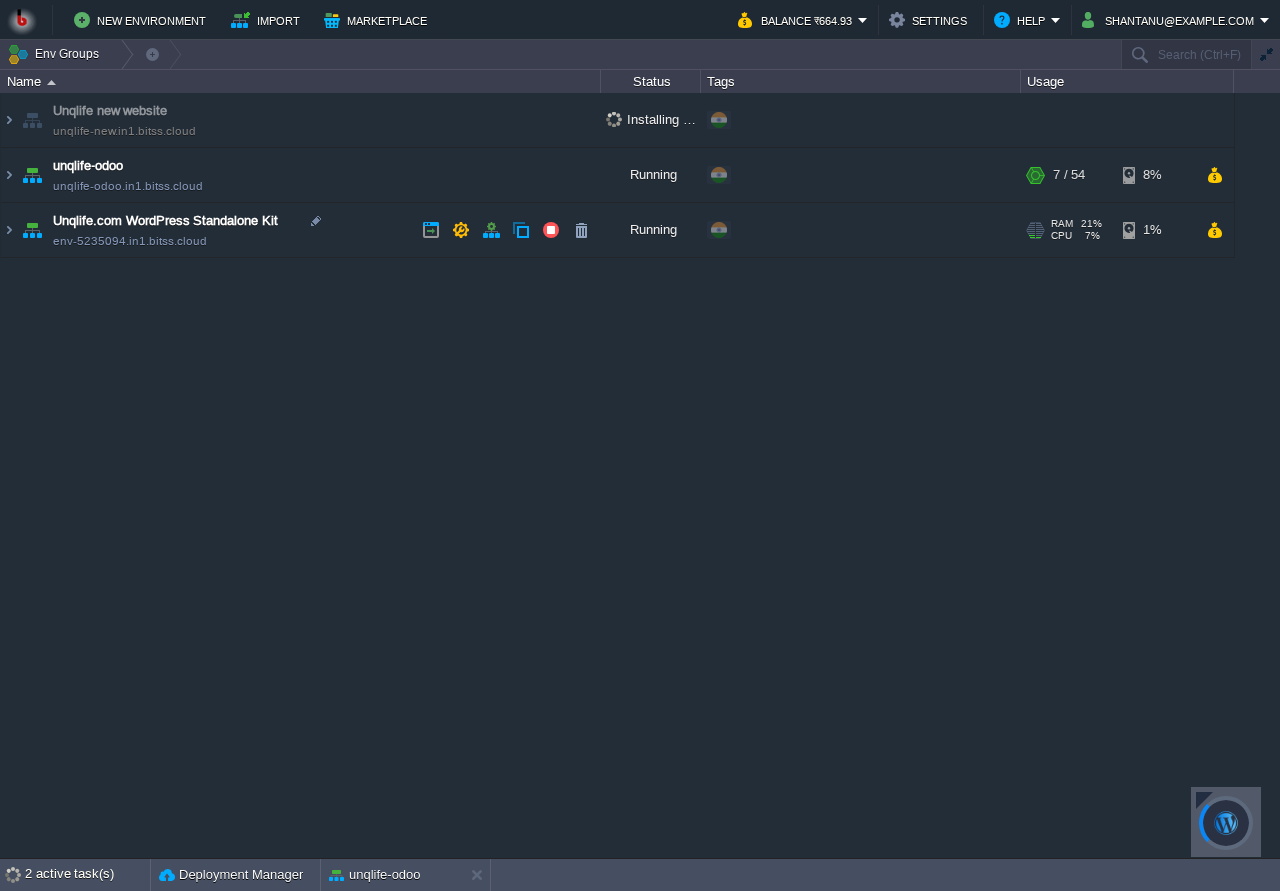 click on "Unqlife.com WordPress Standalone Kit env-5235094.in1.bitss.cloud" at bounding box center (301, 230) 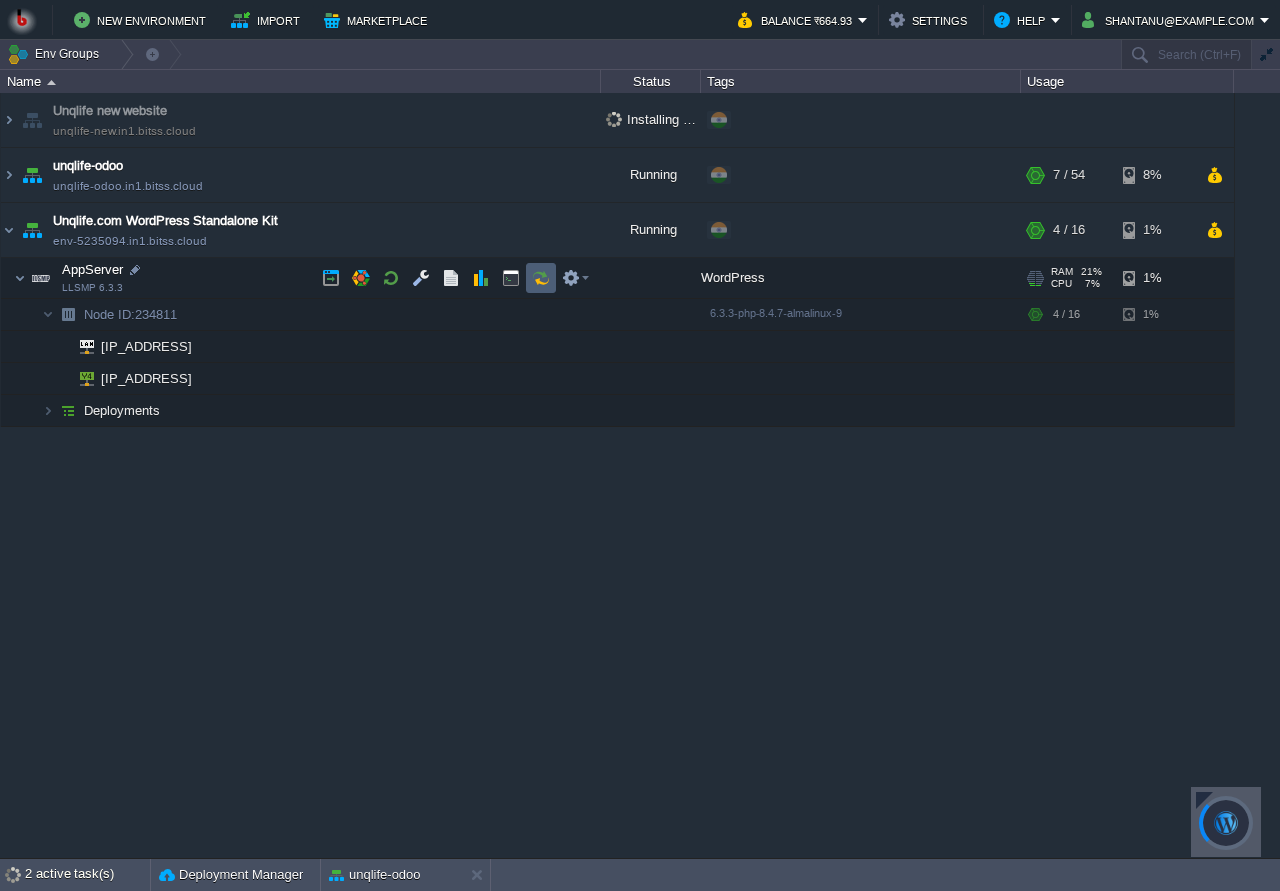 click at bounding box center (541, 278) 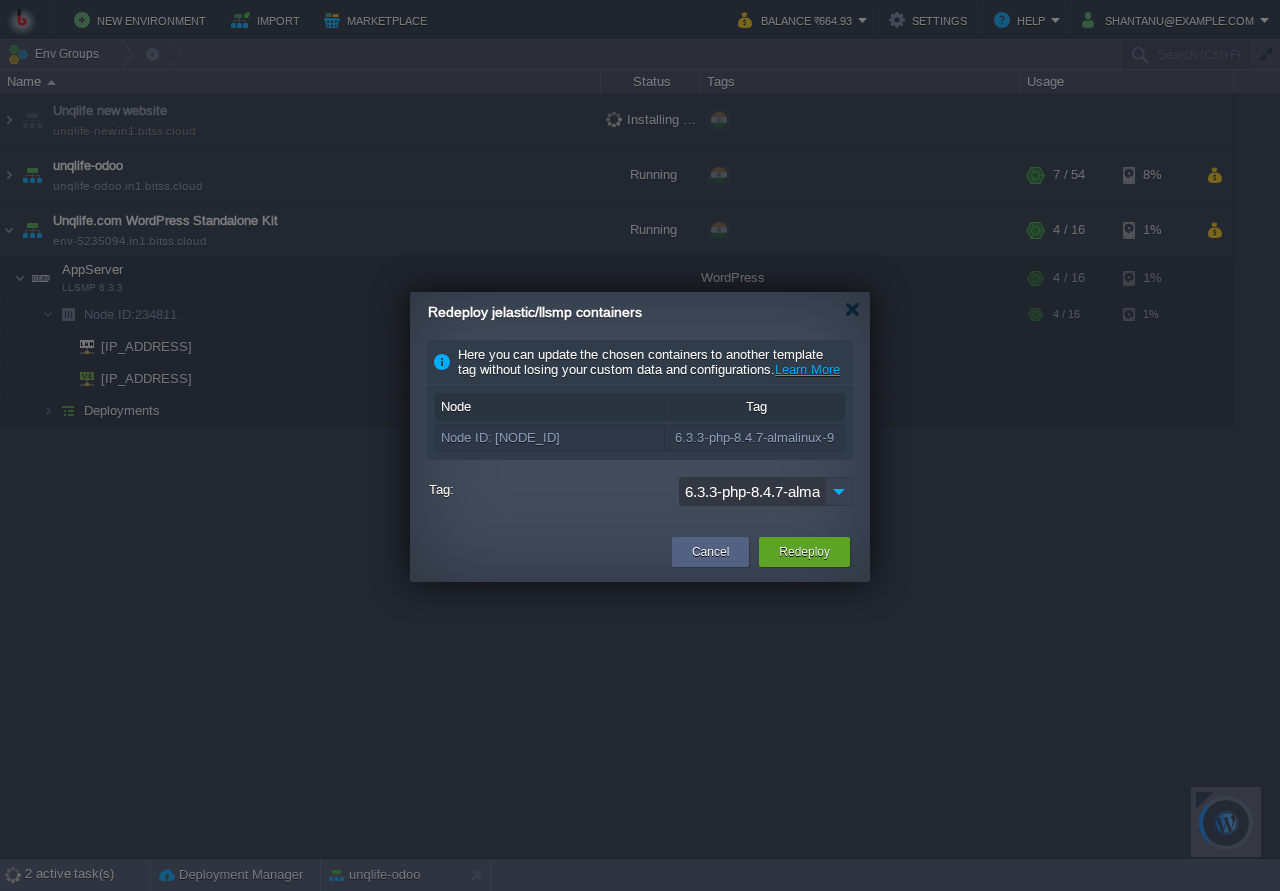 click at bounding box center (839, 491) 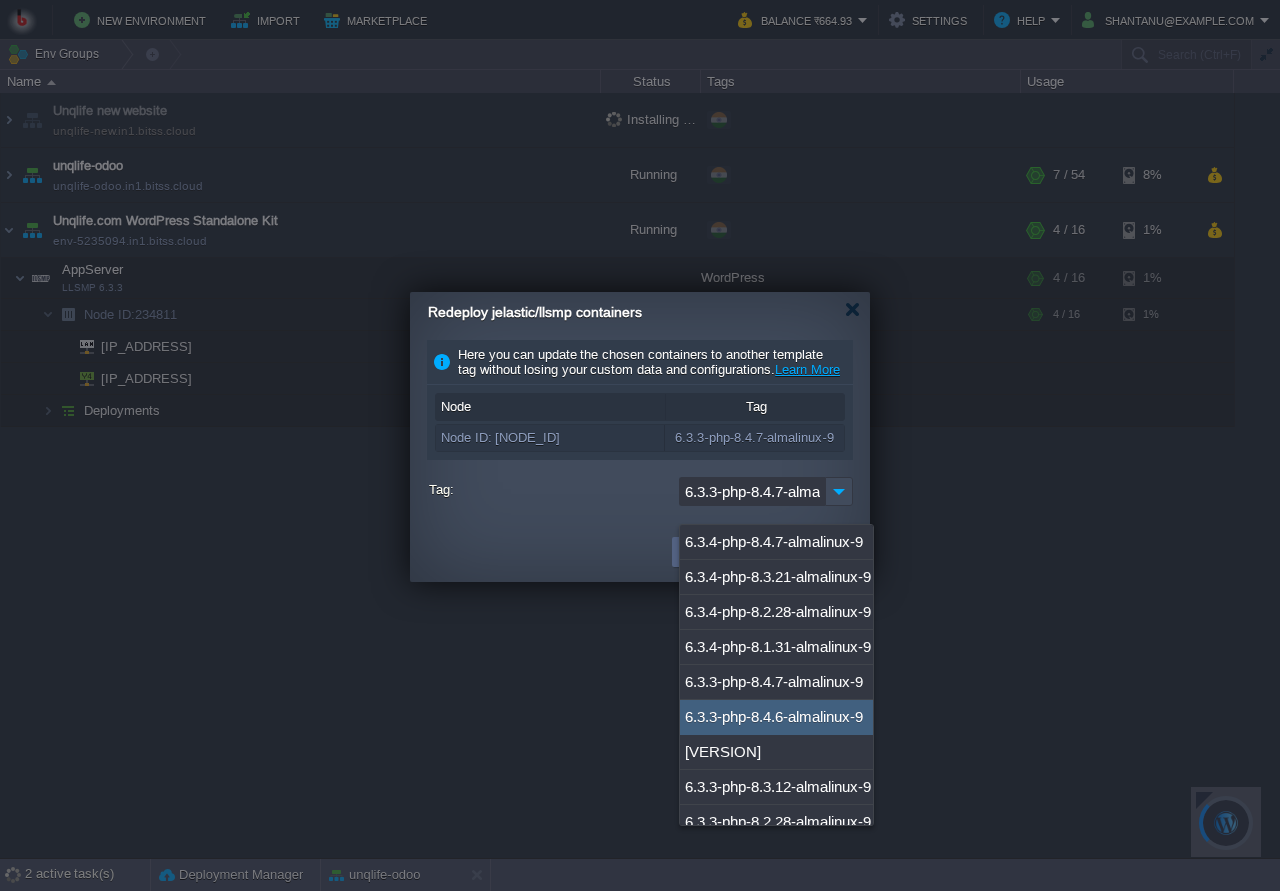 scroll, scrollTop: 399, scrollLeft: 0, axis: vertical 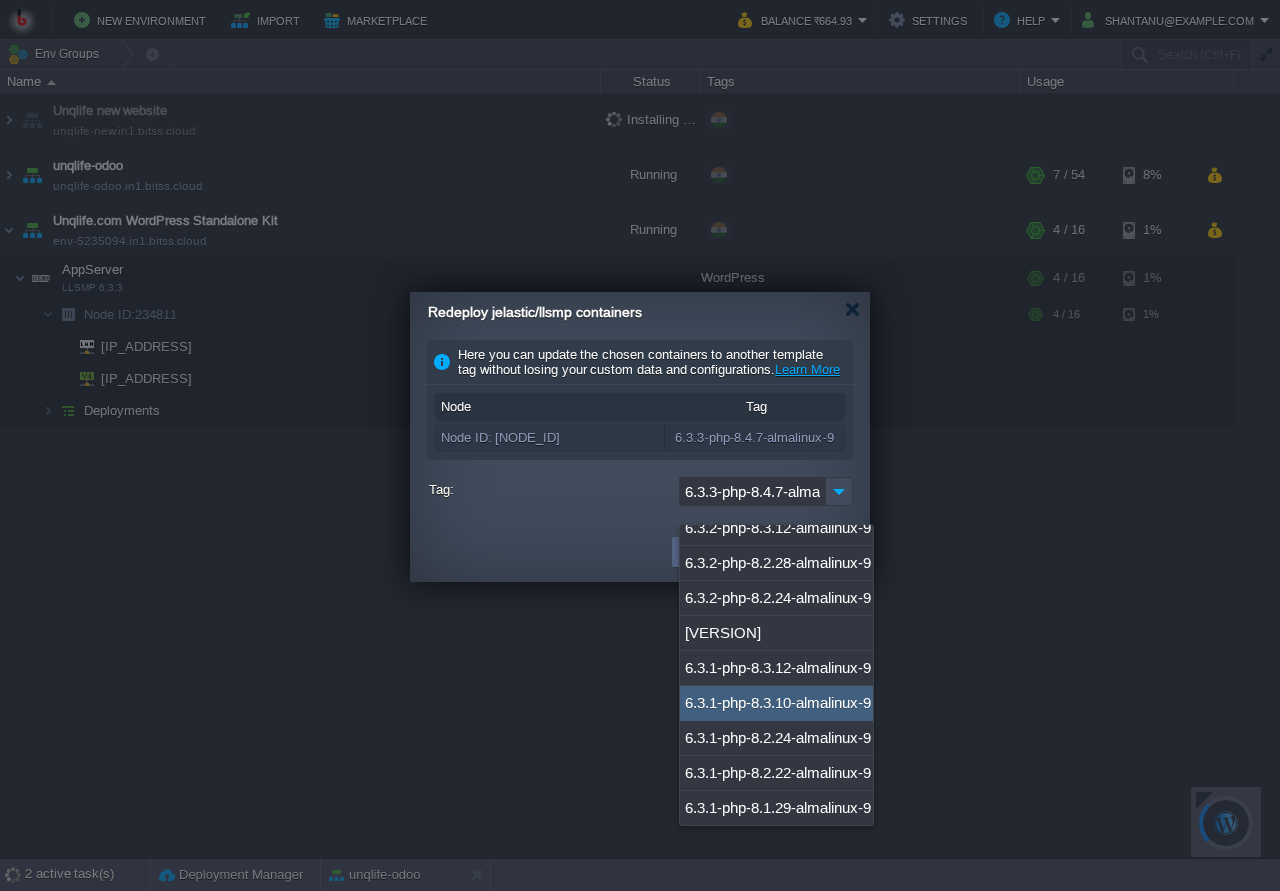 click at bounding box center (543, 552) 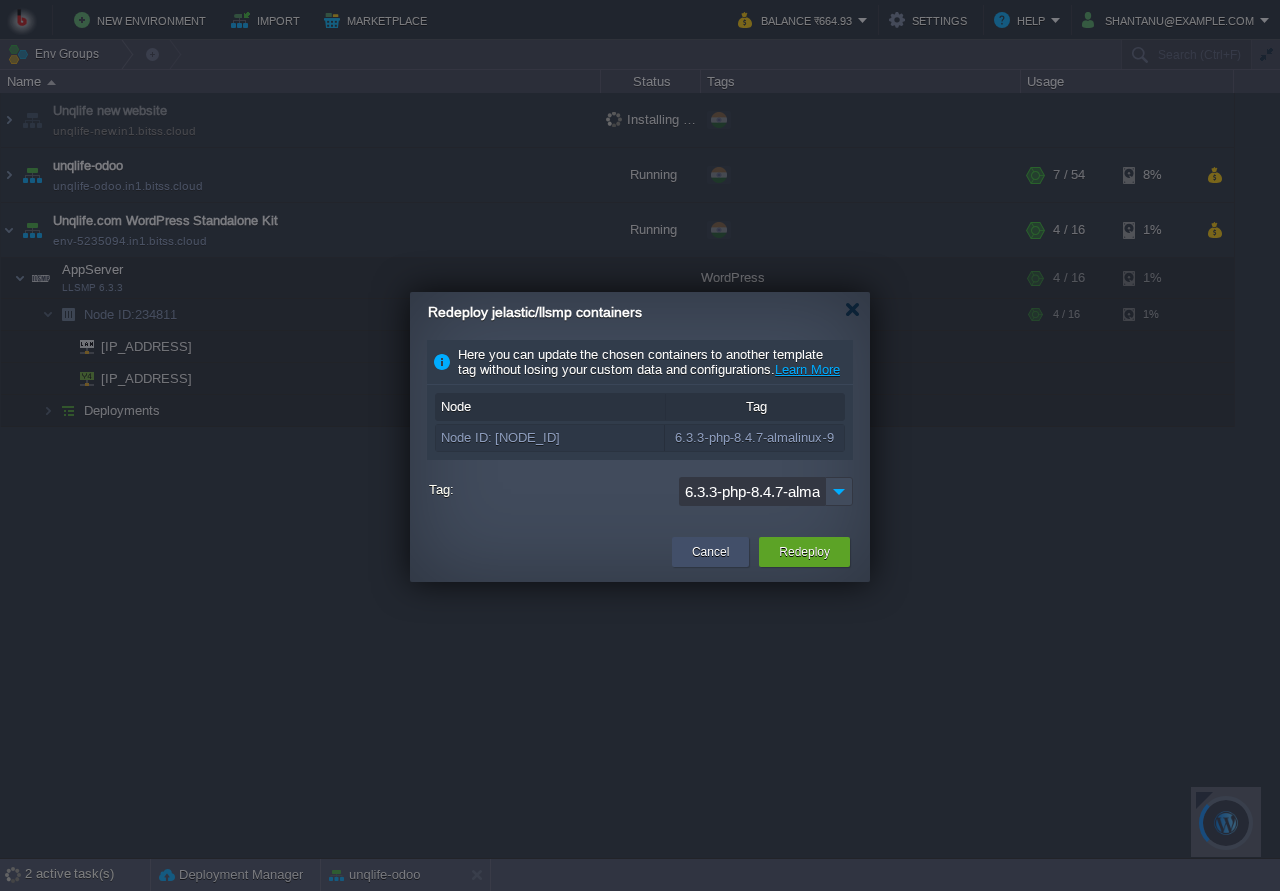 click on "Cancel" at bounding box center (710, 552) 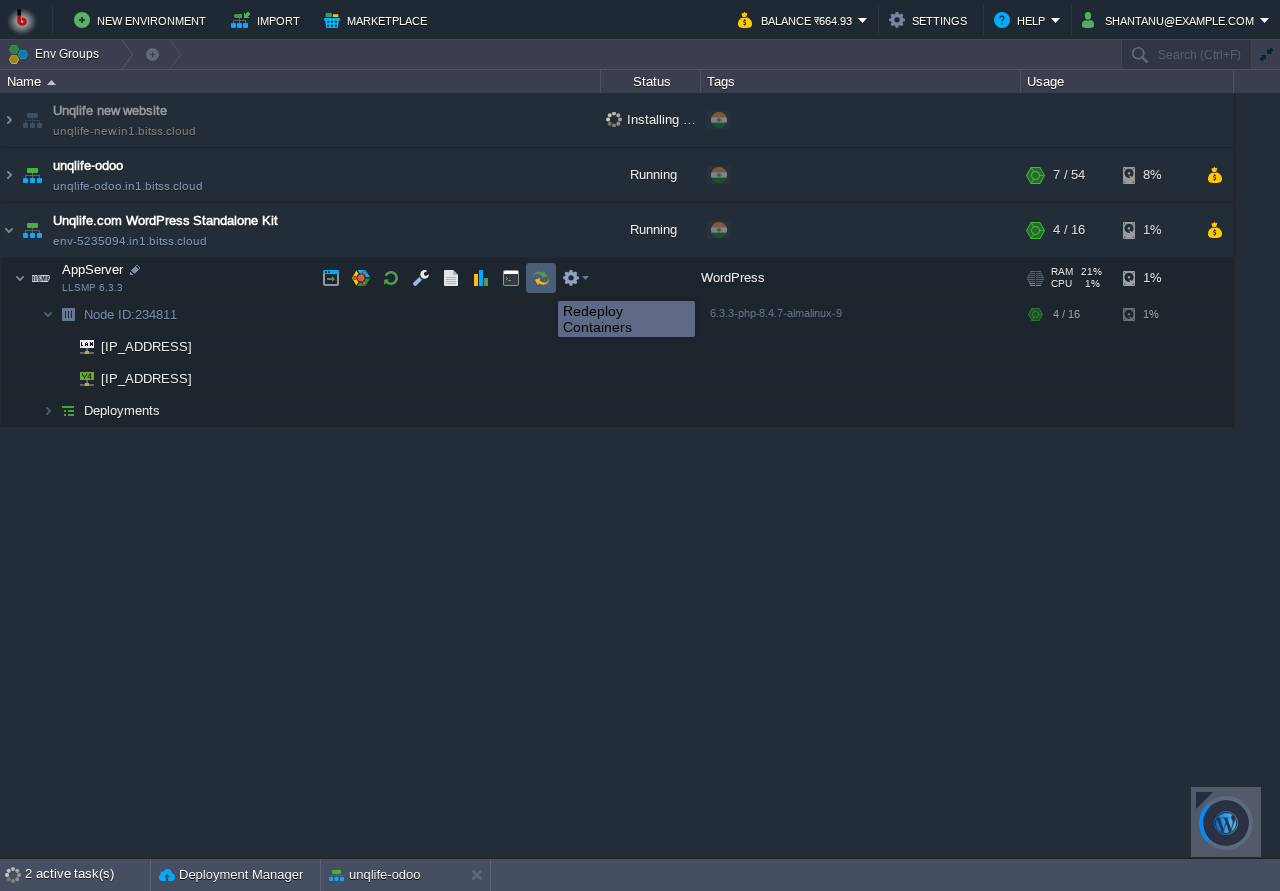 click at bounding box center [541, 278] 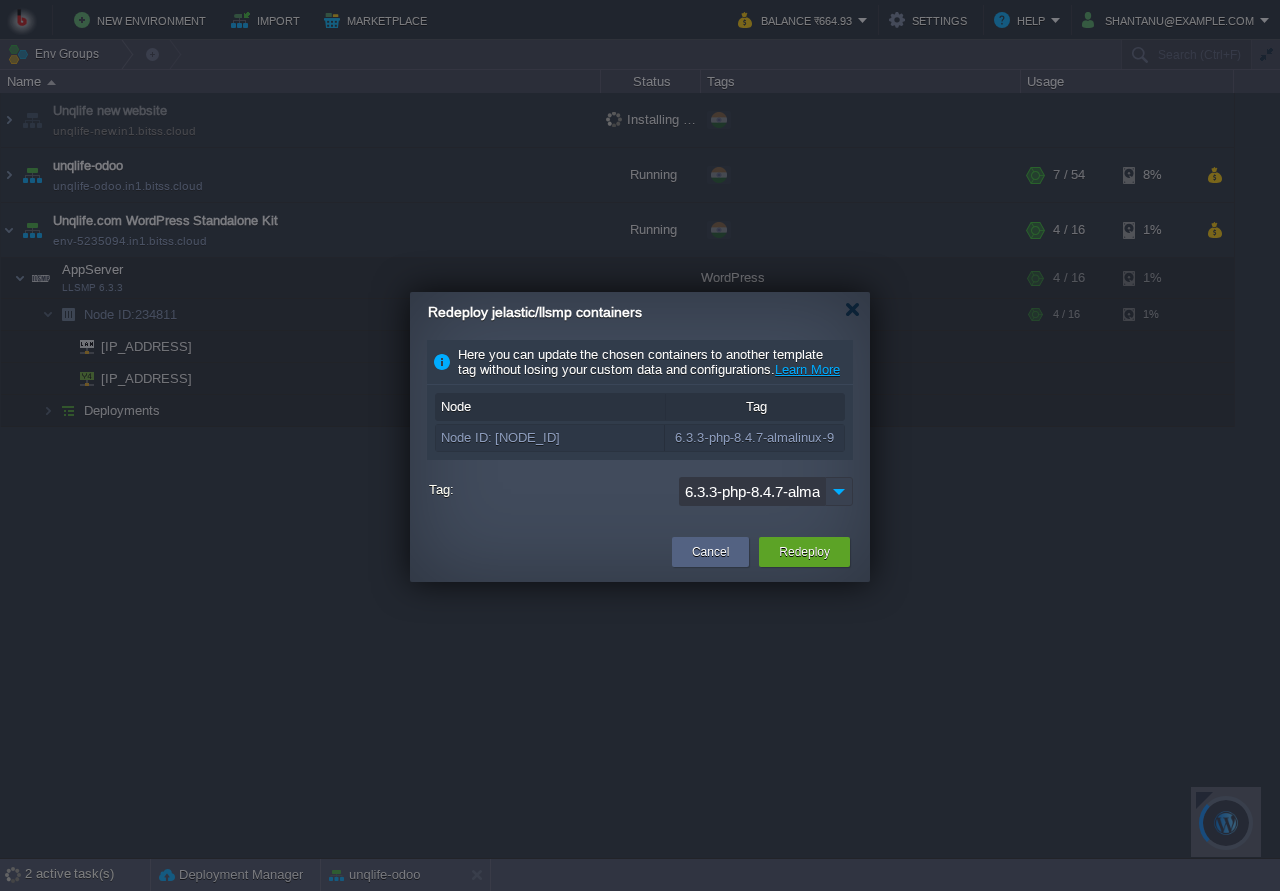 click at bounding box center (839, 491) 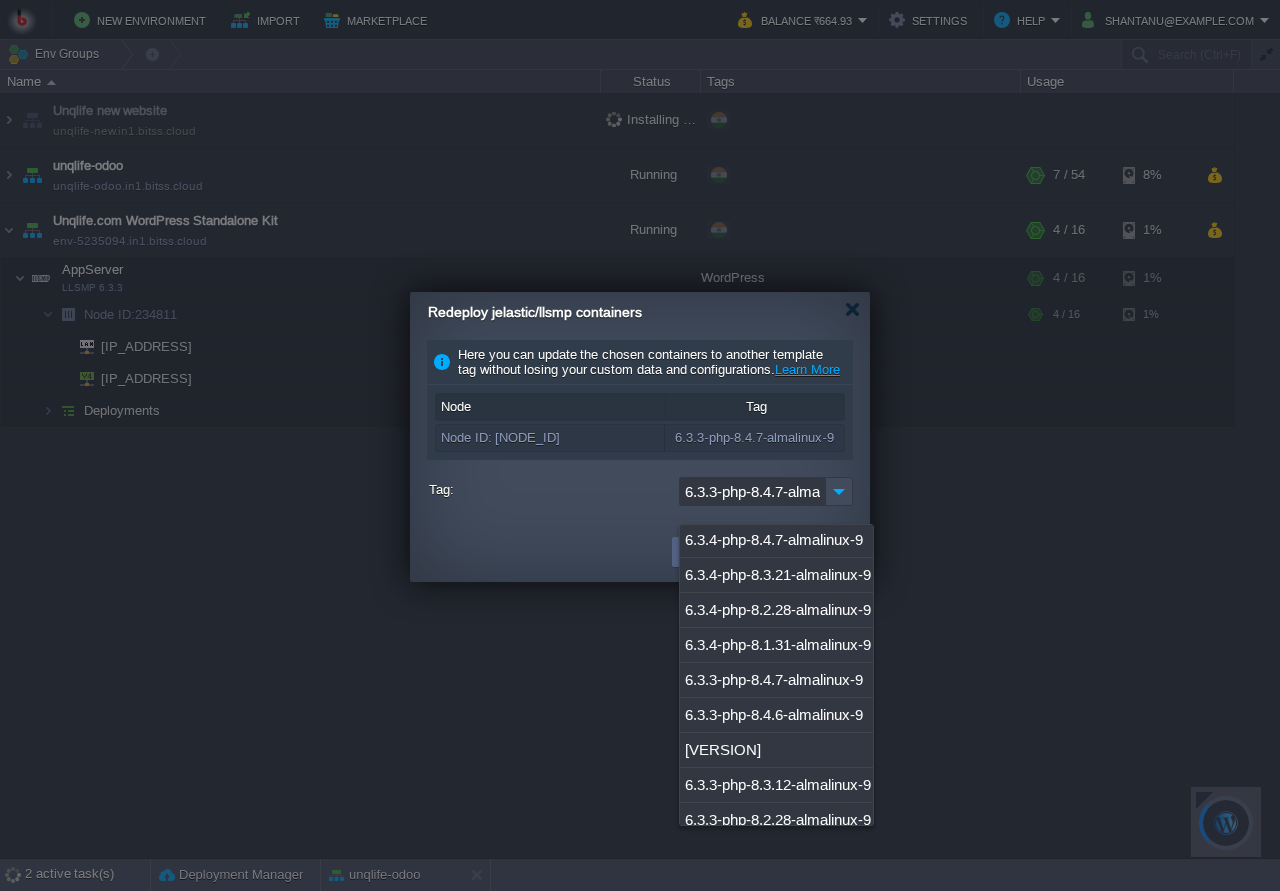 scroll, scrollTop: 0, scrollLeft: 0, axis: both 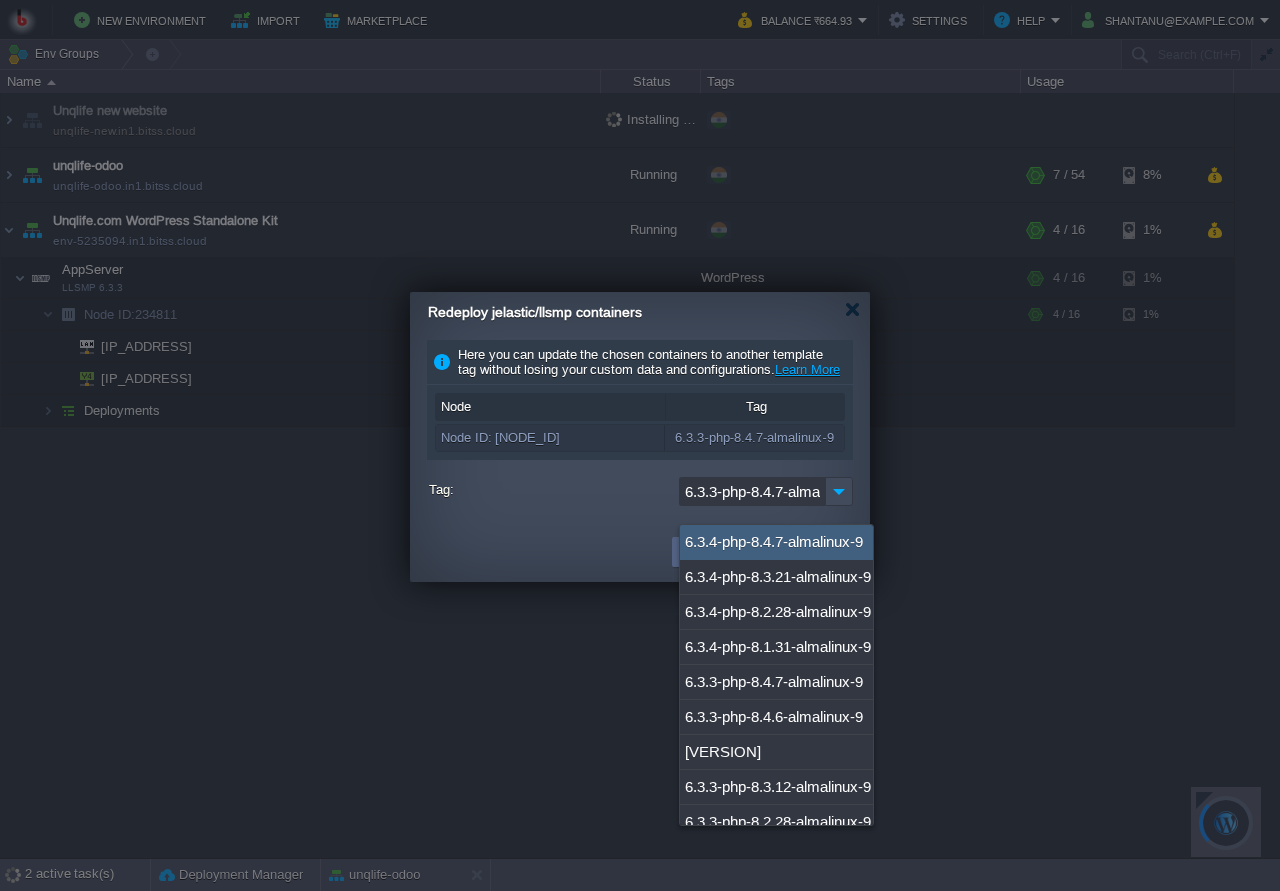 click on "Redeploy jelastic/llsmp containers" at bounding box center [649, 312] 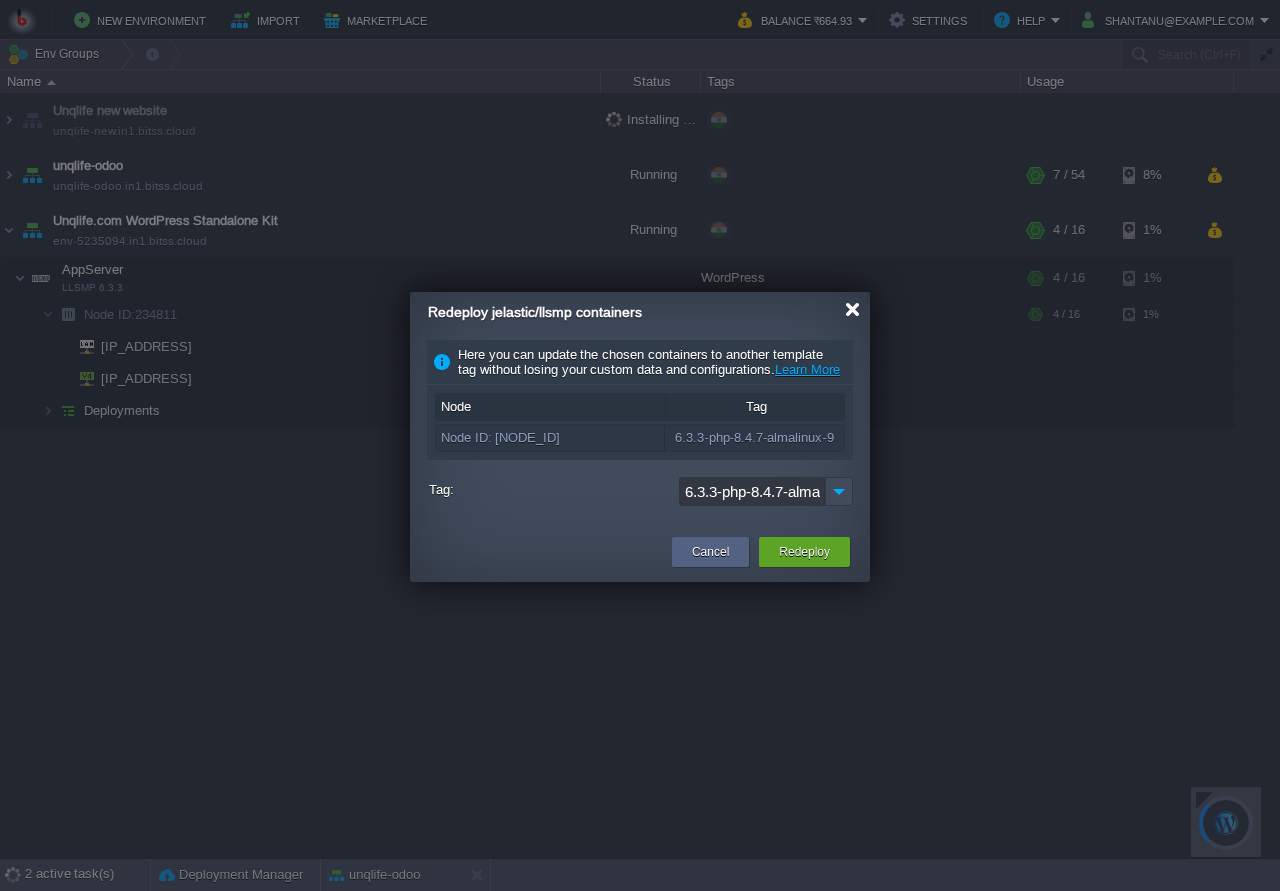click at bounding box center (852, 309) 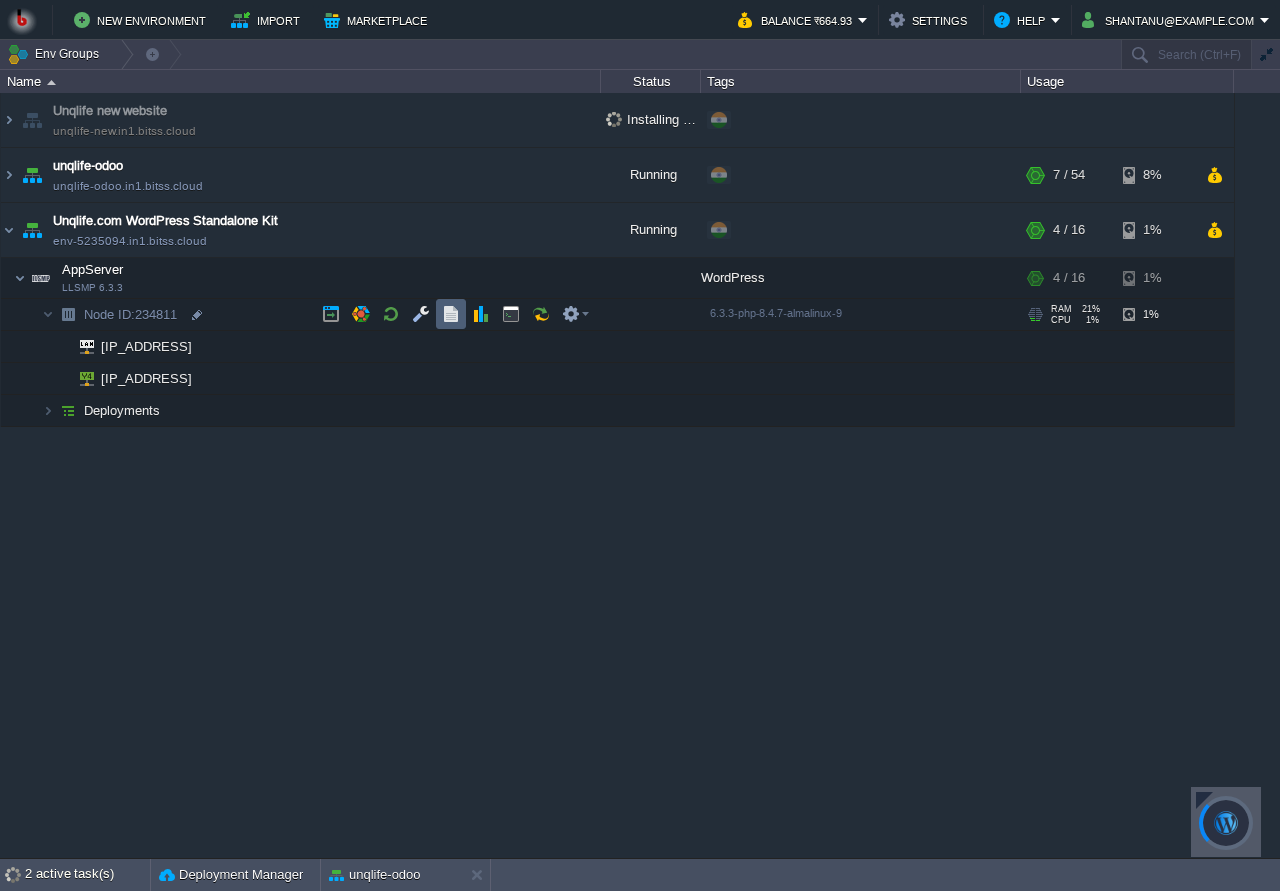 click at bounding box center [451, 314] 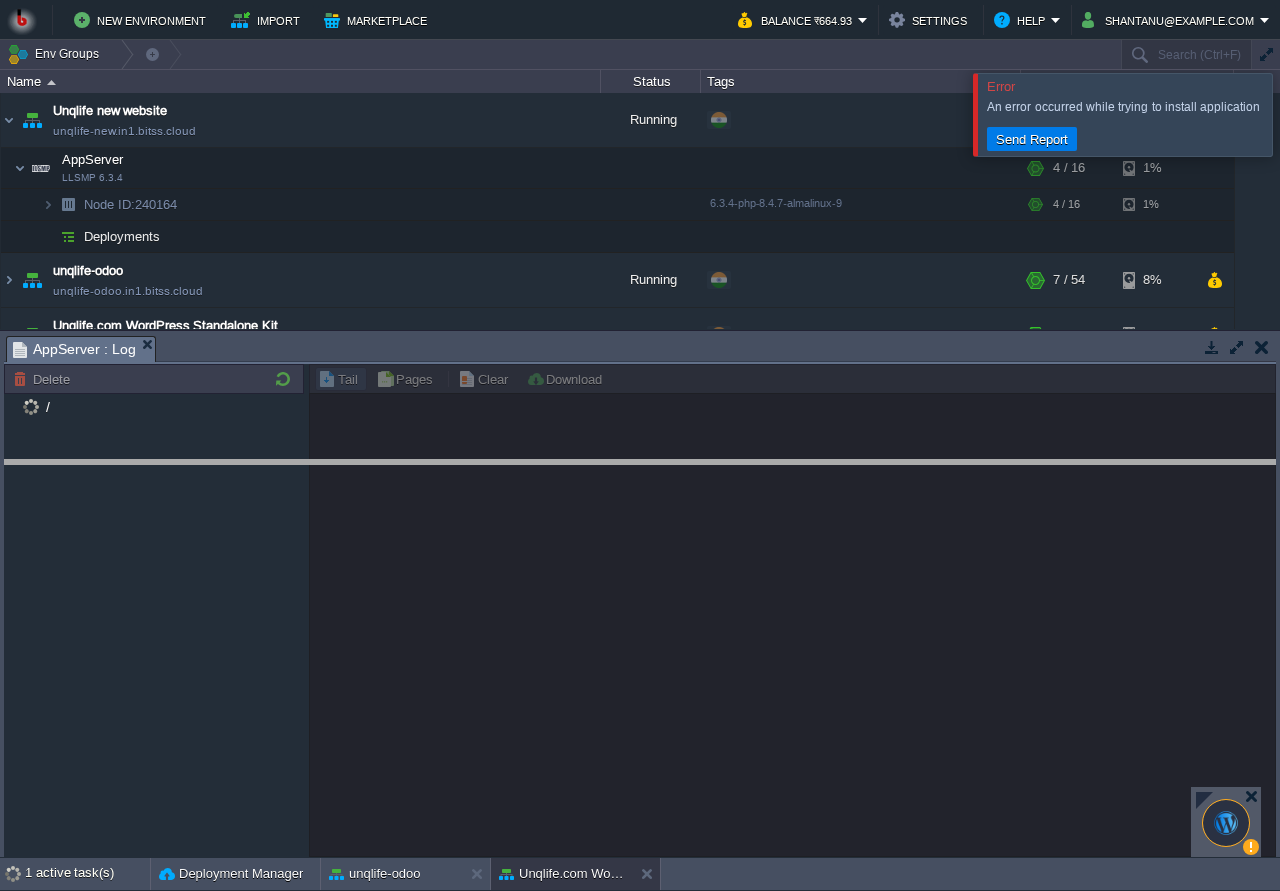 drag, startPoint x: 452, startPoint y: 344, endPoint x: 431, endPoint y: 486, distance: 143.54442 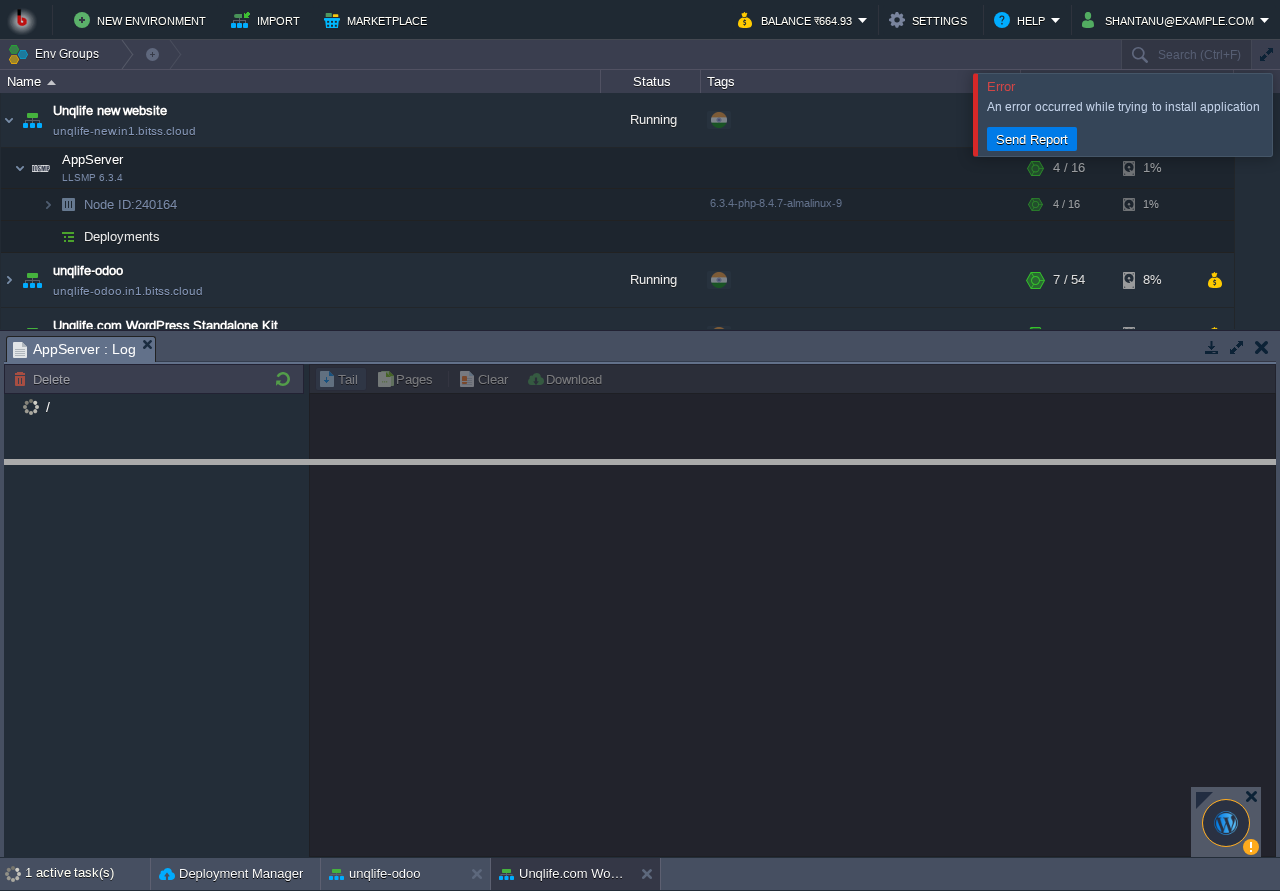click on "New Environment Import Marketplace Bonus ₹0.00 Upgrade Account Balance ₹664.93 Settings Help shantanu@unqlife.com Error An error occurred while trying to install application Send Report         Env Groups                     Search (Ctrl+F)         auto-gen Name Status Tags Usage Unqlife new website unqlife-new.in1.bitss.cloud Running                                 + Add to Env Group                                                                                                                                                            RAM                 10%                                         CPU                 24%                             4 / 16                    1%       AppServer LLSMP 6.3.4                                                                                                                                                            RAM                 10%                                         CPU                 24%                             4 / 16" at bounding box center (640, 445) 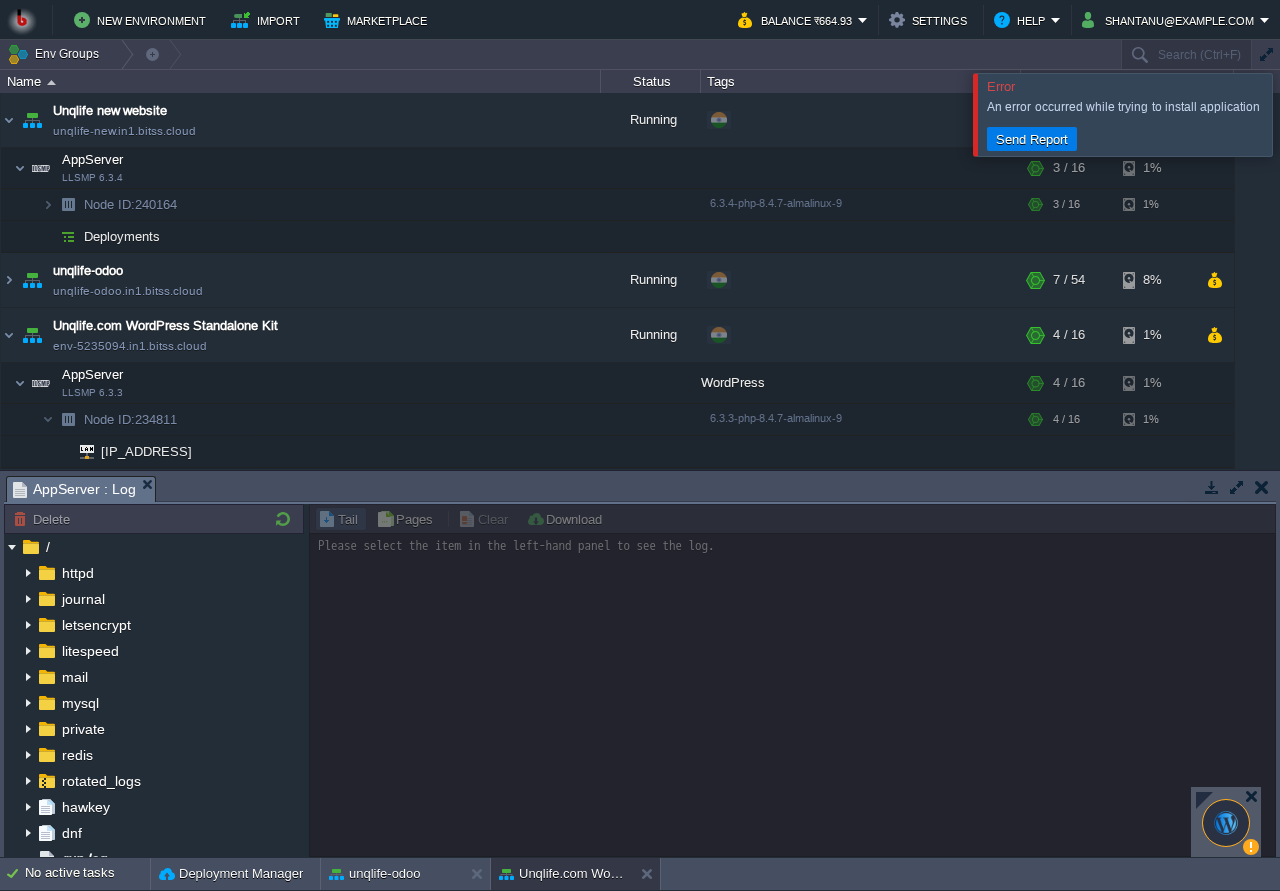 click at bounding box center [1204, 800] 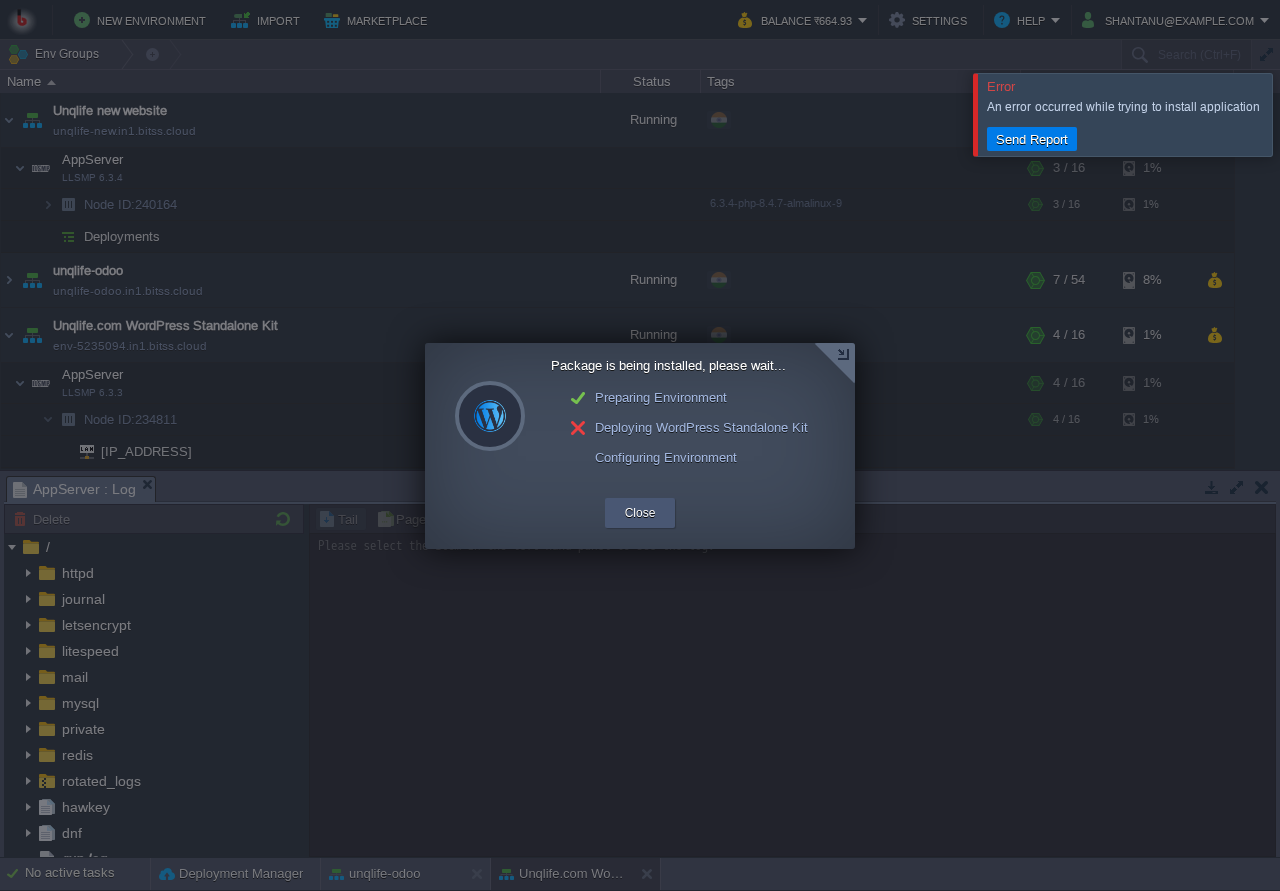 click on "Close" at bounding box center [640, 513] 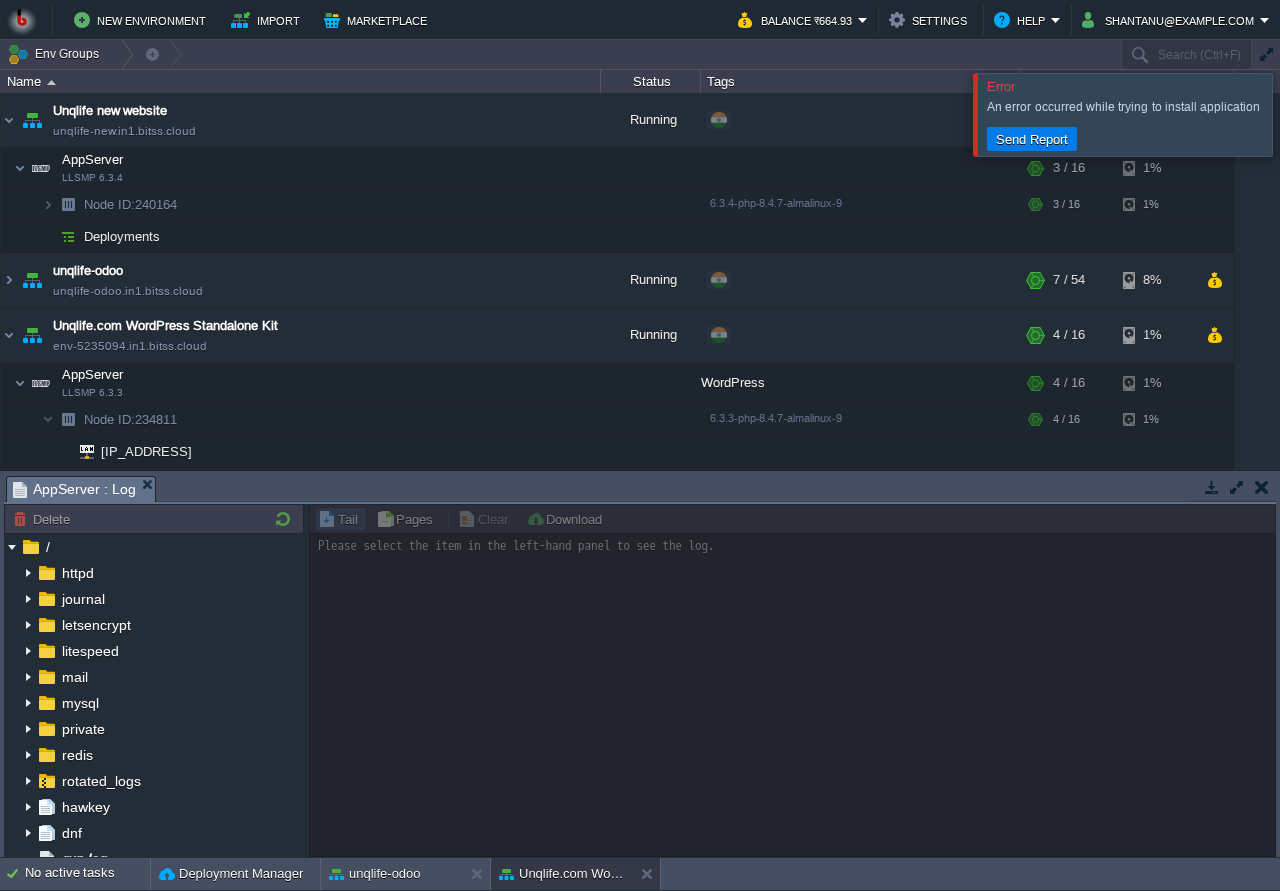click at bounding box center [1212, 487] 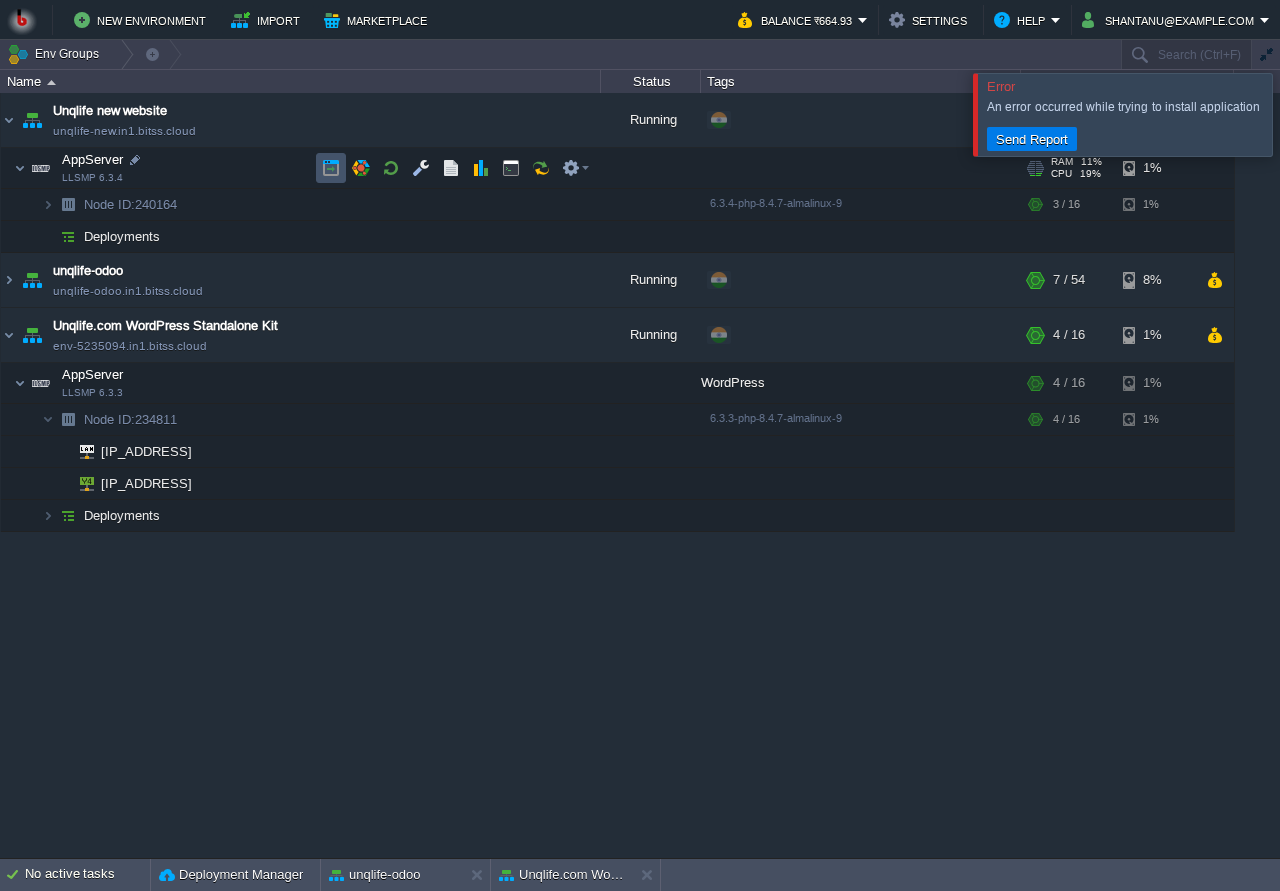 click at bounding box center [331, 168] 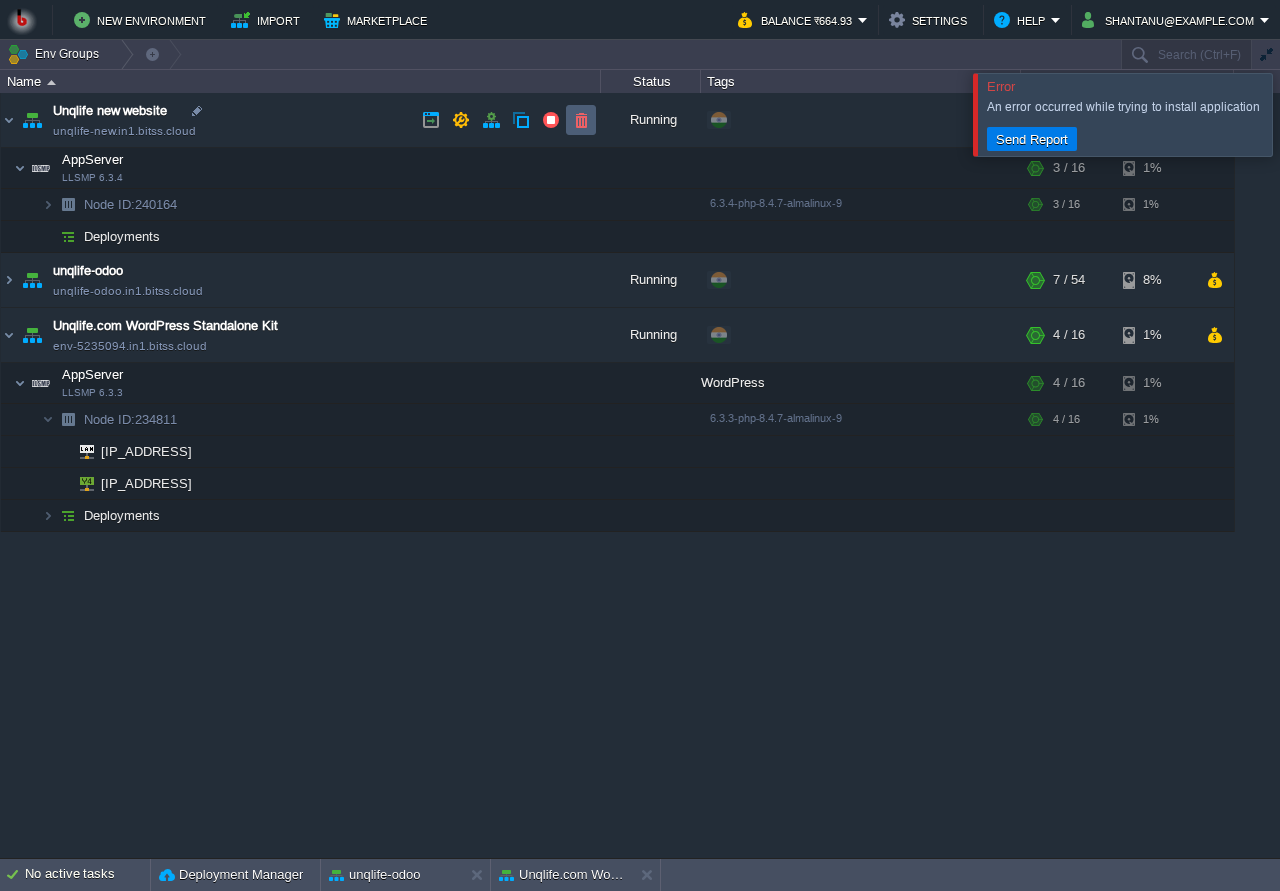 click at bounding box center (581, 120) 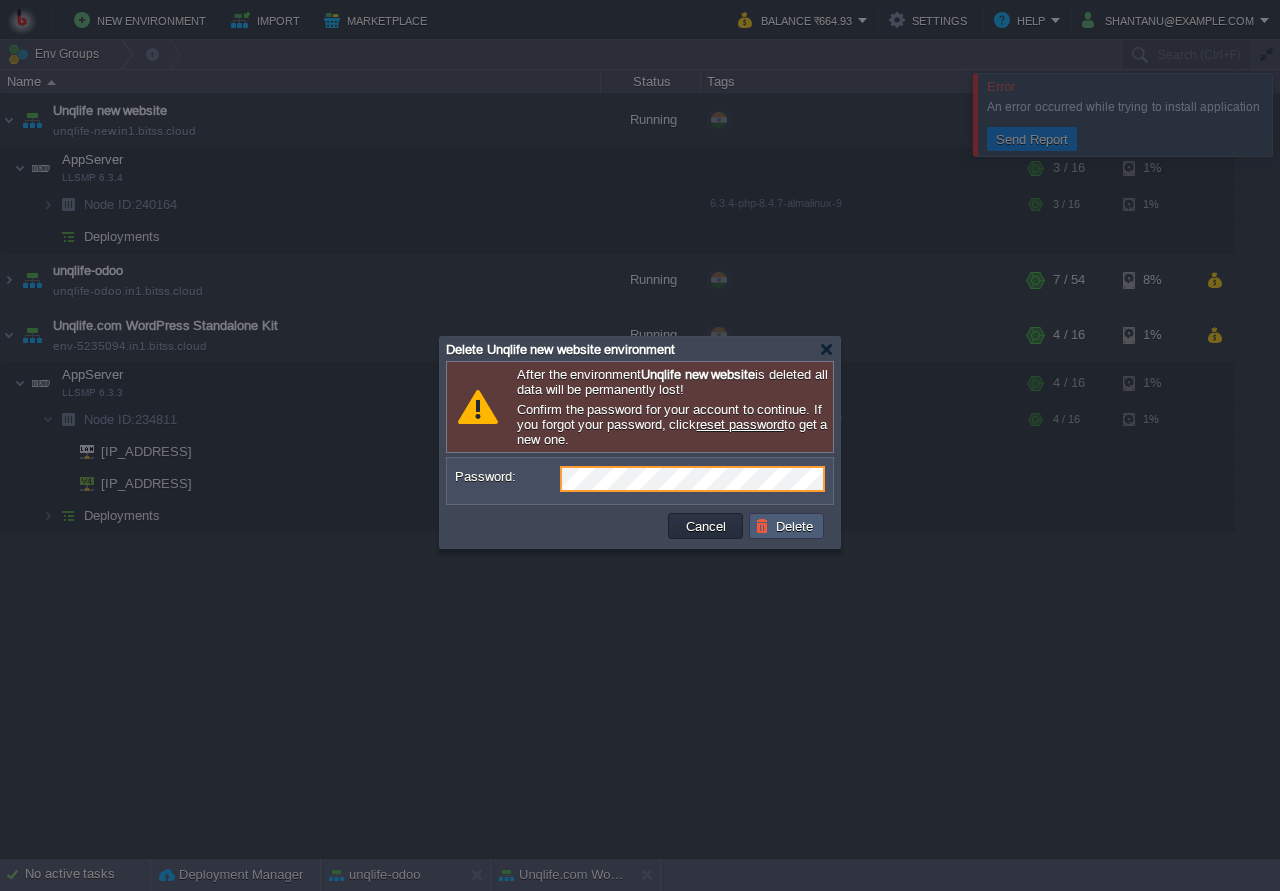 click on "Delete" at bounding box center (786, 526) 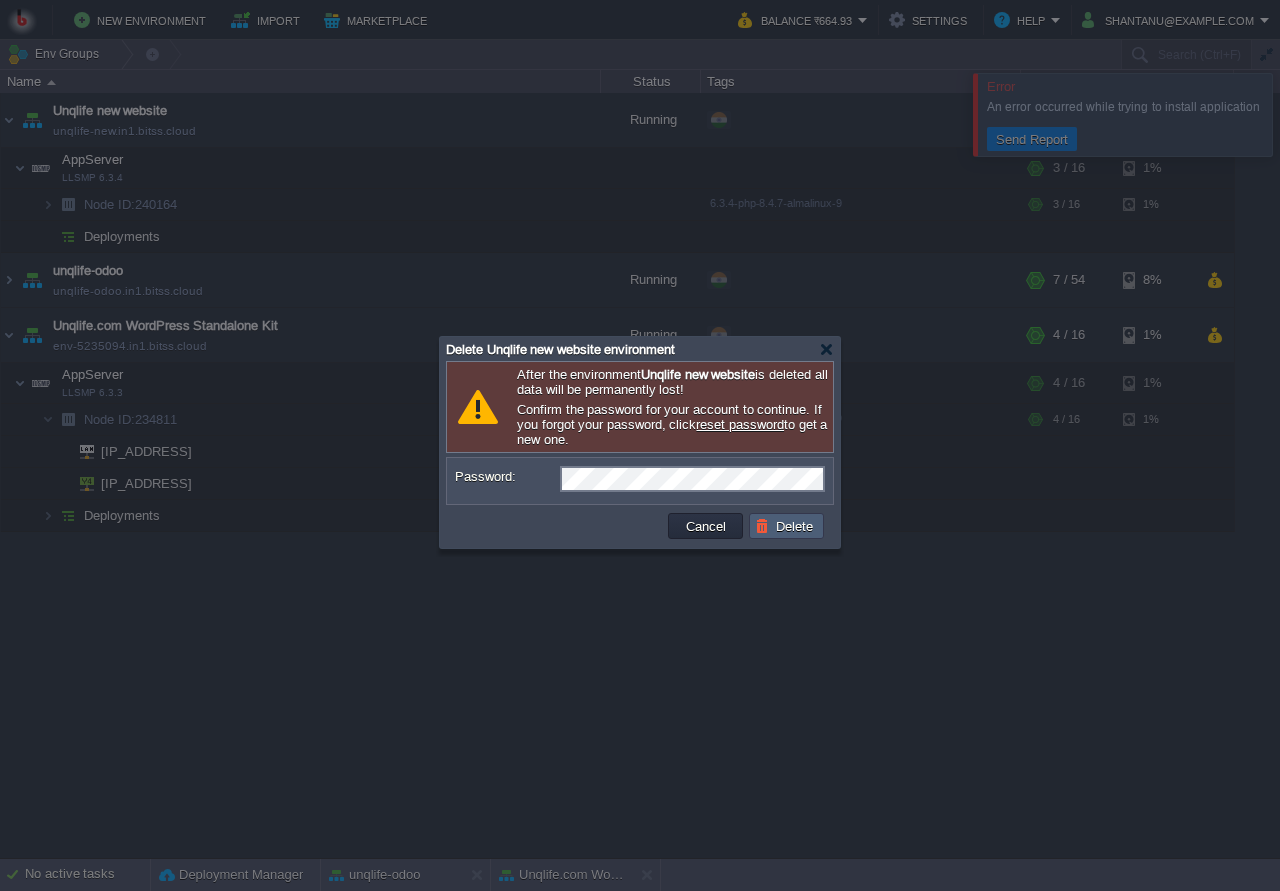 click on "Delete" at bounding box center [787, 526] 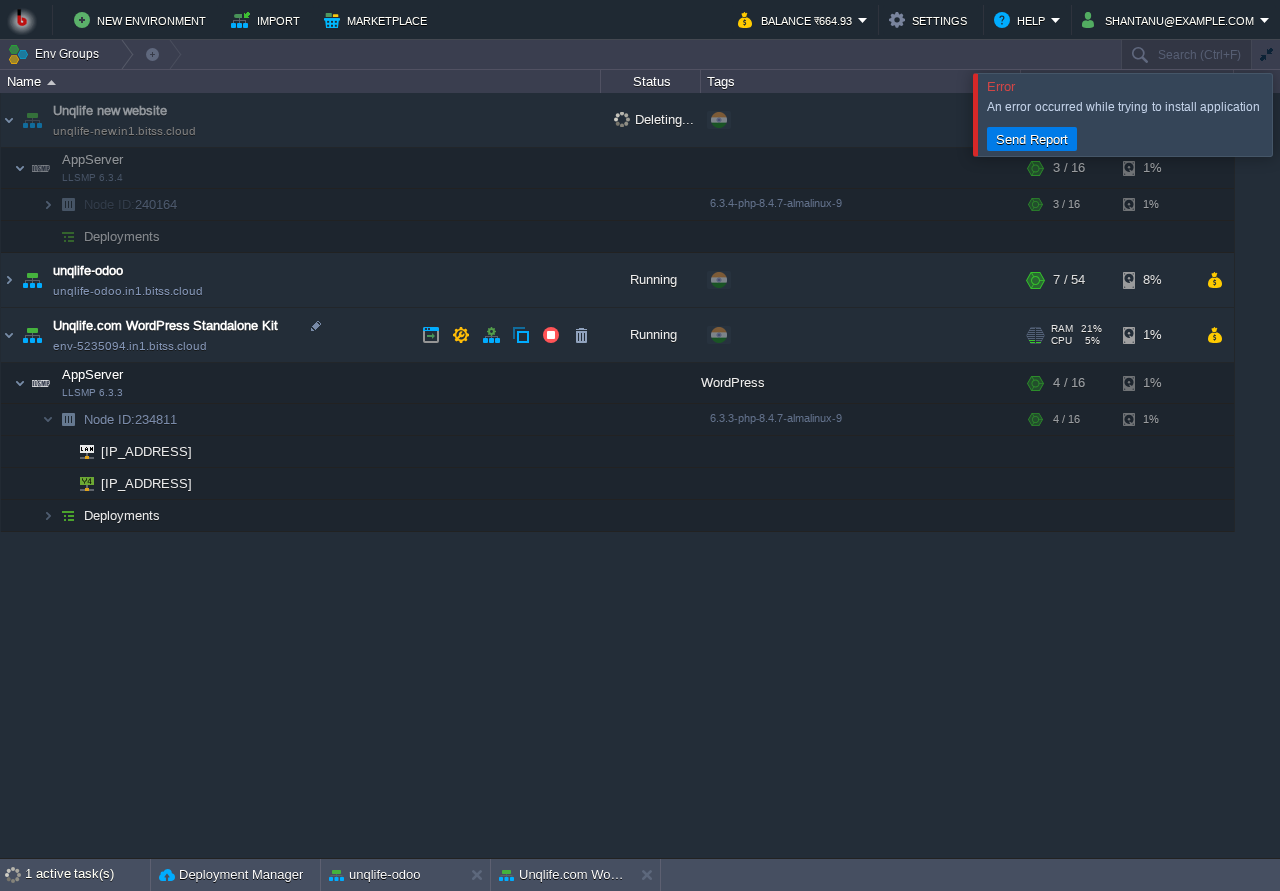 click on "Unqlife.com WordPress Standalone Kit env-5235094.in1.bitss.cloud" at bounding box center (301, 335) 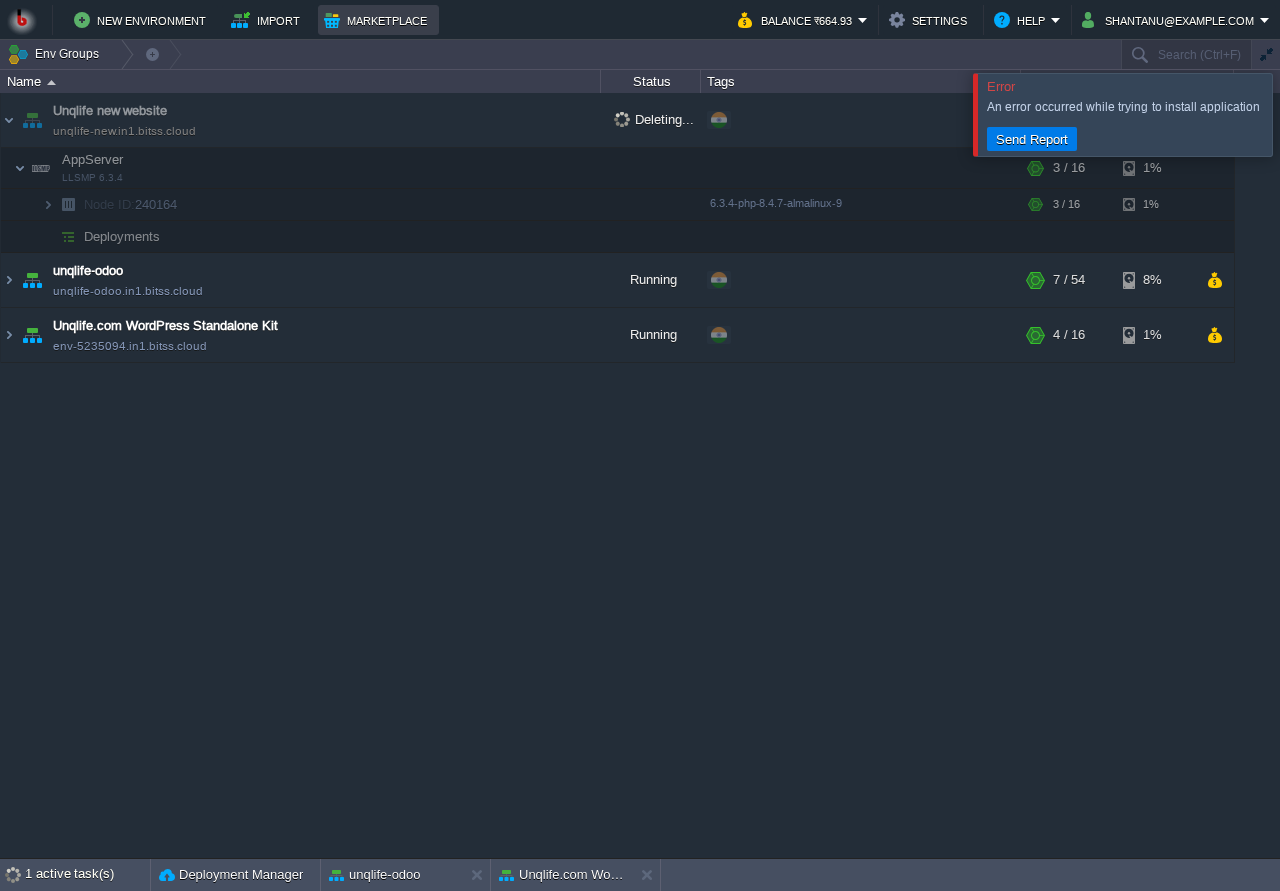 click on "Marketplace" at bounding box center [378, 20] 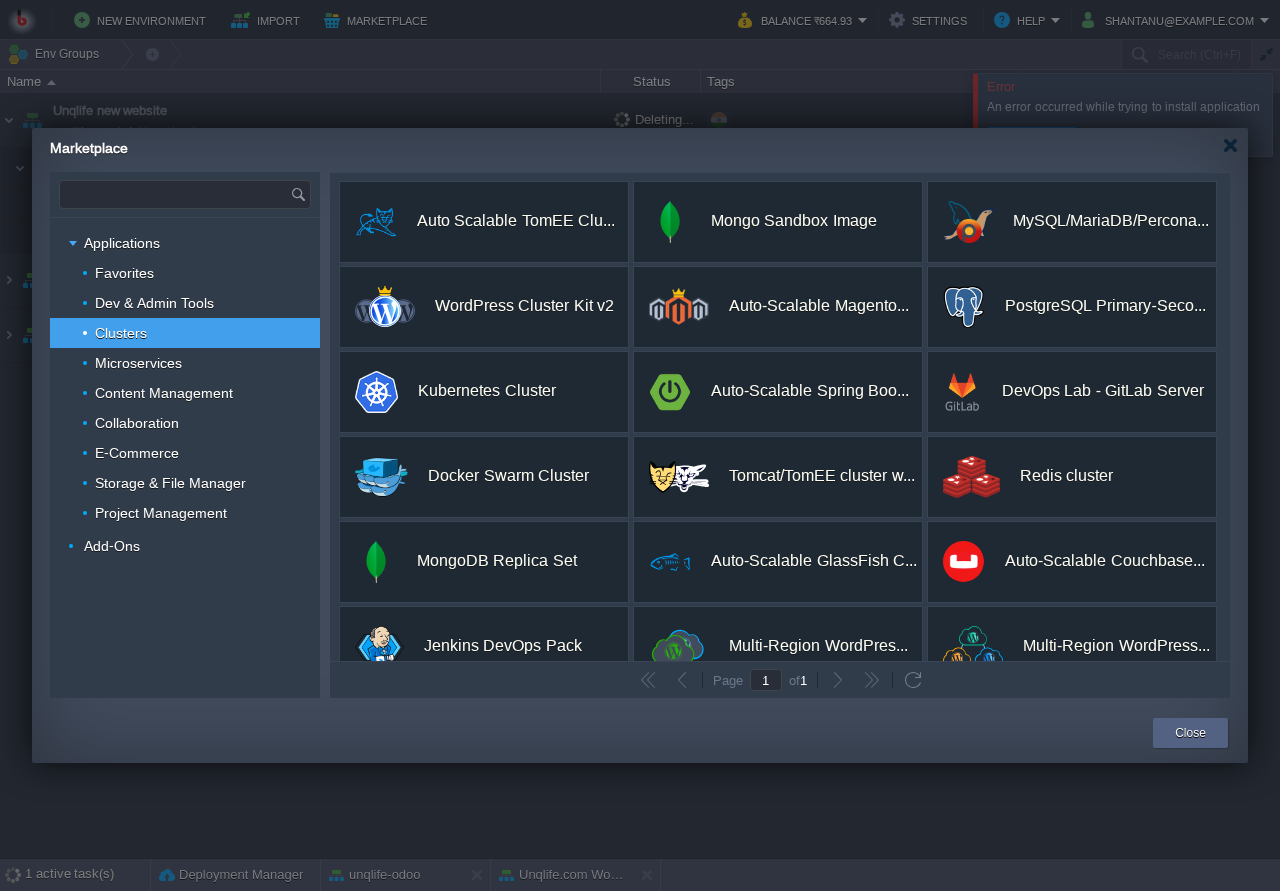 click at bounding box center [175, 194] 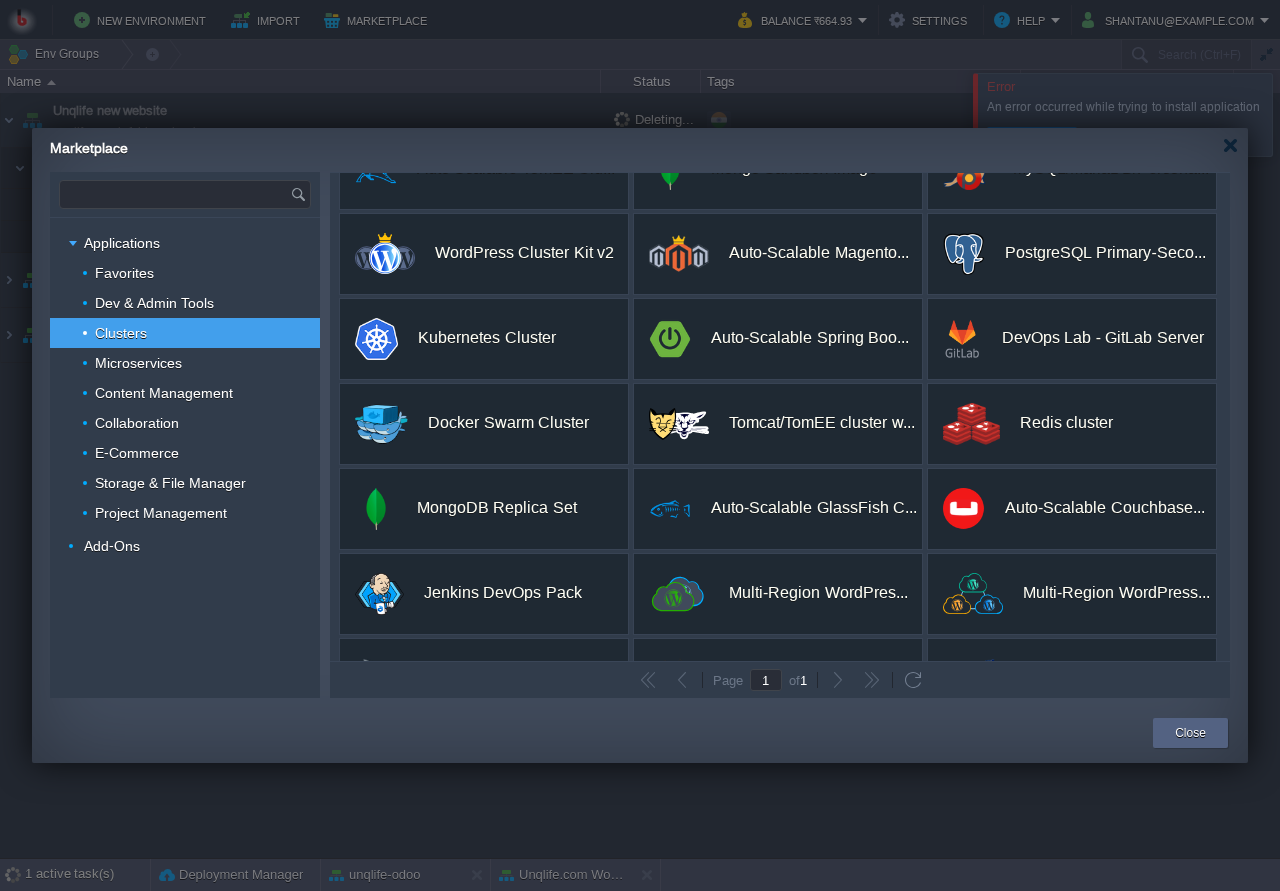 scroll, scrollTop: 0, scrollLeft: 0, axis: both 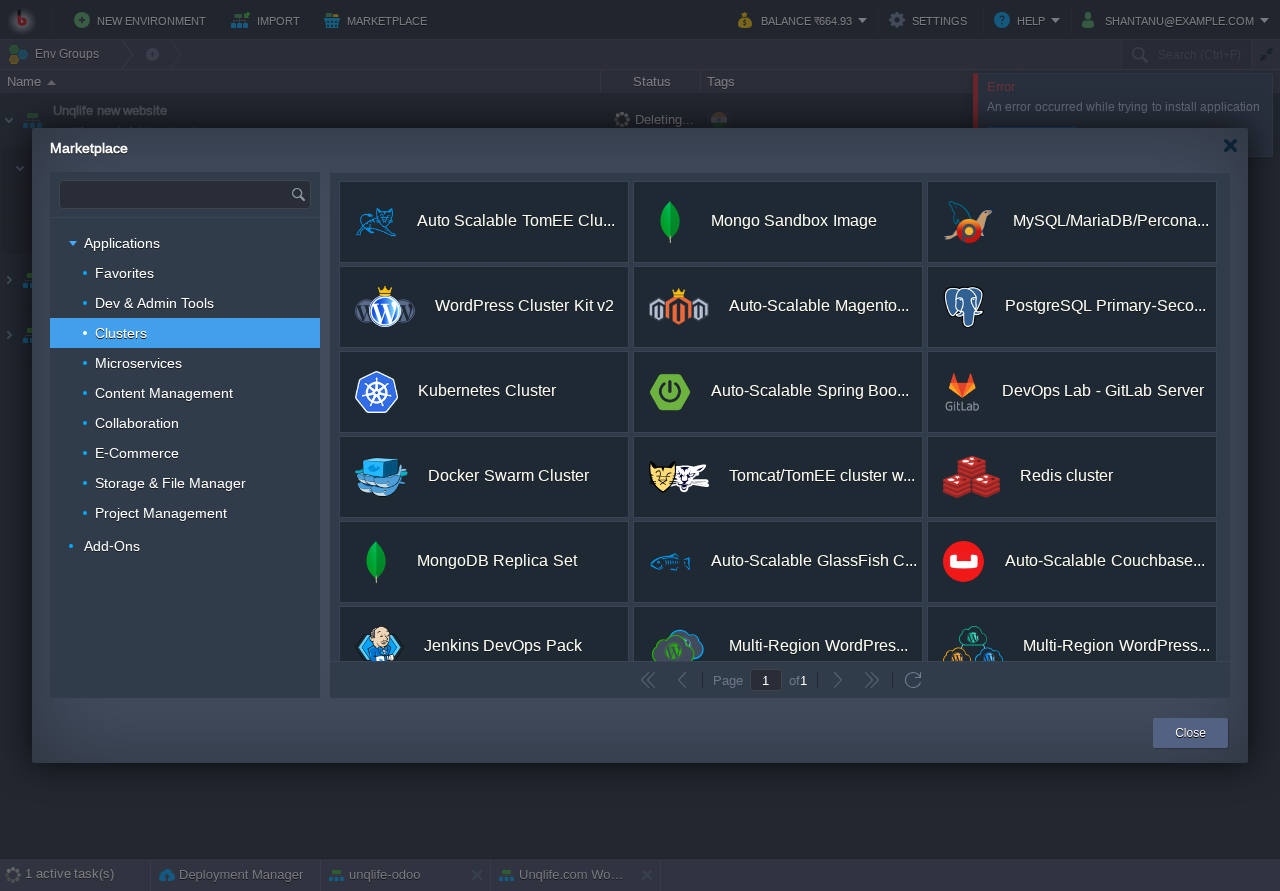 click at bounding box center (175, 194) 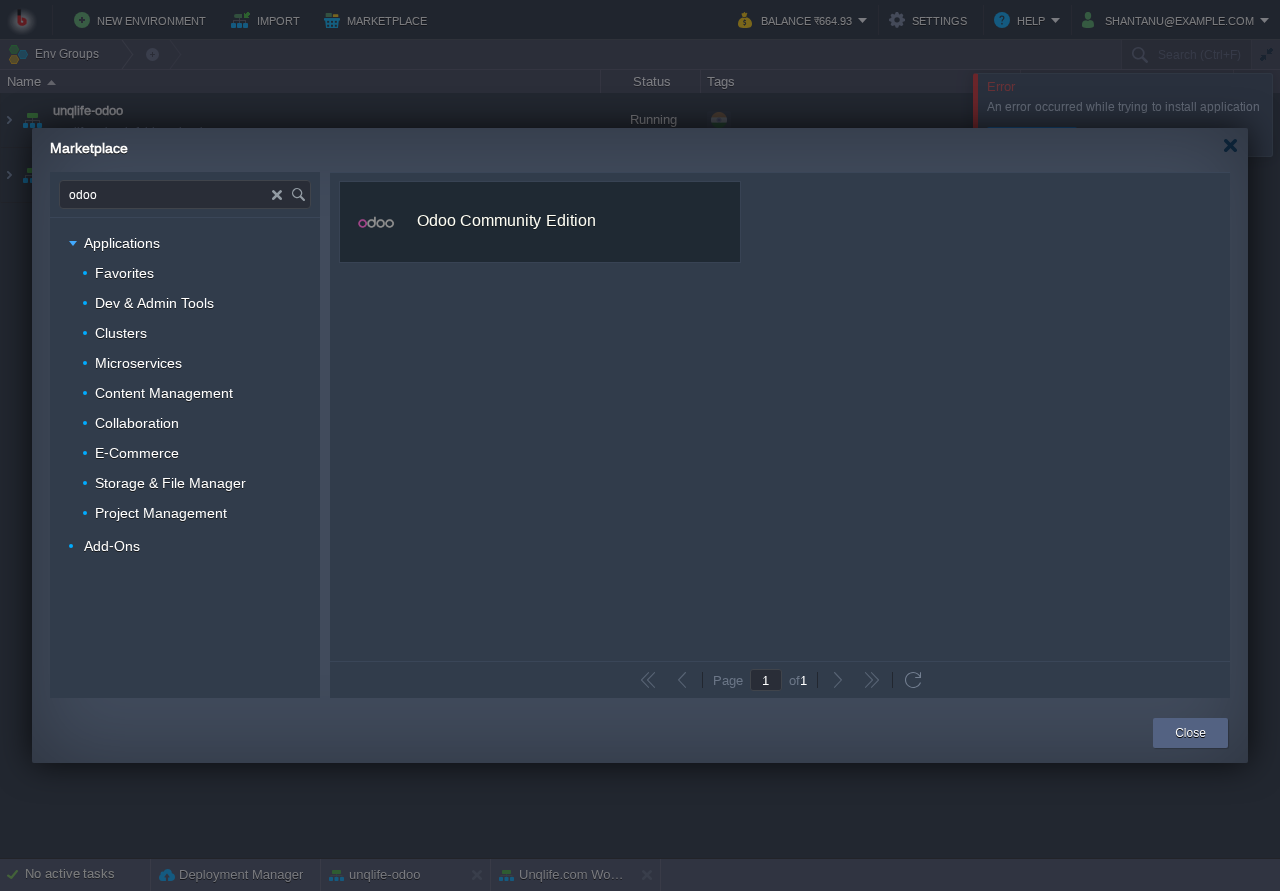 click at bounding box center [281, 194] 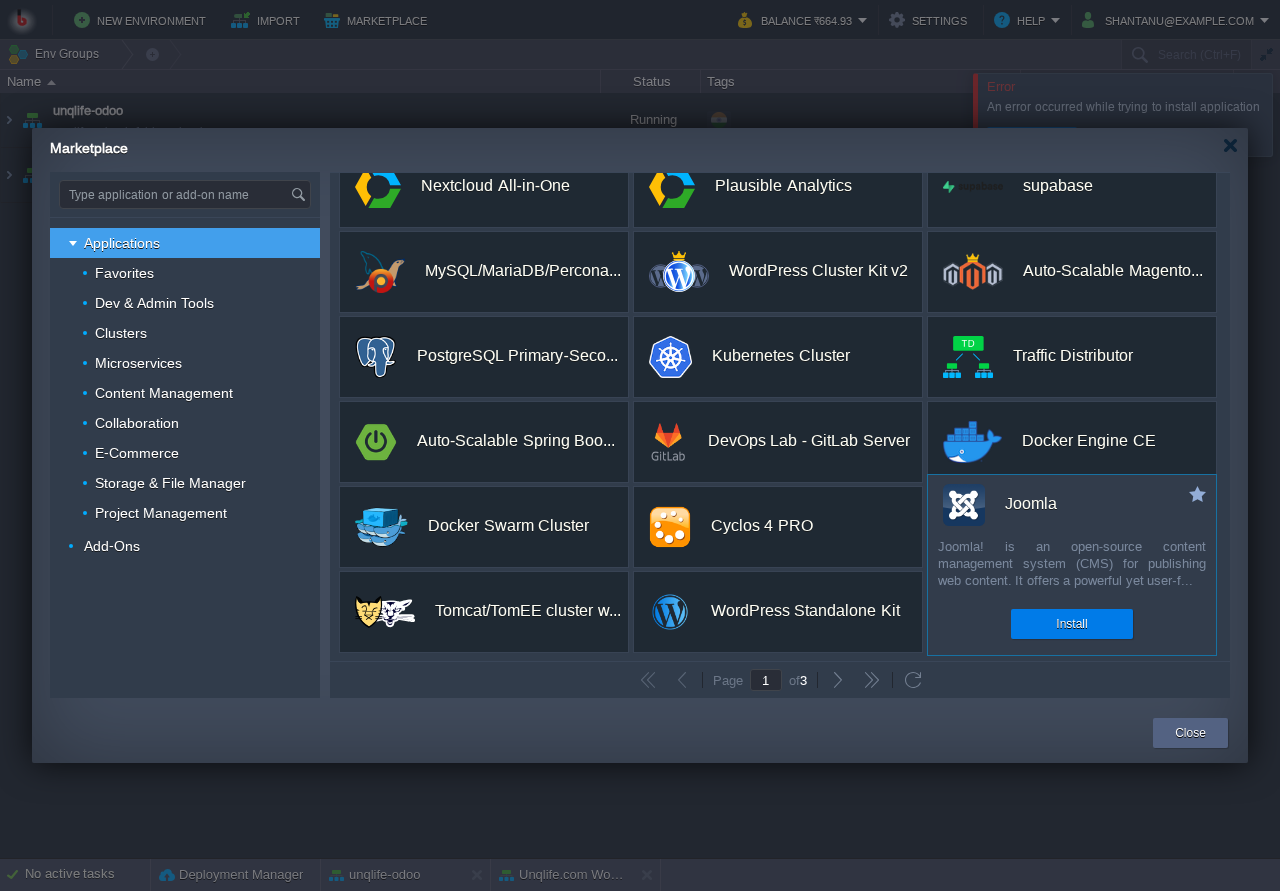 scroll, scrollTop: 0, scrollLeft: 0, axis: both 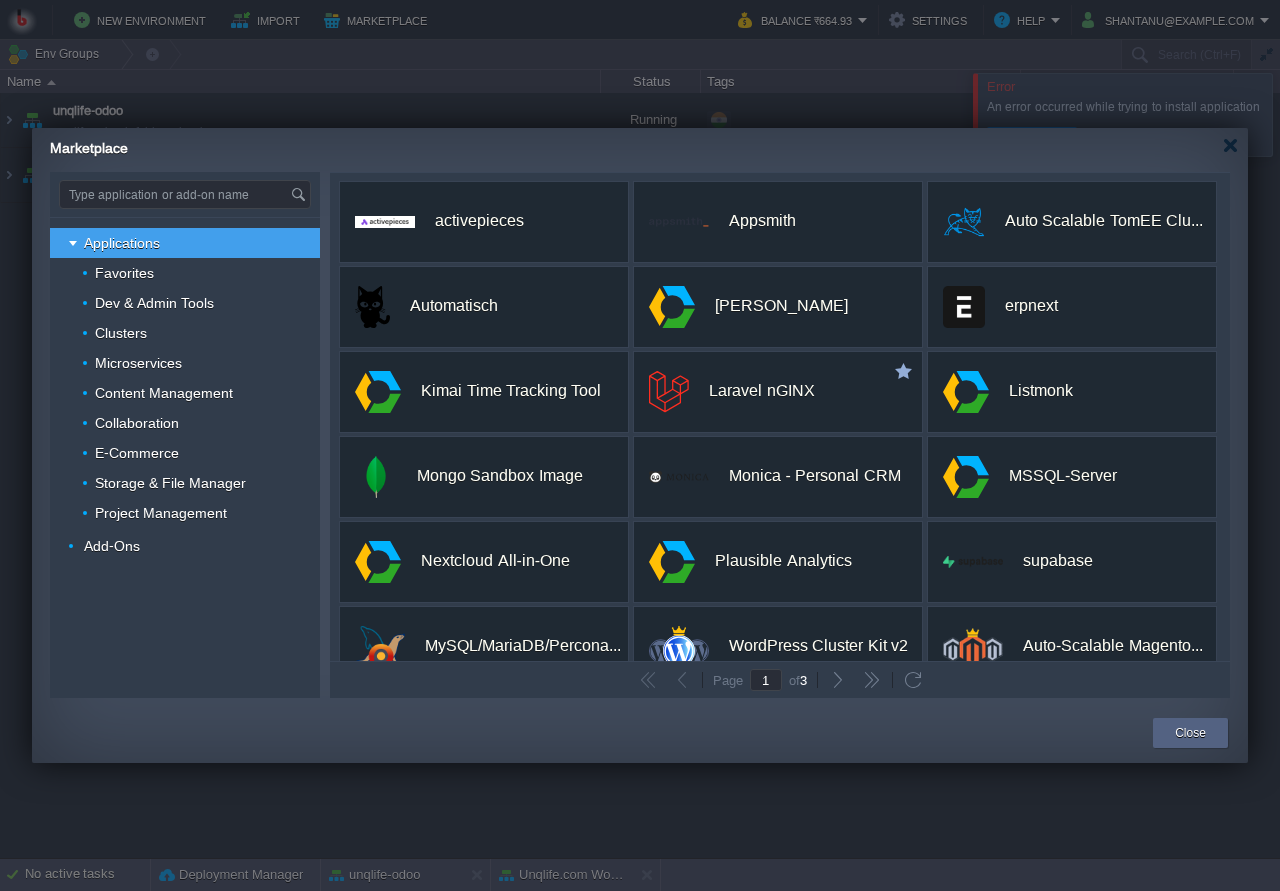 type on "Type application or add-on name" 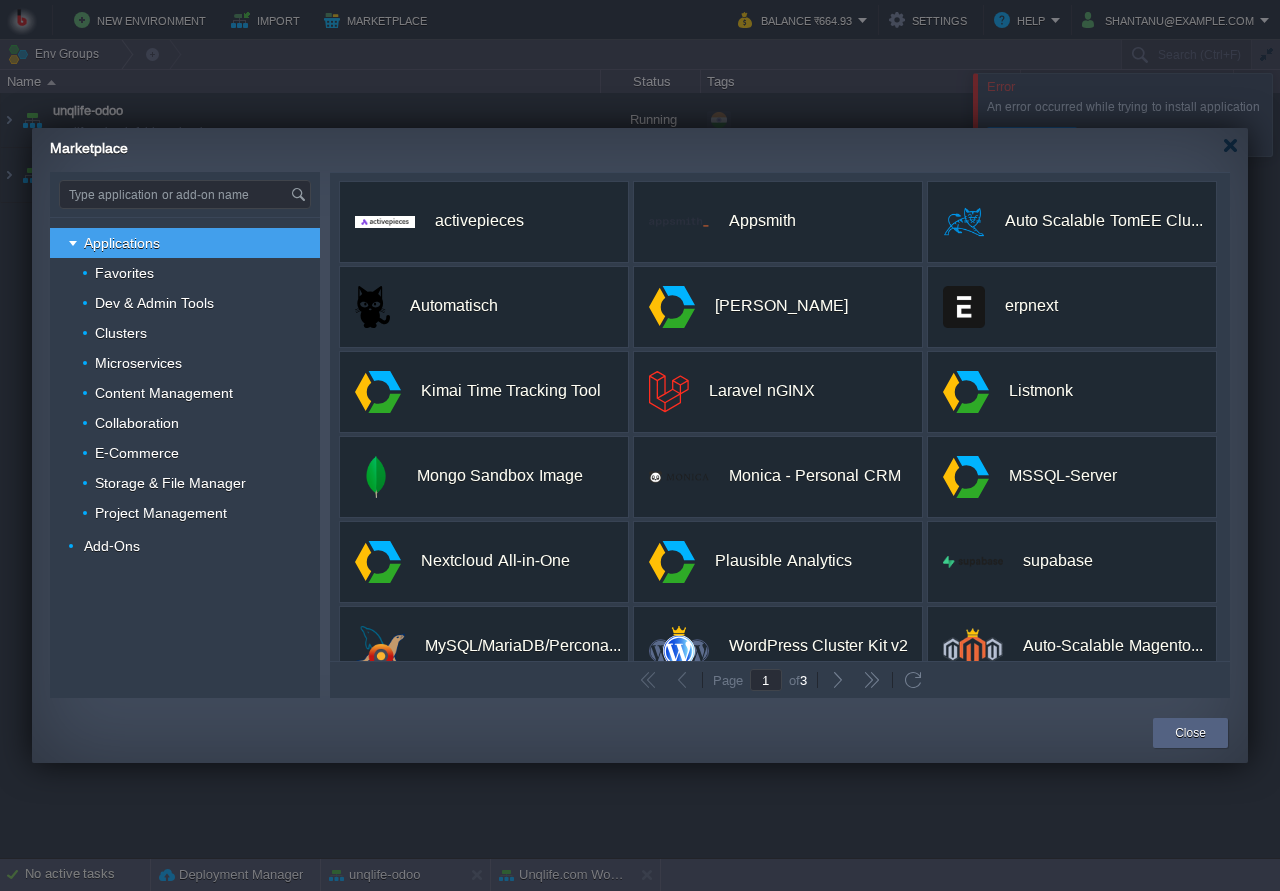 click on "Type application or add-on name Applications Favorites Dev   Admin Tools Clusters Microservices Content Management Collaboration E-Commerce Storage   File Manager Project Management Add-Ons" at bounding box center (185, 435) 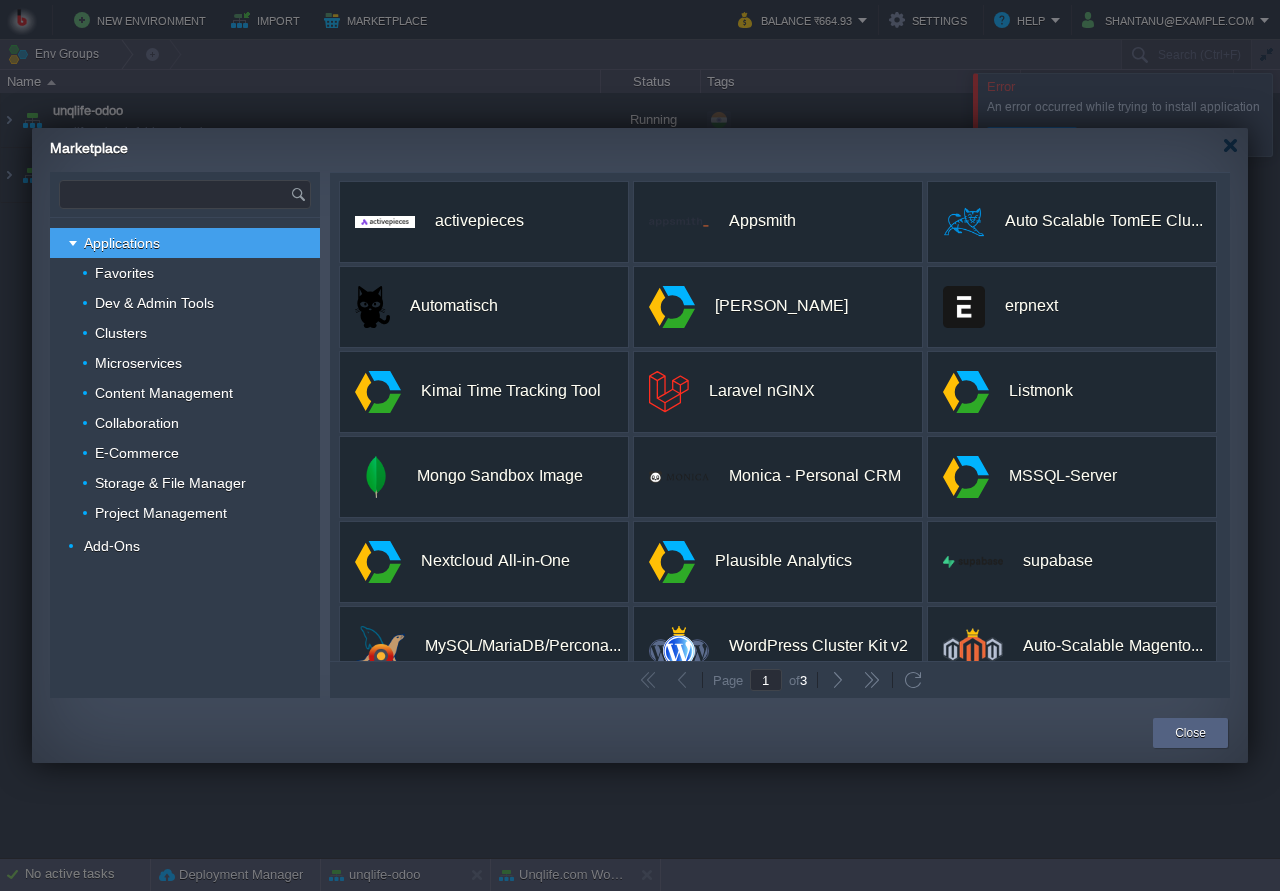 click at bounding box center (175, 194) 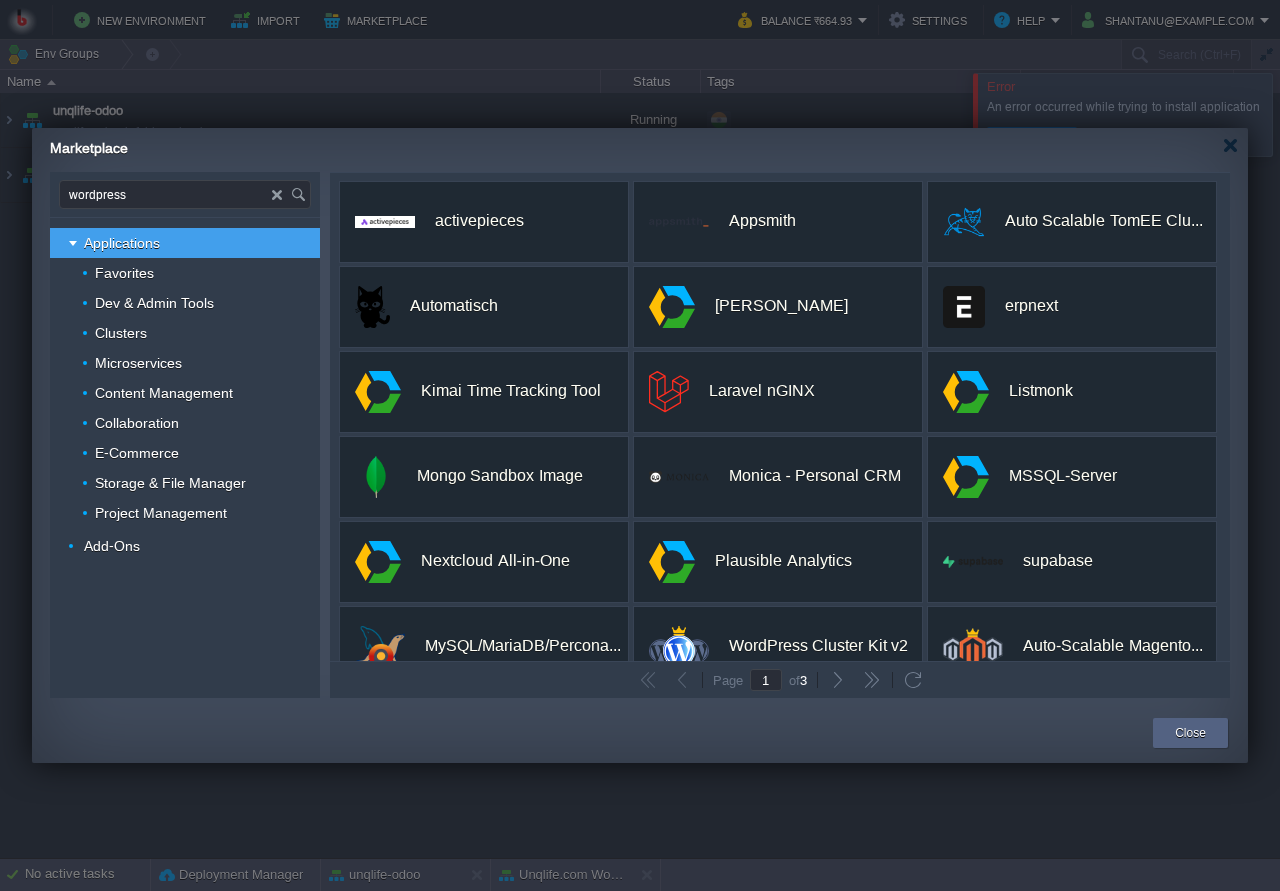 type on "wordpress" 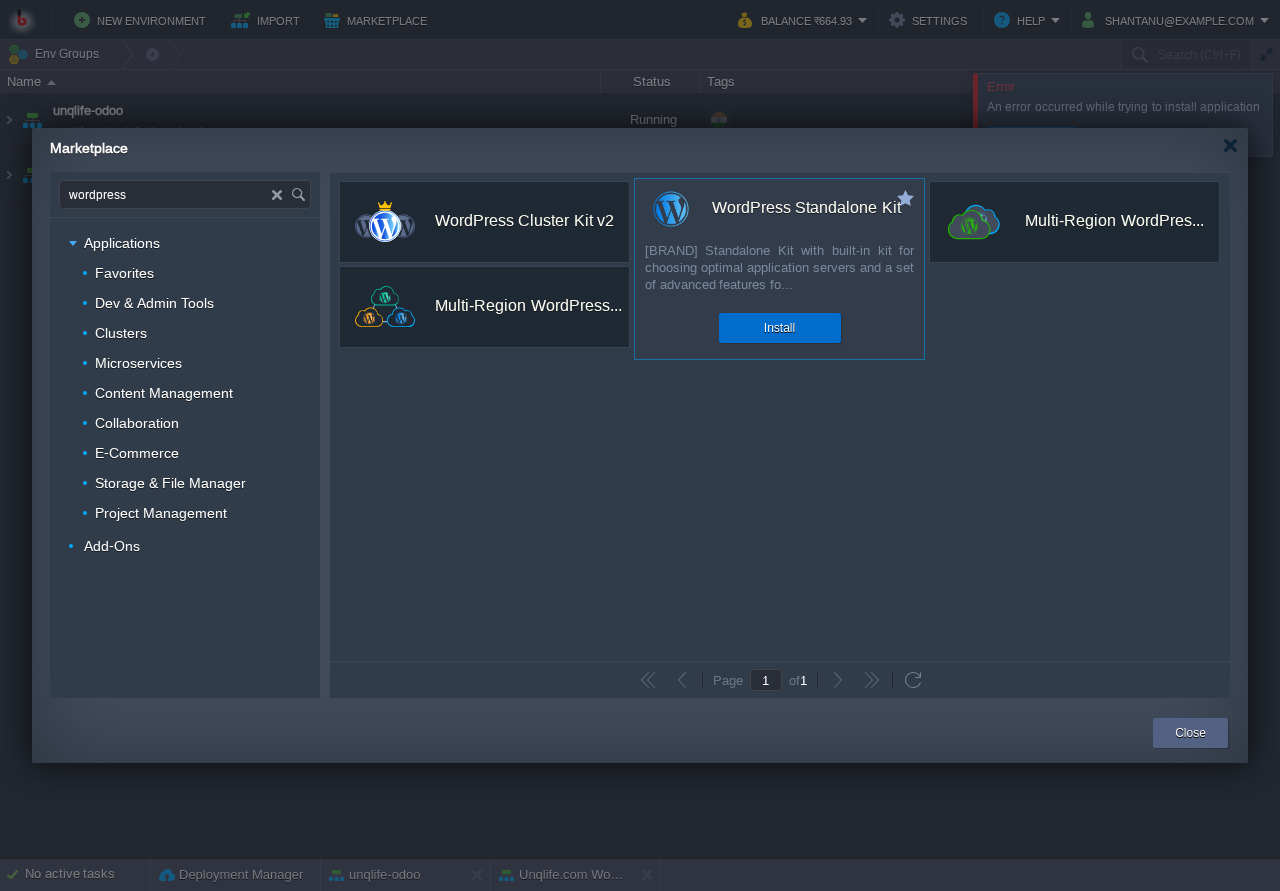 click on "Install" at bounding box center [779, 328] 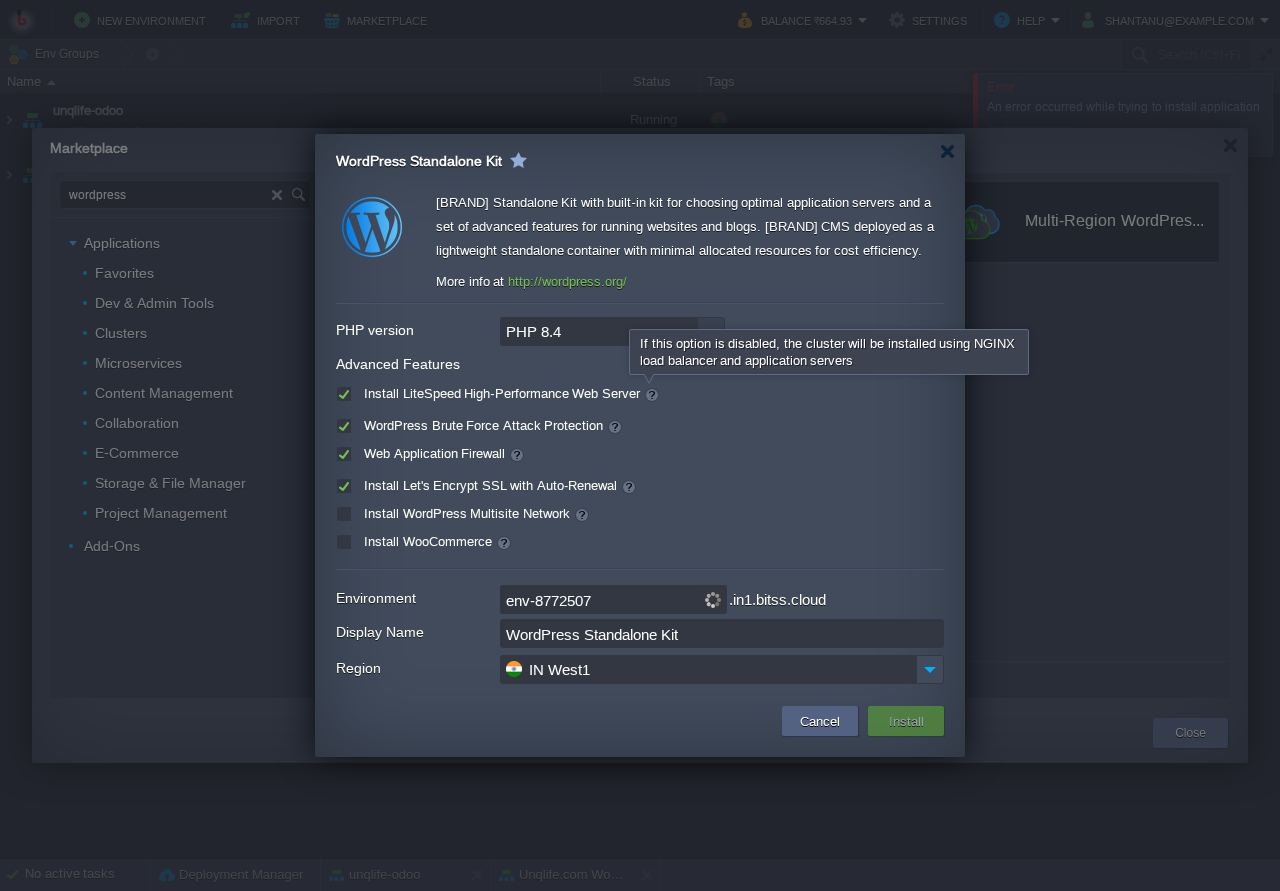 click at bounding box center (711, 331) 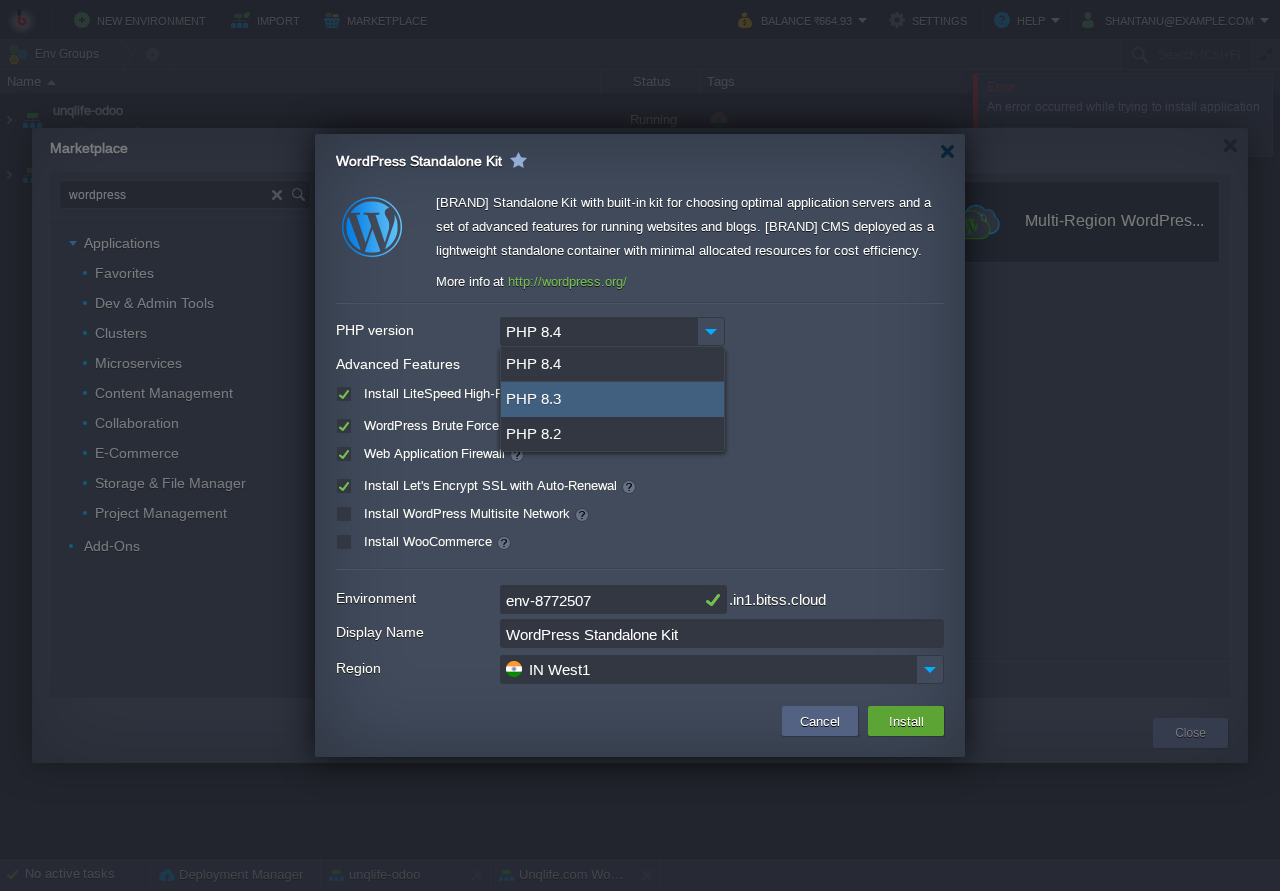 click on "Install LiteSpeed High-Performance Web Server" at bounding box center (640, 394) 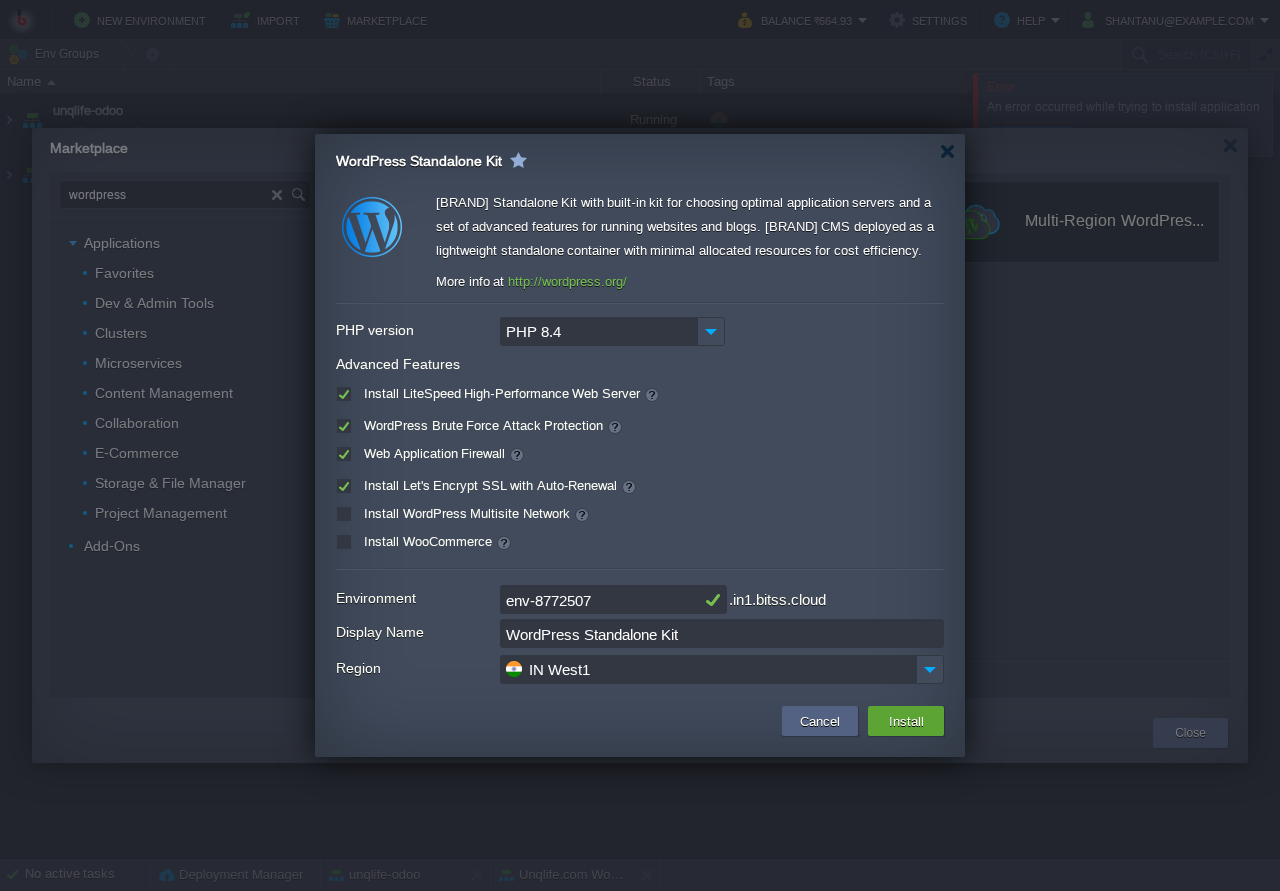 drag, startPoint x: 606, startPoint y: 597, endPoint x: 465, endPoint y: 599, distance: 141.01419 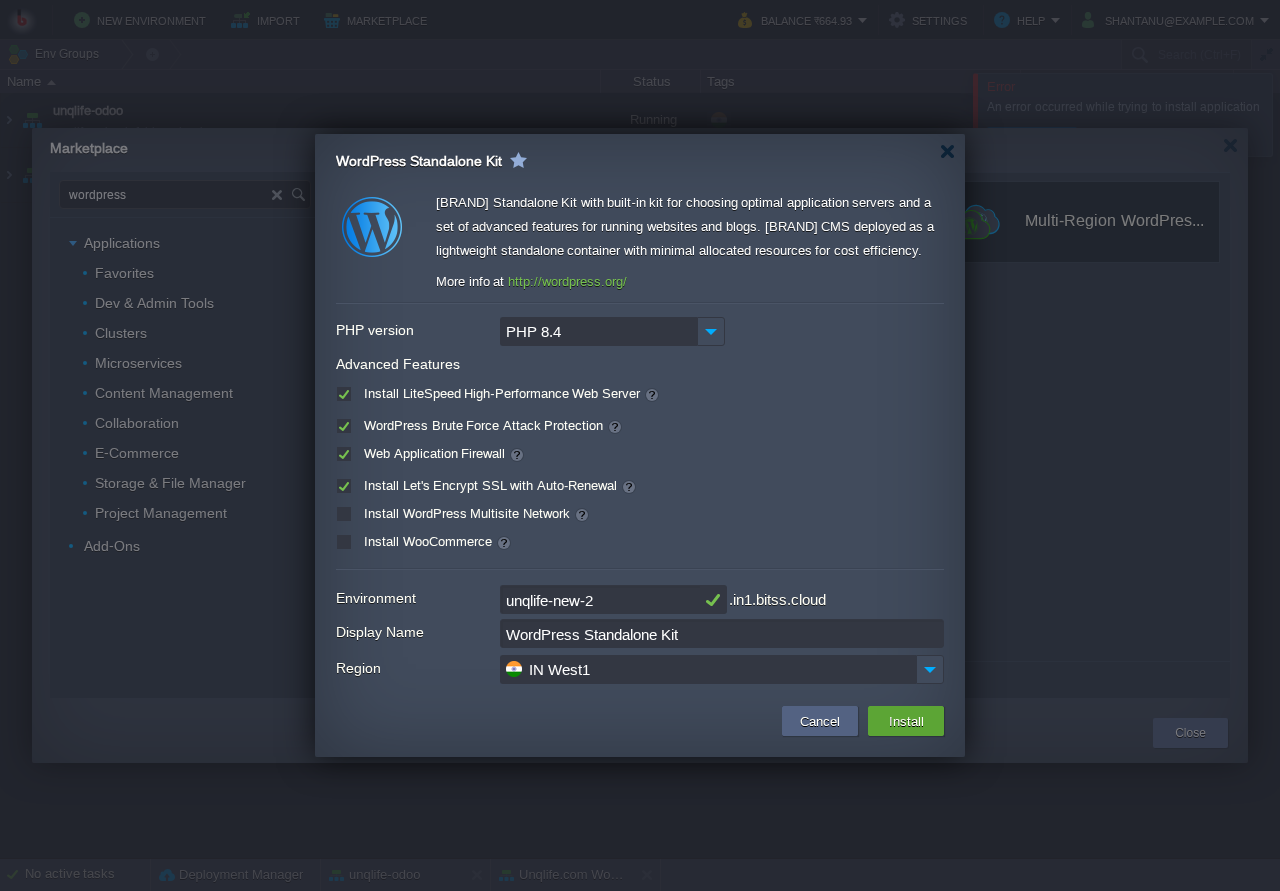 drag, startPoint x: 612, startPoint y: 596, endPoint x: 407, endPoint y: 590, distance: 205.08778 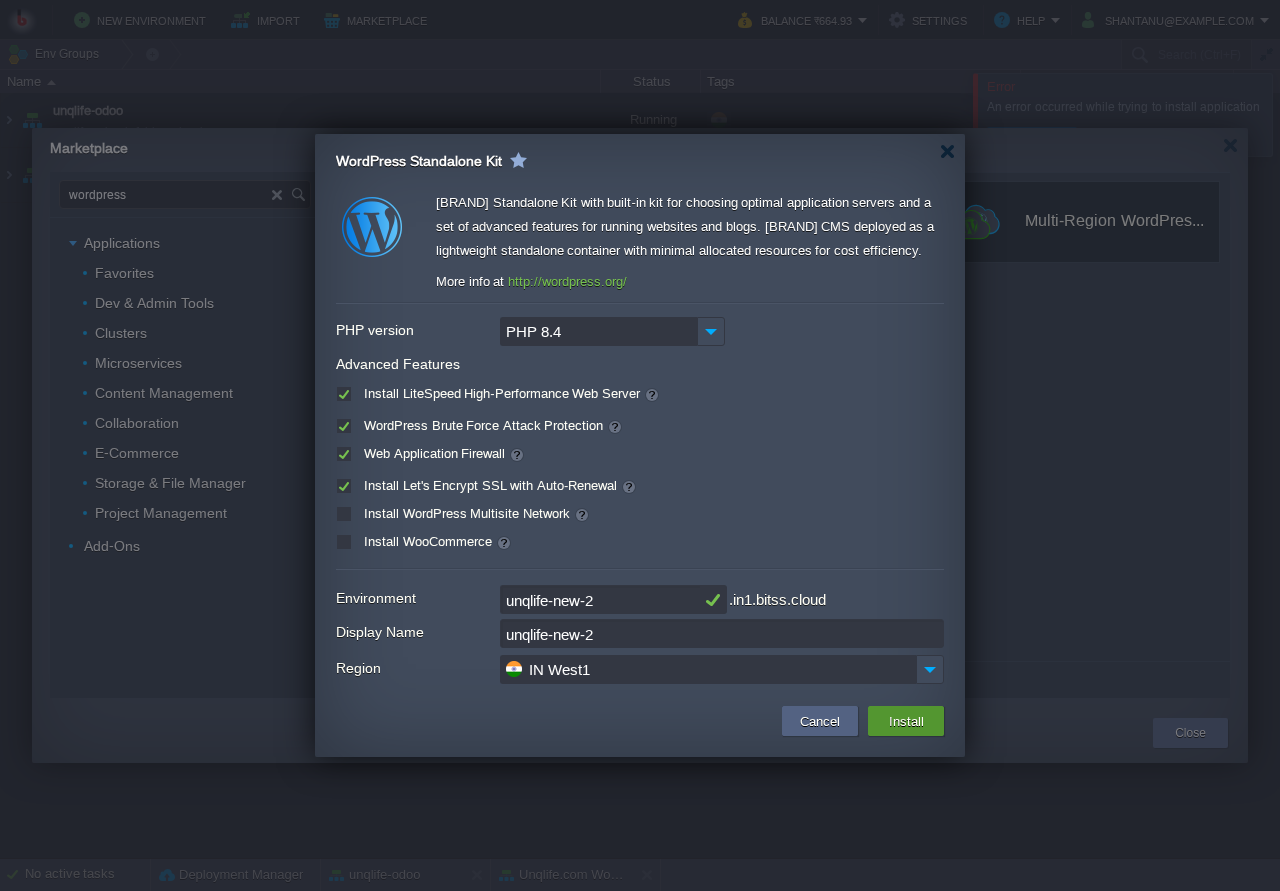 type on "unqlife-new-2" 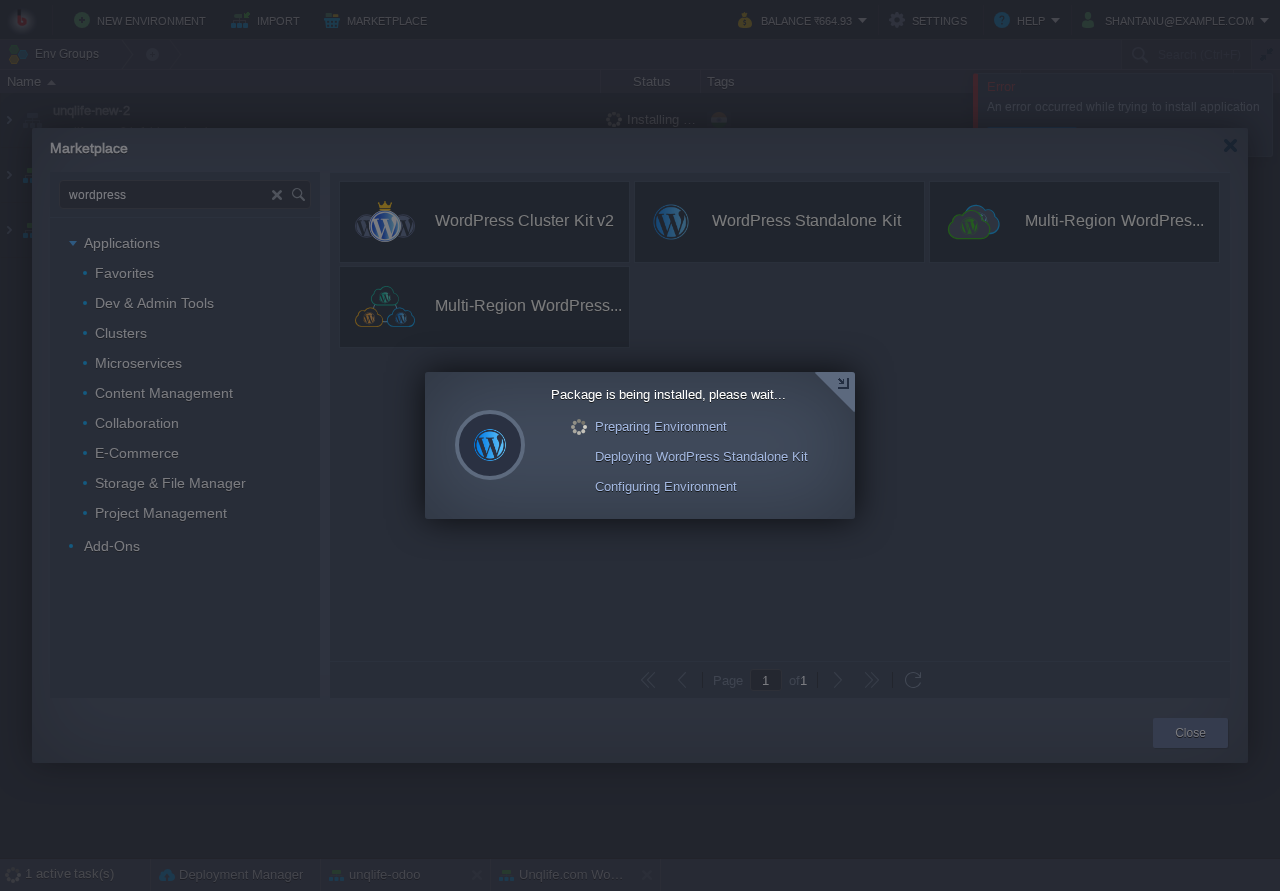 click at bounding box center (834, 392) 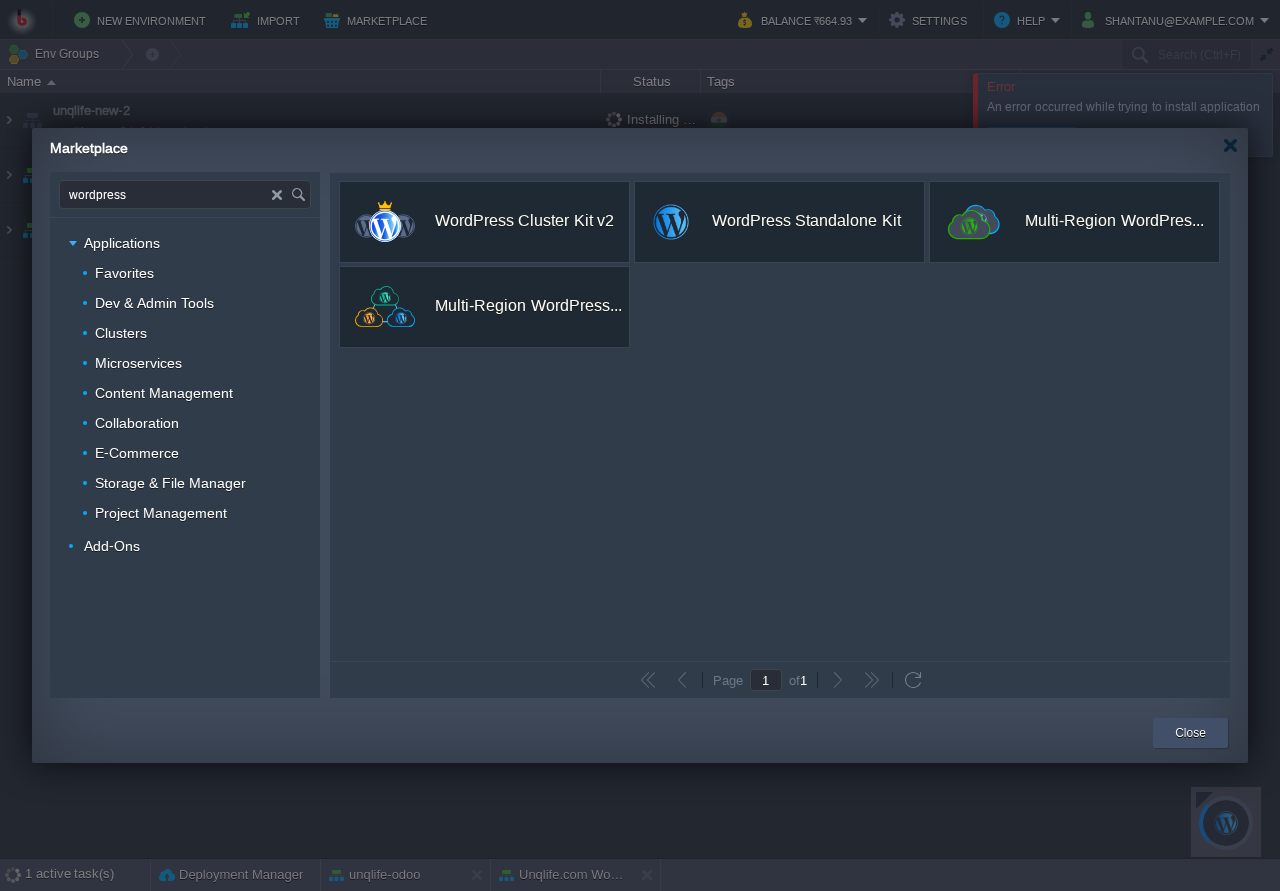 click on "Close" at bounding box center (1190, 733) 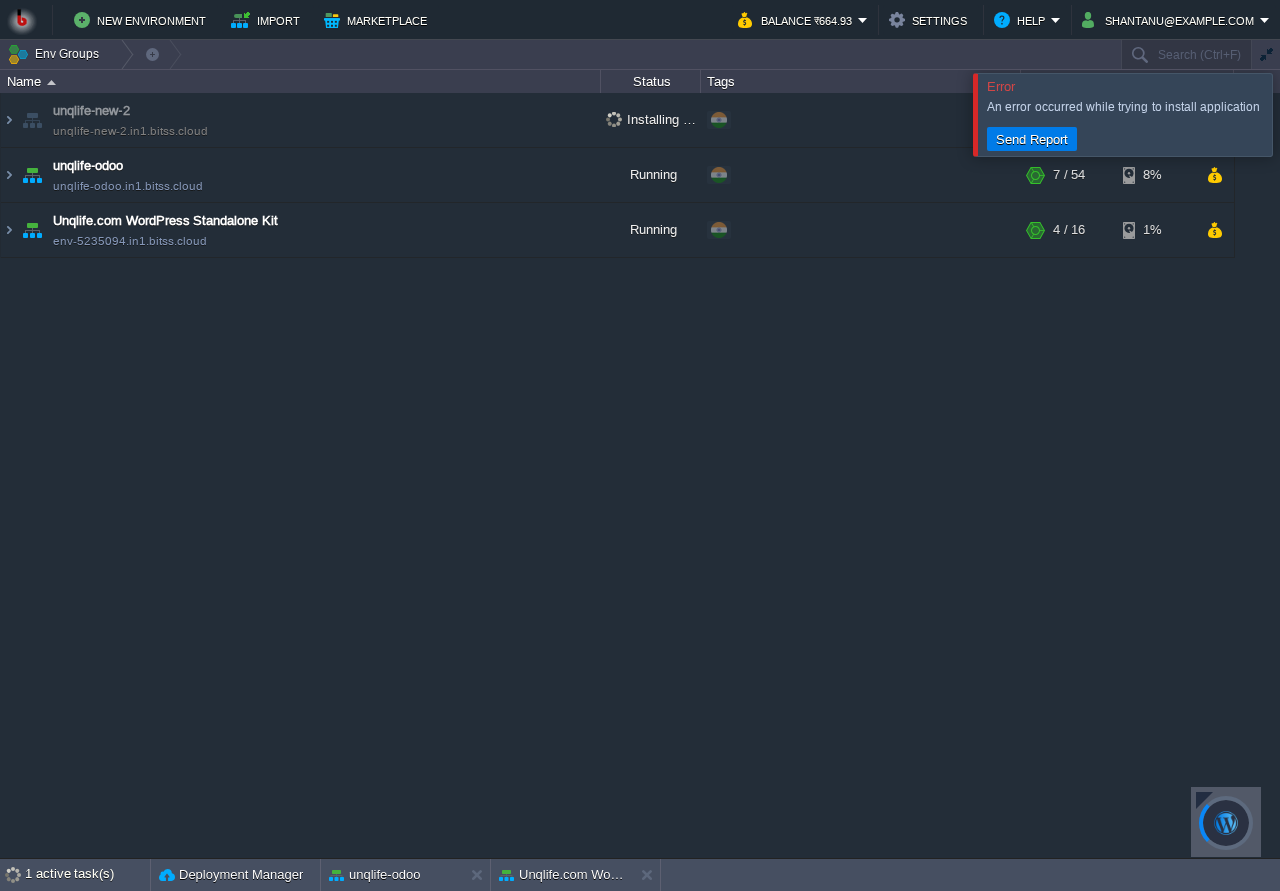 click at bounding box center (1304, 114) 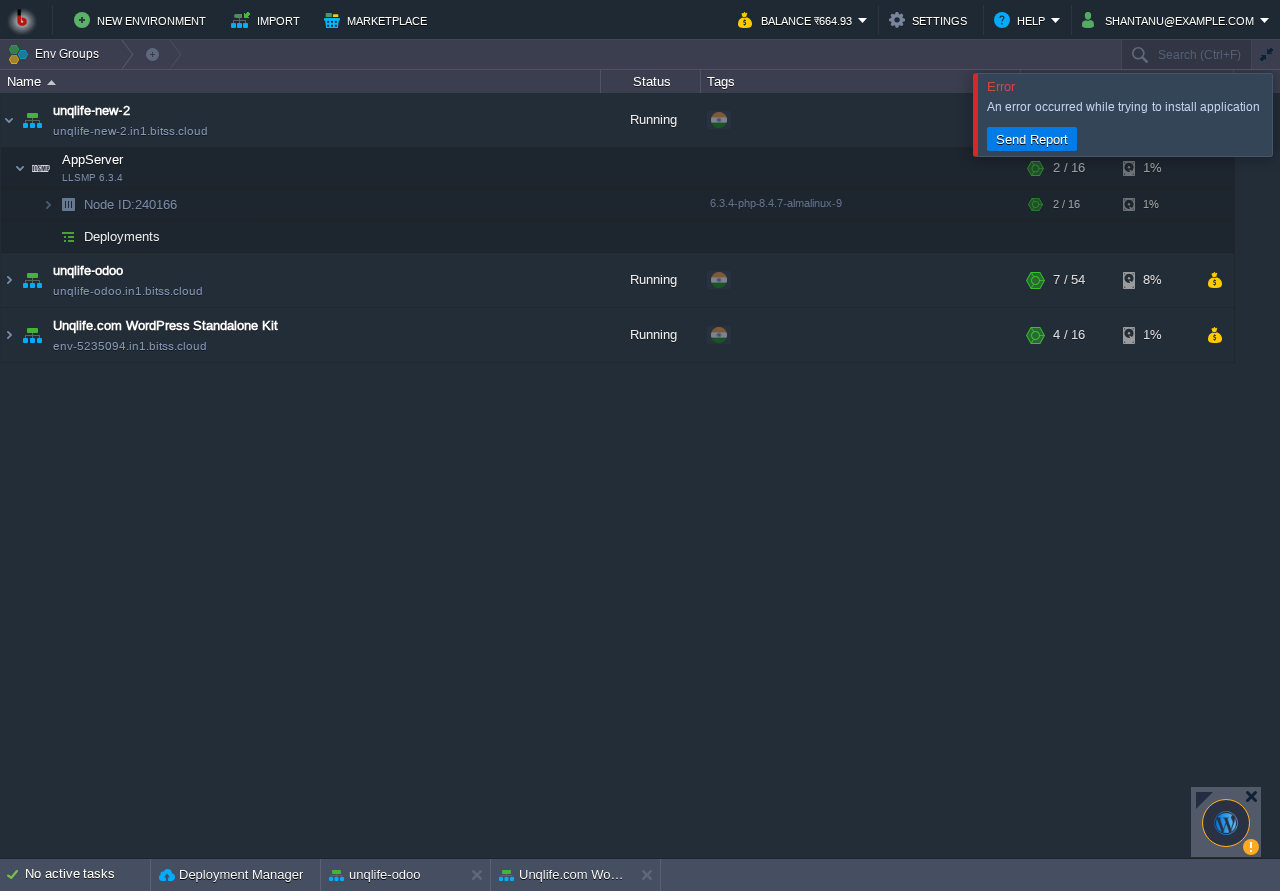 click at bounding box center (1304, 114) 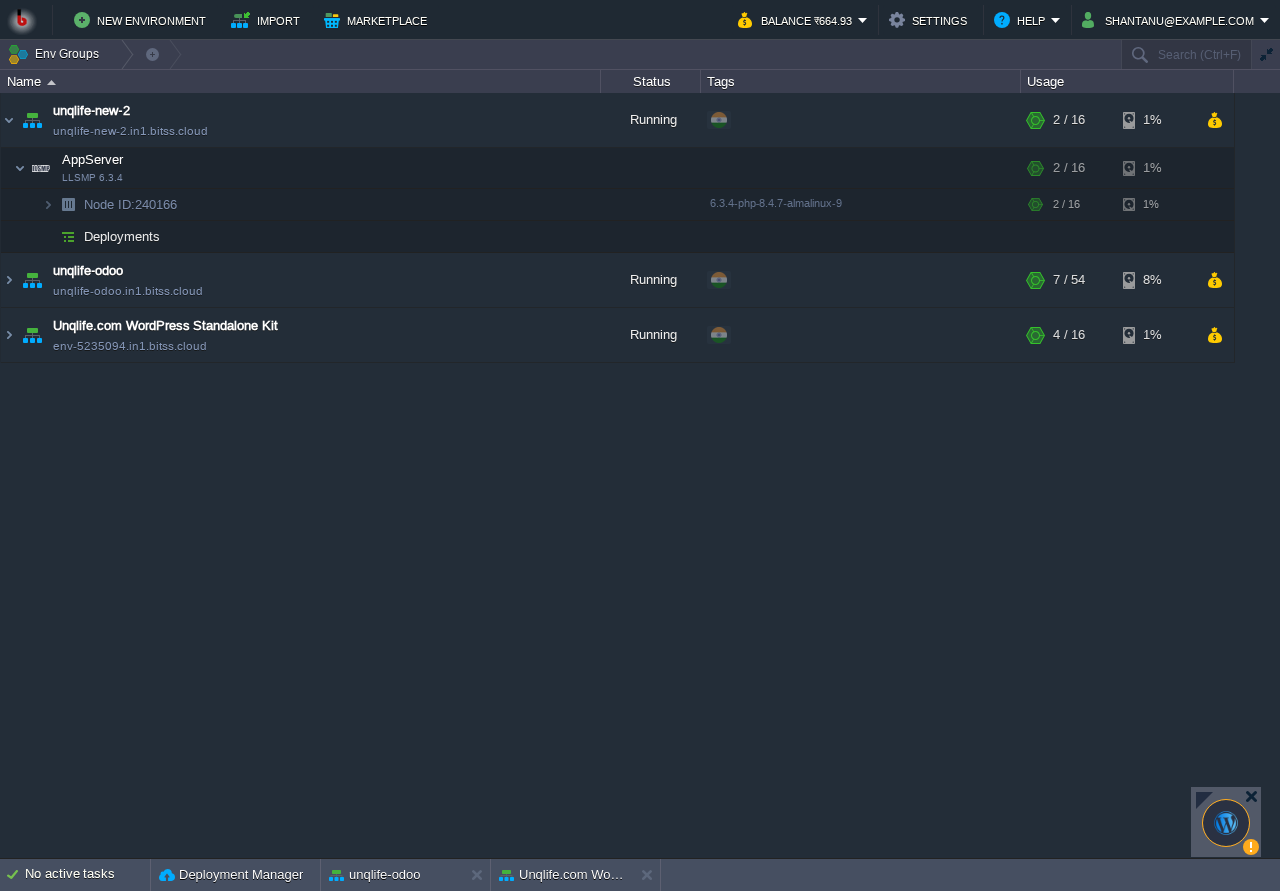 click at bounding box center [1204, 800] 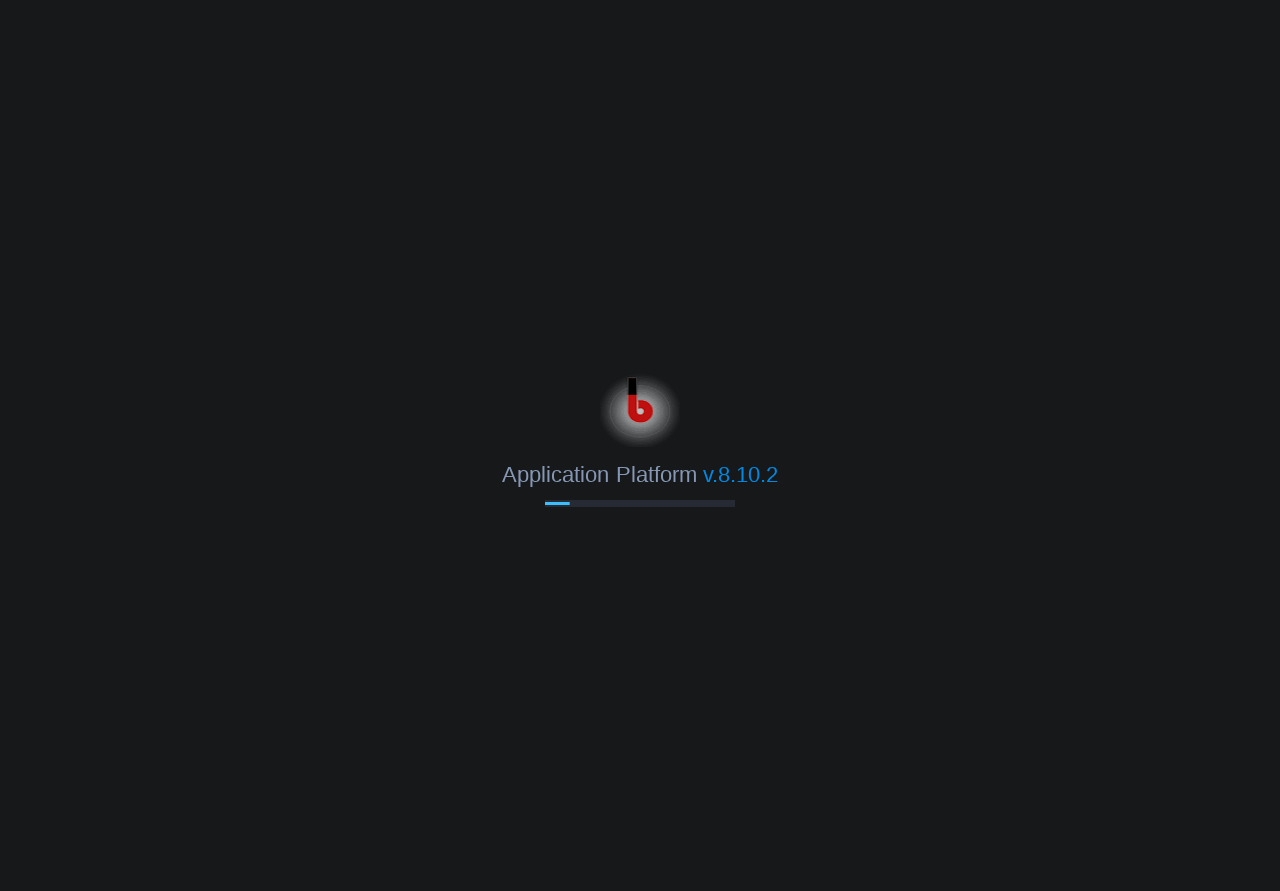scroll, scrollTop: 0, scrollLeft: 0, axis: both 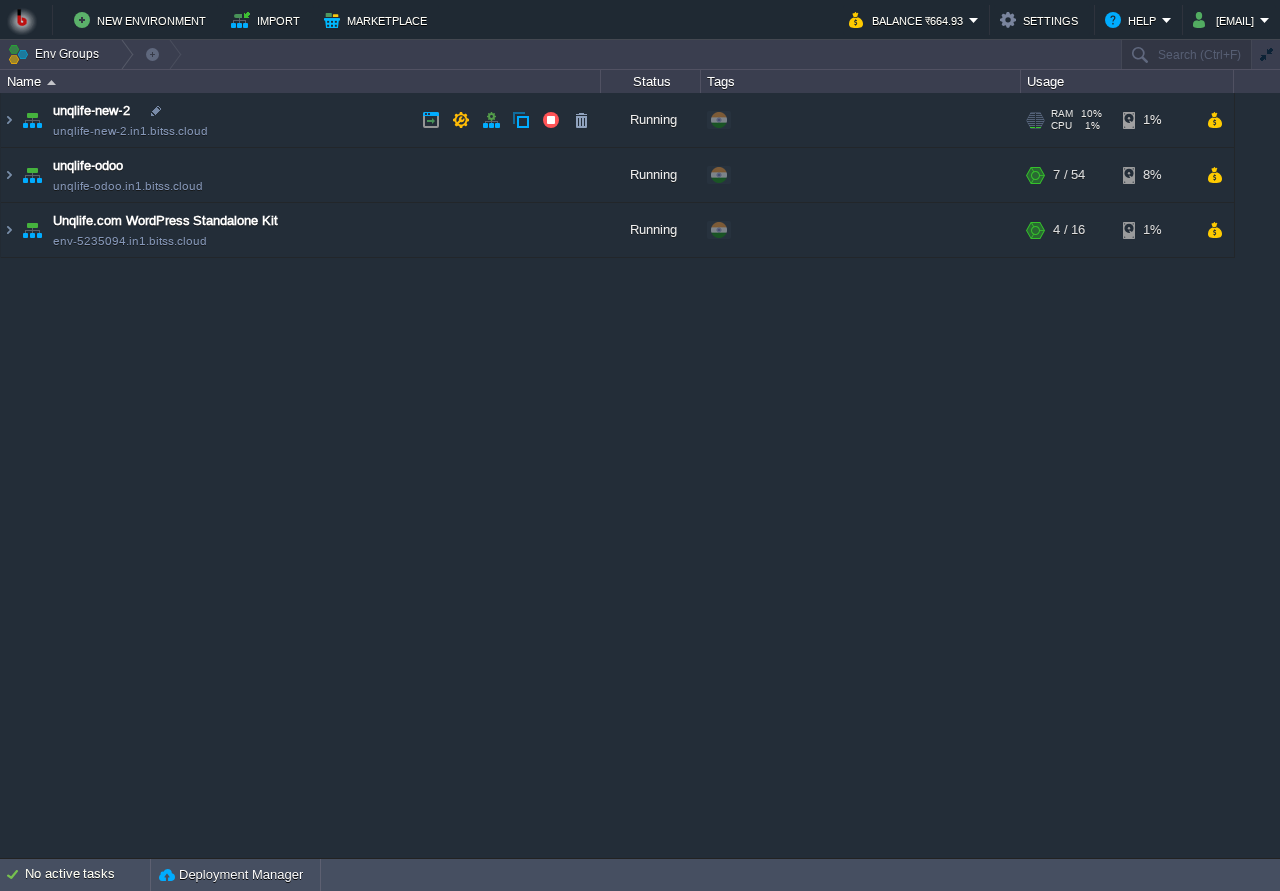 click on "unqlife-new-2 unqlife-new-2.in1.bitss.cloud" at bounding box center [301, 120] 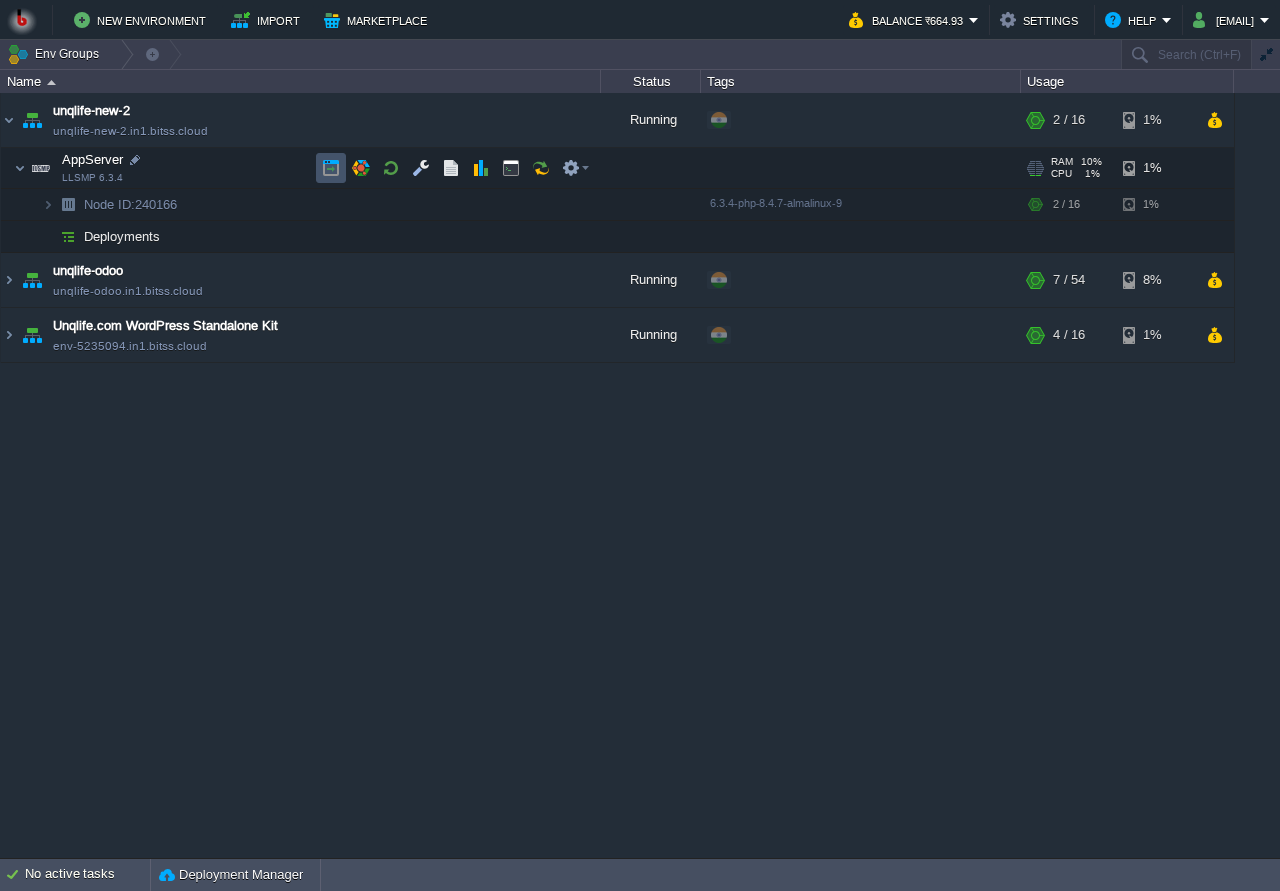 click at bounding box center [331, 168] 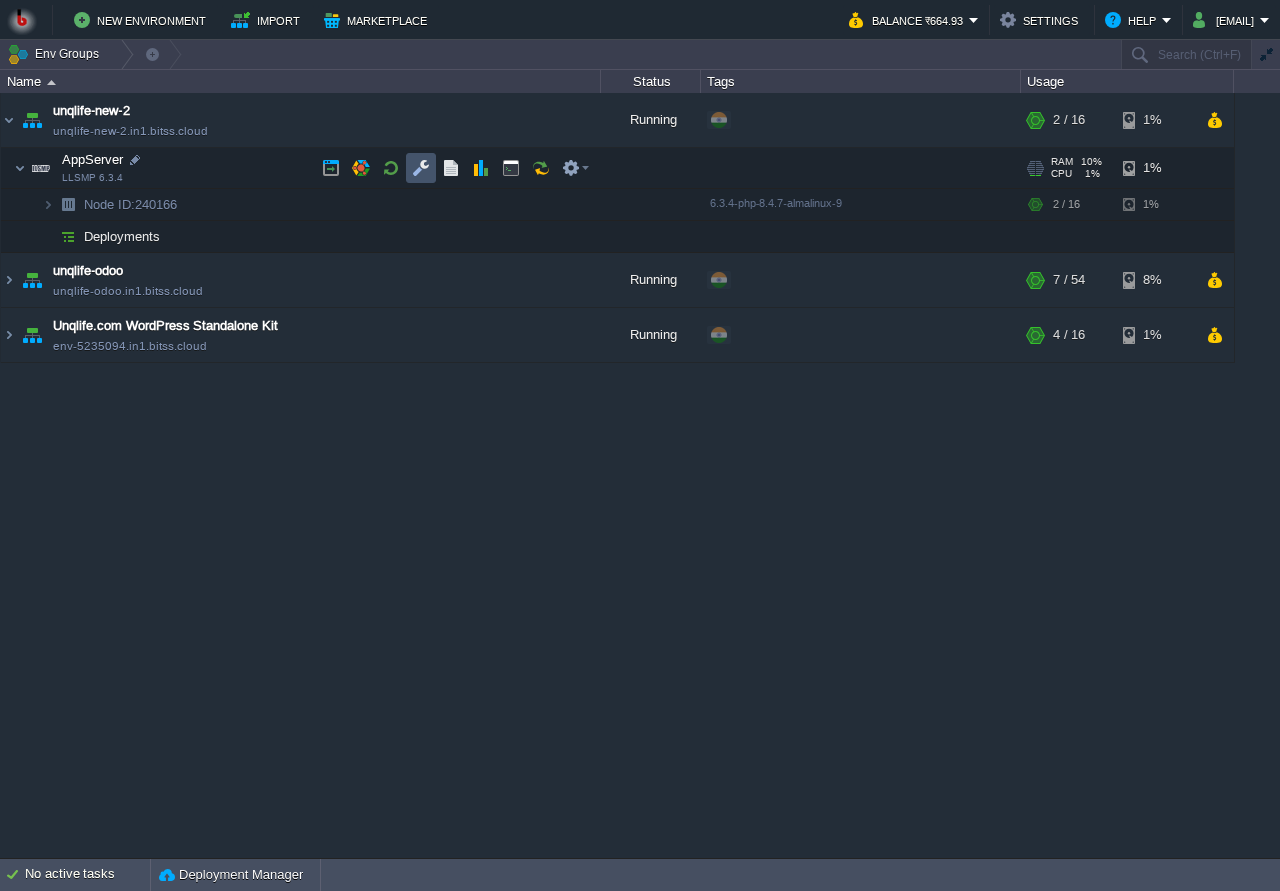 click at bounding box center (421, 168) 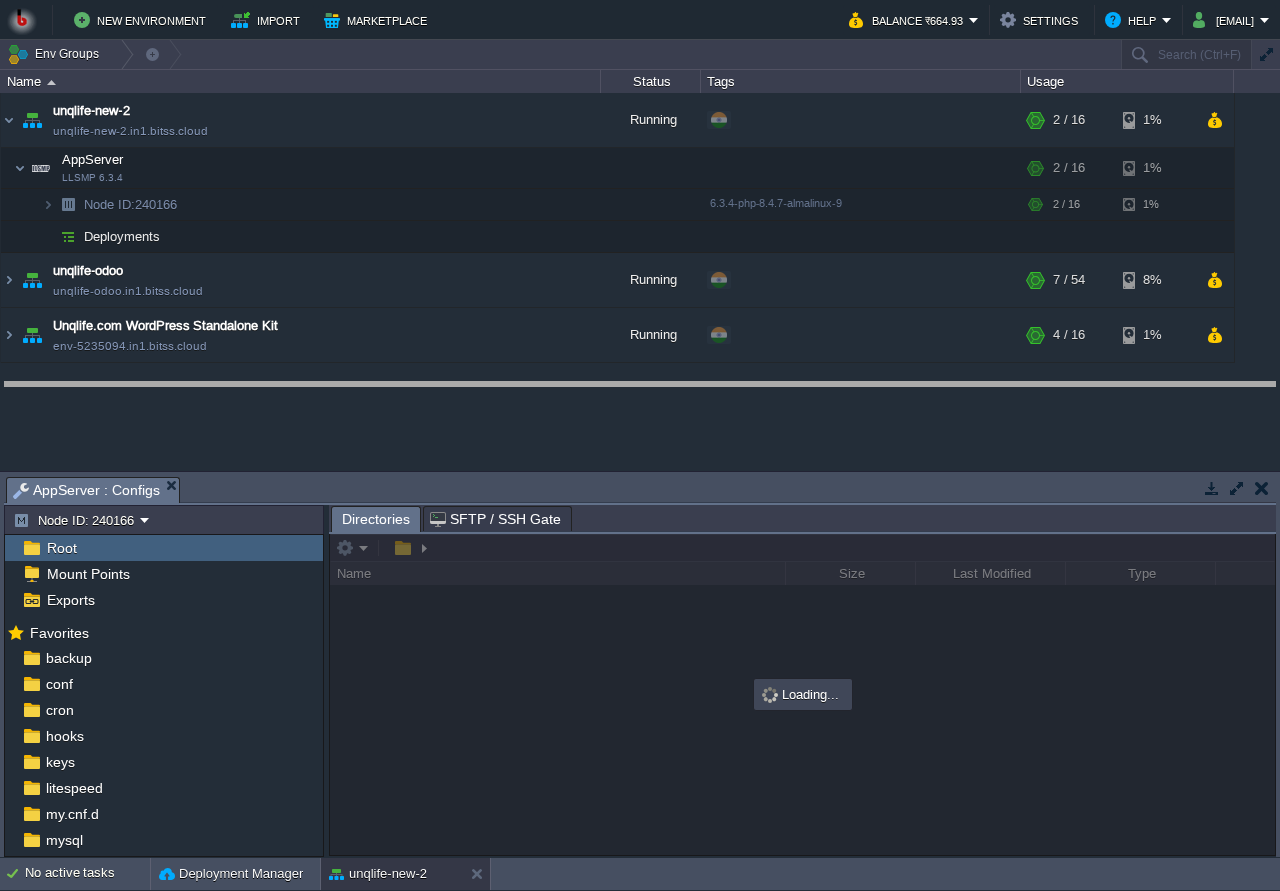 drag, startPoint x: 435, startPoint y: 490, endPoint x: 434, endPoint y: 426, distance: 64.00781 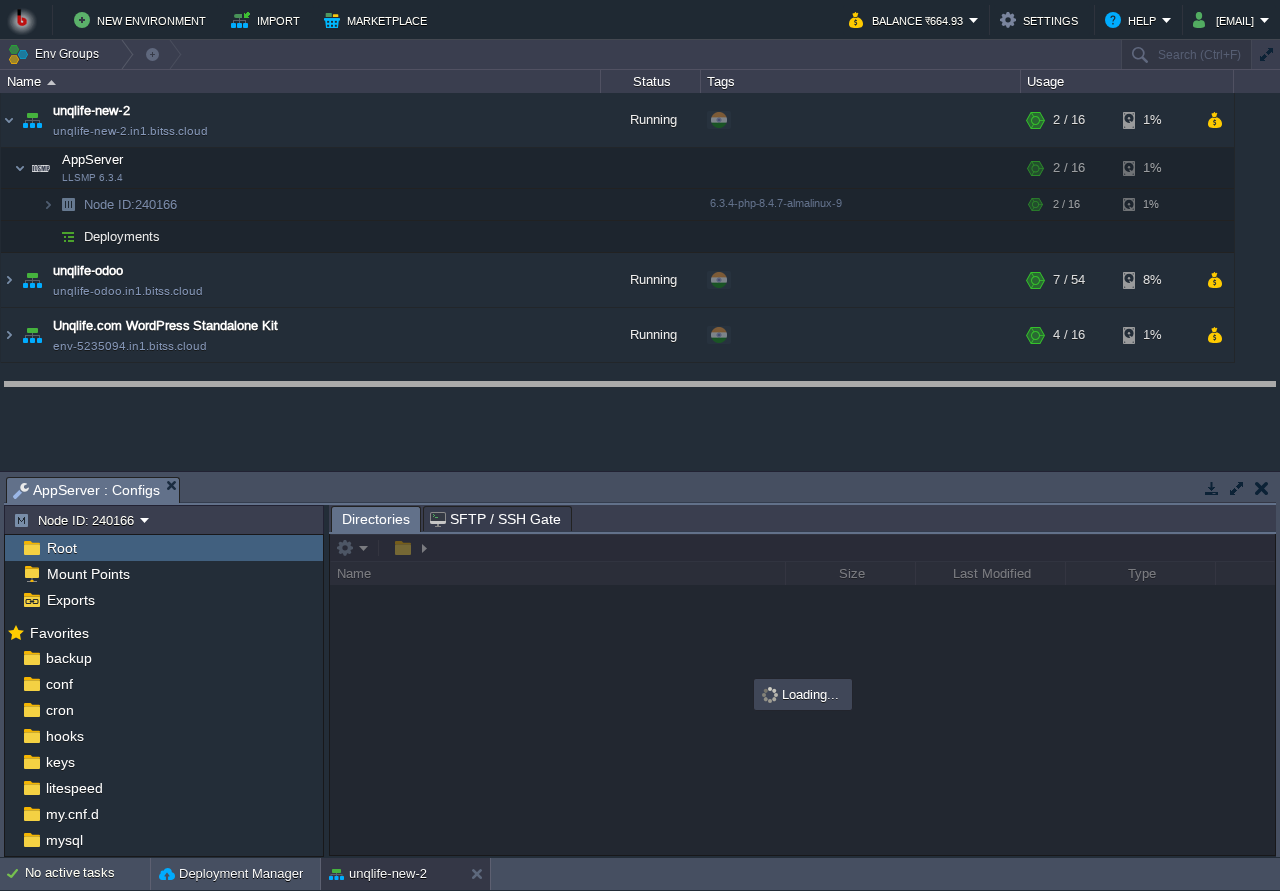 click on "New Environment Import Marketplace Bonus ₹0.00 Upgrade Account Balance ₹664.93 Settings Help shantanu@unqlife.com  Env Groups  Search (Ctrl+F)  auto-gen Name Status Tags Usage unqlife-new-2 unqlife-new-2.in1.bitss.cloud Running                                 + Add to Env Group                                                                                                                                                            RAM                 10%                                         CPU                 1%                             2 / 16                    1%     AppServer LLSMP 6.3.4                                                                                                                                                            RAM                 10%                                         CPU                 1%                             2 / 16                    1%     Node ID:  240166" at bounding box center (640, 445) 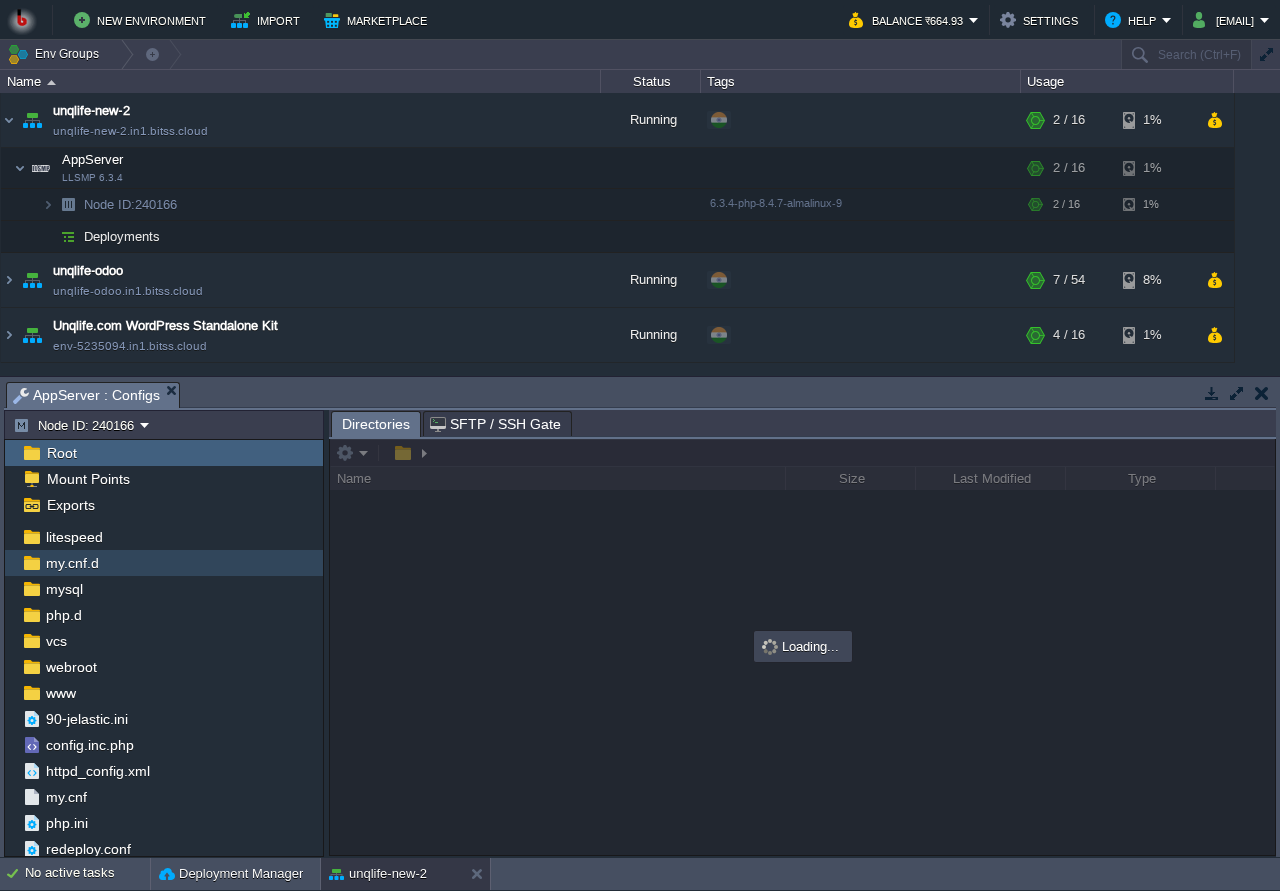 scroll, scrollTop: 158, scrollLeft: 0, axis: vertical 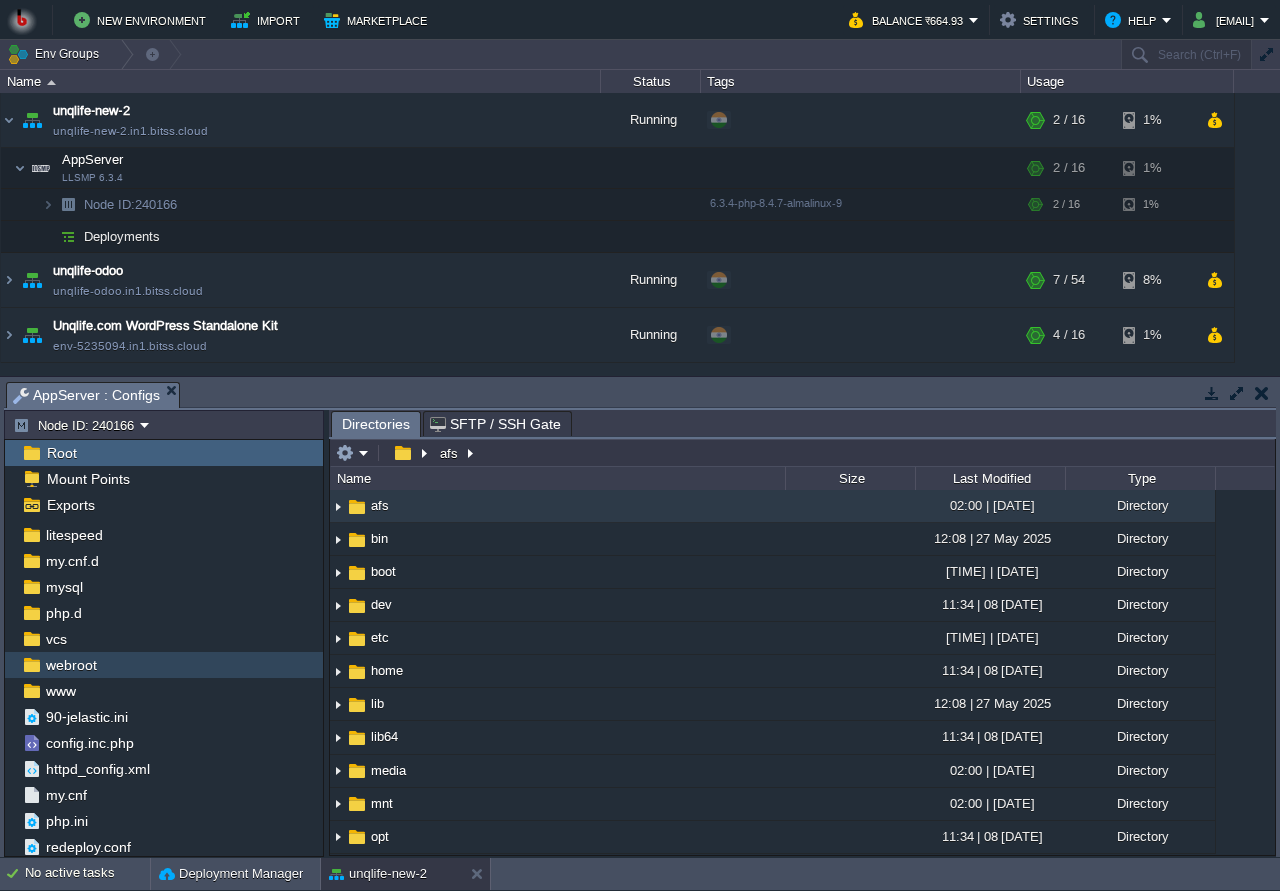 click on "webroot" at bounding box center [164, 665] 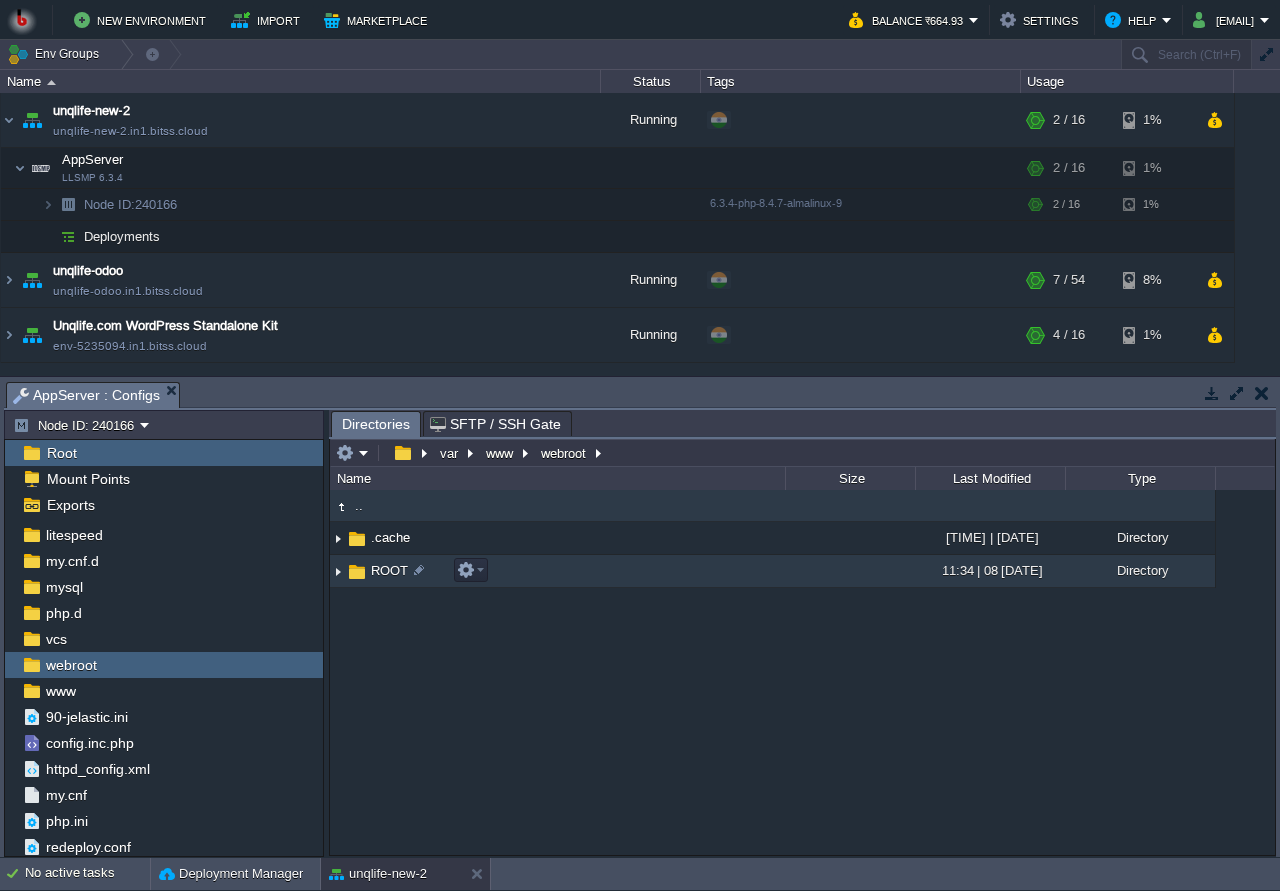 click on "ROOT" at bounding box center [557, 571] 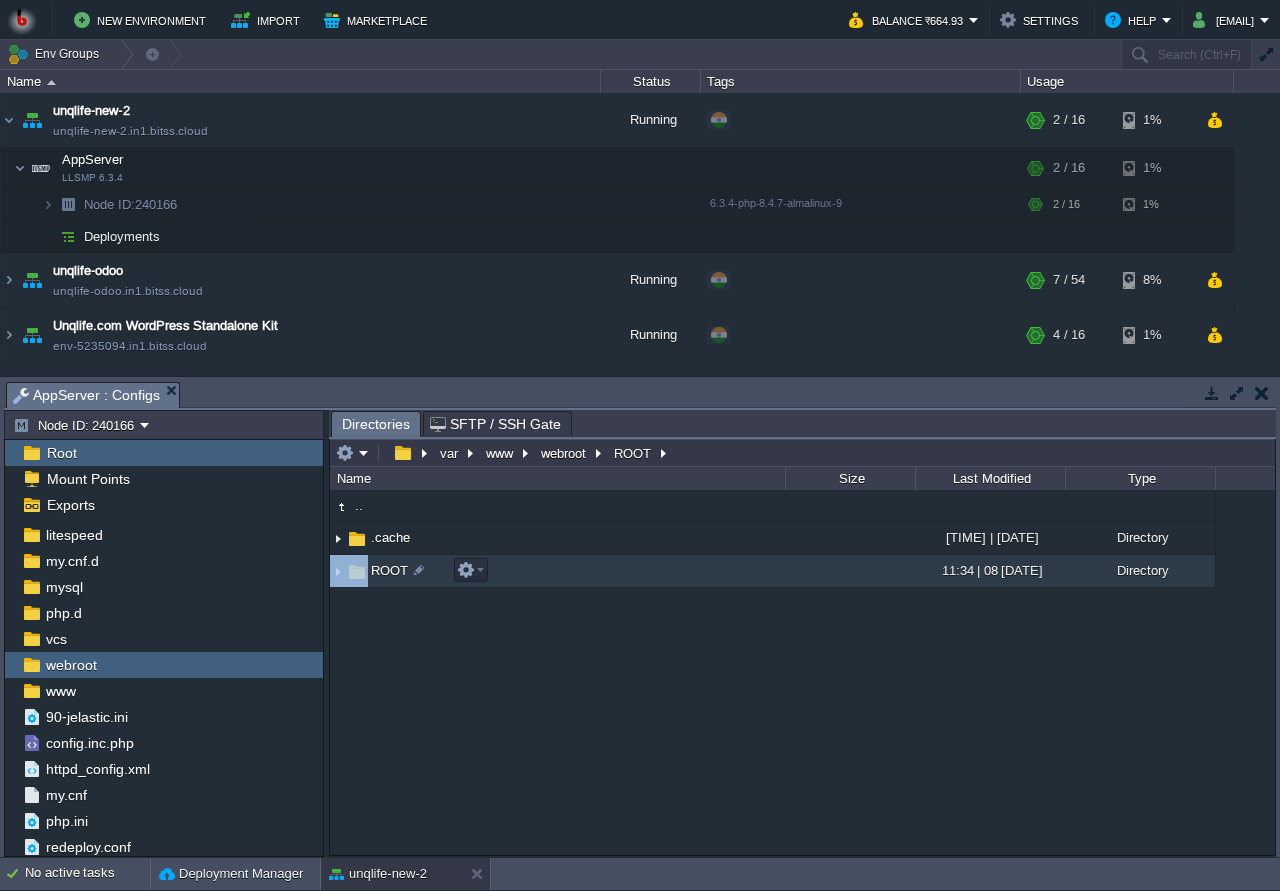 click on "ROOT" at bounding box center [557, 571] 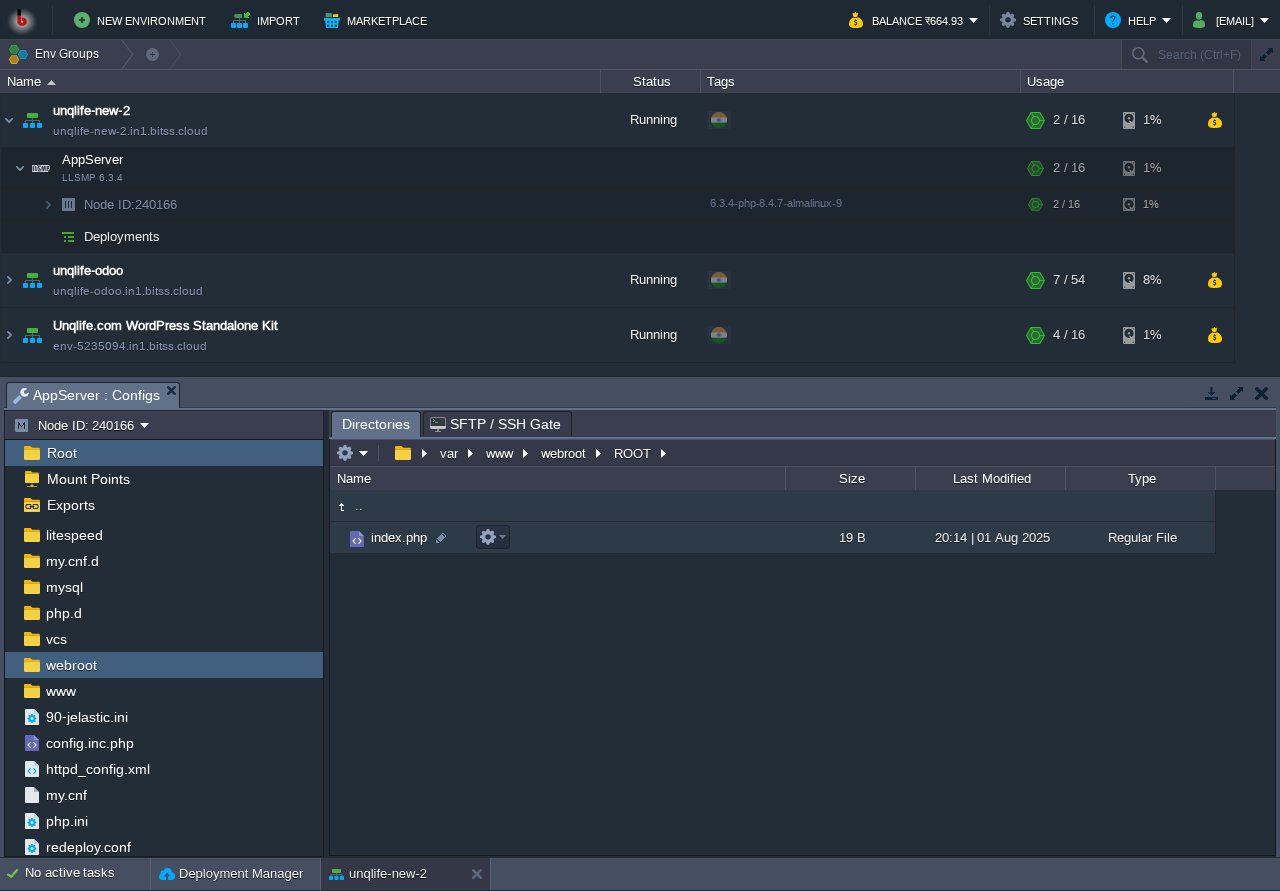 click on "index.php" at bounding box center [557, 538] 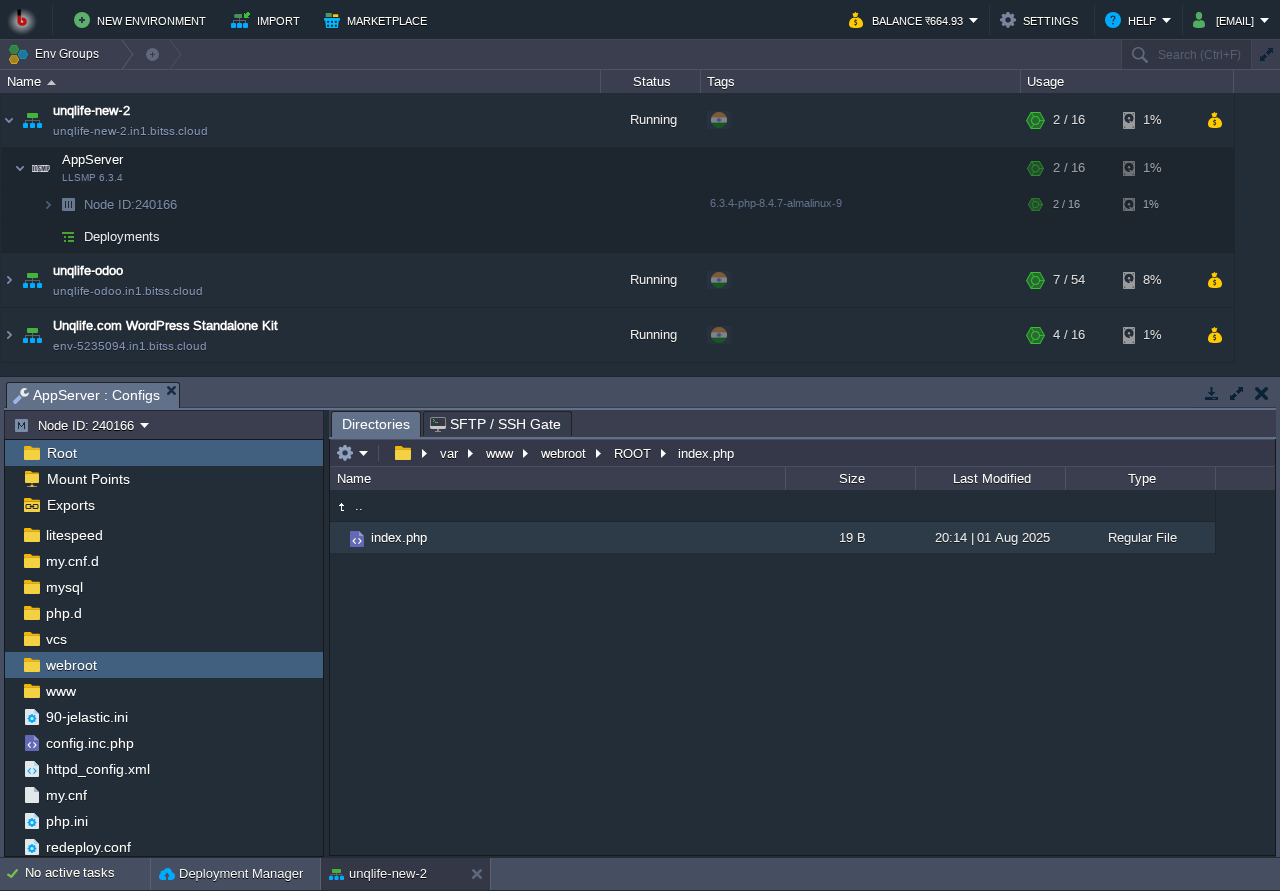 click at bounding box center [1261, 393] 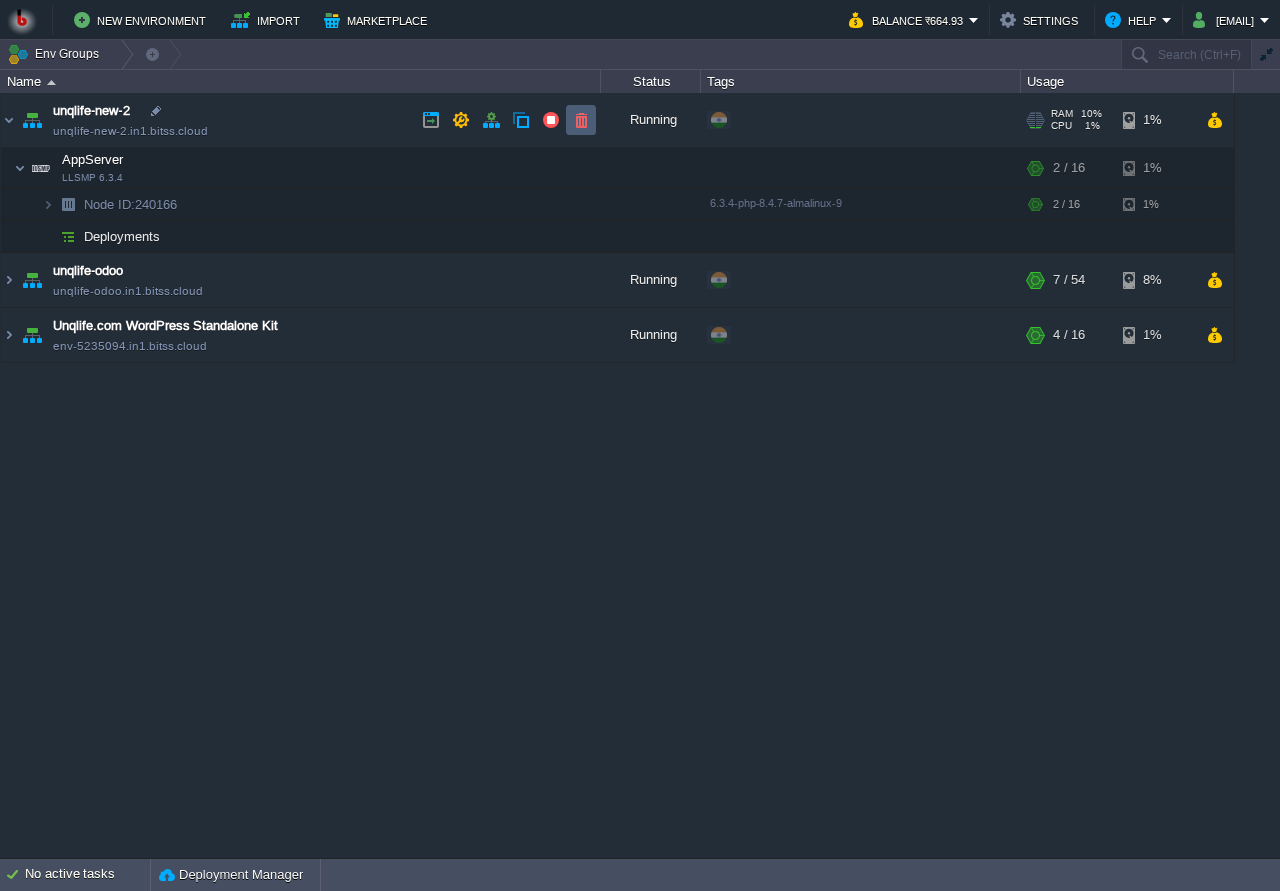click at bounding box center (581, 120) 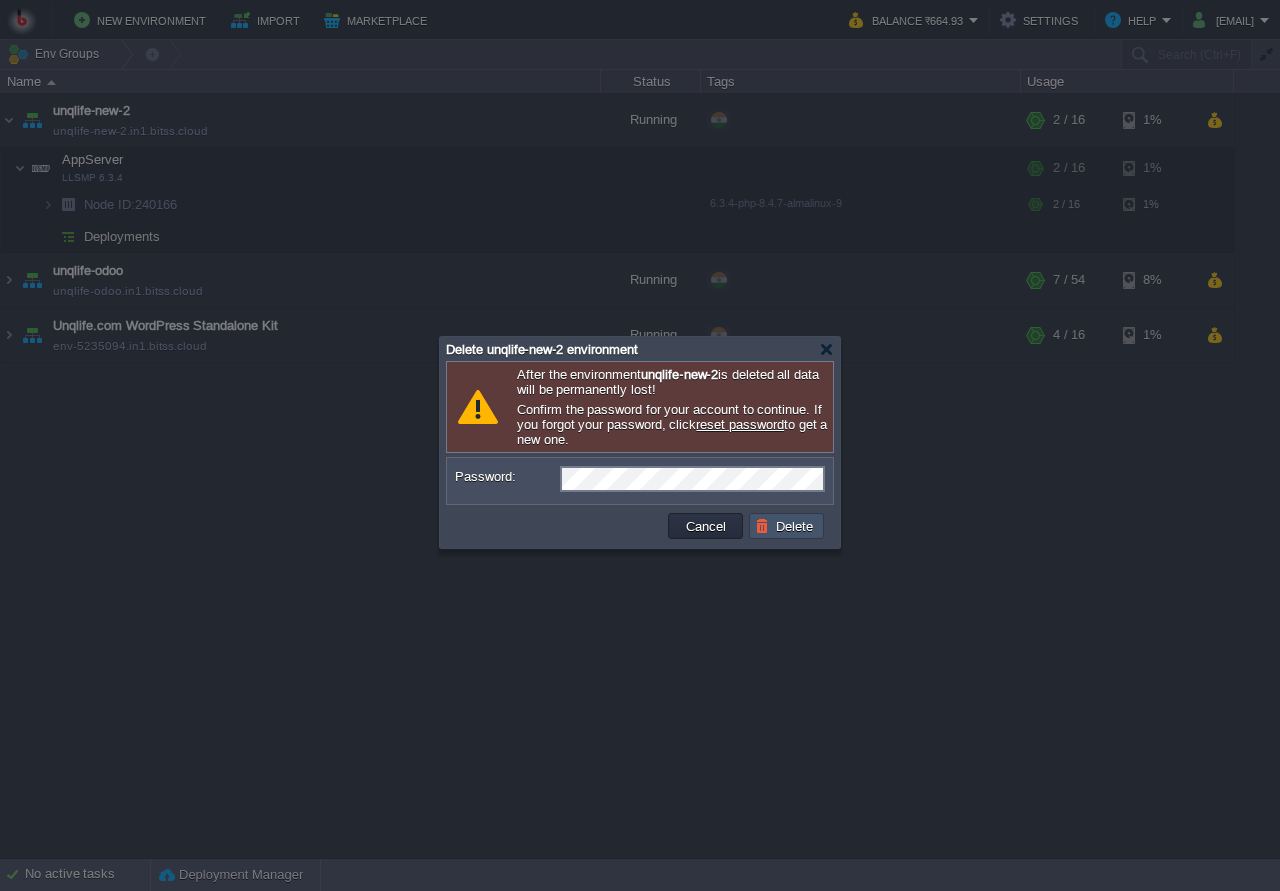 click on "Delete" at bounding box center (787, 526) 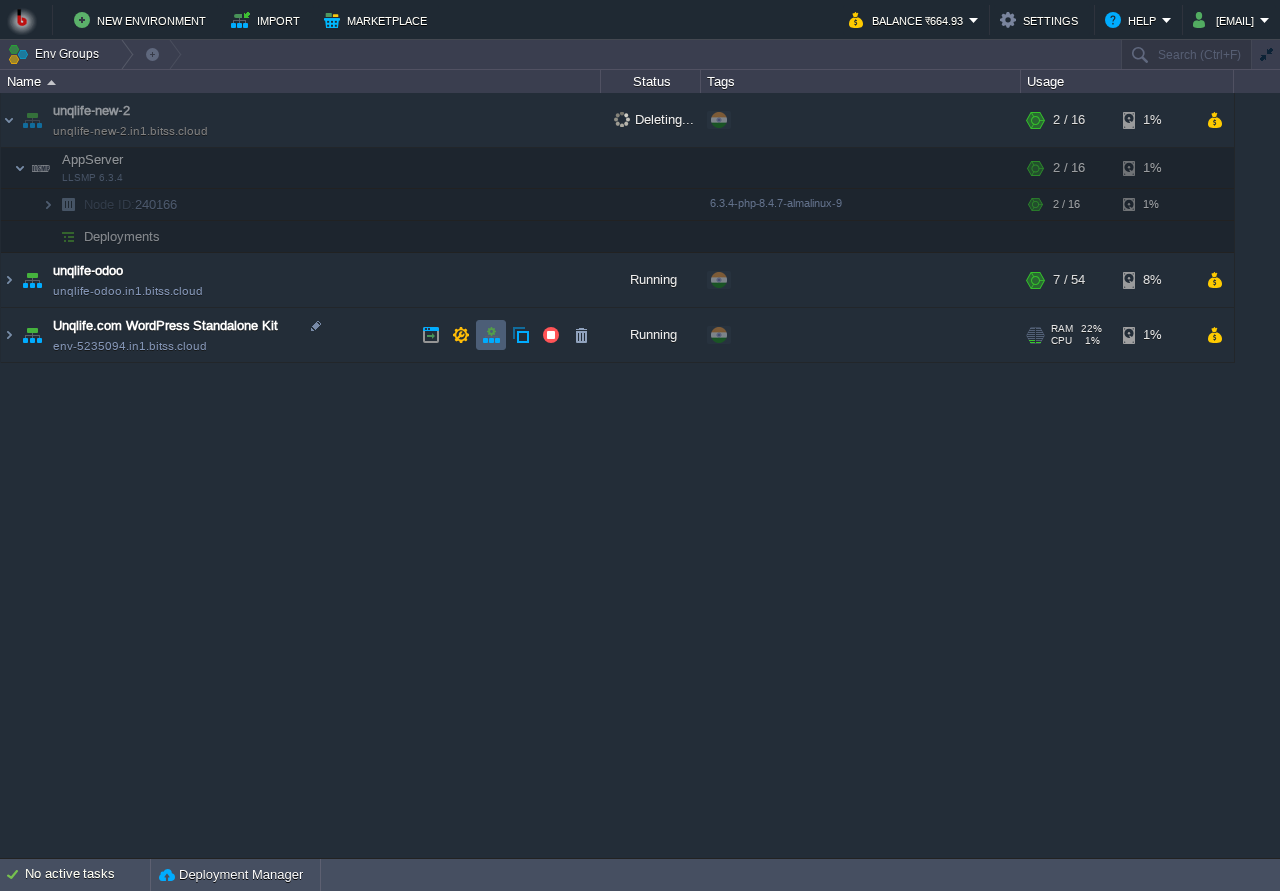 click at bounding box center [491, 335] 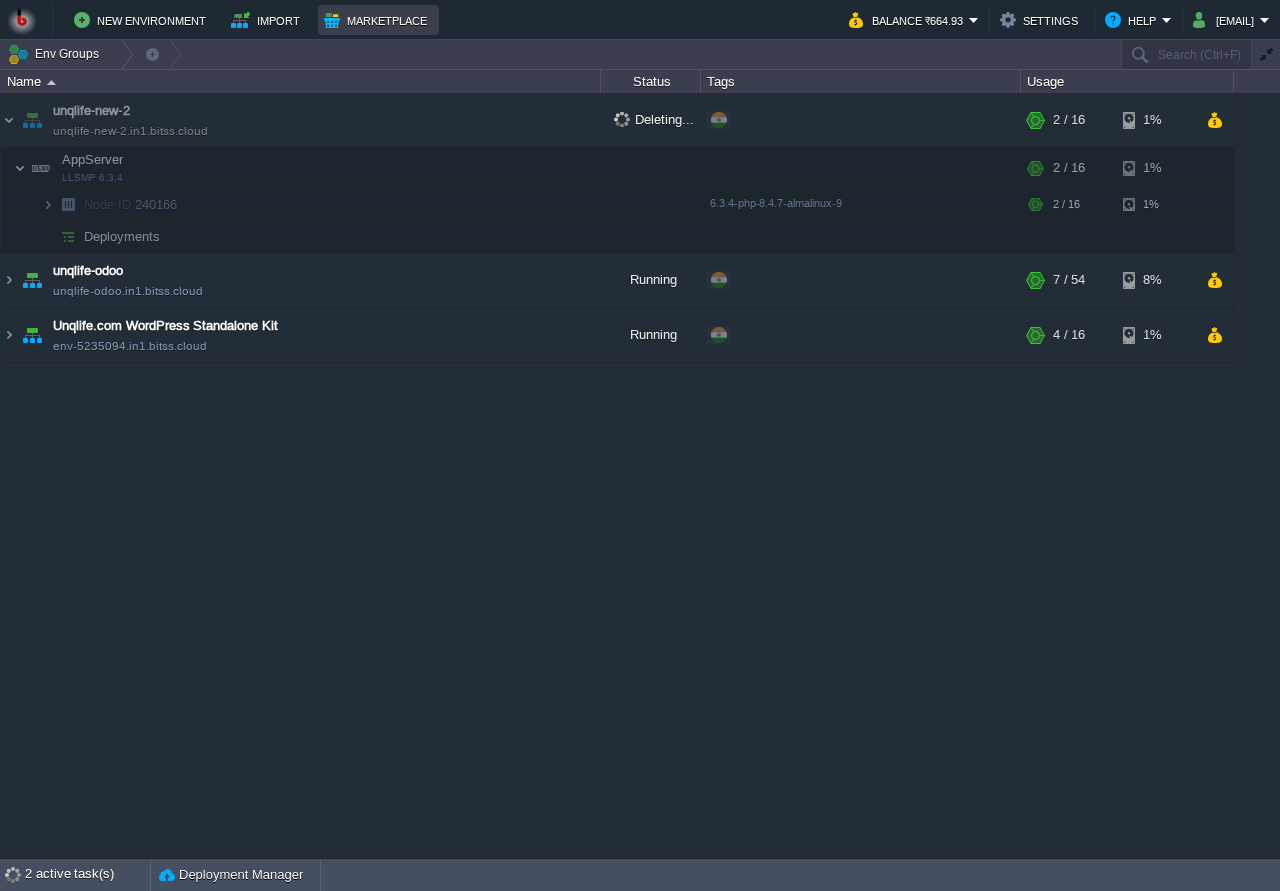 click on "Marketplace" at bounding box center (378, 20) 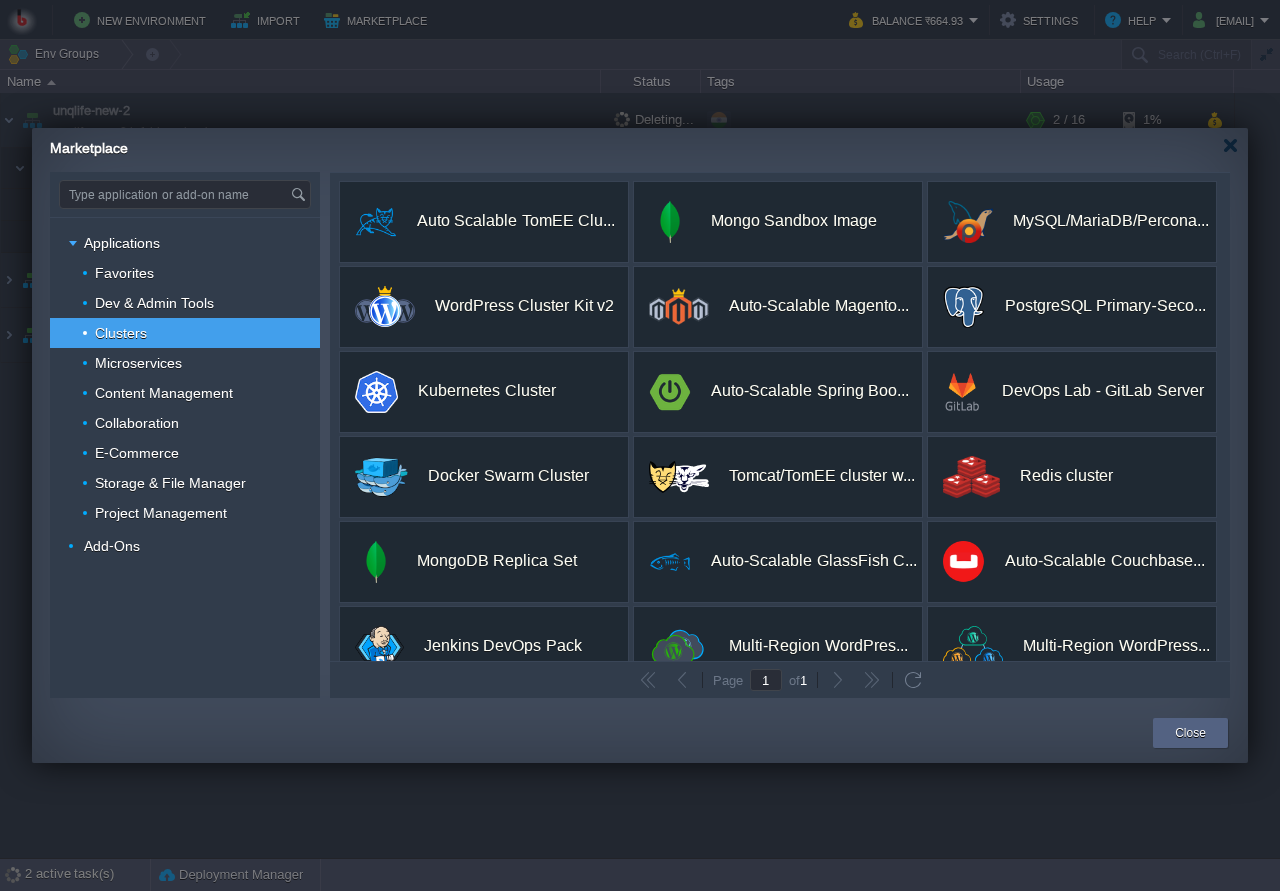 click on "Type application or add-on name Applications Favorites Dev   Admin Tools Clusters Microservices Content Management Collaboration E-Commerce Storage   File Manager Project Management Add-Ons" at bounding box center (185, 435) 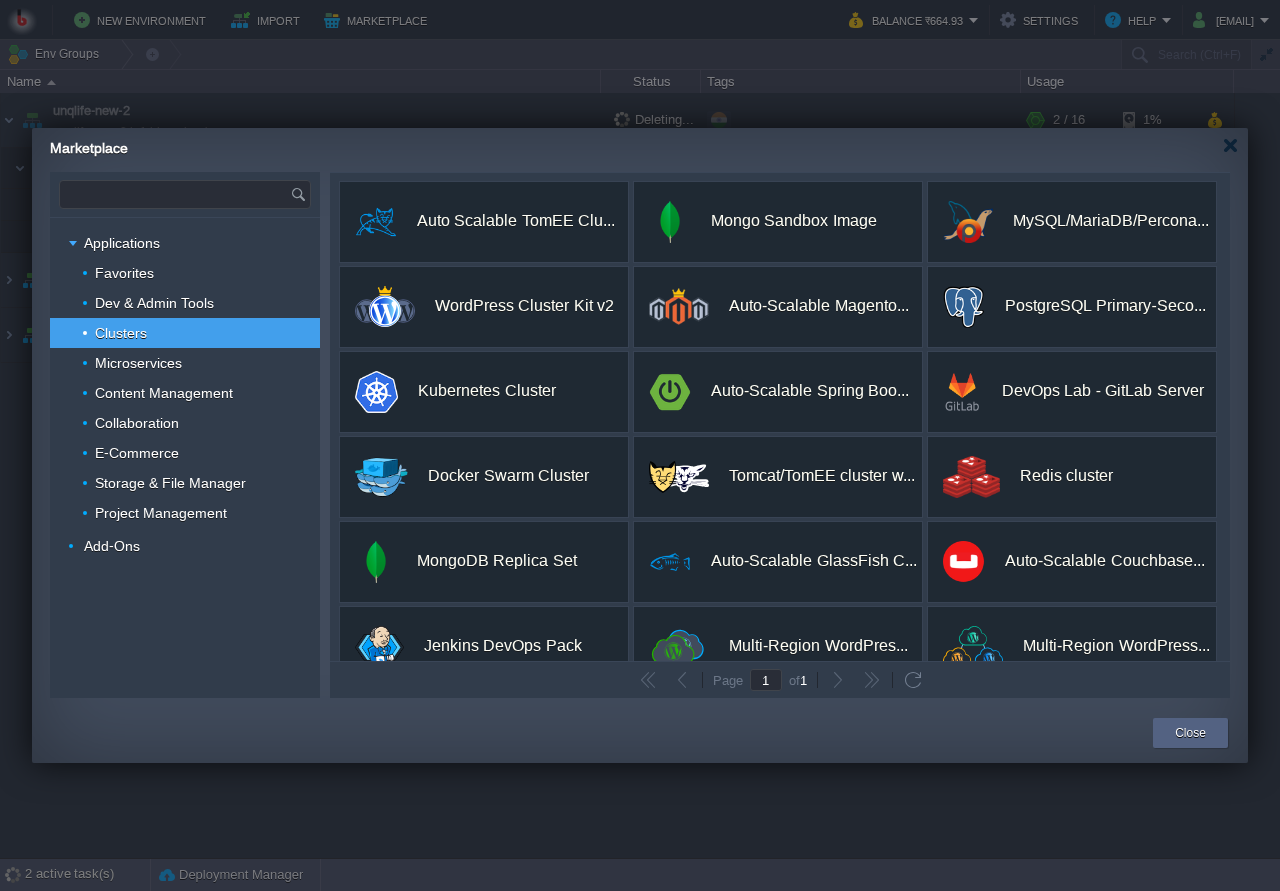 click at bounding box center (175, 194) 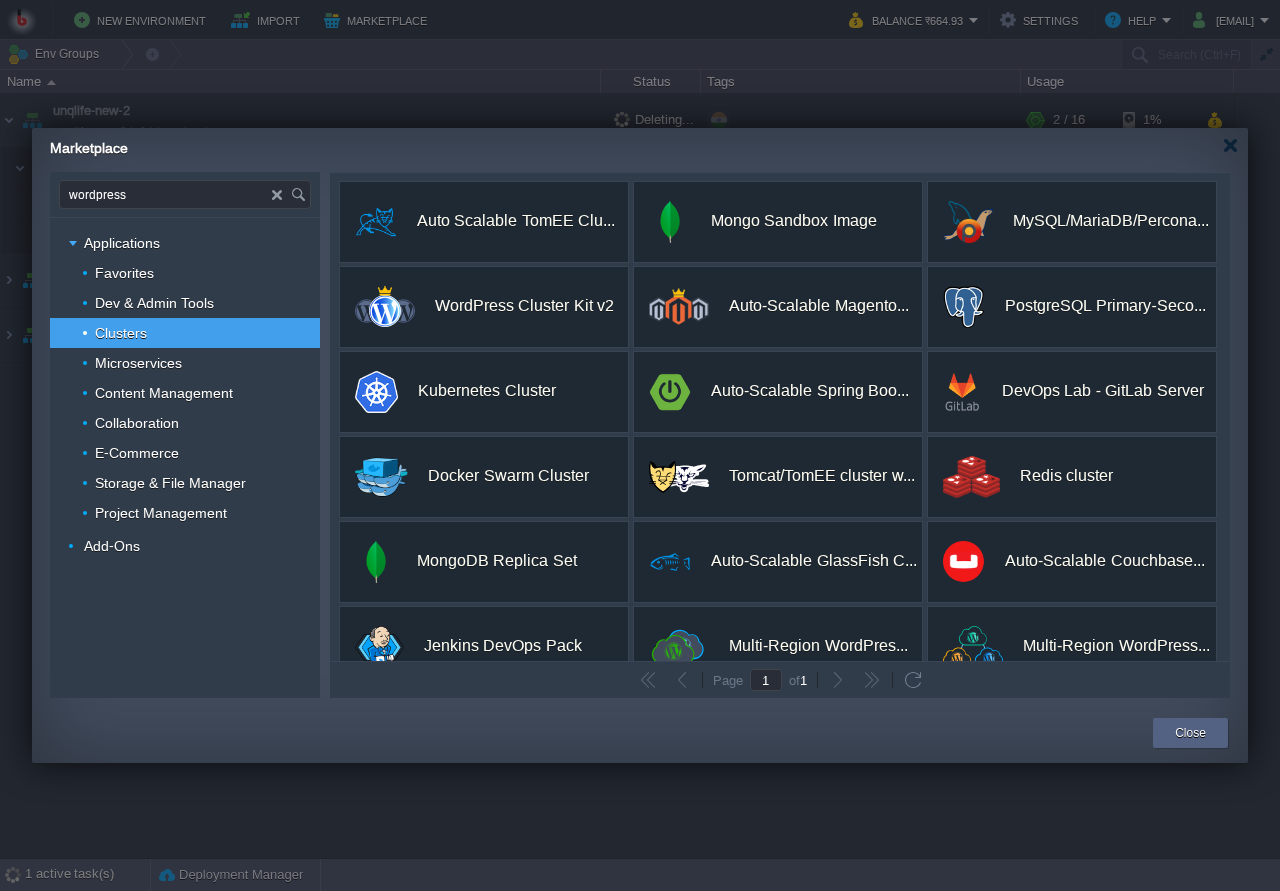 type on "wordpress" 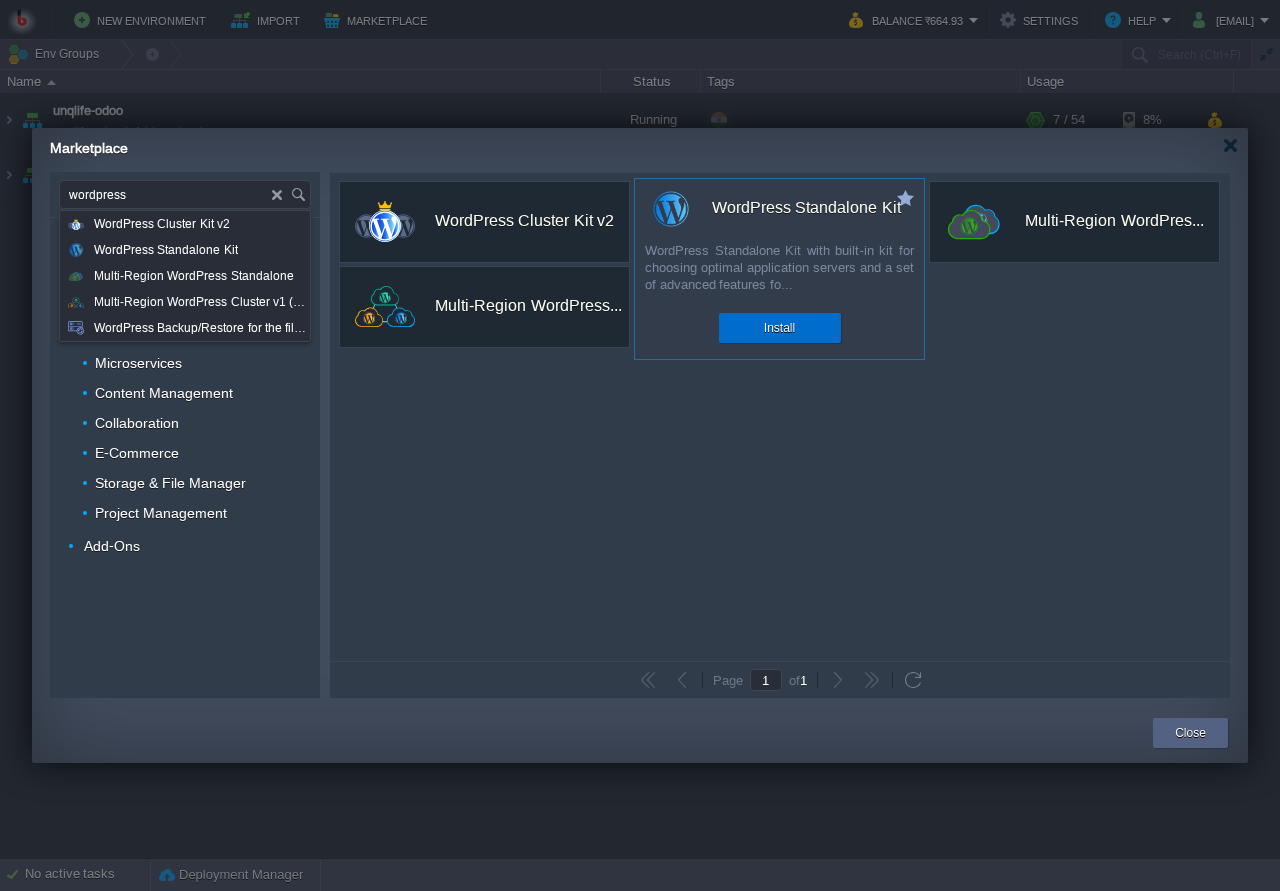 click on "Install" at bounding box center (779, 328) 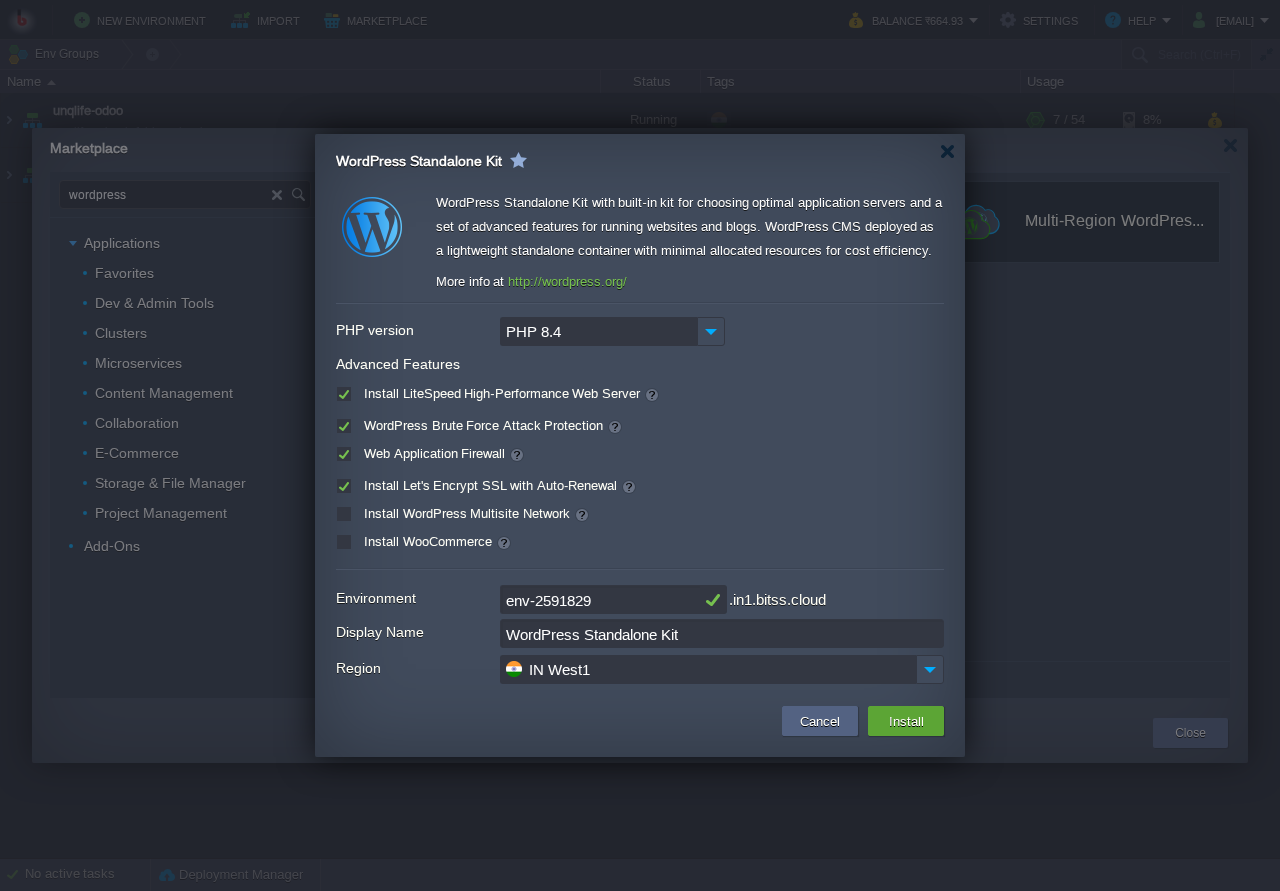 click on "Install Let's Encrypt SSL with Auto-Renewal" at bounding box center (498, 485) 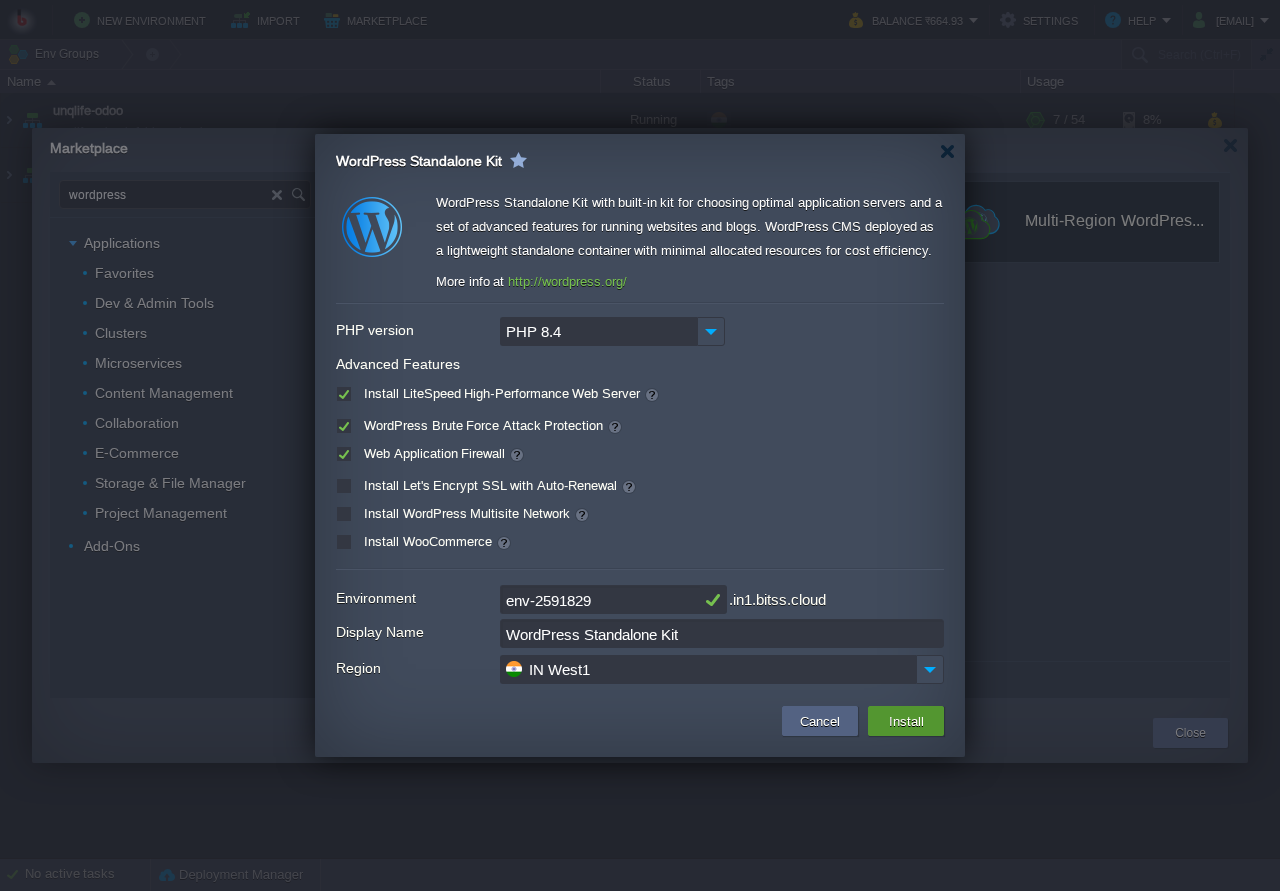 click on "Install" at bounding box center (906, 721) 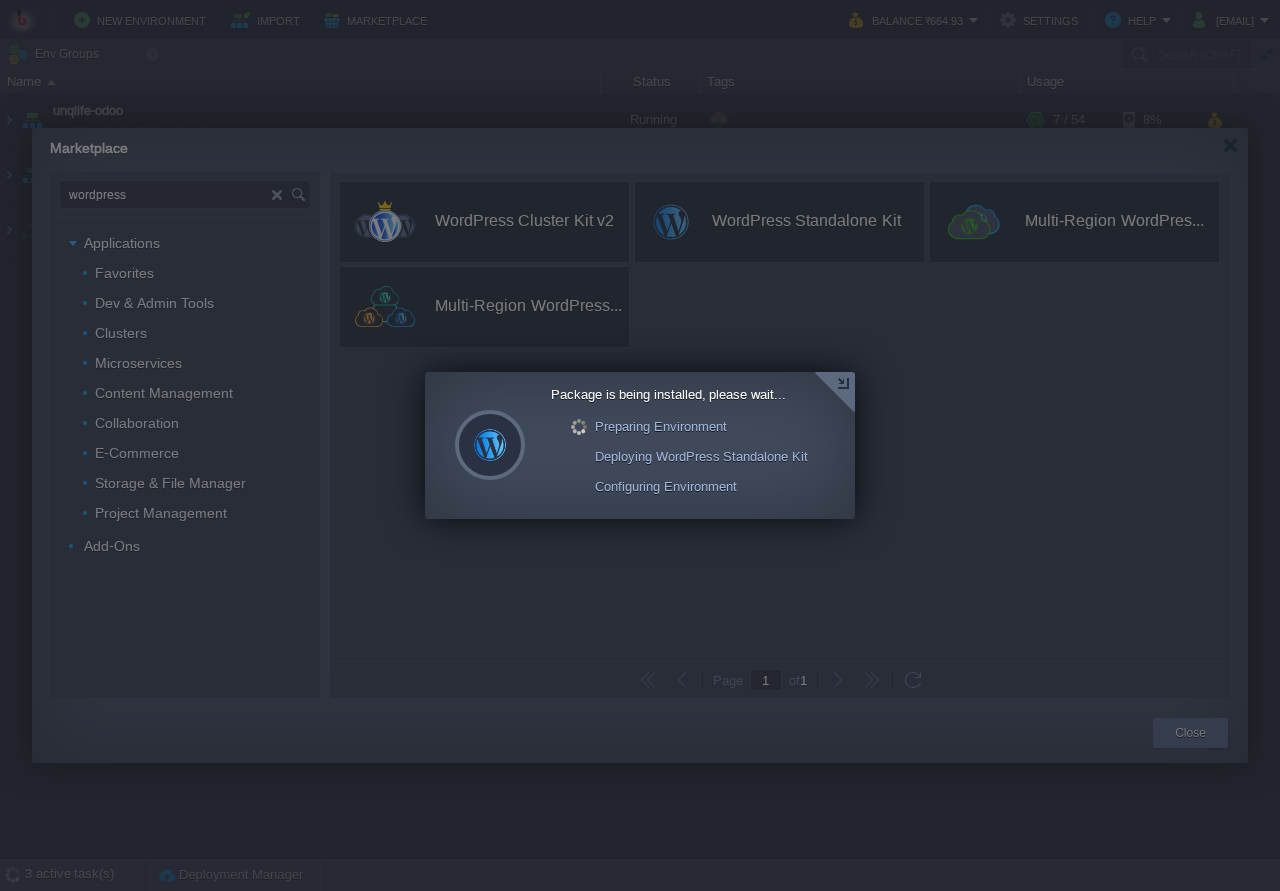 click at bounding box center (834, 392) 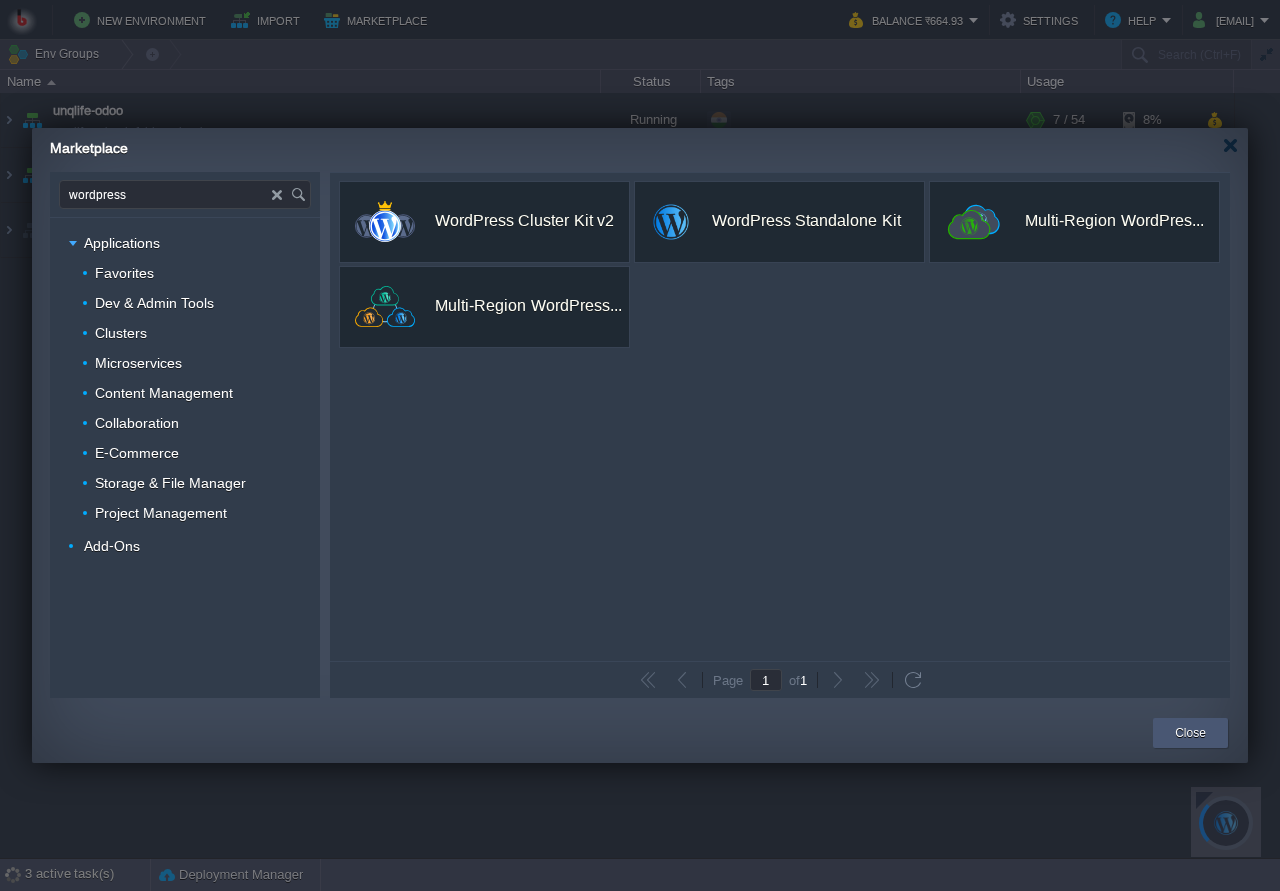 click on "Close" at bounding box center [1190, 733] 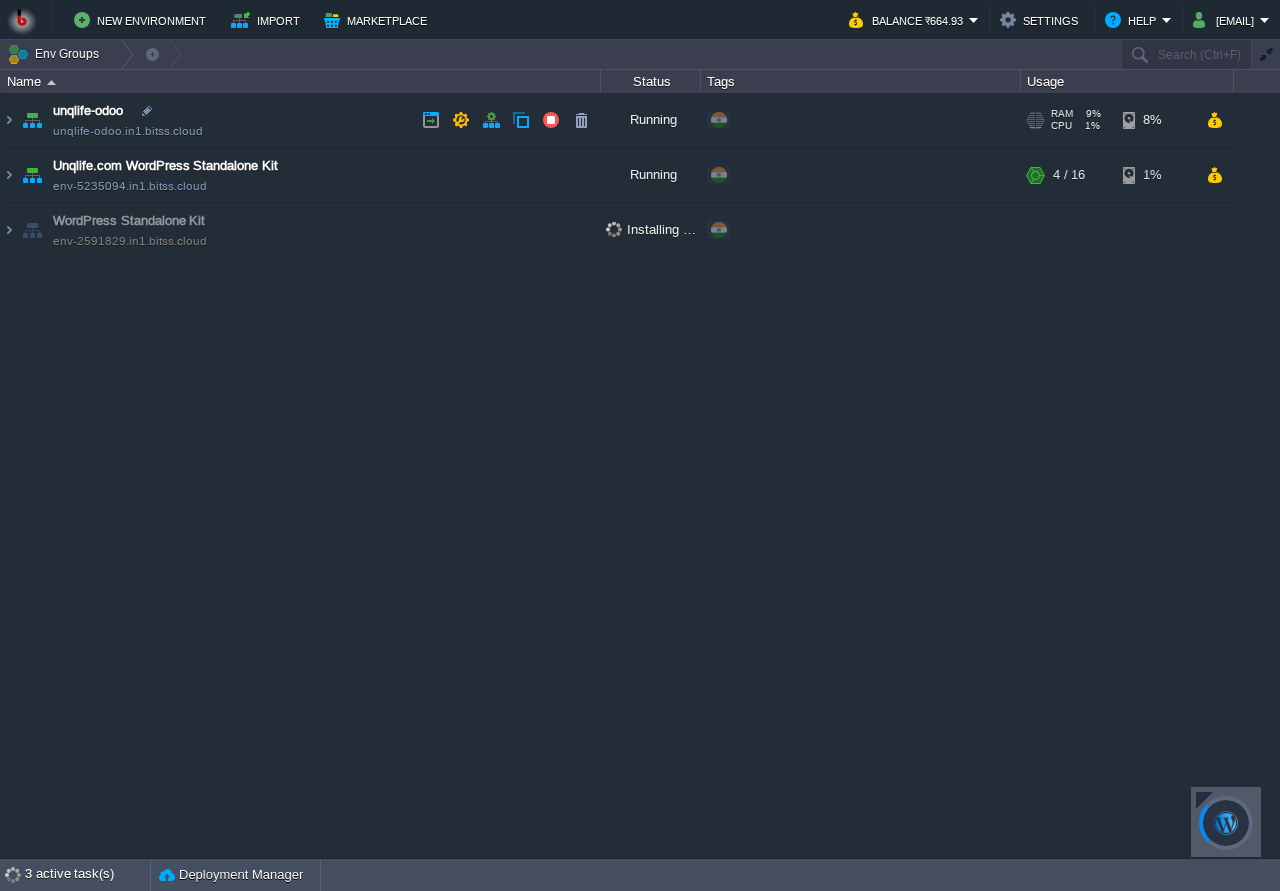 click on "unqlife-odoo unqlife-odoo.in1.bitss.cloud" at bounding box center [301, 120] 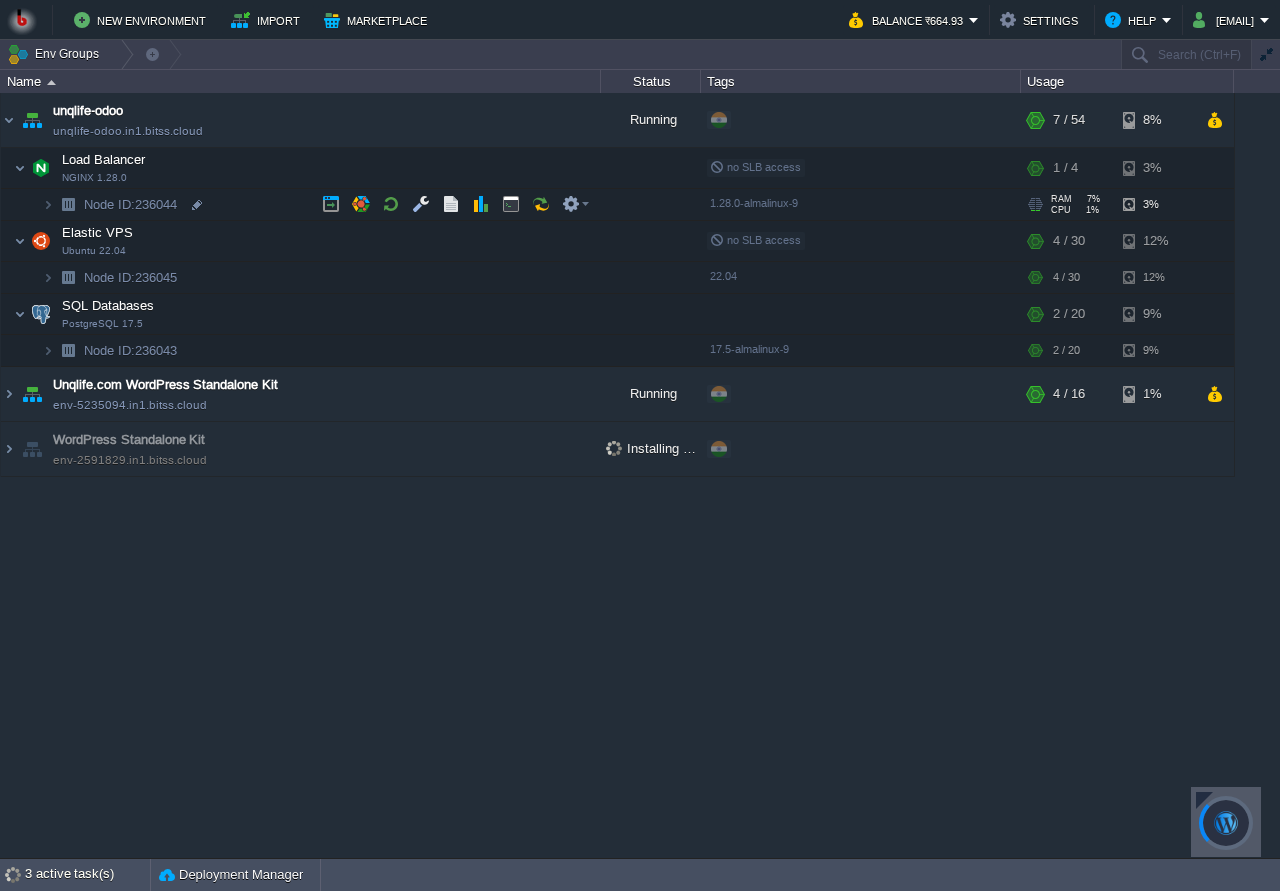 click on "Node ID:  236044" at bounding box center (301, 205) 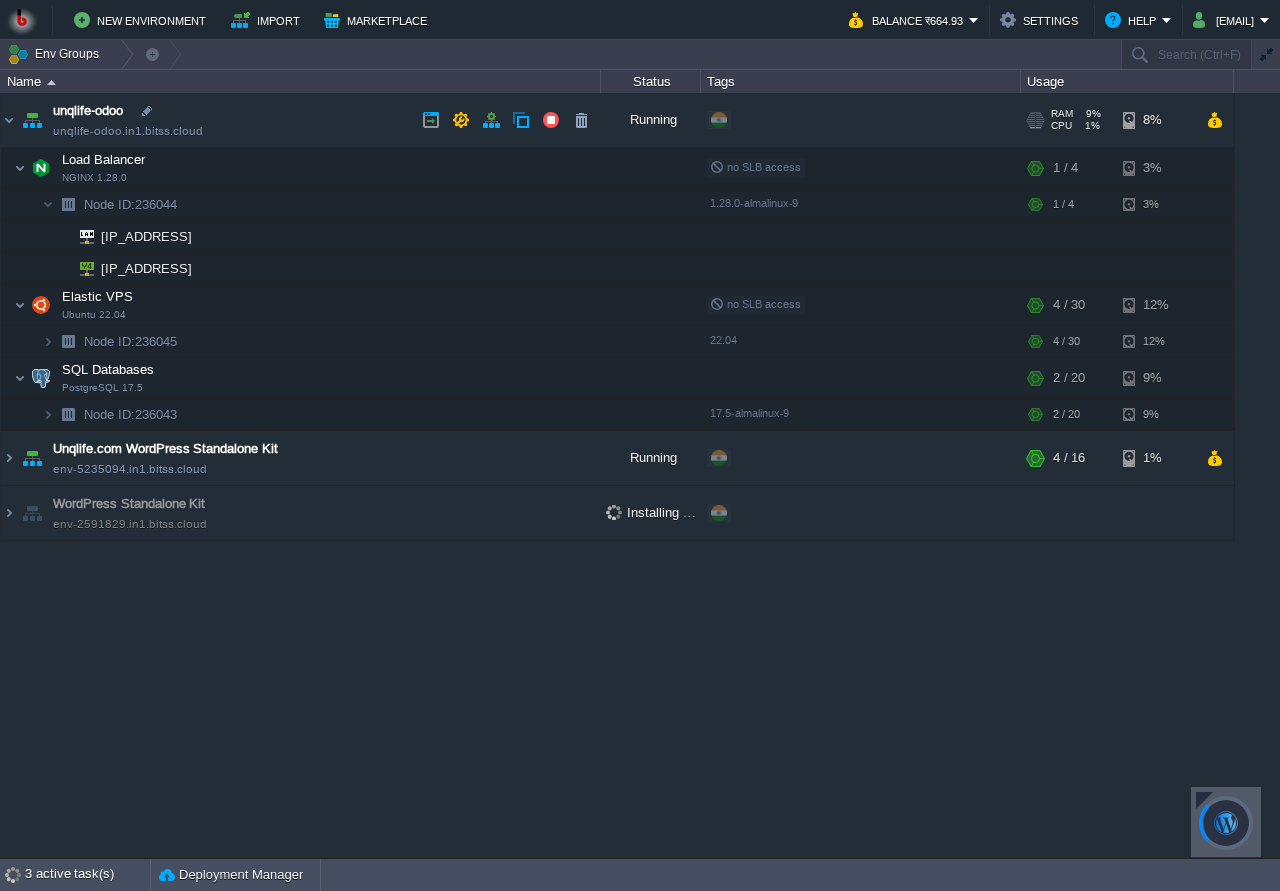 click on "unqlife-odoo unqlife-odoo.in1.bitss.cloud" at bounding box center (301, 120) 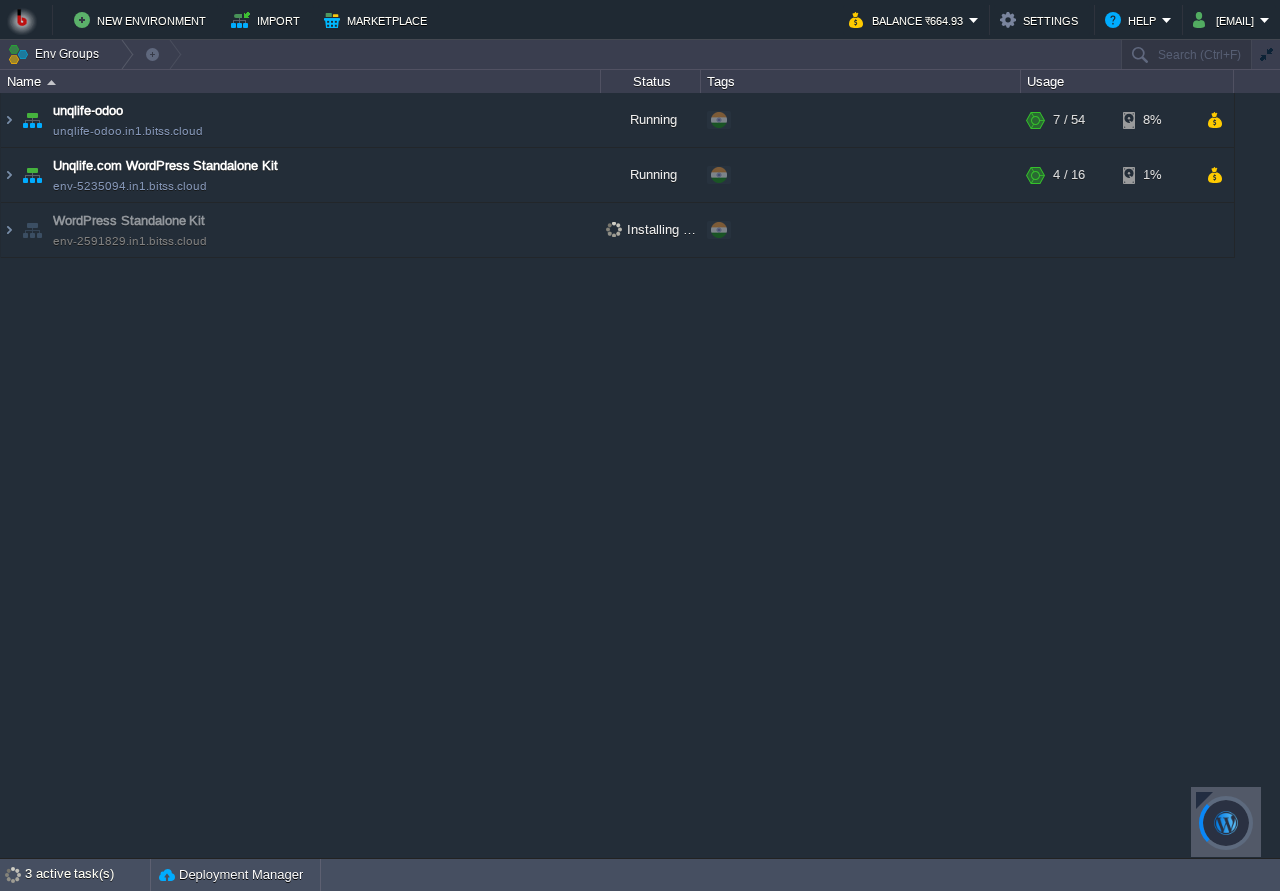 click on "WordPress Standalone Kit env-2591829.in1.bitss.cloud" at bounding box center (301, 230) 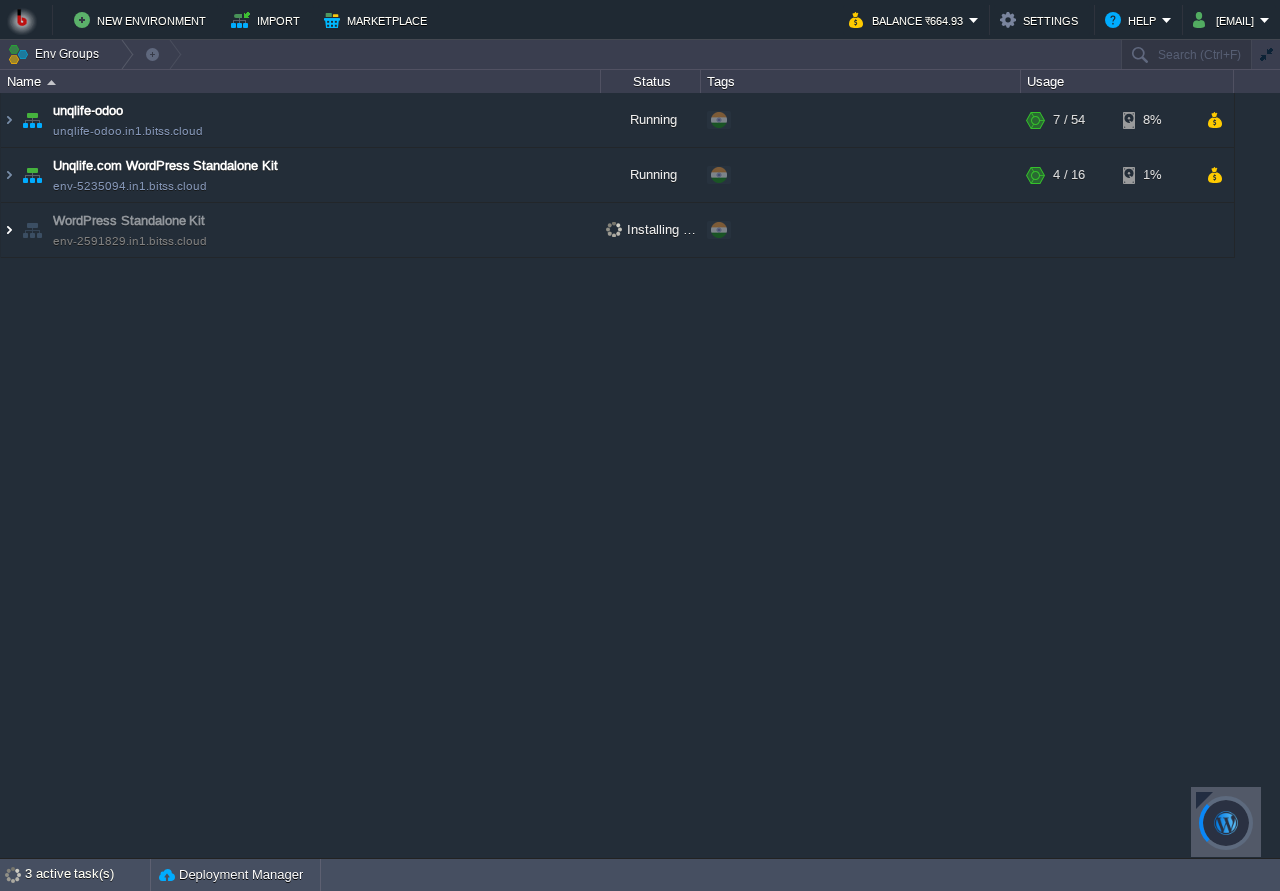 click at bounding box center [9, 230] 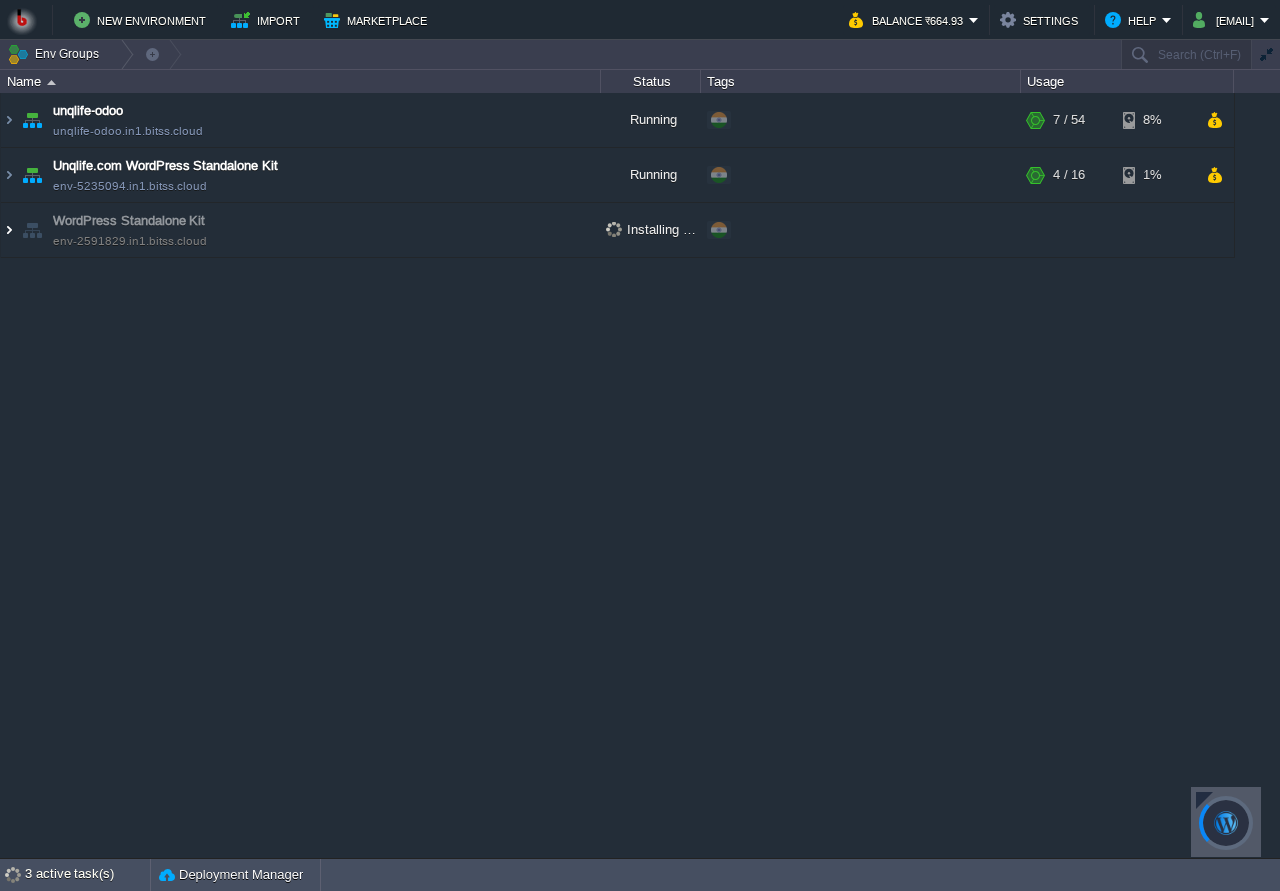 click at bounding box center (9, 230) 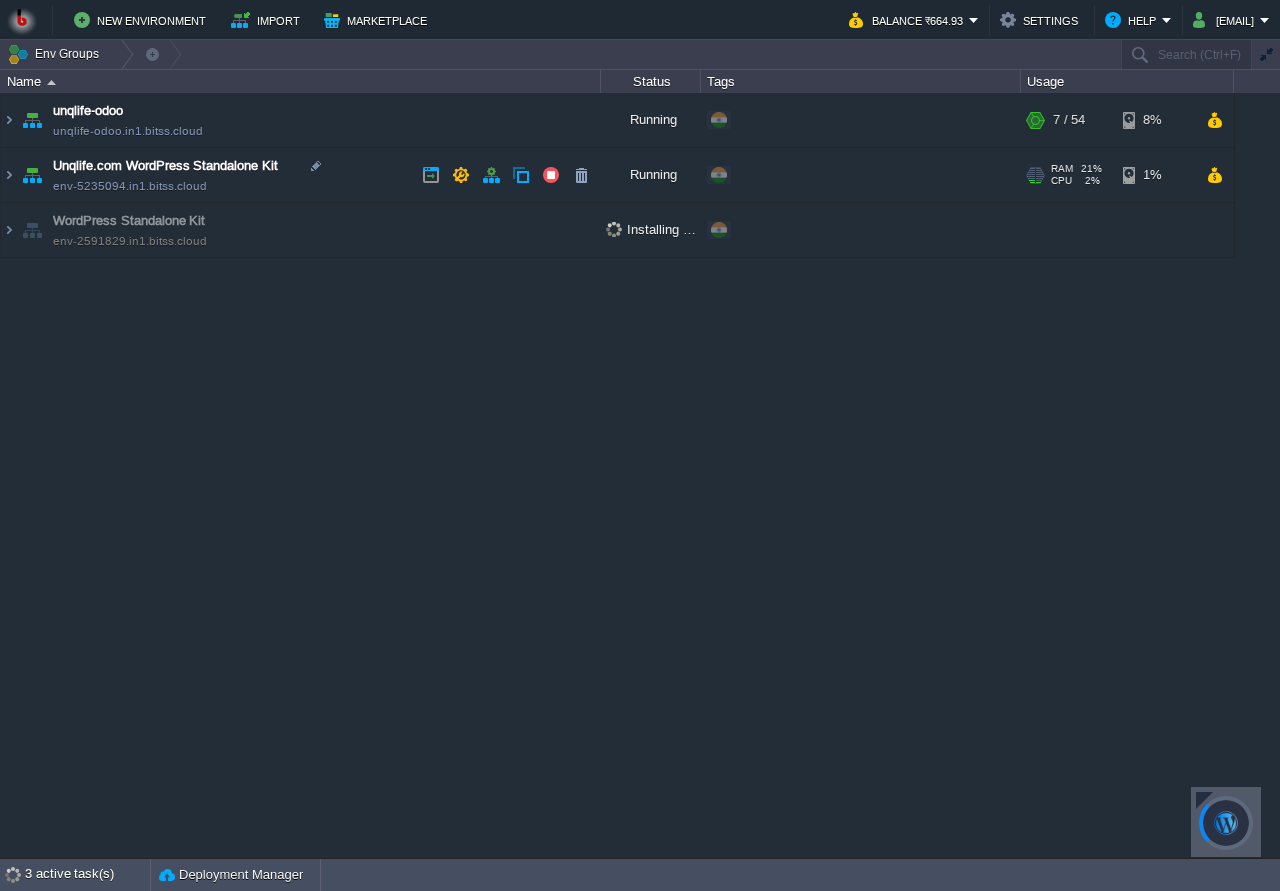 click on "Unqlife.com WordPress Standalone Kit env-5235094.in1.bitss.cloud" at bounding box center (301, 175) 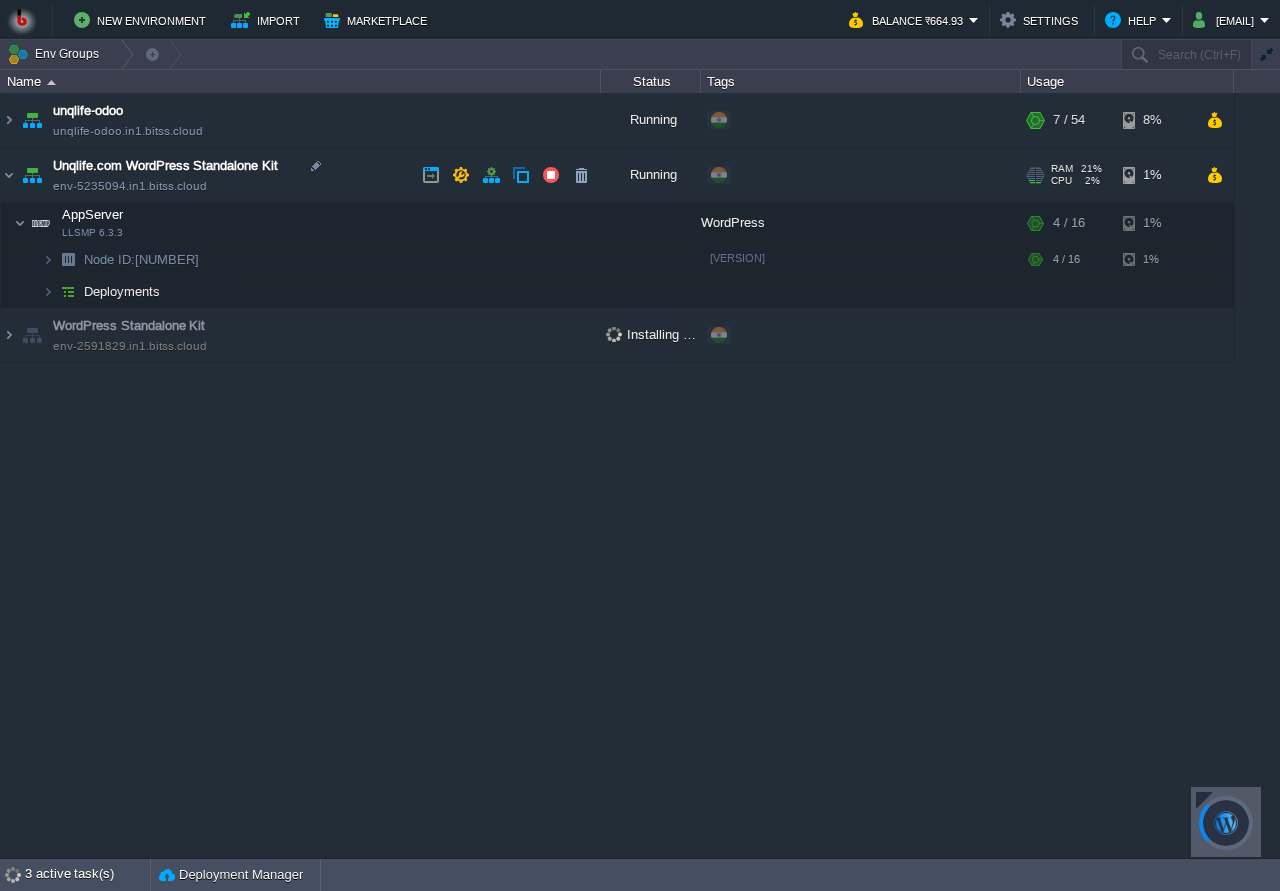 click on "Unqlife.com WordPress Standalone Kit env-5235094.in1.bitss.cloud" at bounding box center [301, 175] 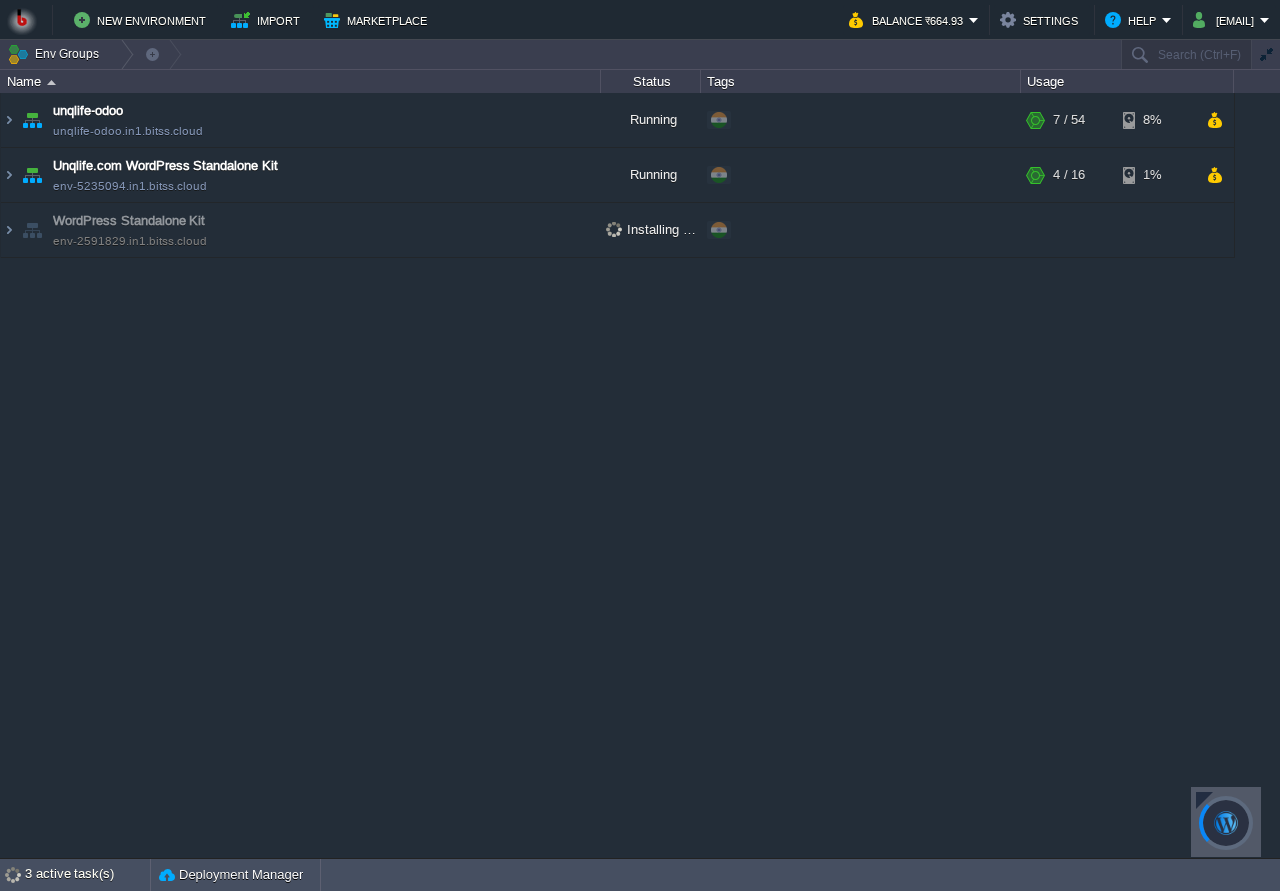 click at bounding box center (1204, 800) 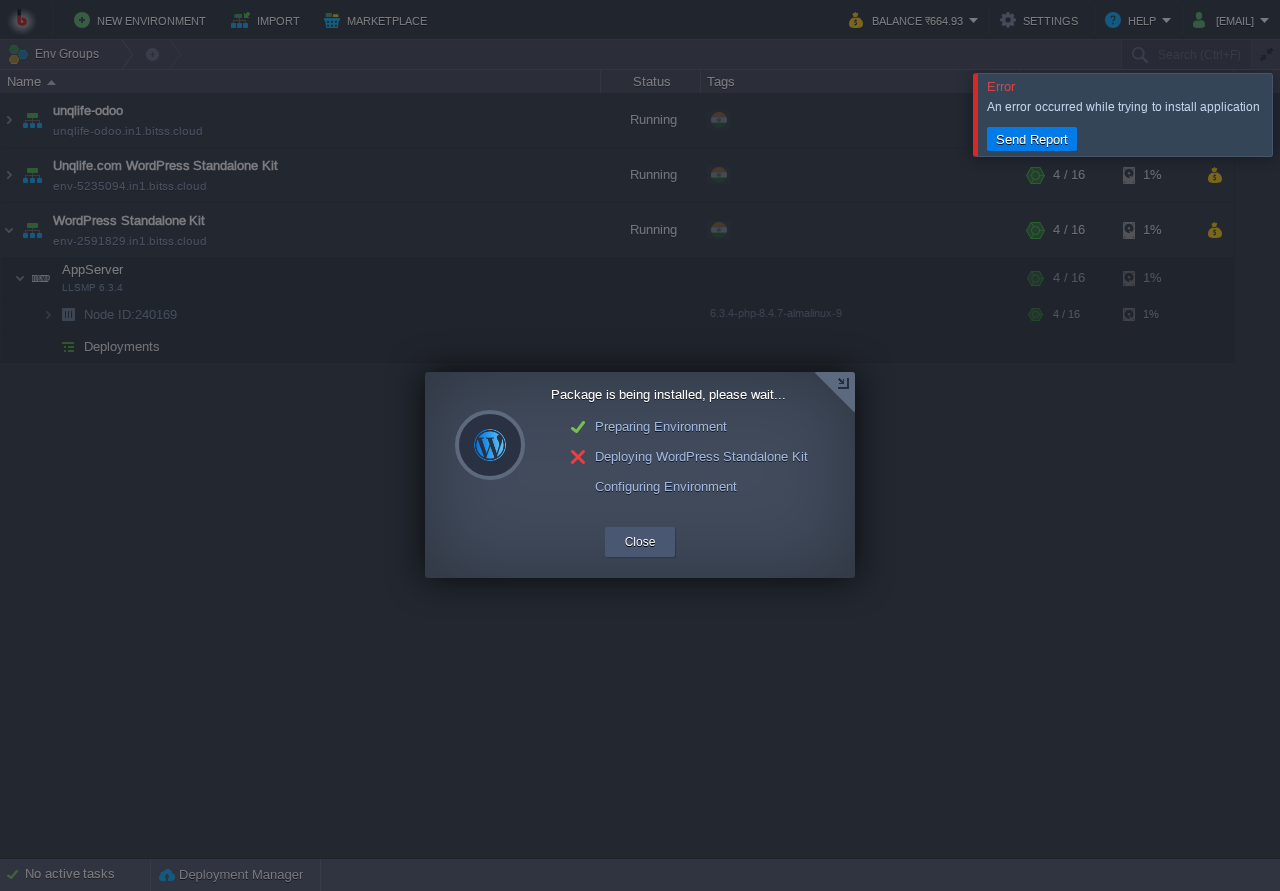 click on "Close" at bounding box center [640, 542] 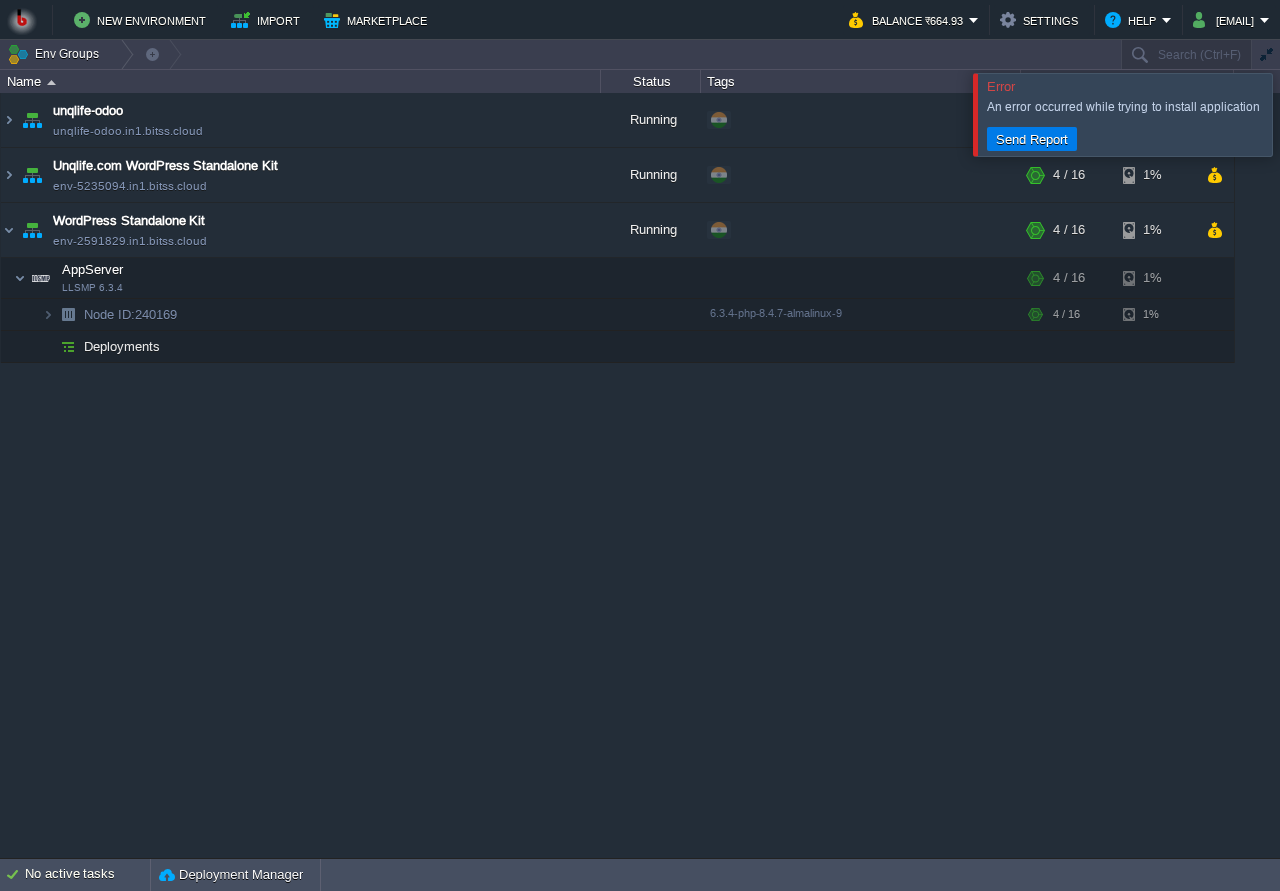 click at bounding box center [1304, 114] 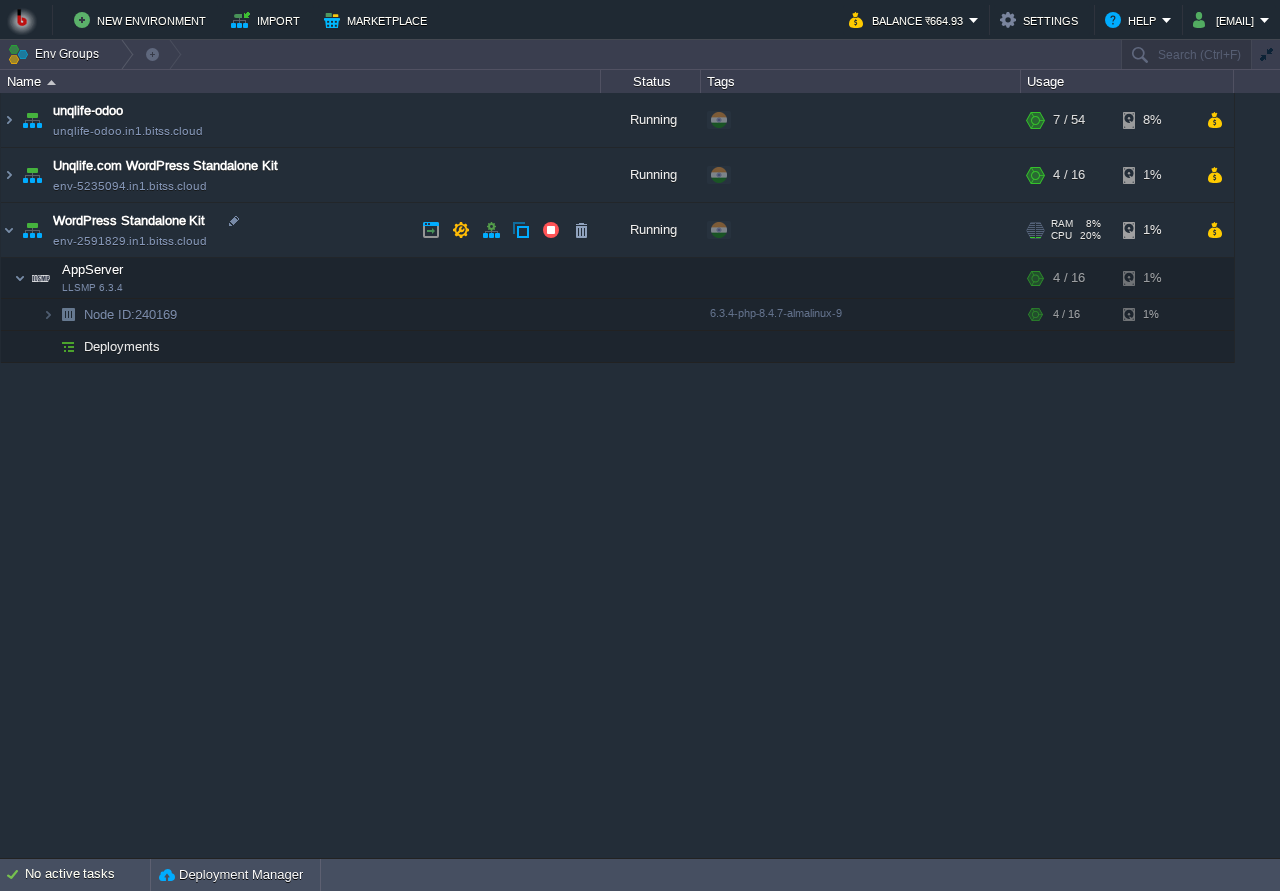 click on "WordPress Standalone Kit env-2591829.in1.bitss.cloud" at bounding box center (301, 230) 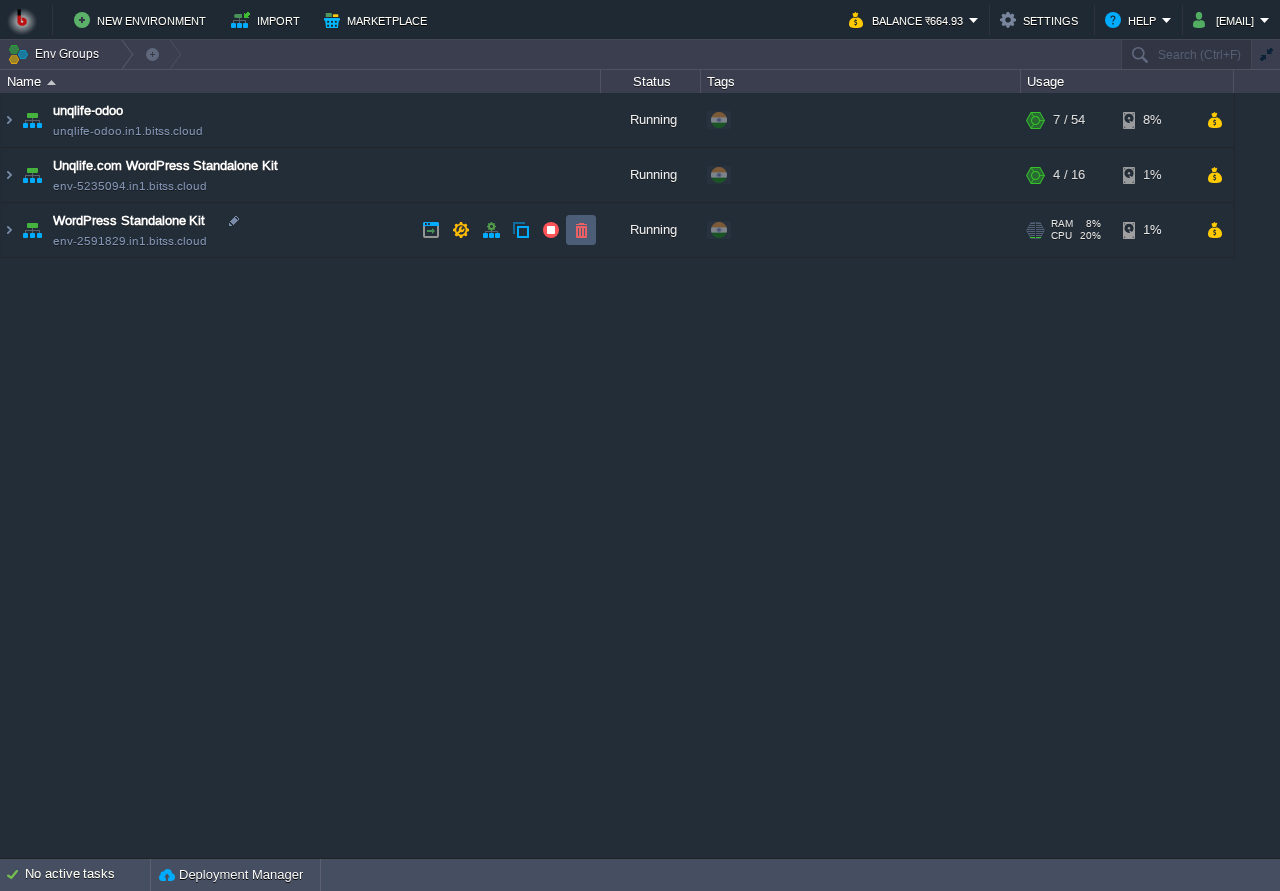 click at bounding box center [581, 230] 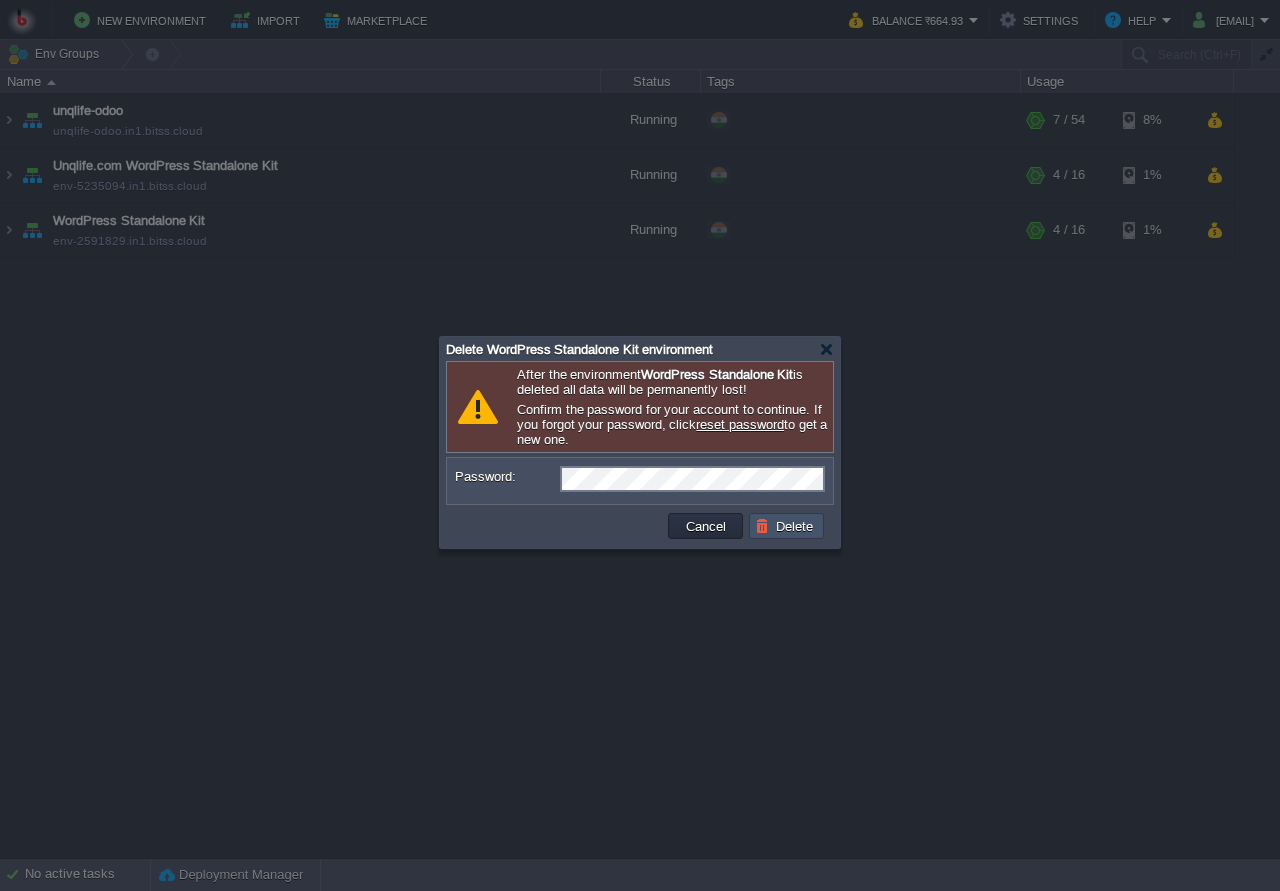 click on "Delete" at bounding box center [787, 526] 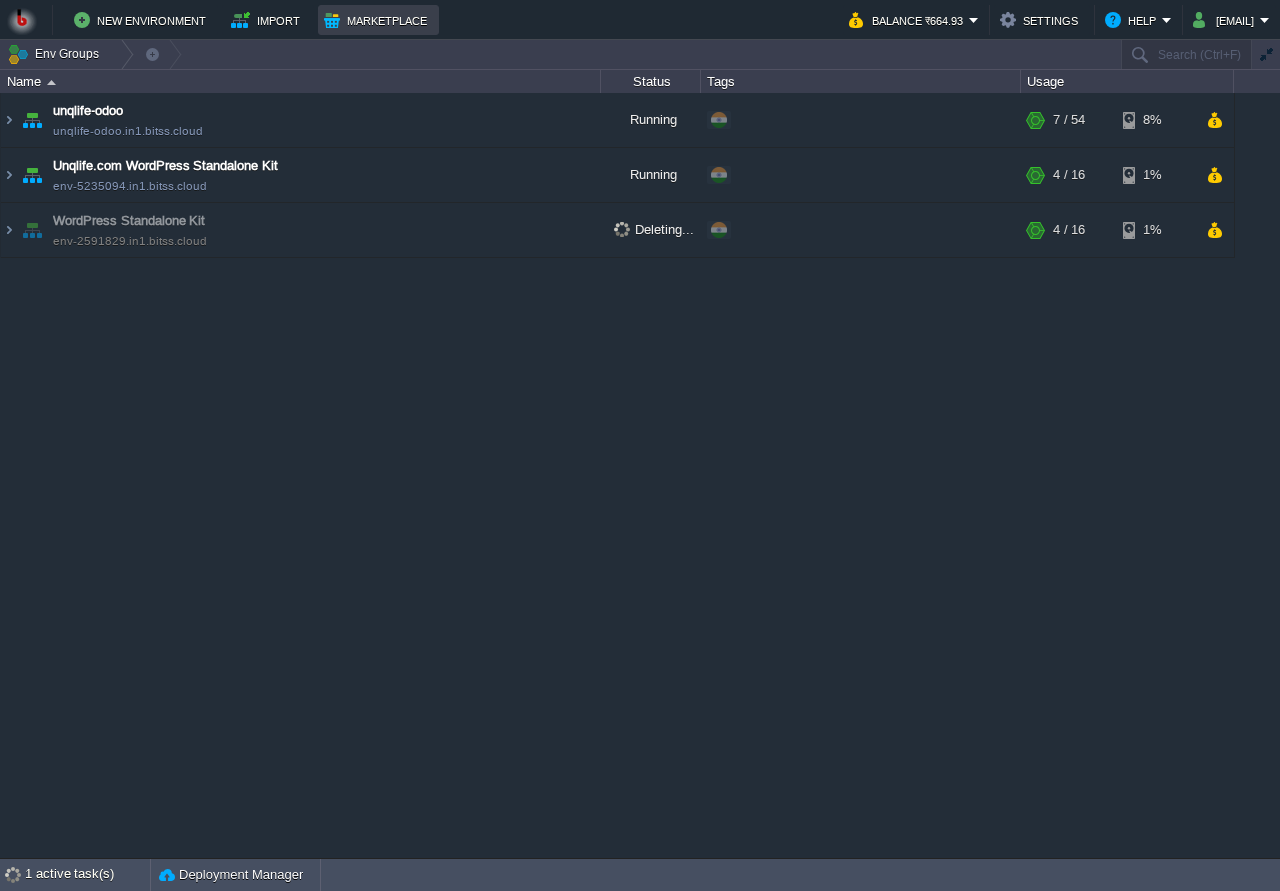 click on "Marketplace" at bounding box center (378, 20) 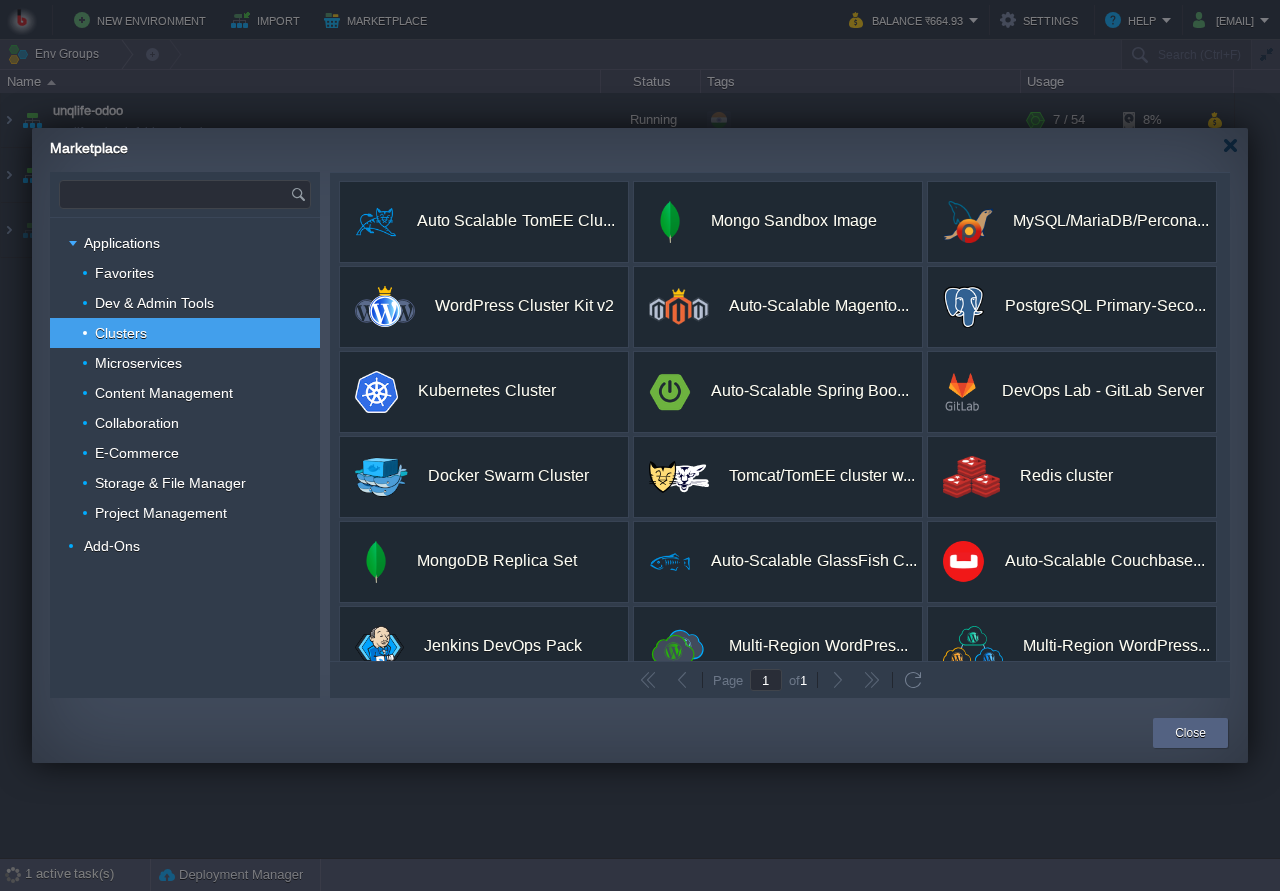 click at bounding box center [175, 194] 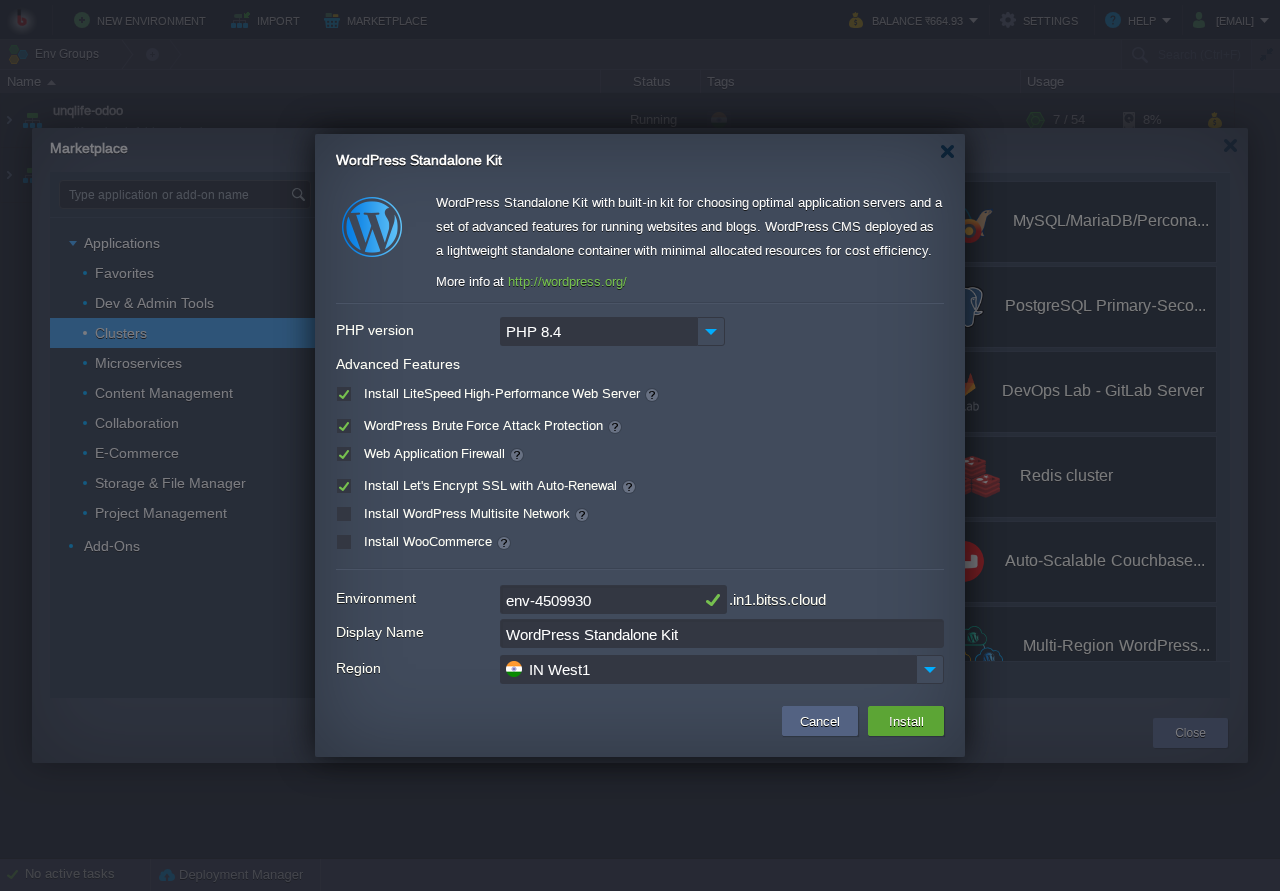 type on "Type application or add-on name" 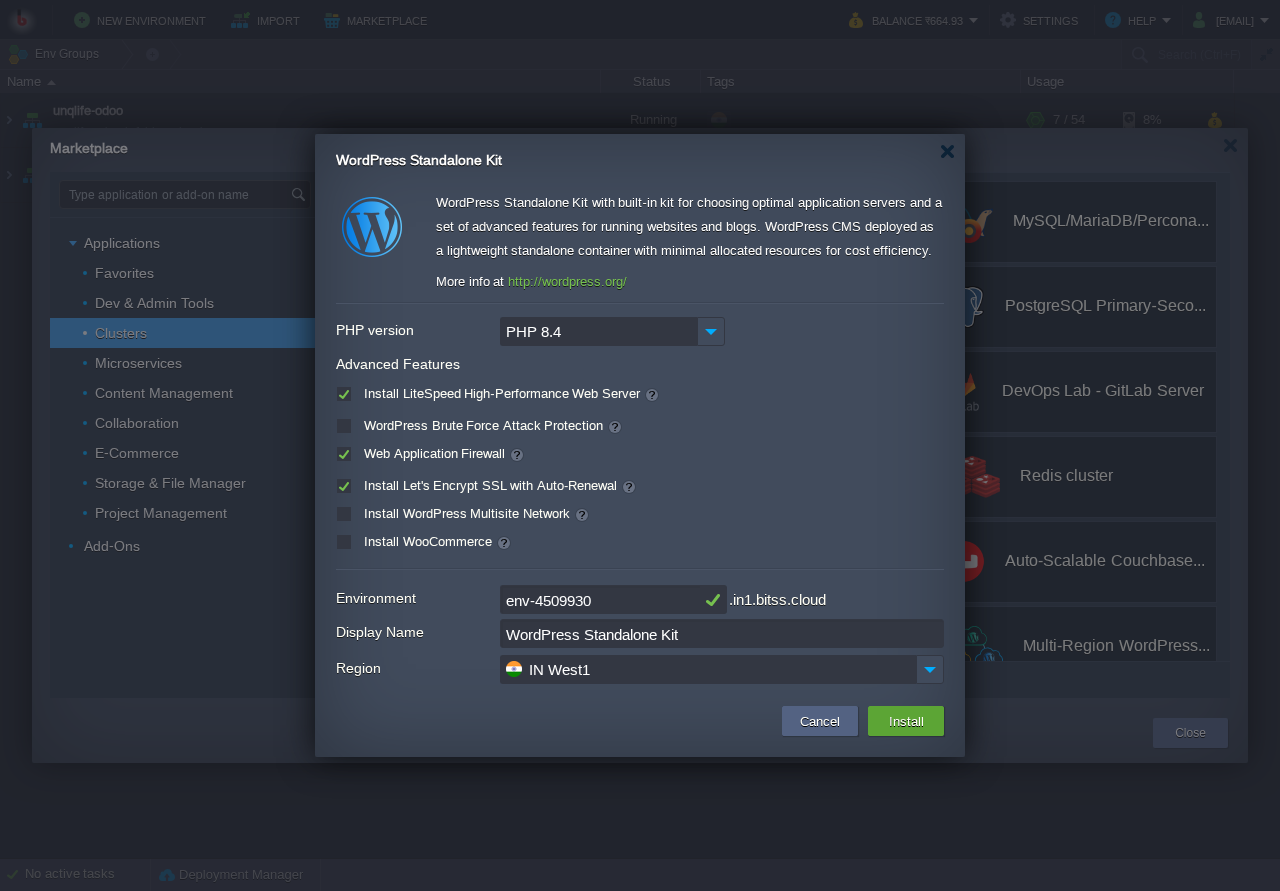 click on "Web Application Firewall" at bounding box center (640, 454) 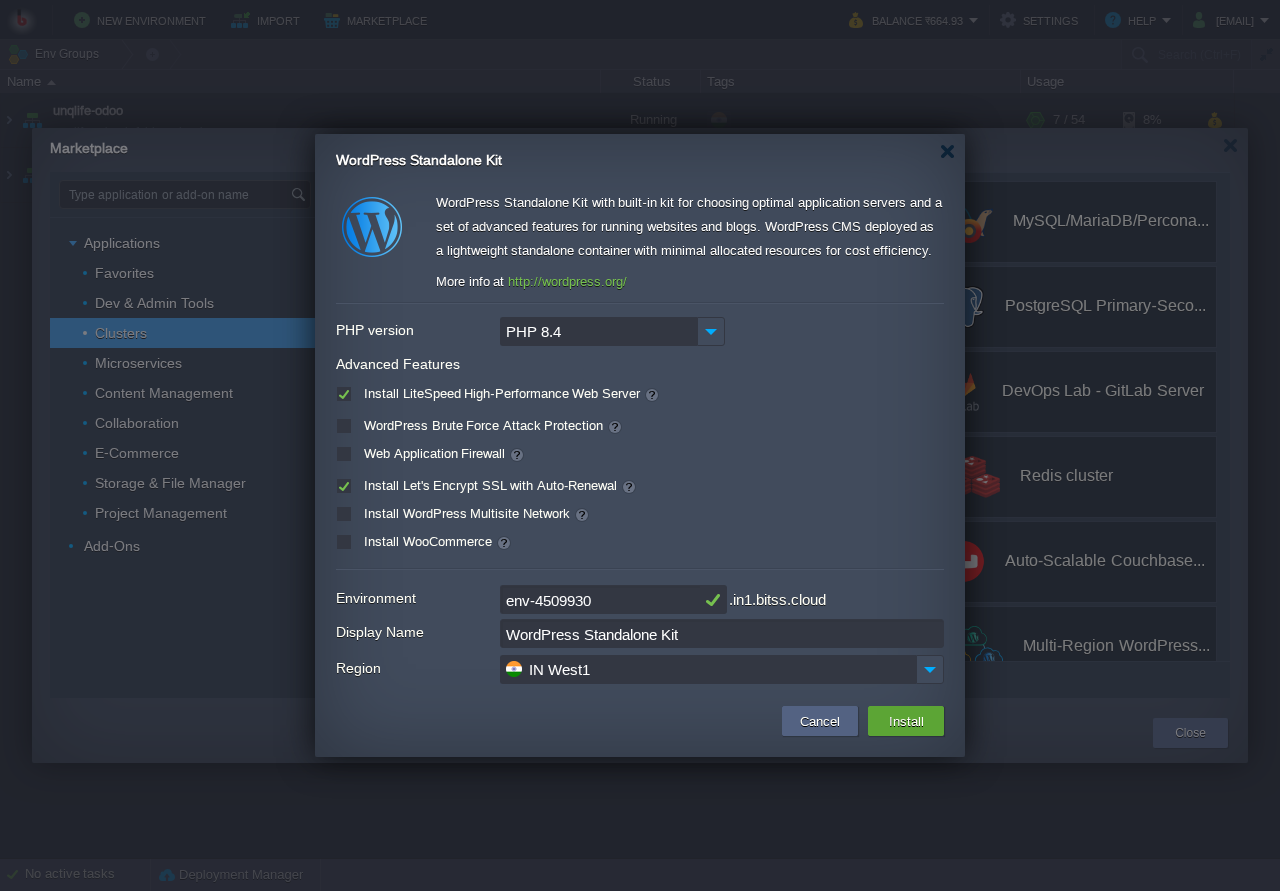 click on "Install Let's Encrypt SSL with Auto-Renewal" at bounding box center (498, 485) 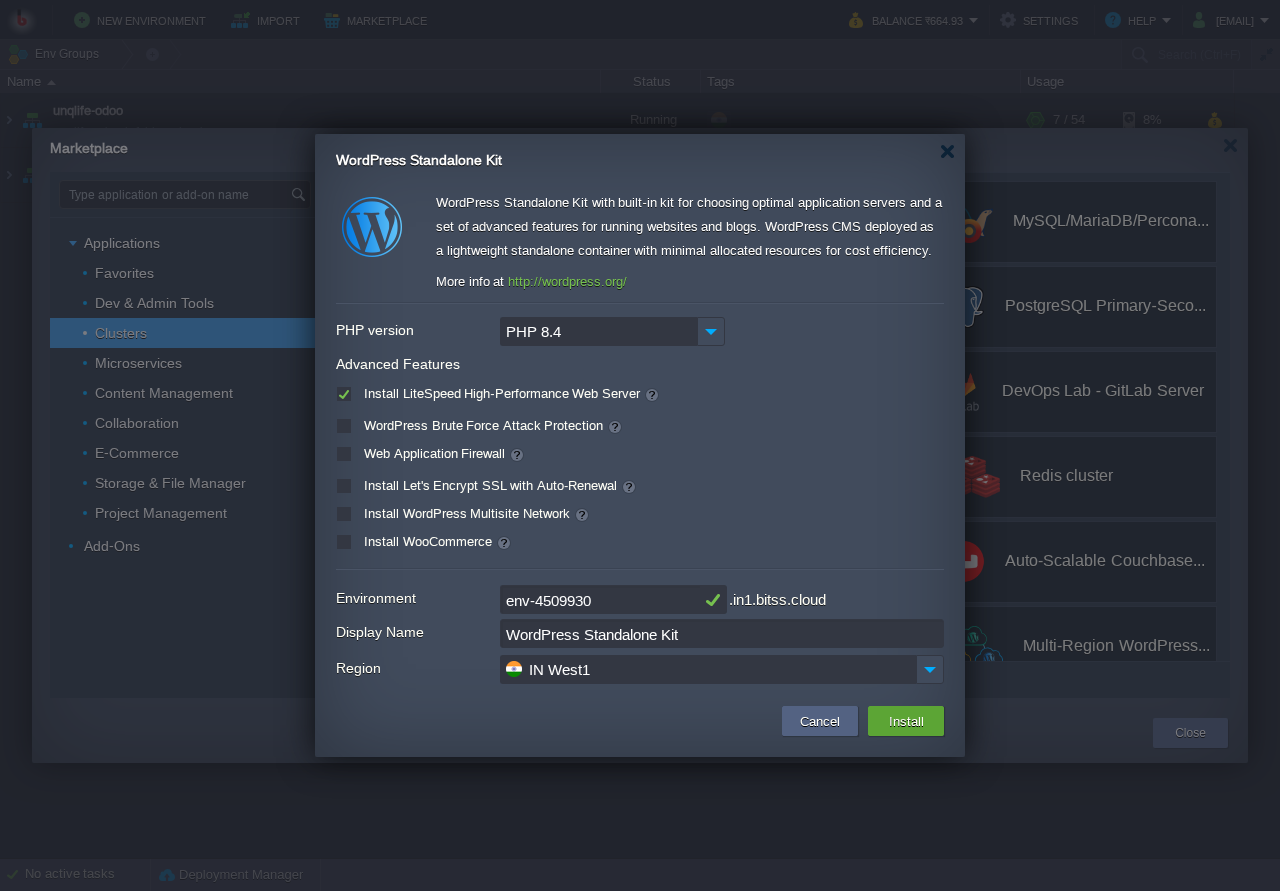 click on "Web Application Firewall" at bounding box center (640, 454) 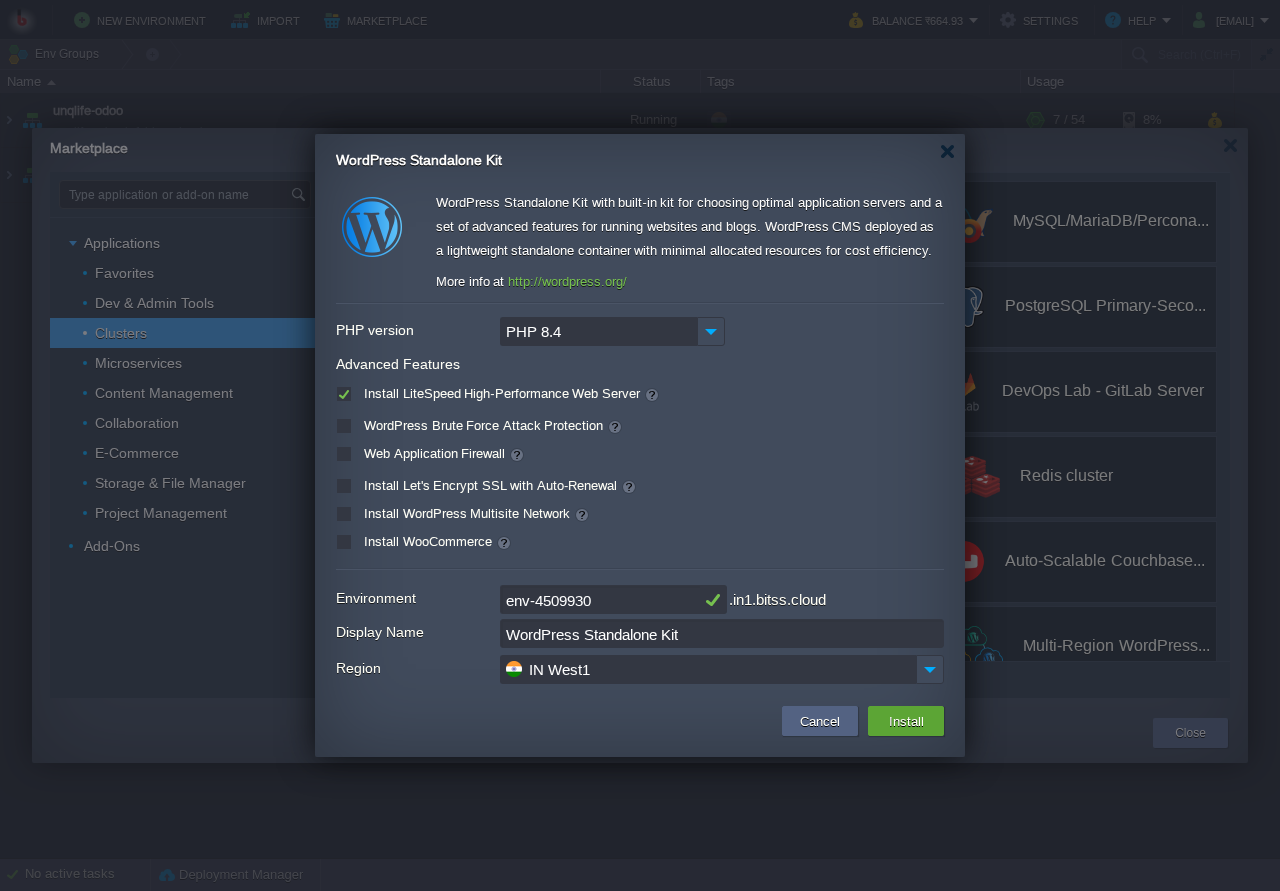 click on "Web Application Firewall" at bounding box center [640, 454] 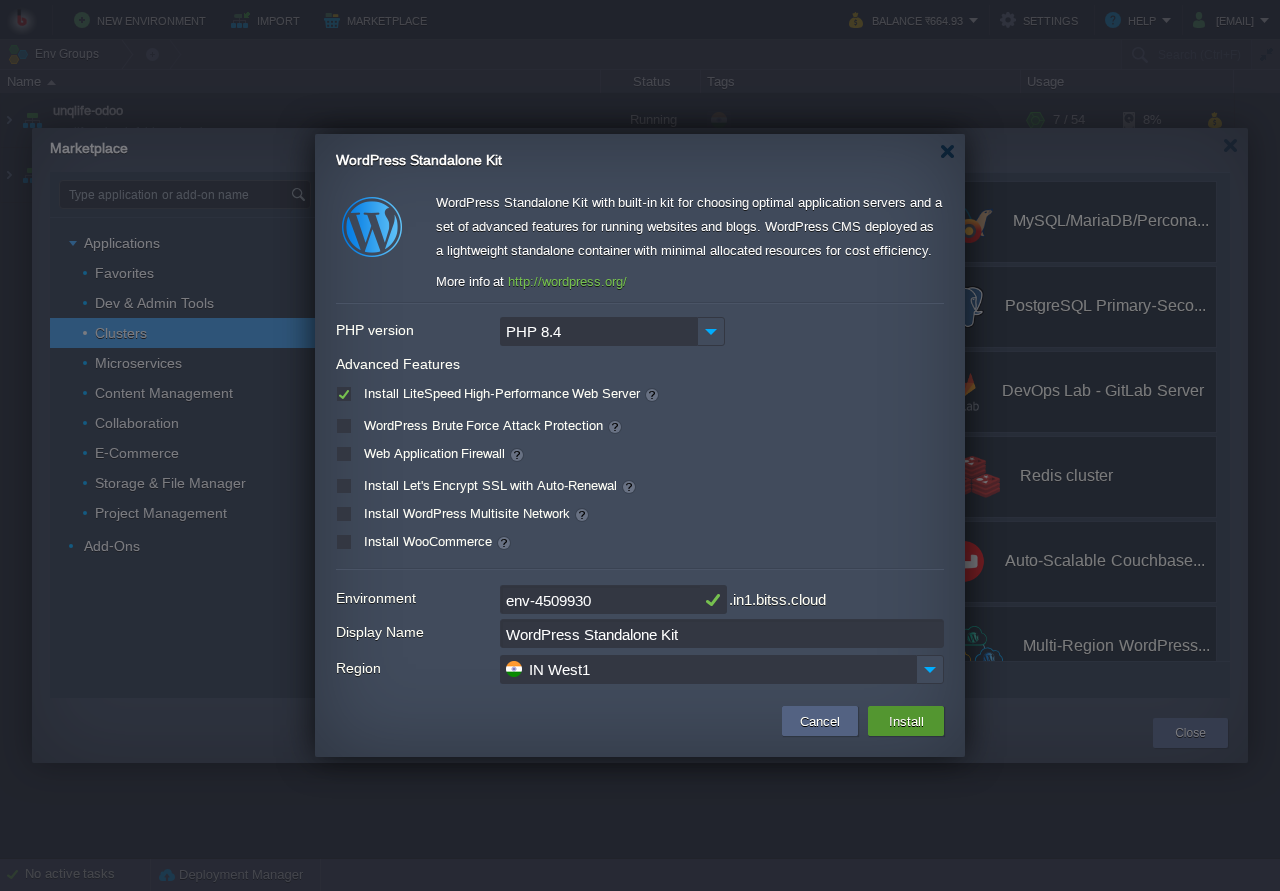 click on "Install" at bounding box center [906, 721] 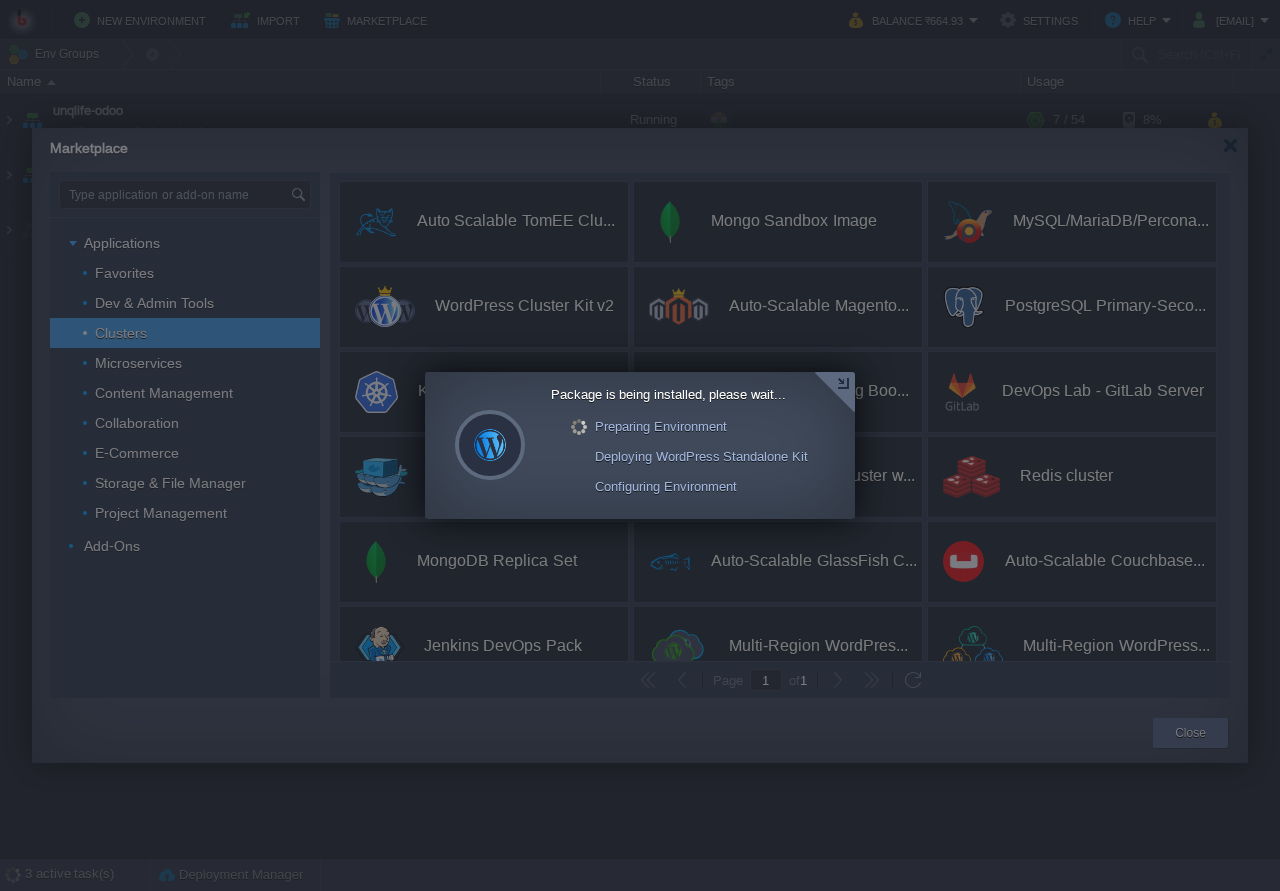 click at bounding box center [834, 392] 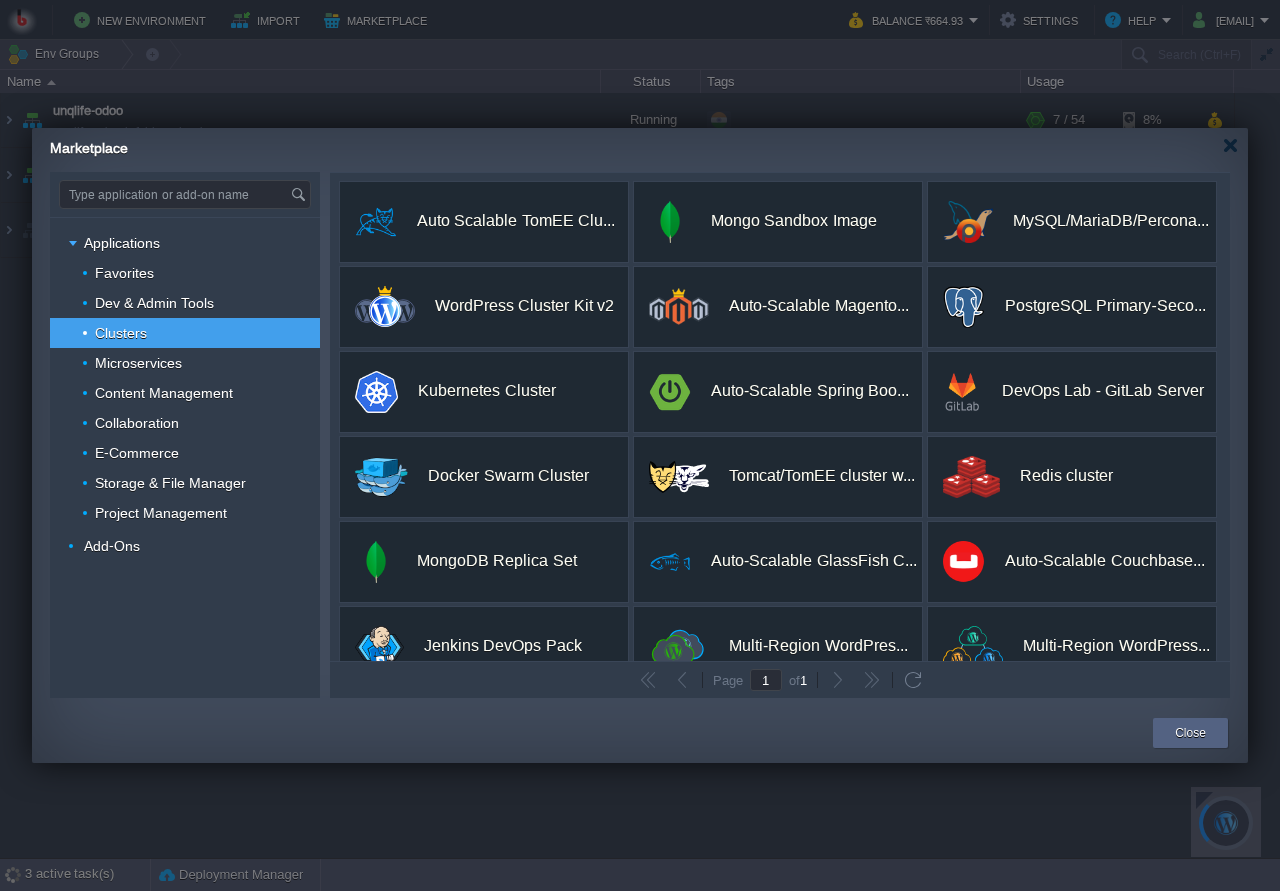 click on "Close" at bounding box center (1190, 733) 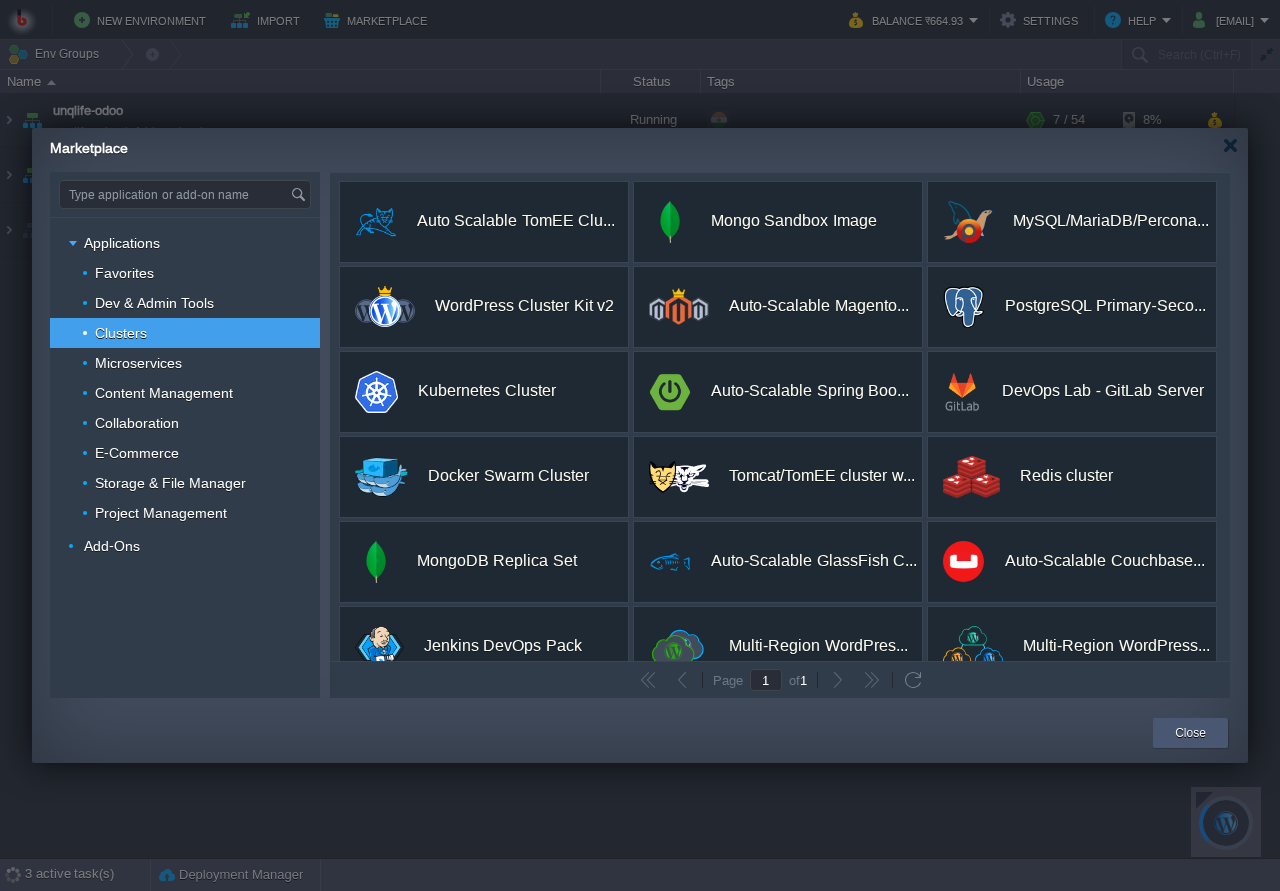 click on "Close" at bounding box center (1190, 733) 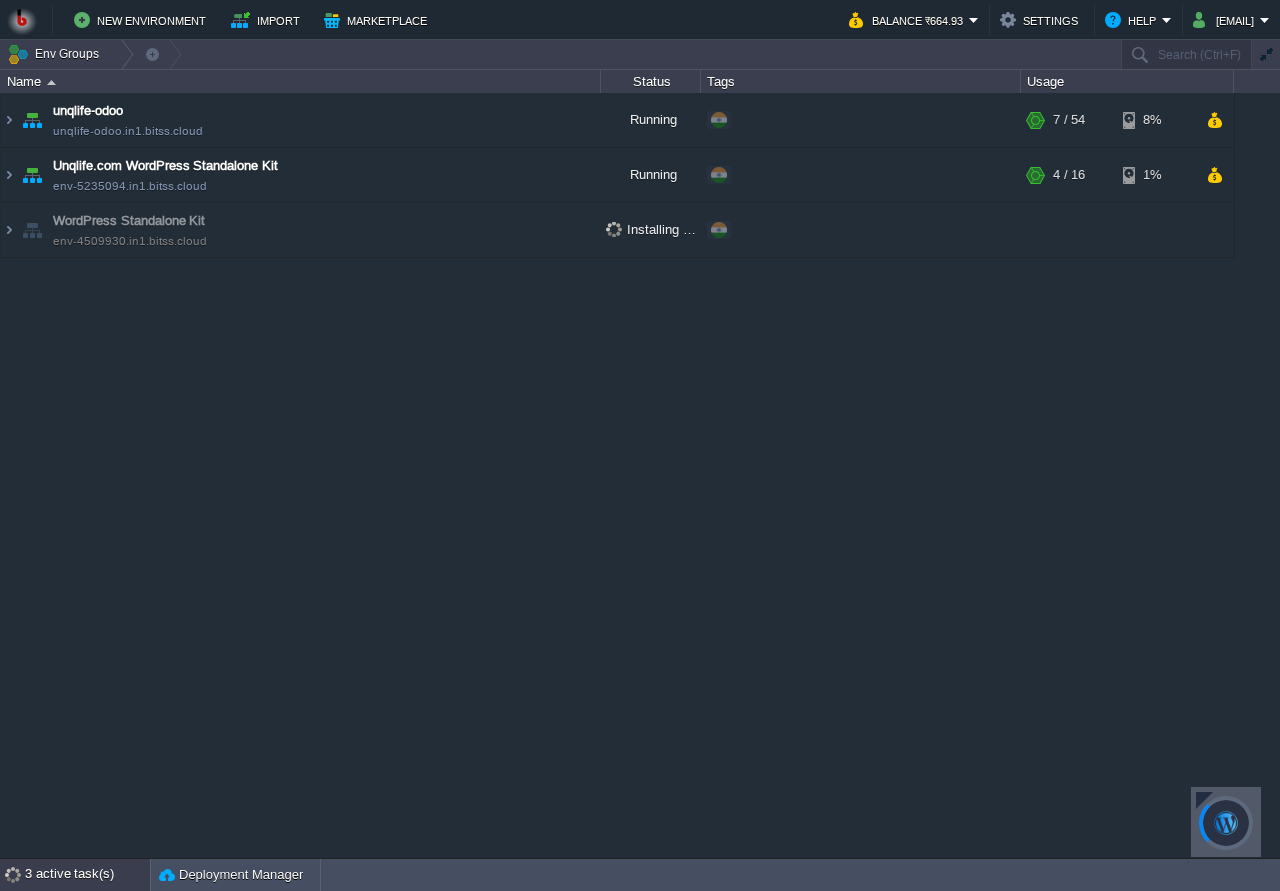 click on "3 active task(s)" at bounding box center [87, 875] 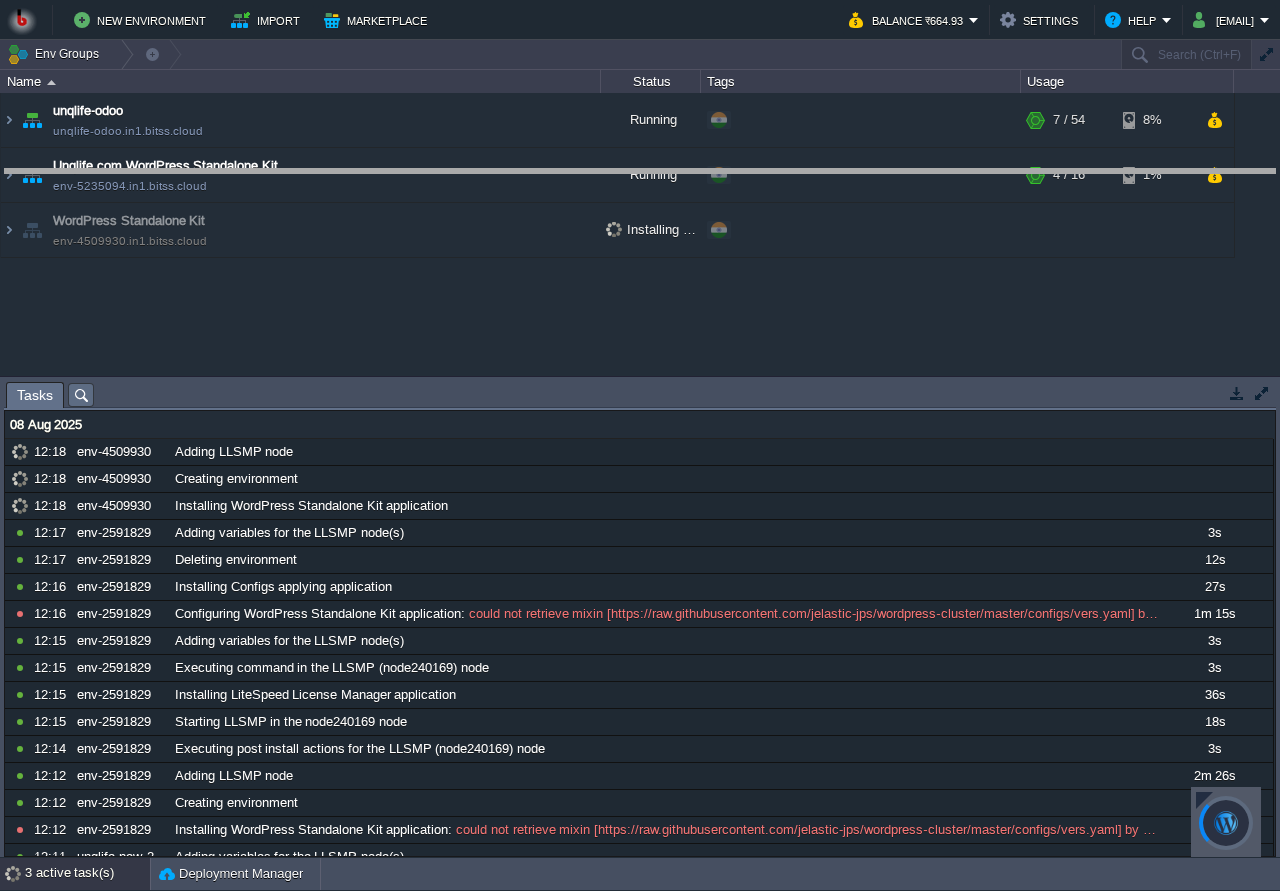 drag, startPoint x: 415, startPoint y: 395, endPoint x: 372, endPoint y: 184, distance: 215.33694 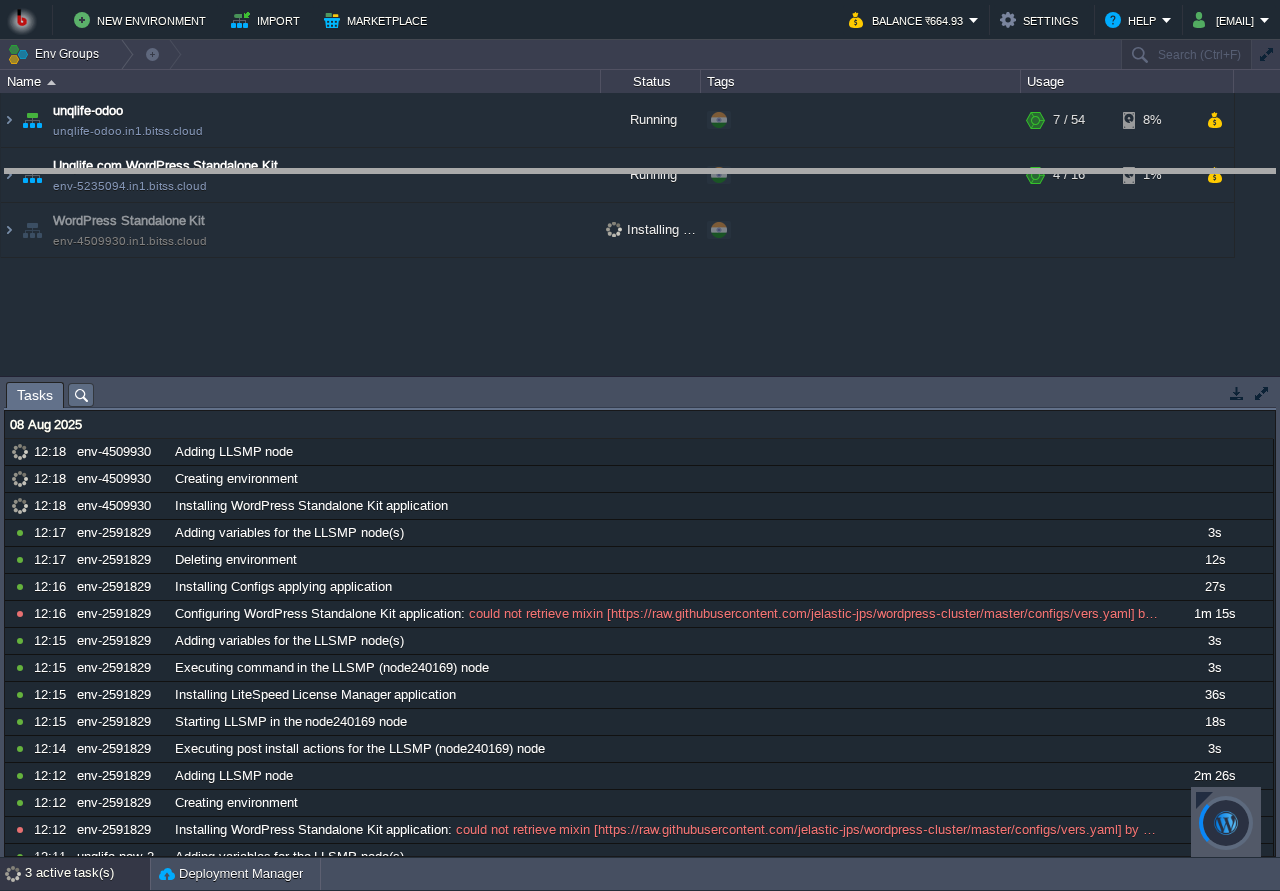 click on "New Environment Import Marketplace Bonus ₹0.00 Upgrade Account Balance ₹664.93 Settings Help [EMAIL]         Env Groups                     Search (Ctrl+F)         auto-gen Name Status Tags Usage unqlife-odoo unqlife-odoo.in1.bitss.cloud Running                                 + Add to Env Group                                                                                                                                                            RAM                 9%                                         CPU                 1%                             7 / 54                    8%       Load Balancer NGINX 1.28.0                                                         no SLB access                                                                                                                                                                                   RAM                 7%                                         CPU                 1%" at bounding box center [640, 445] 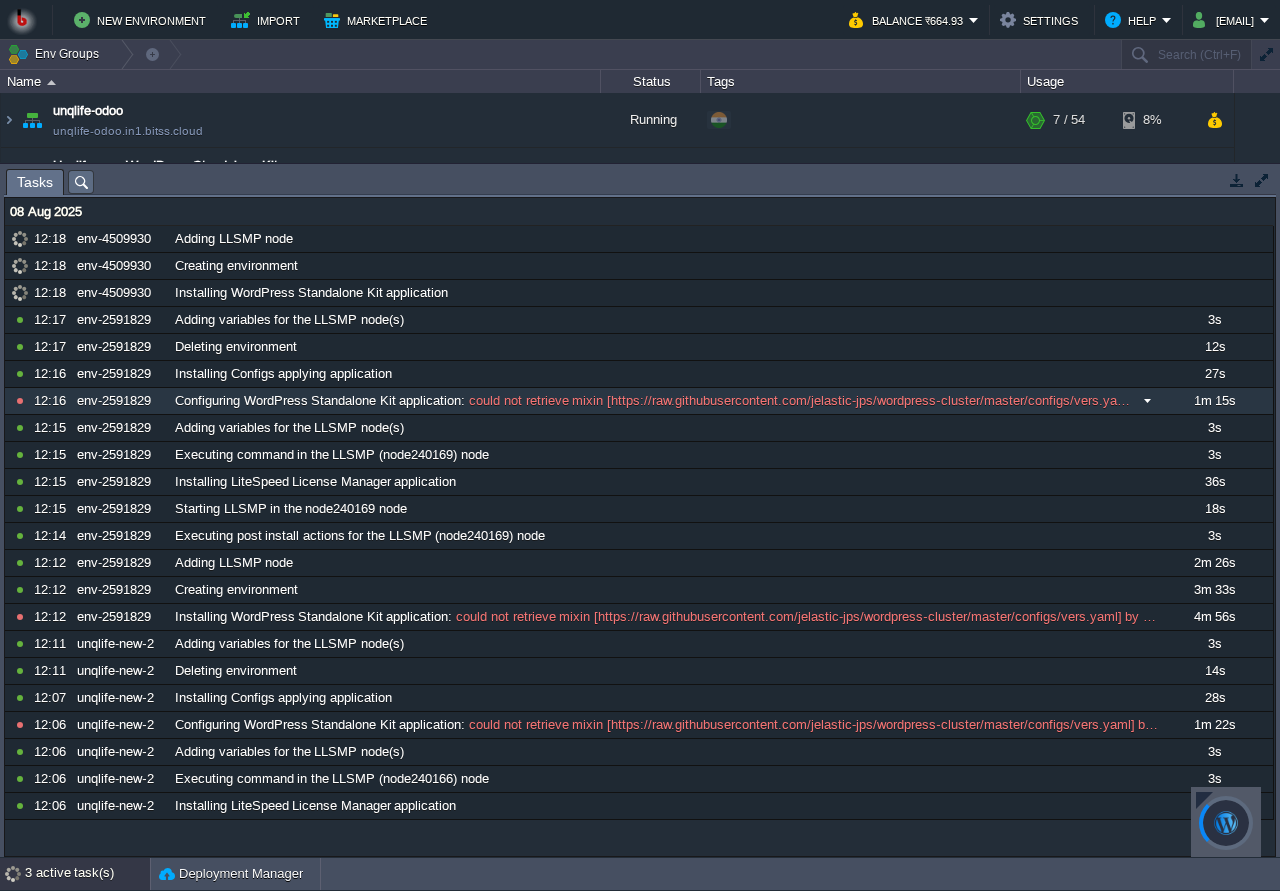 click on "could not retrieve mixin [https://raw.githubusercontent.com/jelastic-jps/wordpress-cluster/master/configs/vers.yaml] by URL" at bounding box center [799, 401] 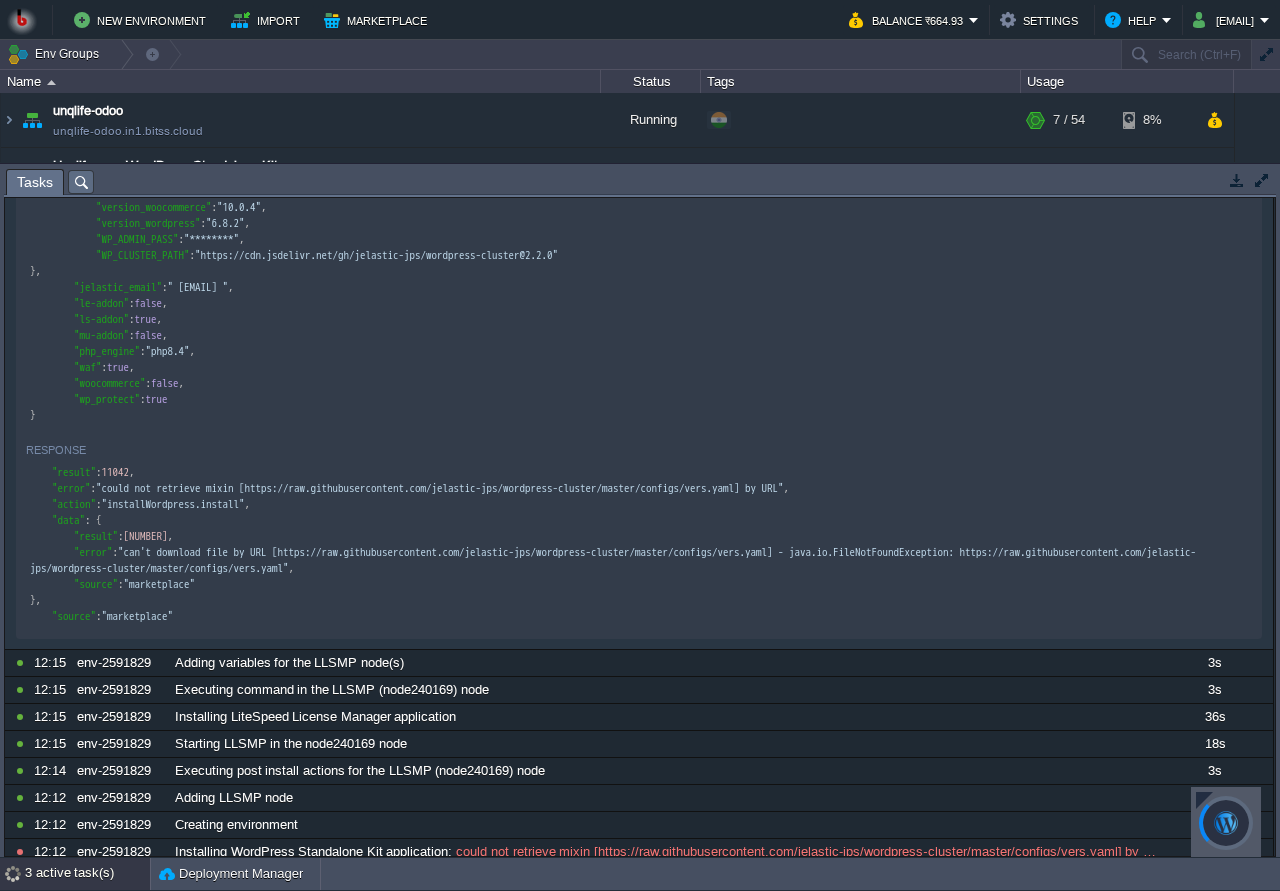 scroll, scrollTop: 576, scrollLeft: 0, axis: vertical 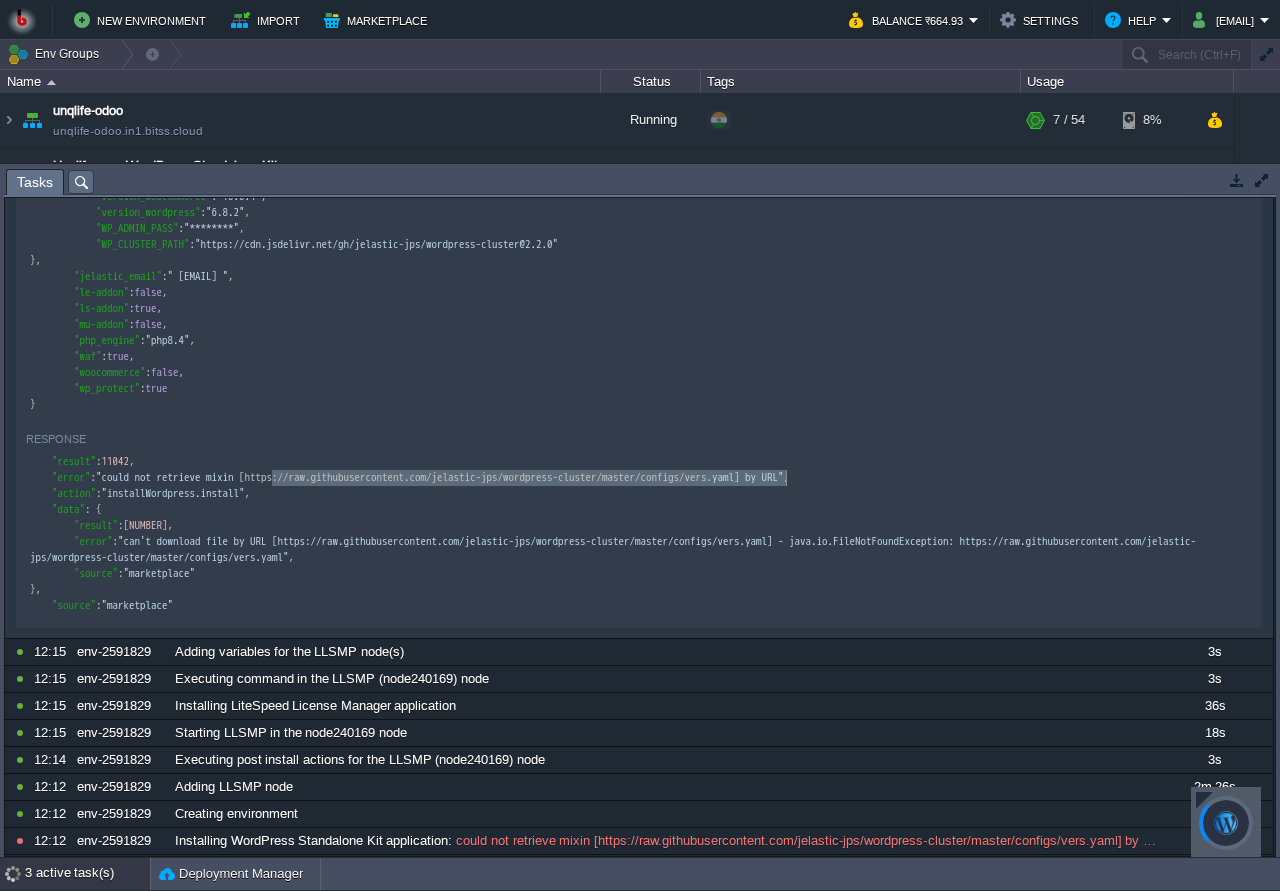 type on "https://raw.githubusercontent.com/jelastic-jps/wordpress-cluster/master/configs/vers.yaml" 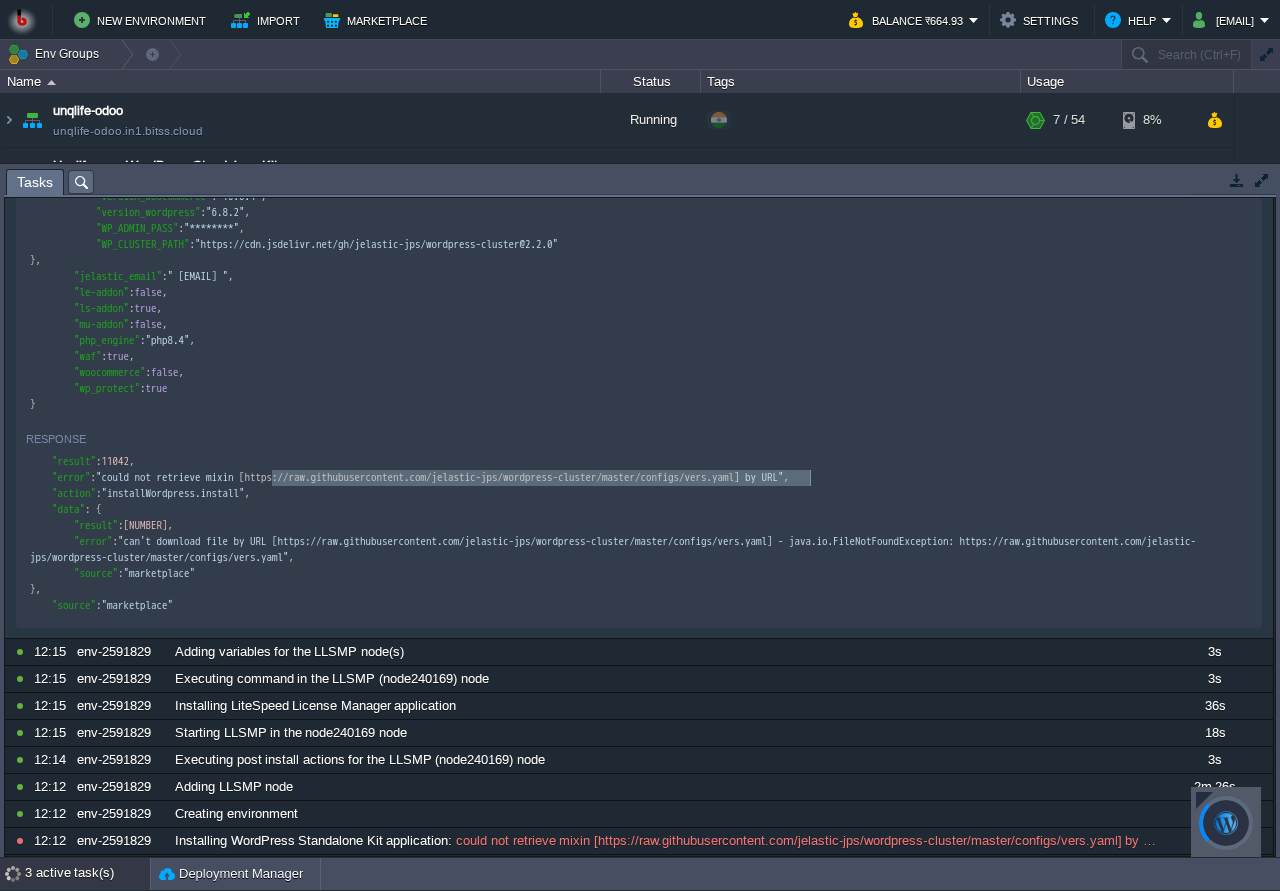 scroll, scrollTop: 6, scrollLeft: 636, axis: both 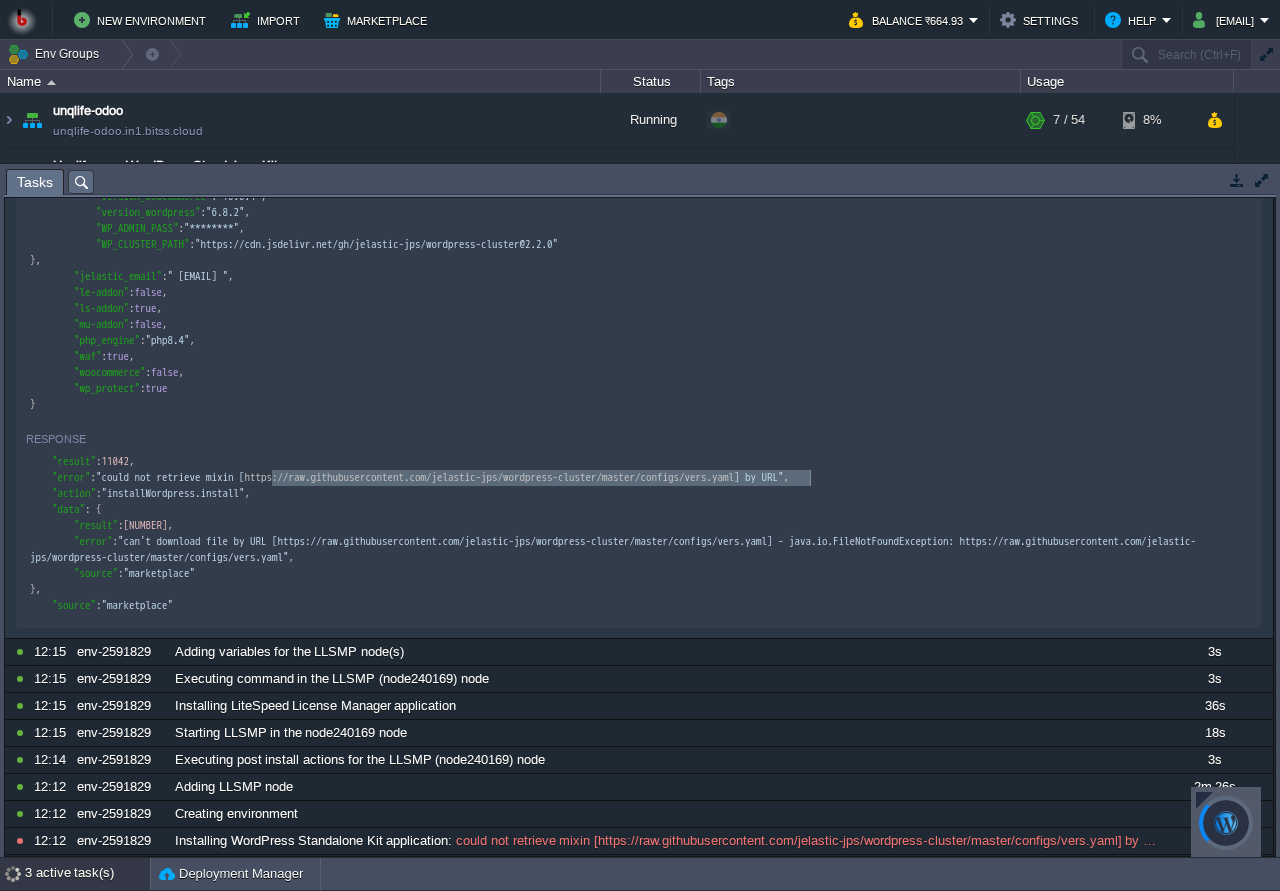 drag, startPoint x: 269, startPoint y: 479, endPoint x: 809, endPoint y: 479, distance: 540 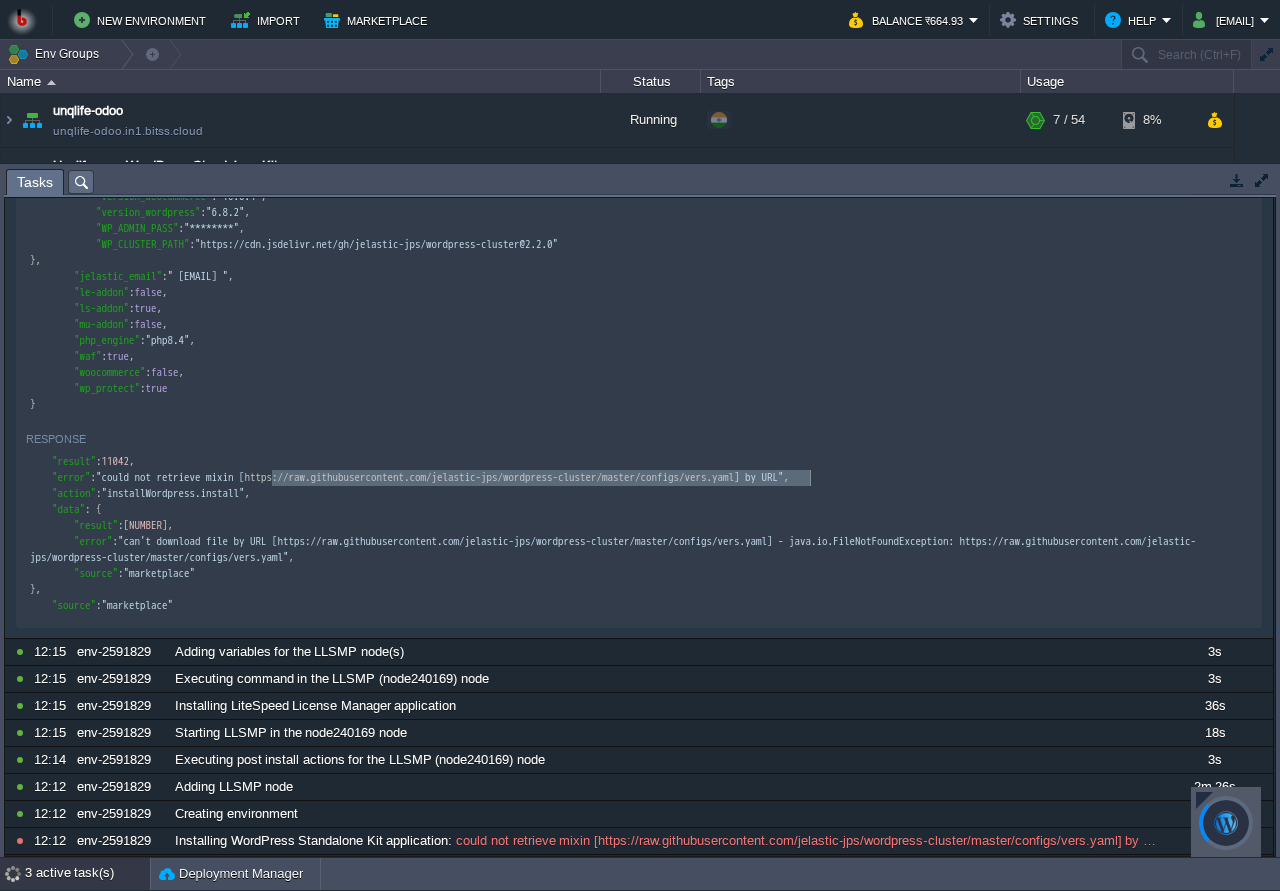 click at bounding box center (1233, 181) 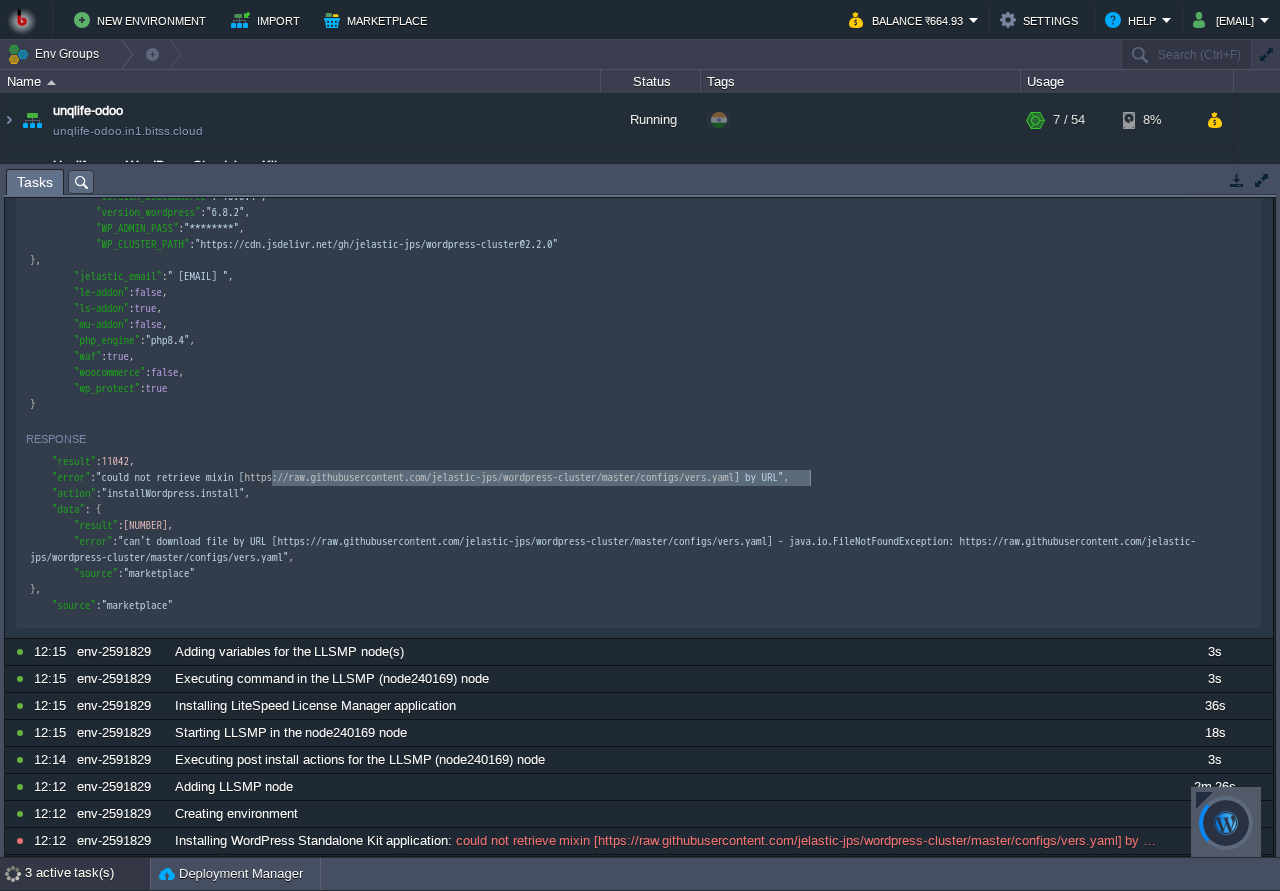 drag, startPoint x: 1229, startPoint y: 180, endPoint x: 1234, endPoint y: 192, distance: 13 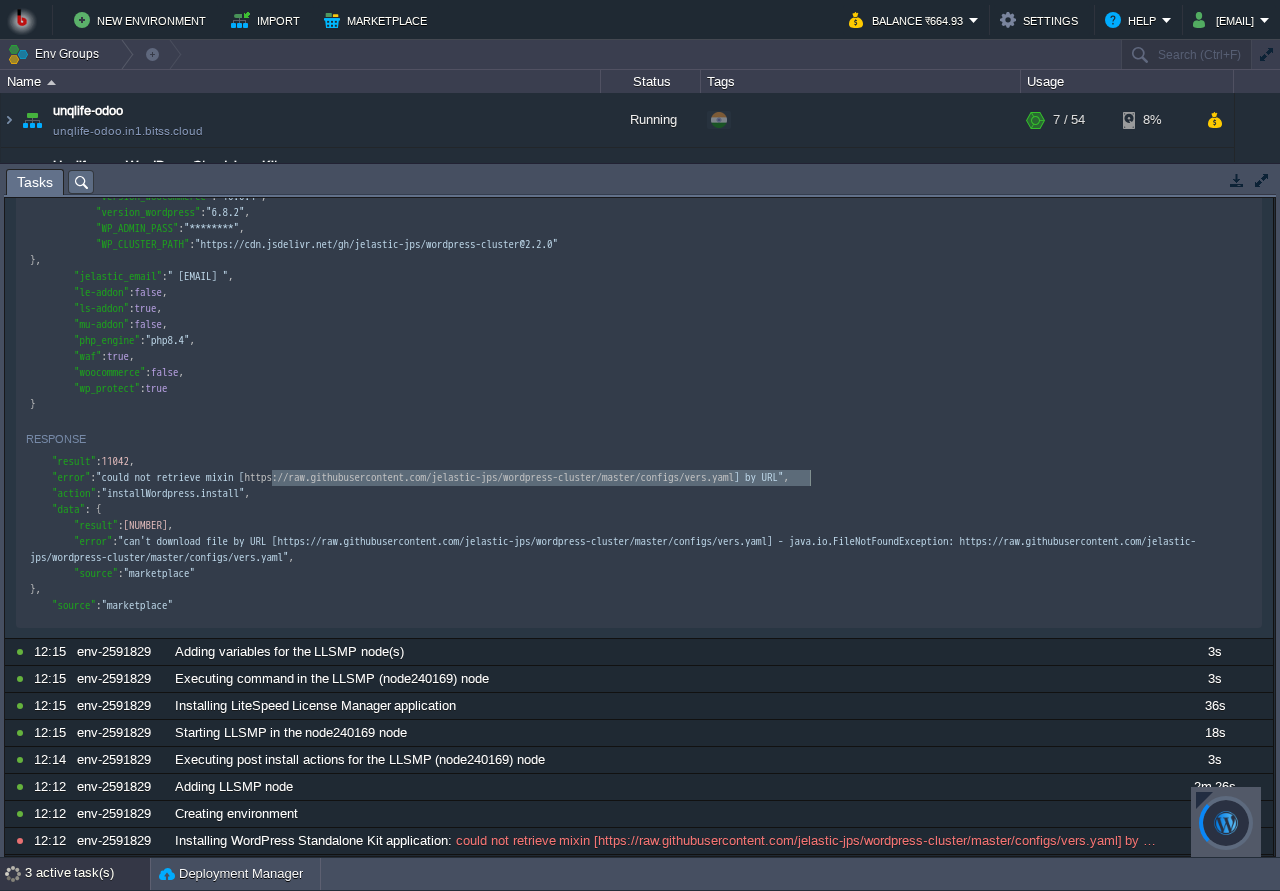 click at bounding box center (1237, 180) 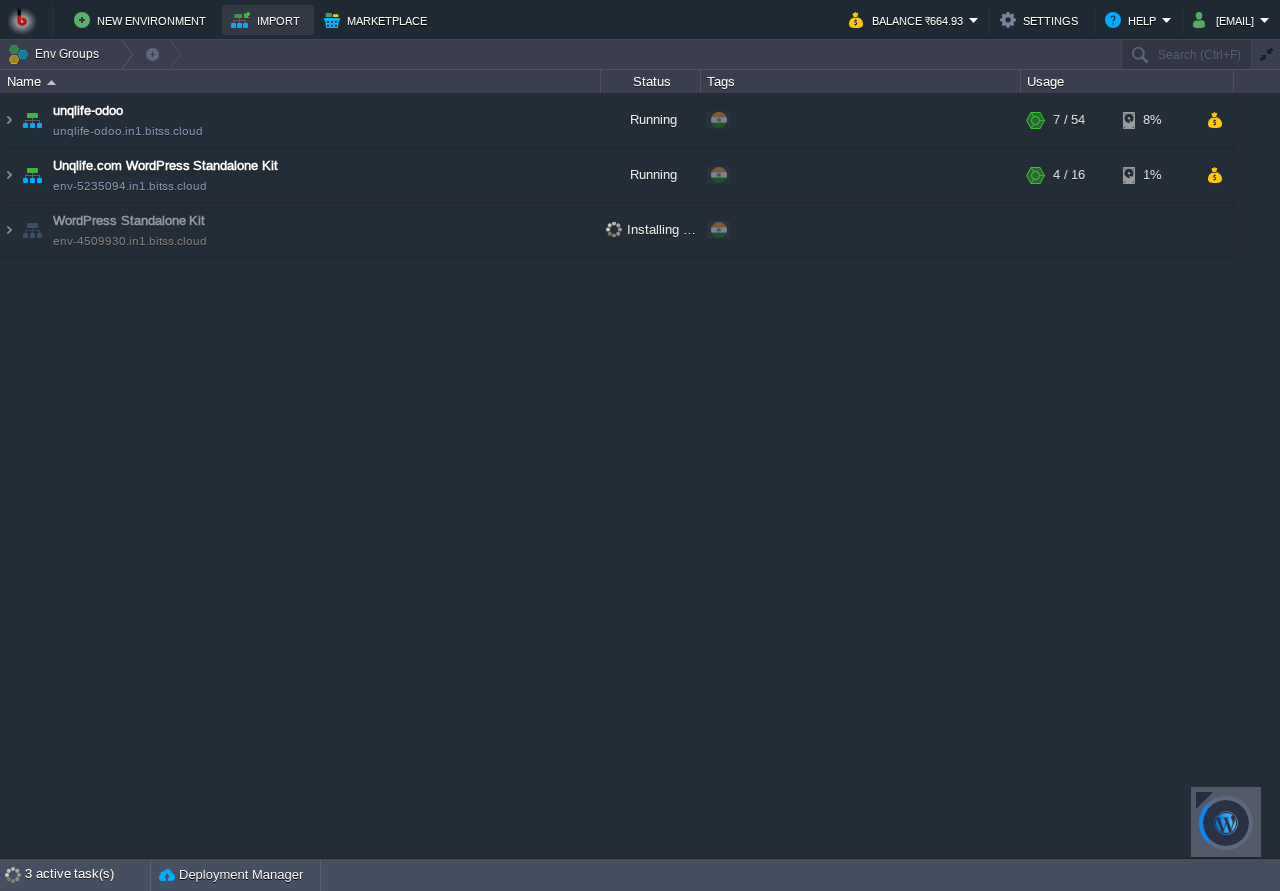 click on "Import" at bounding box center (268, 20) 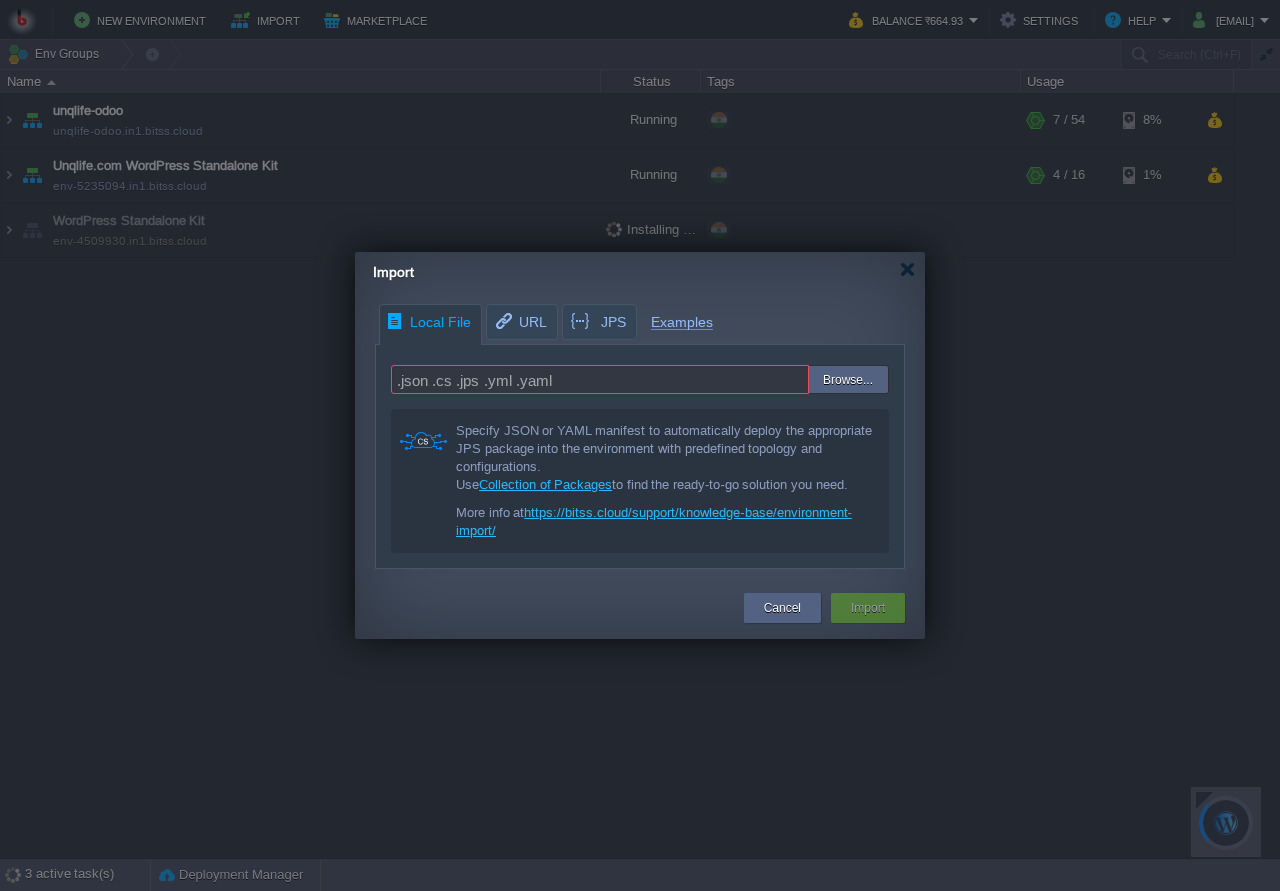 click on ".json .cs .jps .yml .yaml" at bounding box center (600, 379) 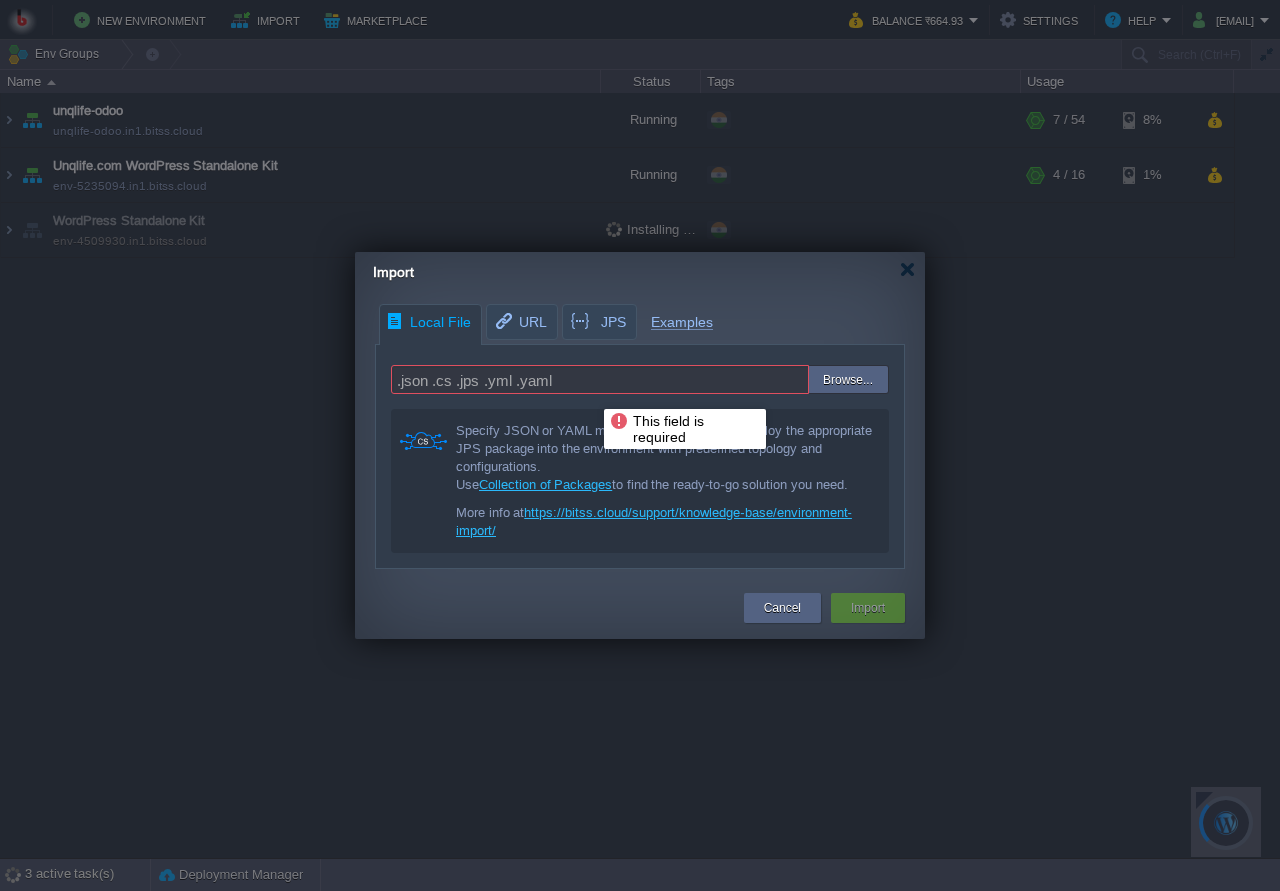 drag, startPoint x: 618, startPoint y: 376, endPoint x: 366, endPoint y: 364, distance: 252.28555 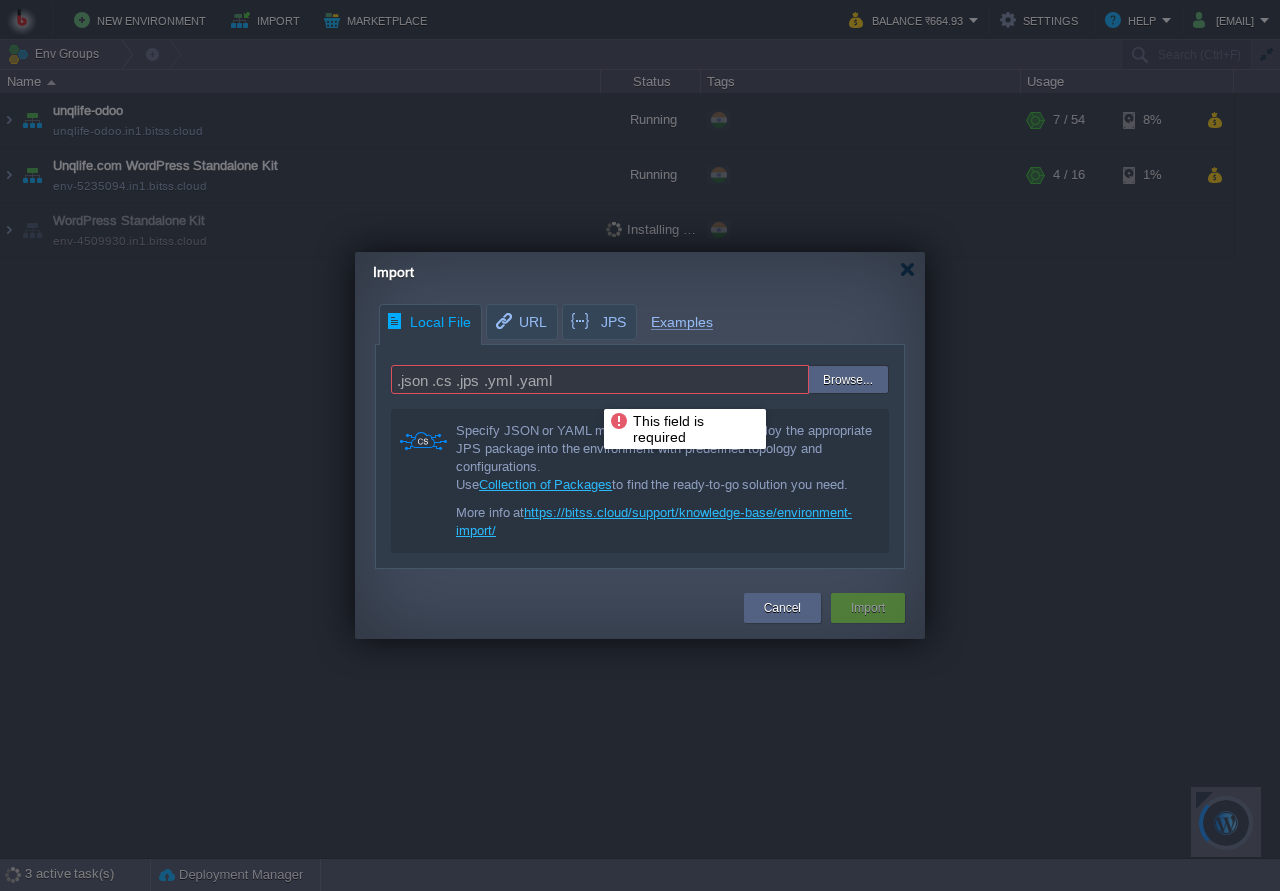 click on ".json .cs .jps .yml .yaml" at bounding box center (600, 379) 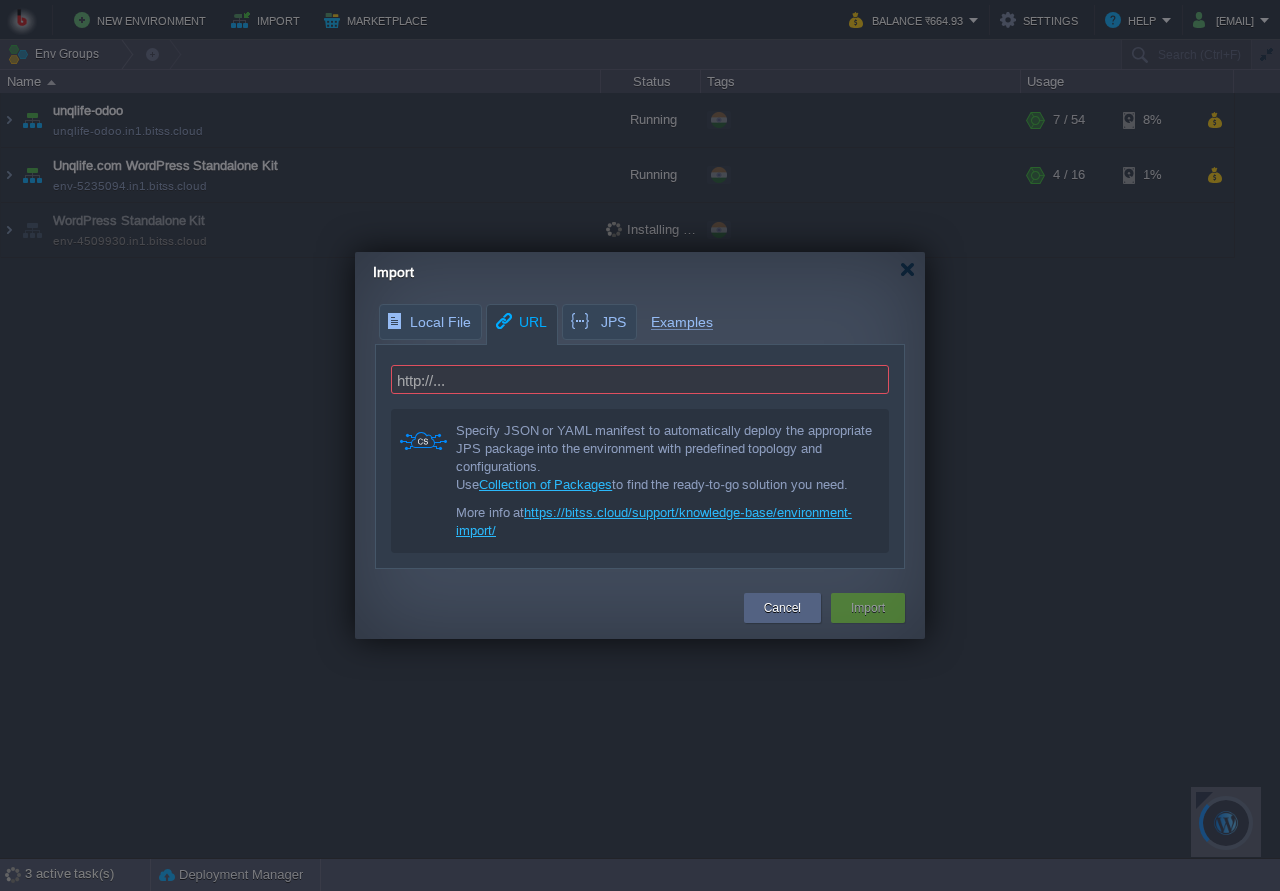 click on "URL" at bounding box center (520, 322) 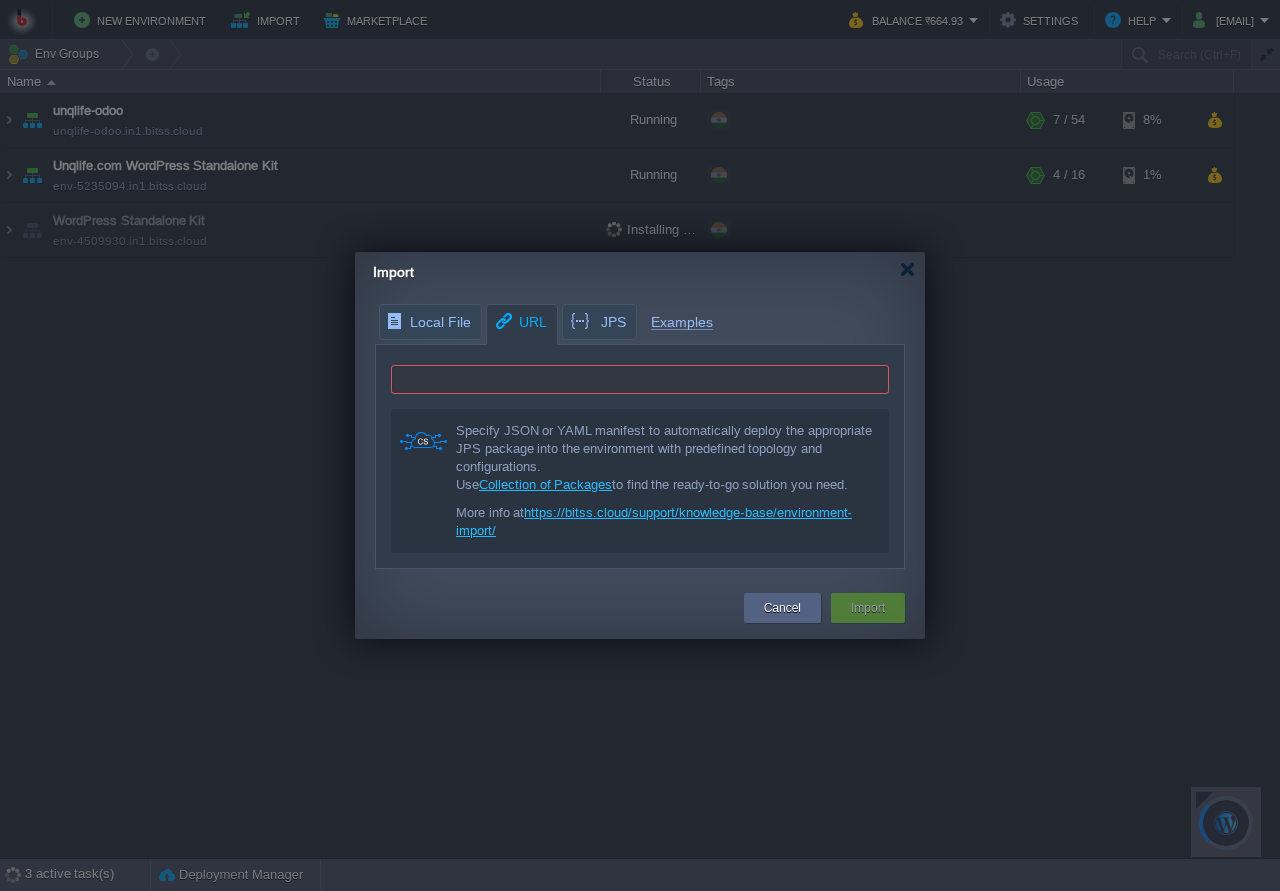 click at bounding box center (640, 379) 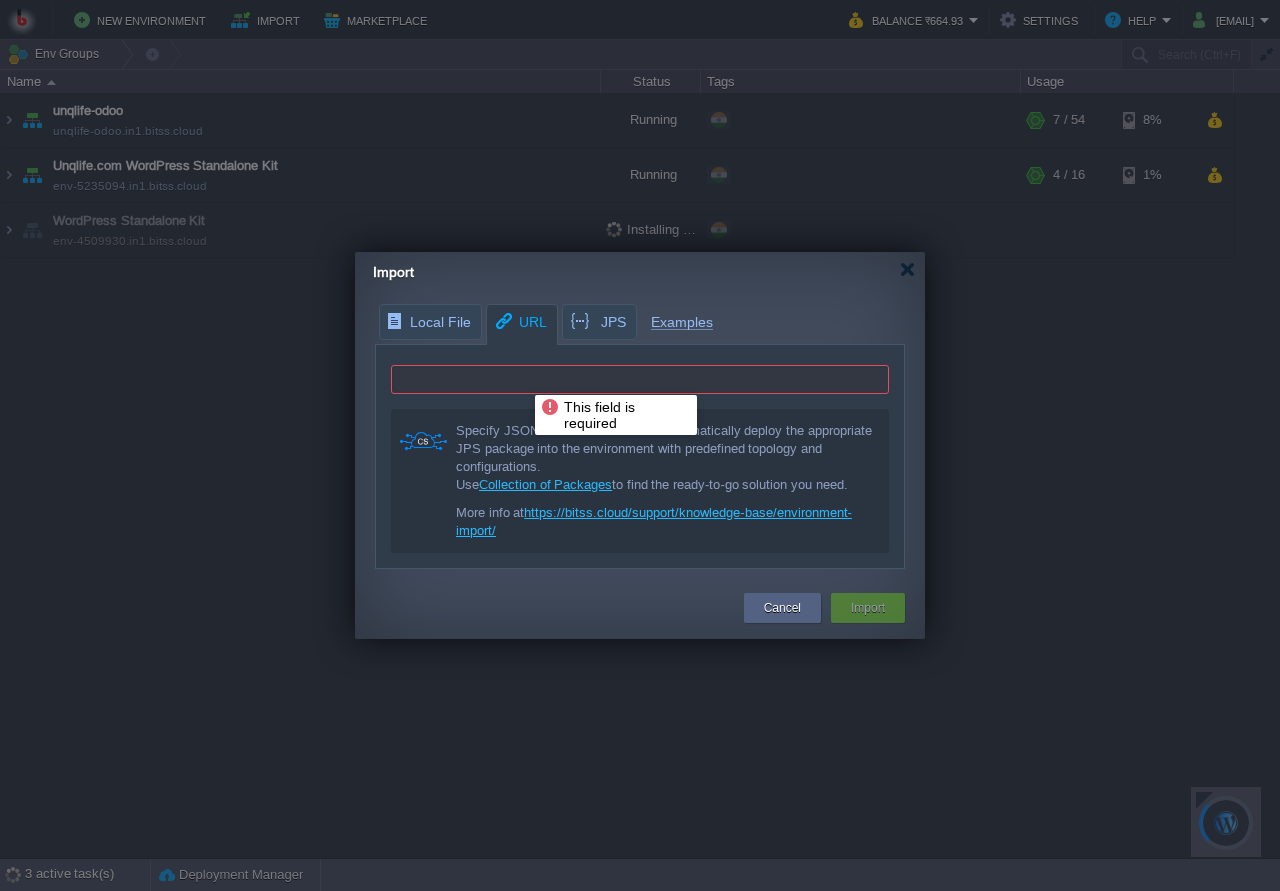 paste on "https://raw.githubusercontent.com/jelastic-jps/wordpress/refs/heads/v2.2.0/manifest.yml" 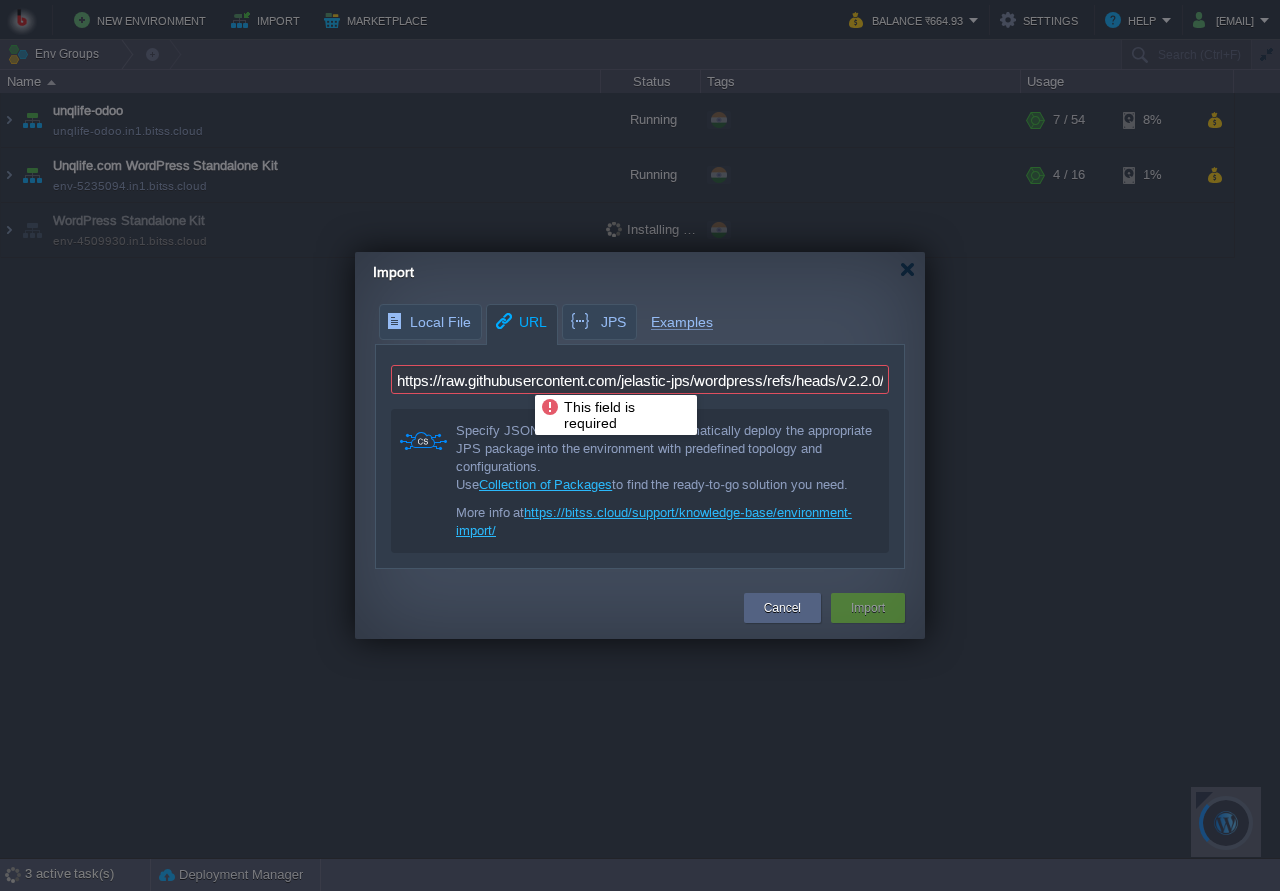 scroll, scrollTop: 0, scrollLeft: 106, axis: horizontal 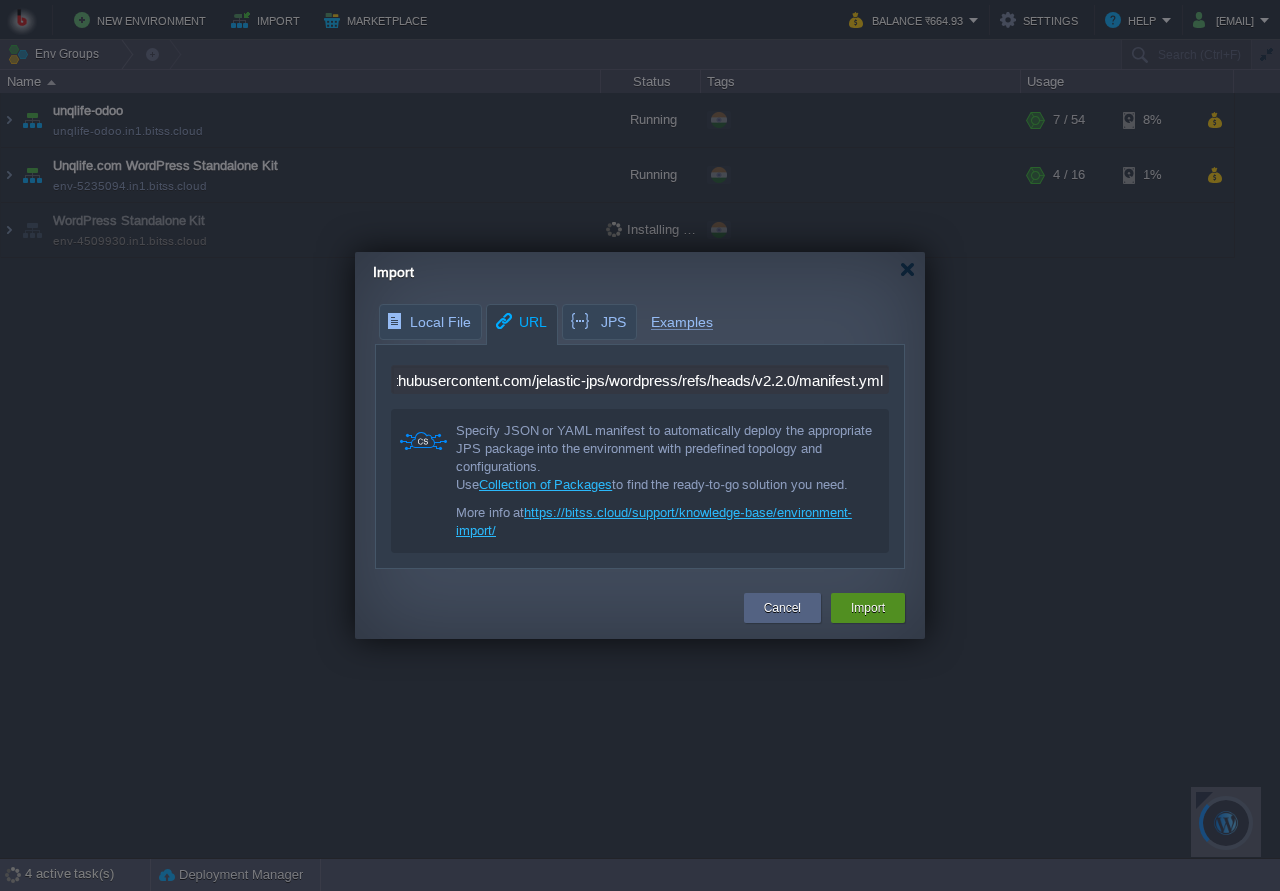 type on "https://raw.githubusercontent.com/jelastic-jps/wordpress/refs/heads/v2.2.0/manifest.yml" 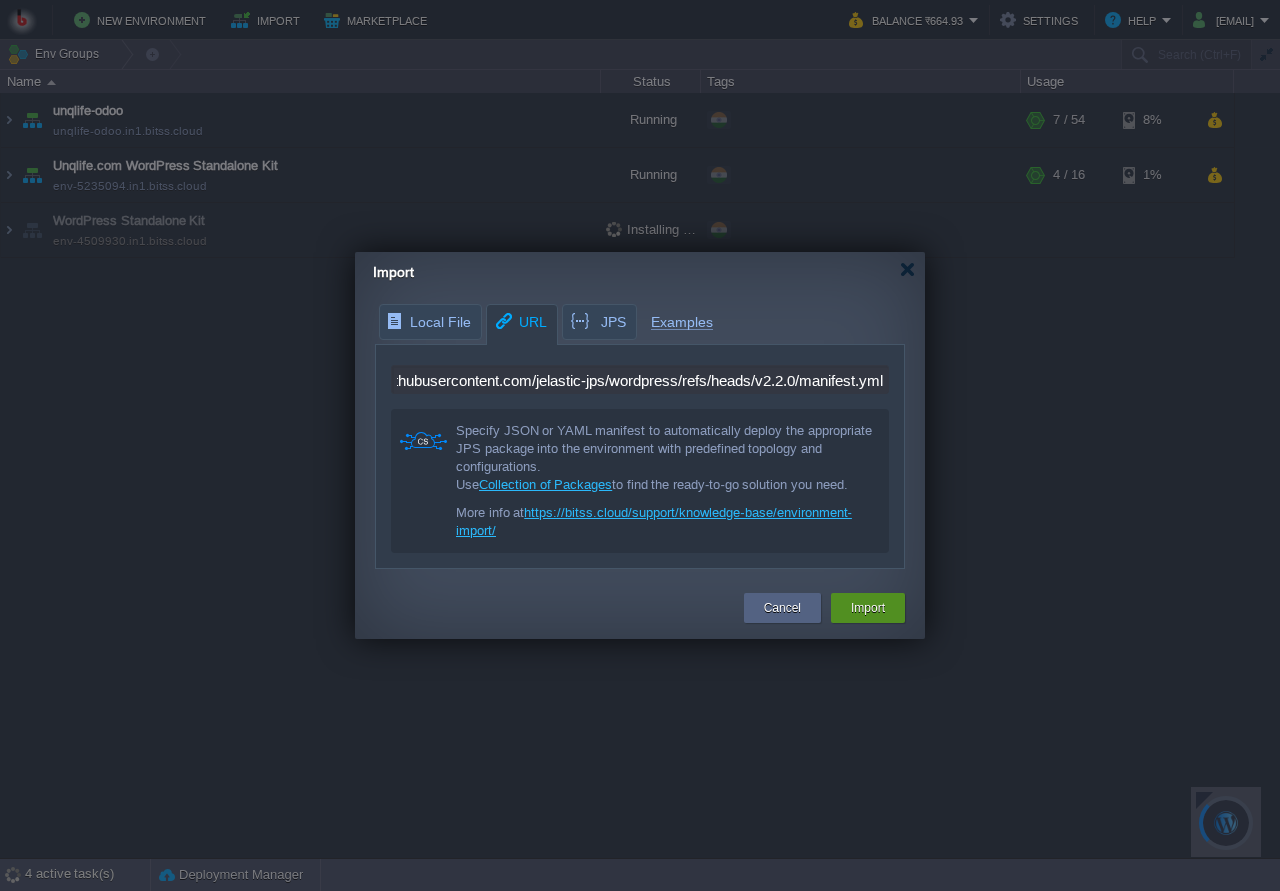 click on "Import" at bounding box center [868, 608] 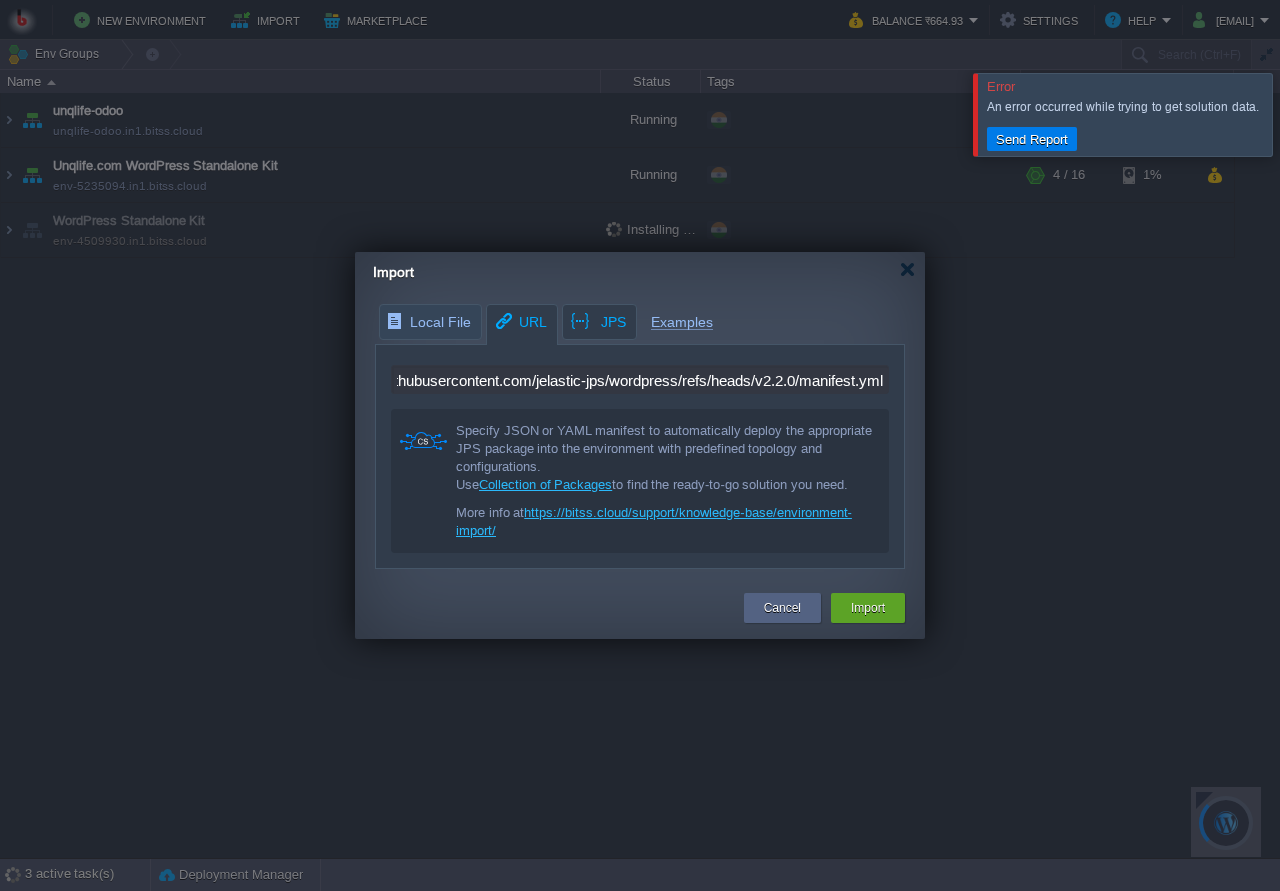 click on "Local File URL JPS Examples   .json .cs .jps .yml .yaml Browse... Specify JSON or YAML manifest to automatically deploy the appropriate JPS package into the environment with predefined topology and configurations. Use  Collection of Packages  to find the ready-to-go solution you need. More info at  https://bitss.cloud/support/knowledge-base/environment-import/ https://raw.githubusercontent.com/jelastic-jps/wordpress/refs/heads/[VERSION]/manifest.yml Specify JSON or YAML manifest to automatically deploy the appropriate JPS package into the environment with predefined topology and configurations. Use  Collection of Packages  to find the ready-to-go solution you need. More info at  https://bitss.cloud/support/knowledge-base/environment-import/ Cancel Import" at bounding box center [640, 436] 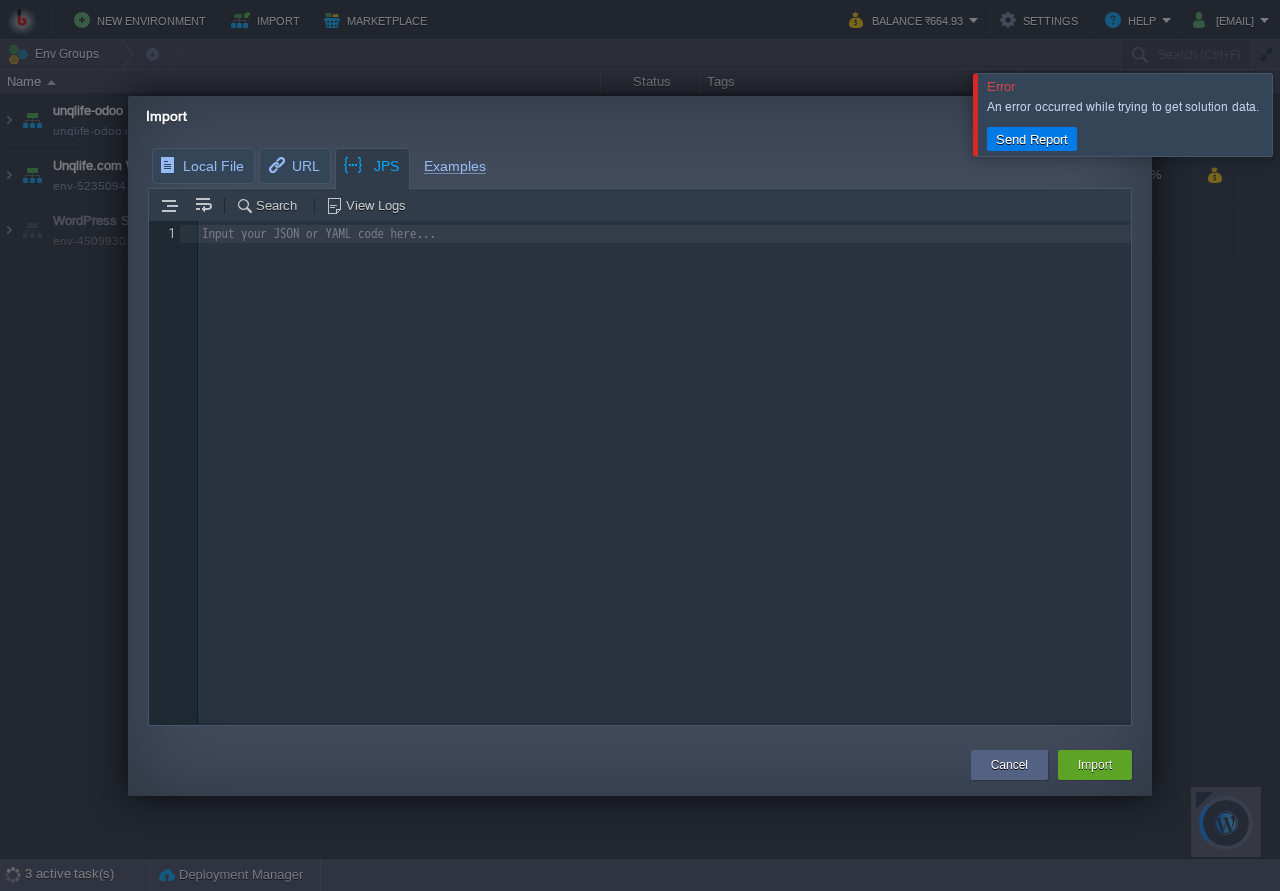 scroll, scrollTop: 7, scrollLeft: 0, axis: vertical 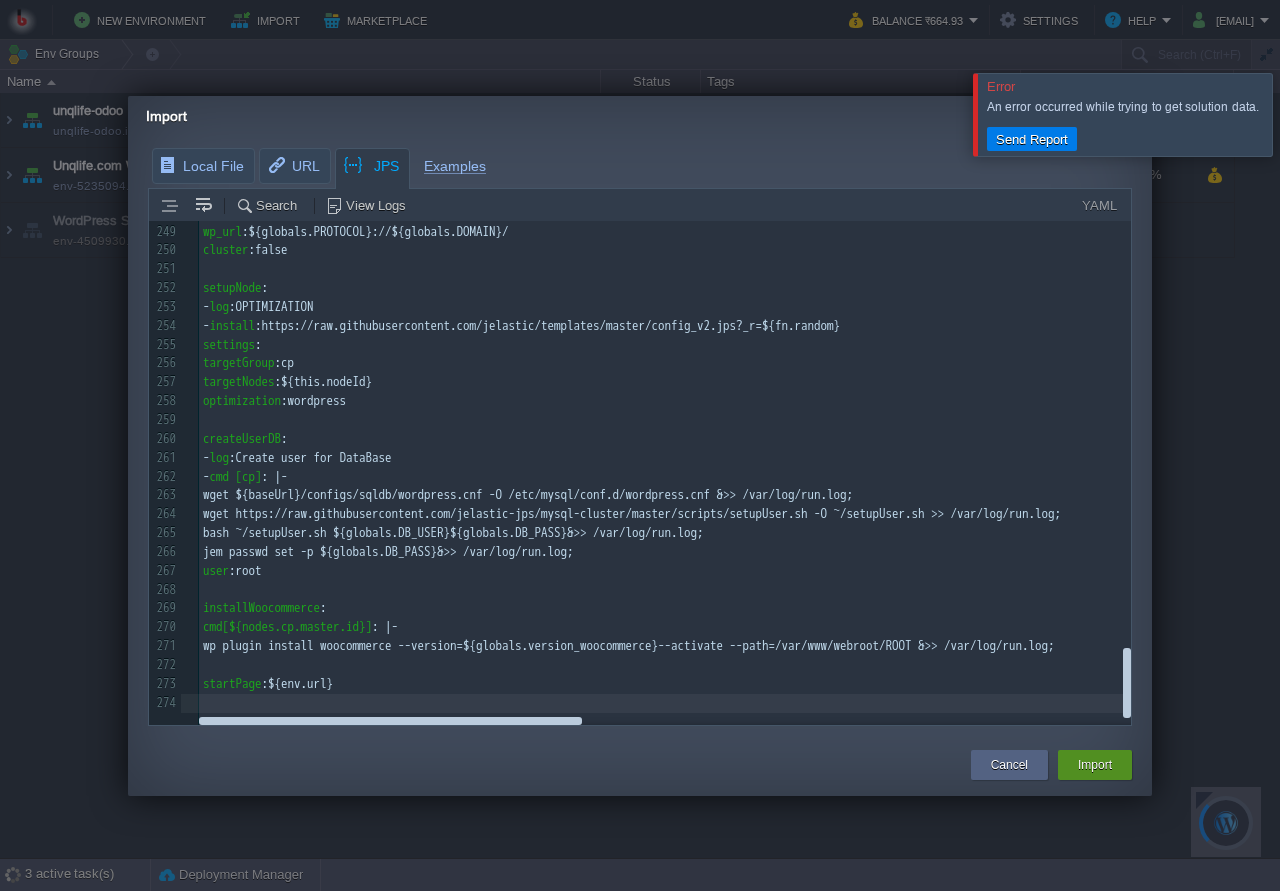 click on "Import" at bounding box center [1095, 765] 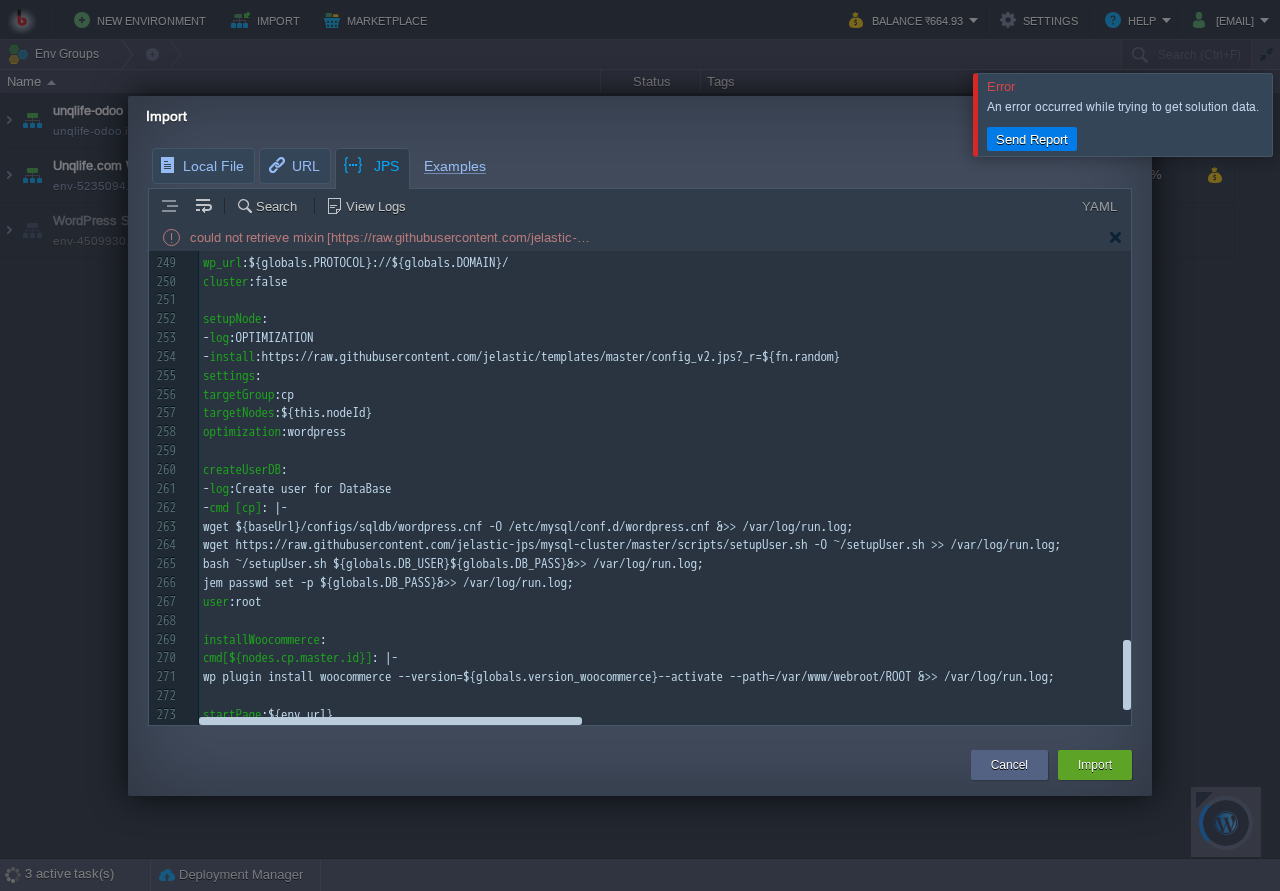scroll, scrollTop: 4680, scrollLeft: 0, axis: vertical 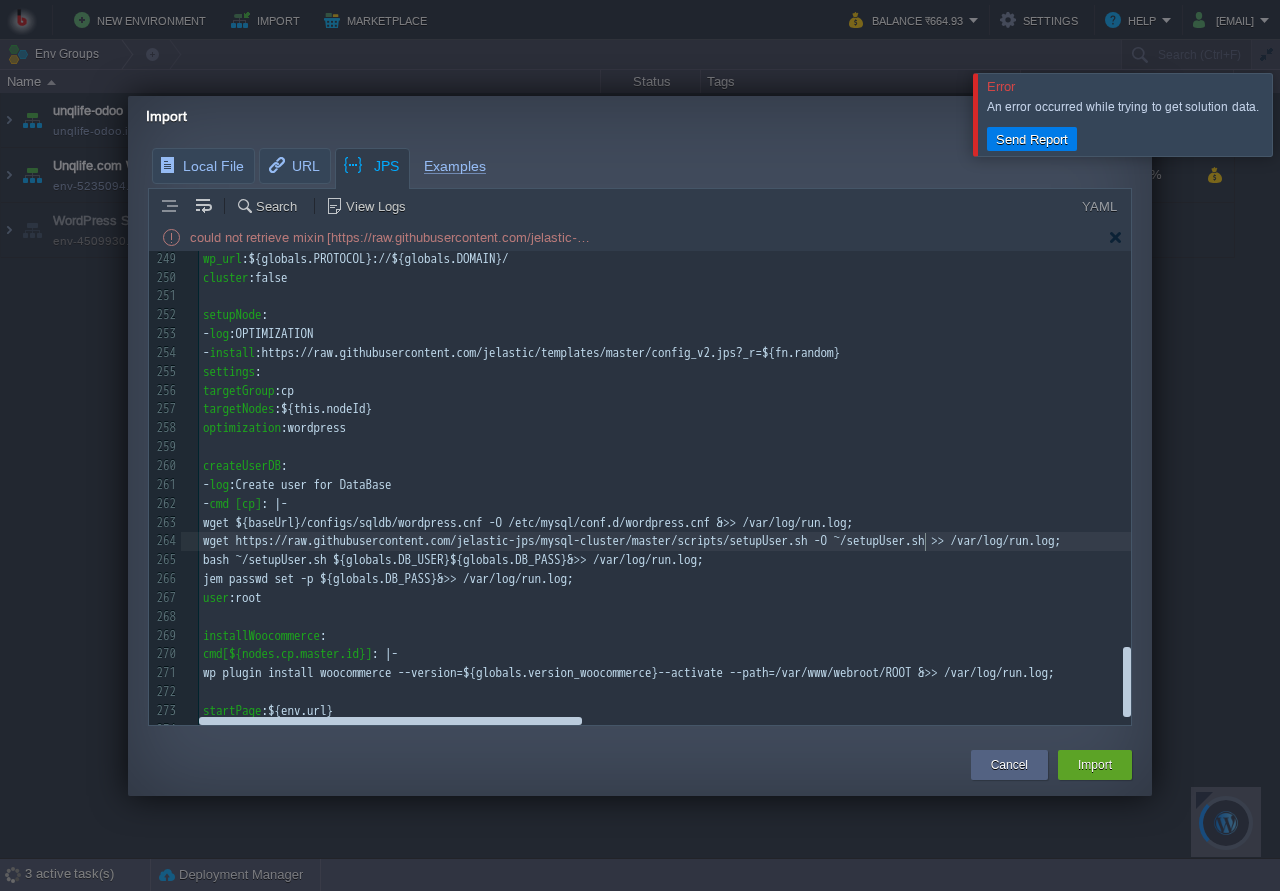 click on "wget https://raw.githubusercontent.com/jelastic-jps/mysql-cluster/master/scripts/setupUser.sh -O ~/setupUser.sh >> /var/log/run.log;" at bounding box center (632, 540) 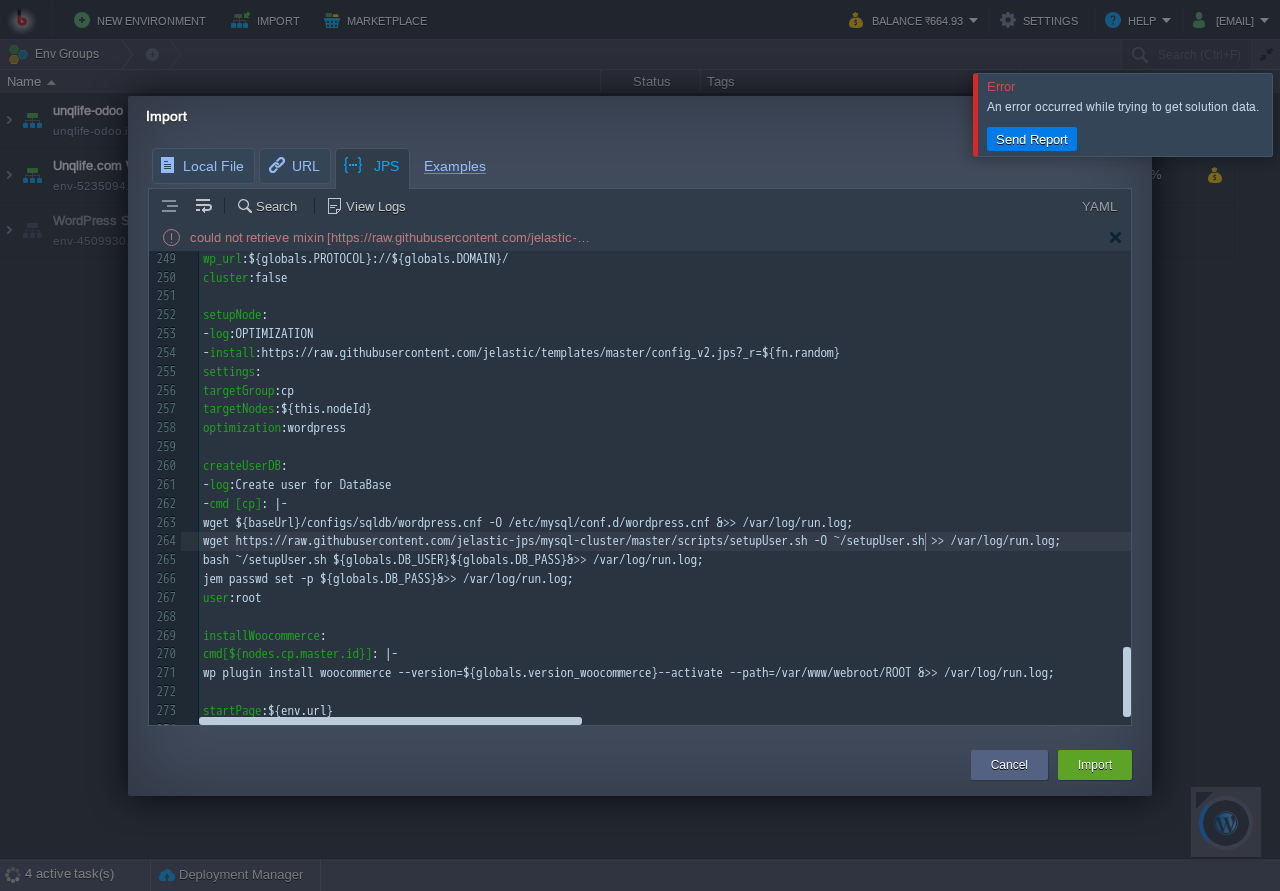 click on "/configs/sqldb/wordpress.cnf -O /etc/mysql/conf.d/wordpress.cnf &>> /var/log/run.log;" at bounding box center (577, 522) 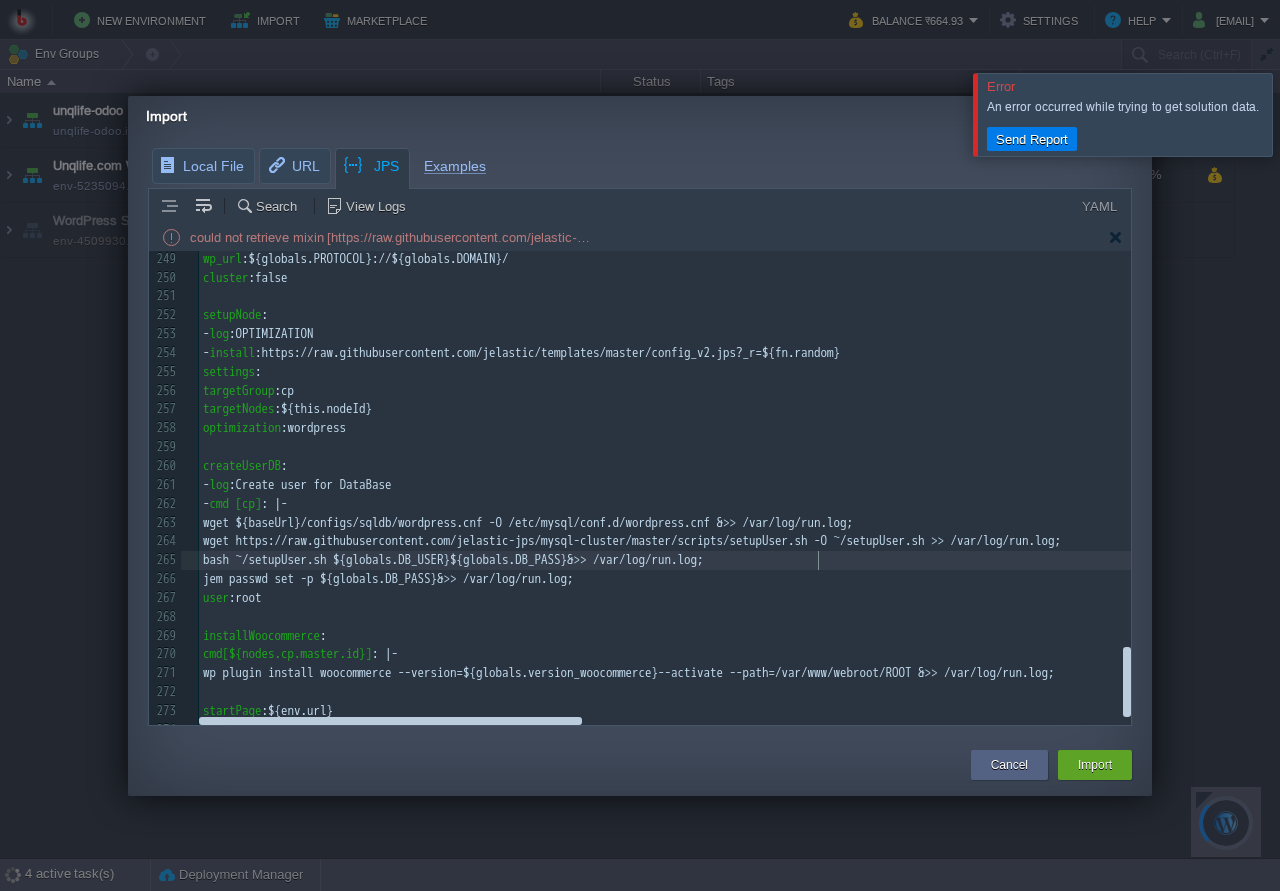 click on "&>> /var/log/run.log;" at bounding box center (635, 559) 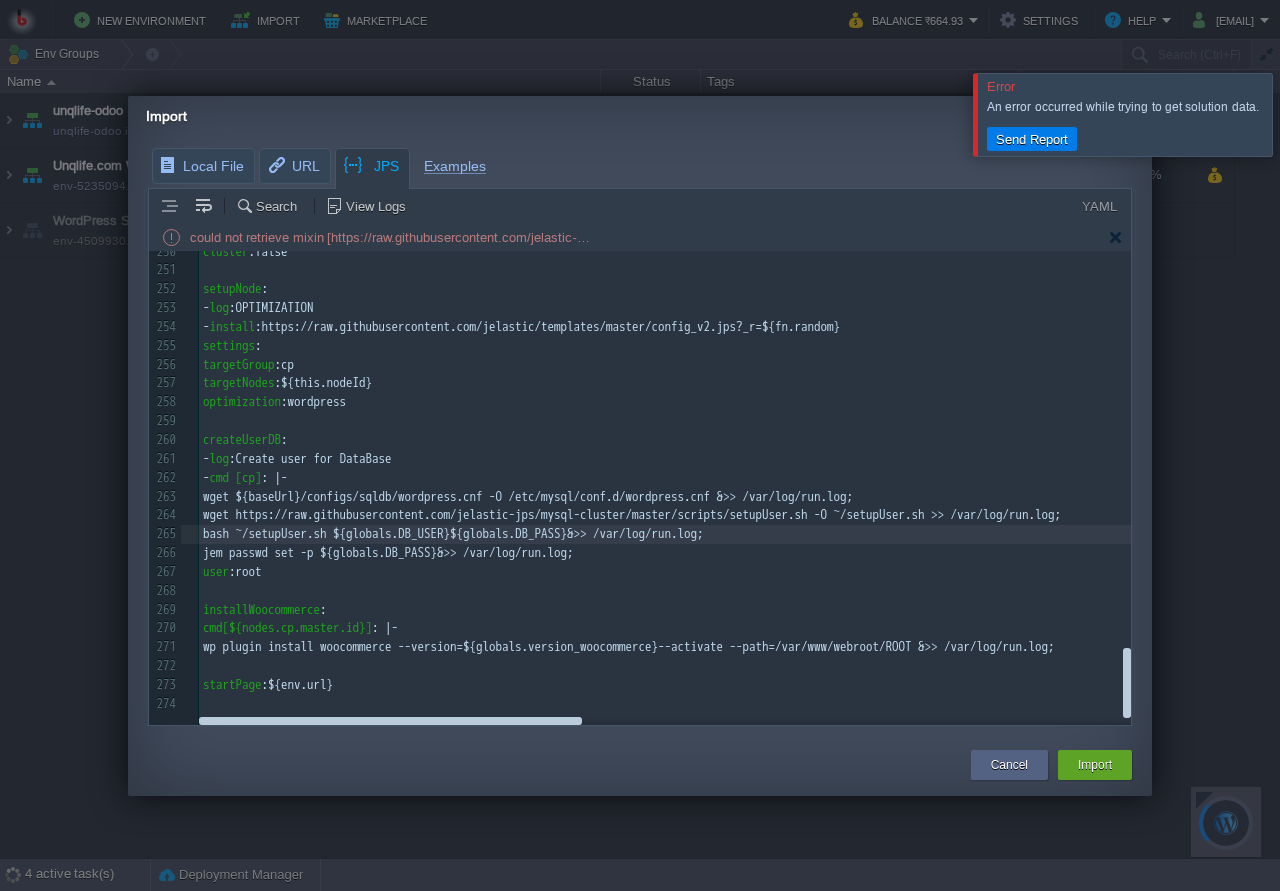 scroll, scrollTop: 4707, scrollLeft: 0, axis: vertical 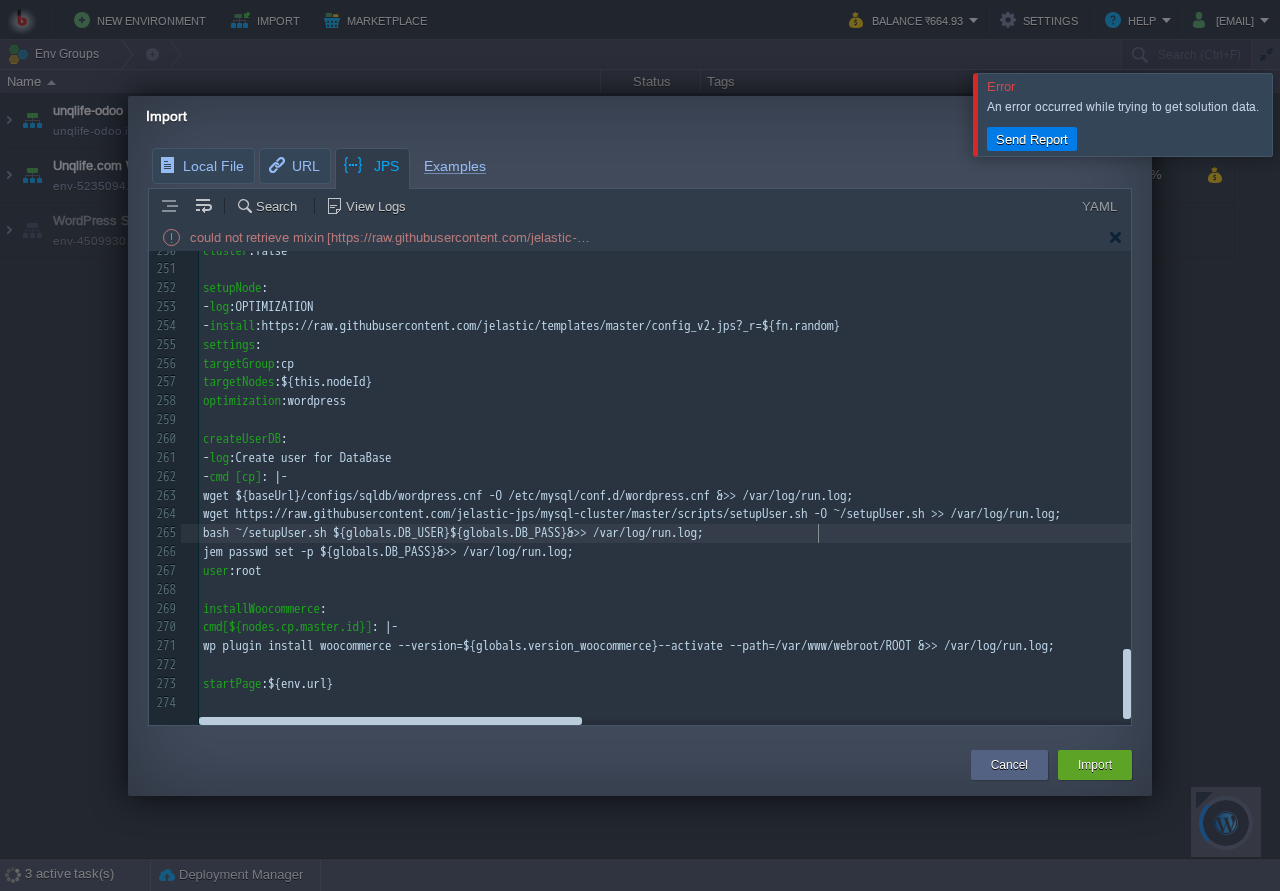 click on "-  log :  Create user for DataBase" at bounding box center (1375, 458) 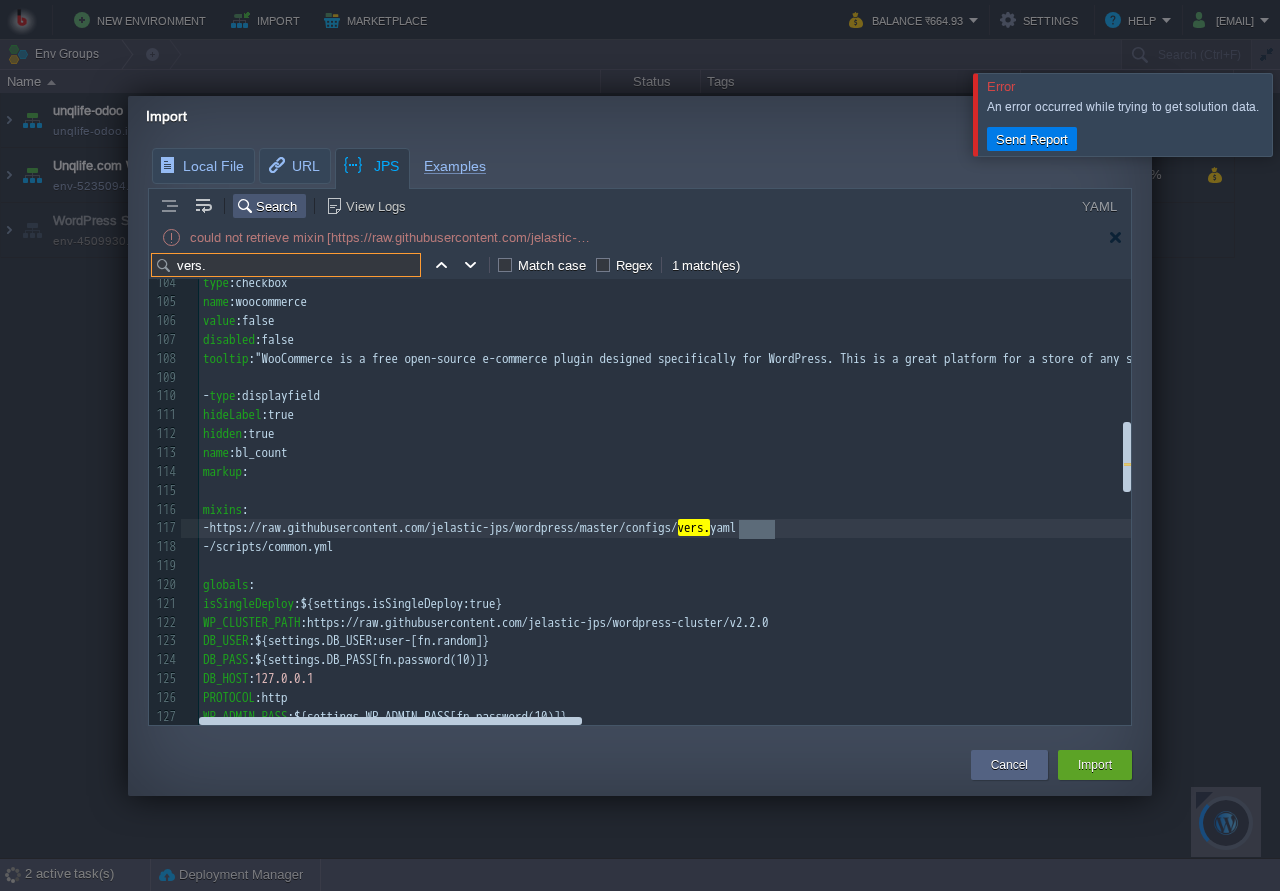 scroll, scrollTop: 1971, scrollLeft: 0, axis: vertical 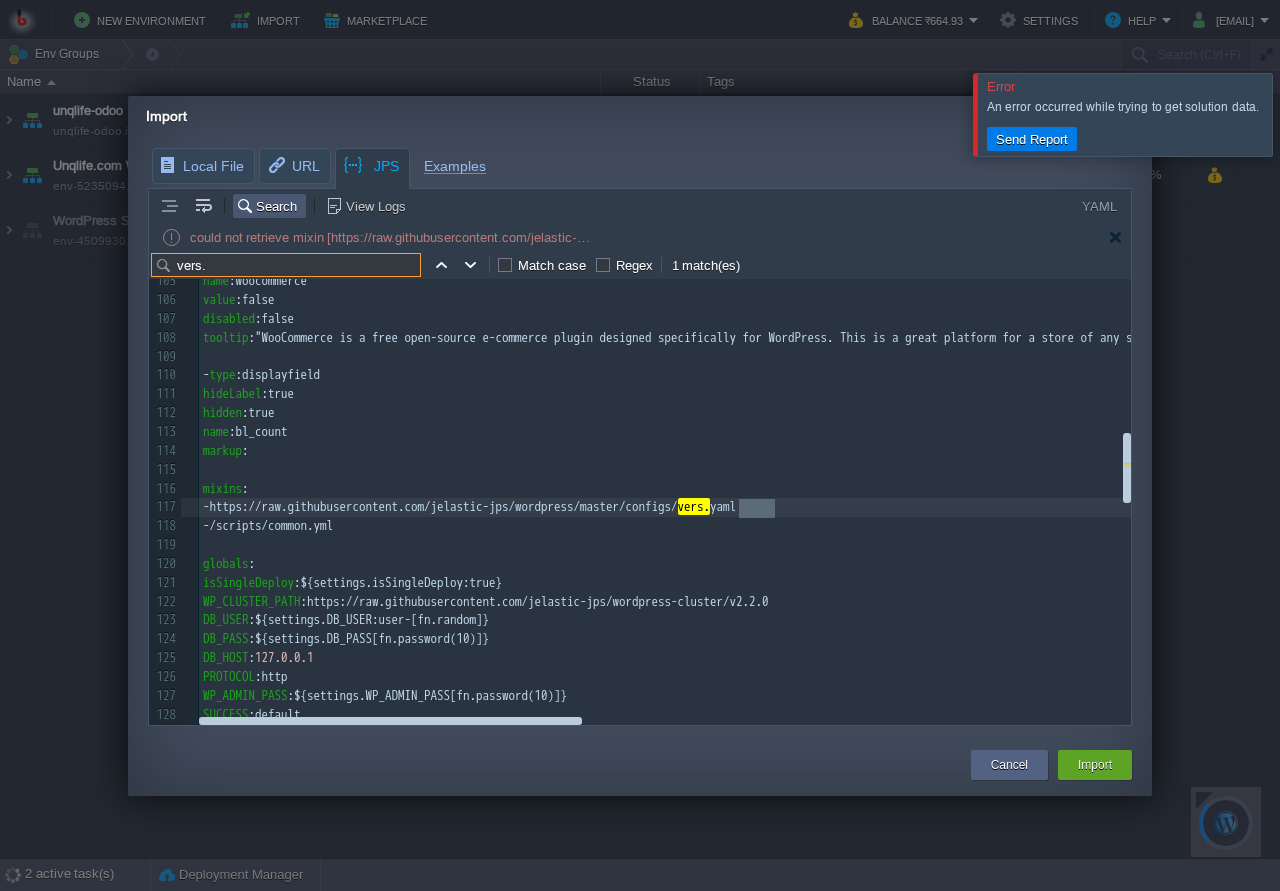 type on "vers." 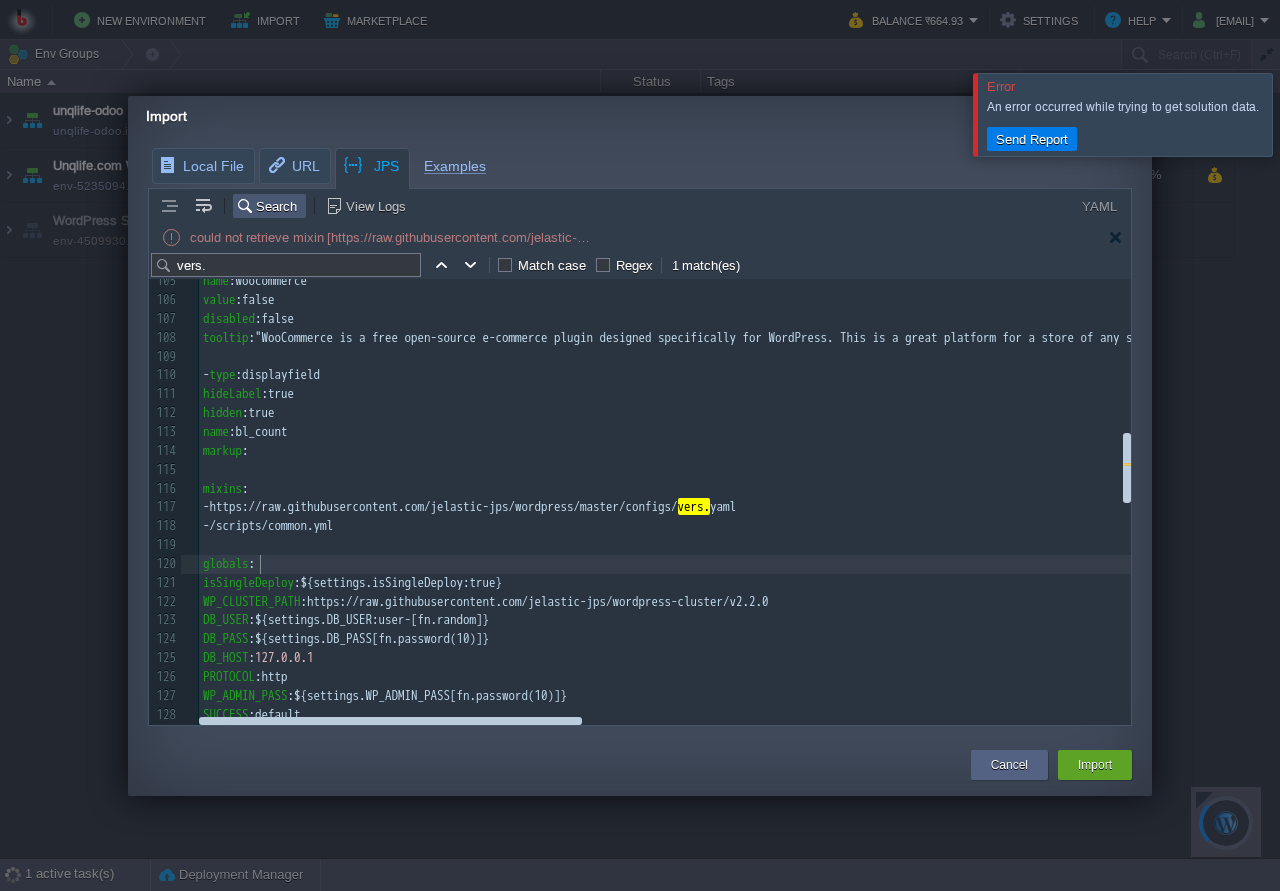 click on "globals :" at bounding box center (1375, 564) 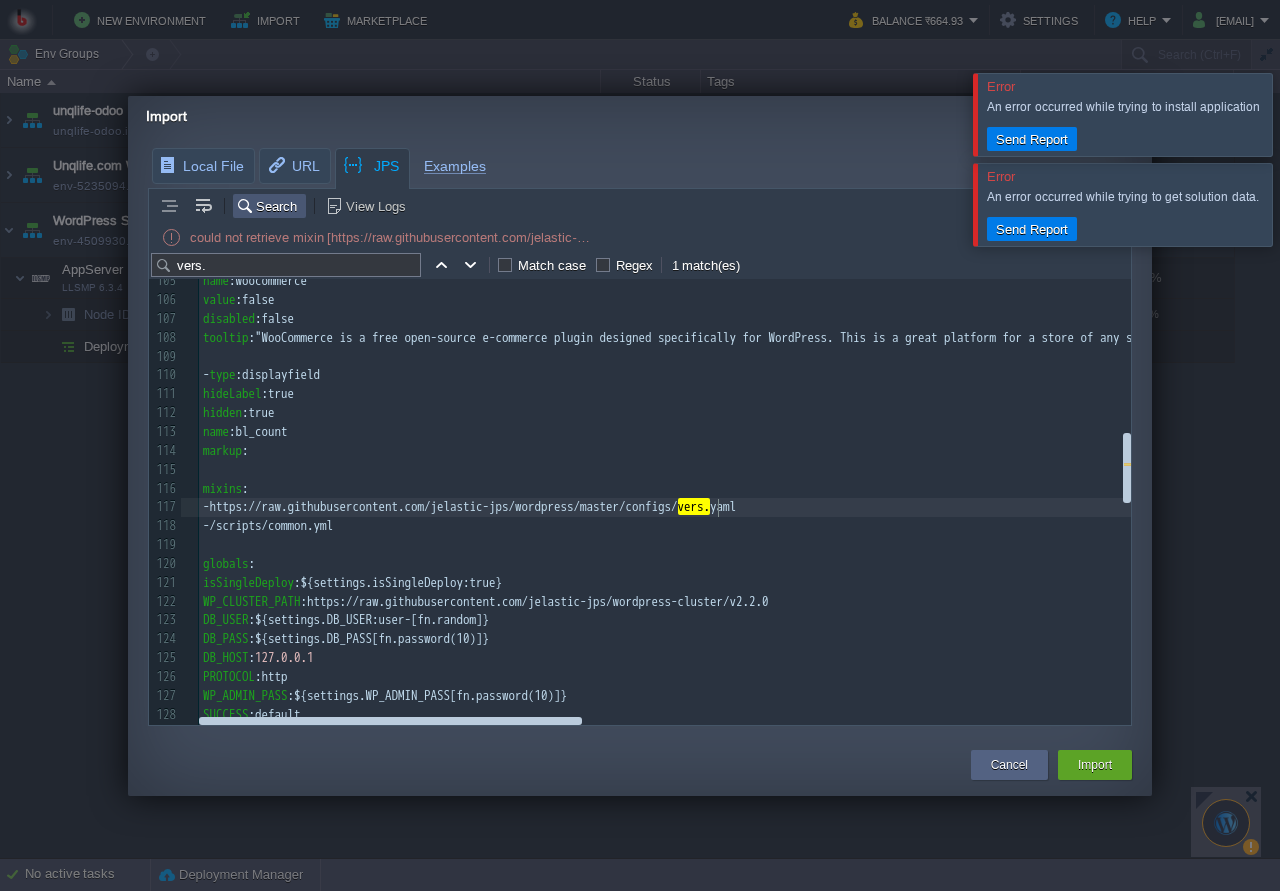 click on "https://raw.githubusercontent.com/jelastic-jps/wordpress/master/configs/" at bounding box center (444, 506) 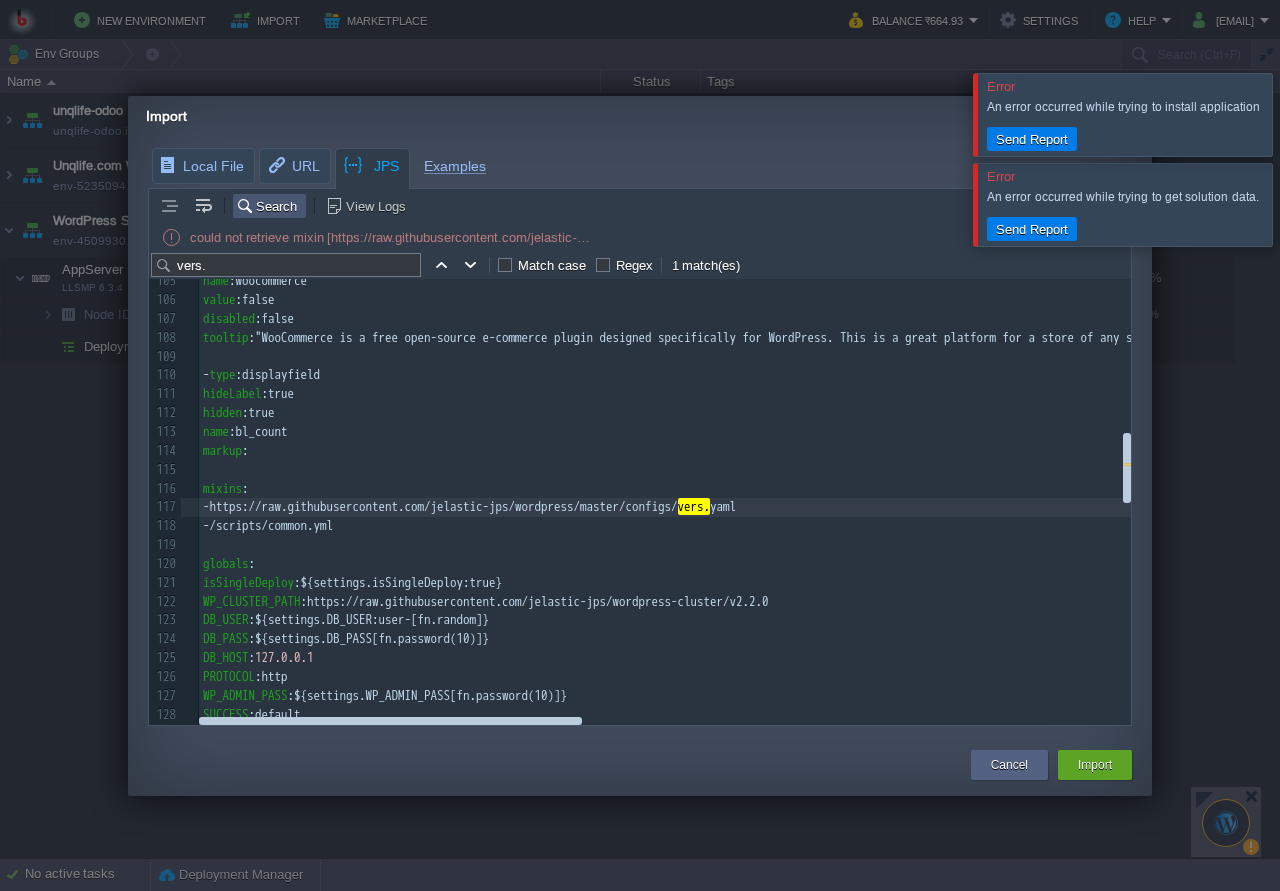 click on "-  https://raw.githubusercontent.com/jelastic-jps/wordpress/master/configs/ vers. yaml" at bounding box center (1375, 507) 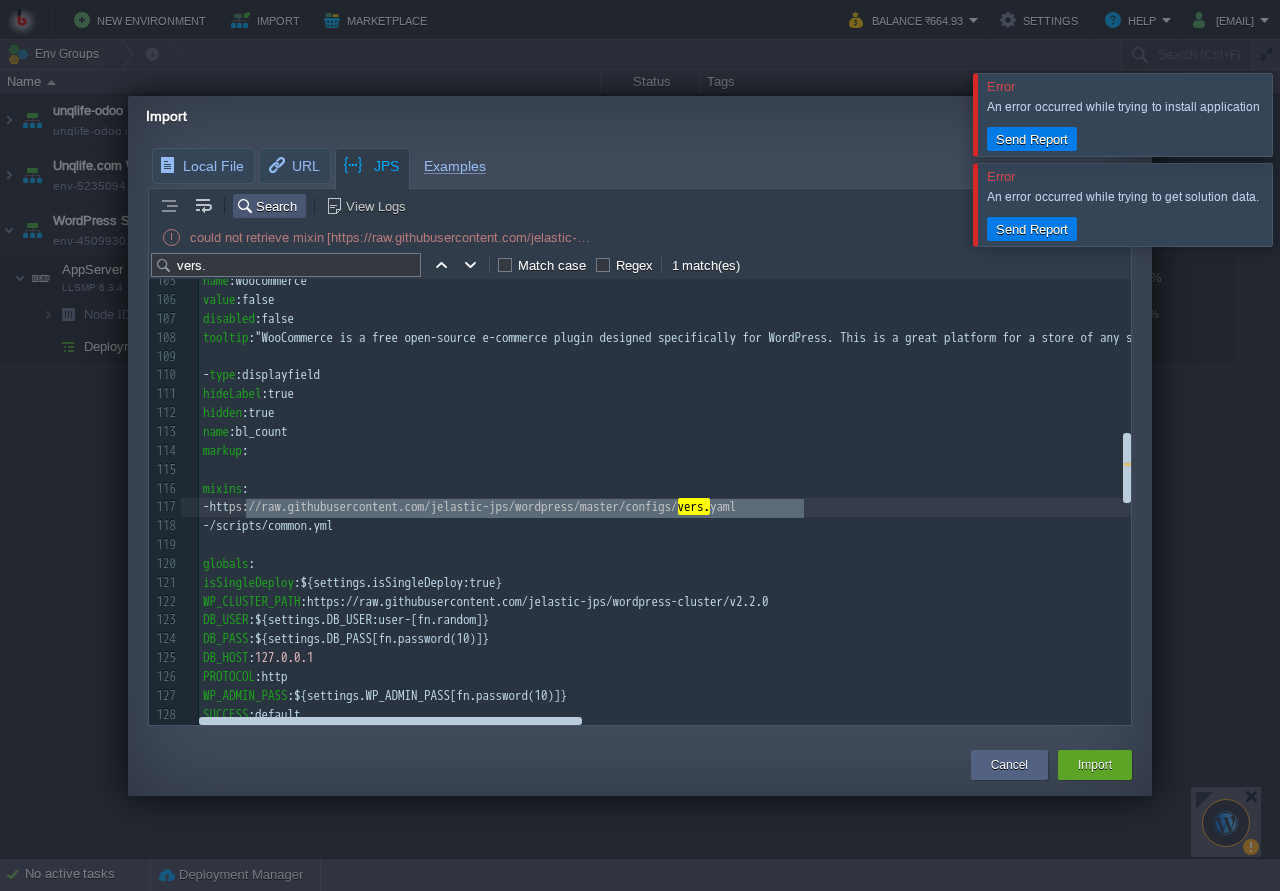 scroll, scrollTop: 6, scrollLeft: 579, axis: both 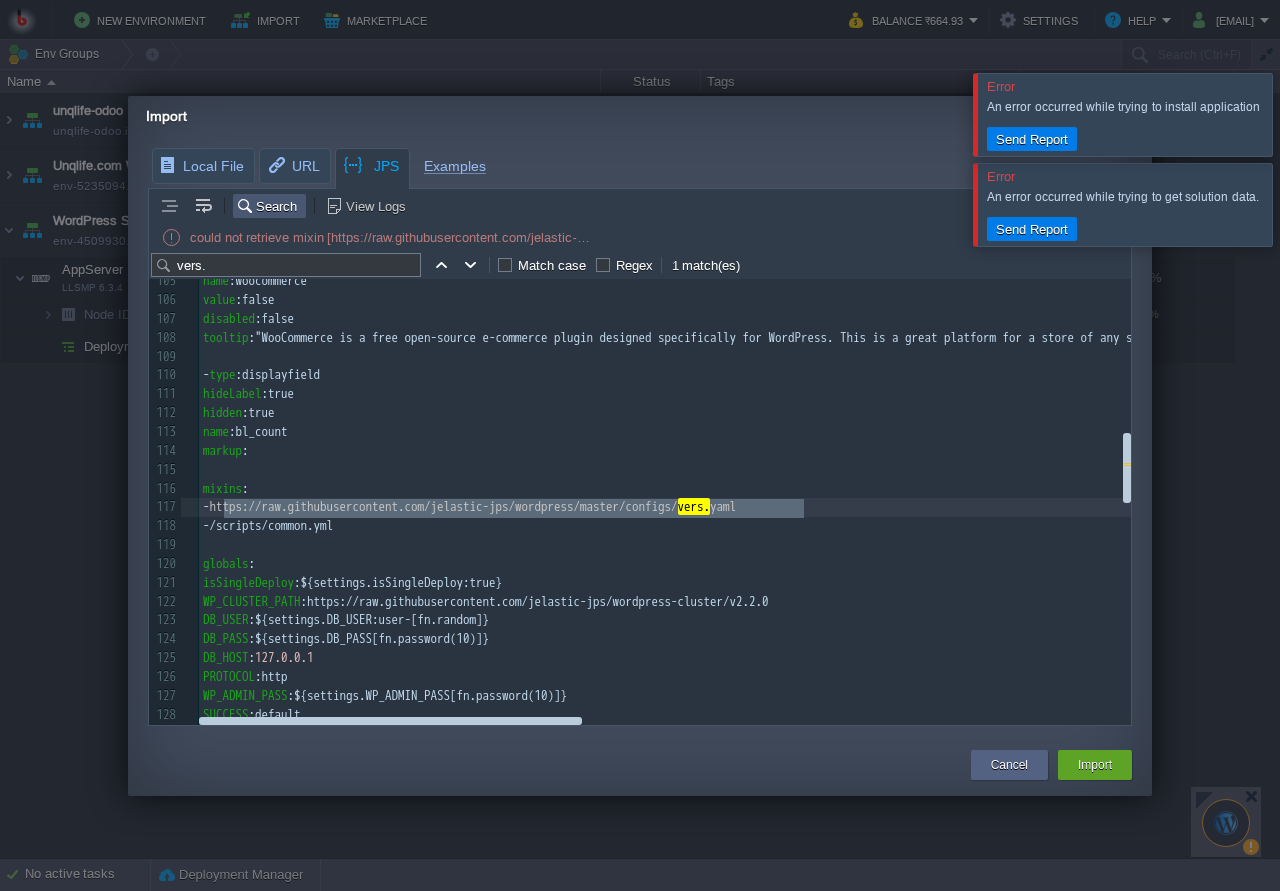 drag, startPoint x: 843, startPoint y: 507, endPoint x: 225, endPoint y: 502, distance: 618.0202 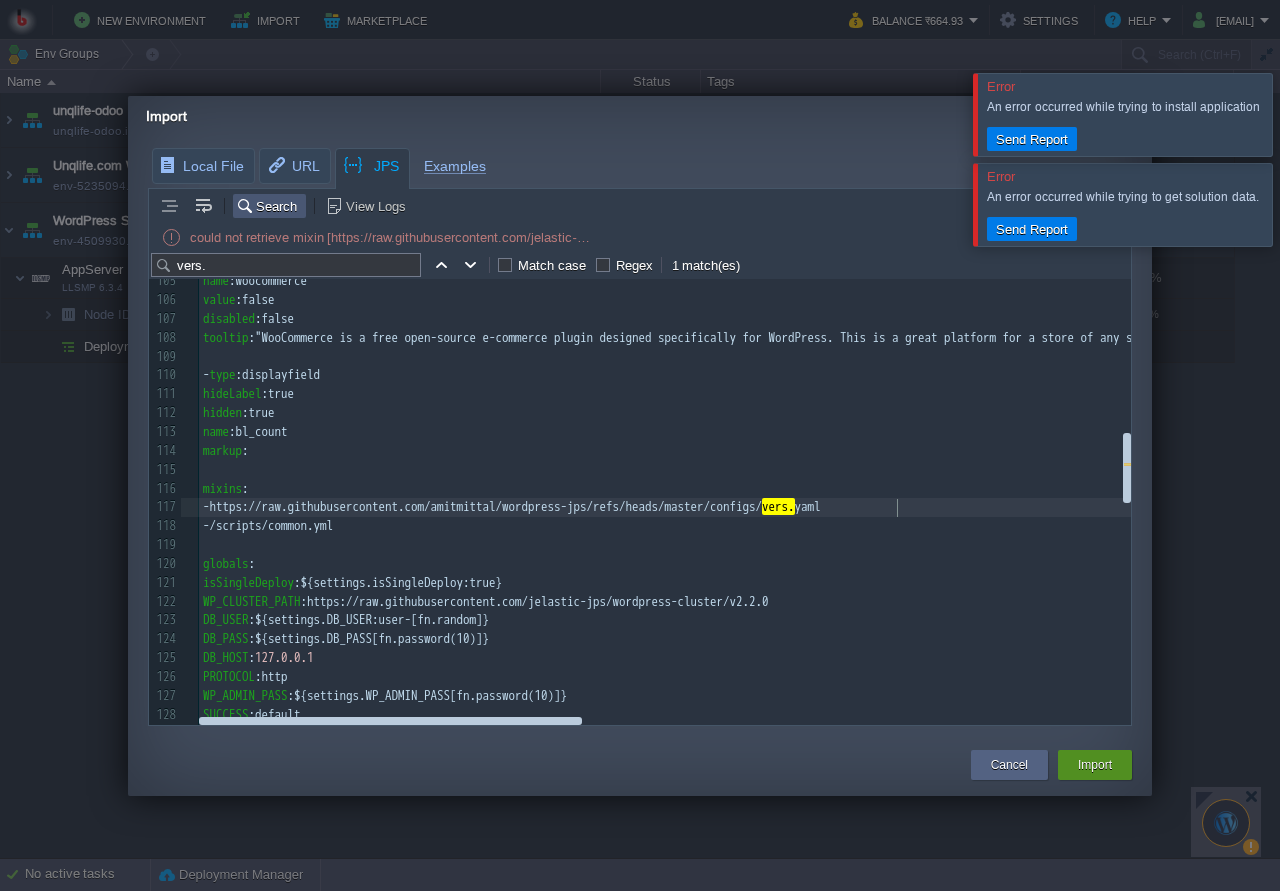 click on "Import" at bounding box center (1095, 765) 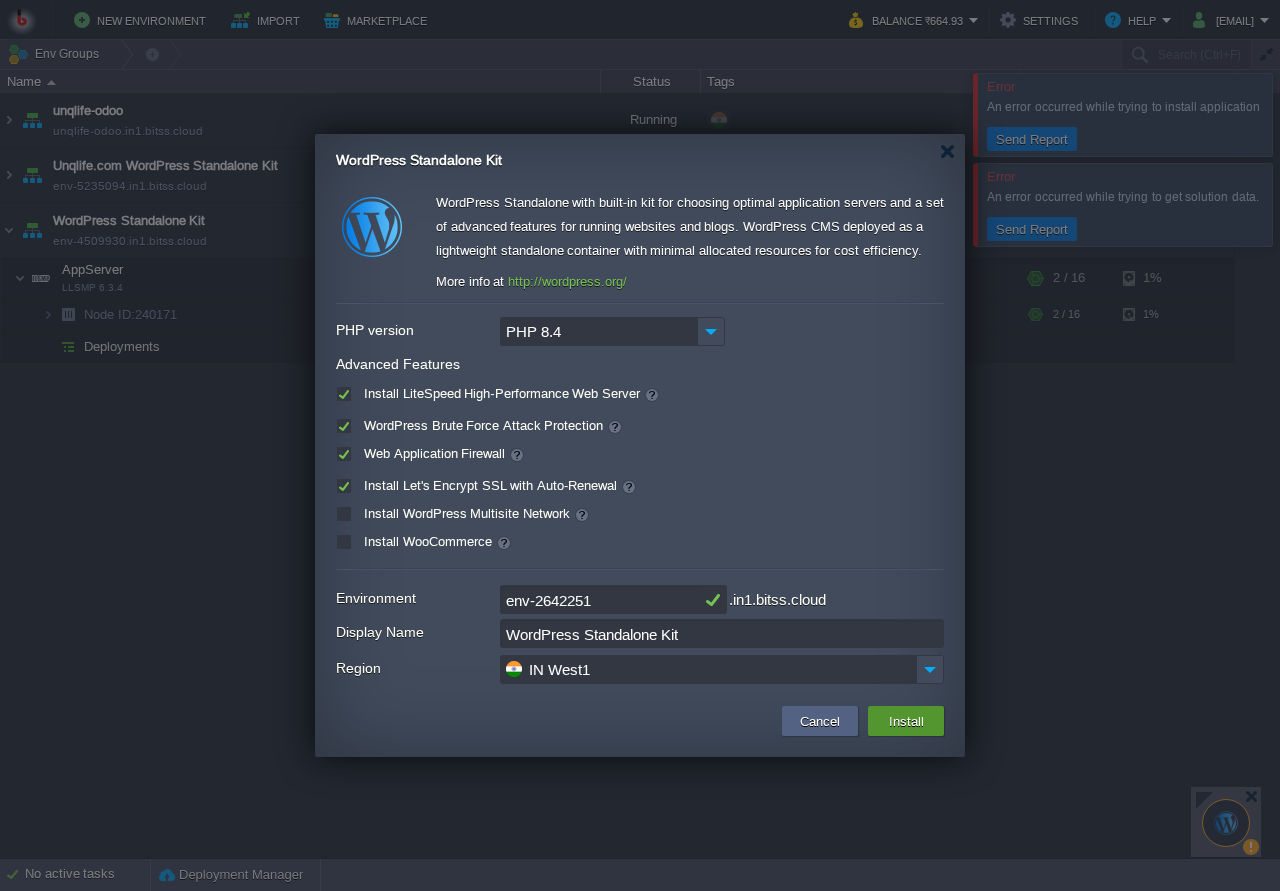 click on "Install" at bounding box center [906, 721] 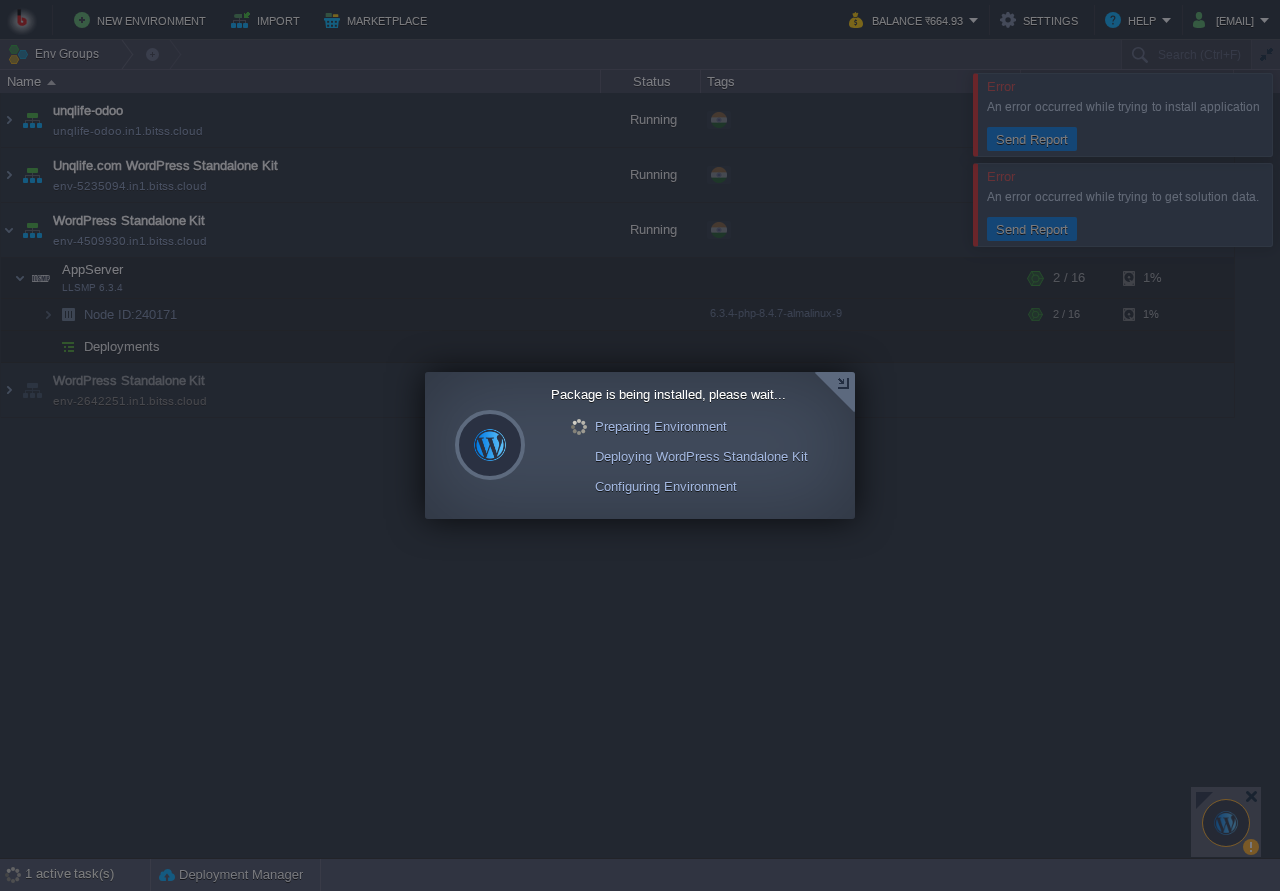 click at bounding box center [834, 392] 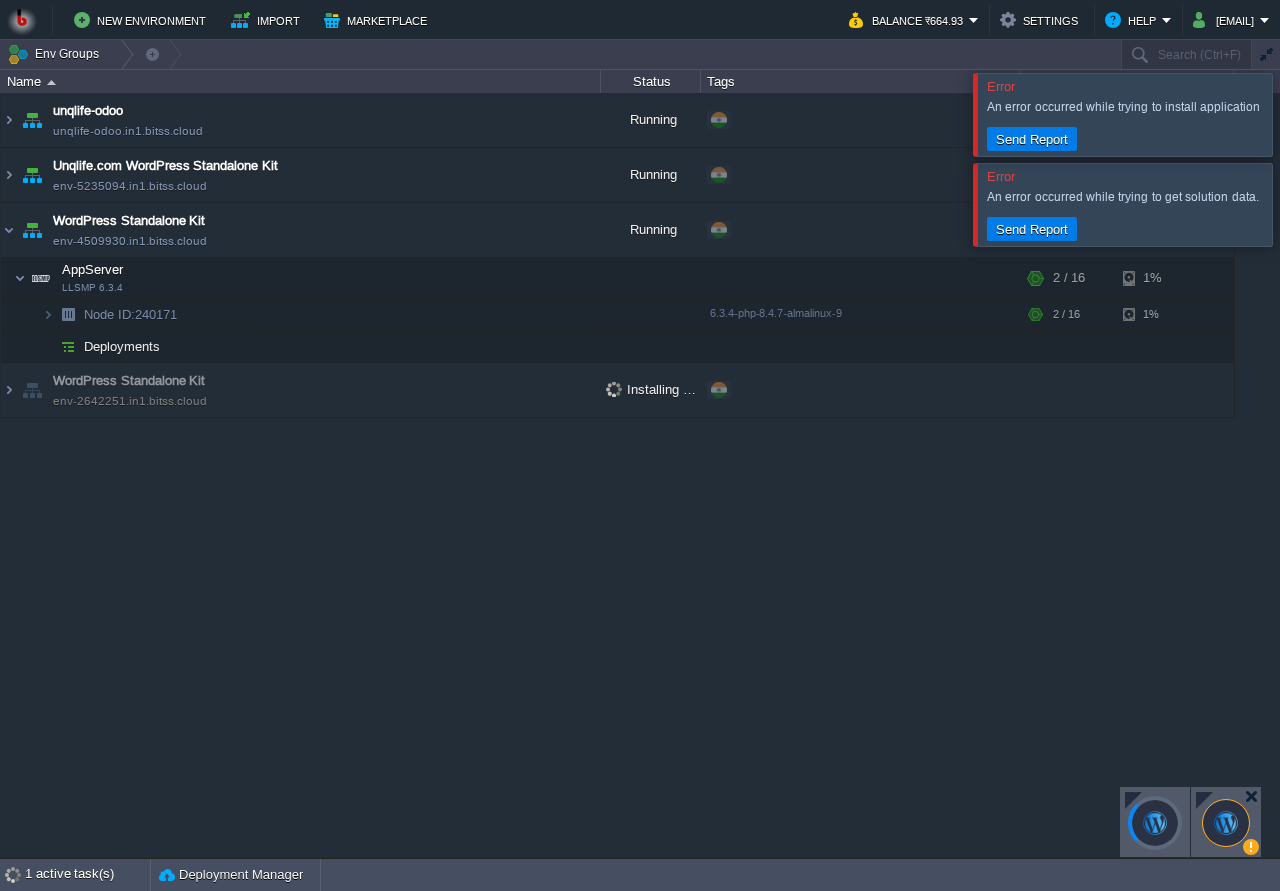 click at bounding box center [1304, 204] 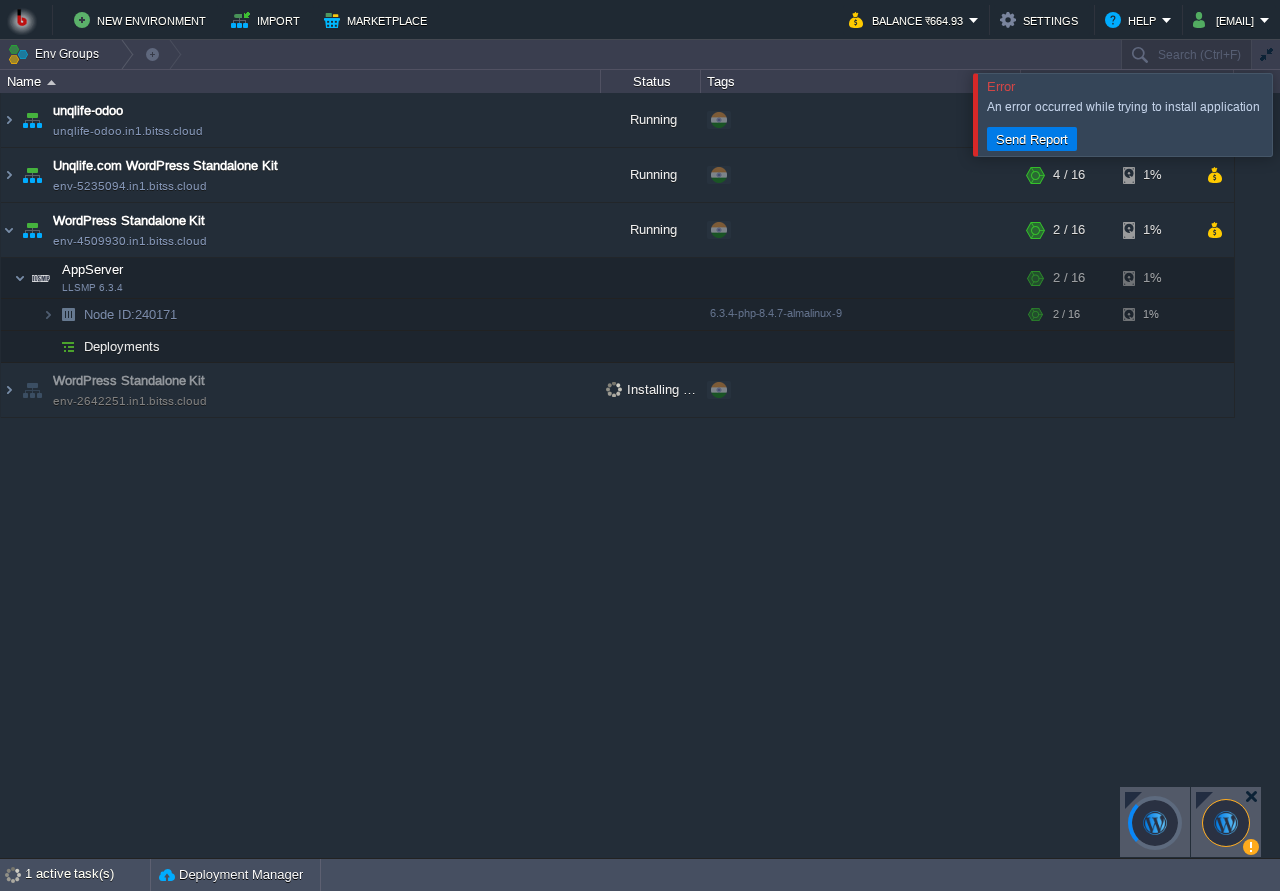 click at bounding box center [1304, 114] 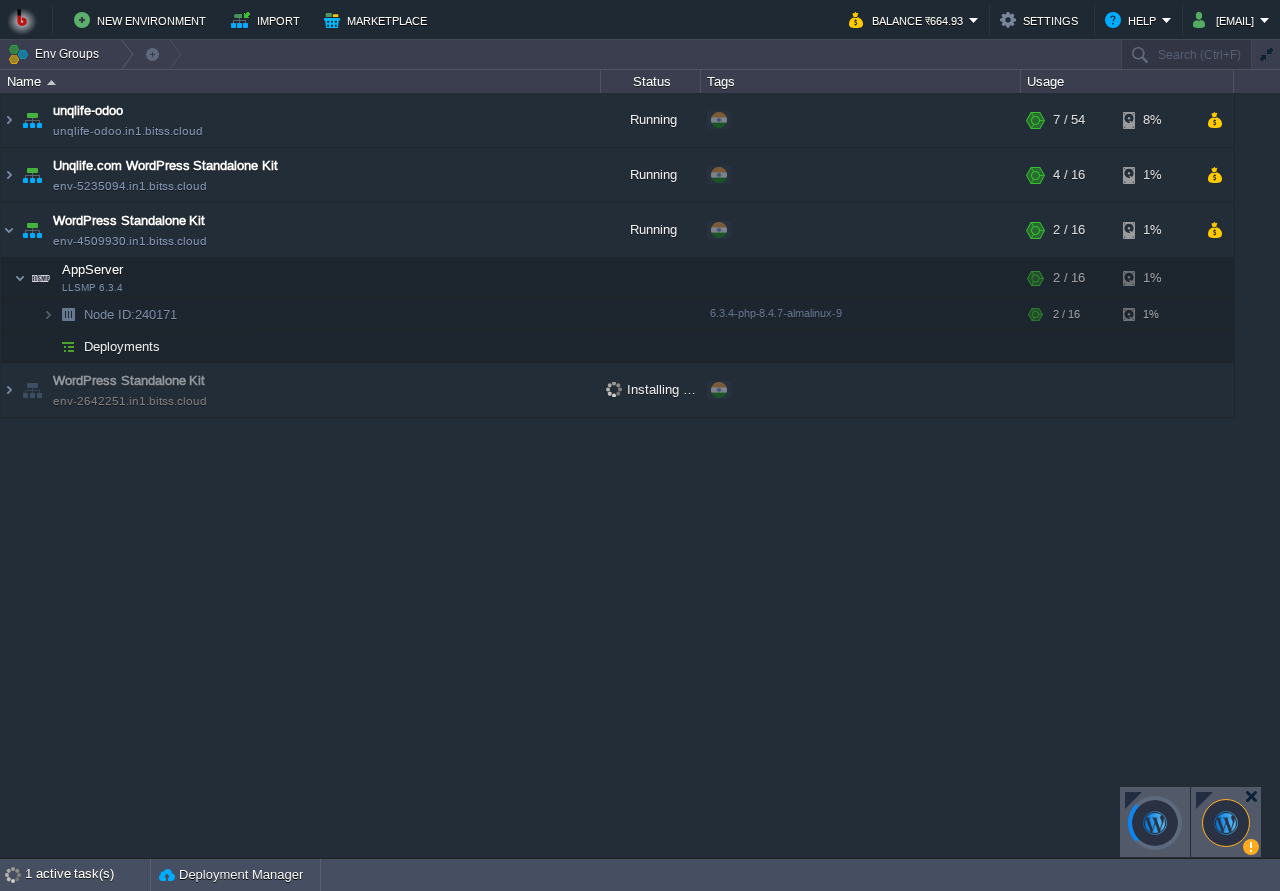 click at bounding box center (1133, 800) 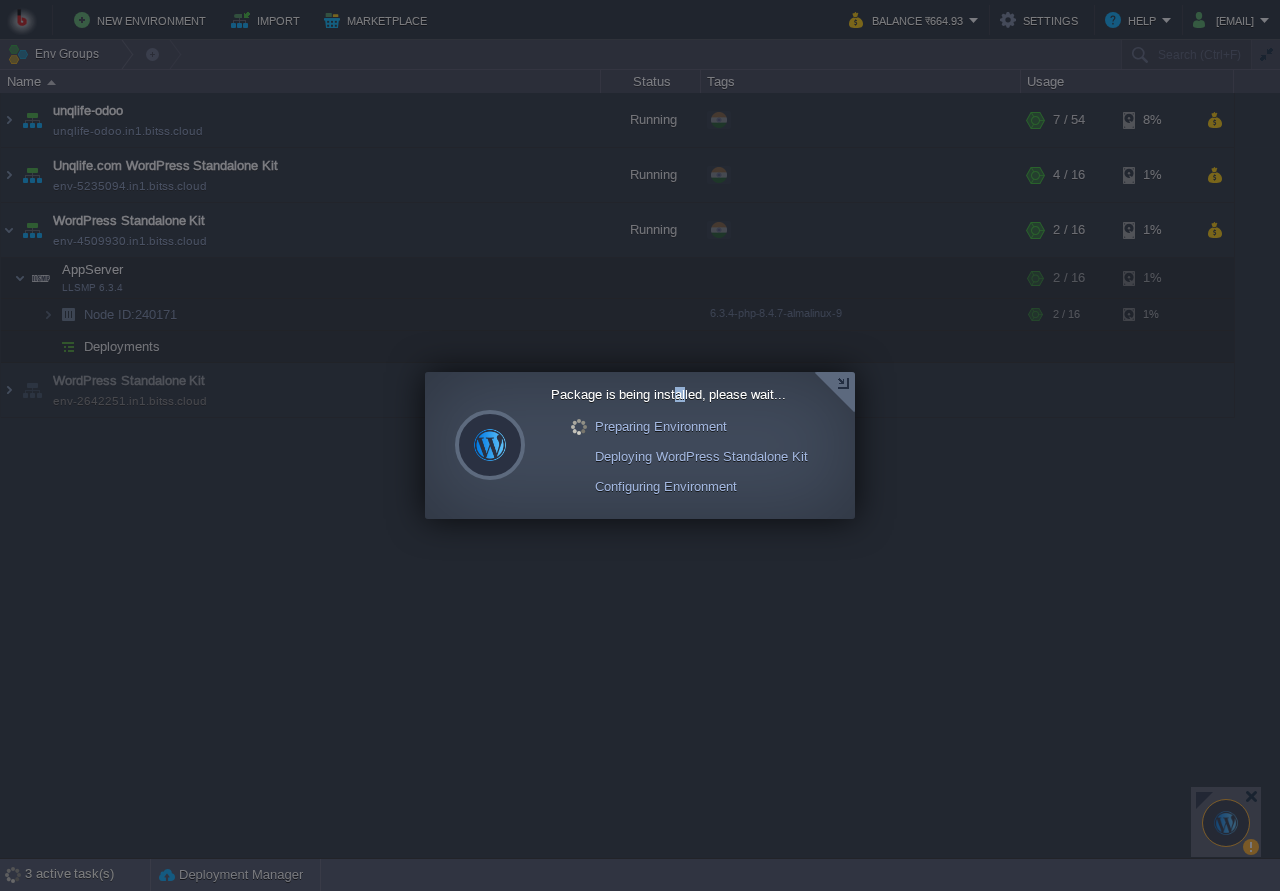 drag, startPoint x: 682, startPoint y: 396, endPoint x: 670, endPoint y: 399, distance: 12.369317 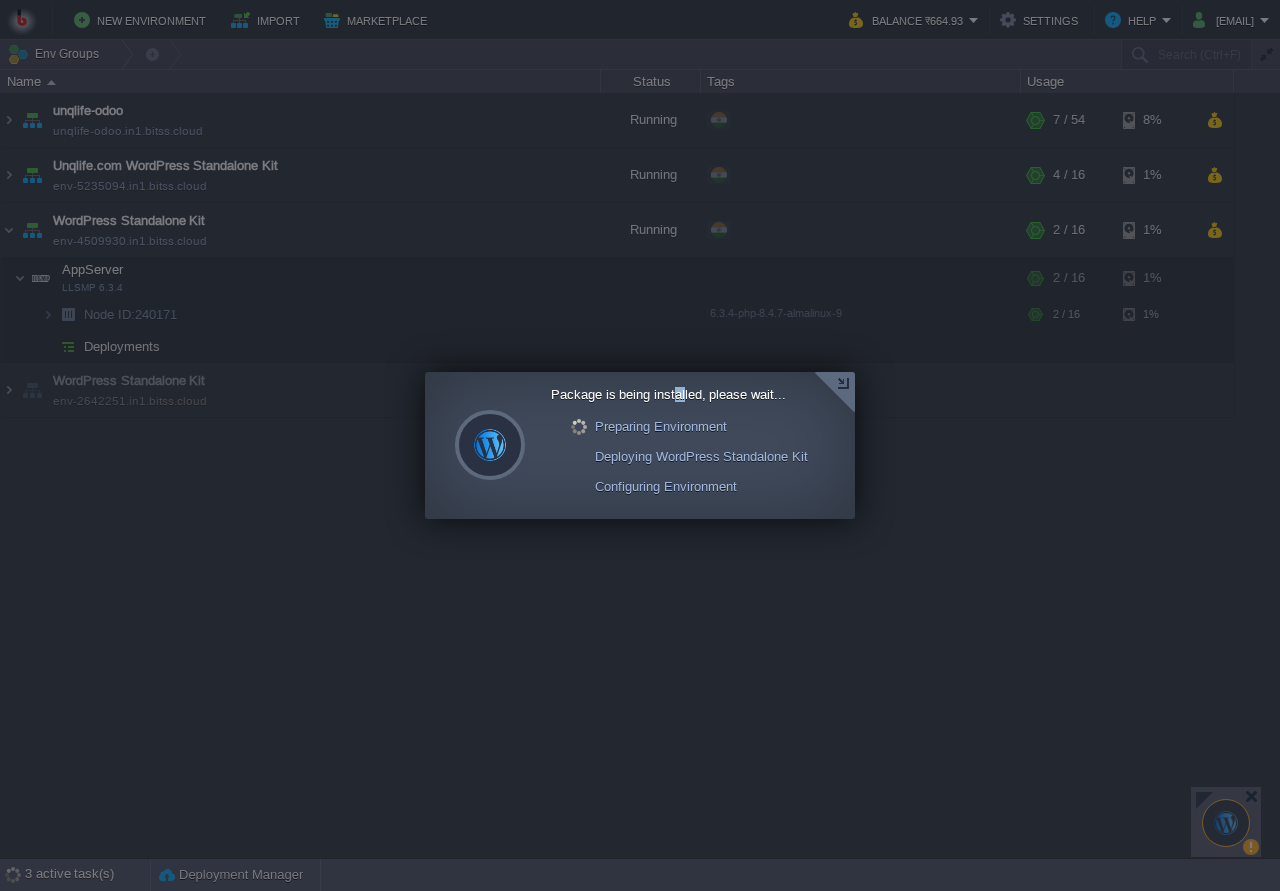 click on "Package is being installed, please wait..." at bounding box center (679, 394) 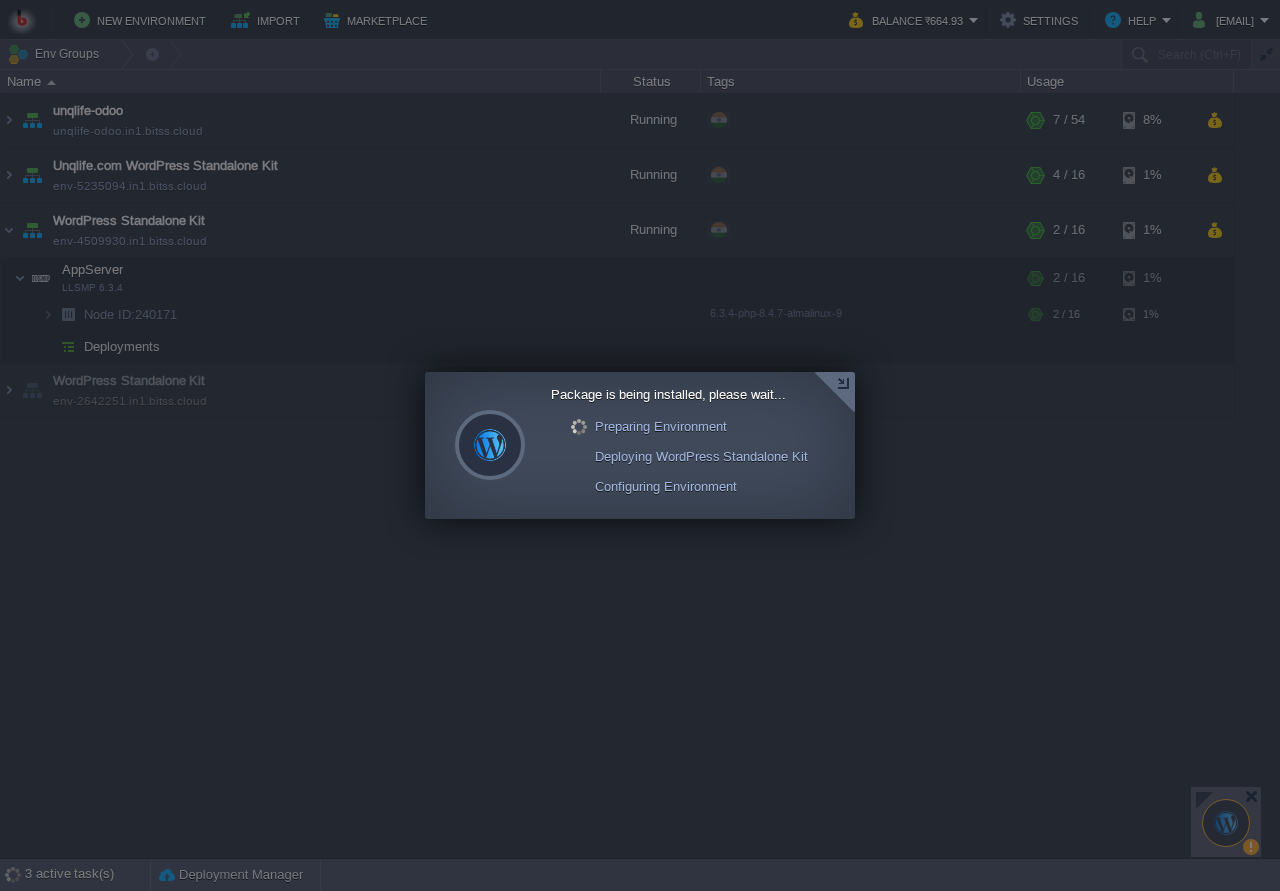 click on "Package is being installed, please wait..." at bounding box center [679, 394] 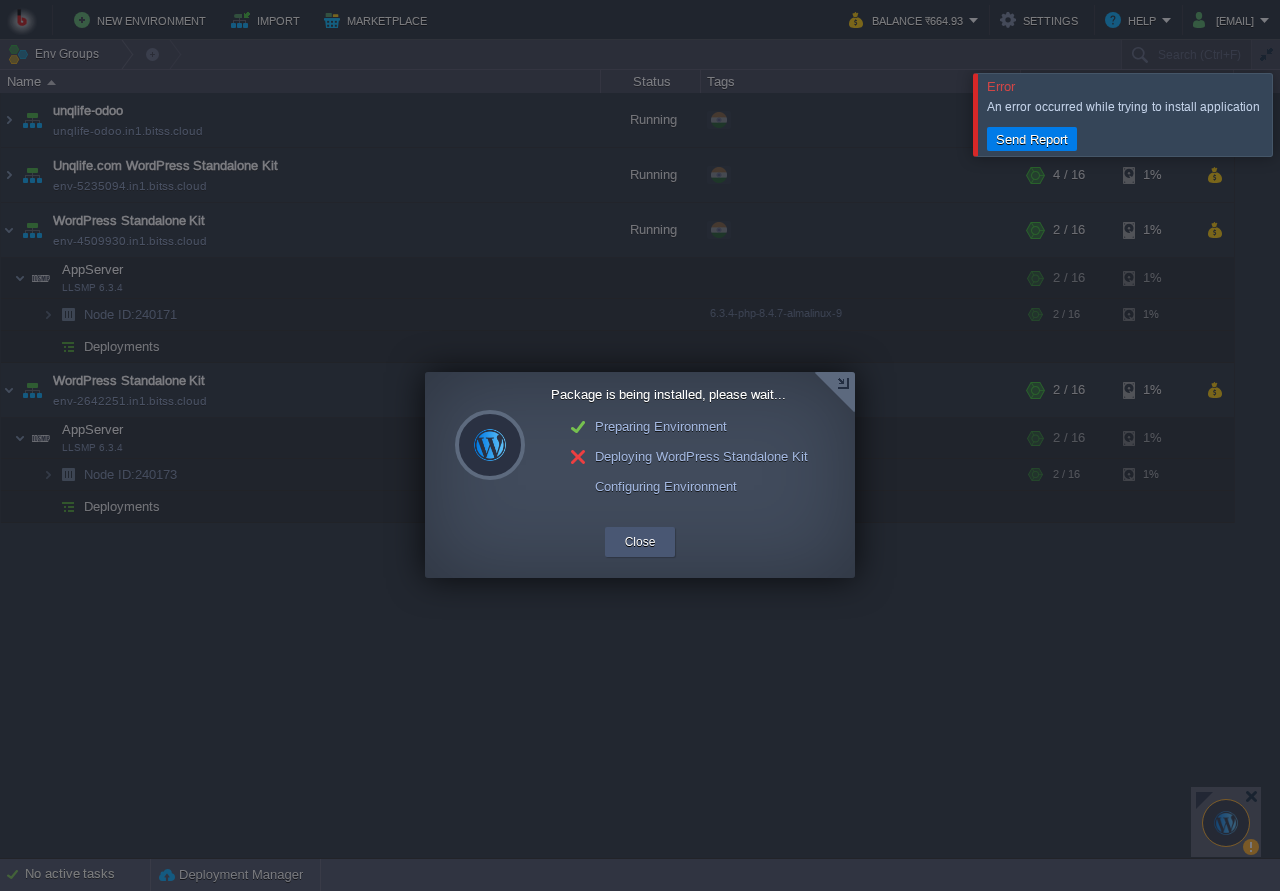click on "Close" at bounding box center (640, 542) 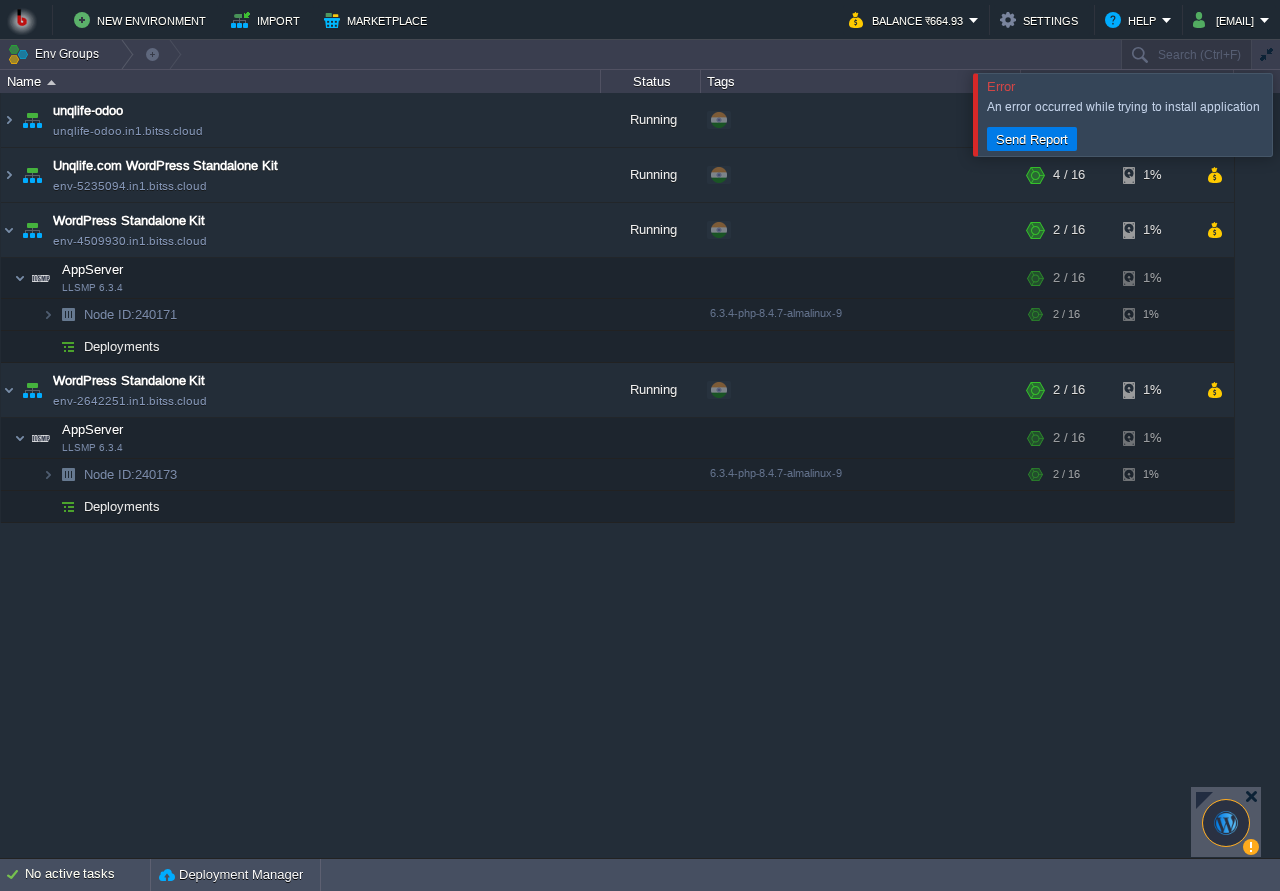 click at bounding box center (1304, 114) 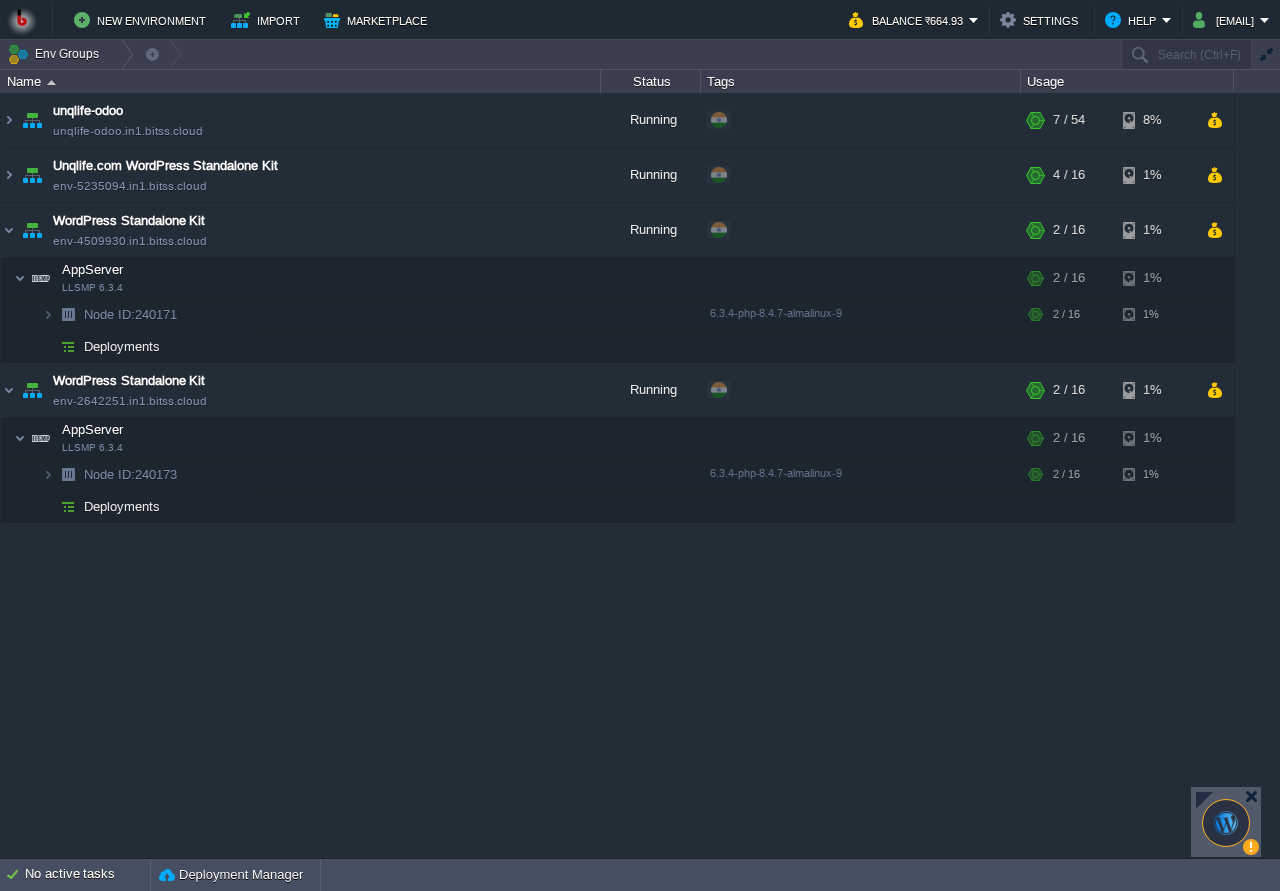 click at bounding box center [1204, 800] 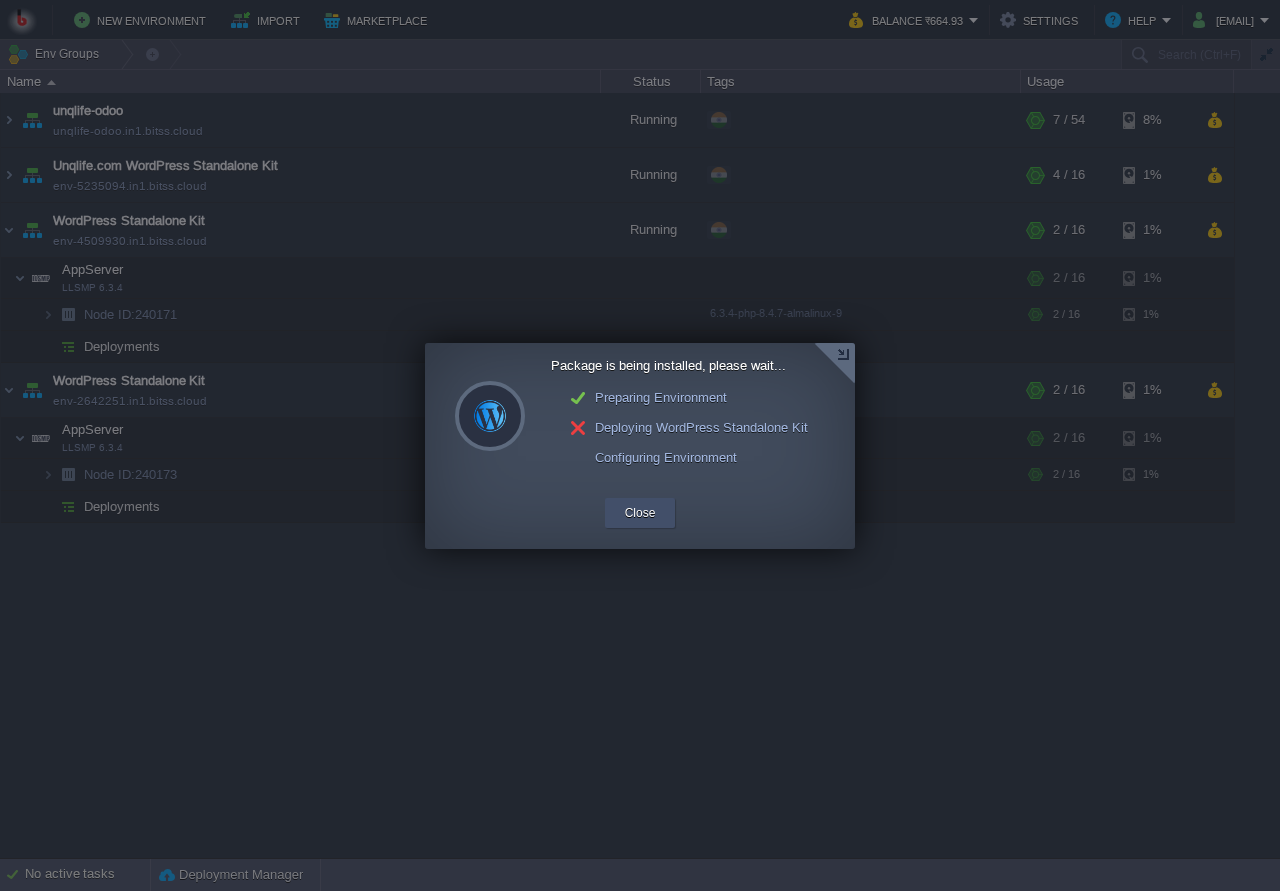 click on "Close" at bounding box center (640, 513) 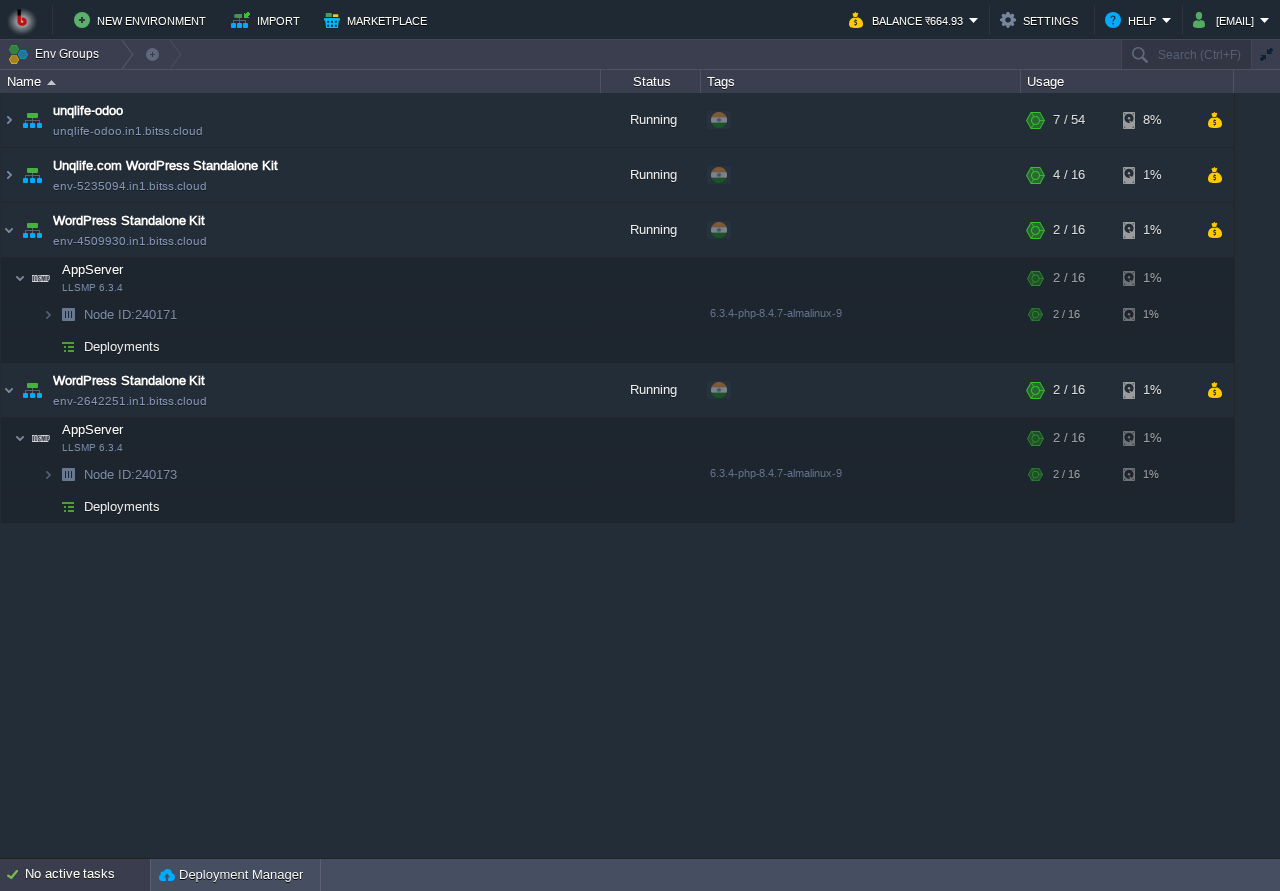click on "No active tasks" at bounding box center (87, 875) 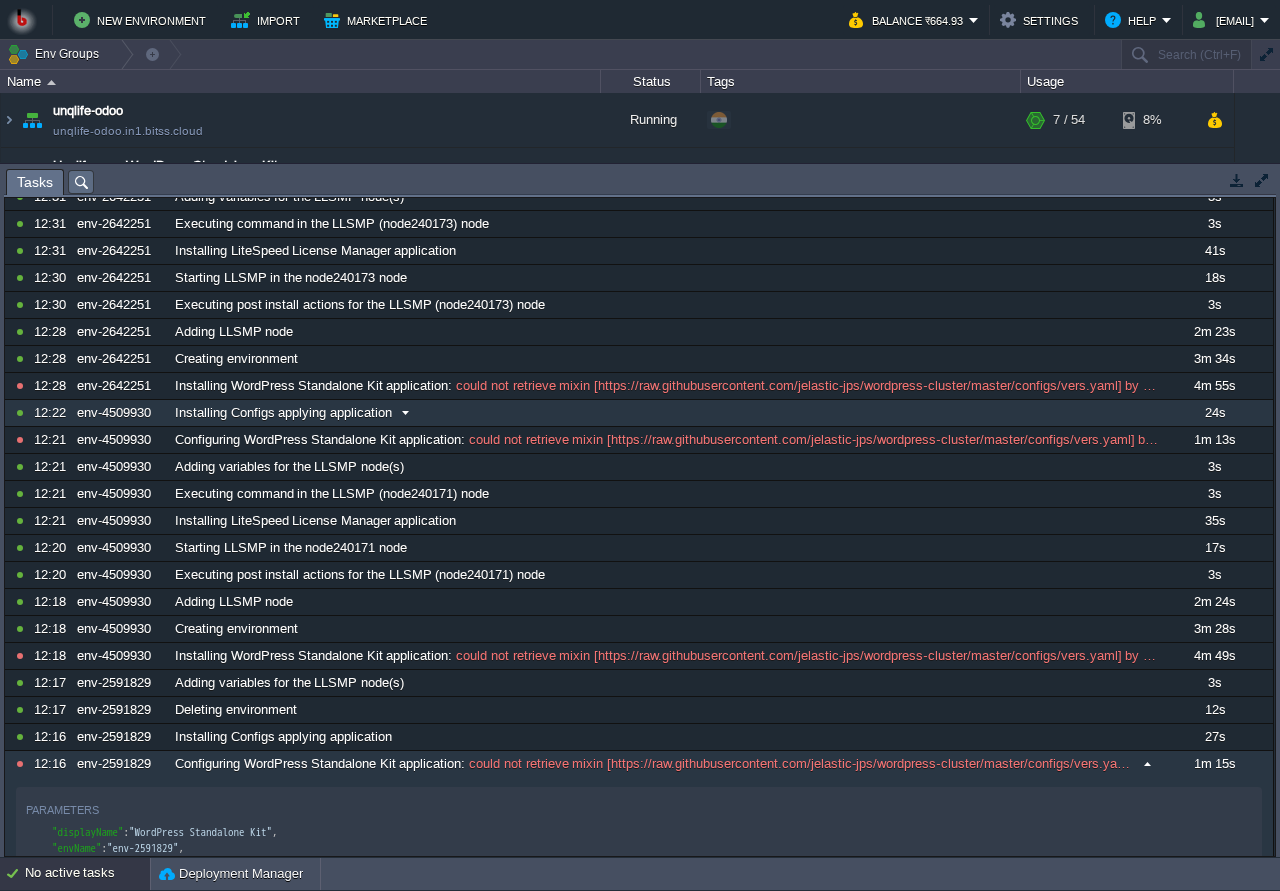 scroll, scrollTop: 0, scrollLeft: 0, axis: both 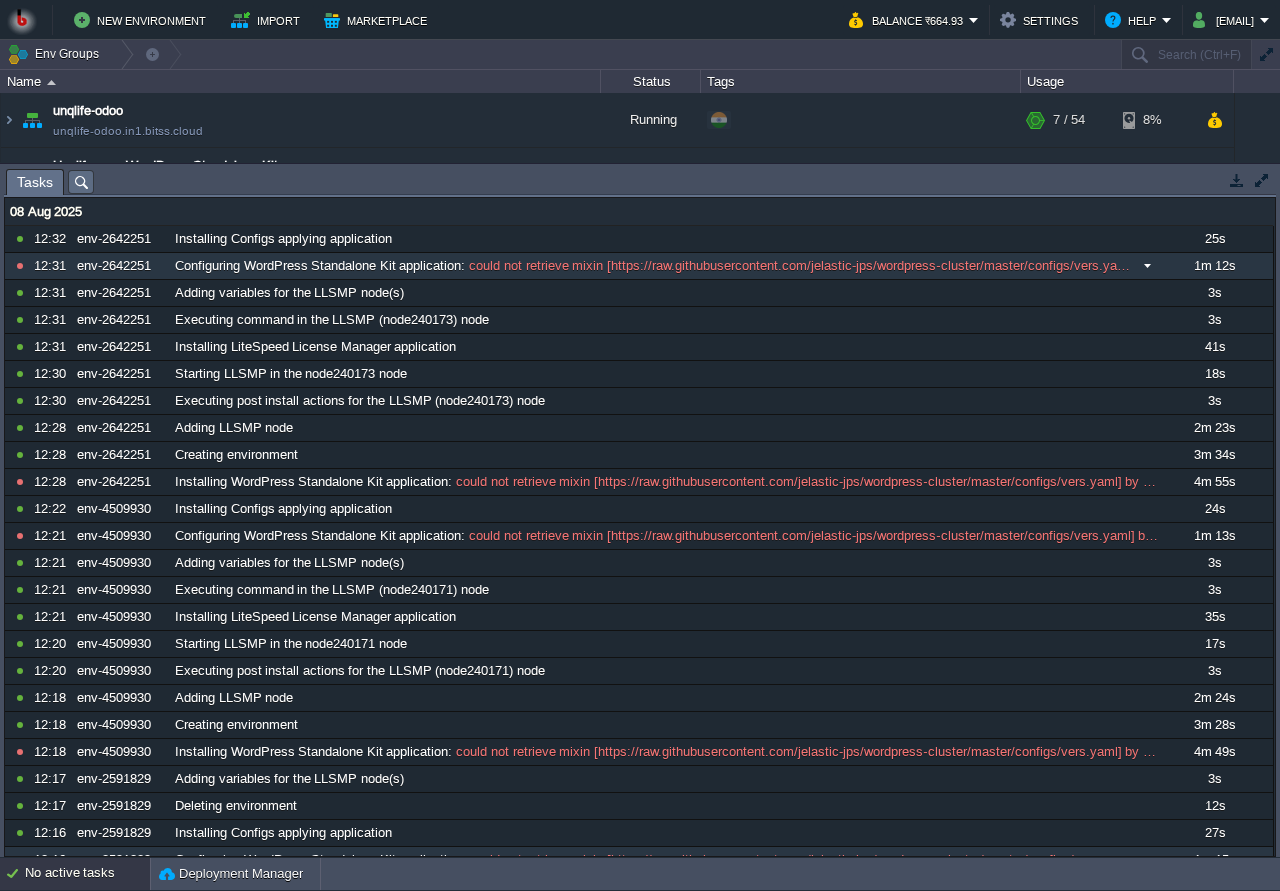 click on "could not retrieve mixin [https://raw.githubusercontent.com/jelastic-jps/wordpress-cluster/master/configs/vers.yaml] by URL" at bounding box center (799, 266) 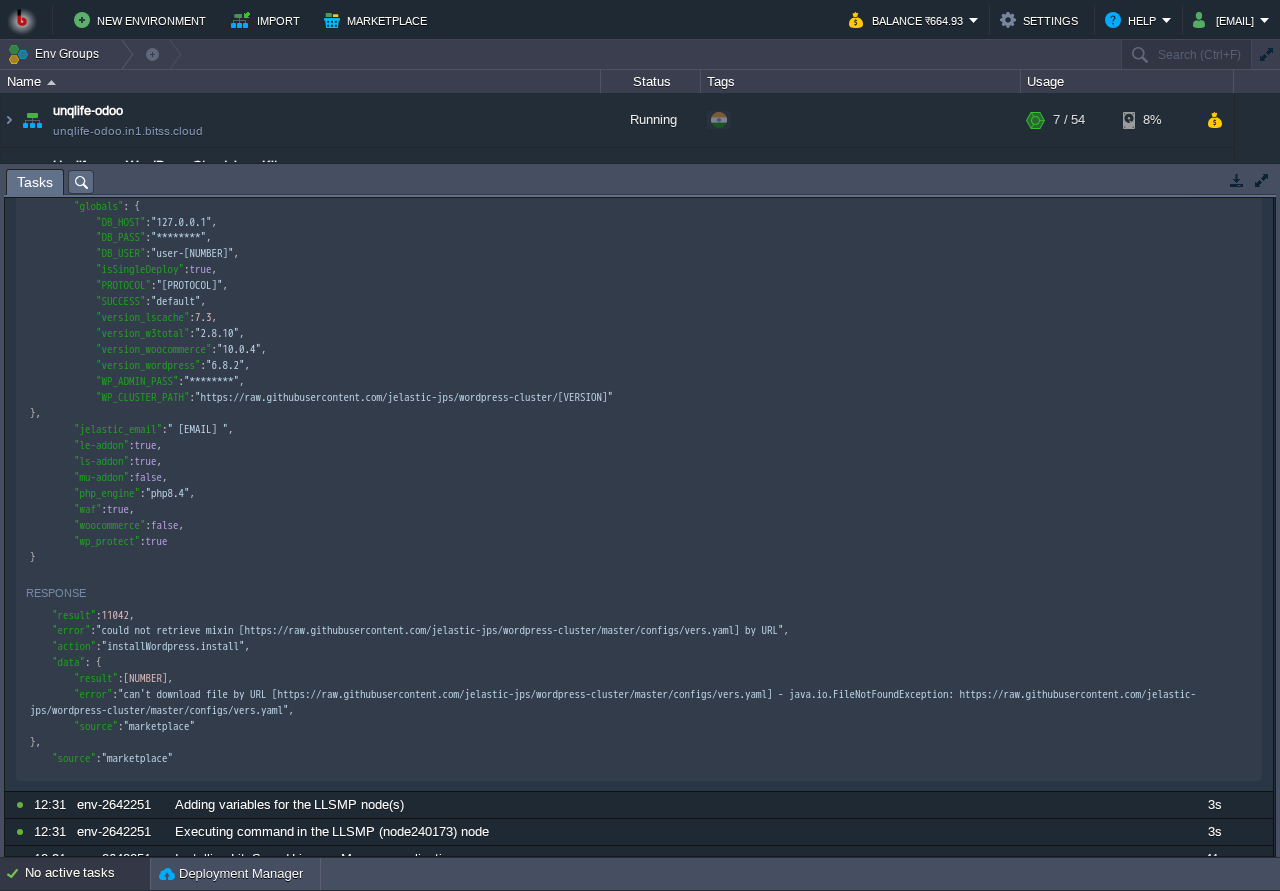 scroll, scrollTop: 384, scrollLeft: 0, axis: vertical 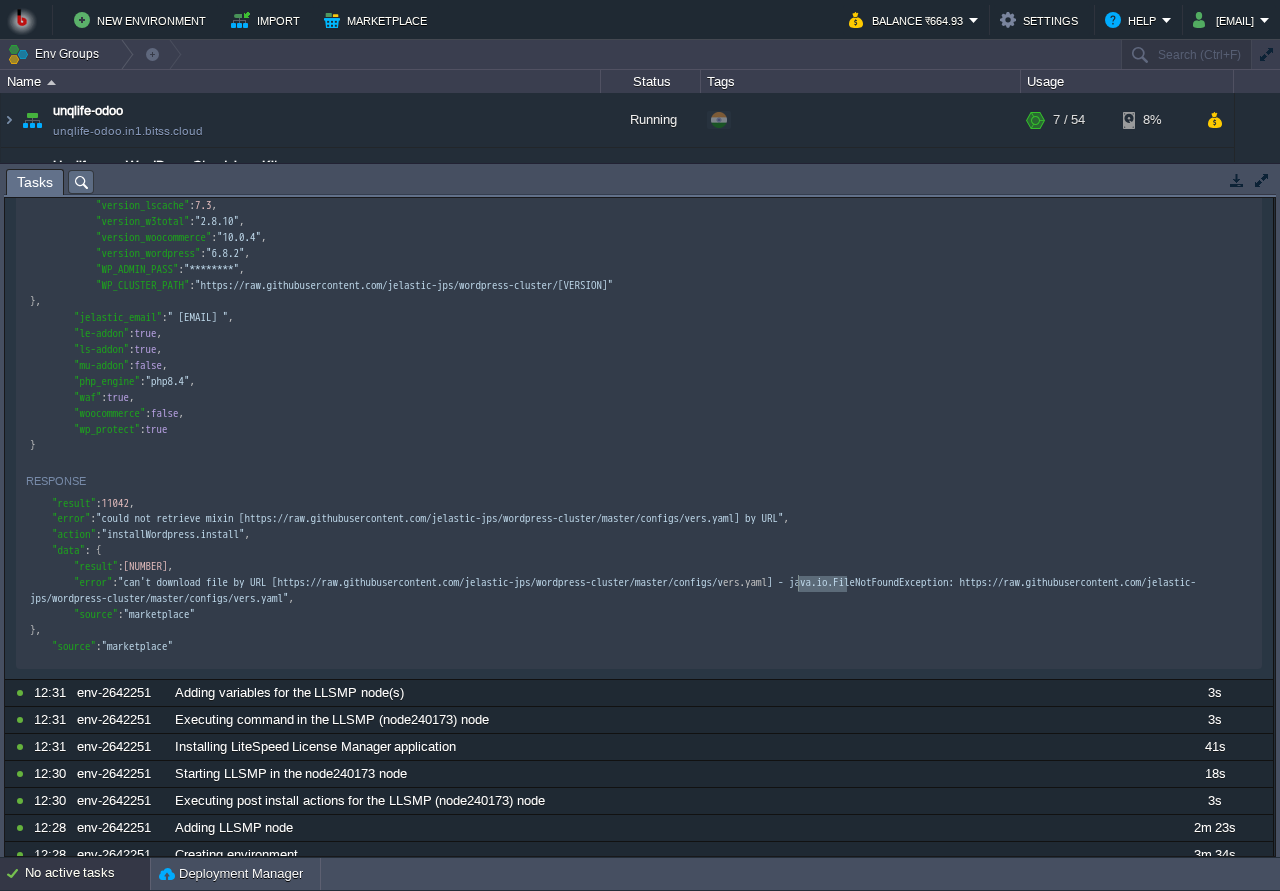 type on "vers.yaml" 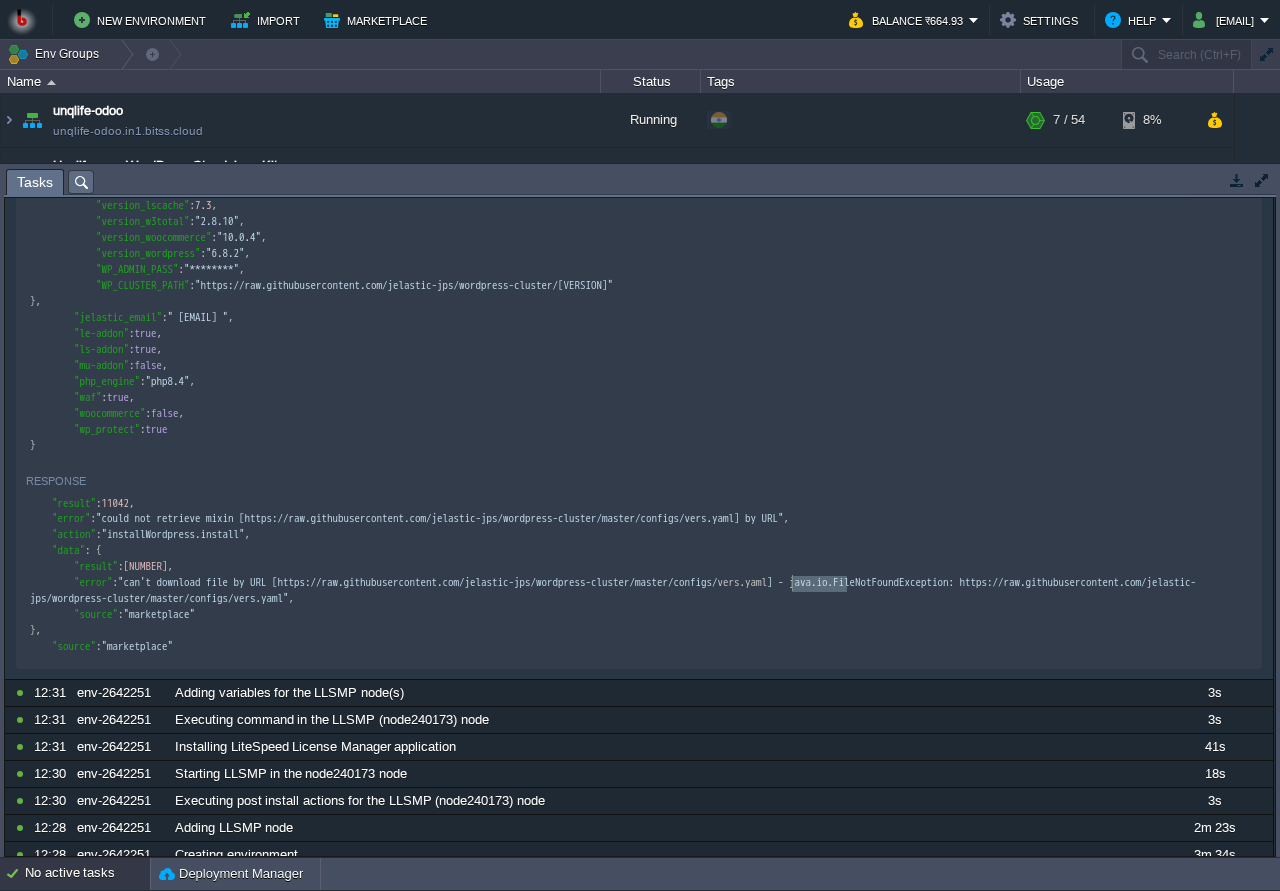 drag, startPoint x: 847, startPoint y: 584, endPoint x: 795, endPoint y: 589, distance: 52.23983 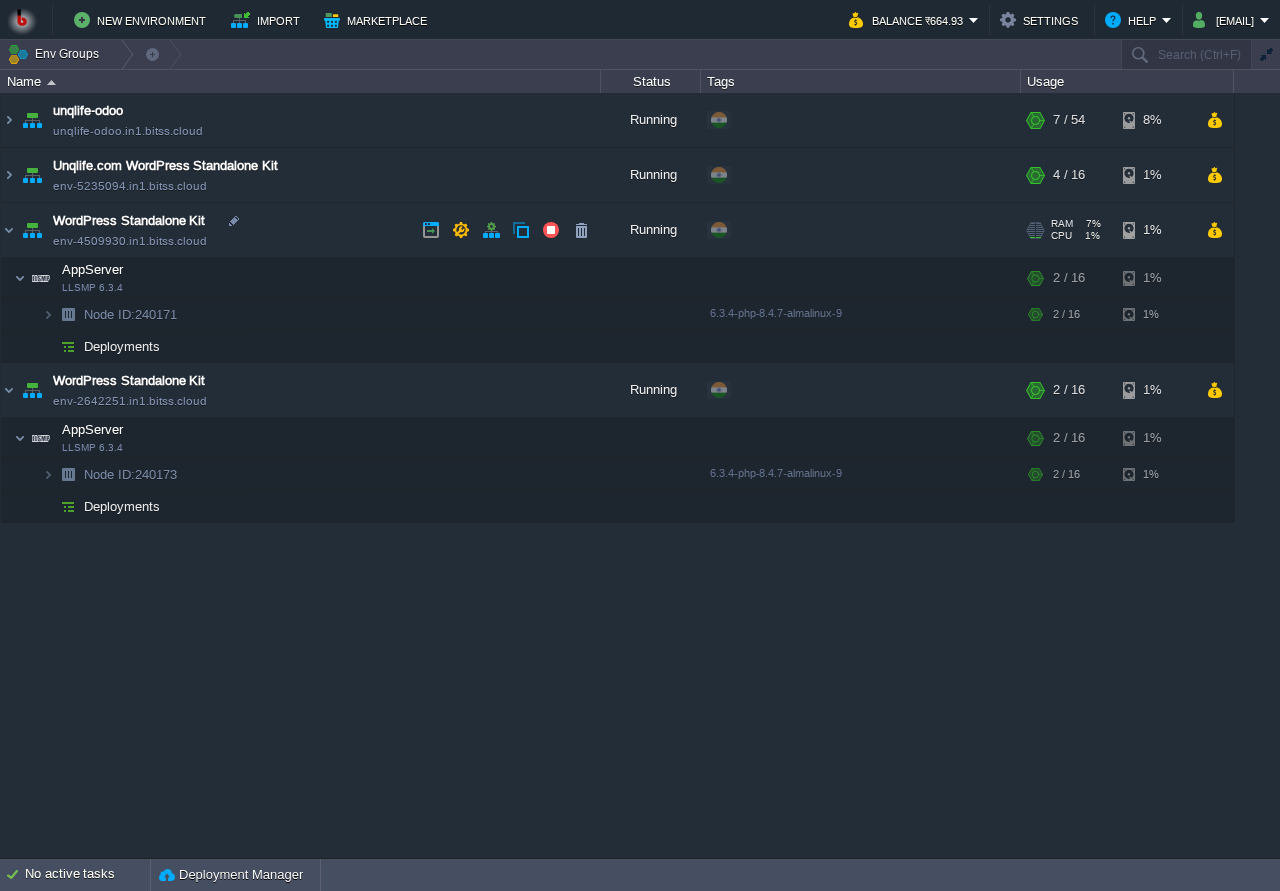 click on "WordPress Standalone Kit env-4509930.in1.bitss.cloud" at bounding box center [301, 230] 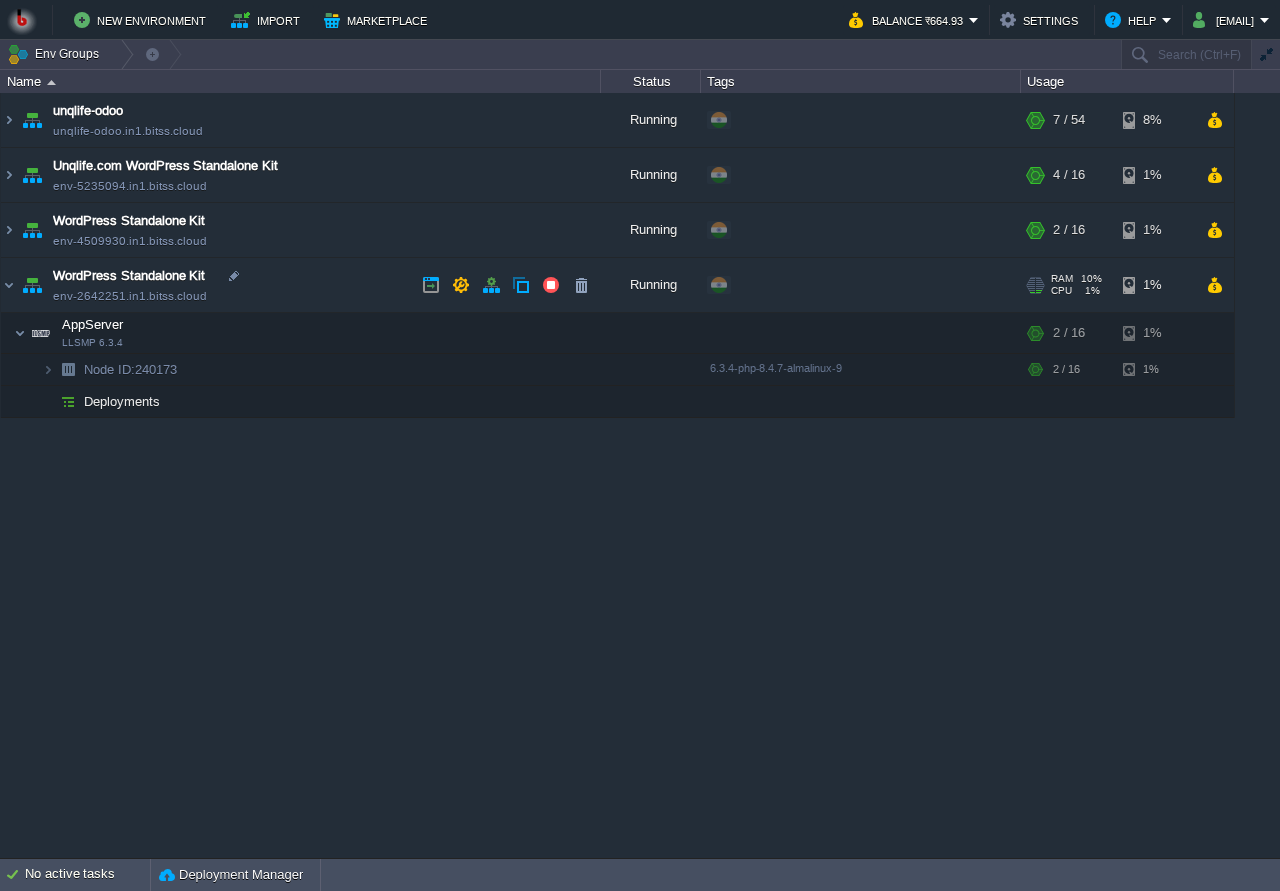 click on "WordPress Standalone Kit env-2642251.in1.bitss.cloud" at bounding box center (301, 285) 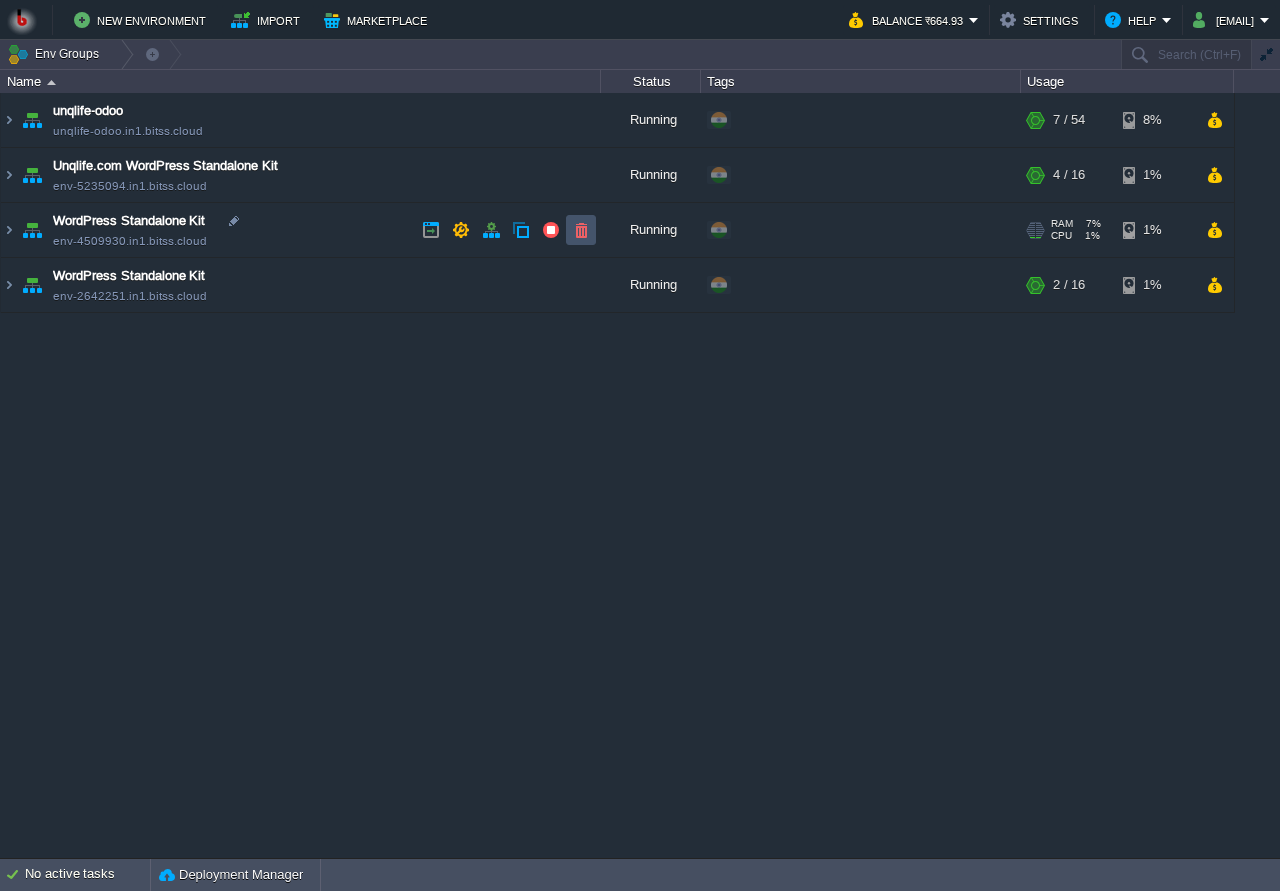 click at bounding box center [581, 230] 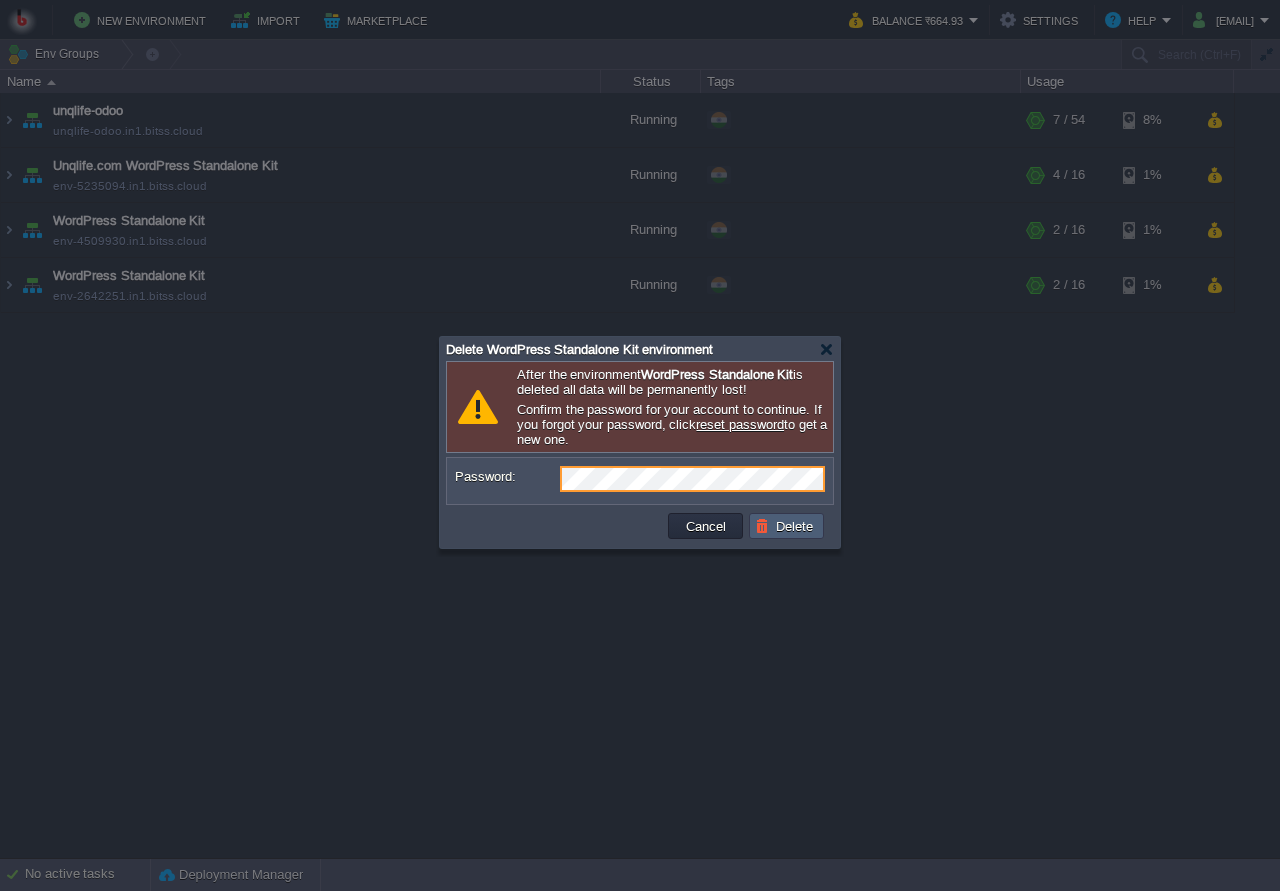 click on "Delete" at bounding box center [787, 526] 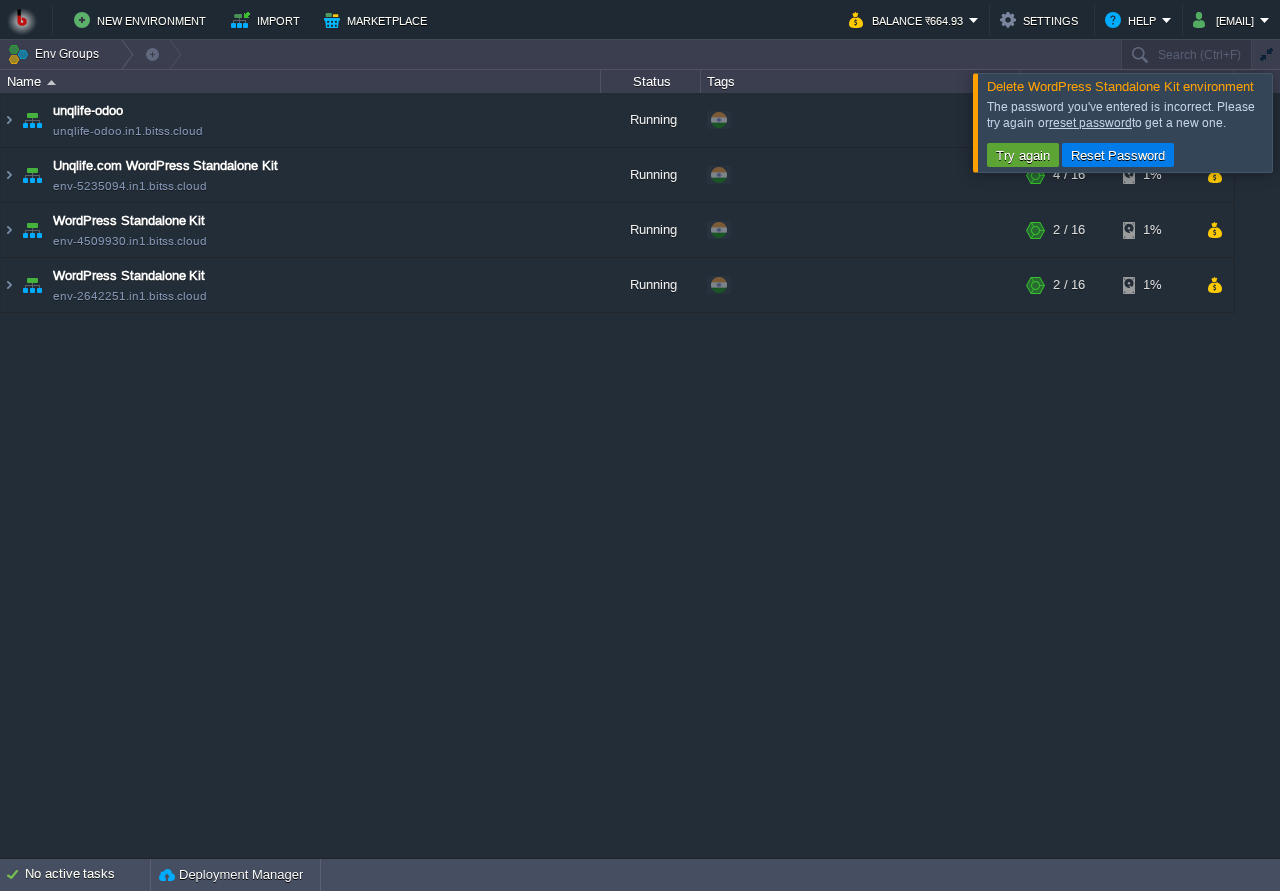 drag, startPoint x: 1251, startPoint y: 131, endPoint x: 1135, endPoint y: 179, distance: 125.53884 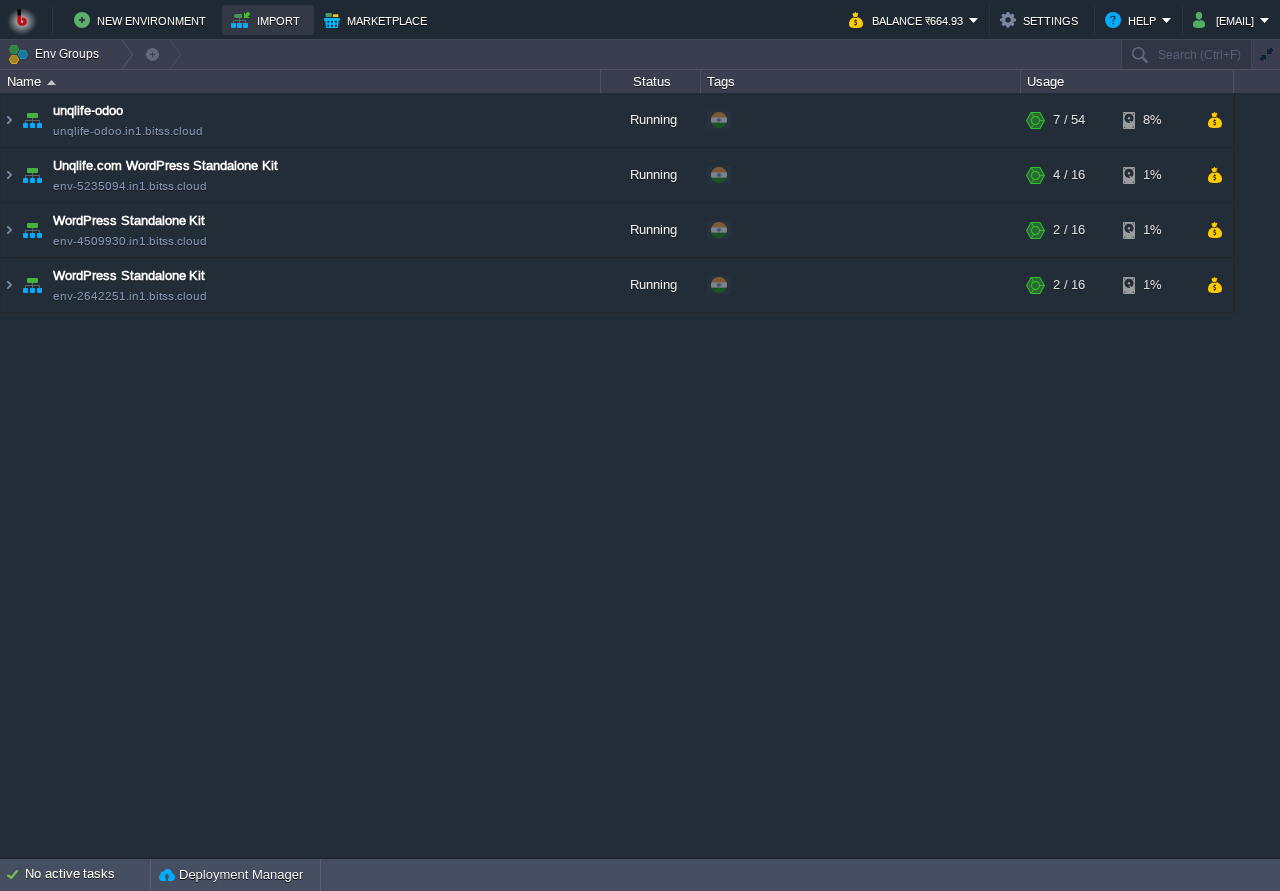 click on "Import" at bounding box center (268, 20) 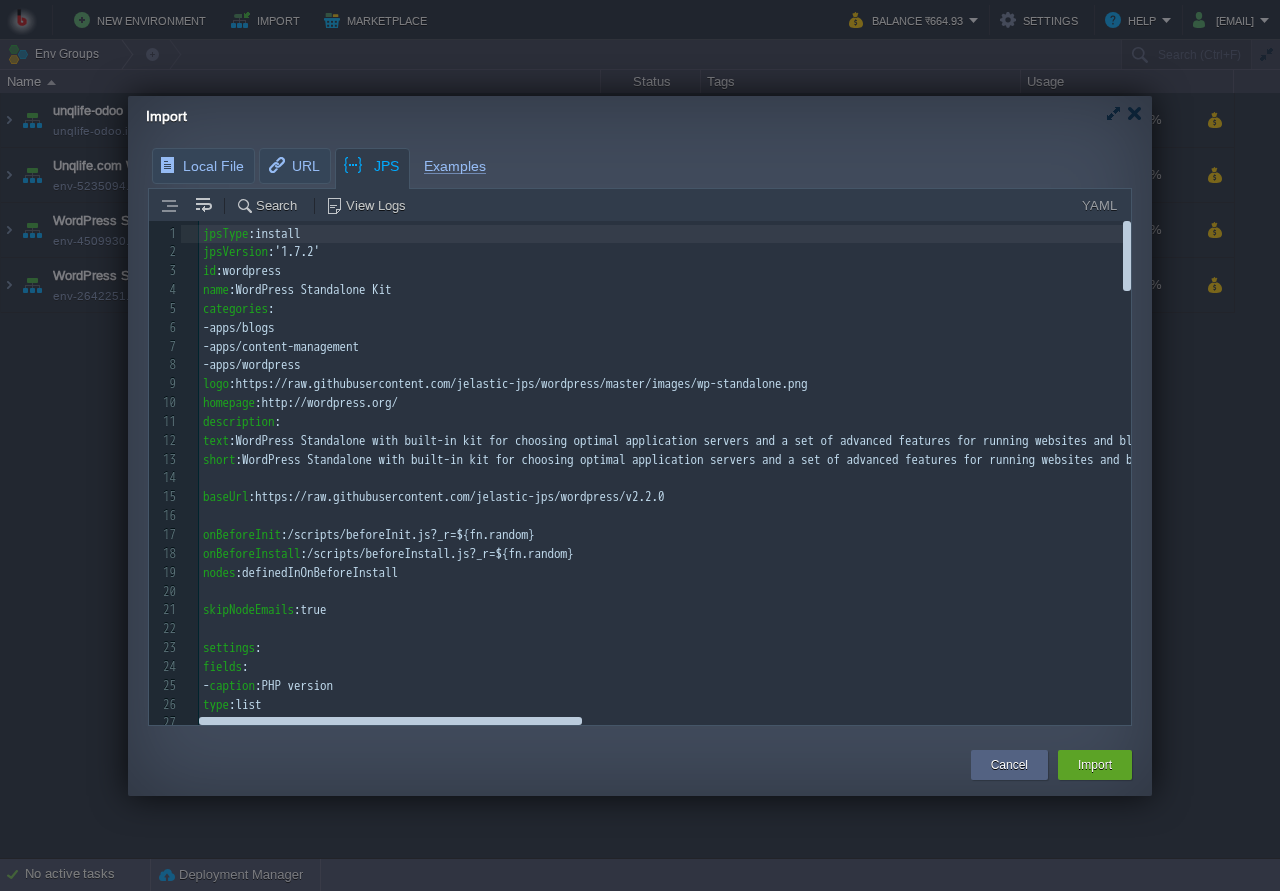 scroll, scrollTop: 7, scrollLeft: 0, axis: vertical 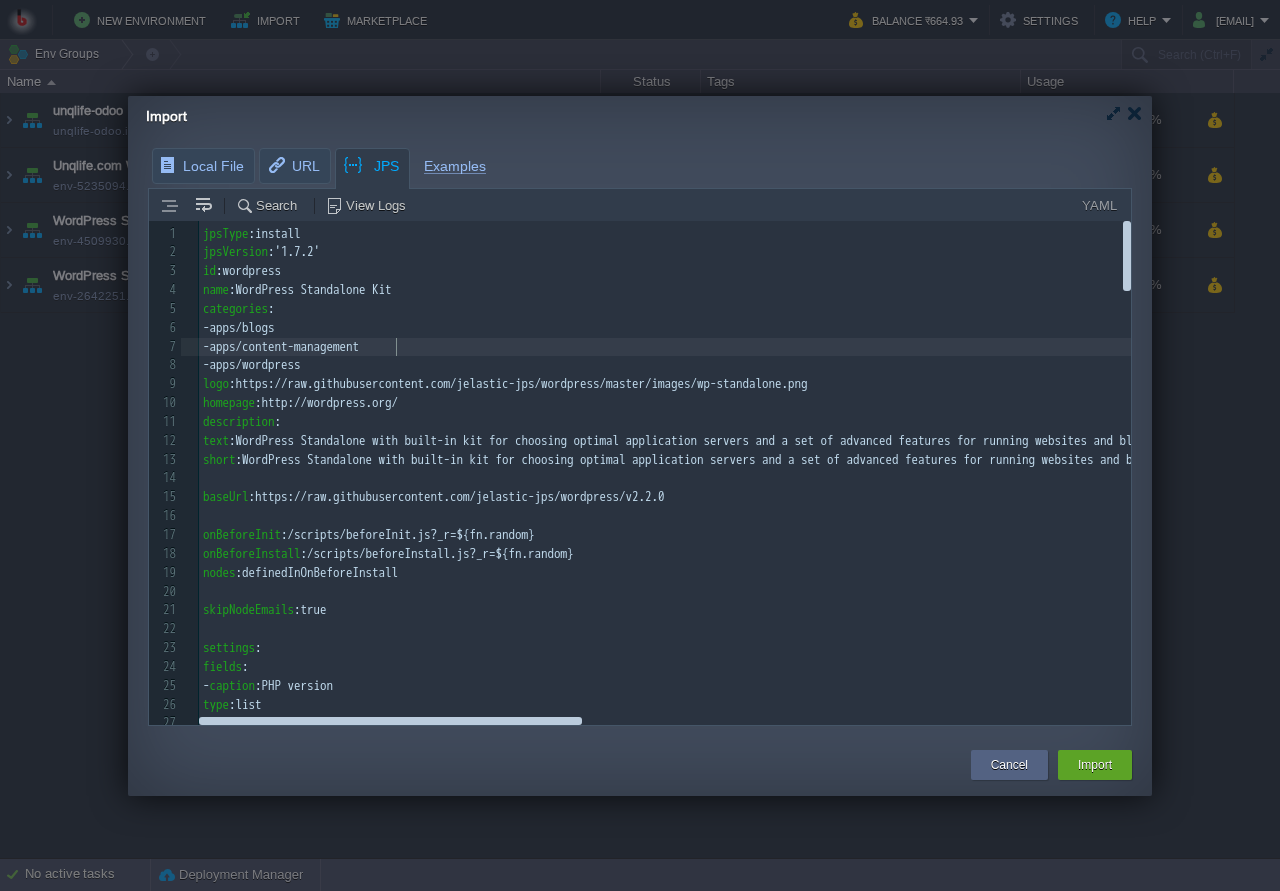 click on "-  apps/content-management" at bounding box center [1375, 347] 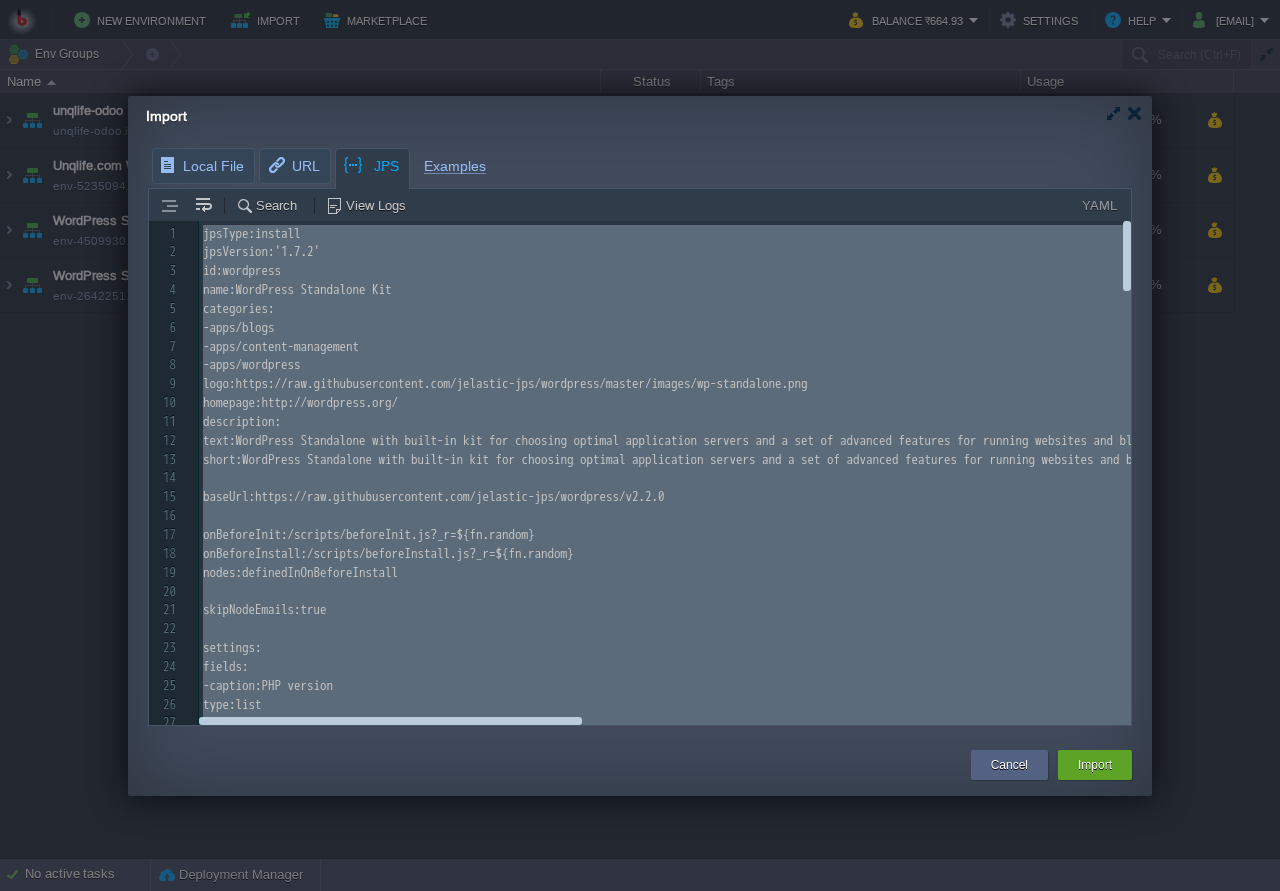scroll, scrollTop: 0, scrollLeft: 7, axis: horizontal 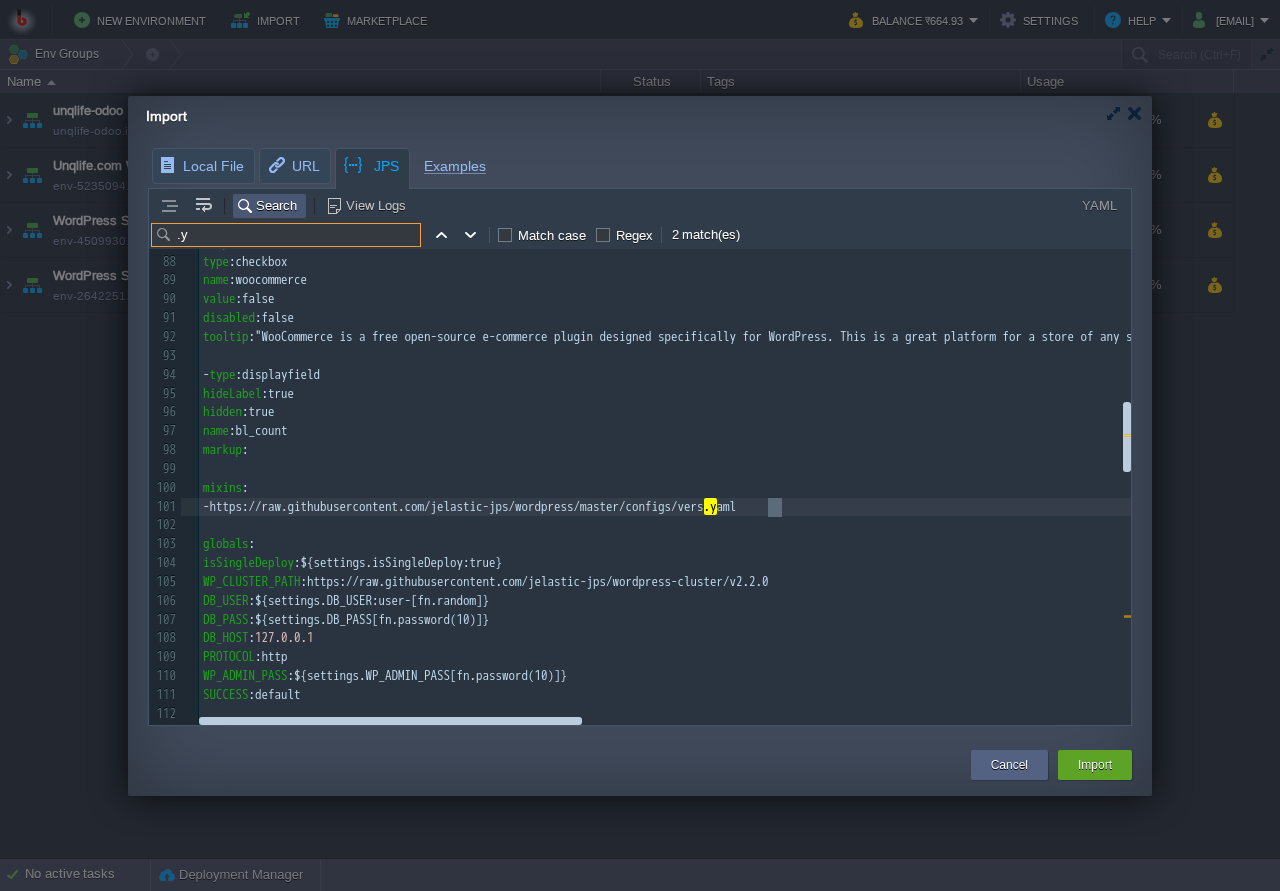 type on ".y" 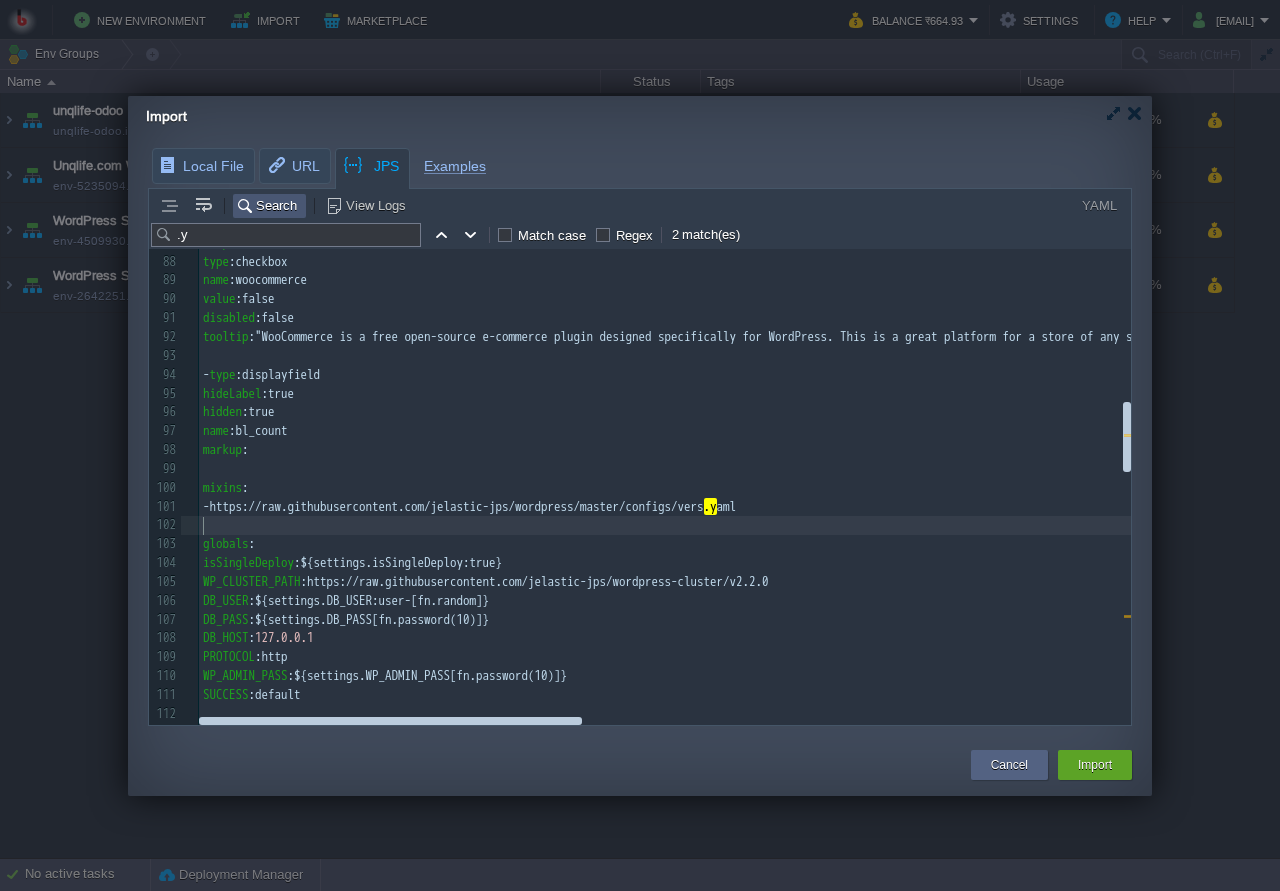 scroll, scrollTop: 0, scrollLeft: 0, axis: both 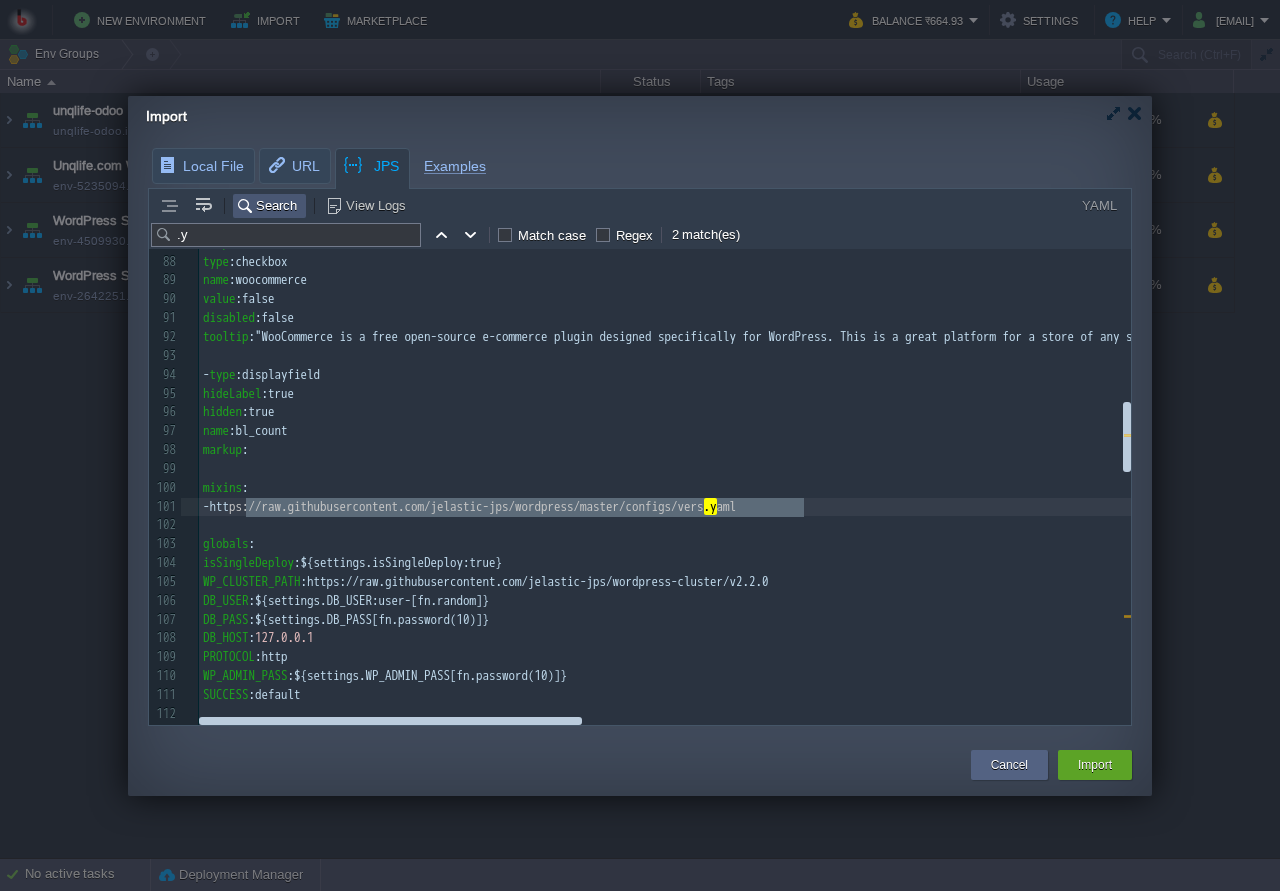 type on "https://raw.githubusercontent.com/jelastic-jps/wordpress/master/configs/vers.yaml" 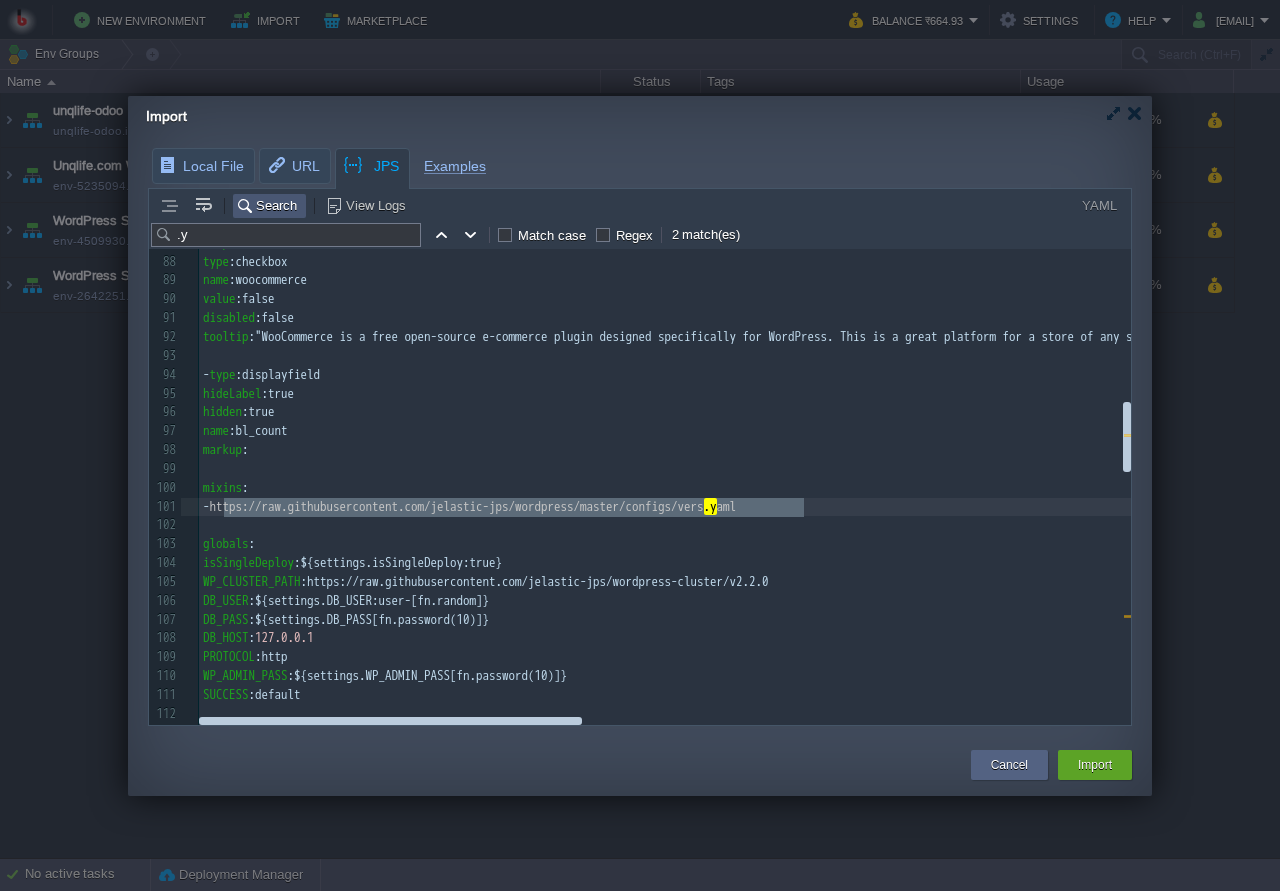 drag, startPoint x: 817, startPoint y: 506, endPoint x: 241, endPoint y: 501, distance: 576.0217 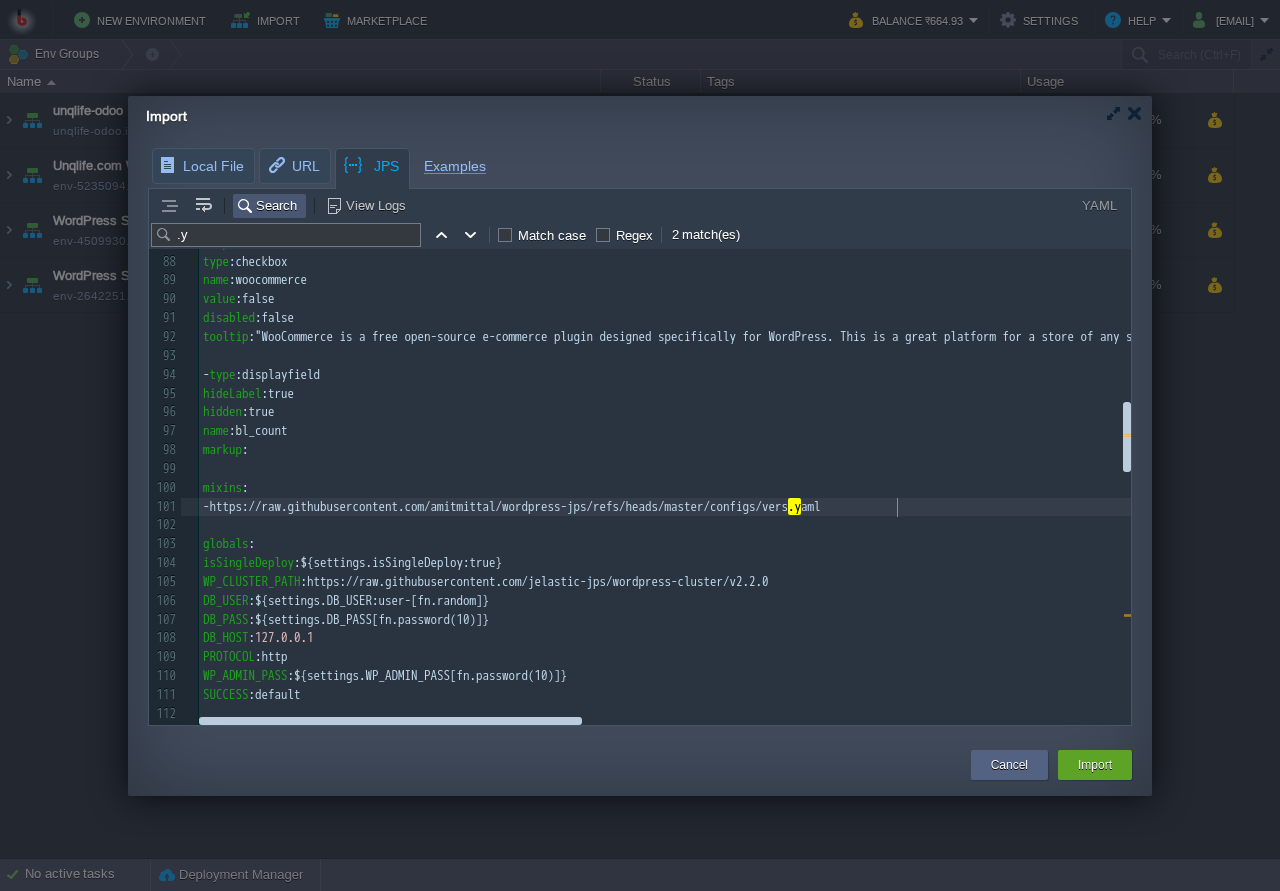 click on ".y" at bounding box center [286, 235] 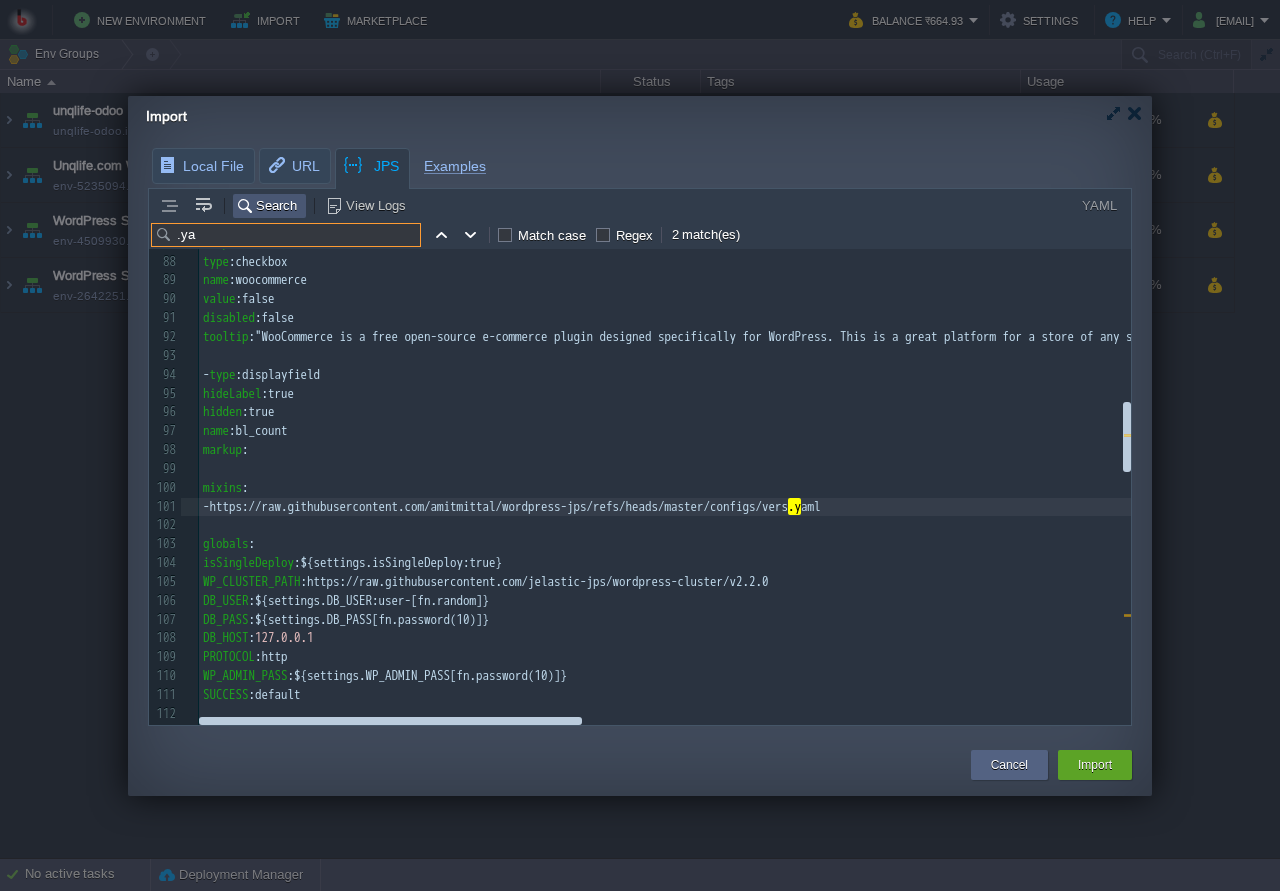 scroll, scrollTop: 6, scrollLeft: 579, axis: both 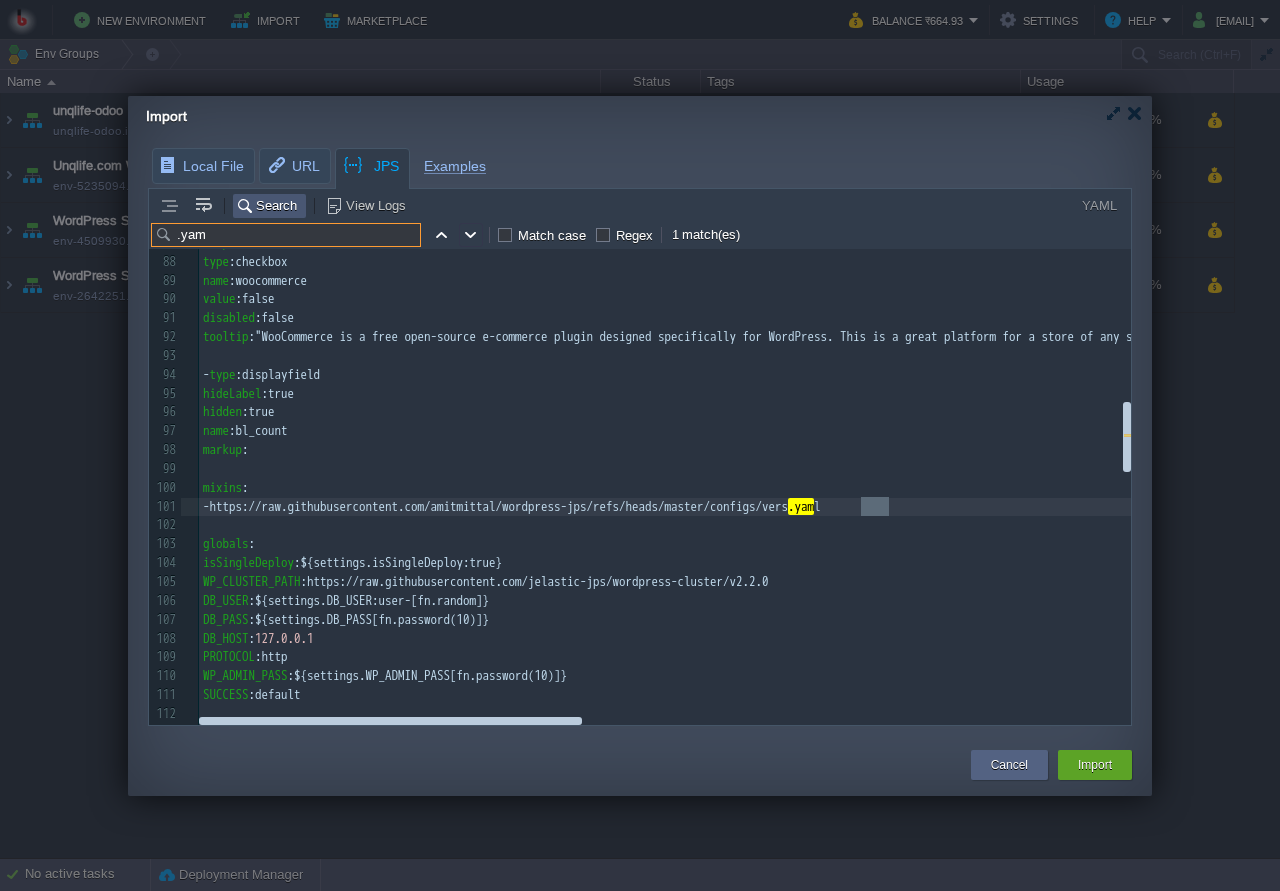 type on ".yam" 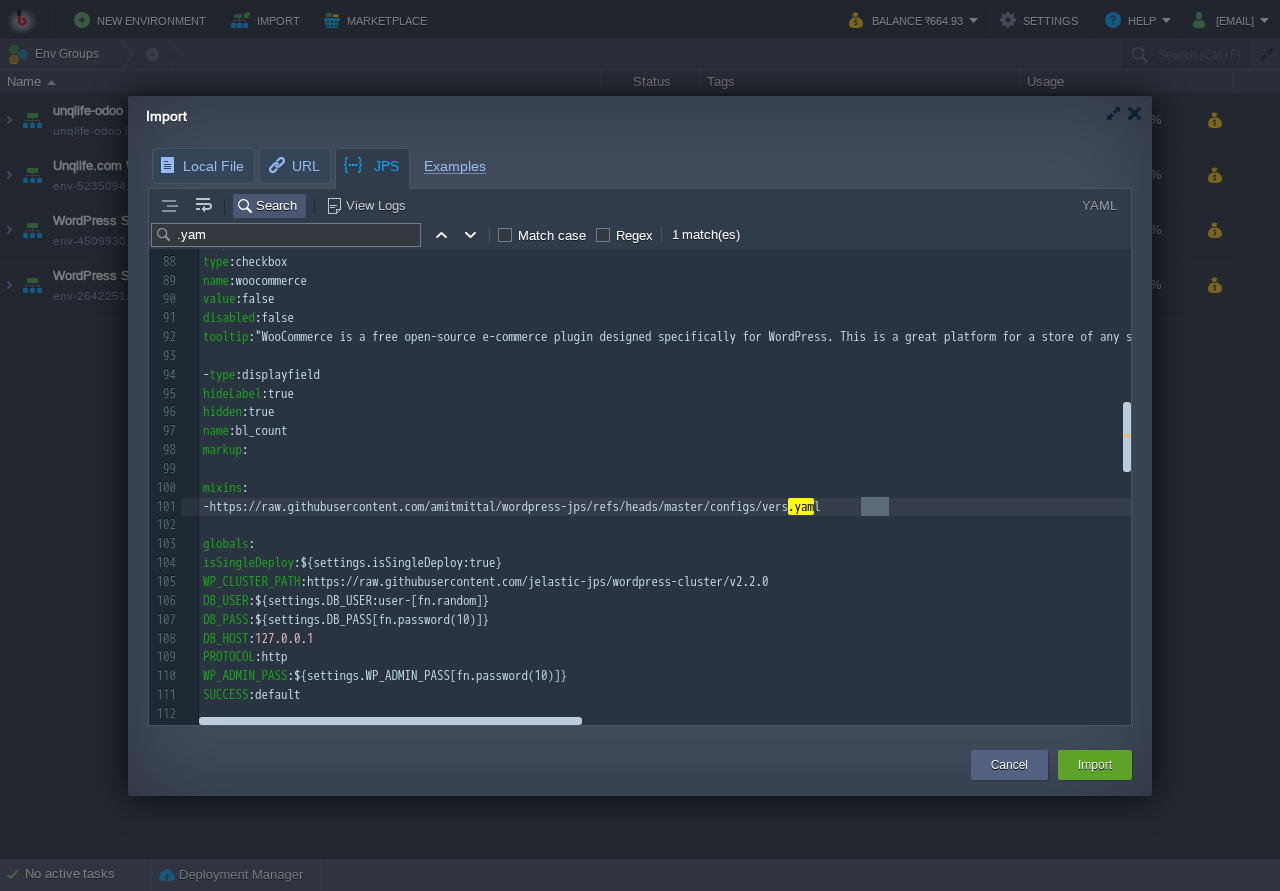 scroll, scrollTop: 6, scrollLeft: 28, axis: both 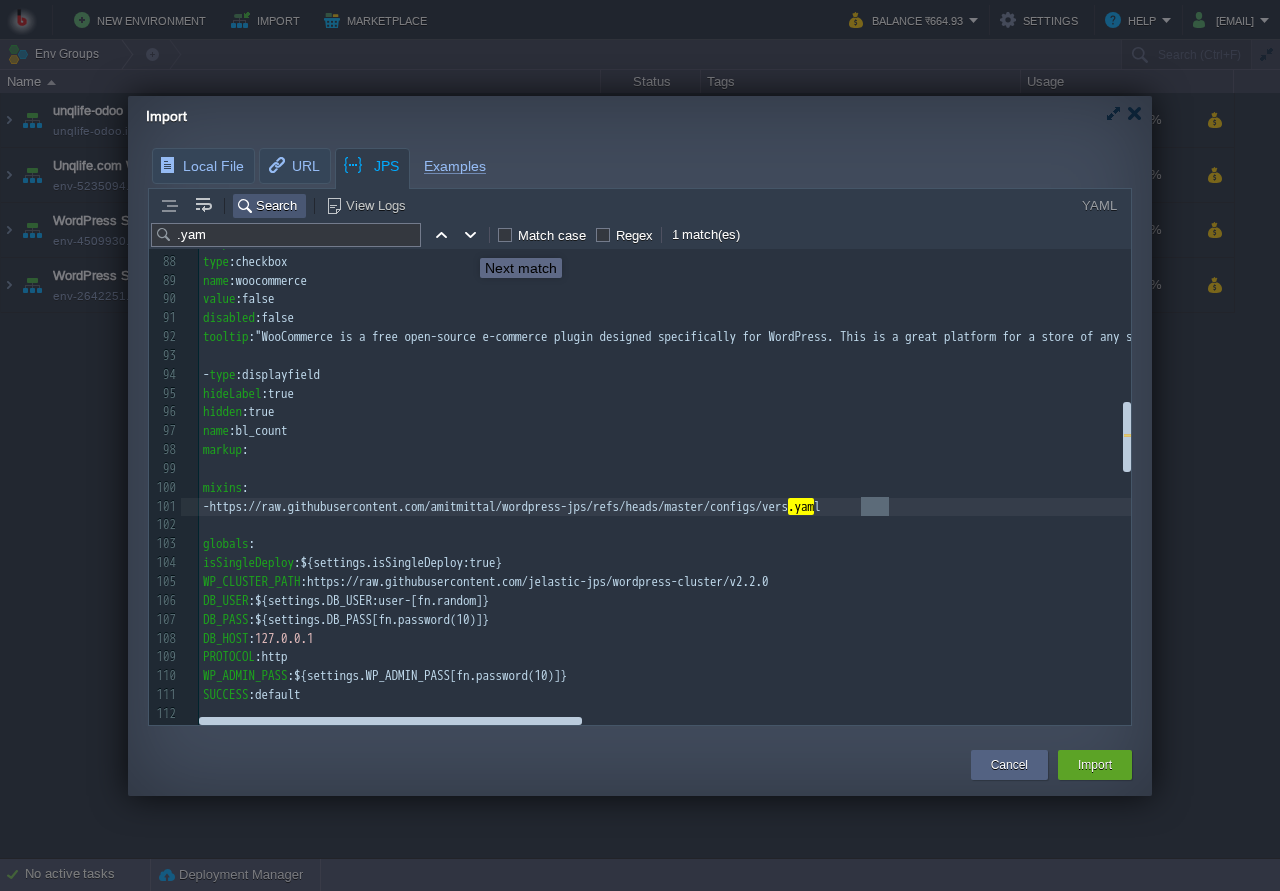 click at bounding box center [471, 235] 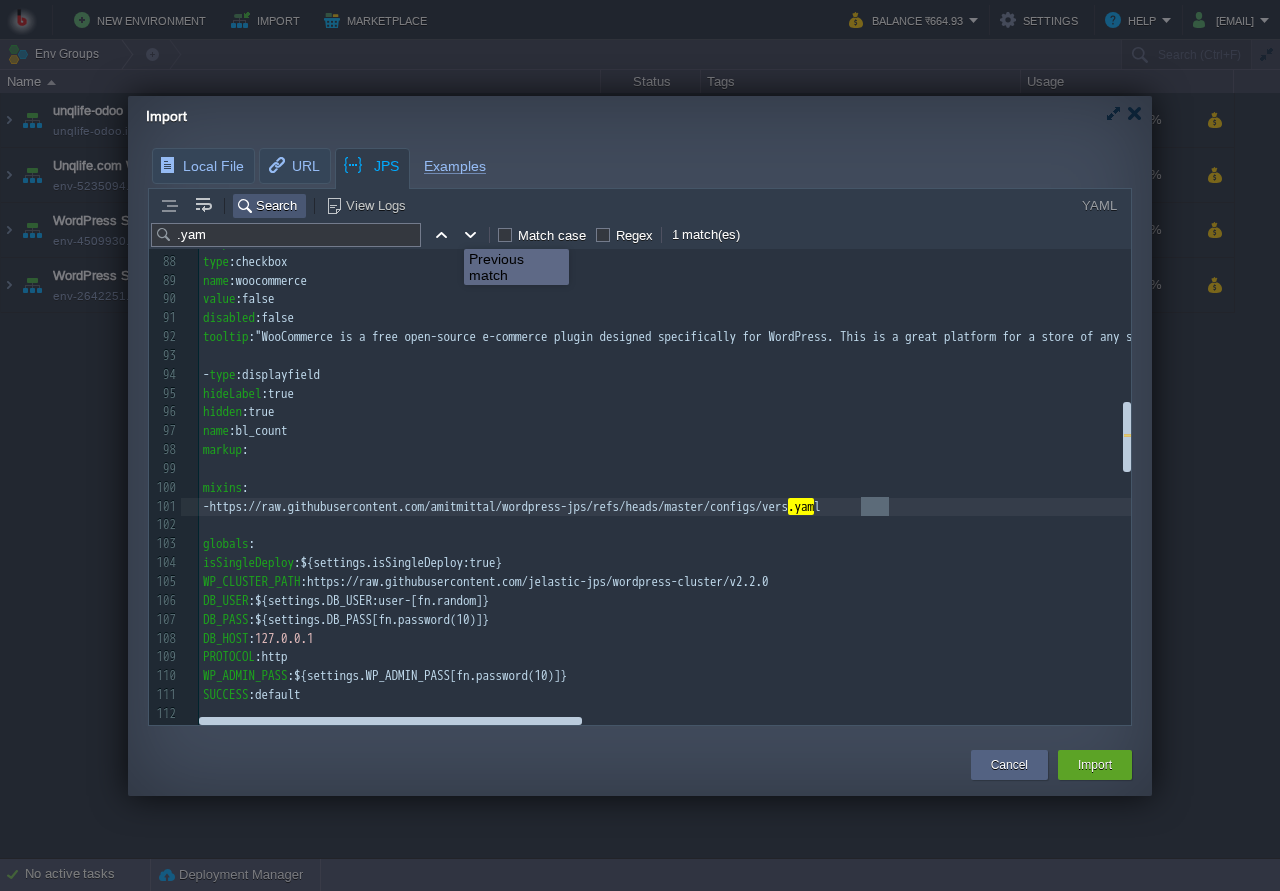 click at bounding box center (441, 235) 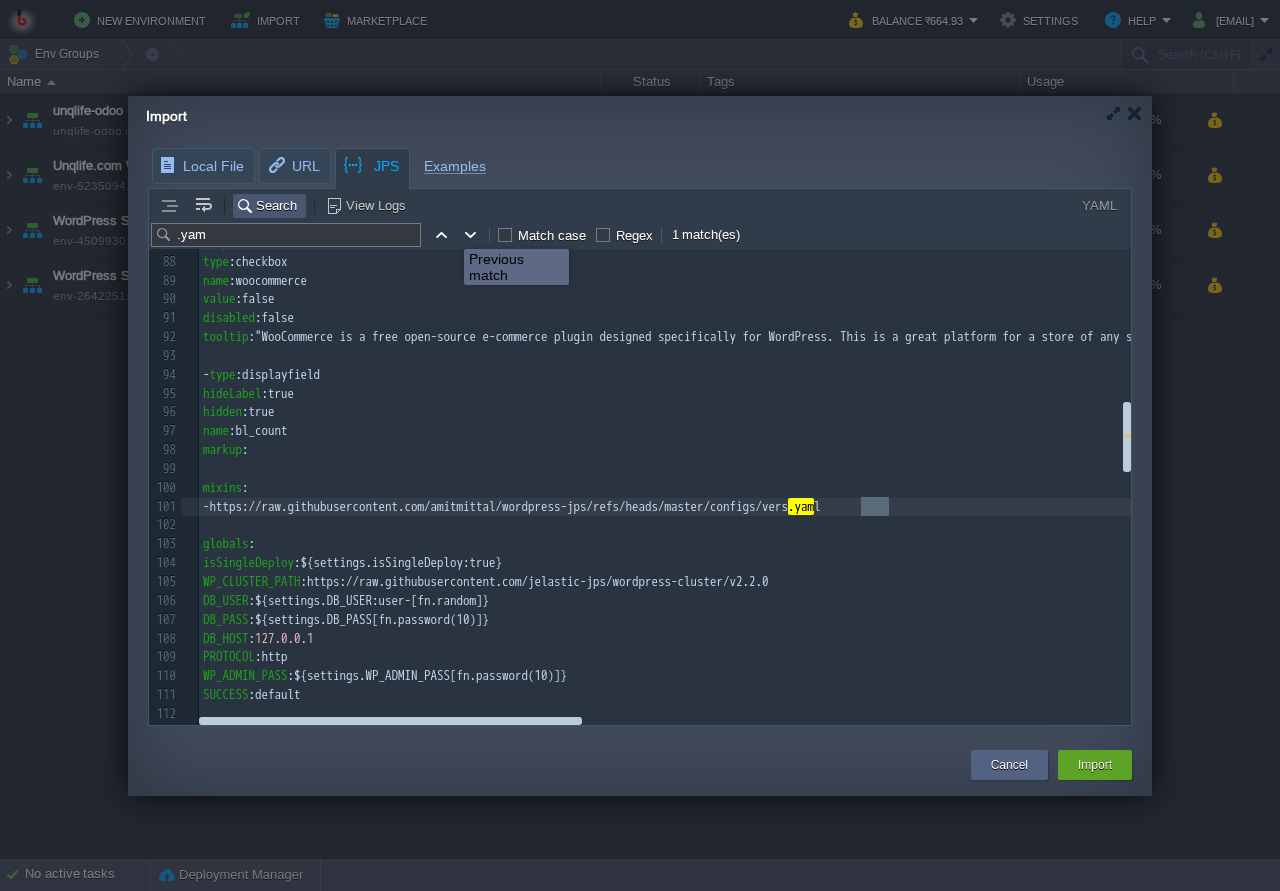 click at bounding box center (441, 235) 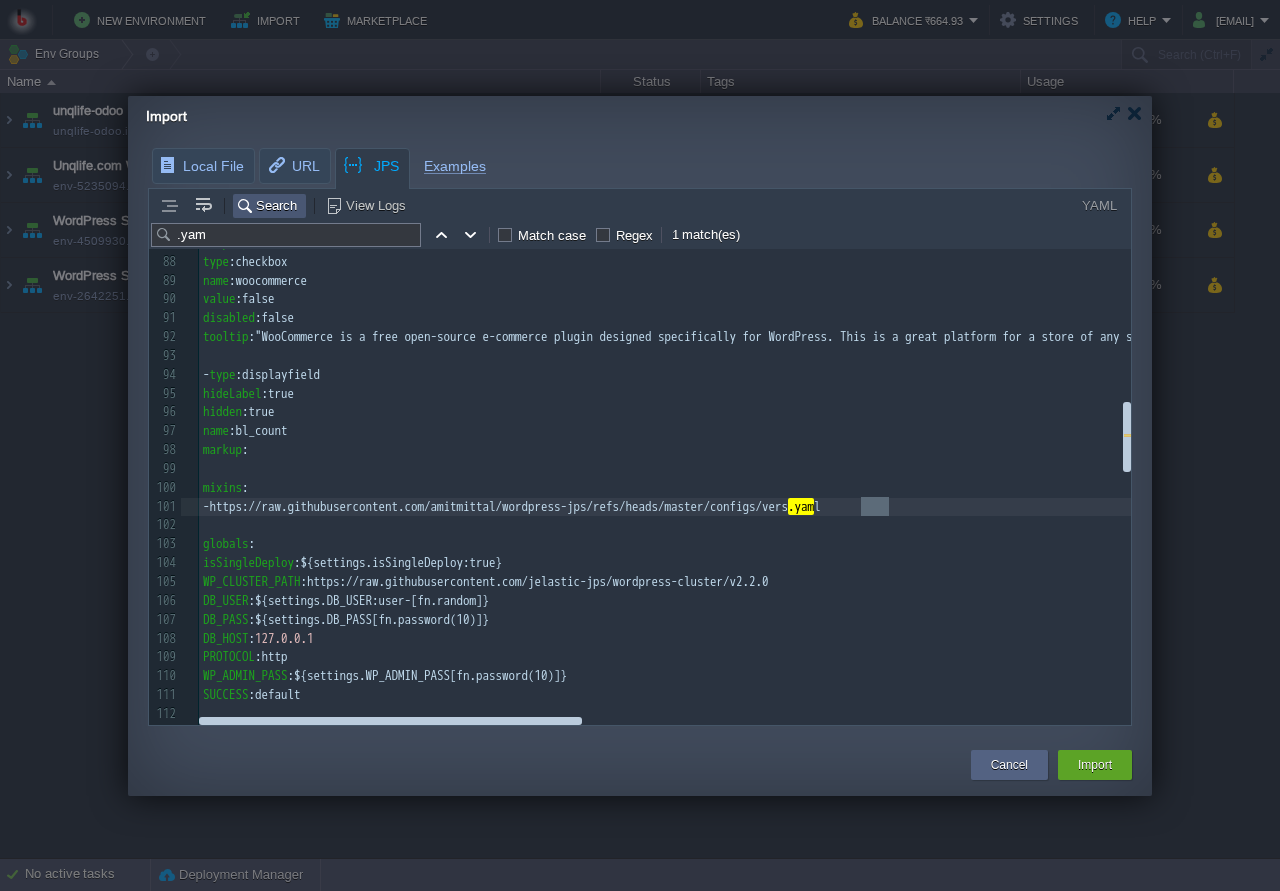 scroll, scrollTop: 0, scrollLeft: 0, axis: both 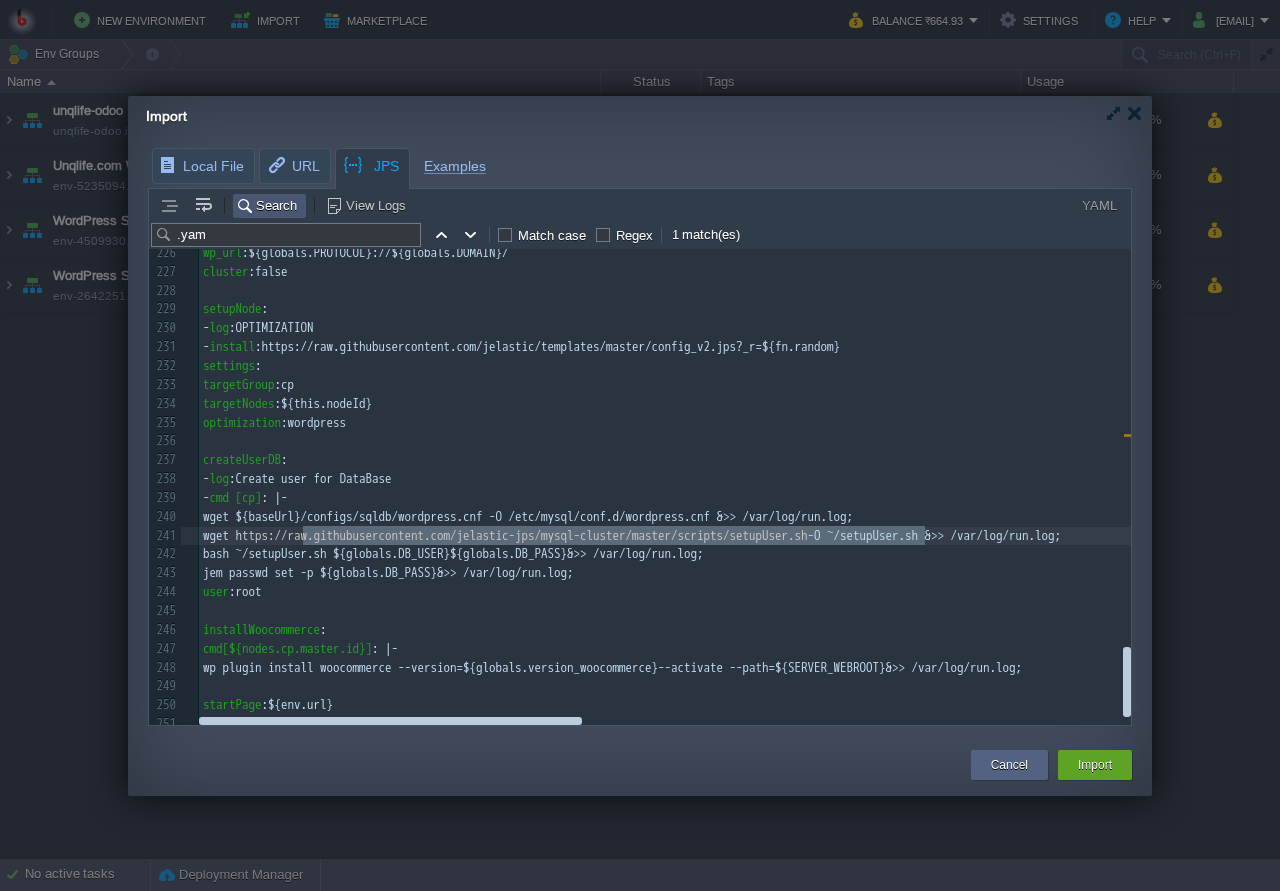 type on "https://raw.githubusercontent.com/jelastic-jps/mysql-cluster/master/scripts/setupUser.sh" 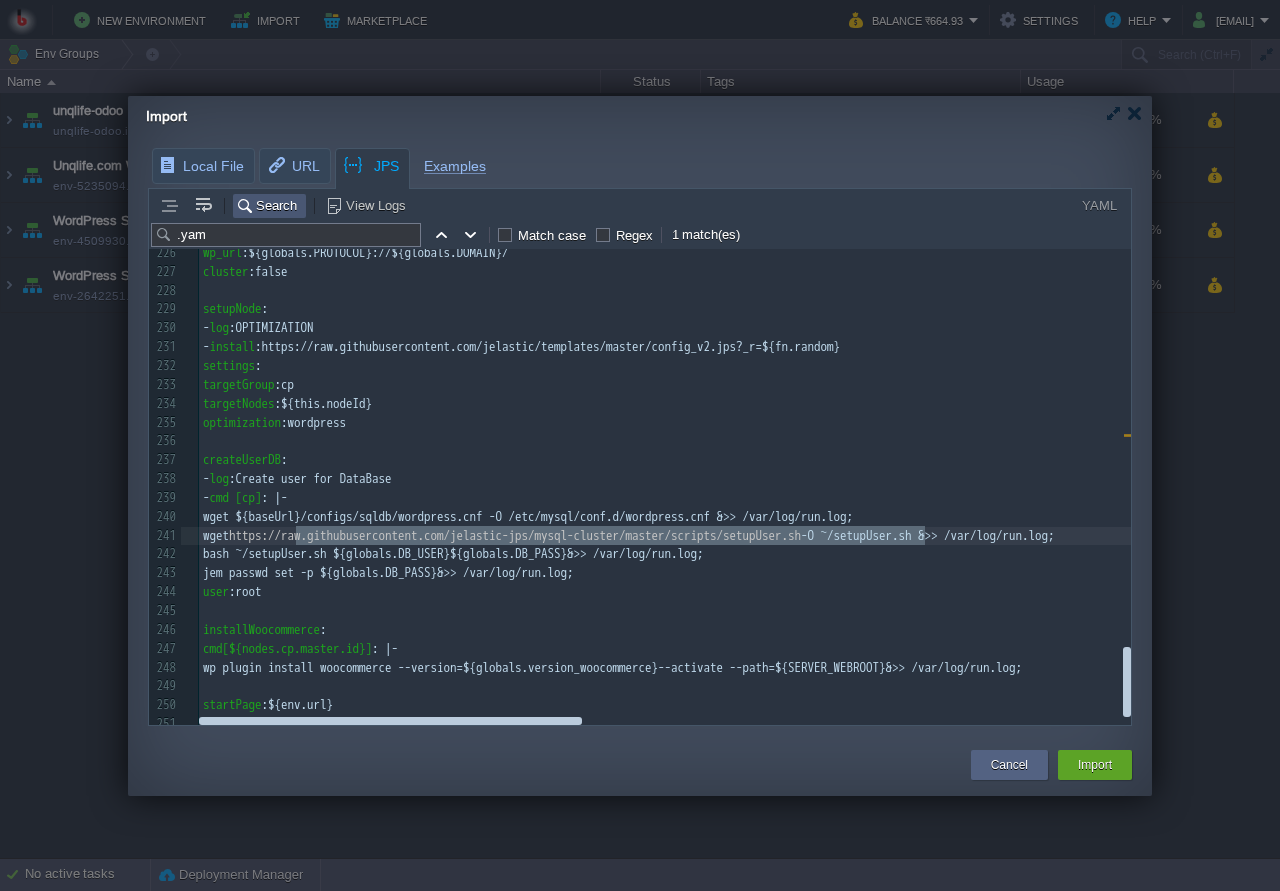 drag, startPoint x: 924, startPoint y: 538, endPoint x: 299, endPoint y: 543, distance: 625.02 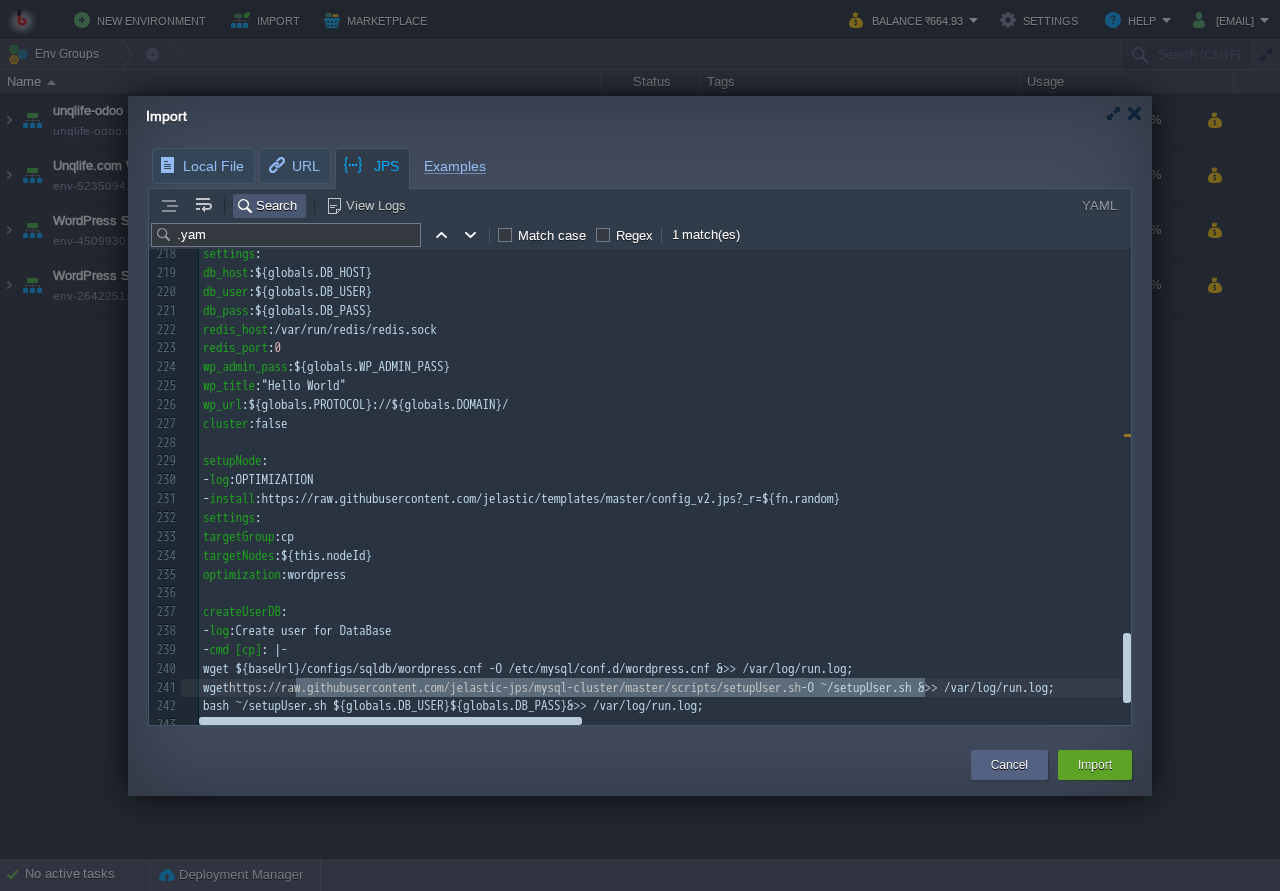 scroll, scrollTop: 4092, scrollLeft: 0, axis: vertical 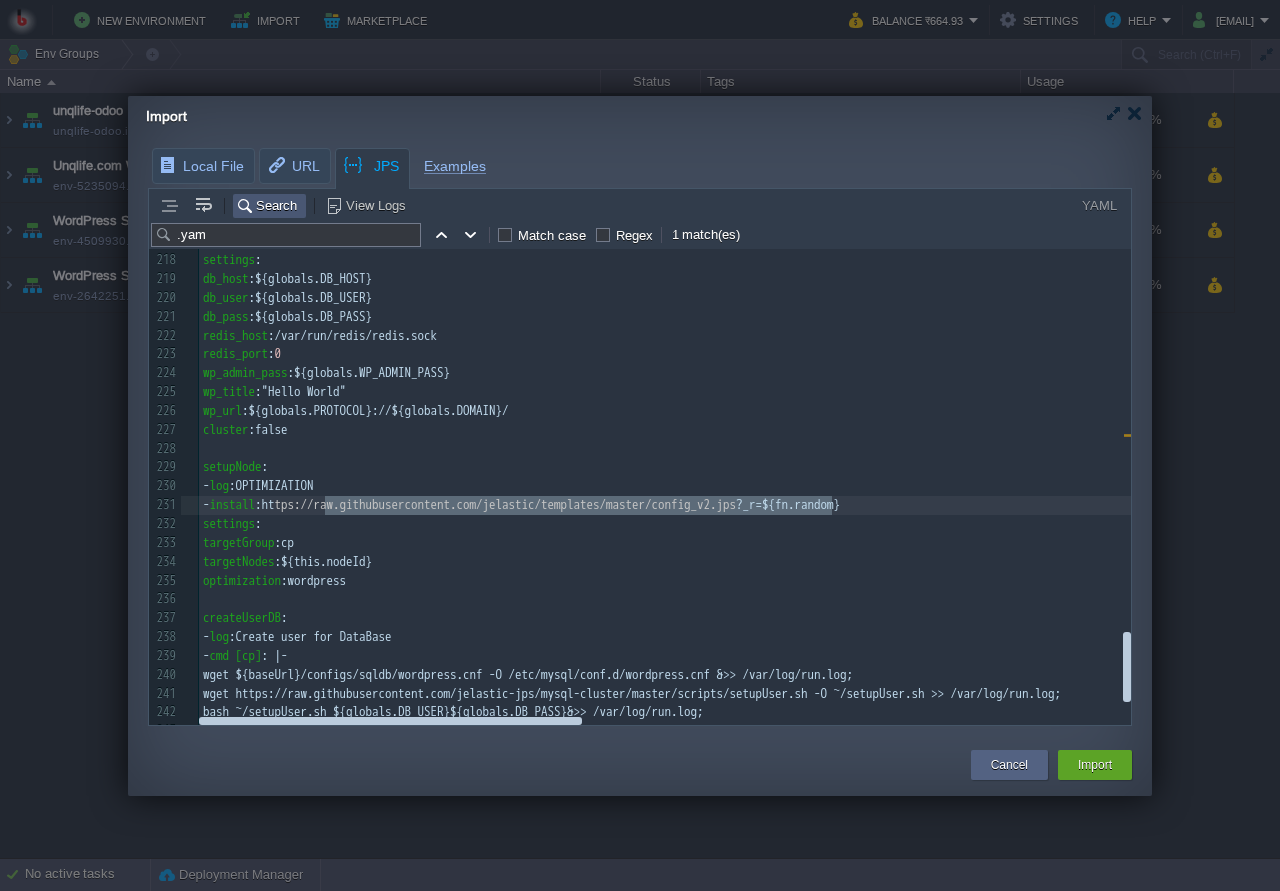 type on "https://raw.githubusercontent.com/jelastic/templates/master/config_v2.jps" 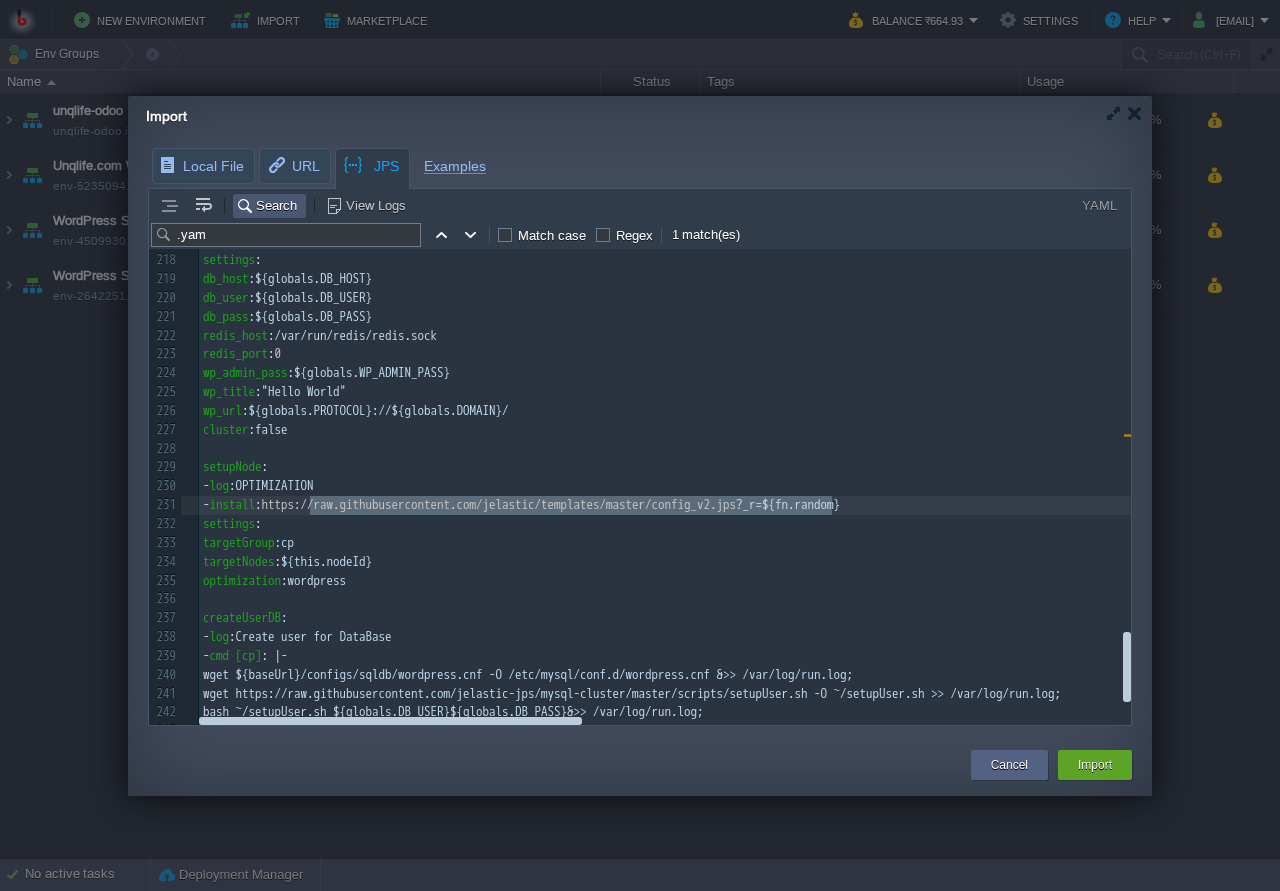 scroll, scrollTop: 0, scrollLeft: 521, axis: horizontal 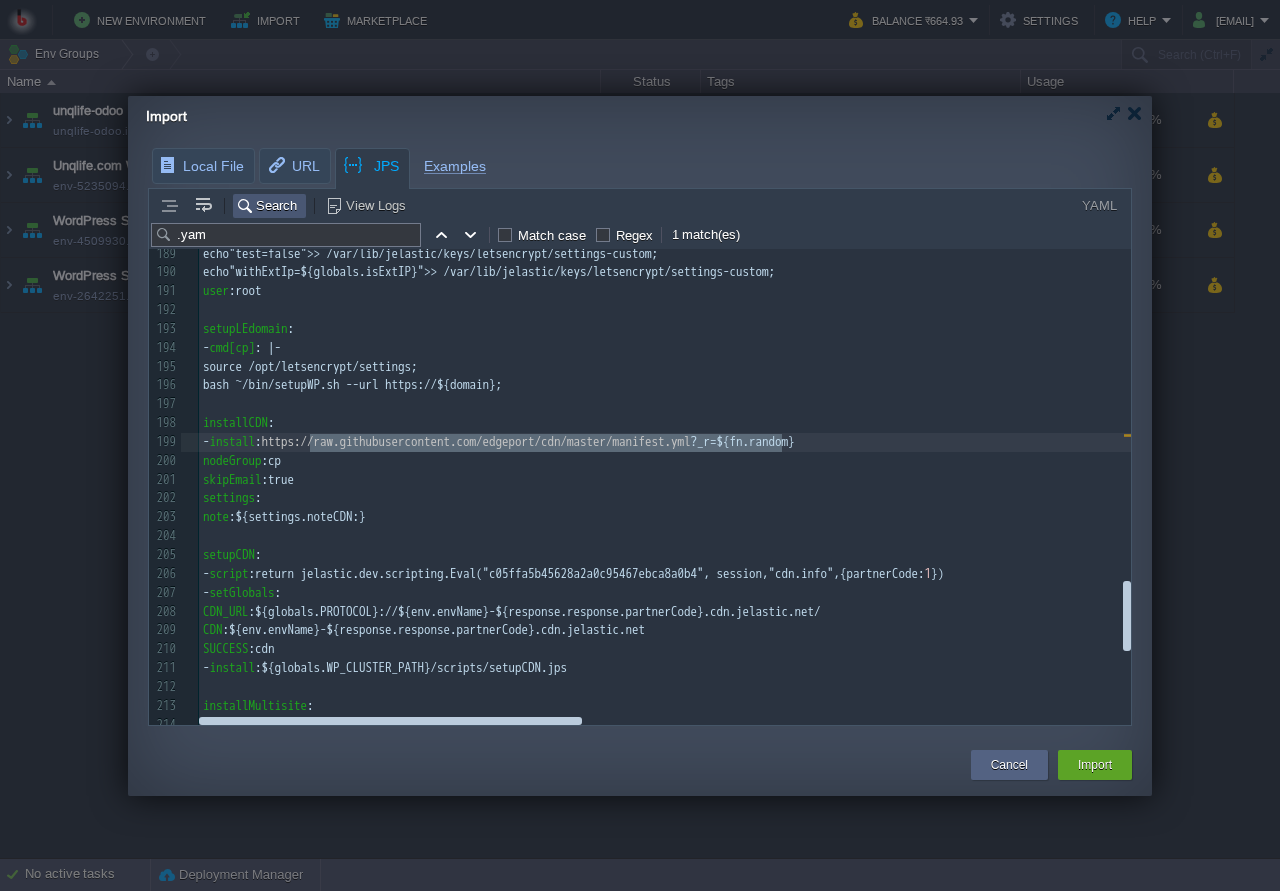 type on "https://raw.githubusercontent.com/edgeport/cdn/master/manifest.yml" 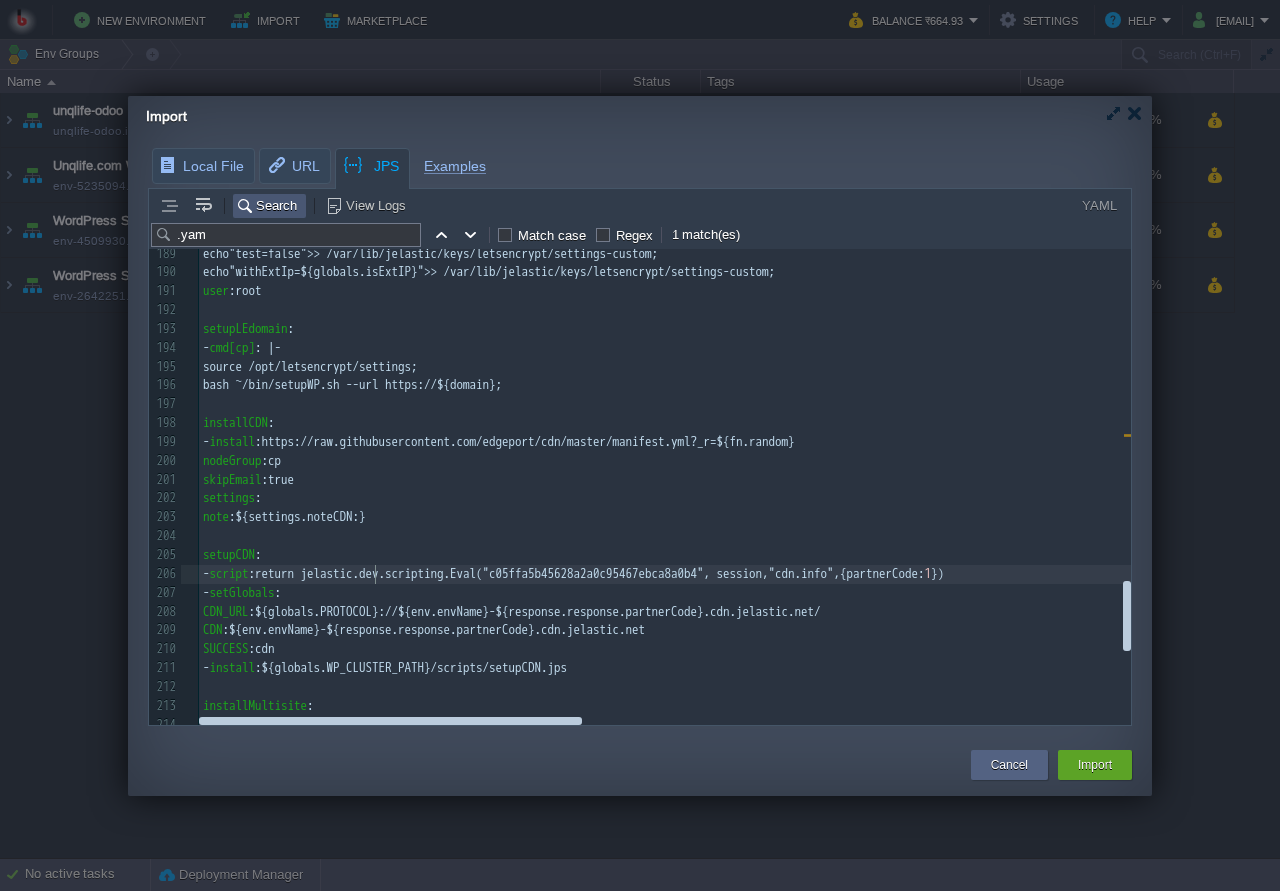 click on "targetNodes :  $ { this.nodeId }   176   initLEsettings : 177     -  script : | 178         return { 179           result:0, 180           extIP: Boolean(jelastic.billing.account.GetQuotas('environment.externalip.enabled').array[0].value) 181         } 182     -  setGlobals : 183         isExtIP :  $ { response.extIP } 184 ​ 185     -  cmd[cp] : | - 186          [  ! -d /var/lib/jelastic/keys/letsencrypt  ]  && mkdir -p /var/lib/jelastic/keys/letsencrypt; 187         echo  "webroot=true"  > /var/lib/jelastic/keys/letsencrypt/settings-custom; 188         echo  "webrootPath=/var/www/webroot/ROOT"  >> /var/lib/jelastic/keys/letsencrypt/settings-custom; 189         echo  "test=false"  >> /var/lib/jelastic/keys/letsencrypt/settings-custom; 190         echo  "withExtIp=${globals.isExtIP}"  >> /var/lib/jelastic/keys/letsencrypt/settings-custom; 191       user :  root 192 ​ 193   setupLEdomain : 194     -  cmd[cp] : | - 195         source /opt/letsencrypt/settings; 196 { domain } ; 197 ​ 198" at bounding box center [1375, 499] 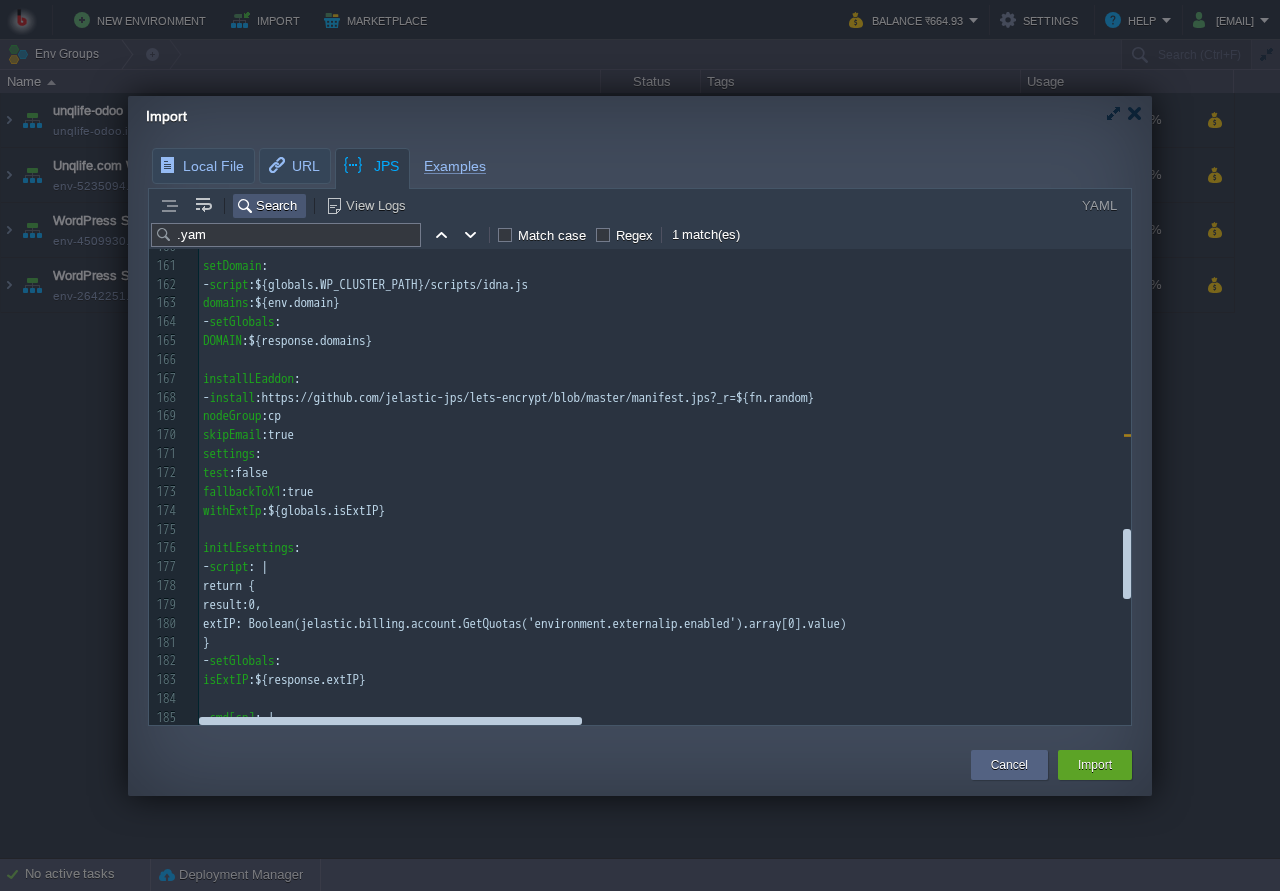 scroll, scrollTop: 2922, scrollLeft: 0, axis: vertical 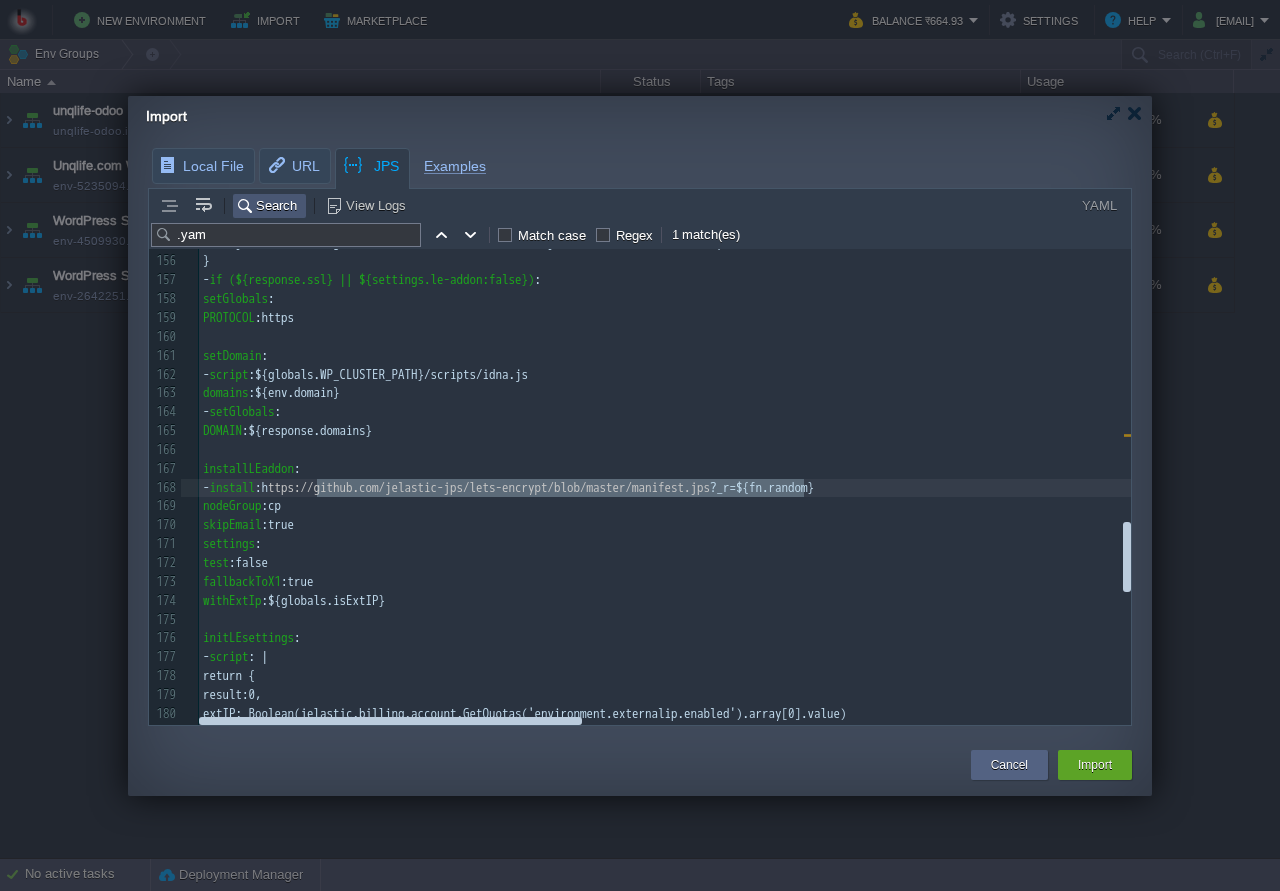 type on "https://github.com/jelastic-jps/lets-encrypt/blob/master/manifest.jps" 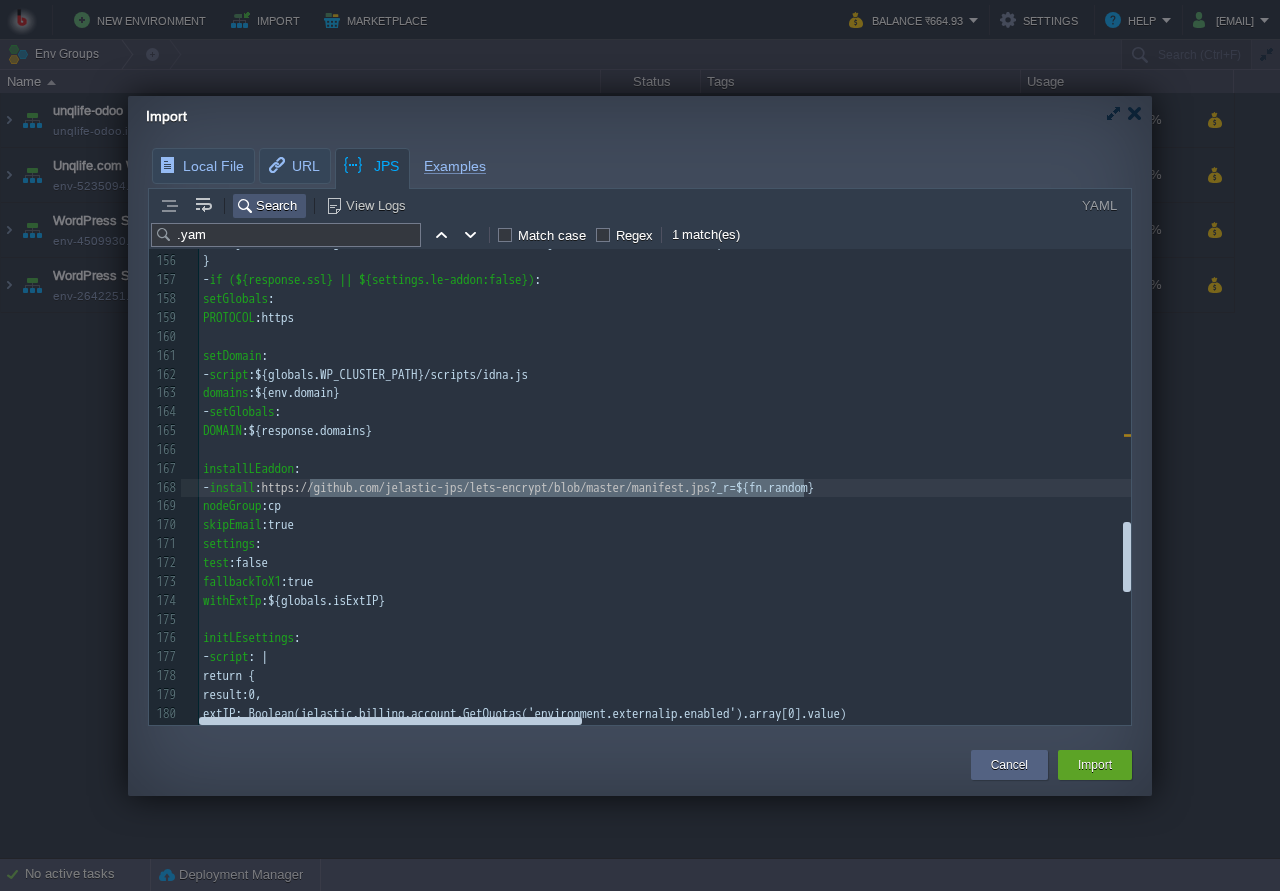 drag, startPoint x: 802, startPoint y: 490, endPoint x: 312, endPoint y: 488, distance: 490.0041 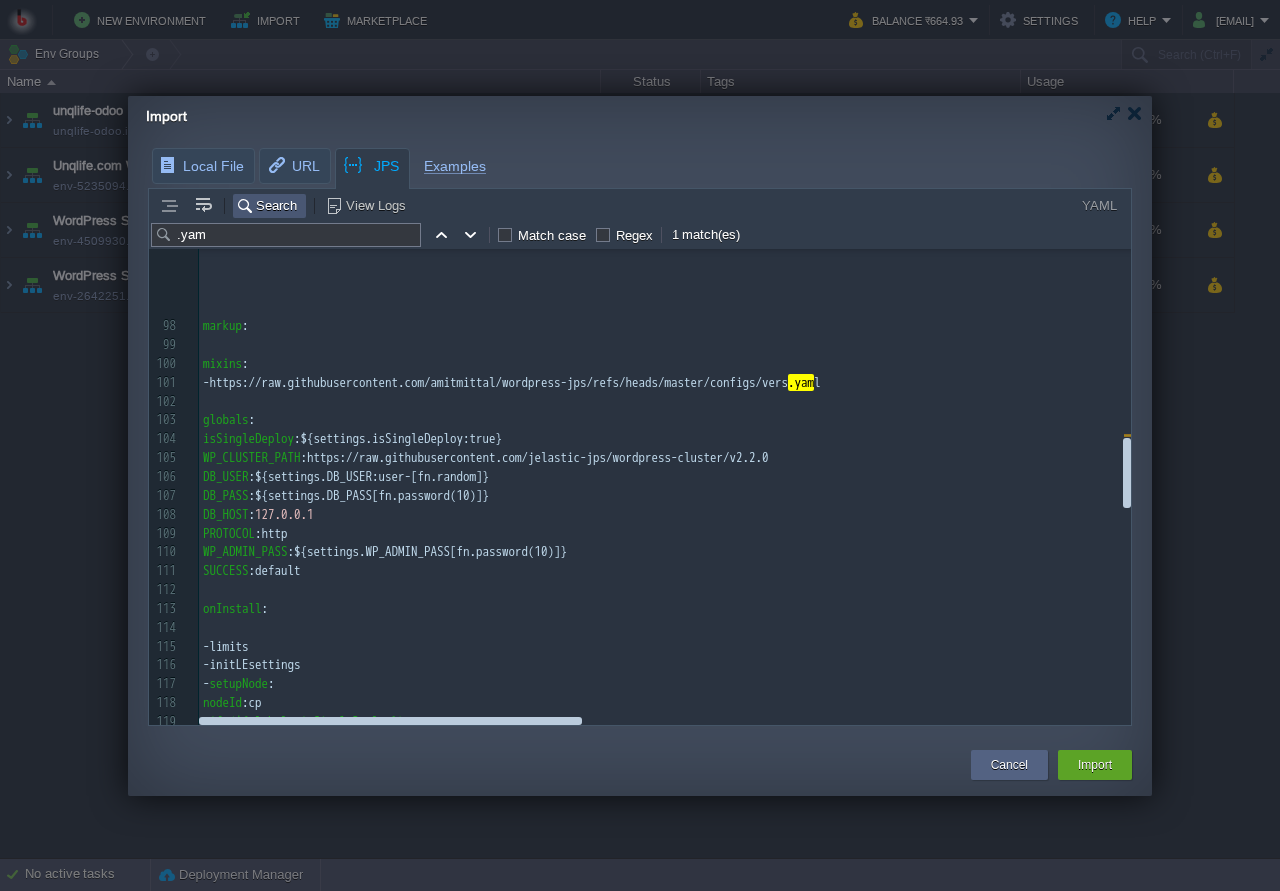 scroll, scrollTop: 1752, scrollLeft: 0, axis: vertical 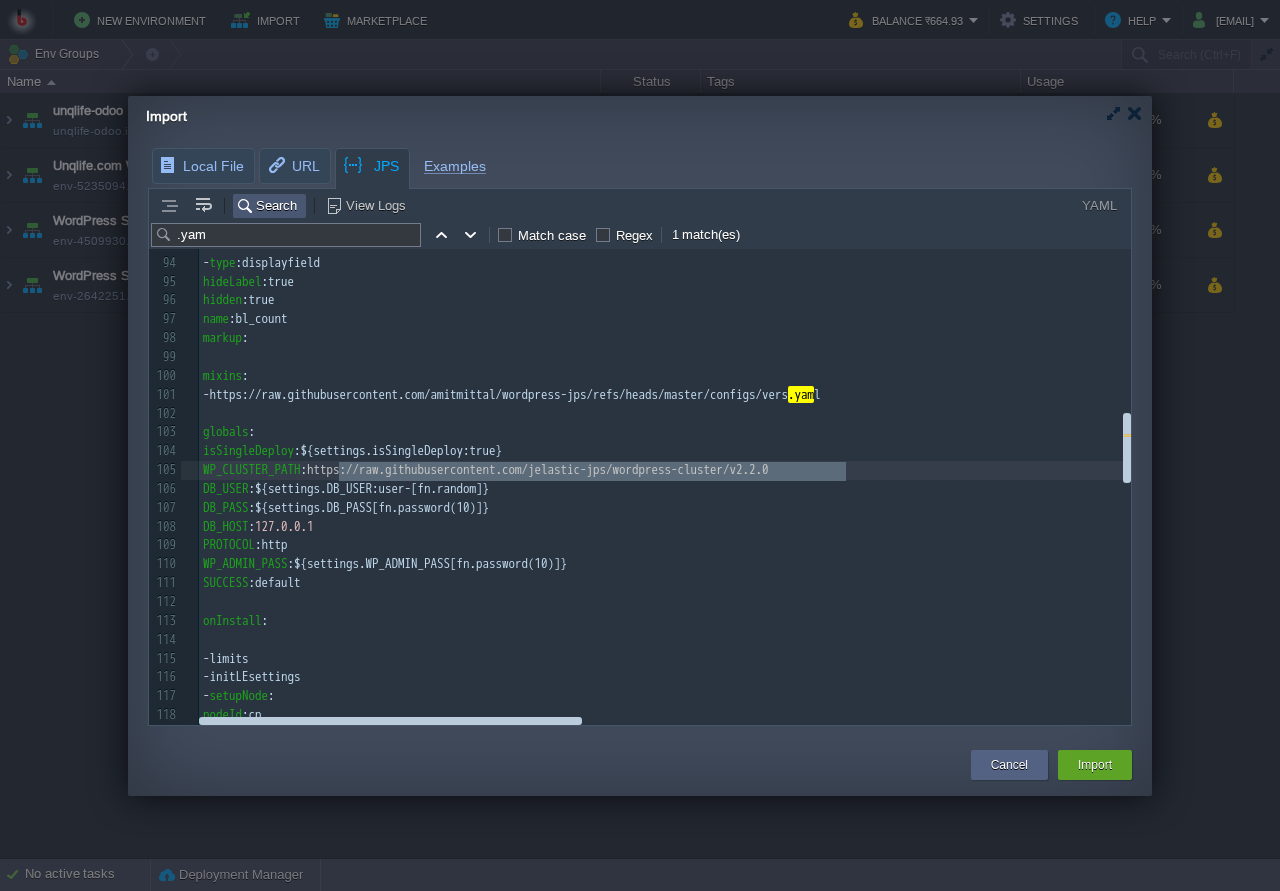 drag, startPoint x: 864, startPoint y: 470, endPoint x: 338, endPoint y: 467, distance: 526.00854 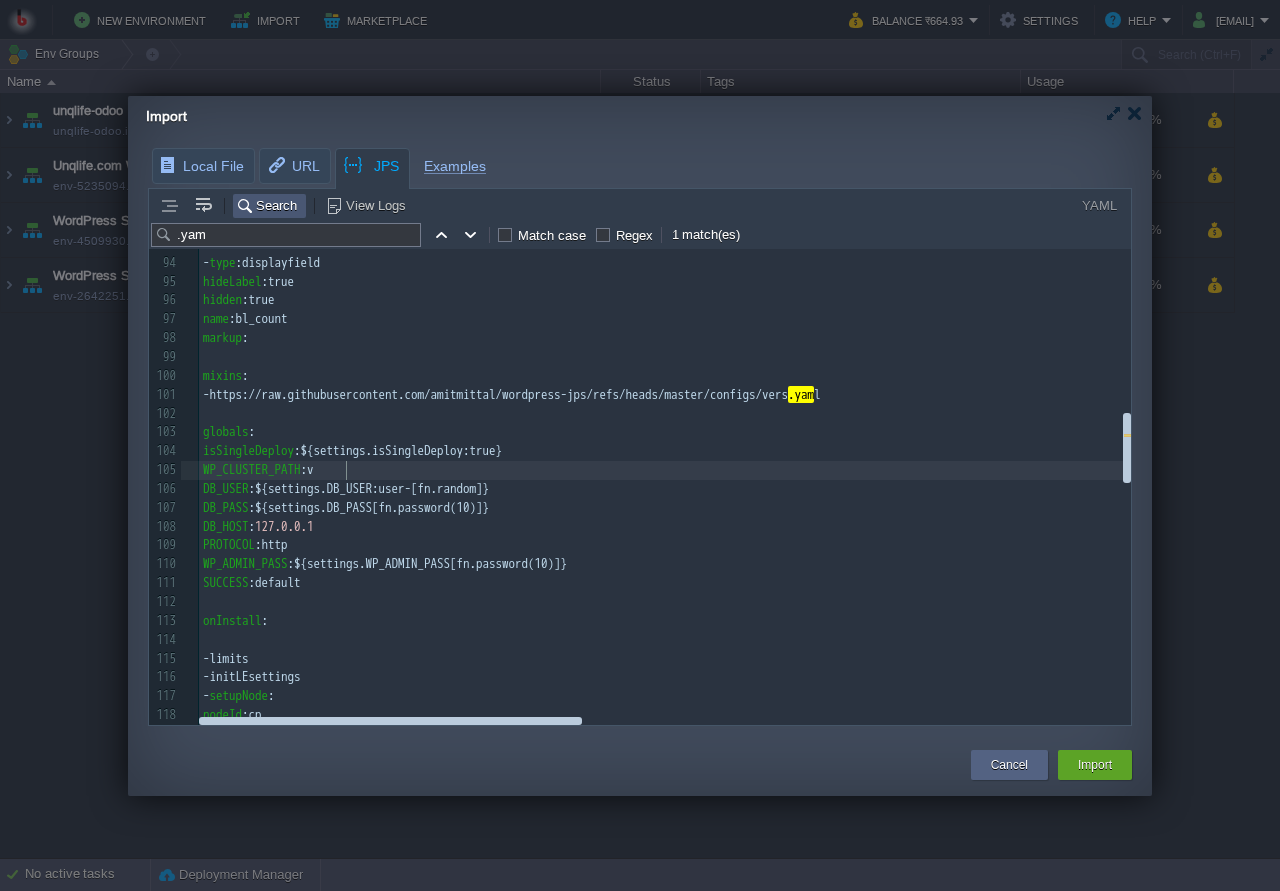 type on "v" 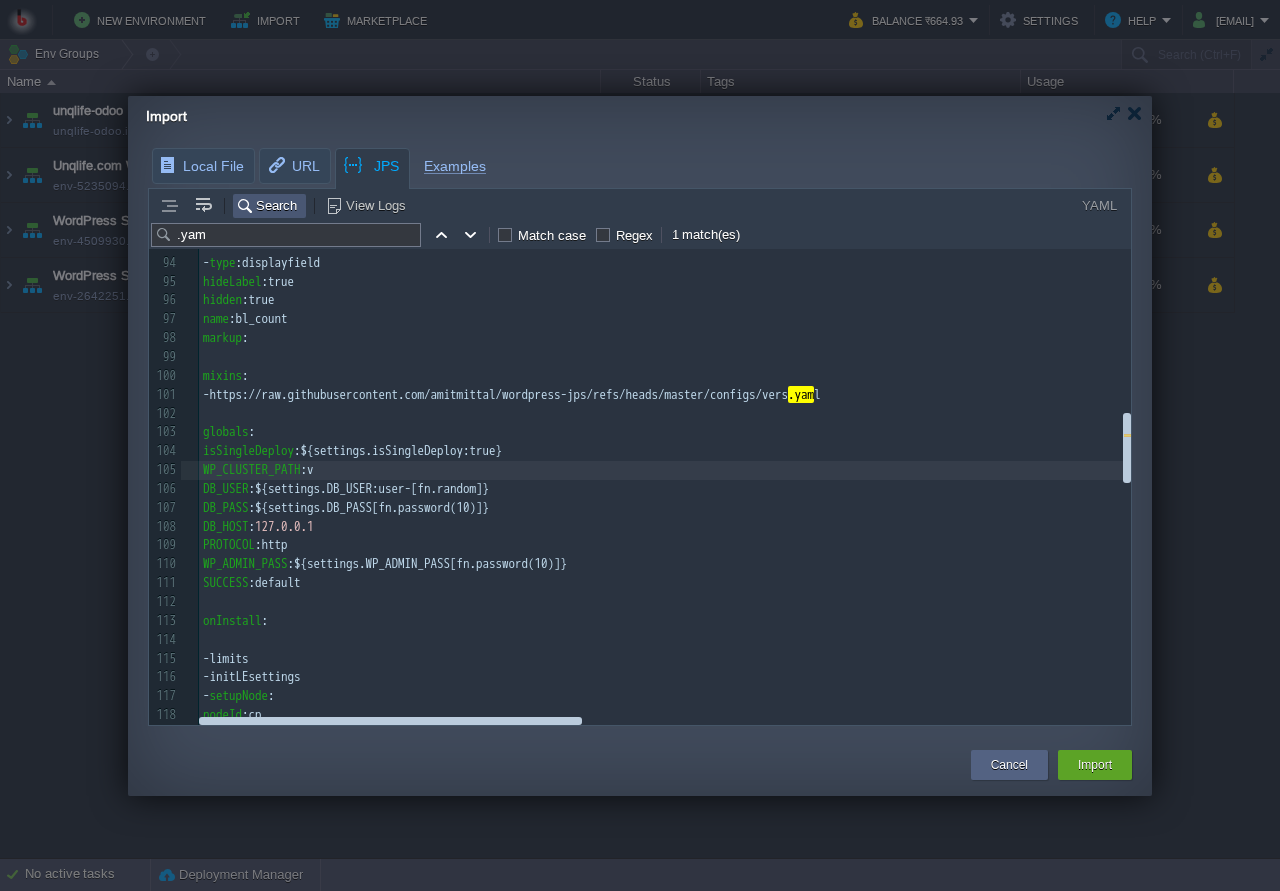 click on "globals :" at bounding box center (1375, 432) 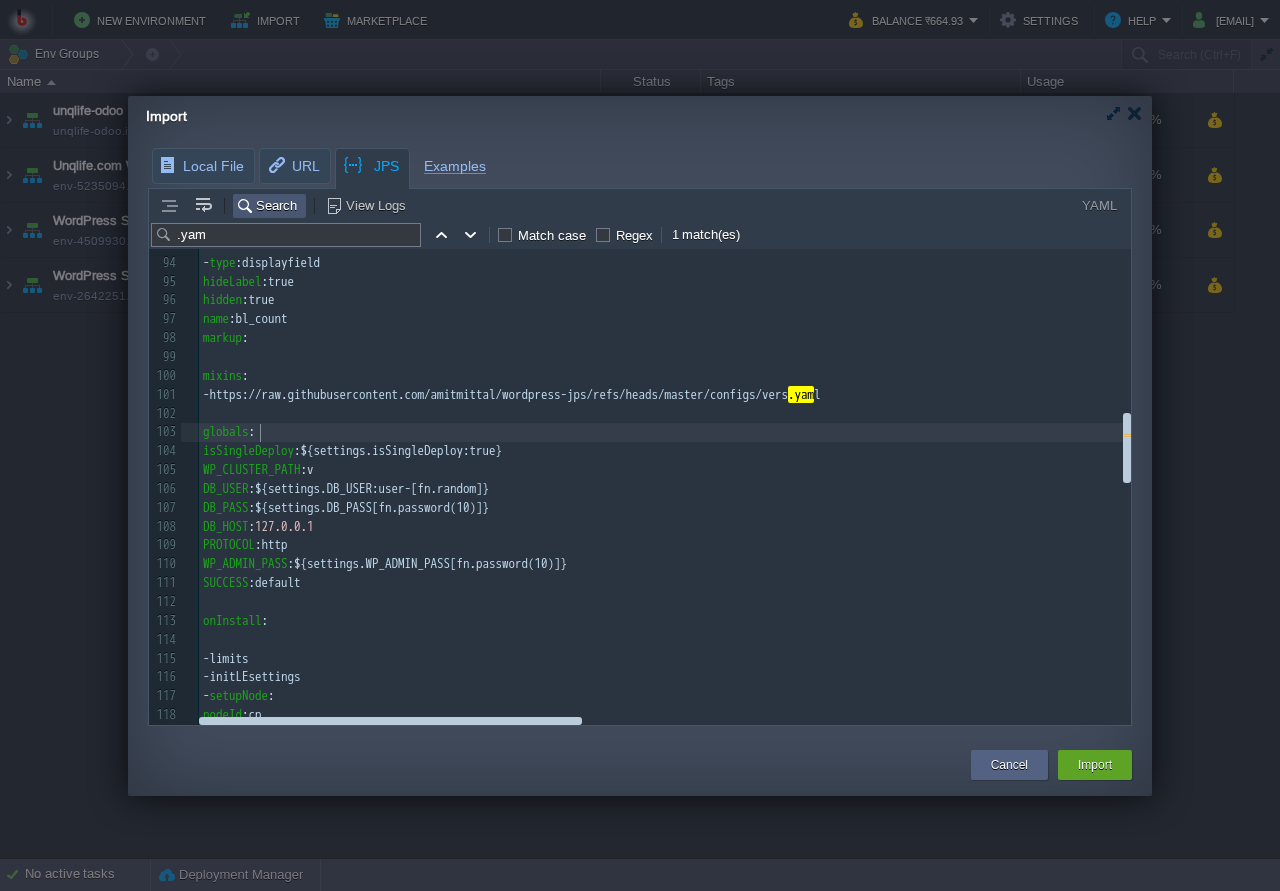 scroll, scrollTop: 0, scrollLeft: 0, axis: both 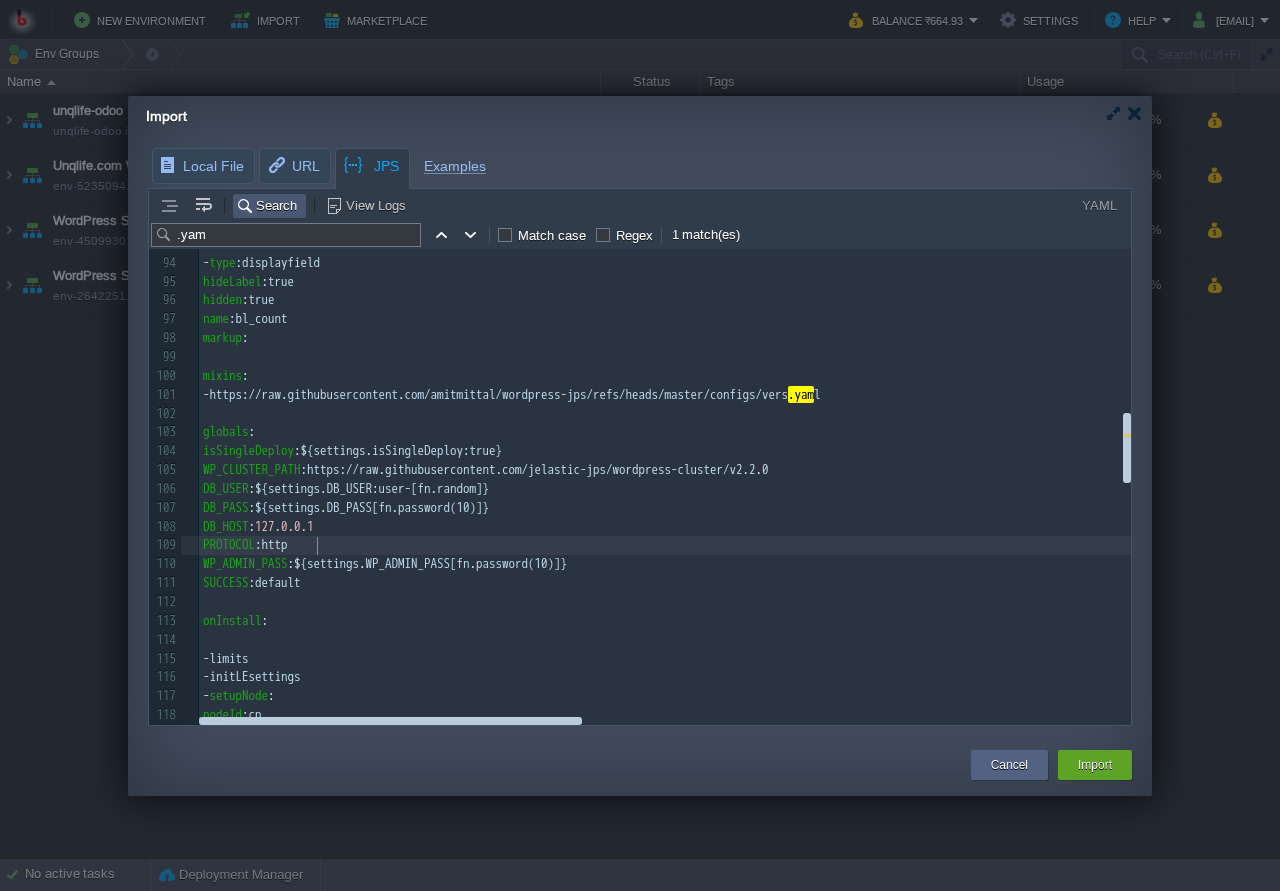 click on "PROTOCOL :  http" at bounding box center [1375, 545] 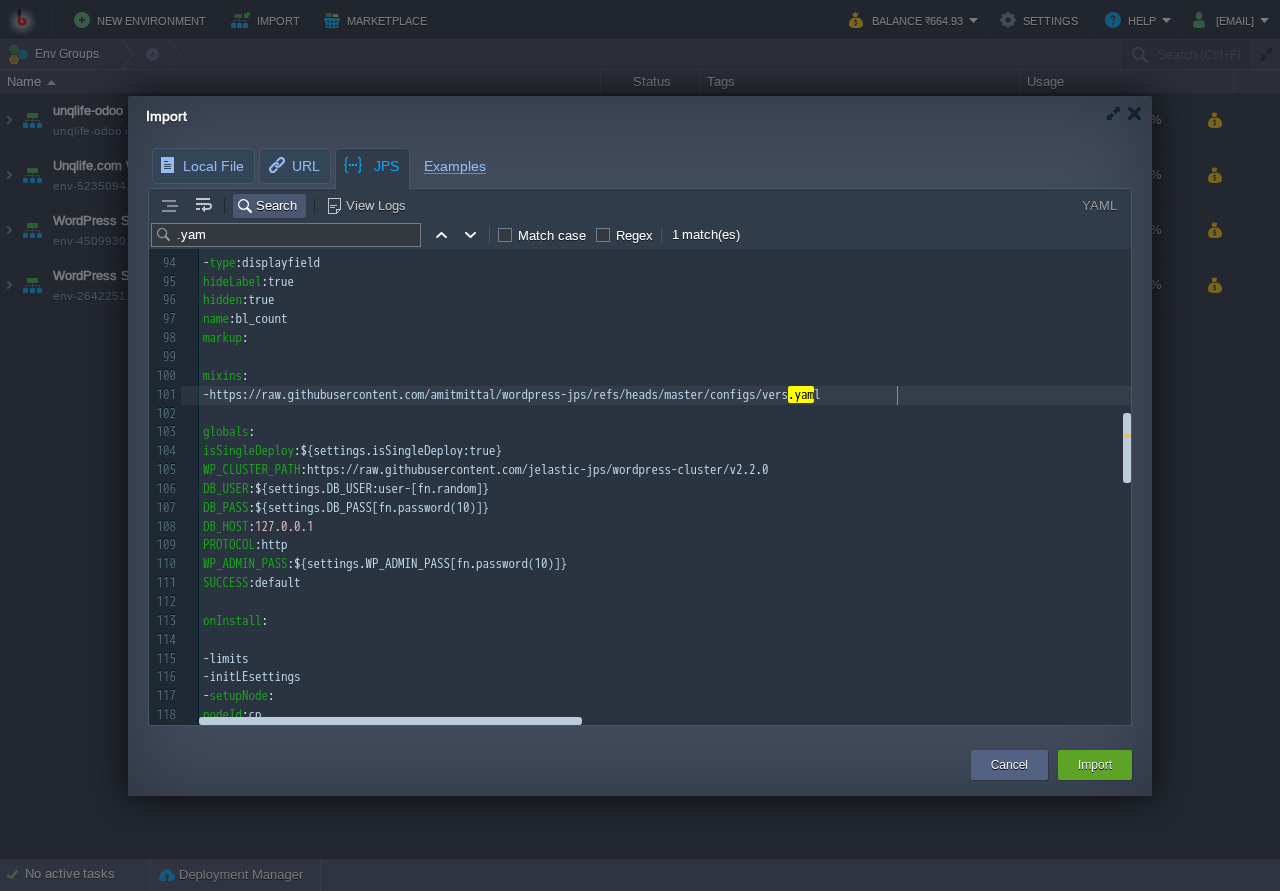 scroll, scrollTop: 0, scrollLeft: 321, axis: horizontal 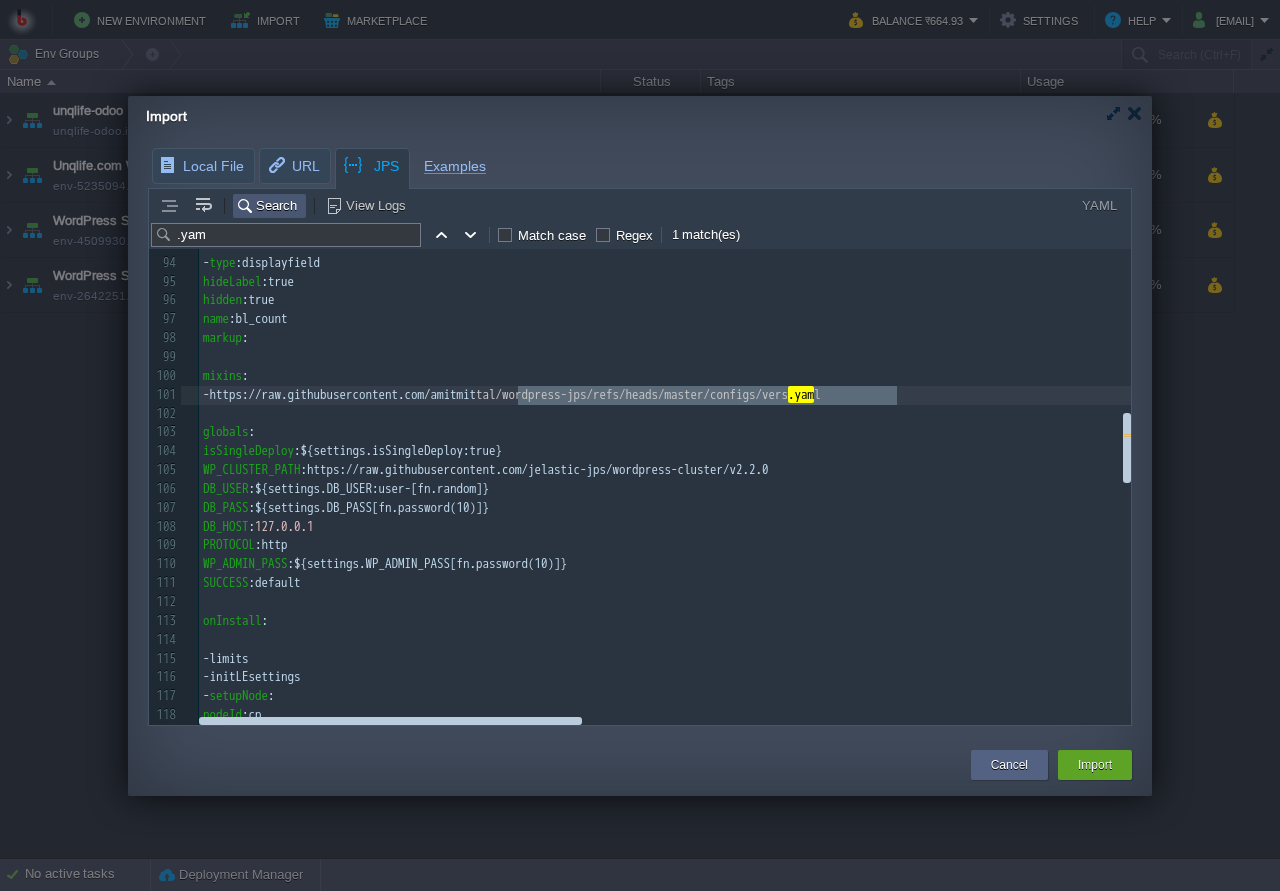 type on "com/amitmittal/wordpress-jps/refs/heads/master/configs/vers.yaml" 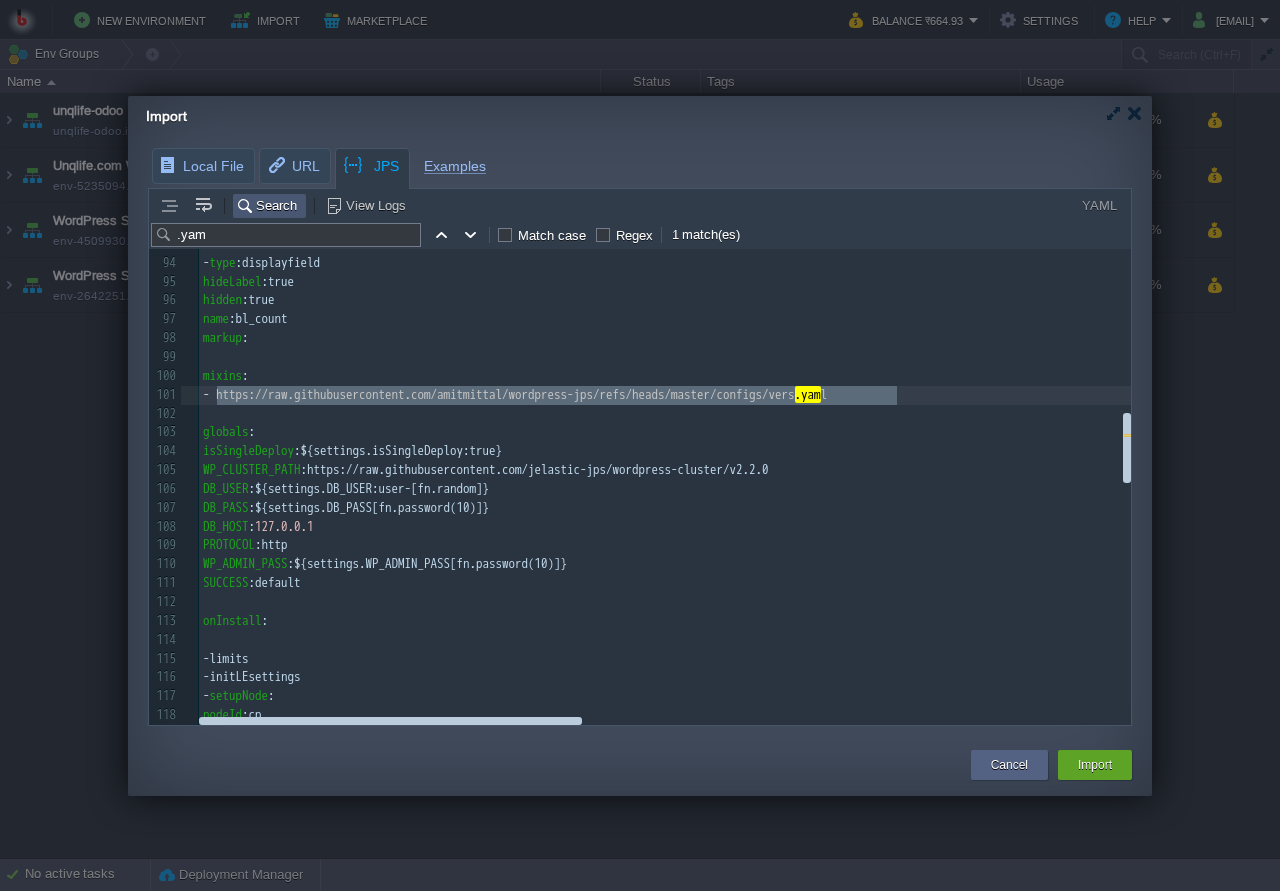 type on "https://raw.githubusercontent.com/amitmittal/wordpress-jps/refs/heads/master/configs/vers.yaml" 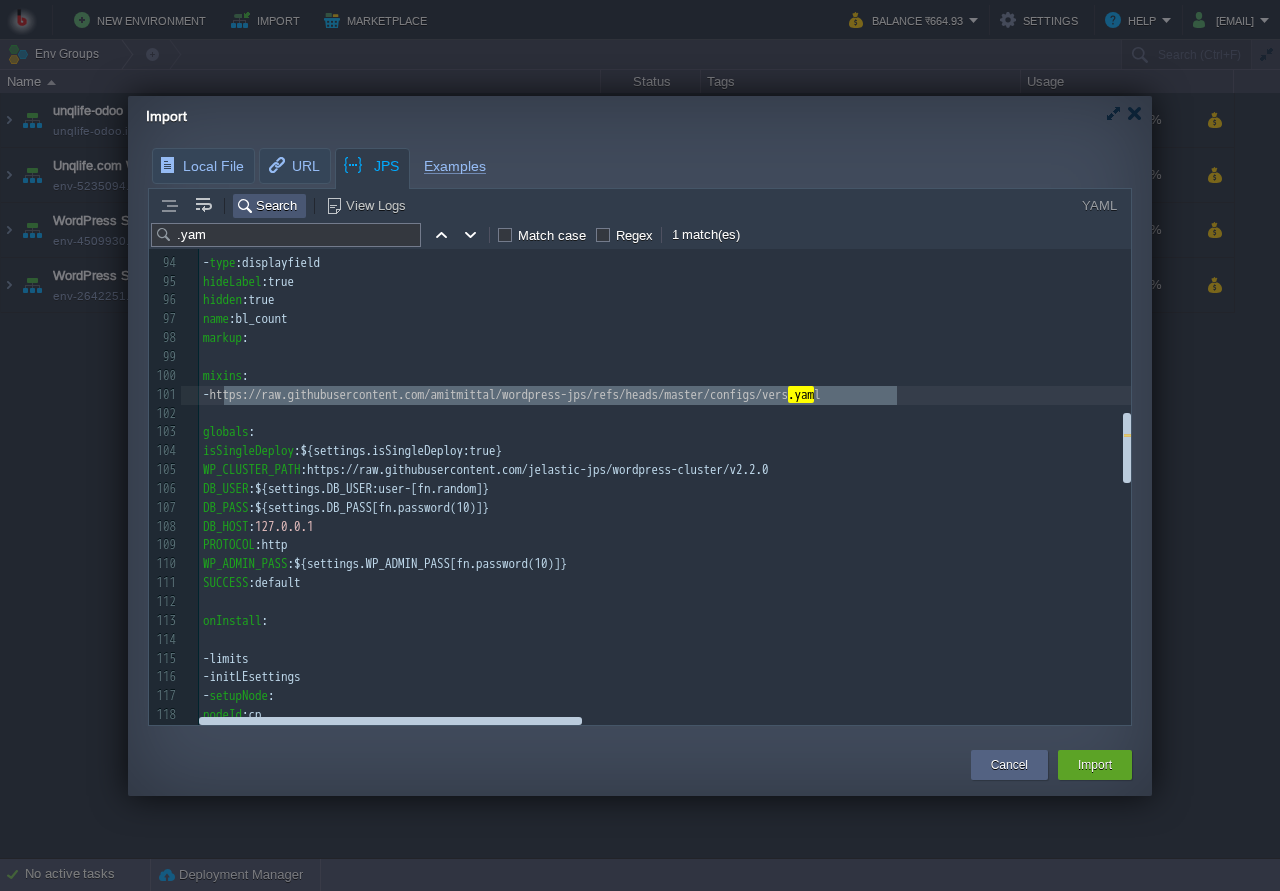 drag, startPoint x: 911, startPoint y: 396, endPoint x: 221, endPoint y: 389, distance: 690.0355 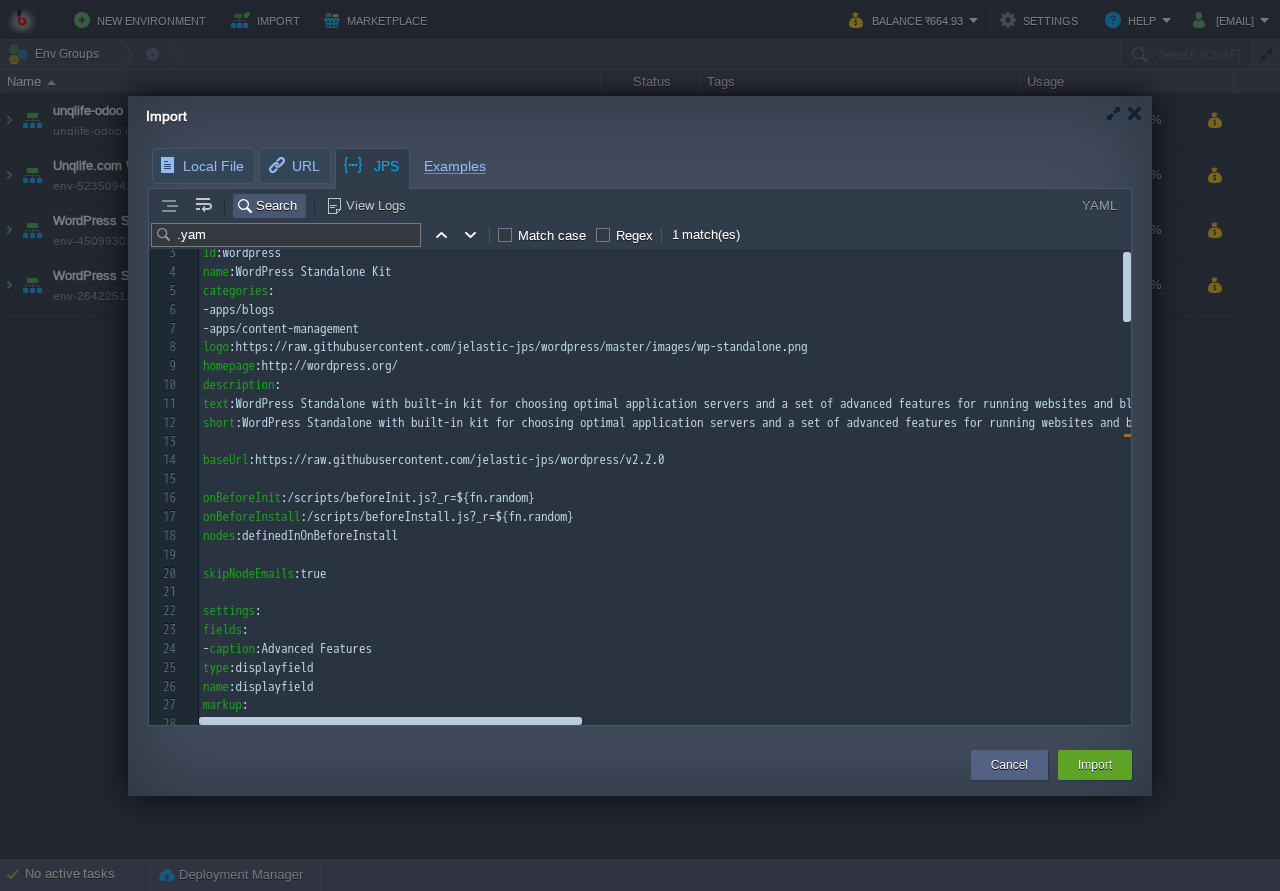 scroll, scrollTop: 42, scrollLeft: 0, axis: vertical 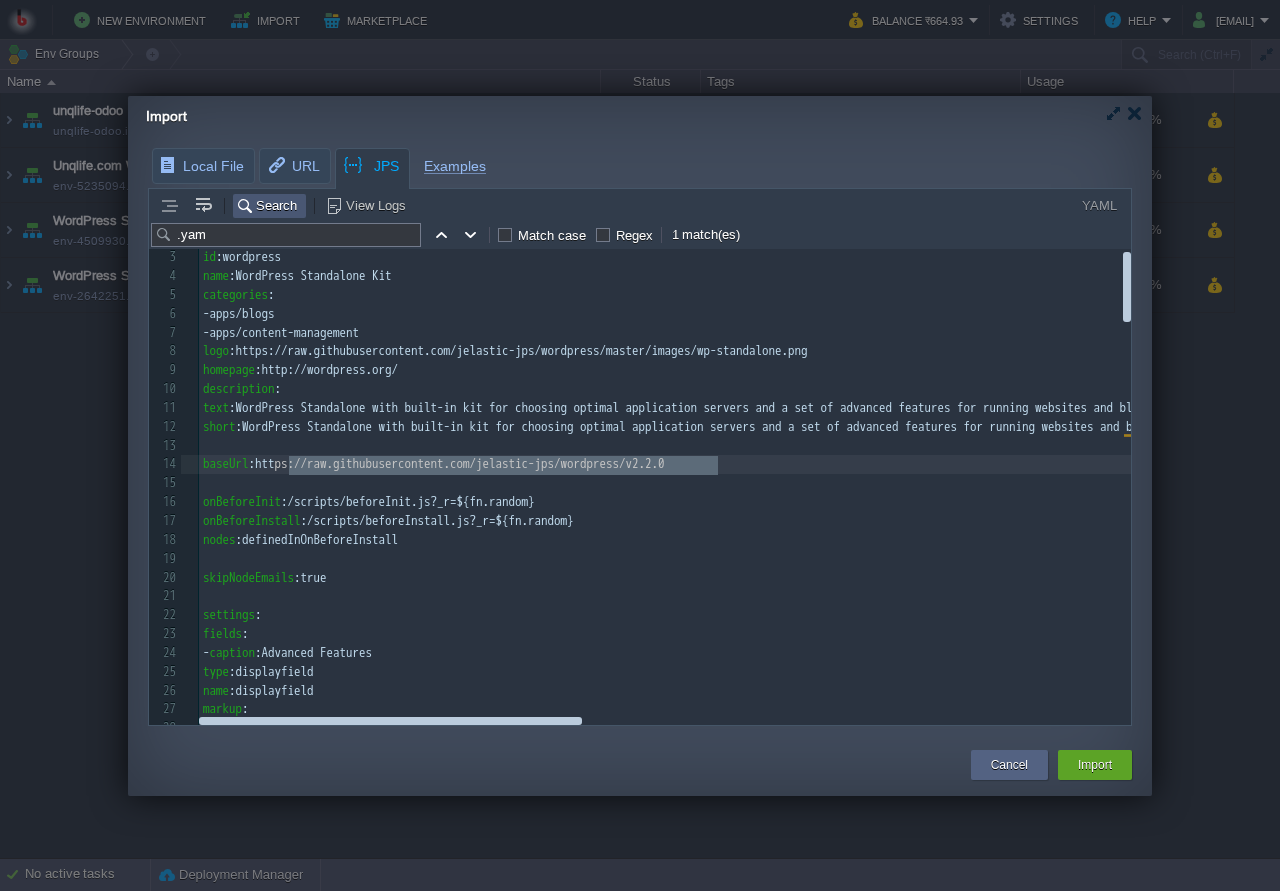 type on "https://raw.githubusercontent.com/jelastic-jps/wordpress/v2.2.0" 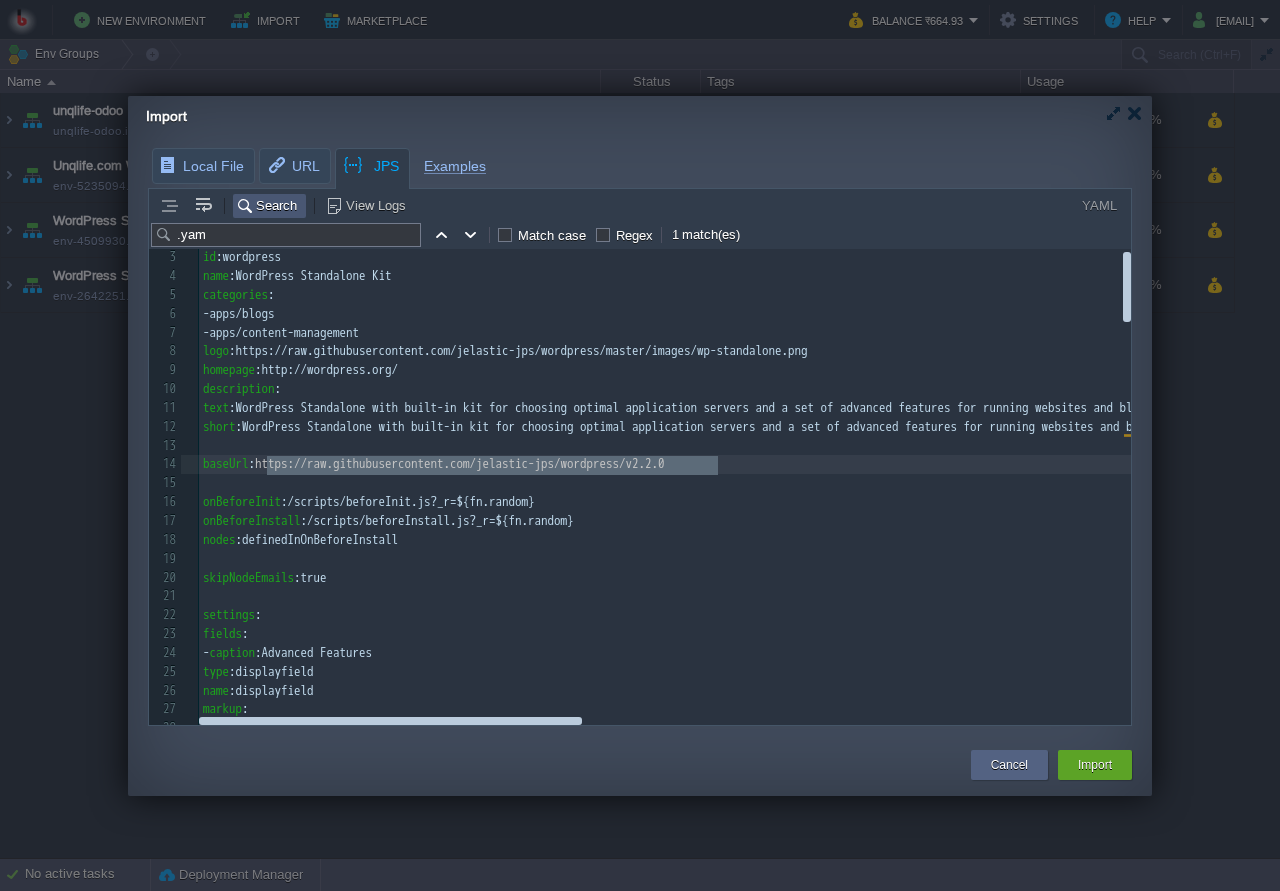 scroll, scrollTop: 0, scrollLeft: 450, axis: horizontal 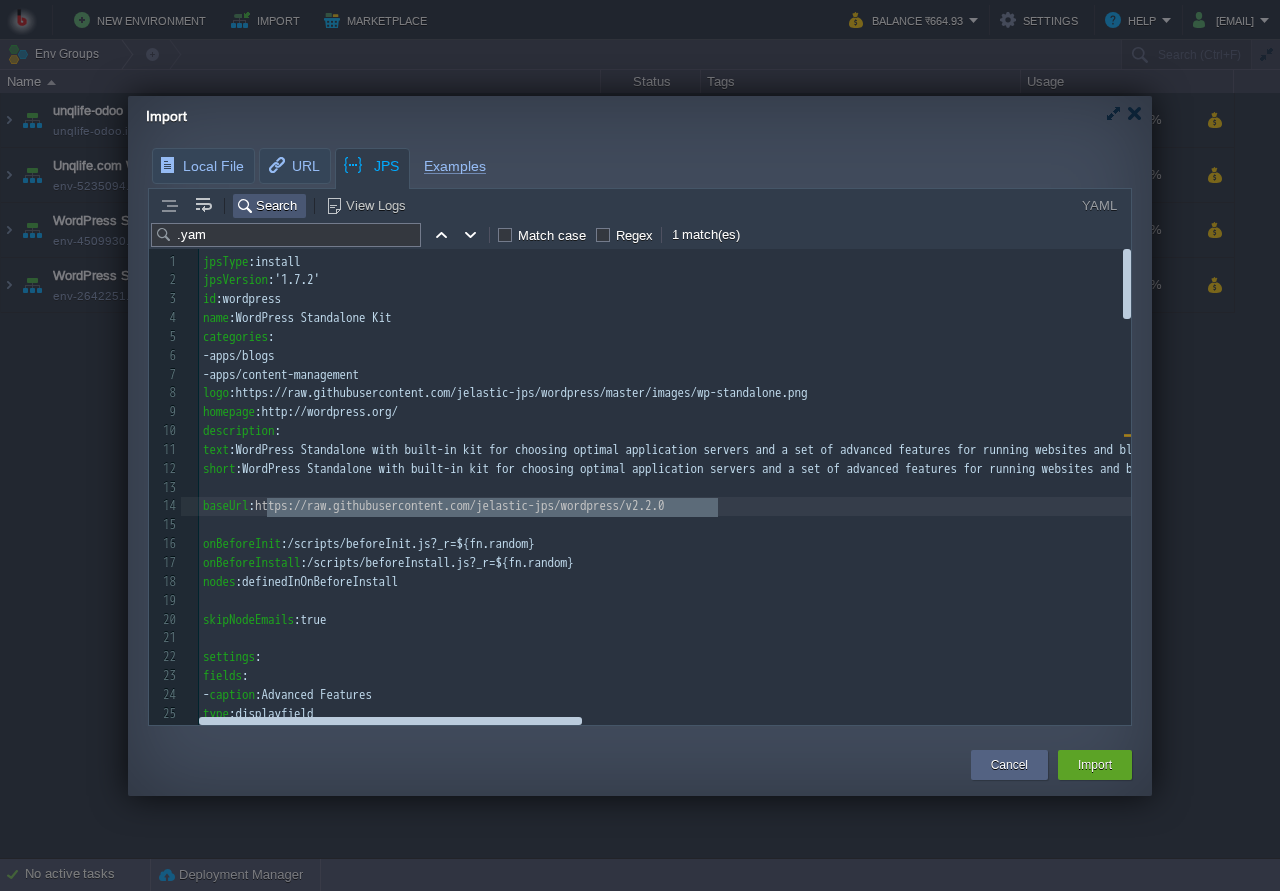type 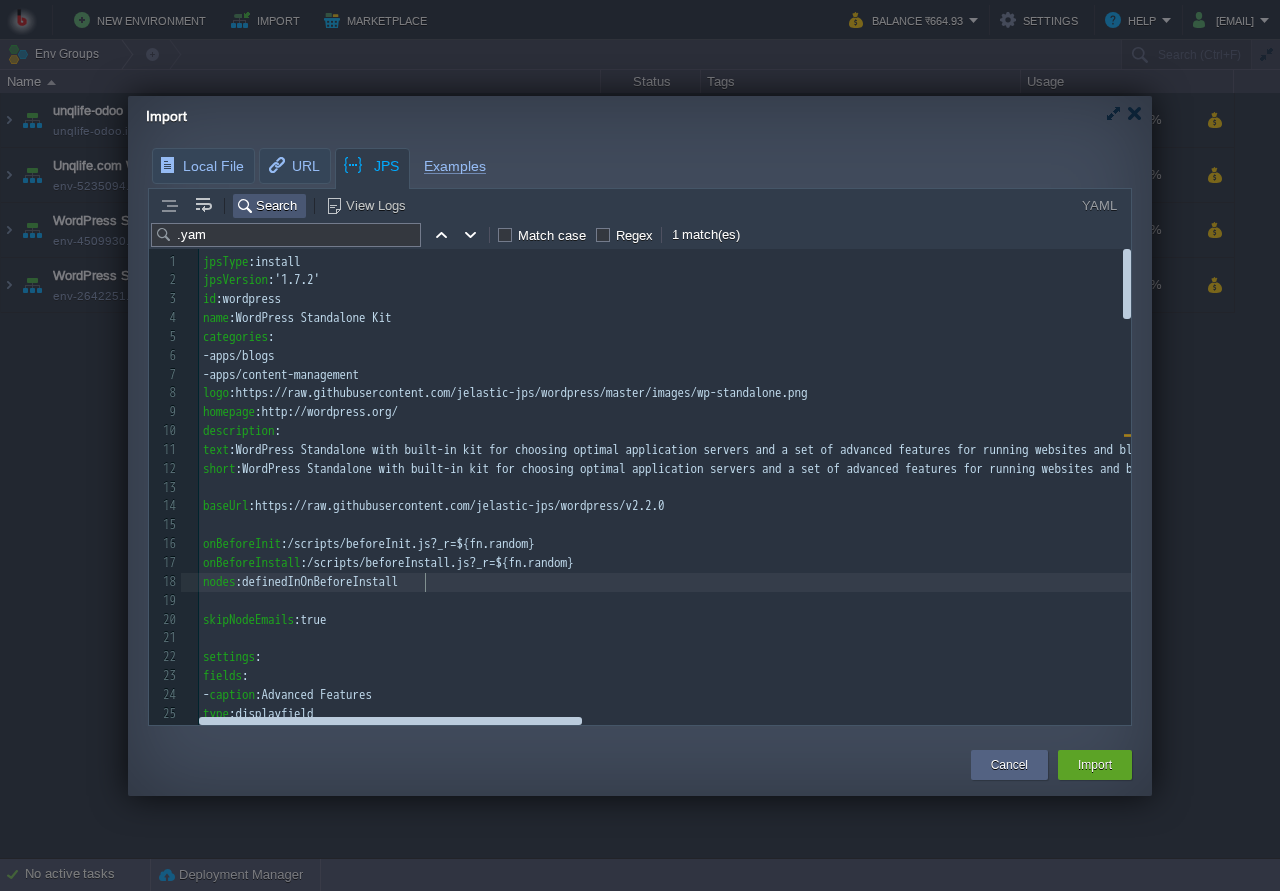 click on "Cancel Import" at bounding box center (1051, 765) 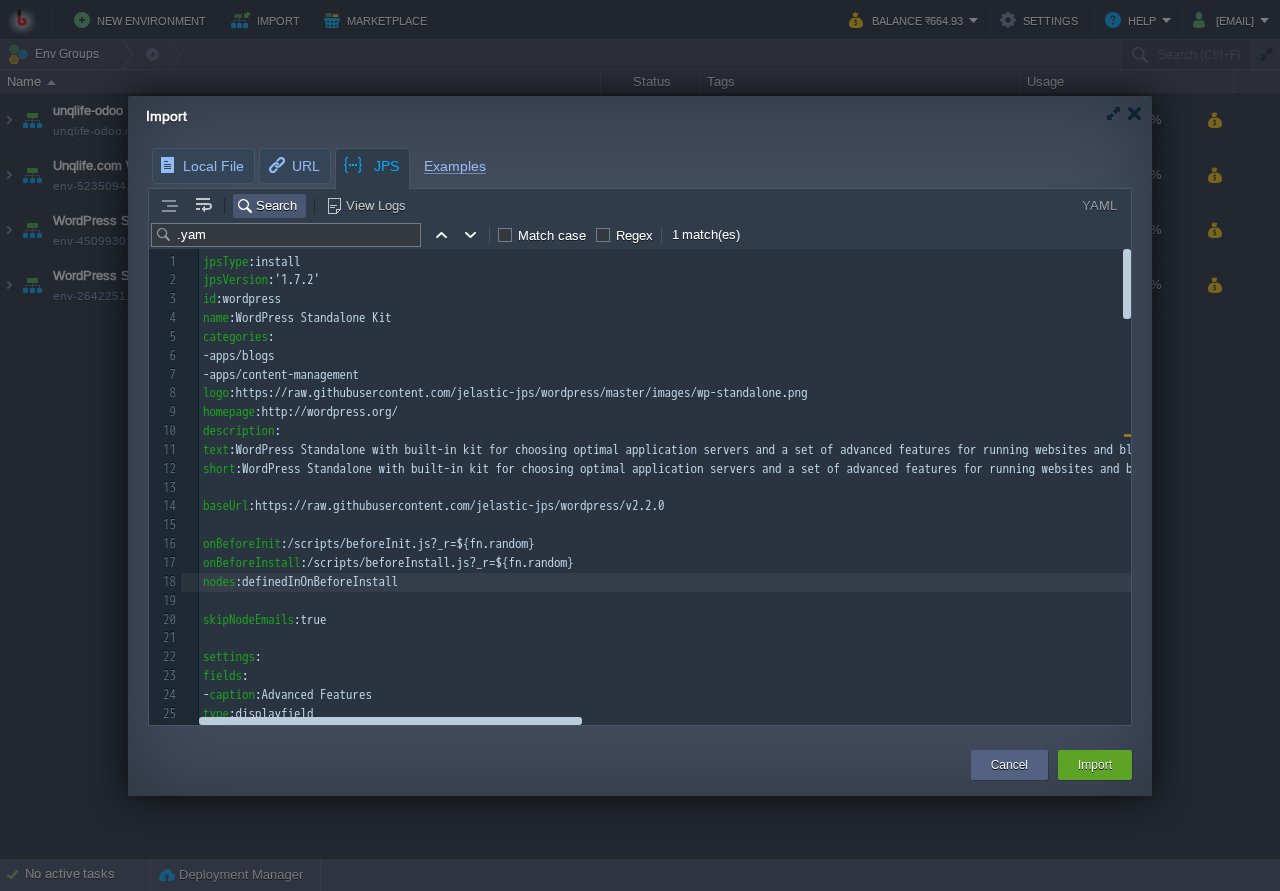 click on "Import" at bounding box center [1095, 765] 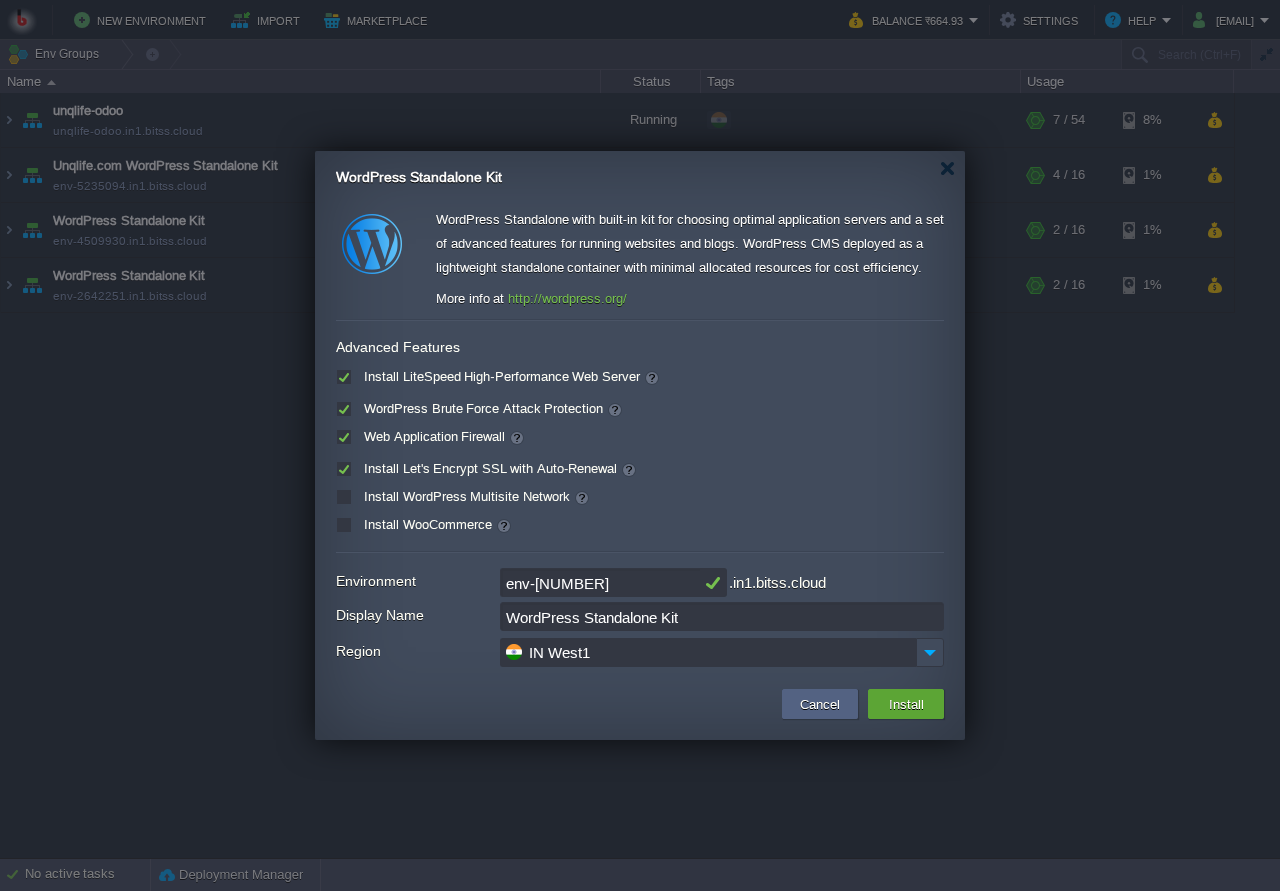 click on "Install LiteSpeed High-Performance Web Server" at bounding box center [509, 376] 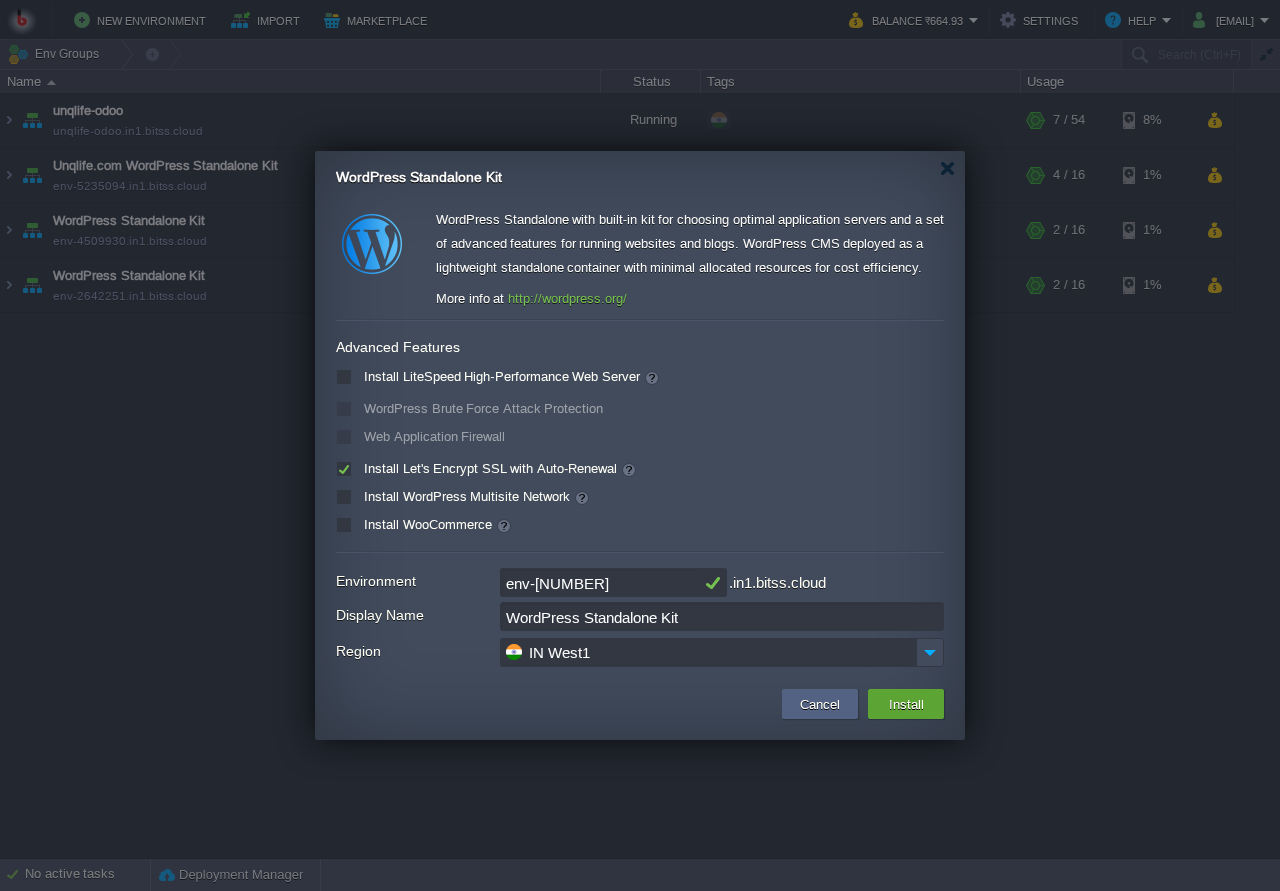 click on "WordPress Brute Force Attack Protection" at bounding box center [481, 408] 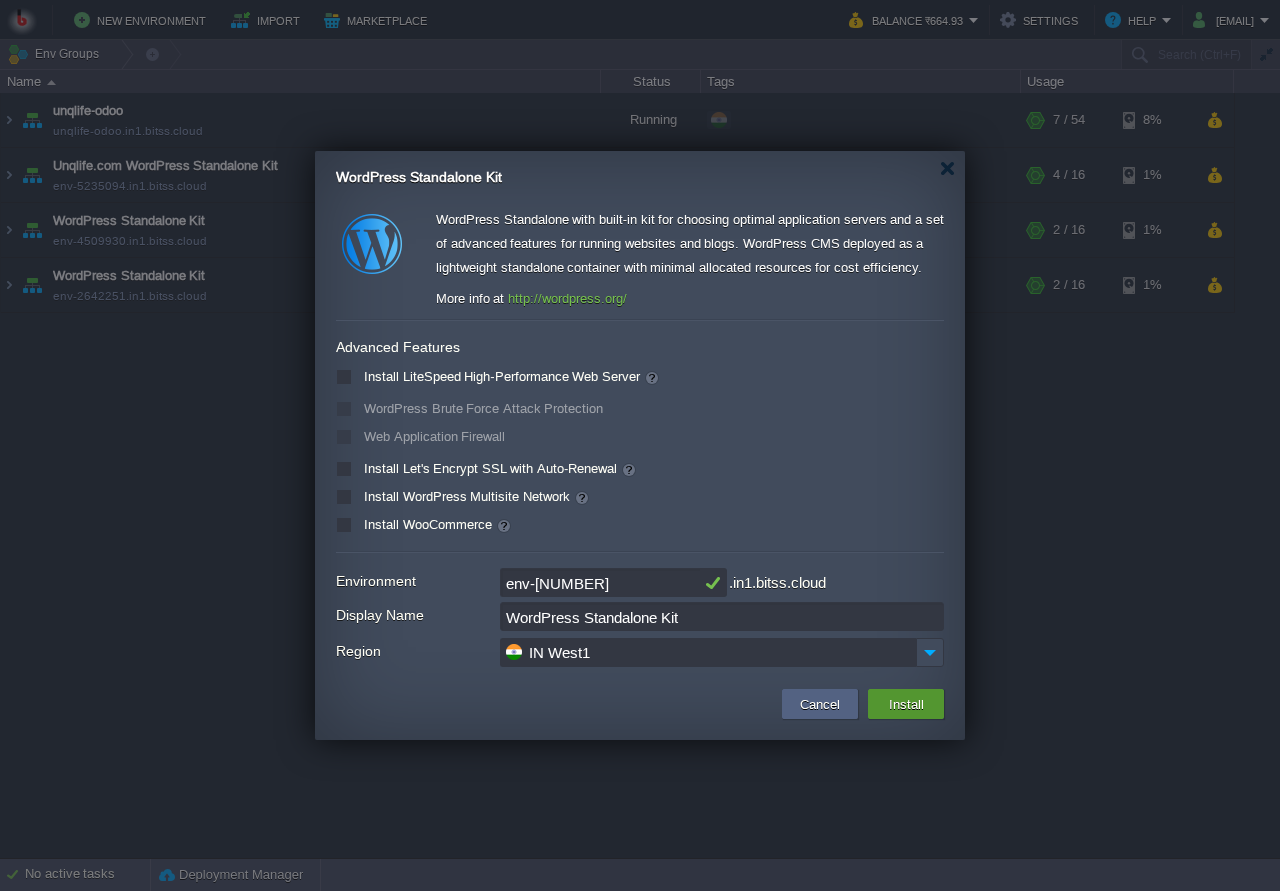 click on "Install" at bounding box center [906, 704] 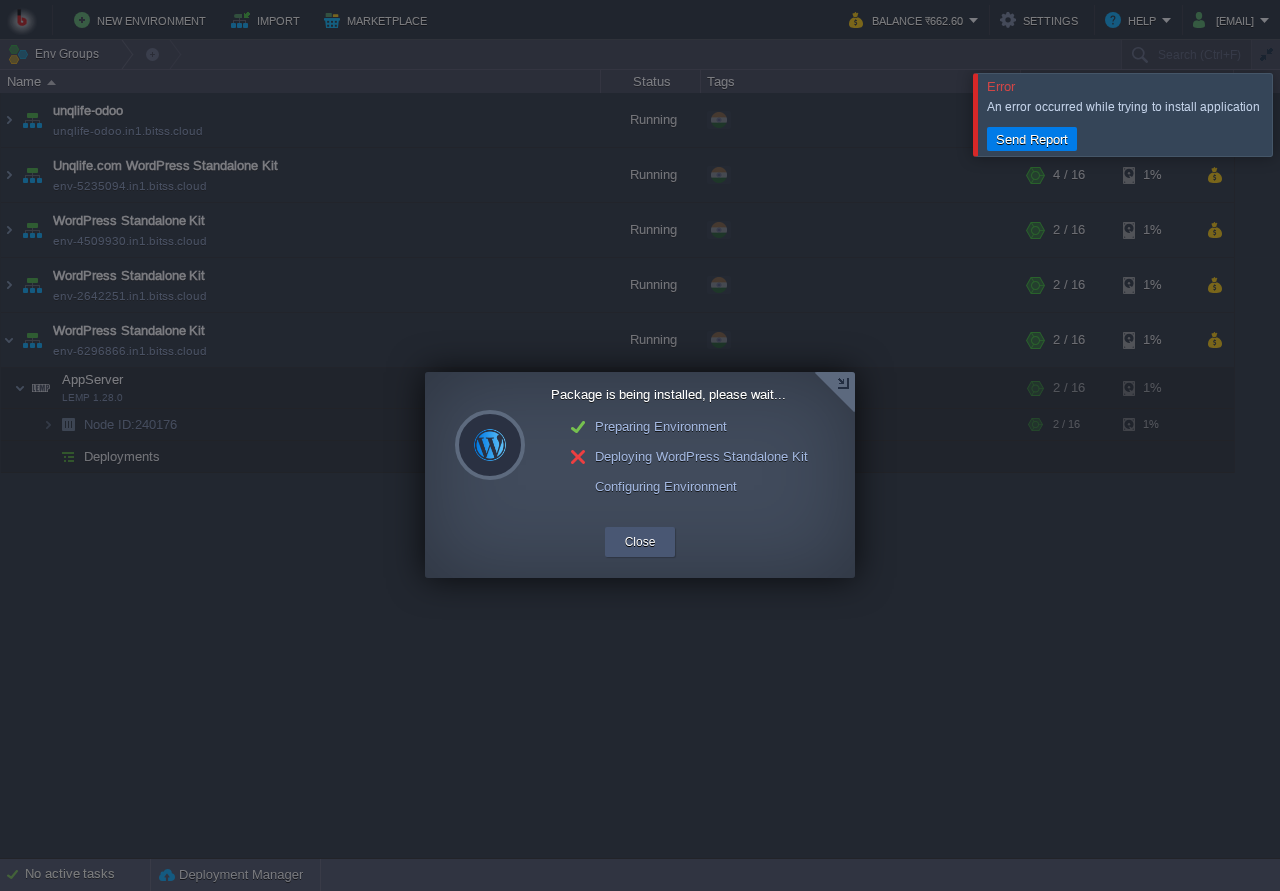 click on "Close" at bounding box center (640, 542) 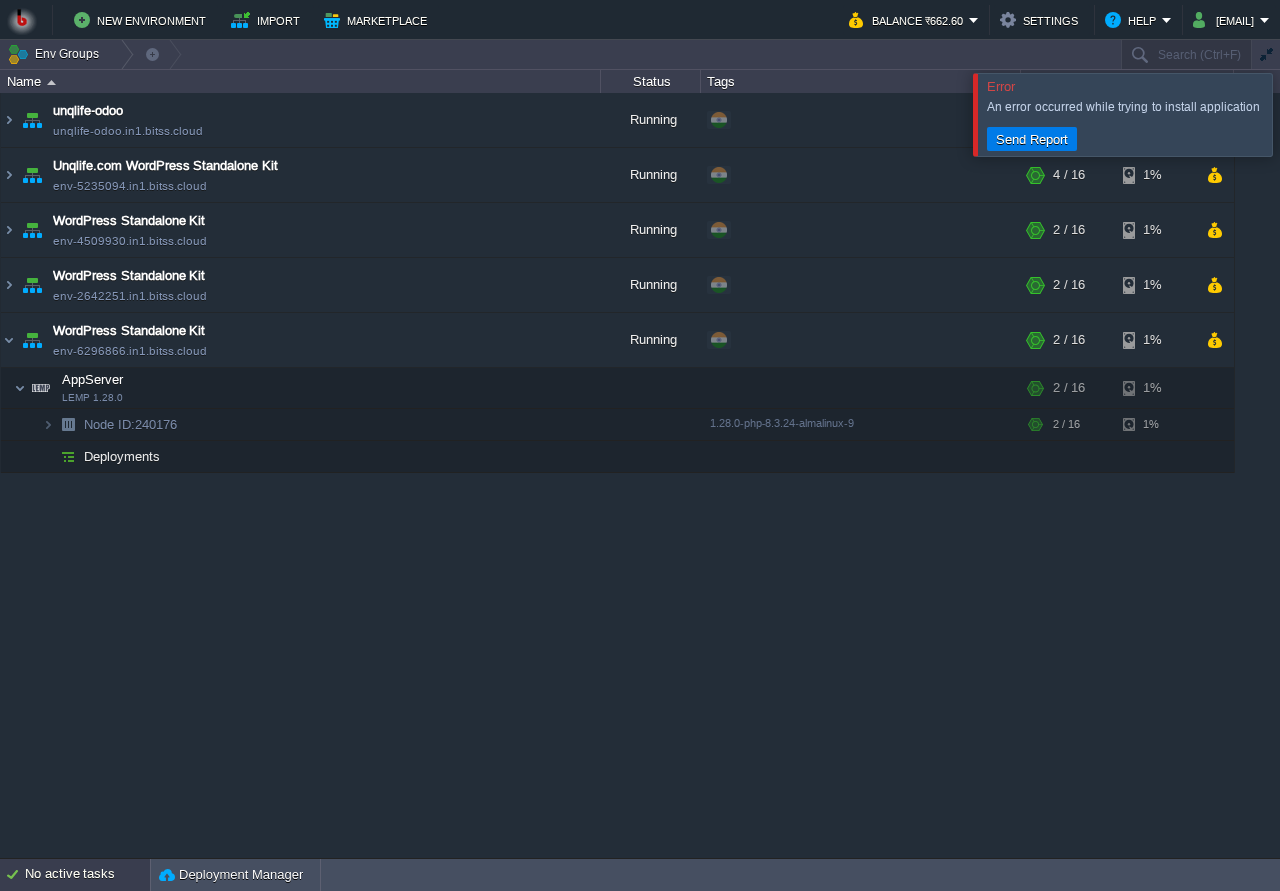 click on "No active tasks" at bounding box center (87, 875) 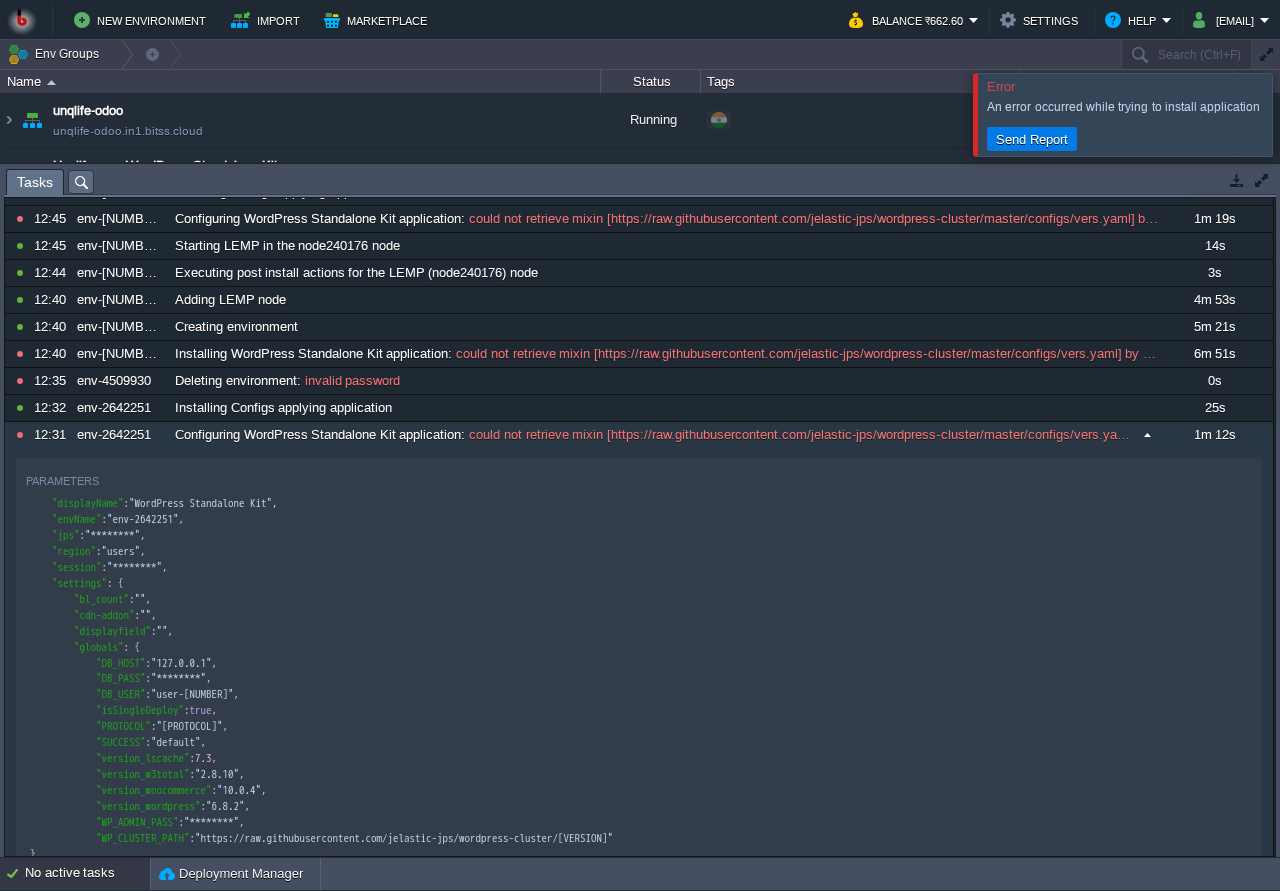 scroll, scrollTop: 0, scrollLeft: 0, axis: both 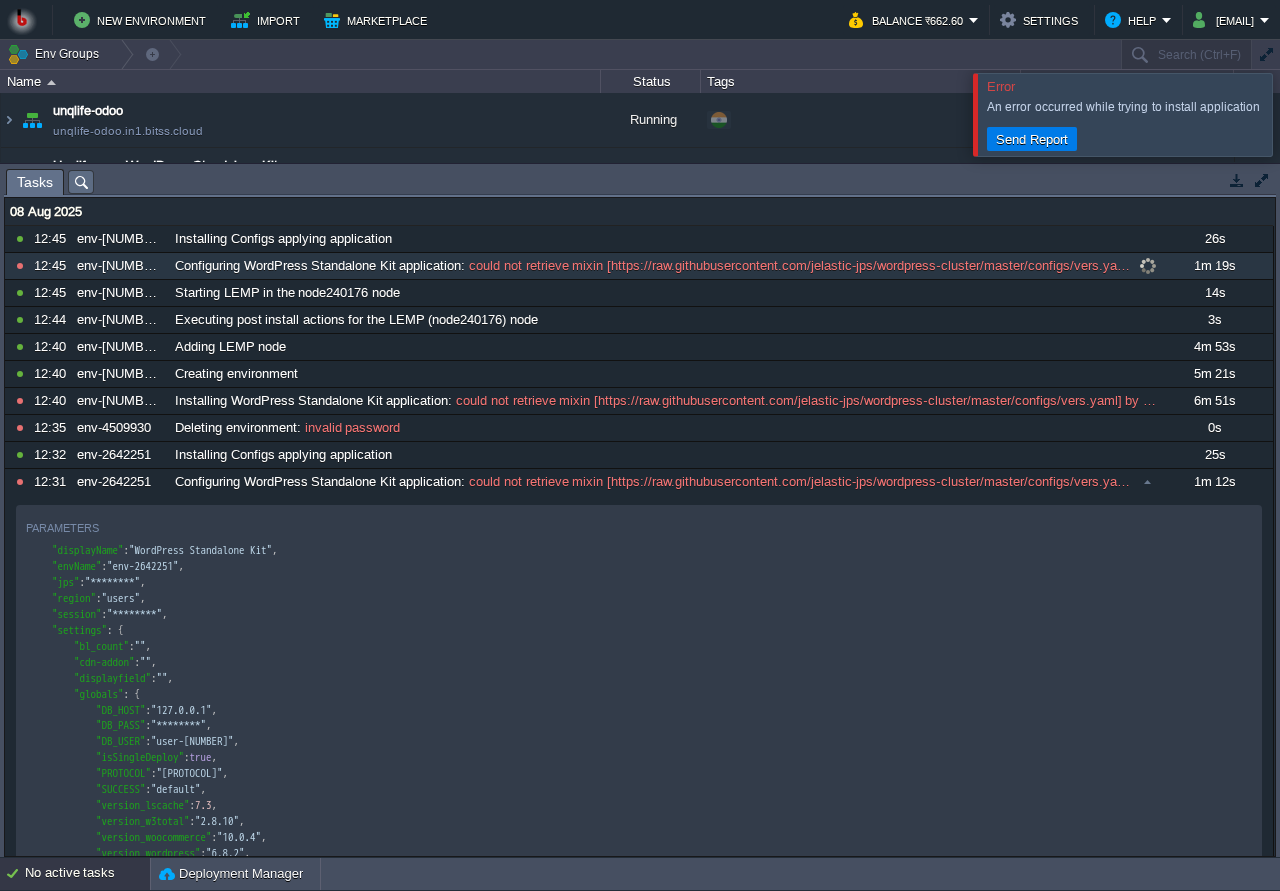 click on "could not retrieve mixin [https://raw.githubusercontent.com/jelastic-jps/wordpress-cluster/master/configs/vers.yaml] by URL" at bounding box center (799, 266) 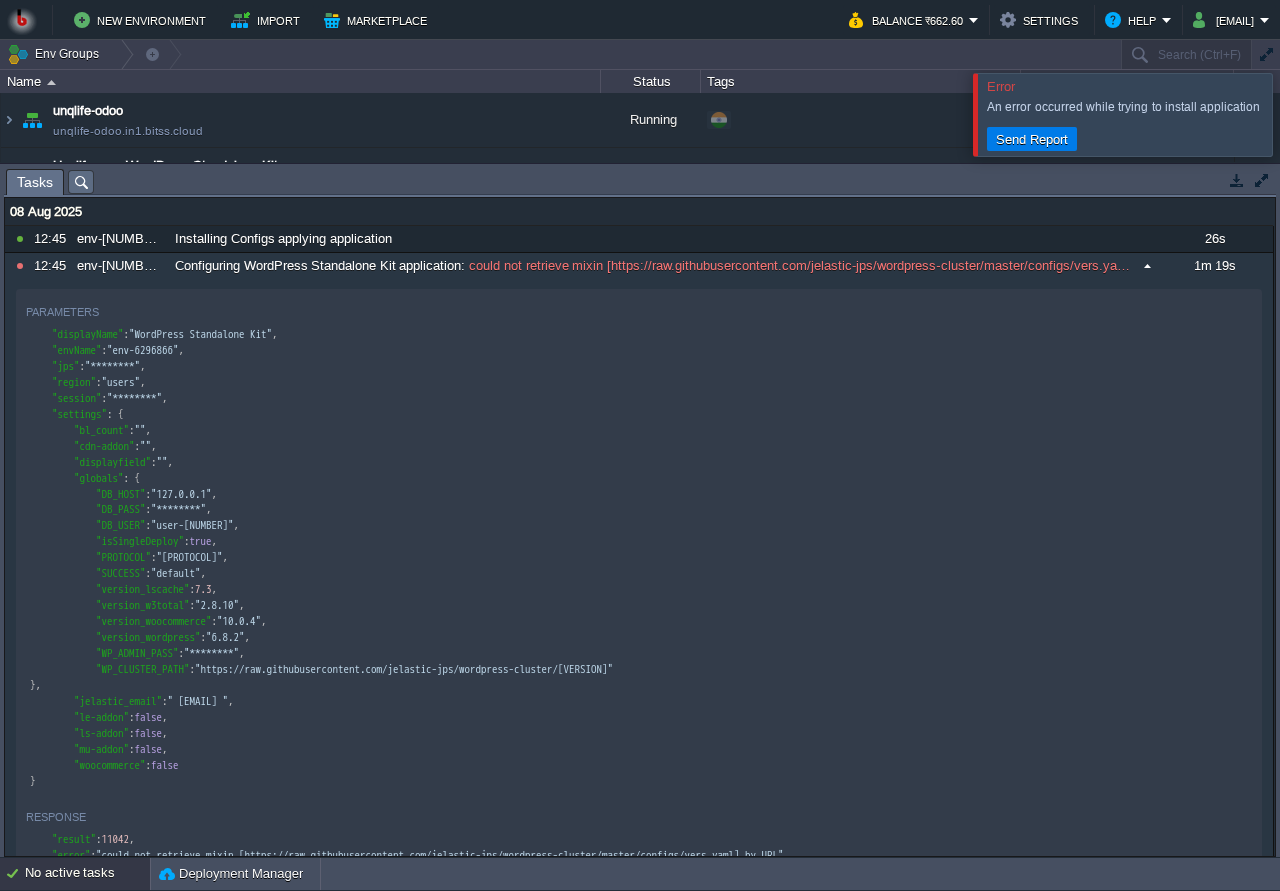 scroll, scrollTop: 7, scrollLeft: 0, axis: vertical 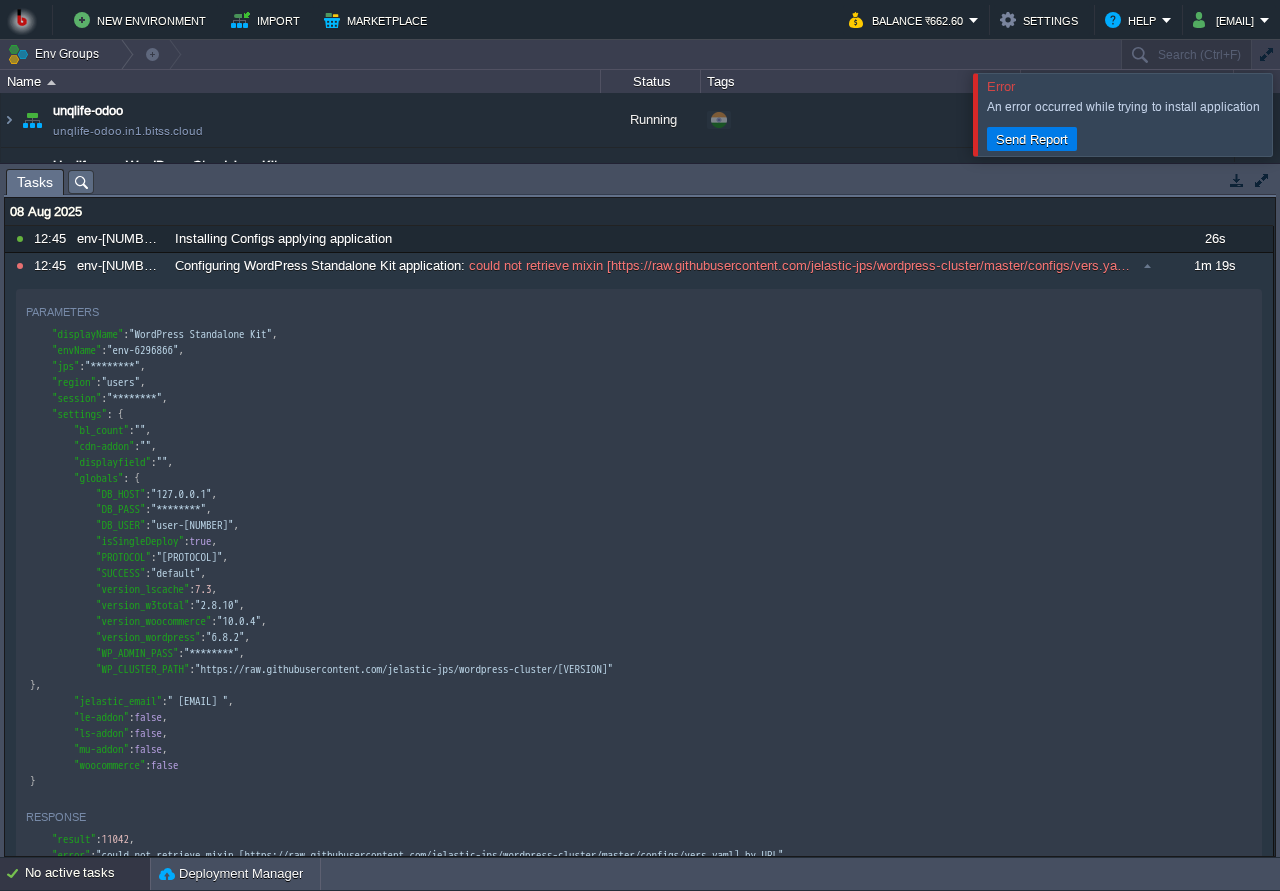click at bounding box center (1237, 180) 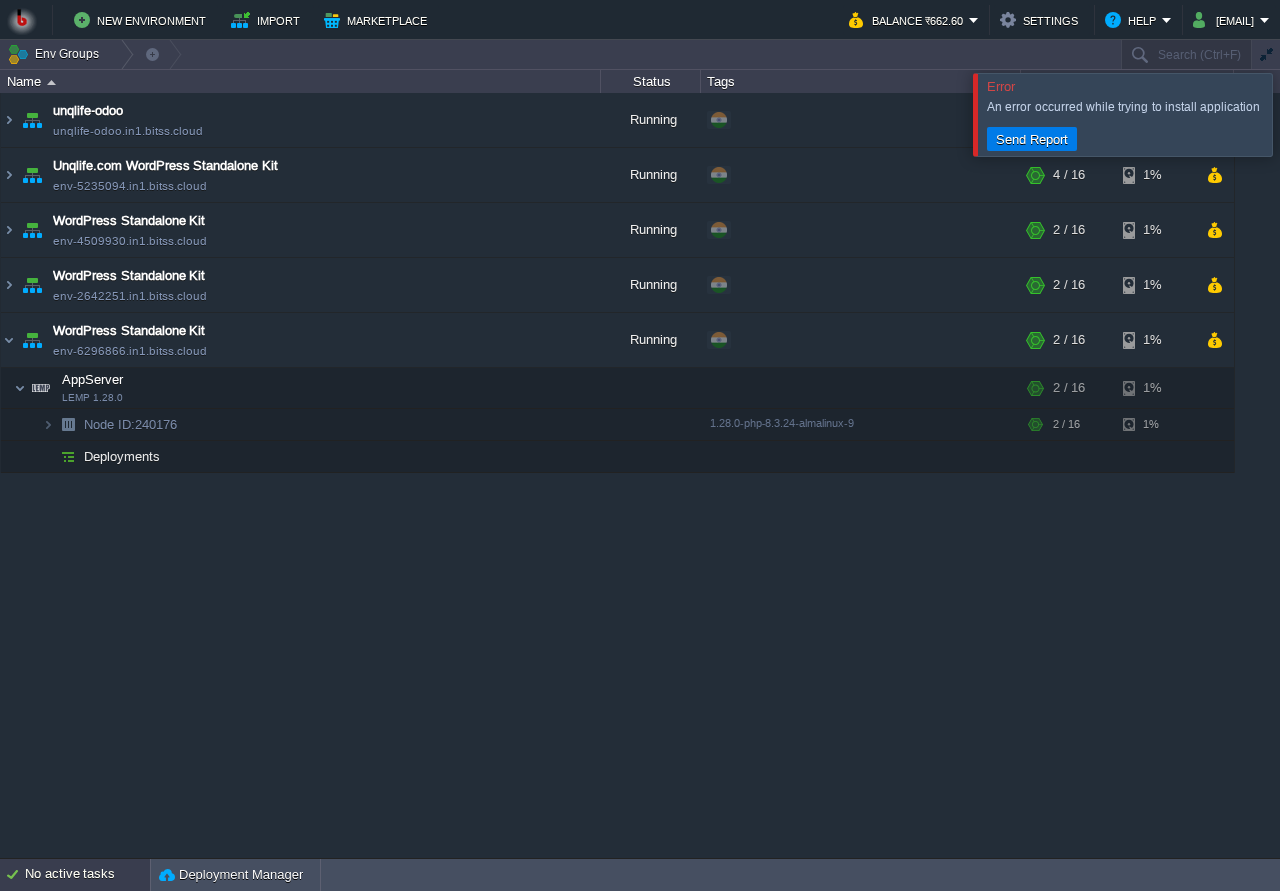 click on "No active tasks" at bounding box center (87, 875) 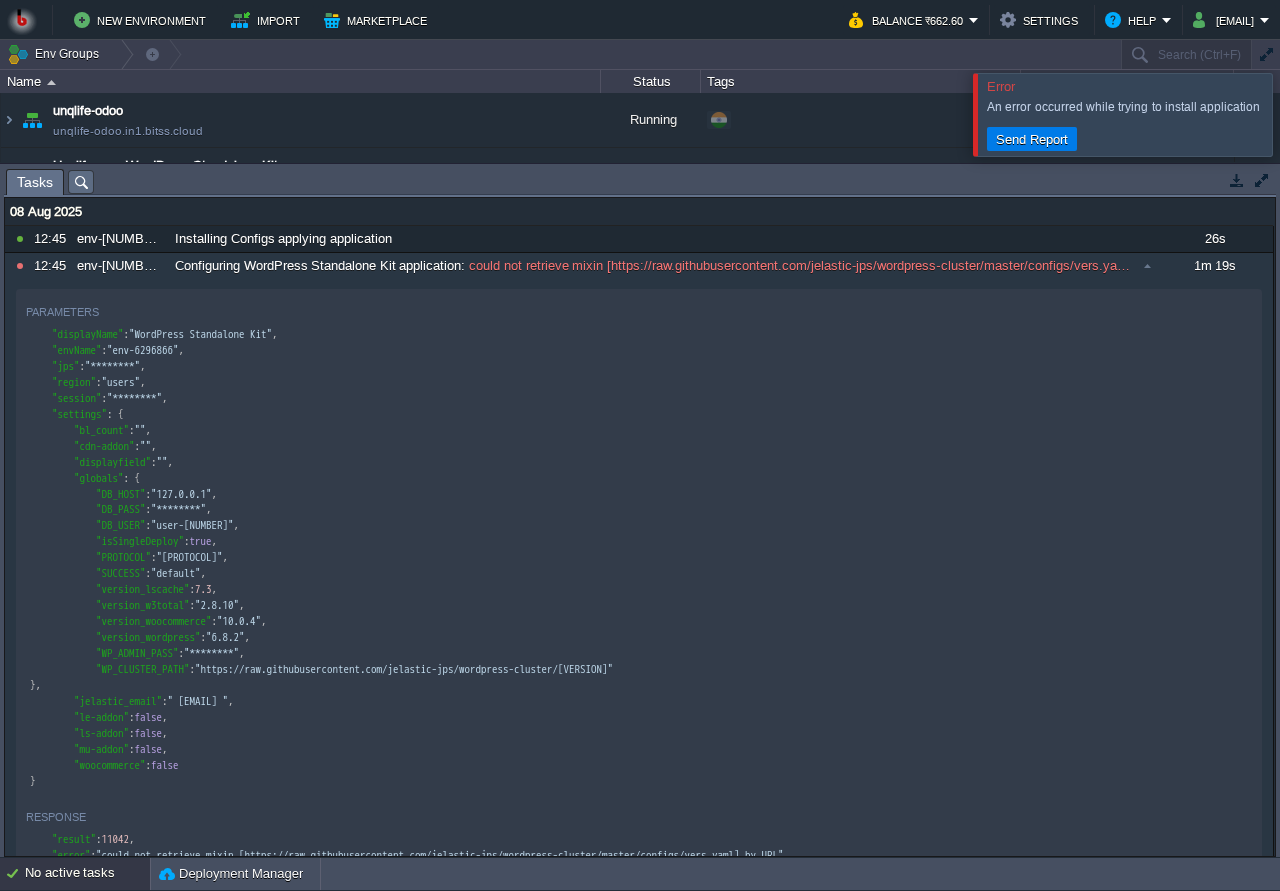 scroll, scrollTop: 7, scrollLeft: 0, axis: vertical 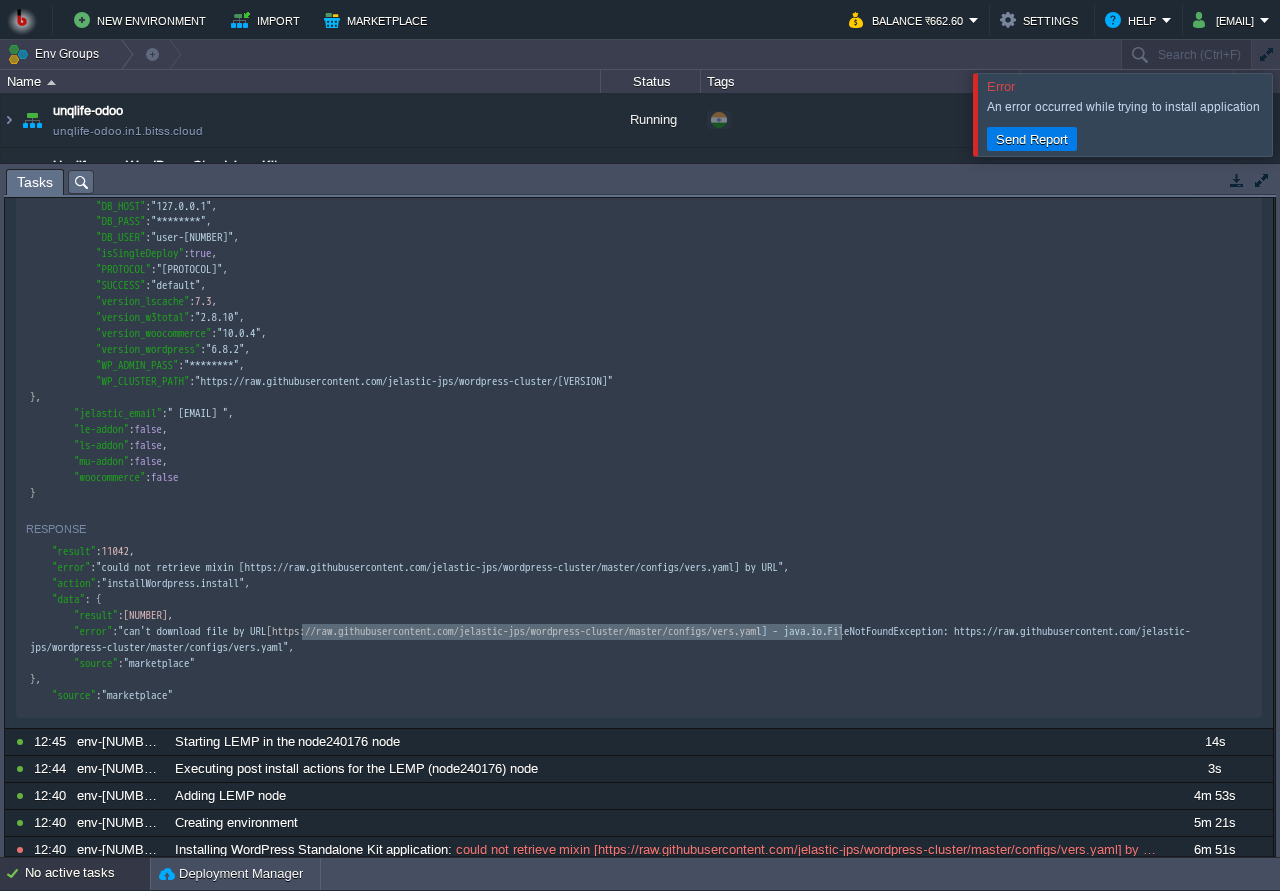 type on "[https://raw.githubusercontent.com/jelastic-jps/wordpress-cluster/master/configs/vers.yaml" 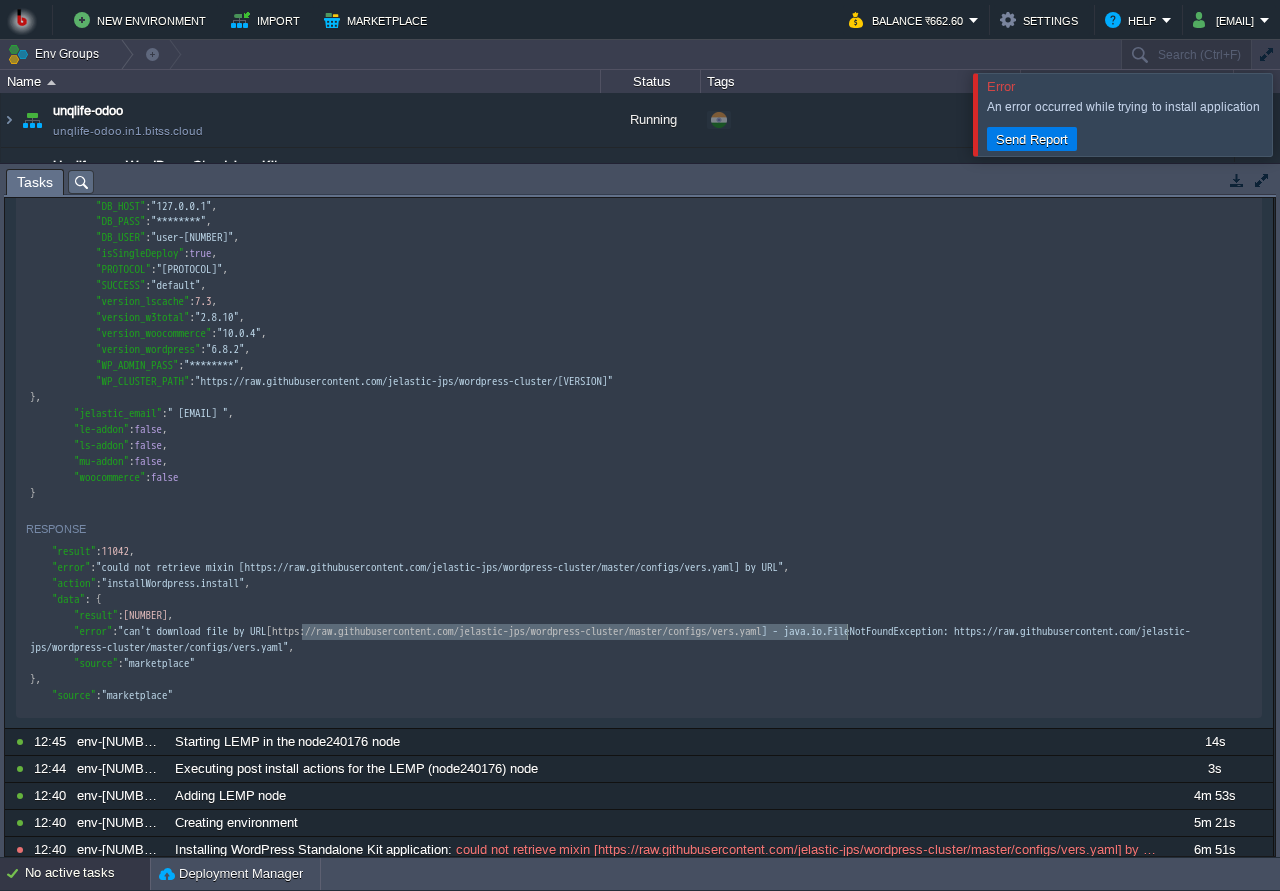 drag, startPoint x: 305, startPoint y: 631, endPoint x: 844, endPoint y: 634, distance: 539.00836 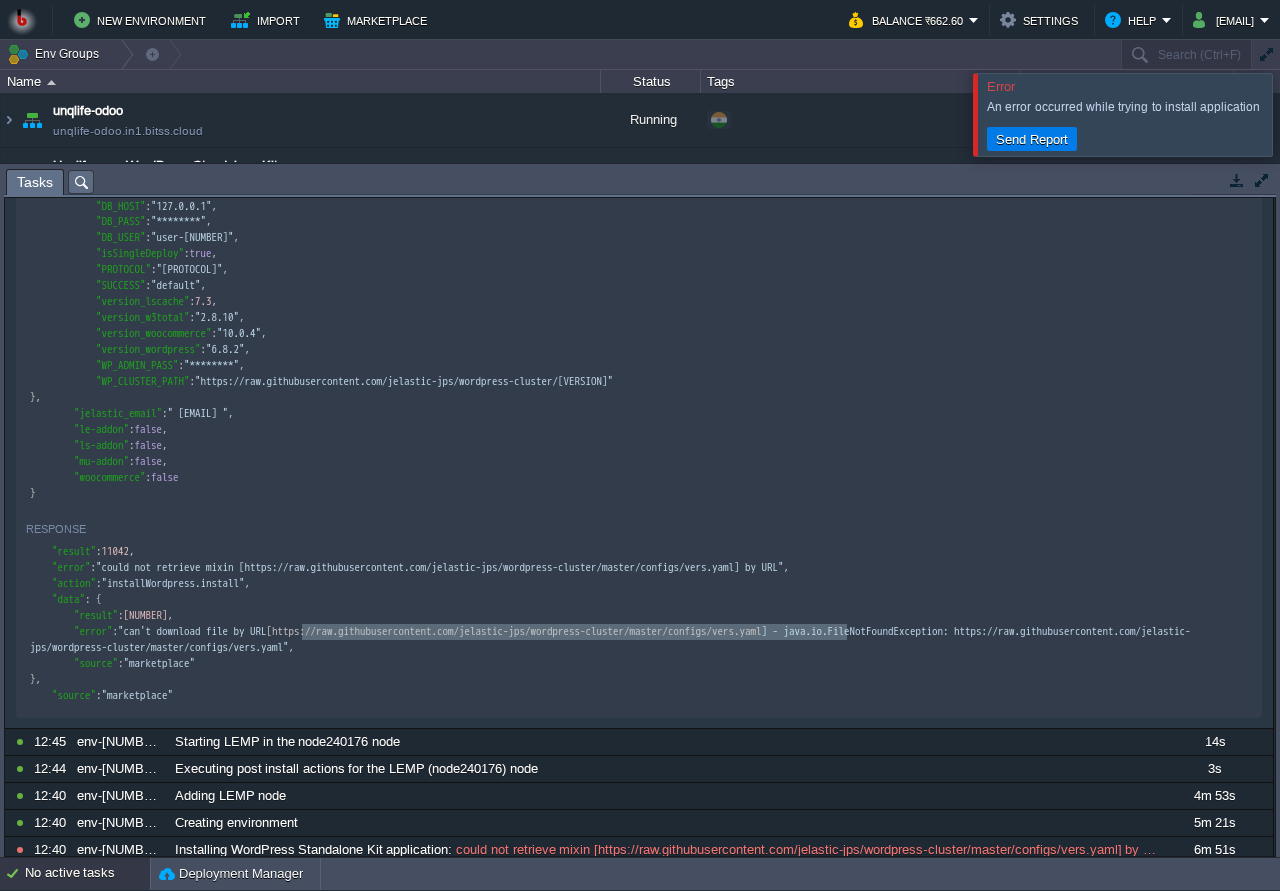 scroll, scrollTop: 0, scrollLeft: 0, axis: both 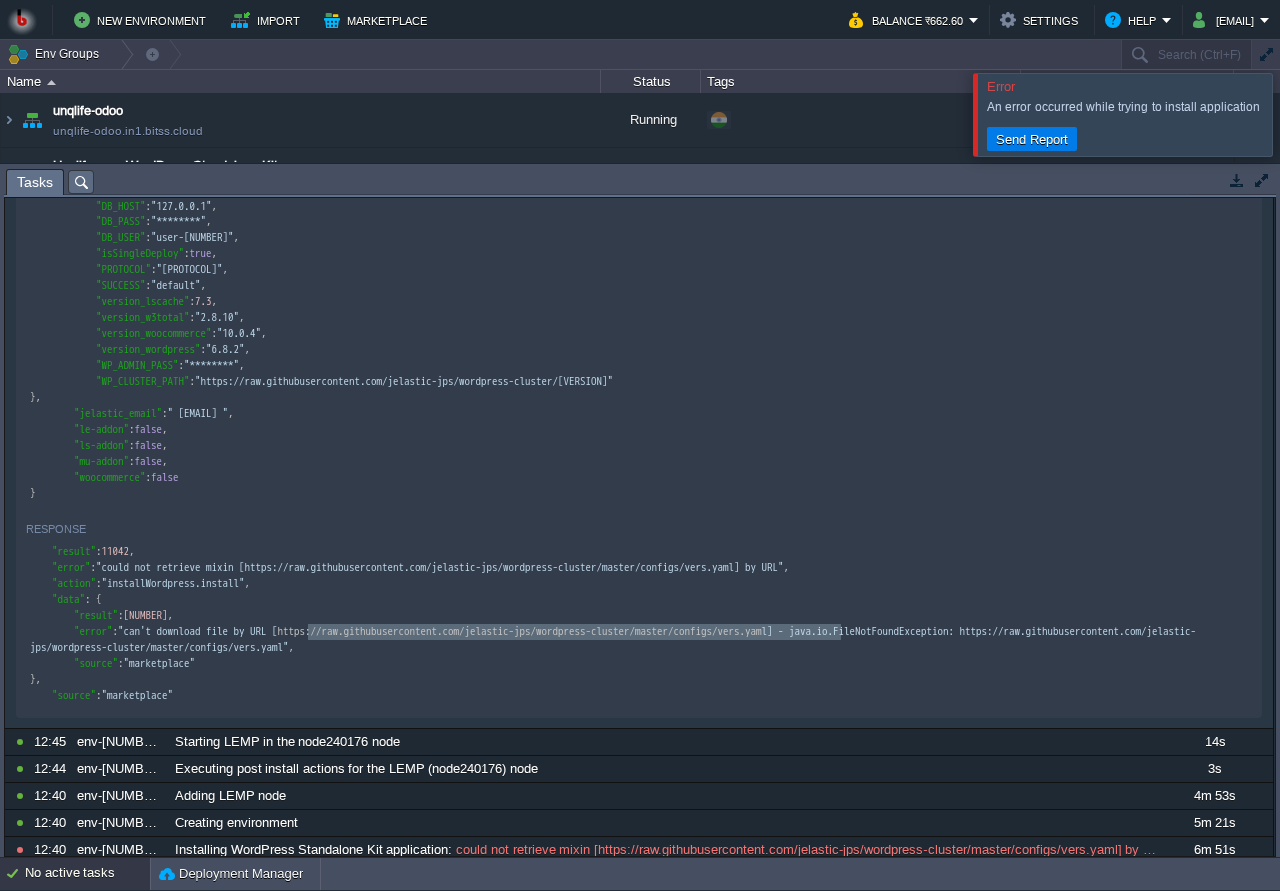 drag, startPoint x: 307, startPoint y: 630, endPoint x: 843, endPoint y: 630, distance: 536 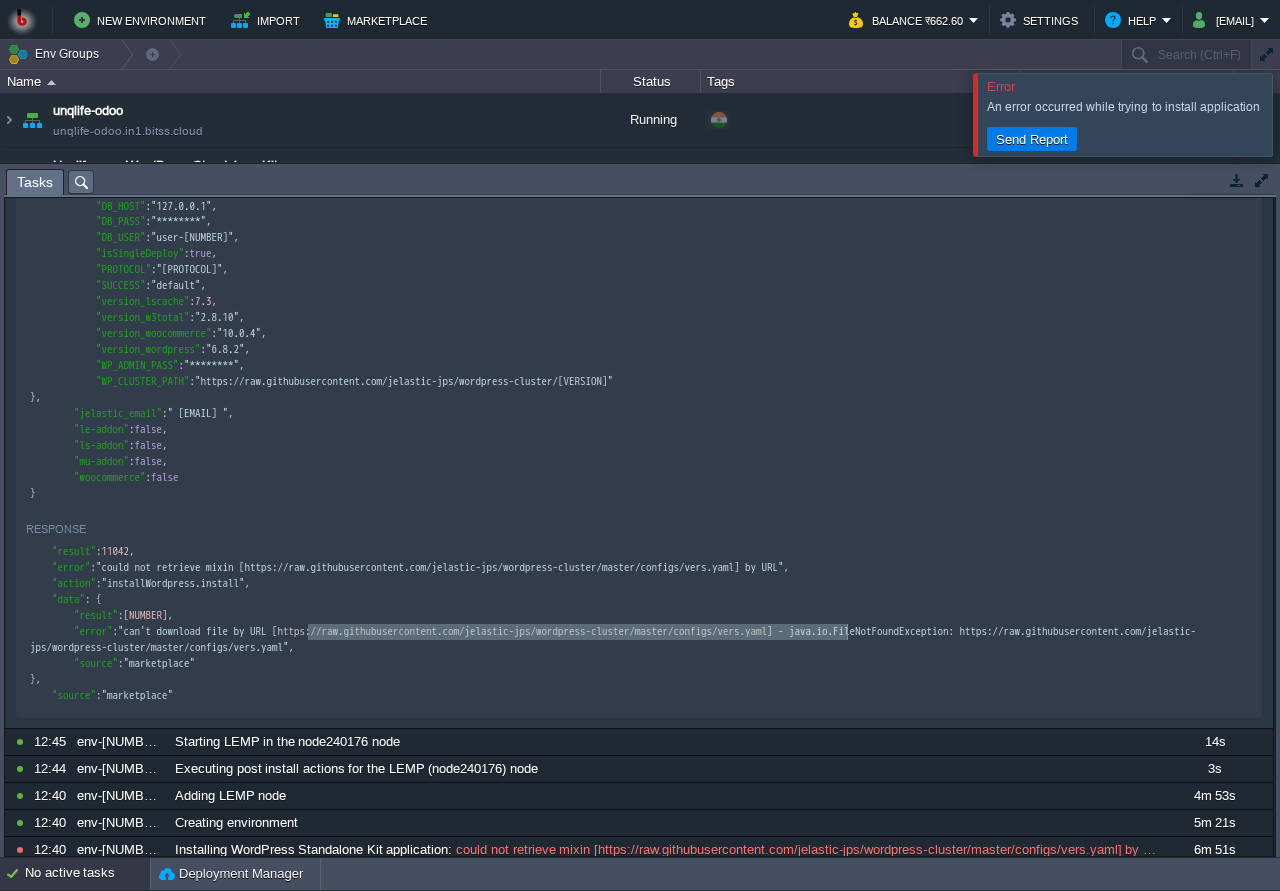 click at bounding box center [1237, 180] 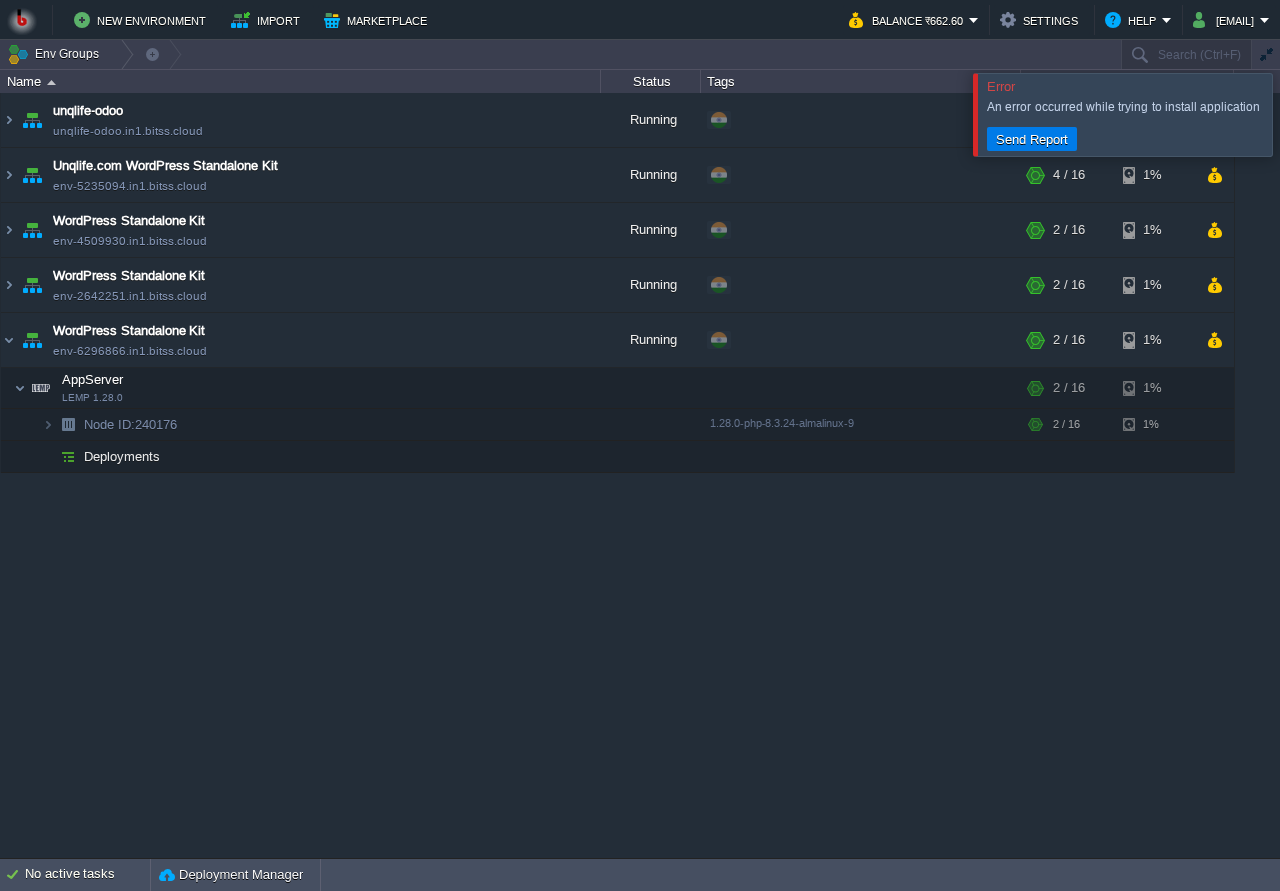 click on "An error occurred while trying to install application Send Report" at bounding box center (1129, 124) 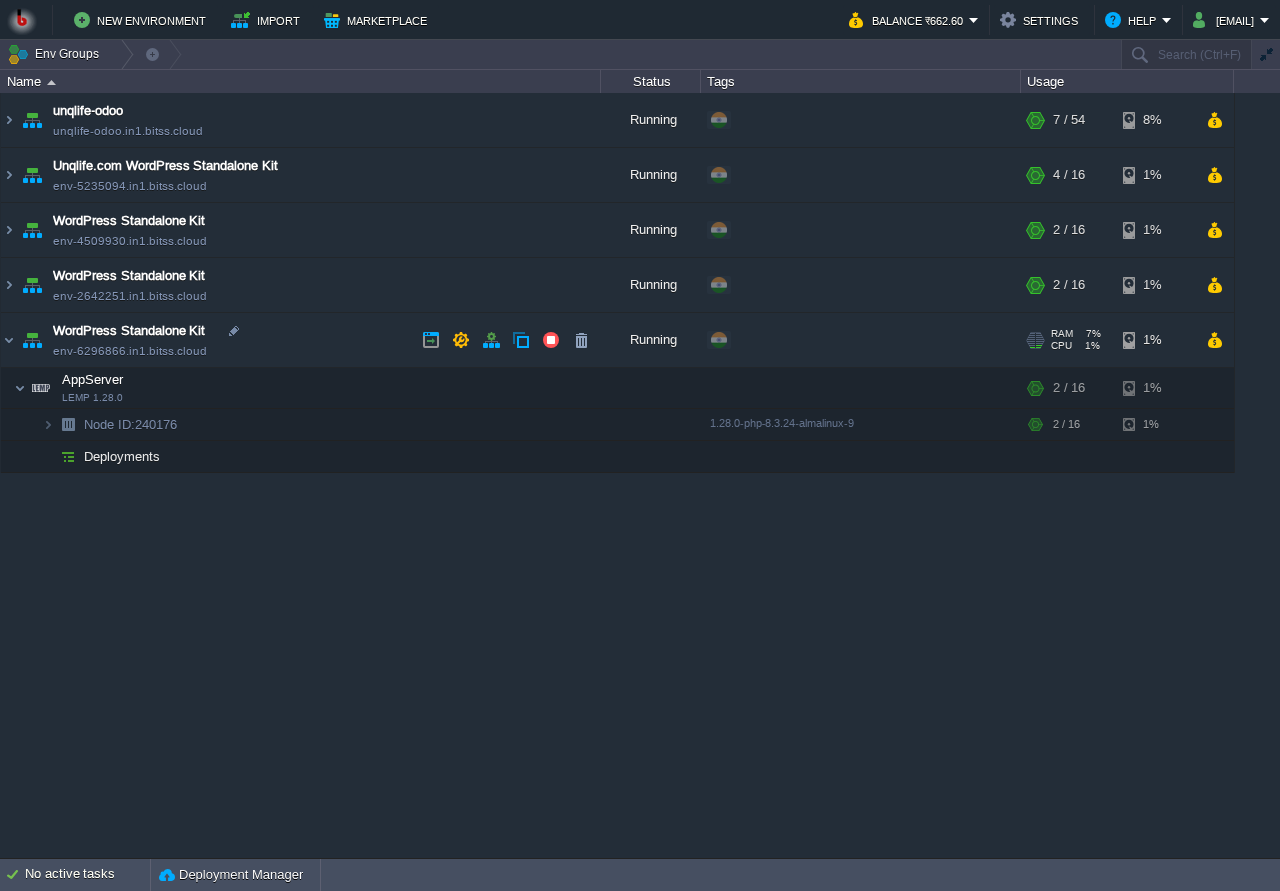 click on "WordPress Standalone Kit env-6296866.in1.bitss.cloud" at bounding box center (301, 340) 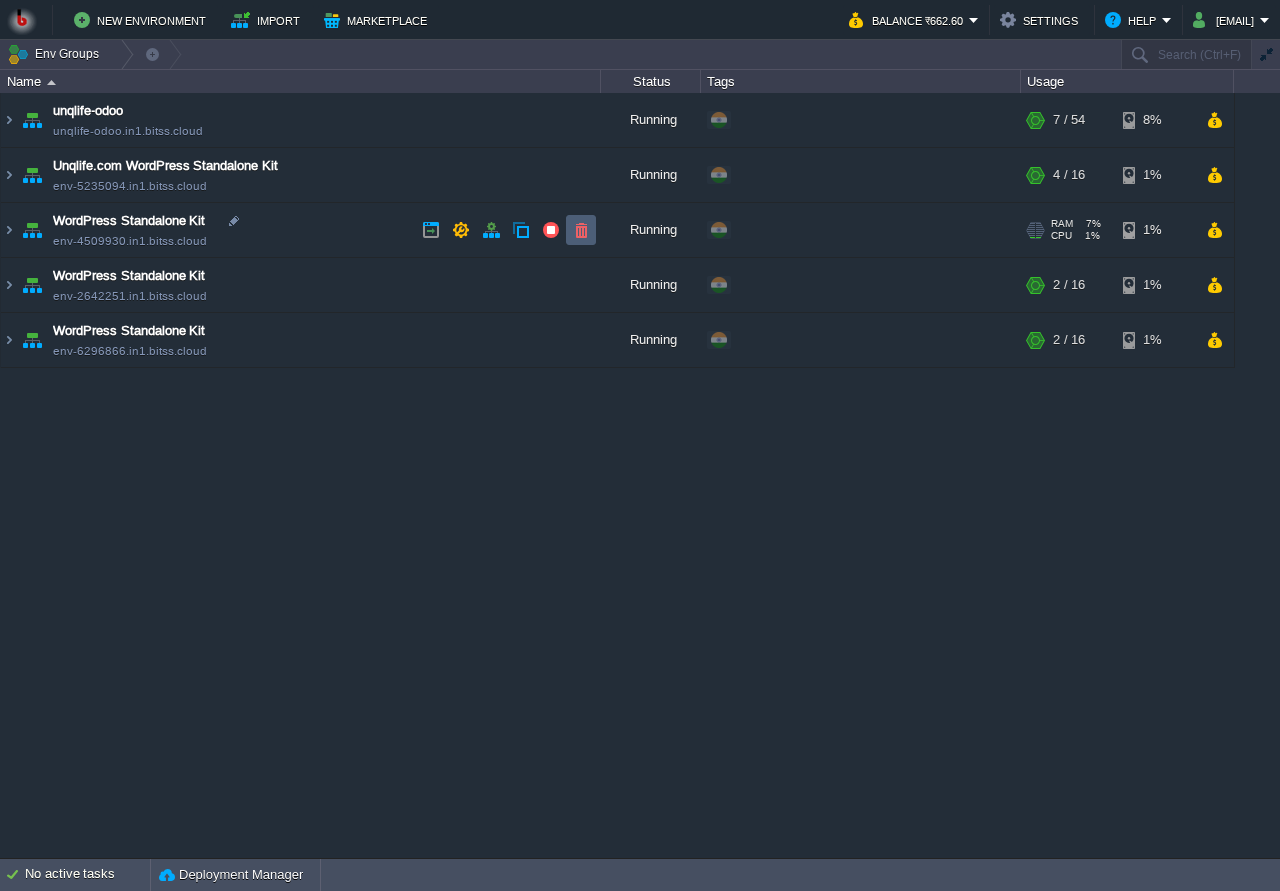 click at bounding box center (581, 230) 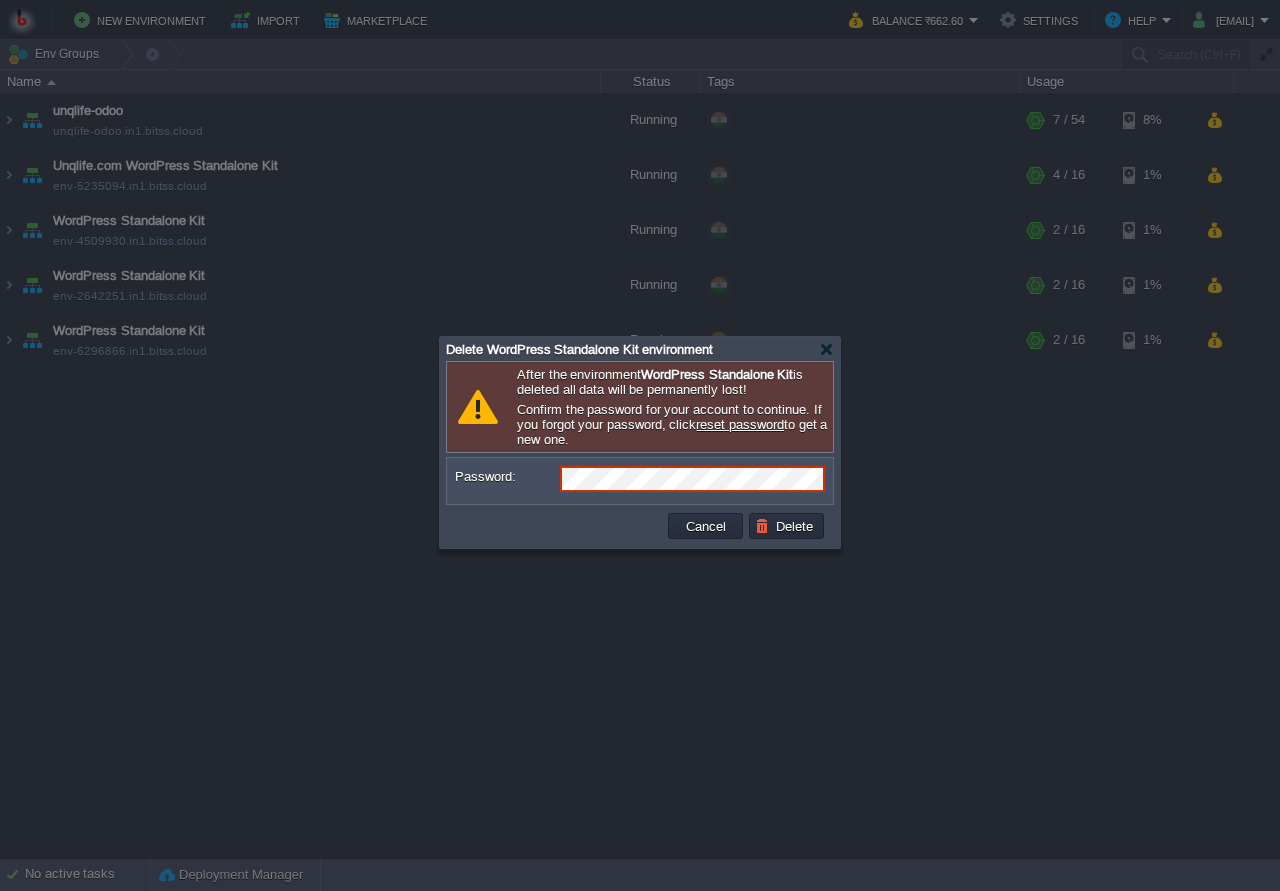 click on "Delete" at bounding box center [786, 526] 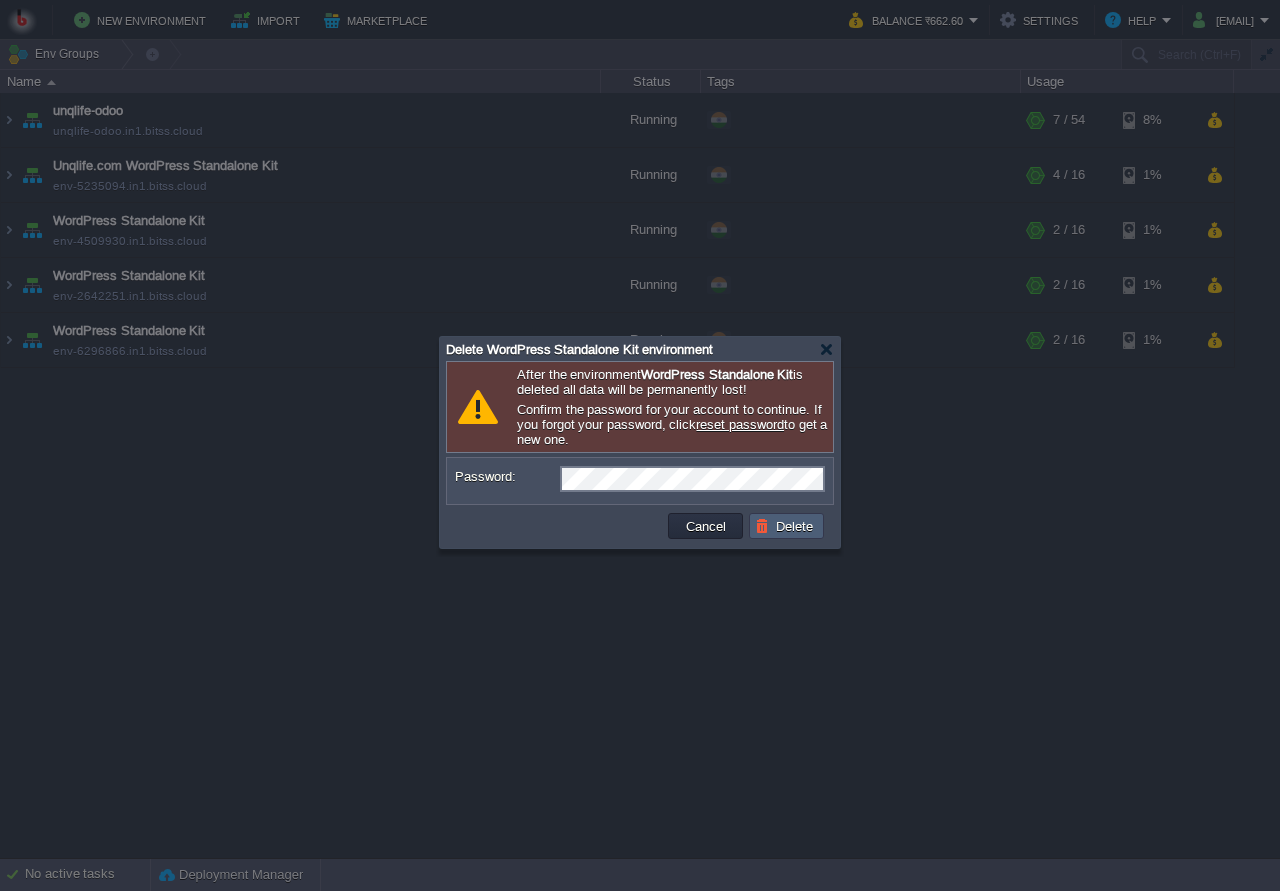 click on "Delete" at bounding box center [787, 526] 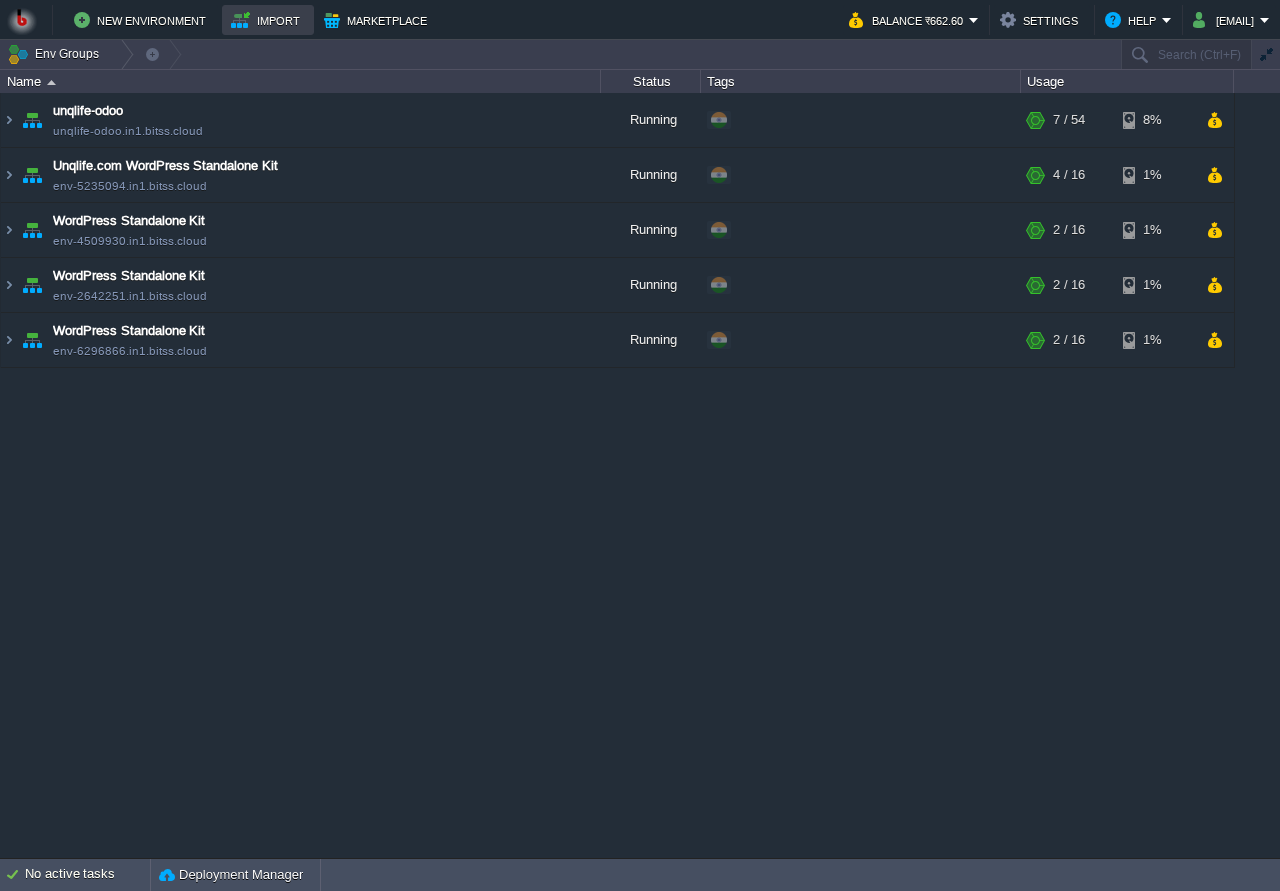 click on "Import" at bounding box center [268, 20] 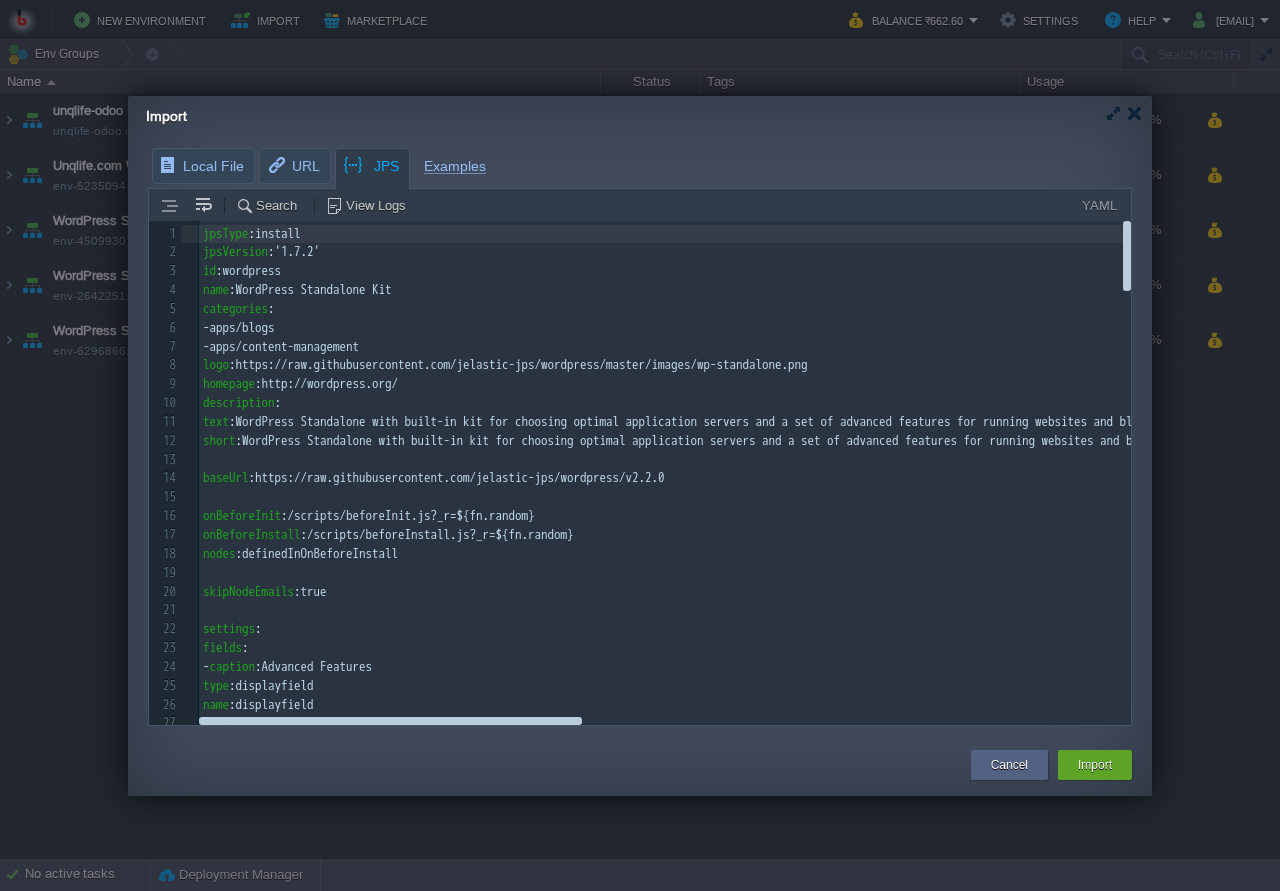 scroll, scrollTop: 7, scrollLeft: 0, axis: vertical 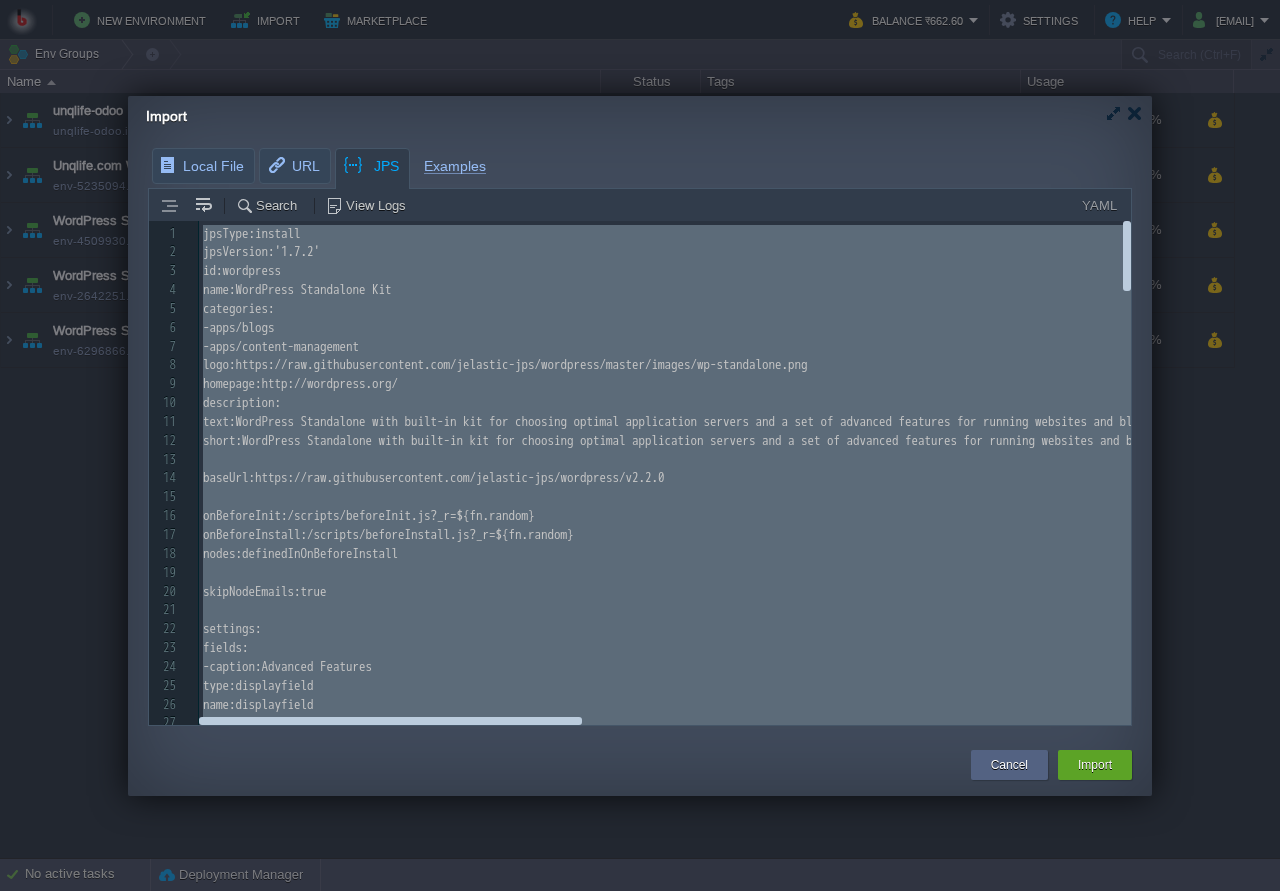 type on "-" 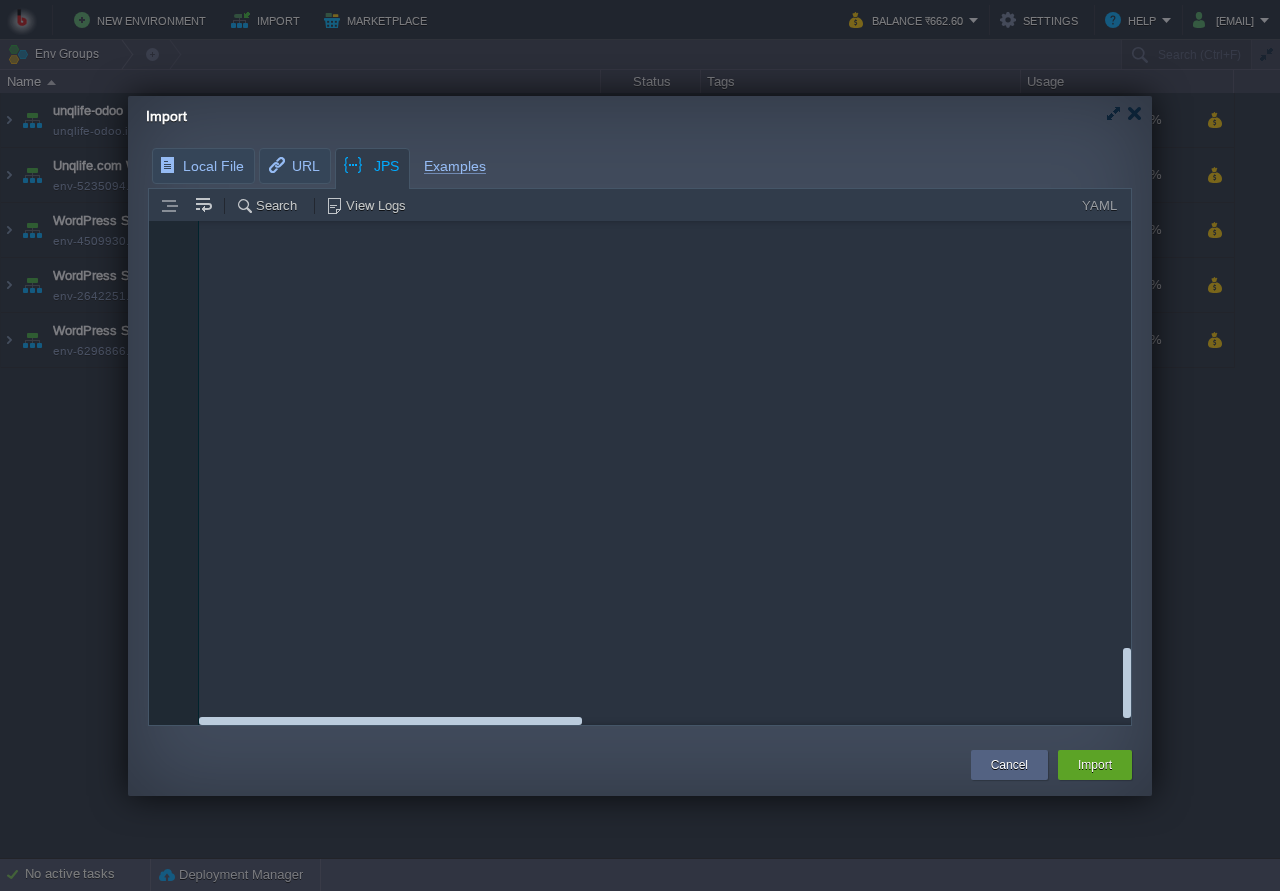 scroll, scrollTop: 4245, scrollLeft: 0, axis: vertical 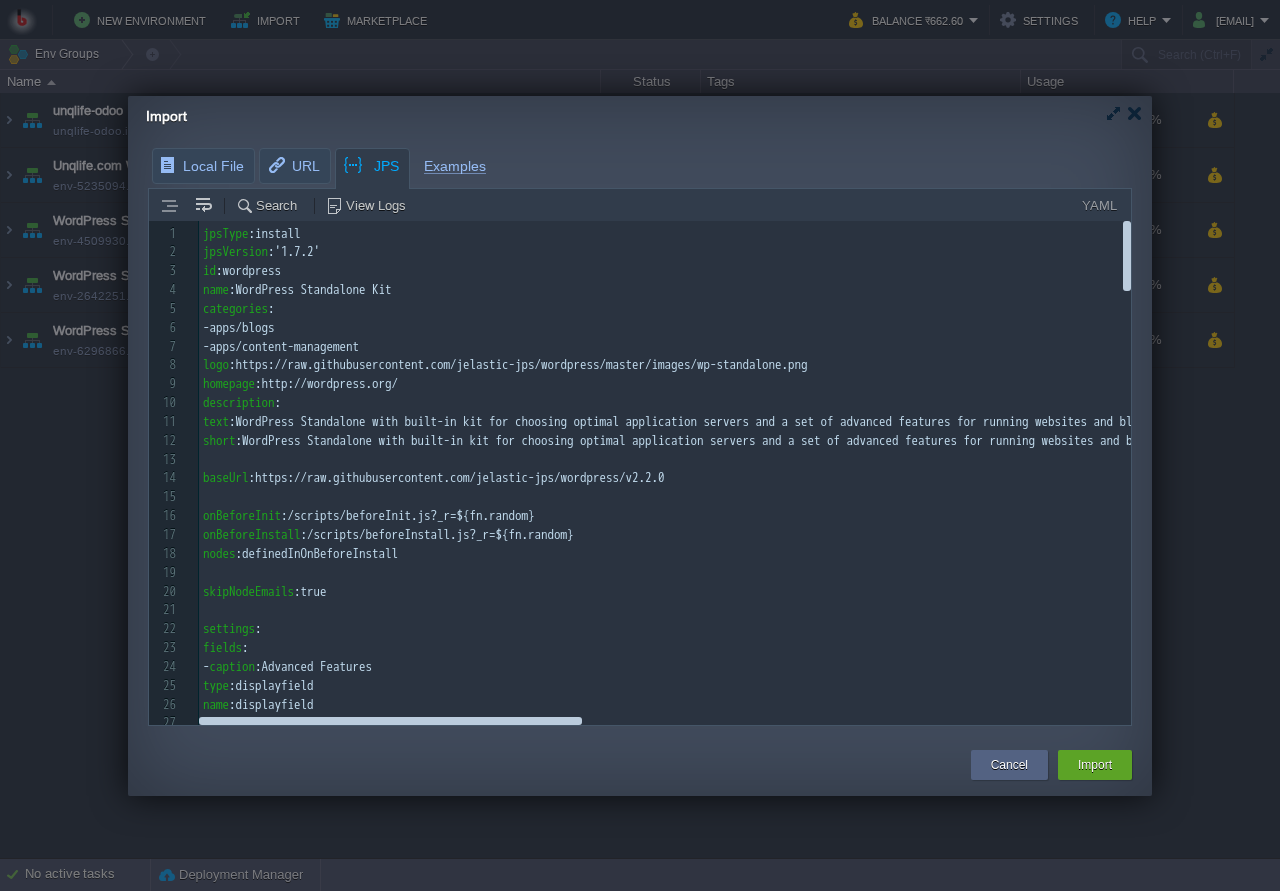 drag, startPoint x: 1128, startPoint y: 591, endPoint x: 1142, endPoint y: 206, distance: 385.25446 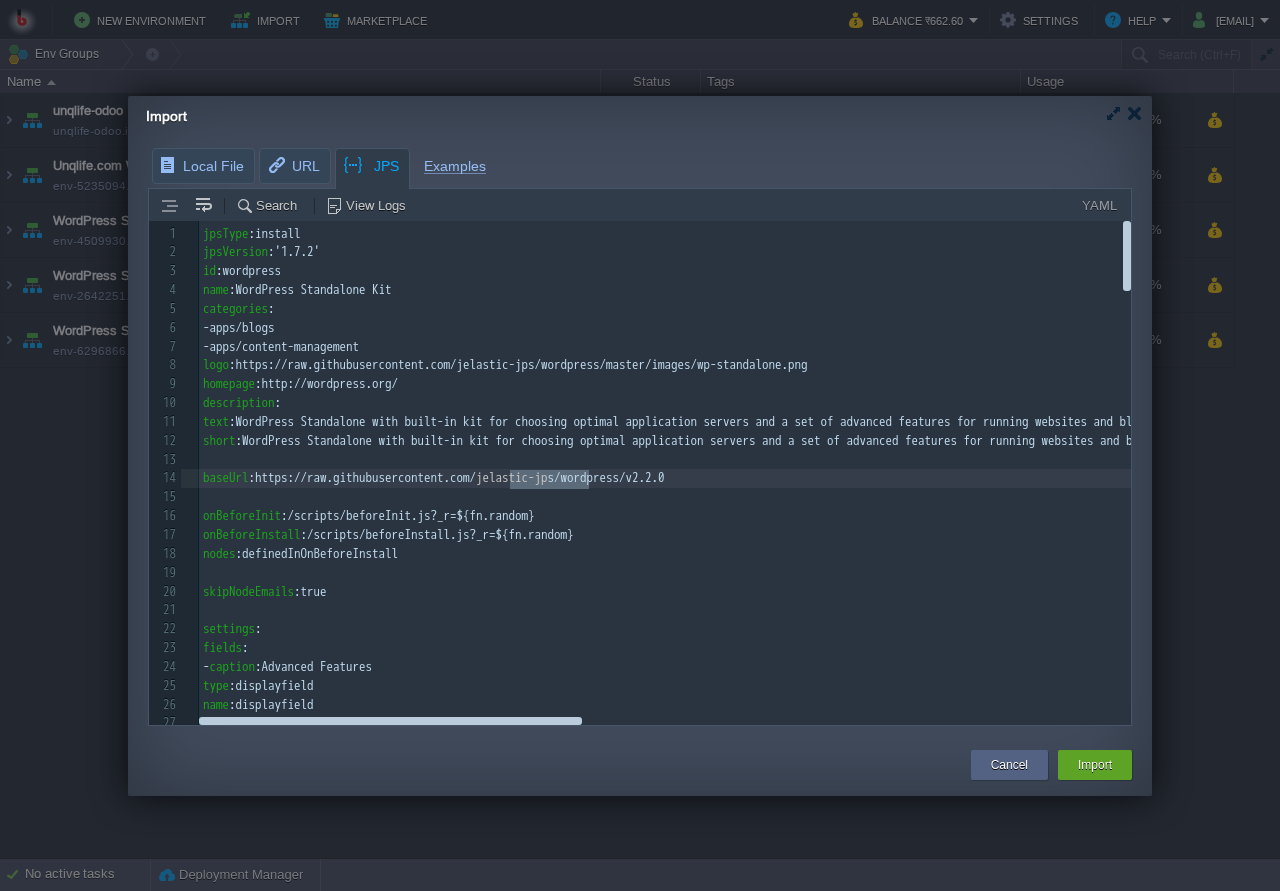 type on "jelastic-jps" 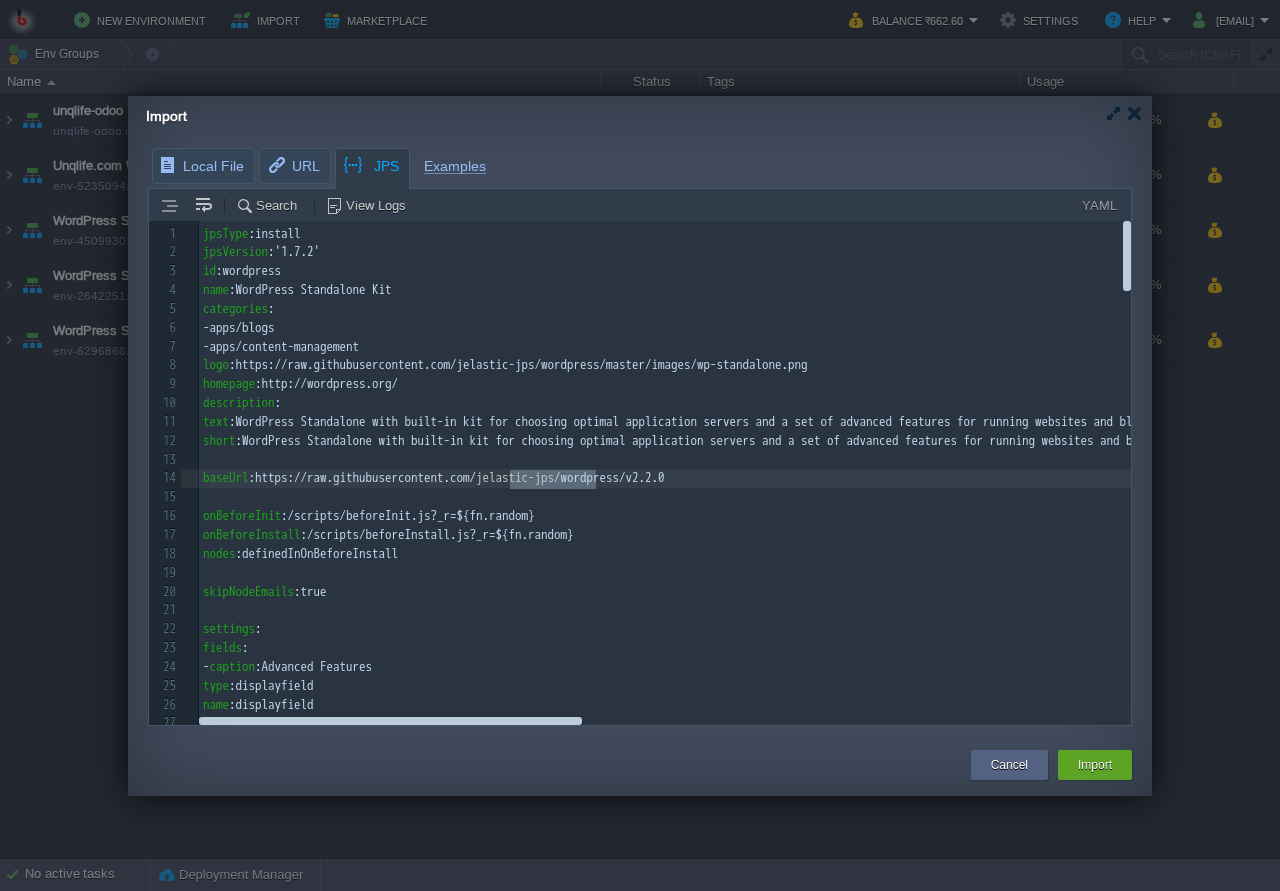 drag, startPoint x: 511, startPoint y: 484, endPoint x: 595, endPoint y: 476, distance: 84.38009 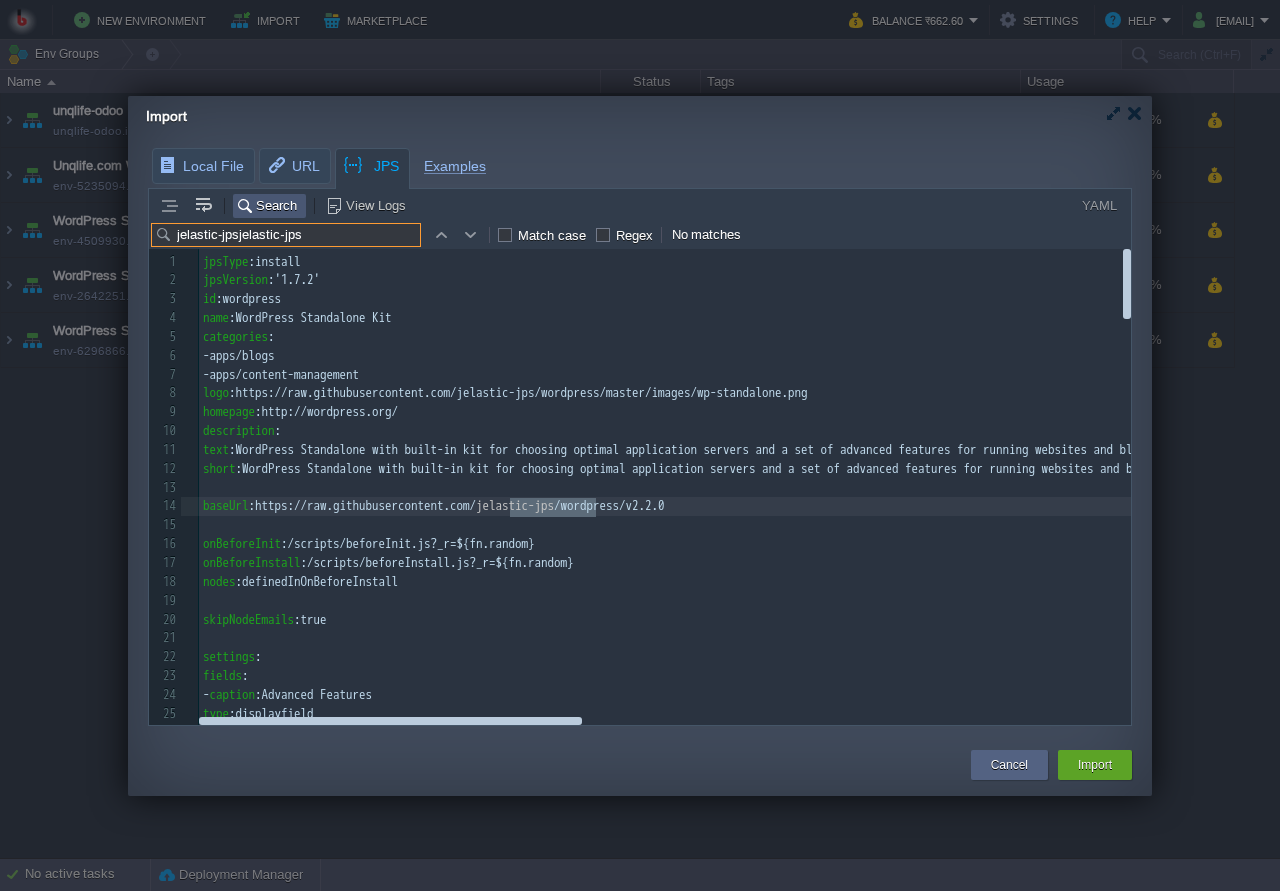 drag, startPoint x: 295, startPoint y: 239, endPoint x: -176, endPoint y: 191, distance: 473.43954 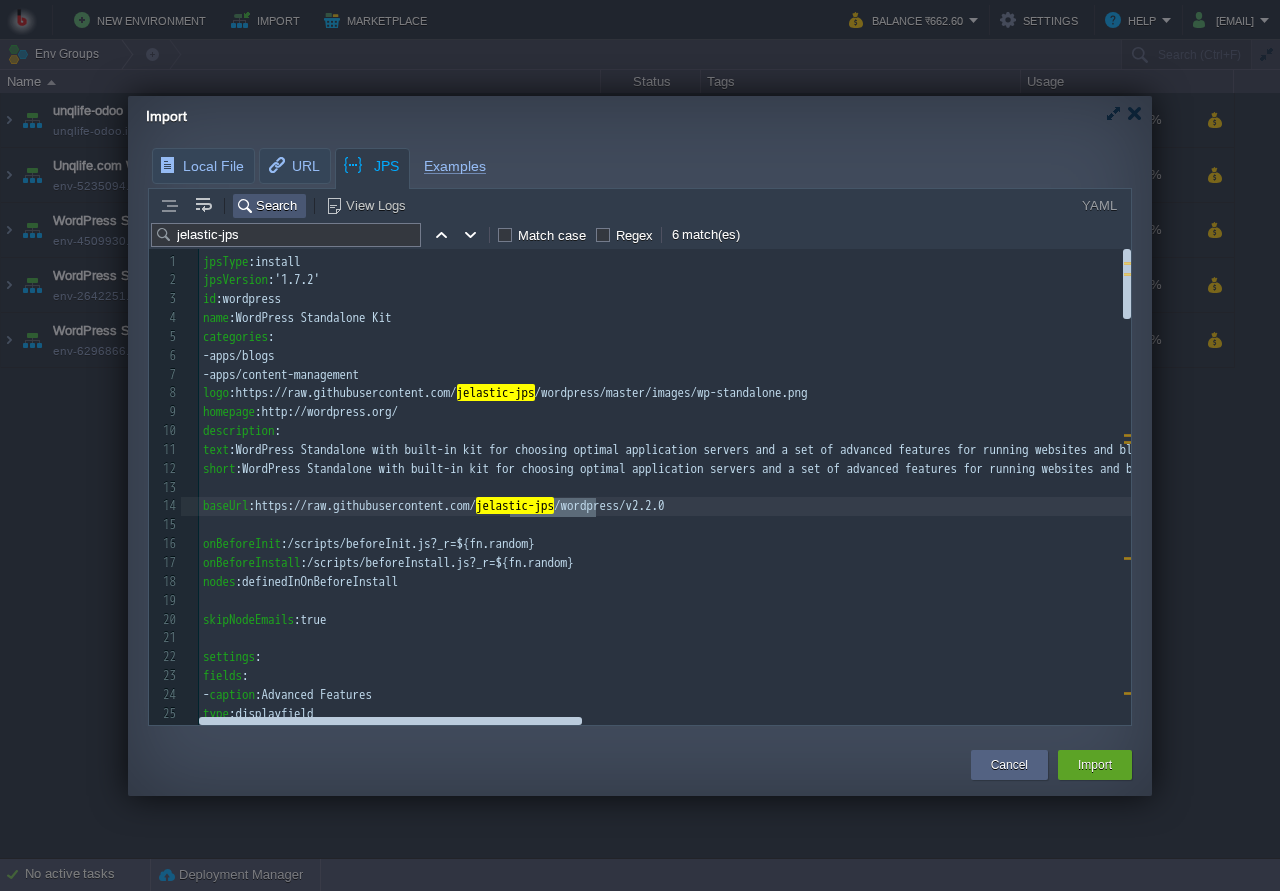 click on "​" at bounding box center (1375, 638) 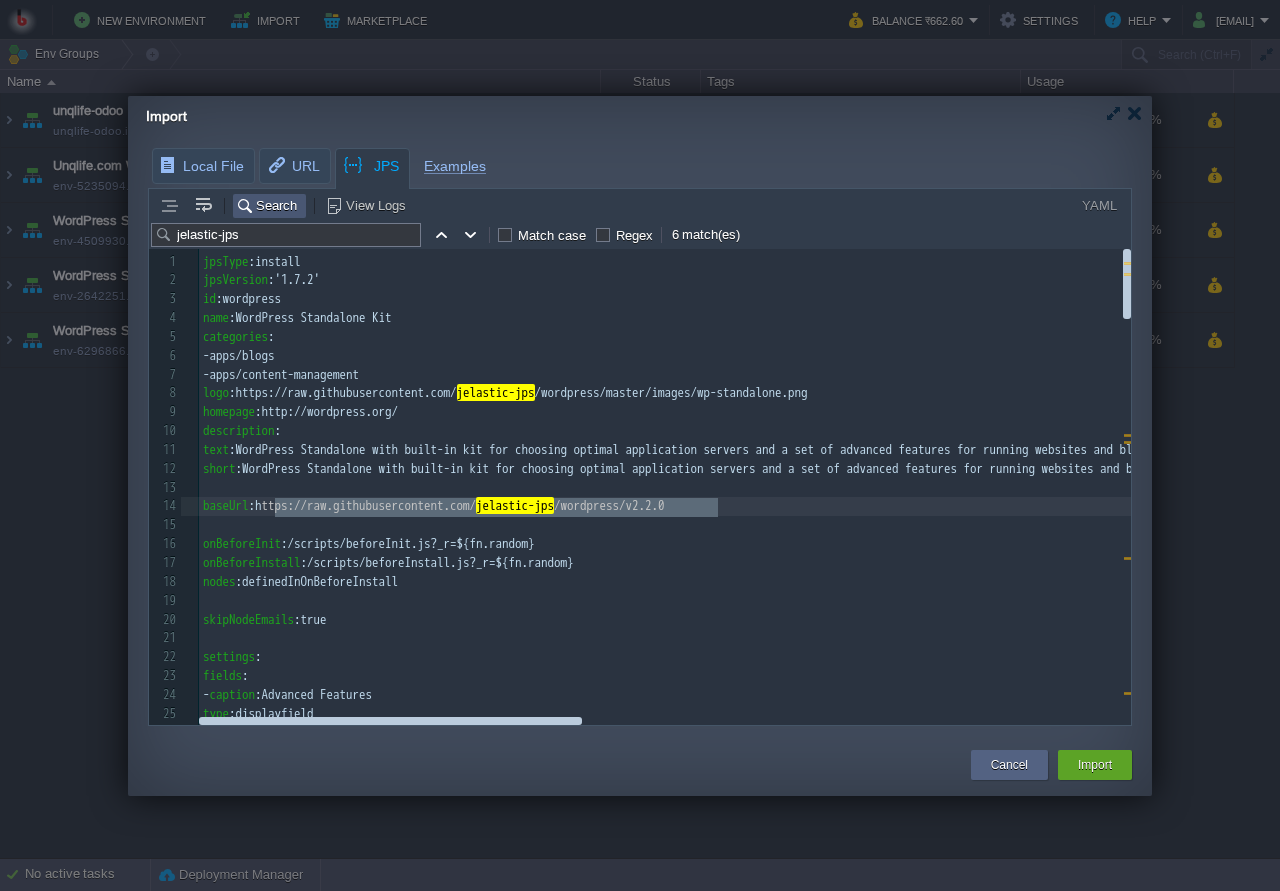 type on "https://raw.githubusercontent.com/jelastic-jps/wordpress/v2.2.0" 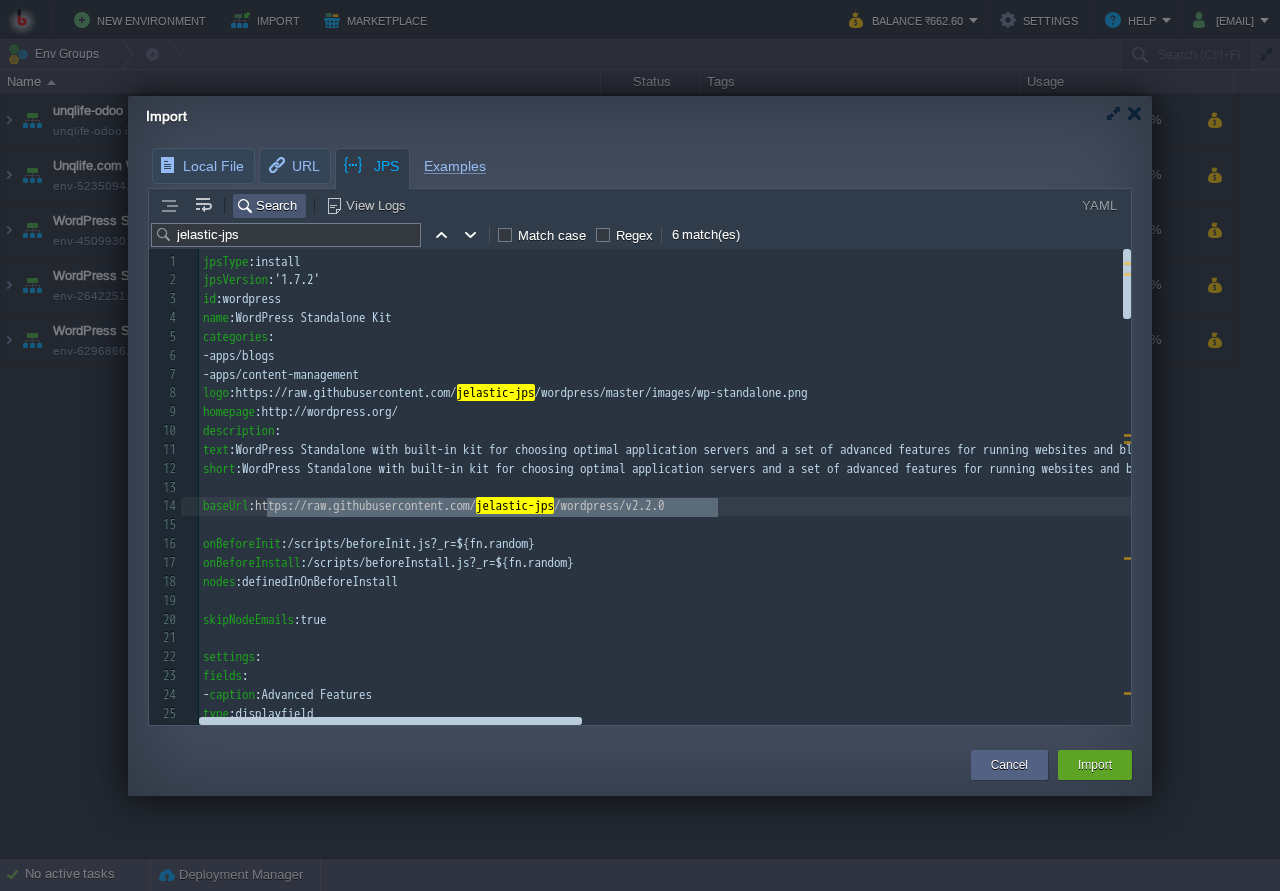 drag, startPoint x: 760, startPoint y: 507, endPoint x: 270, endPoint y: 505, distance: 490.0041 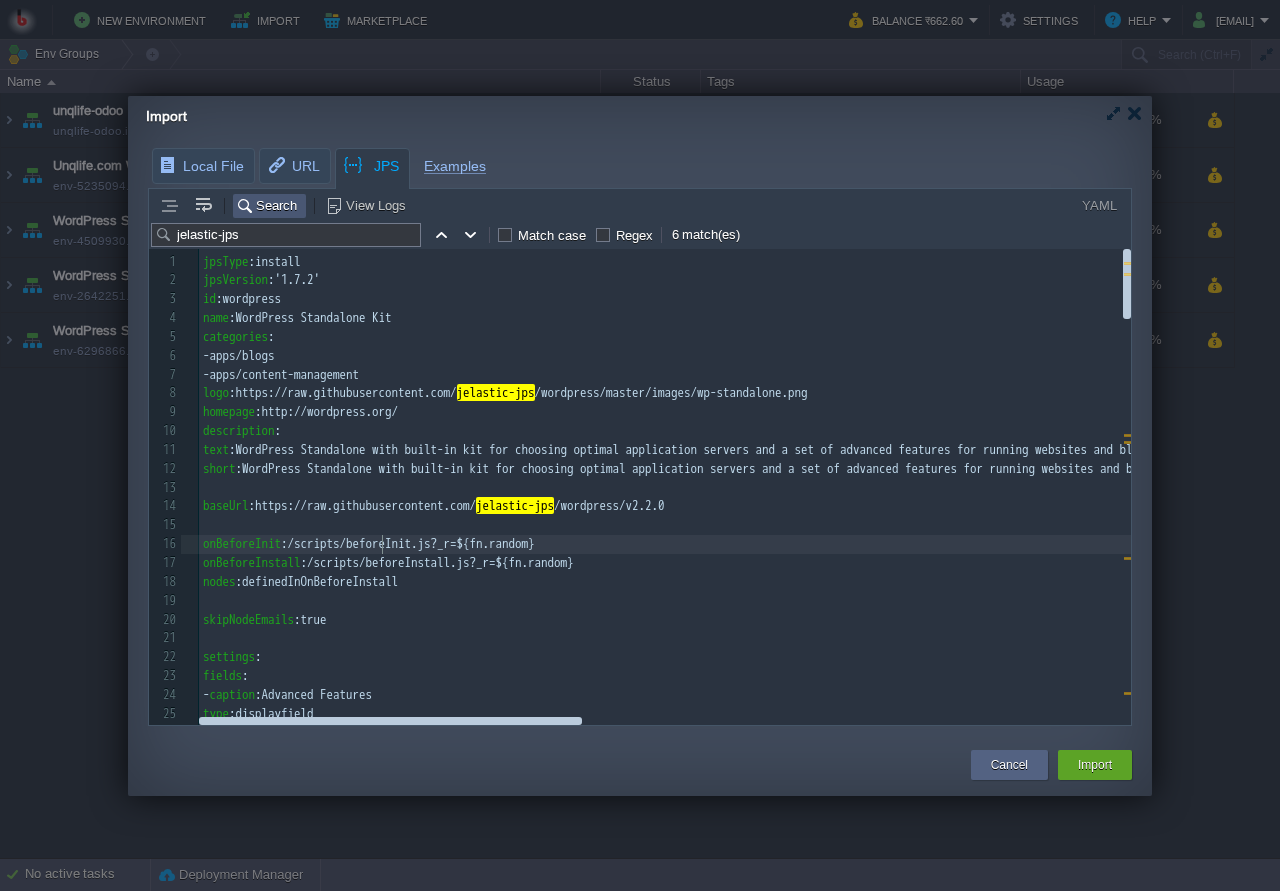click on "/scripts/beforeInit.js?_r=$" at bounding box center [376, 543] 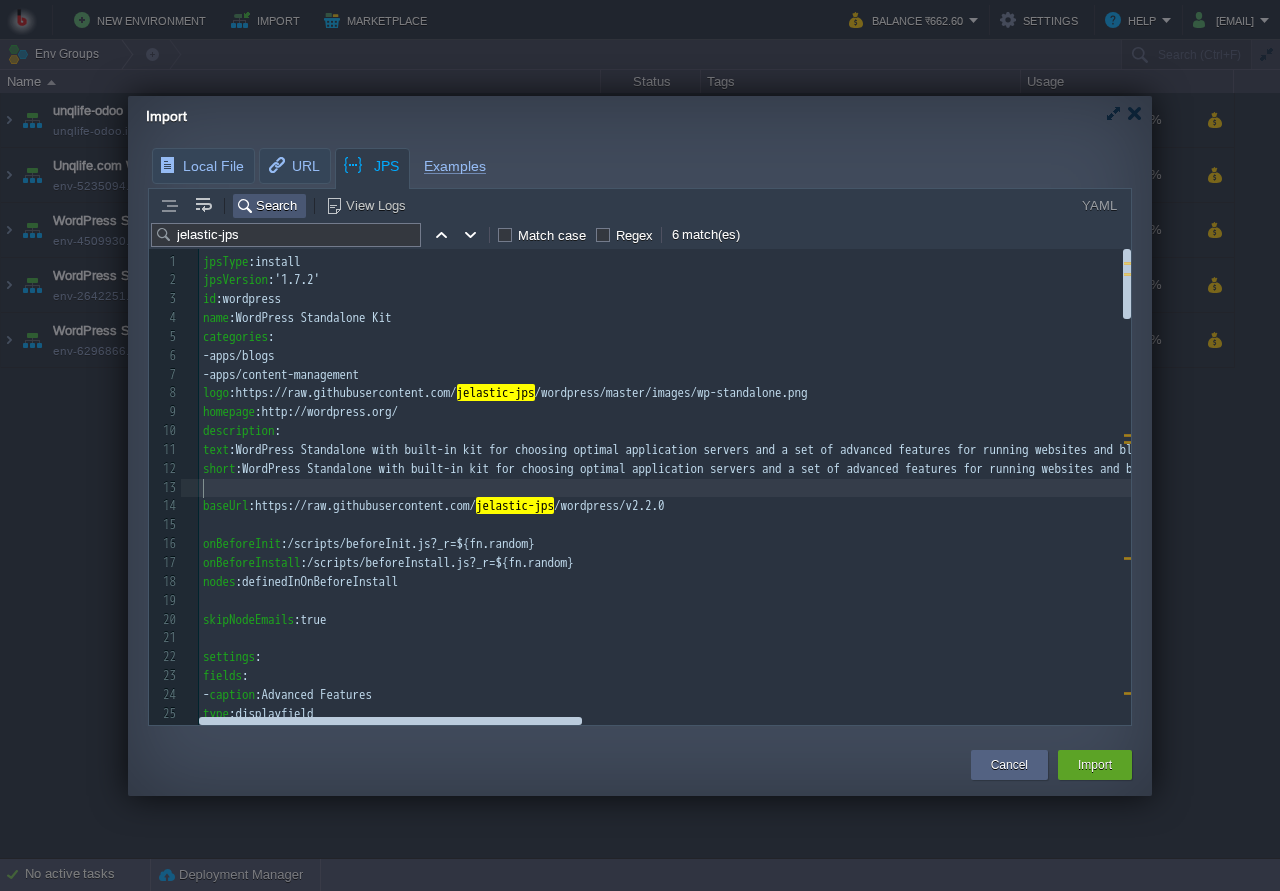 click on "​" at bounding box center [1375, 488] 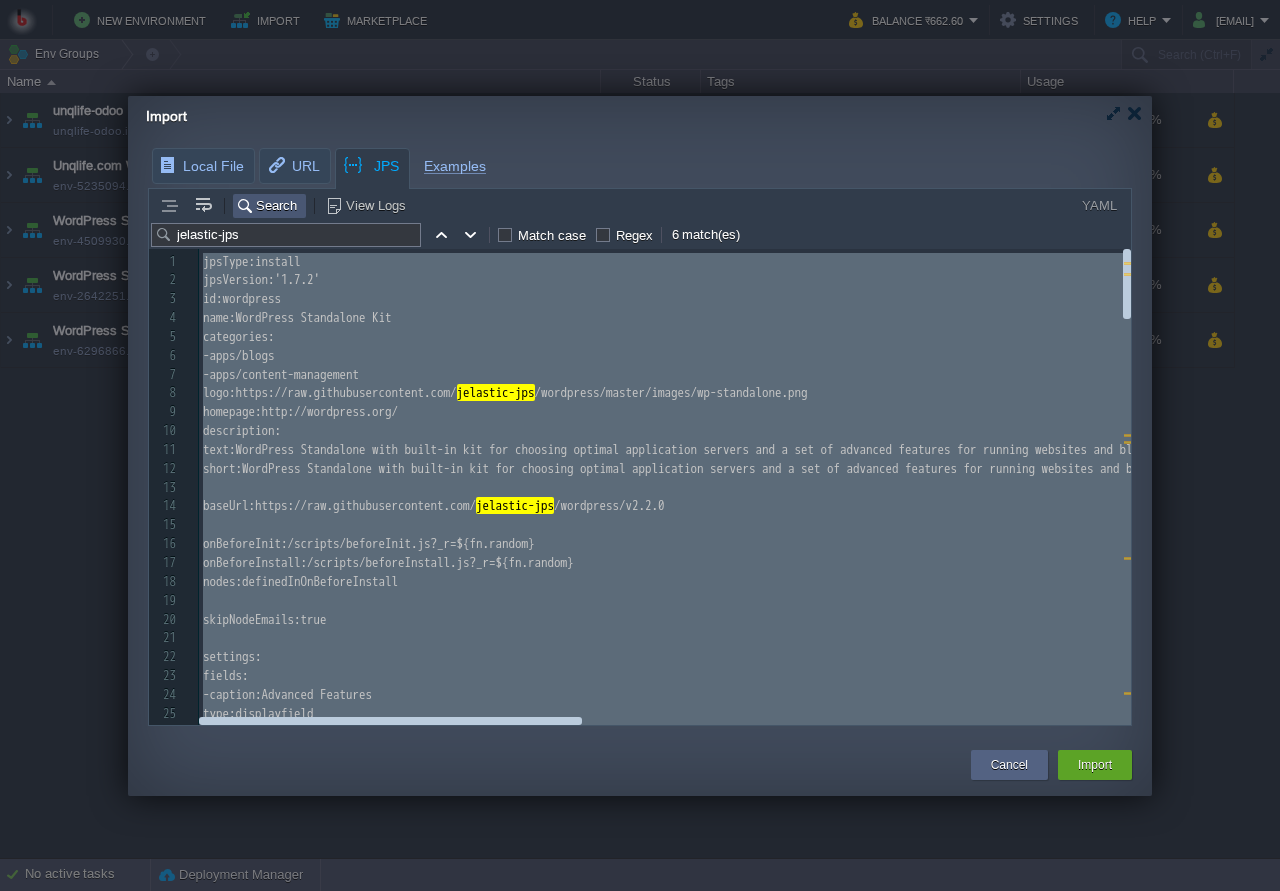 scroll, scrollTop: 0, scrollLeft: 7, axis: horizontal 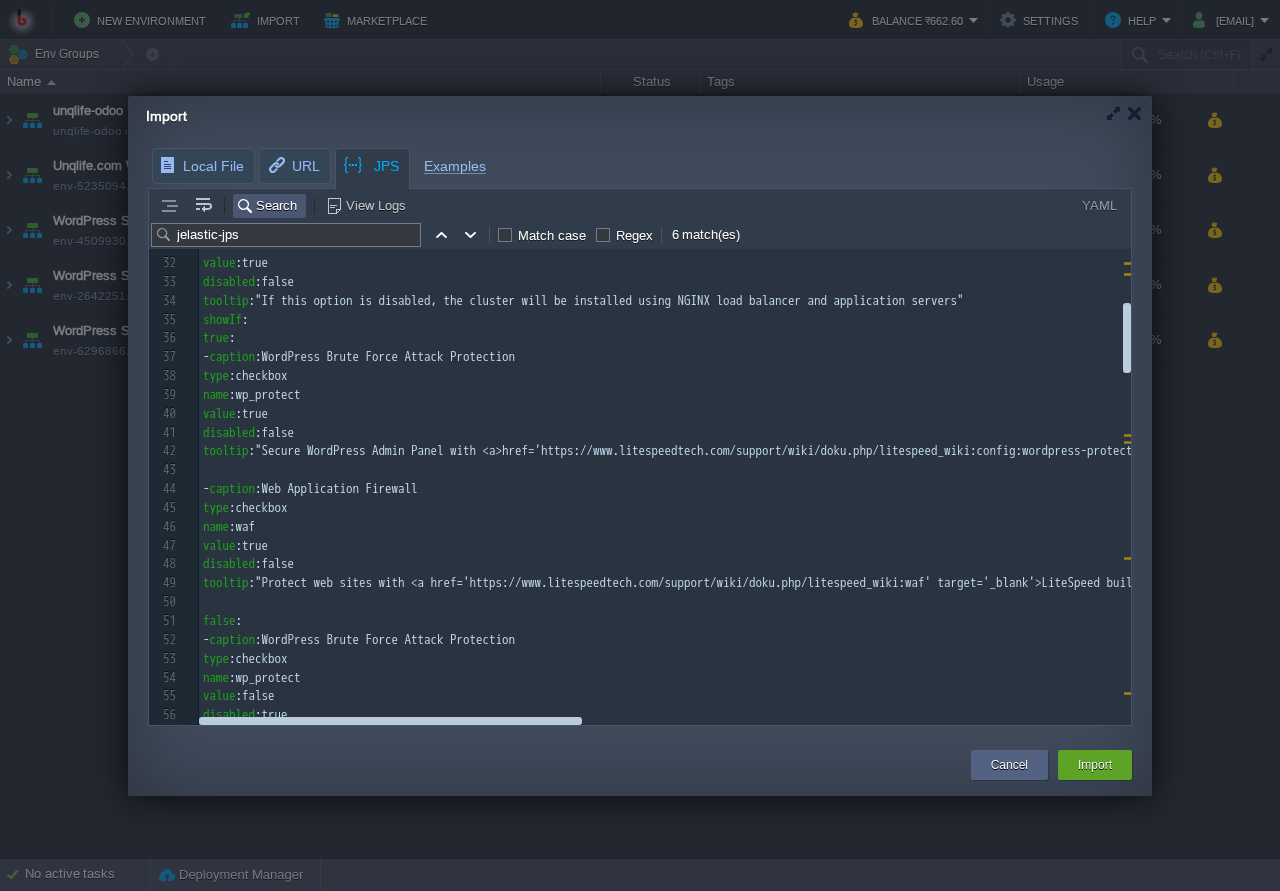 click on "Web Application Firewall" at bounding box center [340, 488] 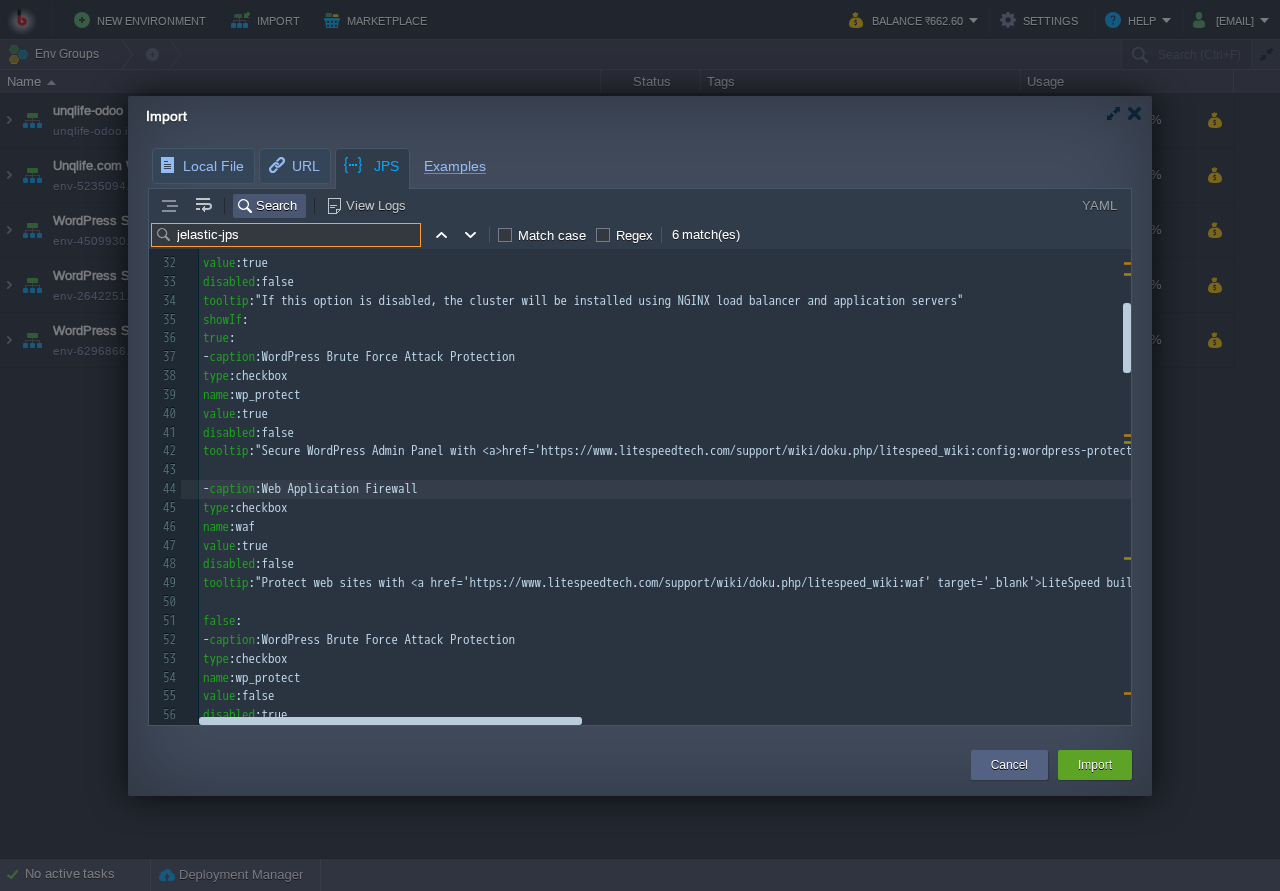 drag, startPoint x: 249, startPoint y: 240, endPoint x: 138, endPoint y: 233, distance: 111.220505 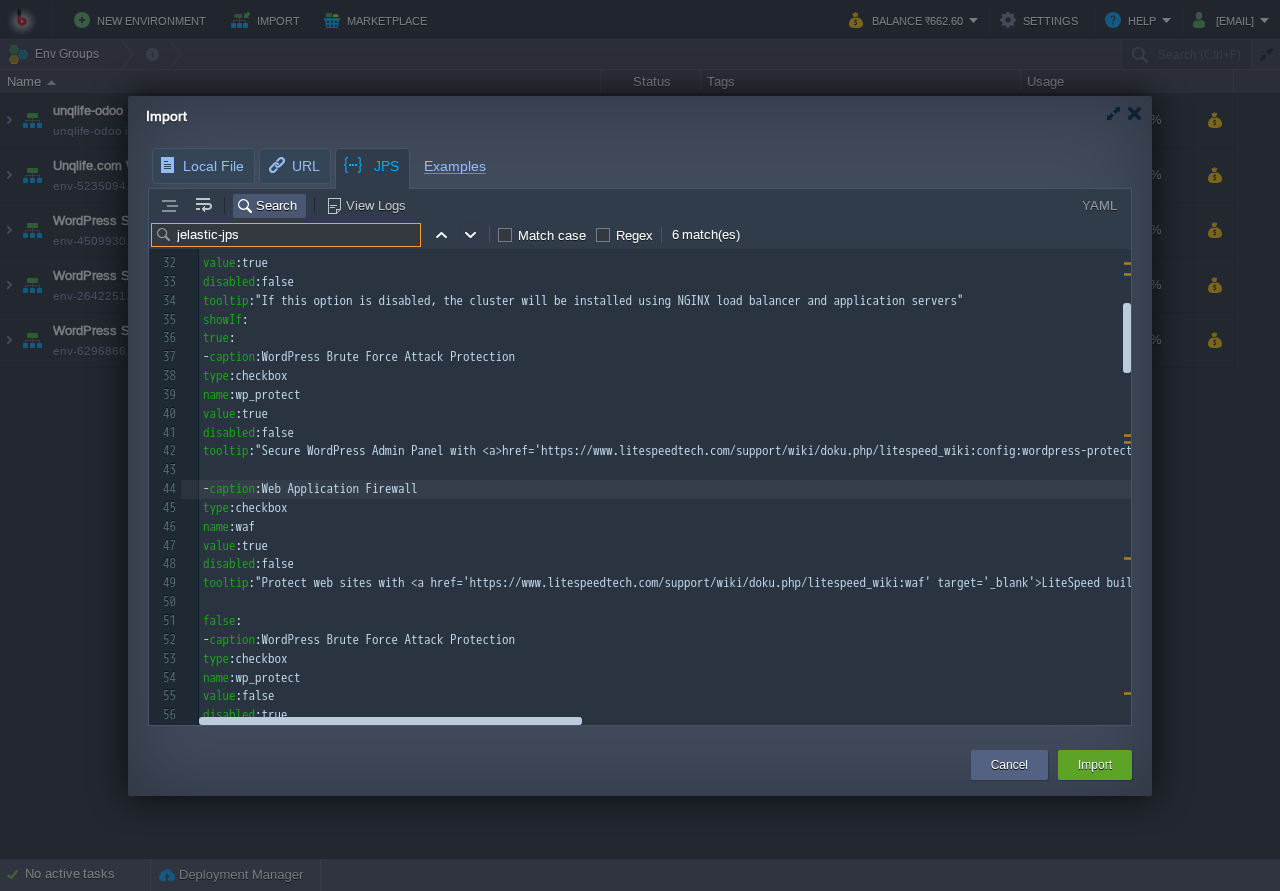 click at bounding box center (471, 235) 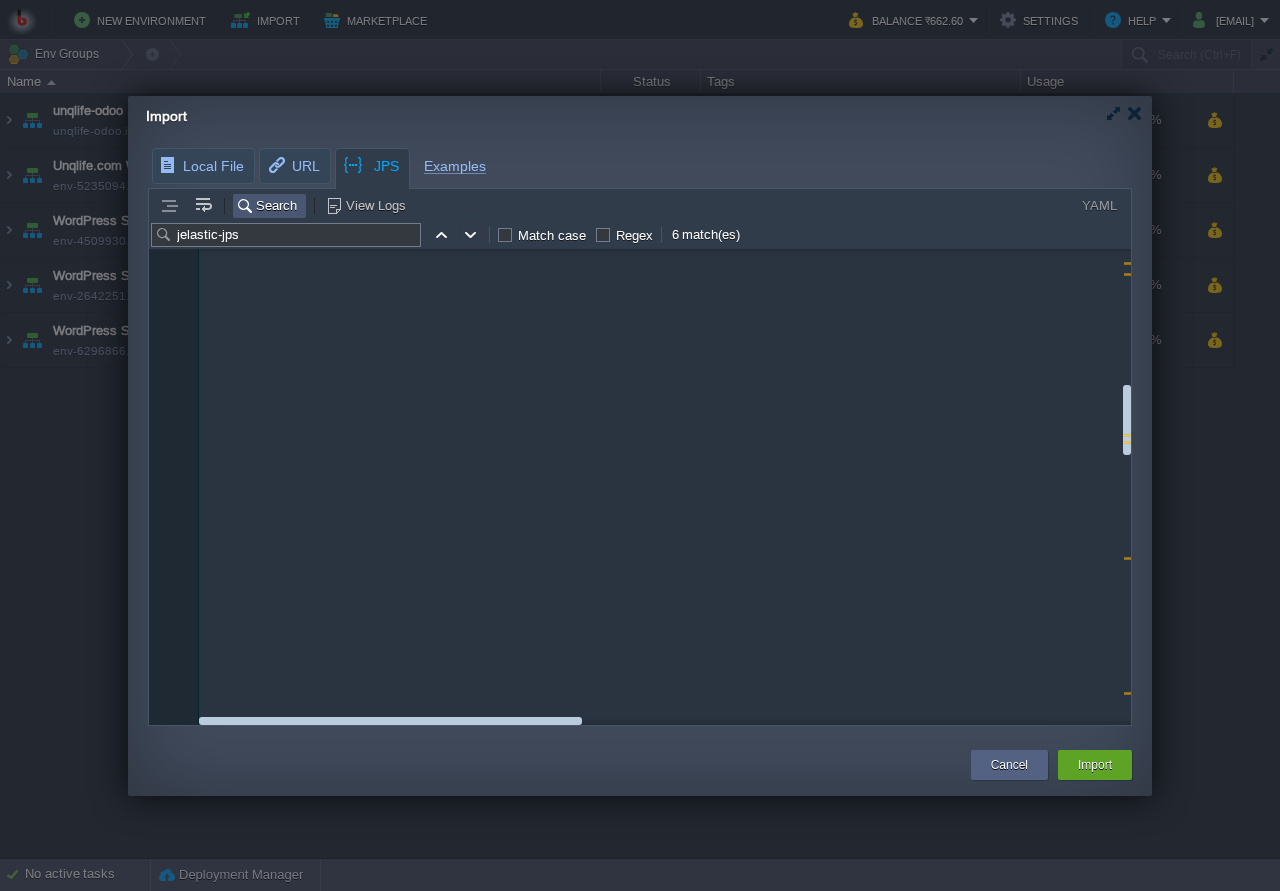 scroll, scrollTop: 1460, scrollLeft: 0, axis: vertical 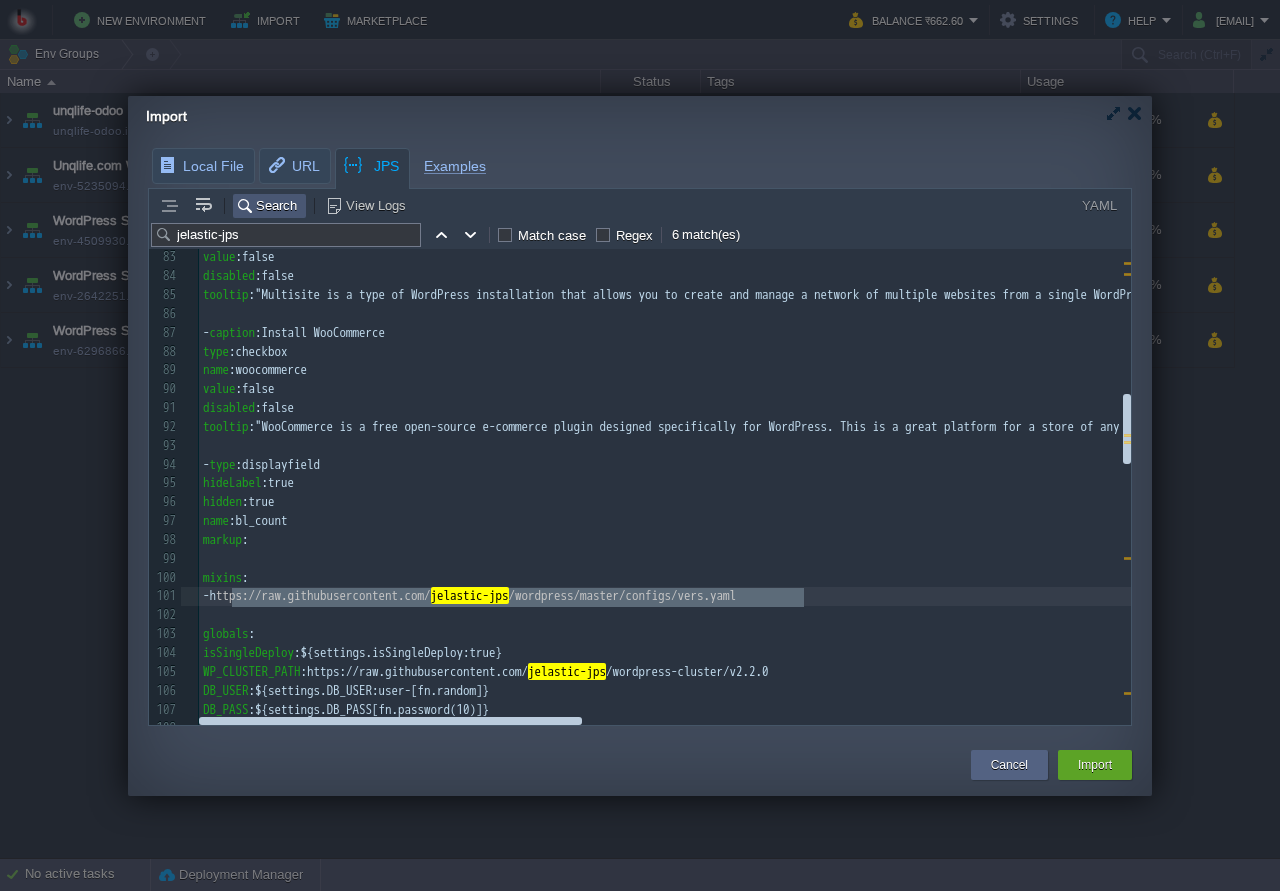 type on "https://raw.githubusercontent.com/jelastic-jps/wordpress/master/configs/vers.yaml" 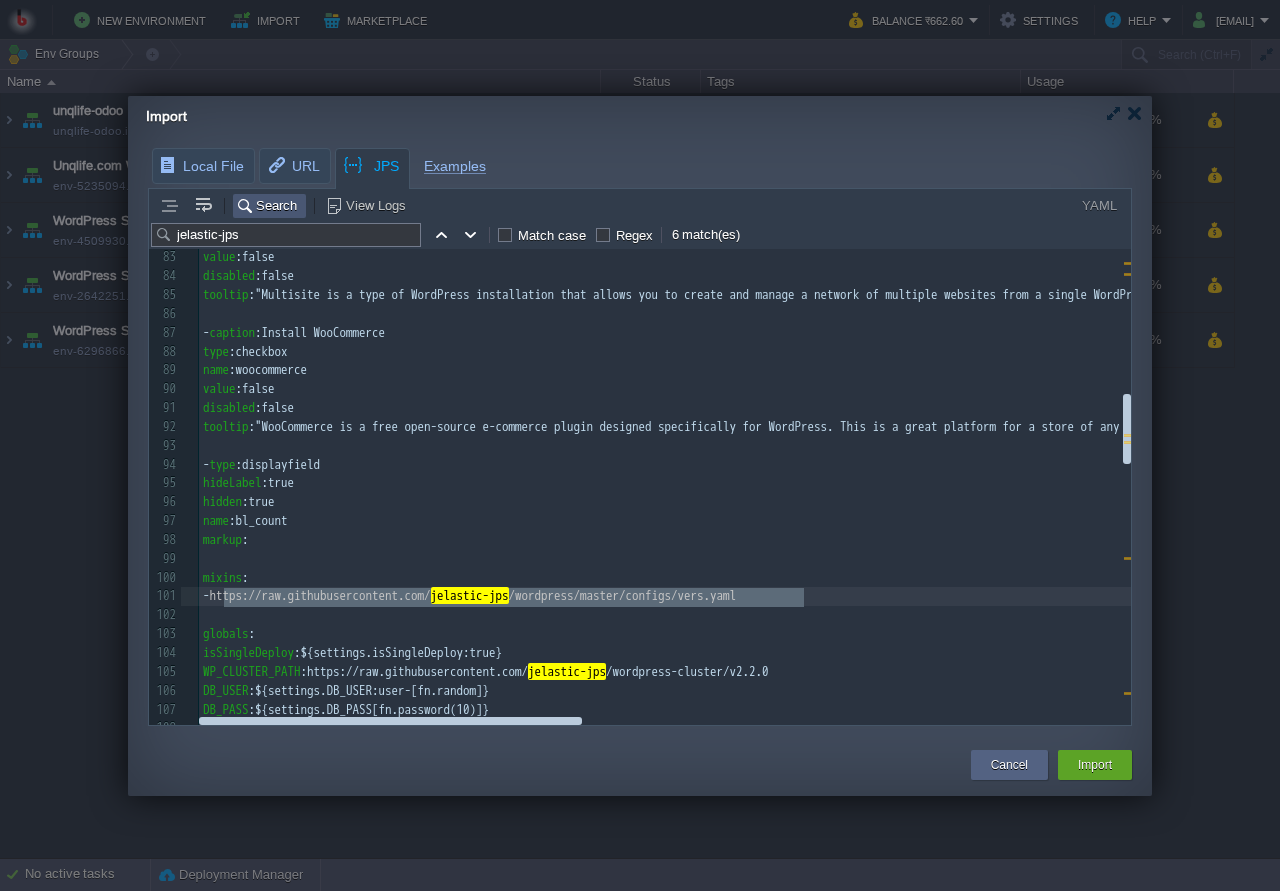 drag, startPoint x: 817, startPoint y: 601, endPoint x: 224, endPoint y: 595, distance: 593.03033 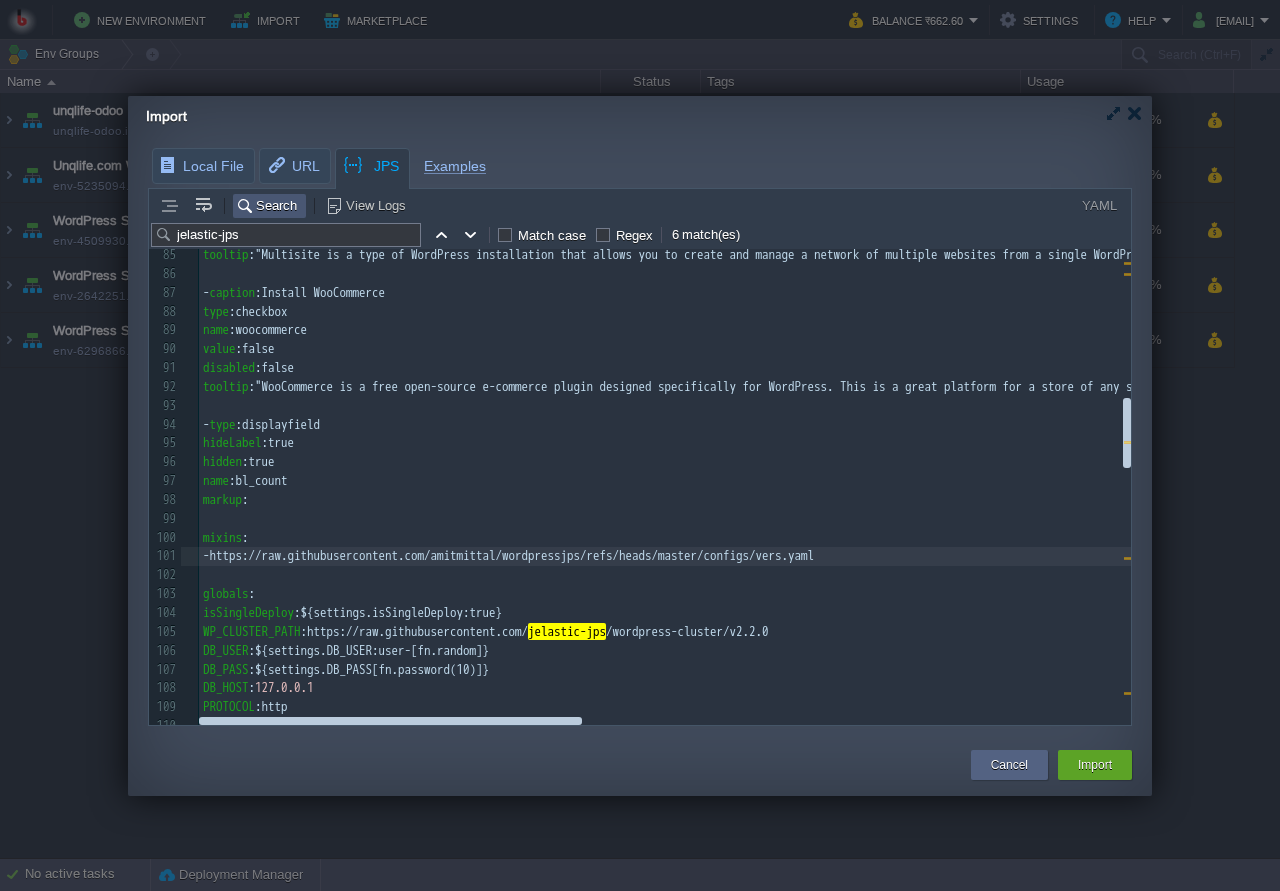 scroll, scrollTop: 1640, scrollLeft: 0, axis: vertical 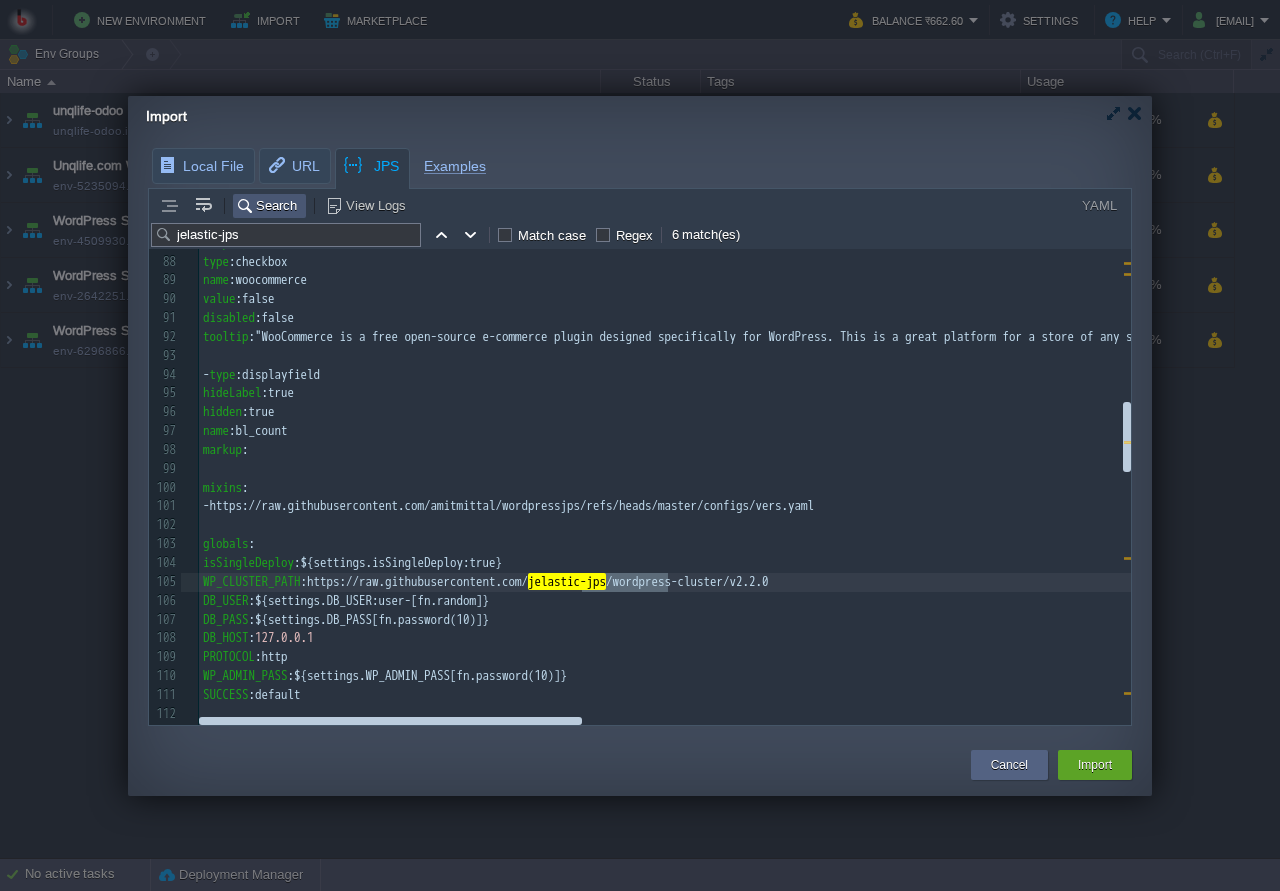 type on "/jelastic-jps" 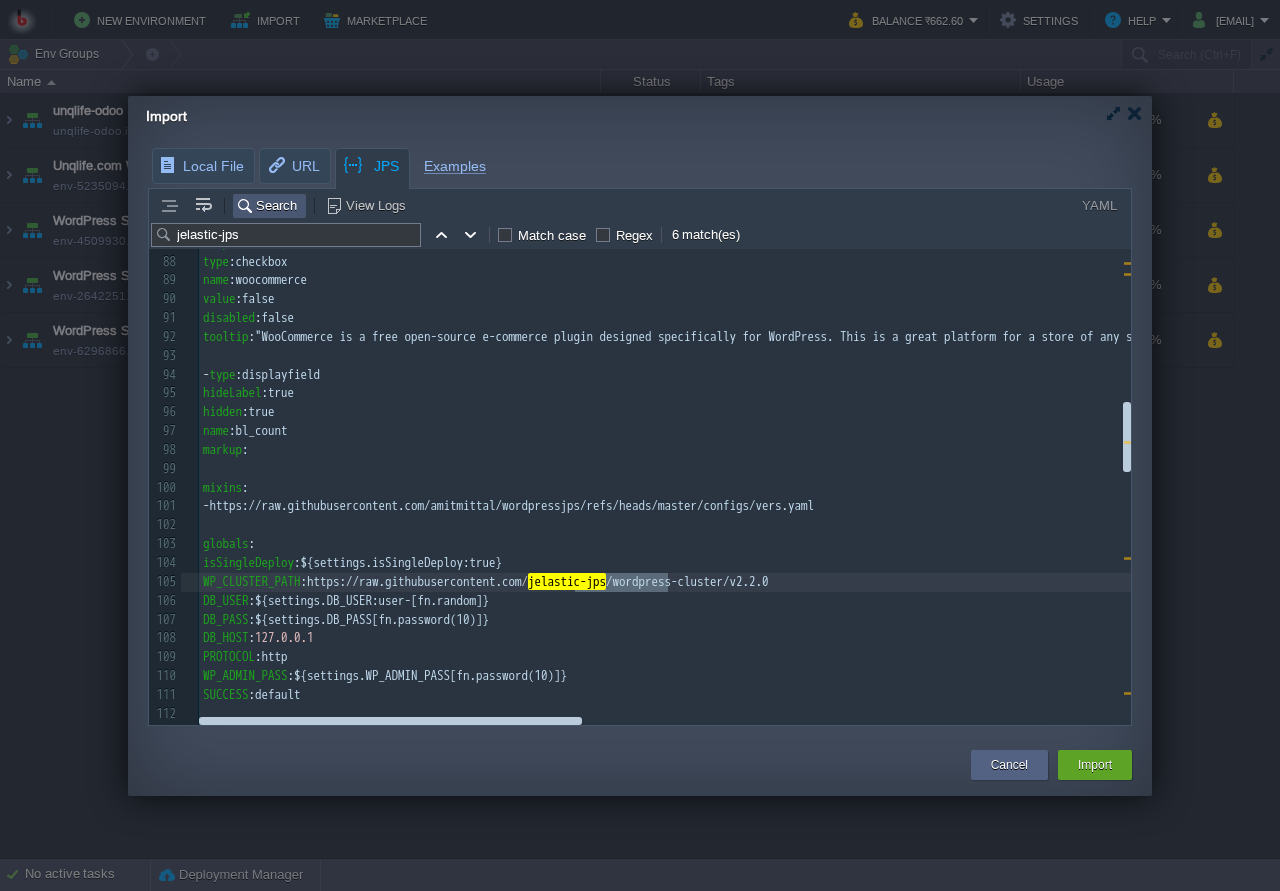 scroll, scrollTop: 0, scrollLeft: 0, axis: both 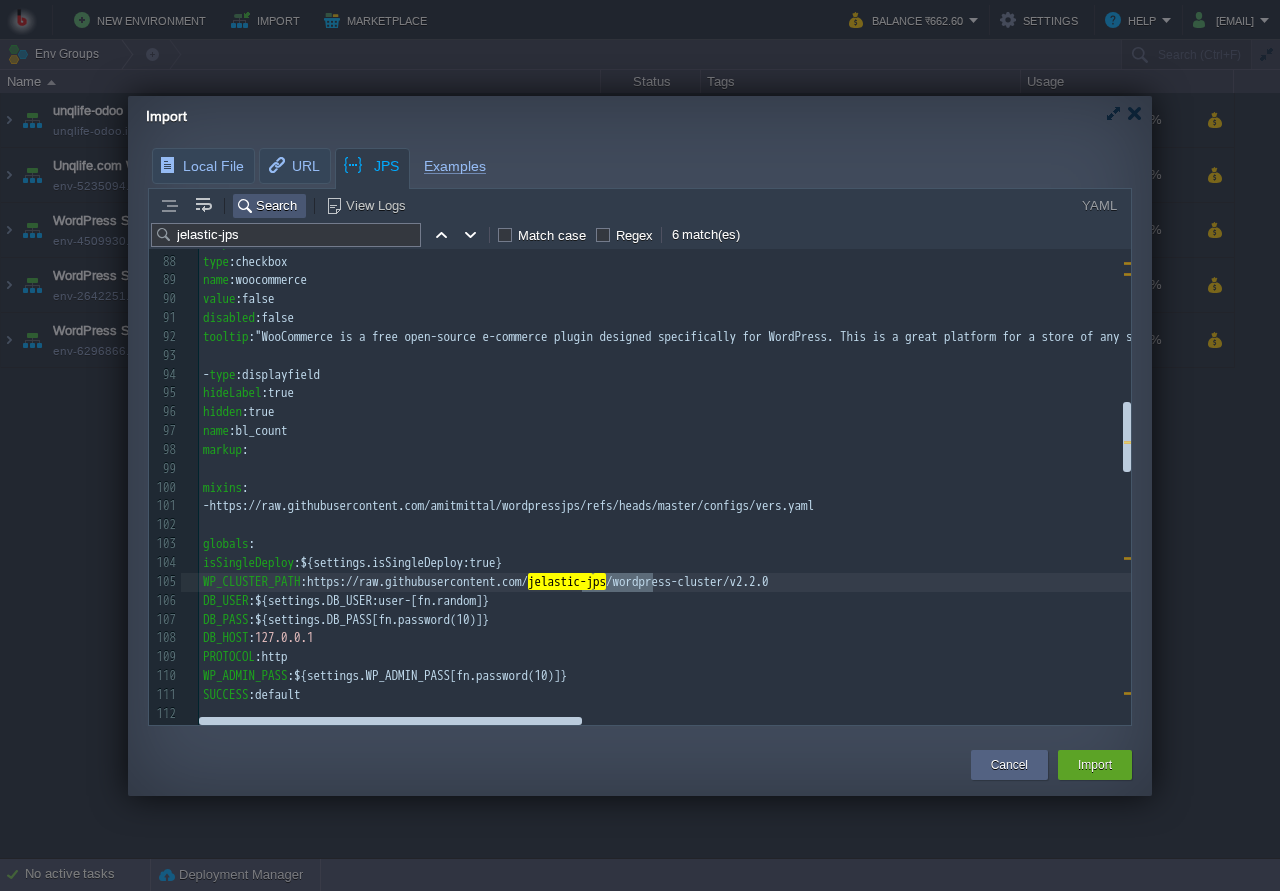 type on "jelastic-jps" 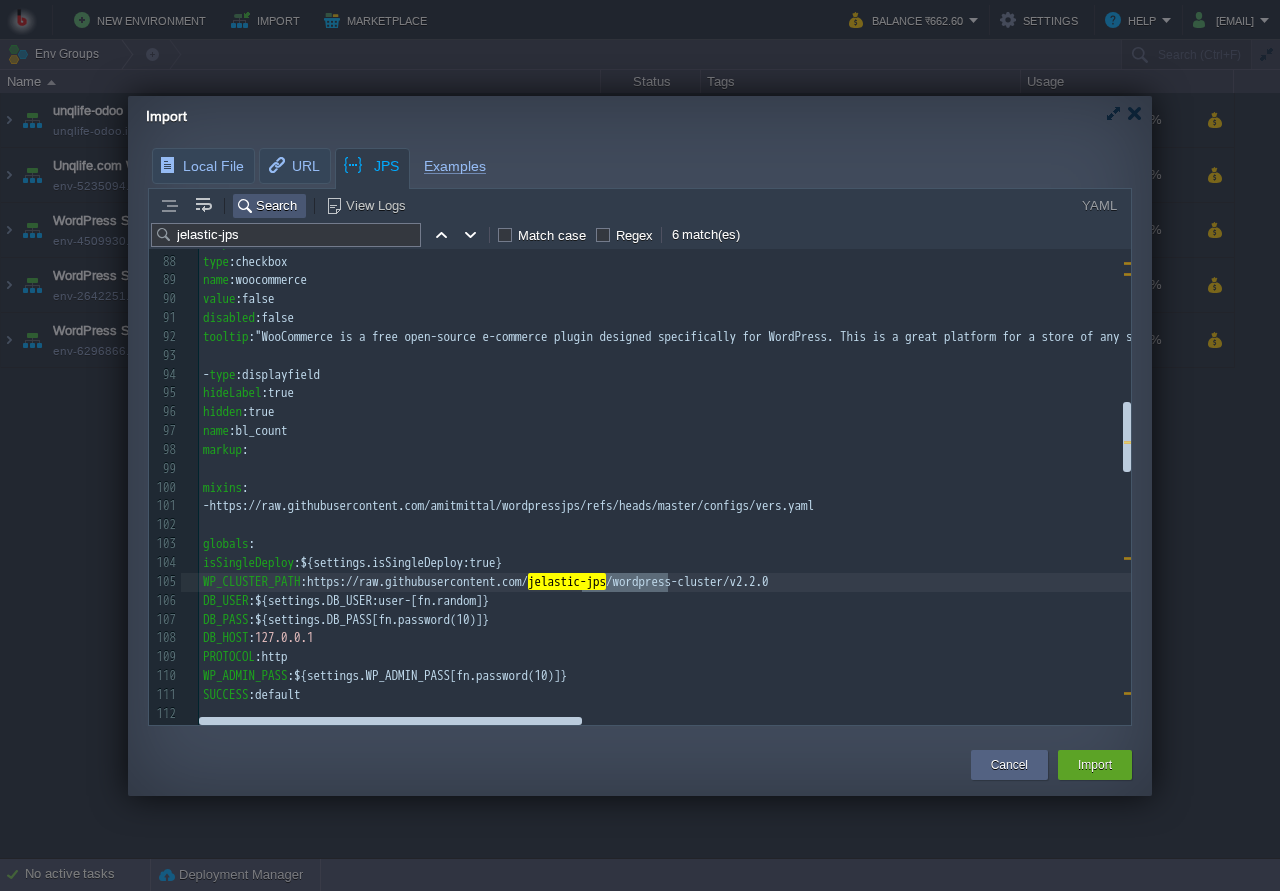 drag, startPoint x: 583, startPoint y: 581, endPoint x: 658, endPoint y: 584, distance: 75.059975 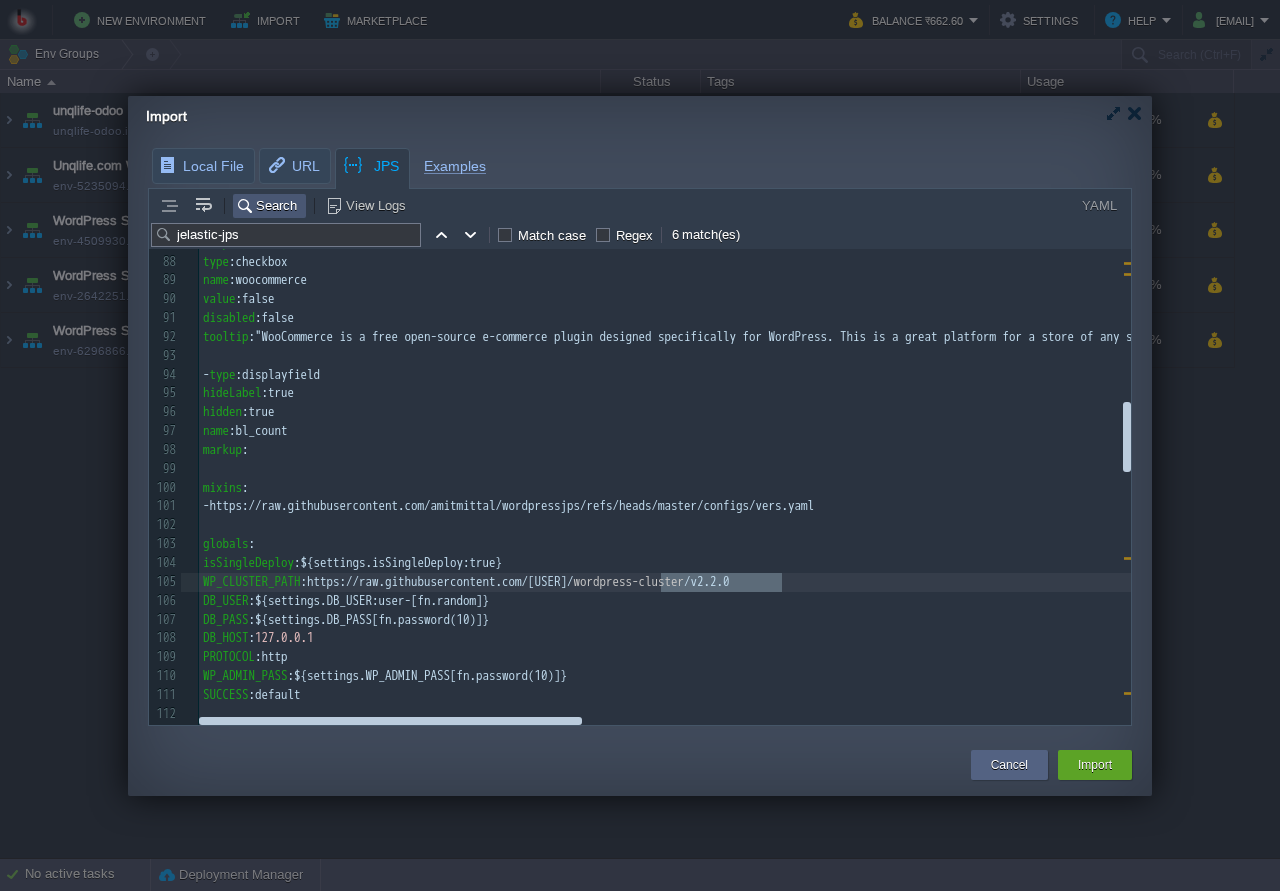 scroll, scrollTop: 0, scrollLeft: 121, axis: horizontal 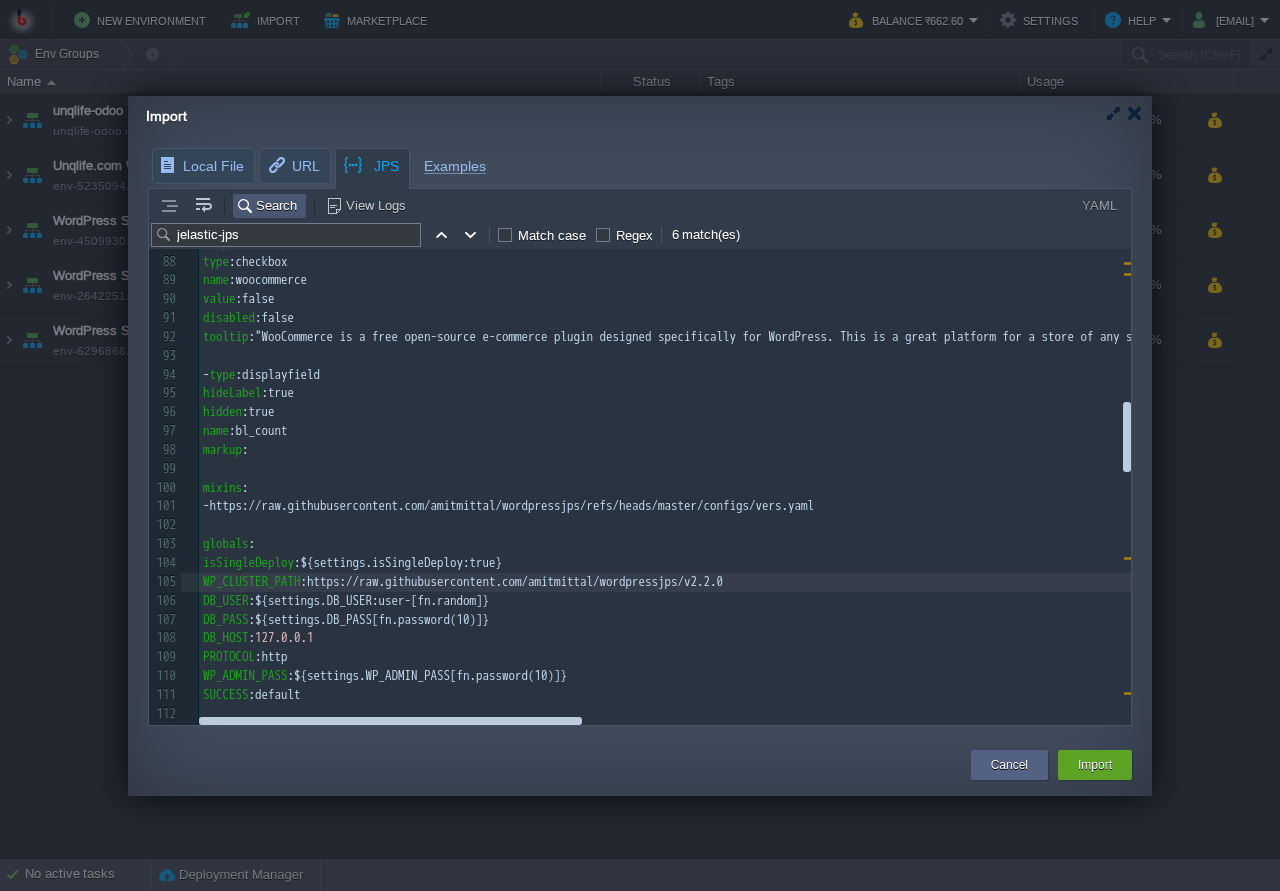 click at bounding box center (471, 235) 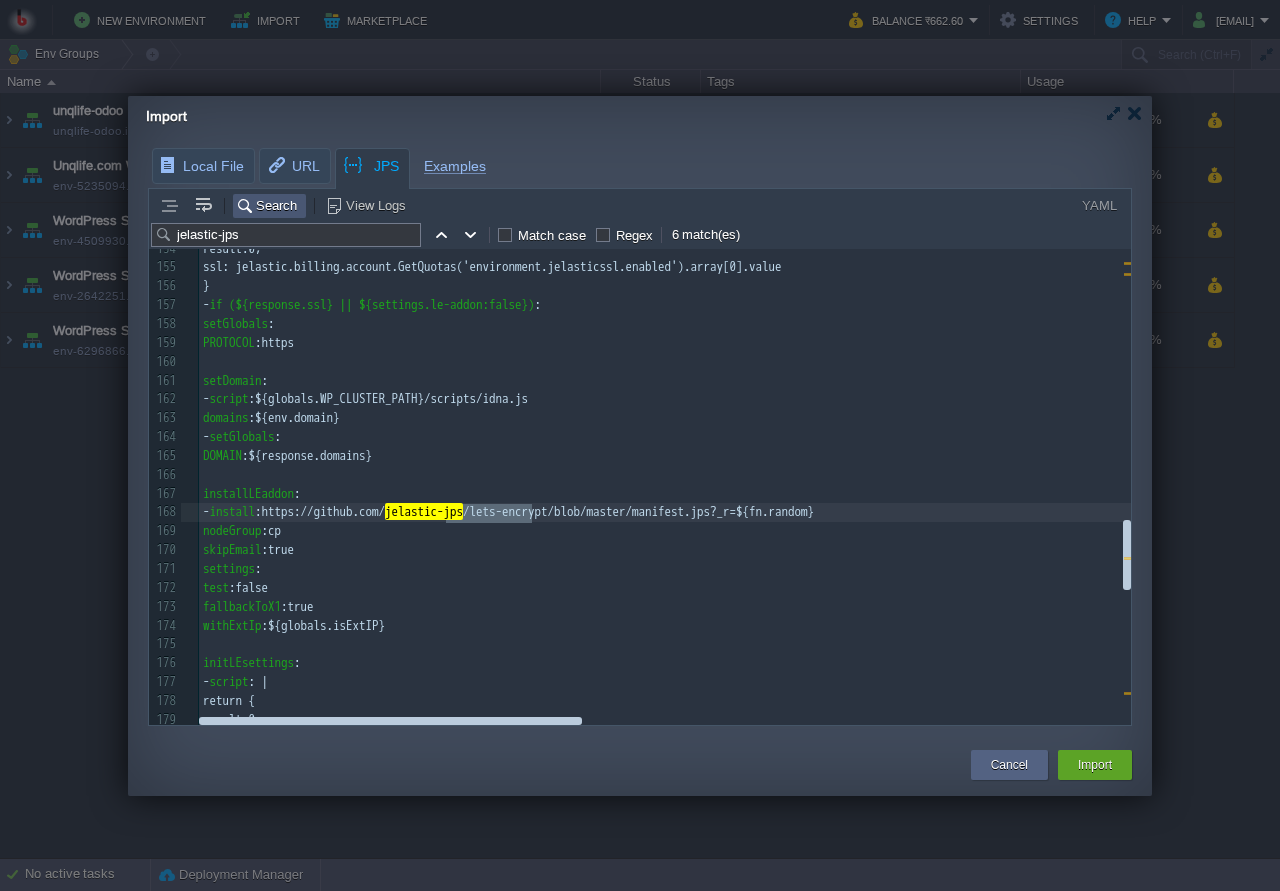scroll, scrollTop: 2903, scrollLeft: 0, axis: vertical 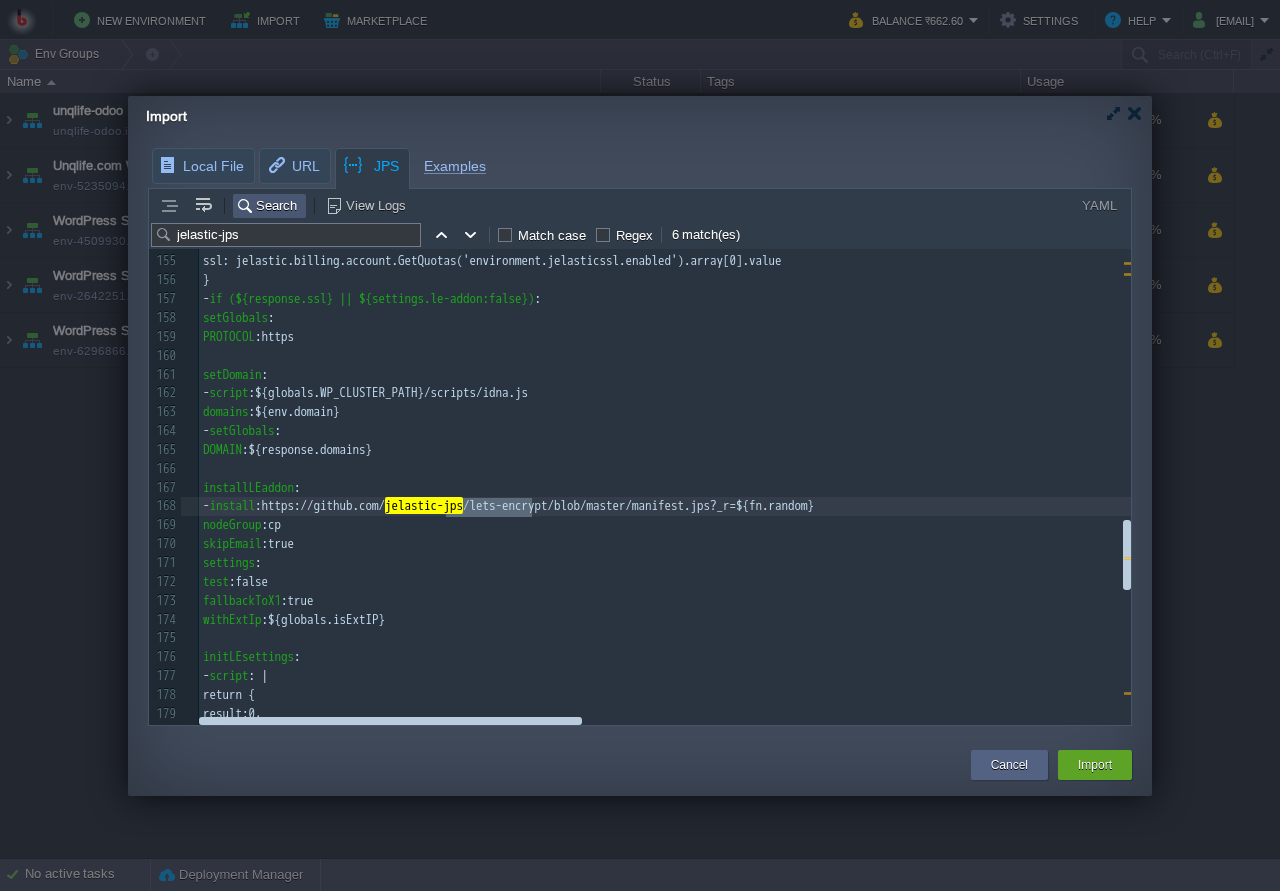 click at bounding box center [471, 235] 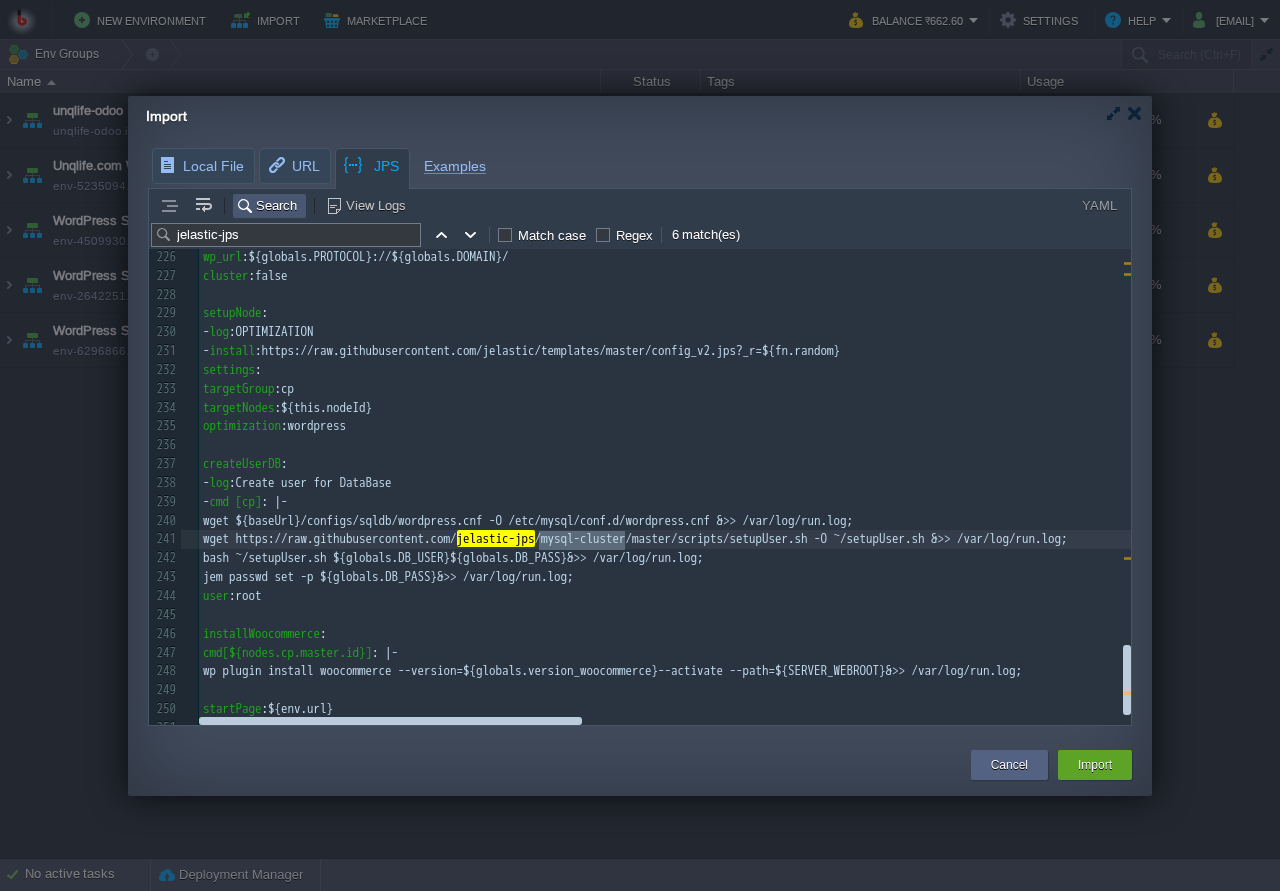 scroll, scrollTop: 4272, scrollLeft: 0, axis: vertical 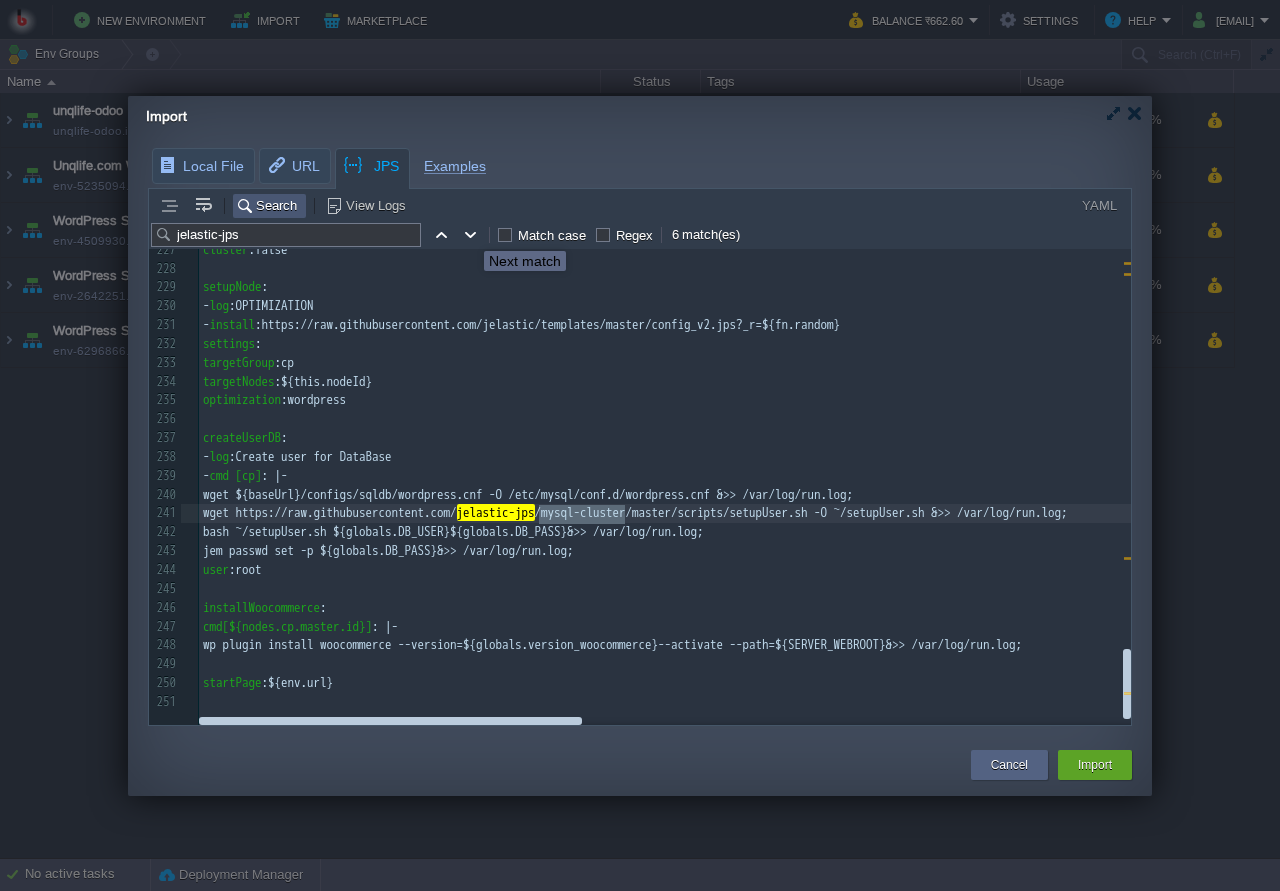 click at bounding box center (471, 235) 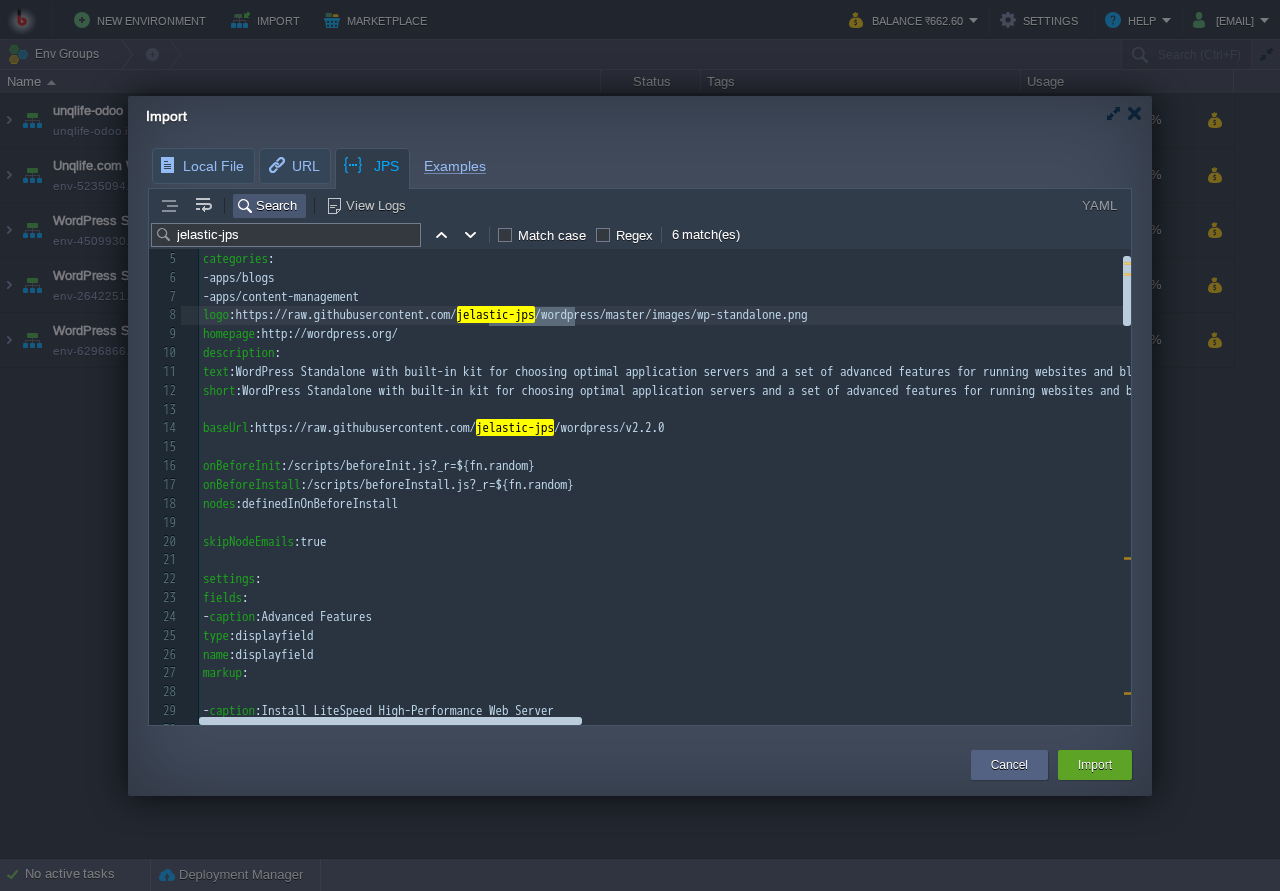 scroll, scrollTop: 0, scrollLeft: 0, axis: both 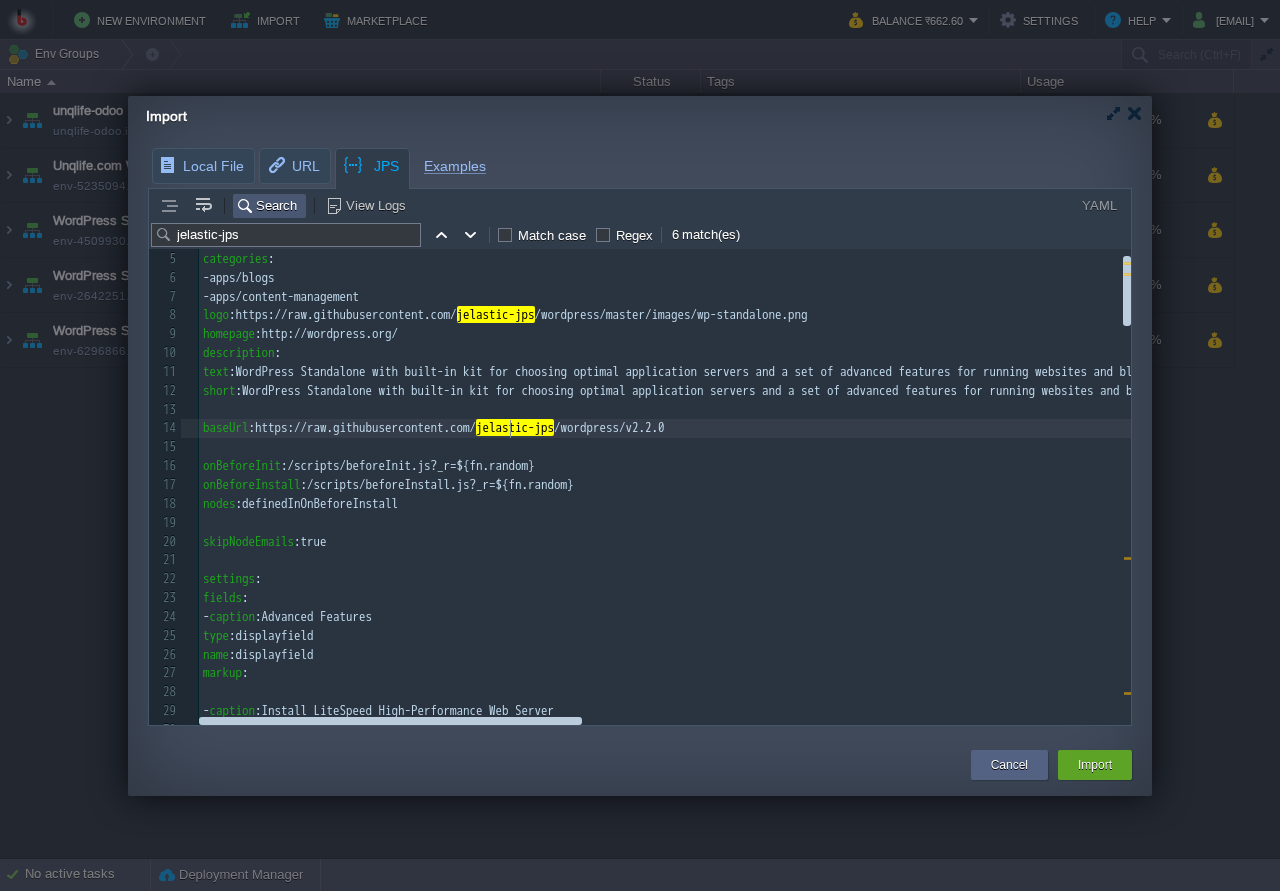 click on "//raw.githubusercontent.com/" at bounding box center (385, 427) 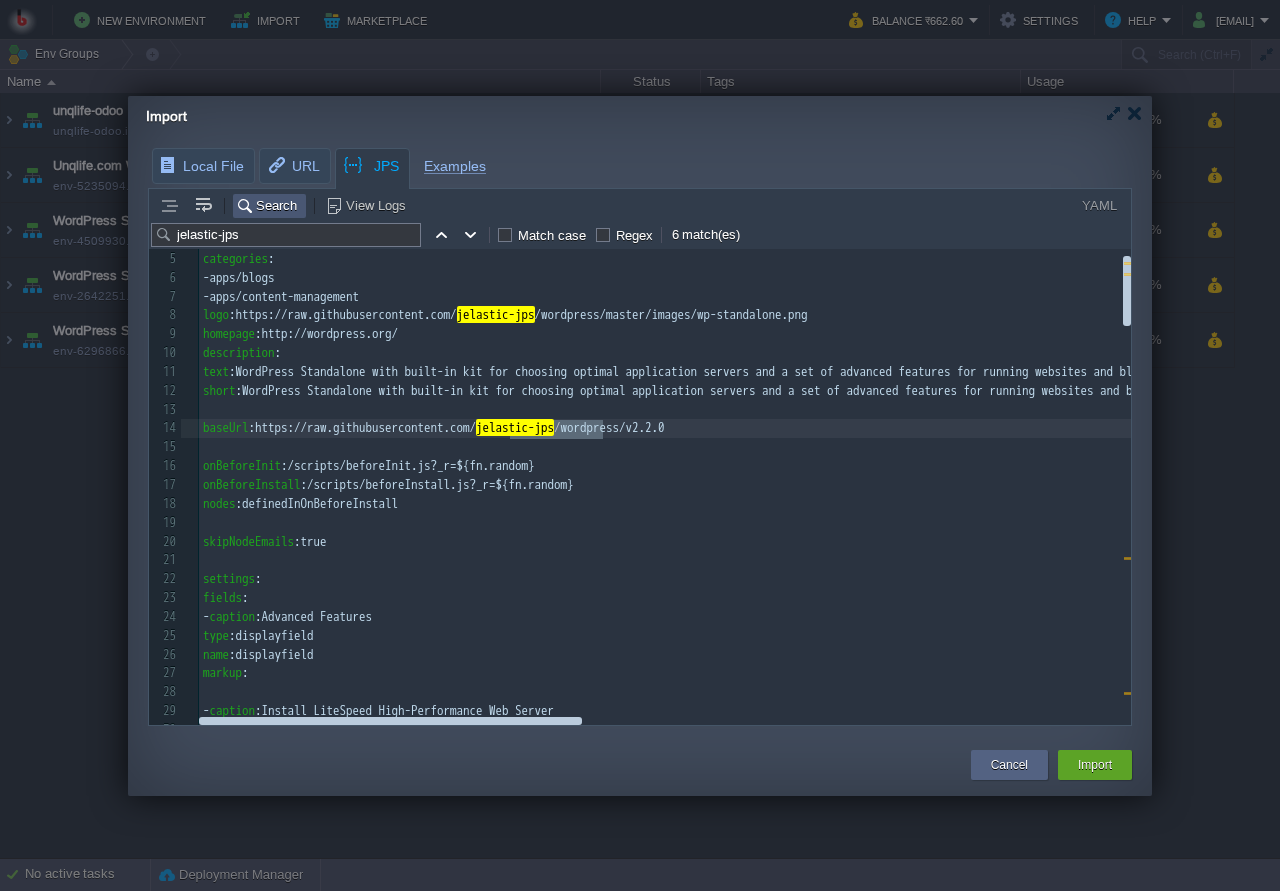 type on "jelastic-jps" 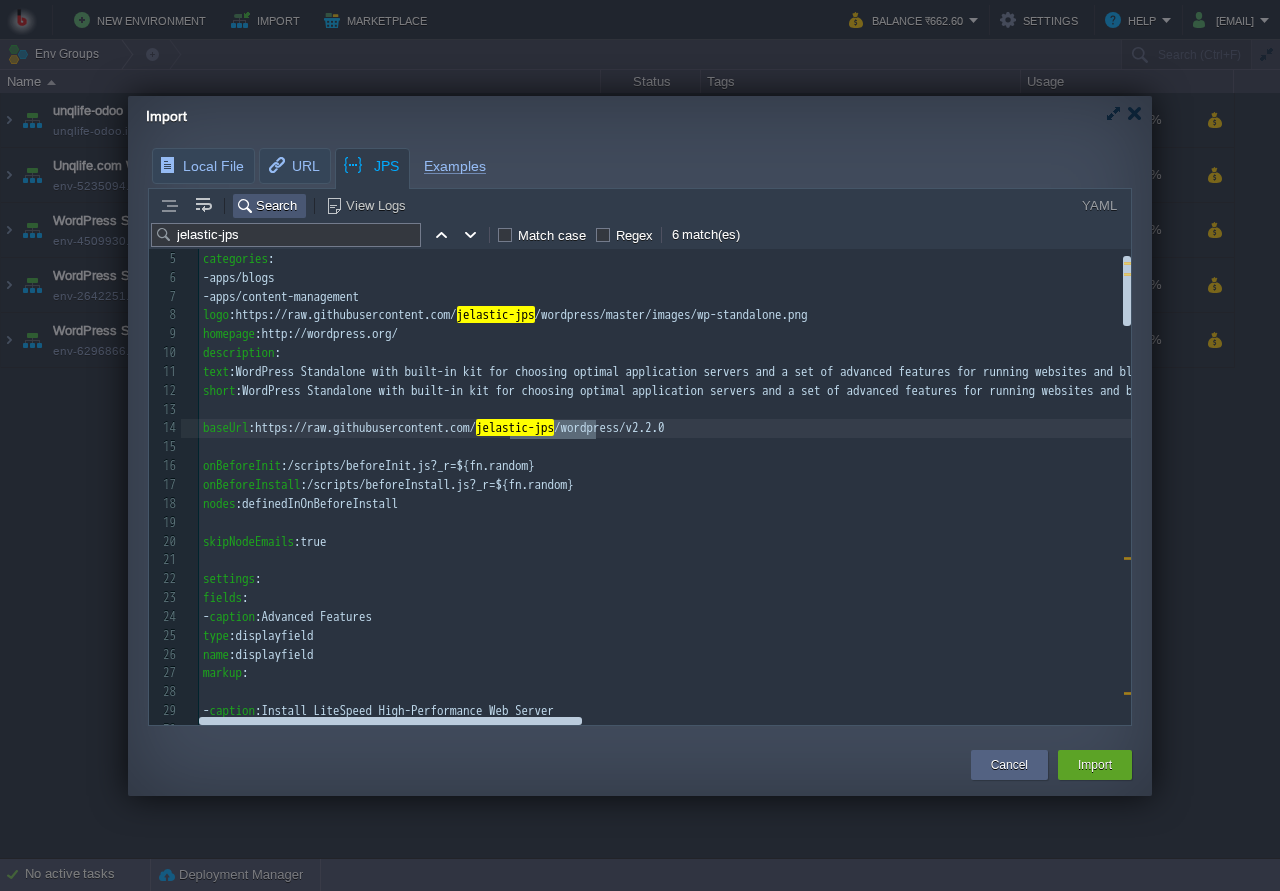 drag, startPoint x: 511, startPoint y: 430, endPoint x: 595, endPoint y: 429, distance: 84.00595 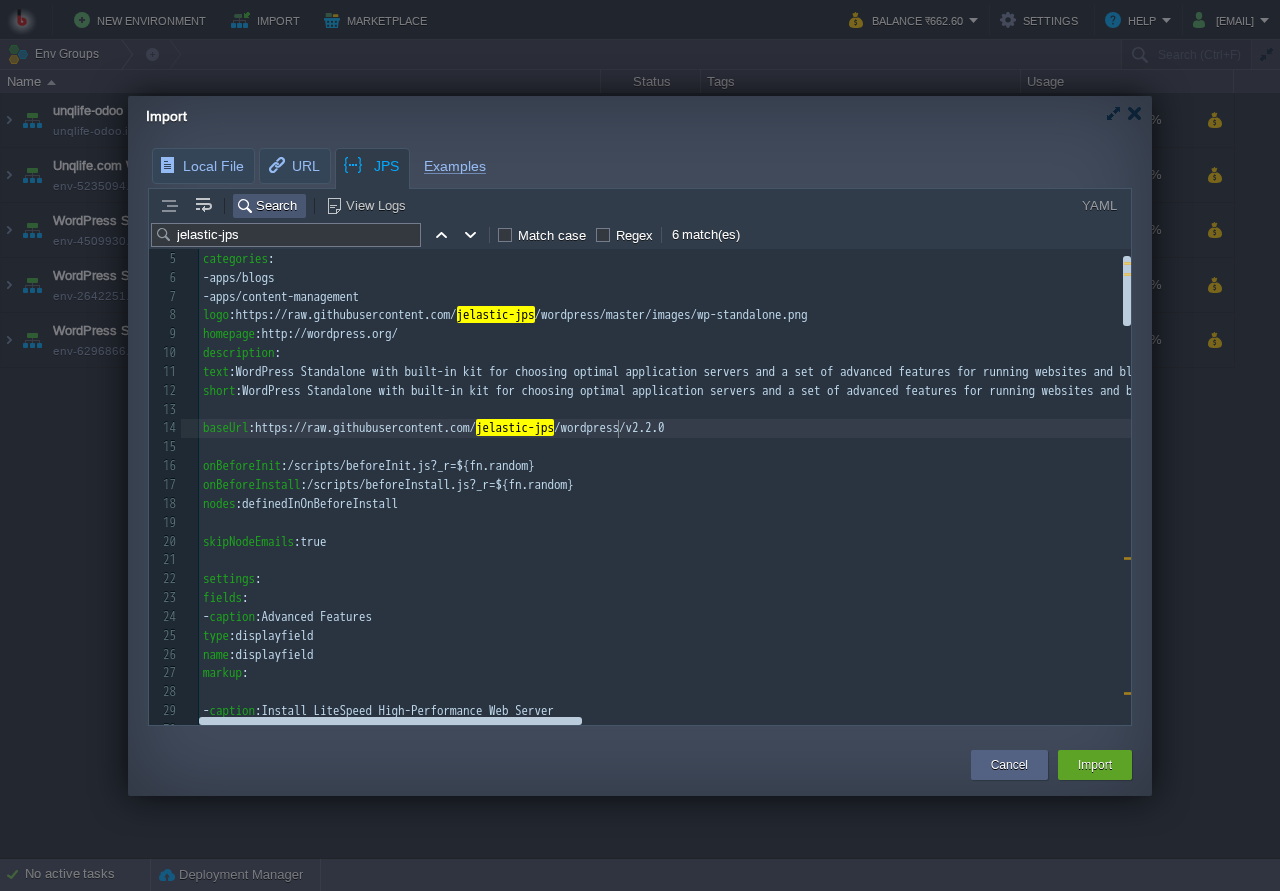 scroll, scrollTop: 0, scrollLeft: 0, axis: both 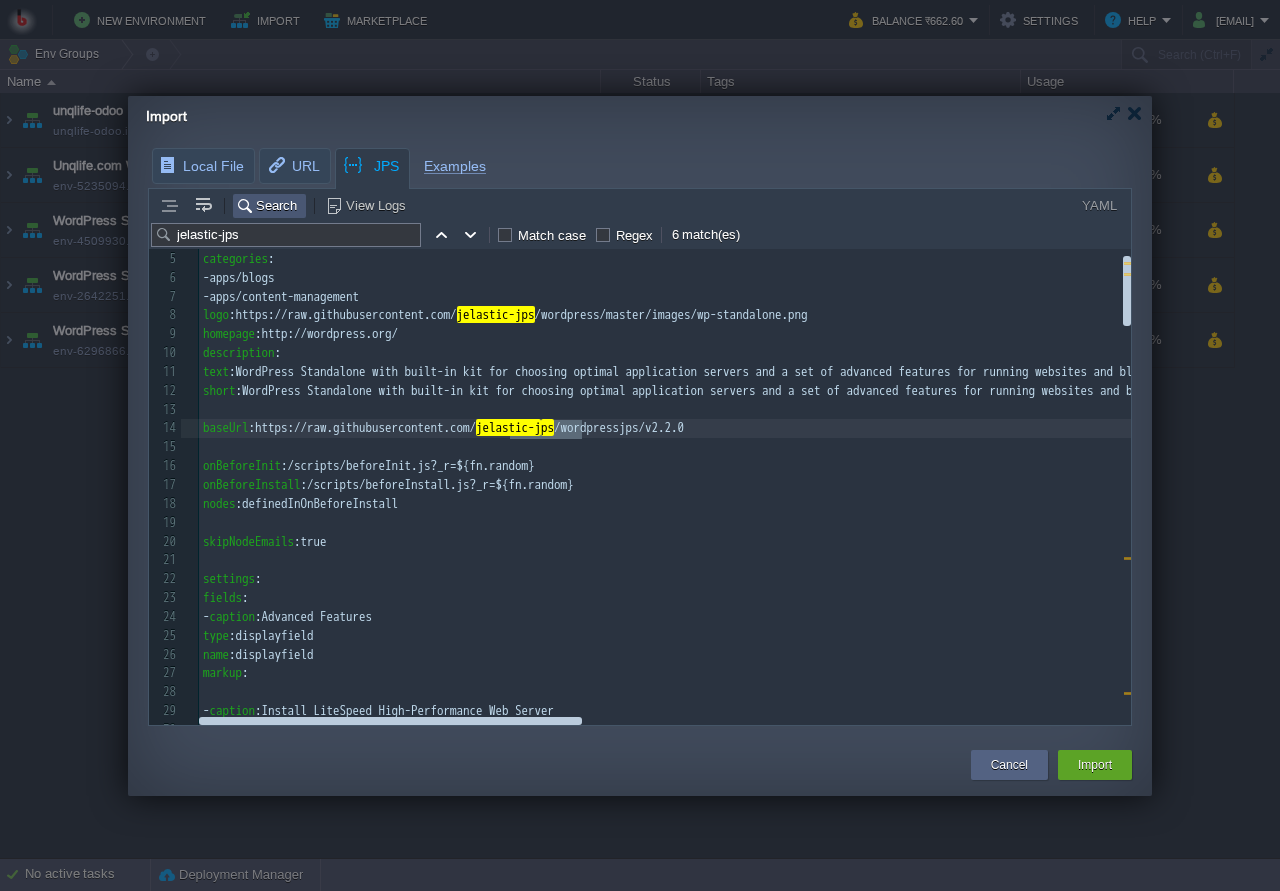 type on "jelastic-jps" 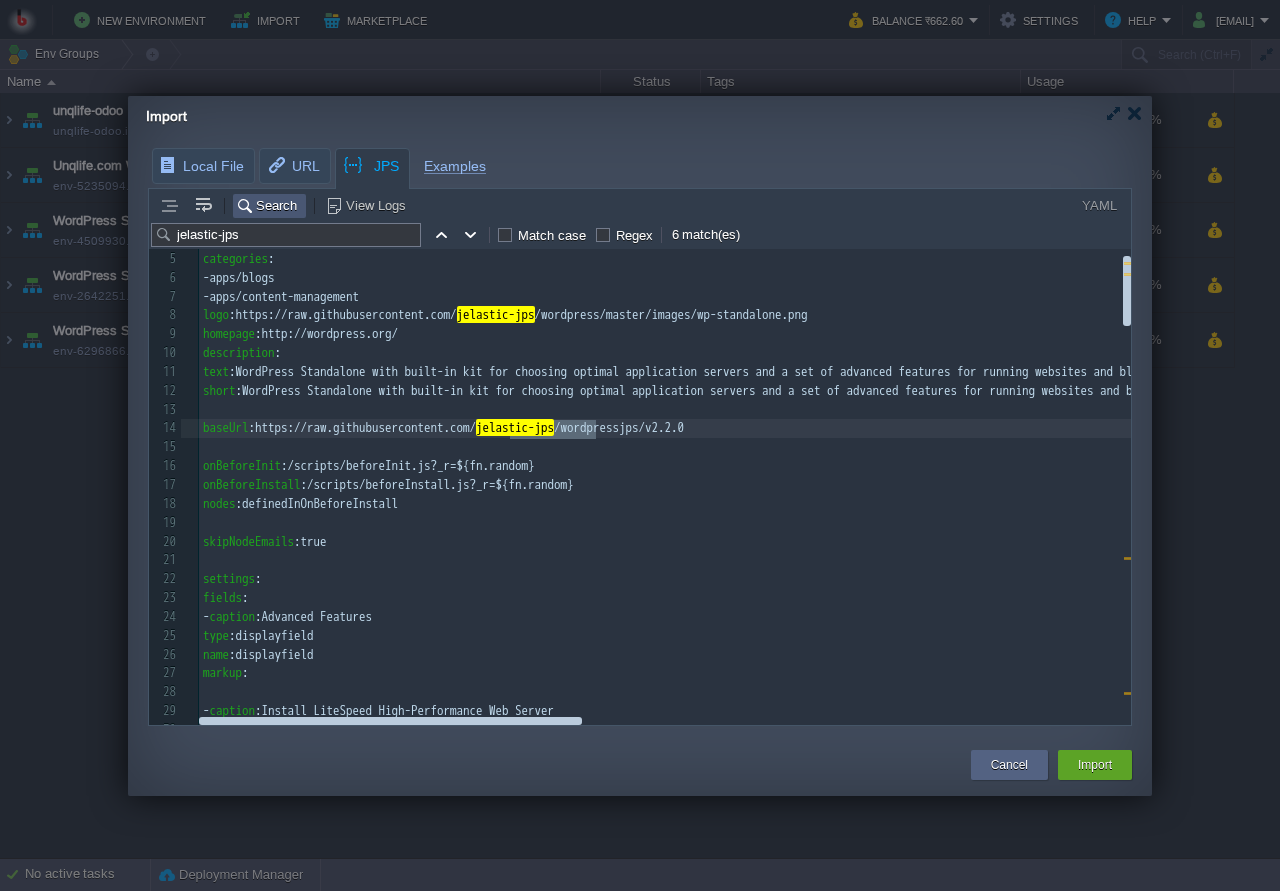 scroll, scrollTop: 0, scrollLeft: 85, axis: horizontal 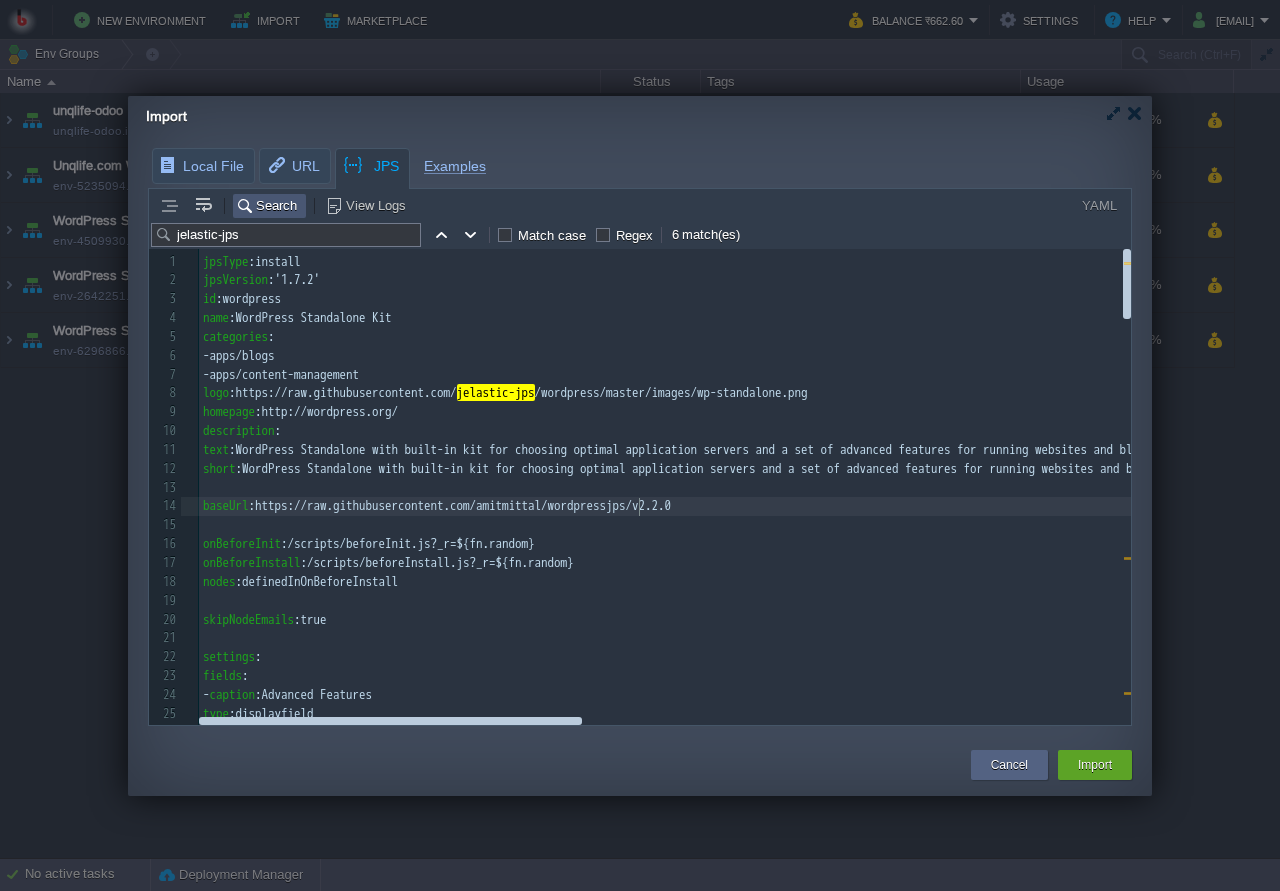 click on "xxxxxxxxxx ​   1 jpsType :  install 2 jpsVersion :  '1.7.2' 3 id :  wordpress 4 name :  WordPress Standalone Kit 5 categories : 6   -  apps/blogs 7   -  apps/content-management 8 logo :  https : //raw.githubusercontent.com/ jelastic-jps /wordpress/master/images/wp-standalone.png 9 homepage :  http : //wordpress.org/ 10 description : 11   text :  WordPress Standalone with built-in kit for choosing optimal application servers and a set of advanced features for running websites and blogs. WordPress CMS deployed as a lightweight standalone container with minimal allocated resources for cost efficiency. 12   short :  WordPress Standalone with built-in kit for choosing optimal application servers and a set of advanced features for running websites and blogs 13 ​ 14 baseUrl :  https : //raw.githubusercontent.com/amitmittal/wordpressjps/v2.2.0 15 ​ 16 onBeforeInit :  /scripts/beforeInit.js?_r=$ { fn.random } 17 onBeforeInstall :  /scripts/beforeInstall.js?_r=$ { fn.random } 18 nodes :  definedInOnBeforeInstall" at bounding box center [1375, 630] 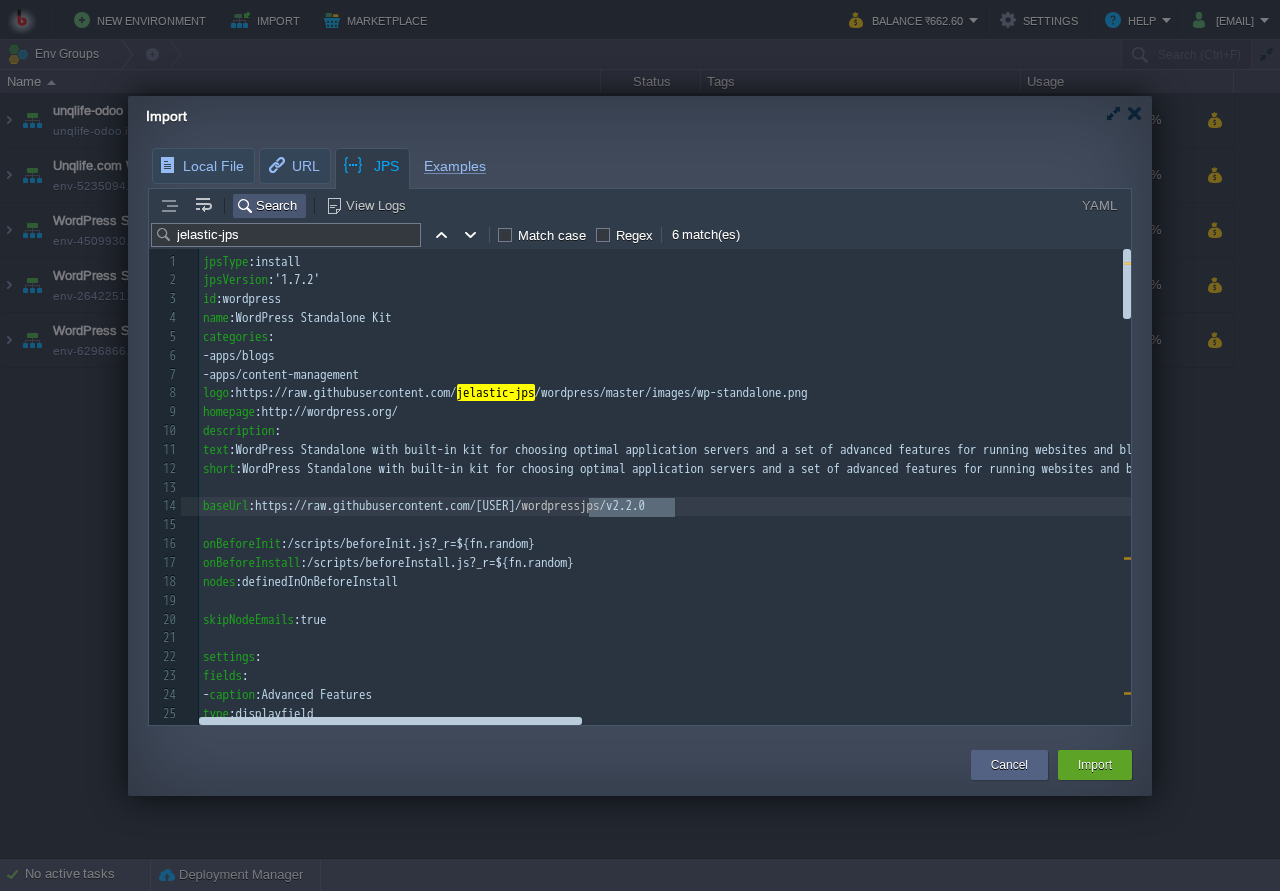 click on "/wordpress/master/images/wp-standalone.png" at bounding box center [671, 392] 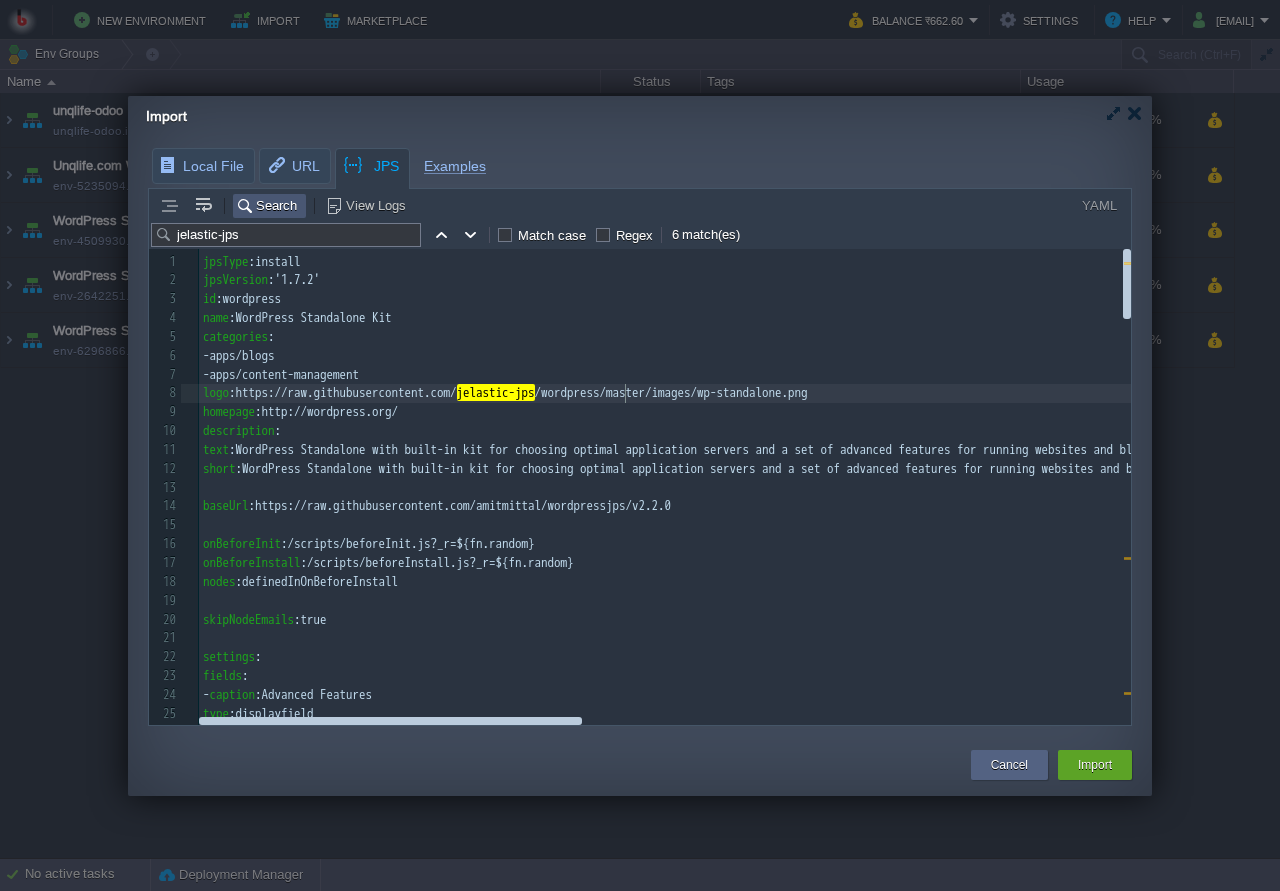 type on "wordpress" 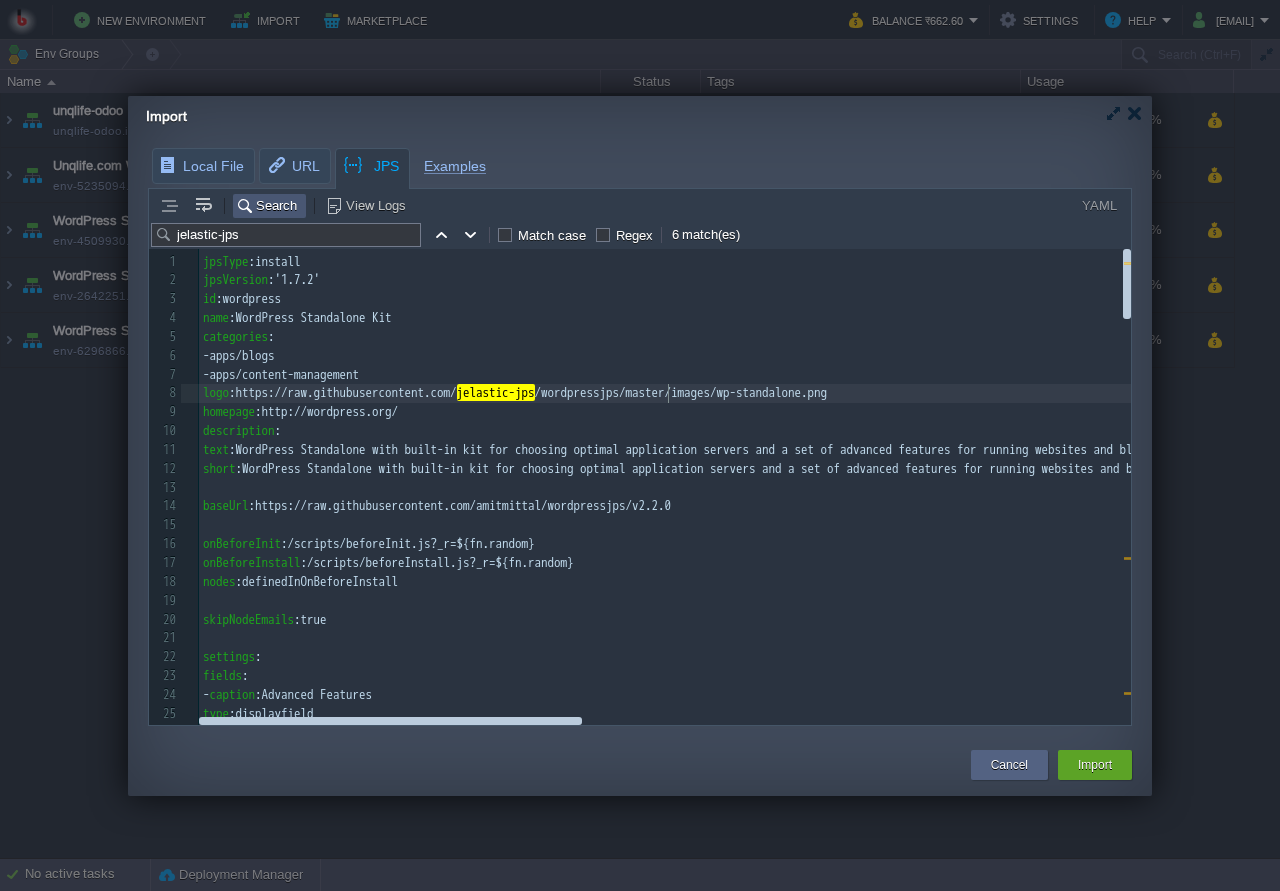 click on "//raw.githubusercontent.com/amitmittal/wordpressjps/v2.2.0" at bounding box center (482, 505) 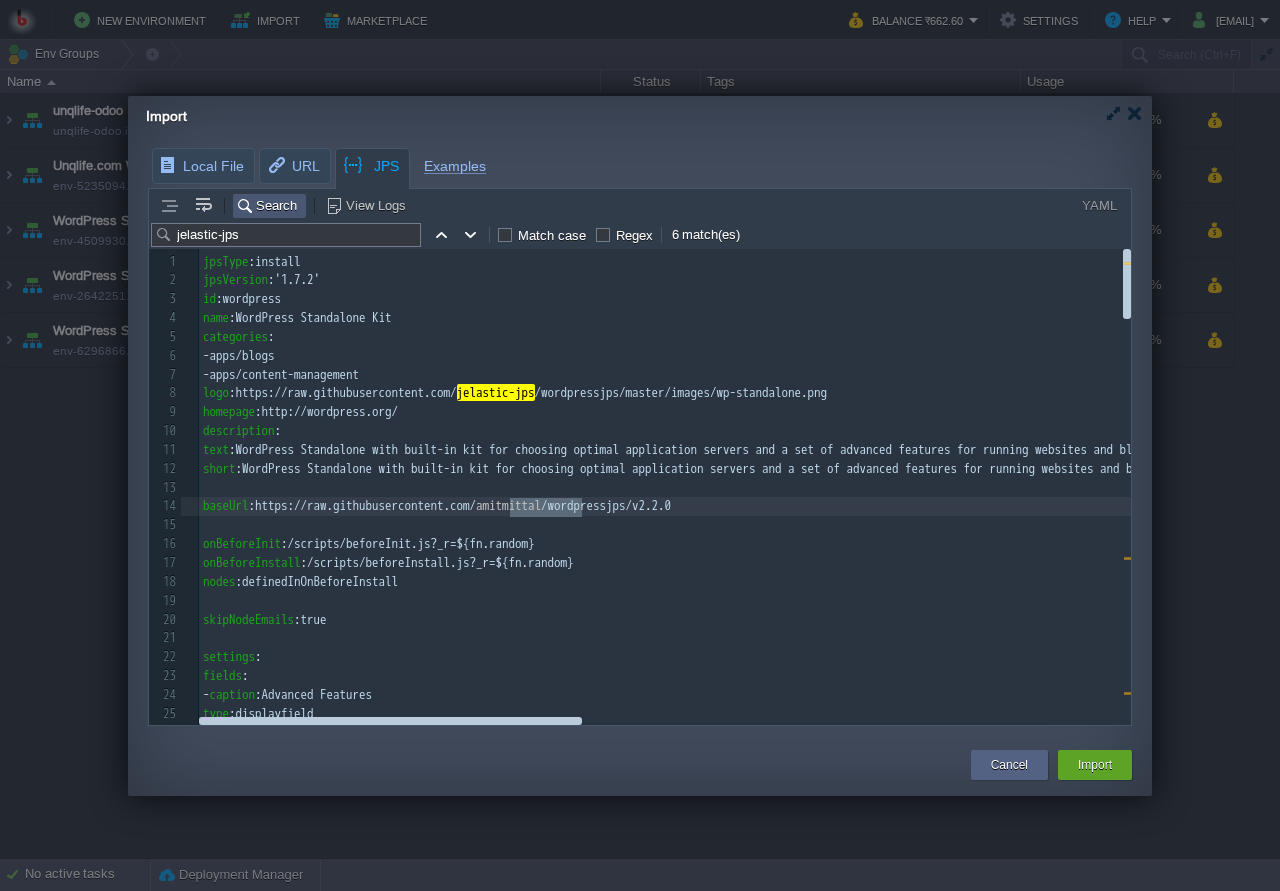 scroll, scrollTop: 0, scrollLeft: 0, axis: both 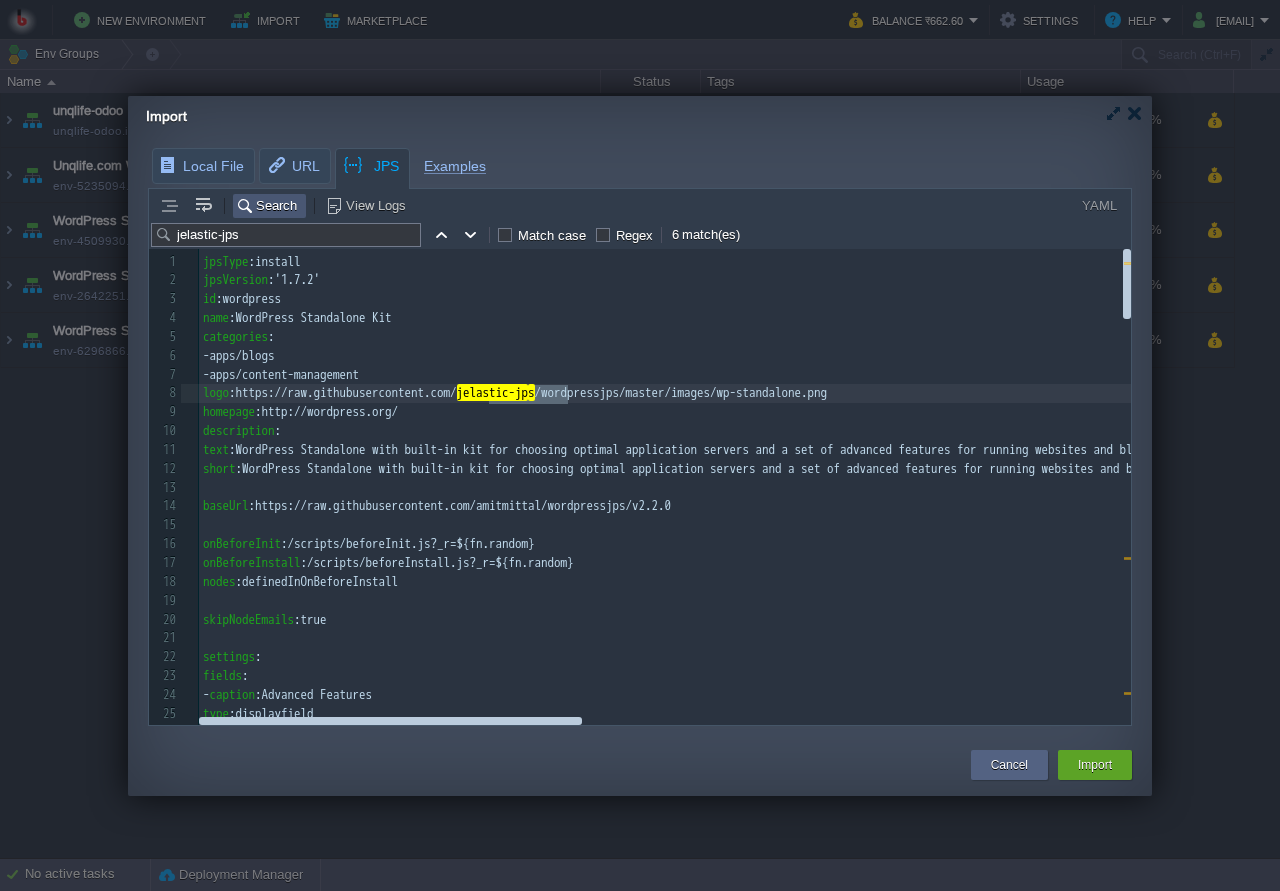 type on "jelastic-jps" 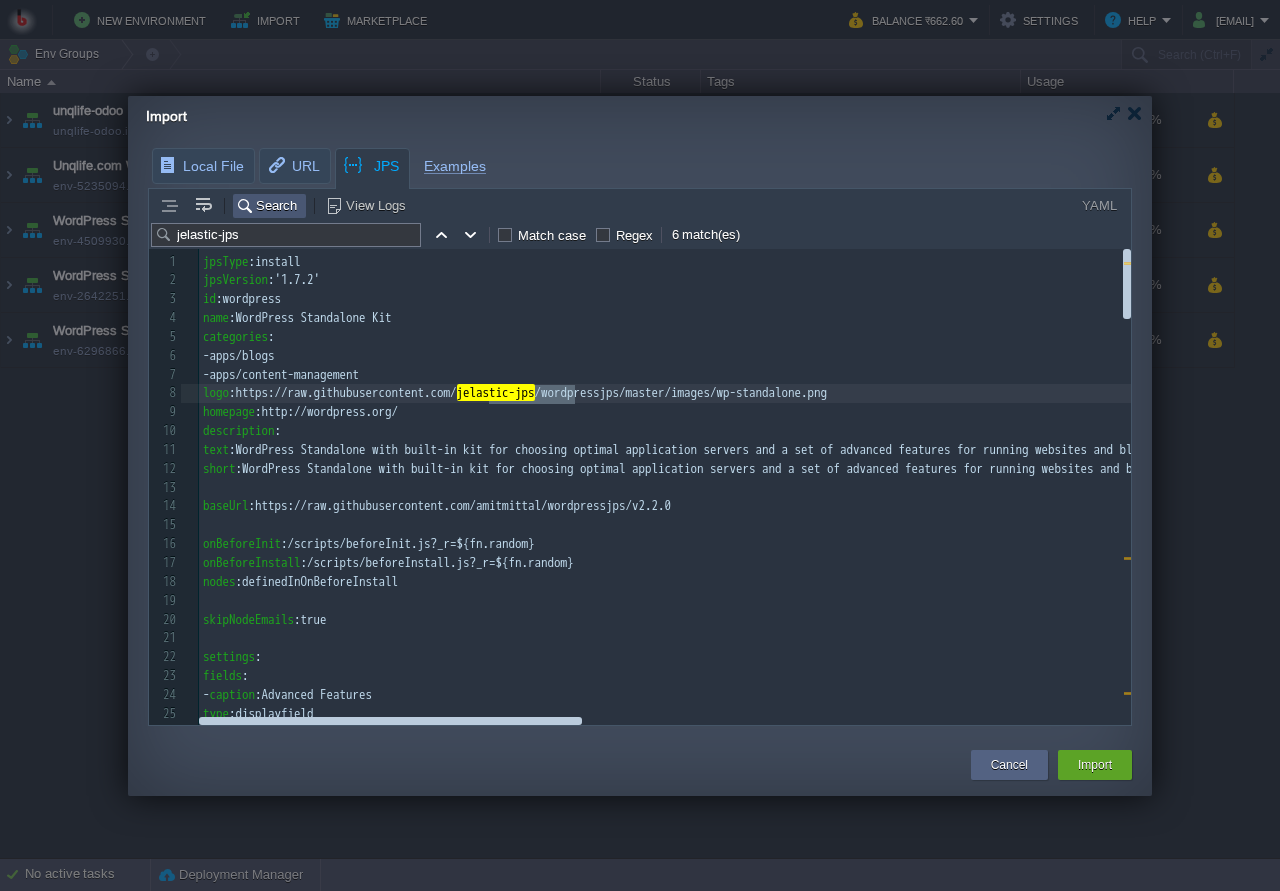 scroll, scrollTop: 0, scrollLeft: 85, axis: horizontal 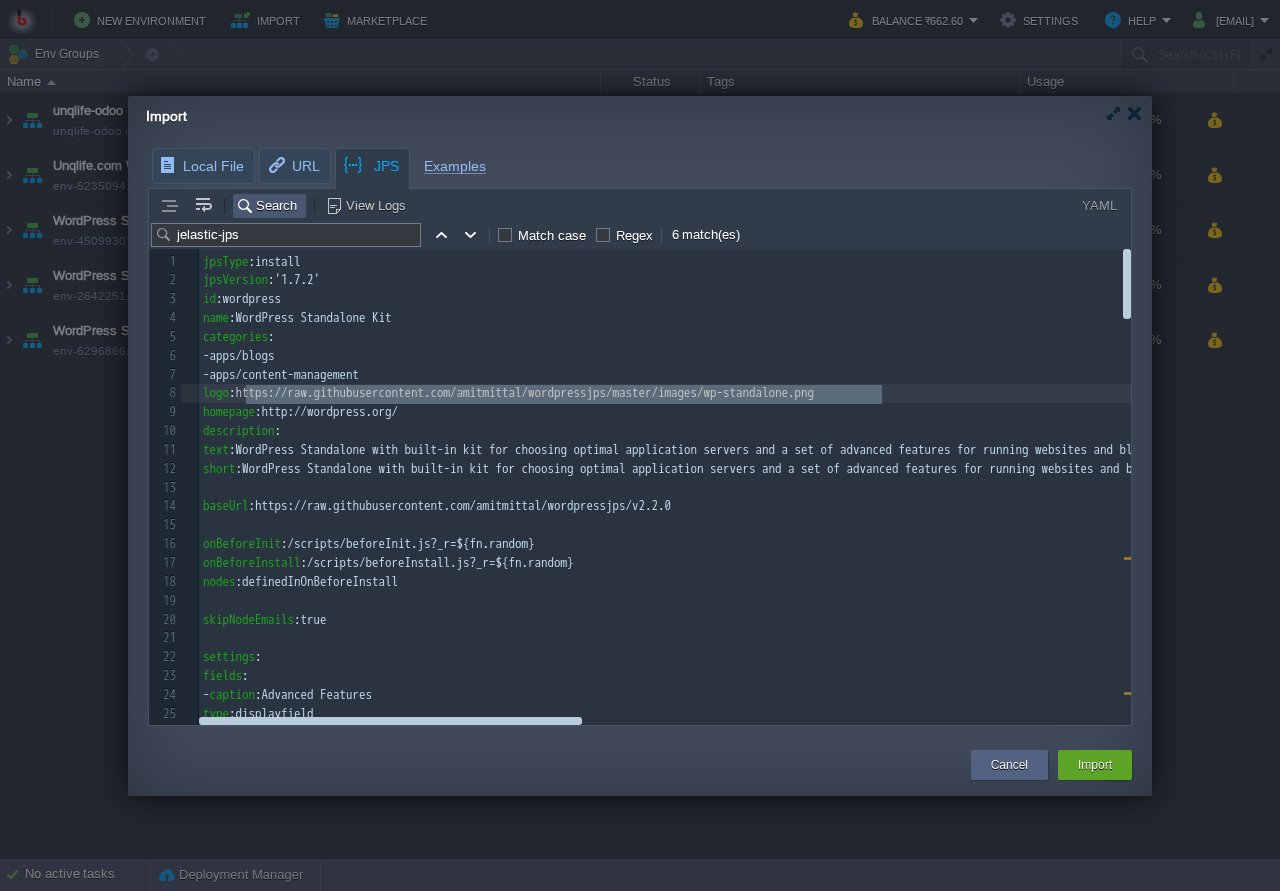 drag, startPoint x: 907, startPoint y: 392, endPoint x: 249, endPoint y: 395, distance: 658.00684 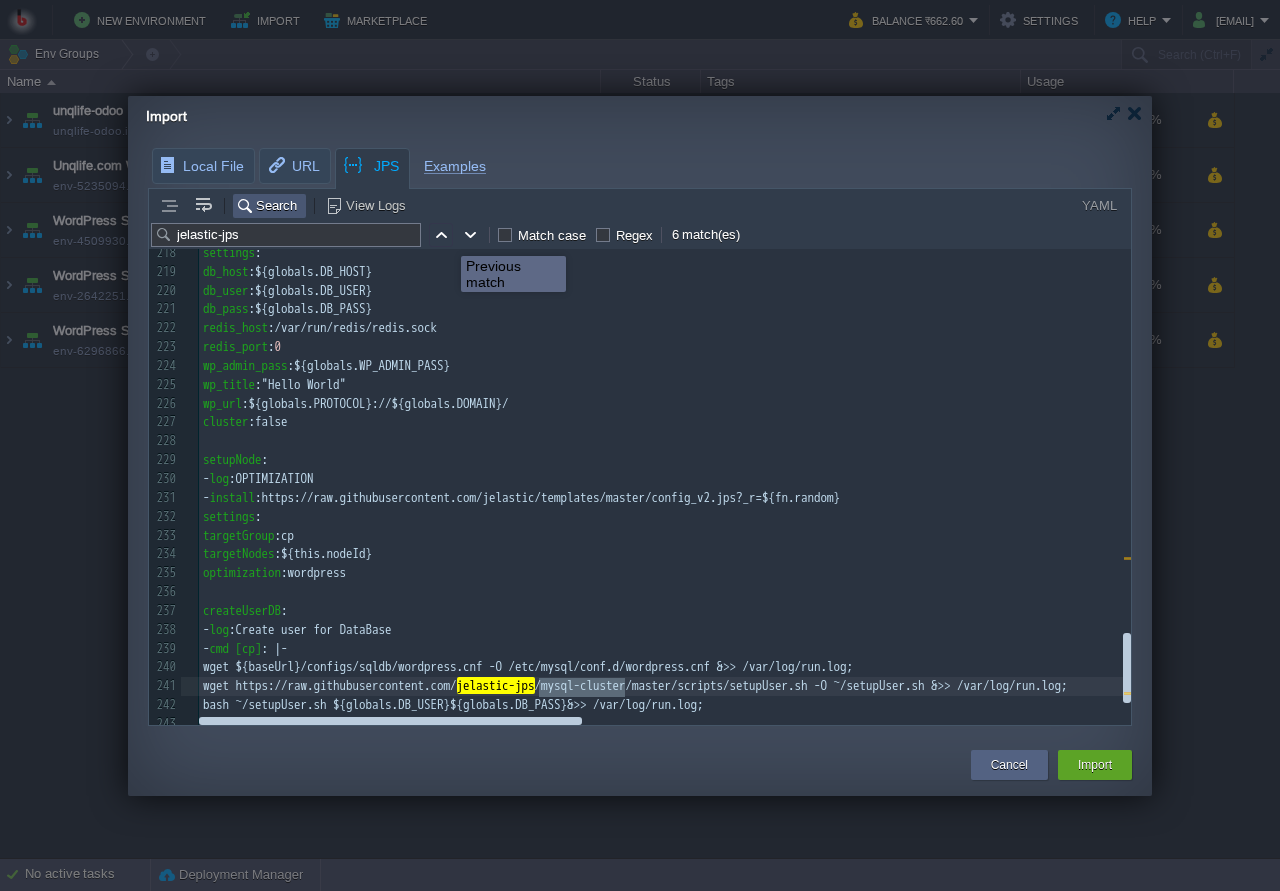 click at bounding box center (441, 235) 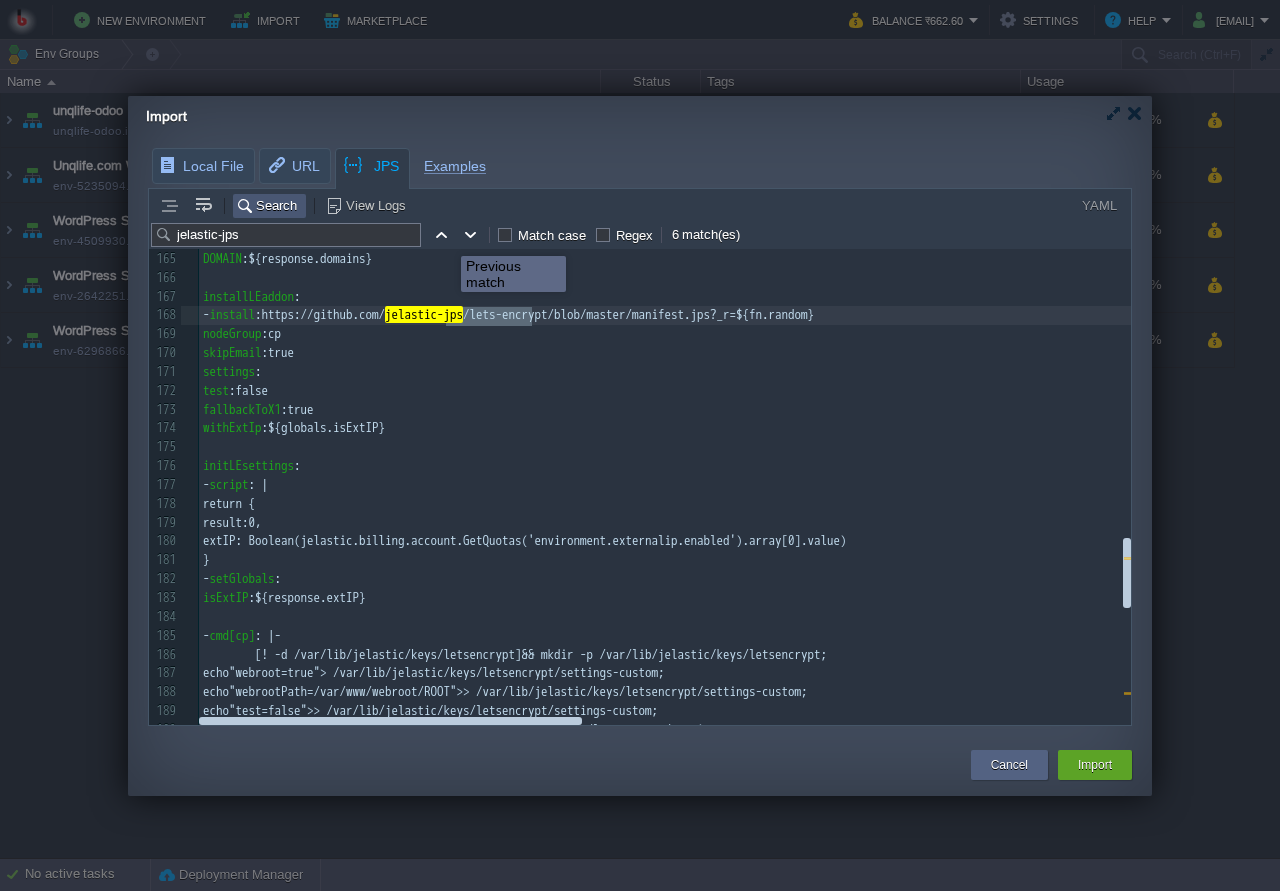 click at bounding box center [441, 235] 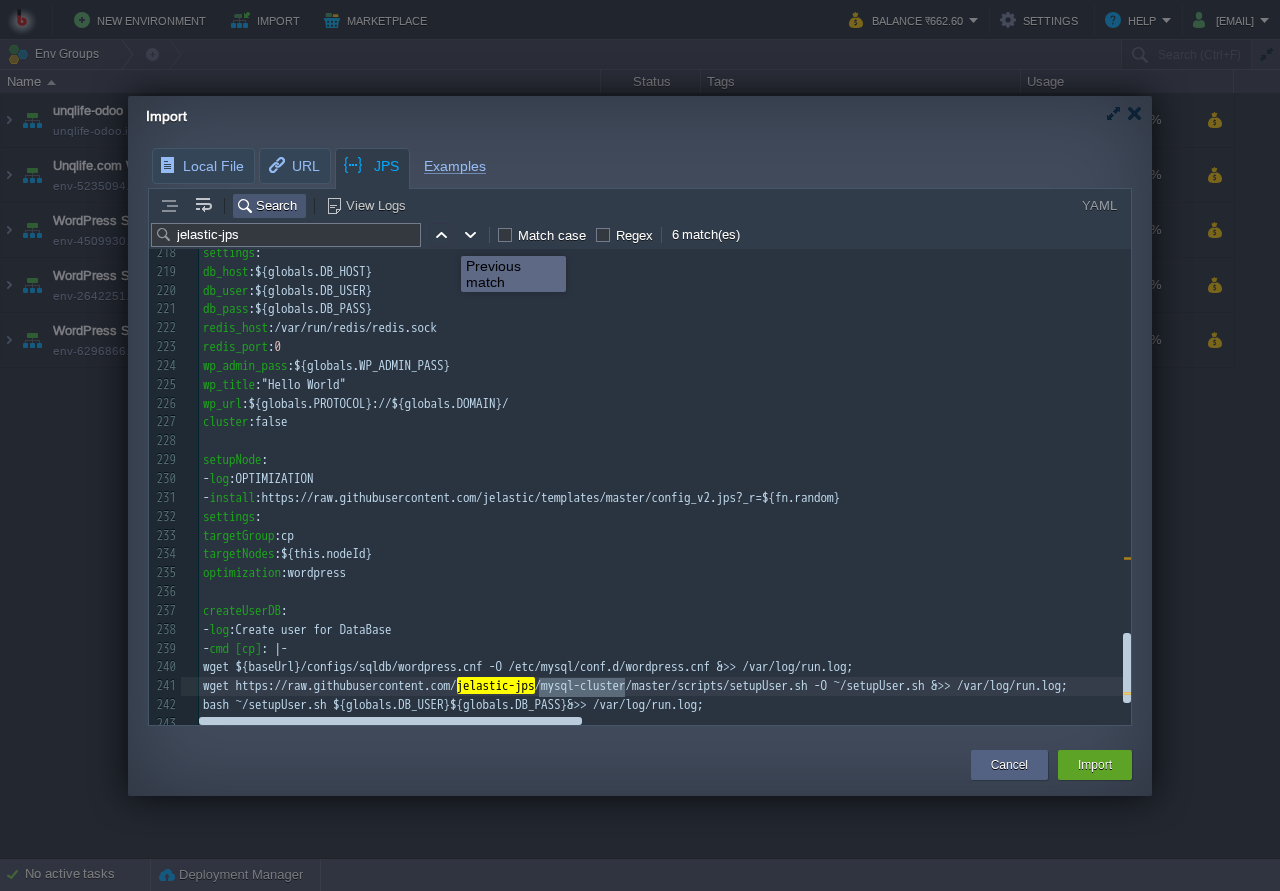 click at bounding box center [441, 235] 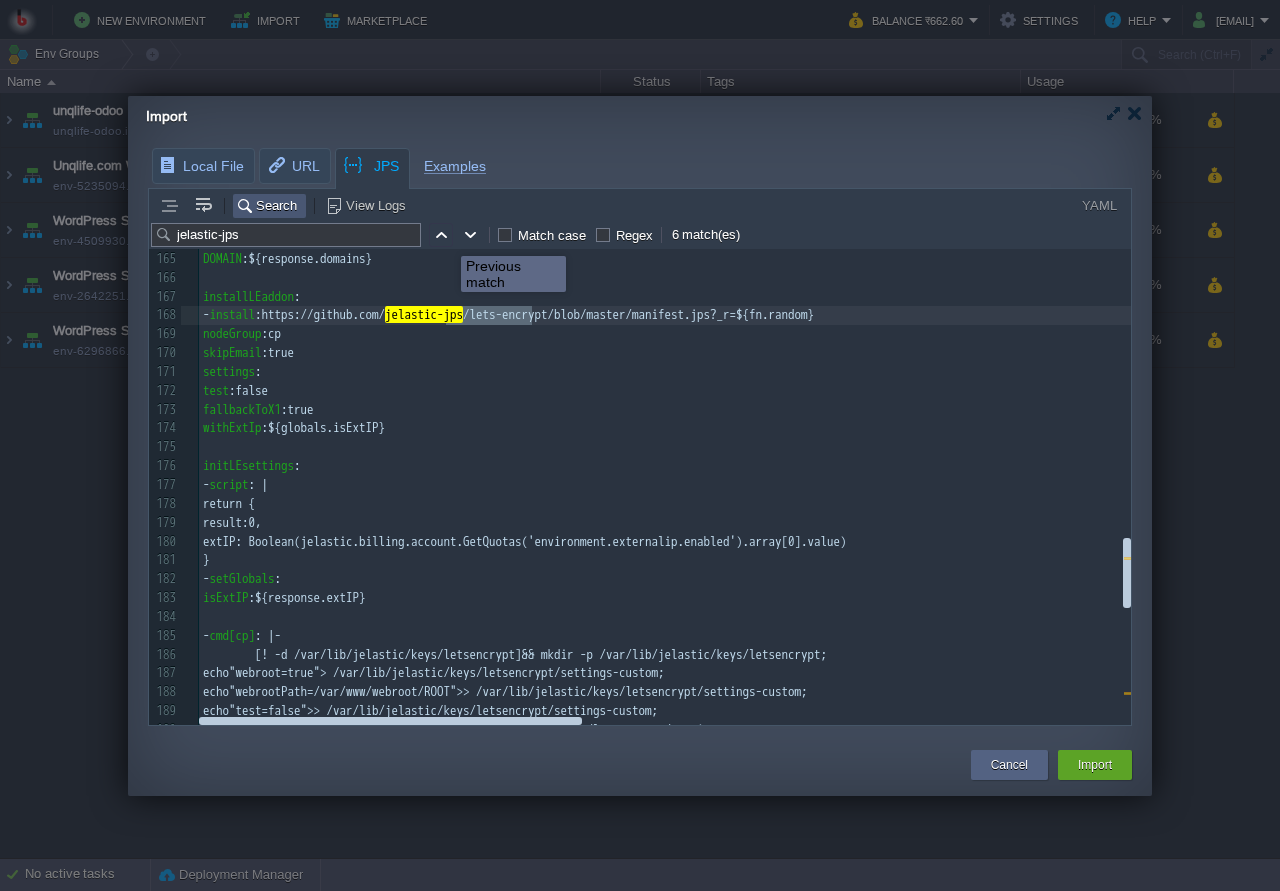 click at bounding box center [441, 235] 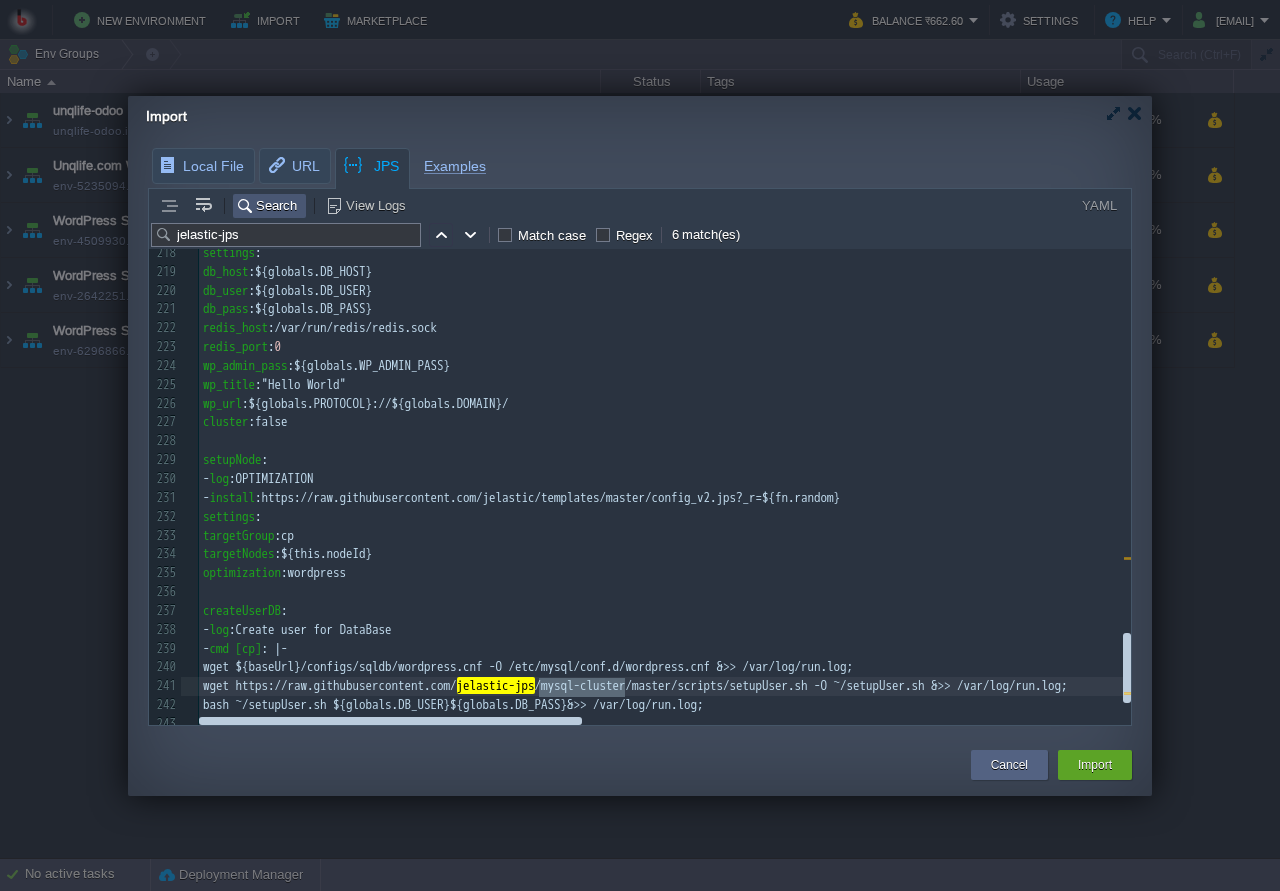 click at bounding box center (441, 235) 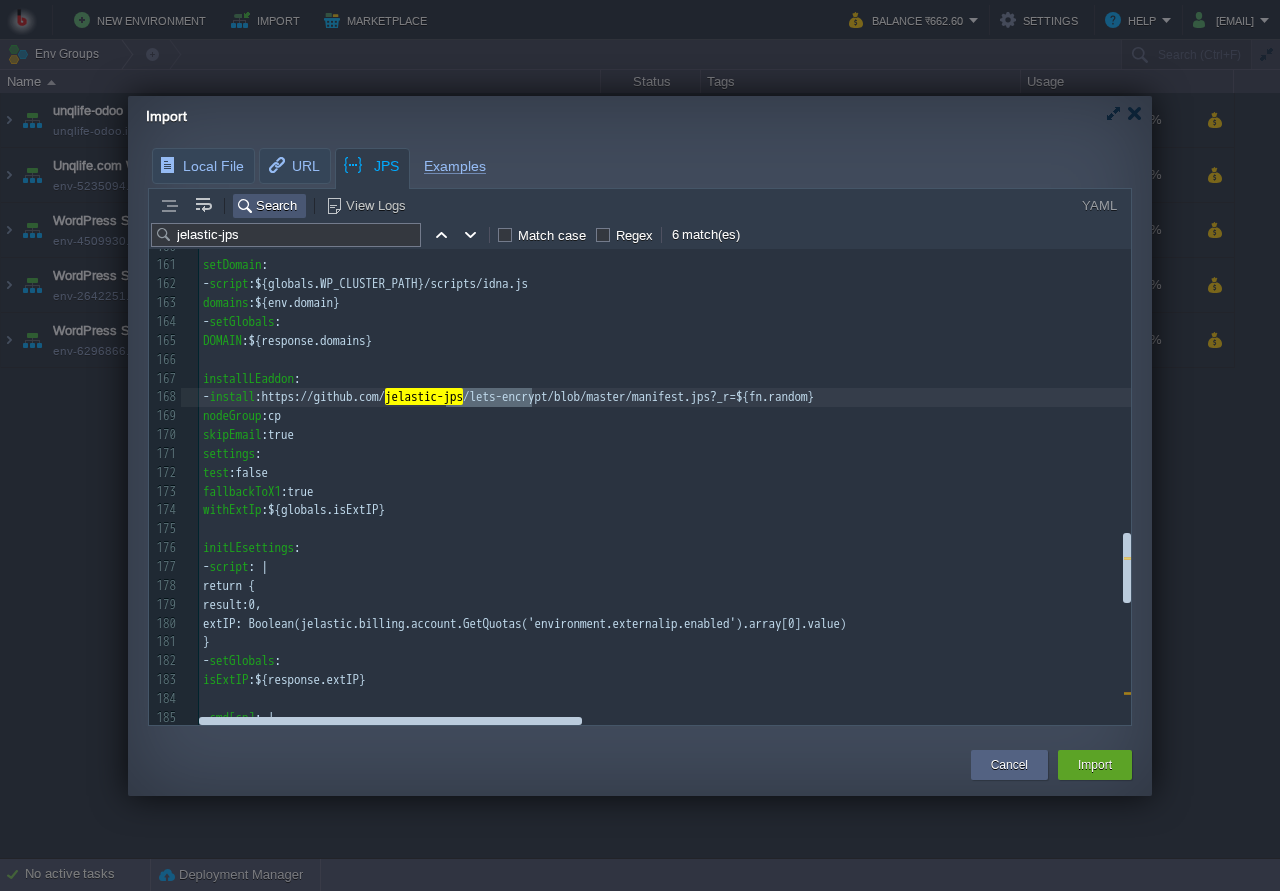 scroll, scrollTop: 3004, scrollLeft: 0, axis: vertical 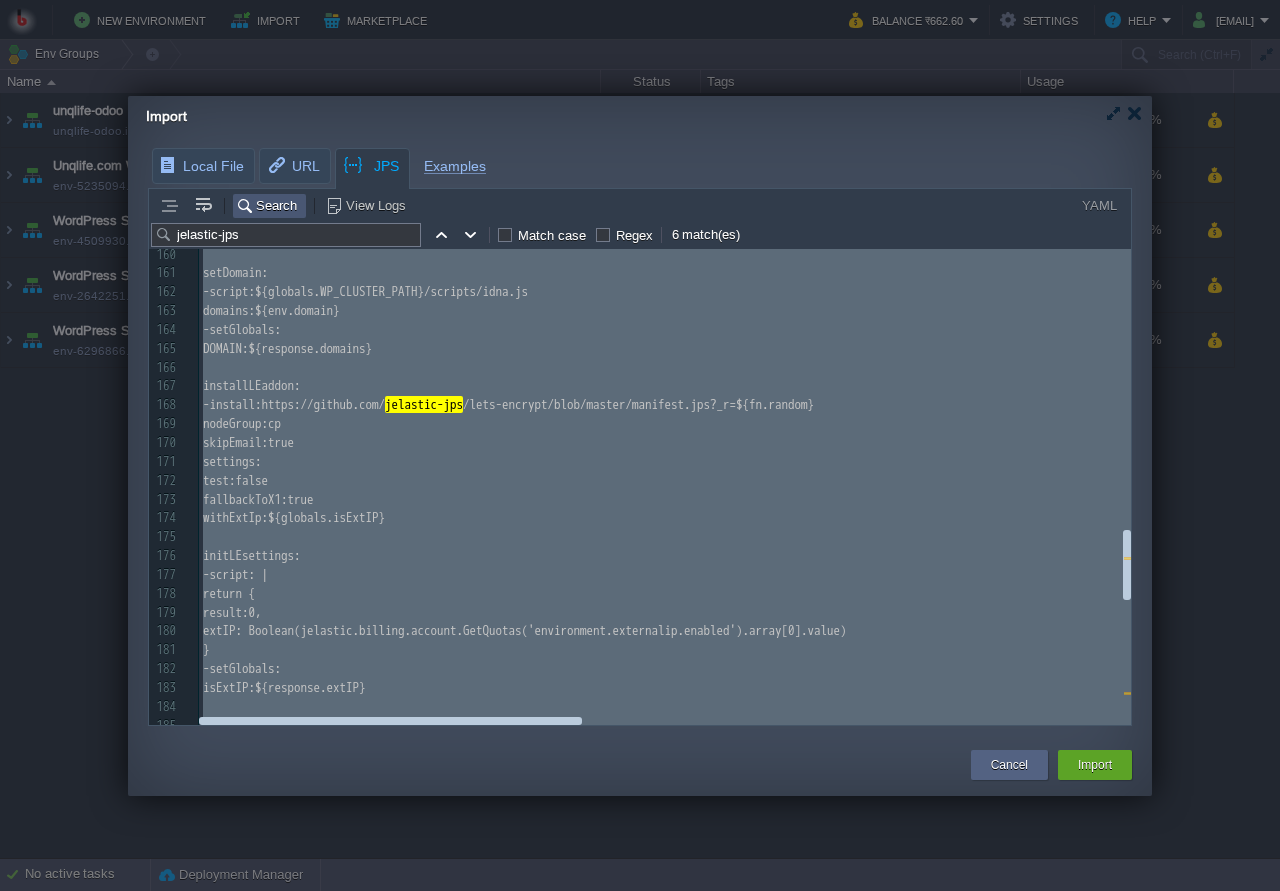 type on "-" 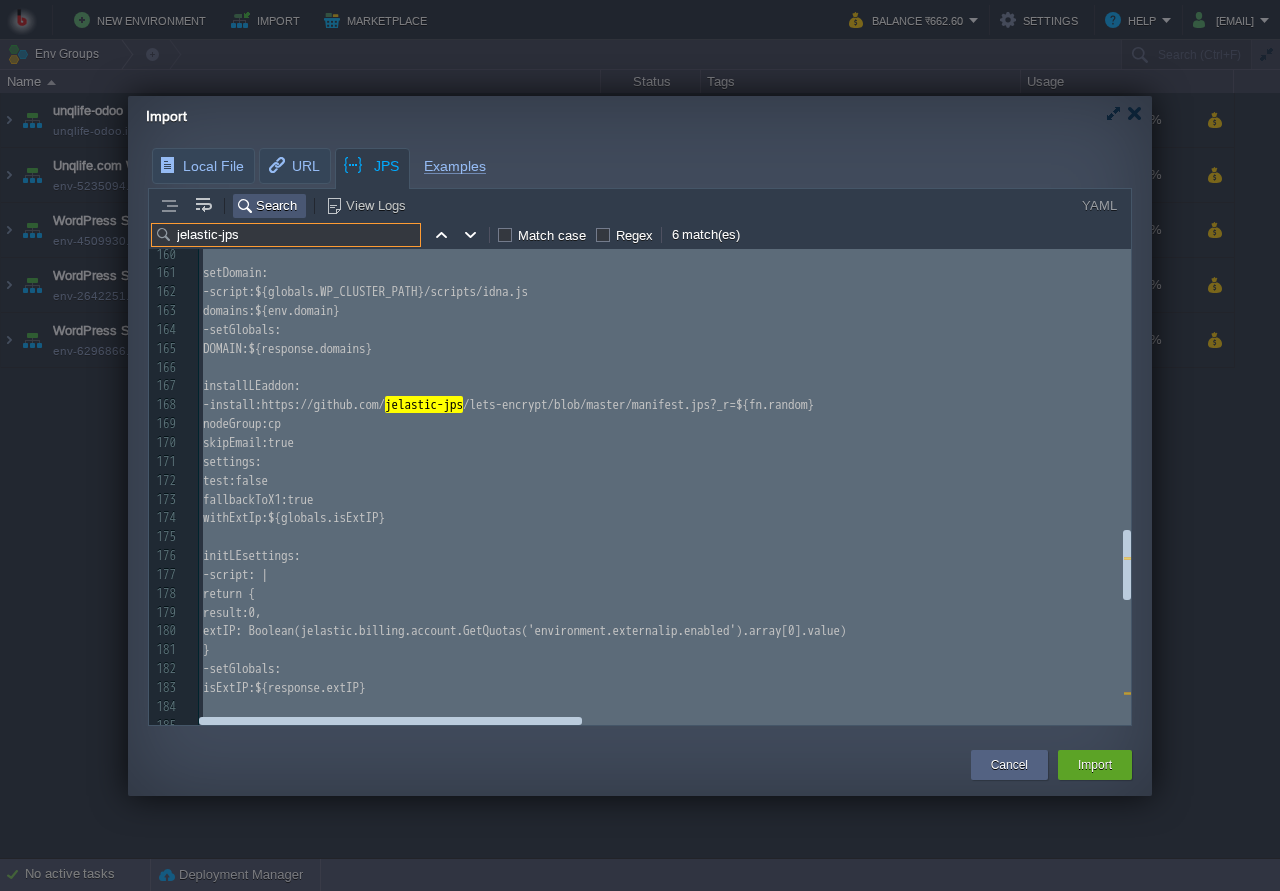 drag, startPoint x: 249, startPoint y: 227, endPoint x: 127, endPoint y: 255, distance: 125.17188 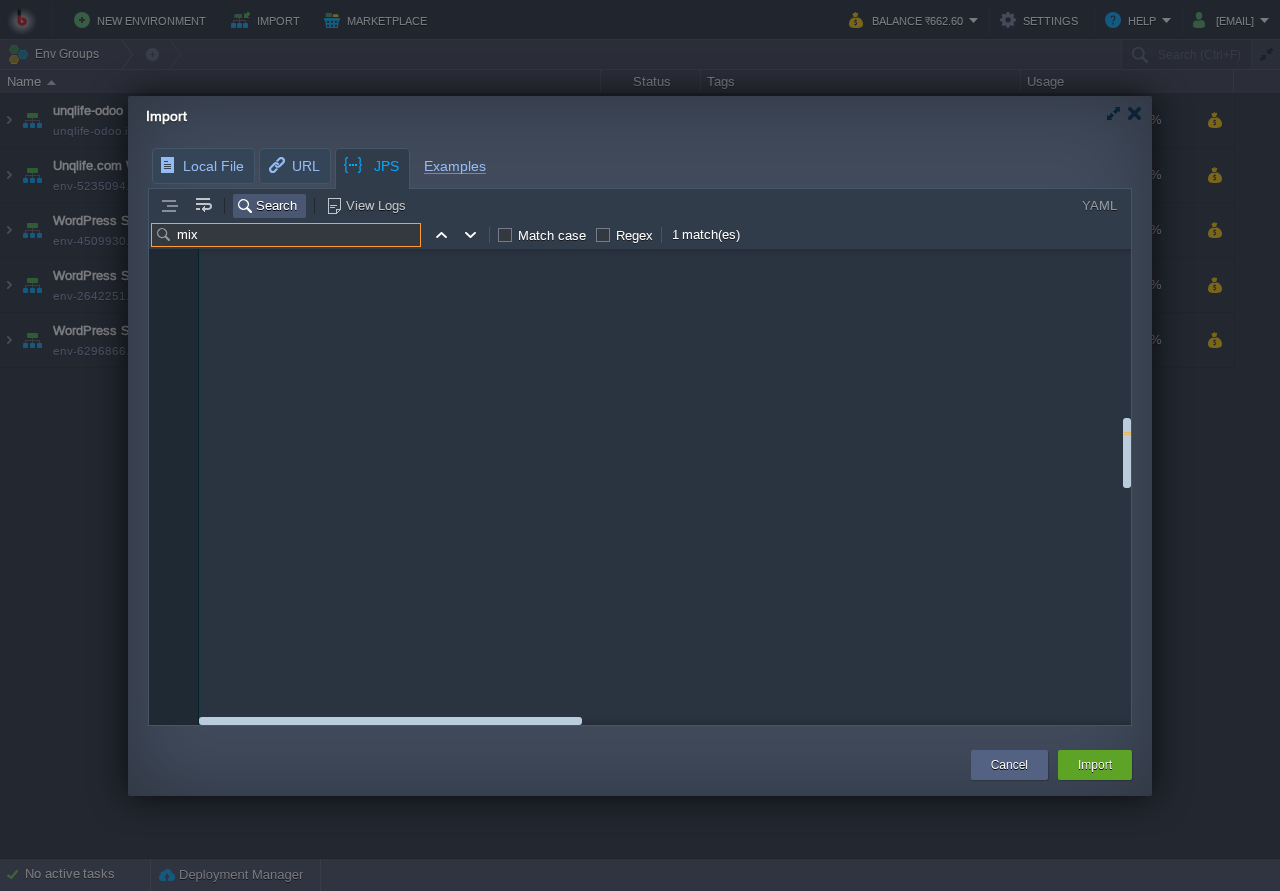 scroll, scrollTop: 1812, scrollLeft: 0, axis: vertical 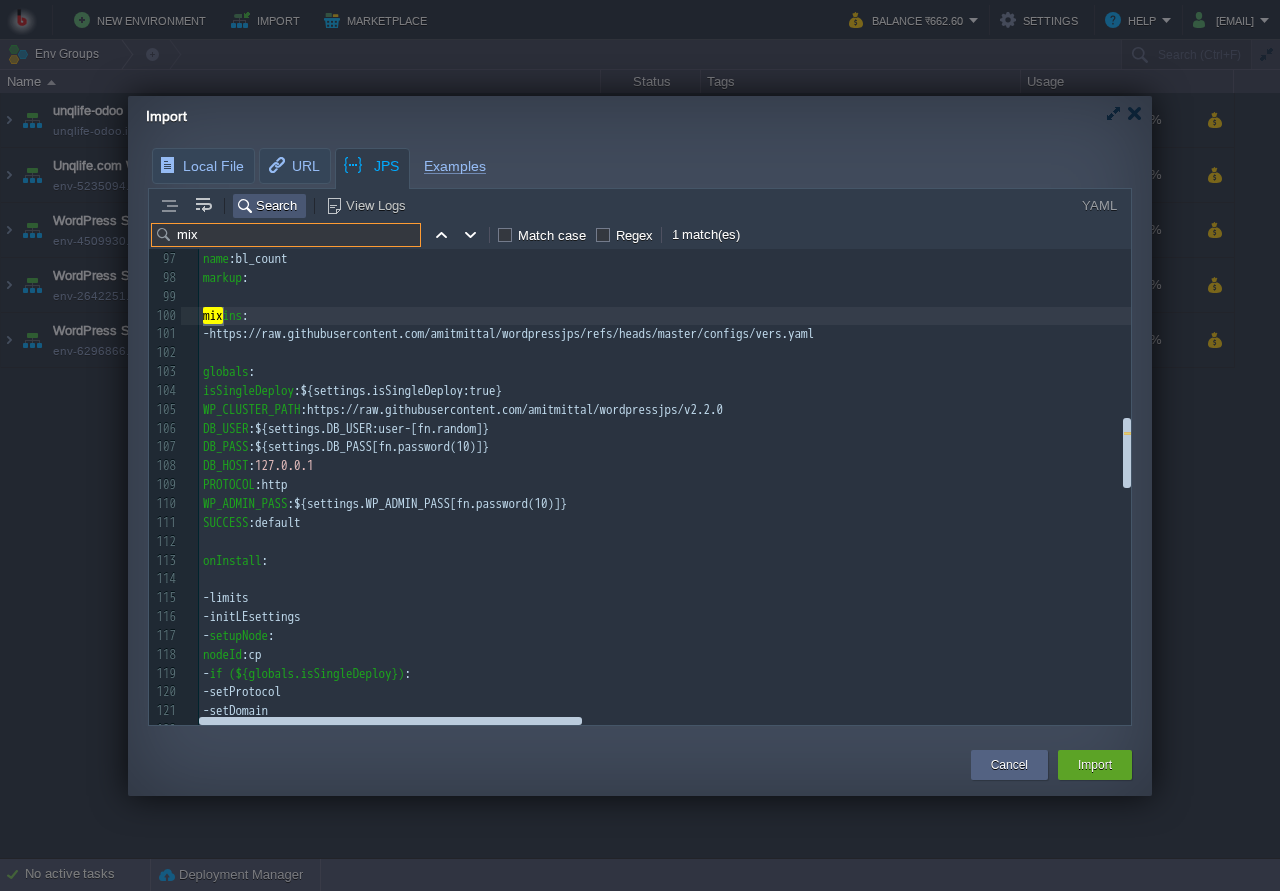 type on "mix" 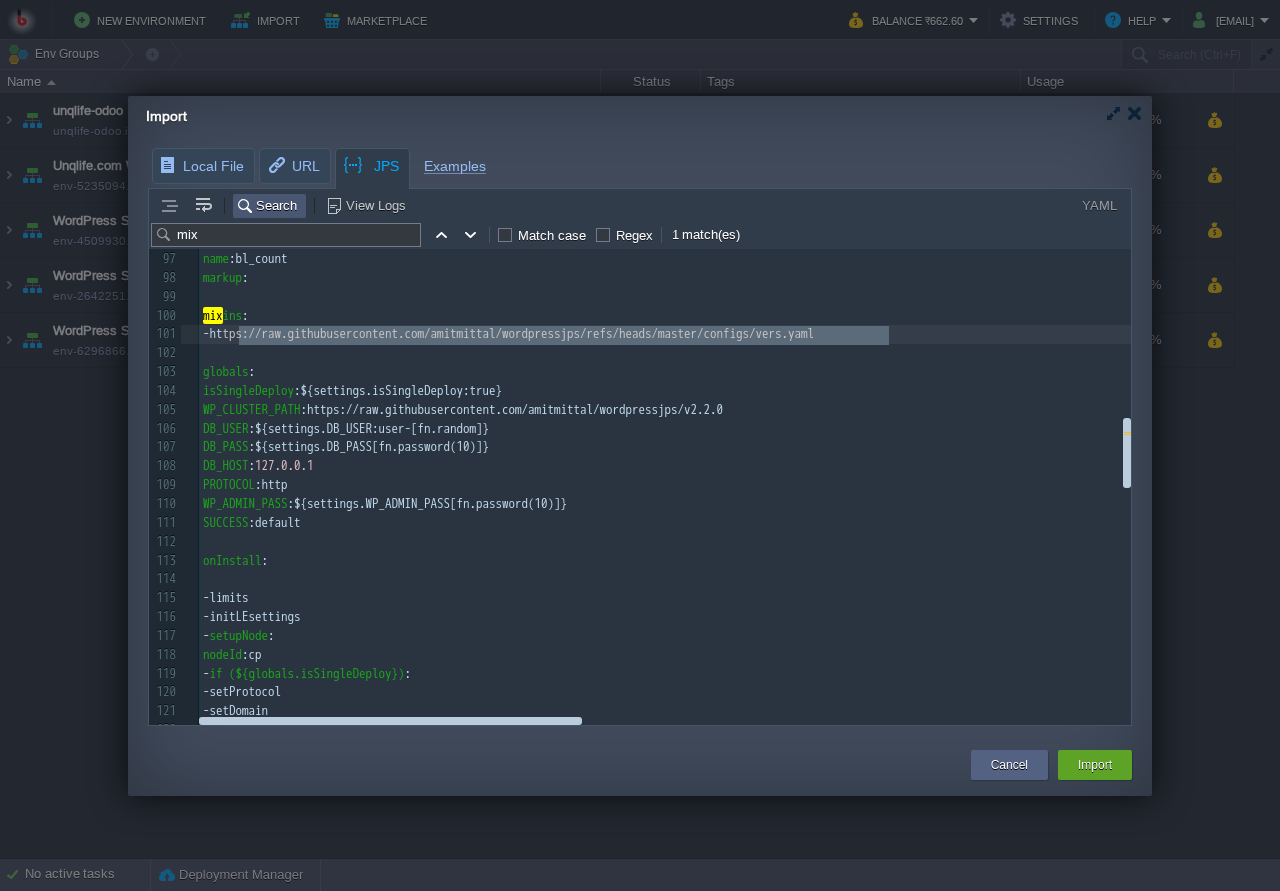 type on "https://raw.githubusercontent.com/amitmittal/wordpressjps/refs/heads/master/configs/vers.yaml" 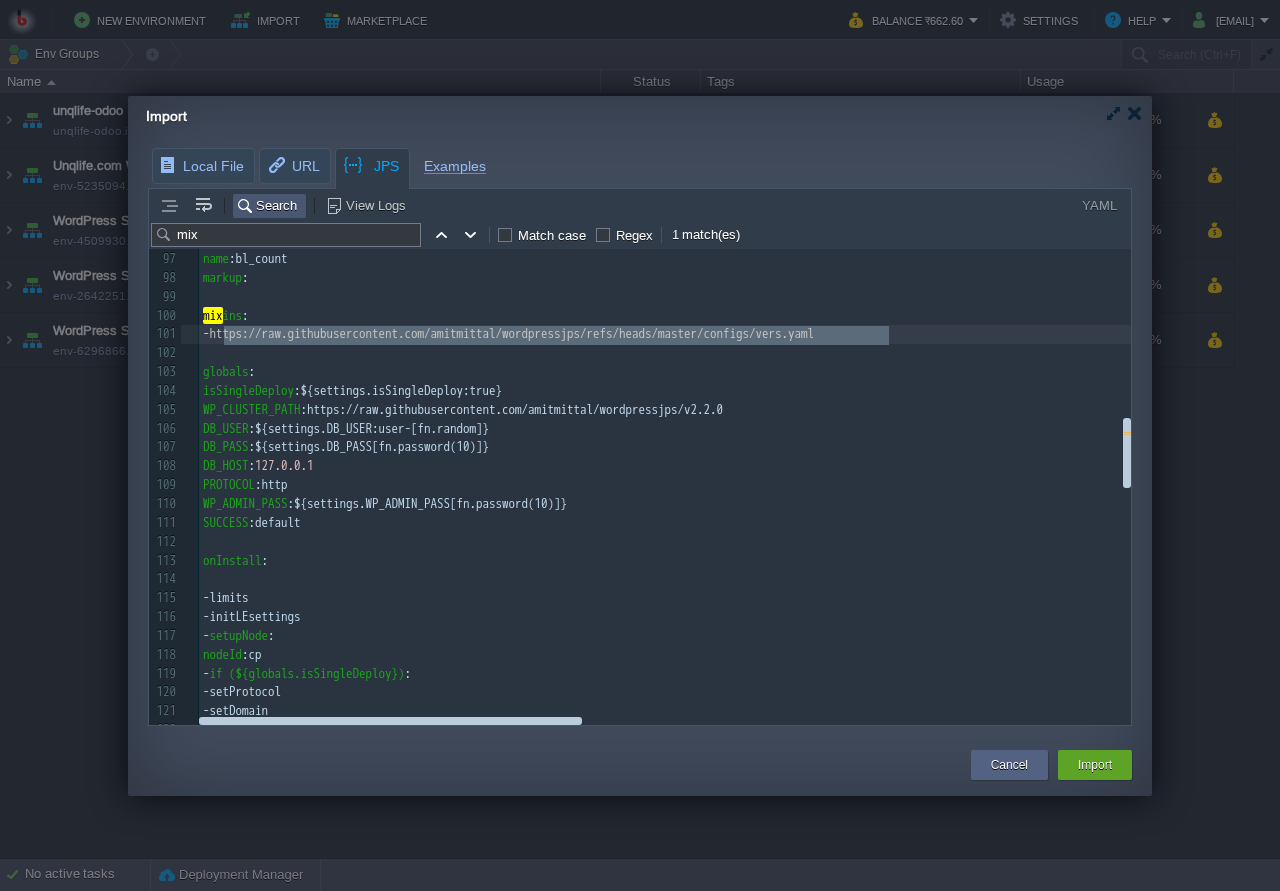 drag, startPoint x: 886, startPoint y: 338, endPoint x: 222, endPoint y: 330, distance: 664.0482 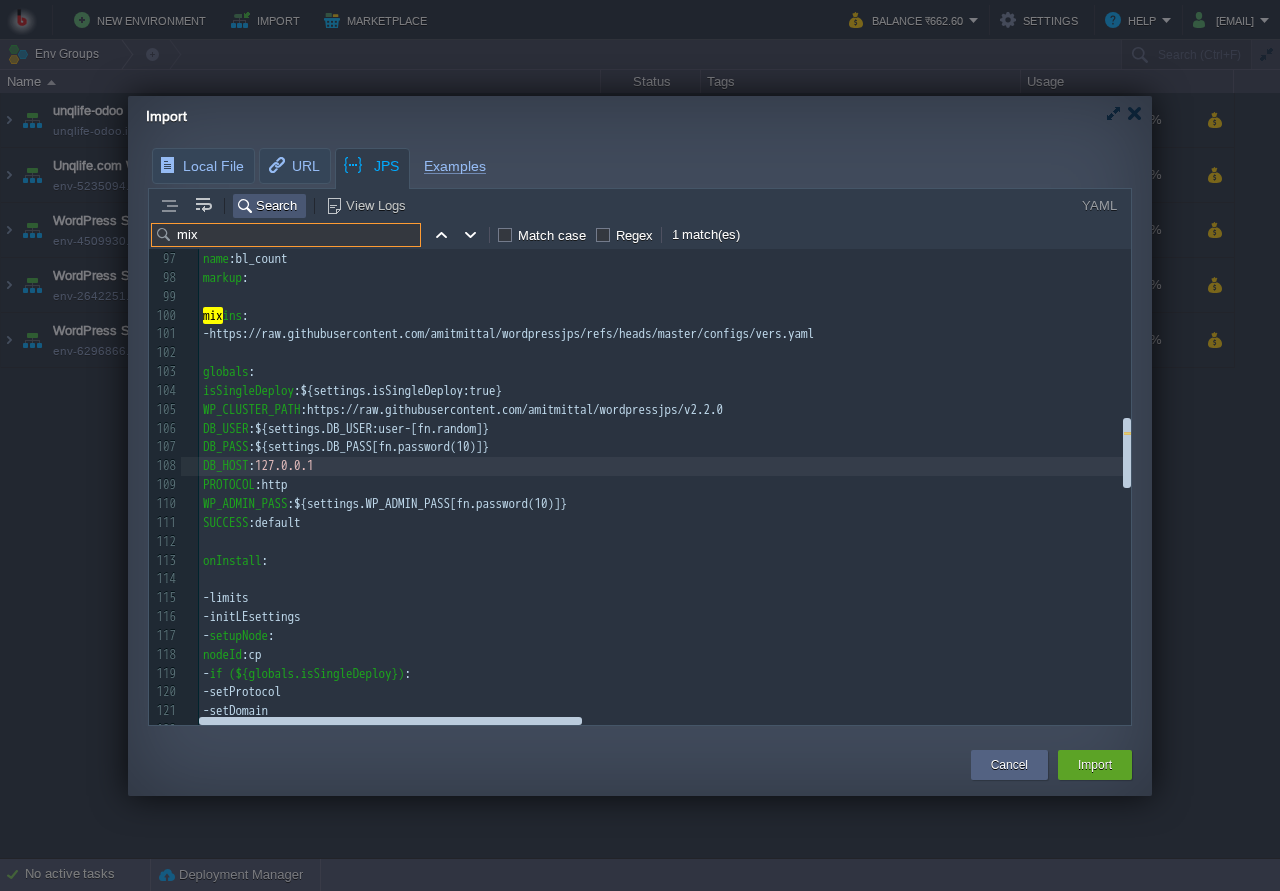 click on "mix" at bounding box center [286, 235] 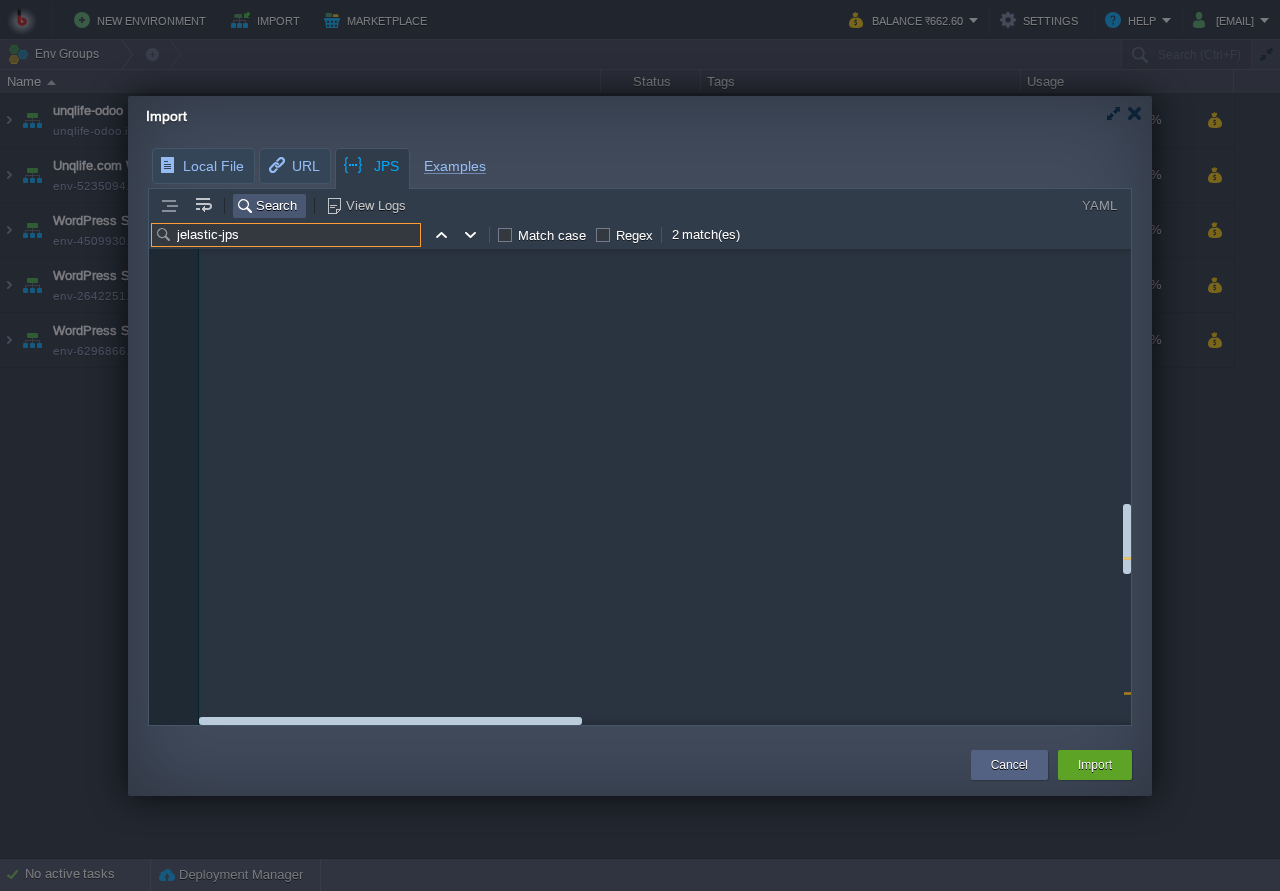 scroll, scrollTop: 2723, scrollLeft: 0, axis: vertical 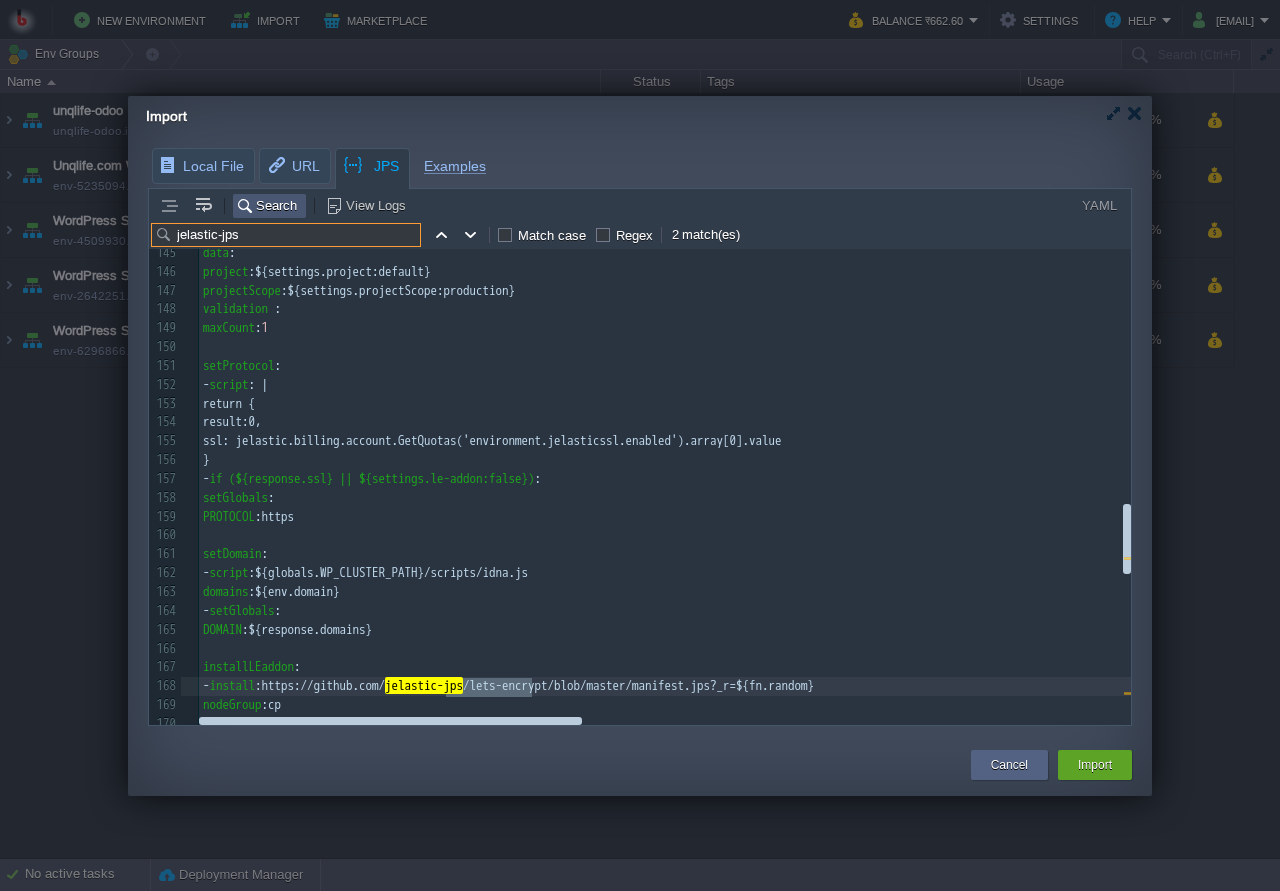 type on "jelastic-jps" 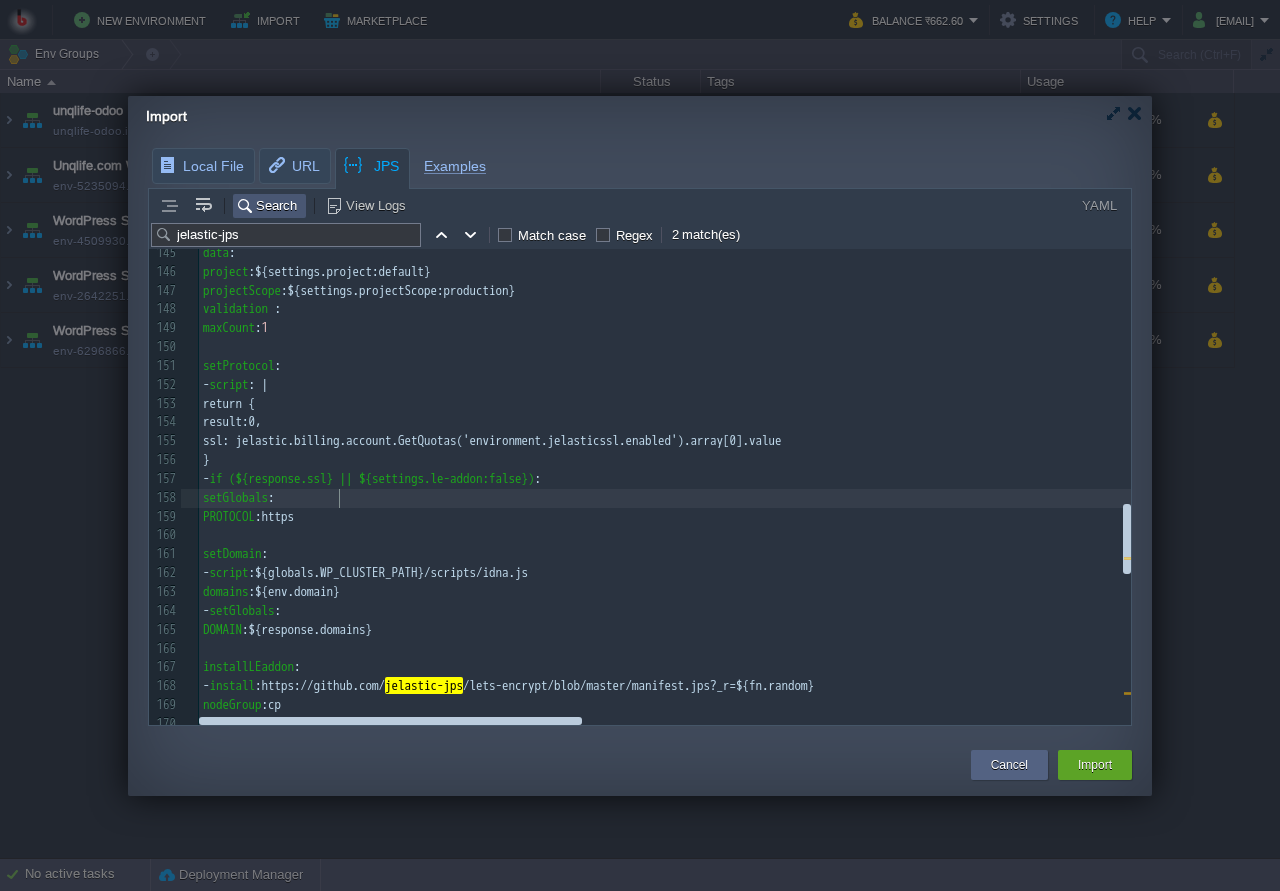 click on "setGlobals :" at bounding box center [1375, 498] 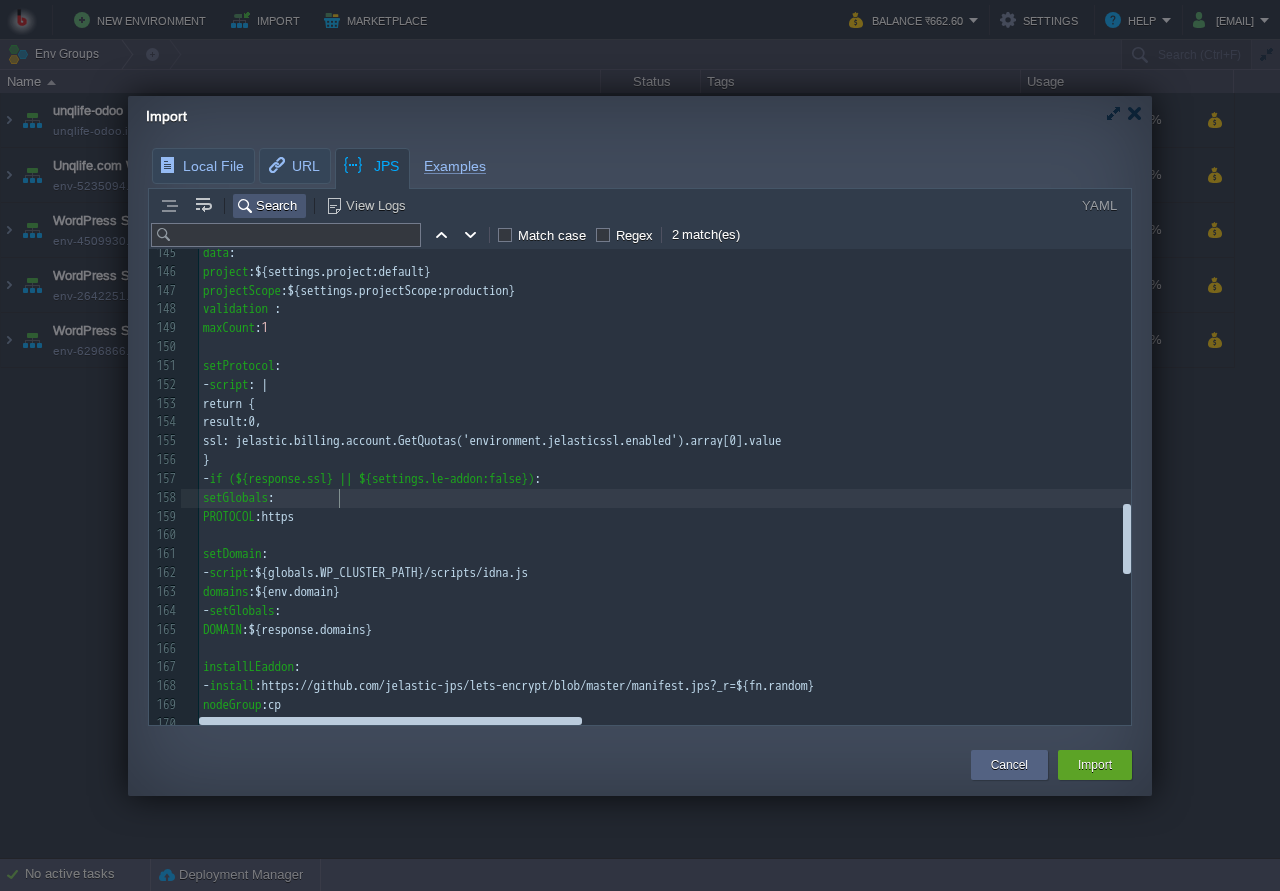paste on "WP_CLUSTER_PATH" 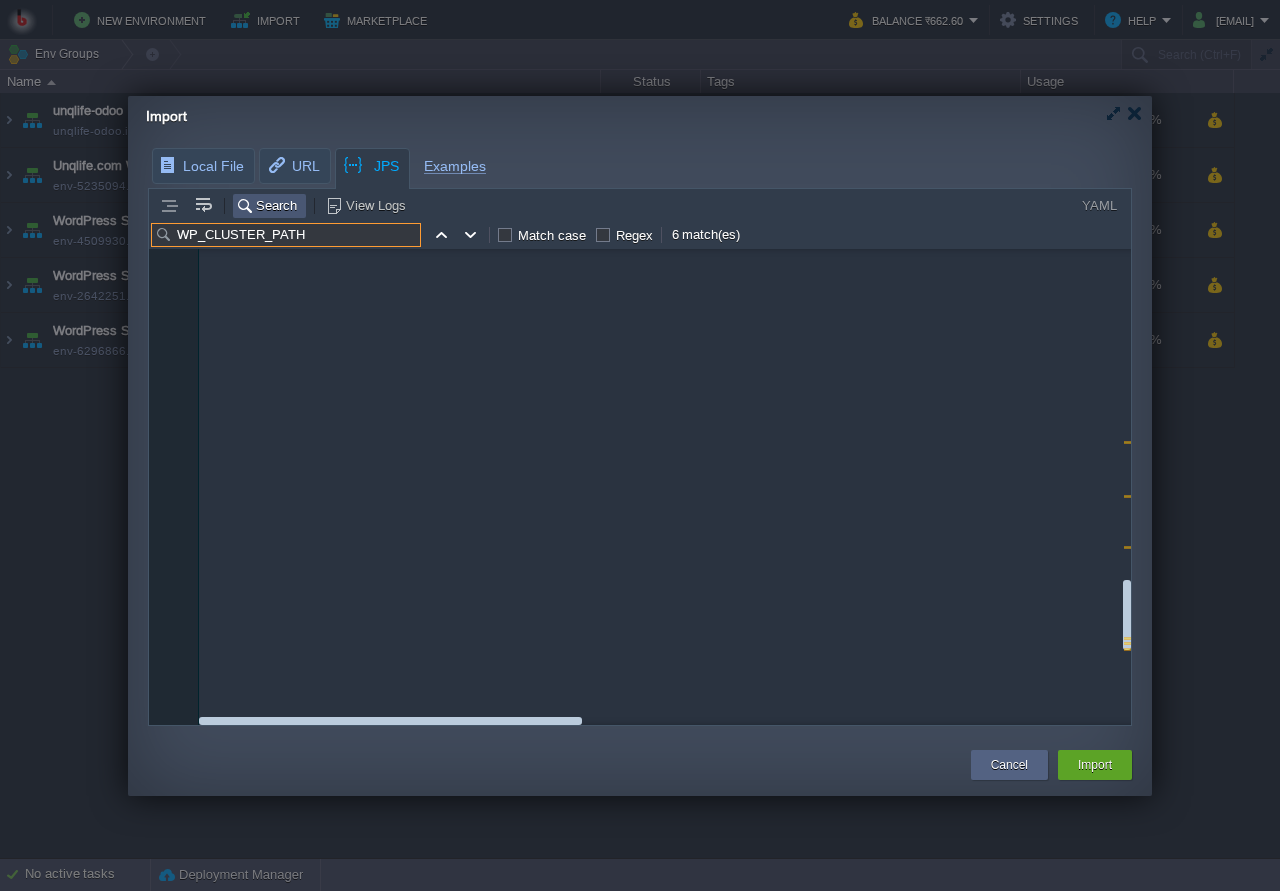 scroll, scrollTop: 3533, scrollLeft: 0, axis: vertical 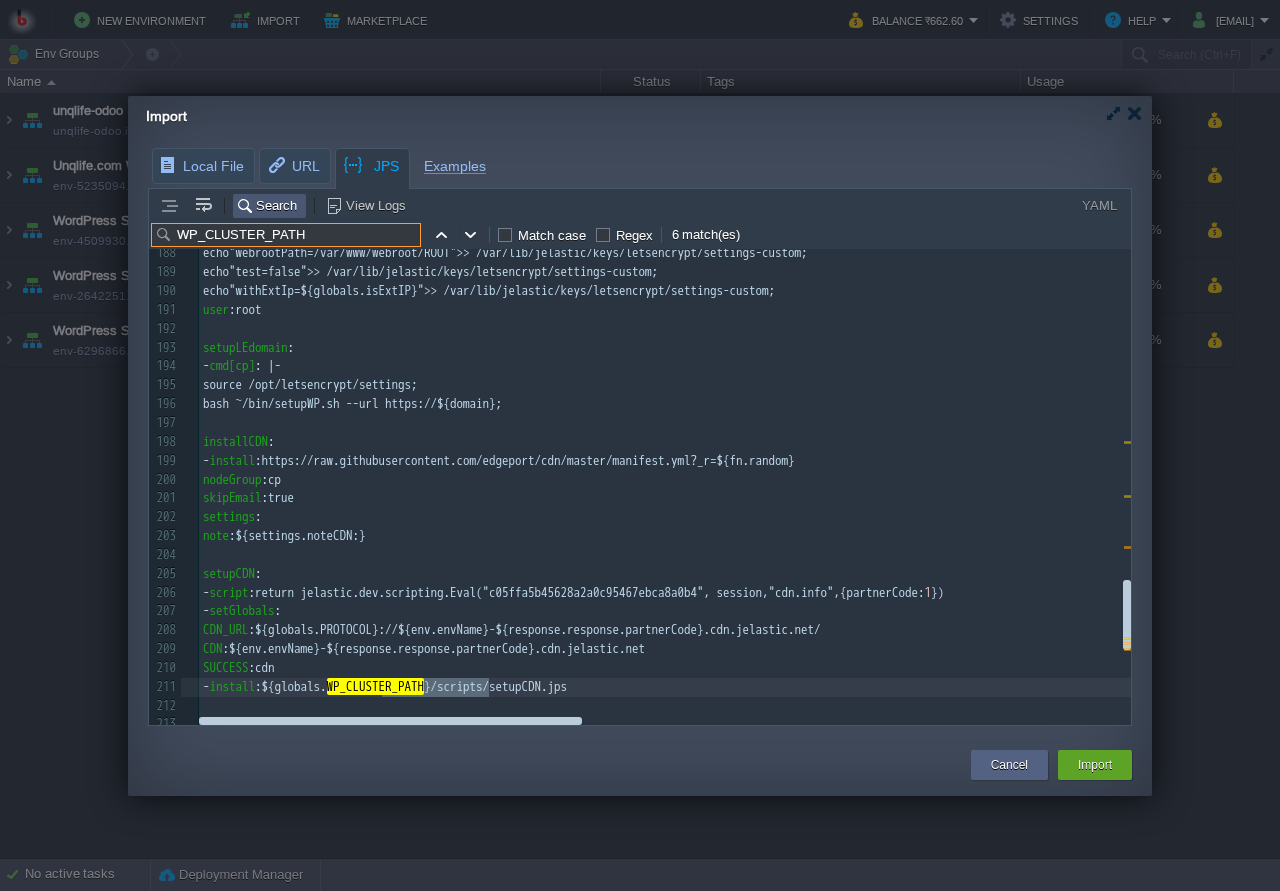 type on "WP_CLUSTER_PATH" 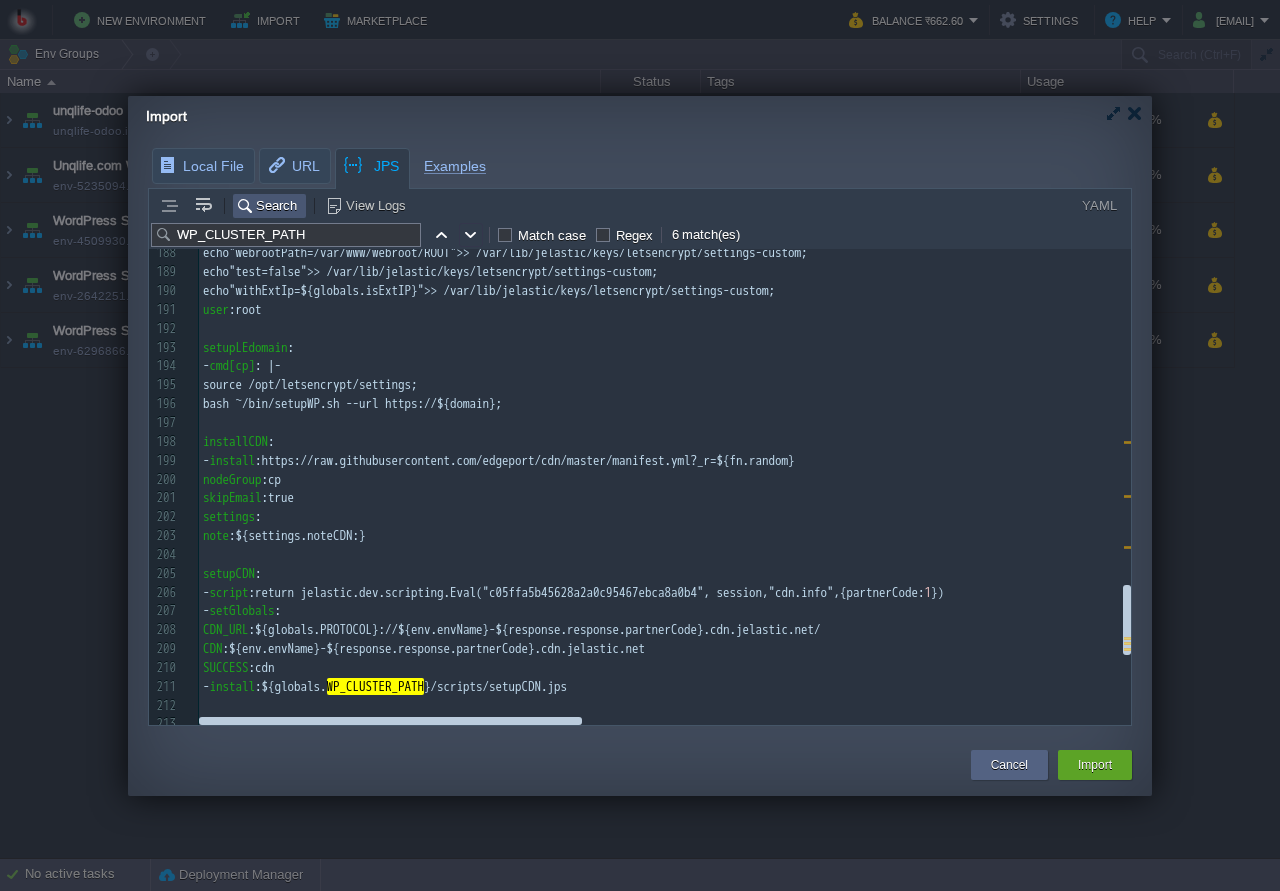 type on "WP_CLUSTER_PATH" 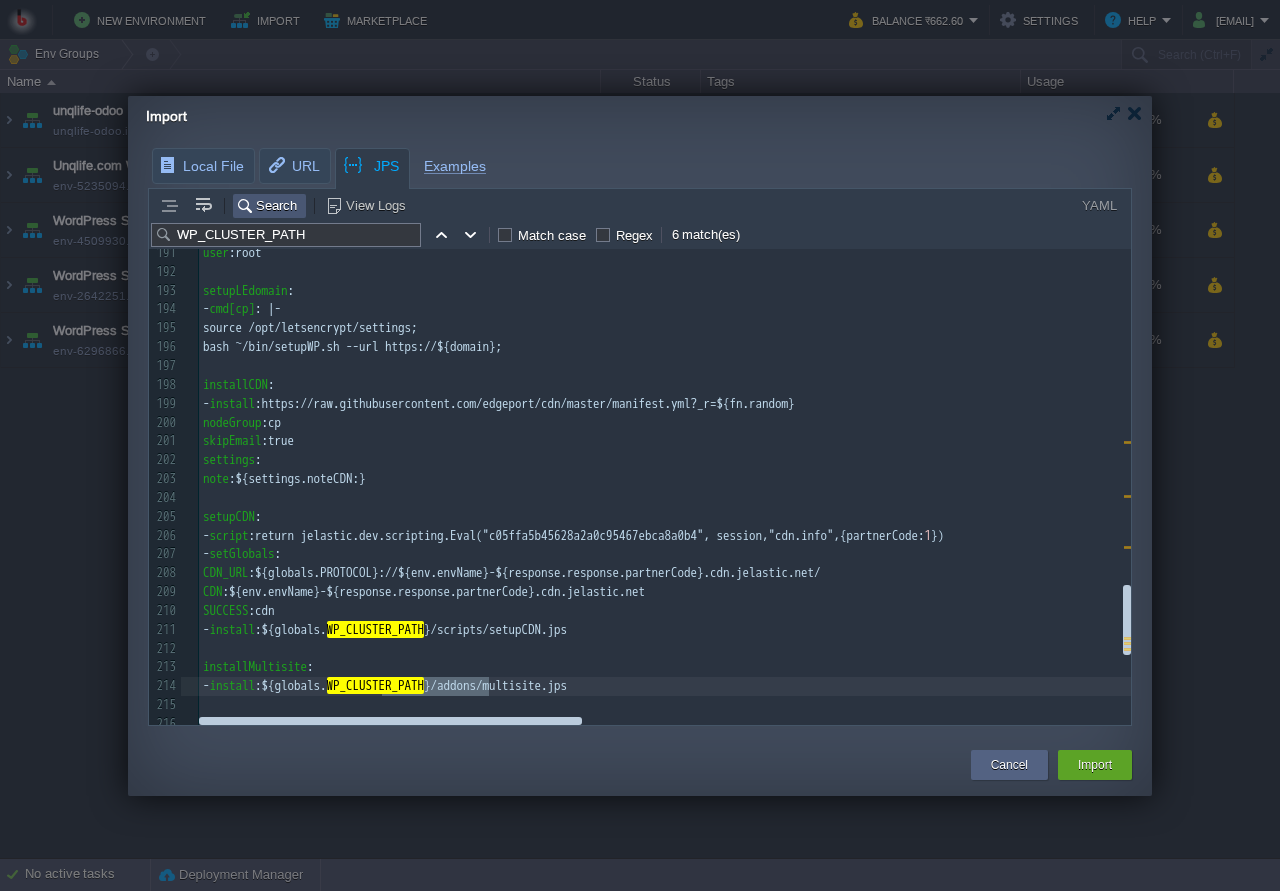 click at bounding box center (471, 234) 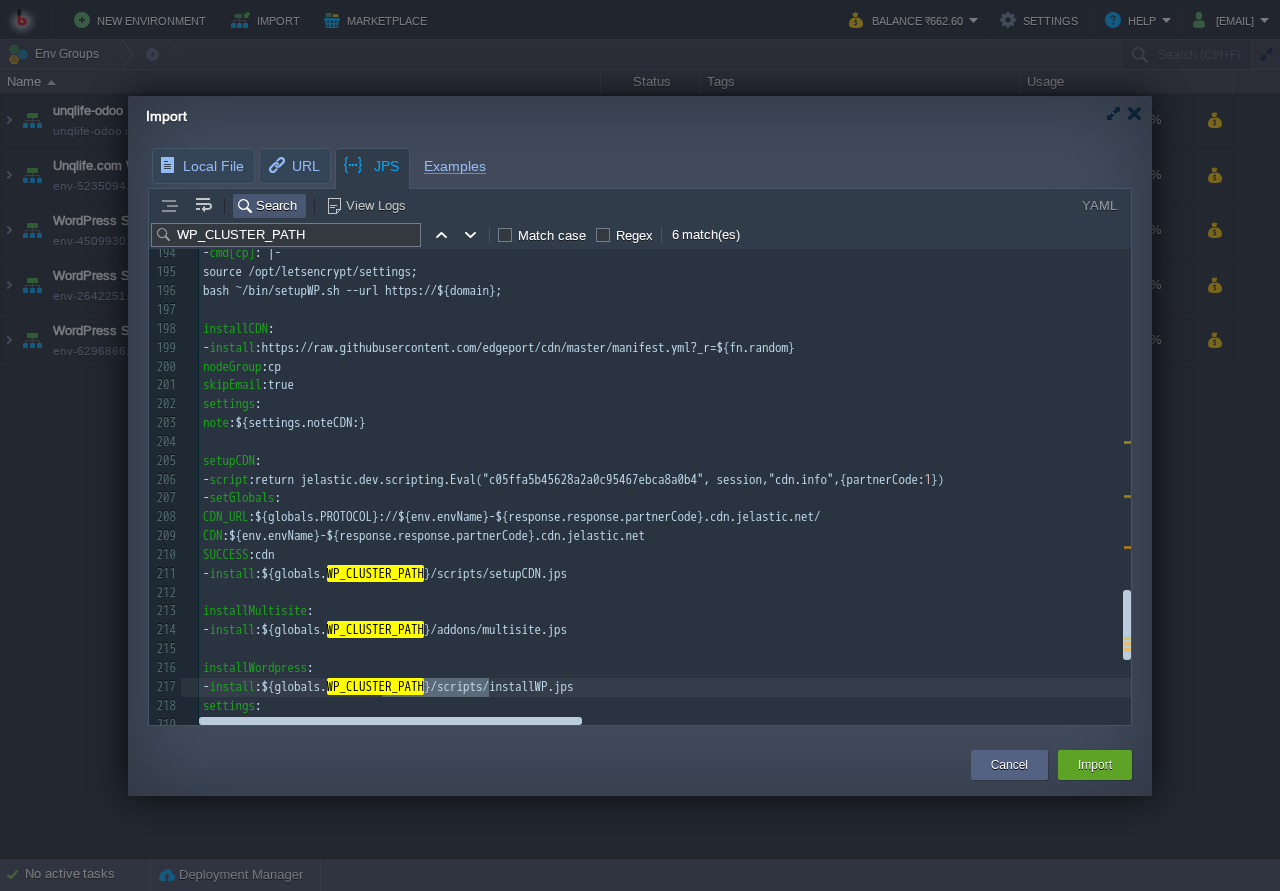 click at bounding box center (471, 234) 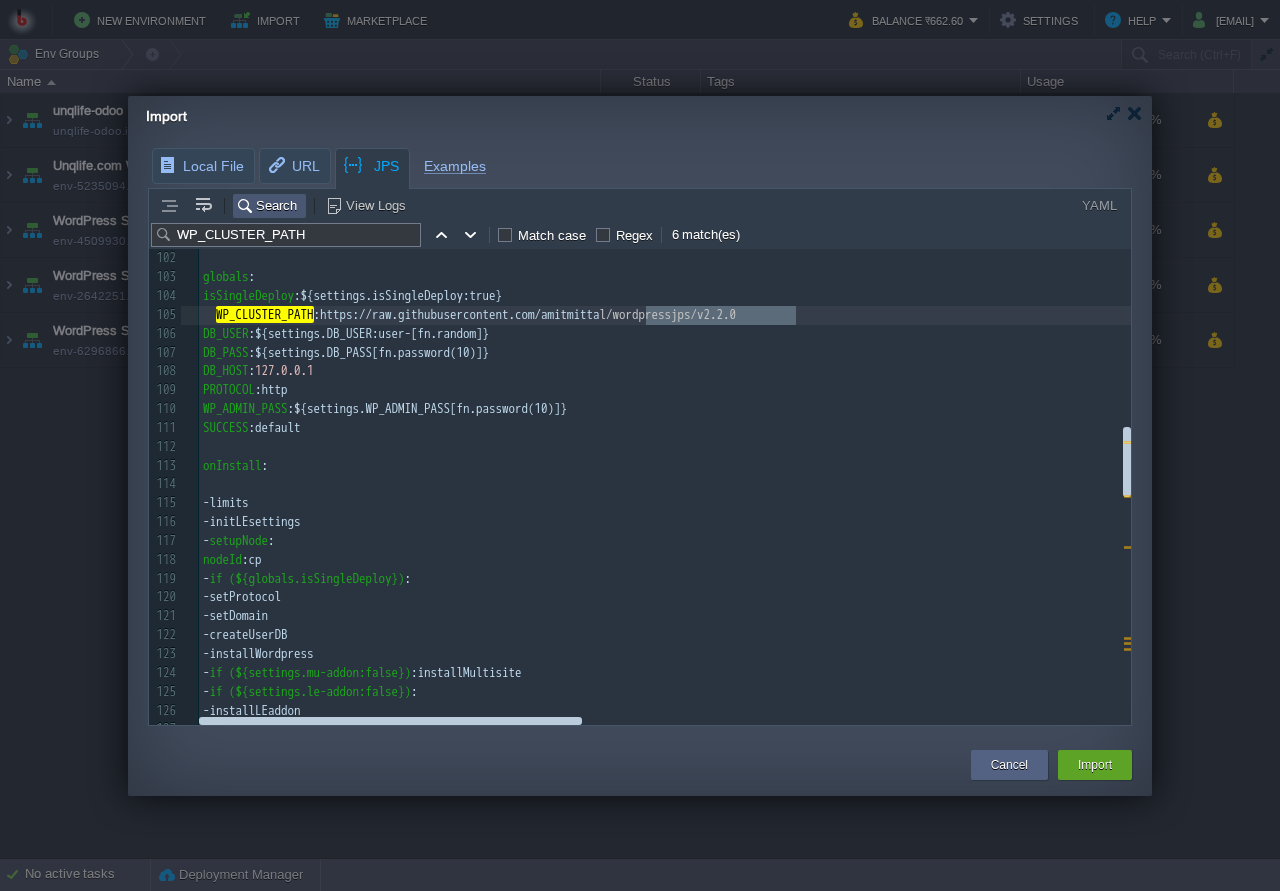 scroll, scrollTop: 0, scrollLeft: 235, axis: horizontal 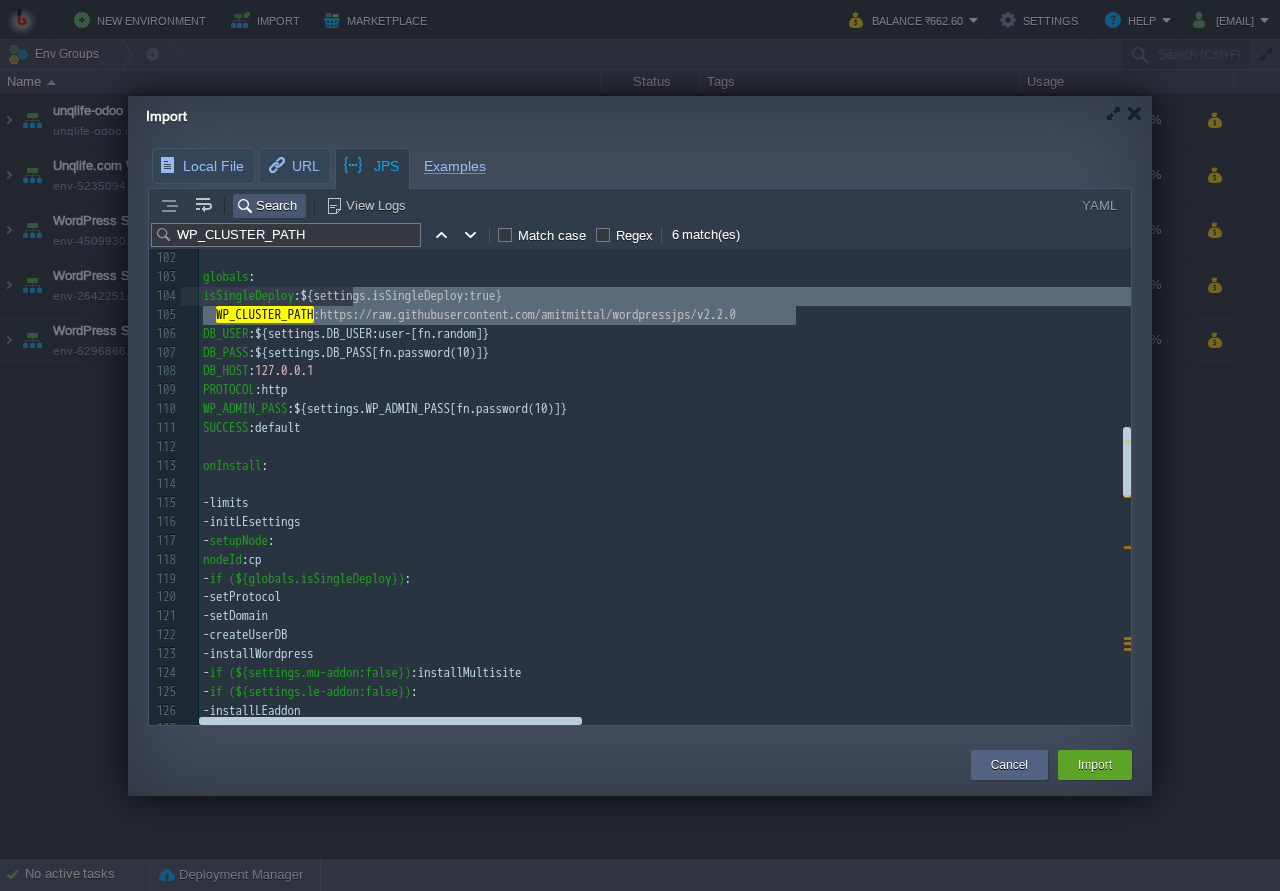 type on "https://raw.githubusercontent.com/amitmittal/wordpressjps/v2.2.0" 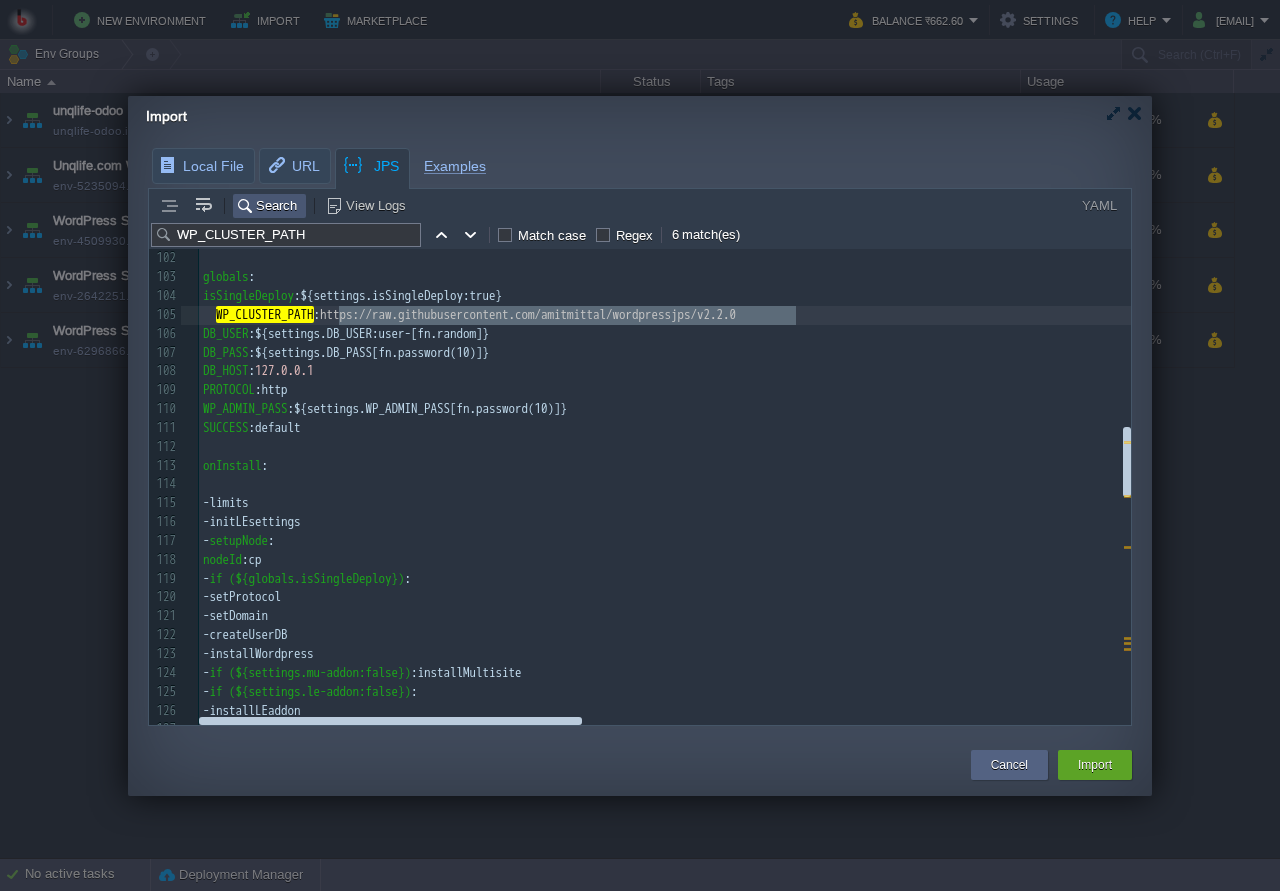 drag, startPoint x: 831, startPoint y: 314, endPoint x: 337, endPoint y: 315, distance: 494.001 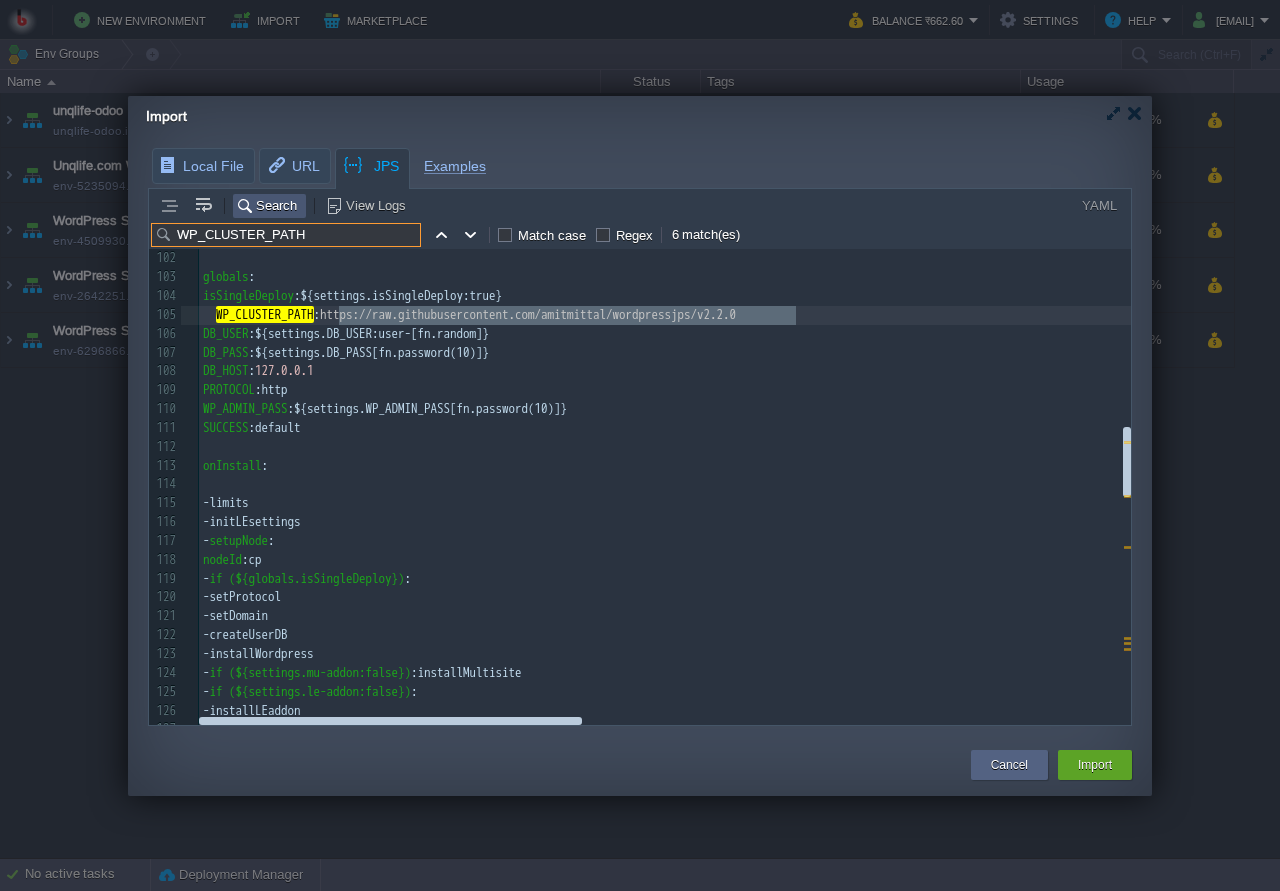click on "WP_CLUSTER_PATH" at bounding box center (286, 235) 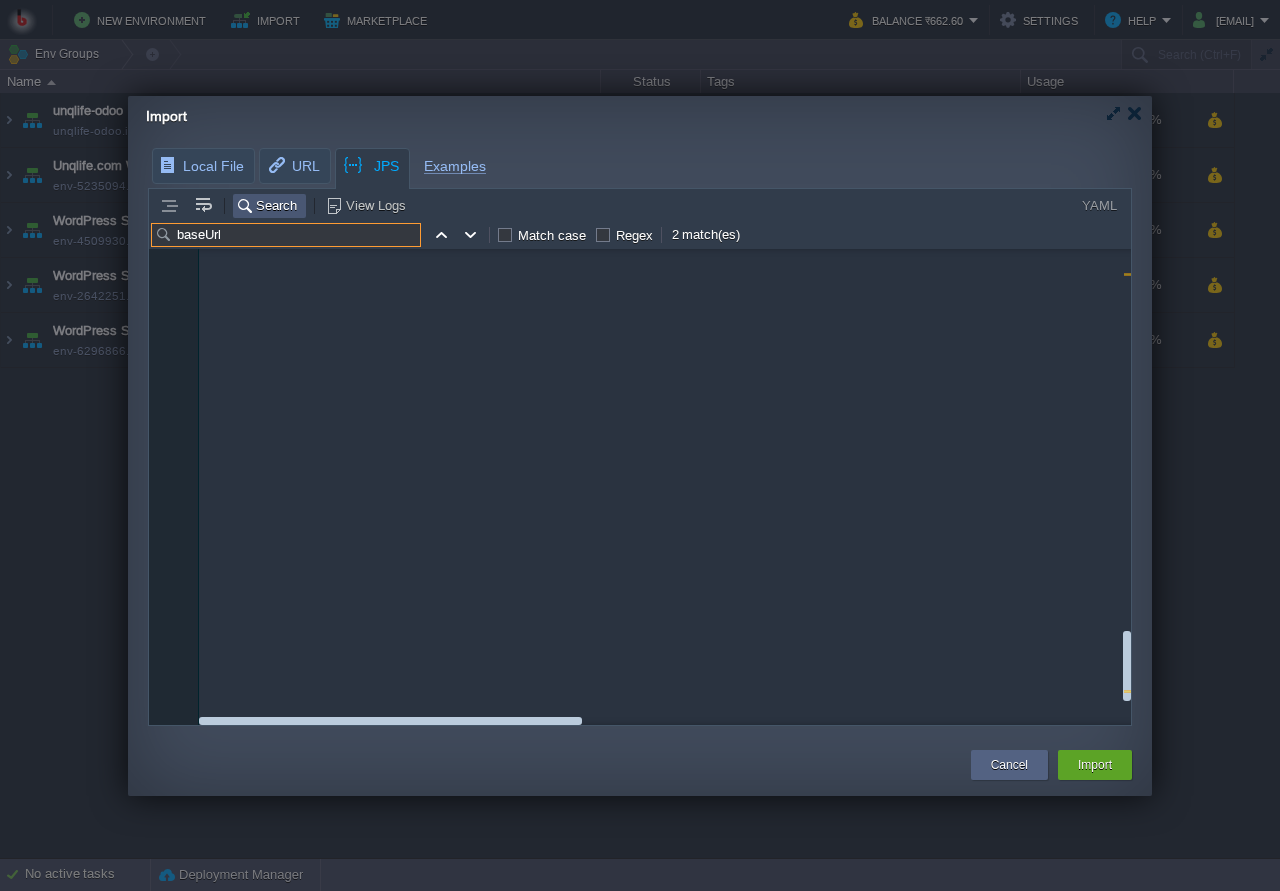 scroll, scrollTop: 4080, scrollLeft: 0, axis: vertical 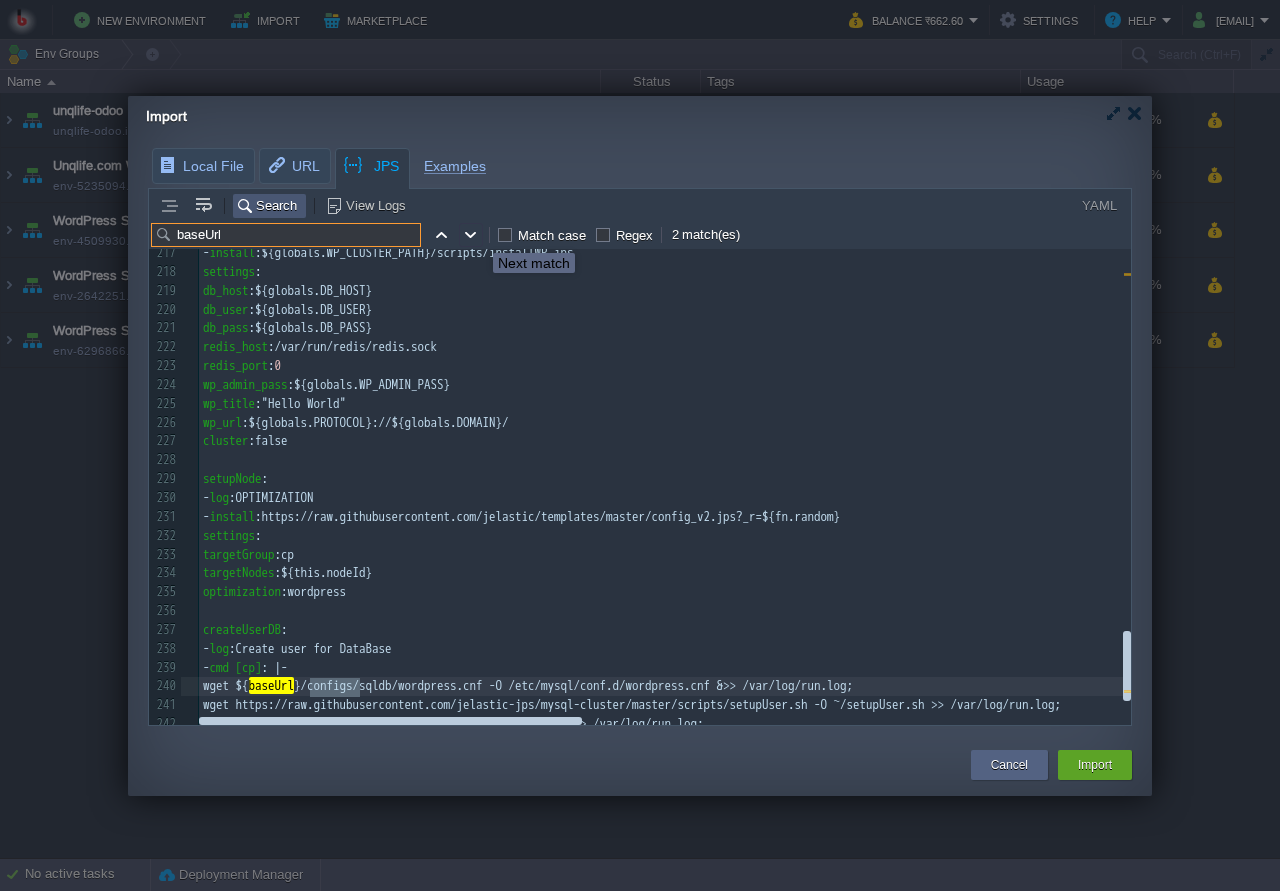type on "baseUrl" 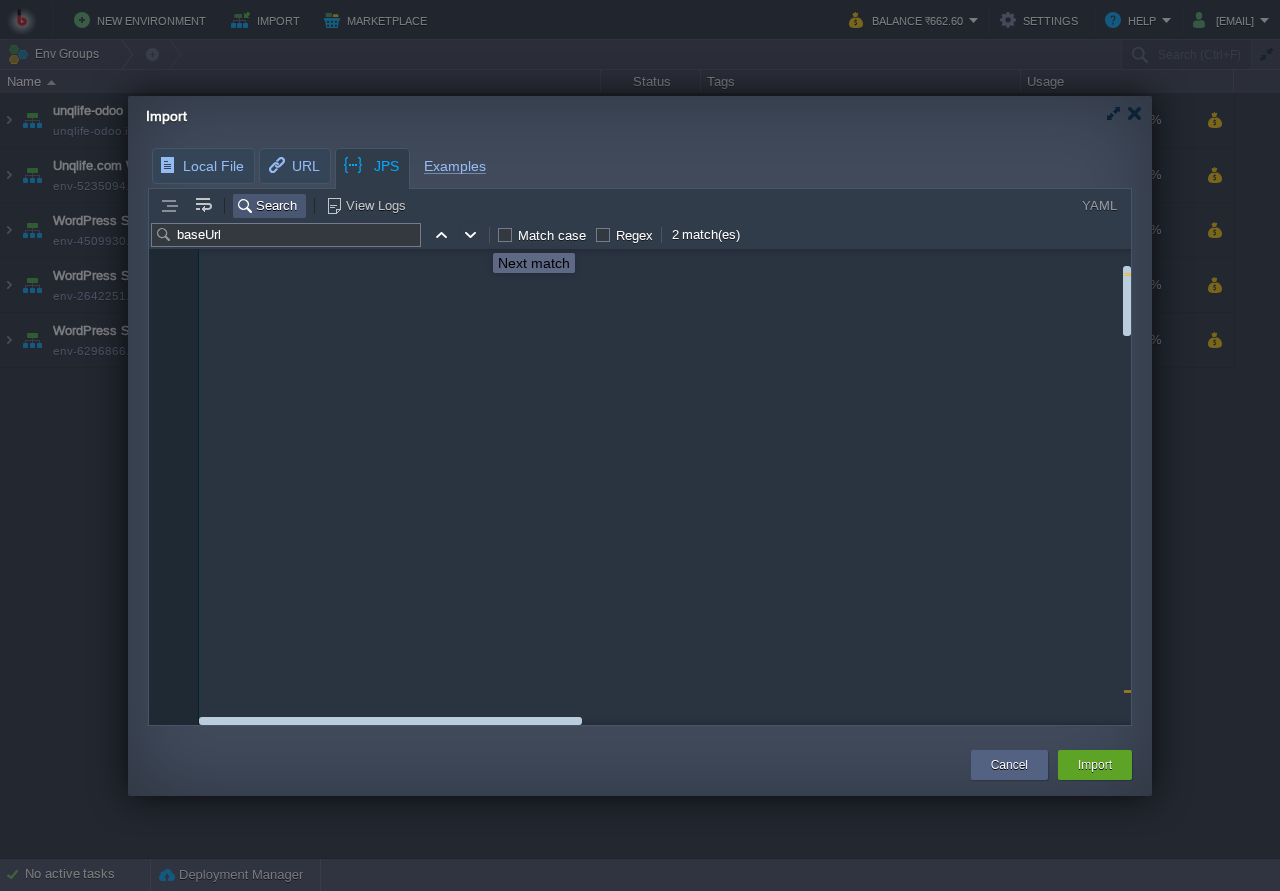 type on "baseUrl" 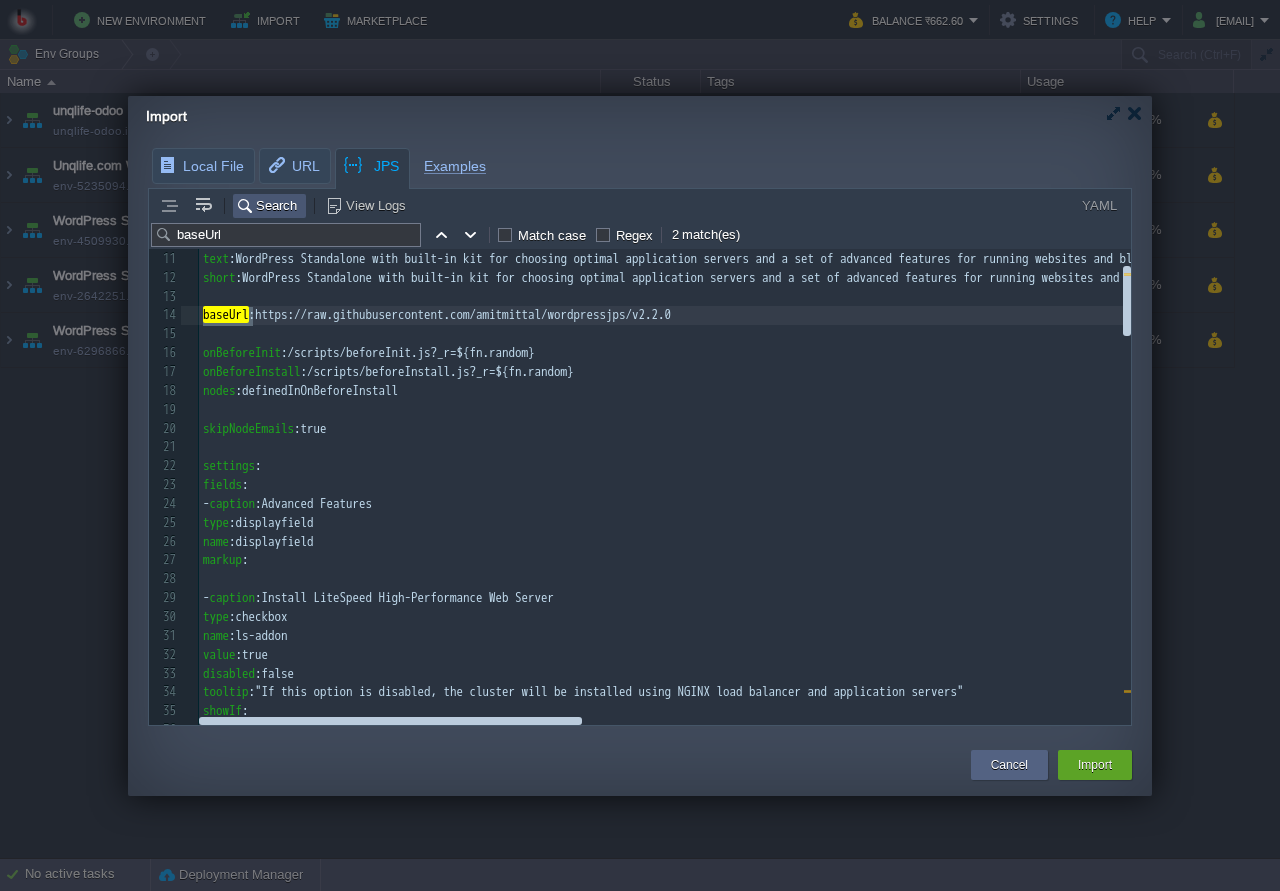 scroll, scrollTop: 0, scrollLeft: 0, axis: both 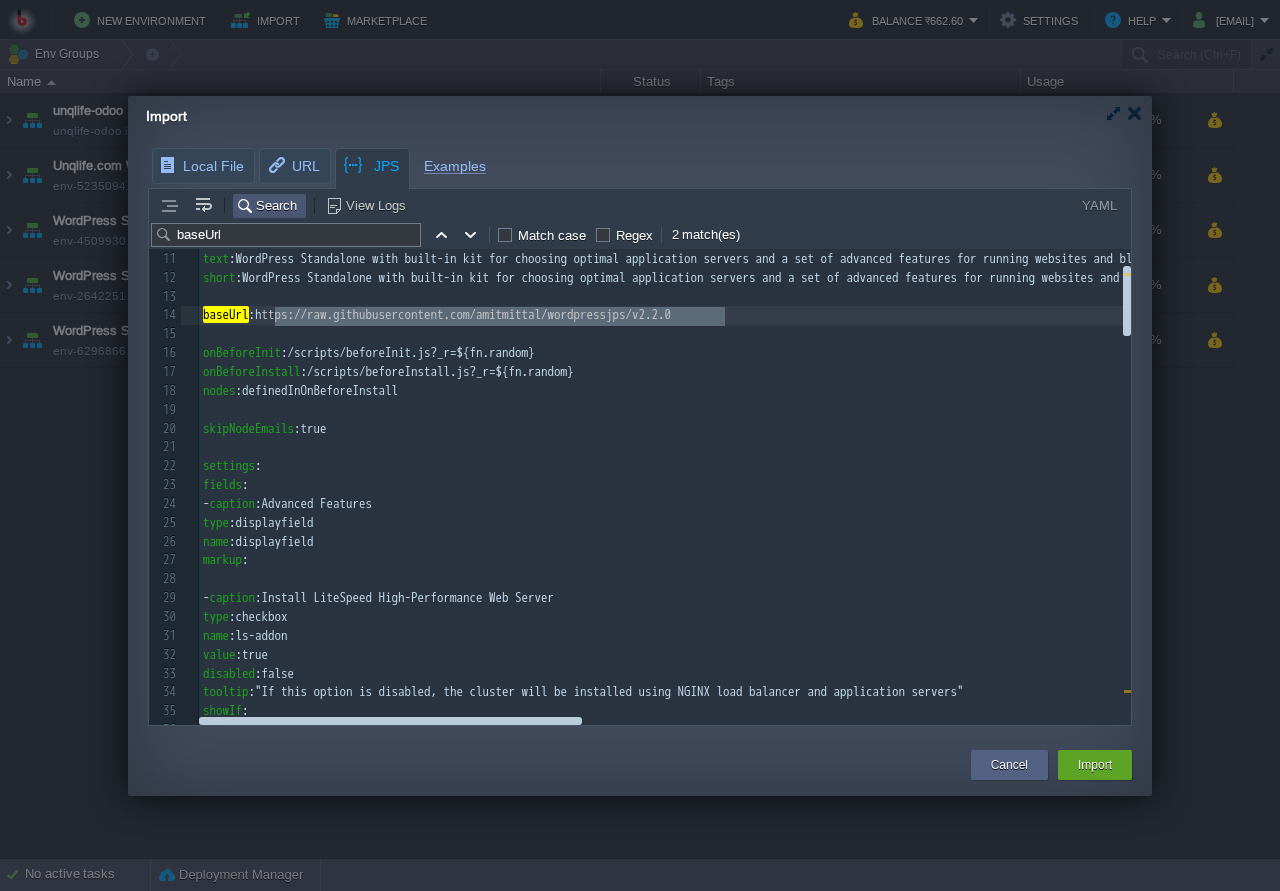 type on "https://raw.githubusercontent.com/amitmittal/wordpressjps/v2.2.0" 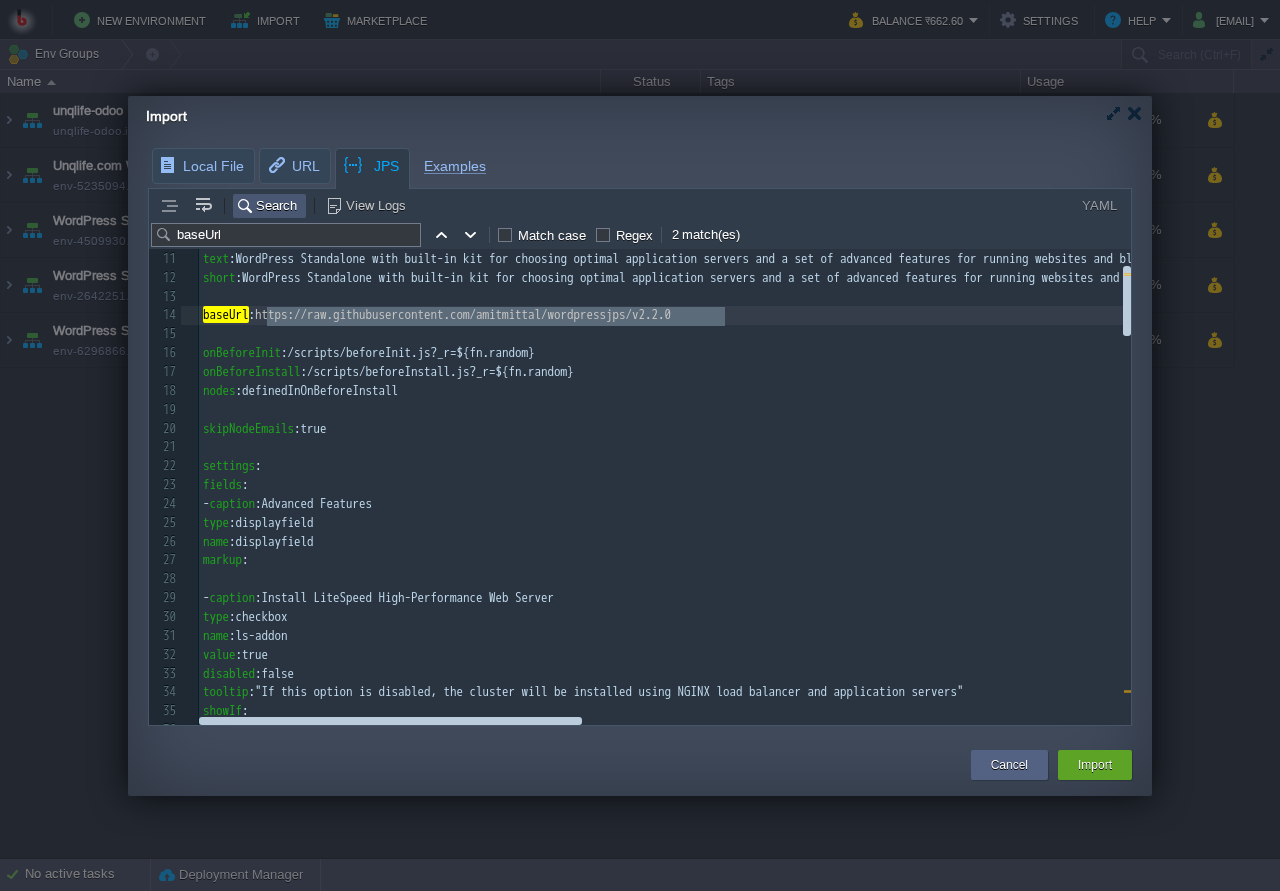 drag, startPoint x: 770, startPoint y: 319, endPoint x: 270, endPoint y: 310, distance: 500.081 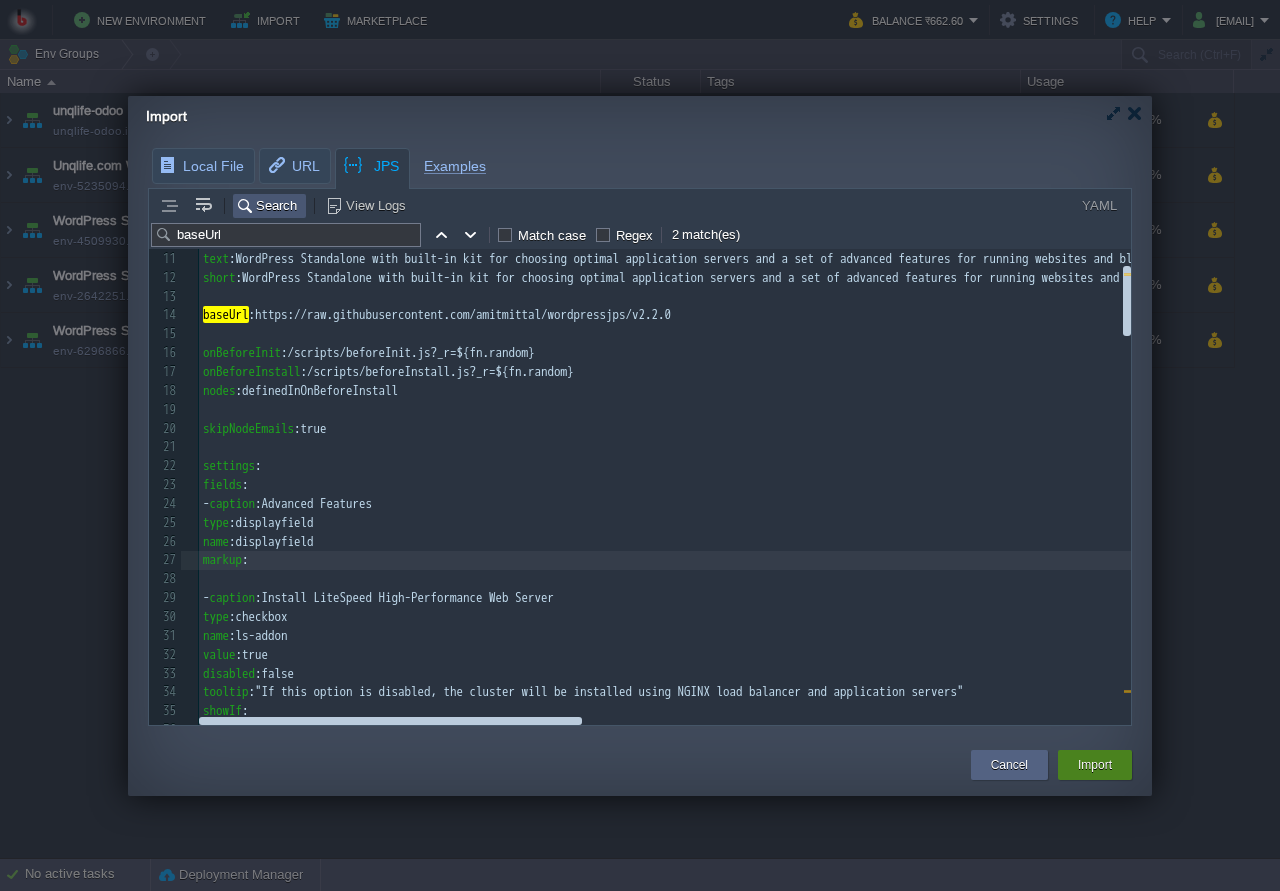 click on "Import" at bounding box center [1095, 765] 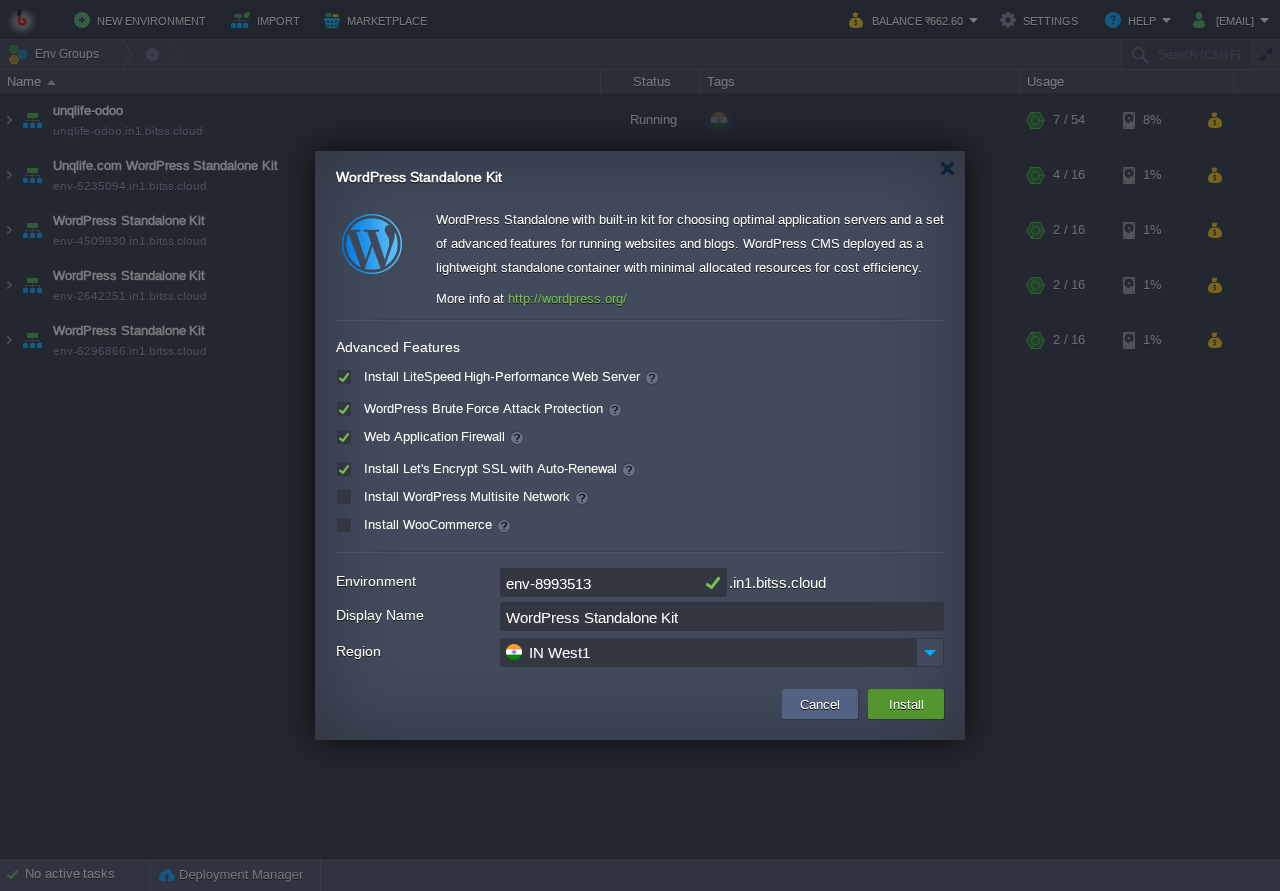 click on "Install" at bounding box center (906, 704) 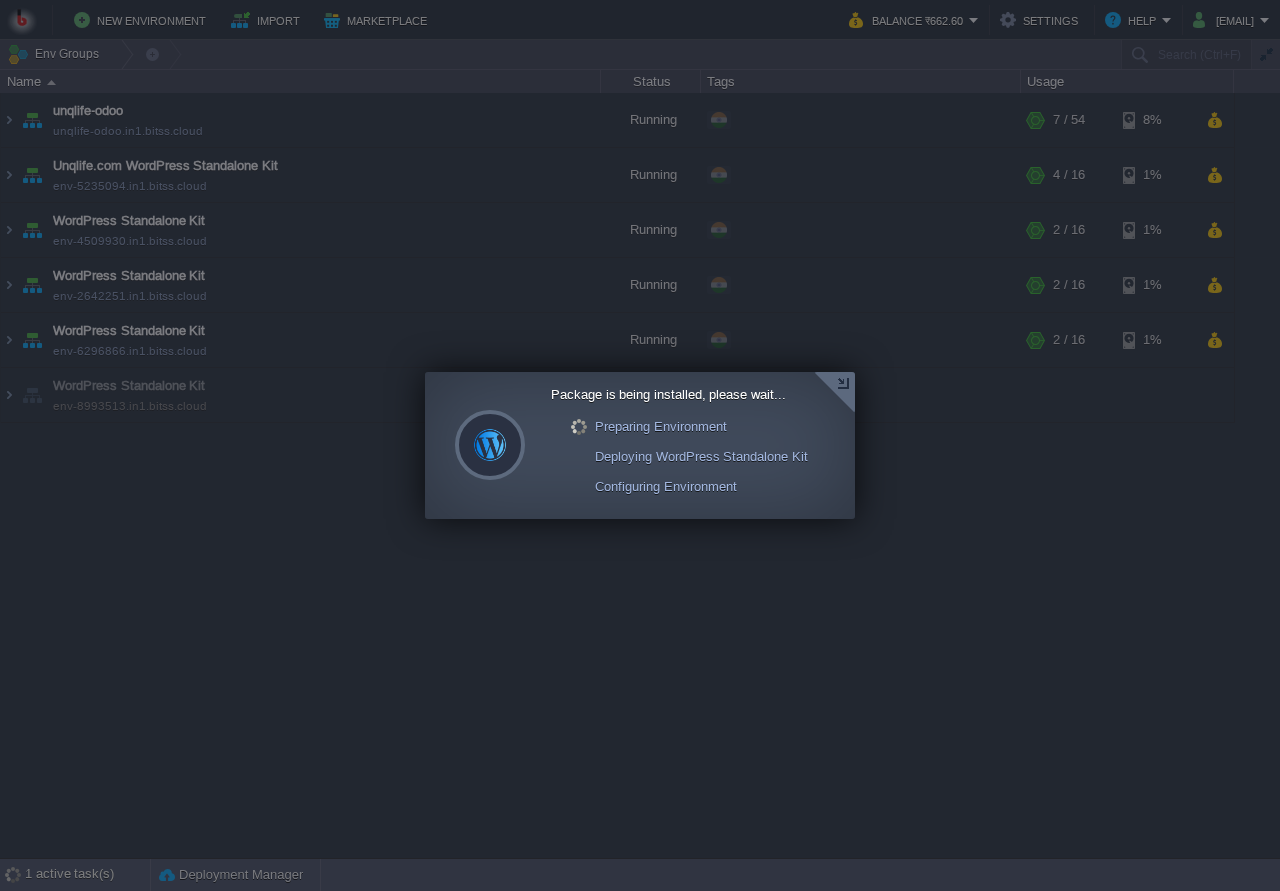 click at bounding box center (834, 392) 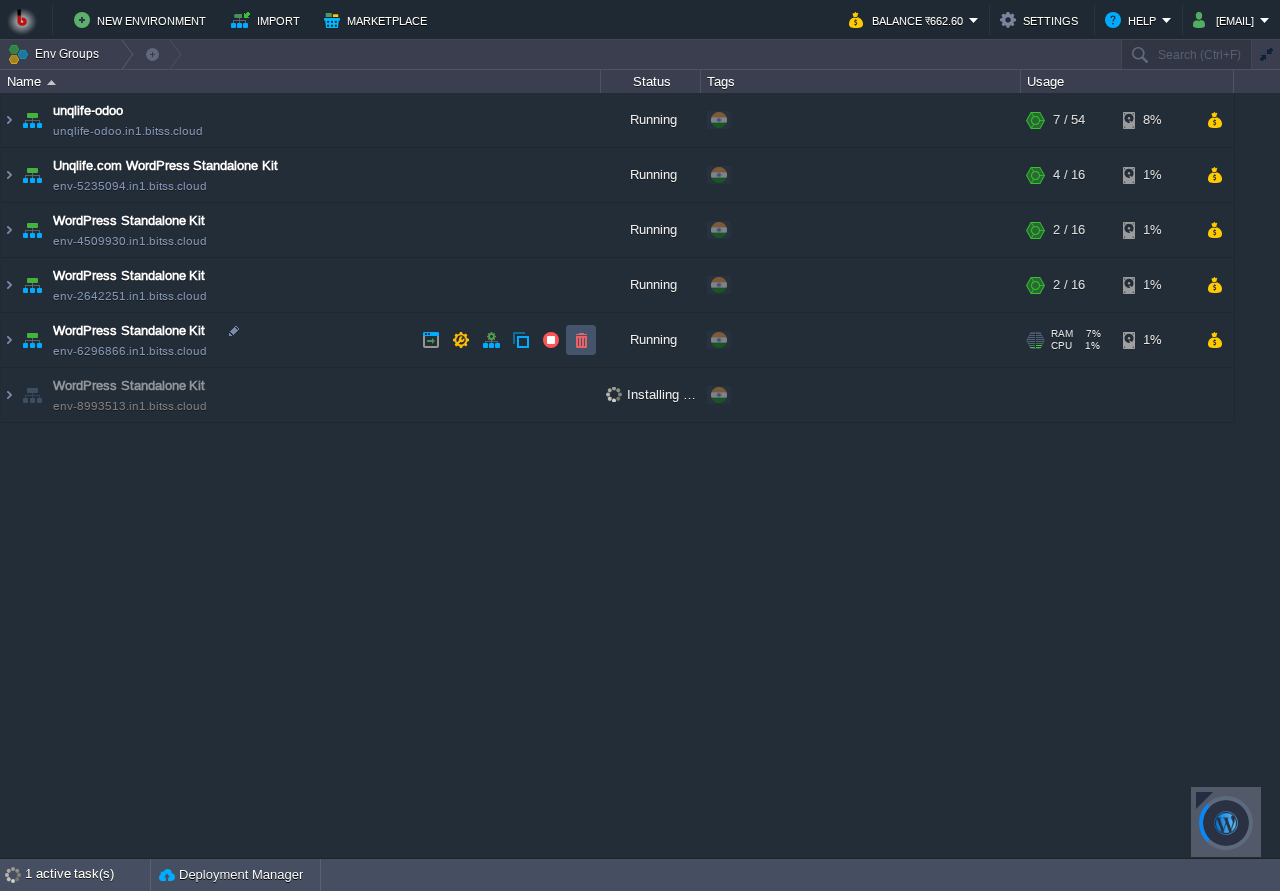 click at bounding box center (581, 340) 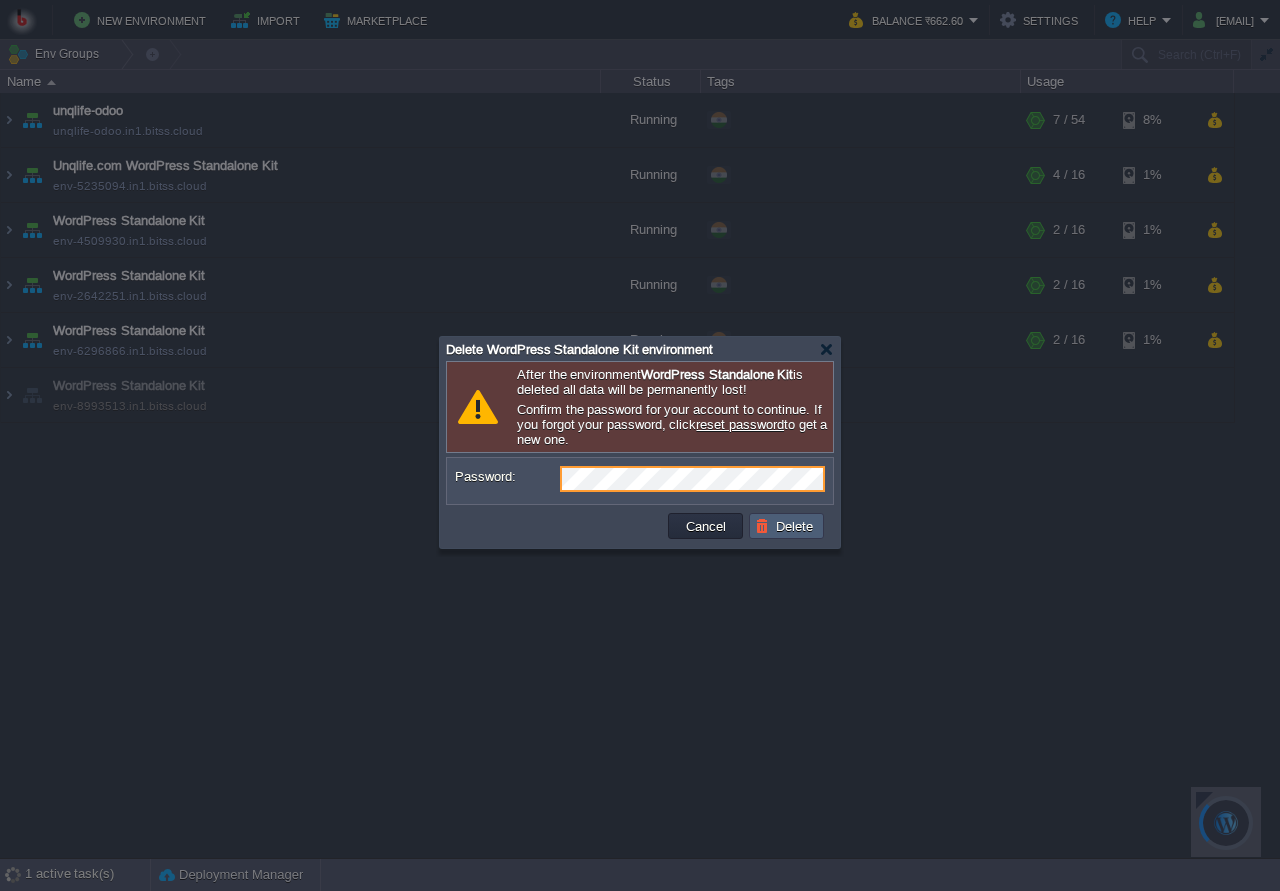 click on "Delete" at bounding box center [787, 526] 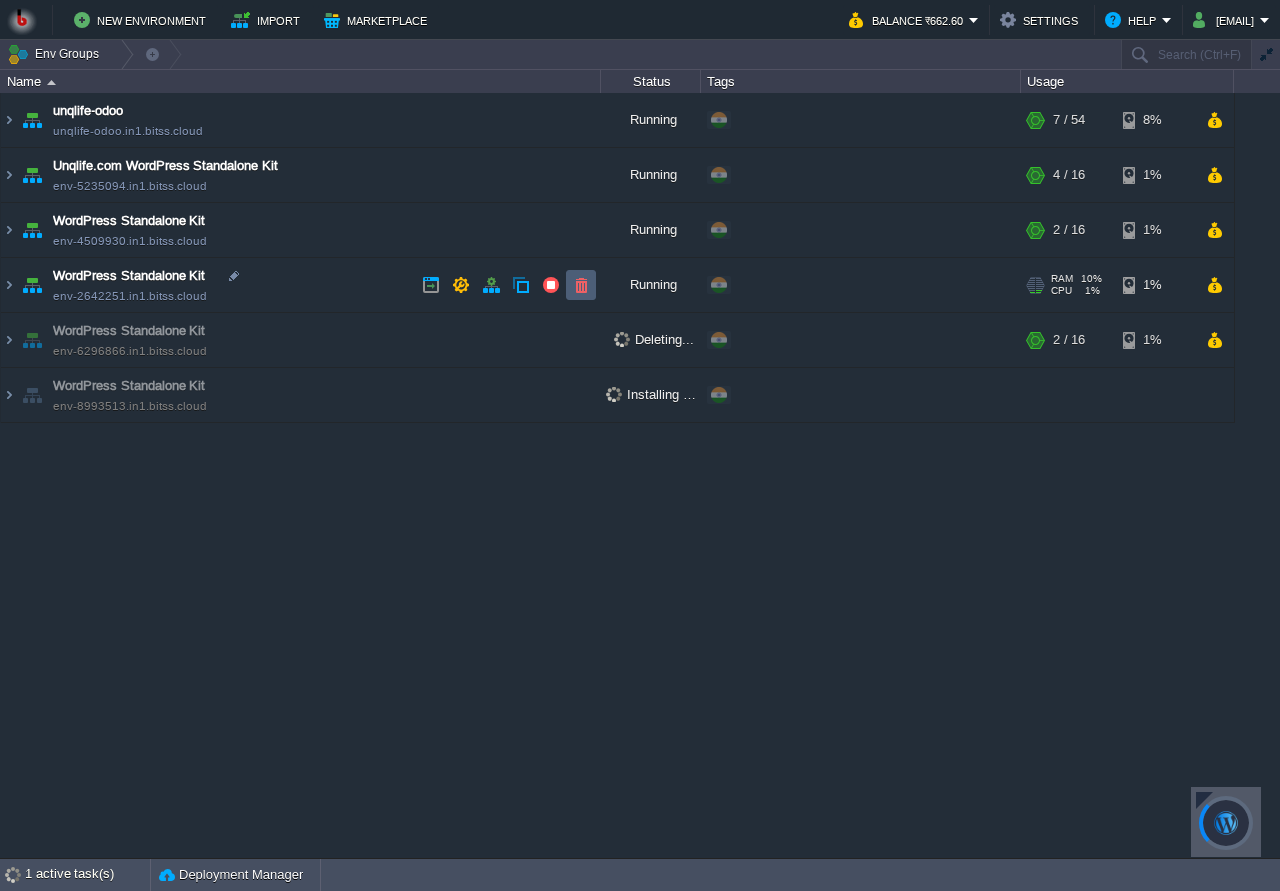 click at bounding box center [581, 285] 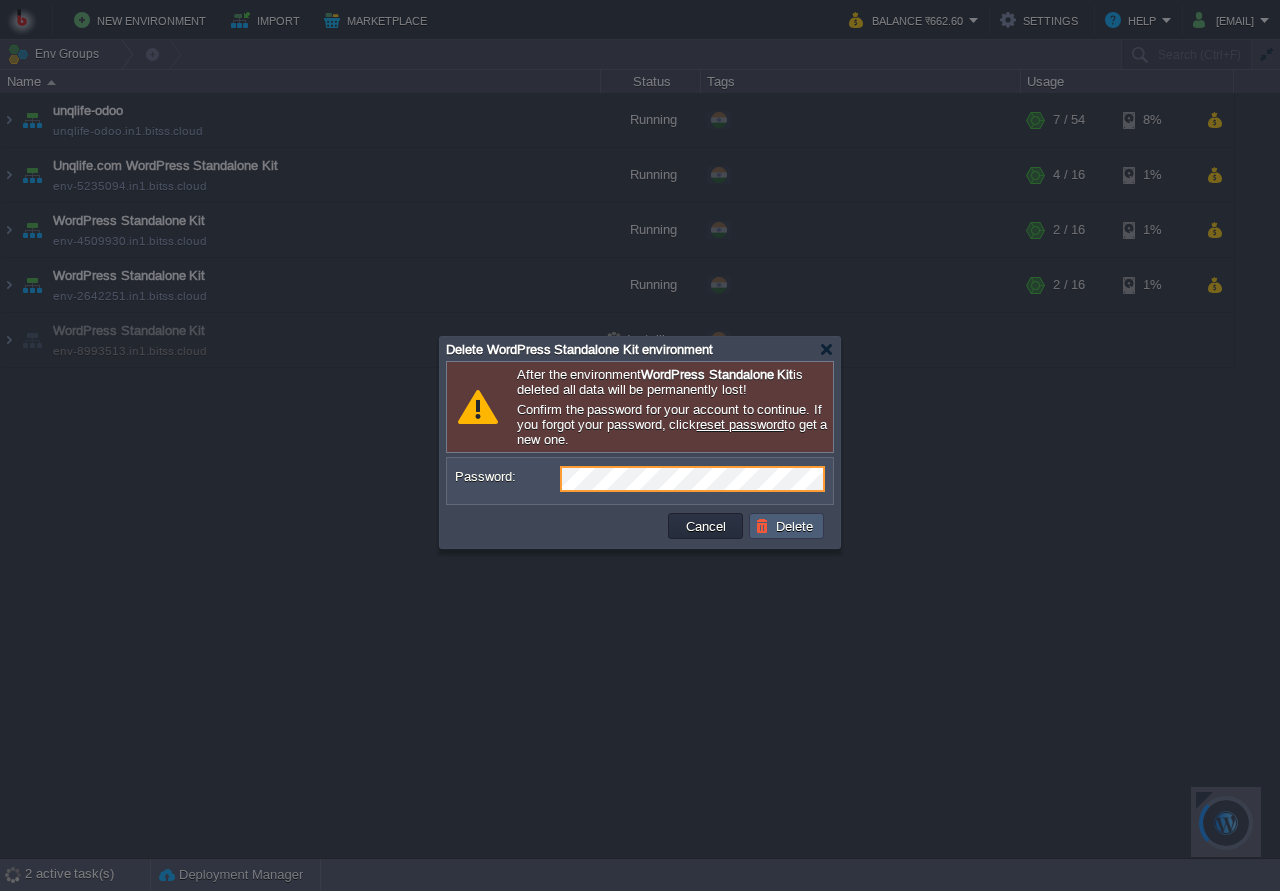 click on "Delete" at bounding box center (787, 526) 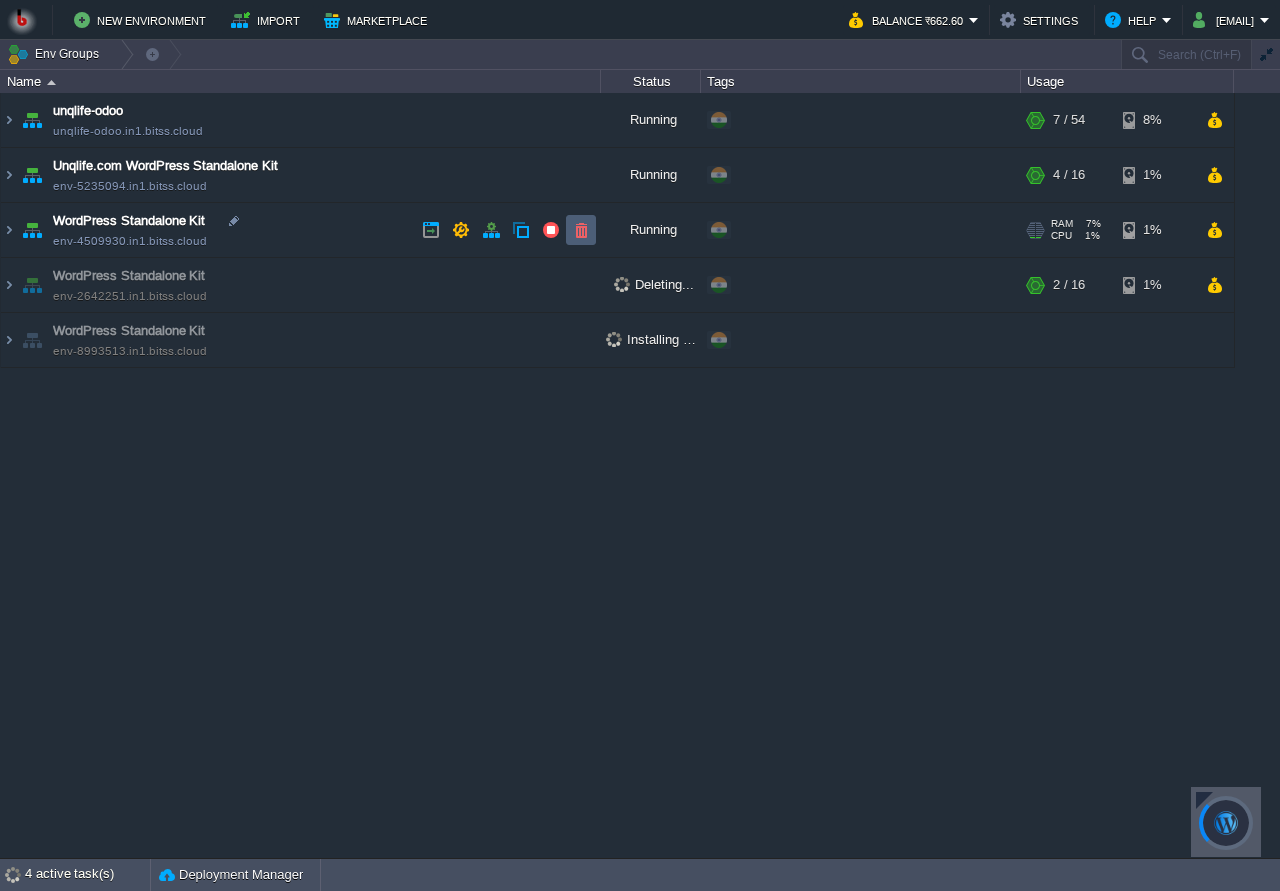 click at bounding box center [581, 230] 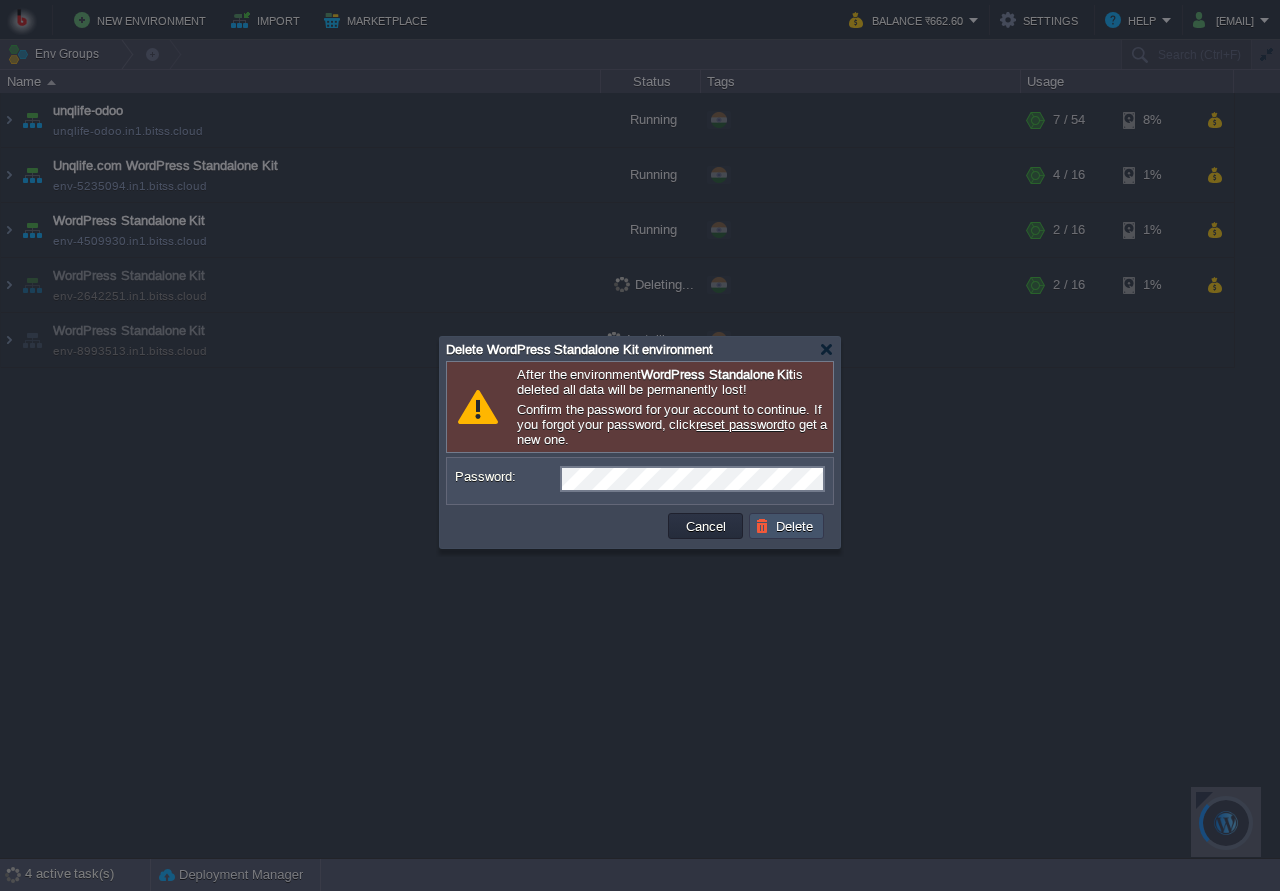 click on "Delete" at bounding box center (787, 526) 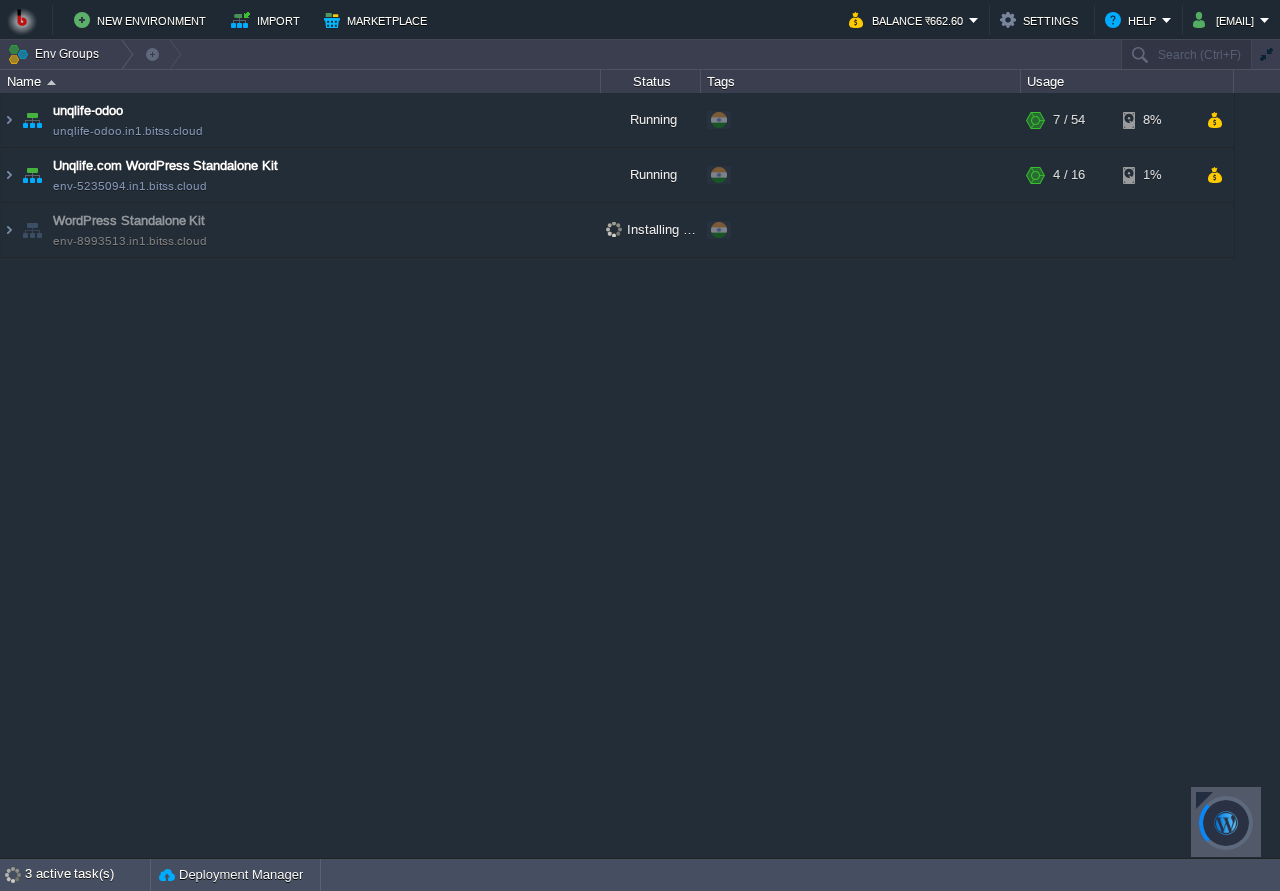 click at bounding box center [1204, 800] 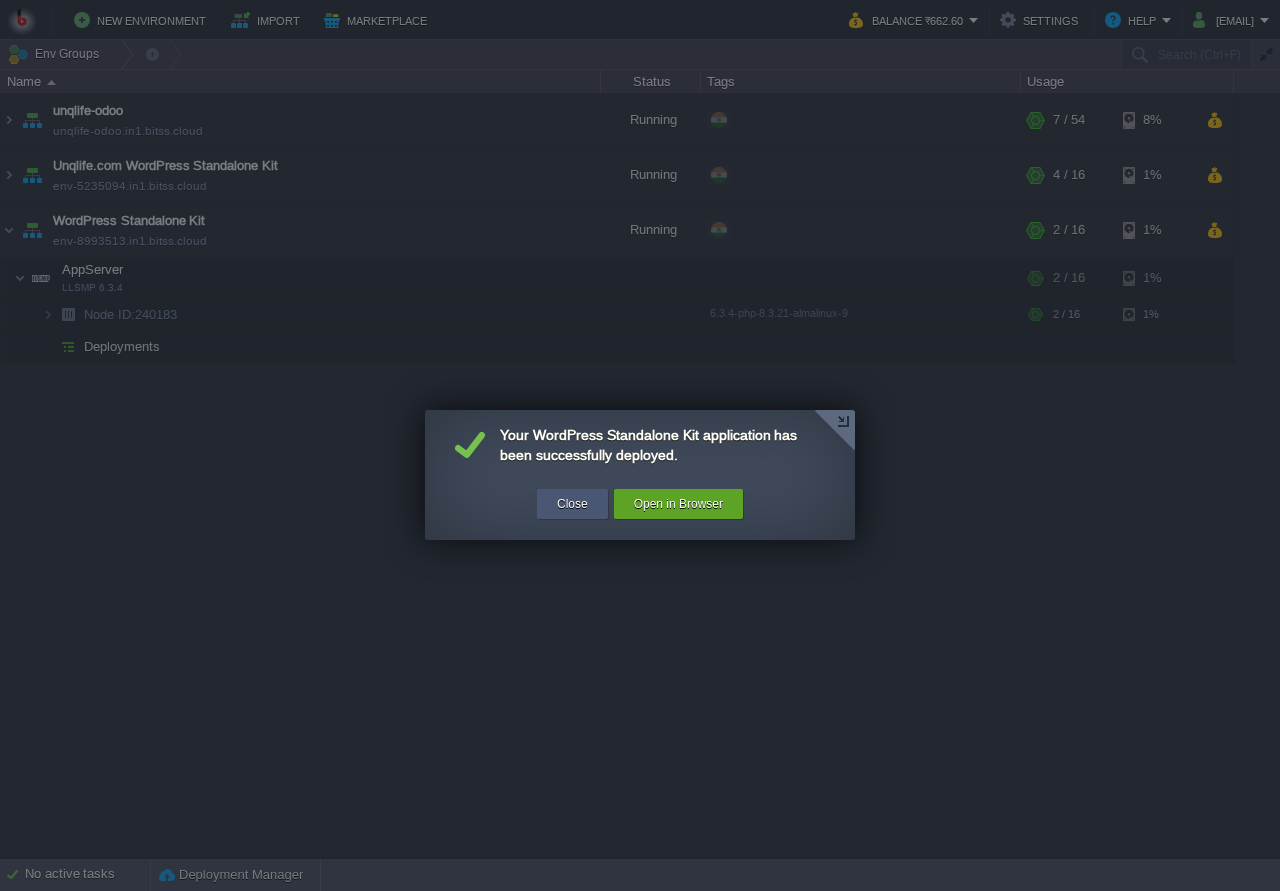 click on "Close" at bounding box center (572, 504) 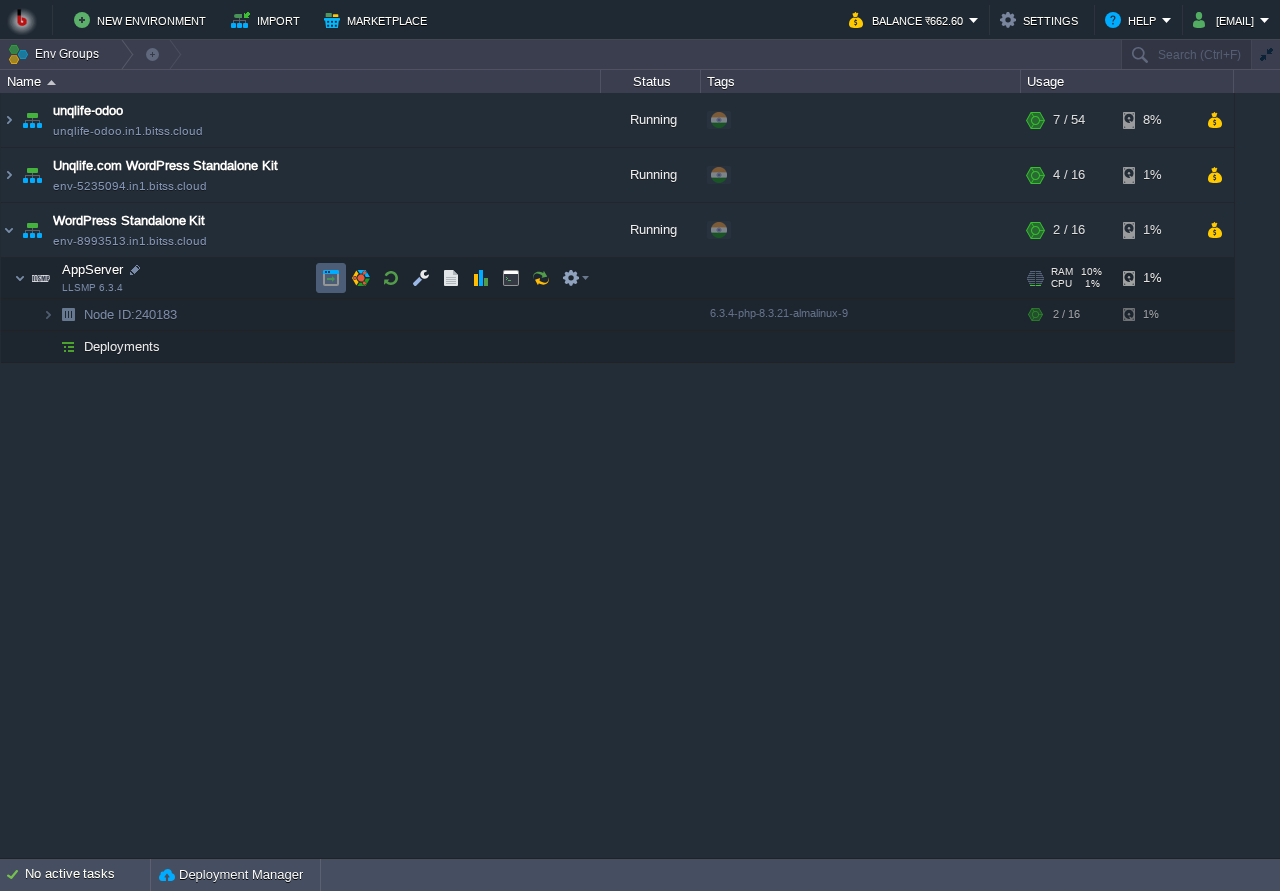 click at bounding box center [331, 278] 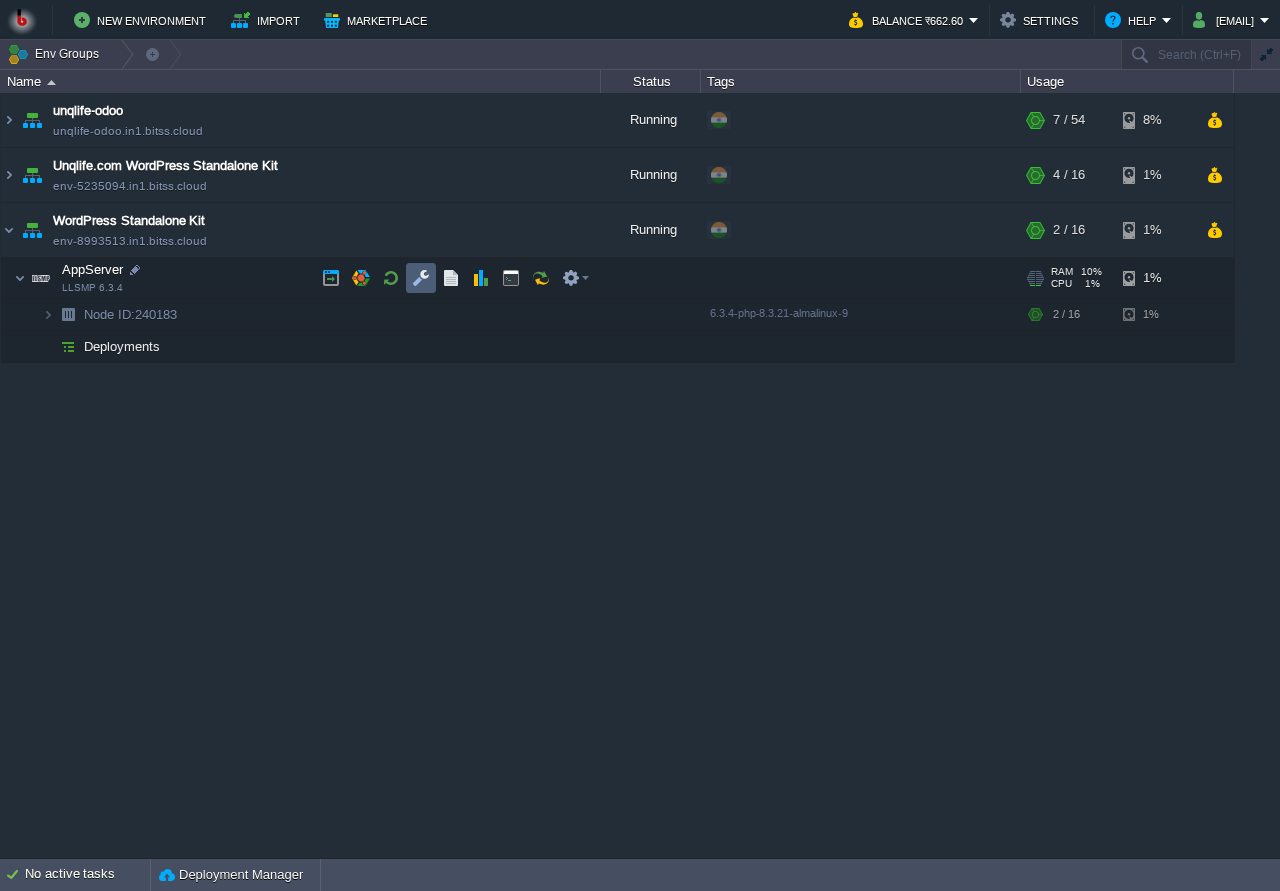 click at bounding box center [421, 278] 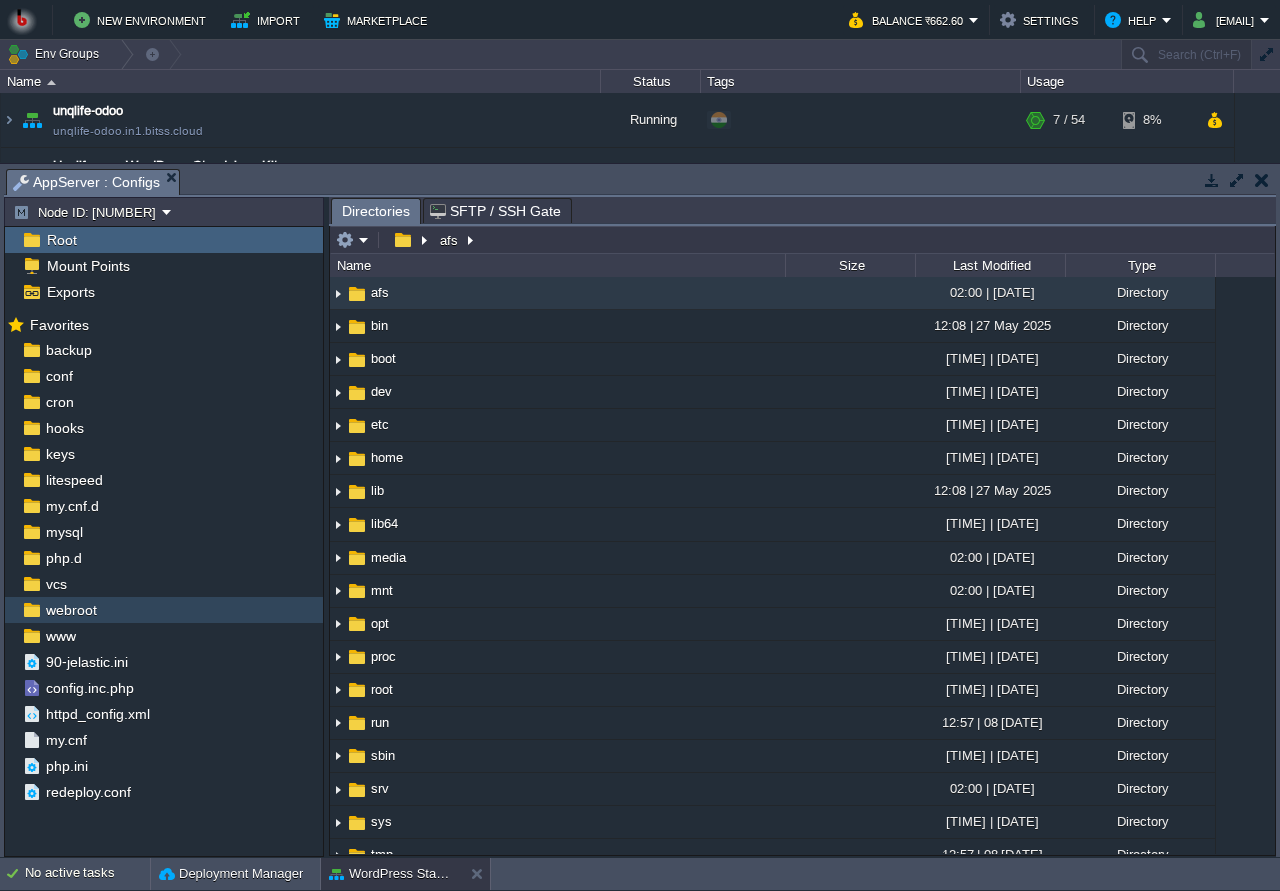 click on "webroot" at bounding box center [164, 610] 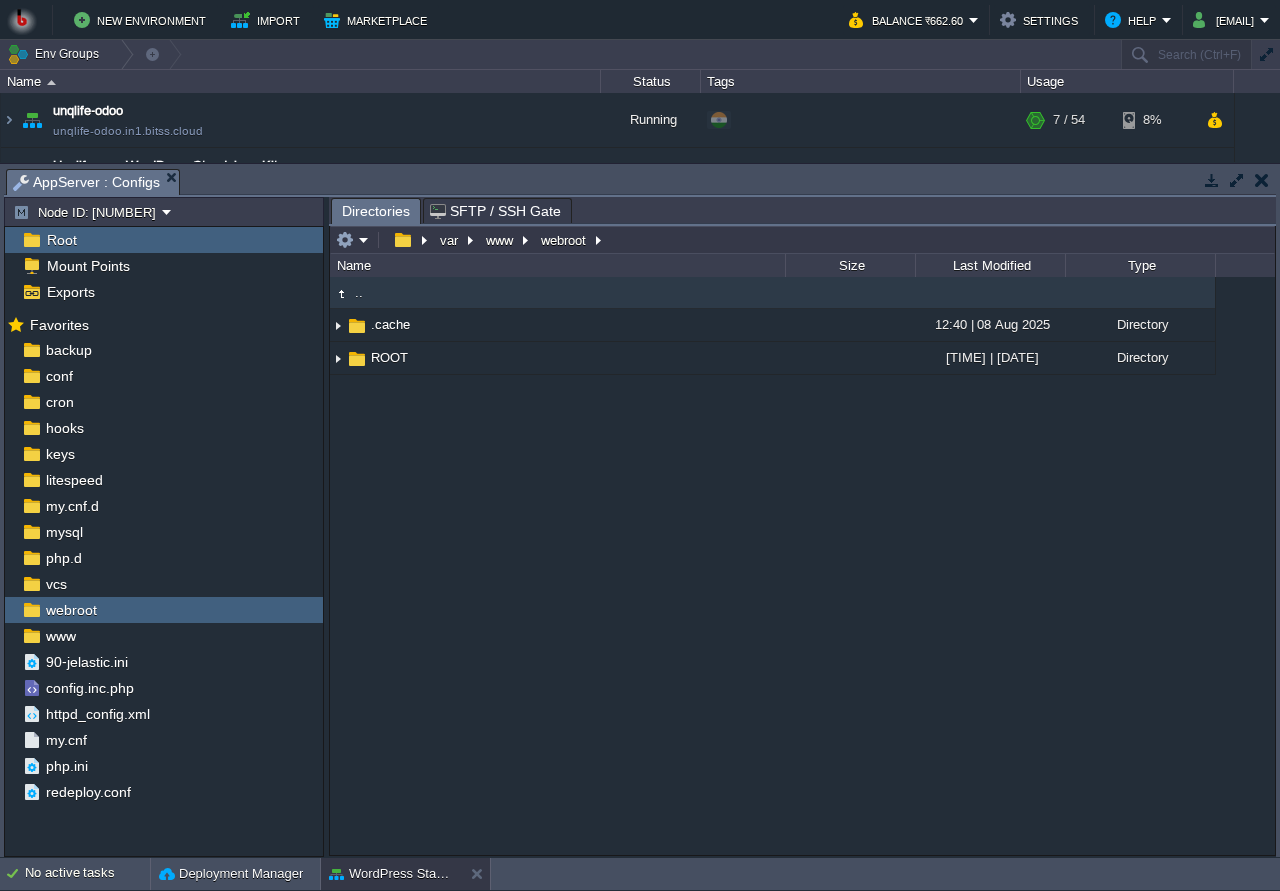 click on ".. .cache [TIME]   |   [DATE] Directory ROOT [TIME]   |   [DATE] Directory" at bounding box center [802, 565] 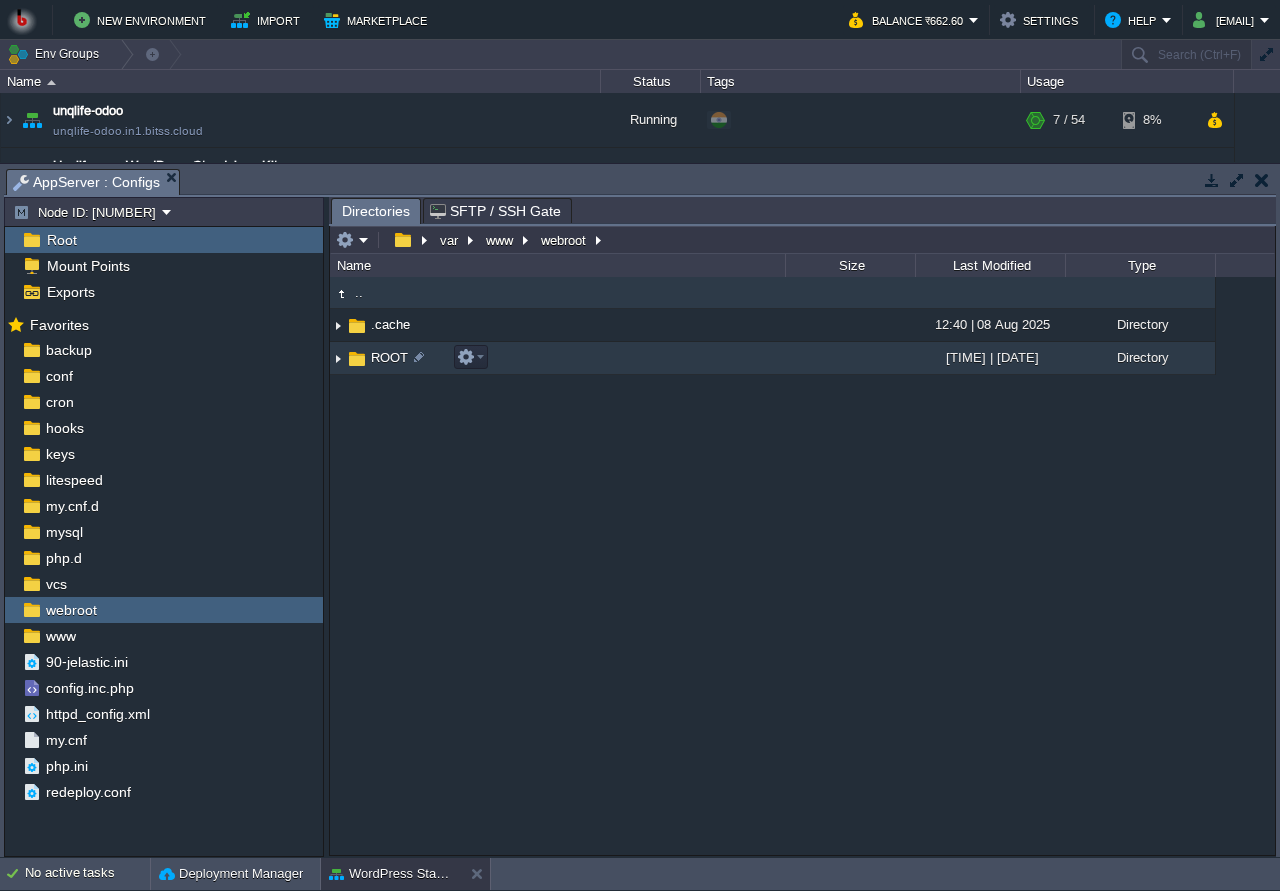 click on "ROOT" at bounding box center (557, 358) 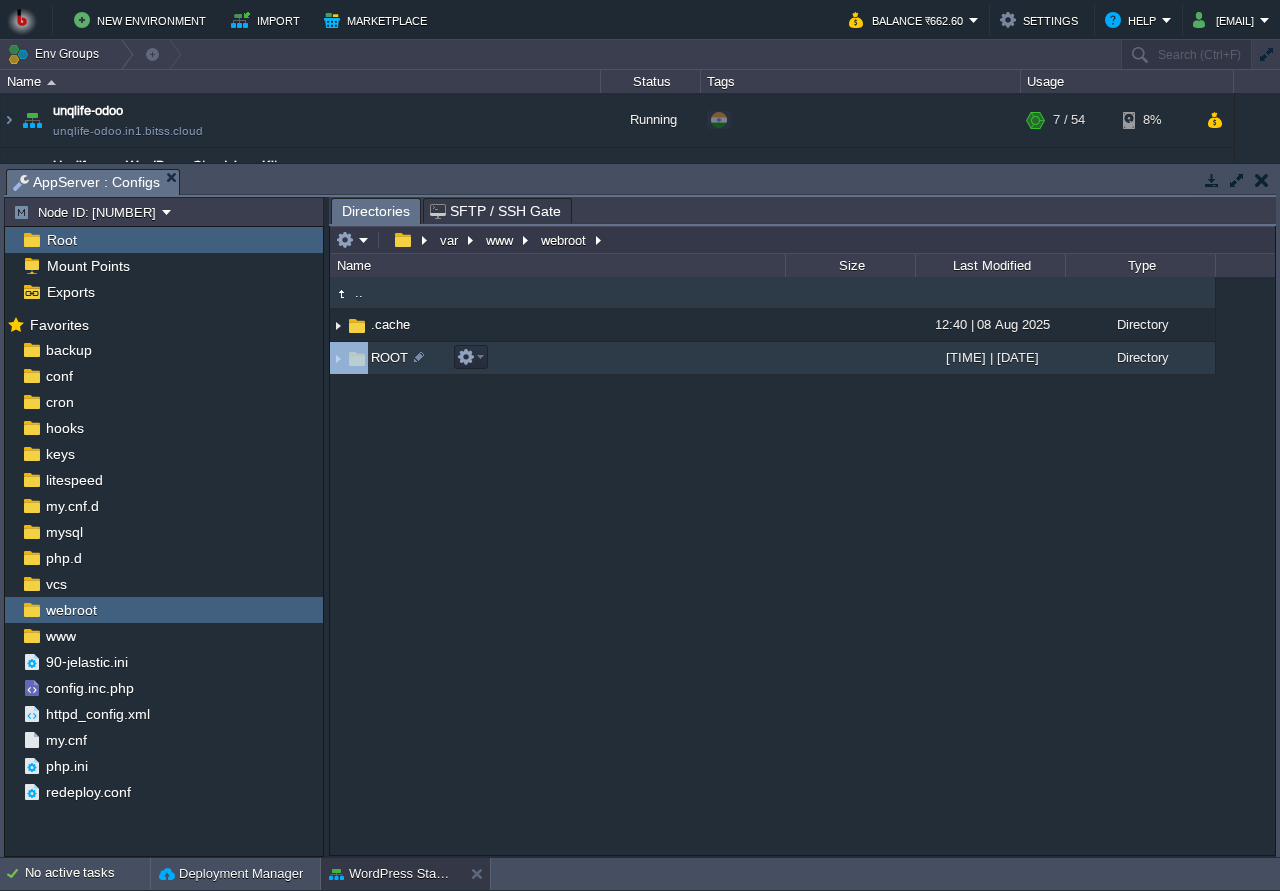 click on "ROOT" at bounding box center [557, 358] 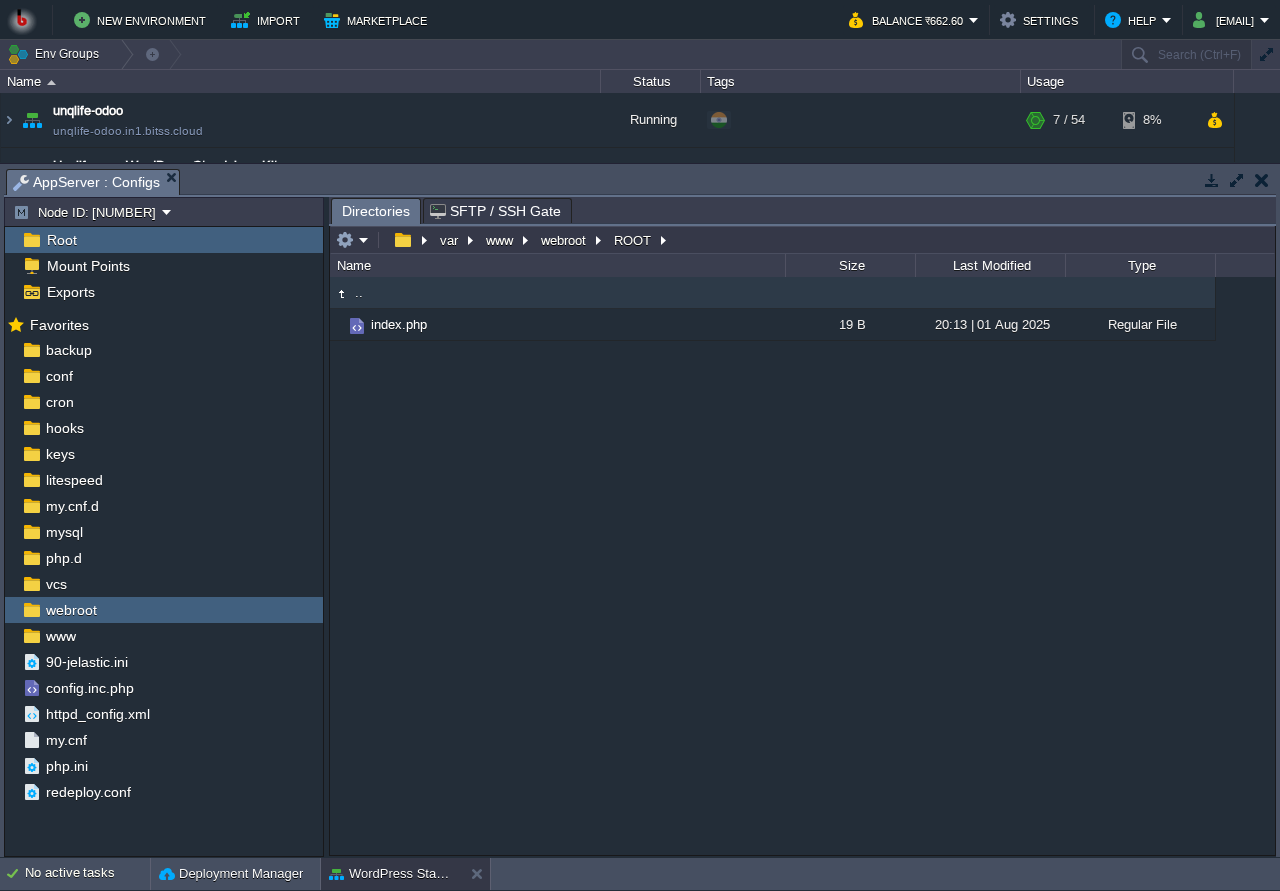 click at bounding box center [1262, 180] 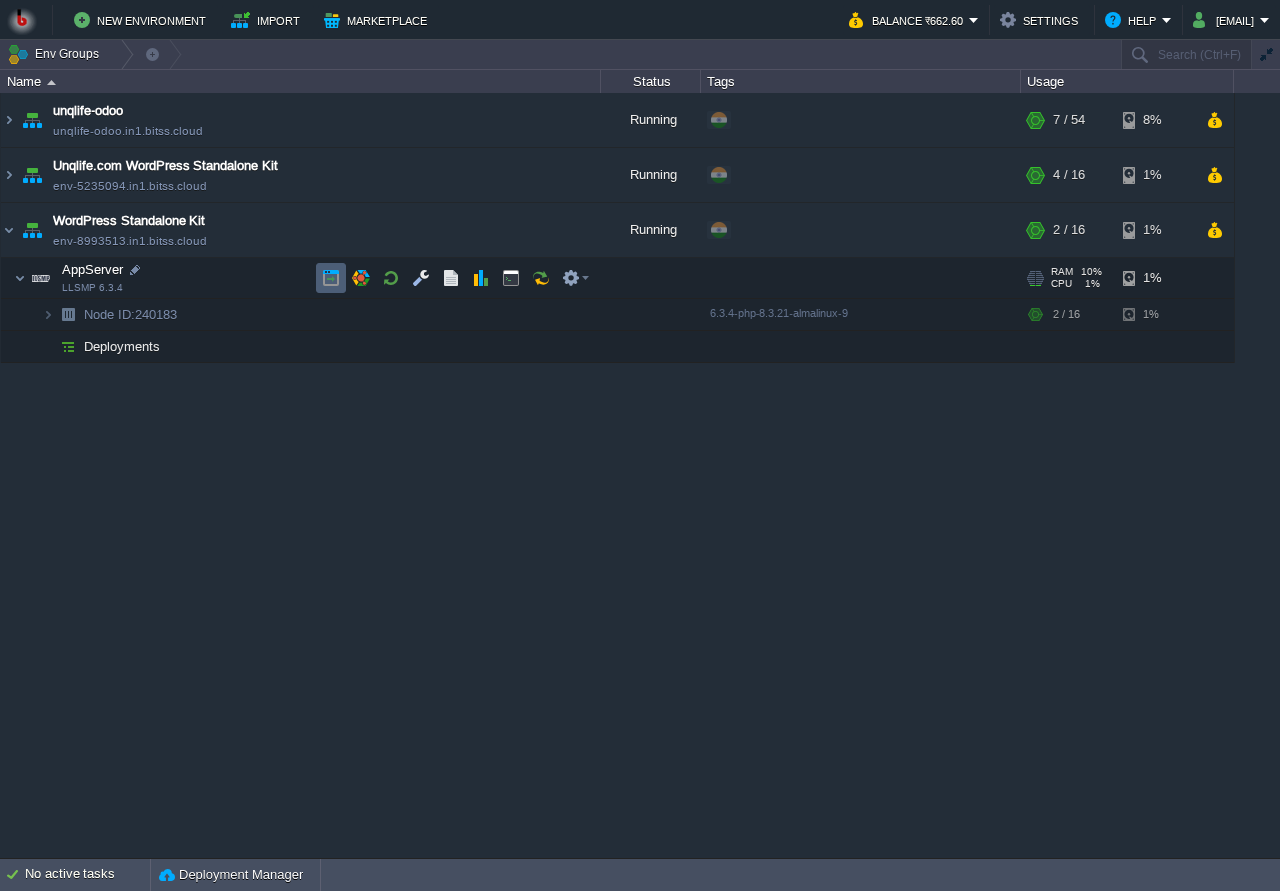 click at bounding box center (331, 278) 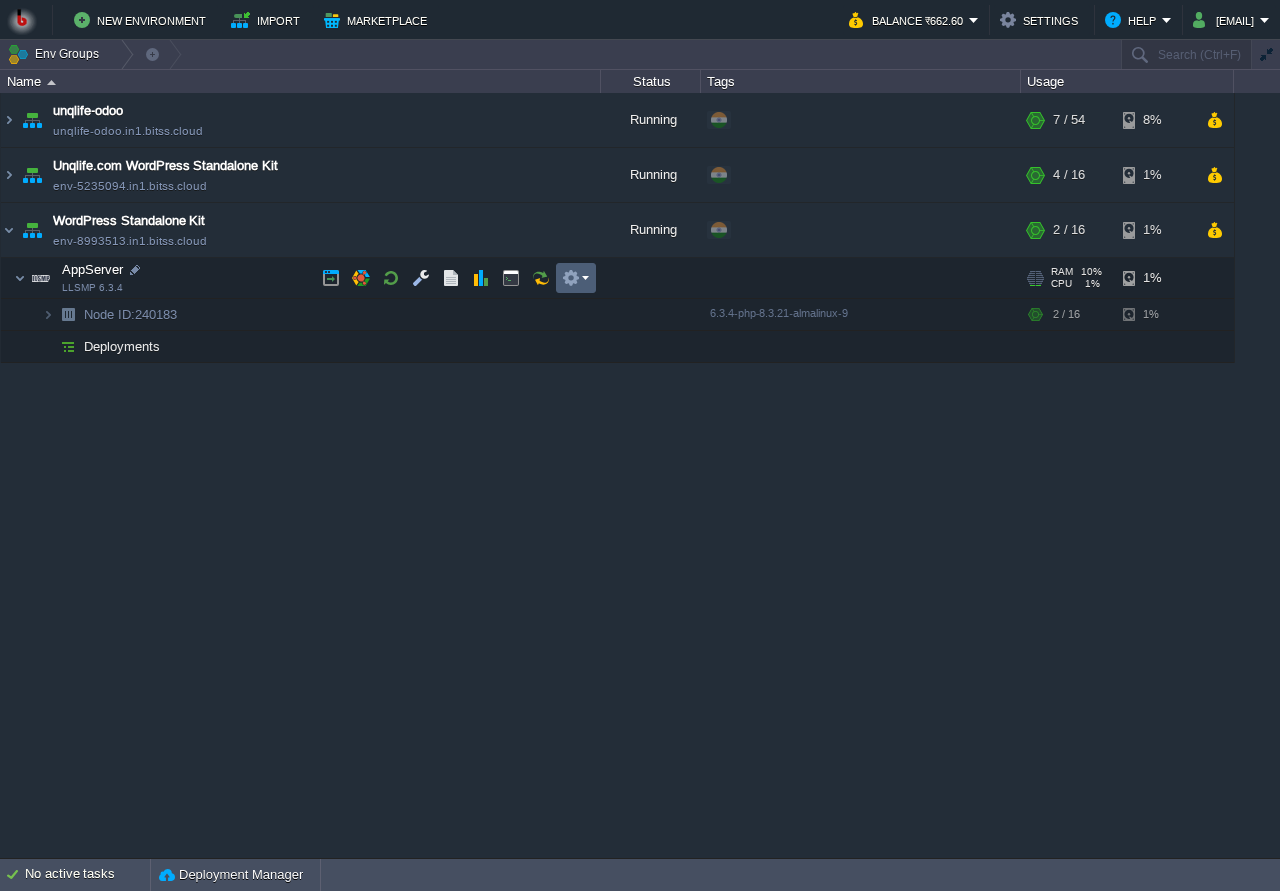 click at bounding box center [571, 278] 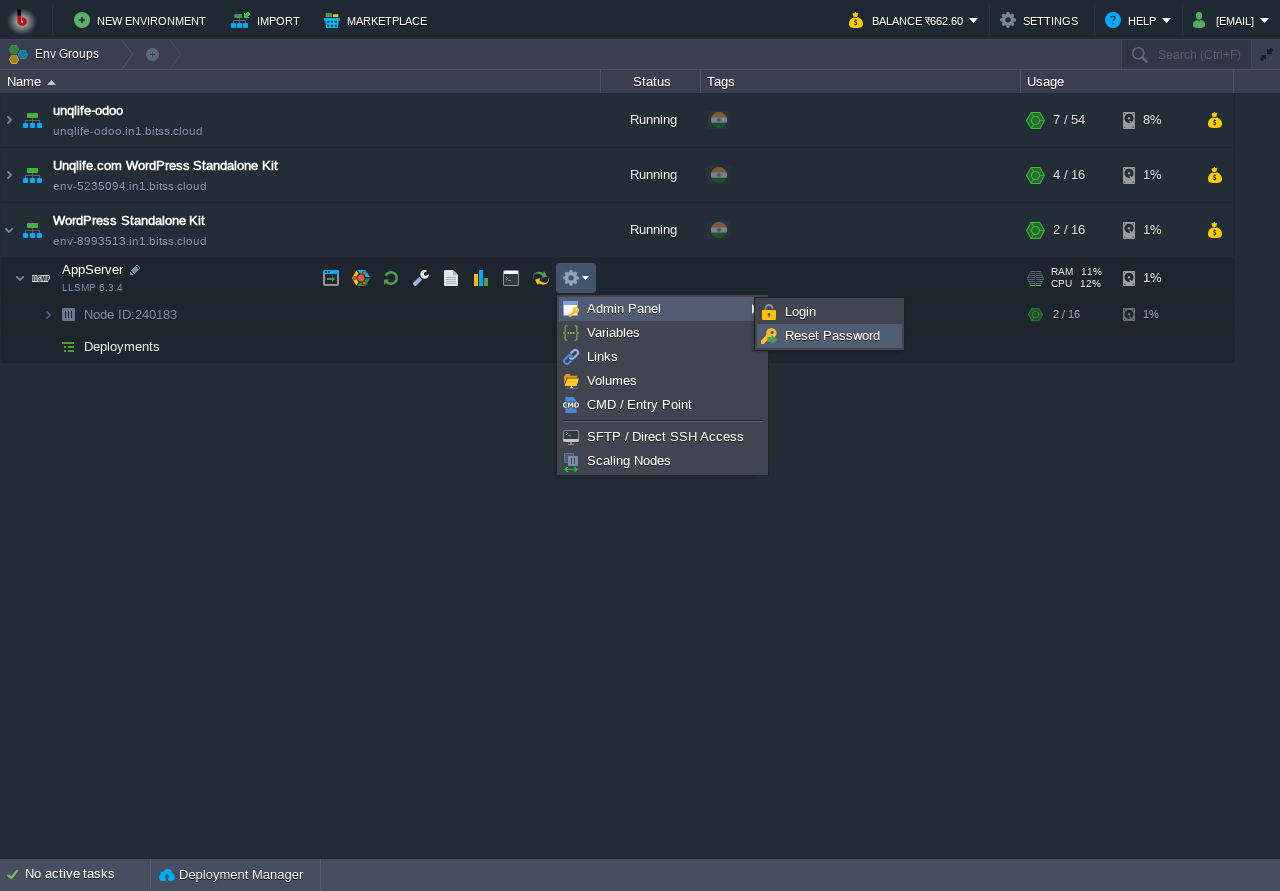 click on "Reset Password" at bounding box center [832, 335] 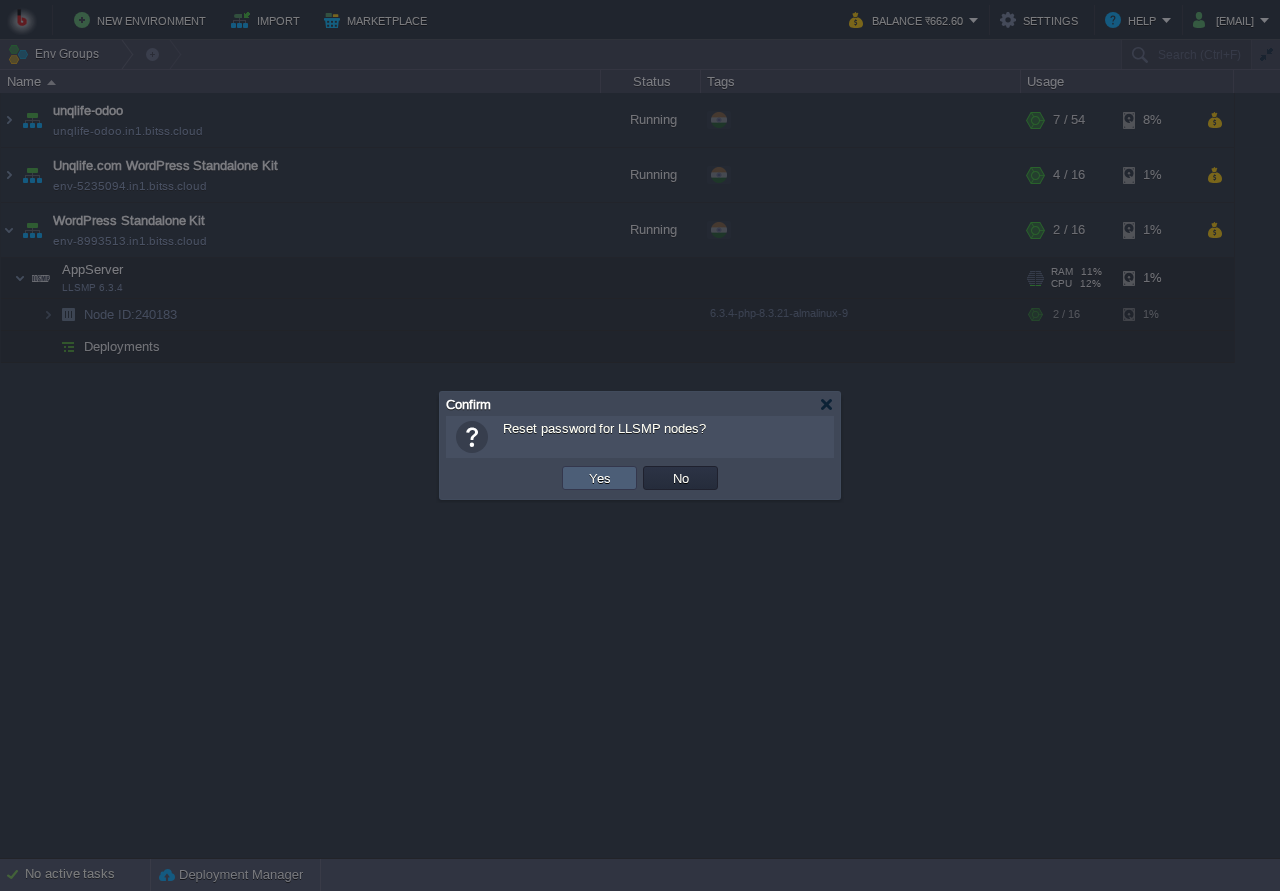 click on "Yes" at bounding box center [600, 478] 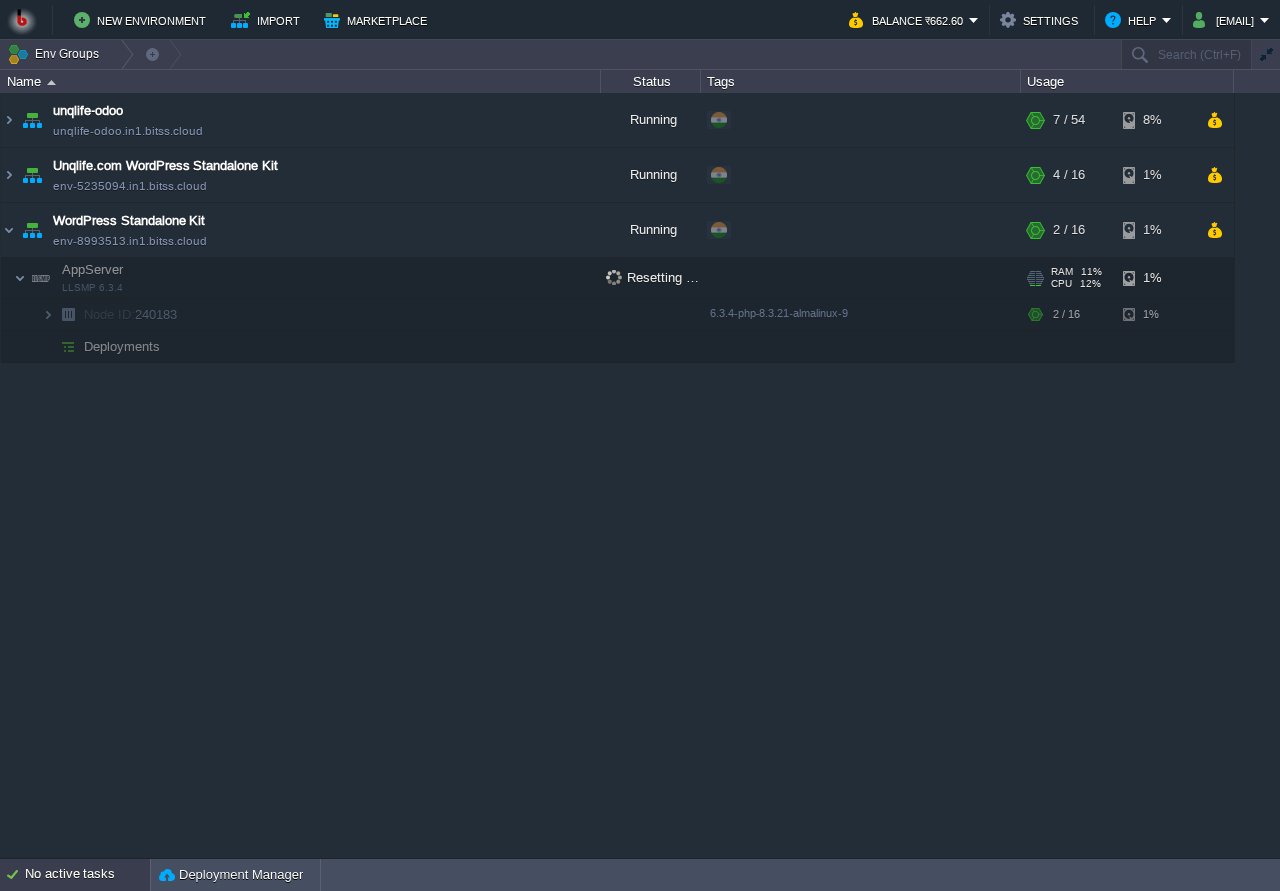 click on "No active tasks" at bounding box center [87, 875] 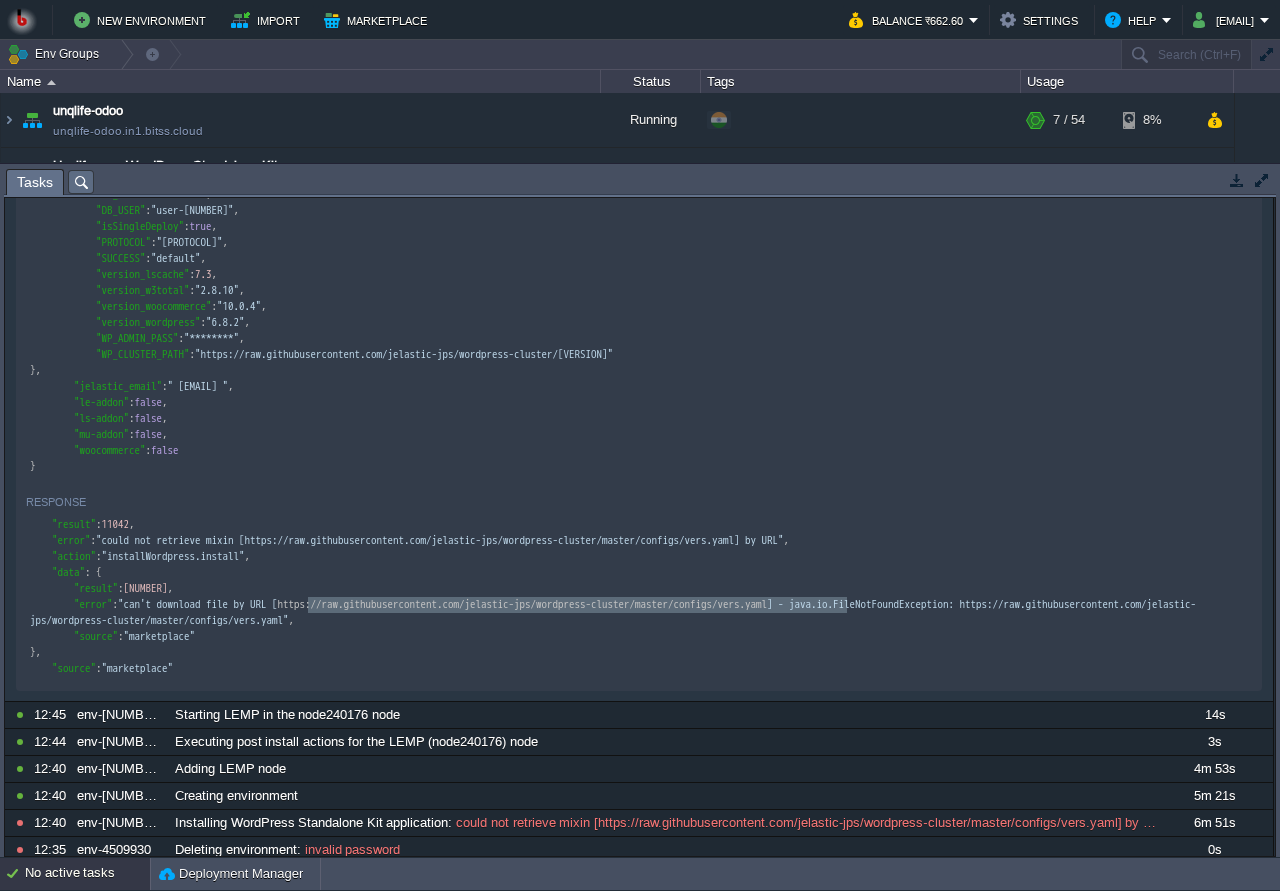 scroll, scrollTop: 768, scrollLeft: 0, axis: vertical 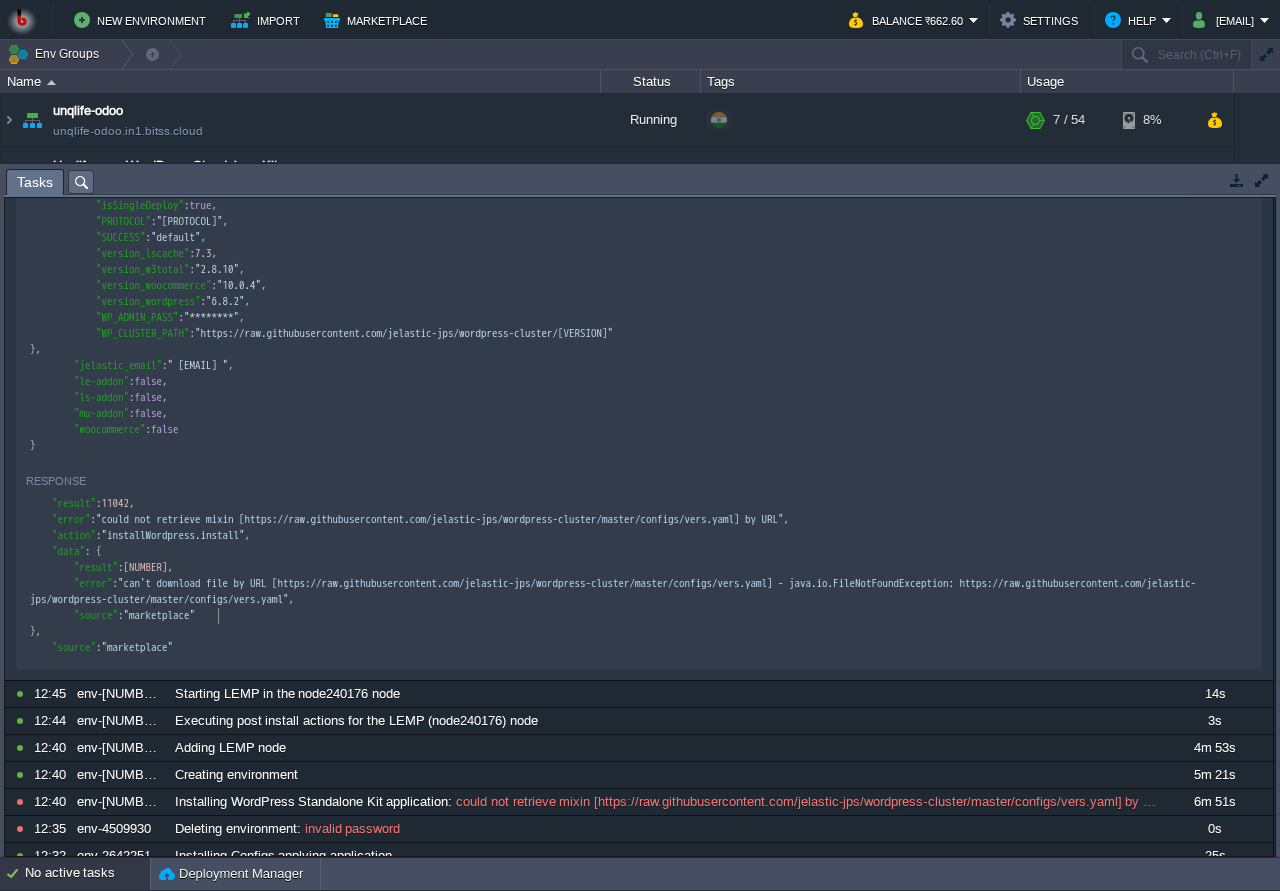 click on ""source" :  "marketplace"" at bounding box center (639, 616) 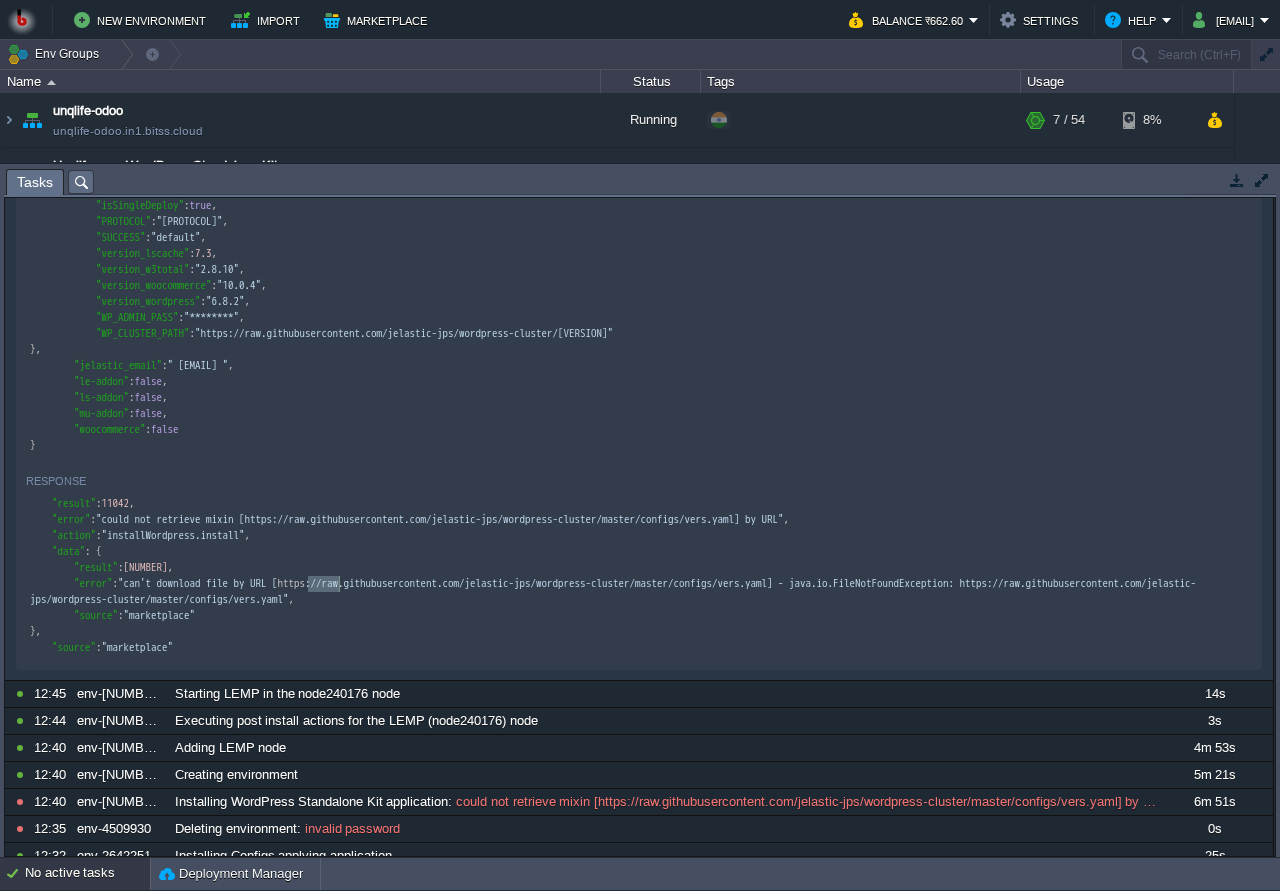 scroll, scrollTop: 0, scrollLeft: 471, axis: horizontal 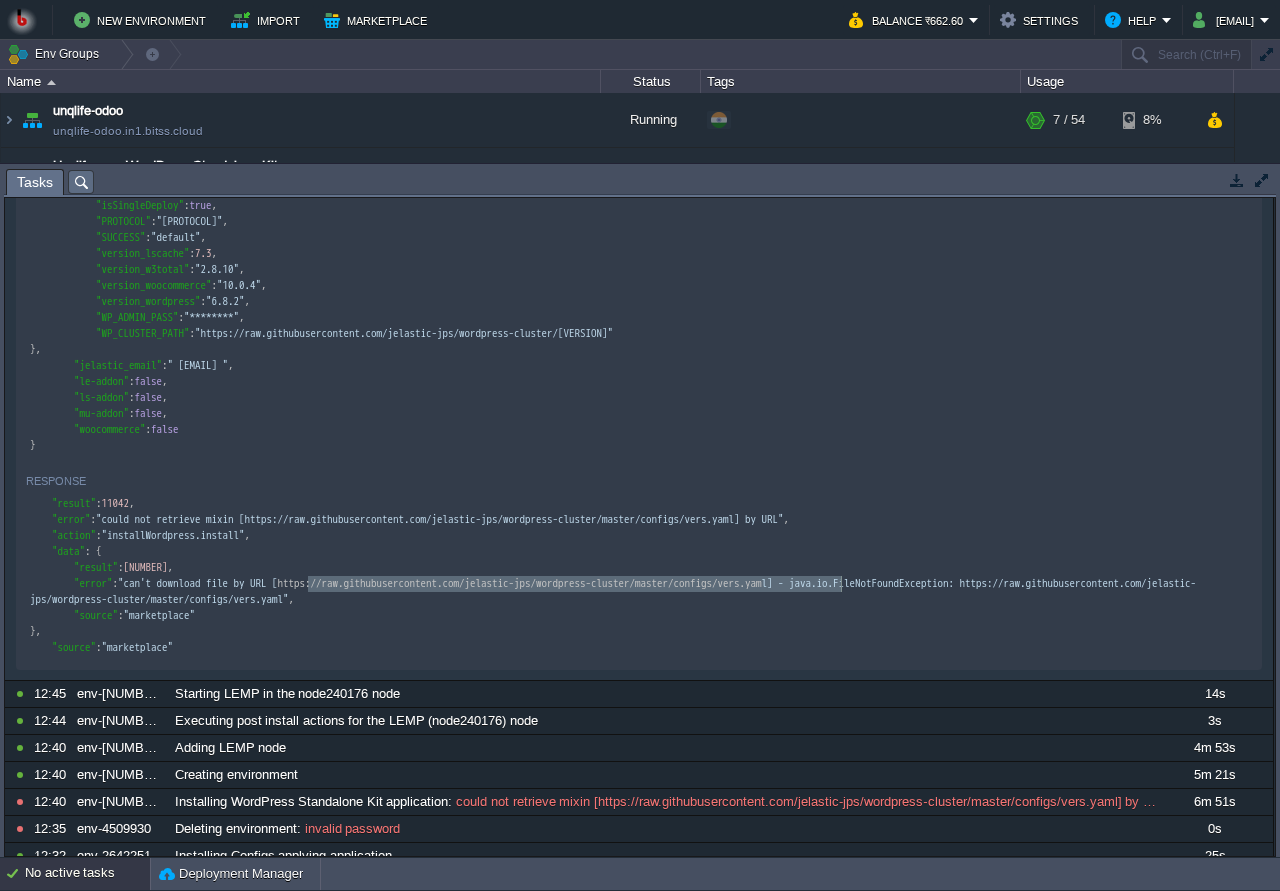 type on "https://raw.githubusercontent.com/jelastic-jps/wordpress-cluster/master/configs/vers.yaml" 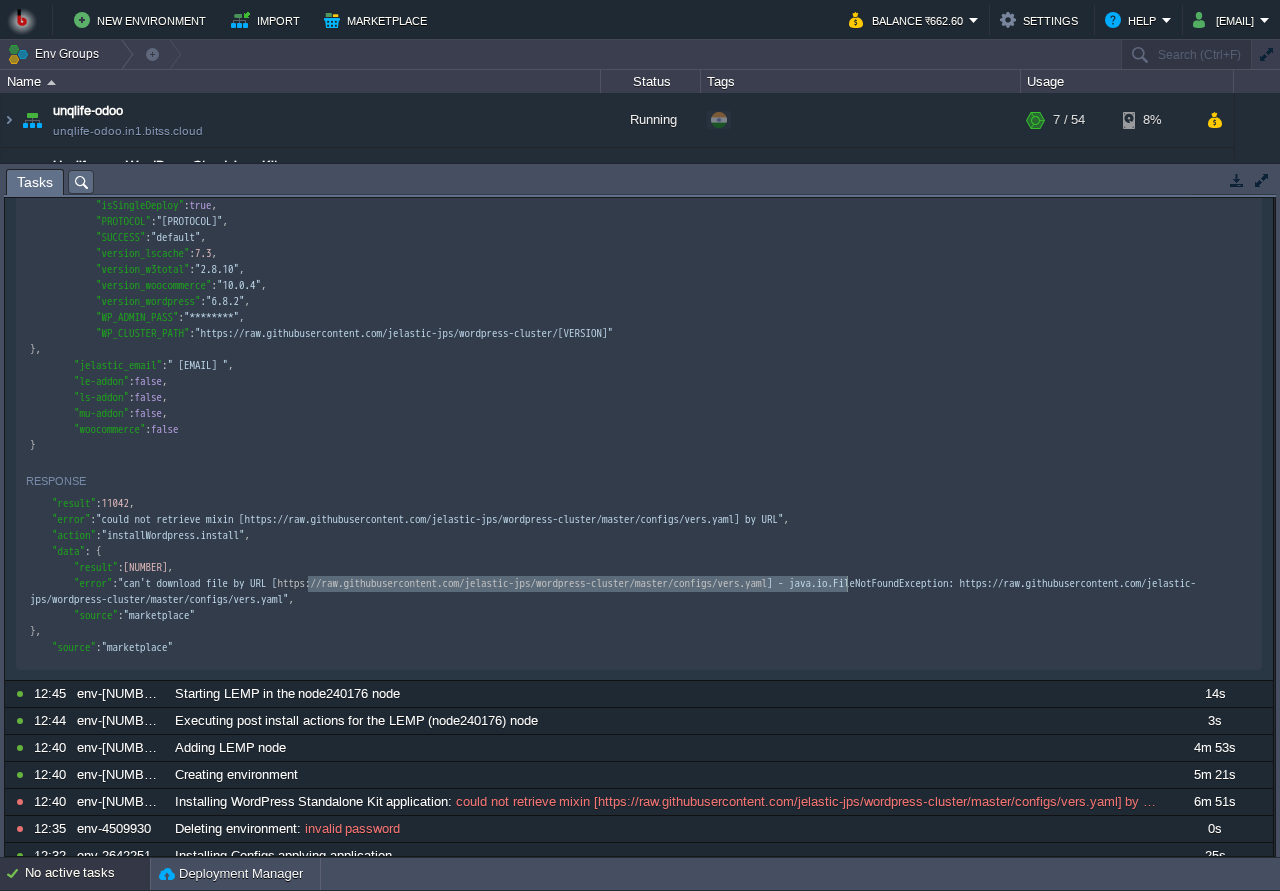 drag, startPoint x: 307, startPoint y: 584, endPoint x: 847, endPoint y: 585, distance: 540.0009 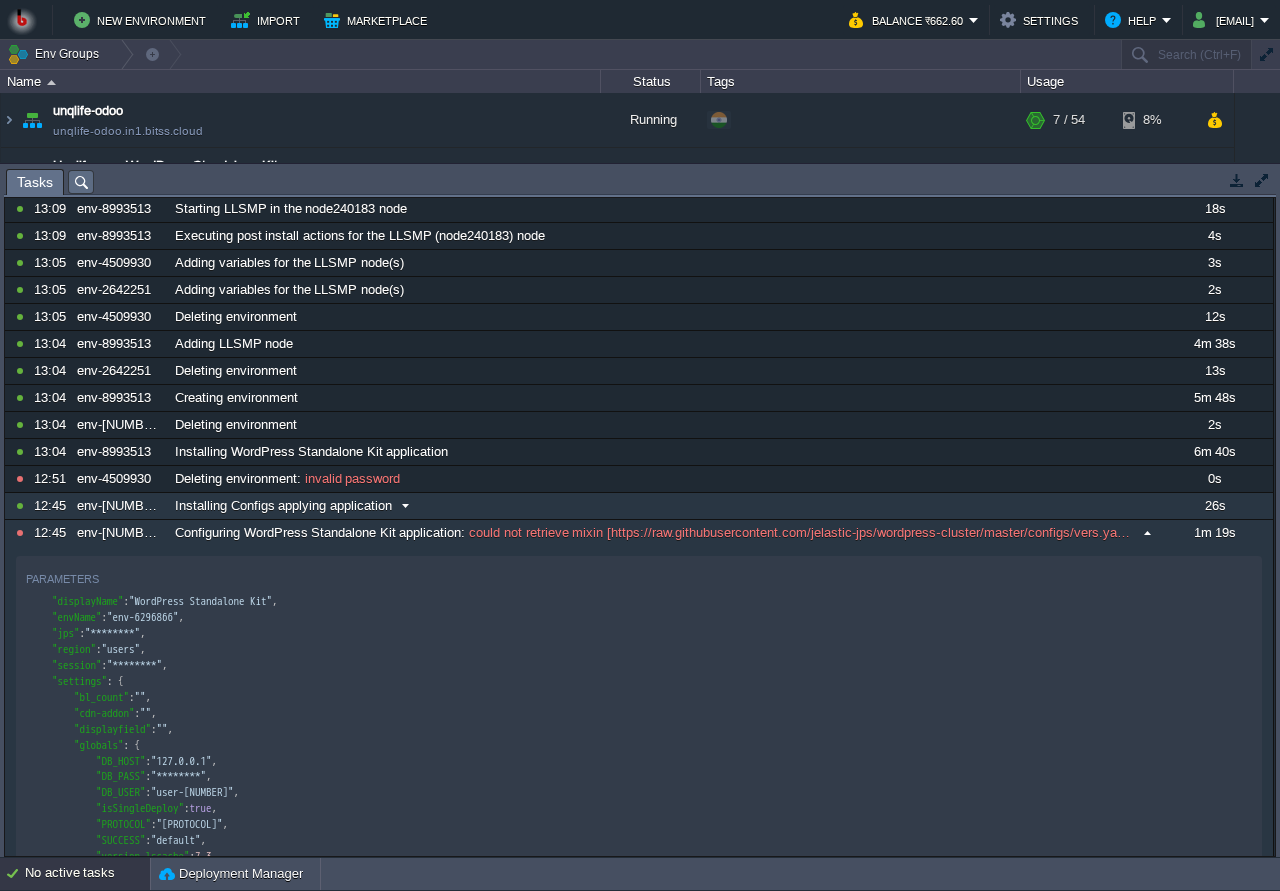 scroll, scrollTop: 0, scrollLeft: 0, axis: both 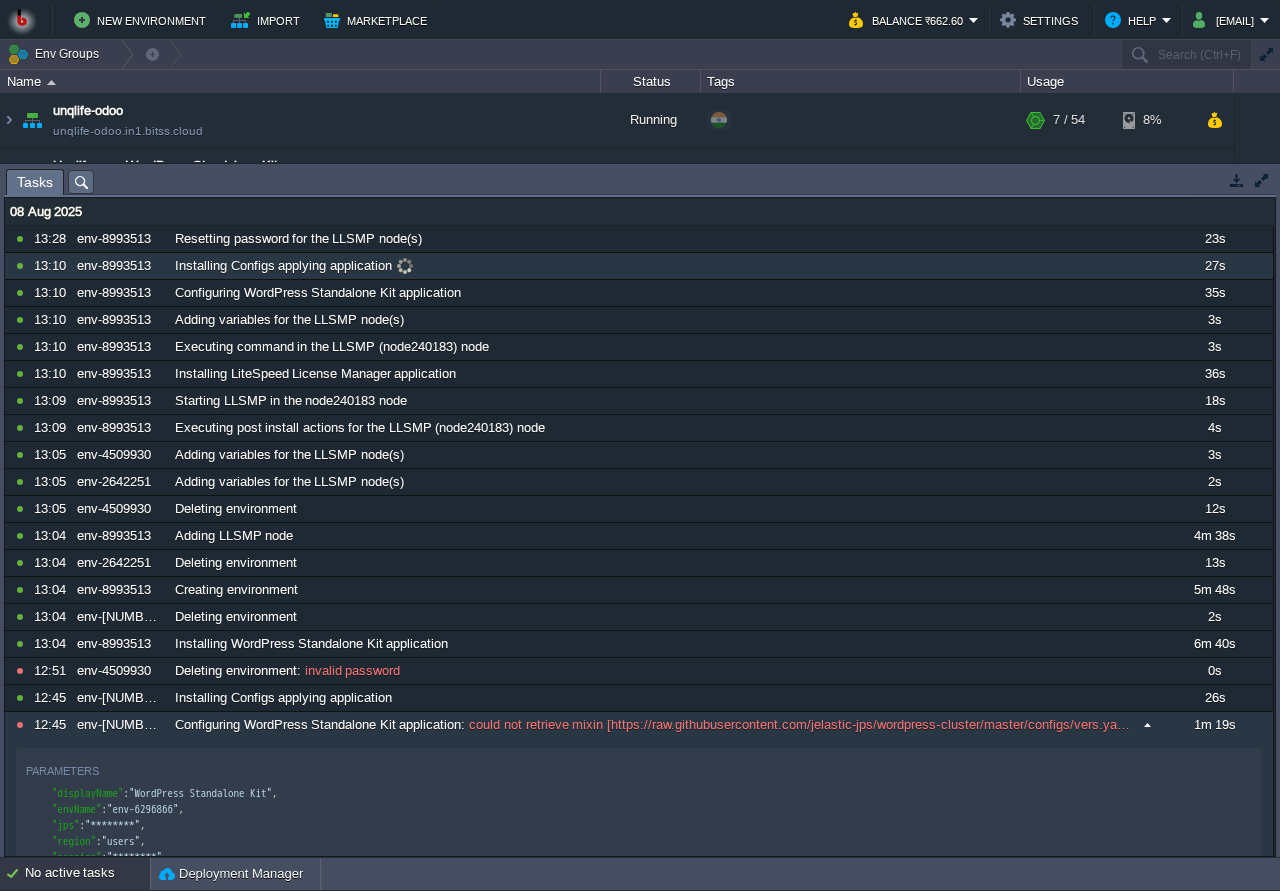 click on "Installing Configs applying application" at bounding box center (667, 266) 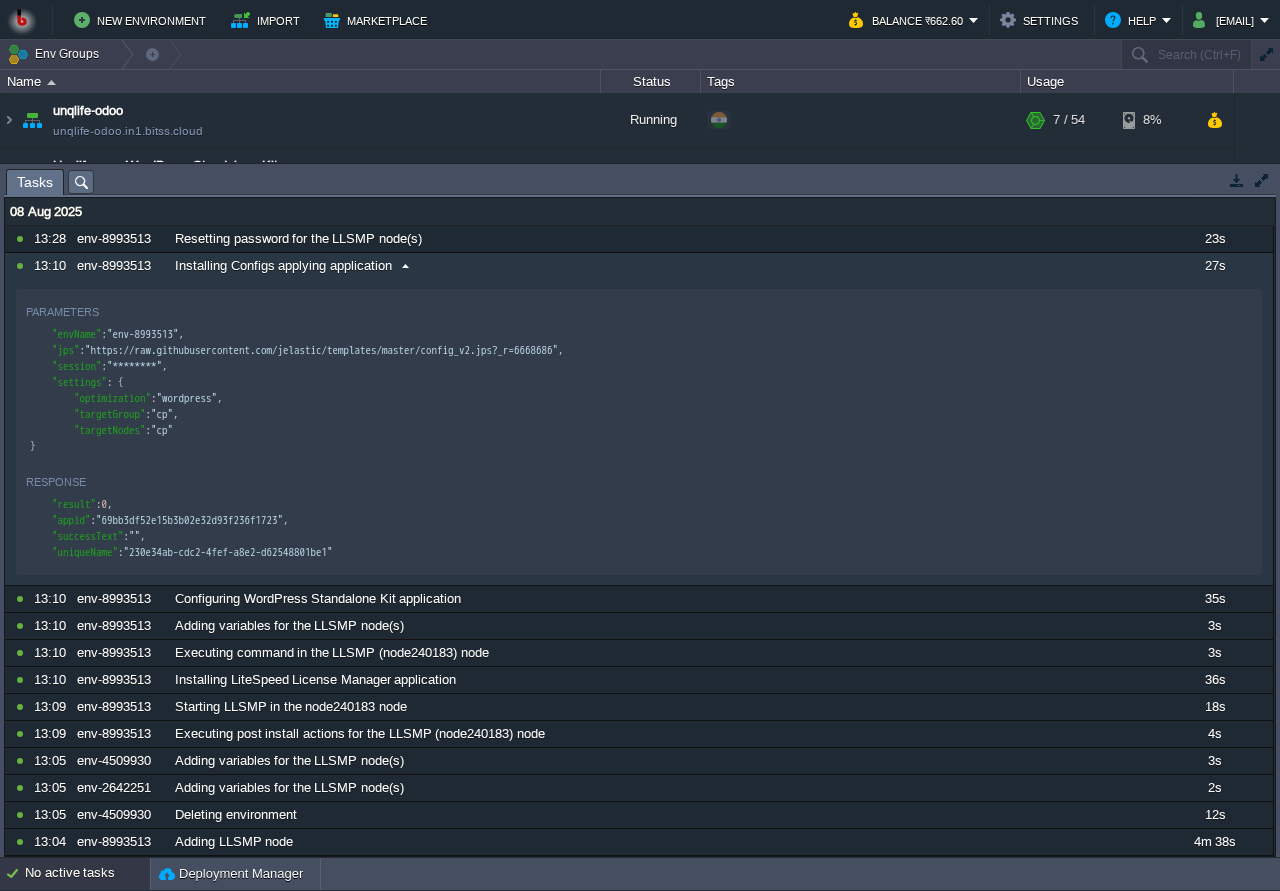scroll, scrollTop: 7, scrollLeft: 0, axis: vertical 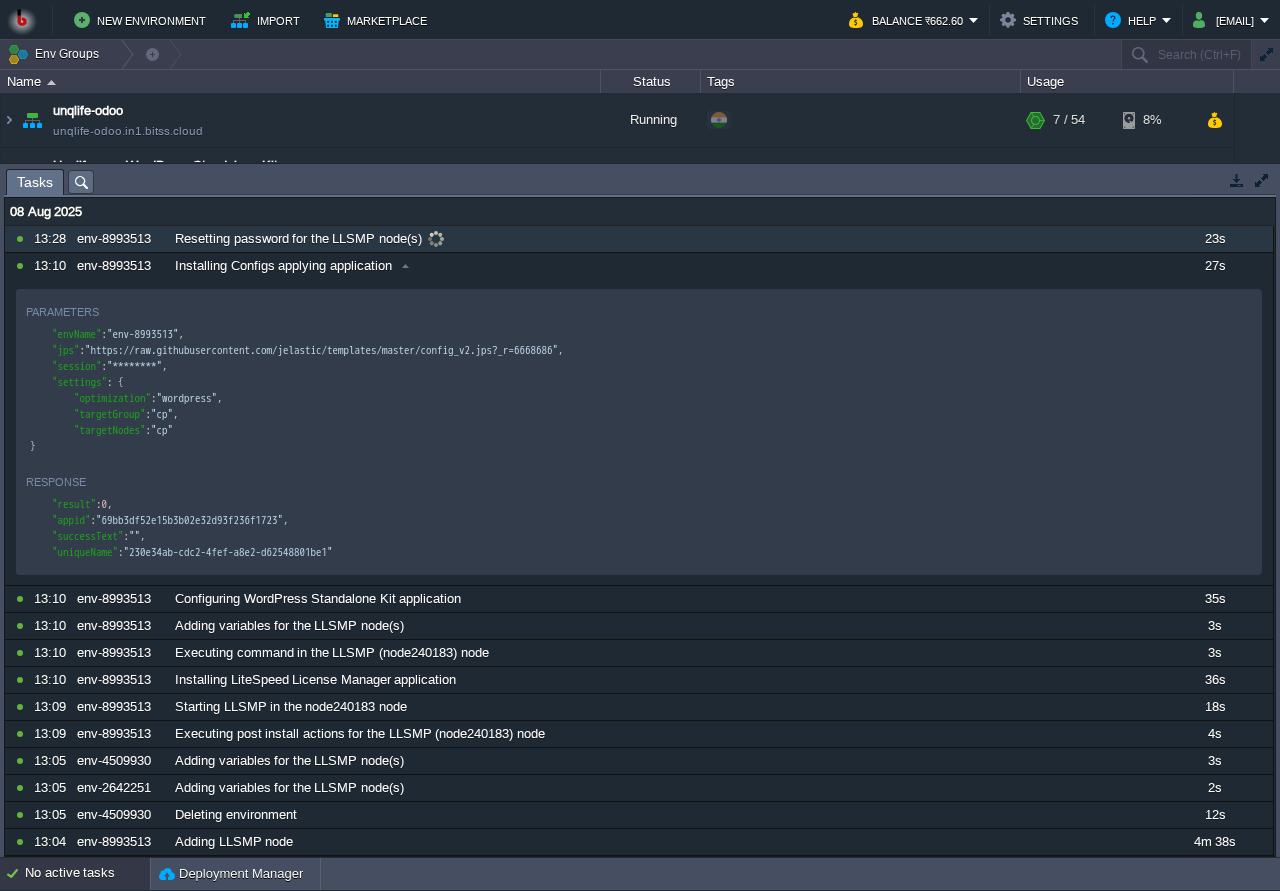 click on "Resetting password for the LLSMP node(s)" at bounding box center [667, 239] 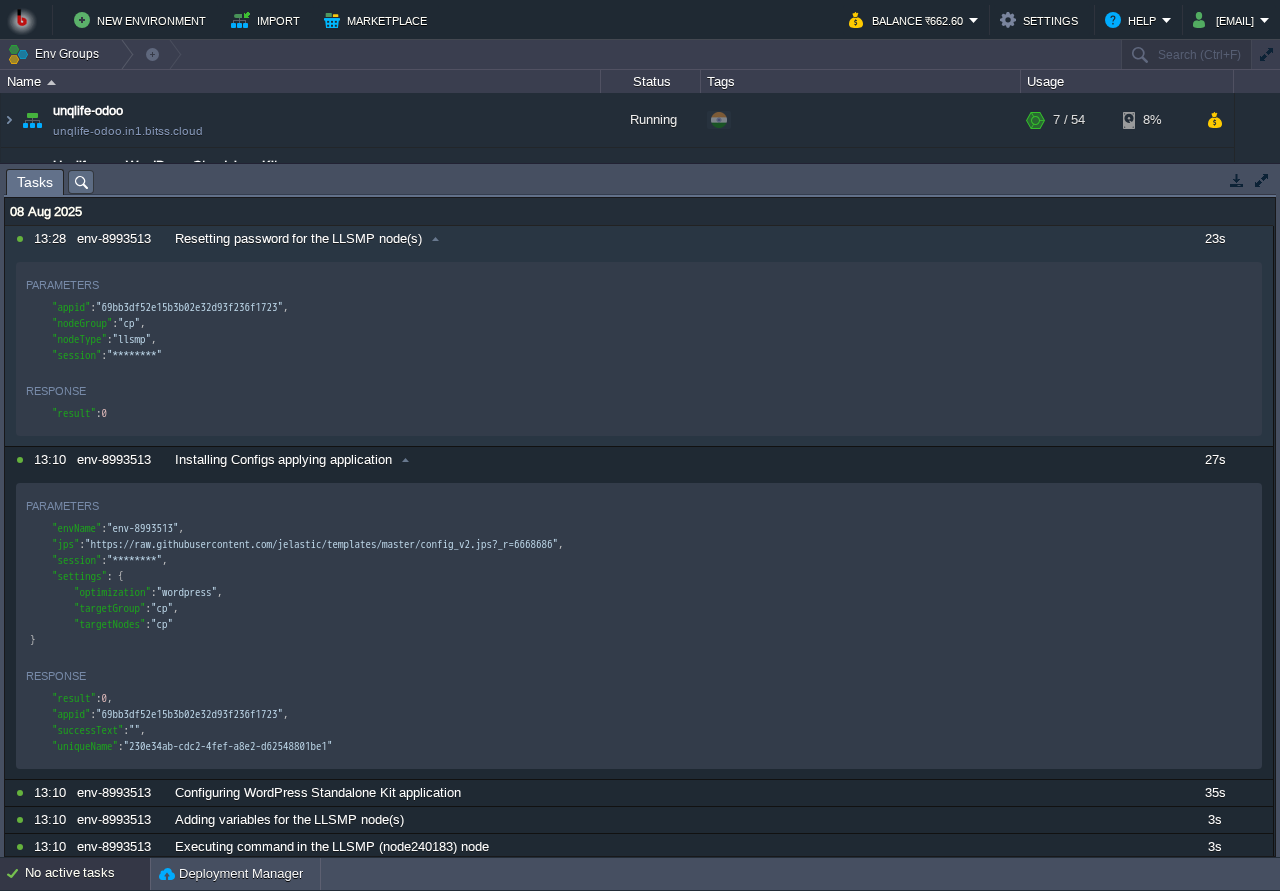click at bounding box center [1237, 180] 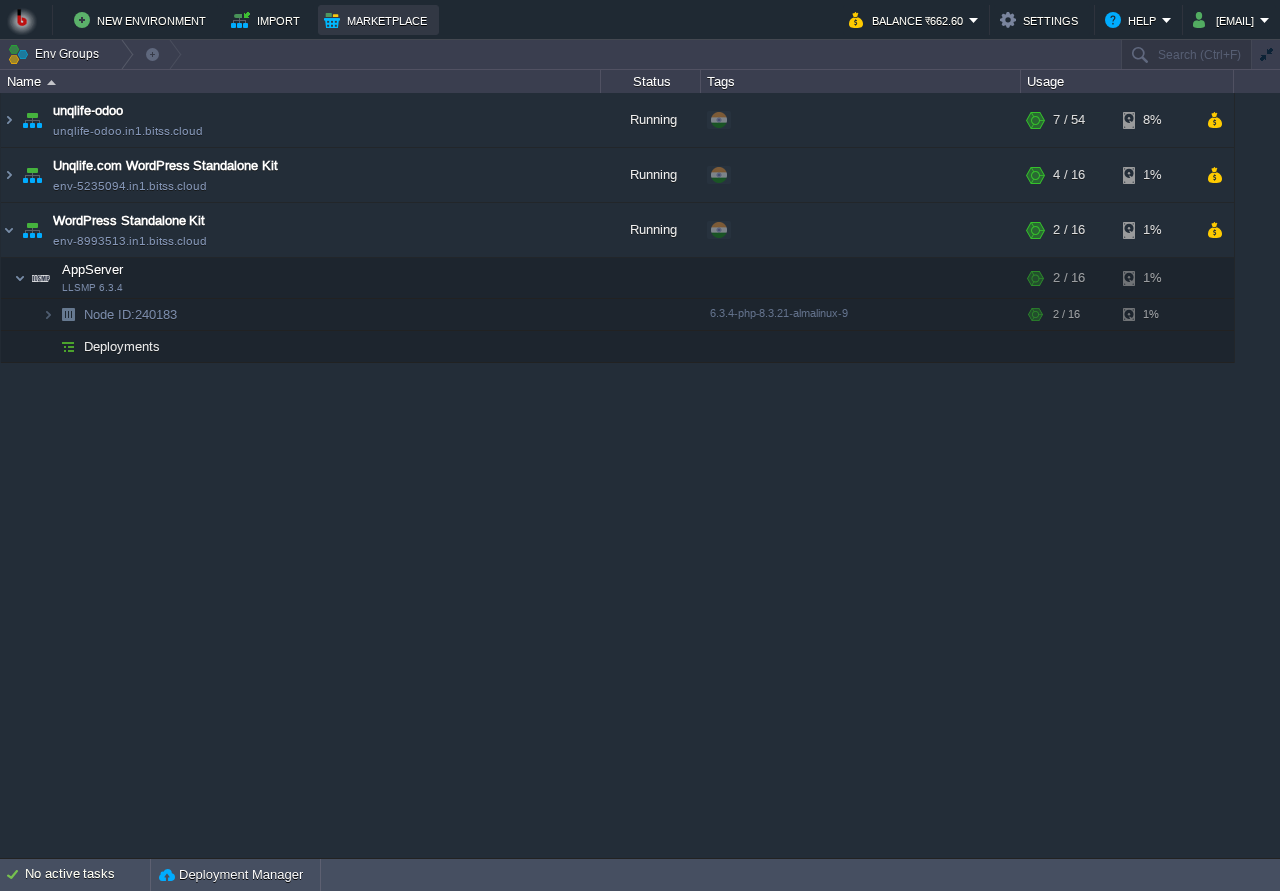 click on "Marketplace" at bounding box center (378, 20) 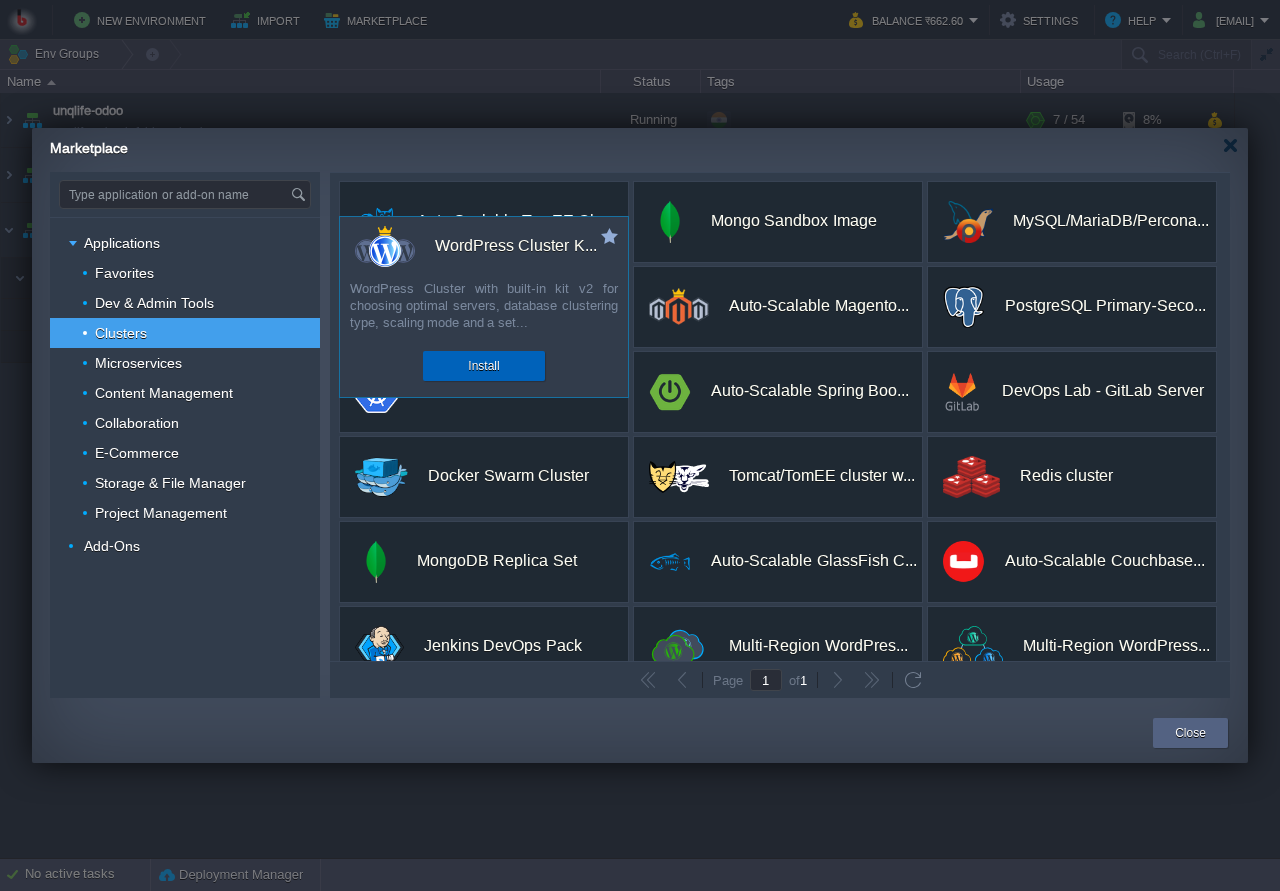 click on "Install" at bounding box center (483, 366) 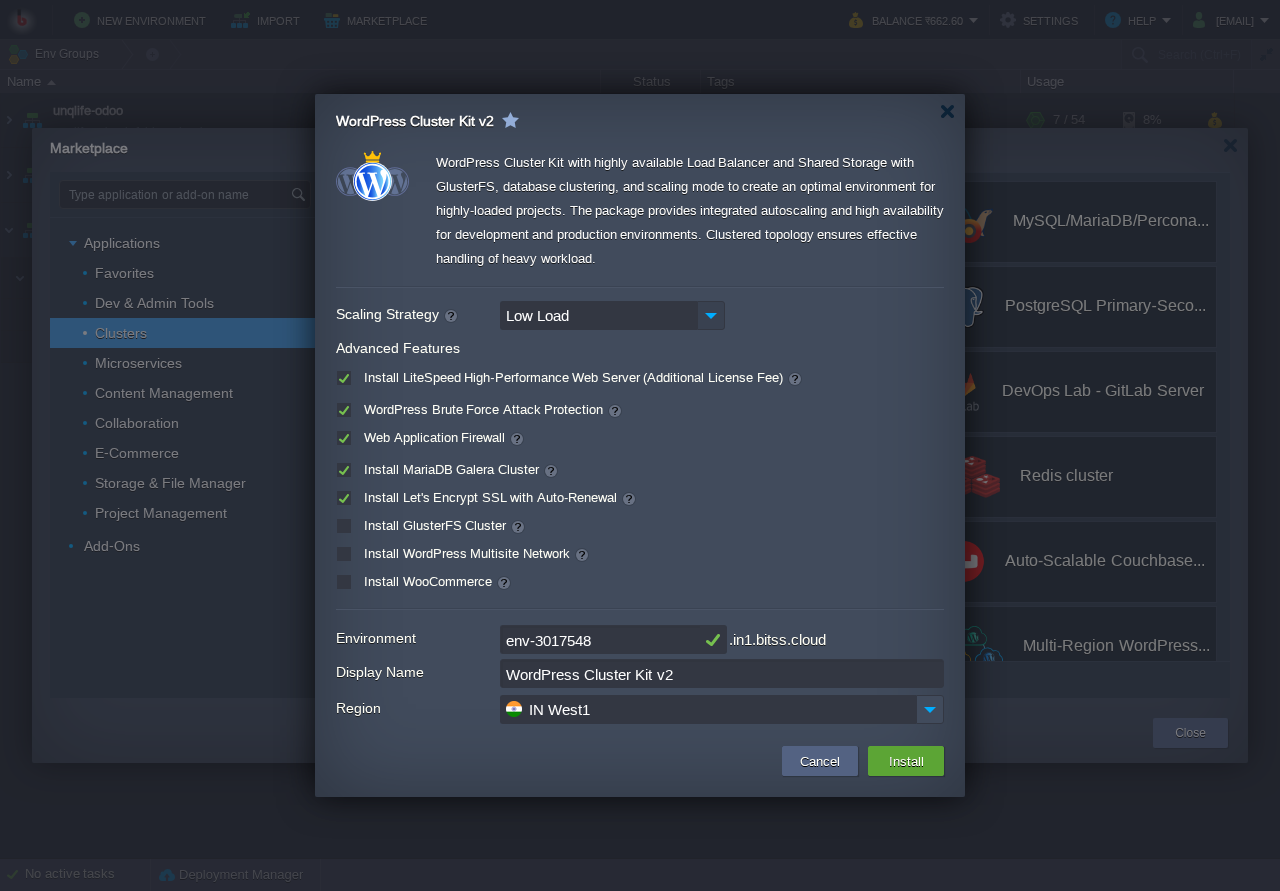 click at bounding box center (711, 315) 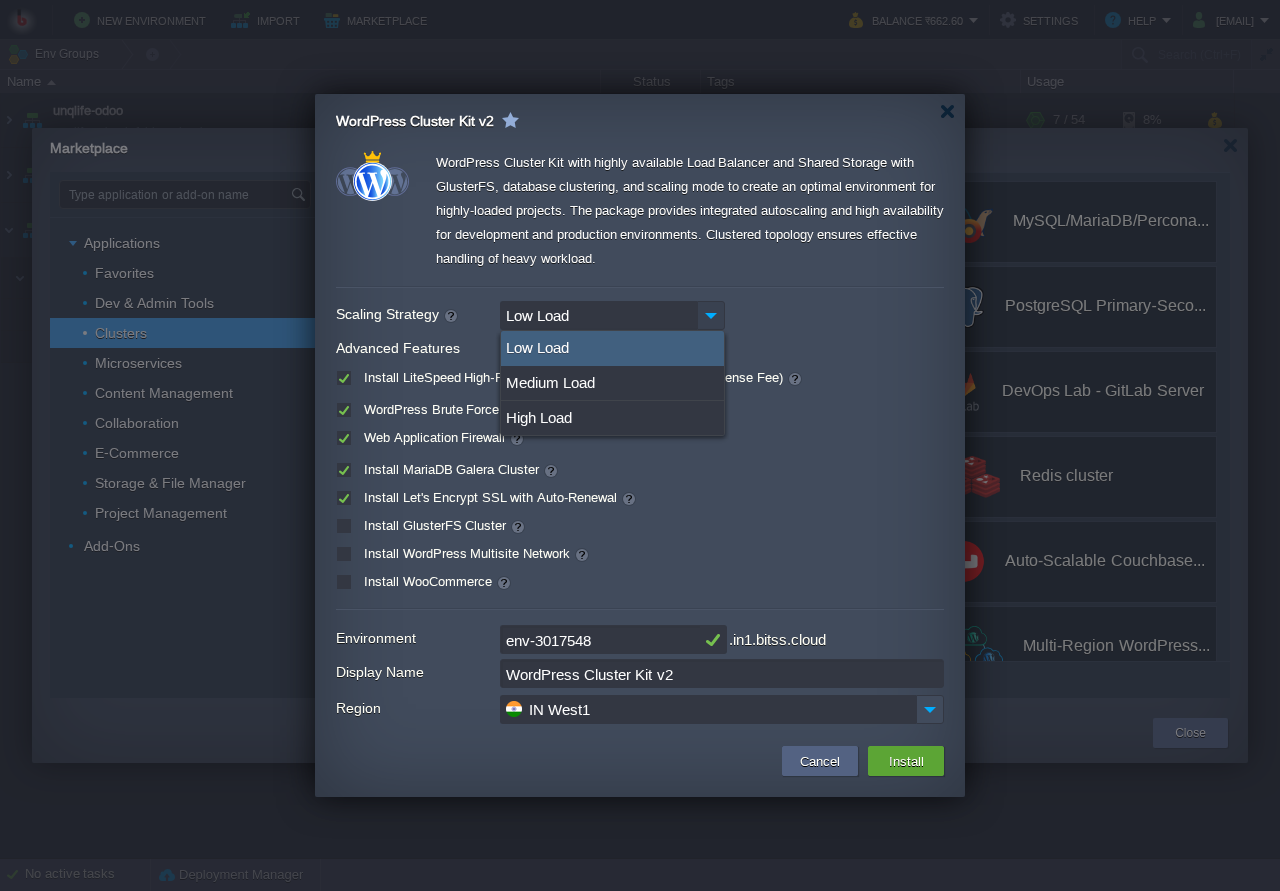 click at bounding box center [711, 315] 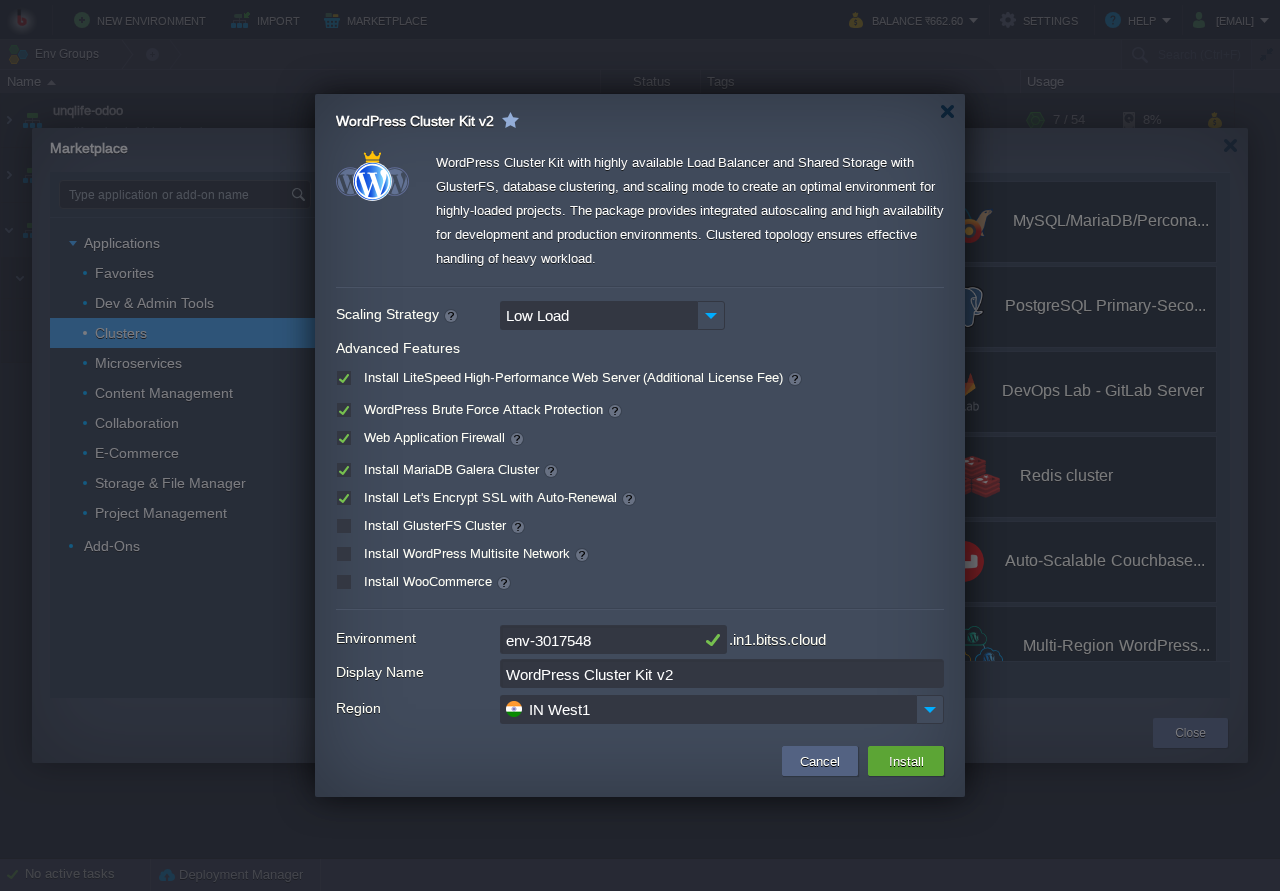 click on "Install LiteSpeed High-Performance Web Server (Additional License Fee)" at bounding box center (581, 377) 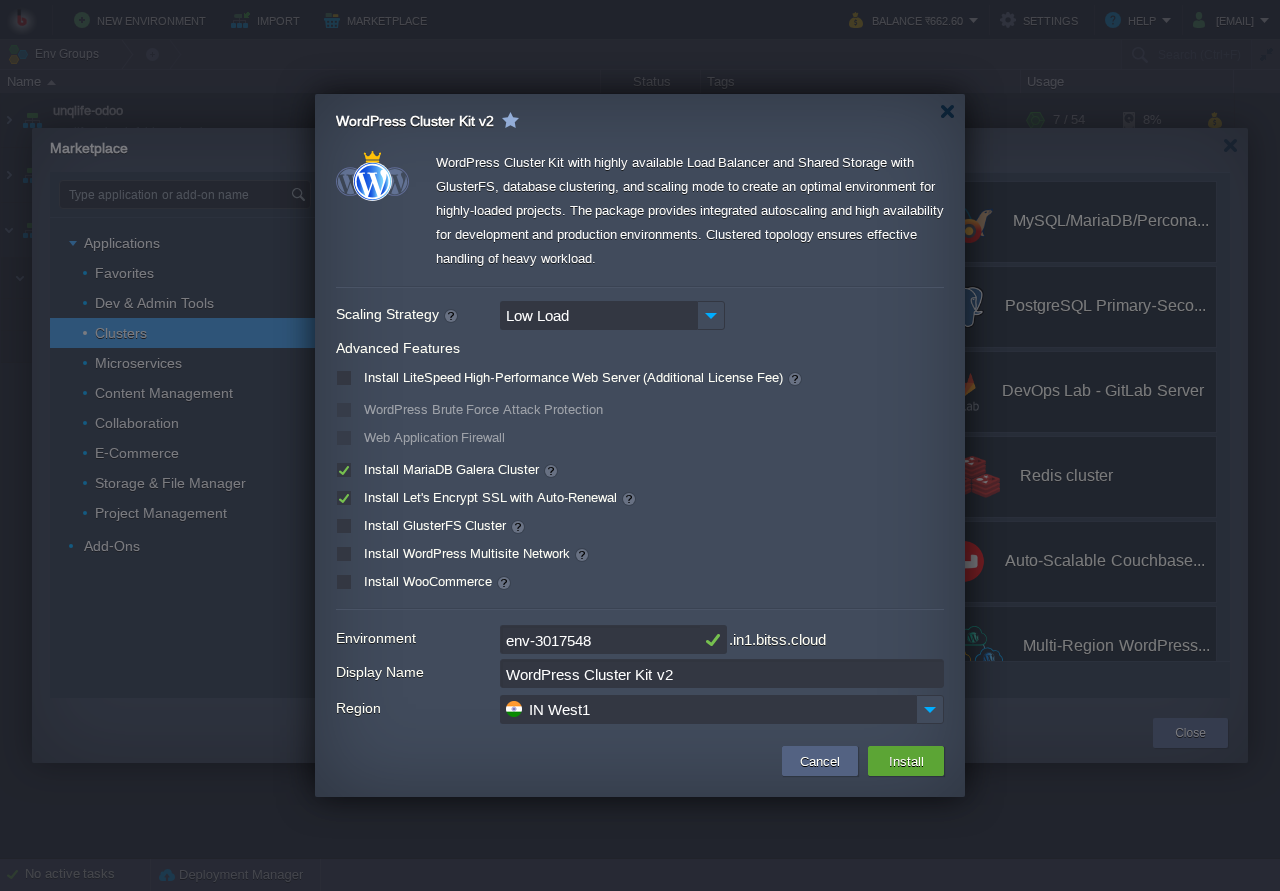 click on "Install MariaDB Galera Cluster" at bounding box center [459, 469] 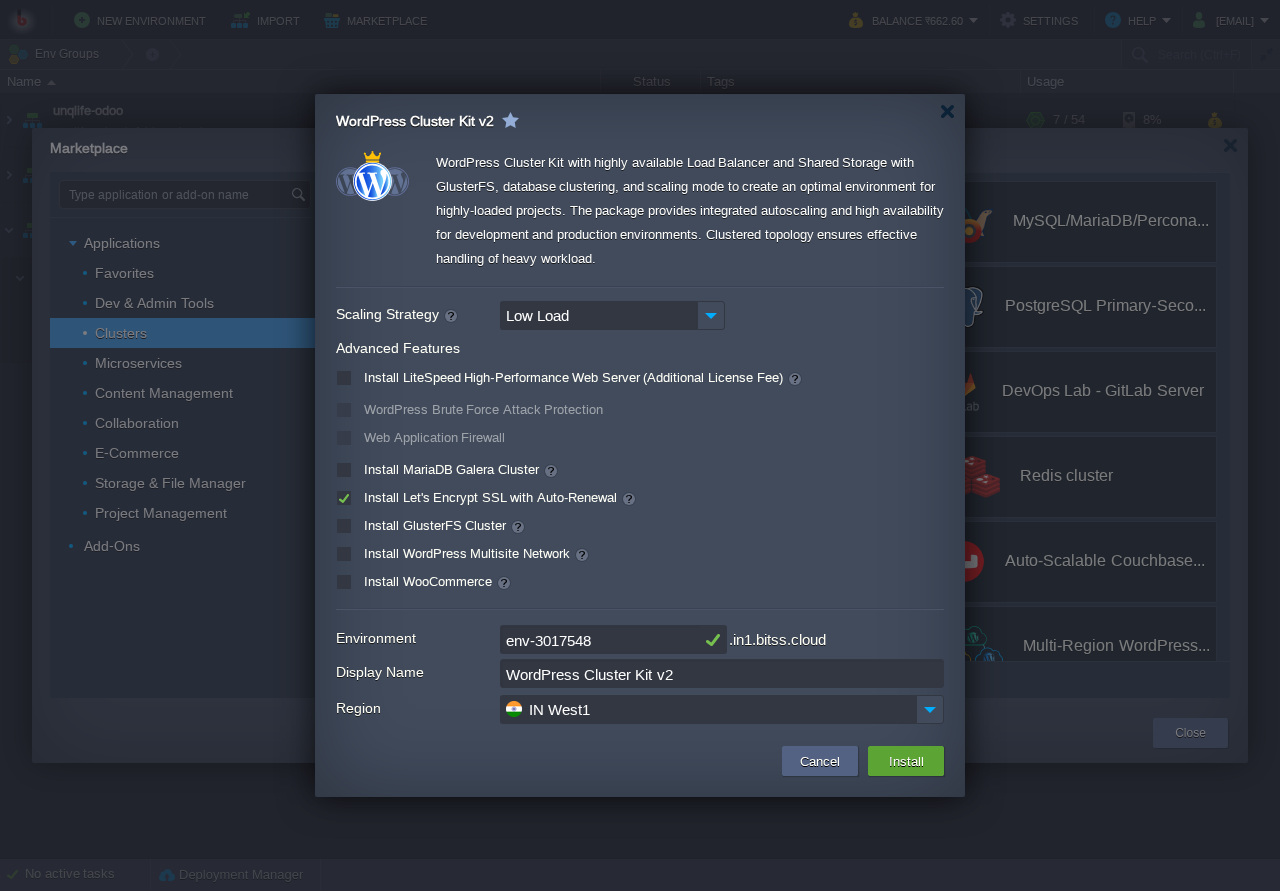 click on "Install Let's Encrypt SSL with Auto-Renewal" at bounding box center [498, 497] 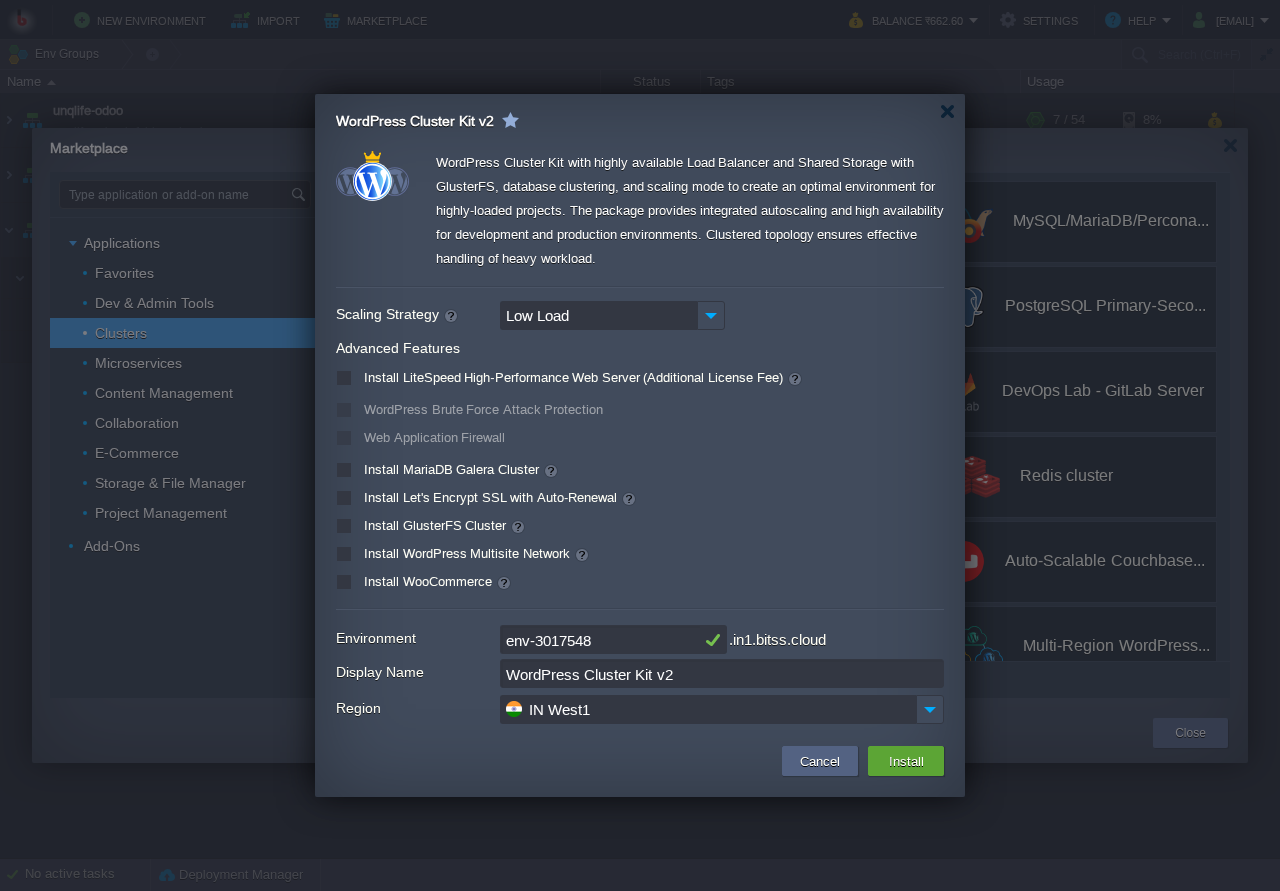 click on "Install WooCommerce" at bounding box center [435, 581] 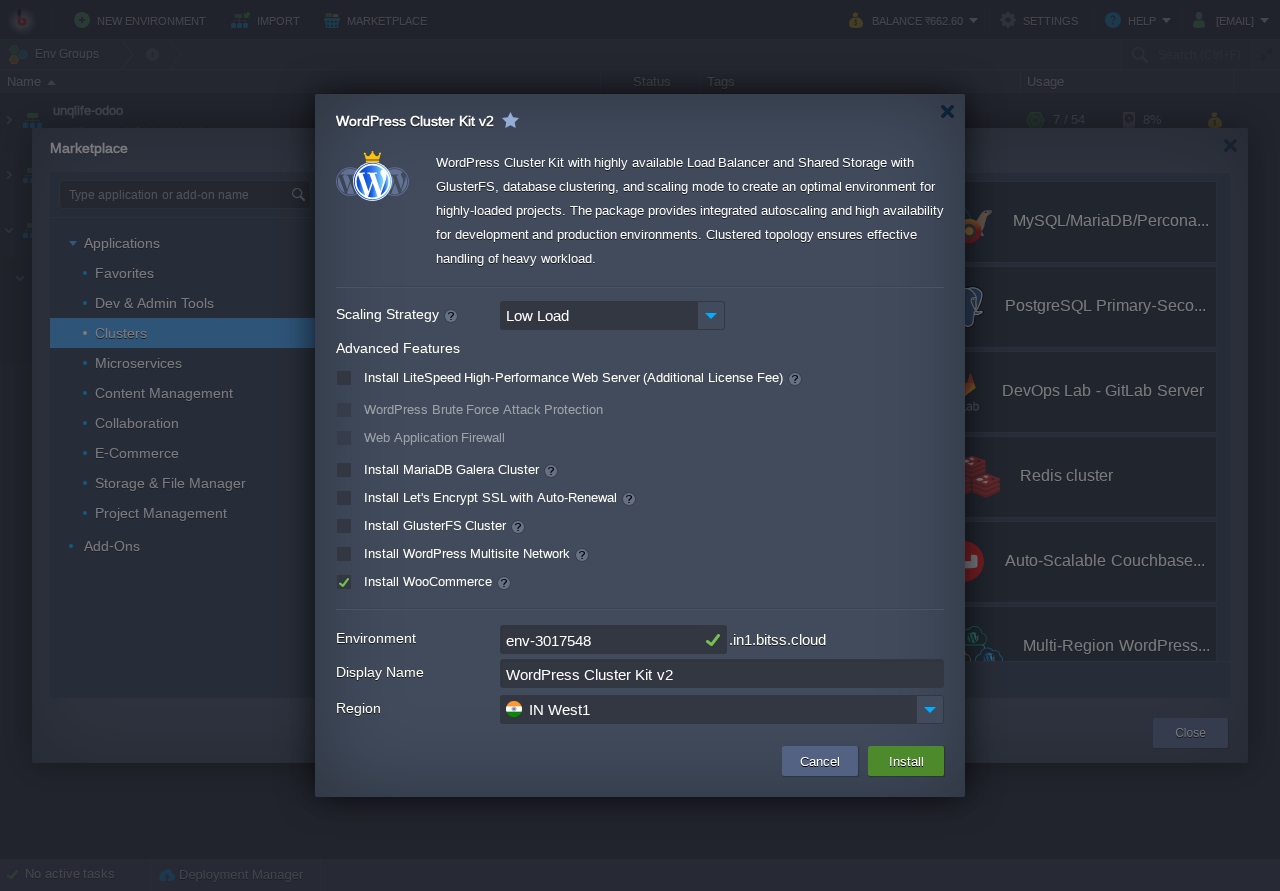 click on "Install" at bounding box center (906, 761) 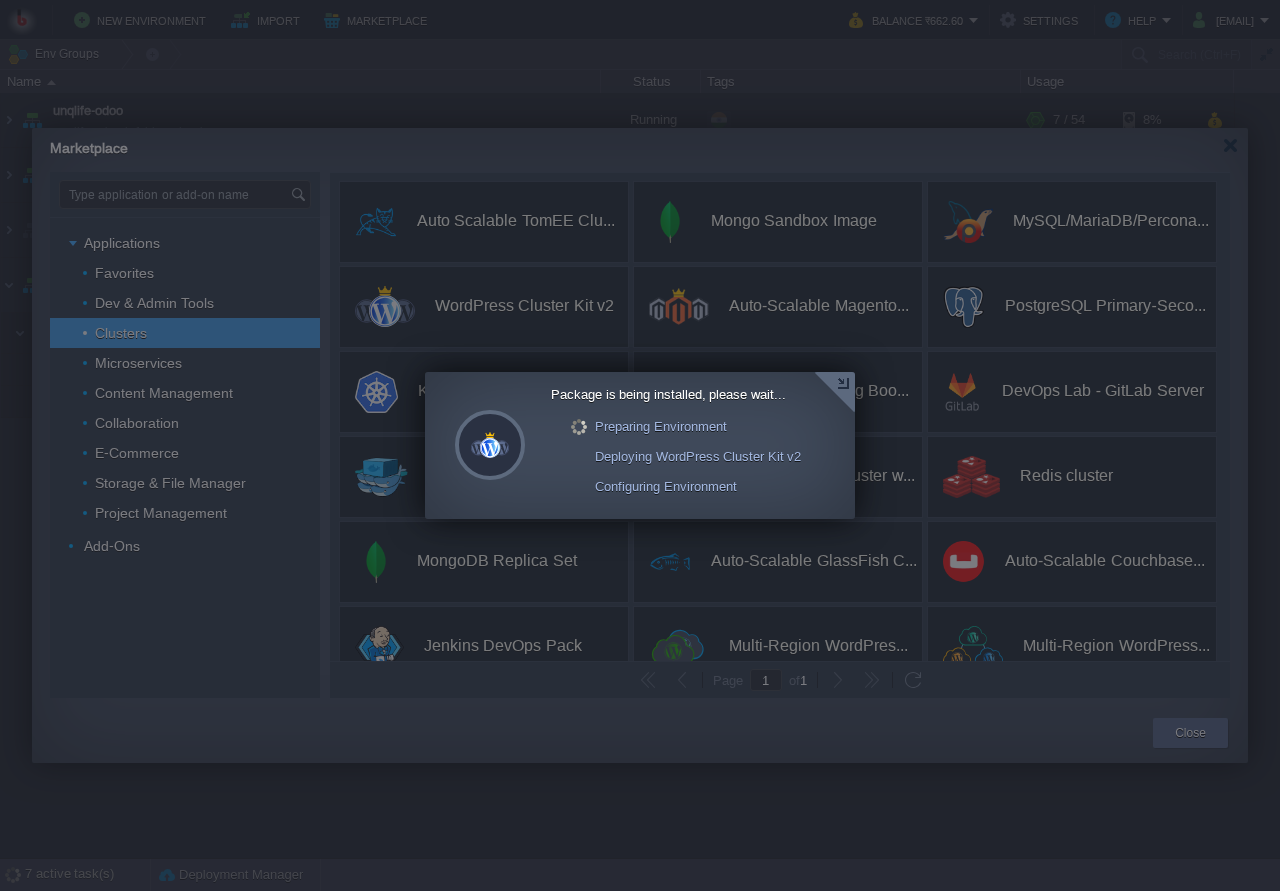 click at bounding box center [834, 392] 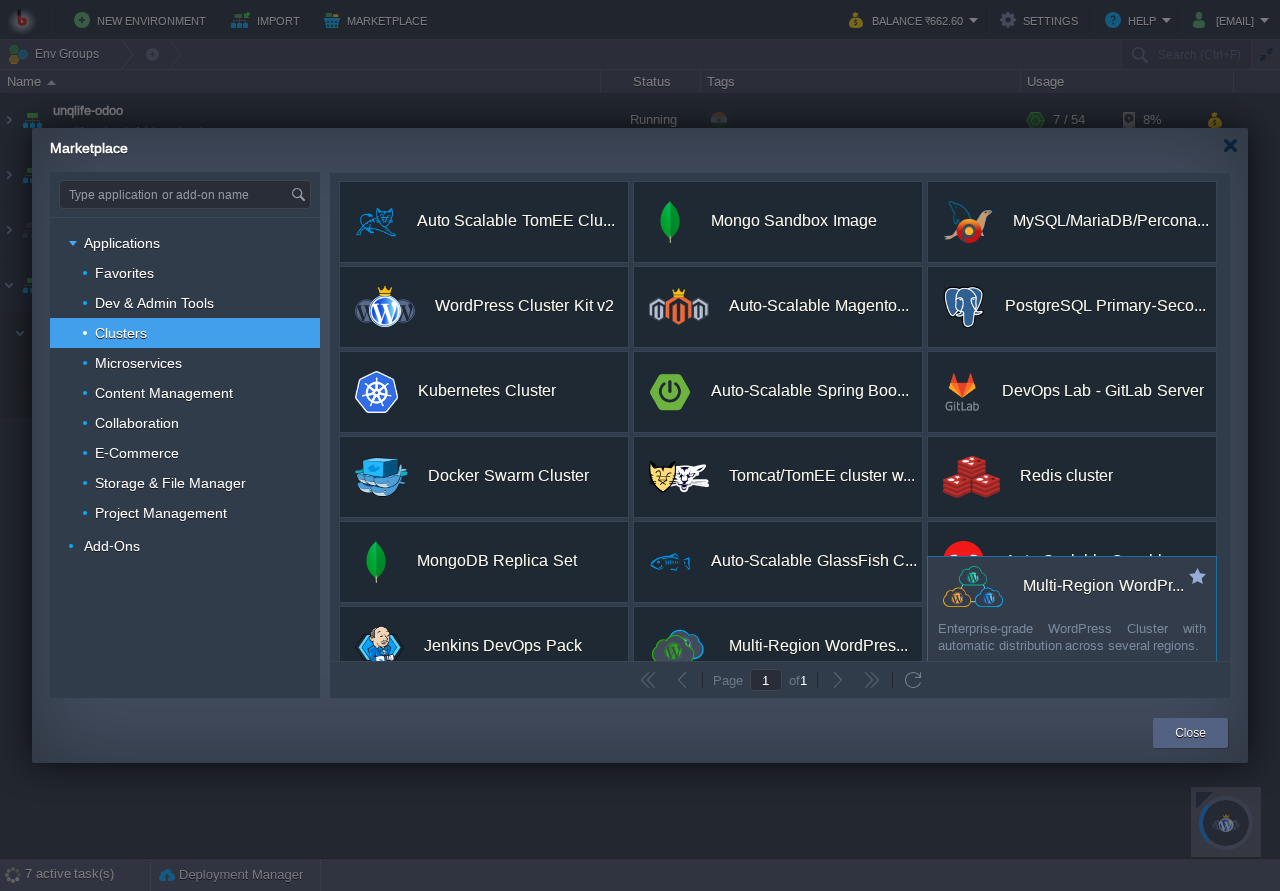 click on "Close" at bounding box center [1190, 733] 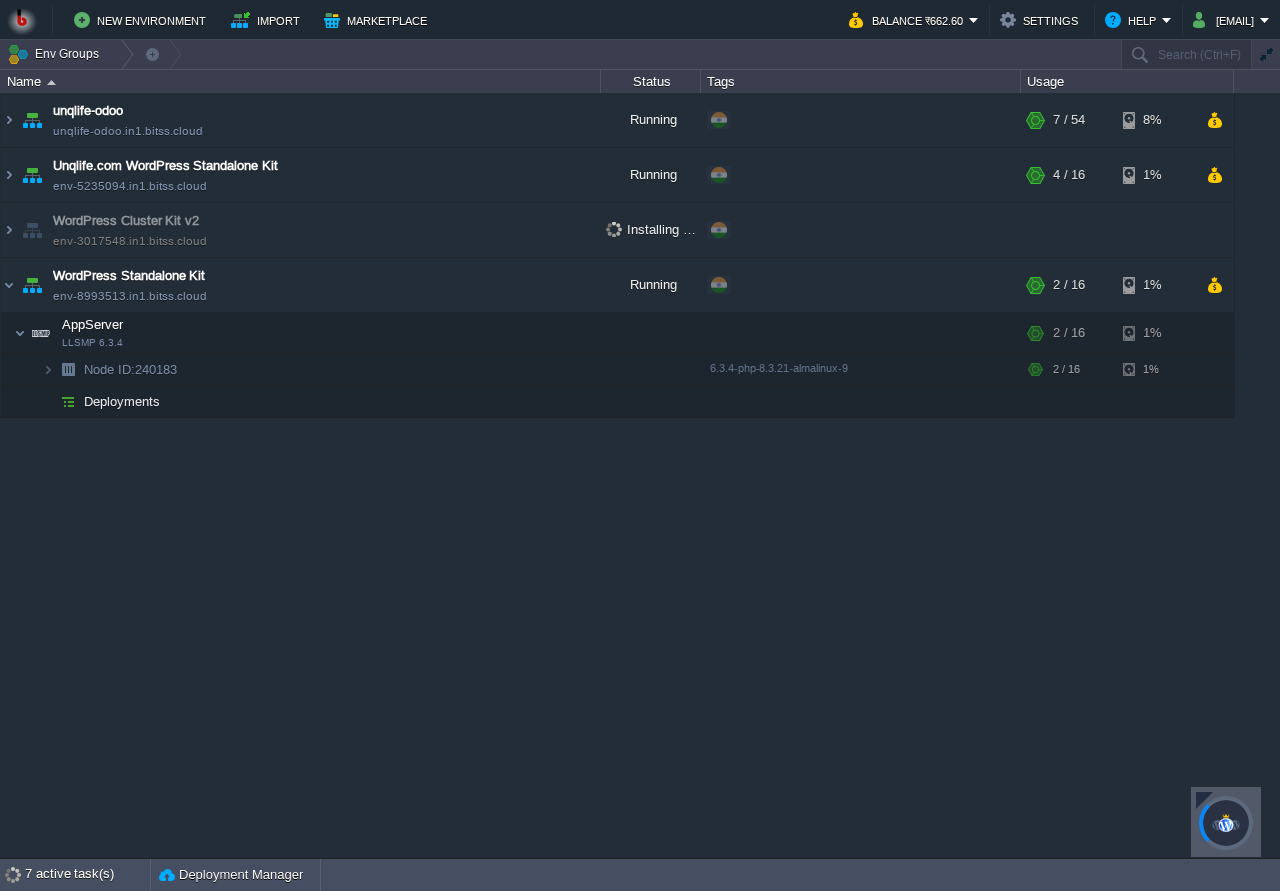 click at bounding box center [1204, 800] 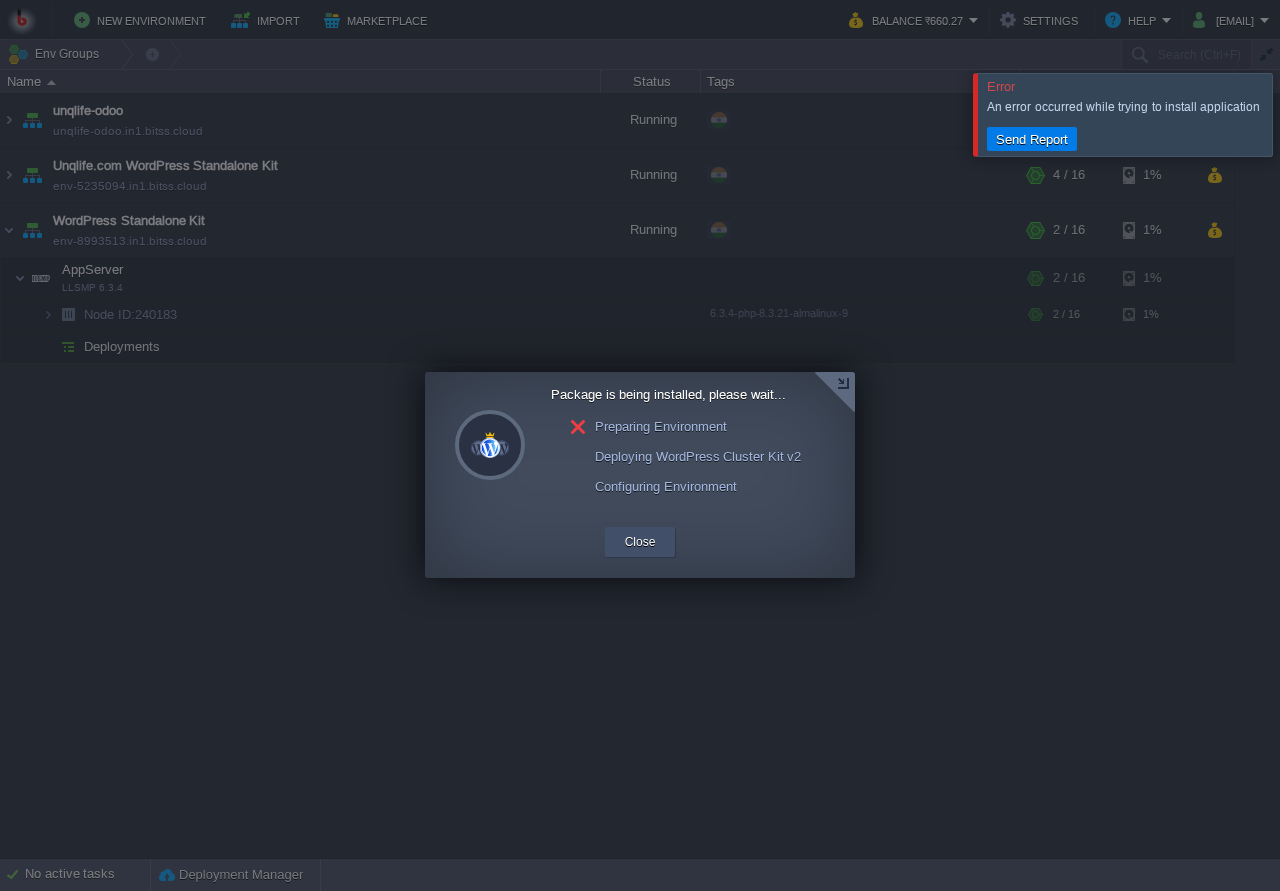 click on "Close" at bounding box center [640, 542] 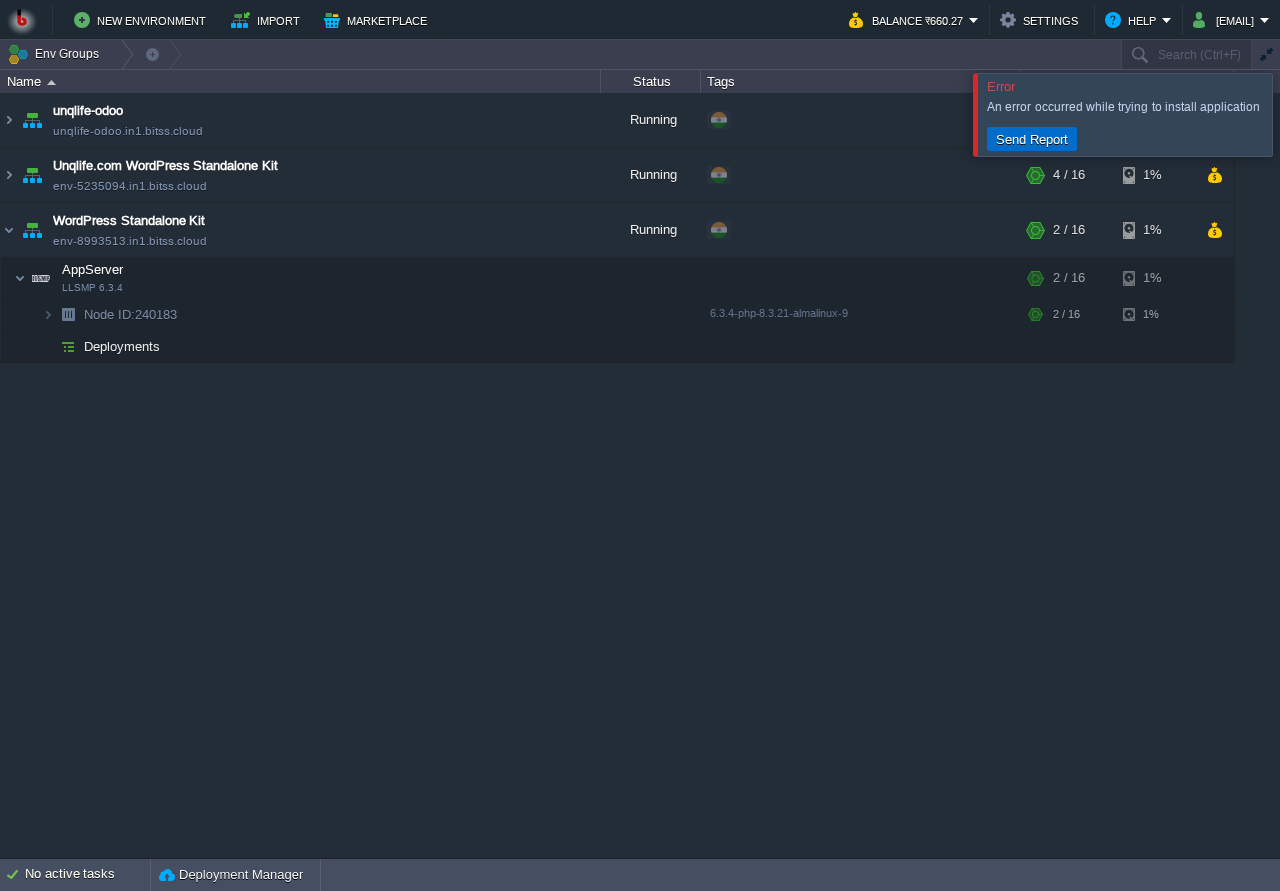 click on "Send Report" at bounding box center (1032, 139) 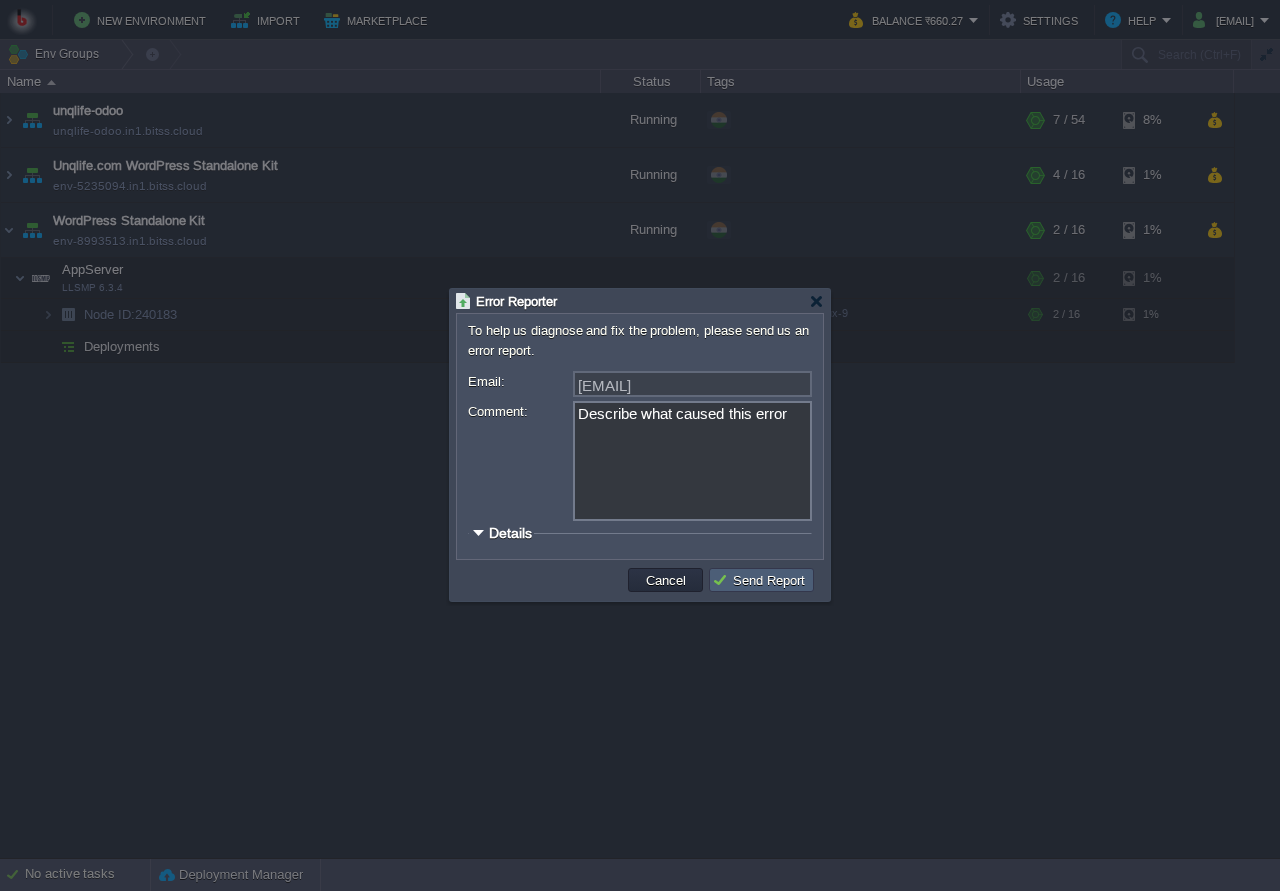 click on "Send Report" at bounding box center [761, 580] 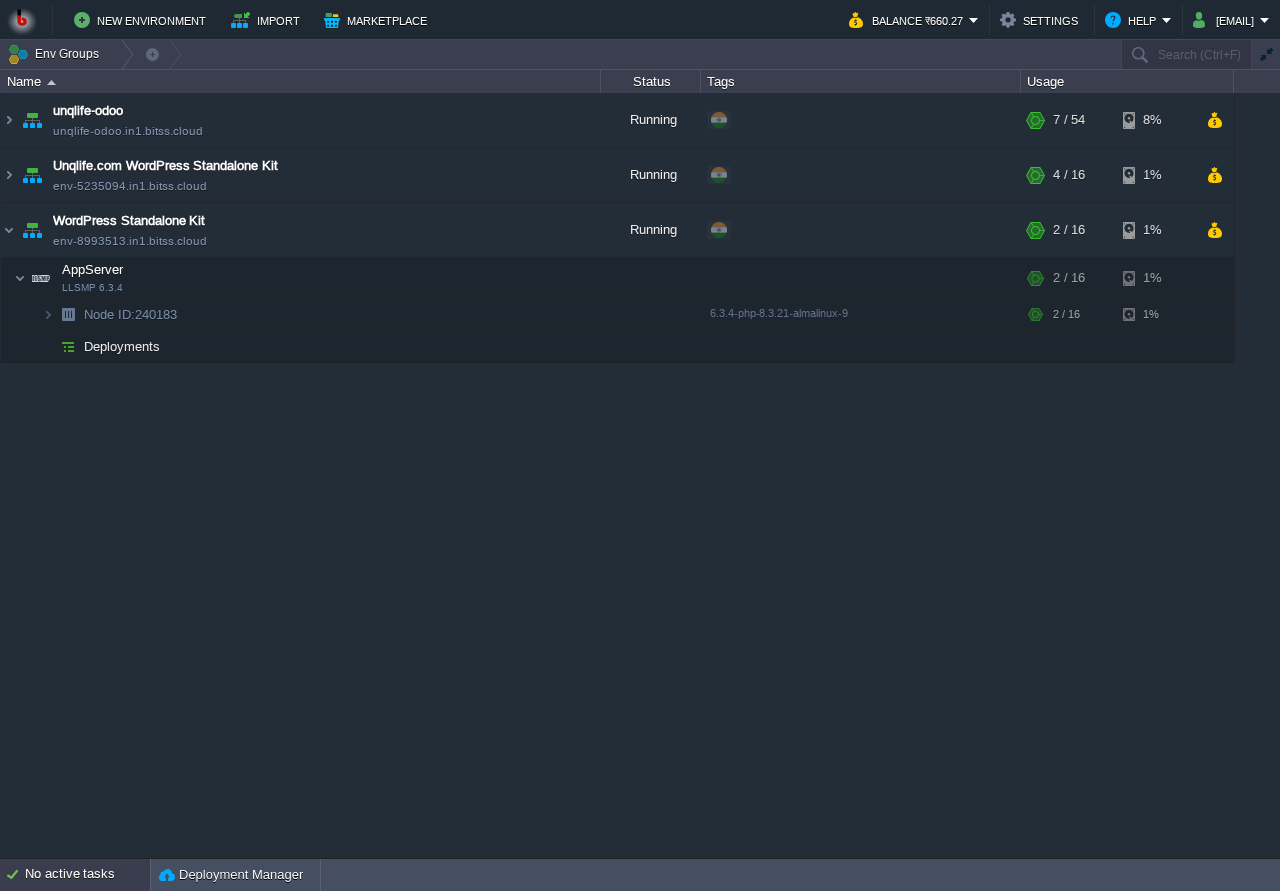 click on "No active tasks" at bounding box center (87, 875) 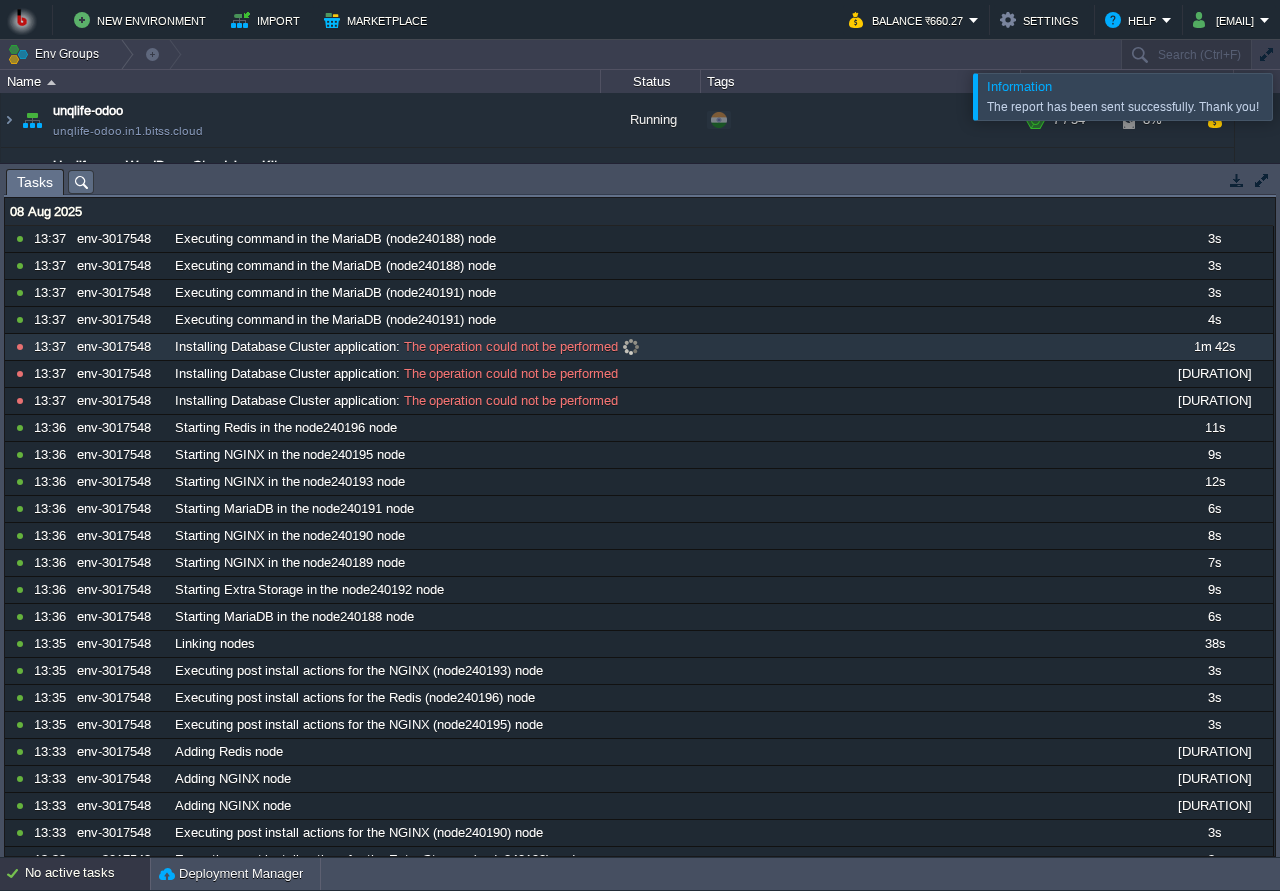 click on "Installing Database Cluster application     :   The operation could not be performed" at bounding box center (667, 347) 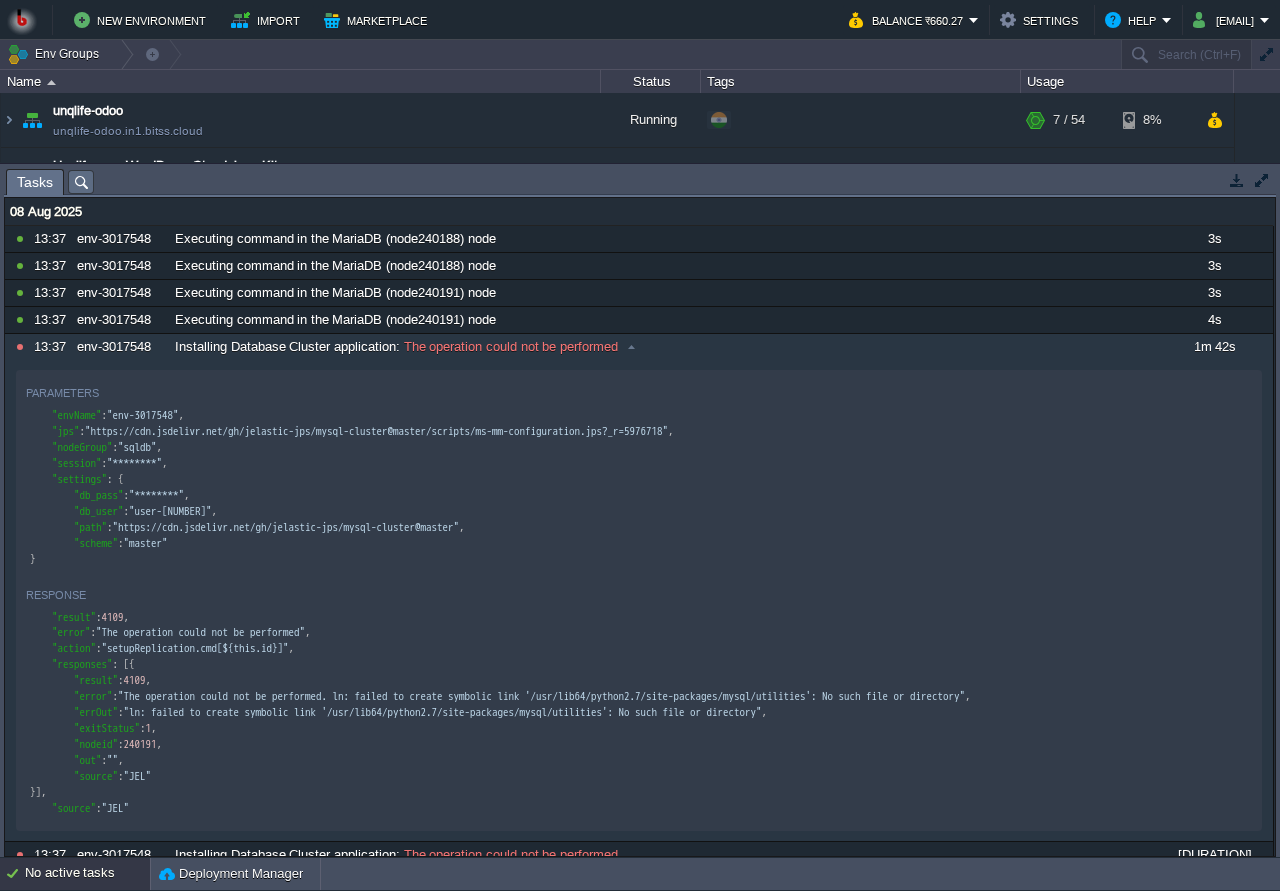 click at bounding box center [1237, 180] 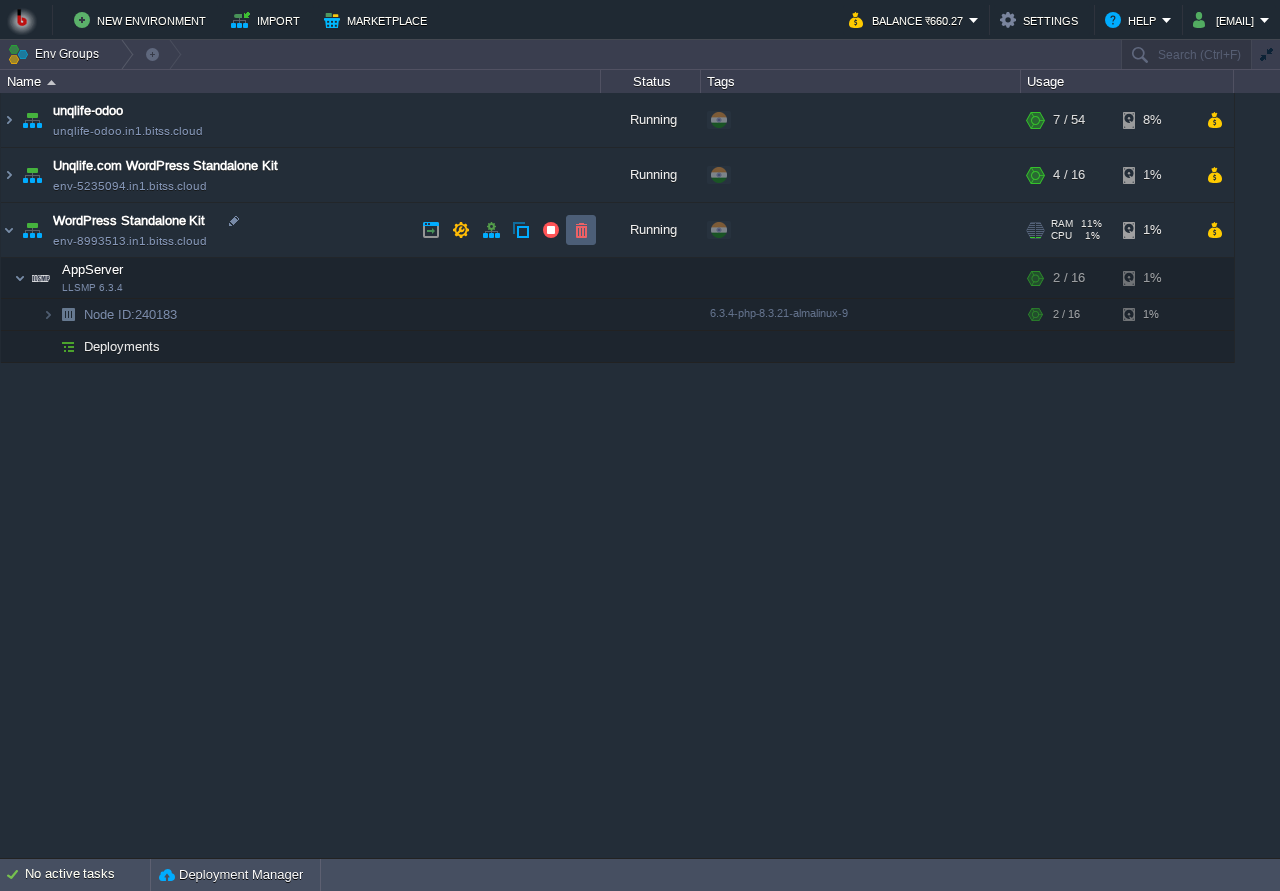 click at bounding box center (581, 230) 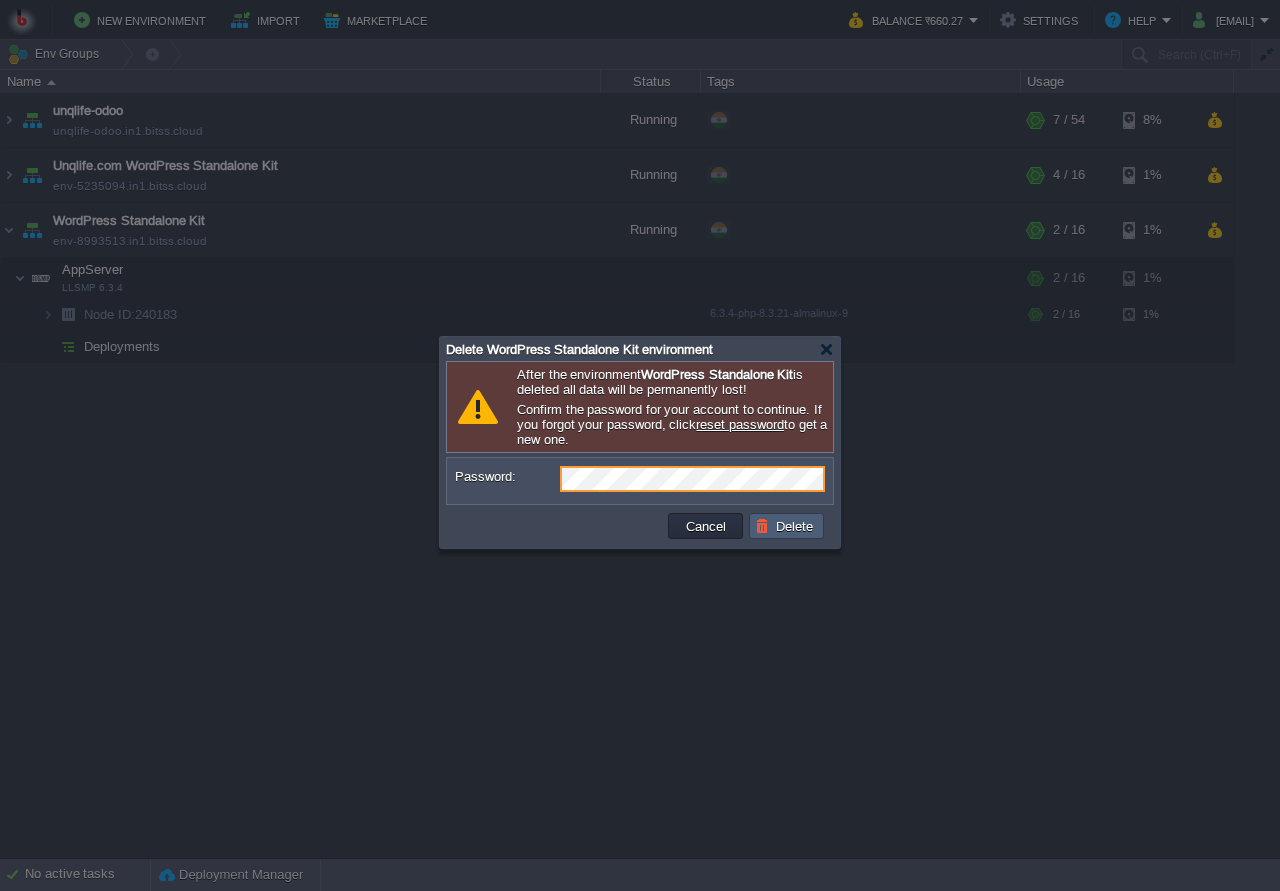 click on "Delete" at bounding box center (787, 526) 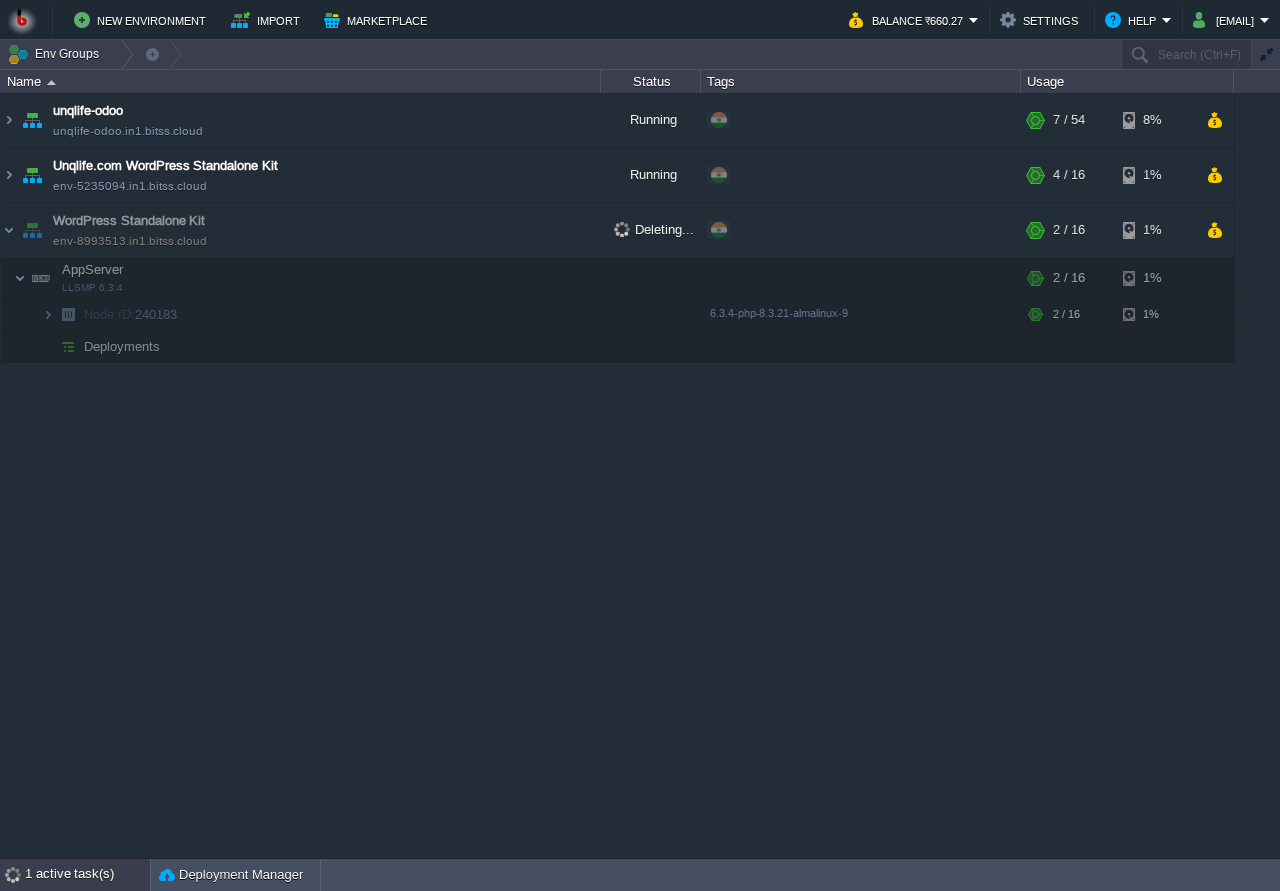 click on "1 active task(s)" at bounding box center (87, 875) 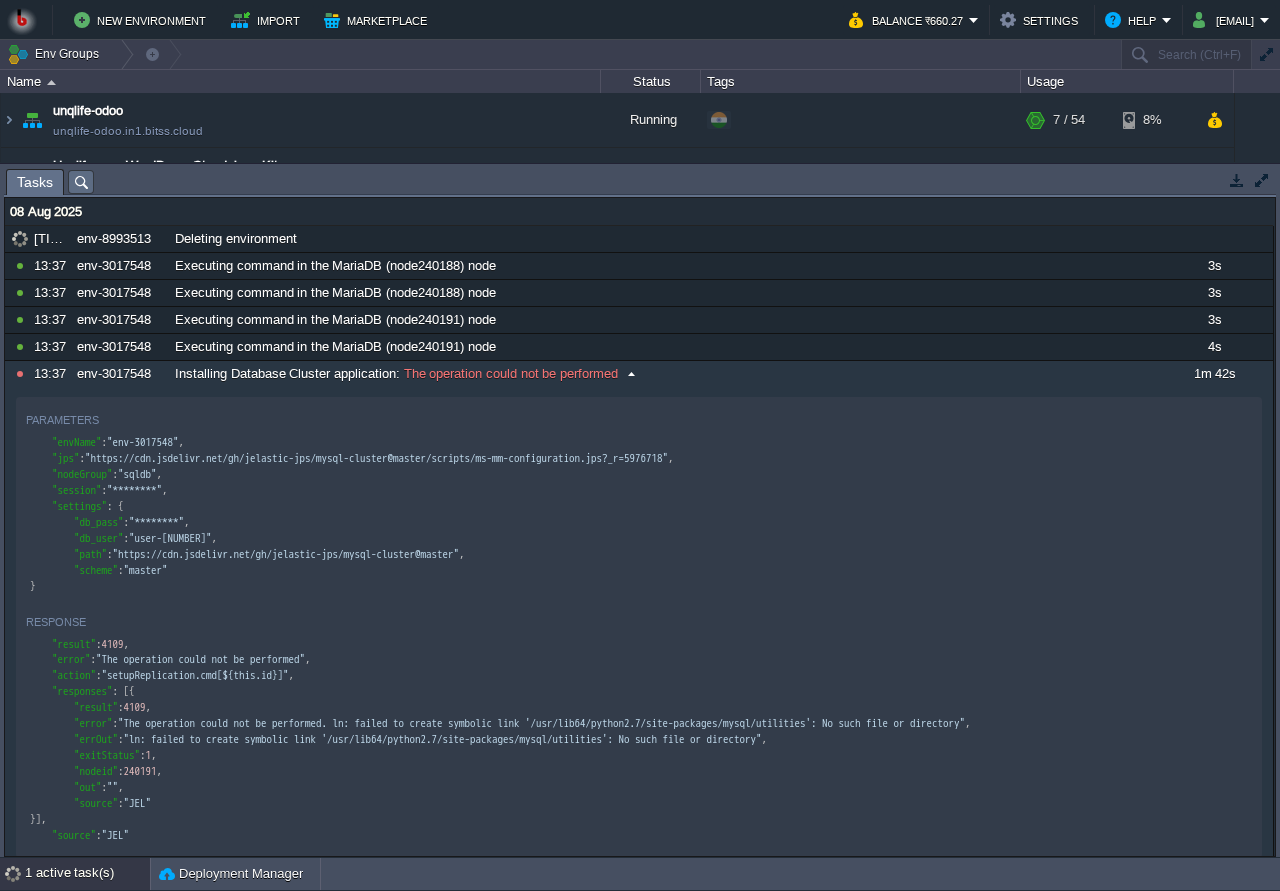 click on "13:55 env-8993513  Deleting environment           1754591400000   10535316 13:37 env-3017548  Executing command in the MariaDB (node240188) node         3s 1754591400000   10535315 13:37 env-3017548  Executing command in the MariaDB (node240188) node         3s 1754591400000   10535308 13:37 env-3017548  Executing command in the MariaDB (node240191) node         3s 1754591400000   10535307 13:37 env-3017548  Executing command in the MariaDB (node240191) node         4s 1754591400000   10535306 13:37 env-3017548  Installing Database Cluster application     :   The operation could not be performed                     1m 42s 1754591400000 Parameters   xxxxxxxxxx        "envName" :  "env-3017548" ,      "jps" :  "https://cdn.jsdelivr.net/gh/jelastic-jps/mysql-cluster@master/scripts/ms-mm-configuration.jps?_r=5976718" ,      "nodeGroup" :  "sqldb" ,      "session" :  "********" ,      "settings" : {          "db_pass" :  "********" ,          "db_user" :  "user-5010240" ,          "path" :  ," at bounding box center [639, 3213] 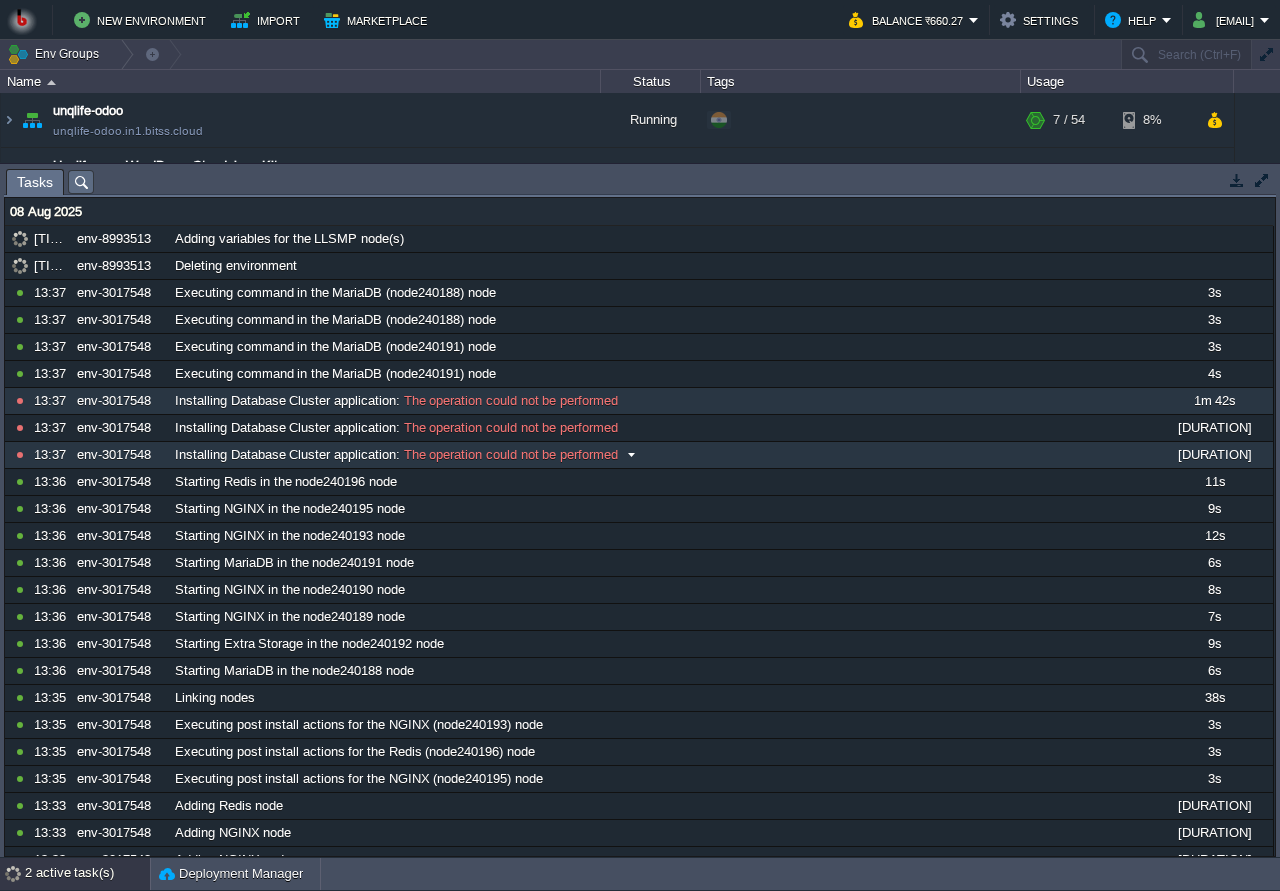 click on "Installing Database Cluster application     :   The operation could not be performed" at bounding box center [667, 455] 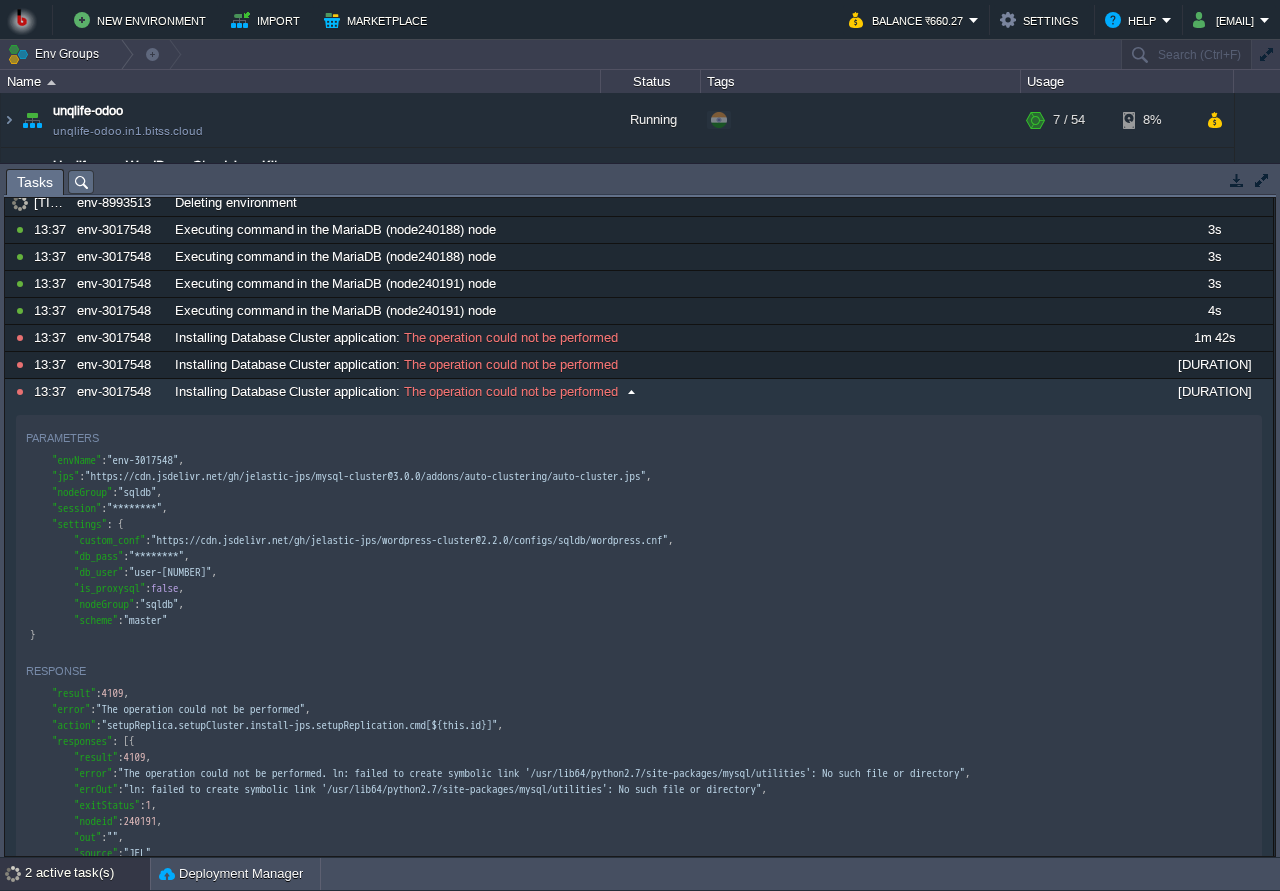 scroll, scrollTop: 192, scrollLeft: 0, axis: vertical 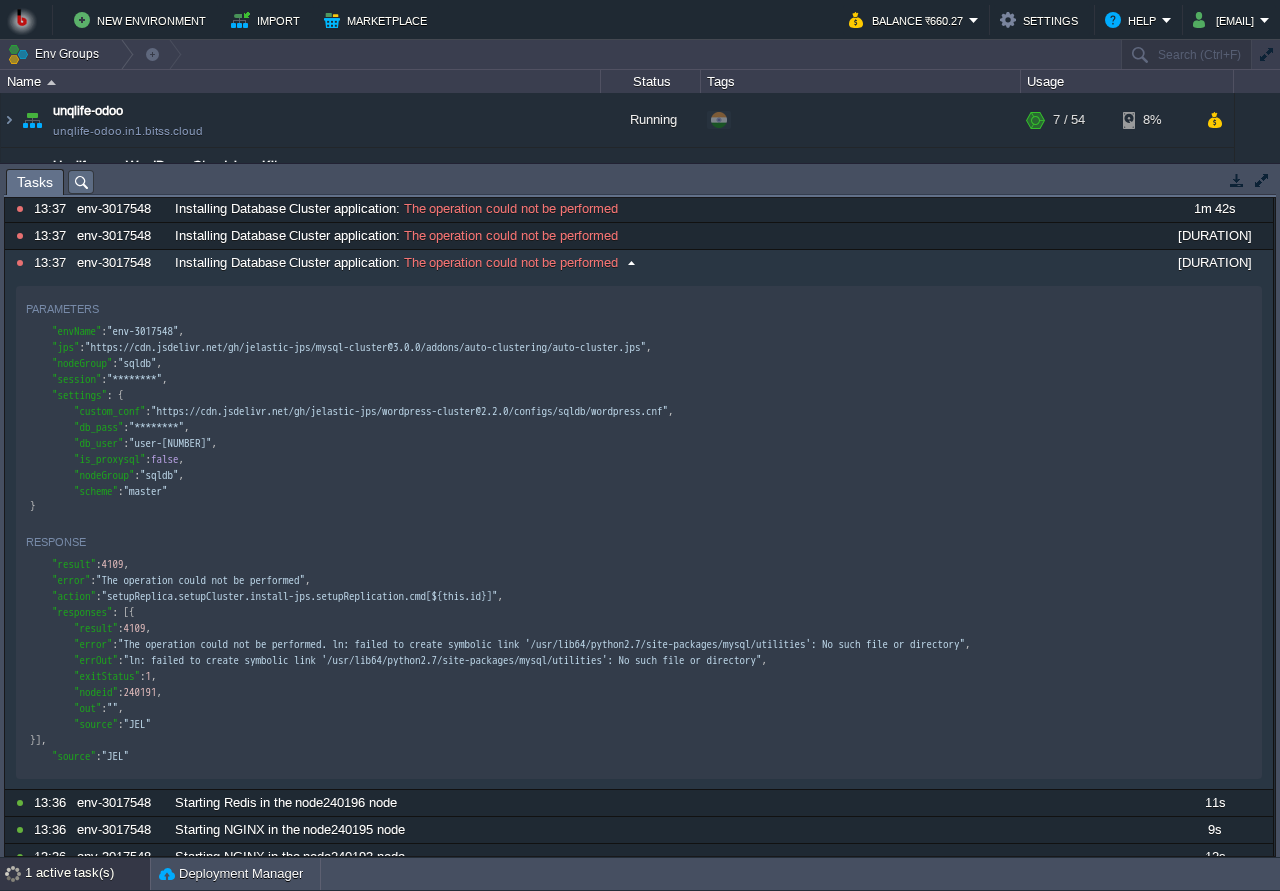 click on "Installing Database Cluster application     :   The operation could not be performed" at bounding box center [667, 263] 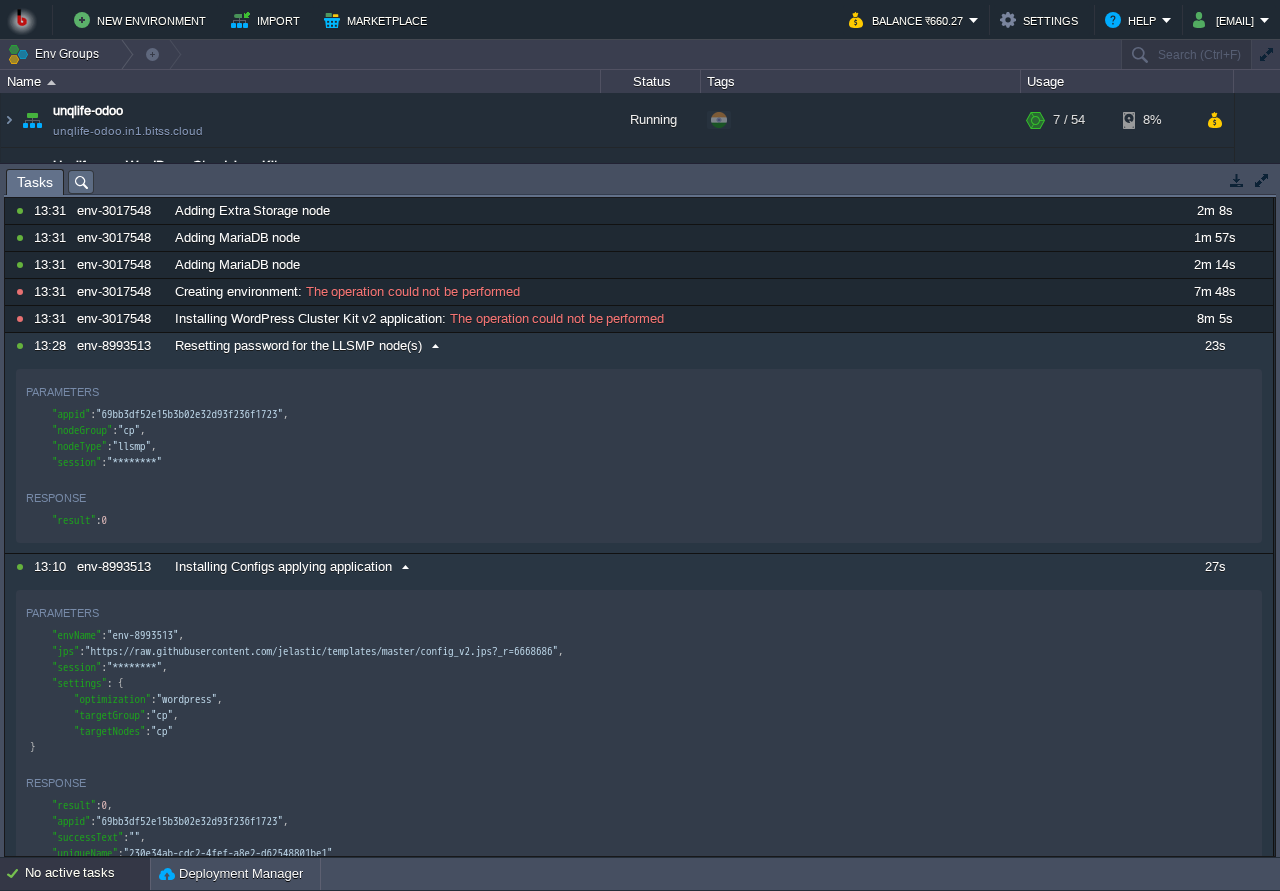 scroll, scrollTop: 864, scrollLeft: 0, axis: vertical 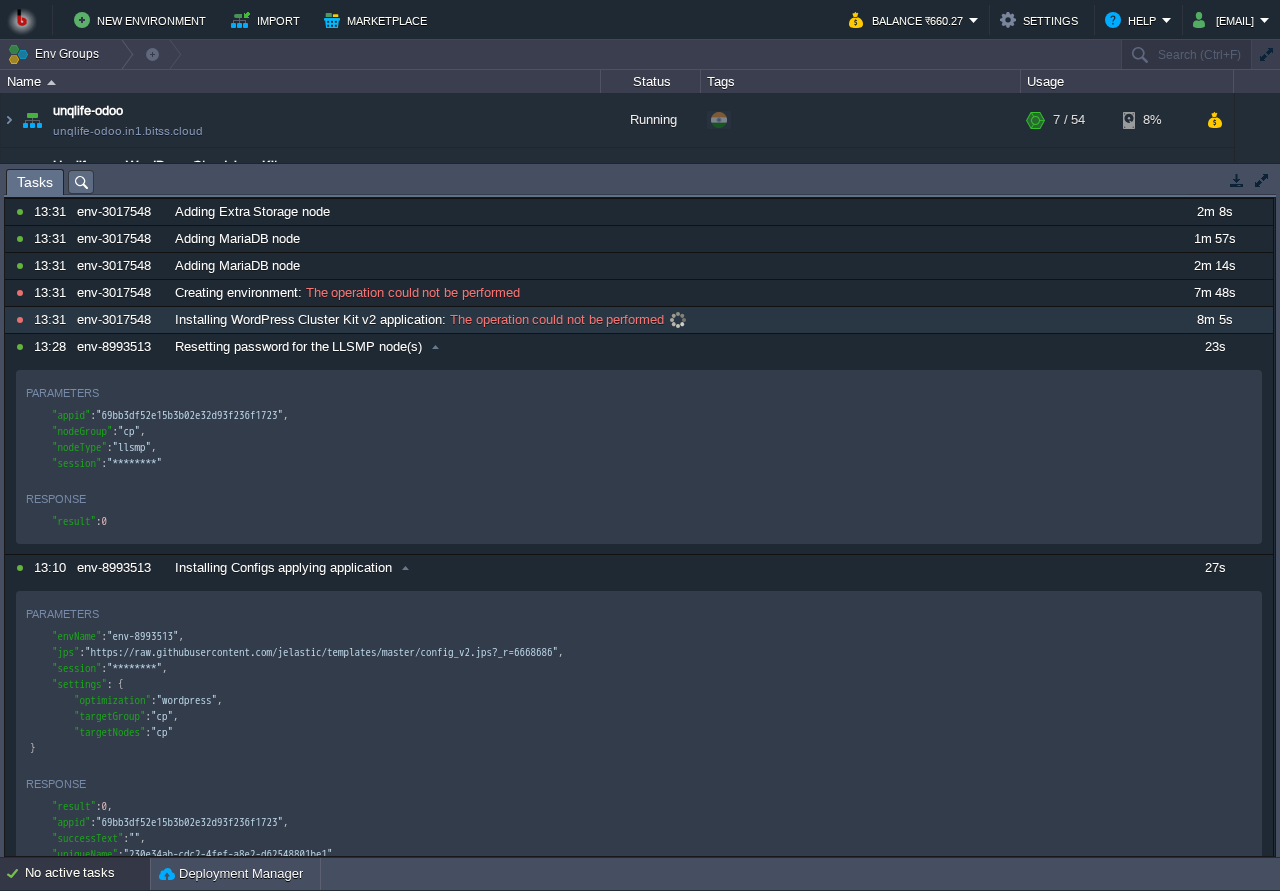 click on "The operation could not be performed" at bounding box center [555, 320] 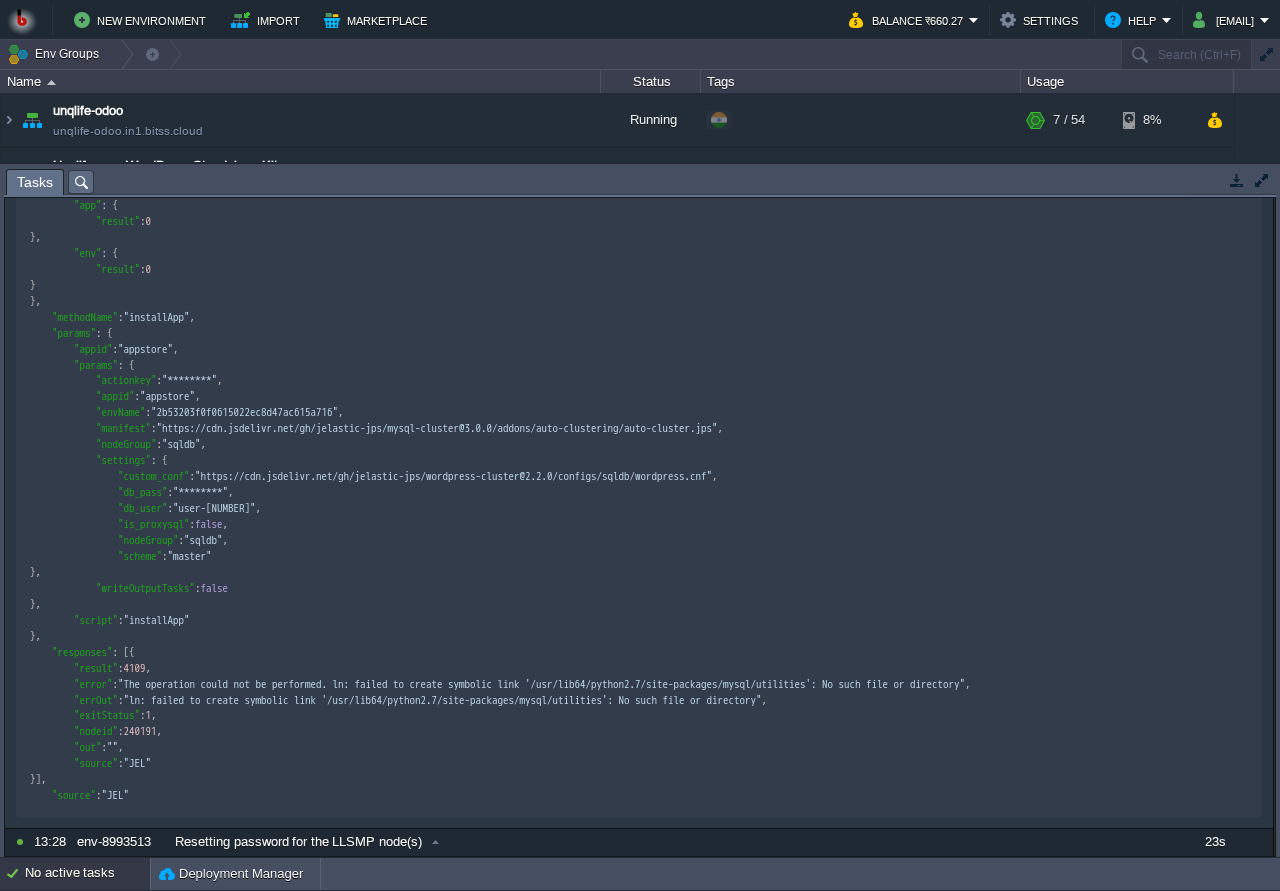 scroll, scrollTop: 768, scrollLeft: 0, axis: vertical 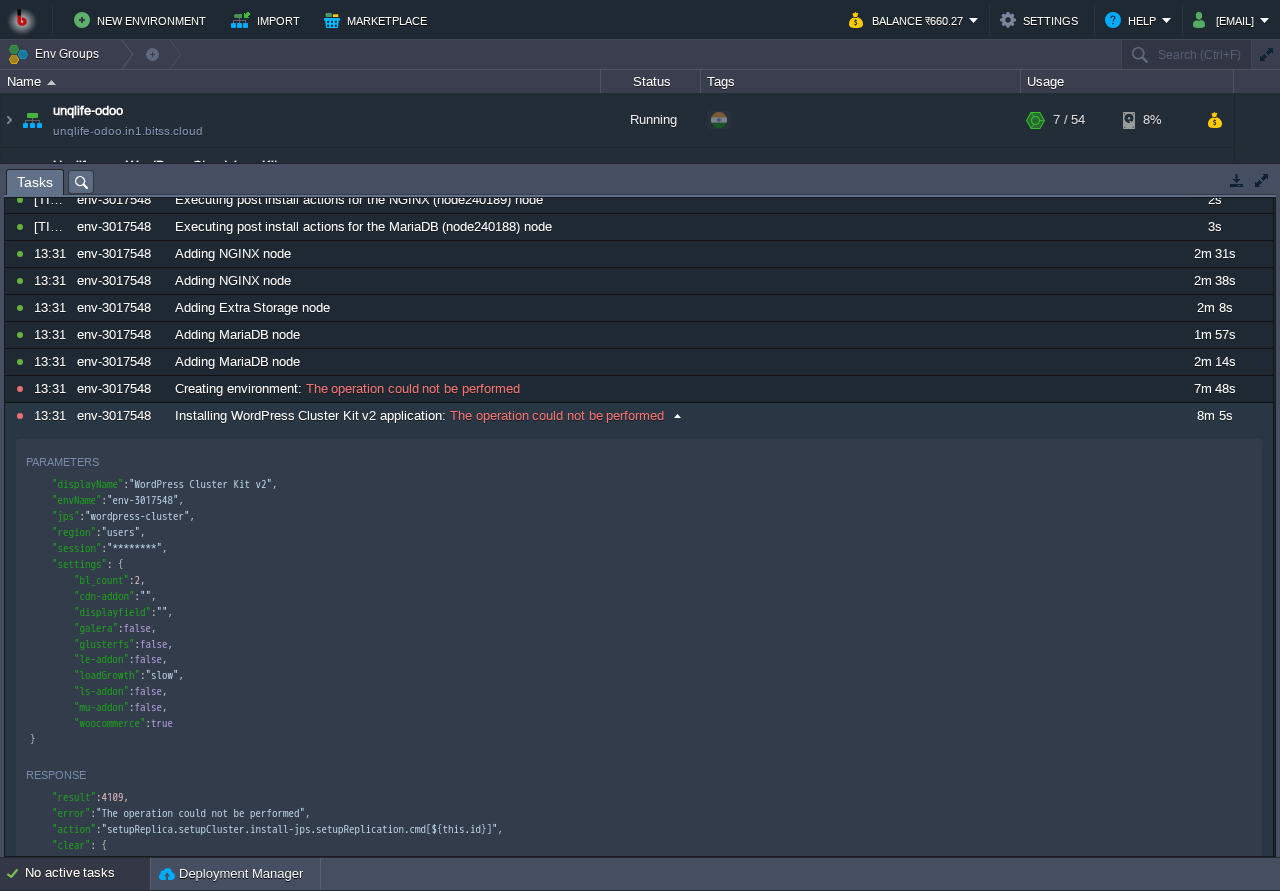 click on "Installing WordPress Cluster Kit v2 application     :   The operation could not be performed" at bounding box center [667, 416] 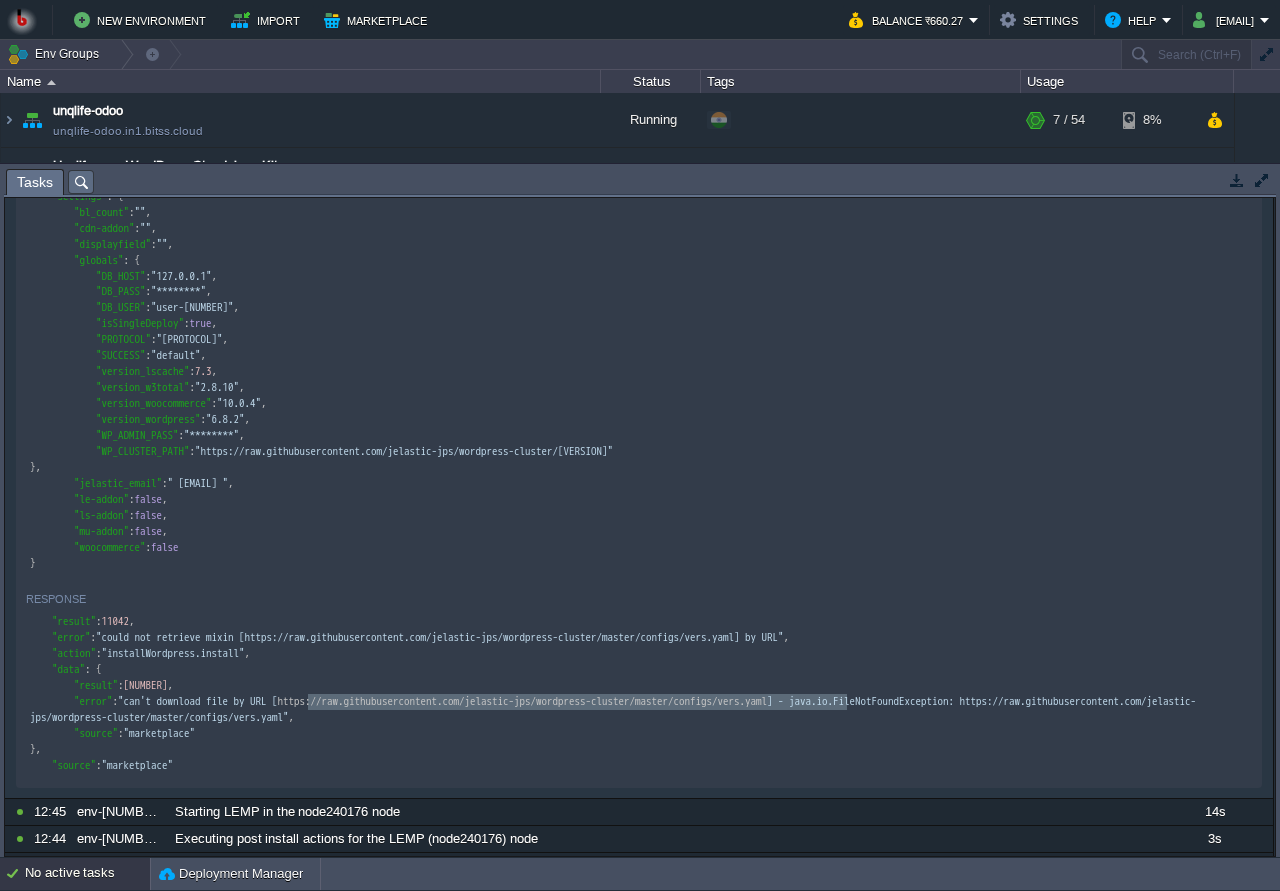 scroll, scrollTop: 2208, scrollLeft: 0, axis: vertical 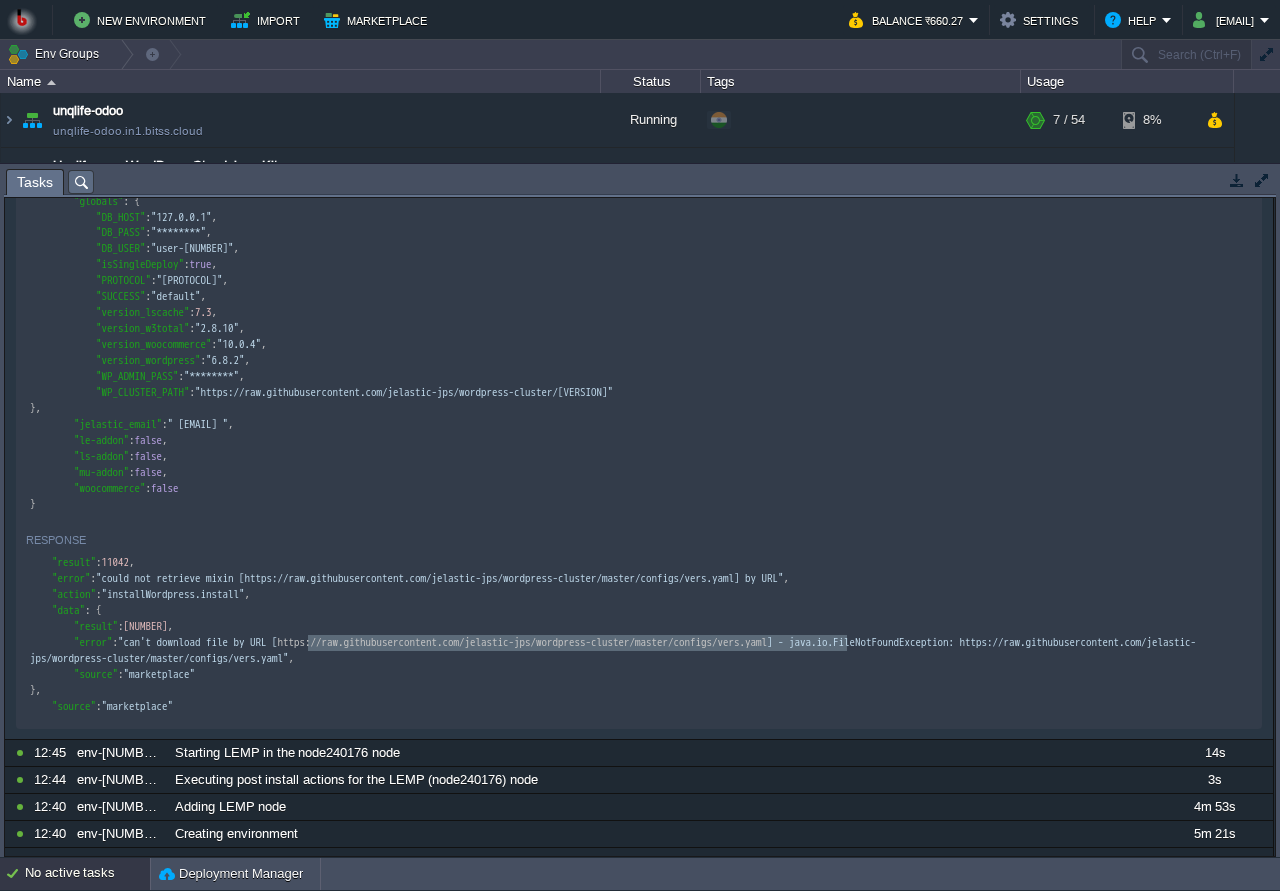 click on ""source" :  "marketplace"" at bounding box center (639, 707) 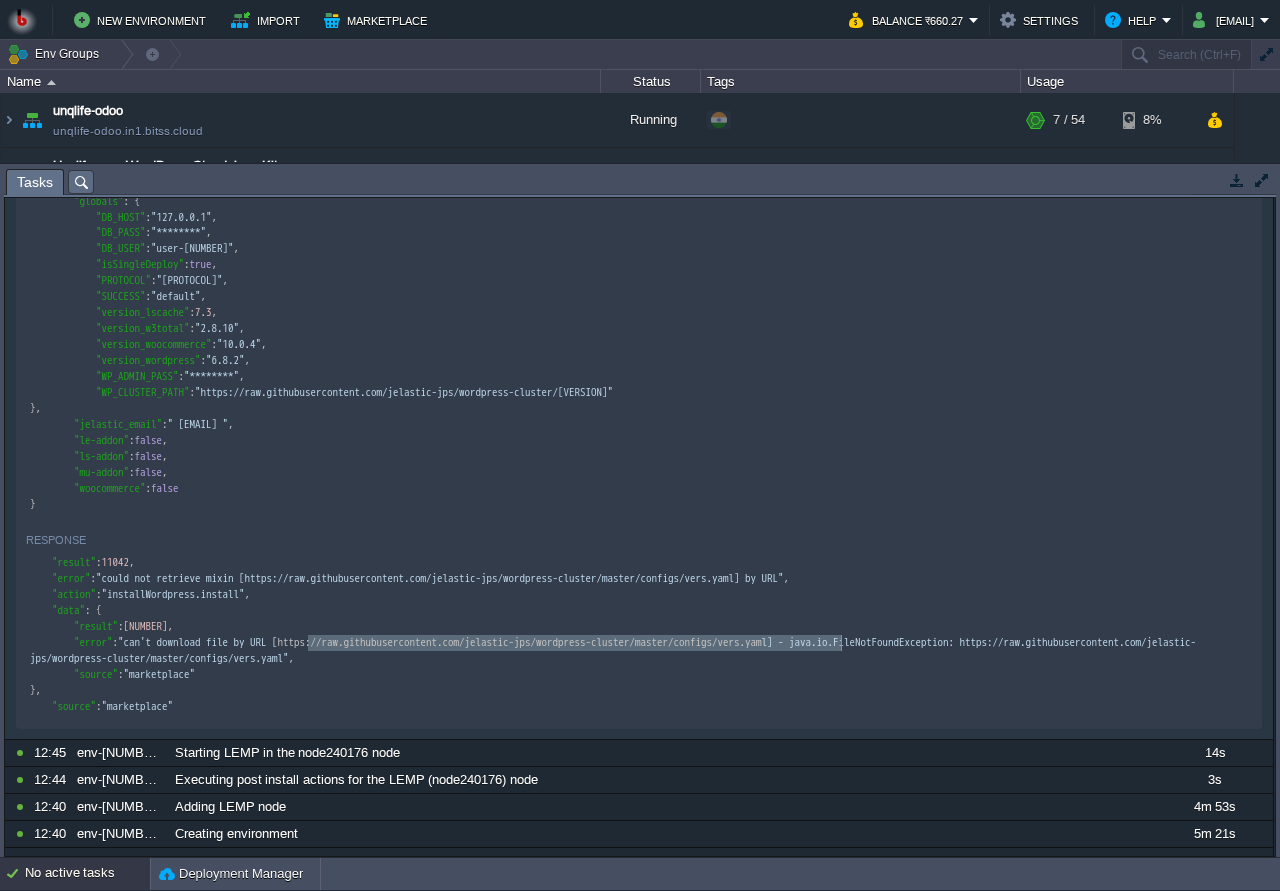 type on "https://raw.githubusercontent.com/jelastic-jps/wordpress-cluster/master/configs/vers.yaml" 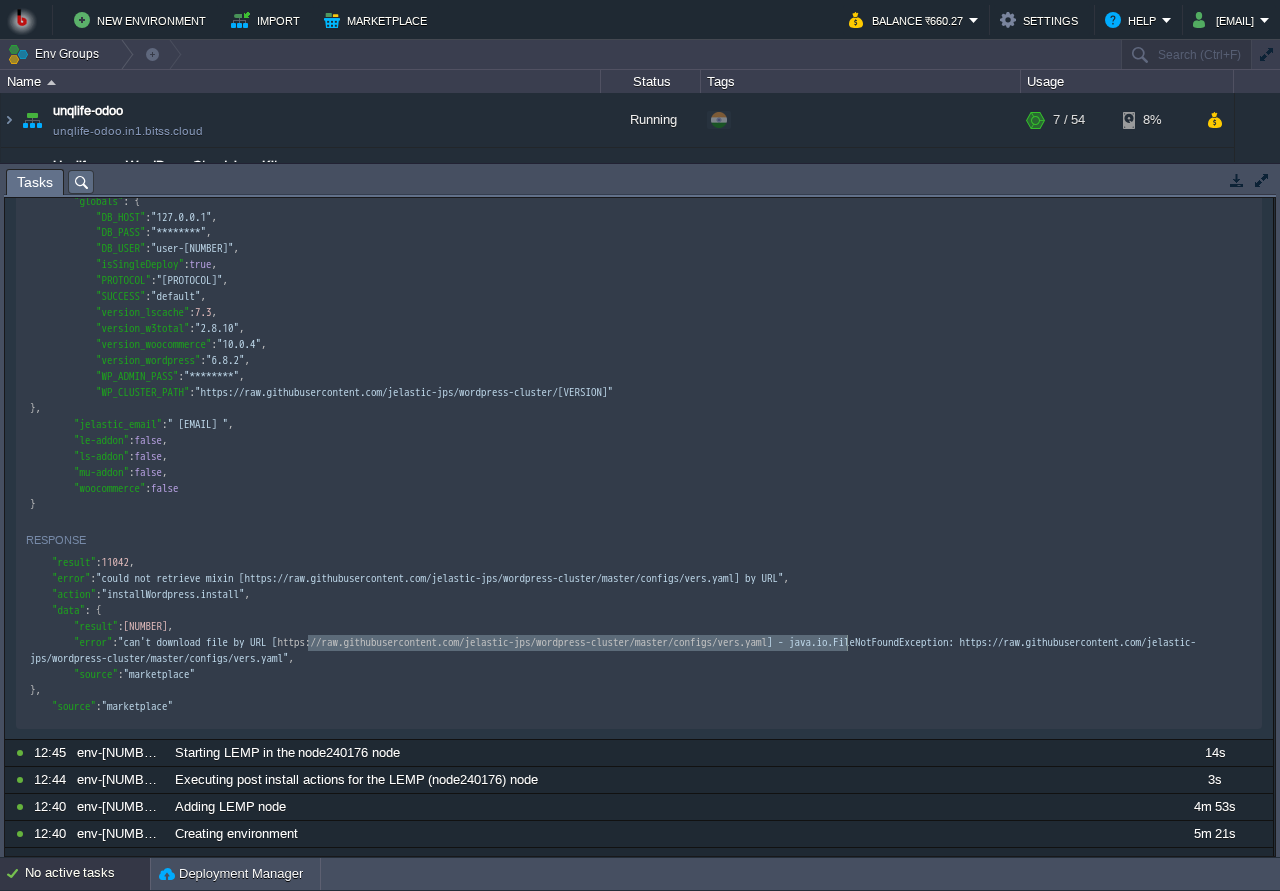 drag, startPoint x: 309, startPoint y: 647, endPoint x: 844, endPoint y: 637, distance: 535.09344 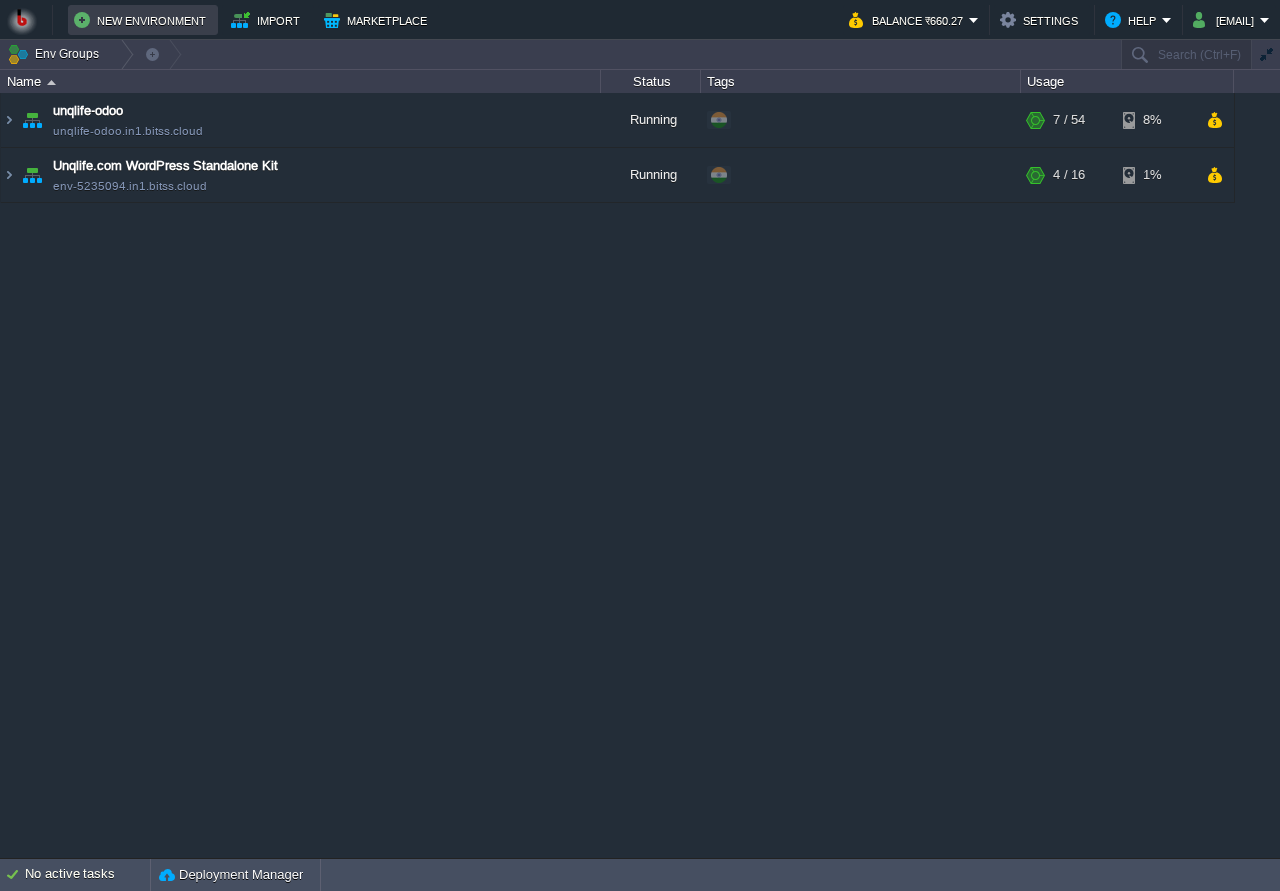 click on "New Environment" at bounding box center (143, 20) 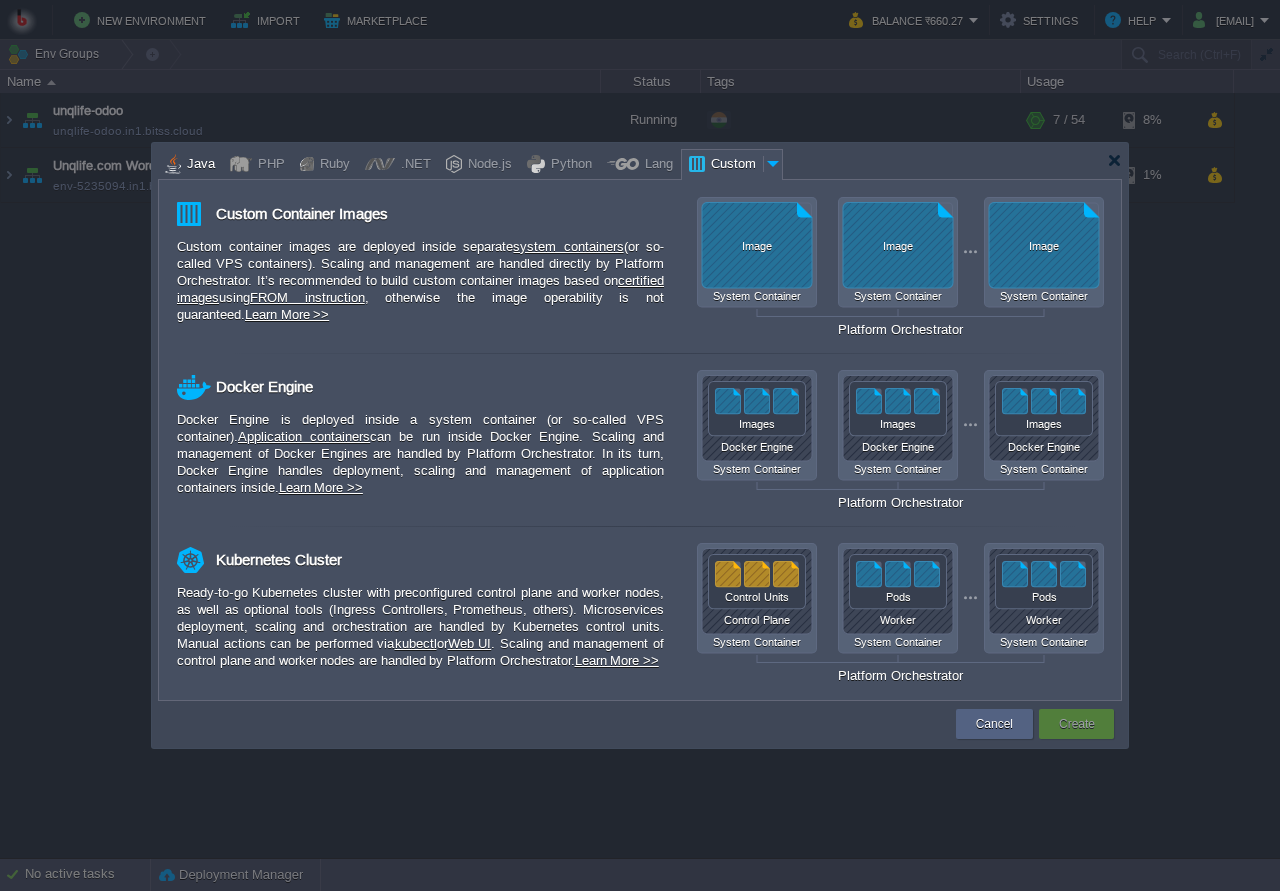 click on "Java" at bounding box center [198, 165] 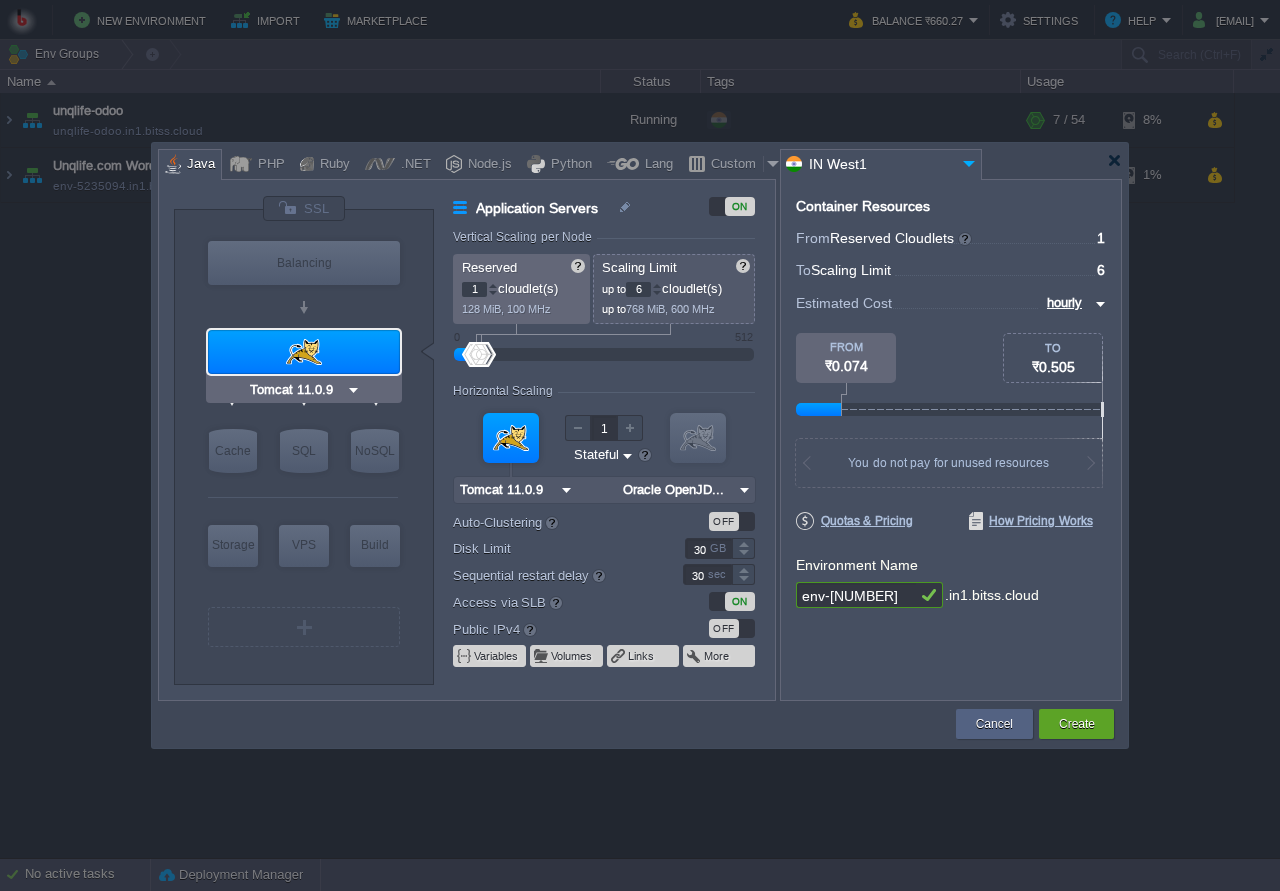 click at bounding box center (353, 390) 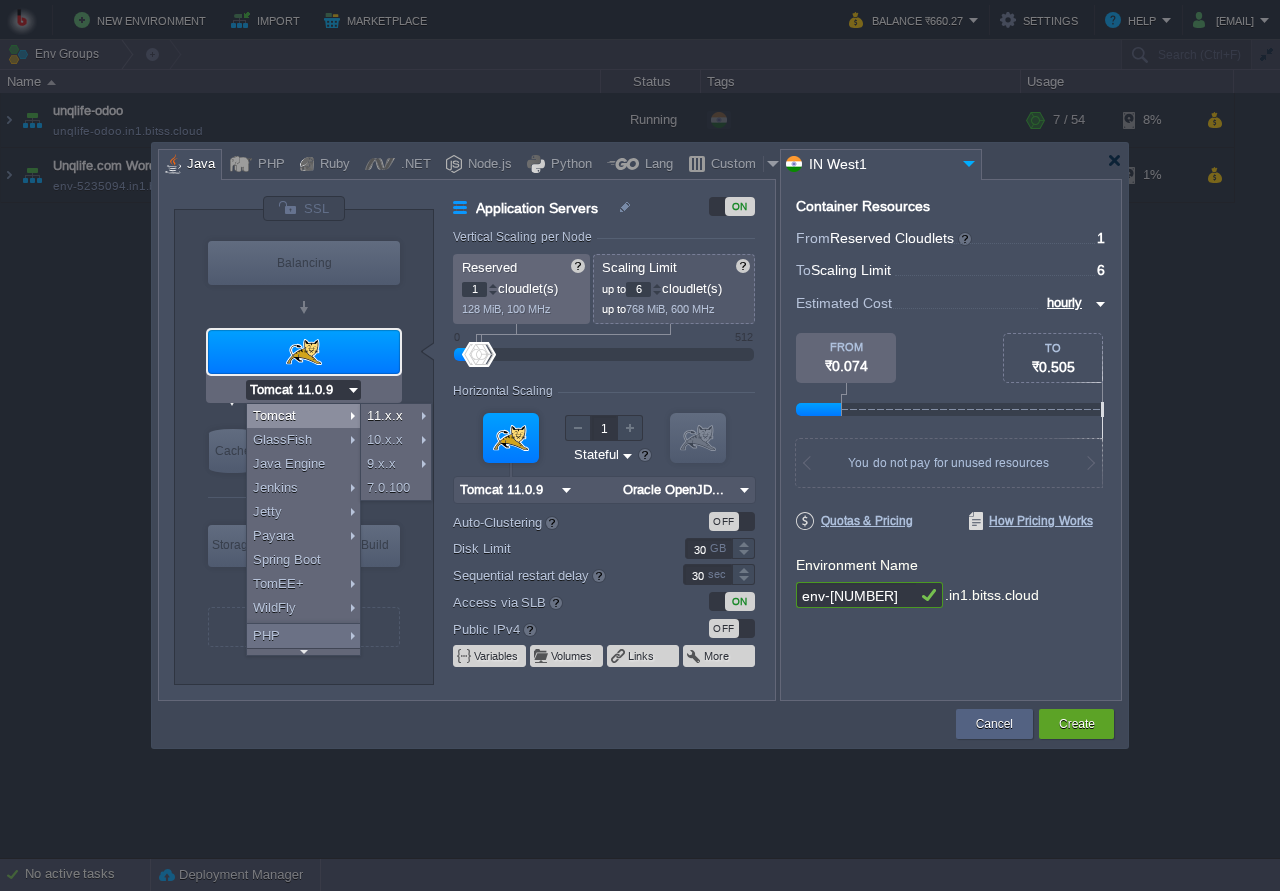 click on "Container Resources From Reserved Cloudlets ... = 1 not added To Scaling Limit ... = 6 not added VM Resources ... = 0 GiB, 0 vCPU not added Estimated Cost hourly TO ₹0.505 FROM ₹0.074 128 MiB RAM + 100 MHz CPU + 30 GB Disk You pay the fixed price for reserved resources Total cost at 100% load on ALL containers You do not pay for unused resources Disk Limit per Node 300 GB Traffic Limit per Node 100 GB Quotas & Pricing How Pricing Works Environment Name env-9229930 .in1.bitss.cloud" at bounding box center [951, 440] 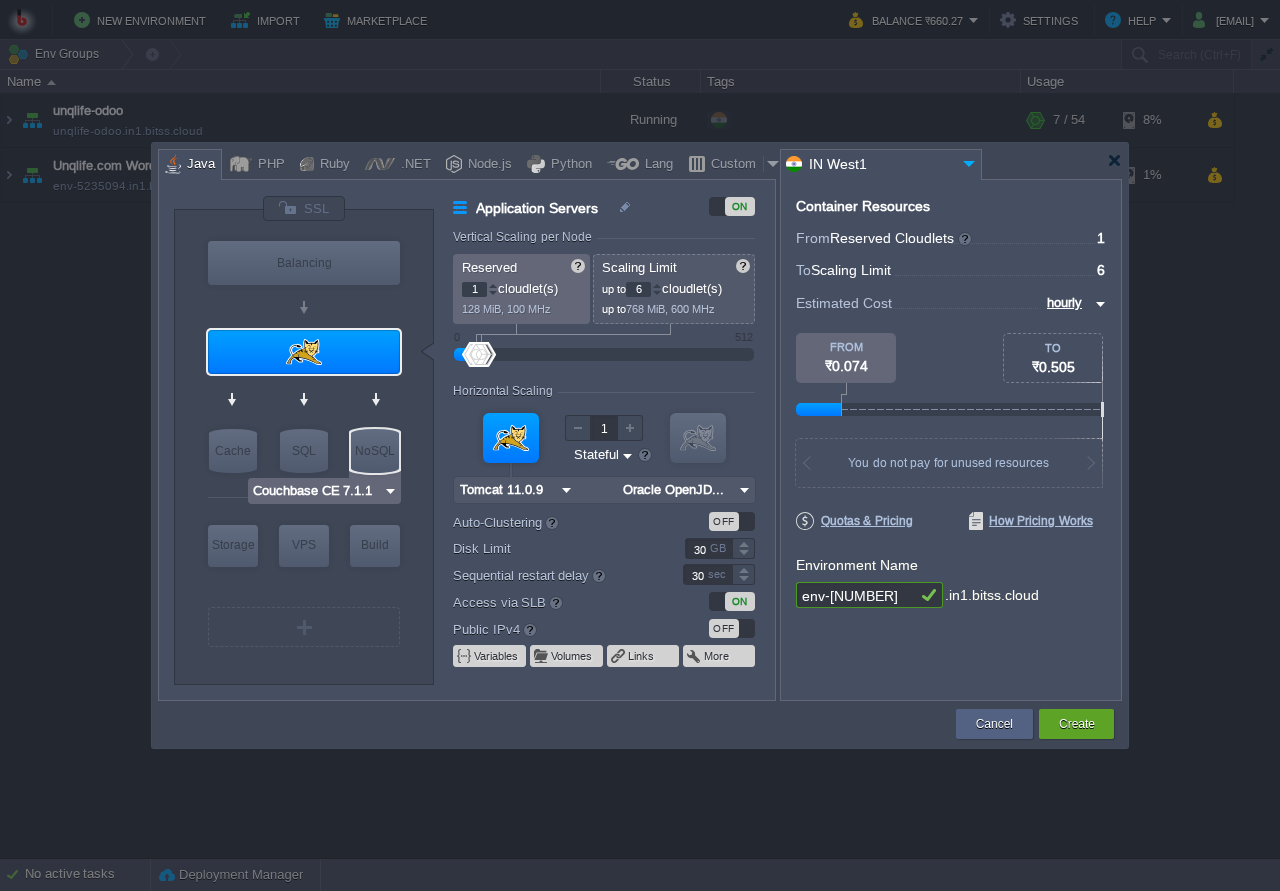 type on "Tomcat 11.0.9" 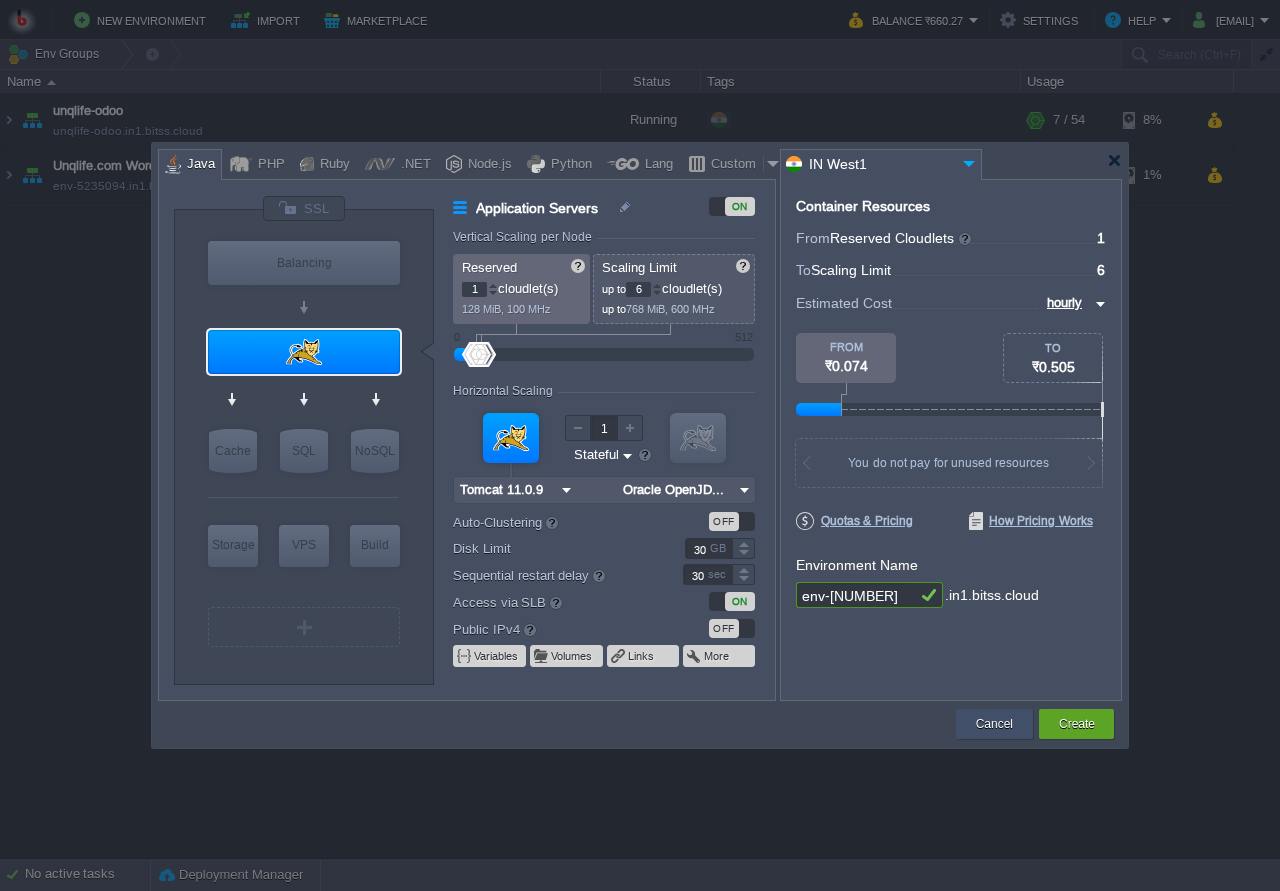 click on "Cancel" at bounding box center [994, 724] 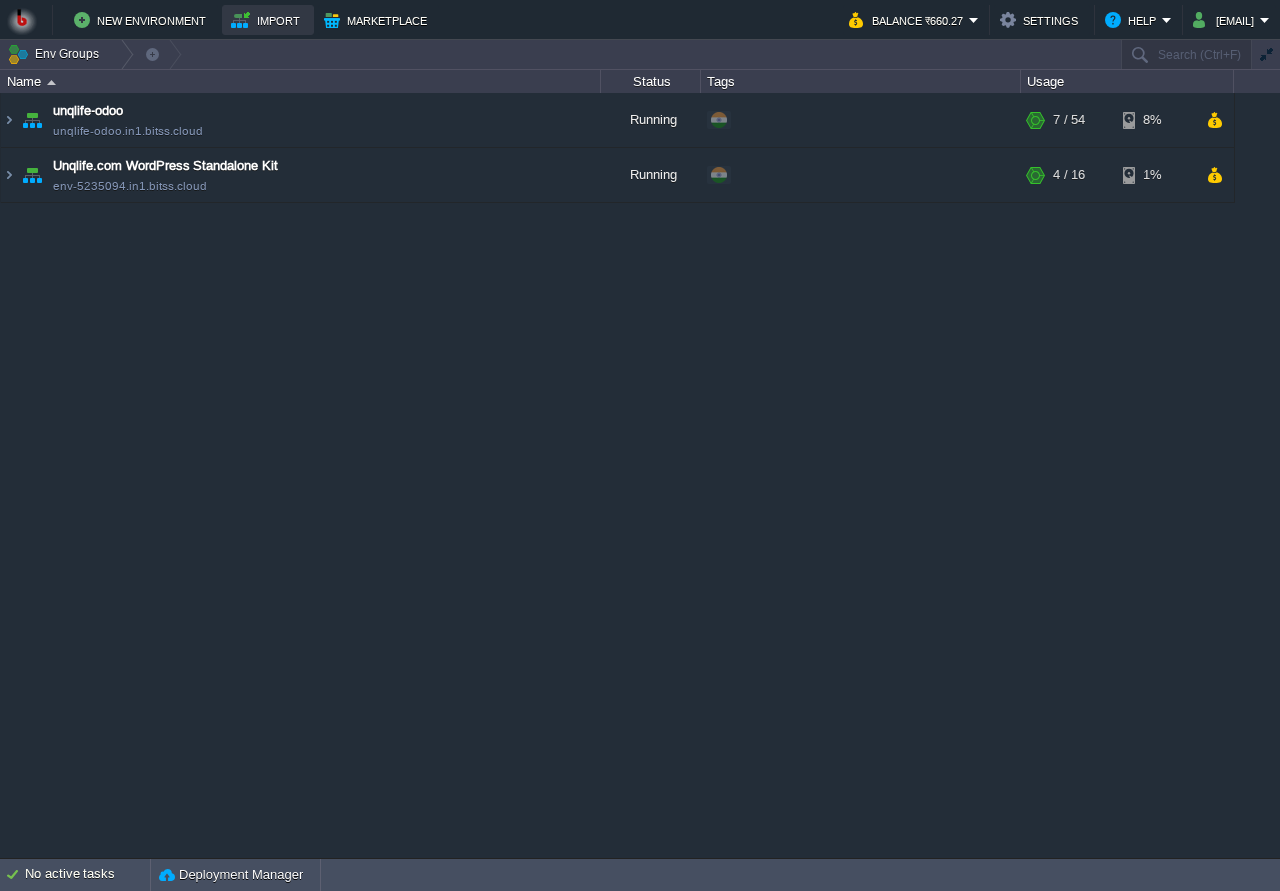 click on "Import" at bounding box center (268, 20) 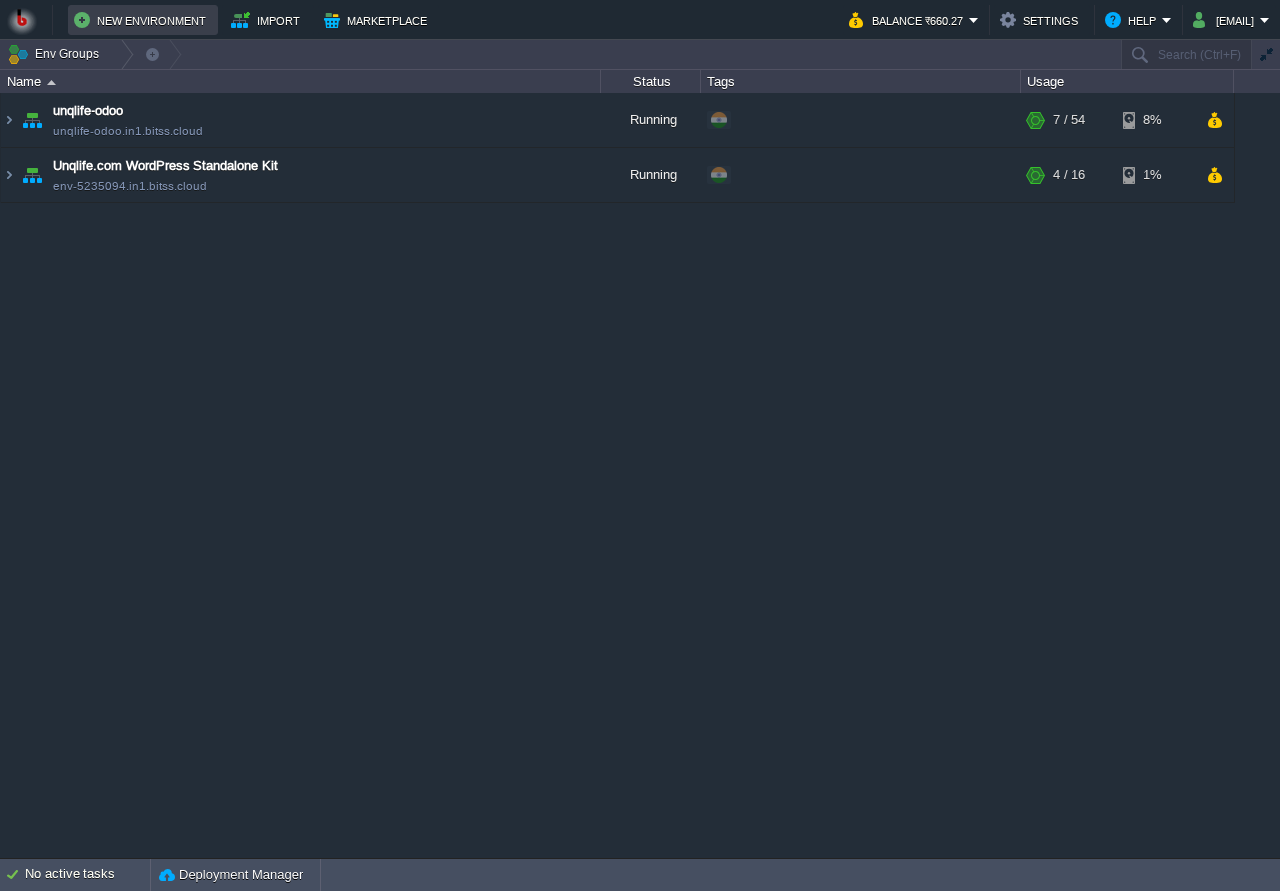 click on "New Environment" at bounding box center [143, 20] 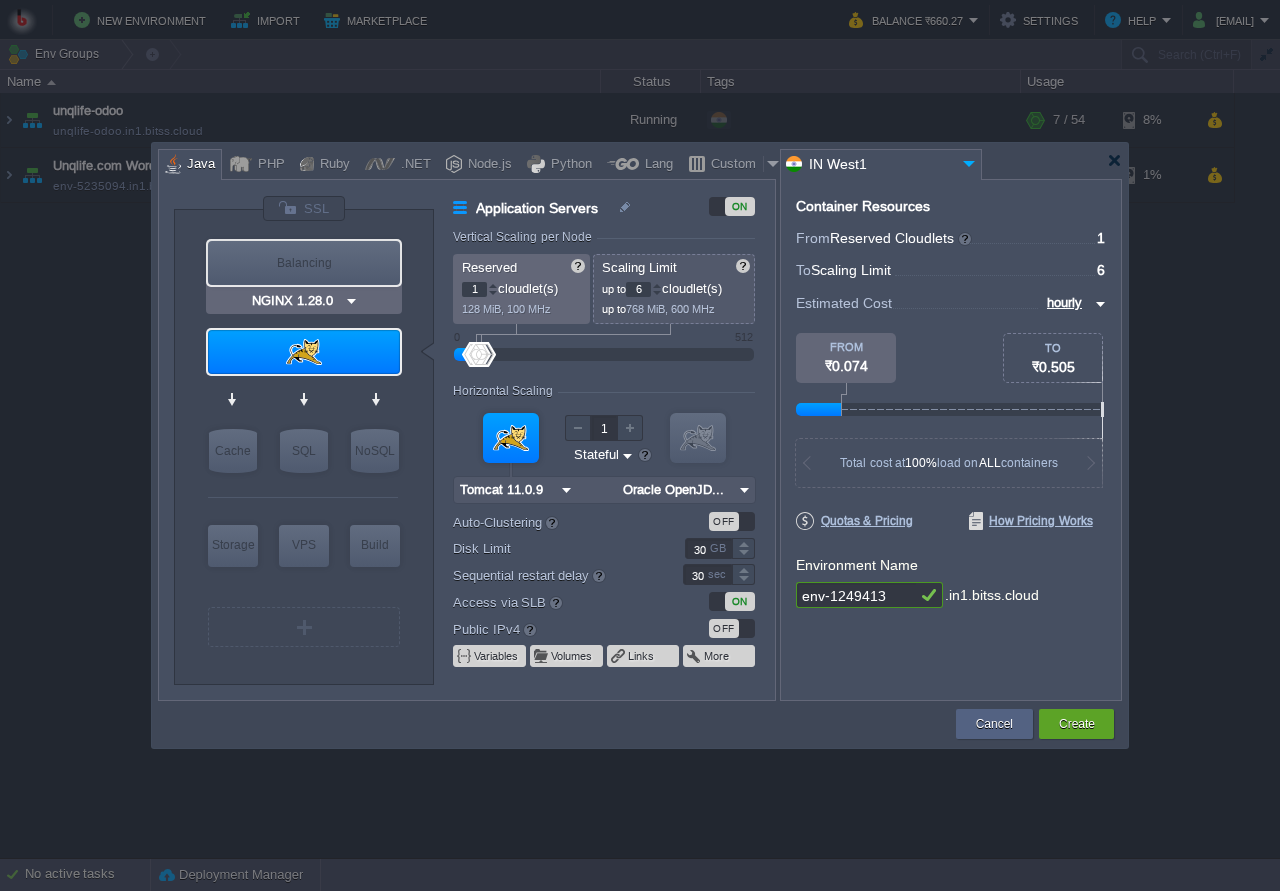 type on "Tomcat 11.0.9" 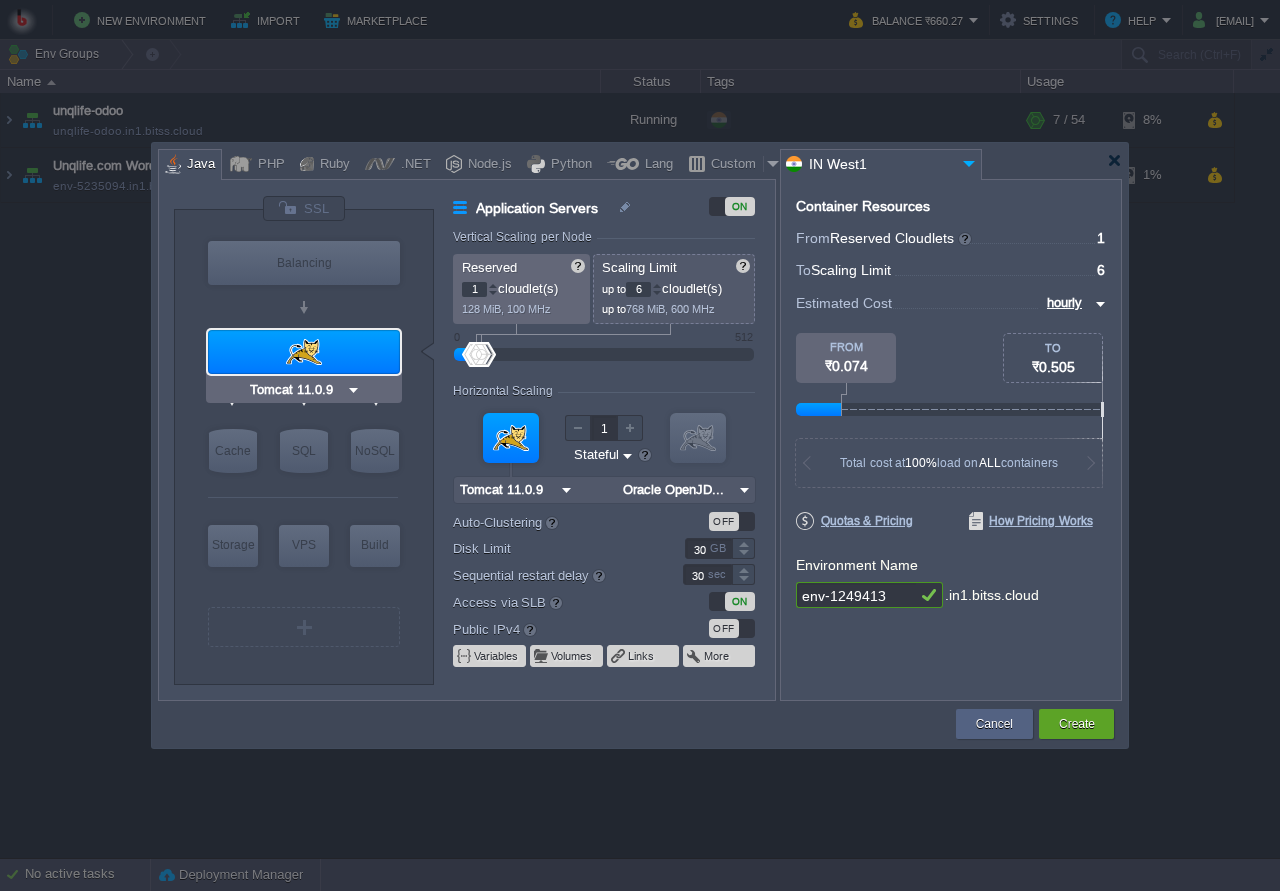 click at bounding box center (353, 390) 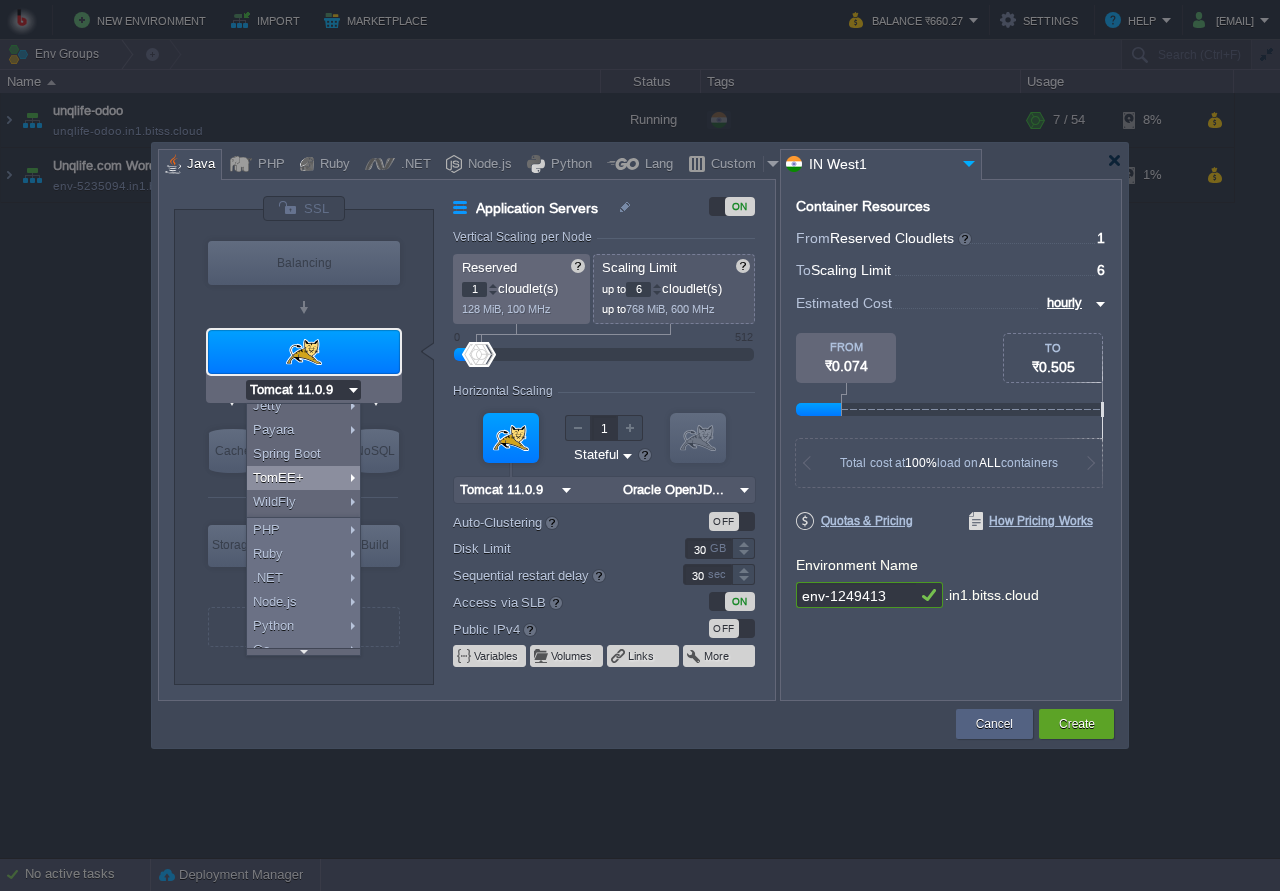 scroll, scrollTop: 162, scrollLeft: 0, axis: vertical 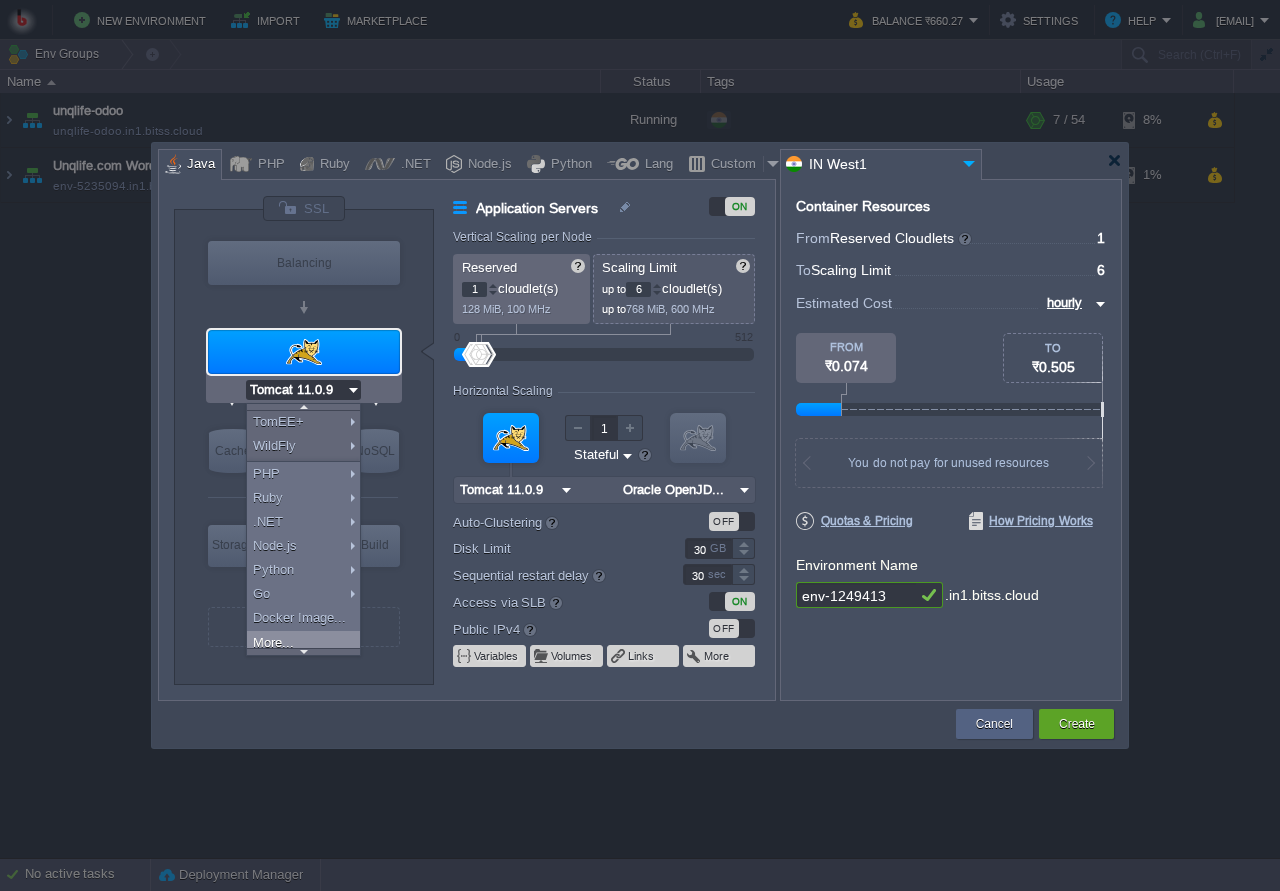 click on "More..." at bounding box center (303, 643) 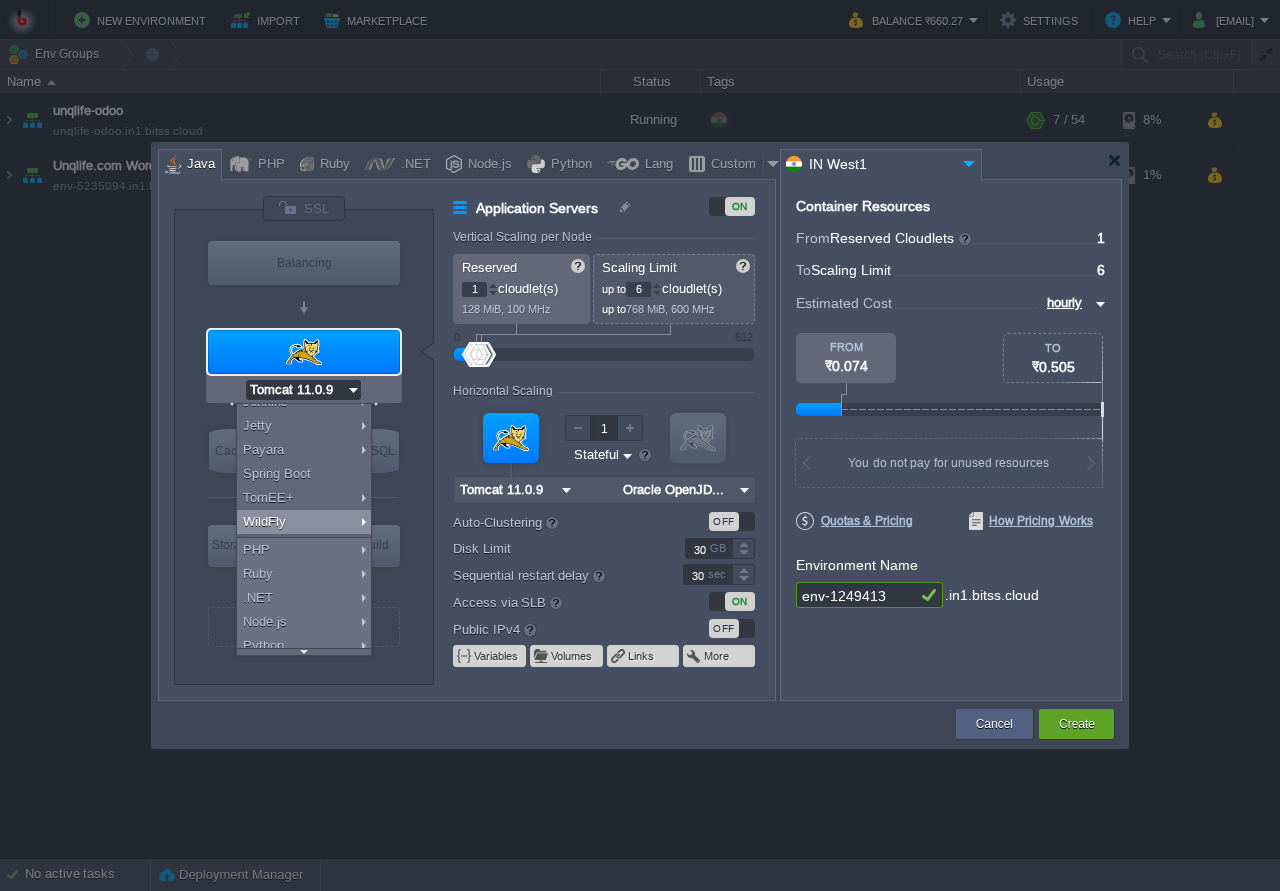 scroll, scrollTop: 96, scrollLeft: 0, axis: vertical 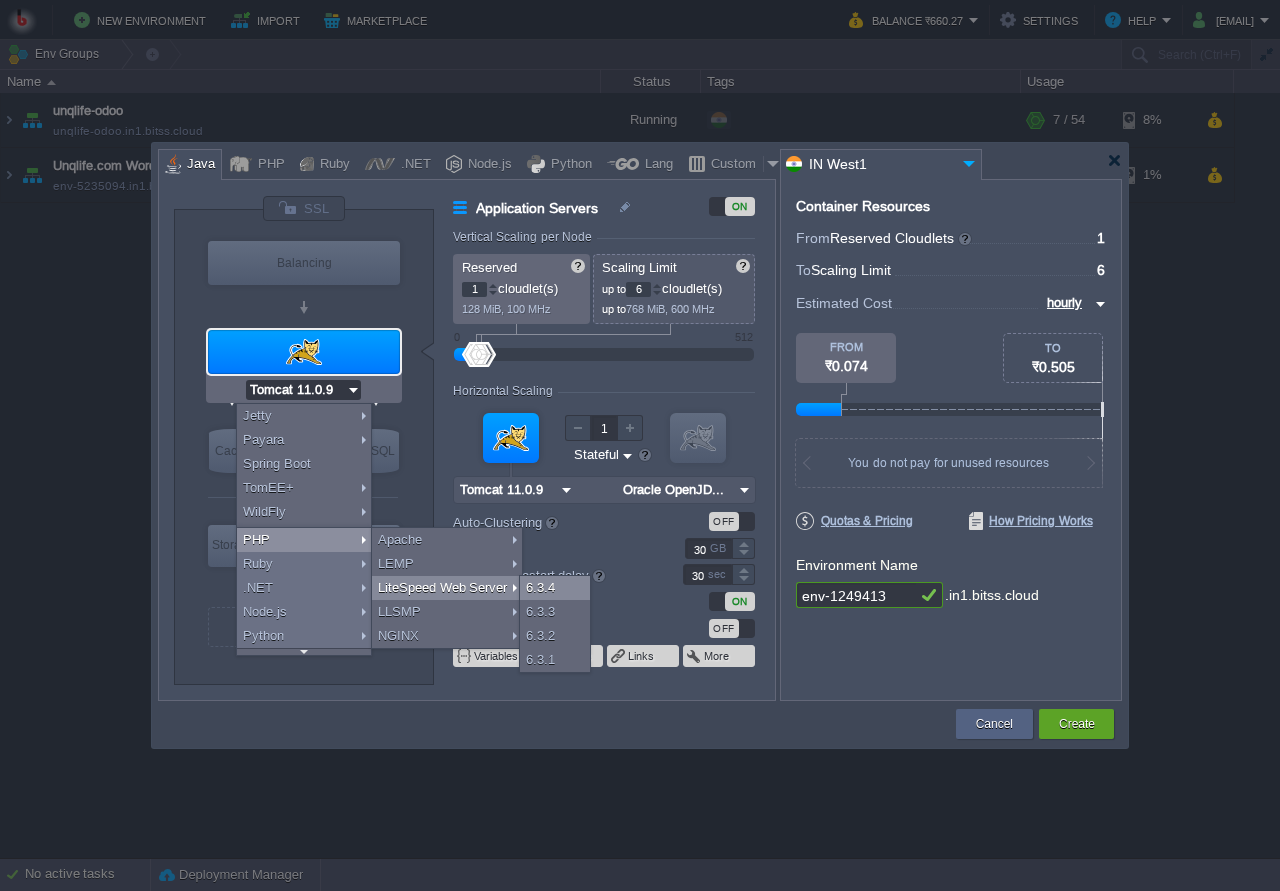 click on "6.3.4" at bounding box center (555, 588) 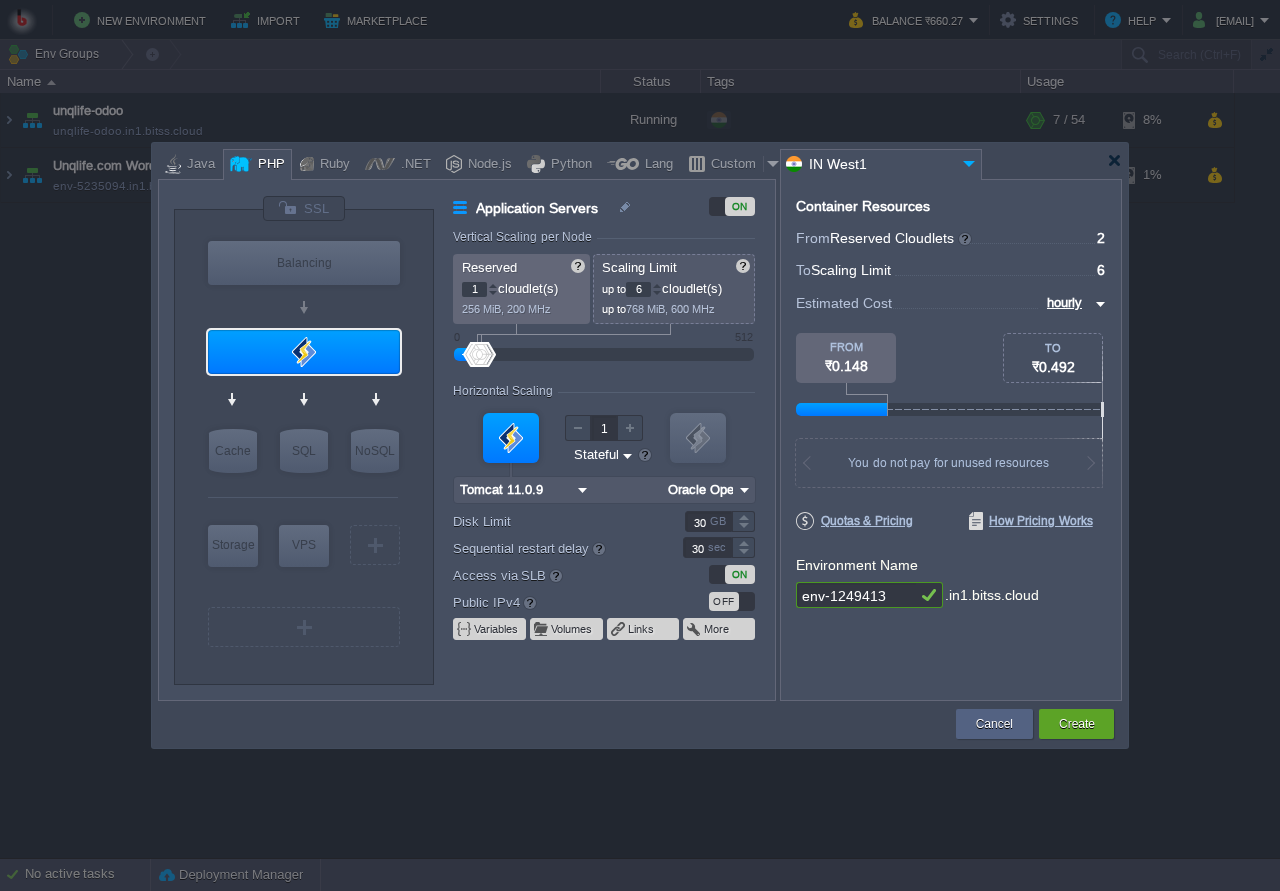 type on "Application Servers" 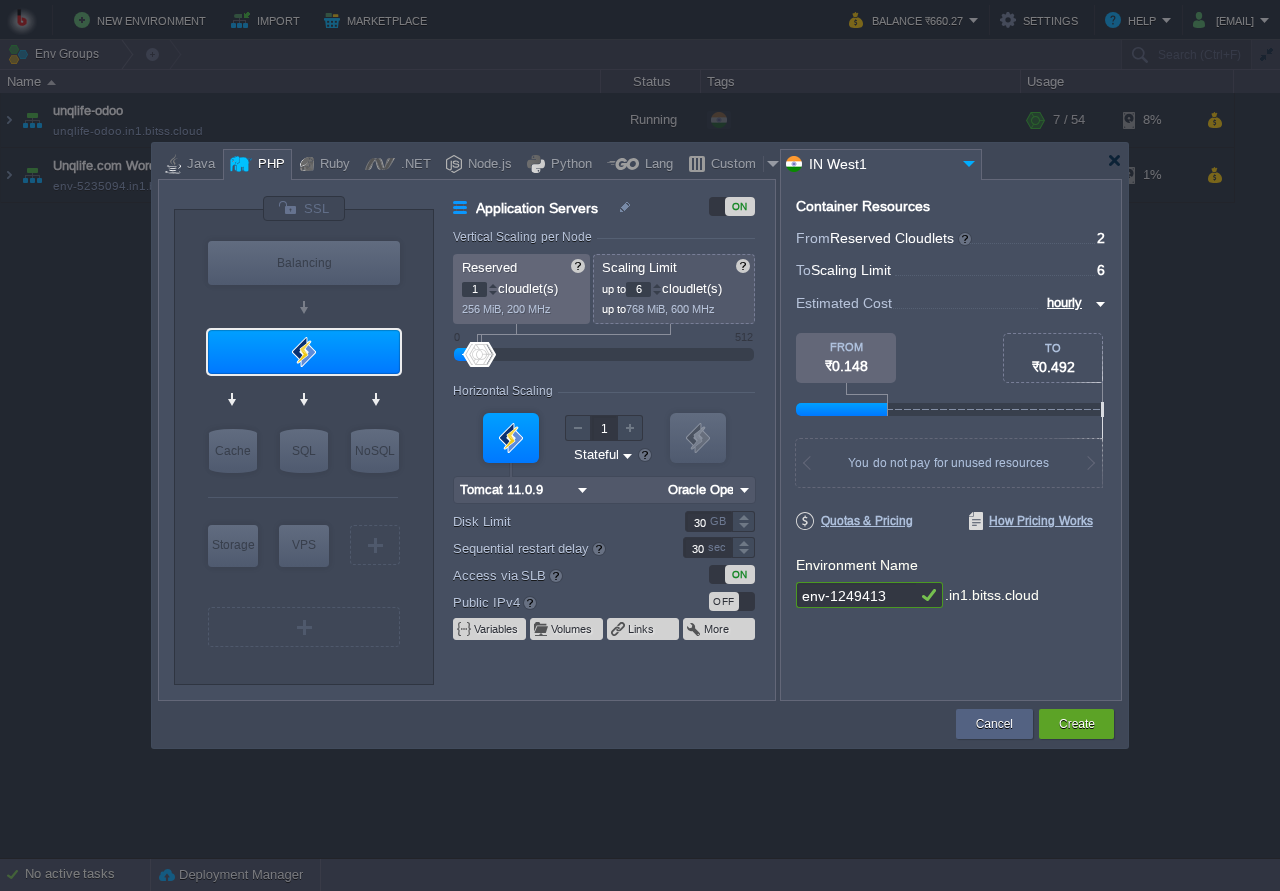type on "2" 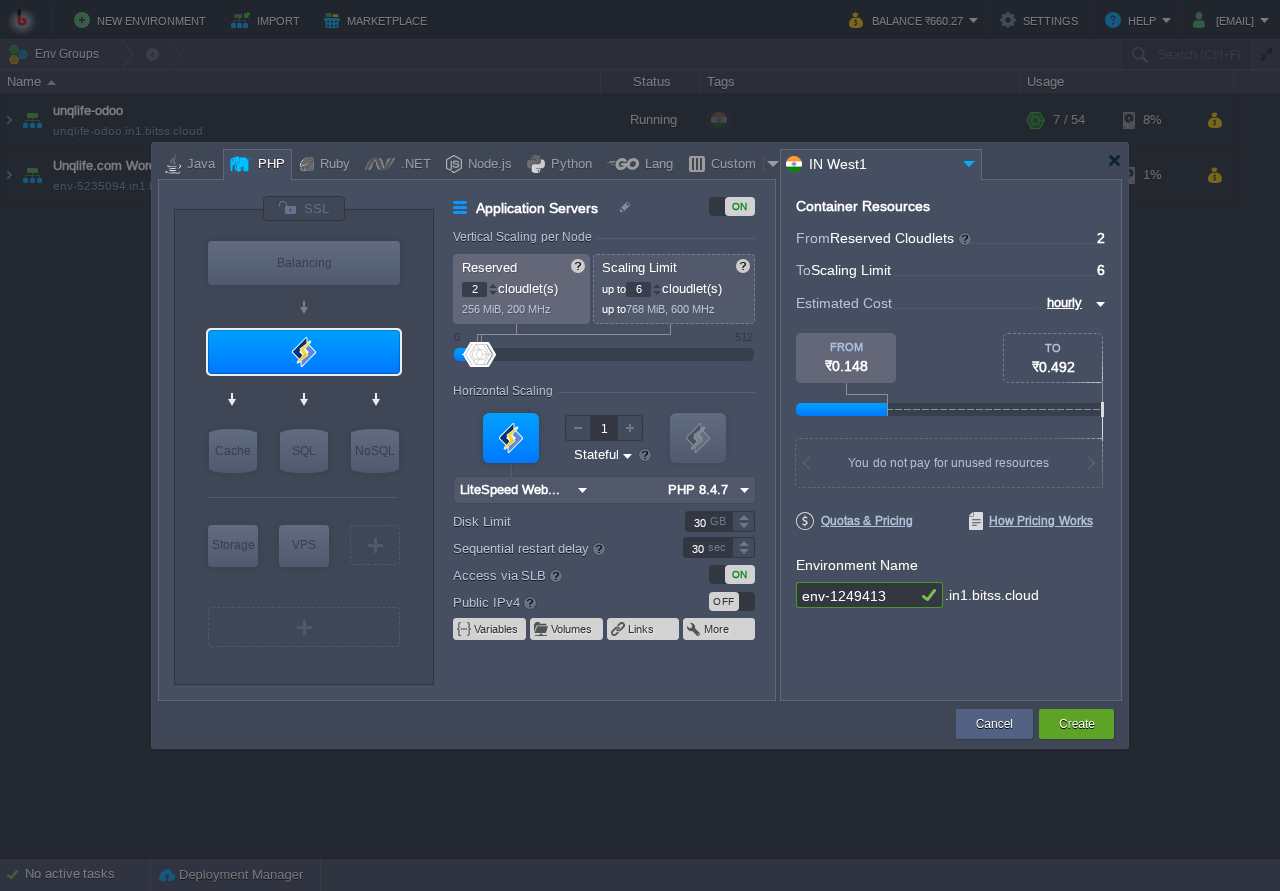 scroll, scrollTop: 0, scrollLeft: 0, axis: both 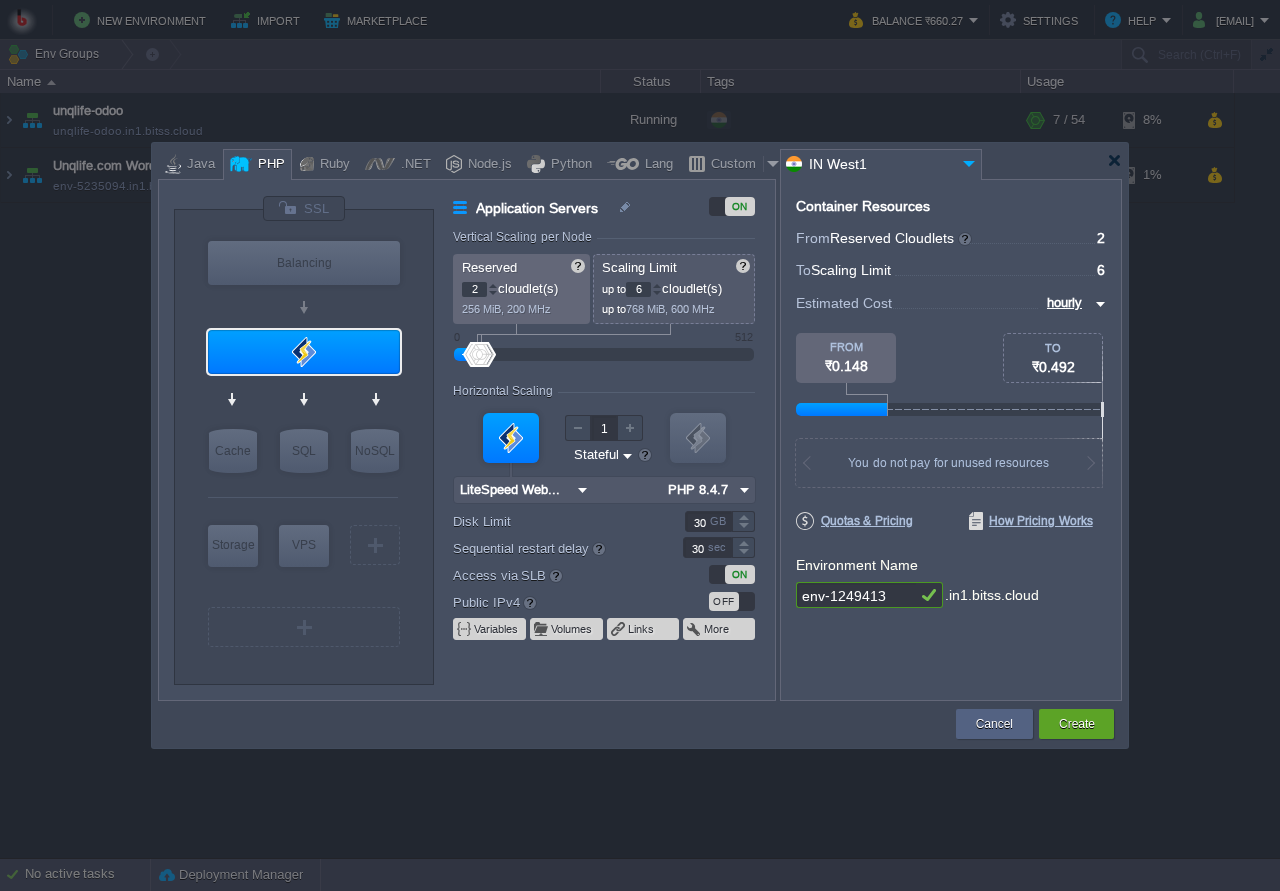 drag, startPoint x: 648, startPoint y: 286, endPoint x: 631, endPoint y: 290, distance: 17.464249 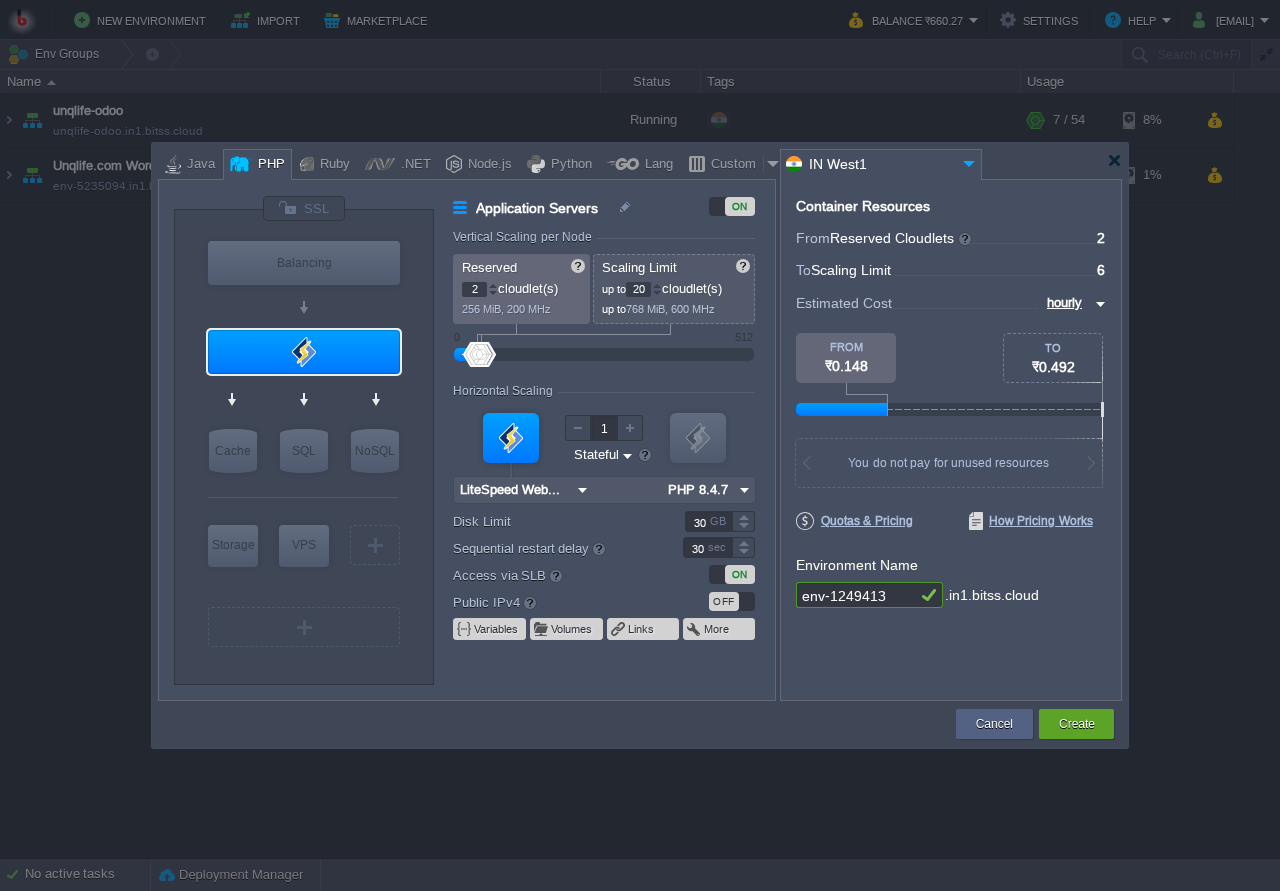 type on "20" 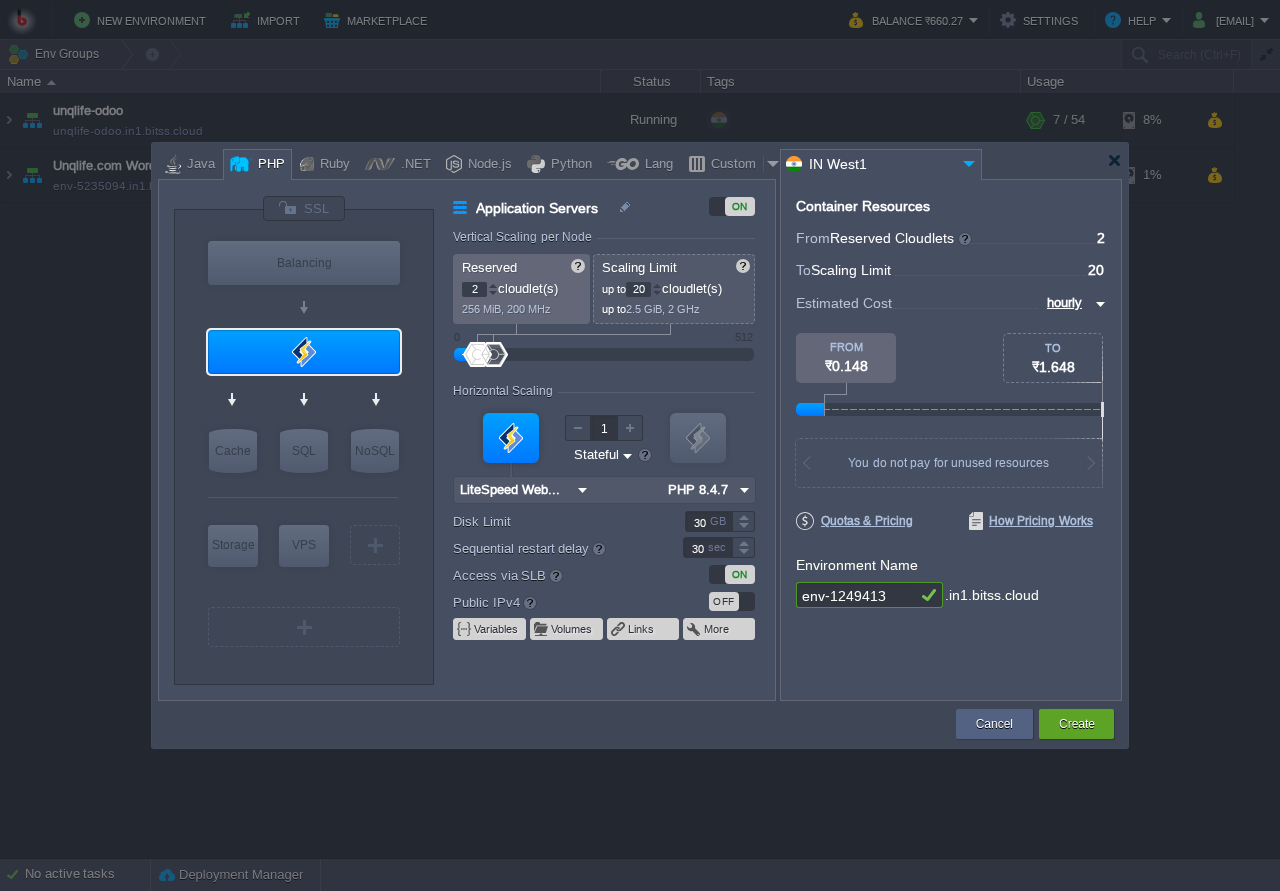 drag, startPoint x: 651, startPoint y: 290, endPoint x: 632, endPoint y: 294, distance: 19.416489 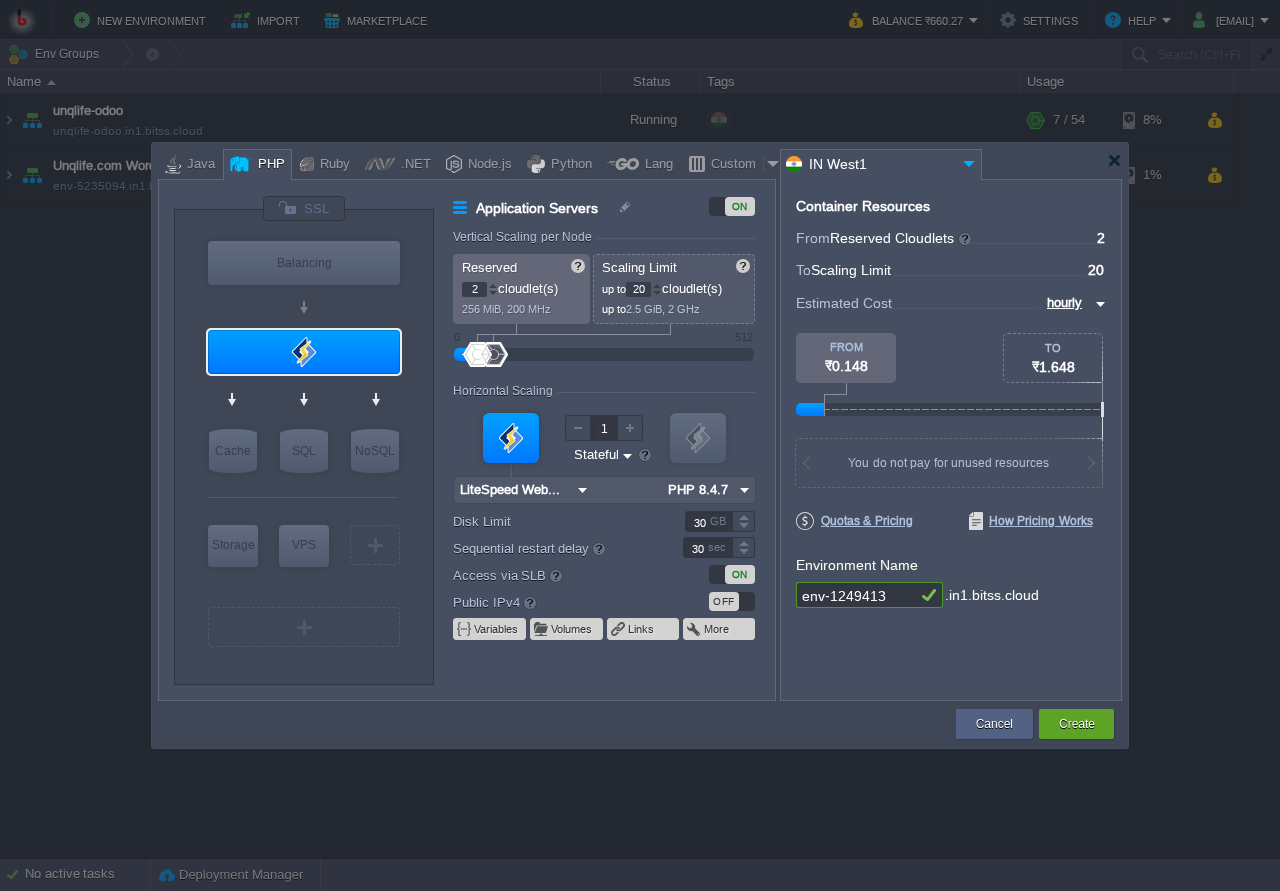 type on "LiteSpeed Web Server..." 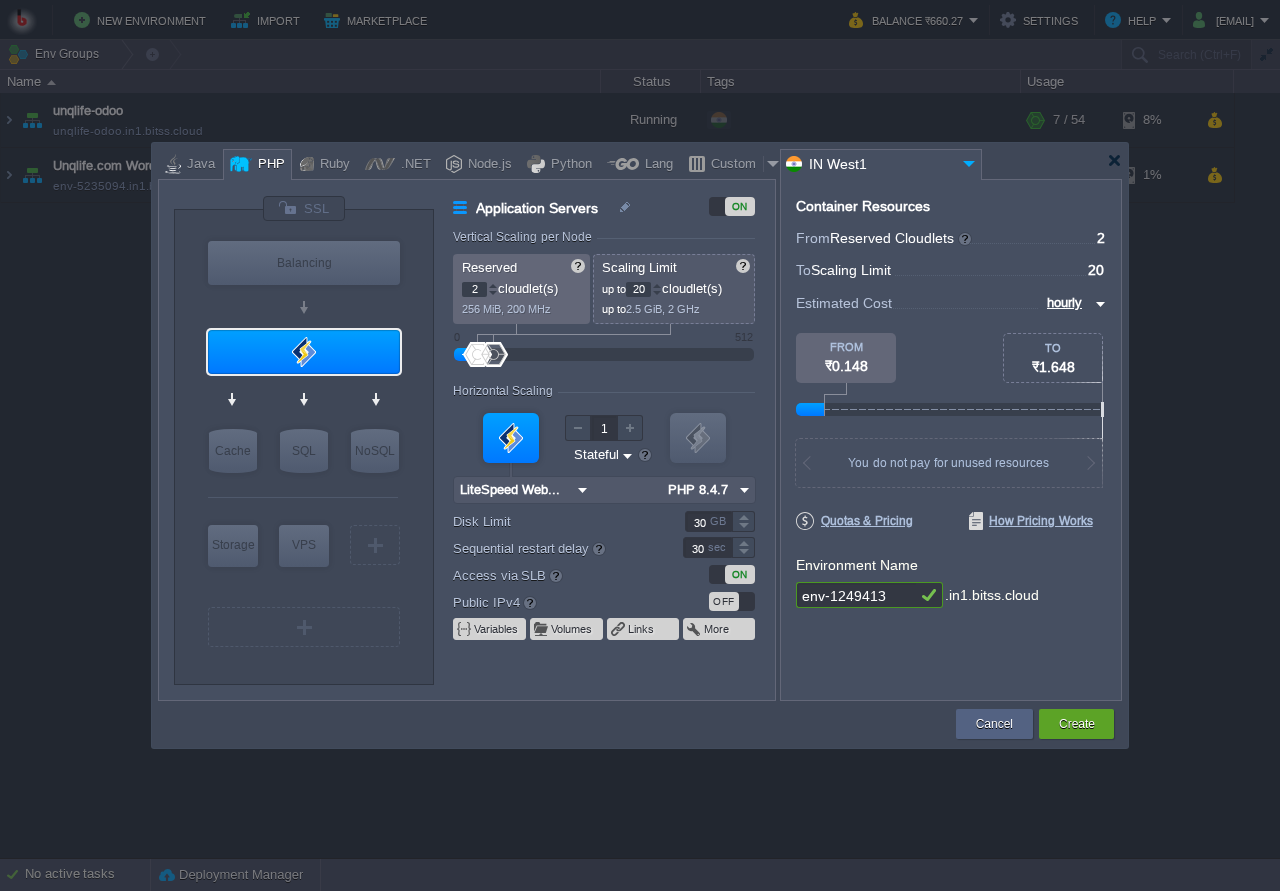 drag, startPoint x: 843, startPoint y: 601, endPoint x: 796, endPoint y: 598, distance: 47.095646 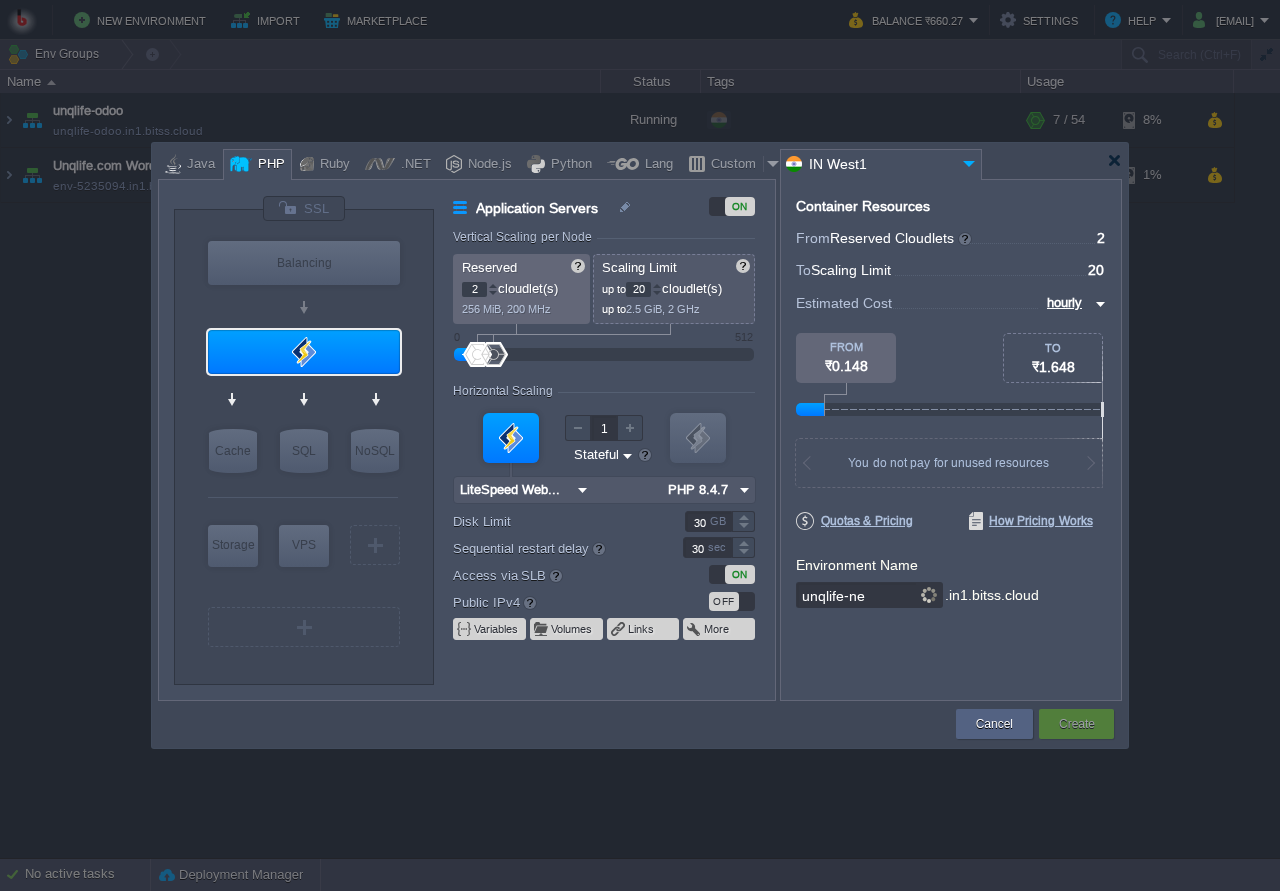 type on "unqlife-new" 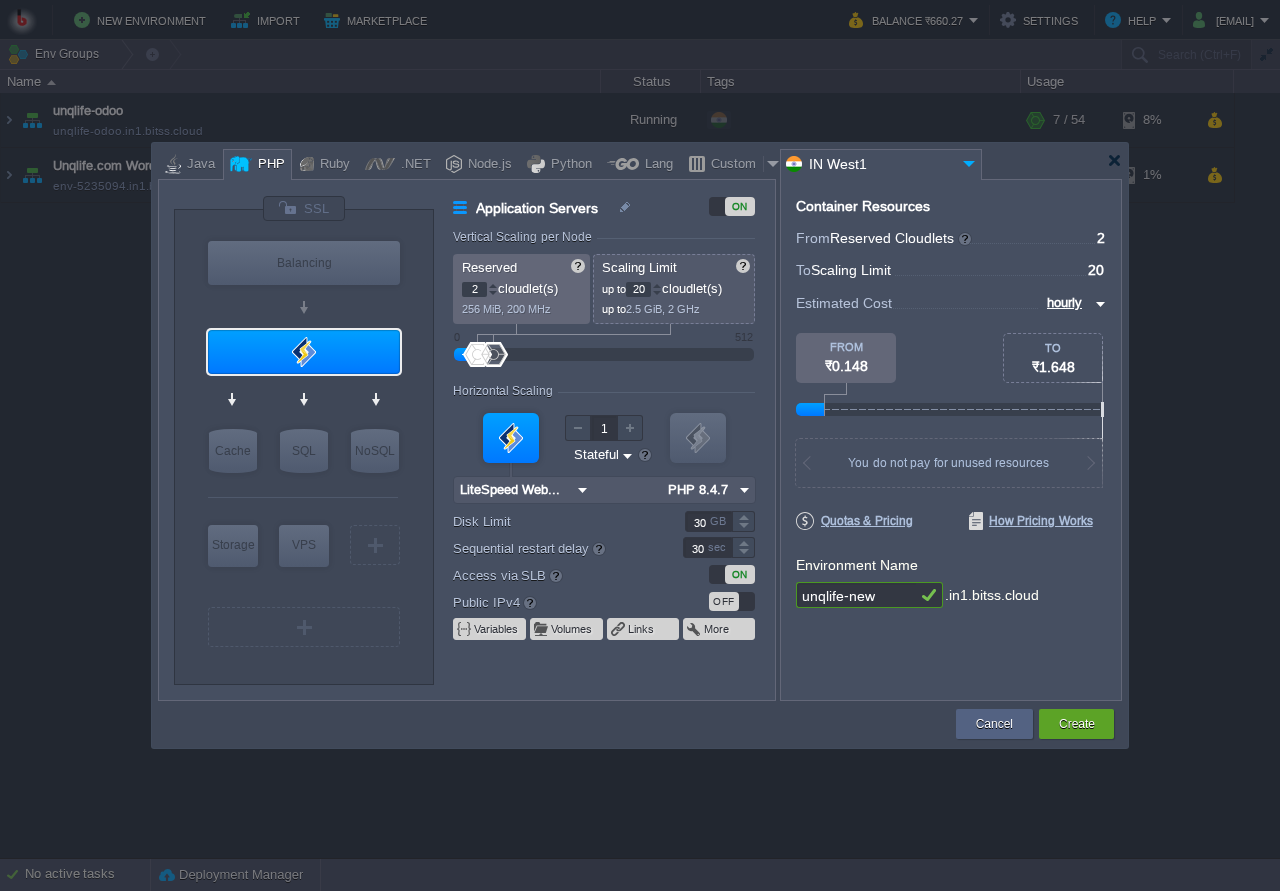type on "LiteSpeed Web Server..." 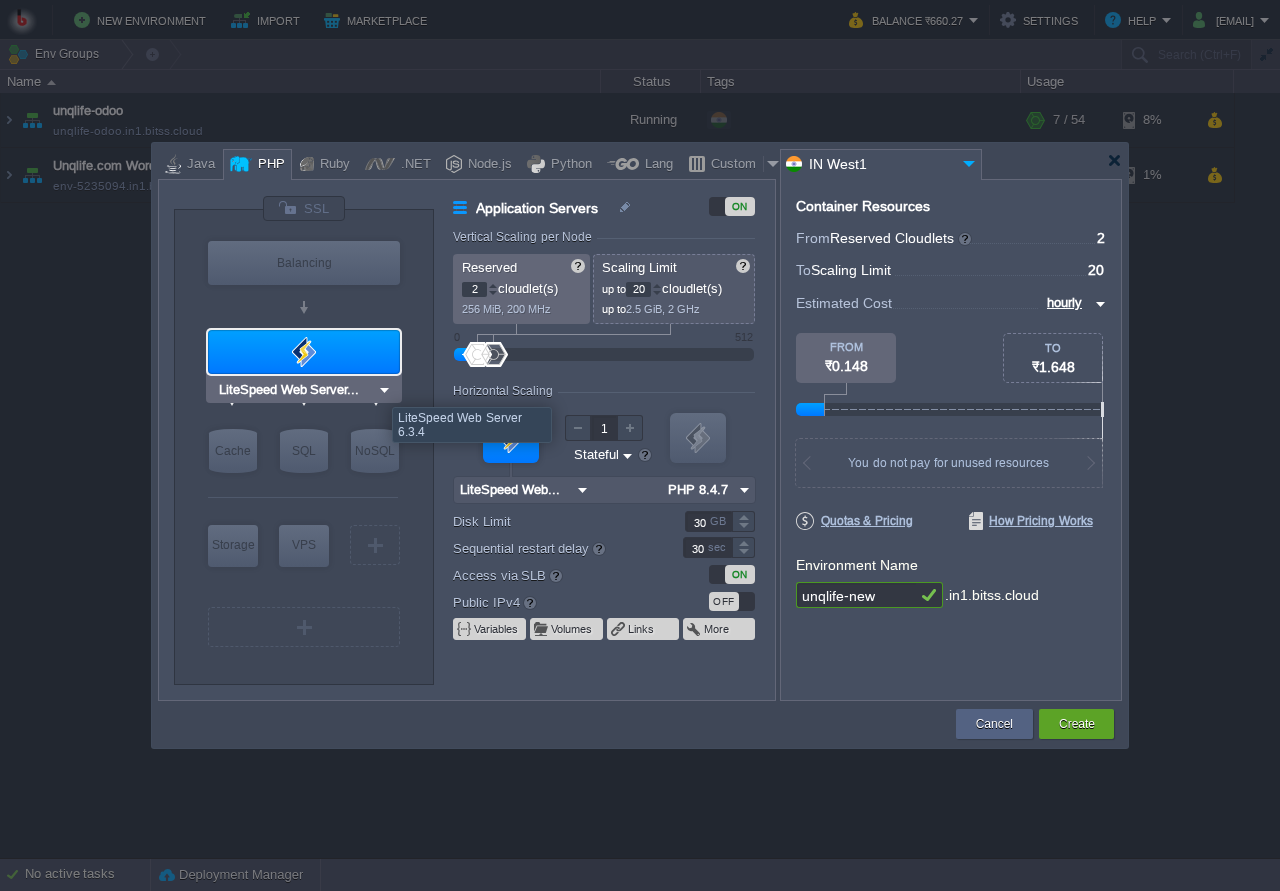 type on "unqlife-new" 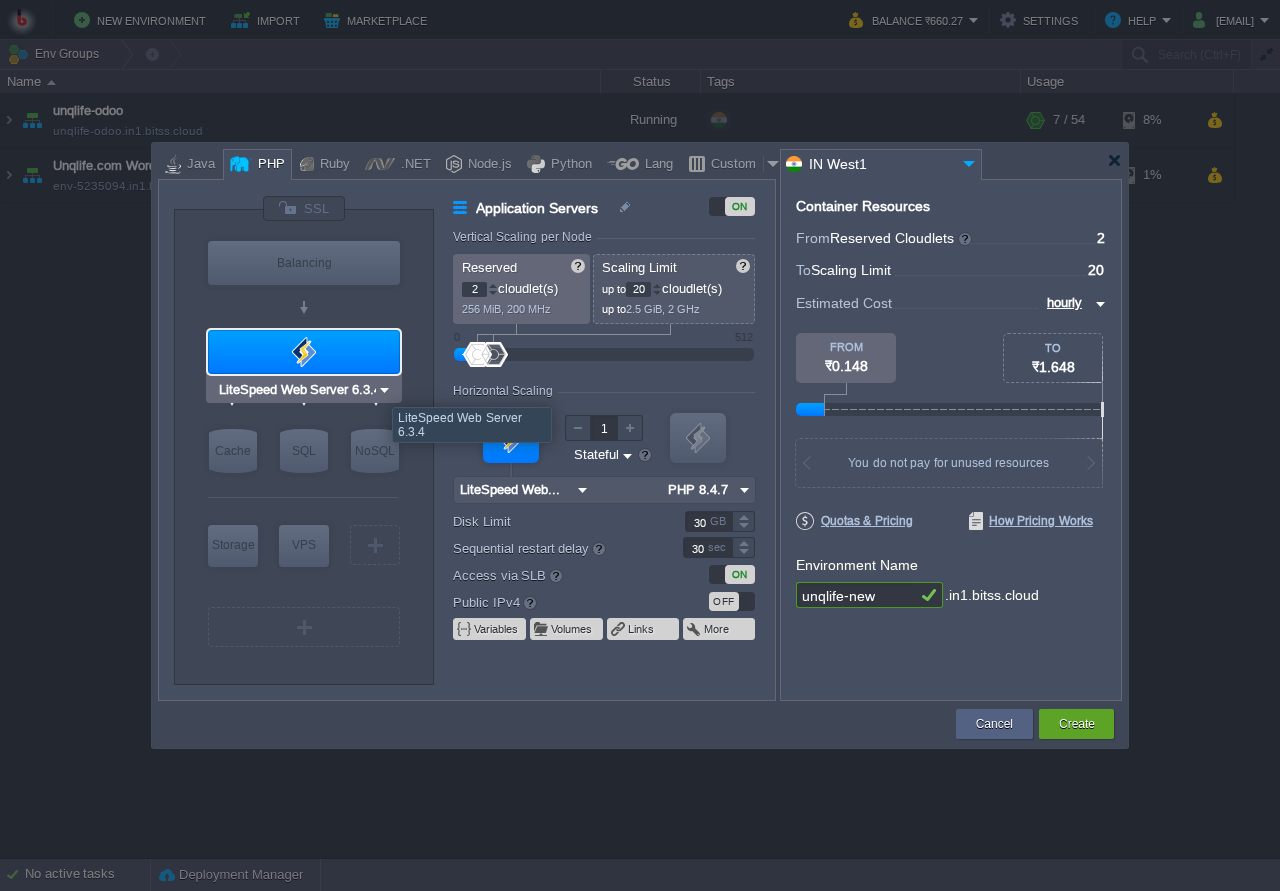 scroll, scrollTop: 0, scrollLeft: 24, axis: horizontal 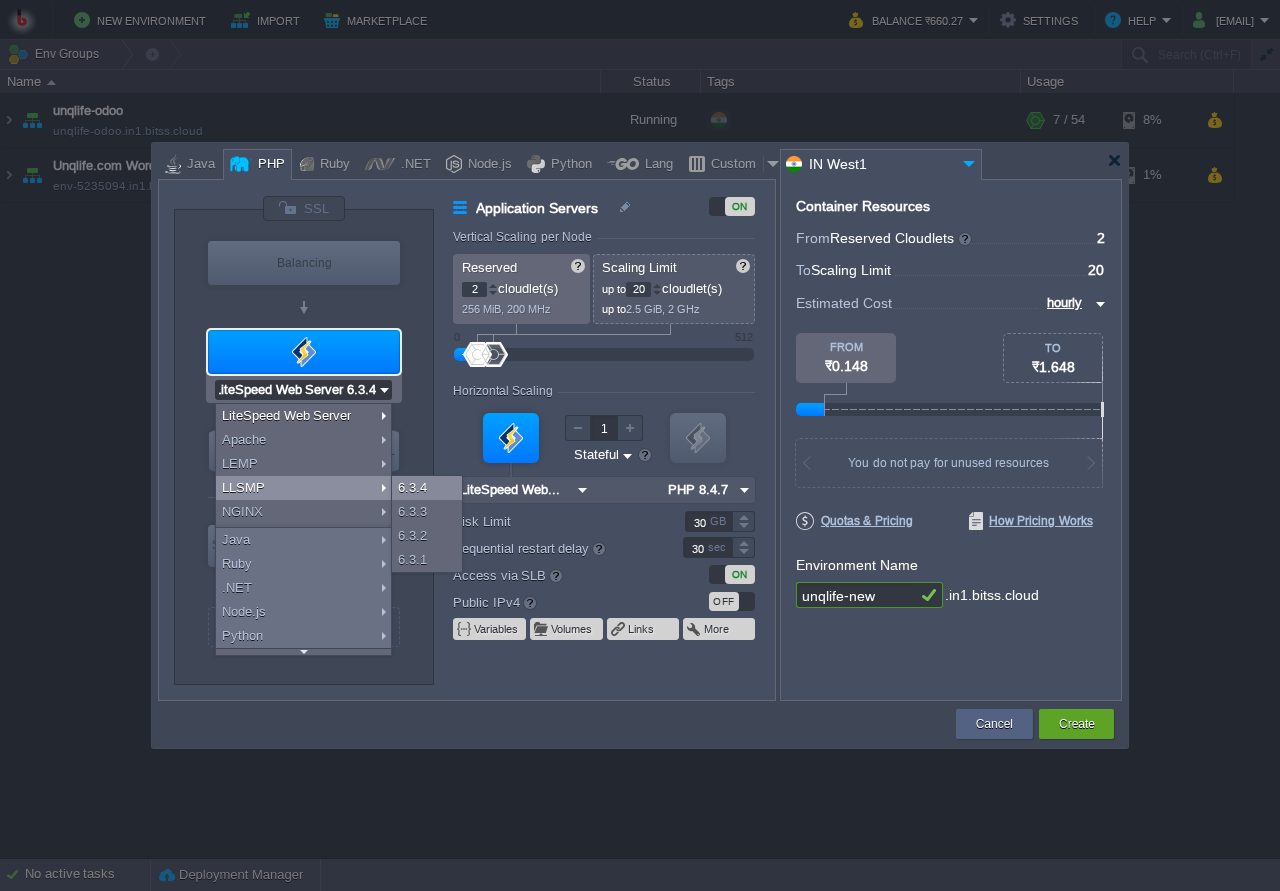 click on "6.3.4" at bounding box center (427, 488) 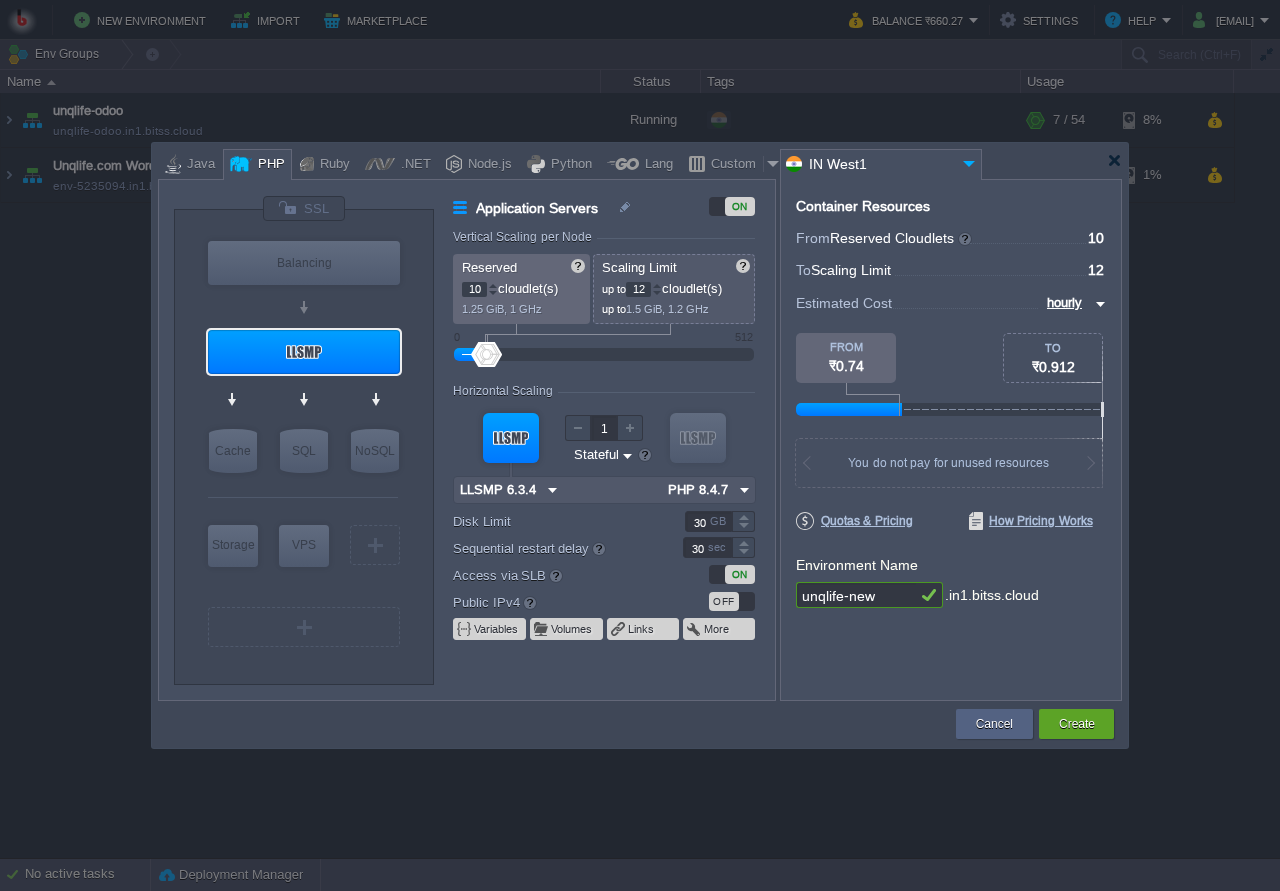 scroll, scrollTop: 0, scrollLeft: 0, axis: both 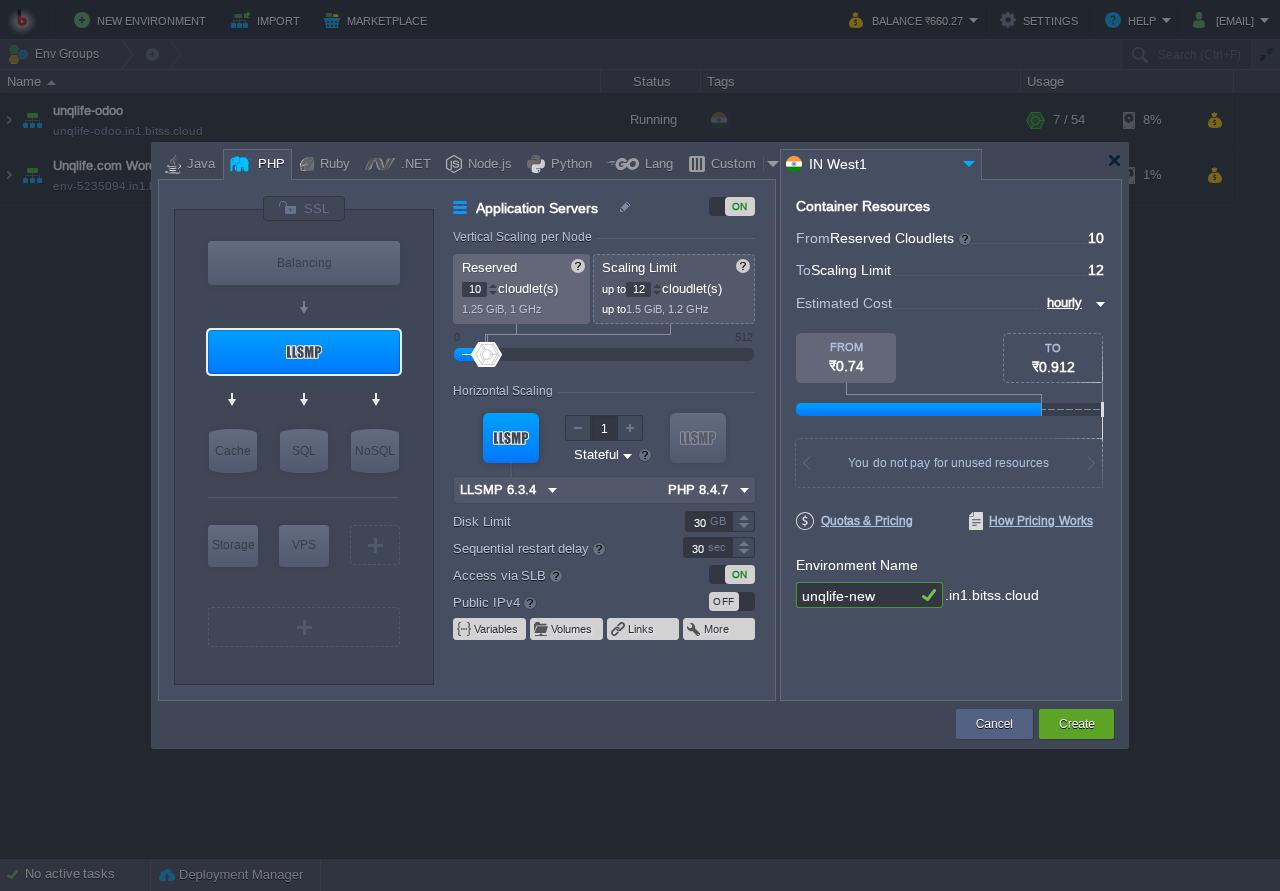 click on "12" at bounding box center [638, 289] 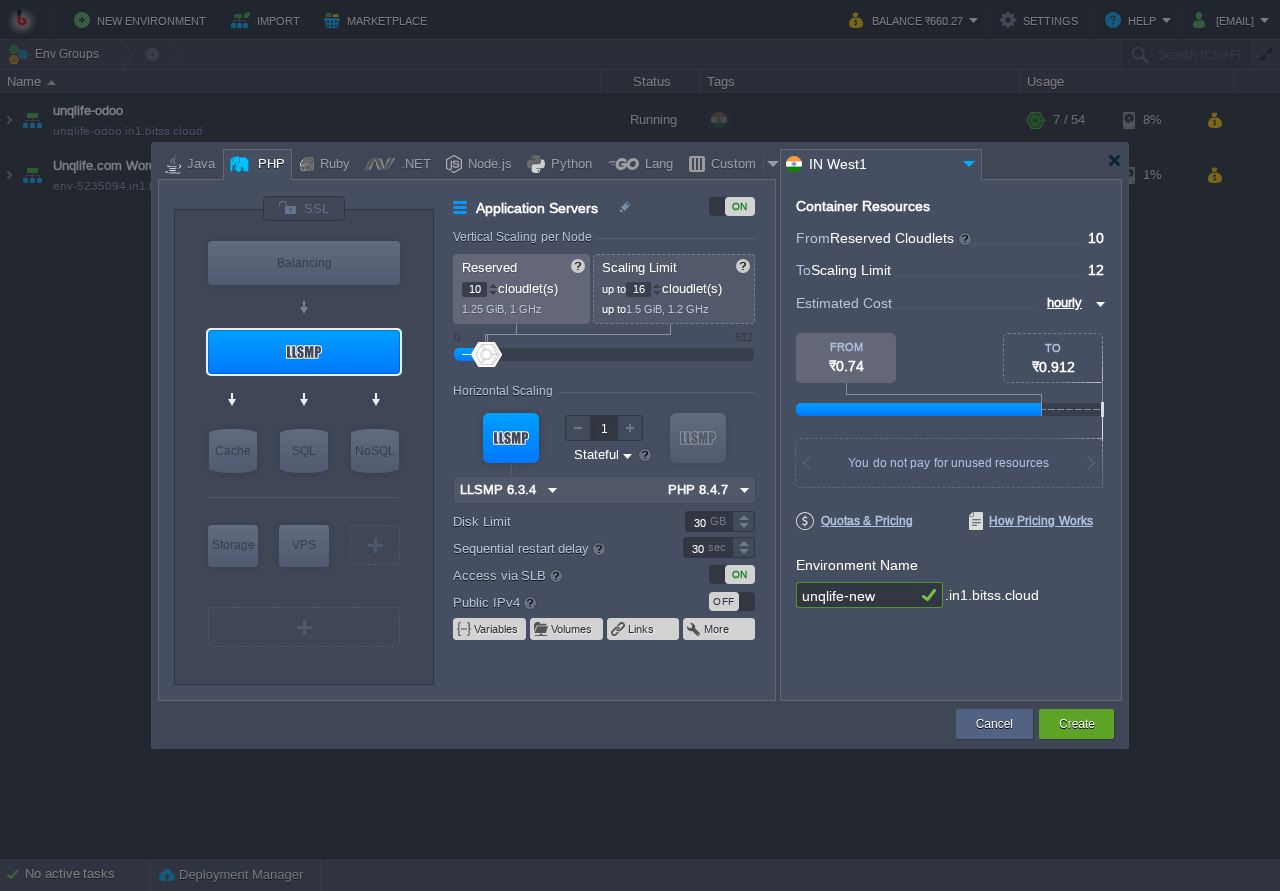 type on "16" 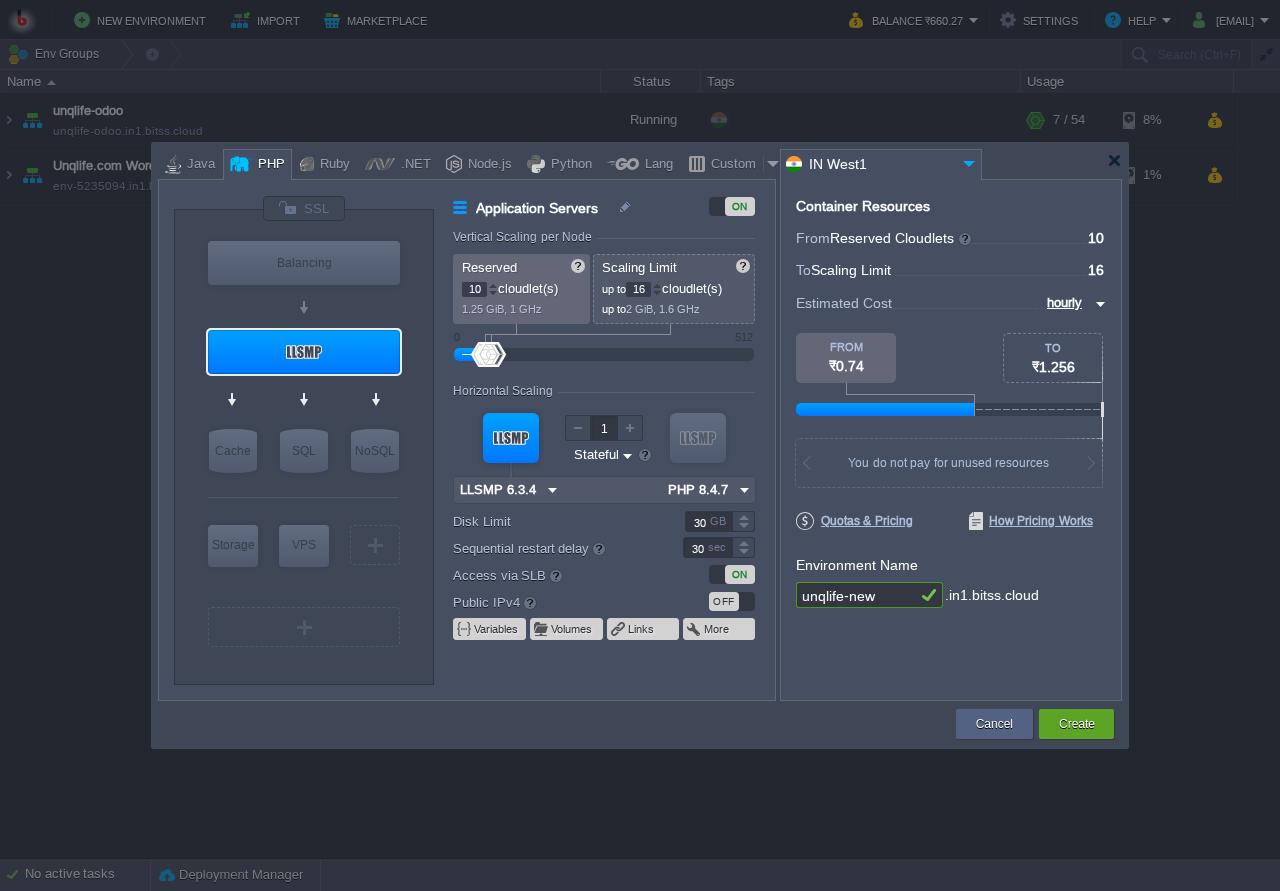 click on "Container Resources From  Reserved Cloudlets   ... = 10 not added To  Scaling Limit ... = 16 not added   VM Resources ... = 0 GiB, 0 vCPU not added Estimated Cost hourly TO ₹1.256 FROM ₹0.74 1.25 GiB RAM + 1 GHz CPU + 30 GB Disk You pay the fixed price for reserved resources Total cost at  100%  load on  ALL  containers You do not pay for unused resources Disk Limit per Node 300 GB Traffic Limit per Node 100 GB Quotas & Pricing How Pricing Works Environment Name unqlife-new .in1.bitss.cloud" at bounding box center [951, 440] 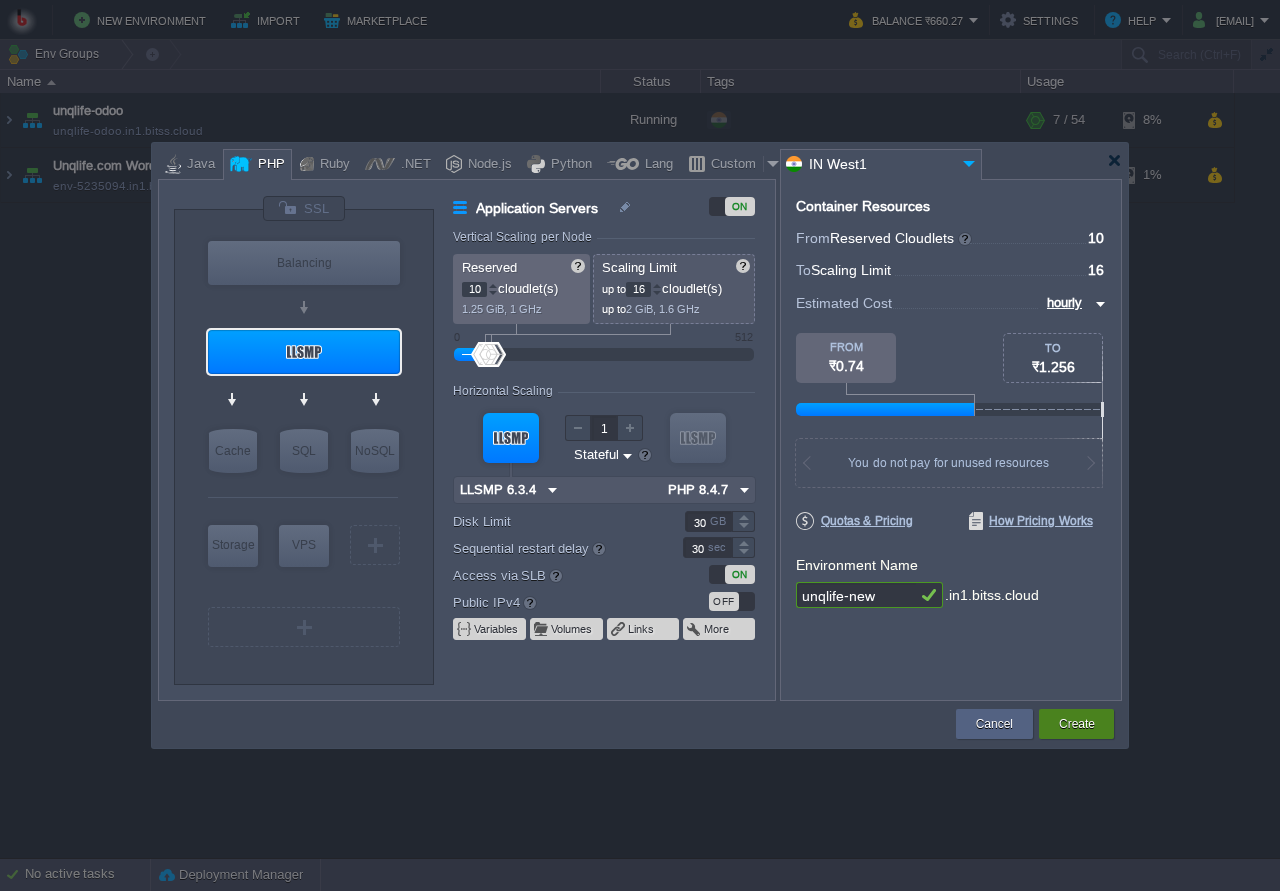 click on "Create" at bounding box center (1077, 724) 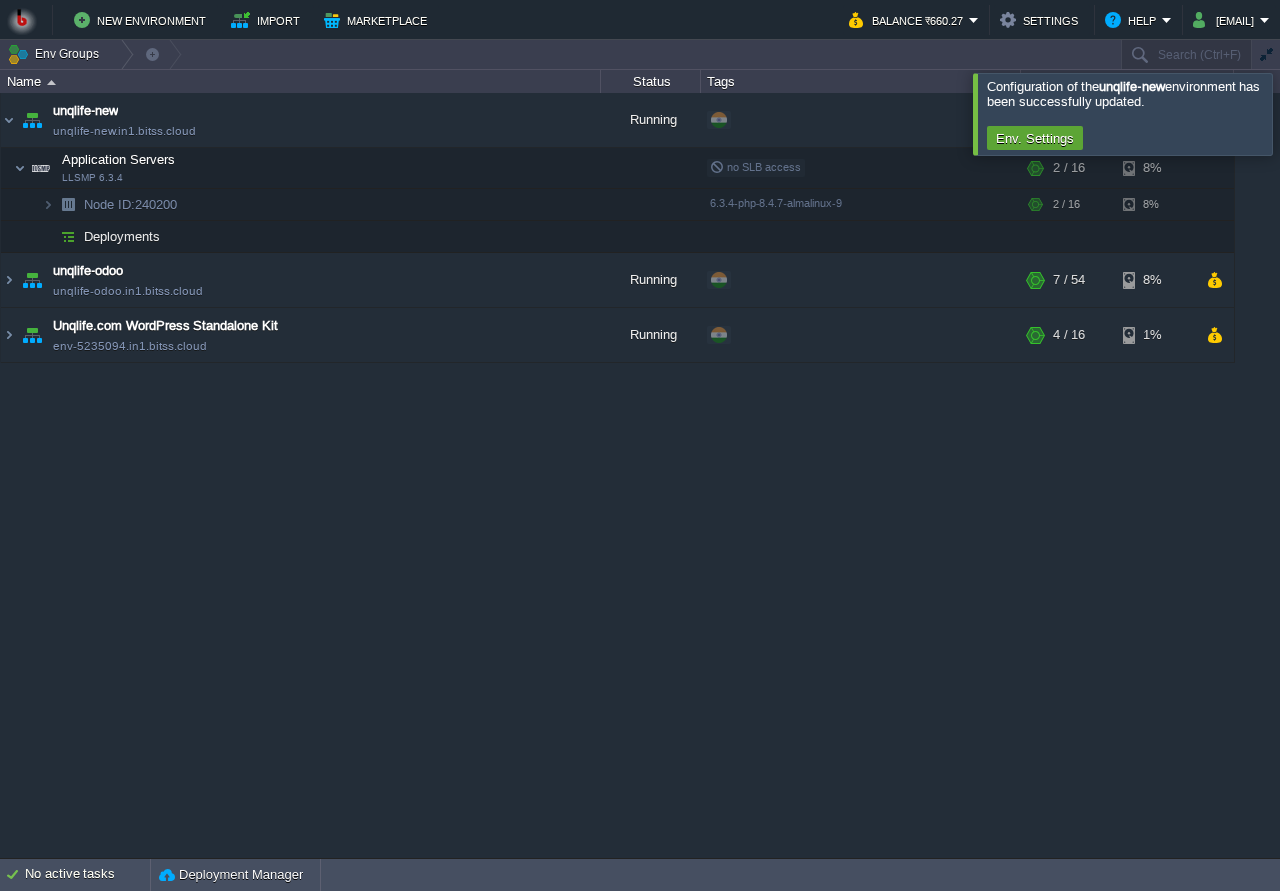 click at bounding box center (1304, 113) 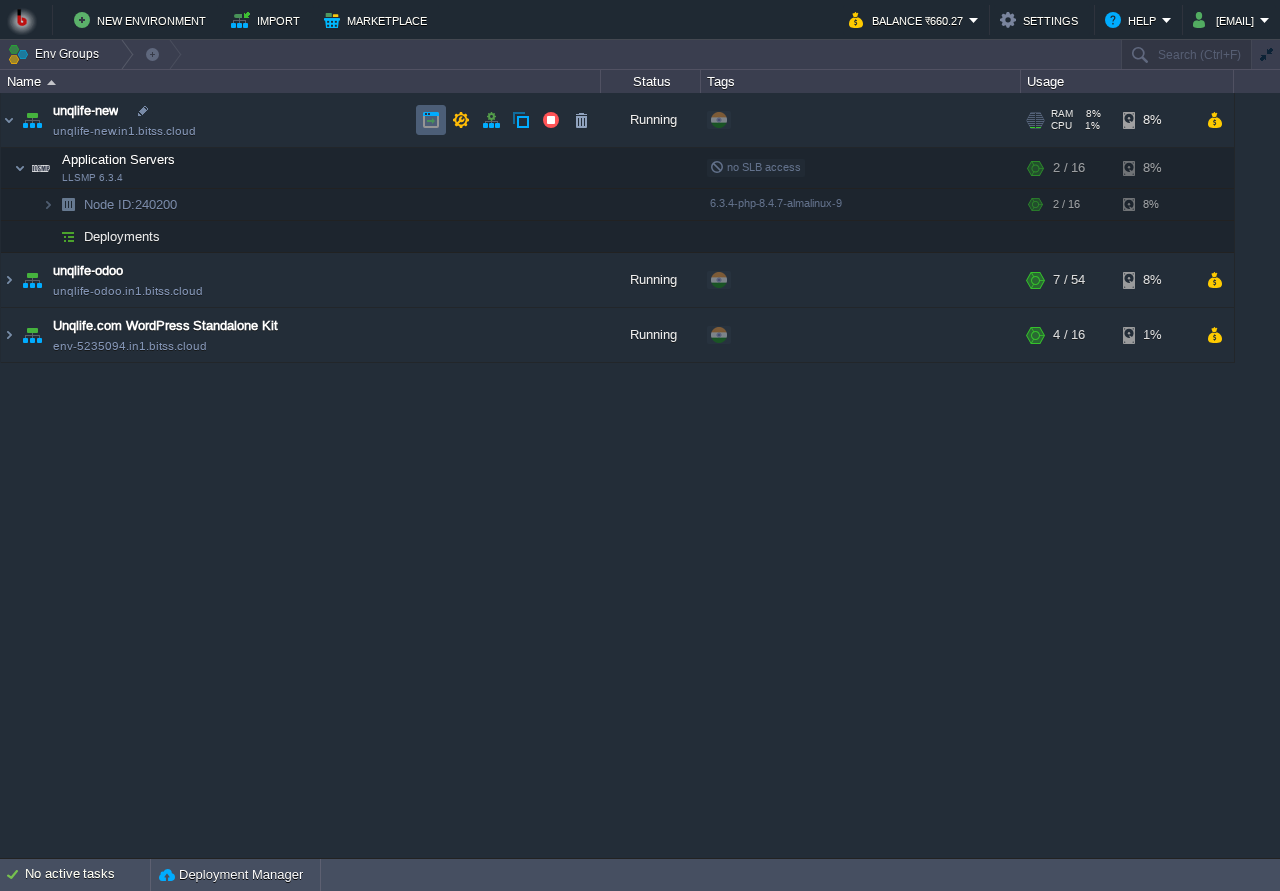 click at bounding box center (431, 120) 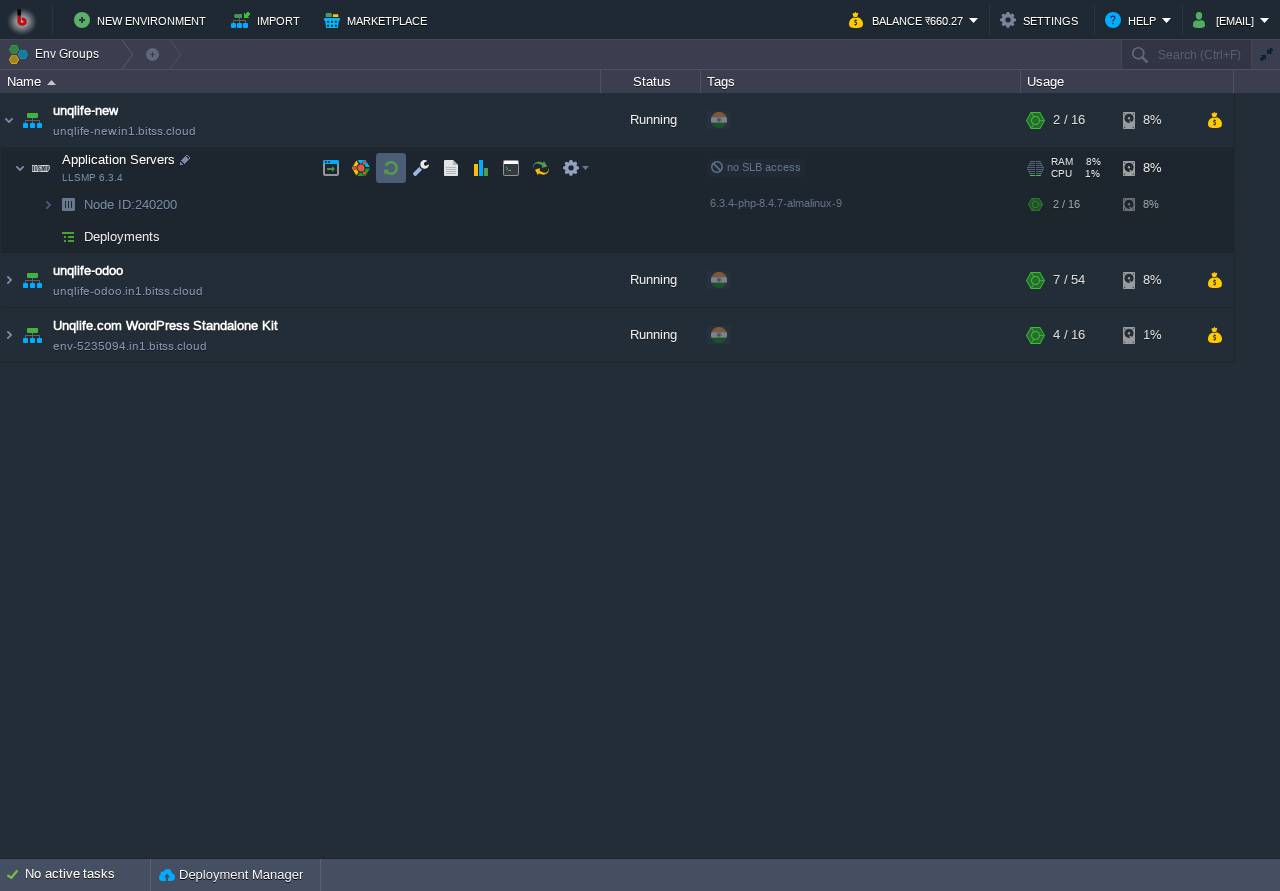 click at bounding box center (391, 168) 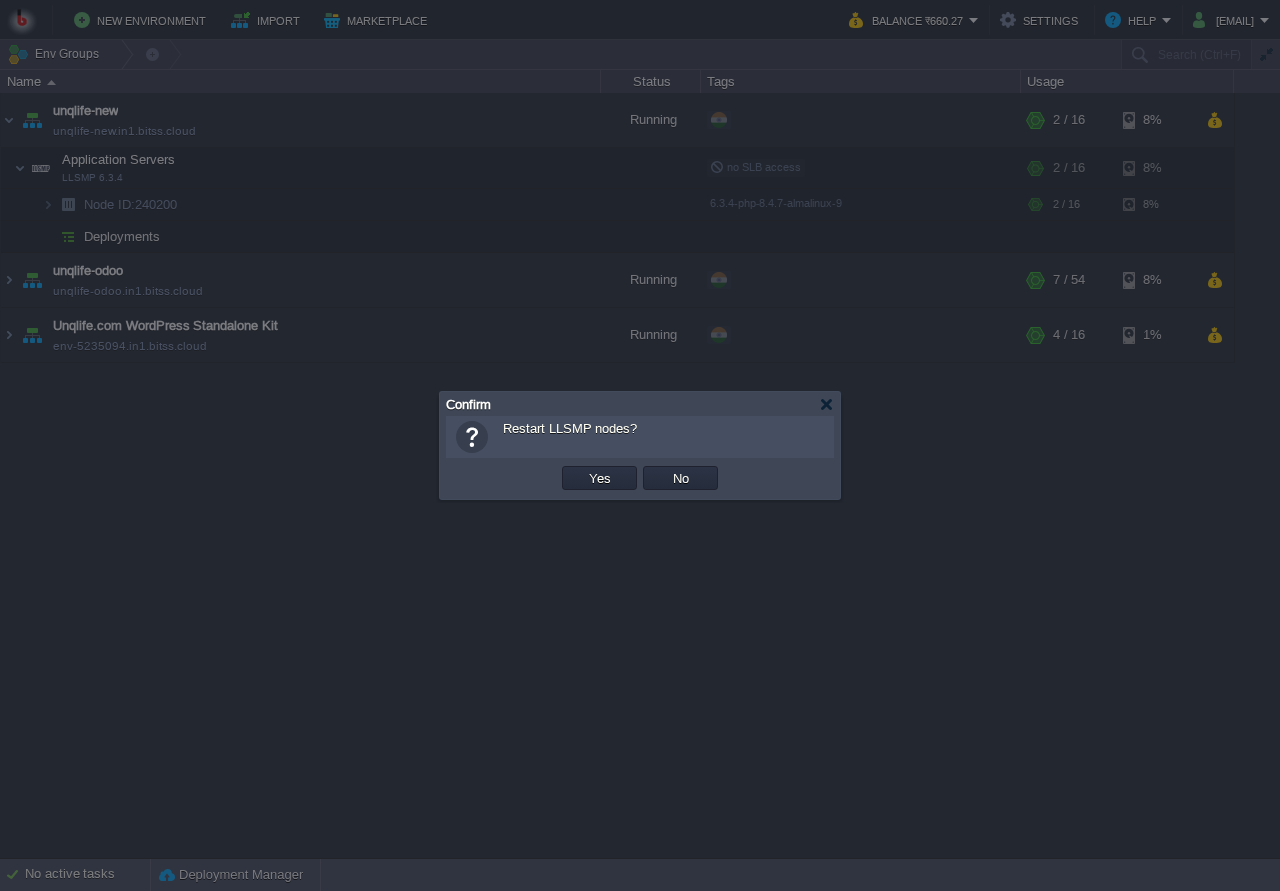 click at bounding box center [640, 445] 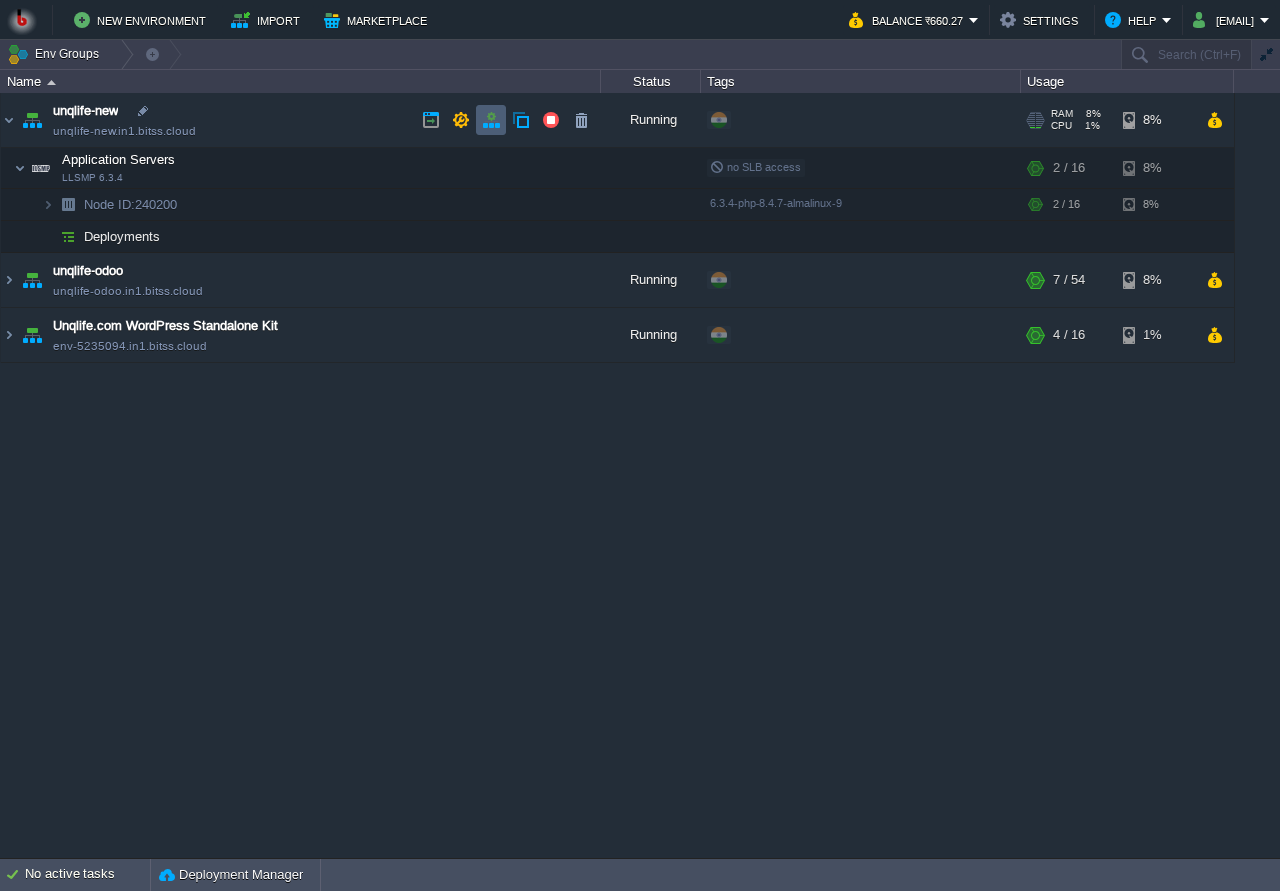 click at bounding box center [491, 120] 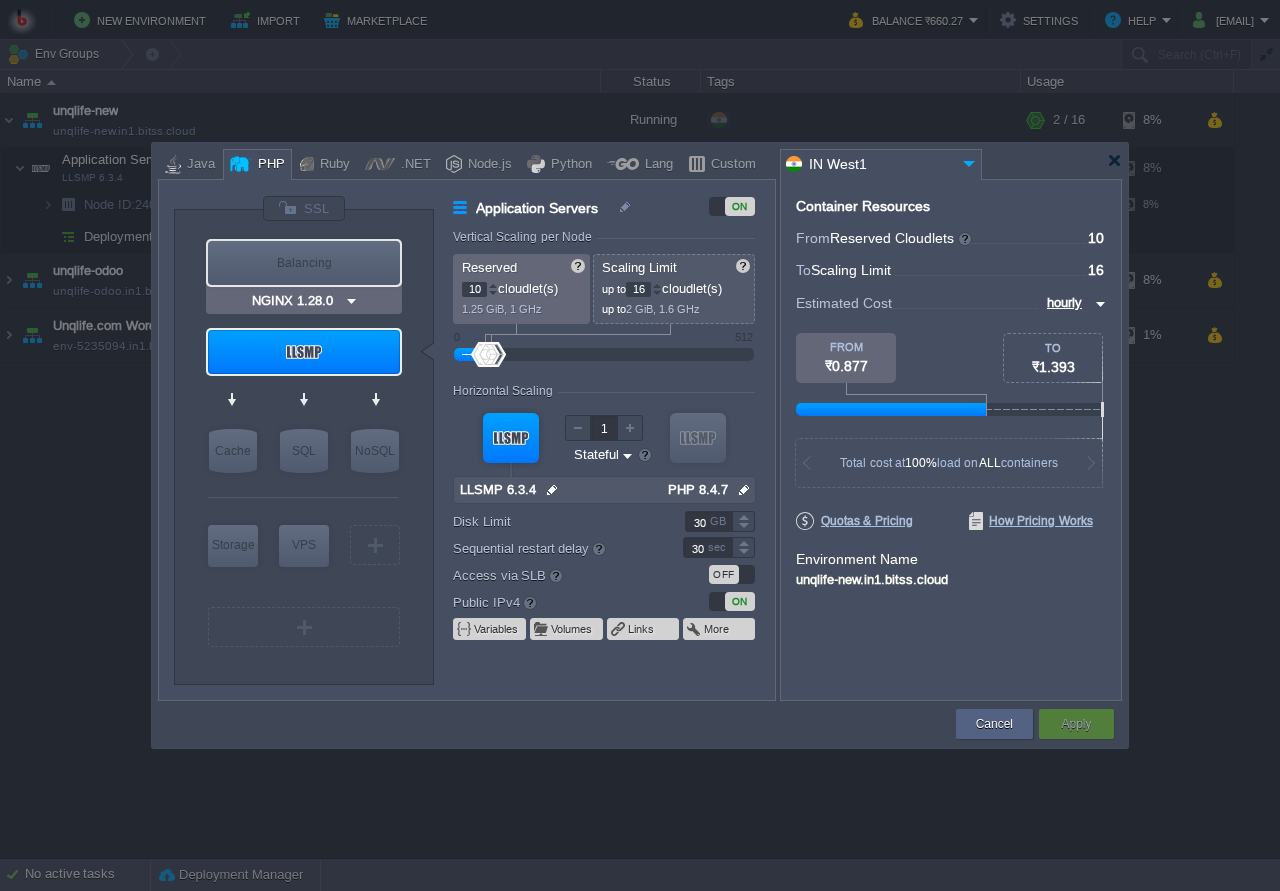 click on "Balancing" at bounding box center (304, 263) 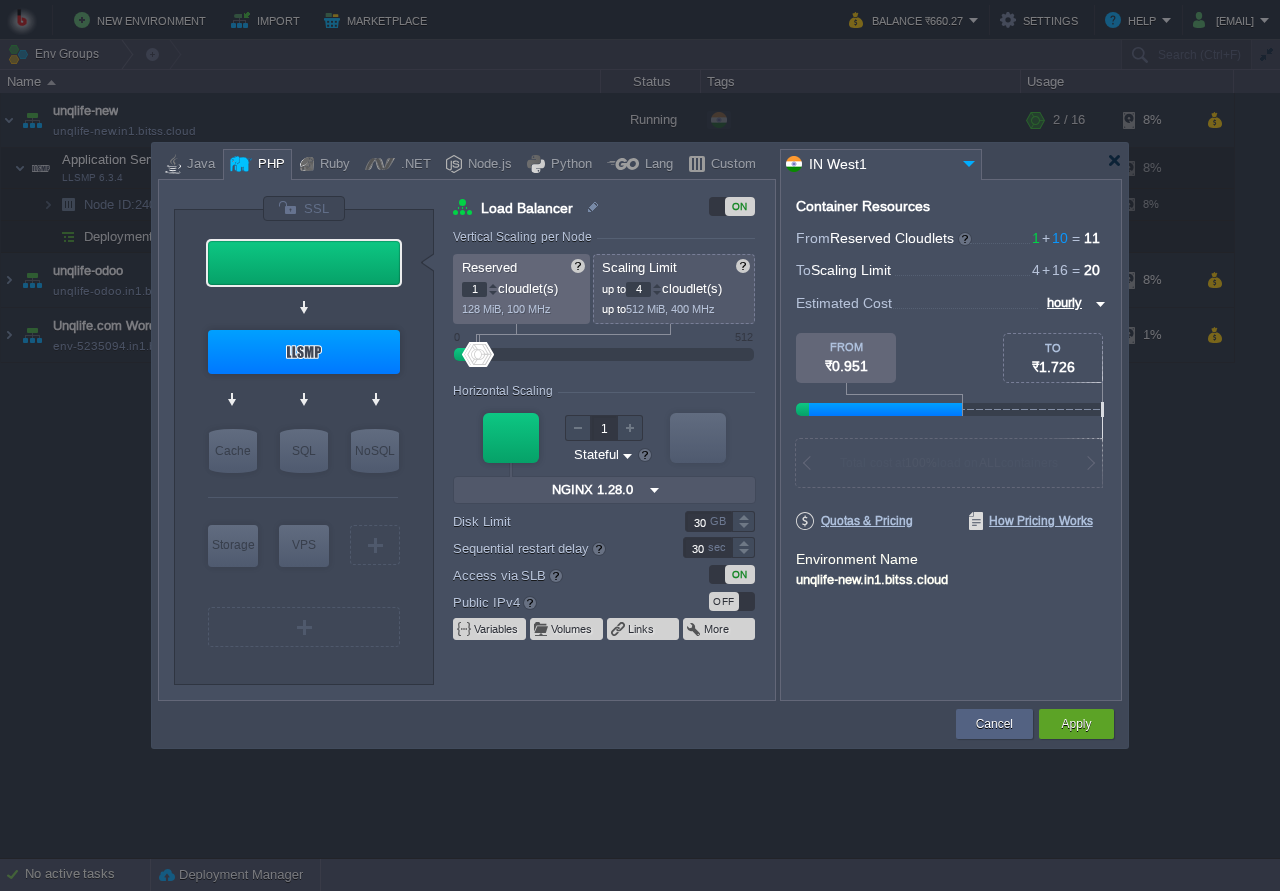 type on "LLSMP 6.3.4" 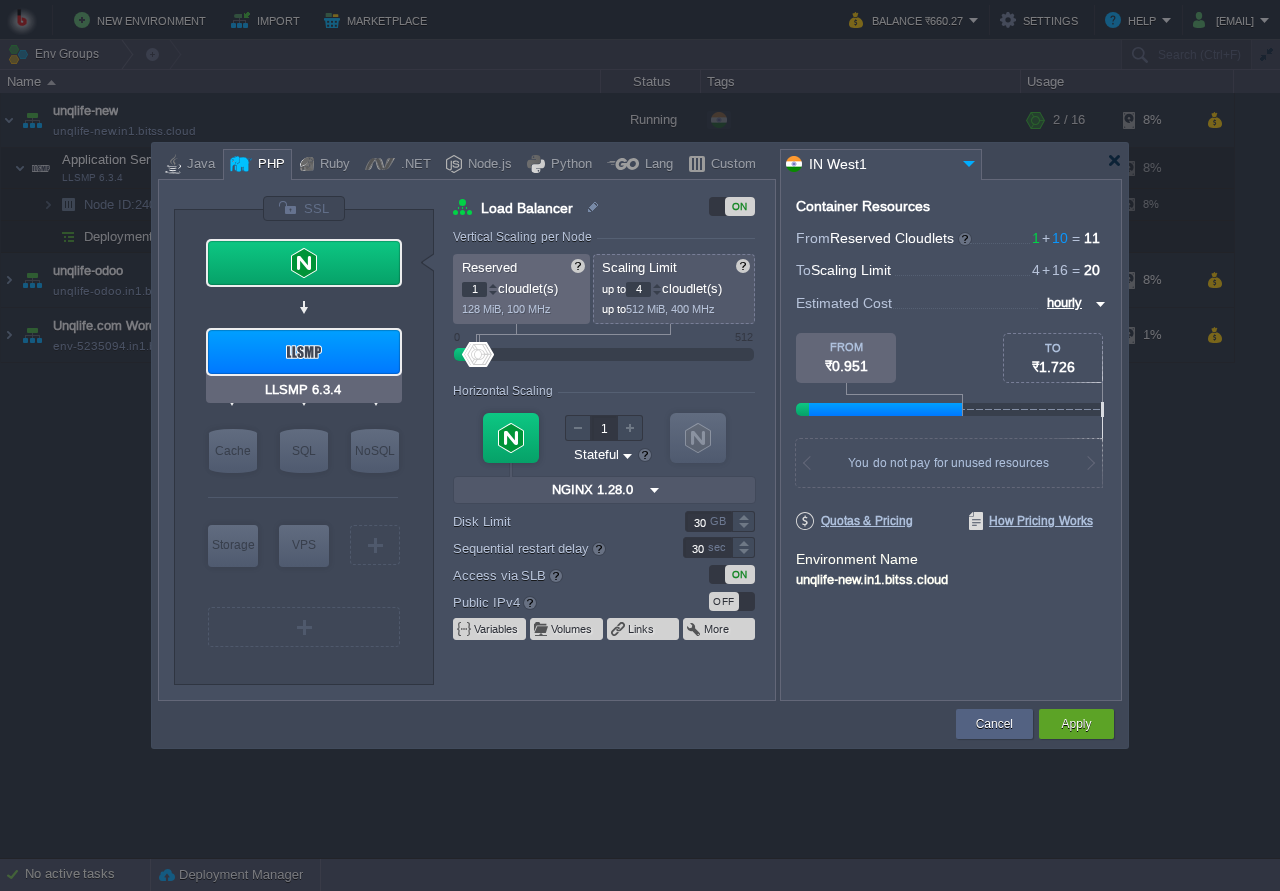 click at bounding box center (304, 352) 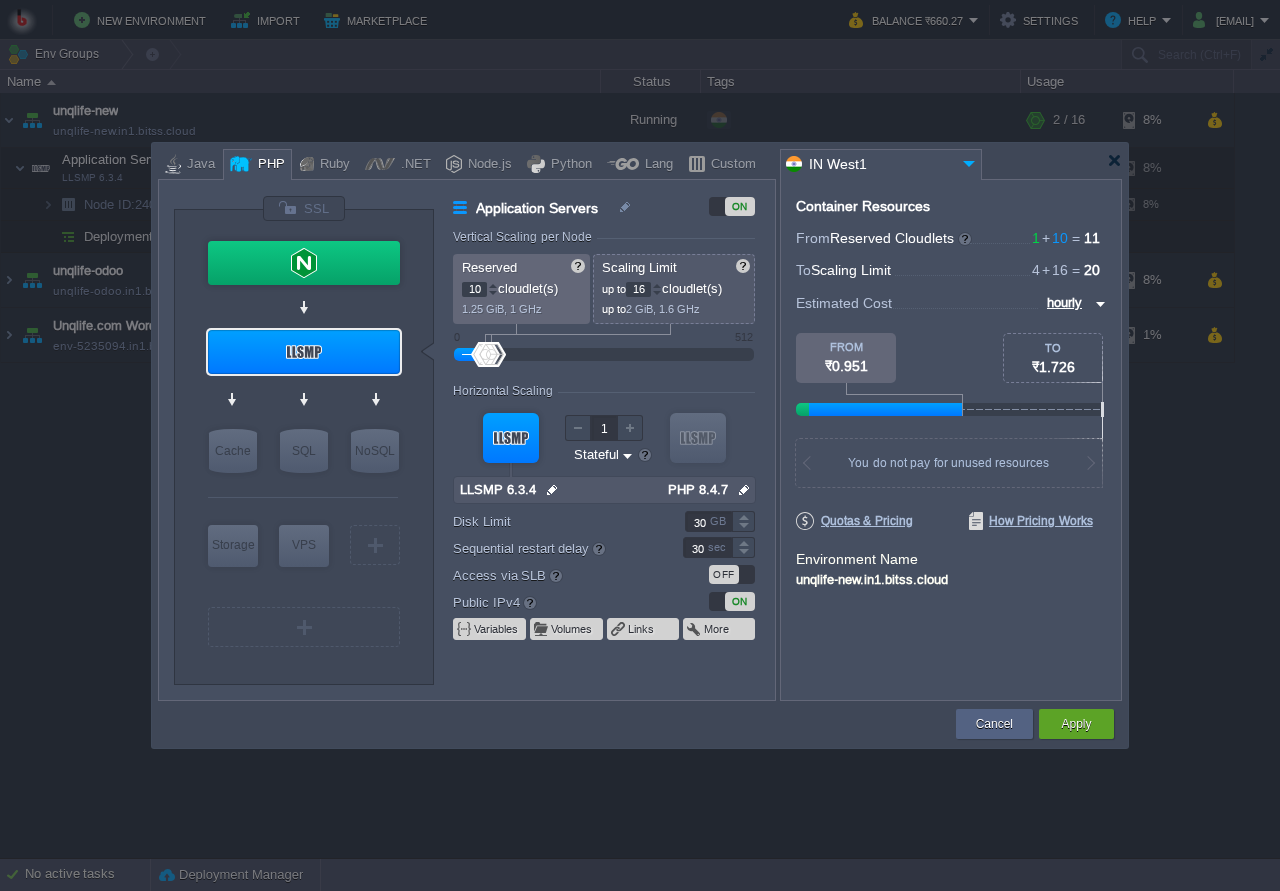 click on "ON" at bounding box center (740, 601) 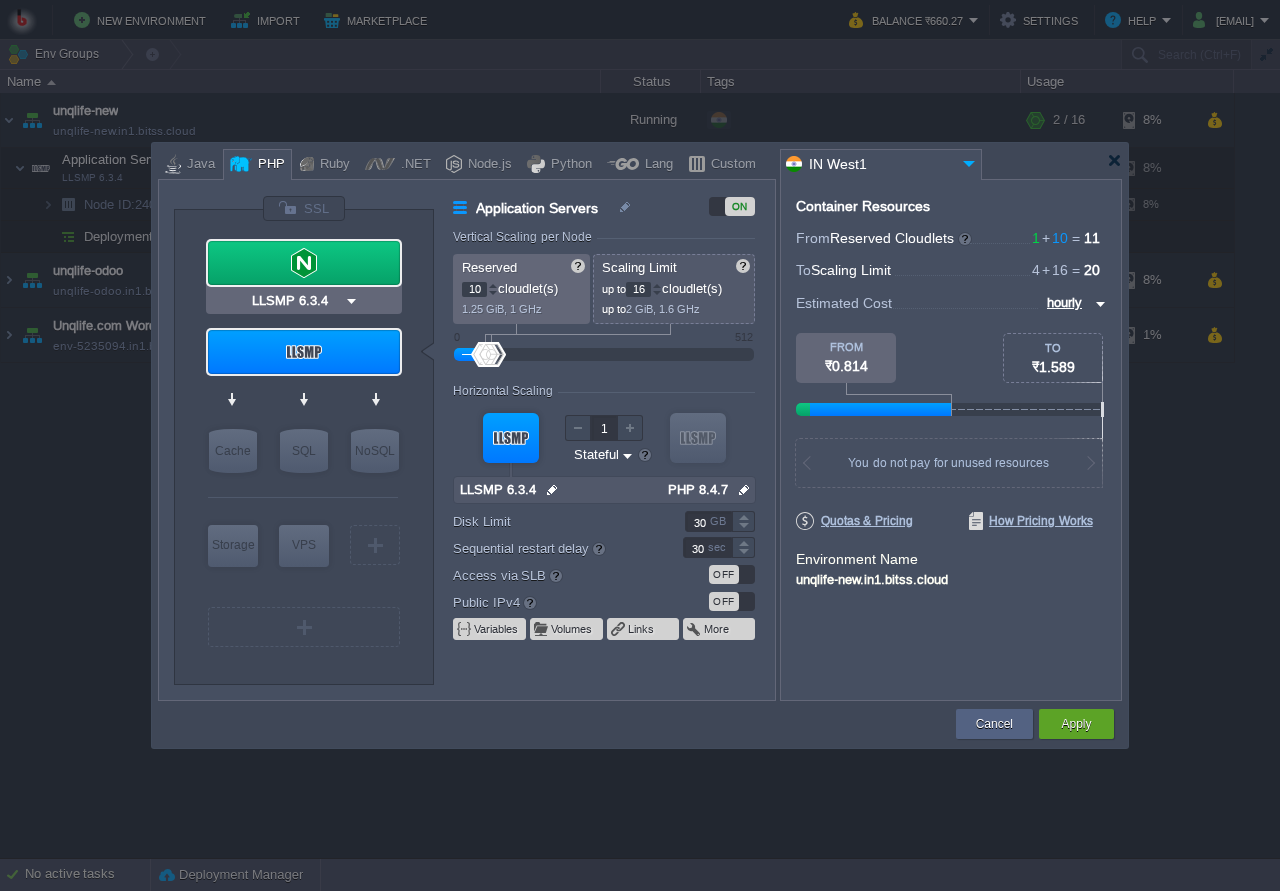 type on "NGINX 1.28.0" 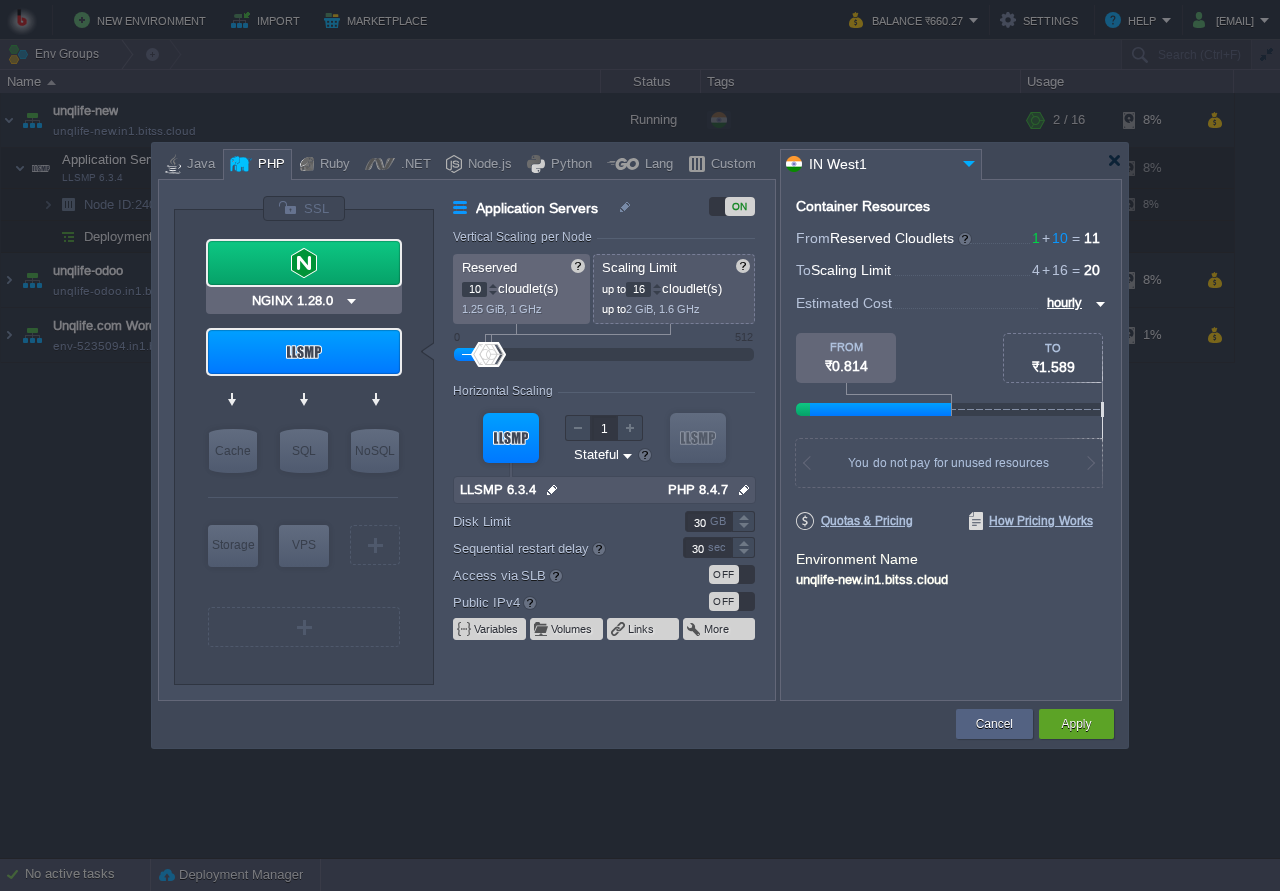 click at bounding box center [304, 263] 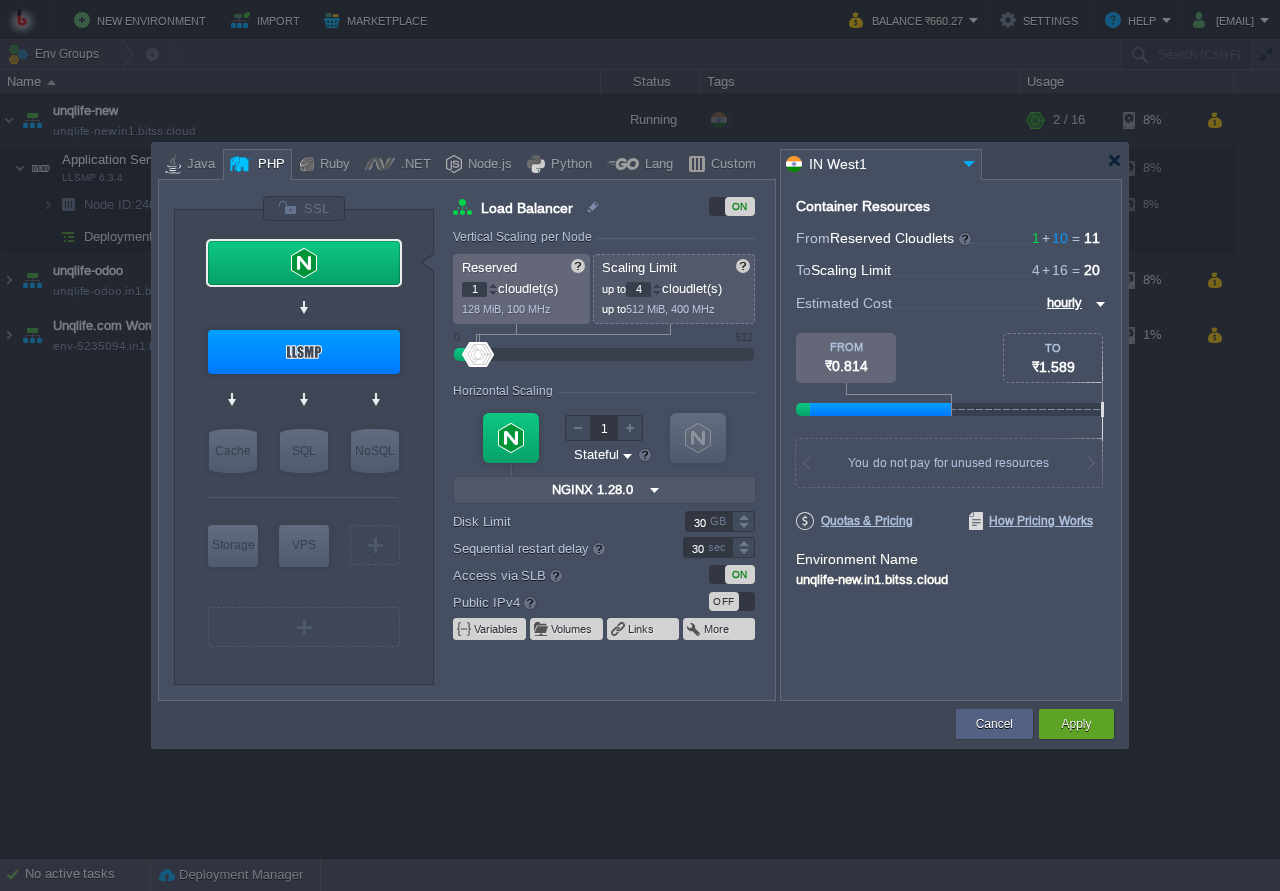 type on "NGINX 1.28.0" 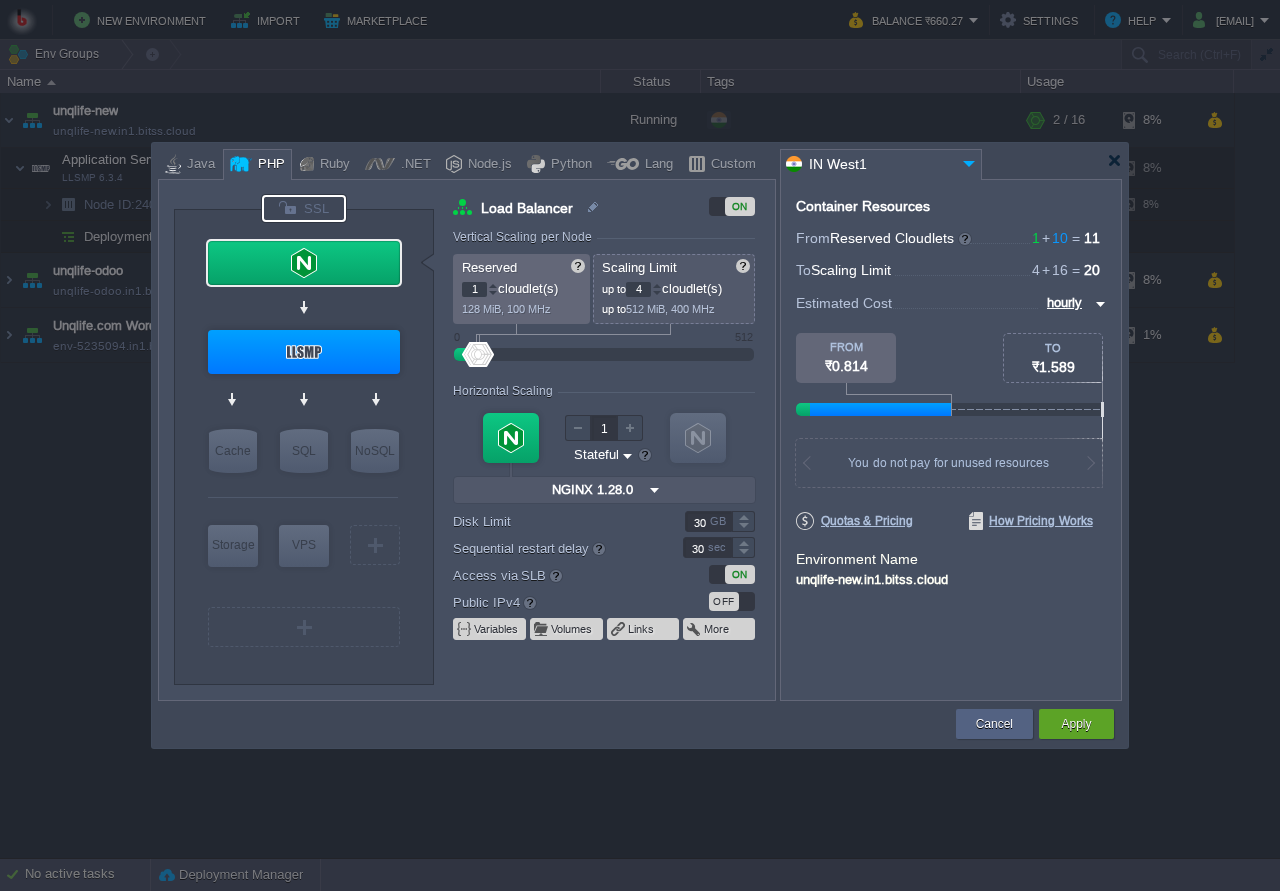 click at bounding box center [304, 208] 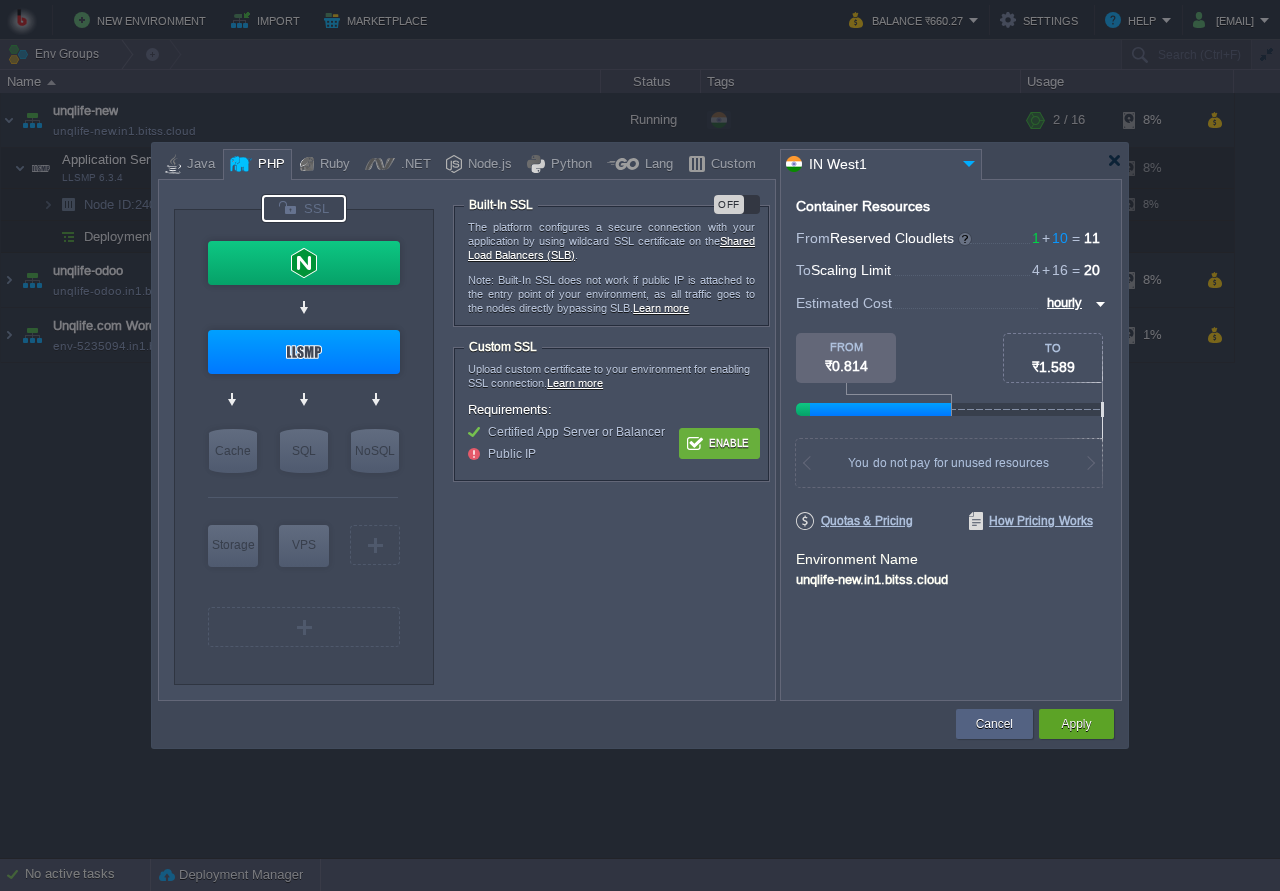 click on "Enable" at bounding box center (719, 443) 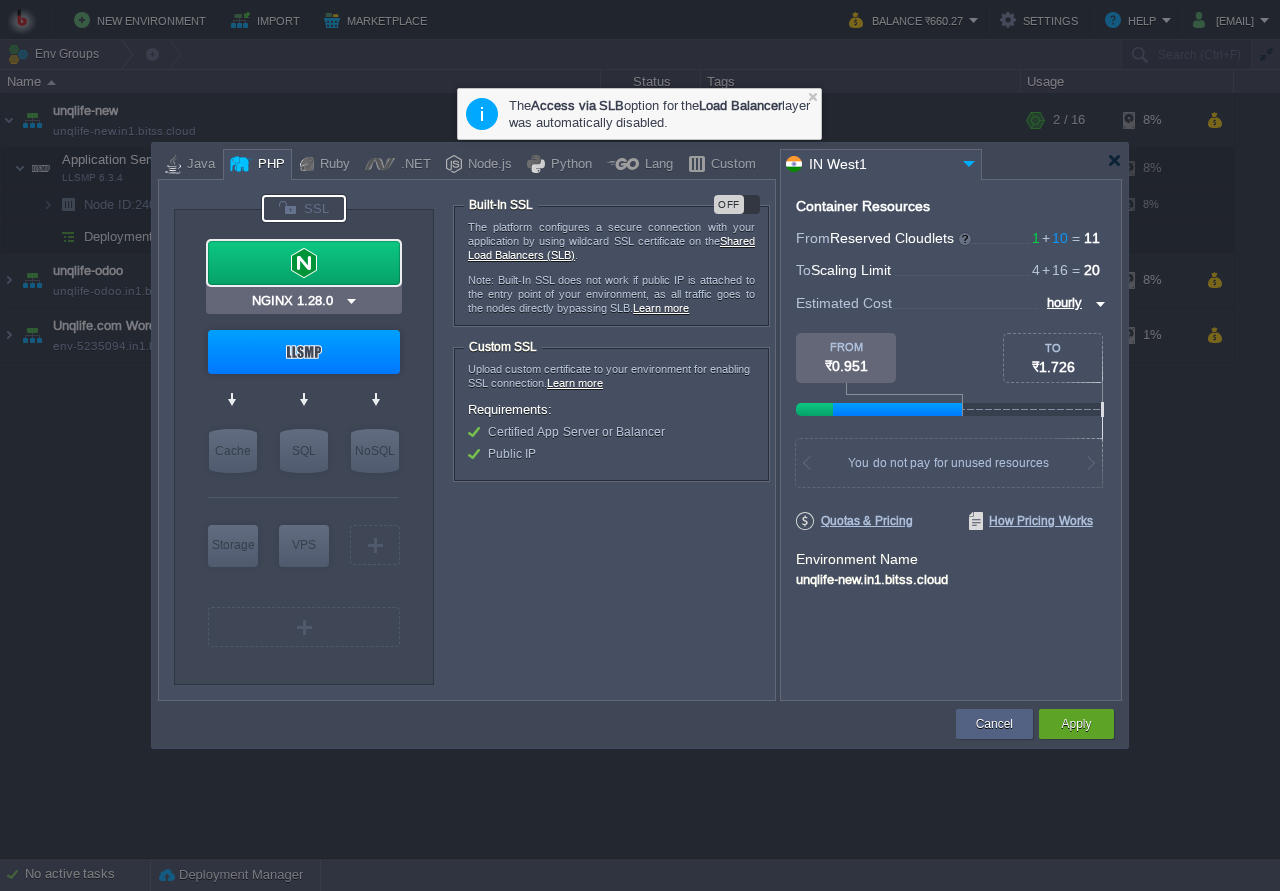 click at bounding box center [304, 263] 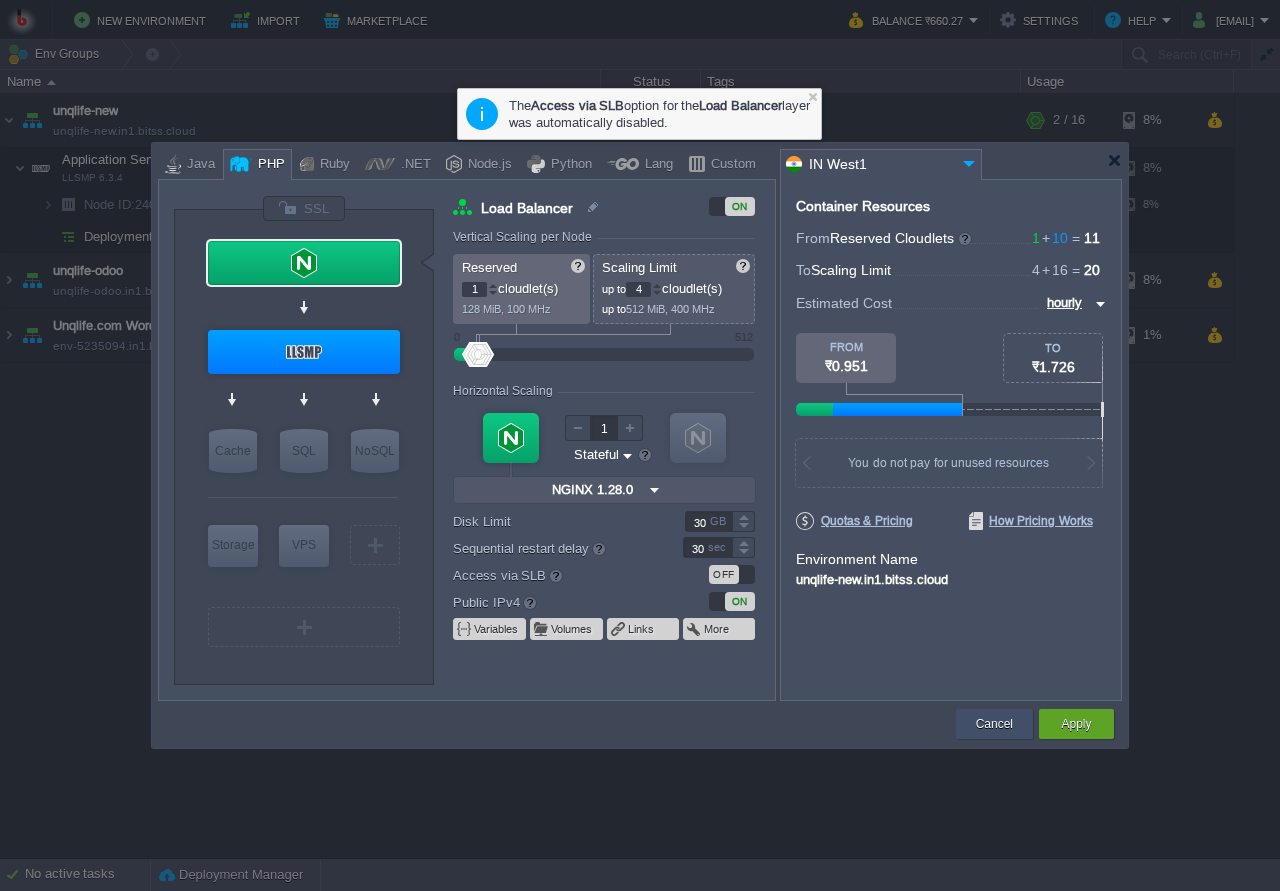 click on "Cancel" at bounding box center [994, 724] 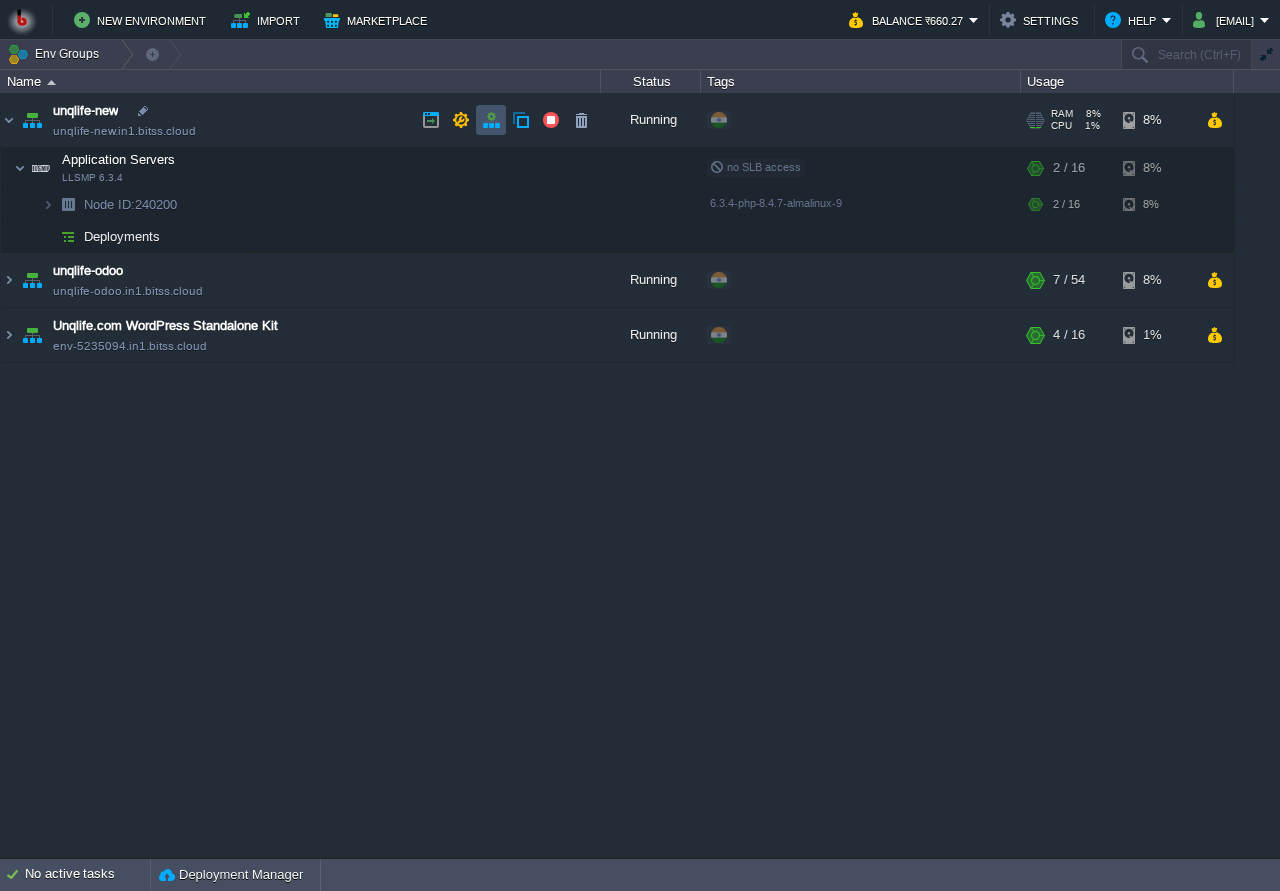 click at bounding box center (491, 120) 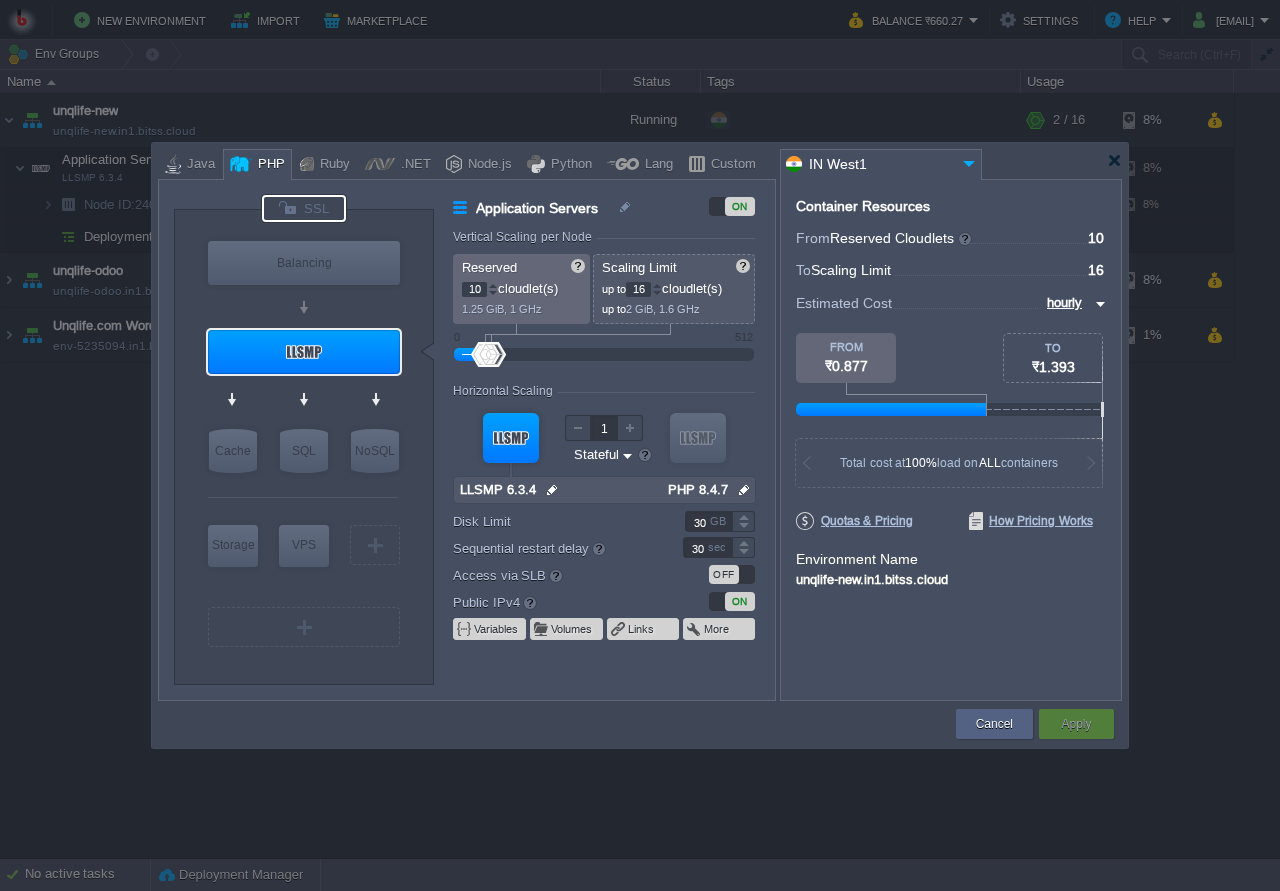 click at bounding box center (304, 208) 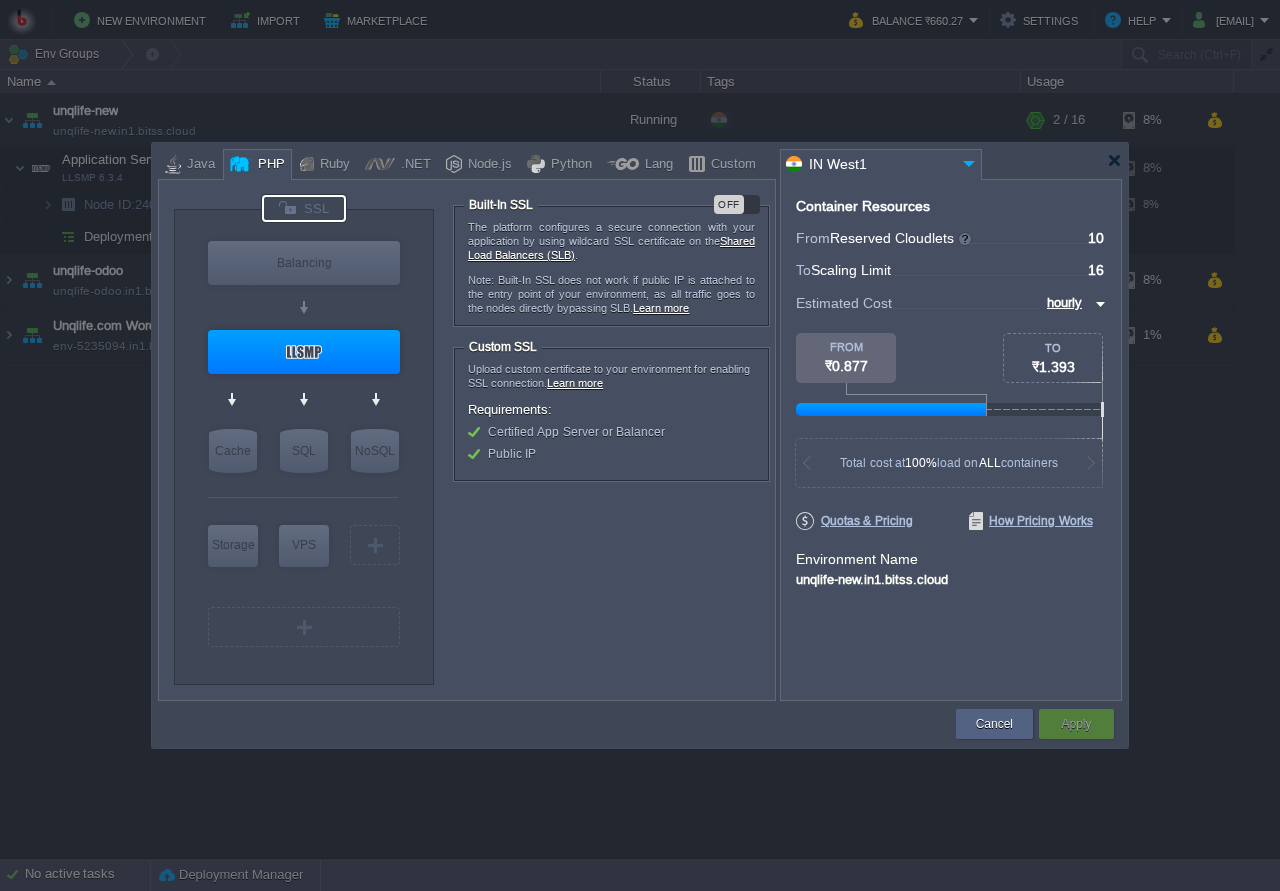 click on "OFF" at bounding box center [729, 204] 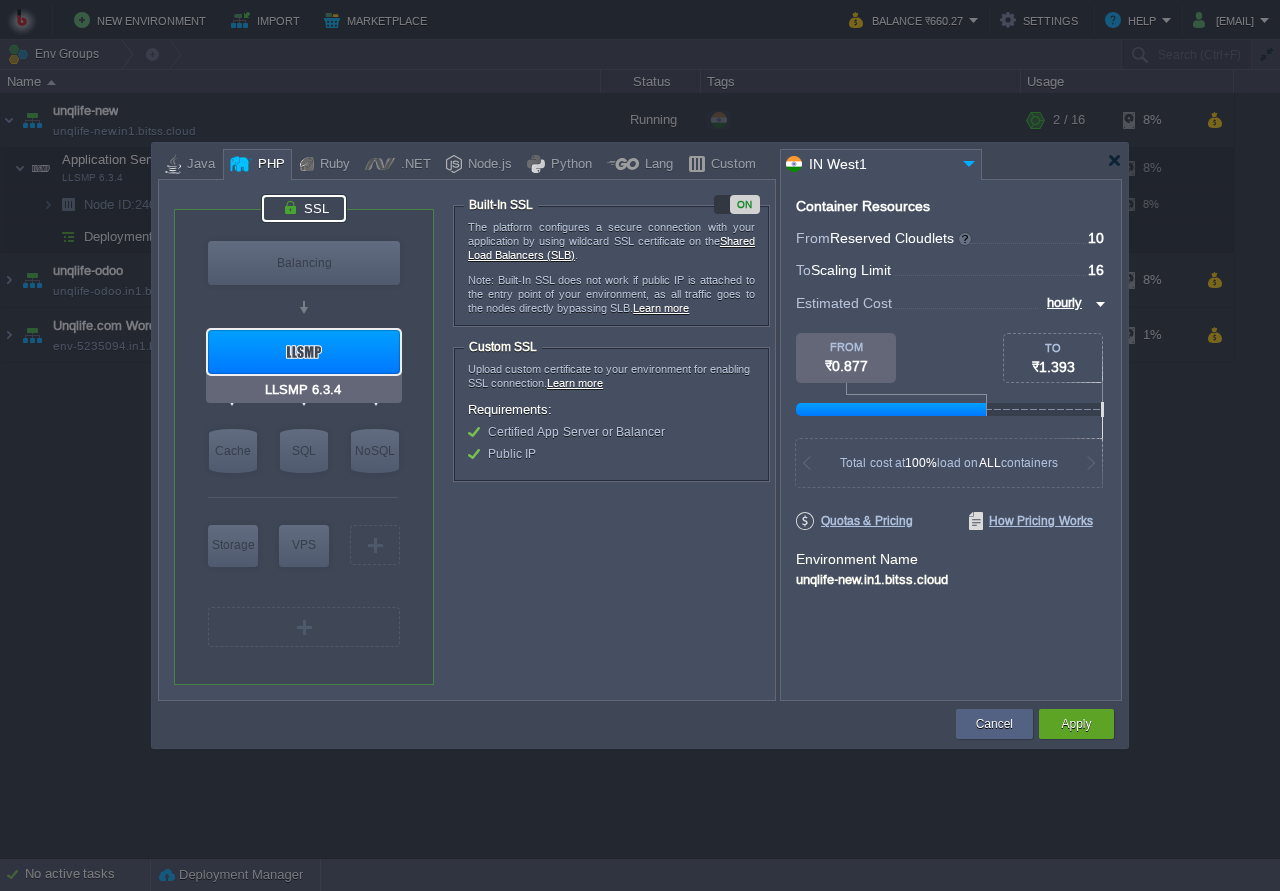 click at bounding box center [304, 352] 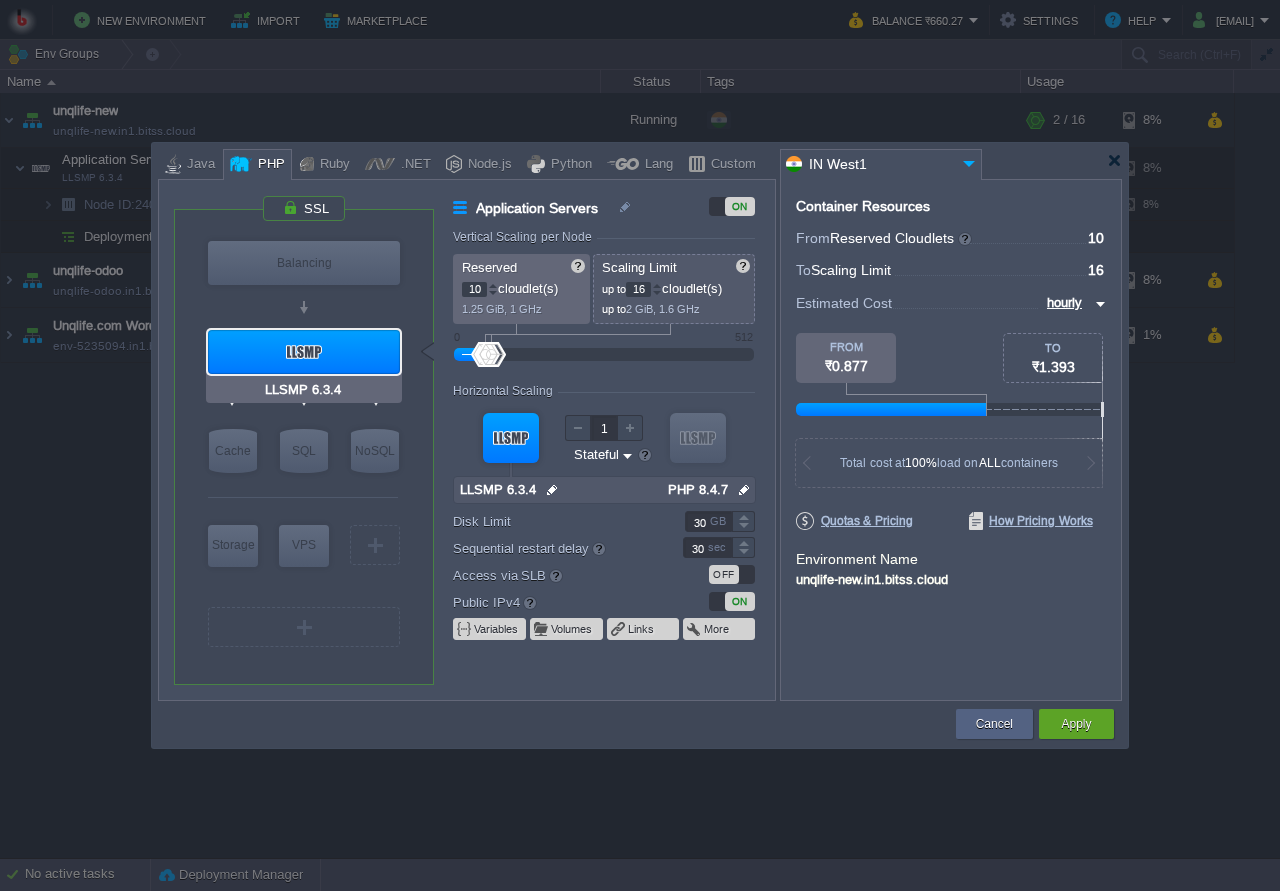 type on "NGINX 1.28.0" 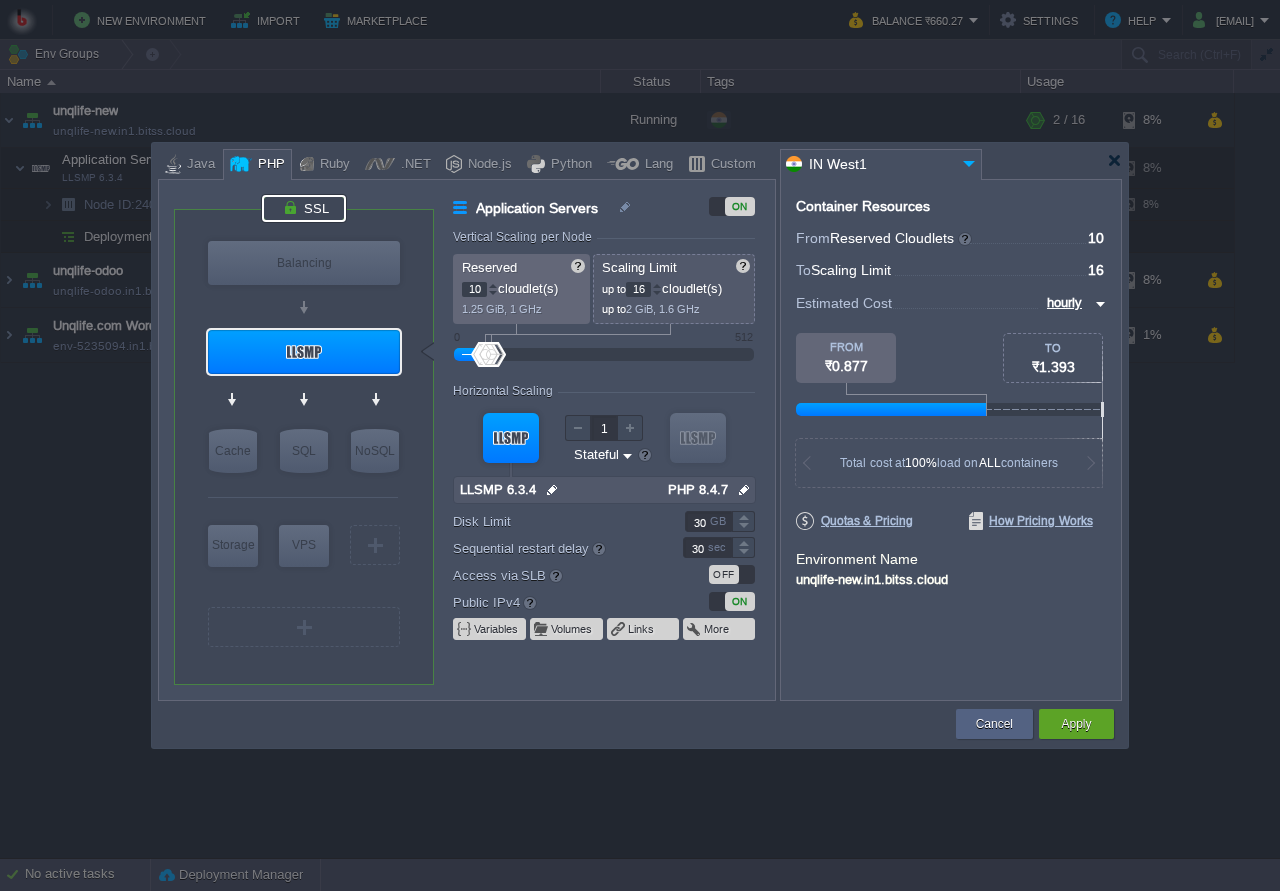 click at bounding box center (304, 208) 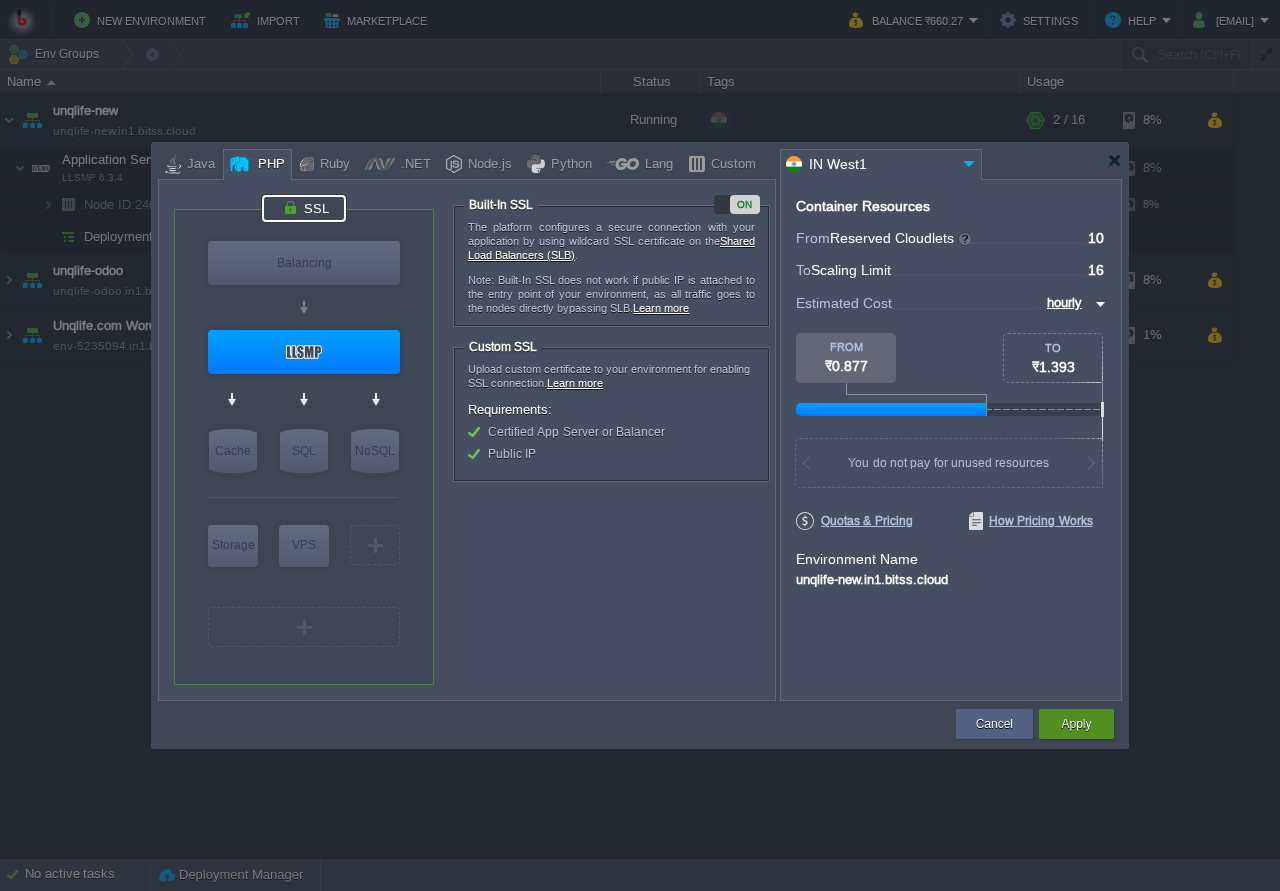 click on "Apply" at bounding box center [1076, 724] 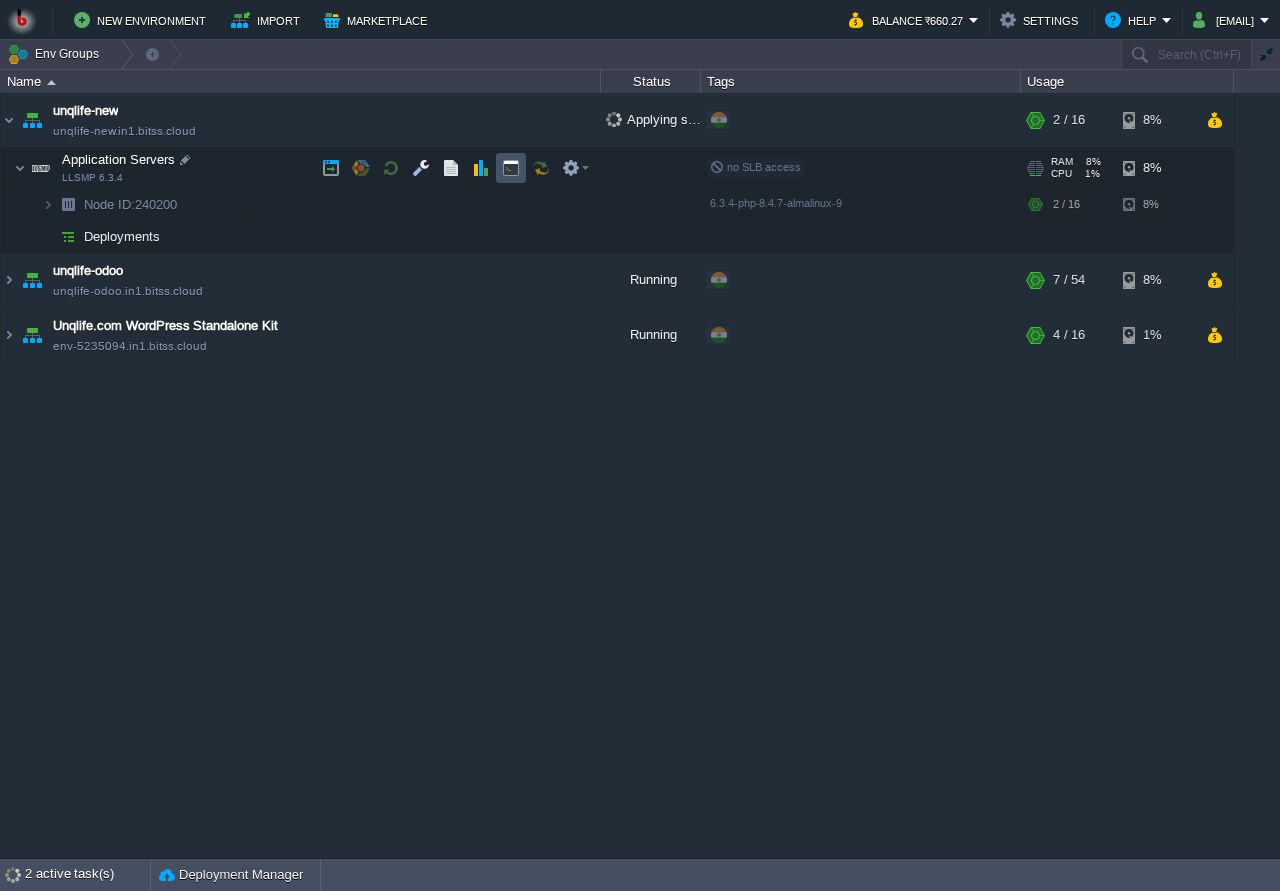 click at bounding box center [511, 168] 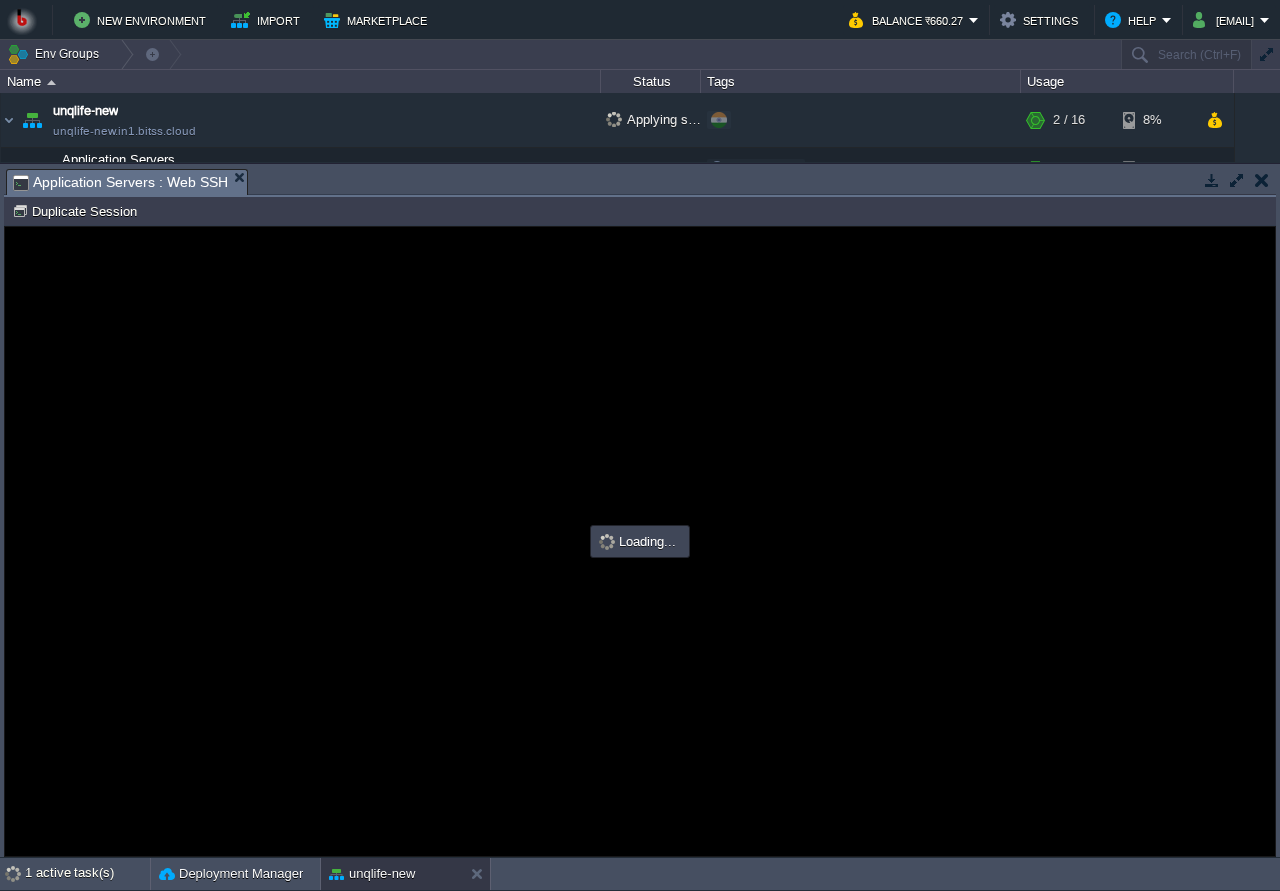 scroll, scrollTop: 0, scrollLeft: 0, axis: both 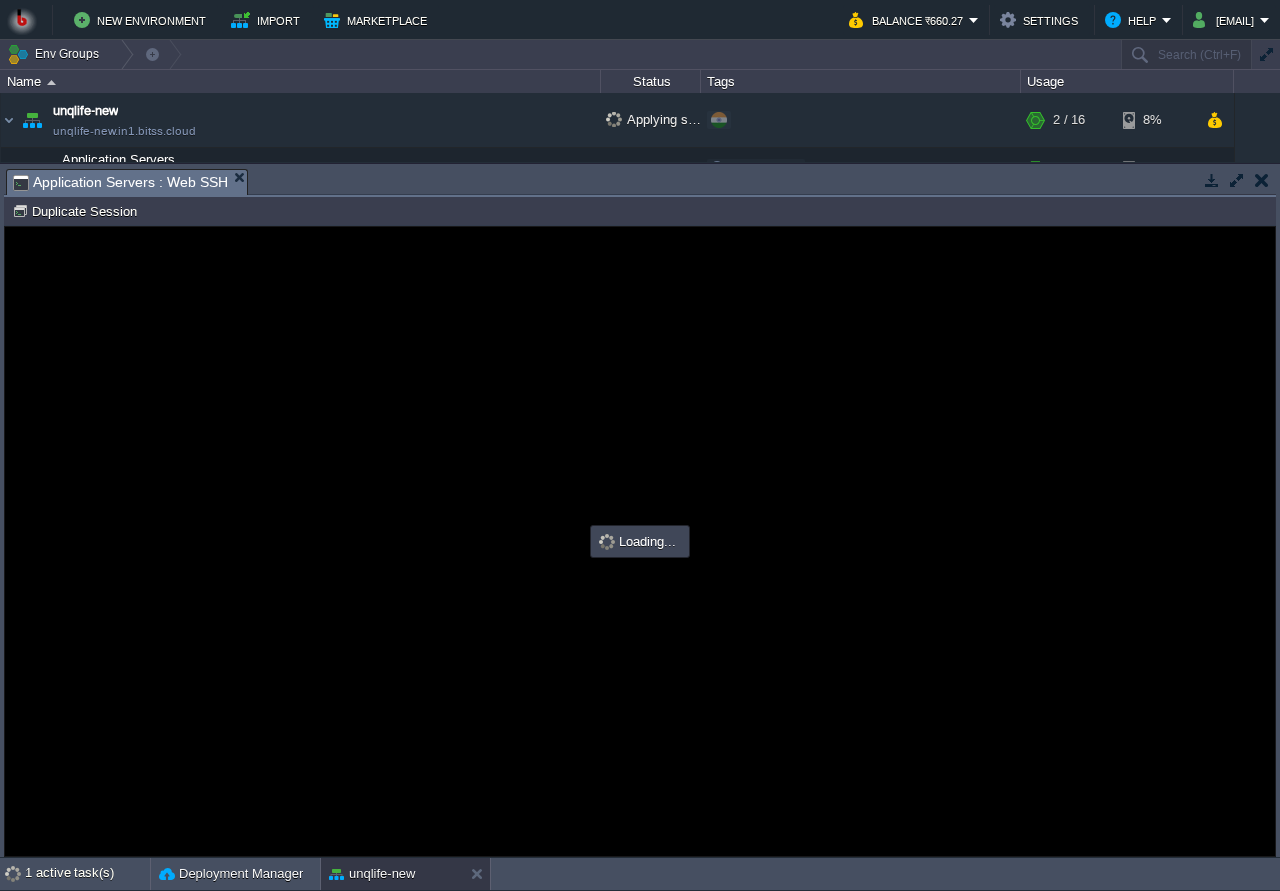 type on "#000000" 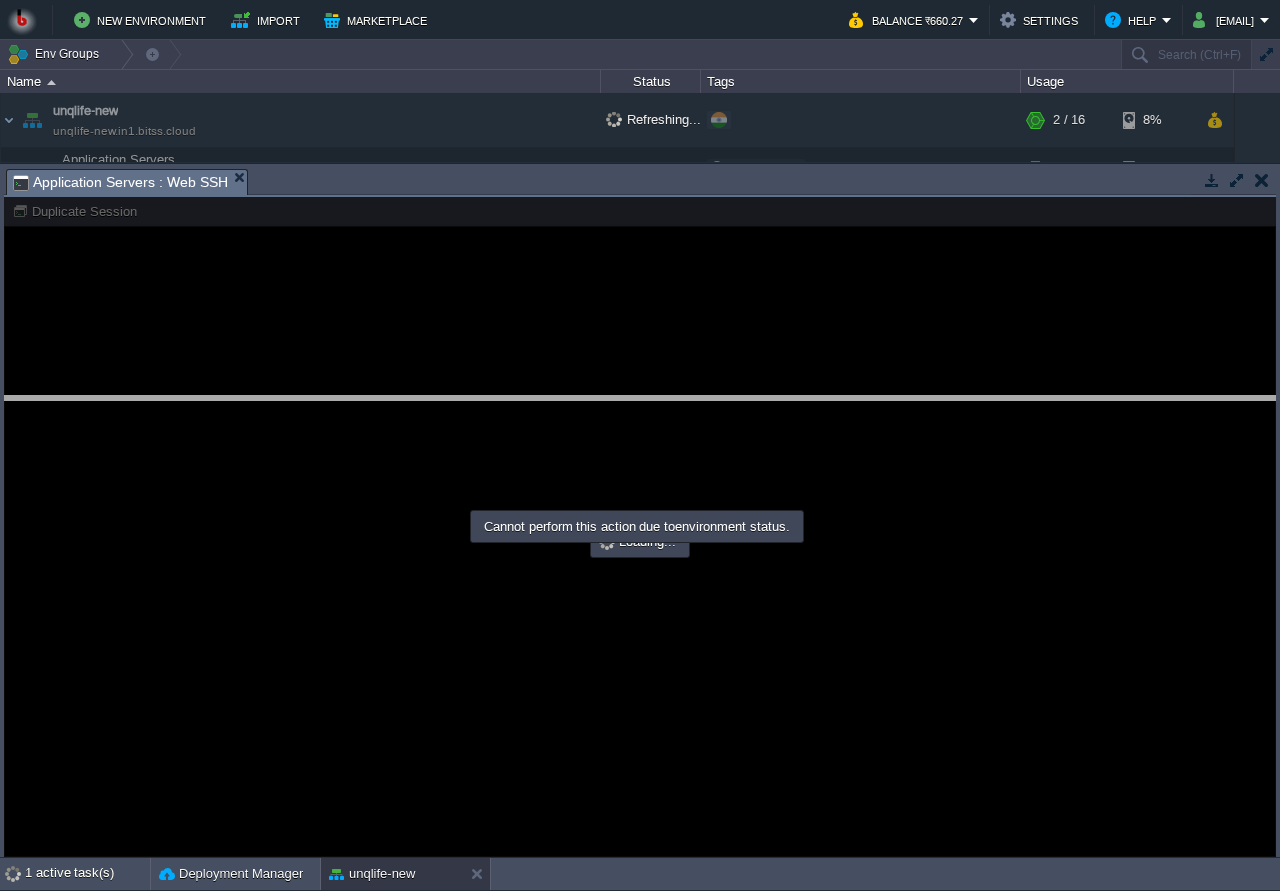 drag, startPoint x: 641, startPoint y: 184, endPoint x: 633, endPoint y: 458, distance: 274.11676 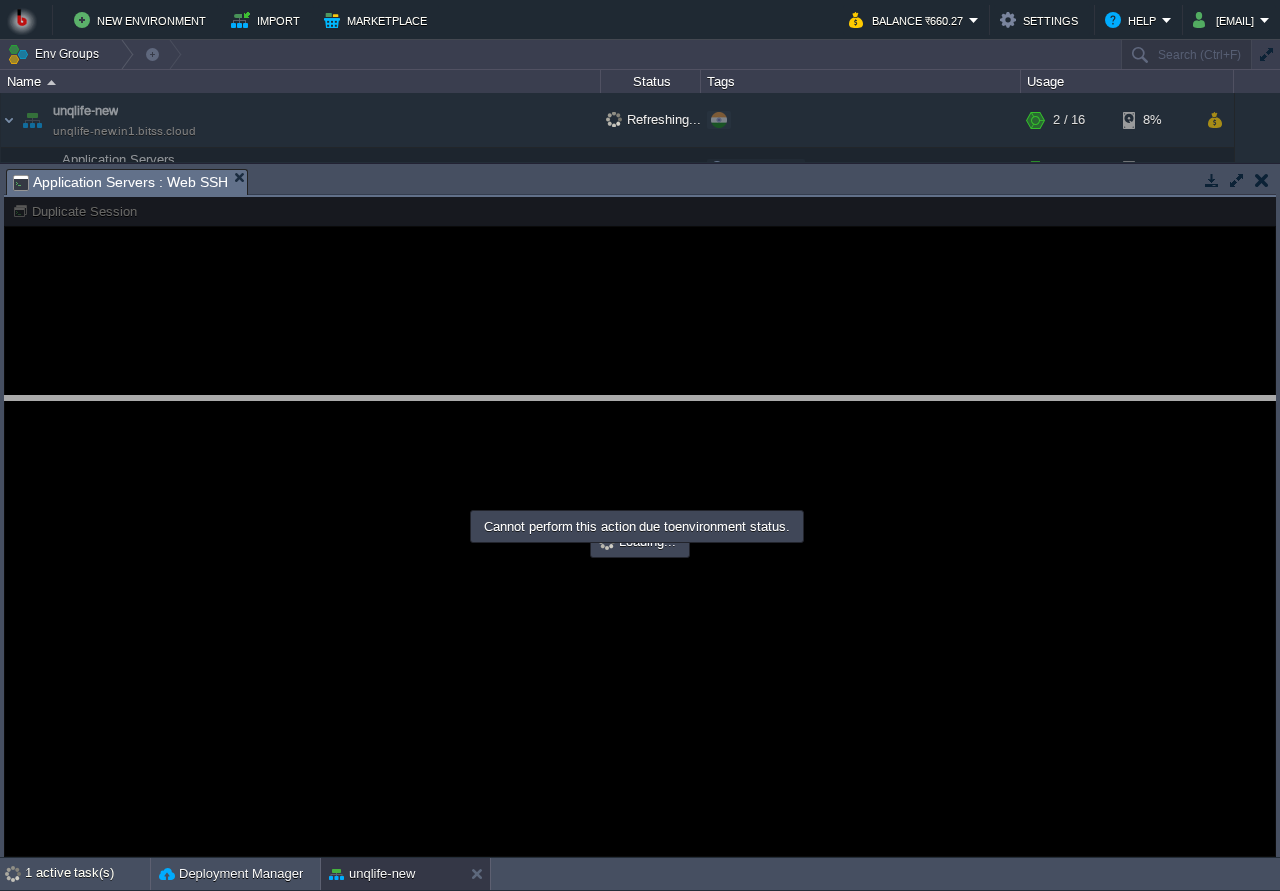 click on "New Environment Import Marketplace Bonus ₹0.00 Upgrade Account Balance ₹660.27 Settings Help [EMAIL]         Env Groups                     Search (Ctrl+F)         auto-gen Name Status Tags Usage unqlife-new unqlife-new.in1.bitss.cloud Refreshing...                                 + Add to Env Group                                                                                                                                                            RAM                 8%                                         CPU                 1%                             2 / 16                    8%       Application Servers LLSMP 6.3.4                                                         no SLB access                                                                                                                                                                                   RAM                 8%                                         CPU                 1%             8%" at bounding box center (640, 445) 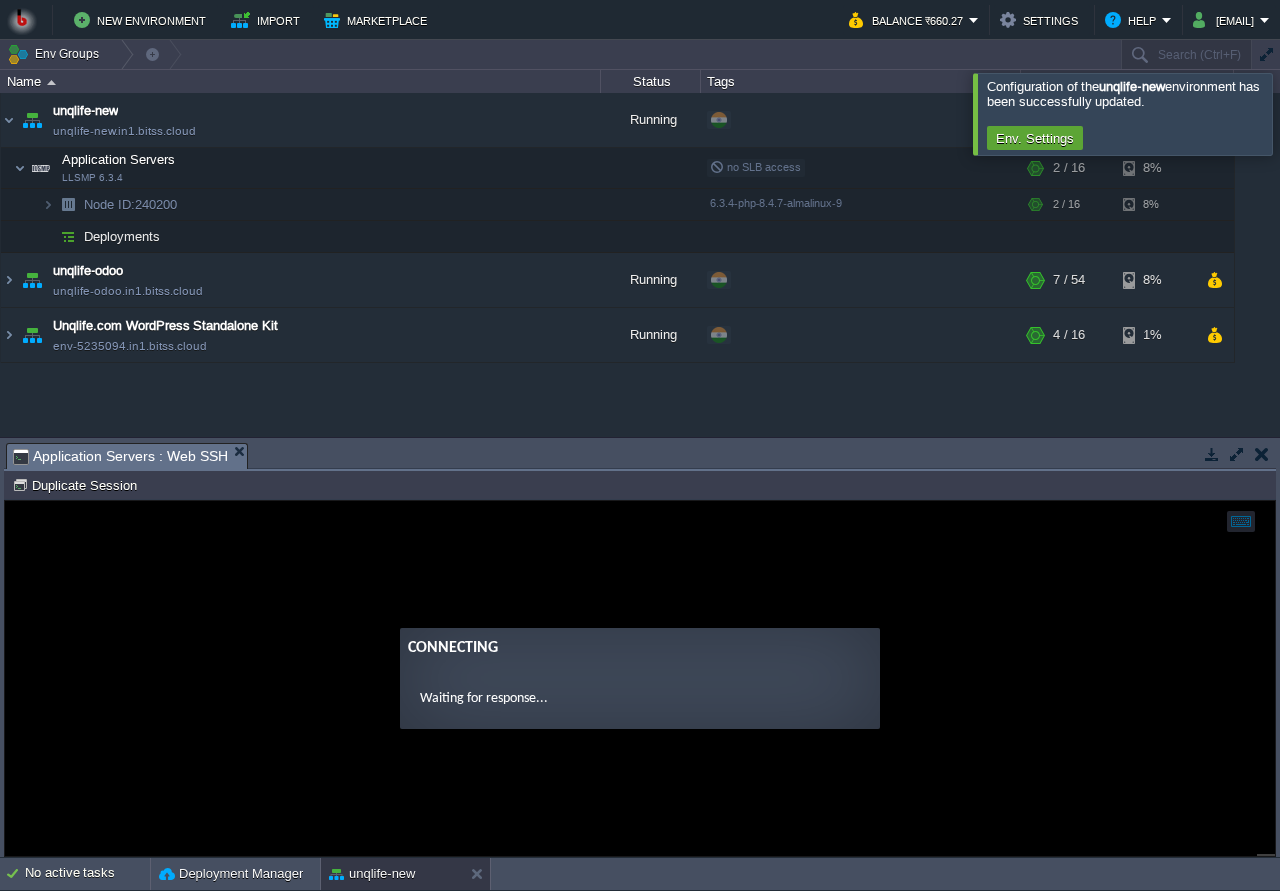 click on "Tasks Activity Log Archive Git / SVN Application Servers : Web SSH" at bounding box center (2504, 455) 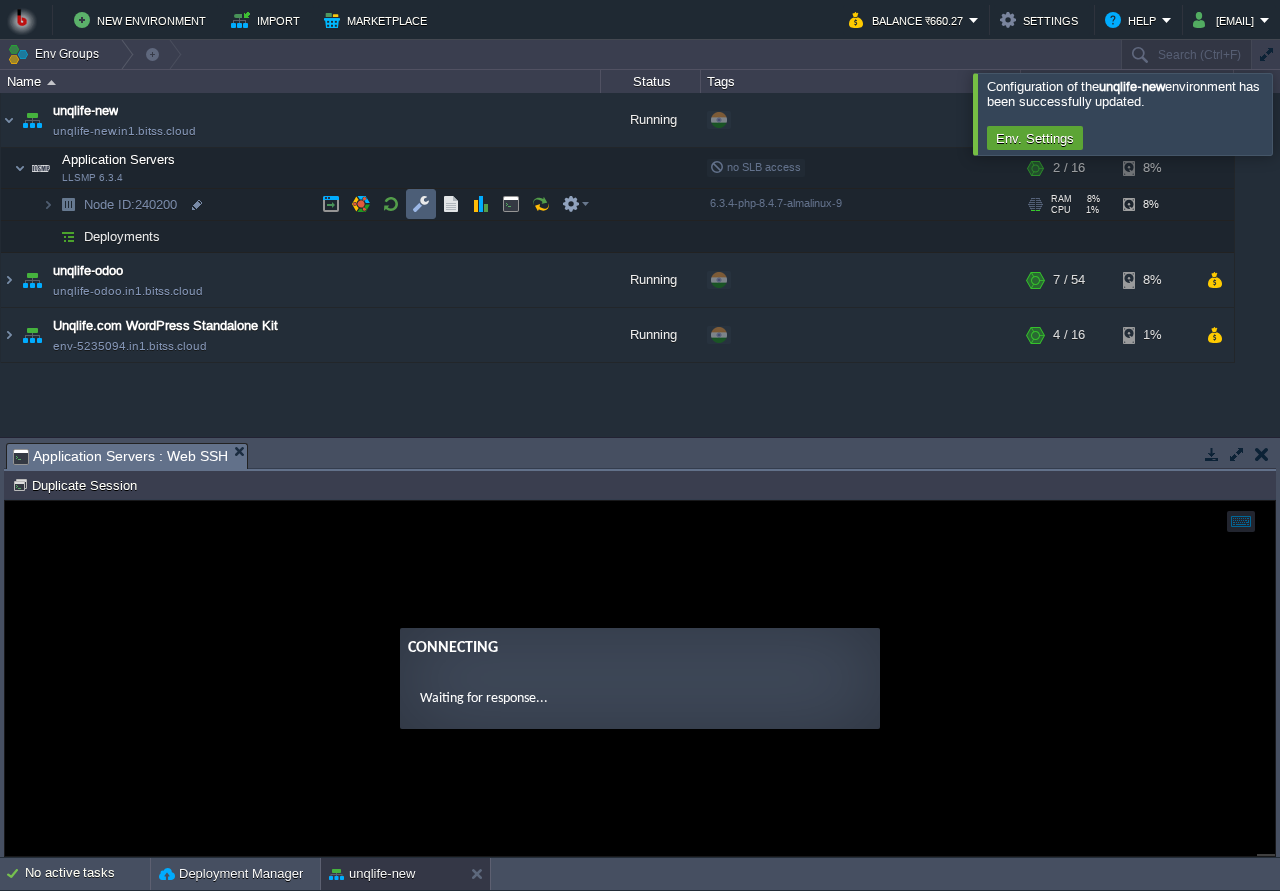 click at bounding box center [421, 204] 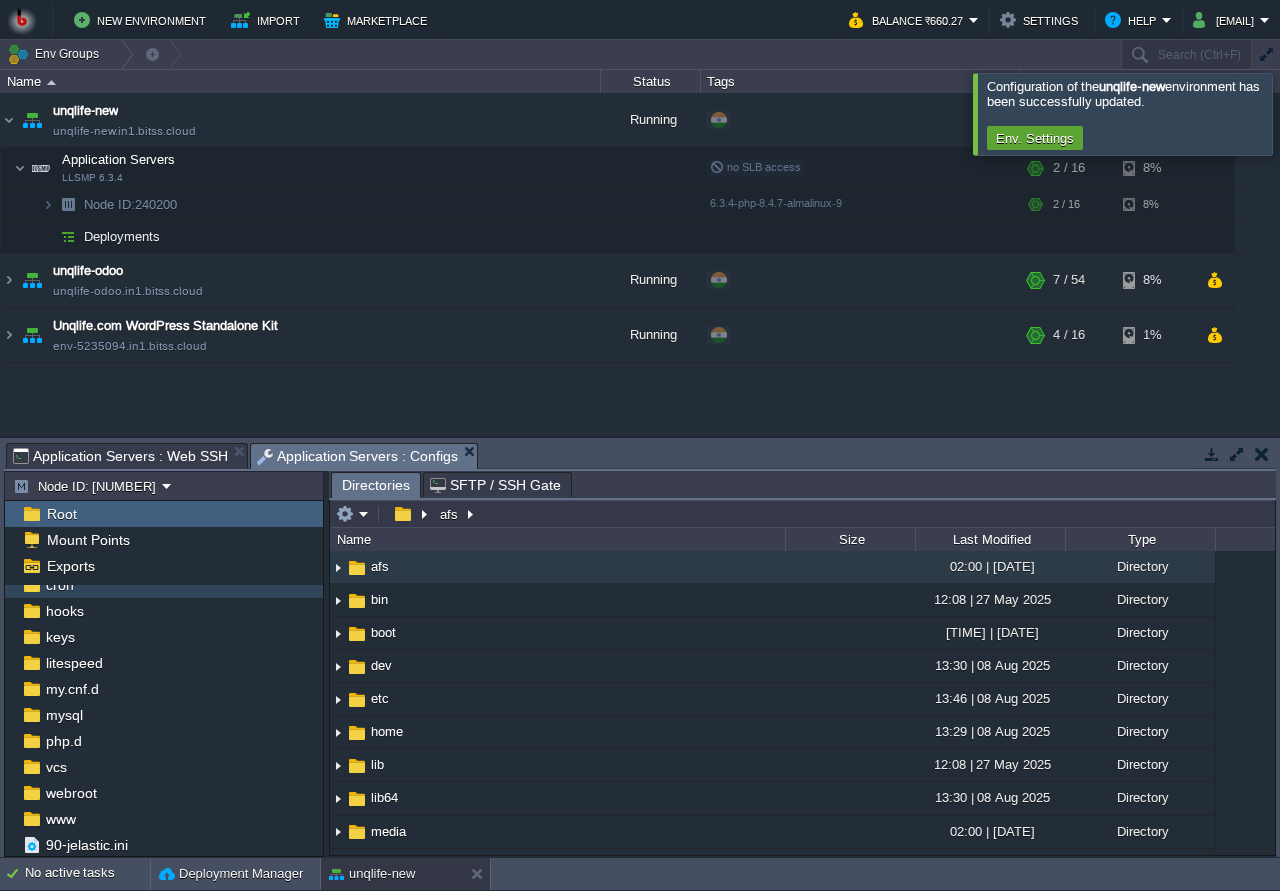 scroll, scrollTop: 96, scrollLeft: 0, axis: vertical 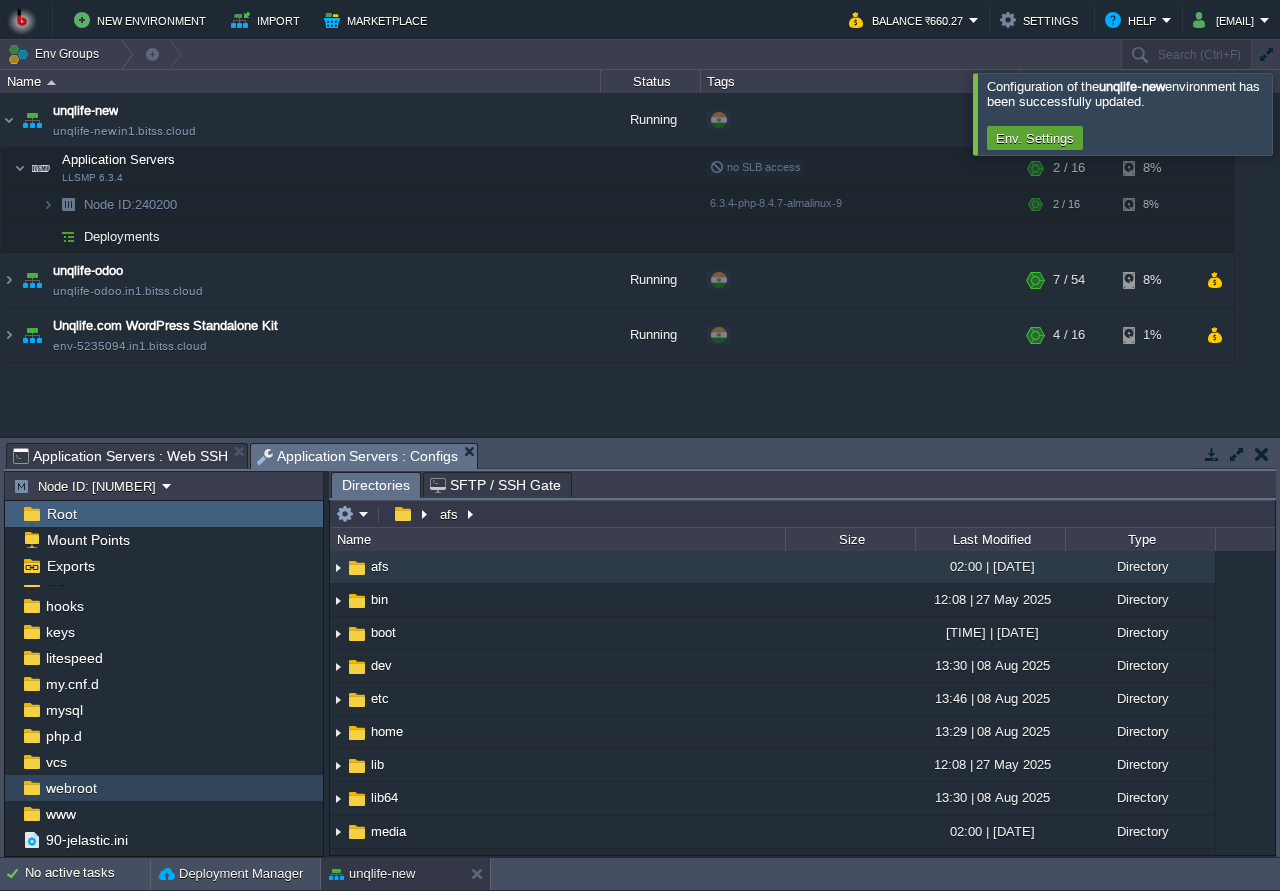 click on "webroot" at bounding box center [164, 788] 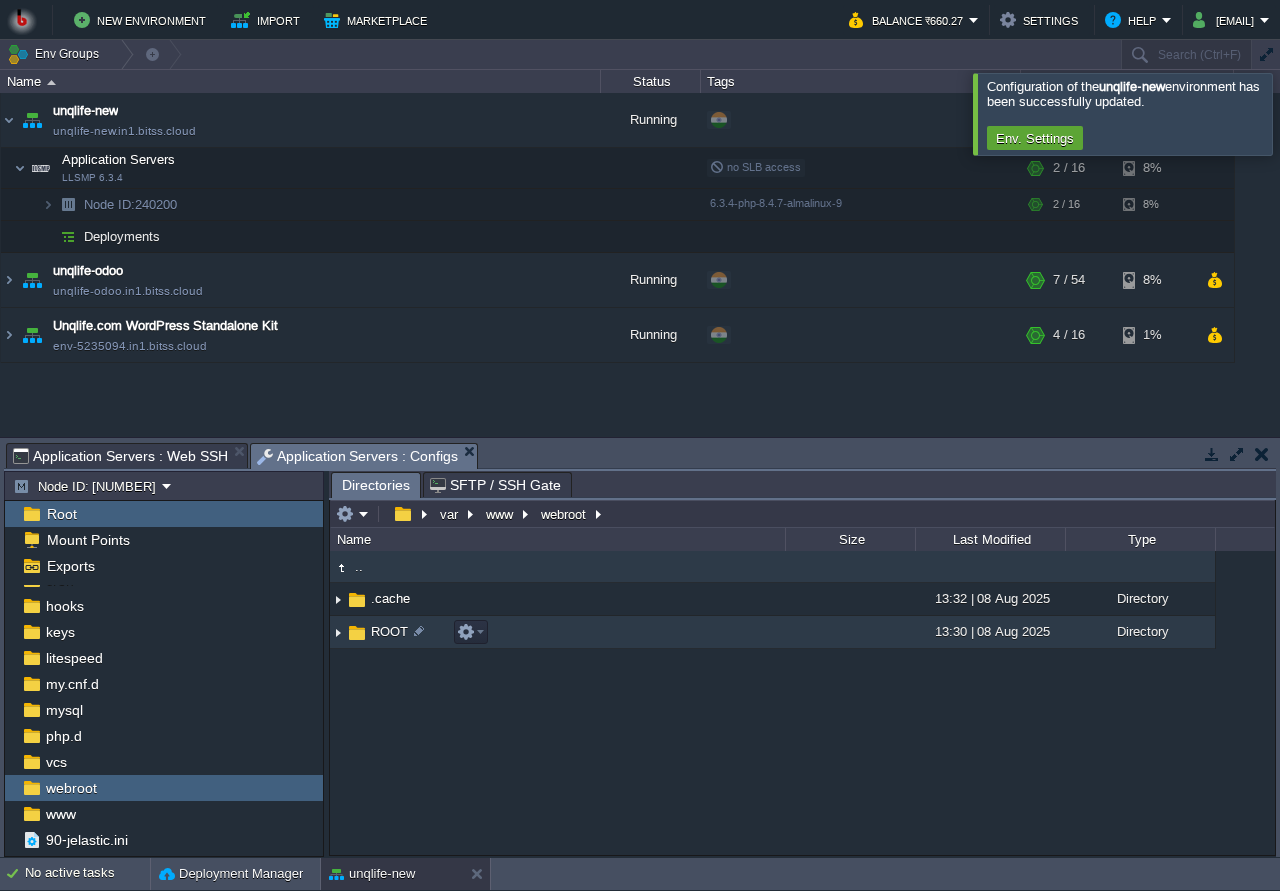 click on "ROOT" at bounding box center (557, 632) 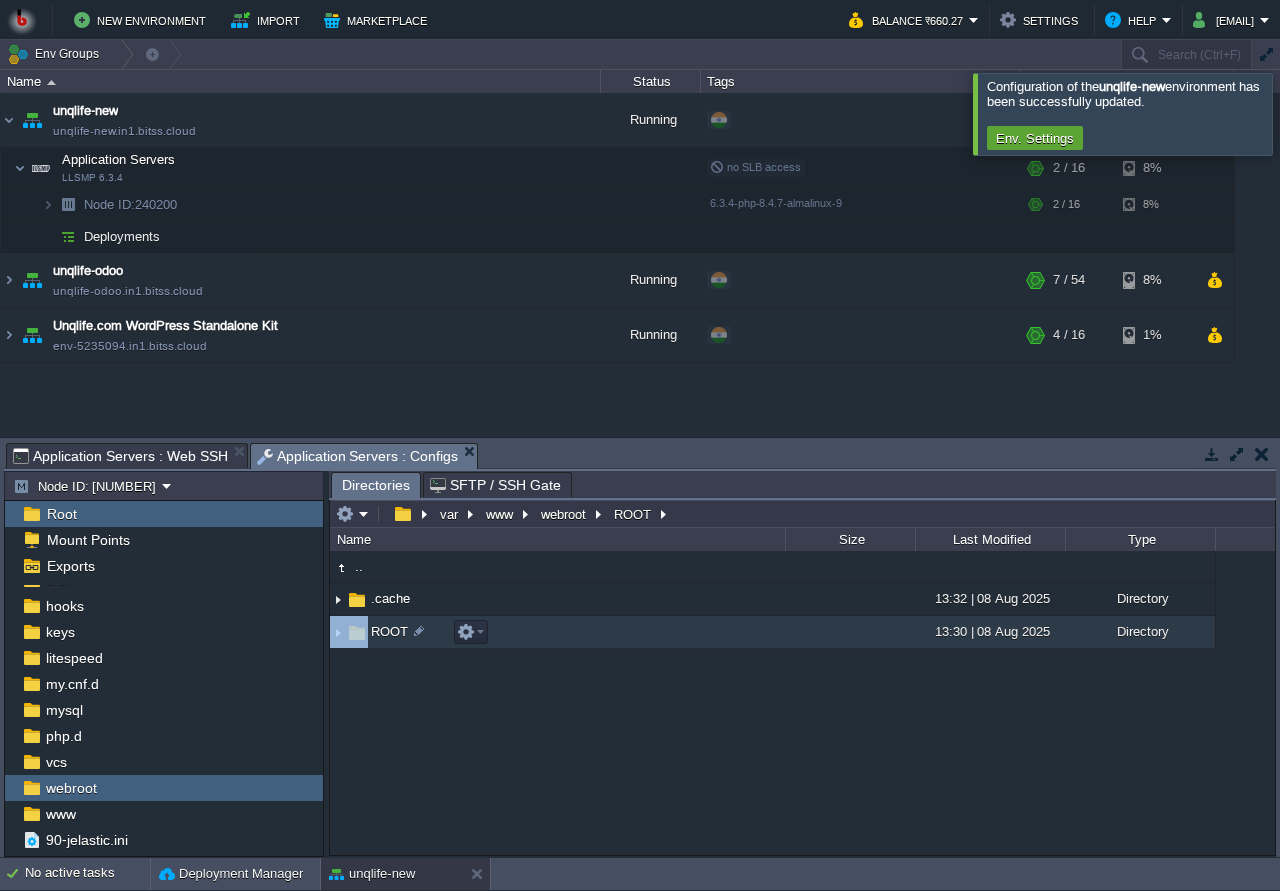 click on "ROOT" at bounding box center [557, 632] 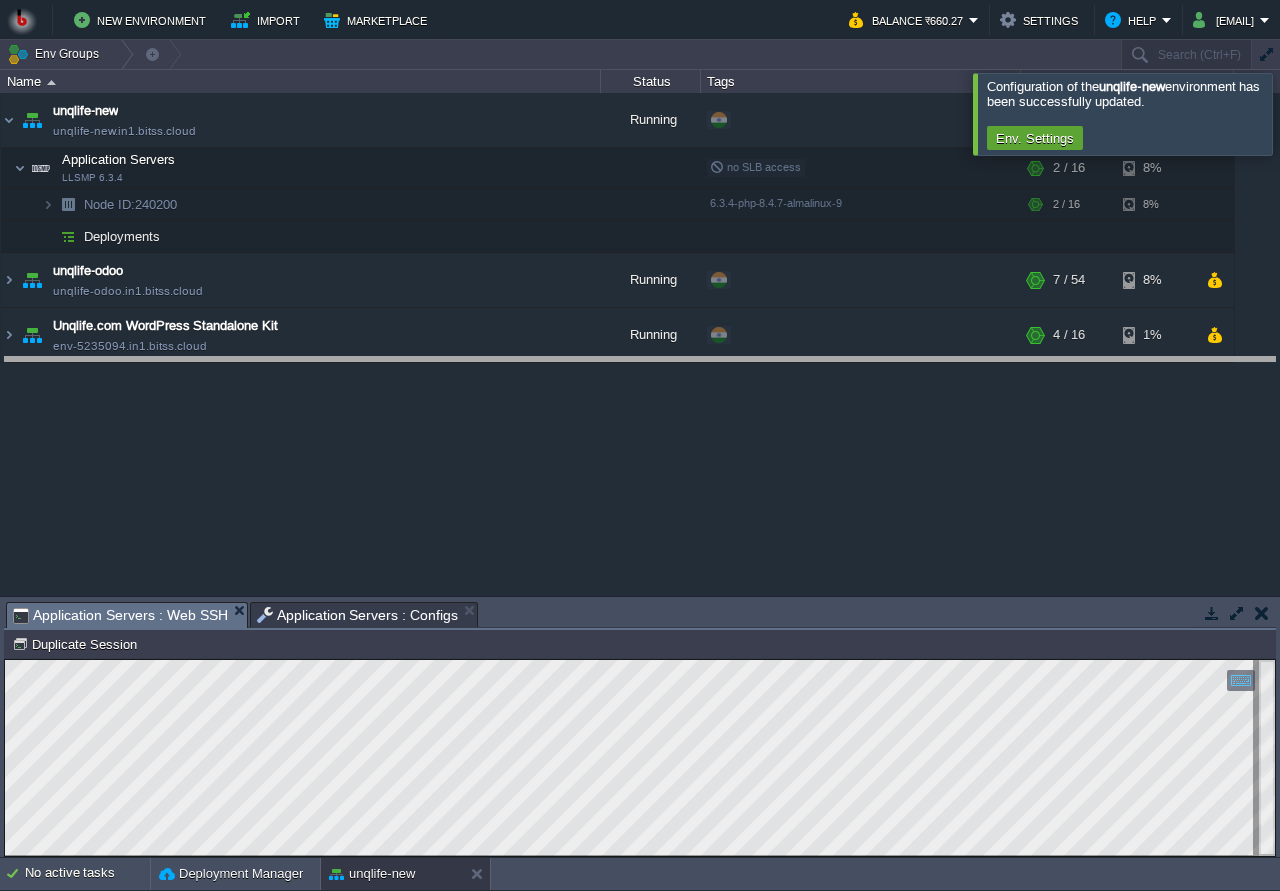 drag, startPoint x: 577, startPoint y: 614, endPoint x: 569, endPoint y: 391, distance: 223.14345 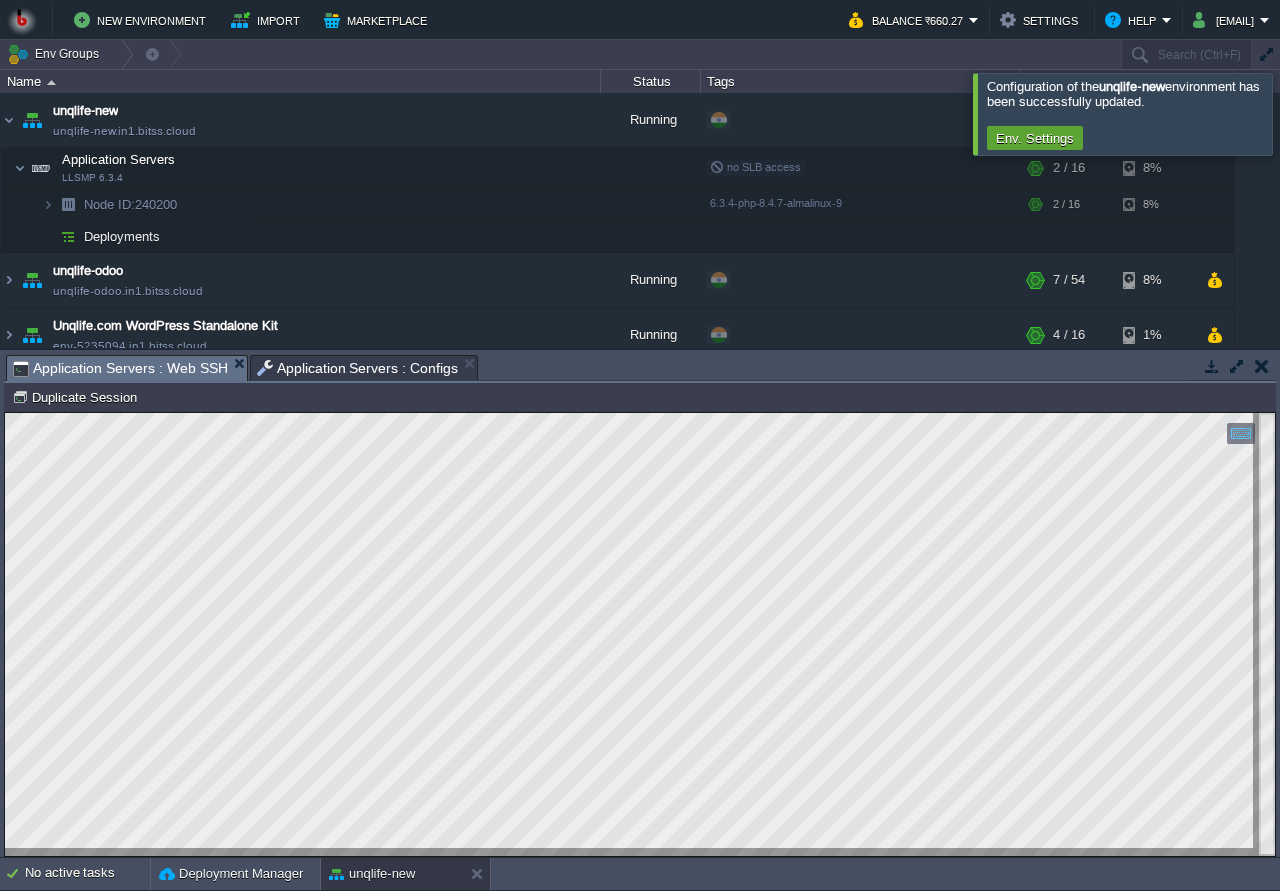 scroll, scrollTop: 10, scrollLeft: 0, axis: vertical 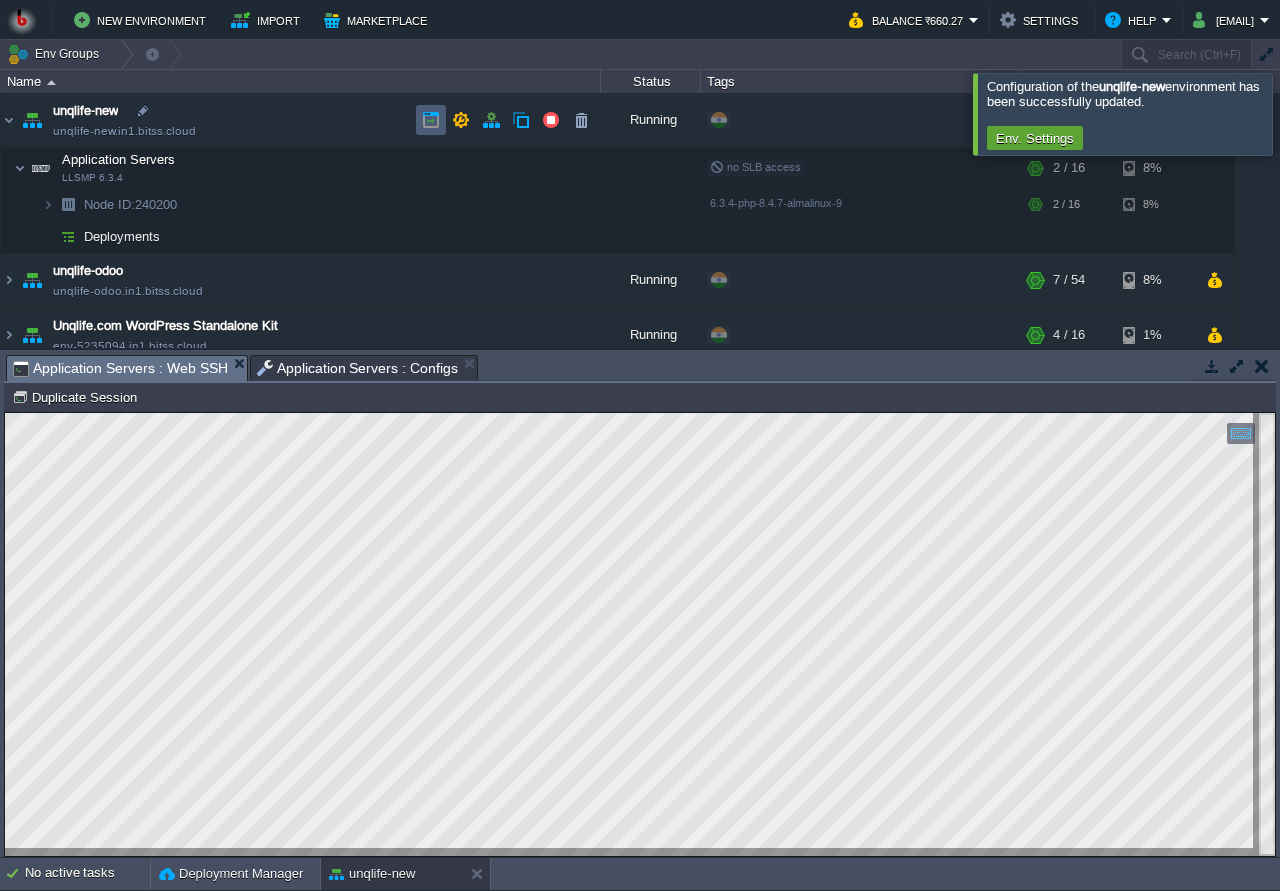 click at bounding box center (431, 120) 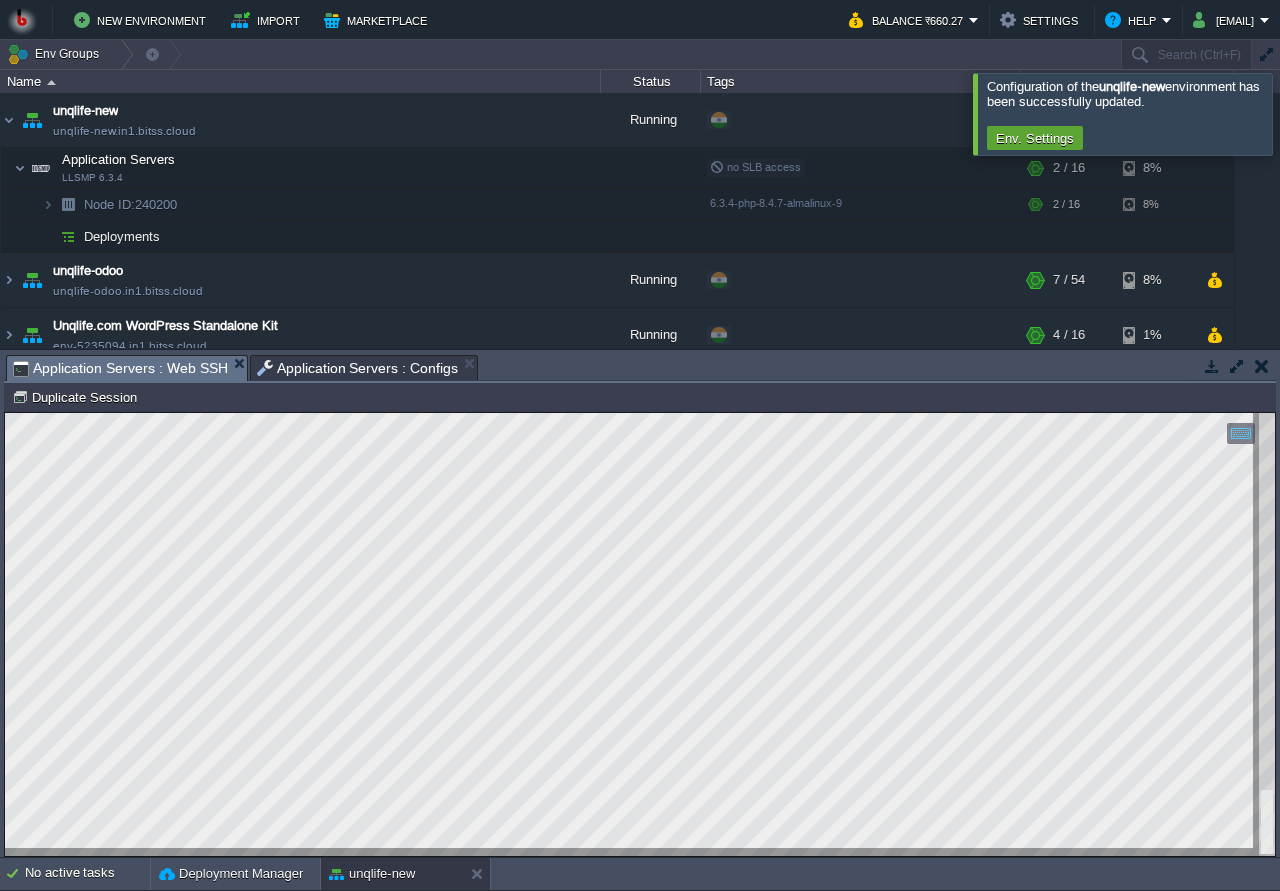 click on "Application Servers : Configs" at bounding box center (358, 368) 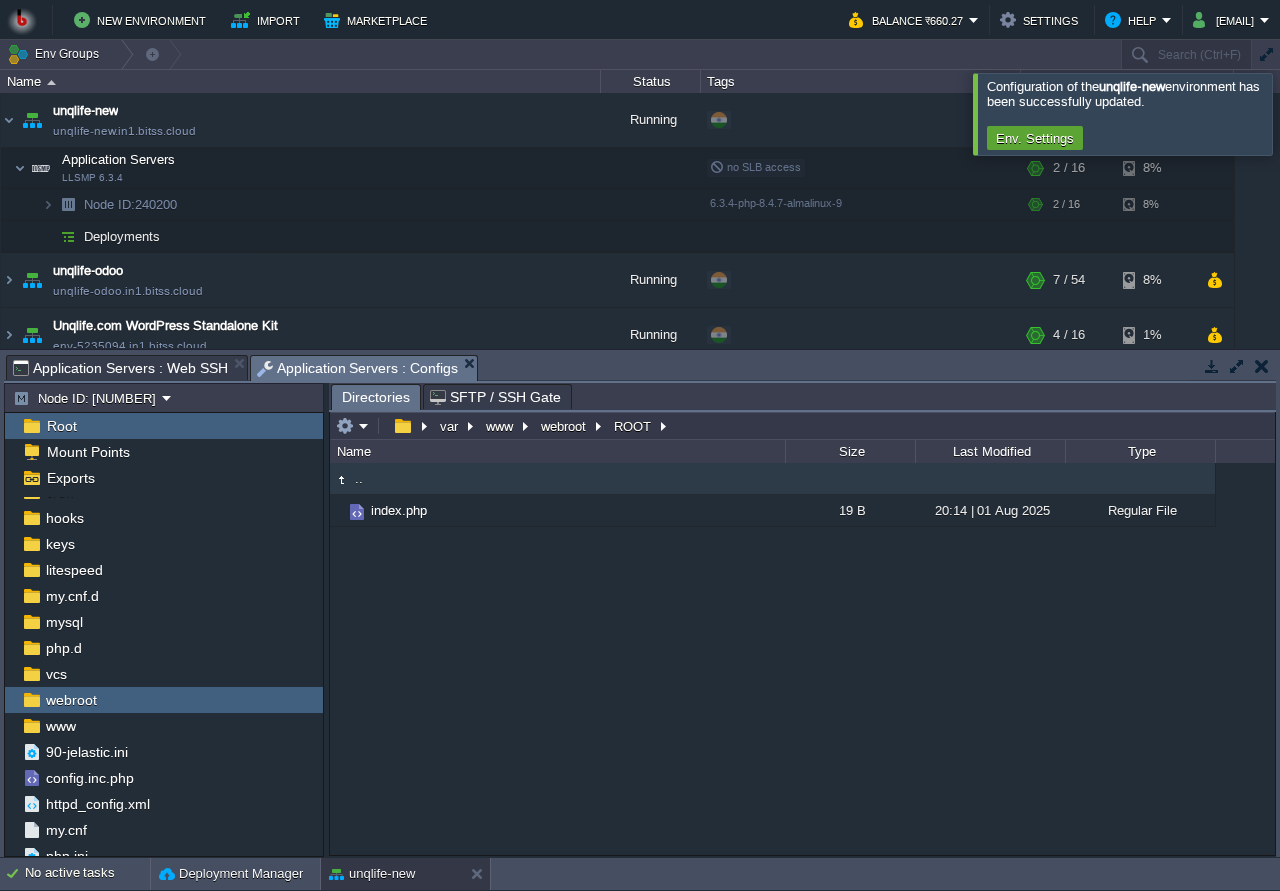 scroll, scrollTop: 96, scrollLeft: 0, axis: vertical 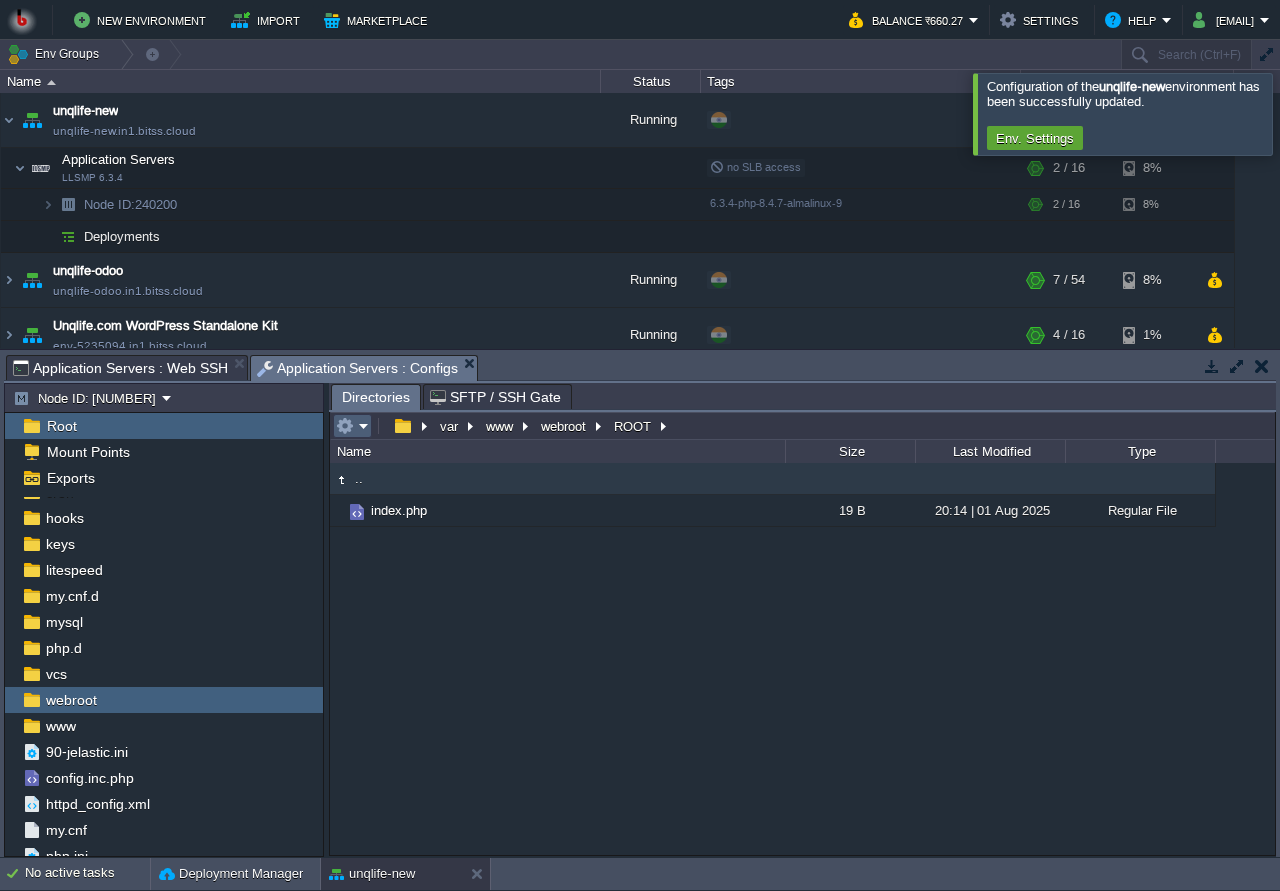 click at bounding box center (352, 426) 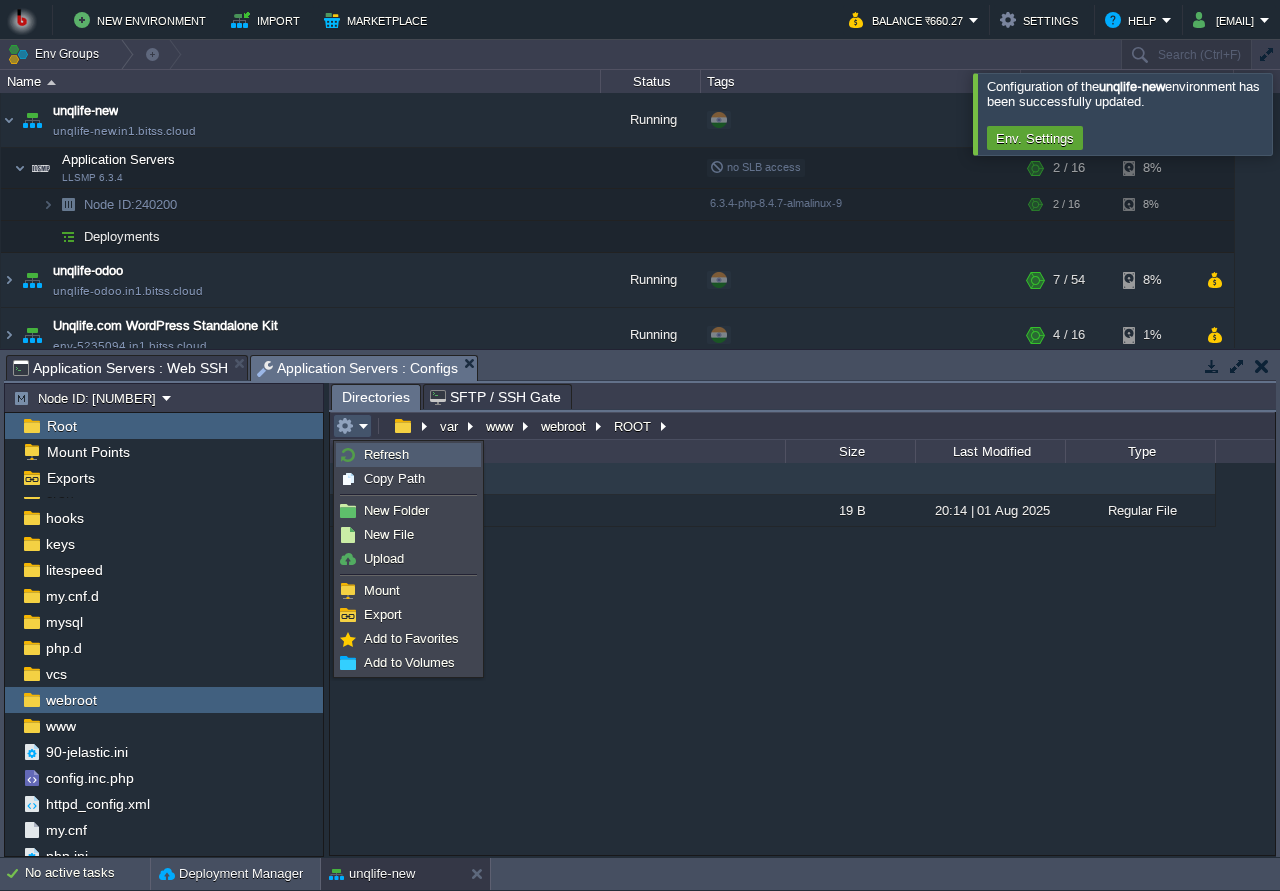 click on "Refresh" at bounding box center (386, 454) 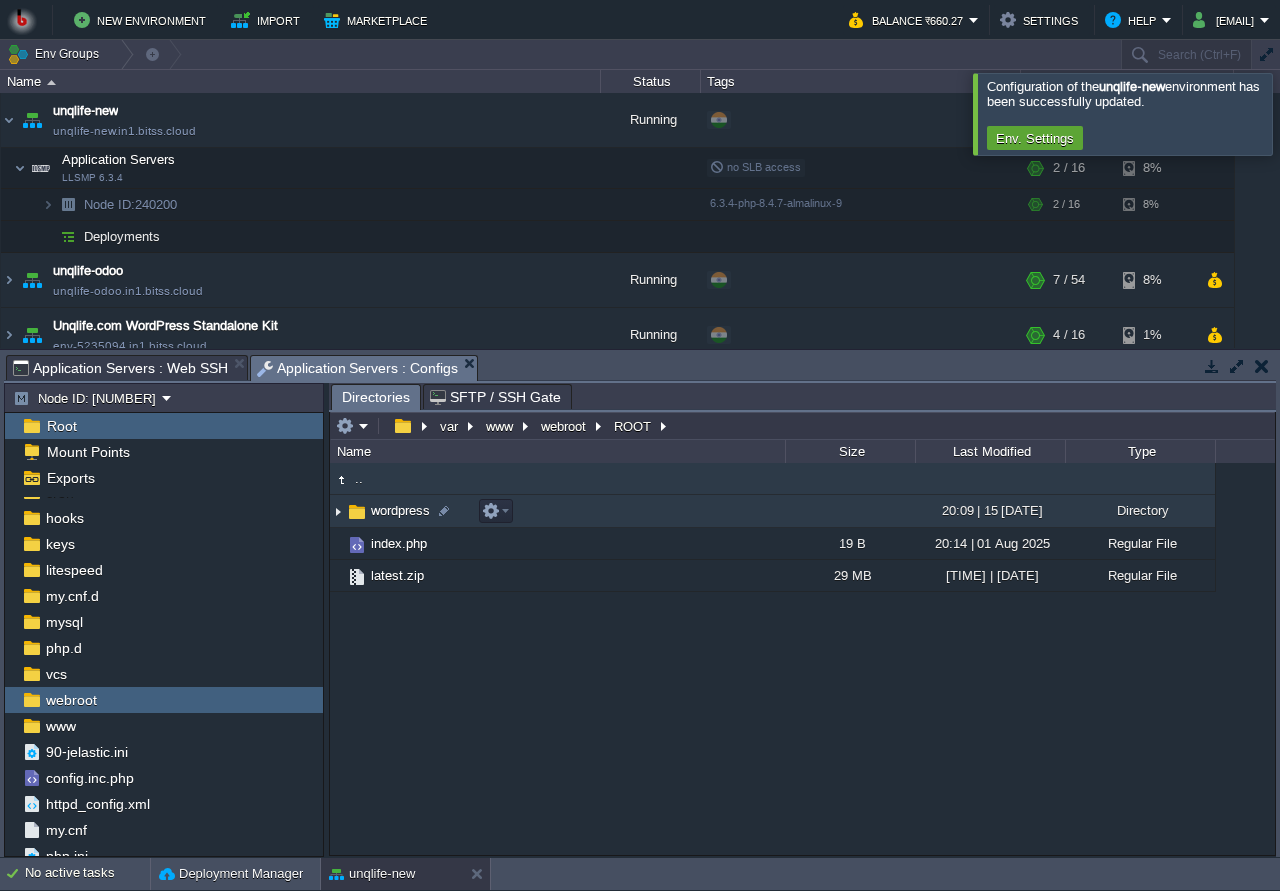 click on "wordpress" at bounding box center [557, 511] 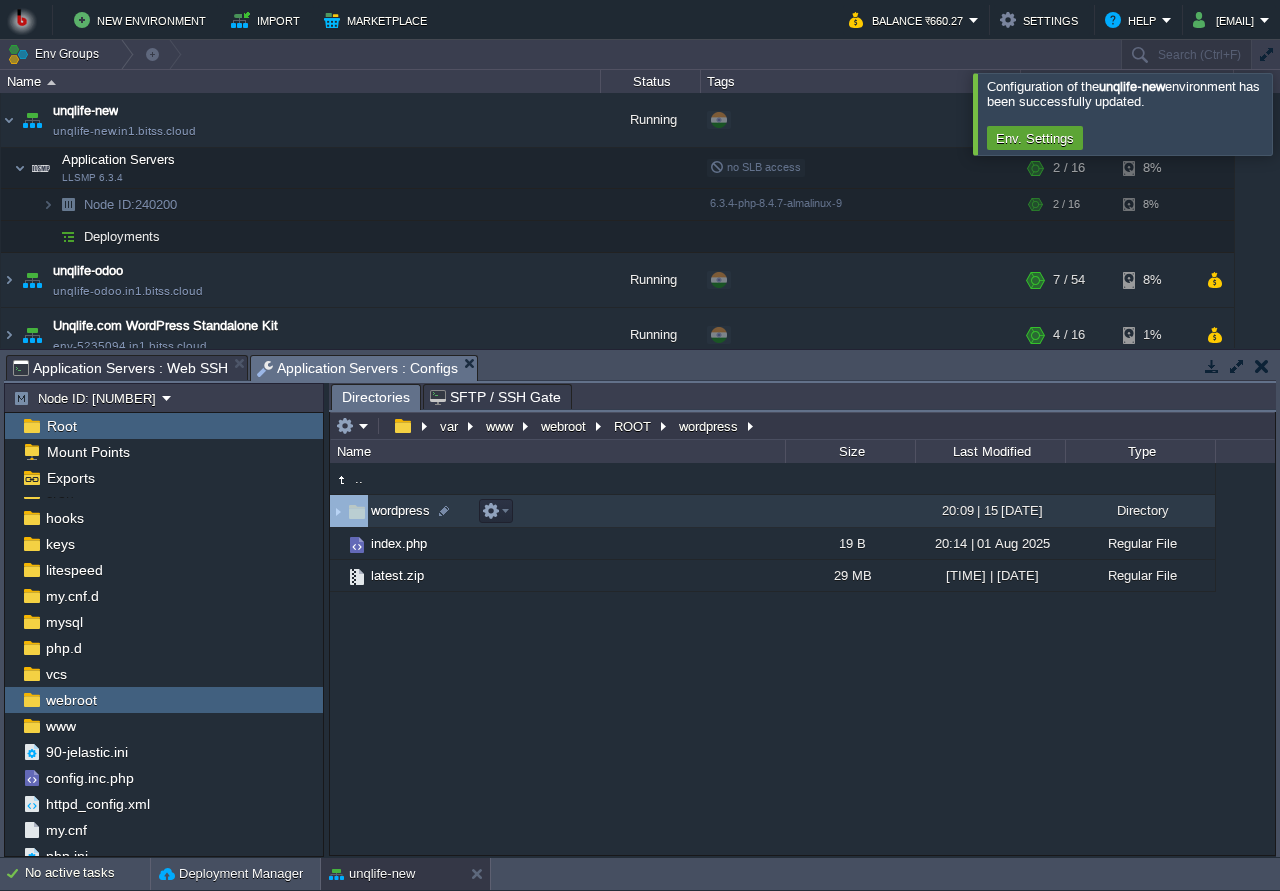 click on "wordpress" at bounding box center [557, 511] 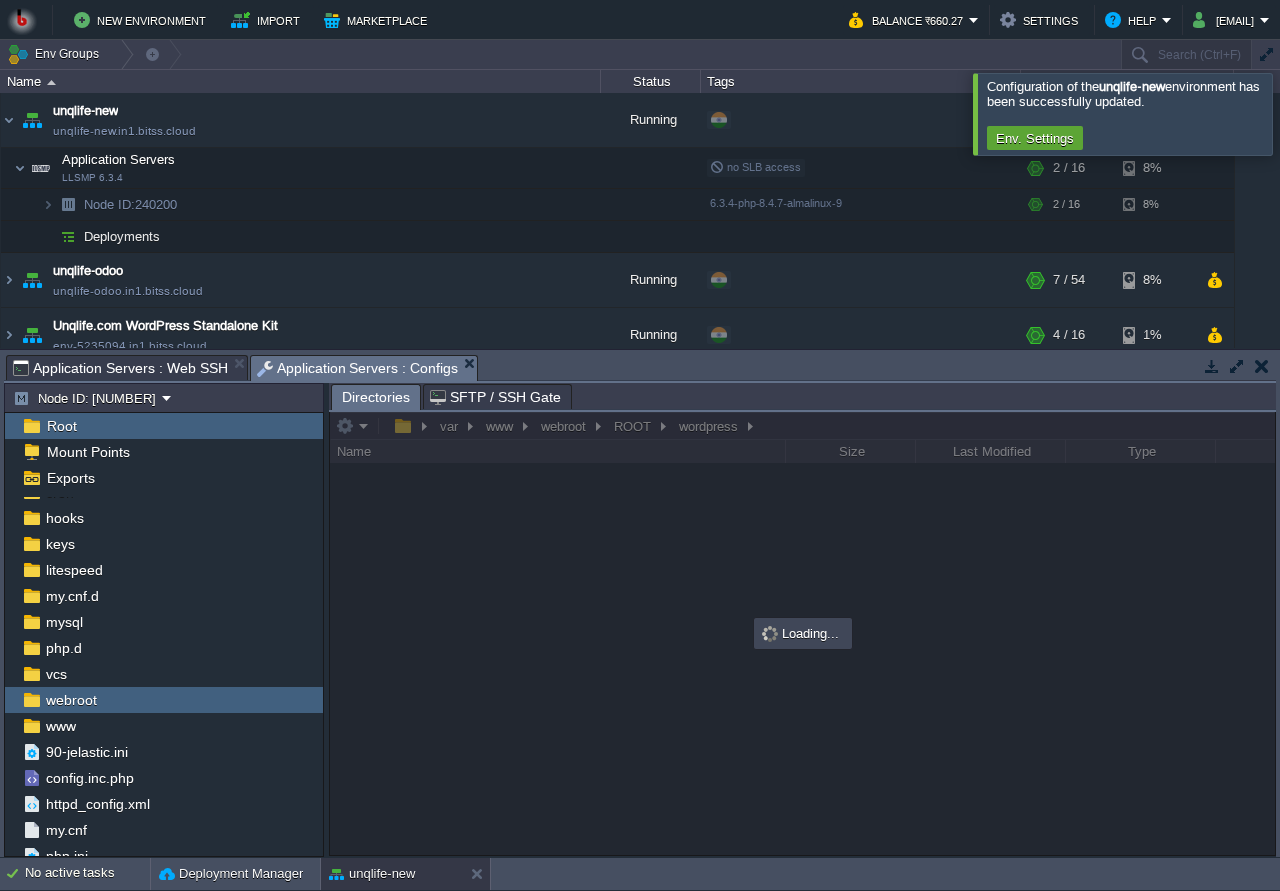 scroll, scrollTop: 10, scrollLeft: 0, axis: vertical 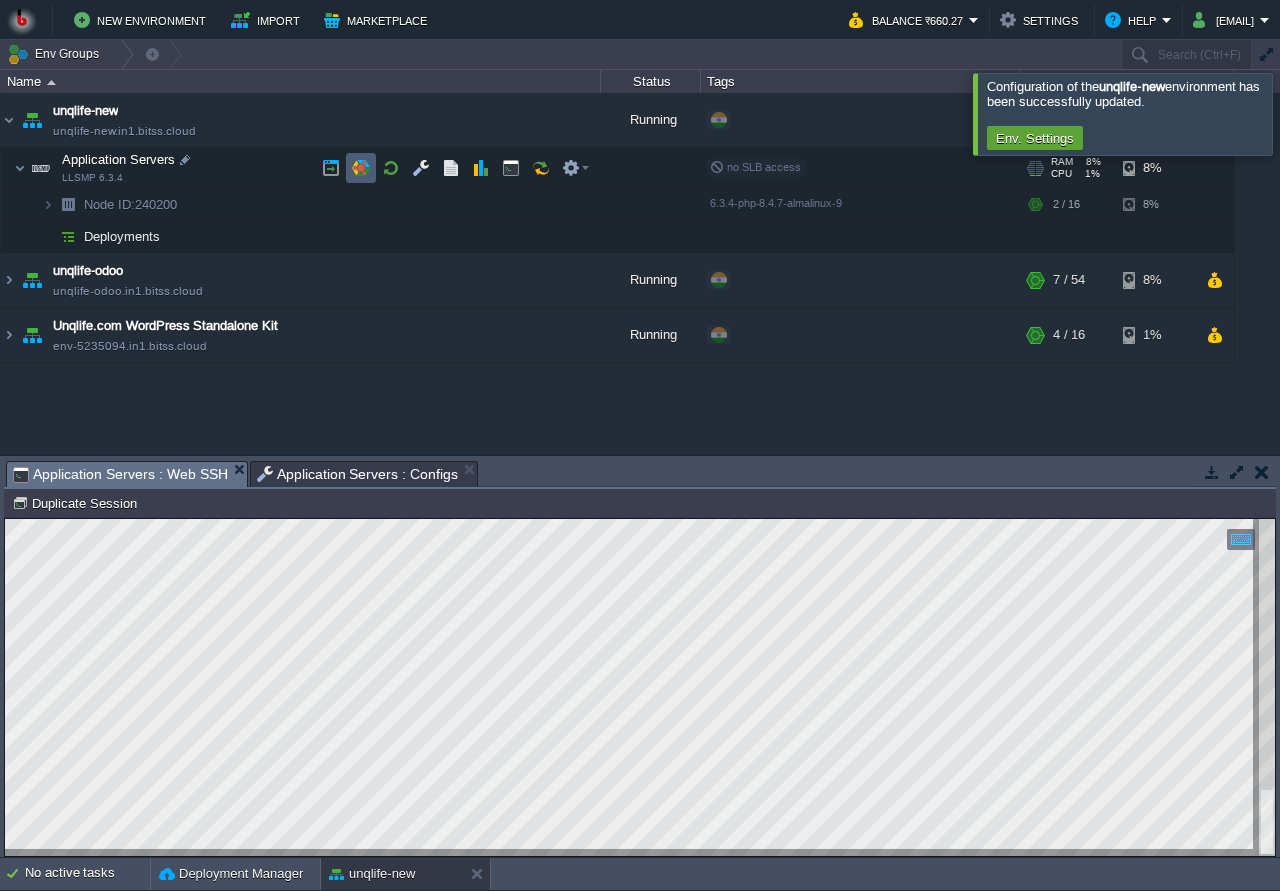 click at bounding box center (361, 168) 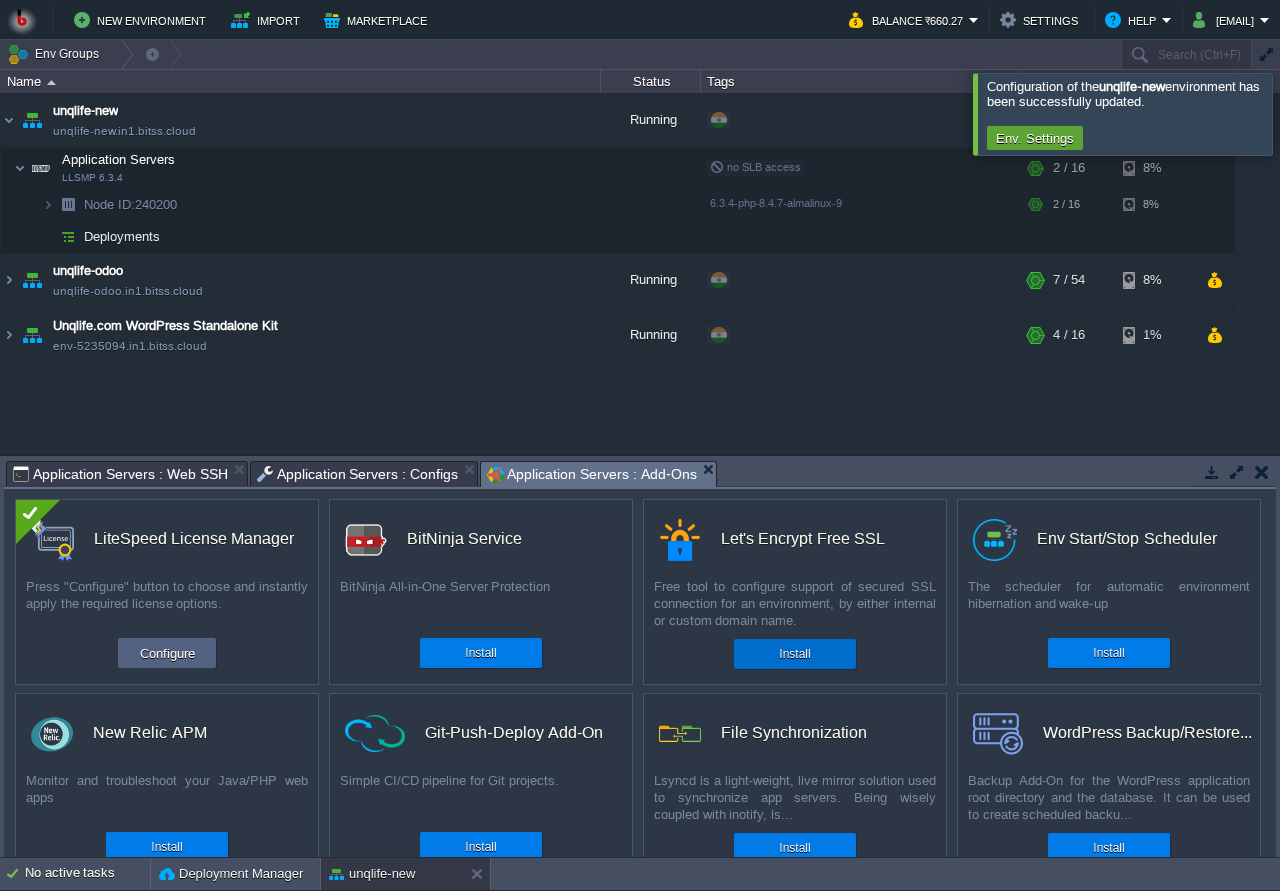 click on "Install" at bounding box center (795, 654) 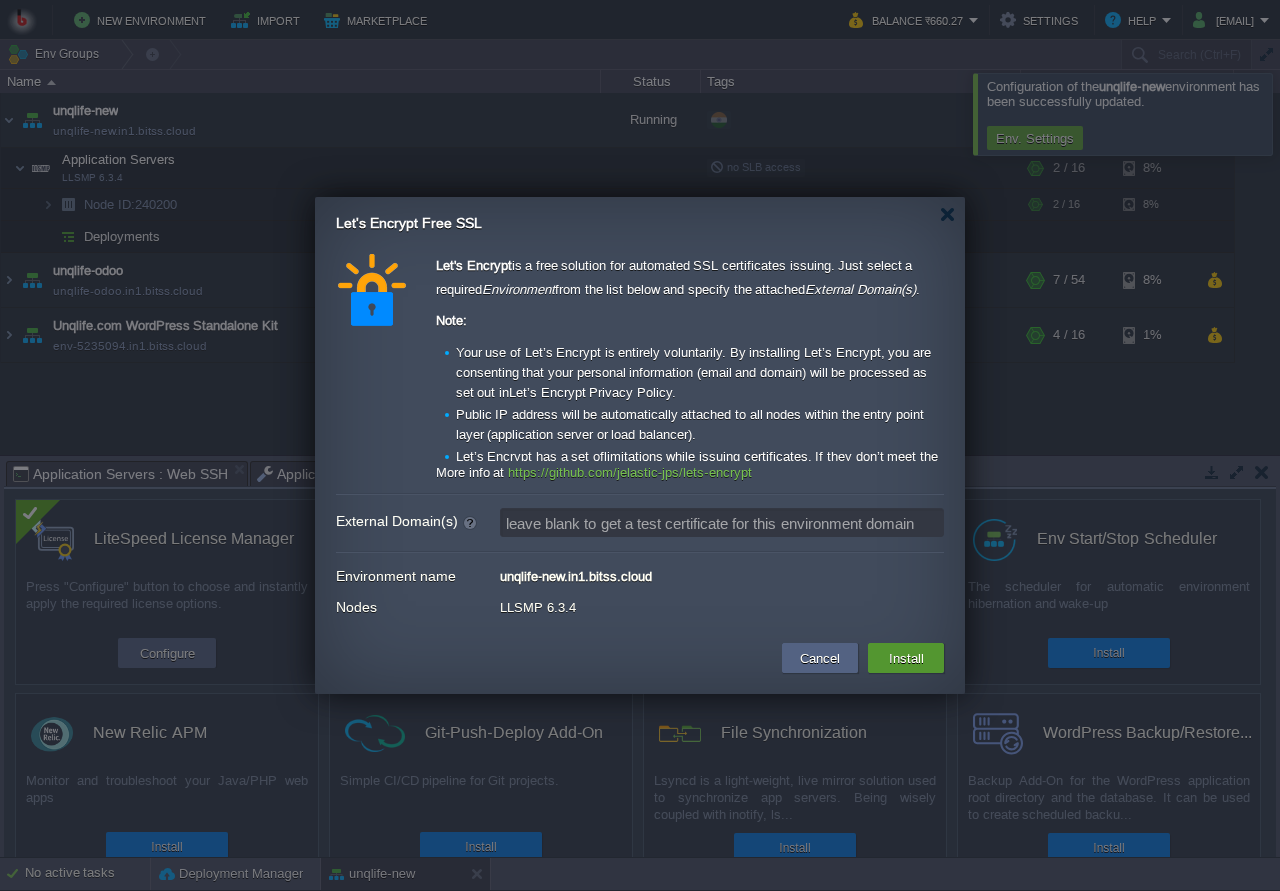 click on "Install" at bounding box center (906, 658) 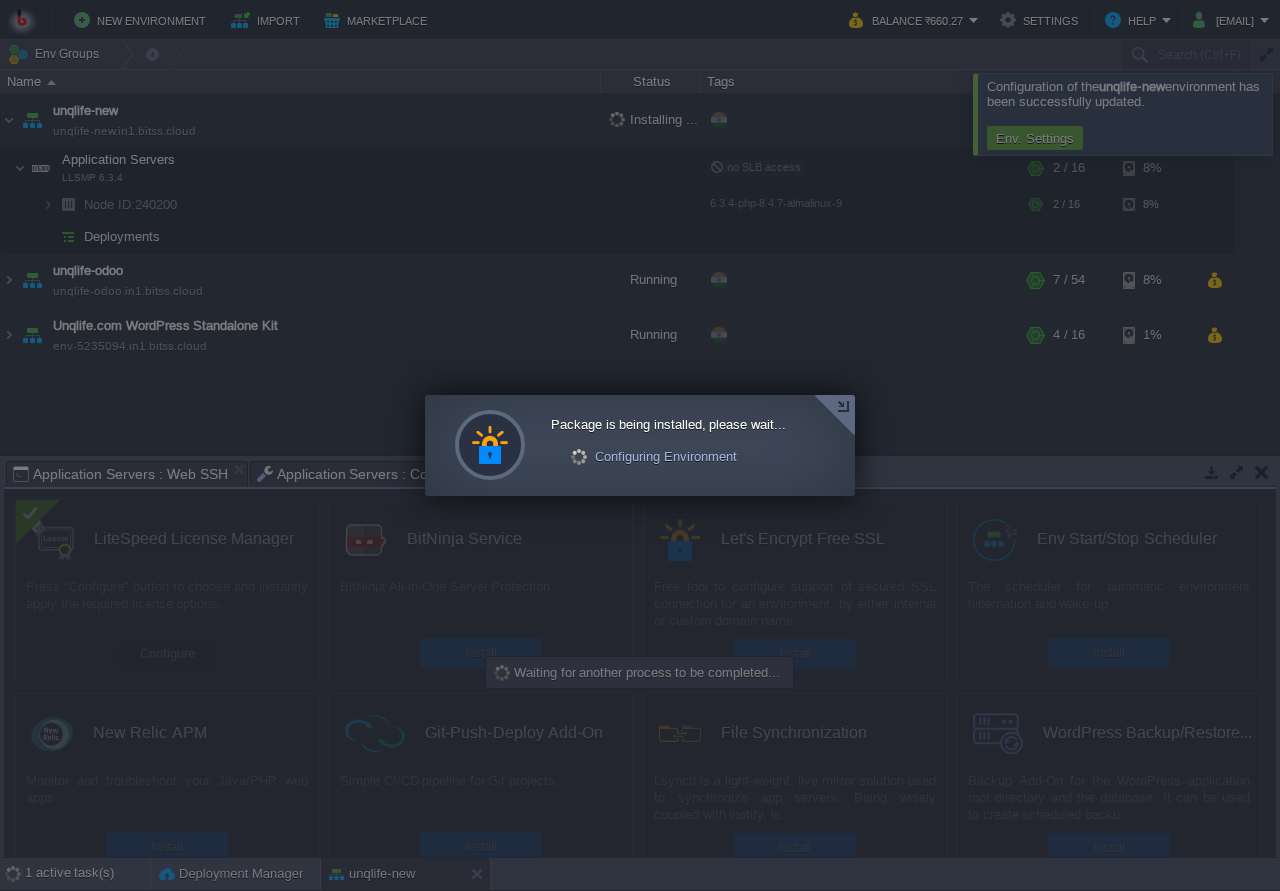 click at bounding box center (834, 415) 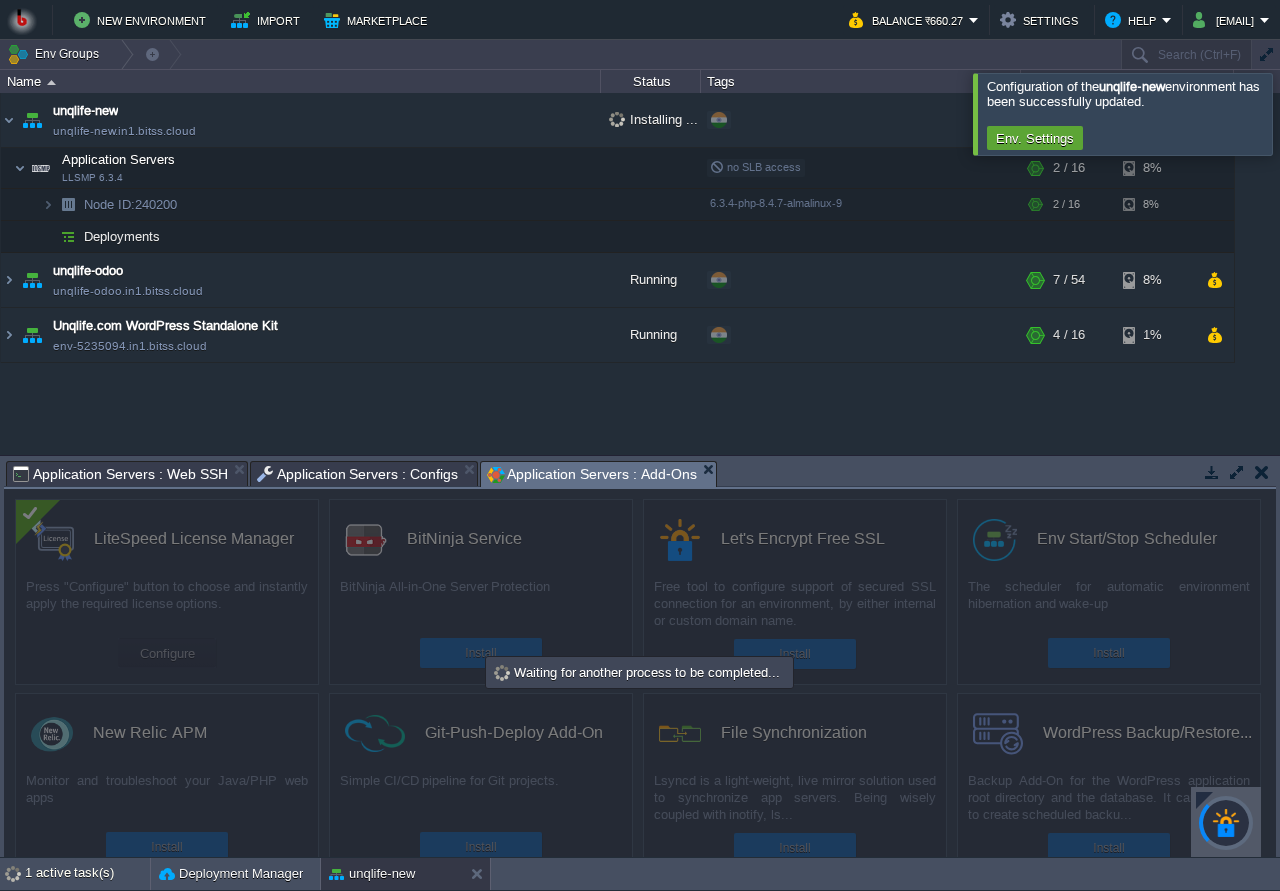 click on "10535520 14:21 unqlife-new  Executing command for the LLSMP node(s)         2s 1754591400000   10535519 14:21 unqlife-new  Executing command for the LLSMP node(s)         3s 1754591400000   10535517 14:21 unqlife-new  Installing Let's Encrypt Free SSL application           1754591400000   10535507 14:19 unqlife-new  Changing settings         0s 1754591400000   10535506 14:19 unqlife-new  Applying environment settings         6s 1754591400000   10535488 14:17 unqlife-new  Prohibiting access via SLB for the LLSMP node(s)         0s 1754591400000   10535484 14:16 unqlife-new  Setting the number of Public IPv4 addresses to 1 for the LLSMP (node240188) node         23s 1754591400000   10535483 14:16 unqlife-new  Applying environment settings         29s 1754591400000   10535429 14:01 unqlife-new" at bounding box center [640, 656] 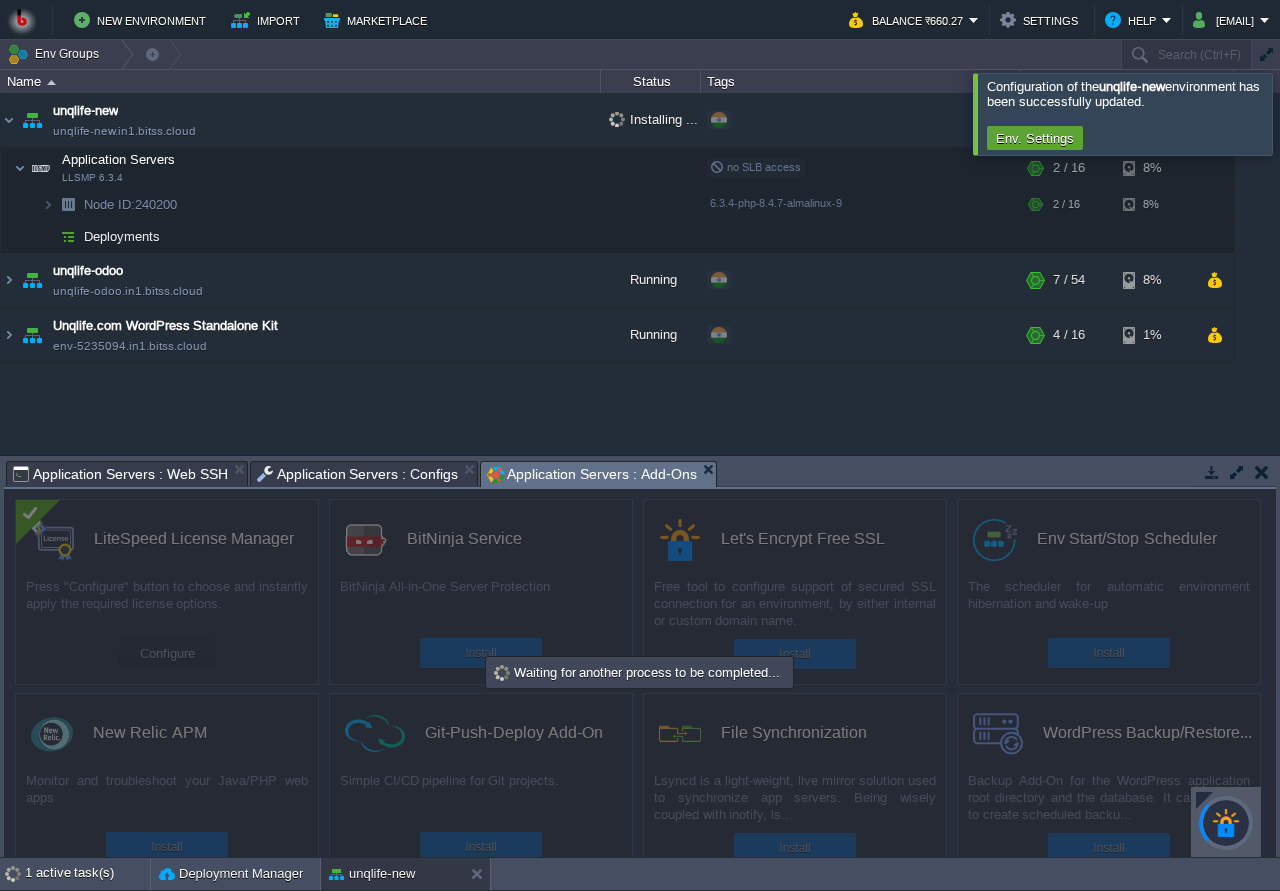 click on "Tasks Activity Log Archive Git / SVN Application Servers : Web SSH Application Servers : Configs Application Servers : Add-Ons" at bounding box center [2504, 473] 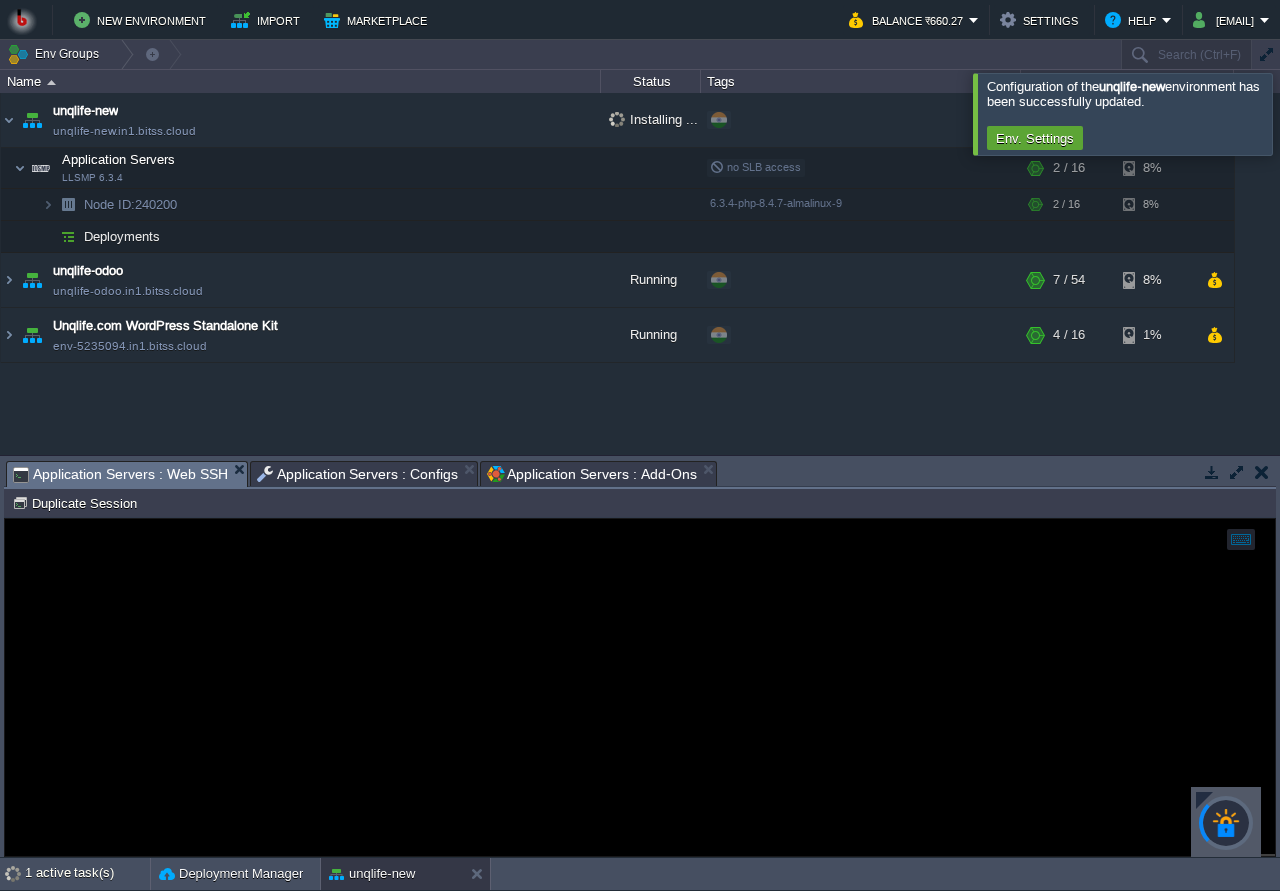 click on "Application Servers : Web SSH" at bounding box center (120, 474) 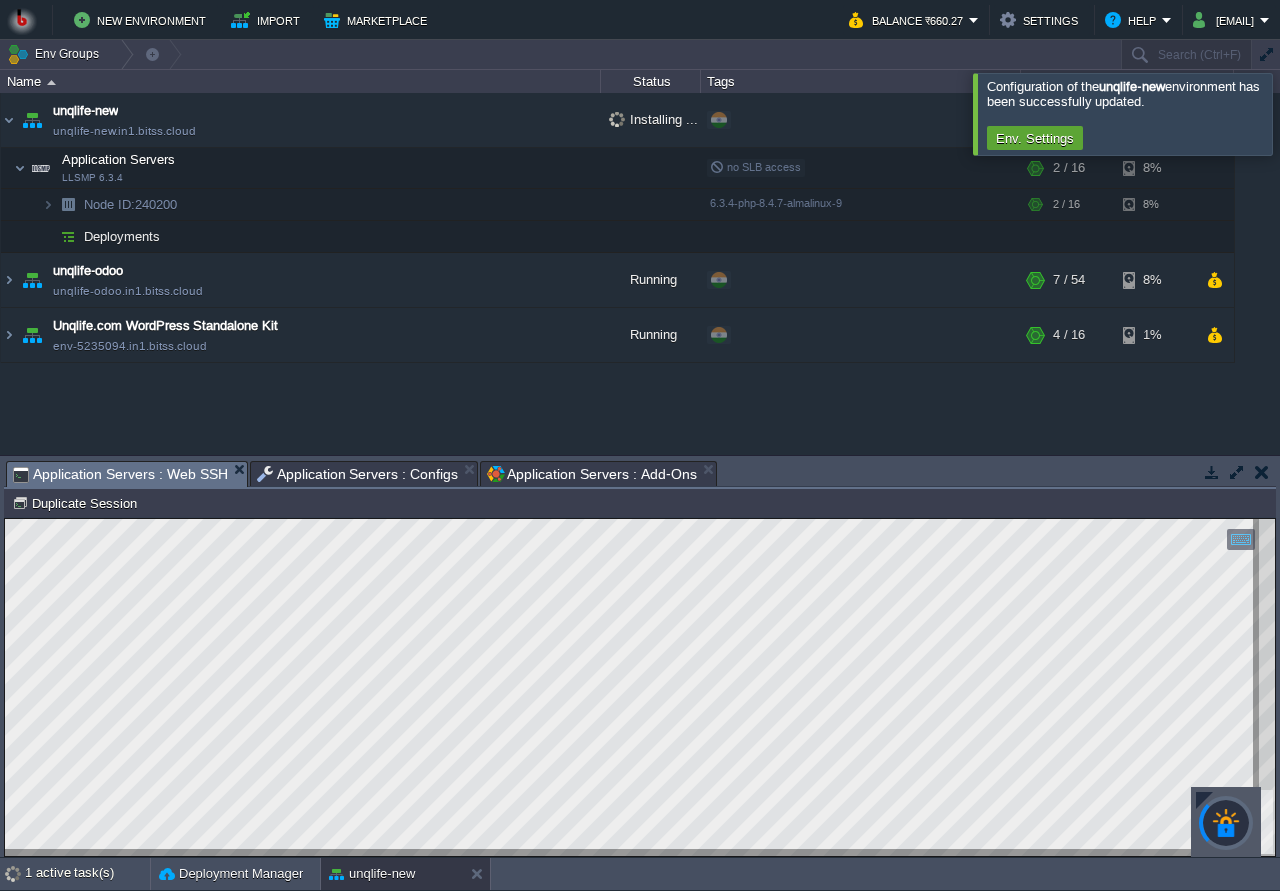 scroll, scrollTop: 10, scrollLeft: 0, axis: vertical 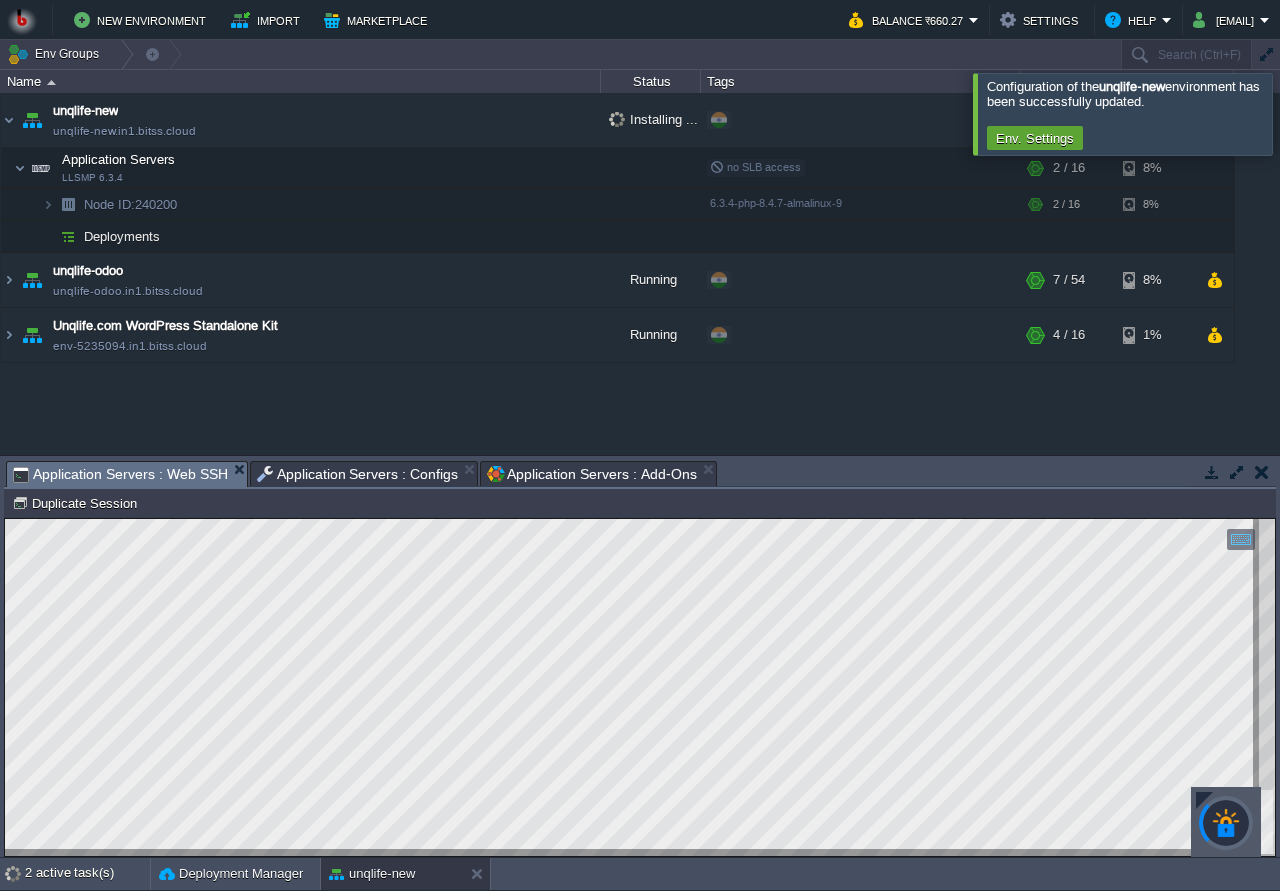 click on "Application Servers : Configs" at bounding box center [364, 473] 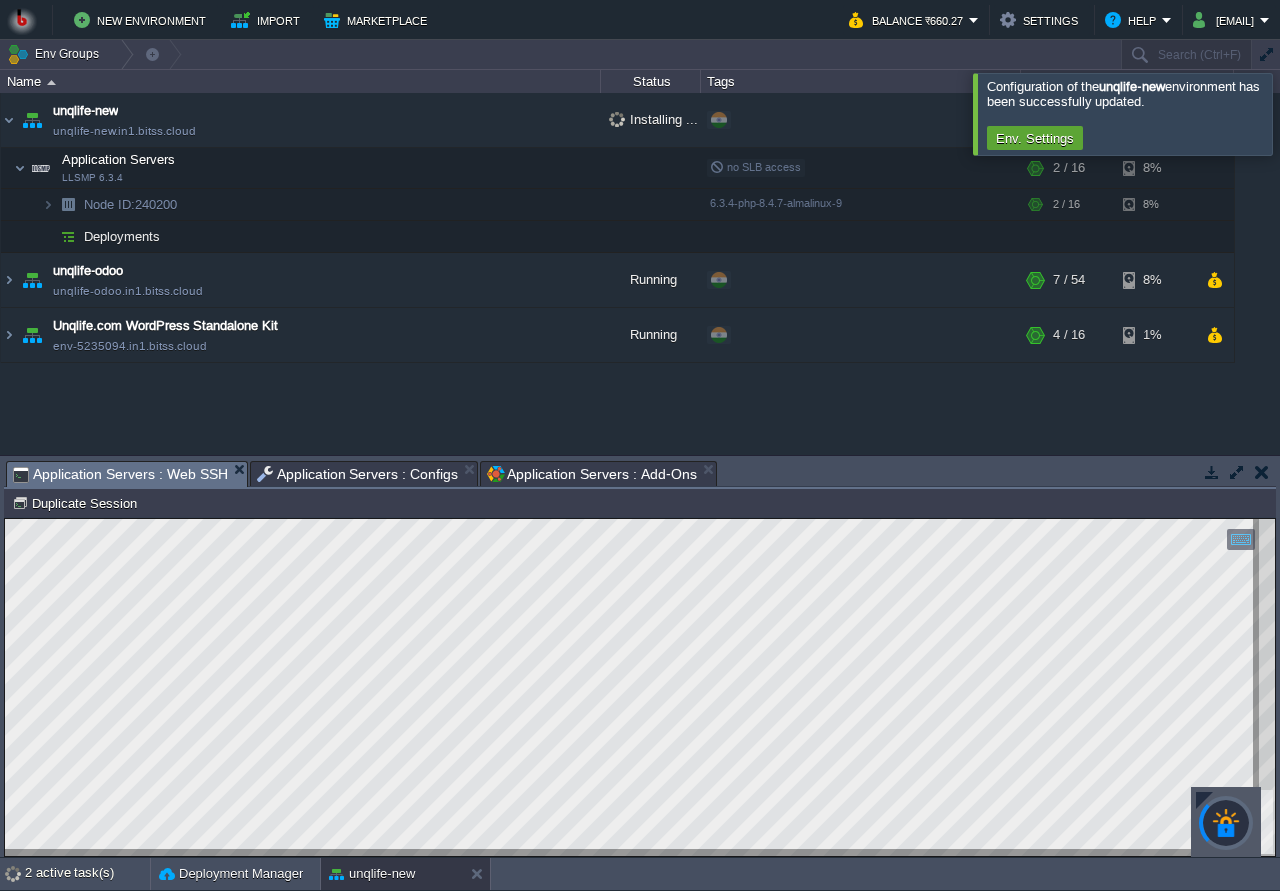 scroll, scrollTop: 96, scrollLeft: 0, axis: vertical 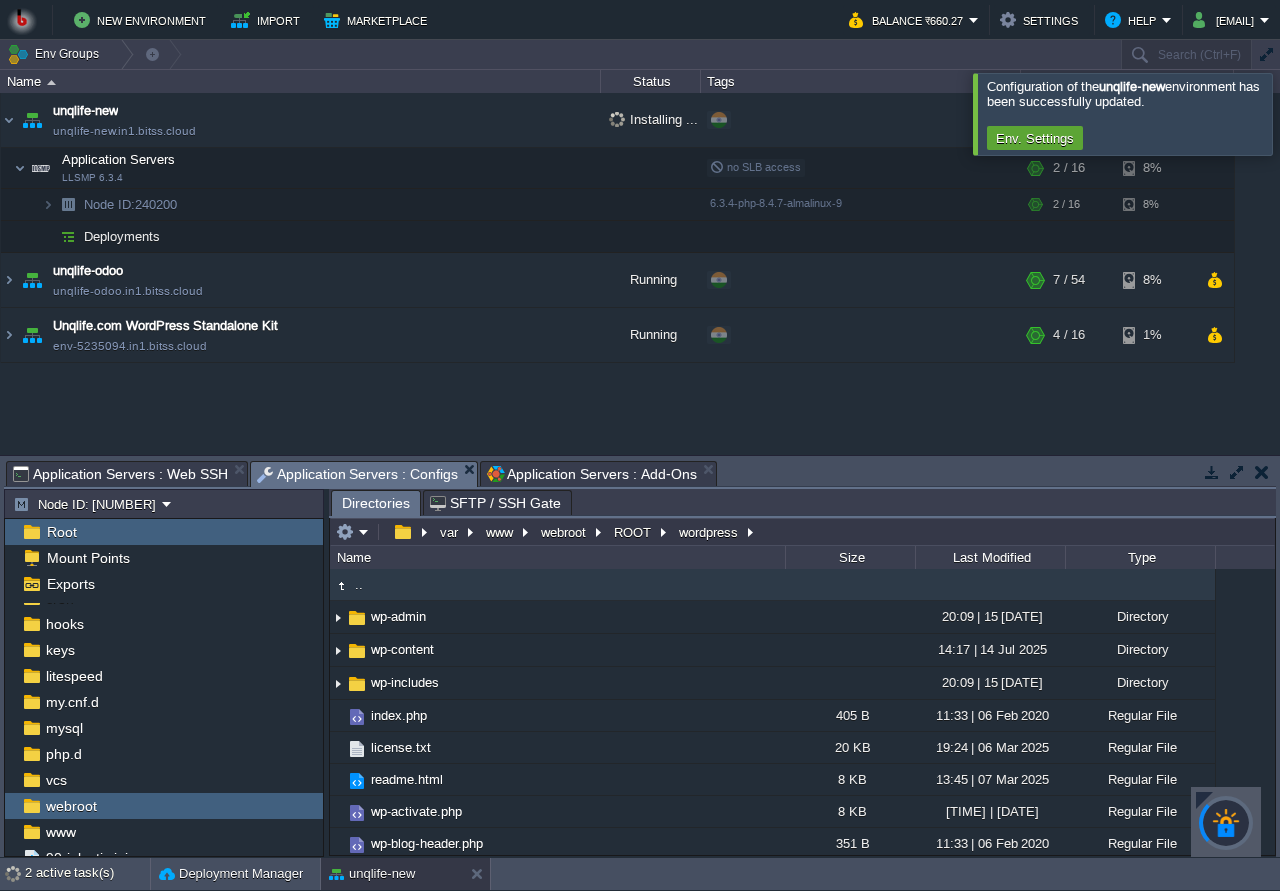 click on "Application Servers : Configs" at bounding box center [358, 474] 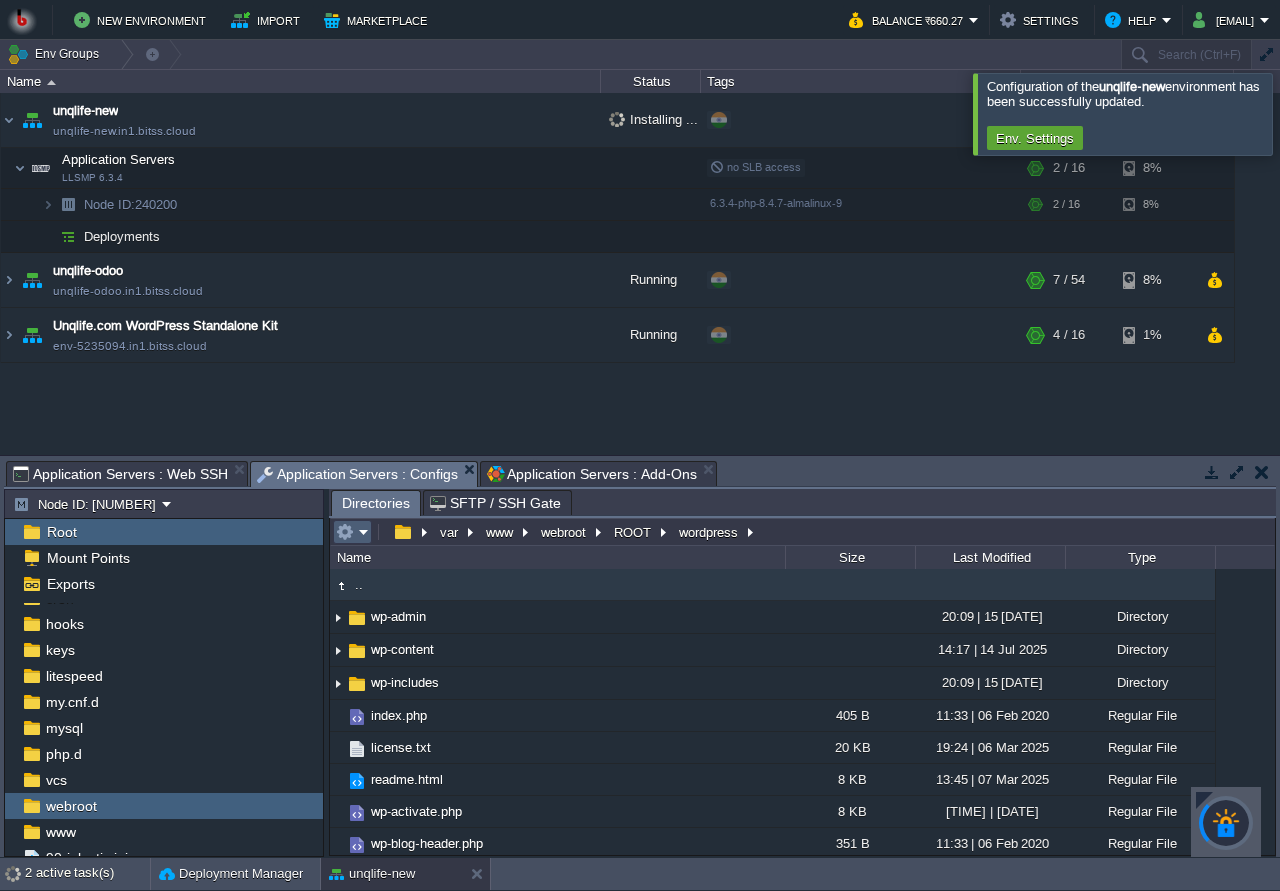 click at bounding box center (352, 532) 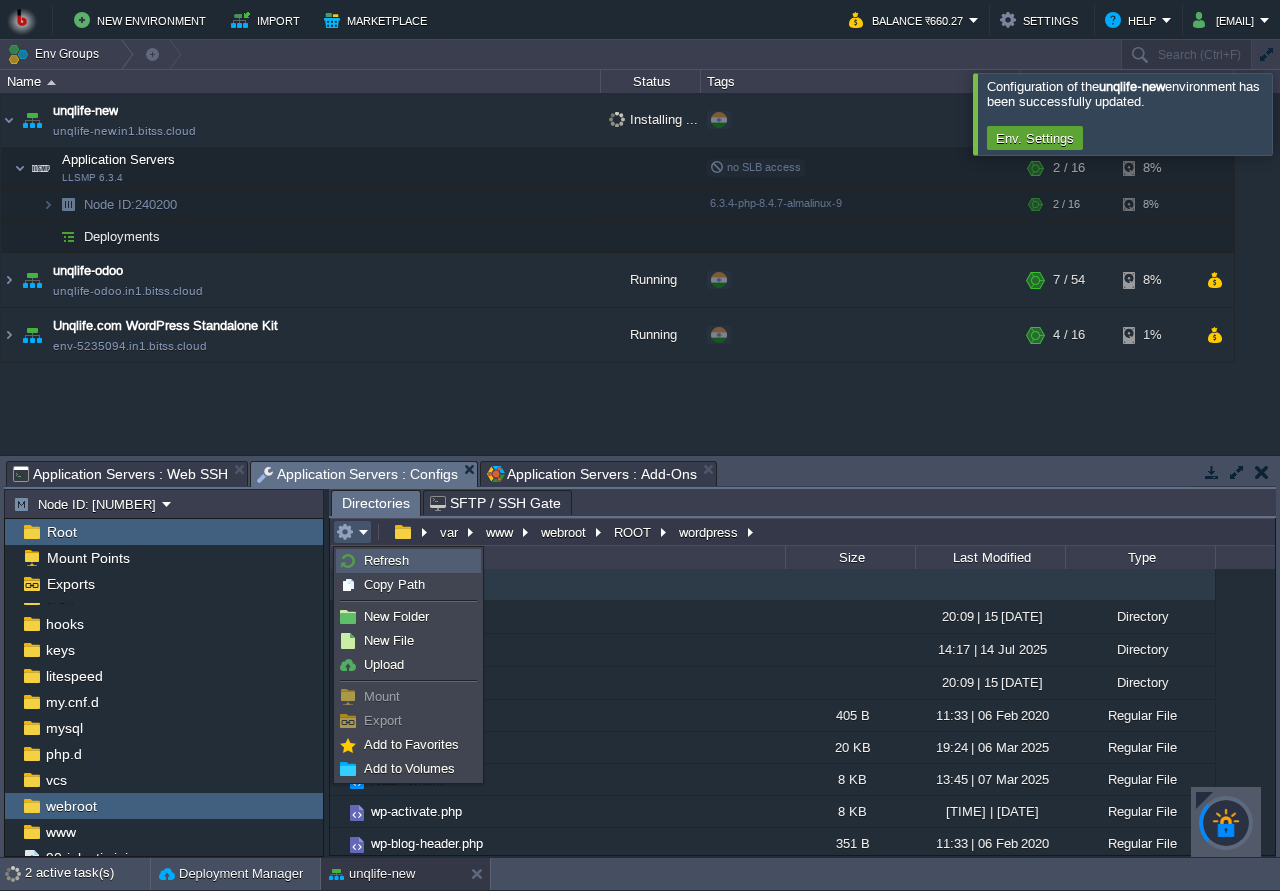 click on "Refresh" at bounding box center (386, 560) 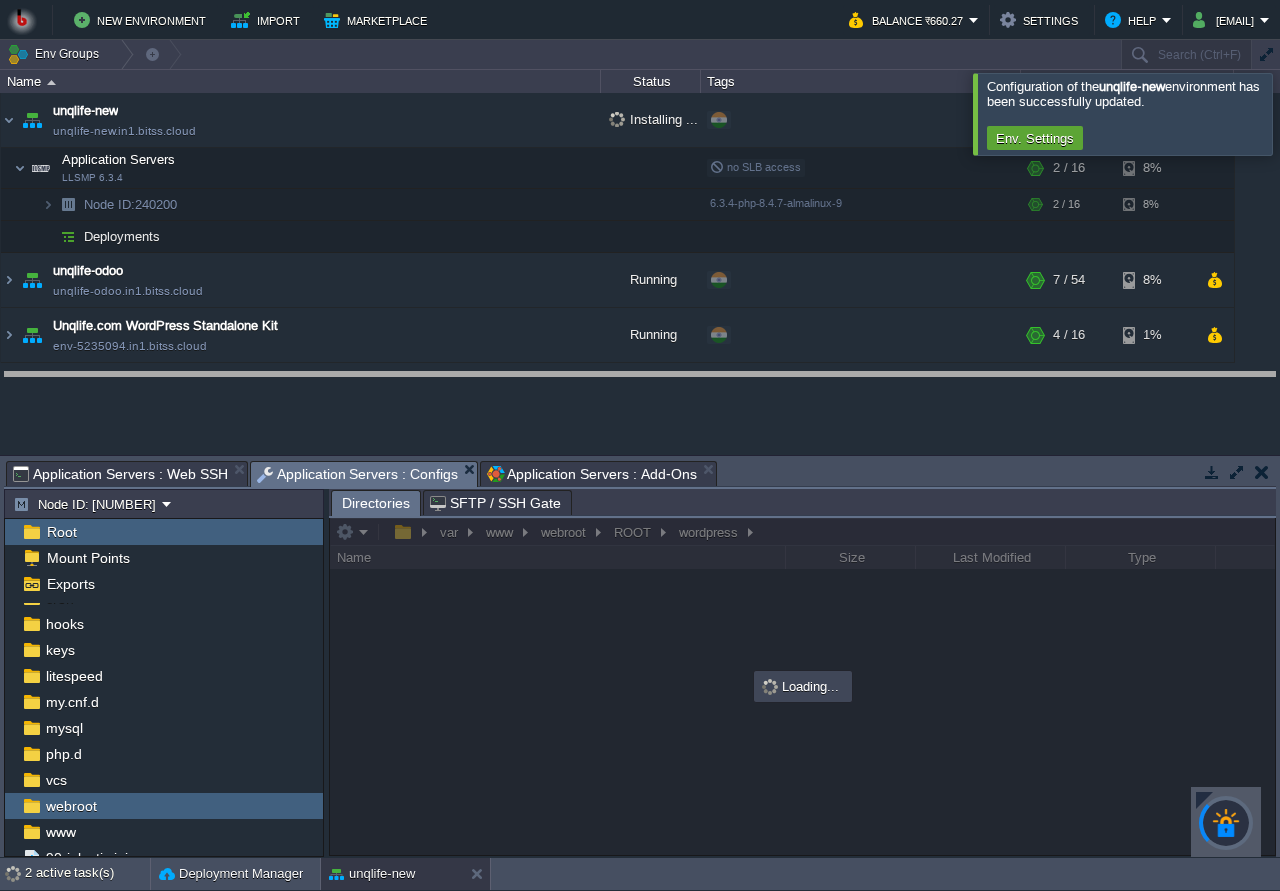 drag, startPoint x: 767, startPoint y: 462, endPoint x: 781, endPoint y: 373, distance: 90.0944 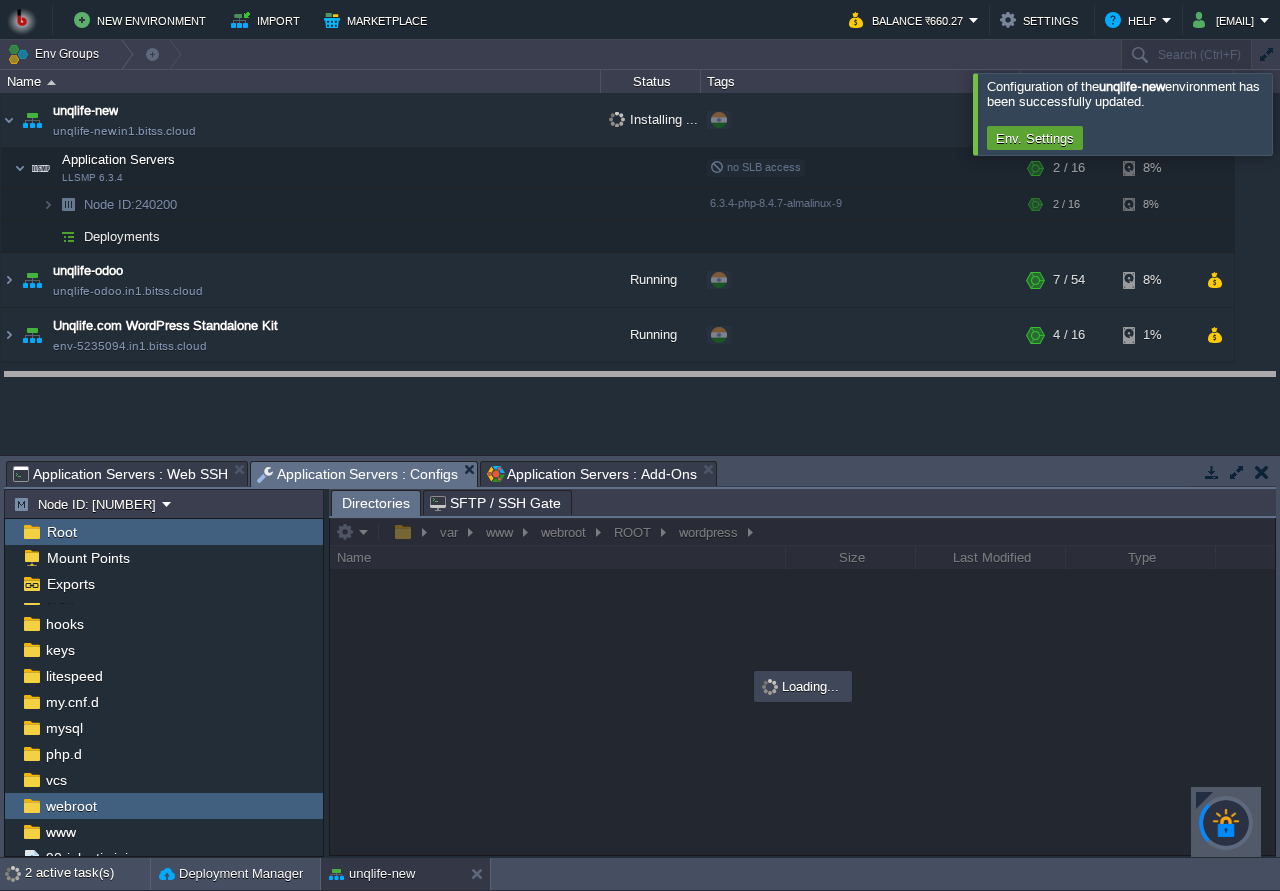 click on "New Environment Import Marketplace Bonus ₹0.00 Upgrade Account Balance ₹660.27 Settings Help [EMAIL] Configuration of the  unqlife-new  environment has been successfully updated. Env. Settings         Env Groups                     Search (Ctrl+F)         auto-gen Name Status Tags Usage unqlife-new unqlife-new.in1.bitss.cloud Installing ...                                 + Add to Env Group                                                                                                                                                            RAM                 8%                                         CPU                 1%                             2 / 16                    8%       Application Servers LLSMP 6.3.4                                                         no SLB access                                                                                                                                                                                   RAM 8%" at bounding box center (640, 445) 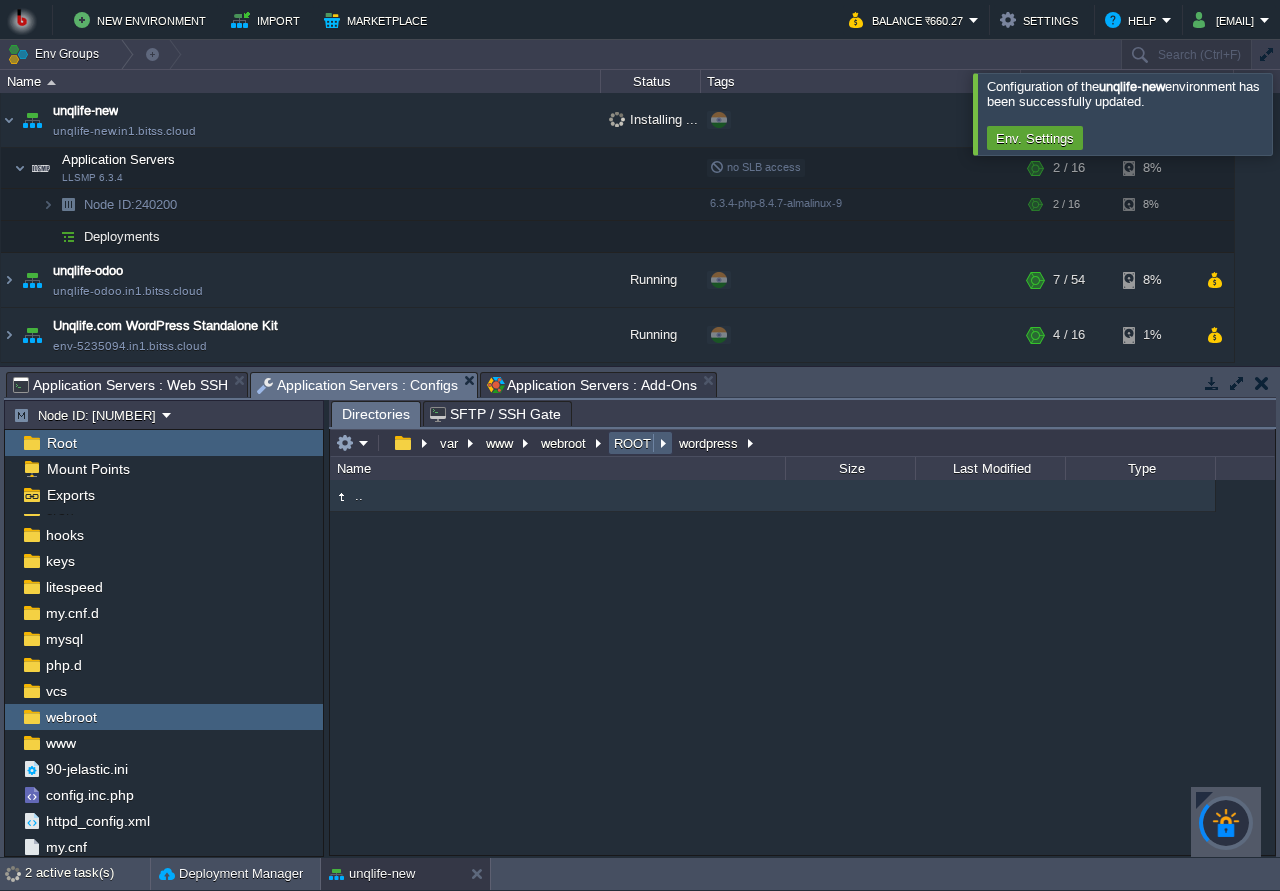 click on "ROOT" at bounding box center [633, 443] 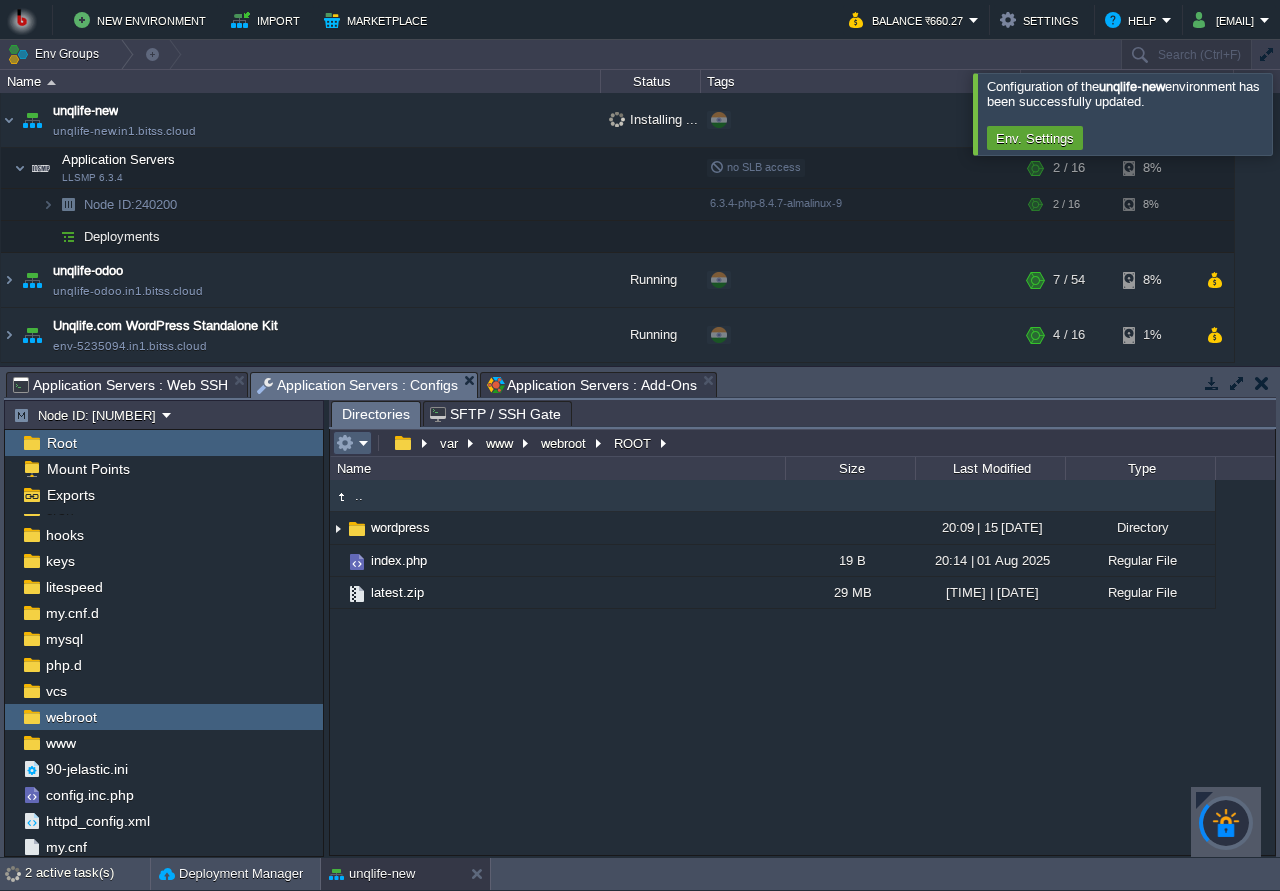 click at bounding box center [345, 443] 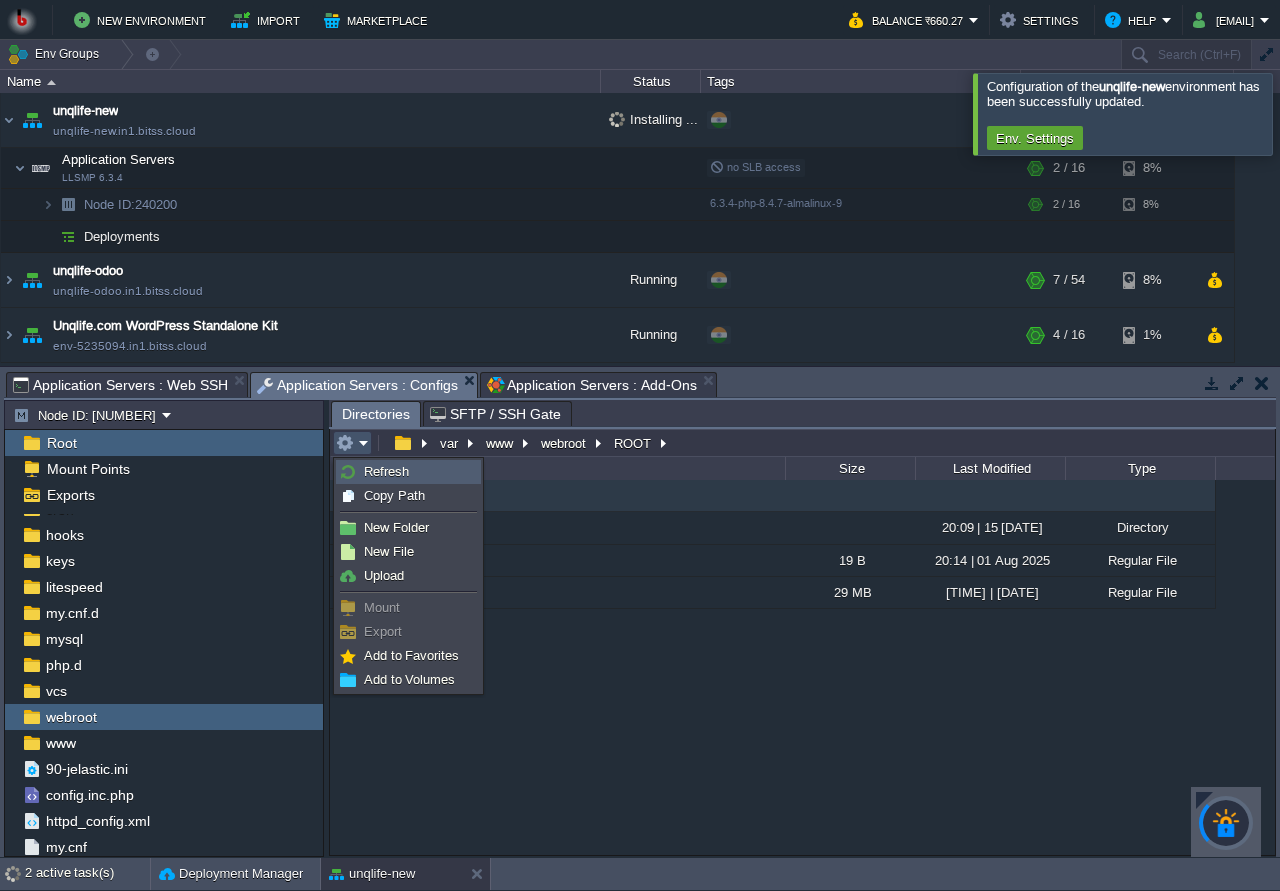 click on "Refresh" at bounding box center (386, 471) 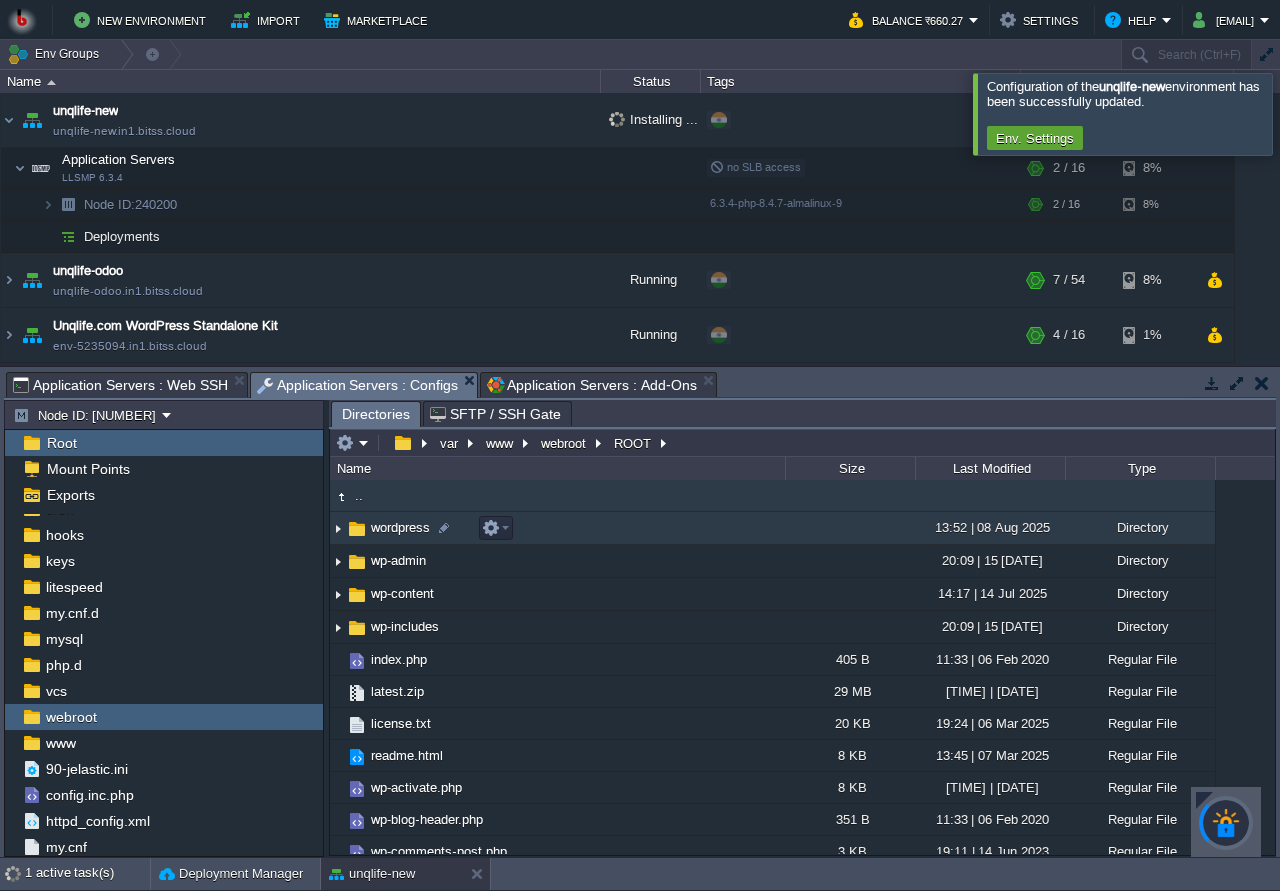 click on "wordpress" at bounding box center [557, 528] 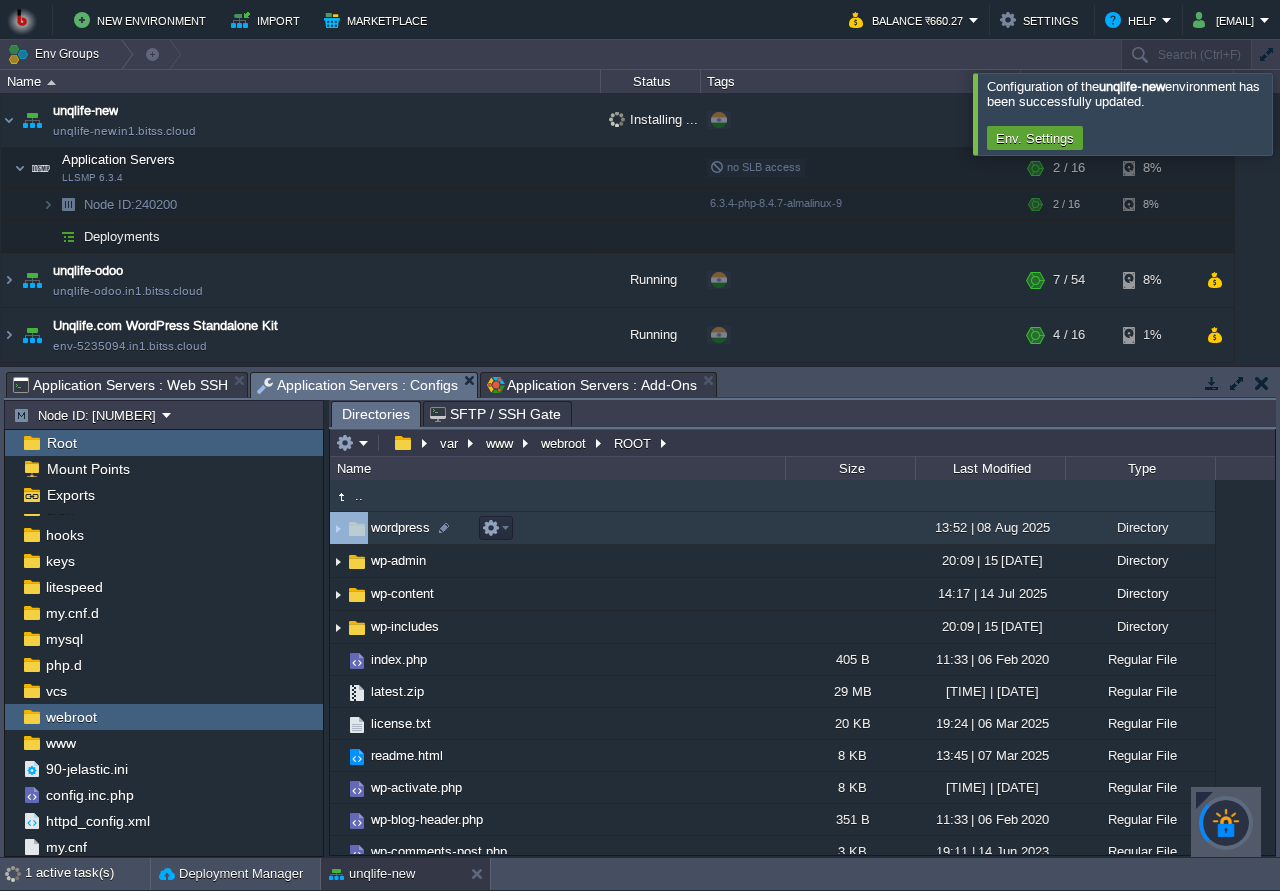 click on "wordpress" at bounding box center [557, 528] 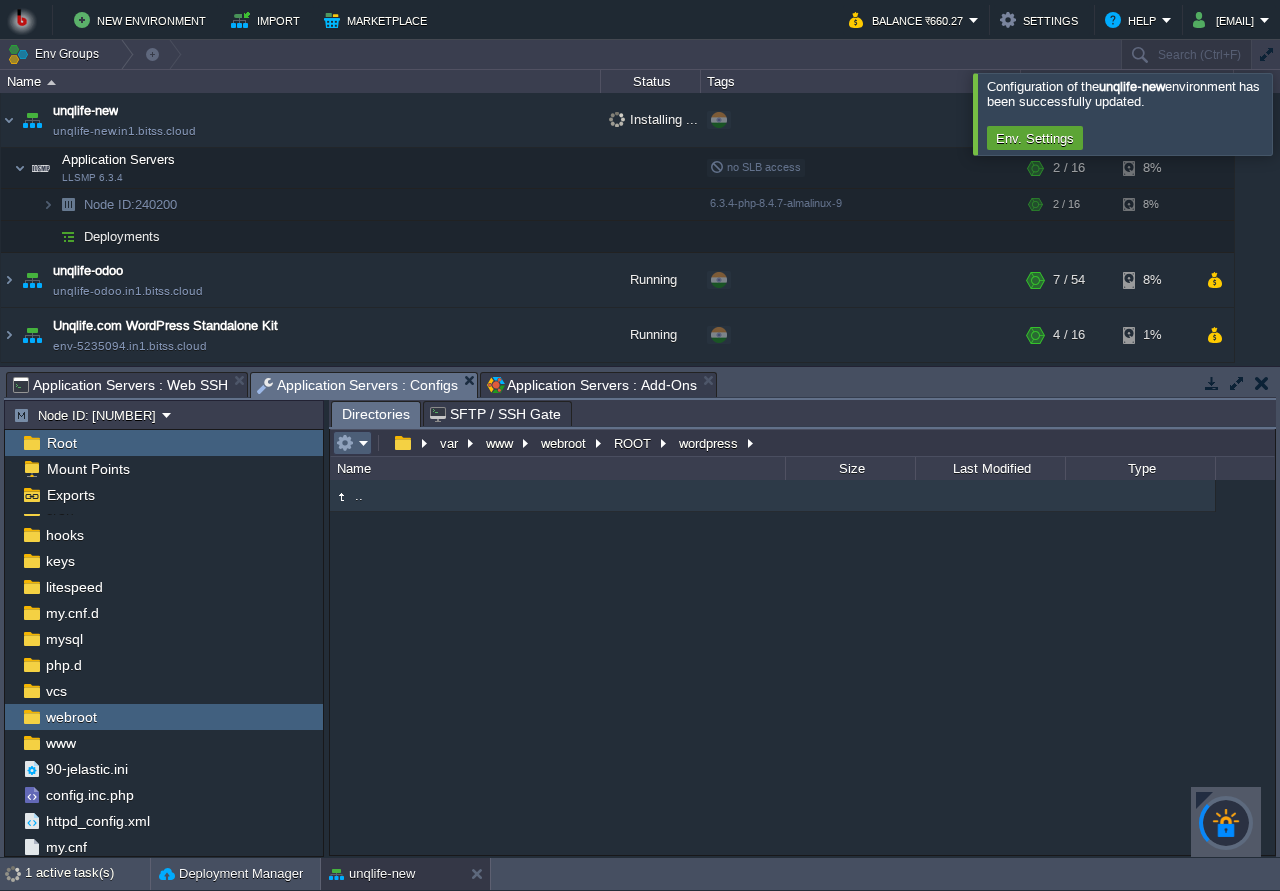 click at bounding box center [352, 443] 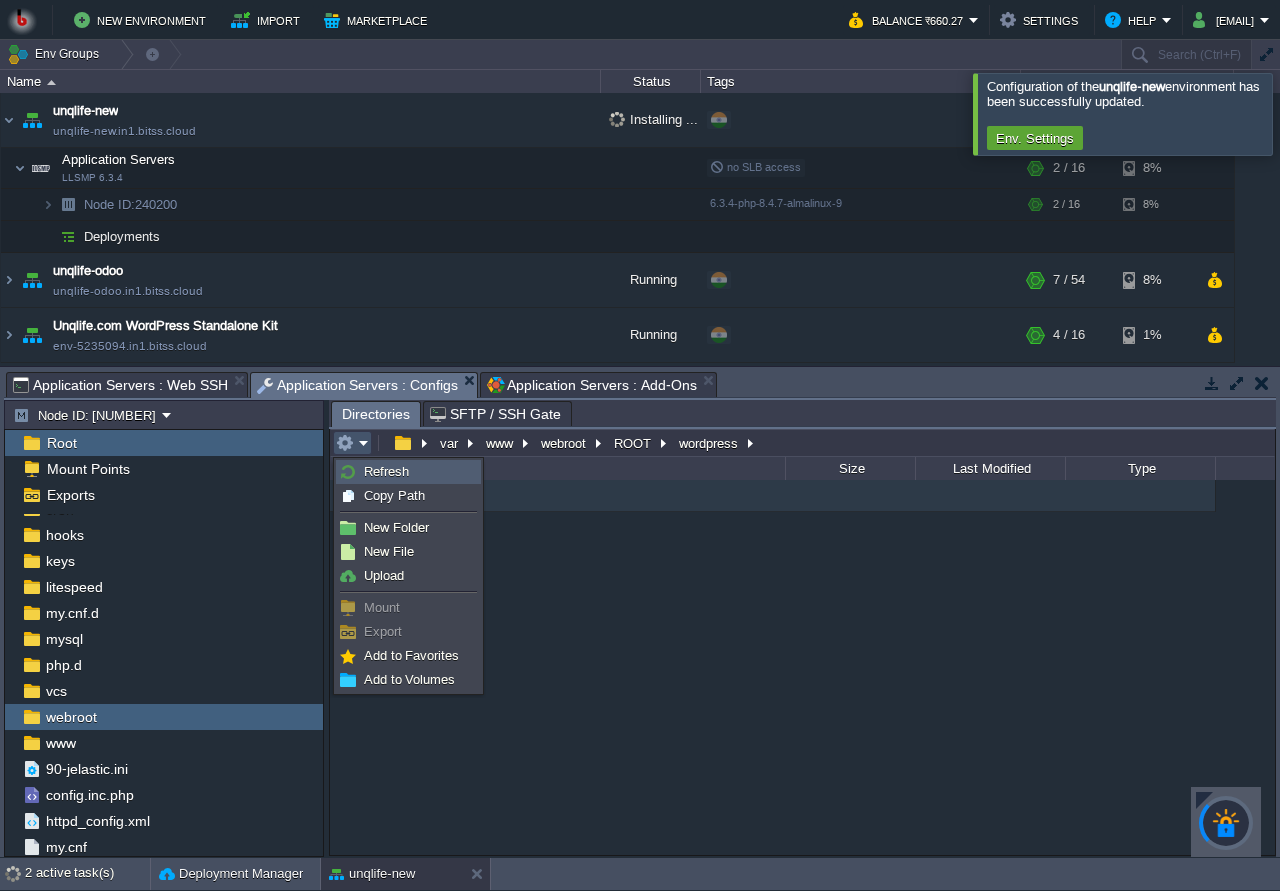 click on "Refresh" at bounding box center [386, 471] 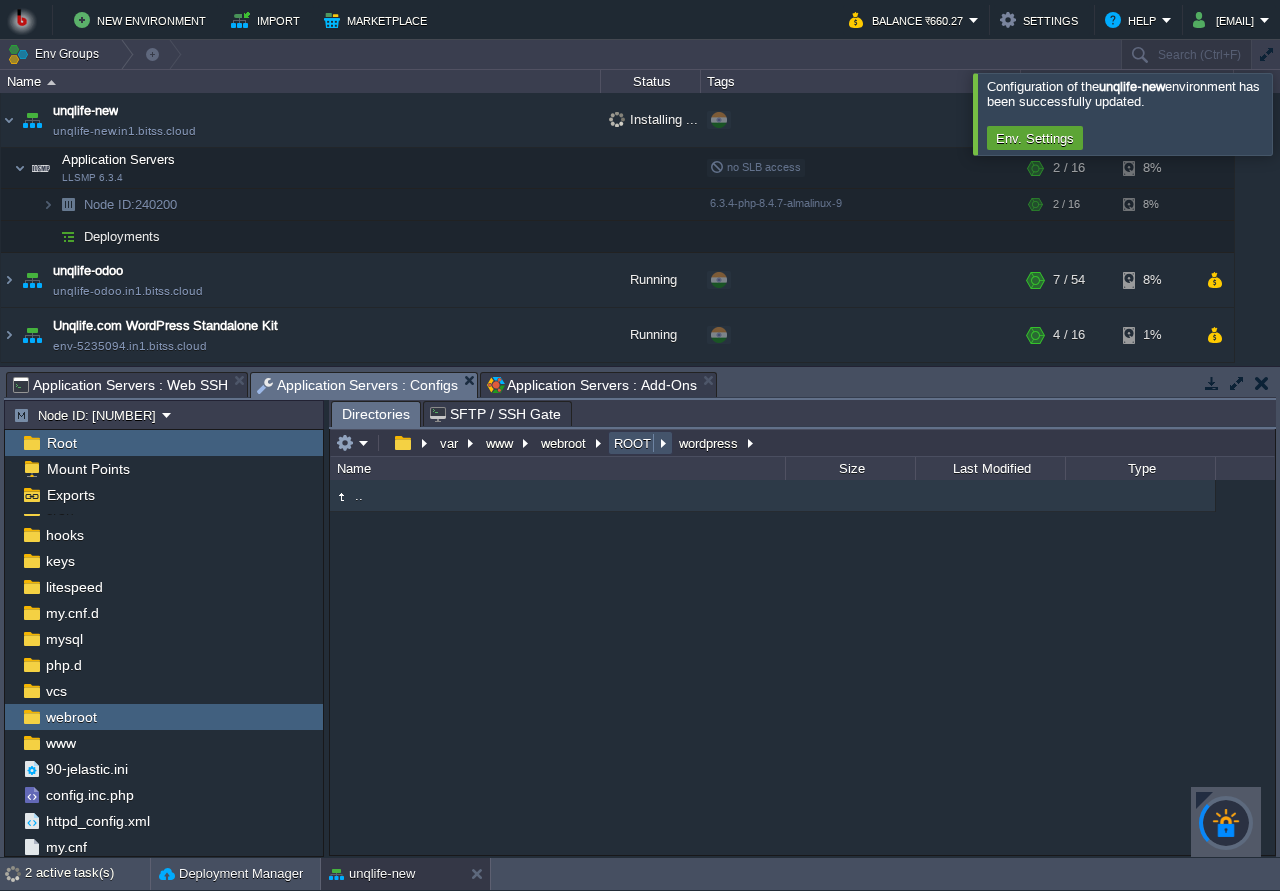 click on "ROOT" at bounding box center [633, 443] 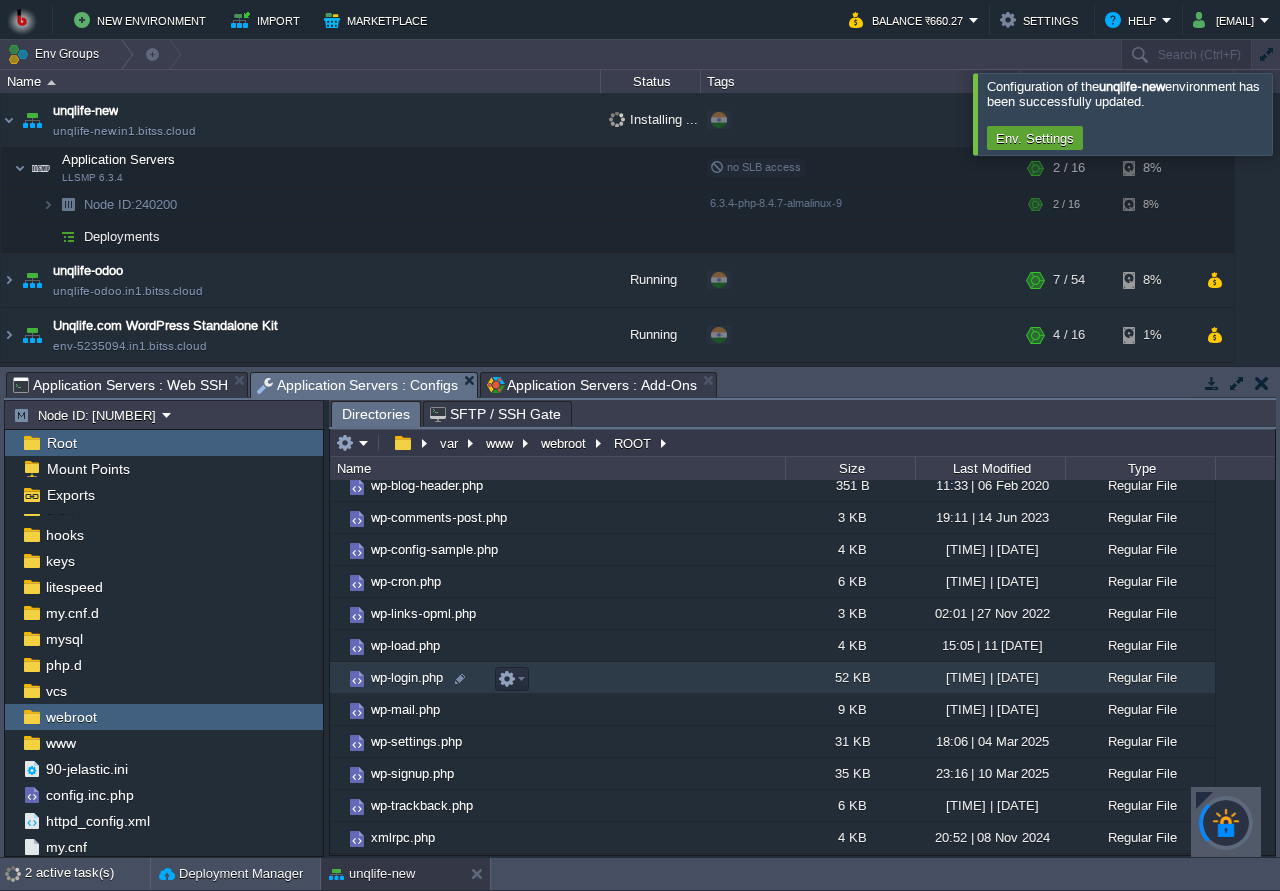 scroll, scrollTop: 0, scrollLeft: 0, axis: both 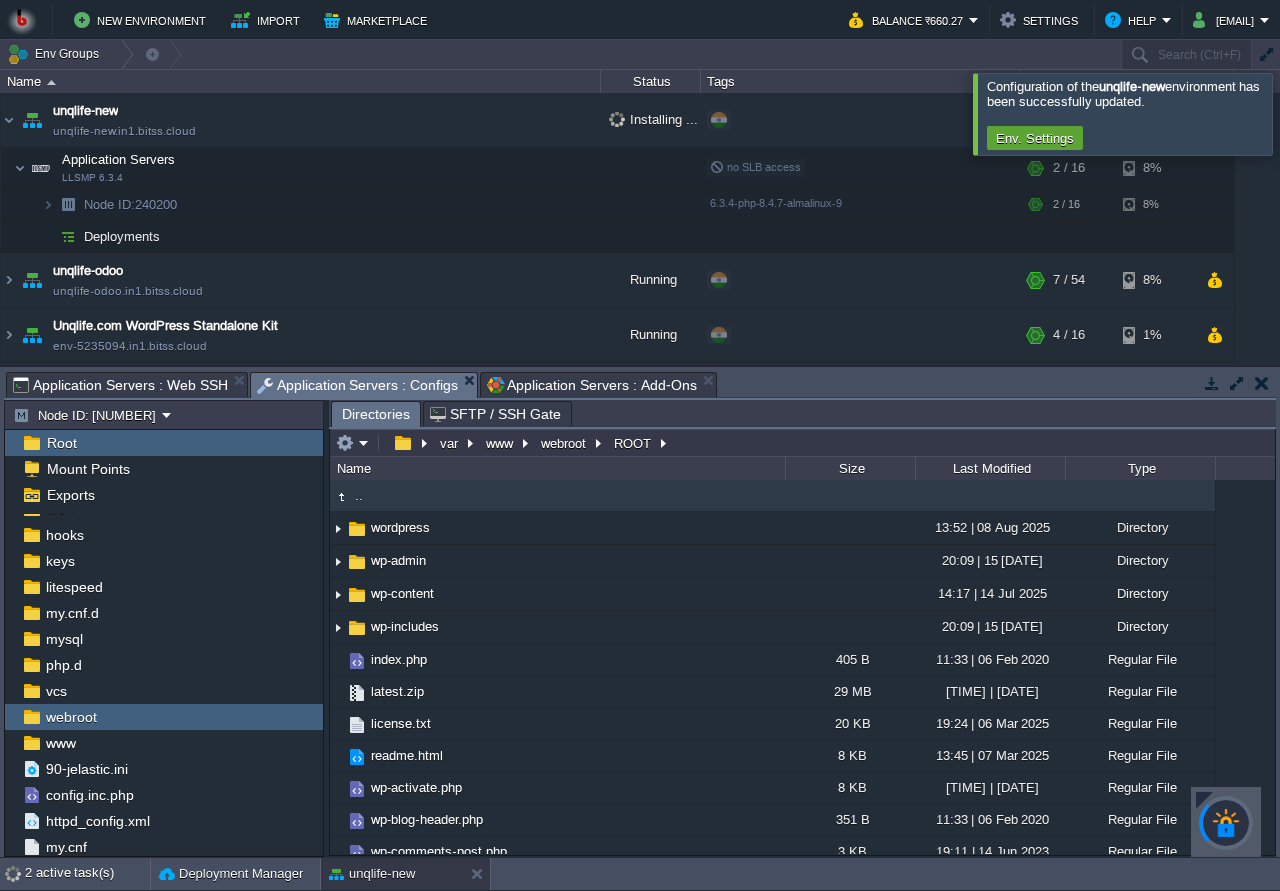 click on "Application Servers : Add-Ons" at bounding box center [591, 385] 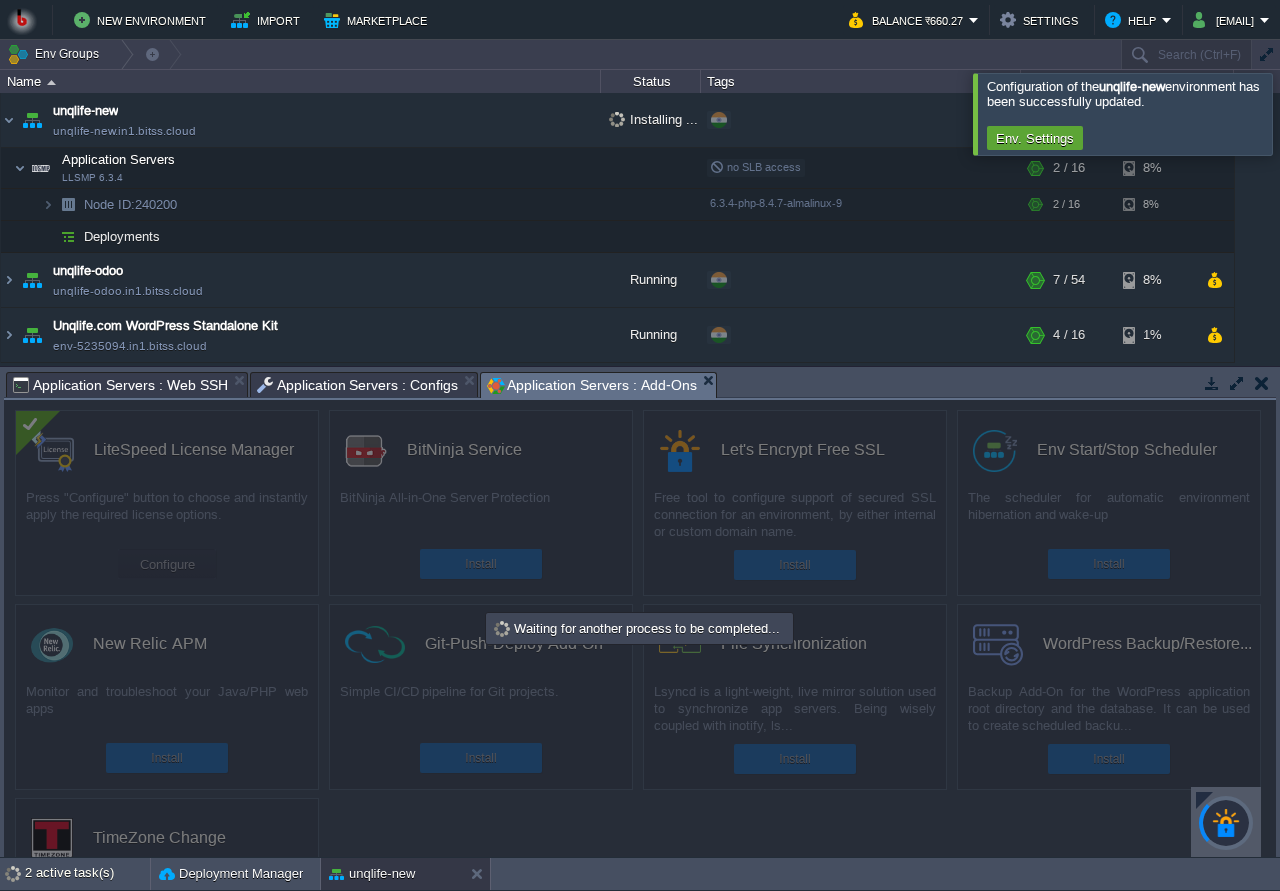 click on "Application Servers : Configs" at bounding box center (358, 385) 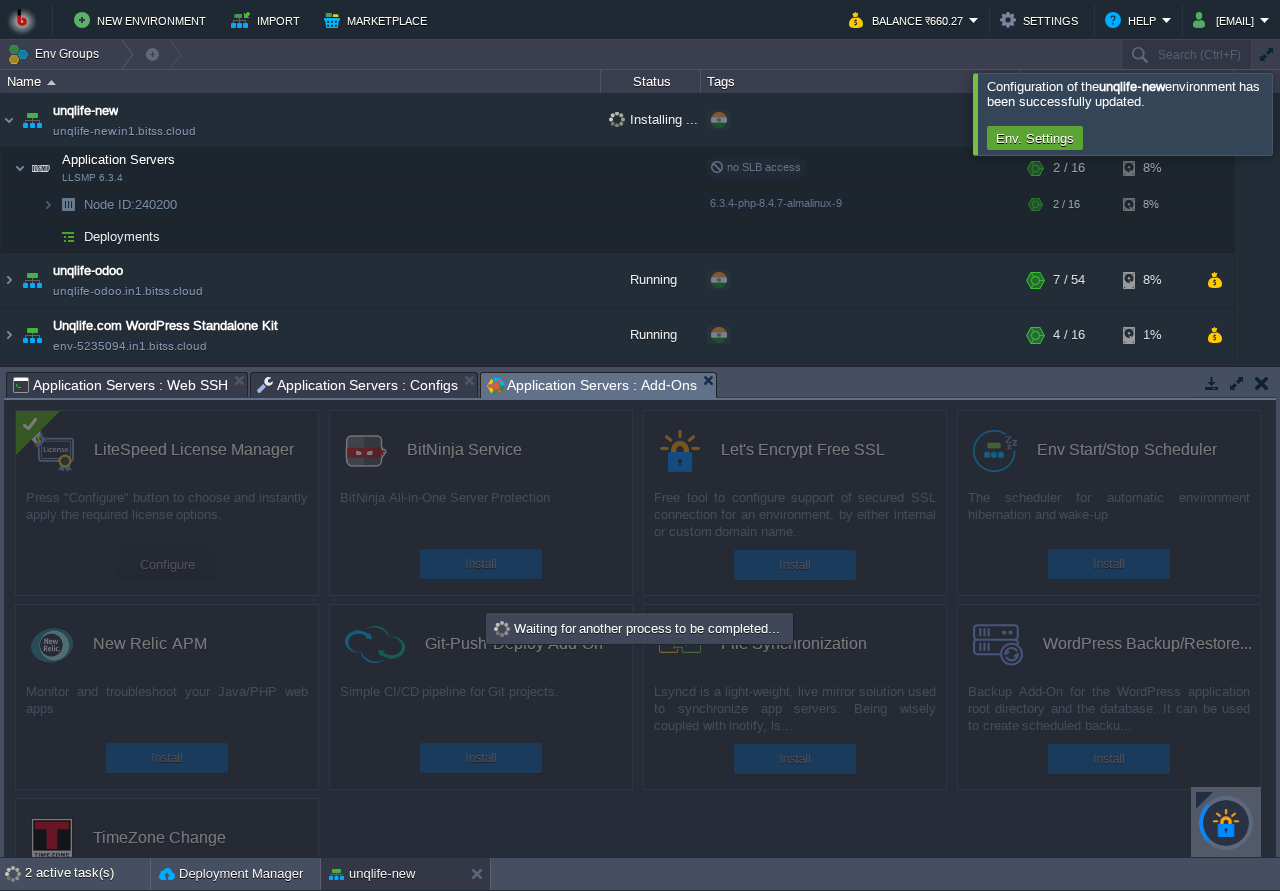 scroll, scrollTop: 96, scrollLeft: 0, axis: vertical 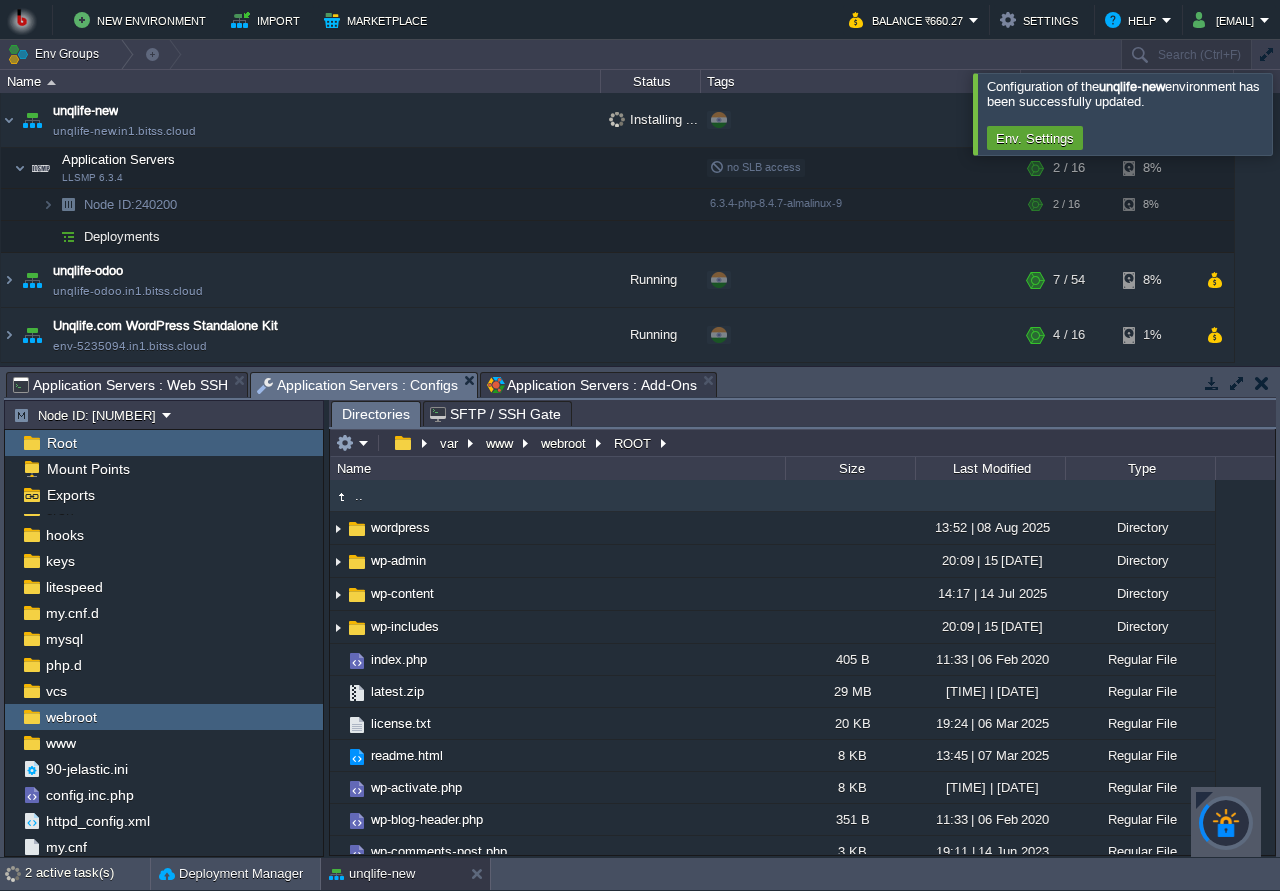 click on "Application Servers : Add-Ons" at bounding box center (591, 385) 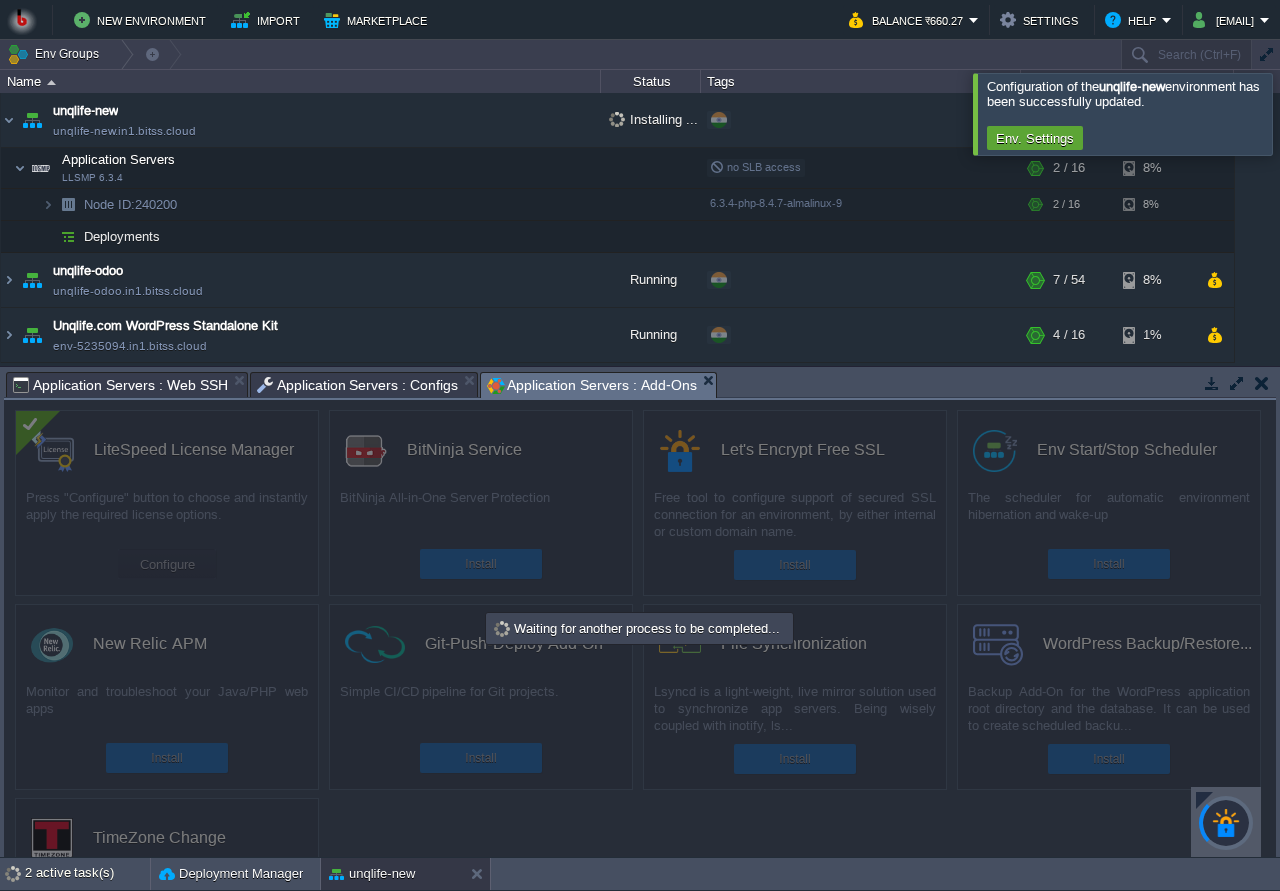 click at bounding box center (1204, 800) 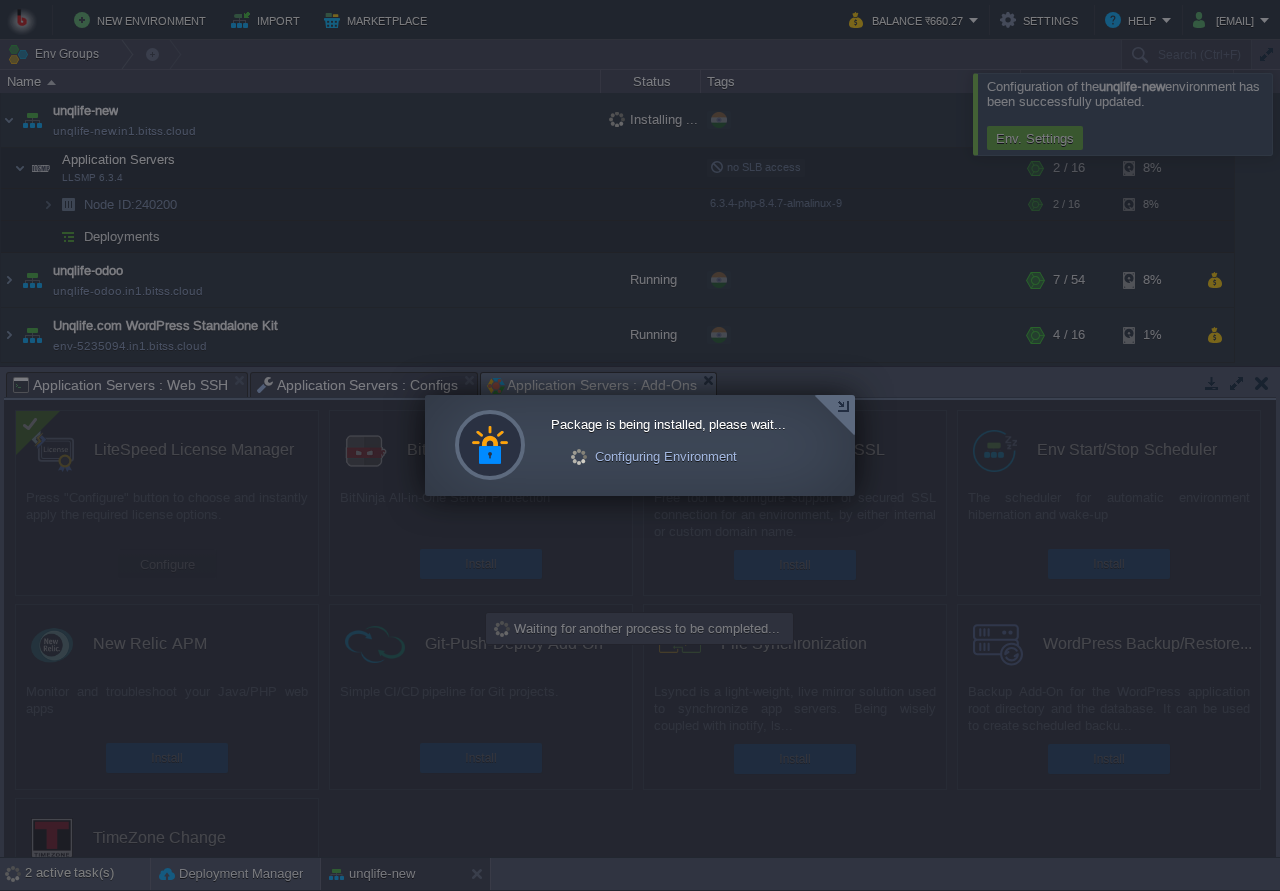click at bounding box center [834, 415] 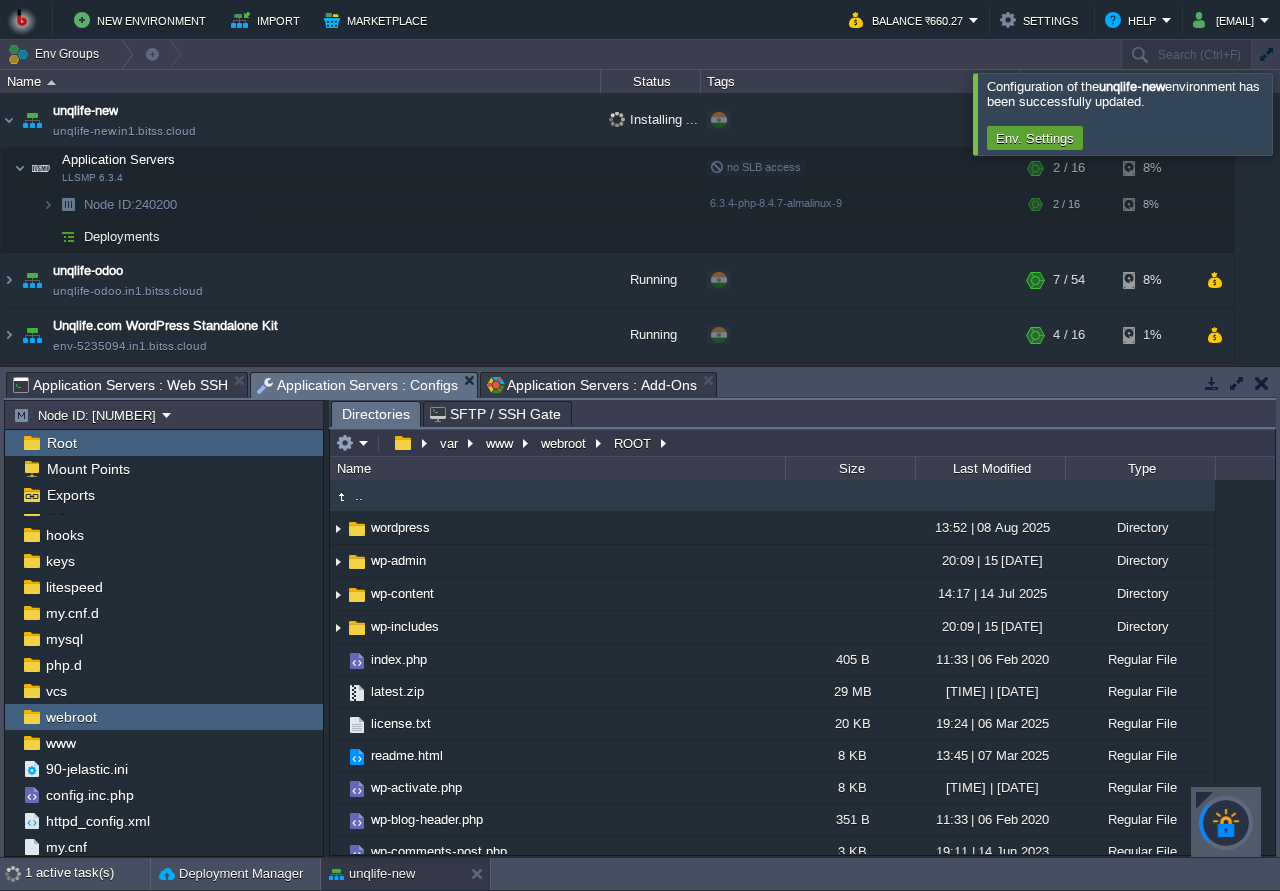 scroll, scrollTop: 96, scrollLeft: 0, axis: vertical 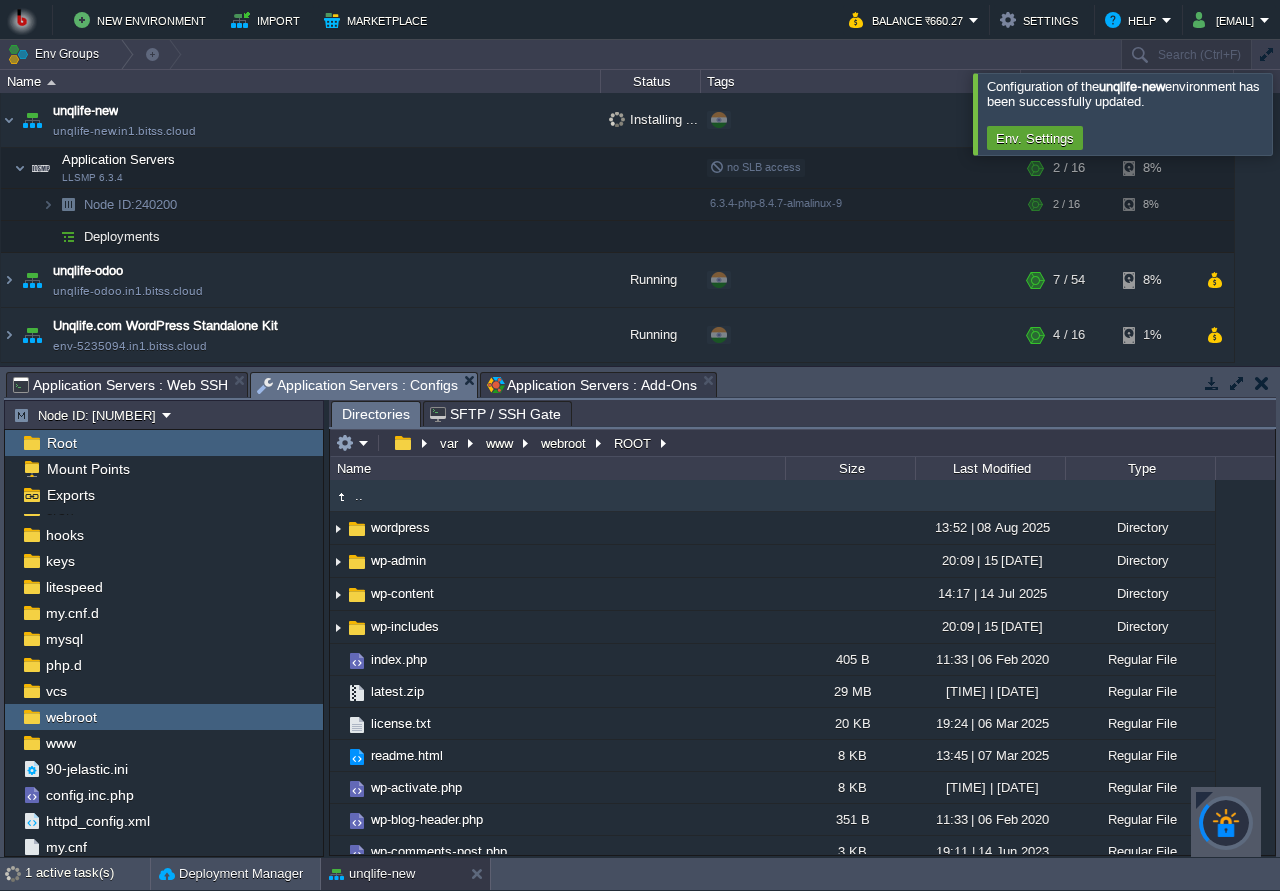 click on "Application Servers : Configs" at bounding box center [358, 385] 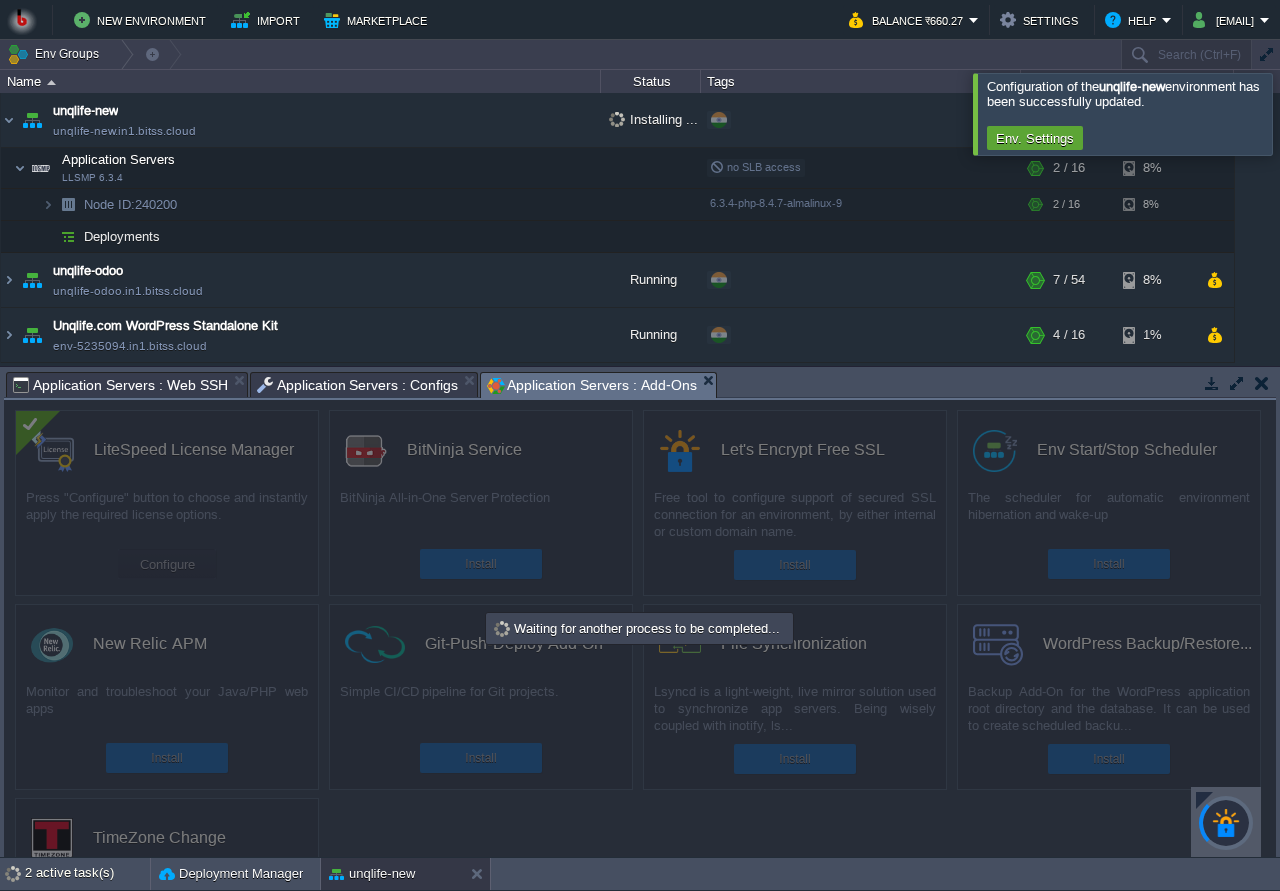 click on "Application Servers : Add-Ons" at bounding box center [591, 385] 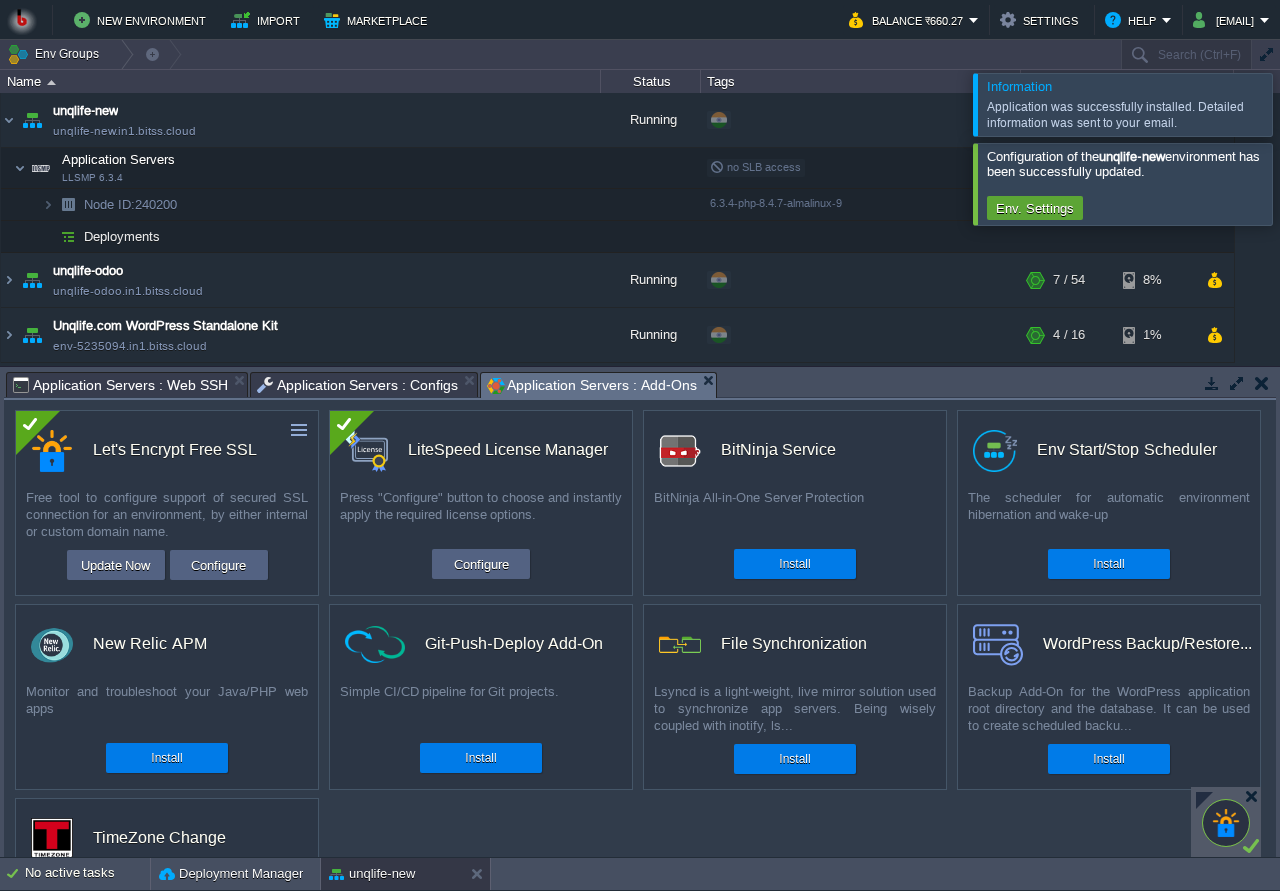 click on "custom LiteSpeed License Manager Press "Configure" button to choose and instantly apply the required license options. Install Configure" at bounding box center [481, 503] 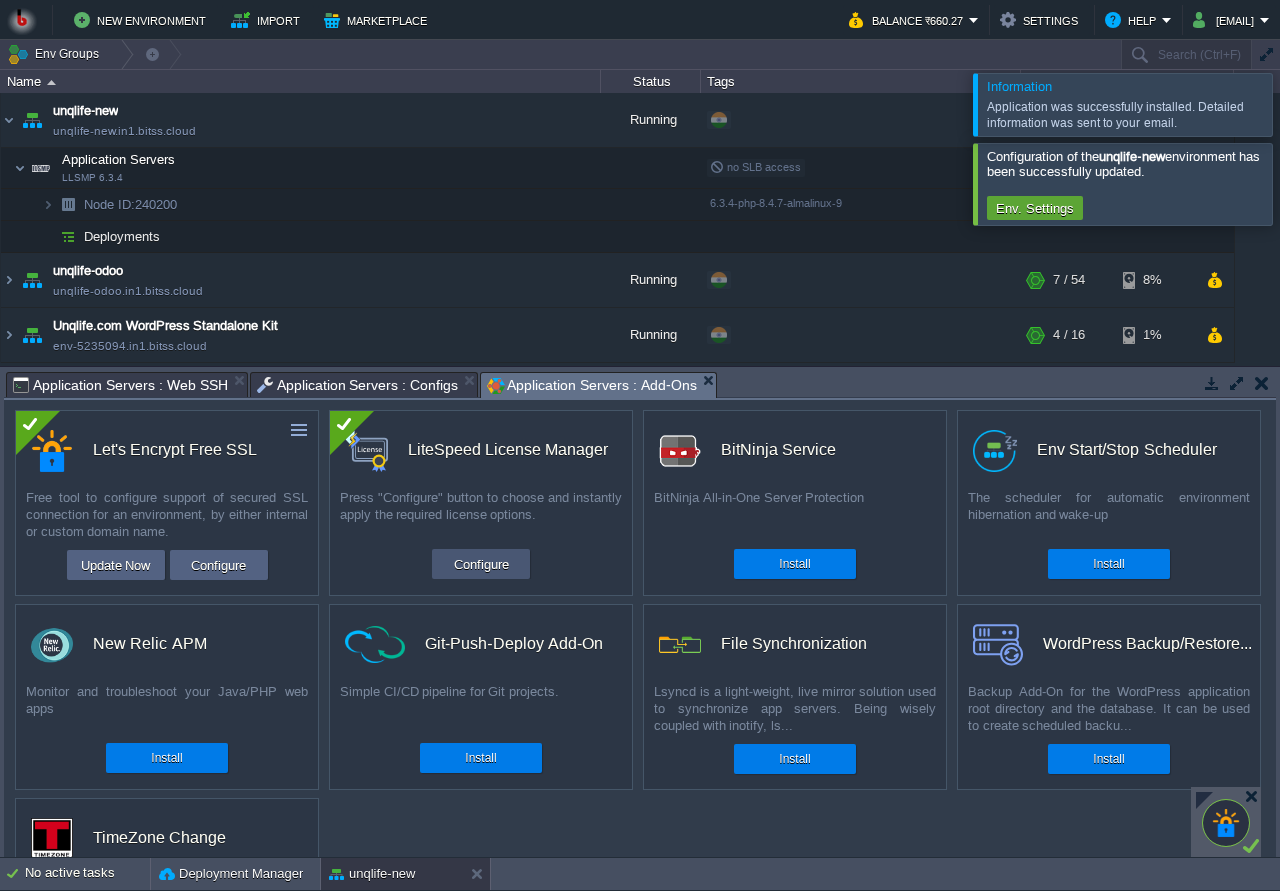 click on "Configure" at bounding box center (481, 564) 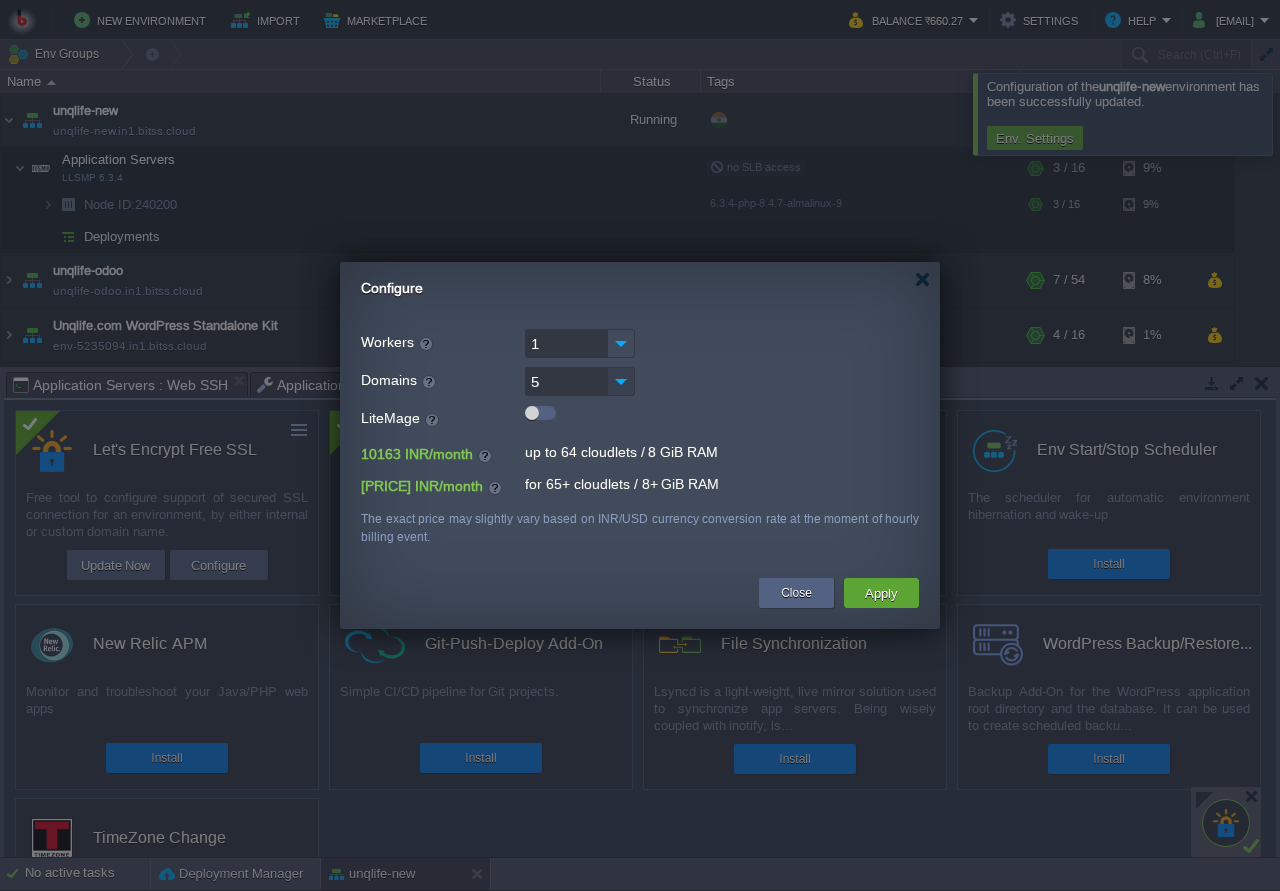 click at bounding box center [621, 381] 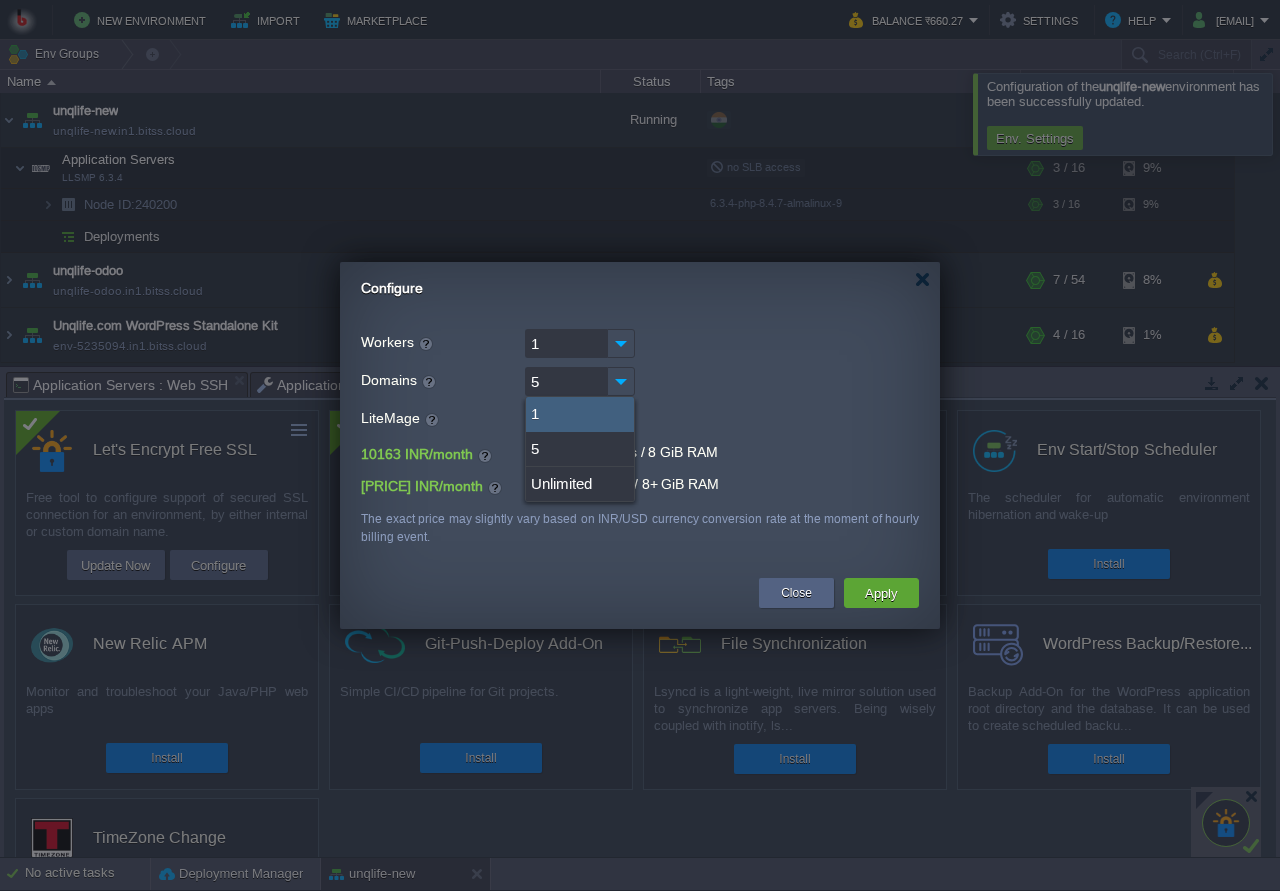 click on "1" at bounding box center (580, 414) 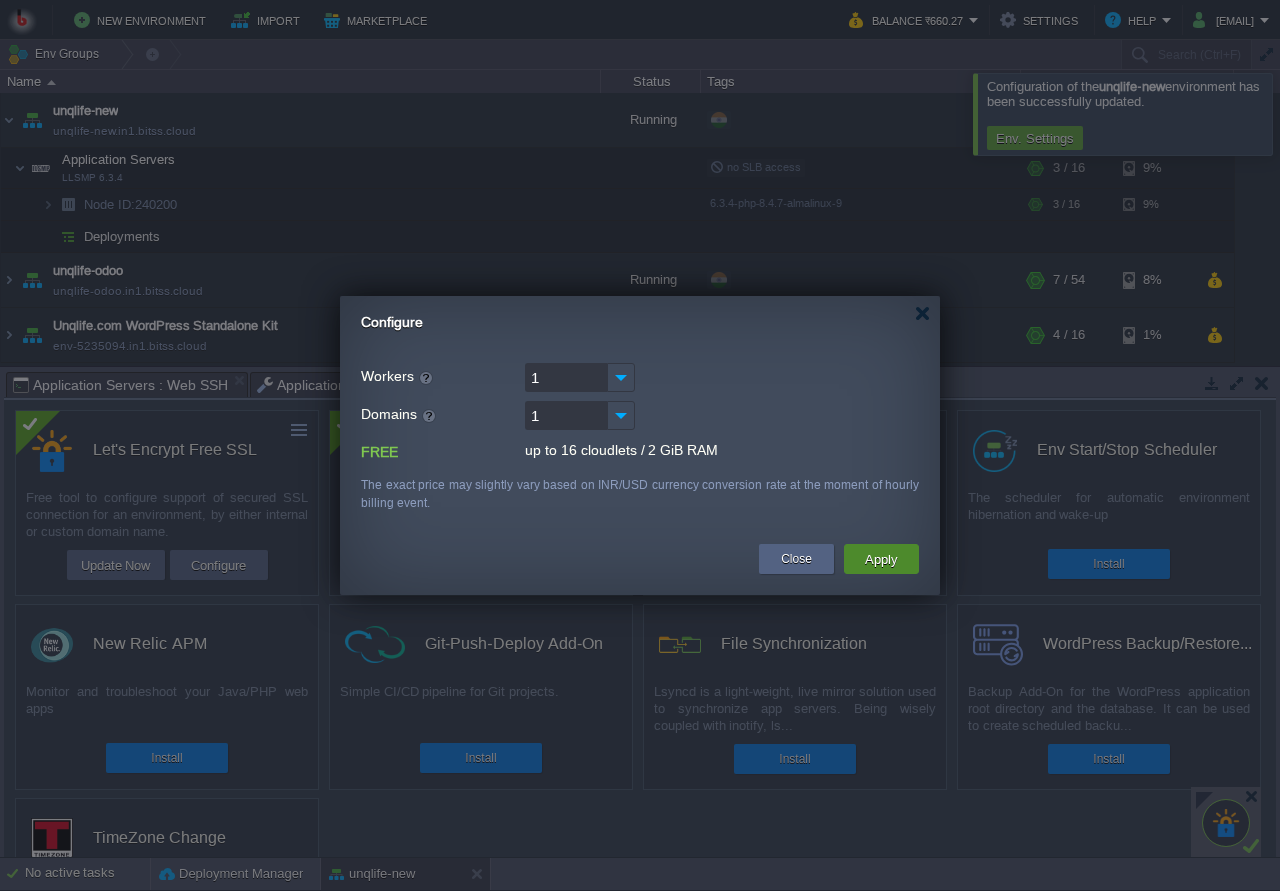 click on "Apply" at bounding box center [881, 559] 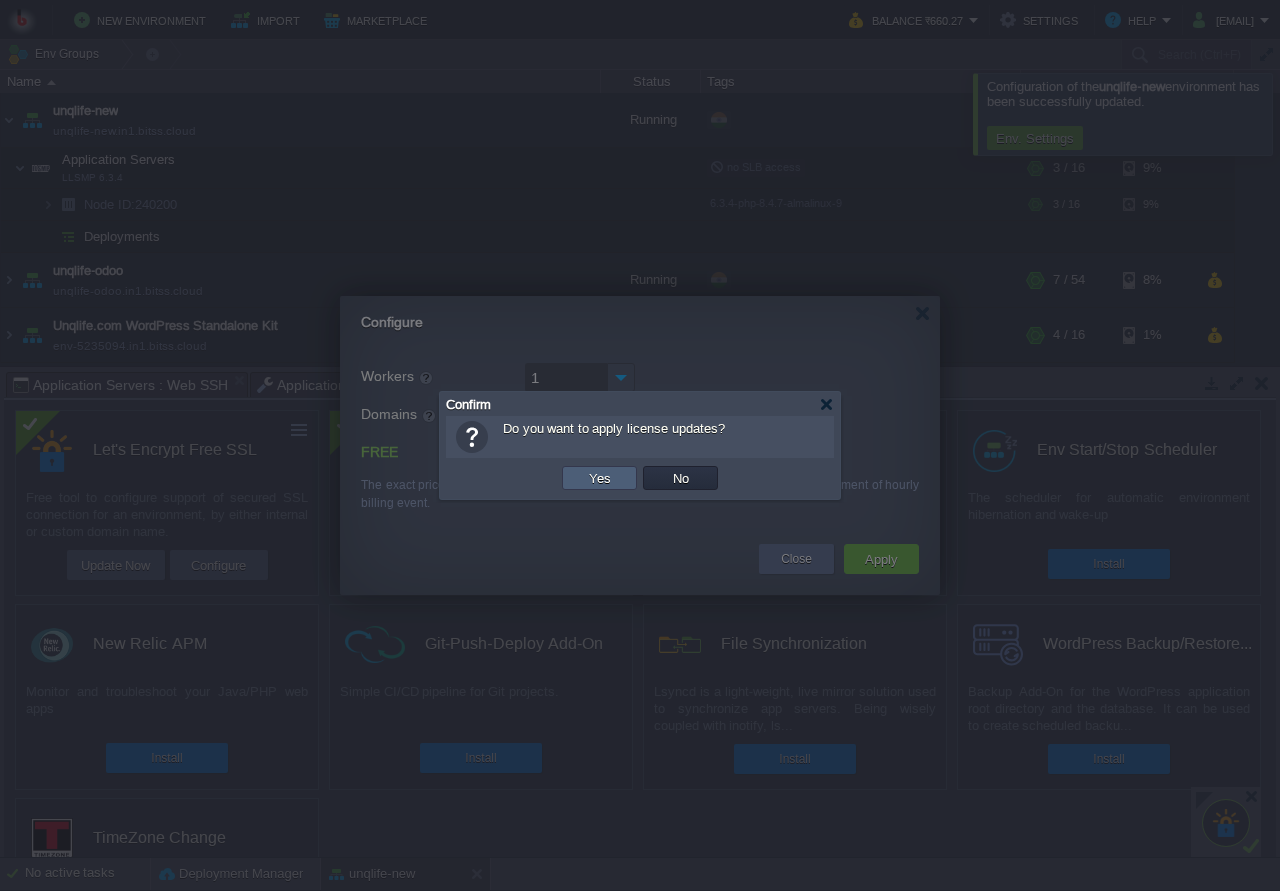 click on "Yes" at bounding box center (600, 478) 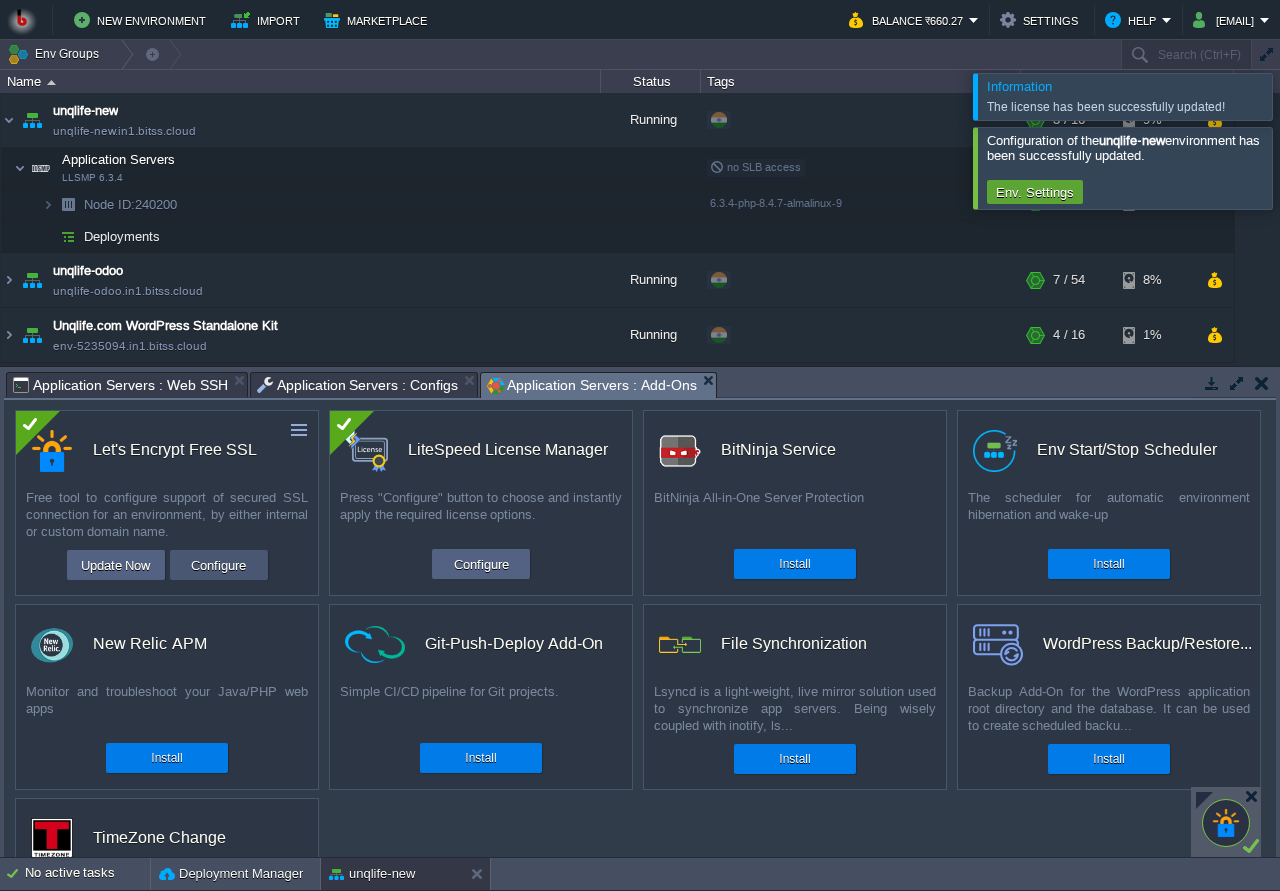 click on "Configure" at bounding box center [218, 565] 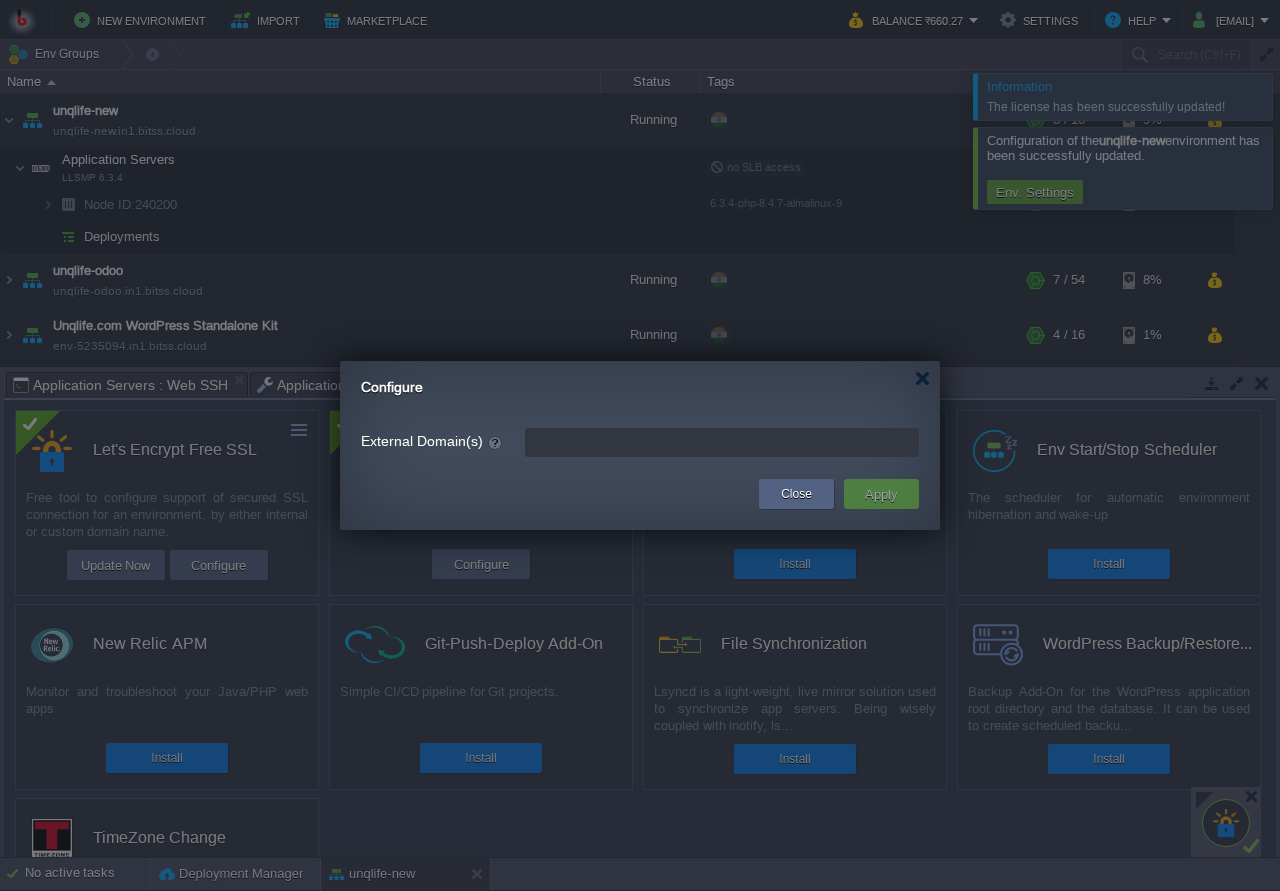 click on "External Domain(s)" at bounding box center (722, 442) 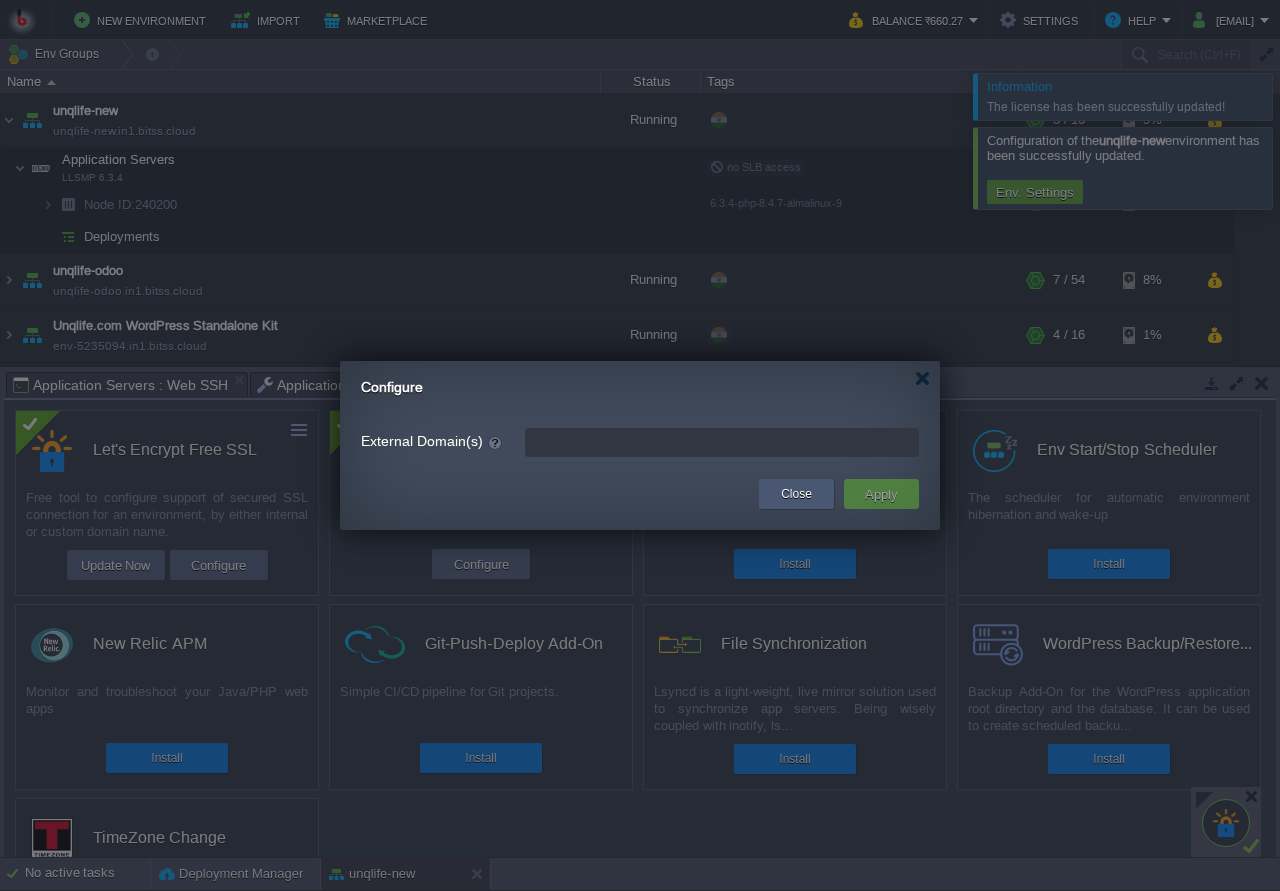 type on "leave blank to get a test certificate for this environment domain" 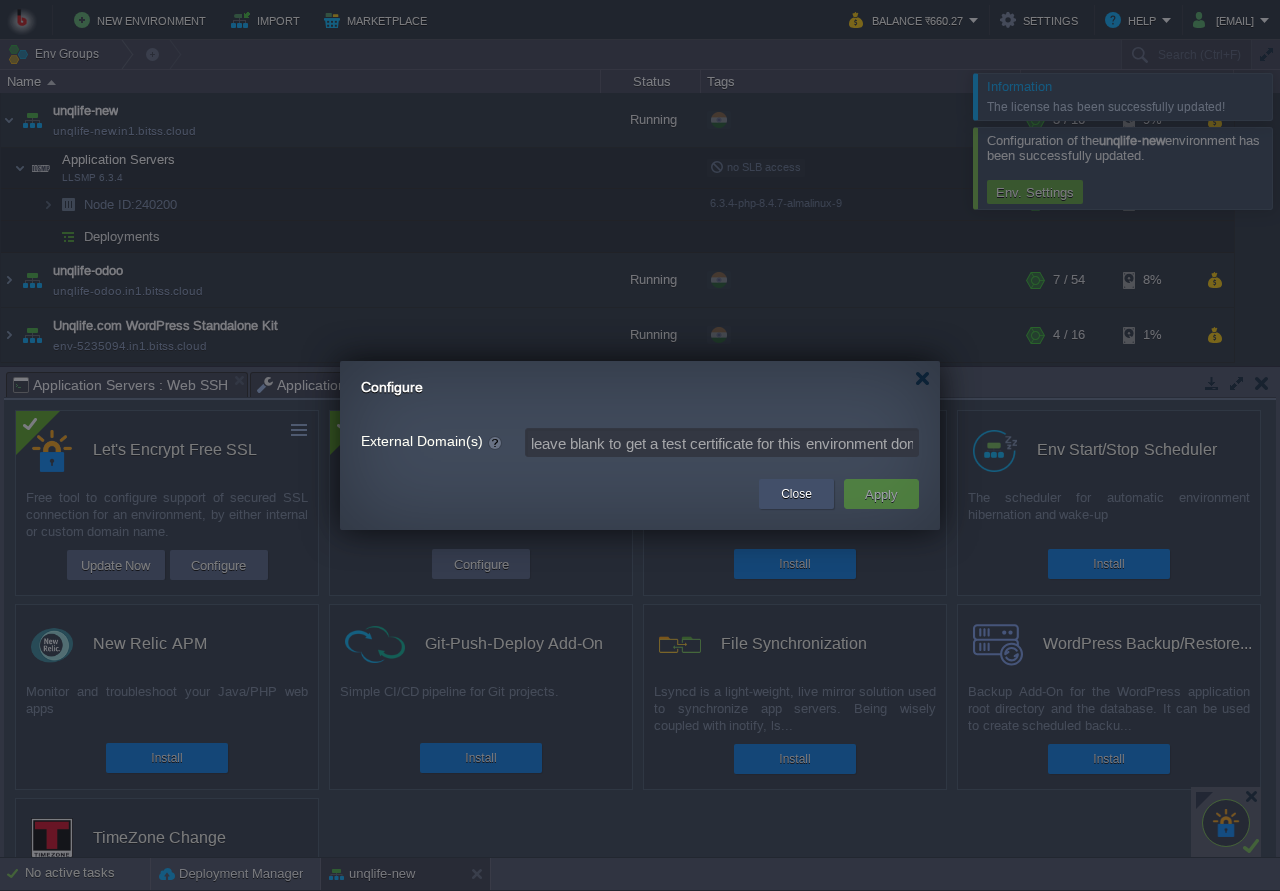 click on "Close" at bounding box center (796, 494) 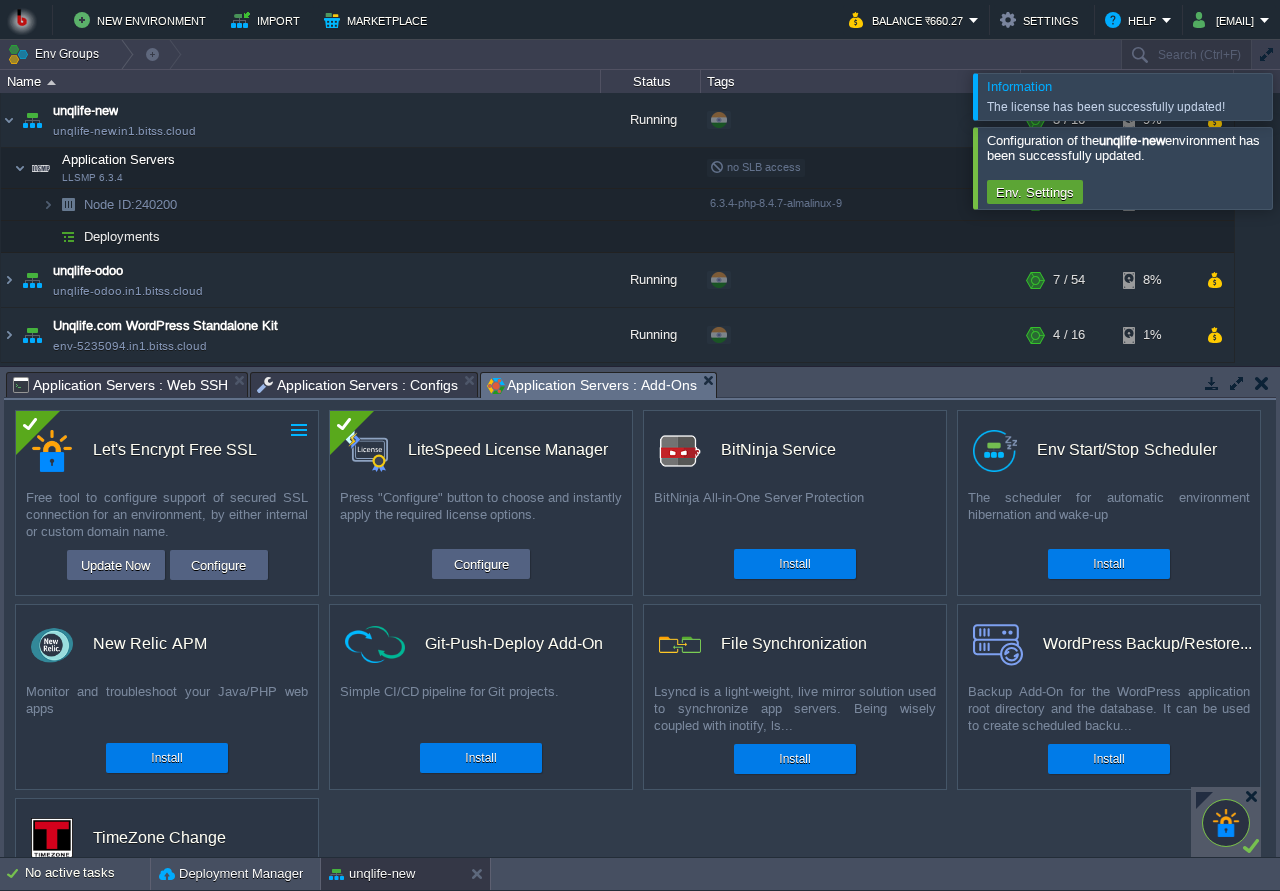 click at bounding box center (299, 430) 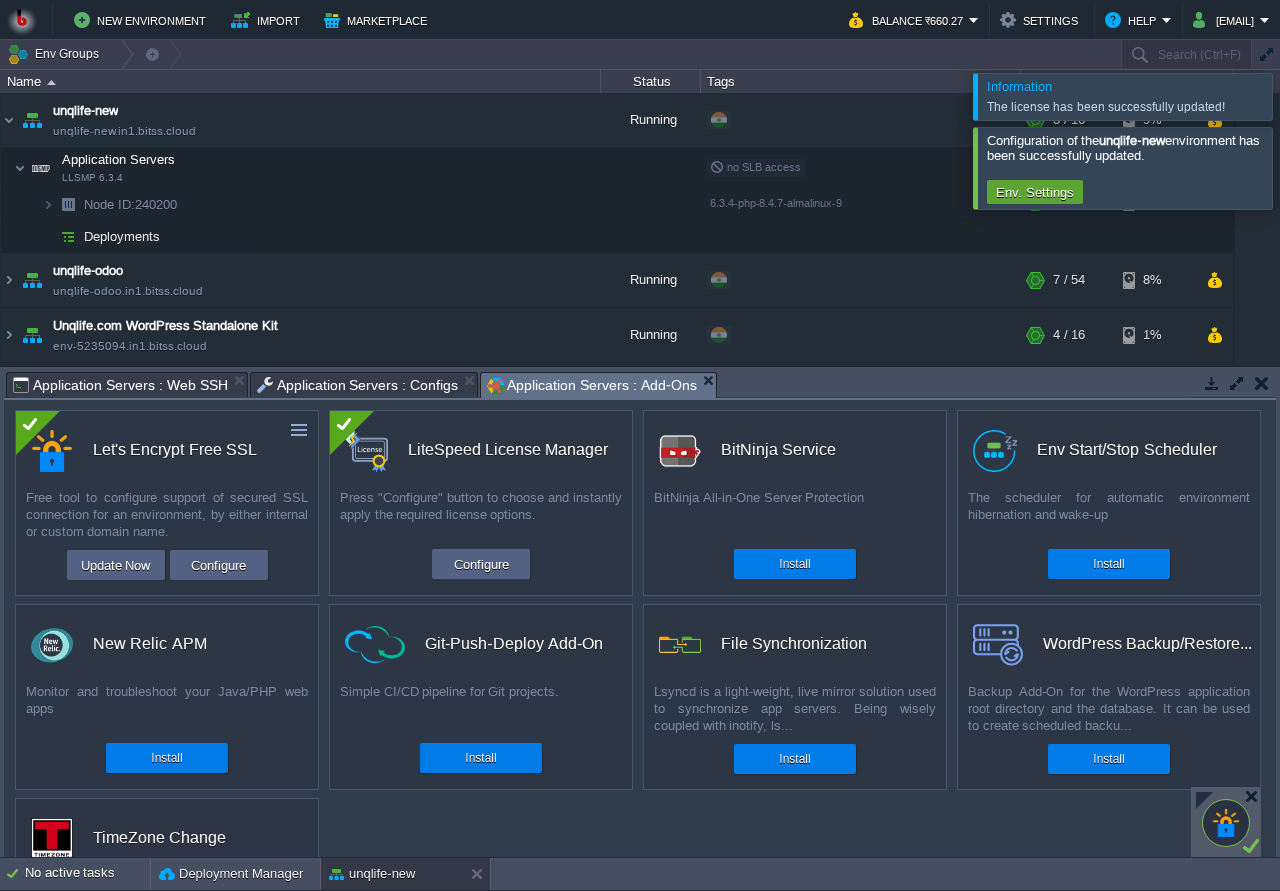 click on "Free tool to configure support of secured SSL connection for an environment, by either internal or custom domain name." at bounding box center [167, 514] 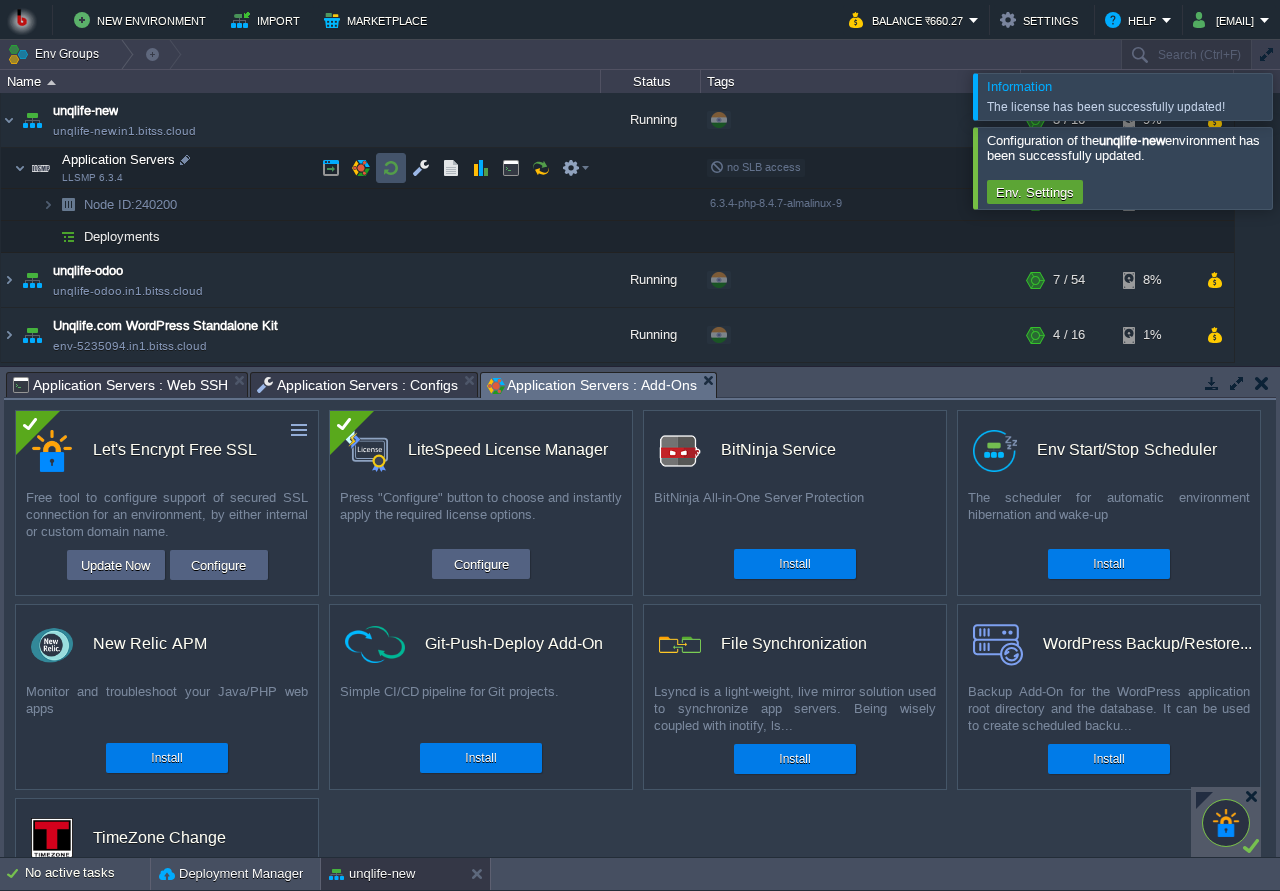 click at bounding box center (391, 168) 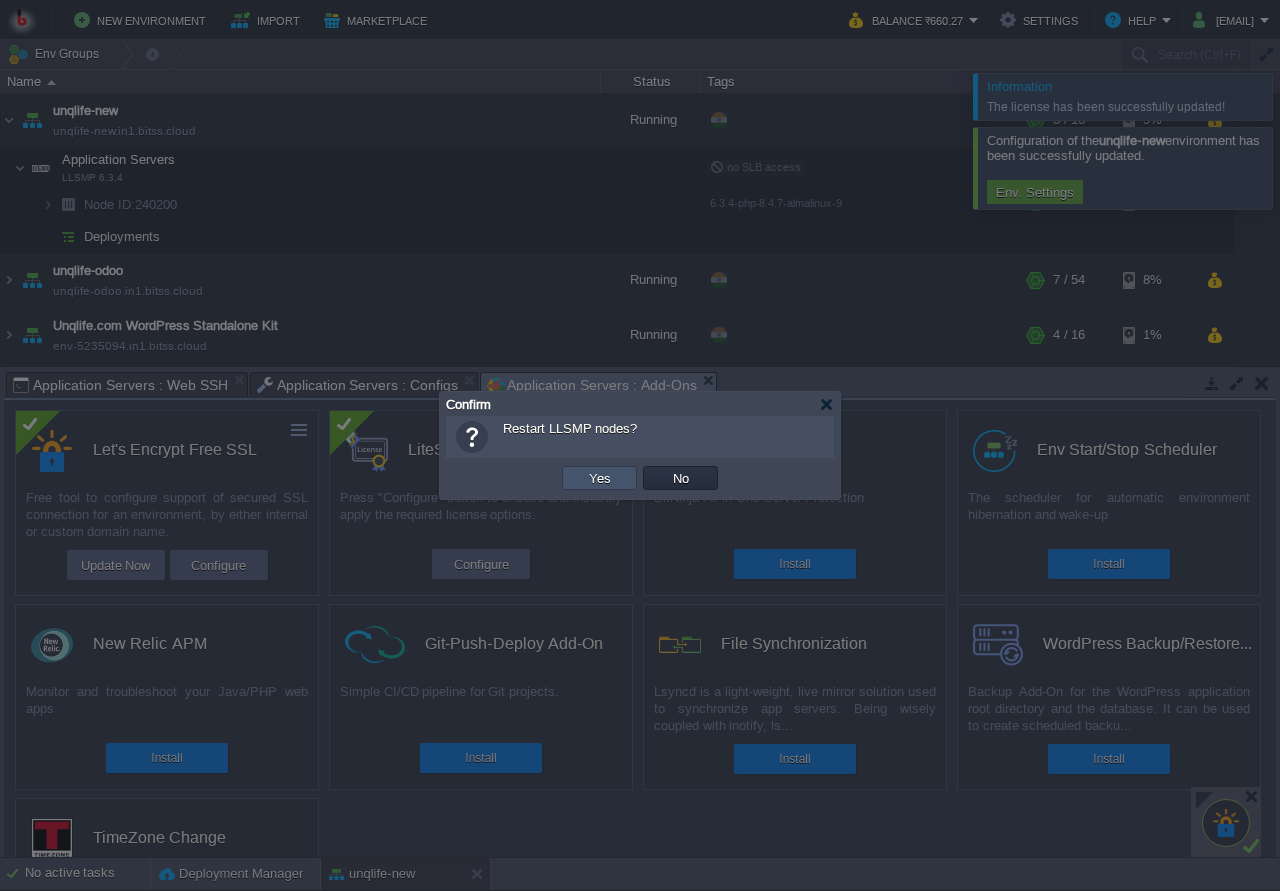 click on "Yes" at bounding box center (600, 478) 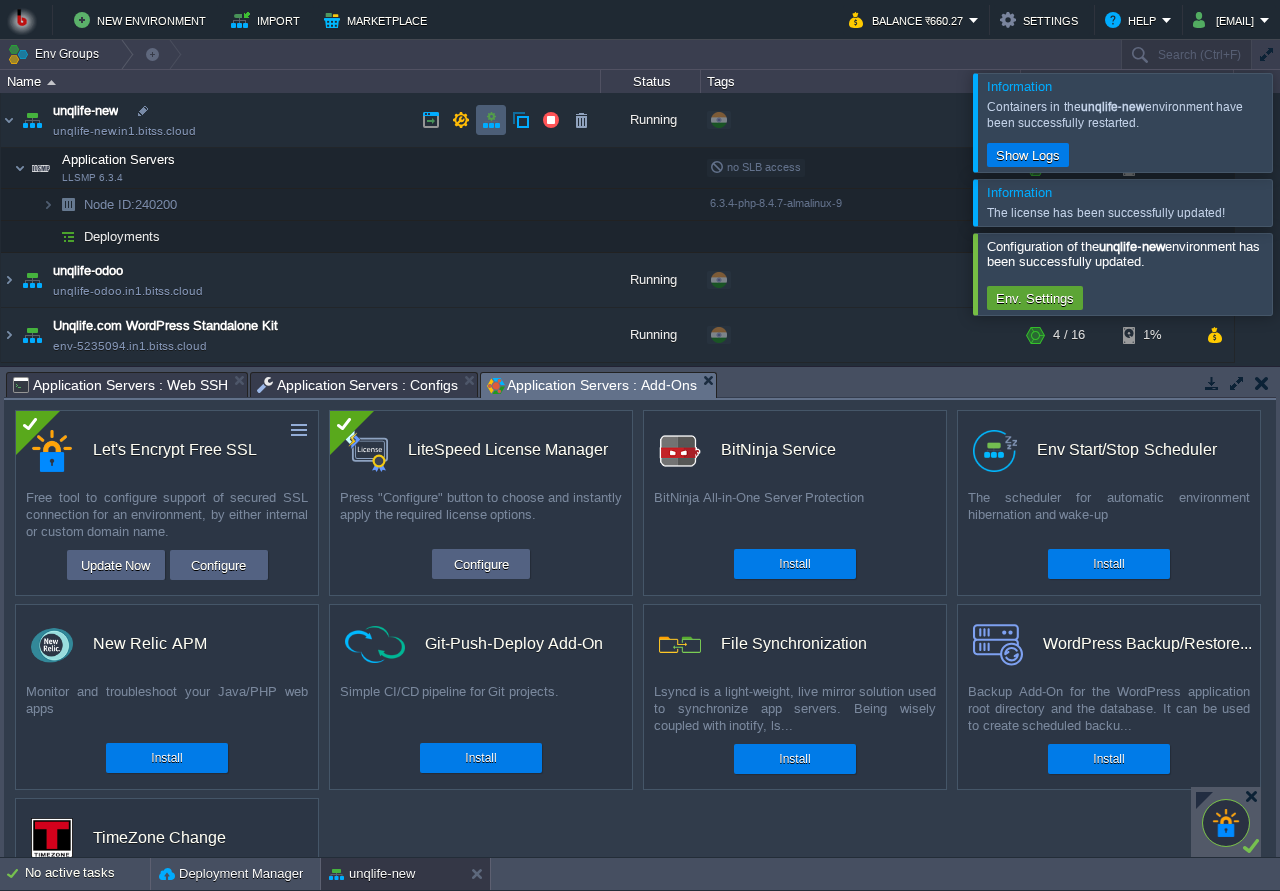 click at bounding box center (491, 120) 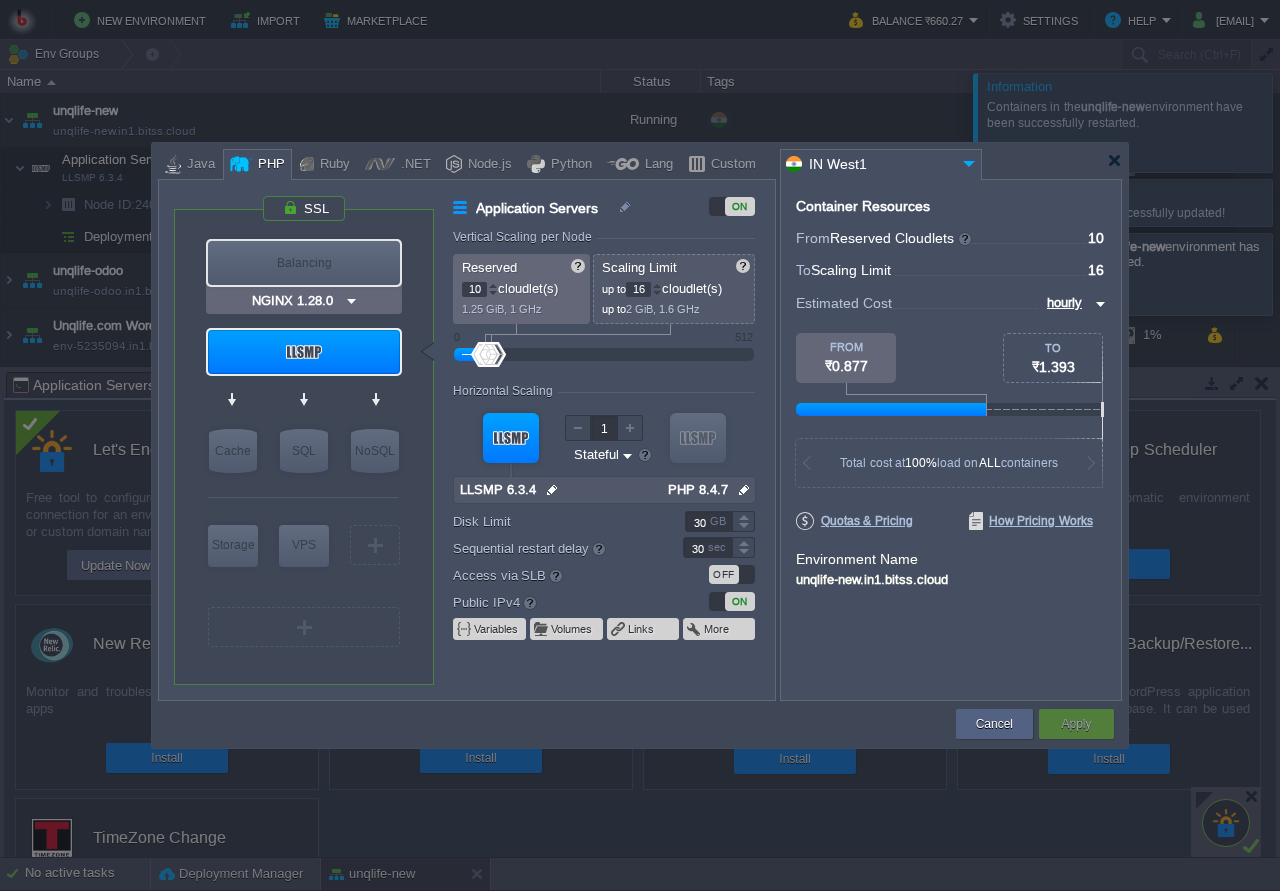 click on "Balancing" at bounding box center [304, 263] 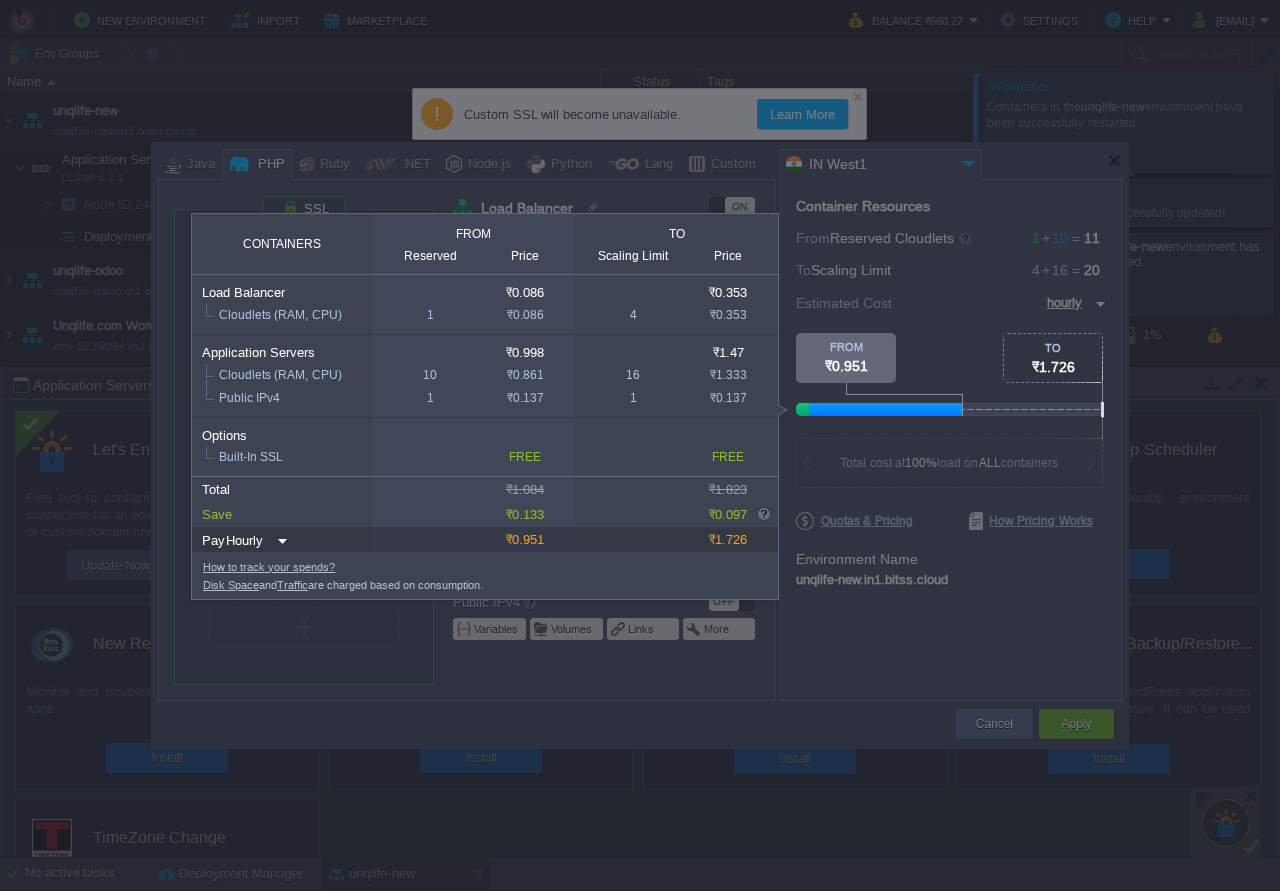click at bounding box center (1038, 166) 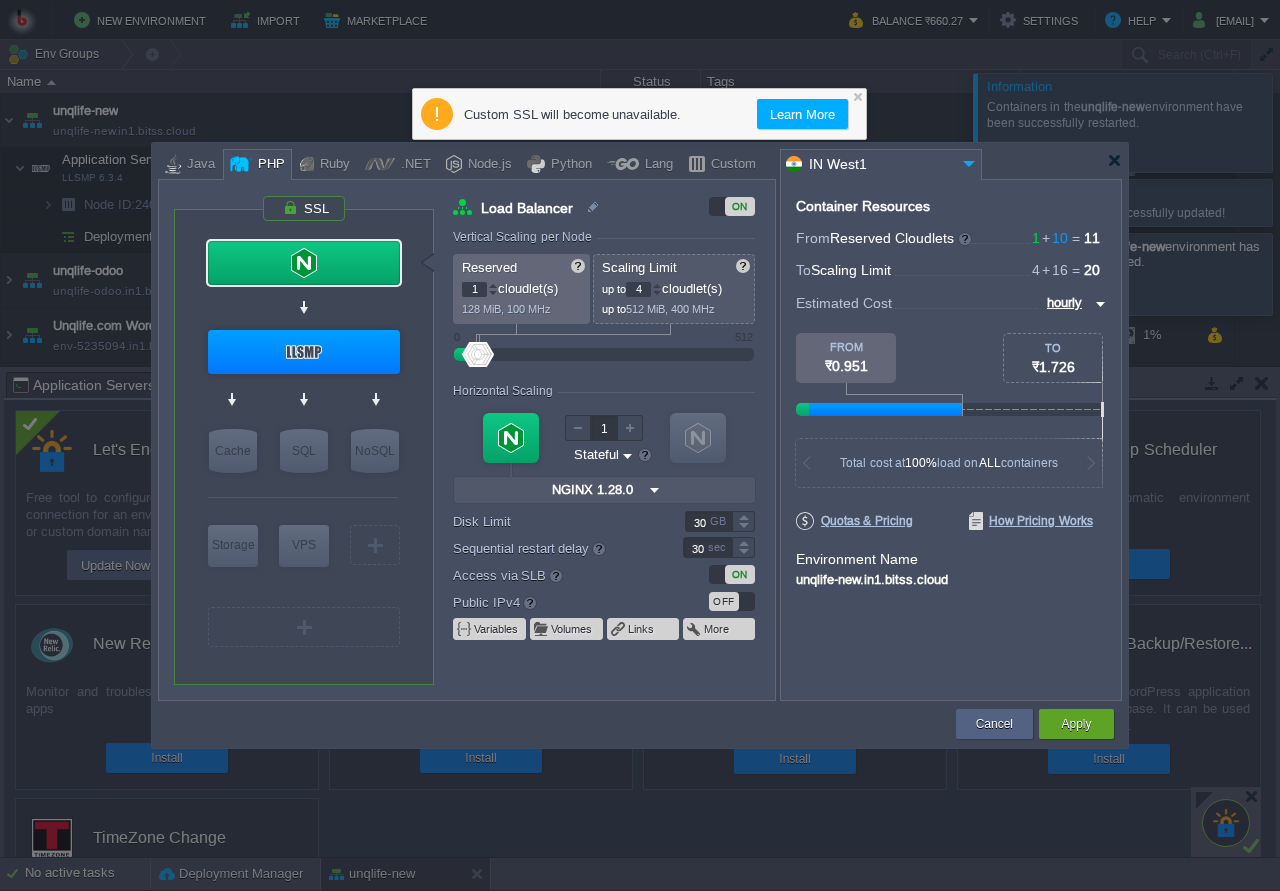 click on "hourly" at bounding box center (1065, 303) 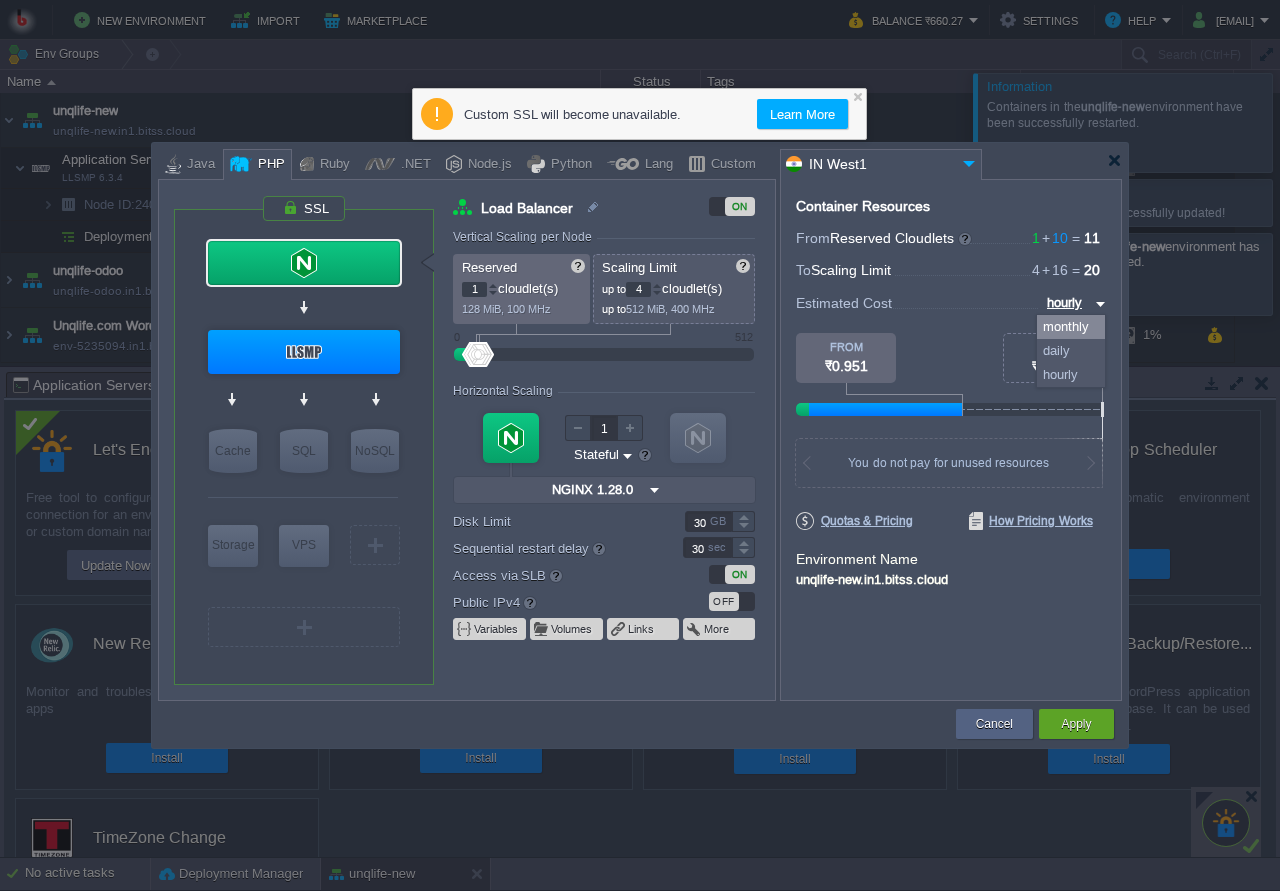 click on "monthly" at bounding box center (1071, 327) 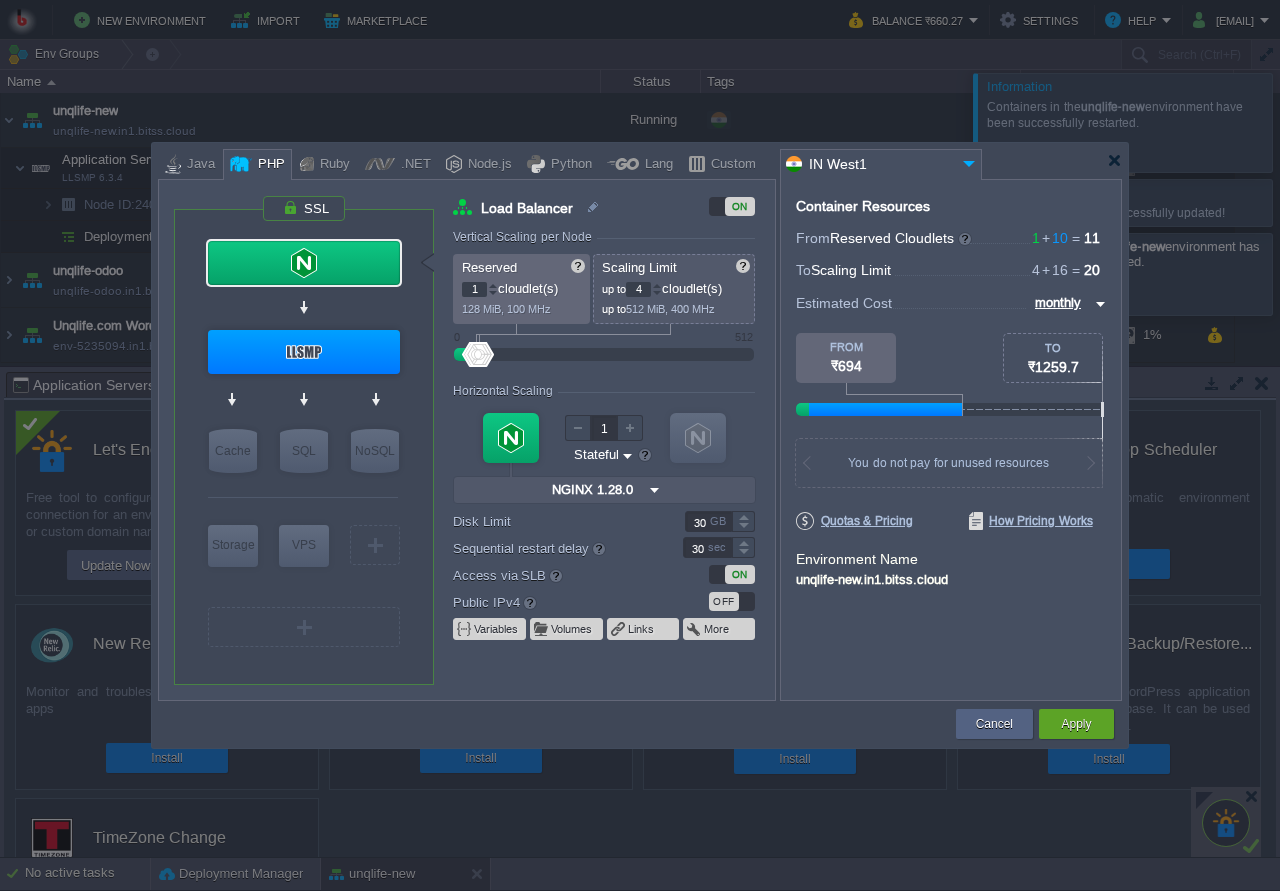 click on "monthly" at bounding box center (1059, 303) 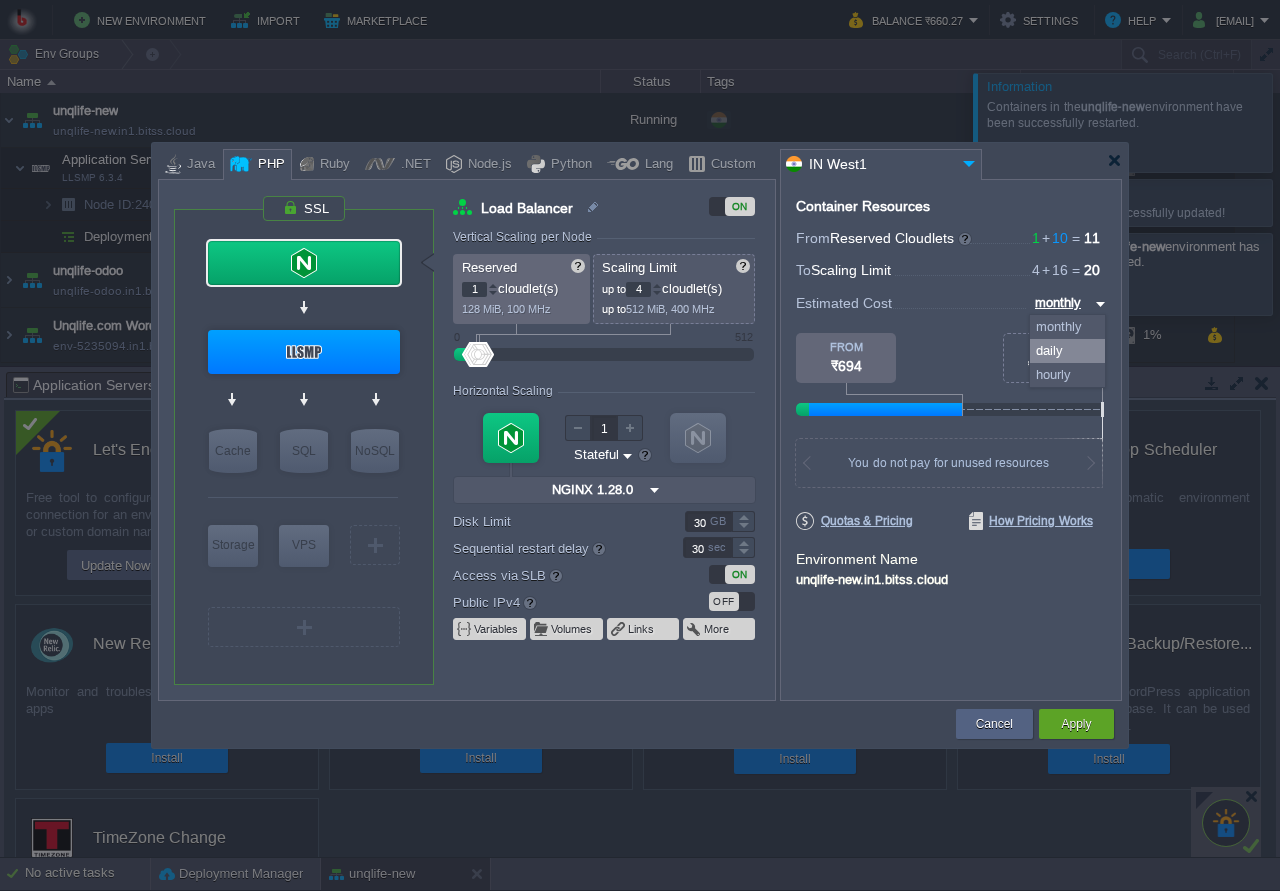 click on "daily" at bounding box center (1067, 351) 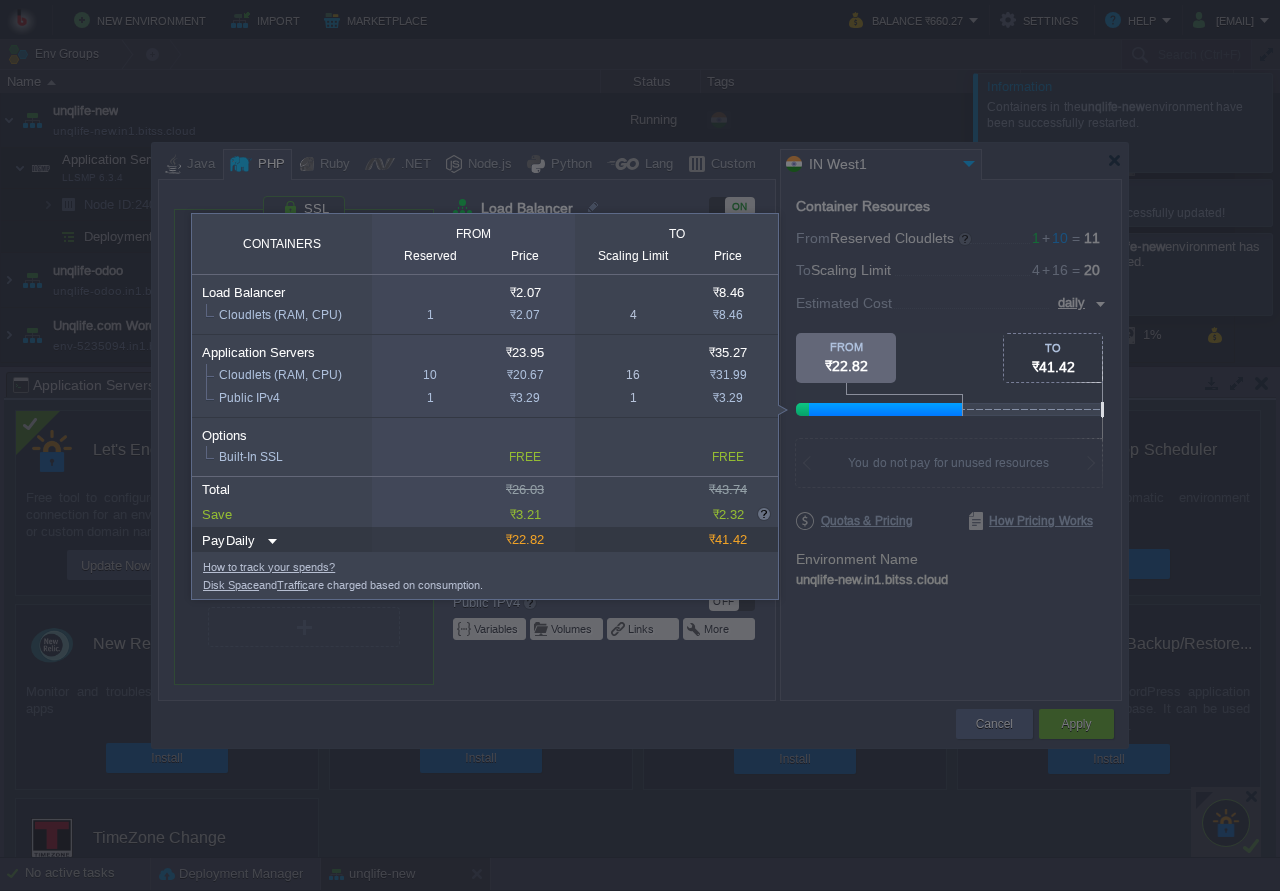 click at bounding box center [1038, 166] 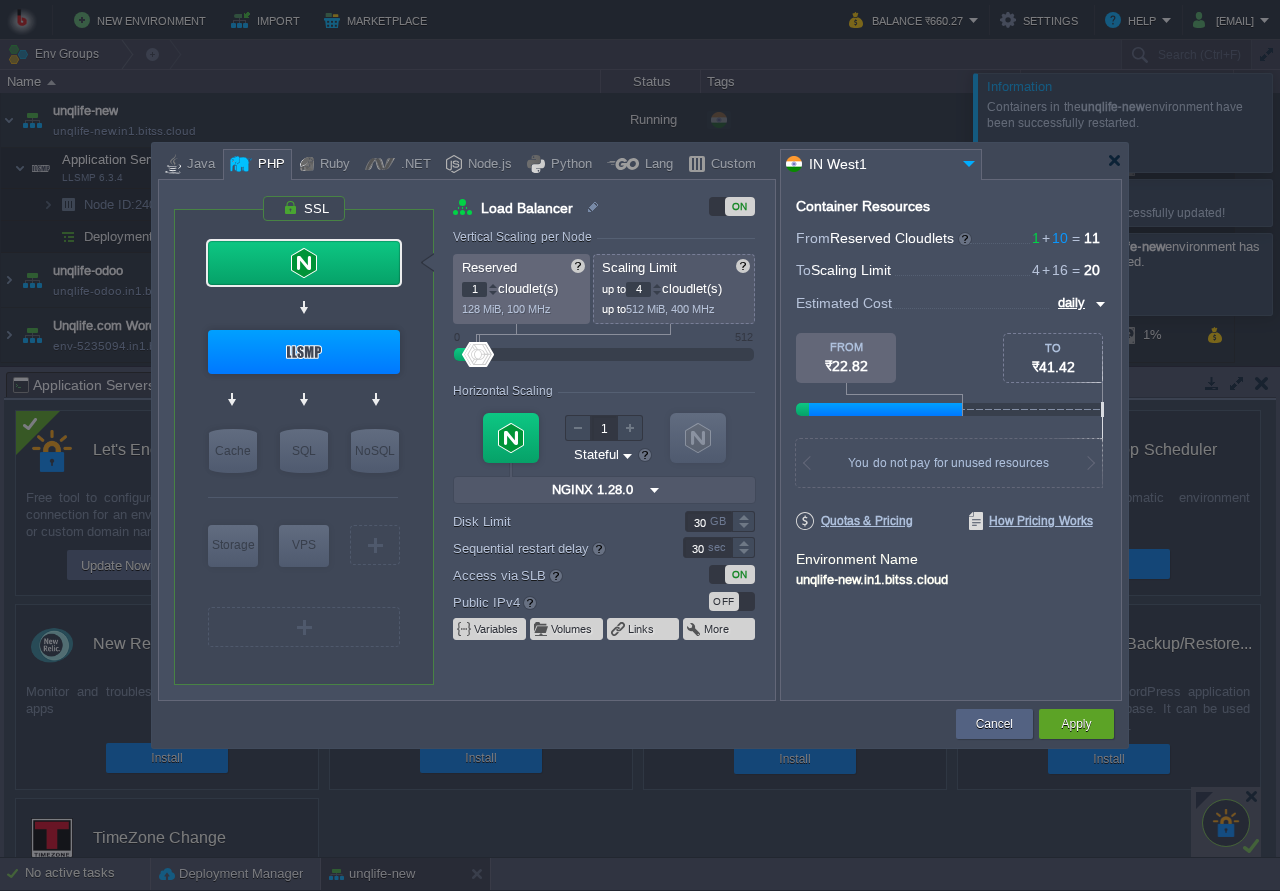 click on "daily" at bounding box center [1071, 303] 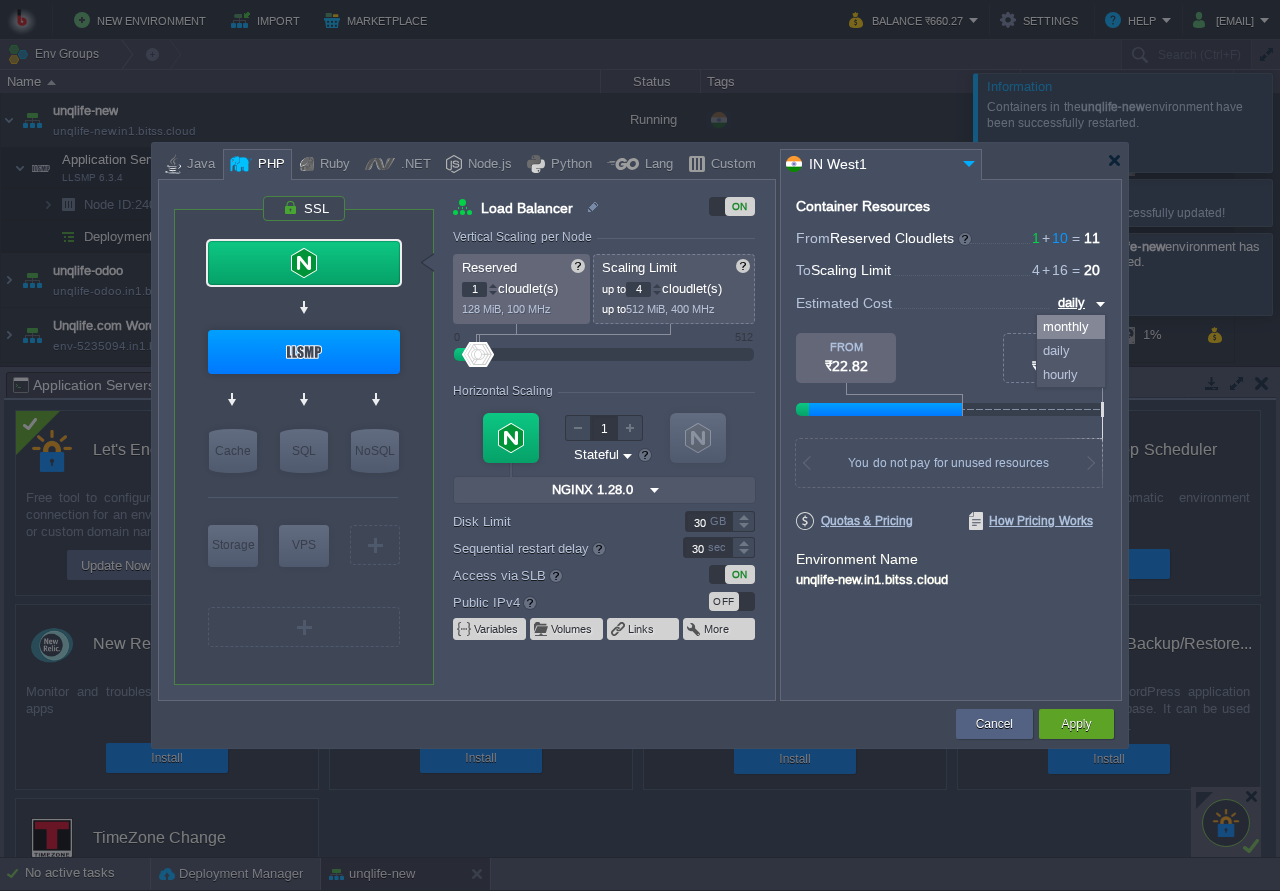 click on "monthly" at bounding box center [1071, 327] 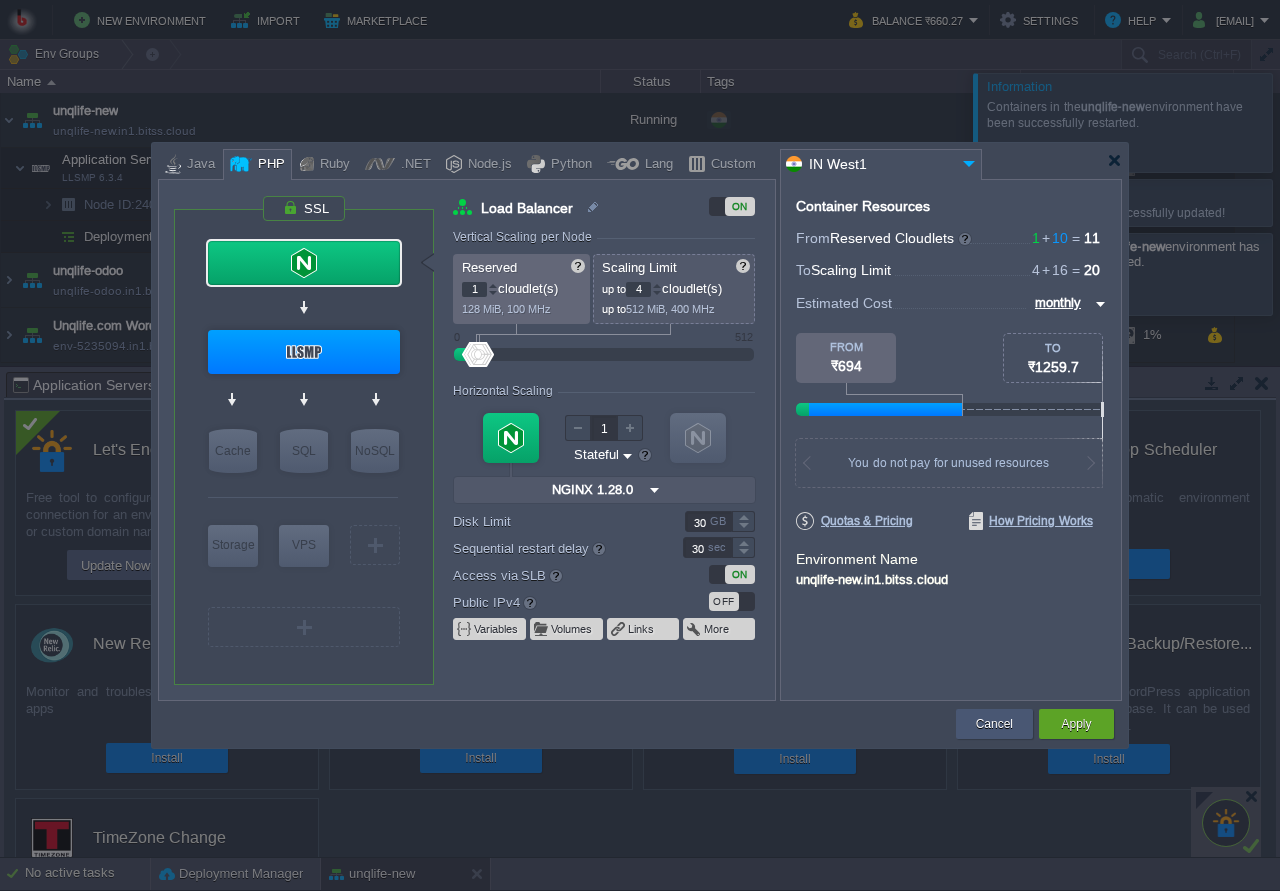click on "Cancel" at bounding box center [994, 724] 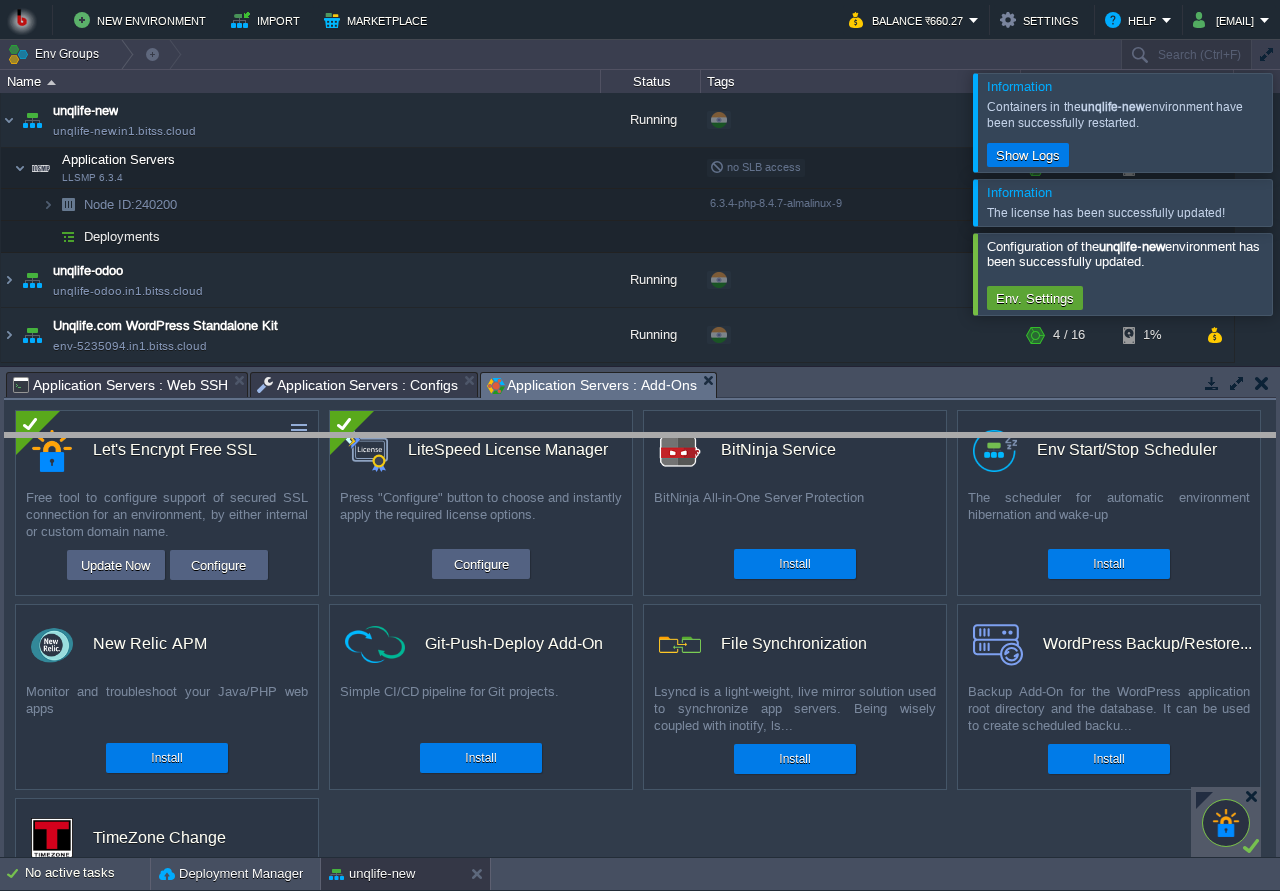 drag, startPoint x: 761, startPoint y: 394, endPoint x: 755, endPoint y: 453, distance: 59.3043 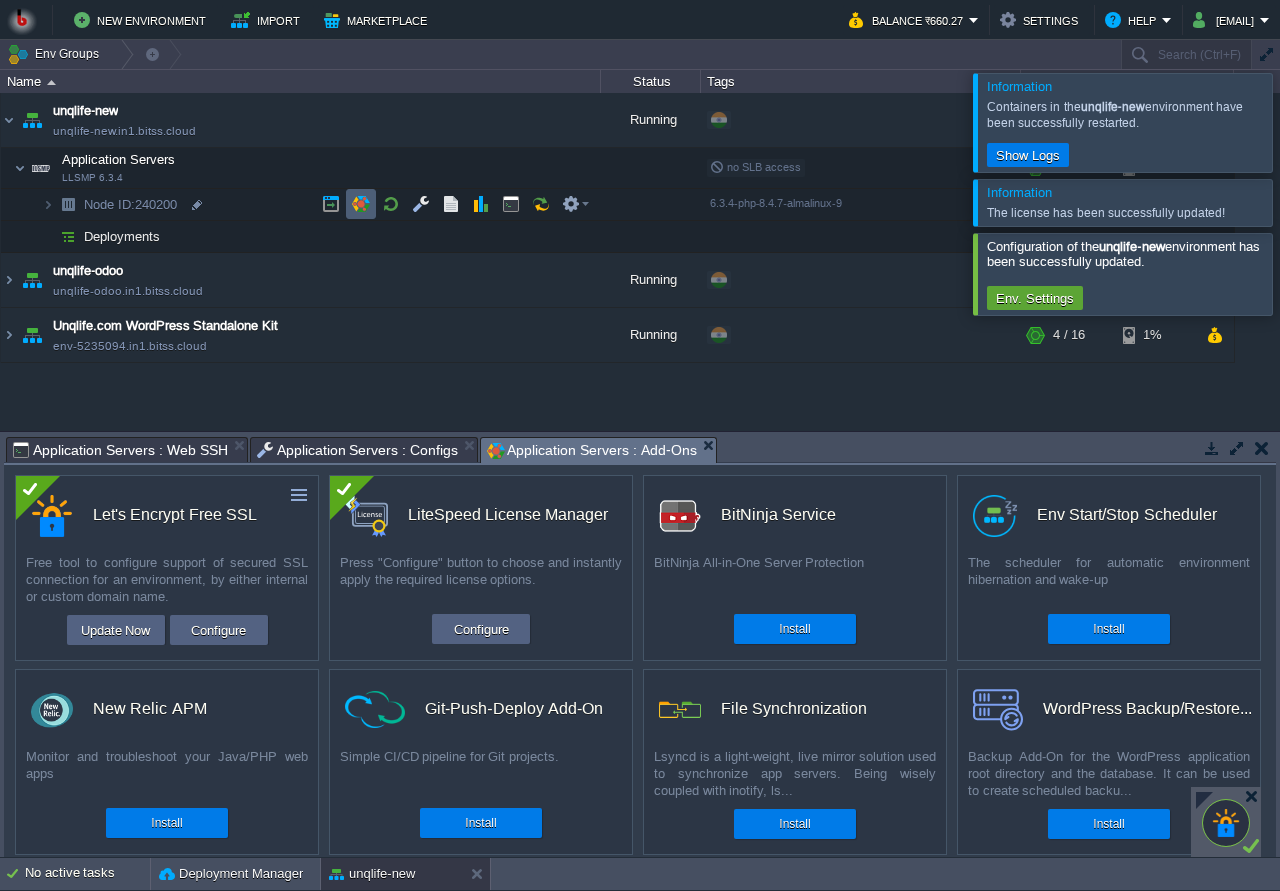 click at bounding box center (361, 204) 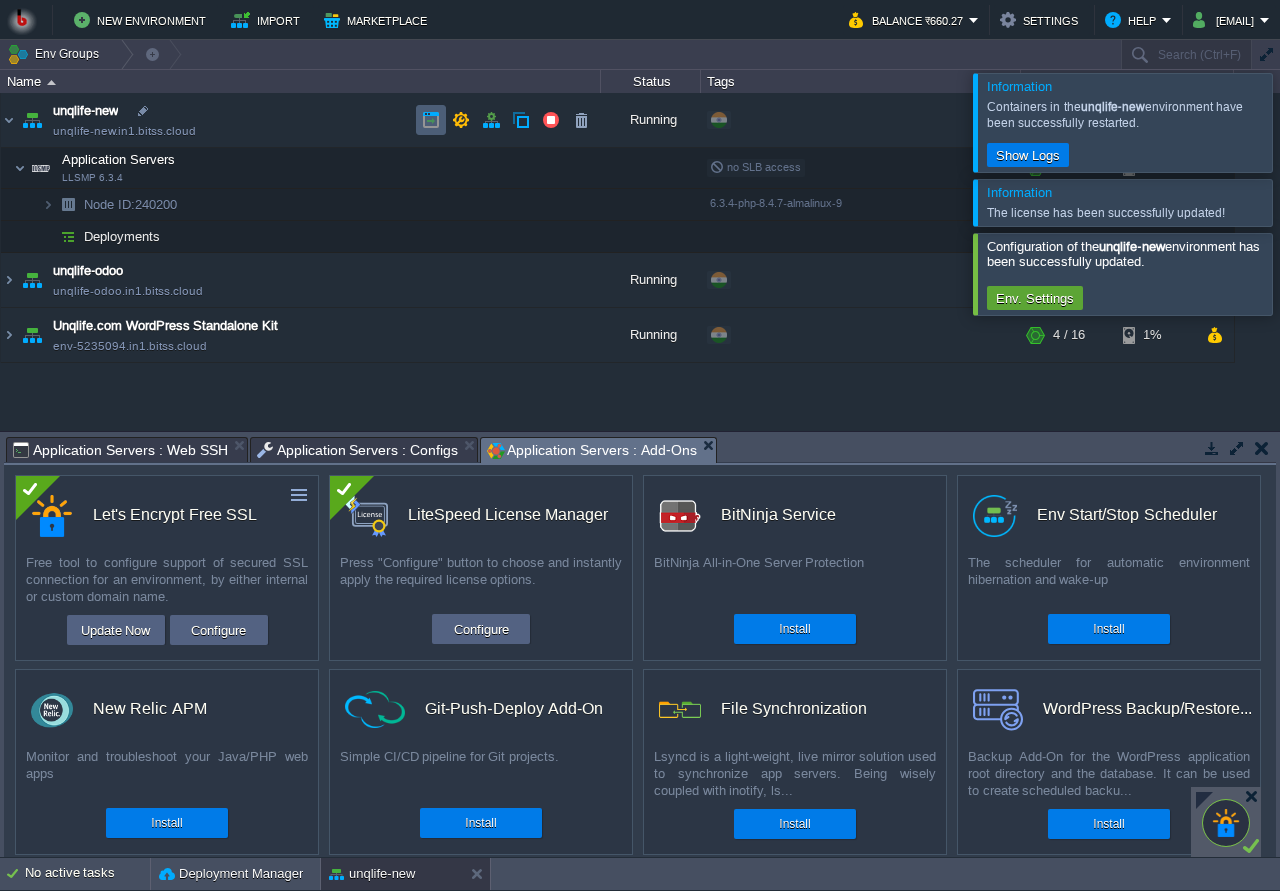 click at bounding box center [431, 120] 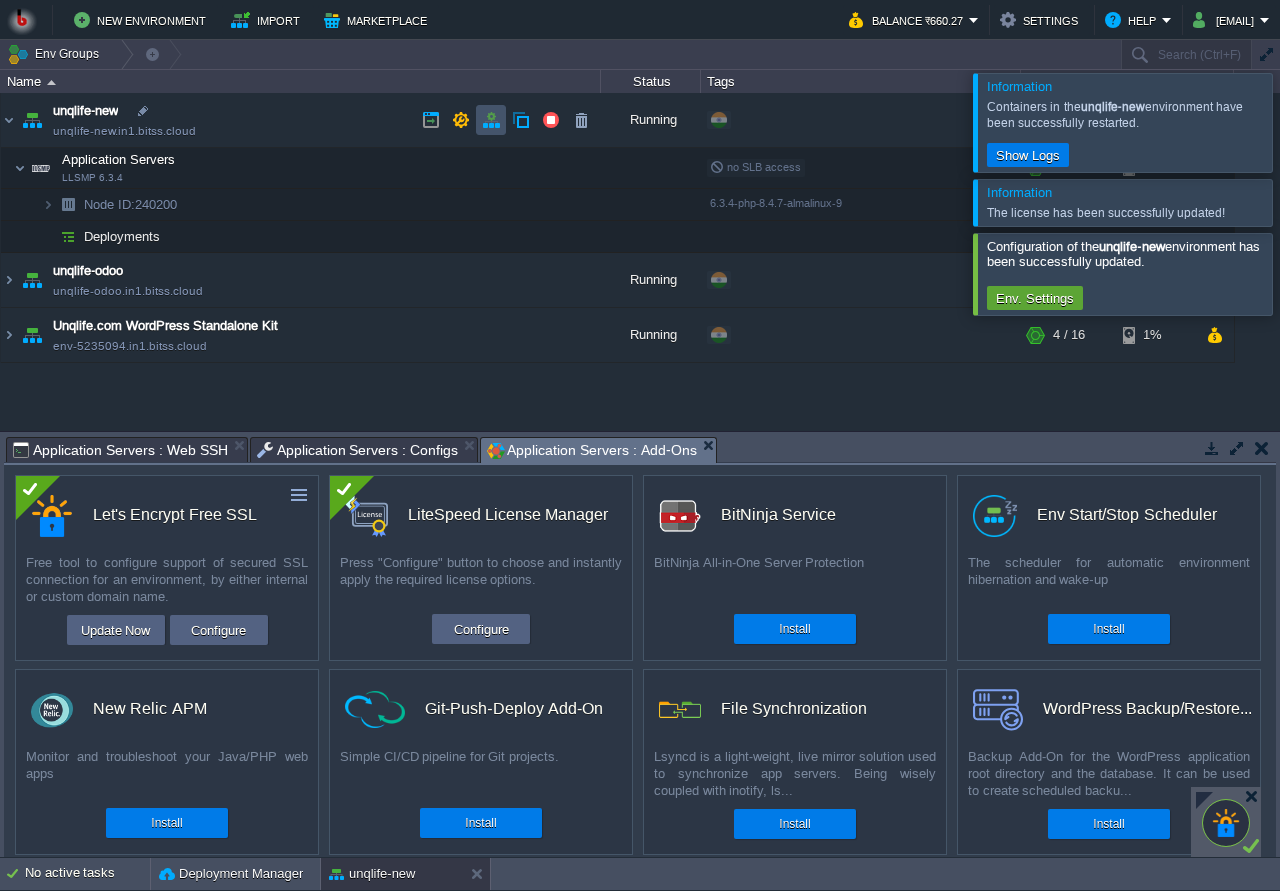 click at bounding box center [491, 120] 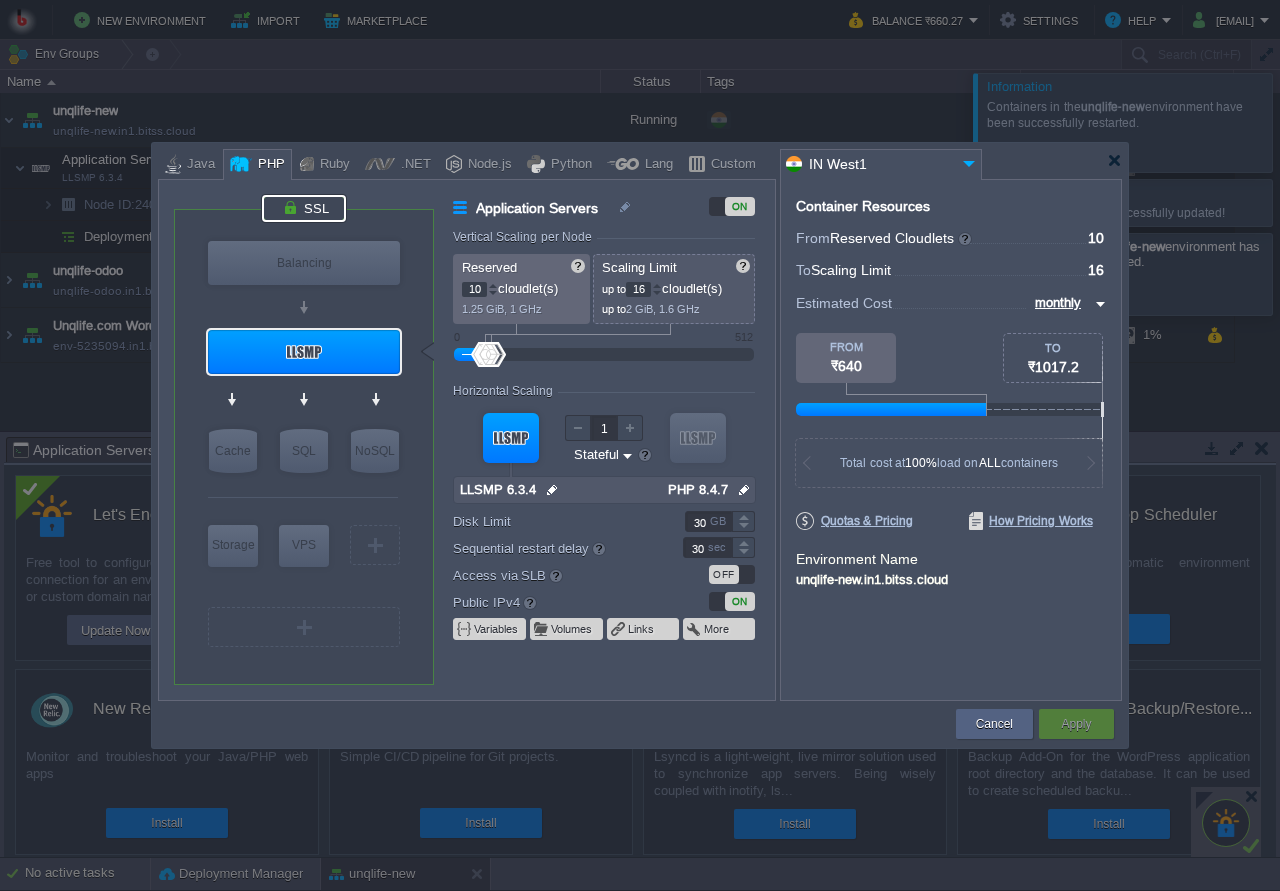 click at bounding box center (304, 208) 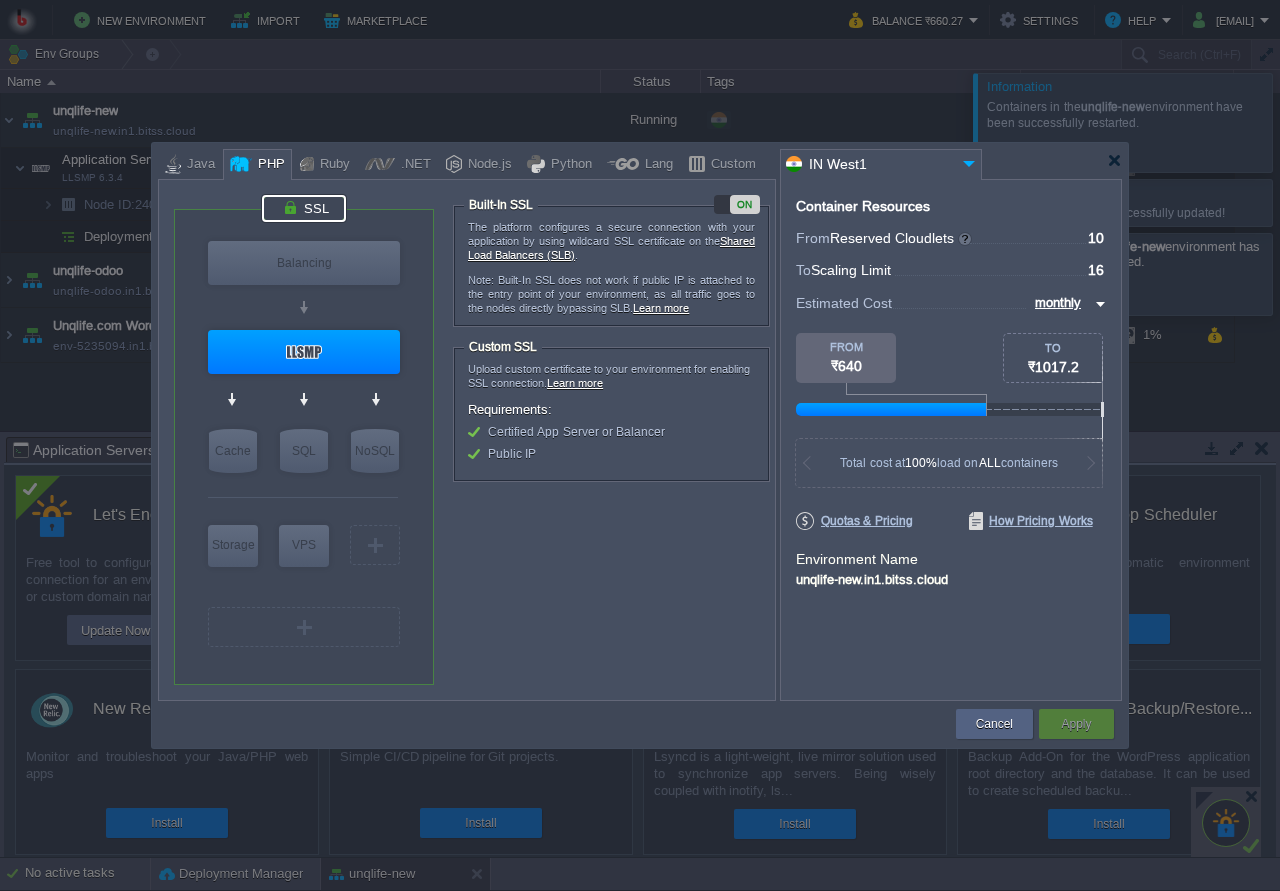 type on "LLSMP 6.3.4" 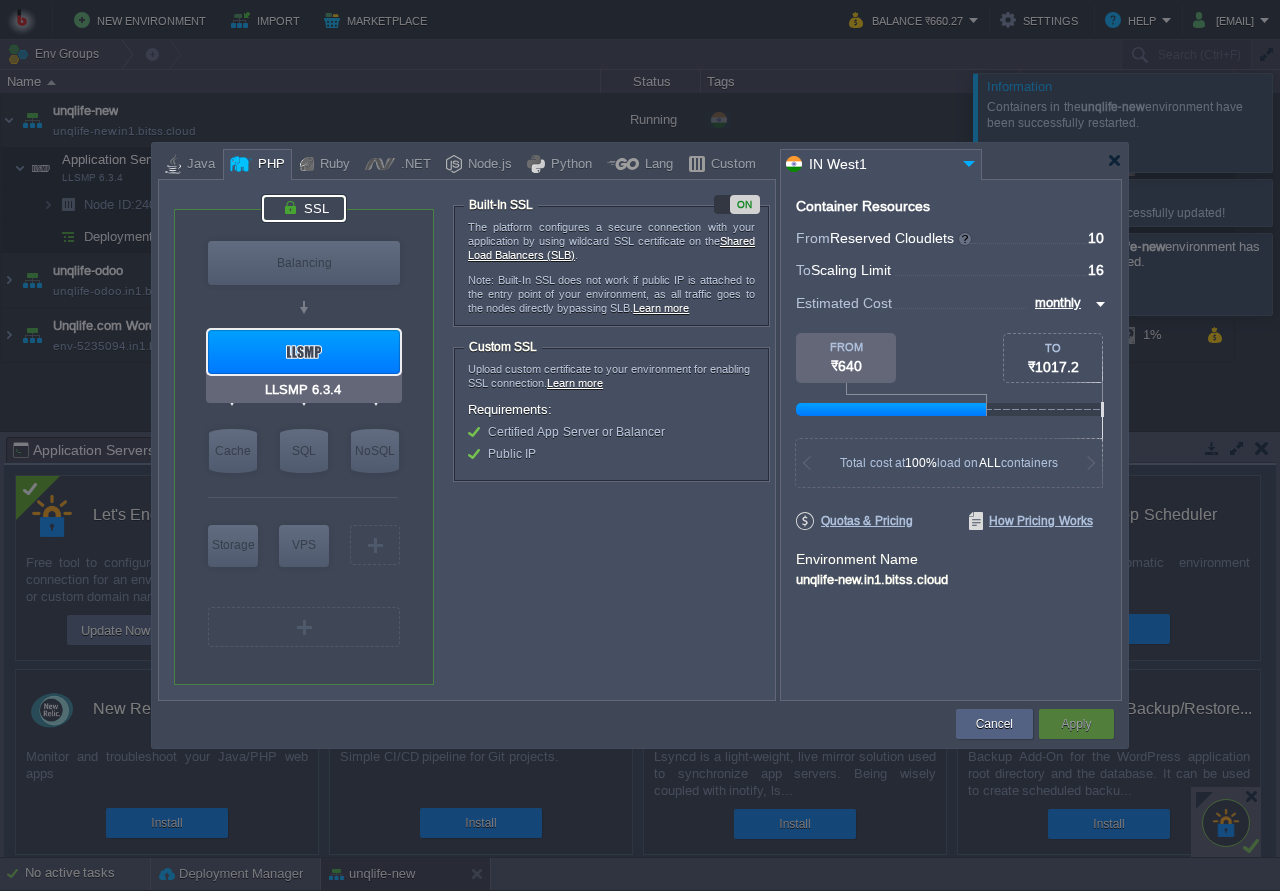 click at bounding box center (304, 352) 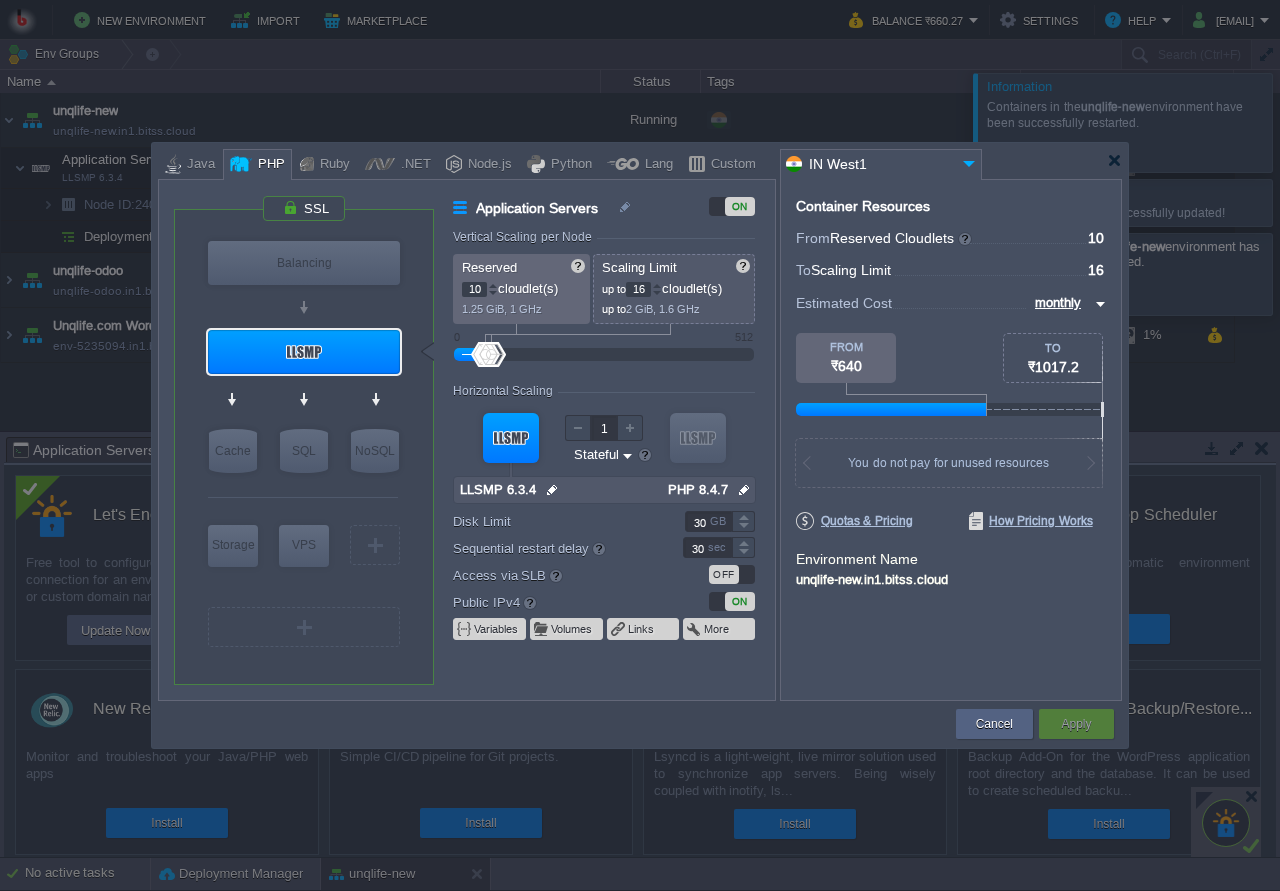 click on "ON" at bounding box center (732, 206) 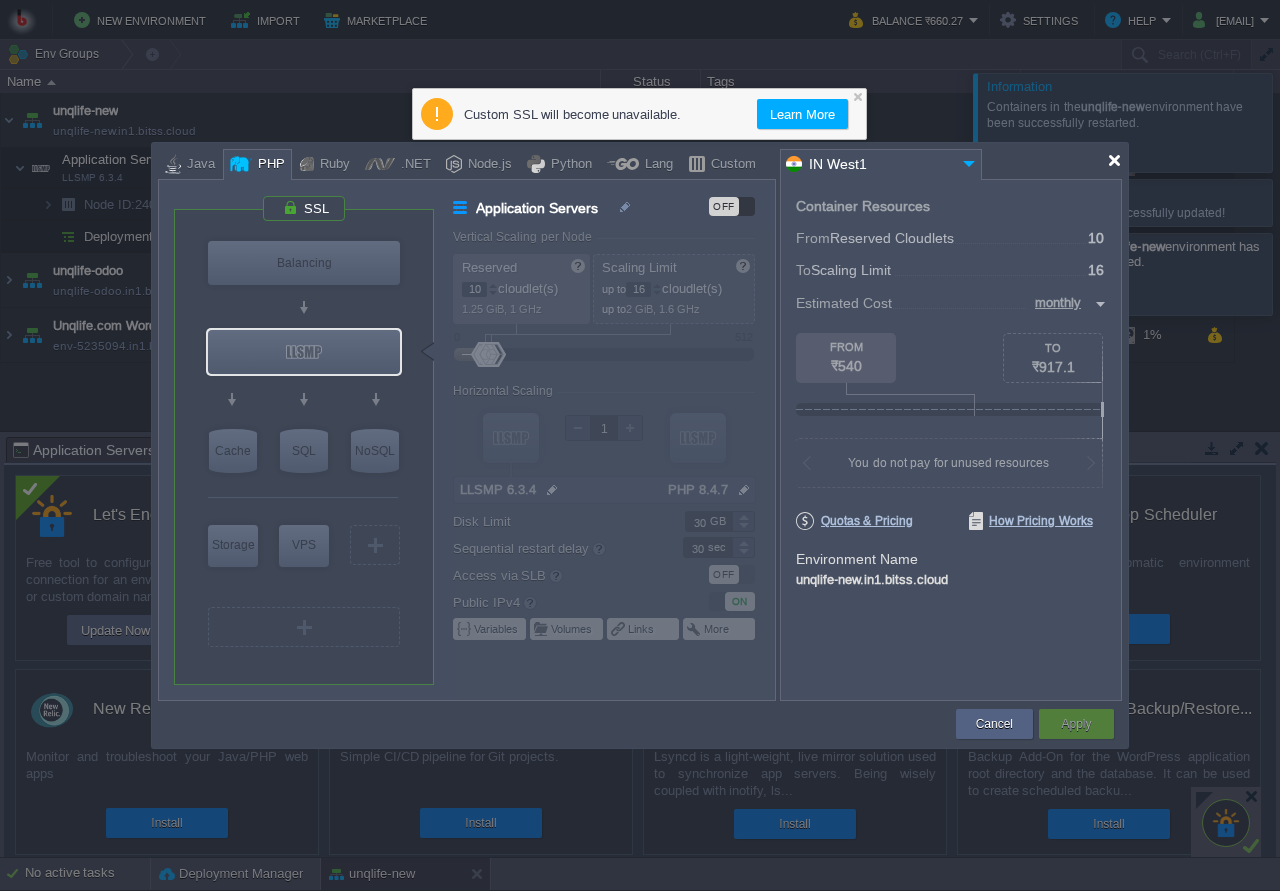 click at bounding box center (1114, 160) 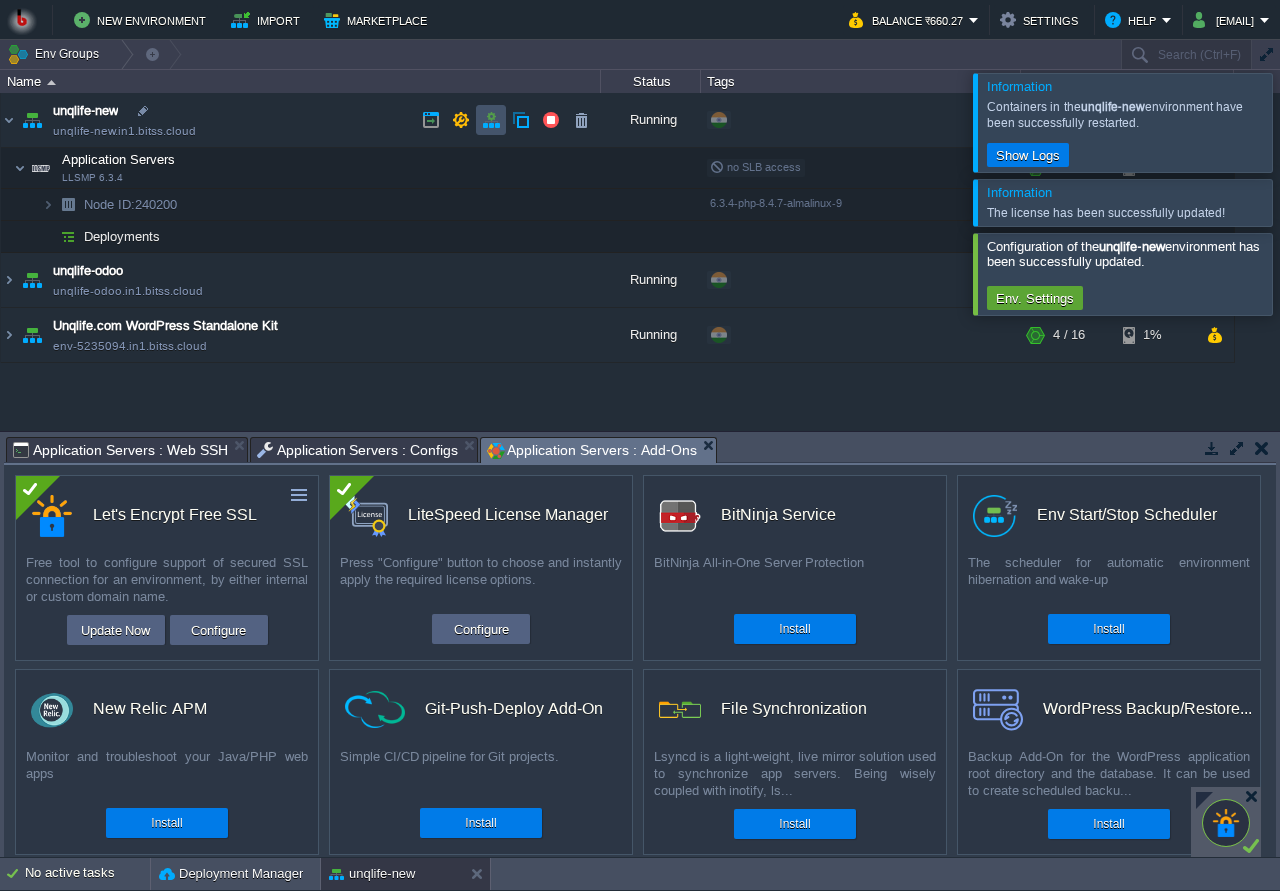 click at bounding box center (491, 120) 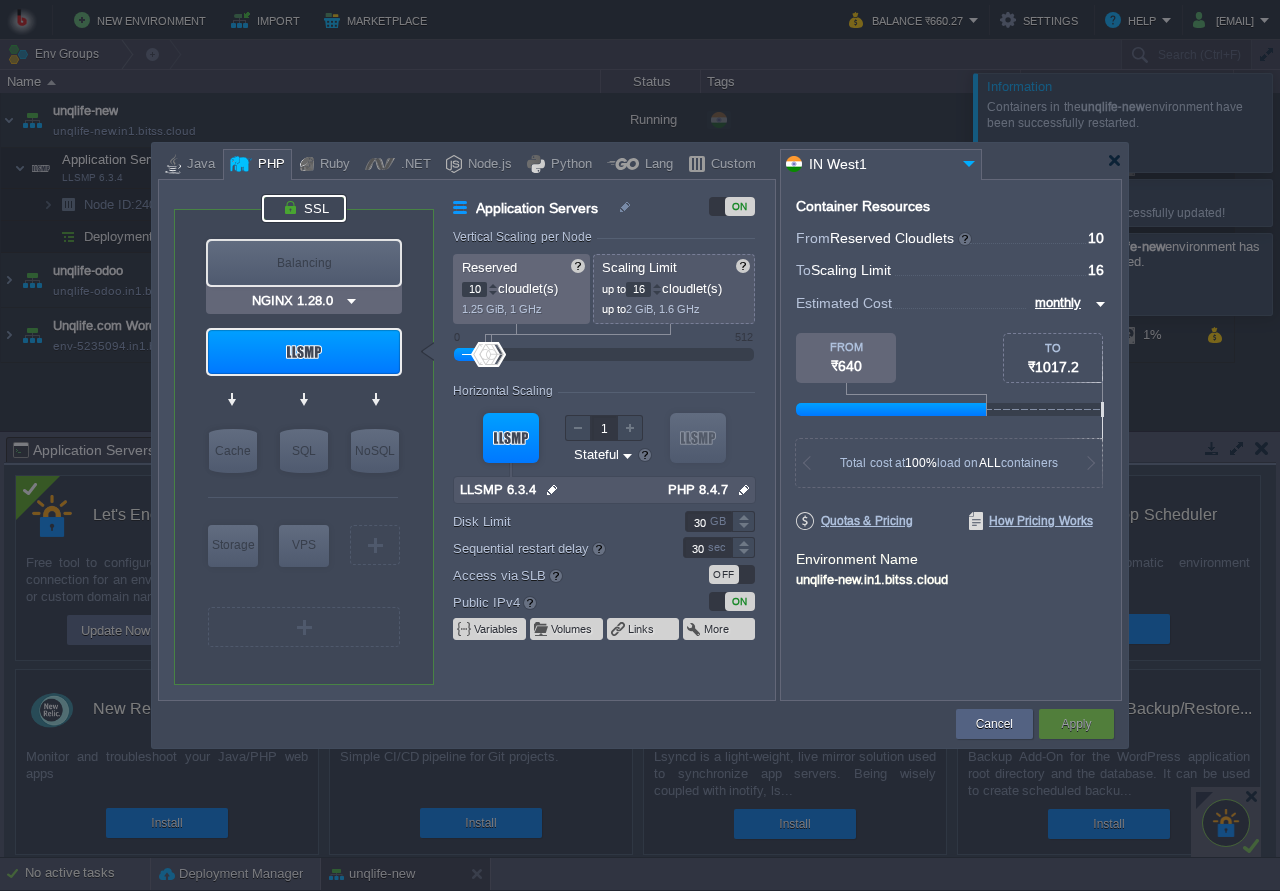 click at bounding box center (304, 208) 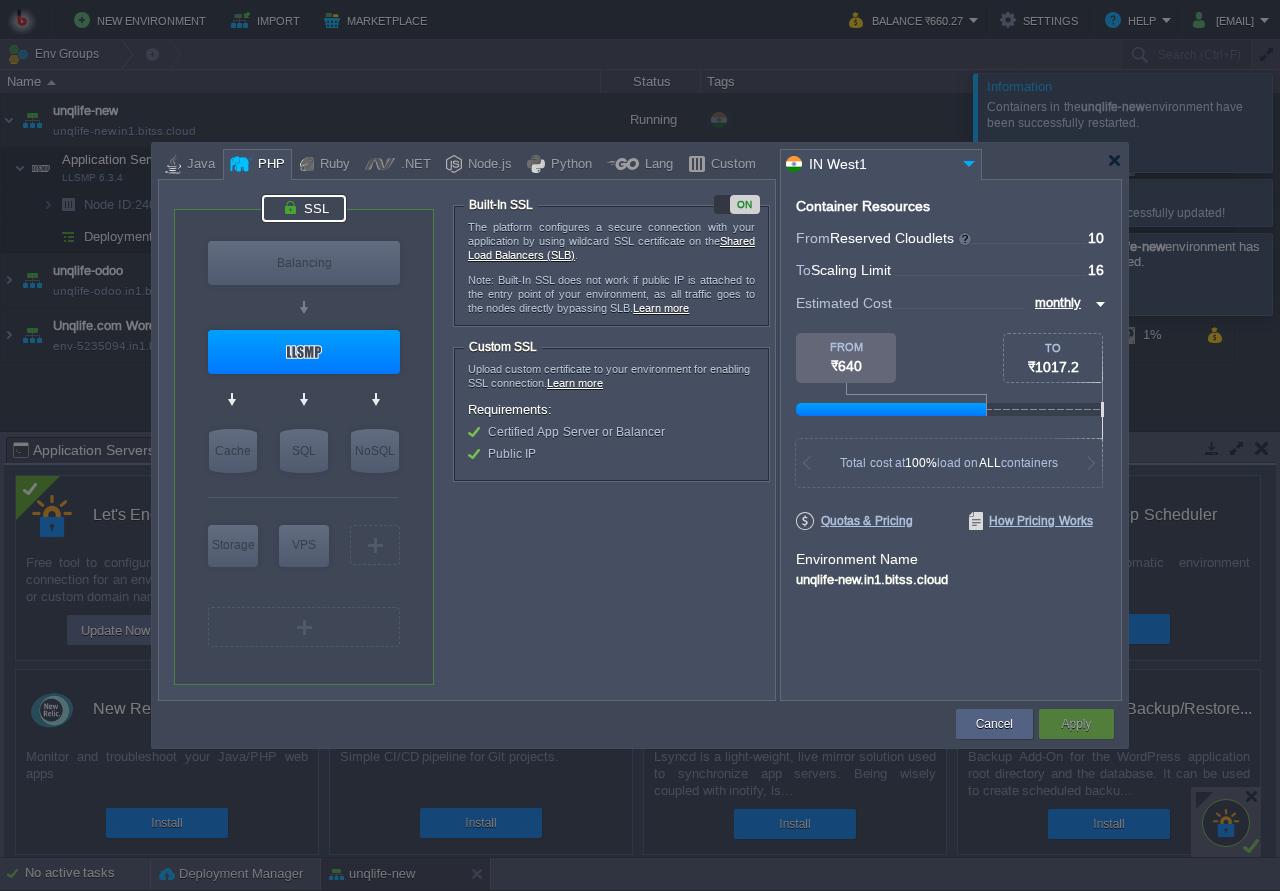 click on "ON" at bounding box center [737, 204] 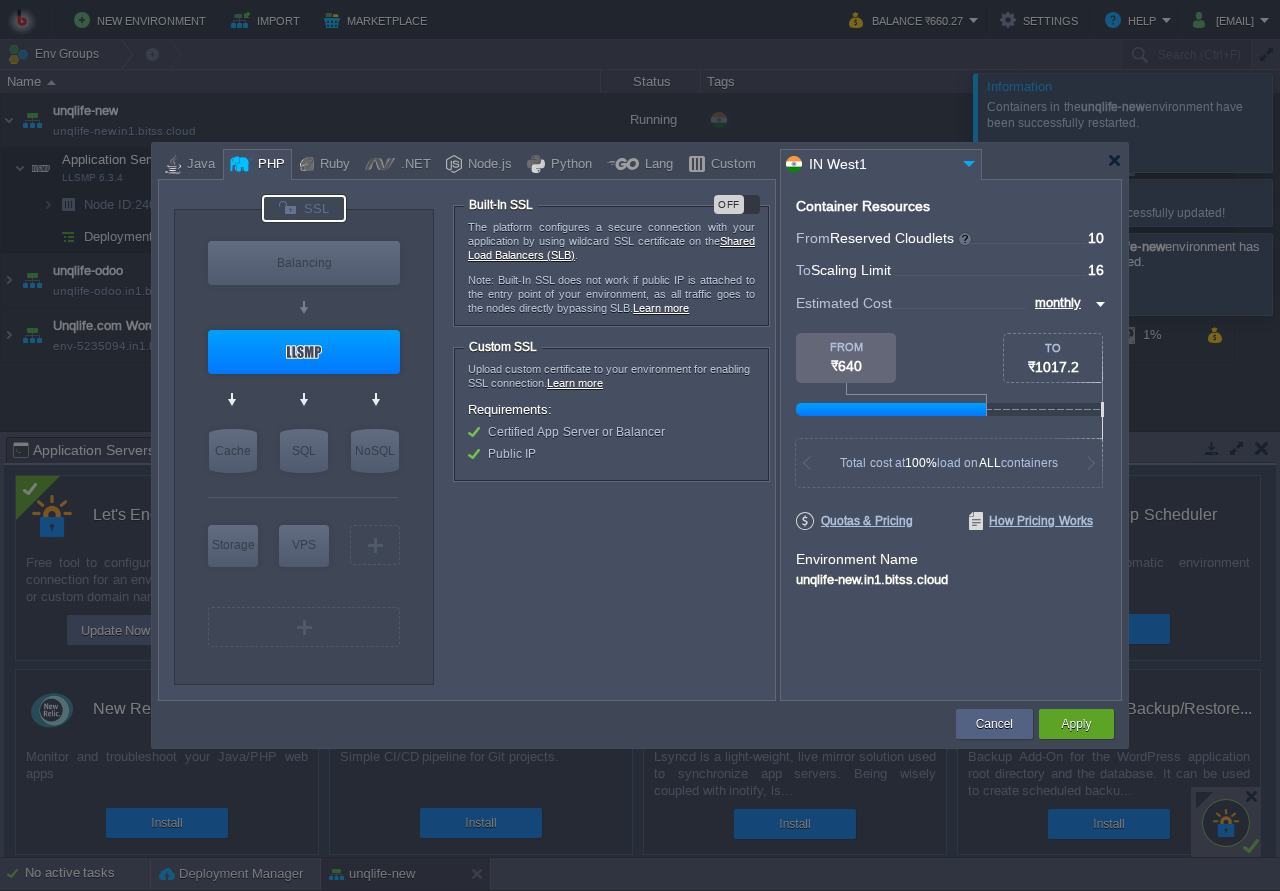type on "LLSMP 6.3.4" 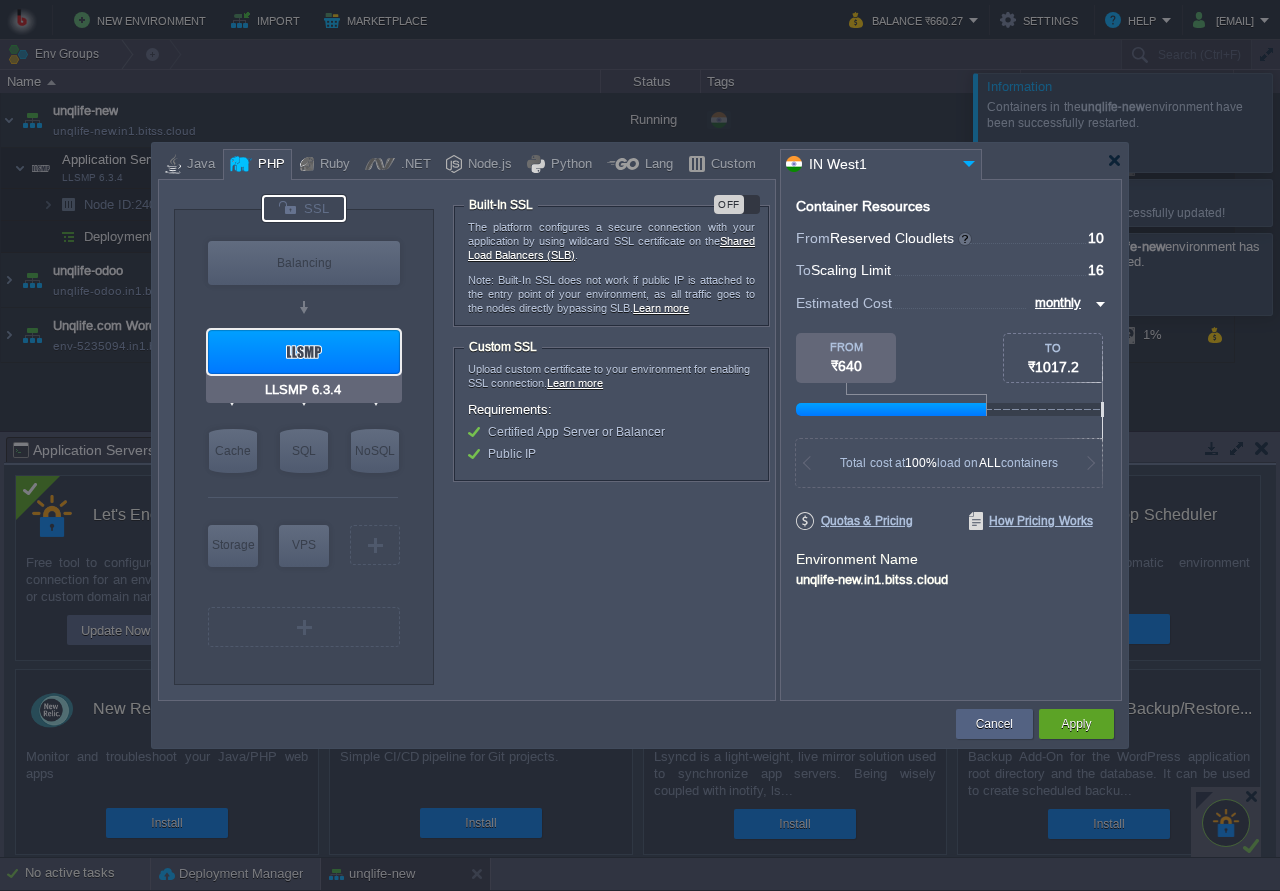 click at bounding box center [304, 352] 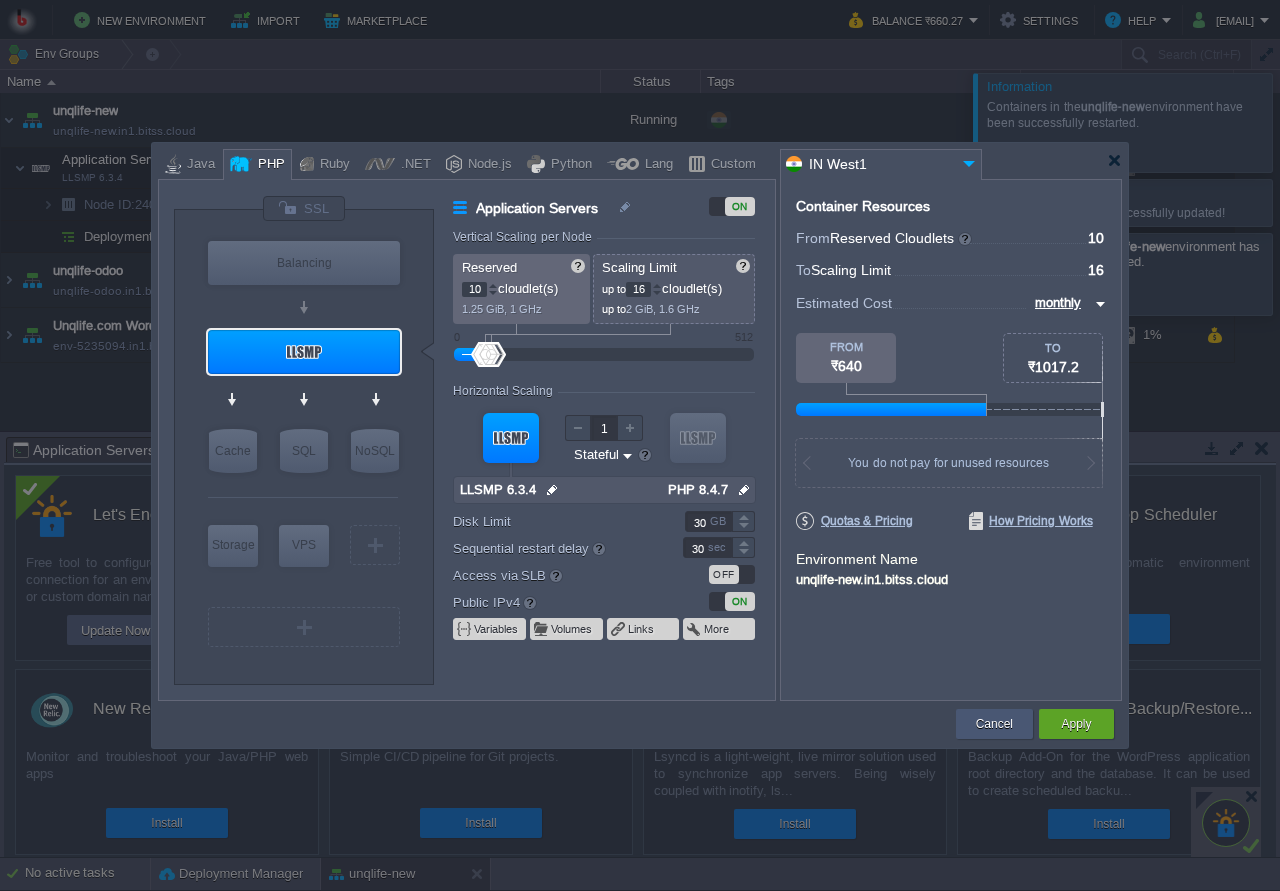 click on "Cancel" at bounding box center (994, 724) 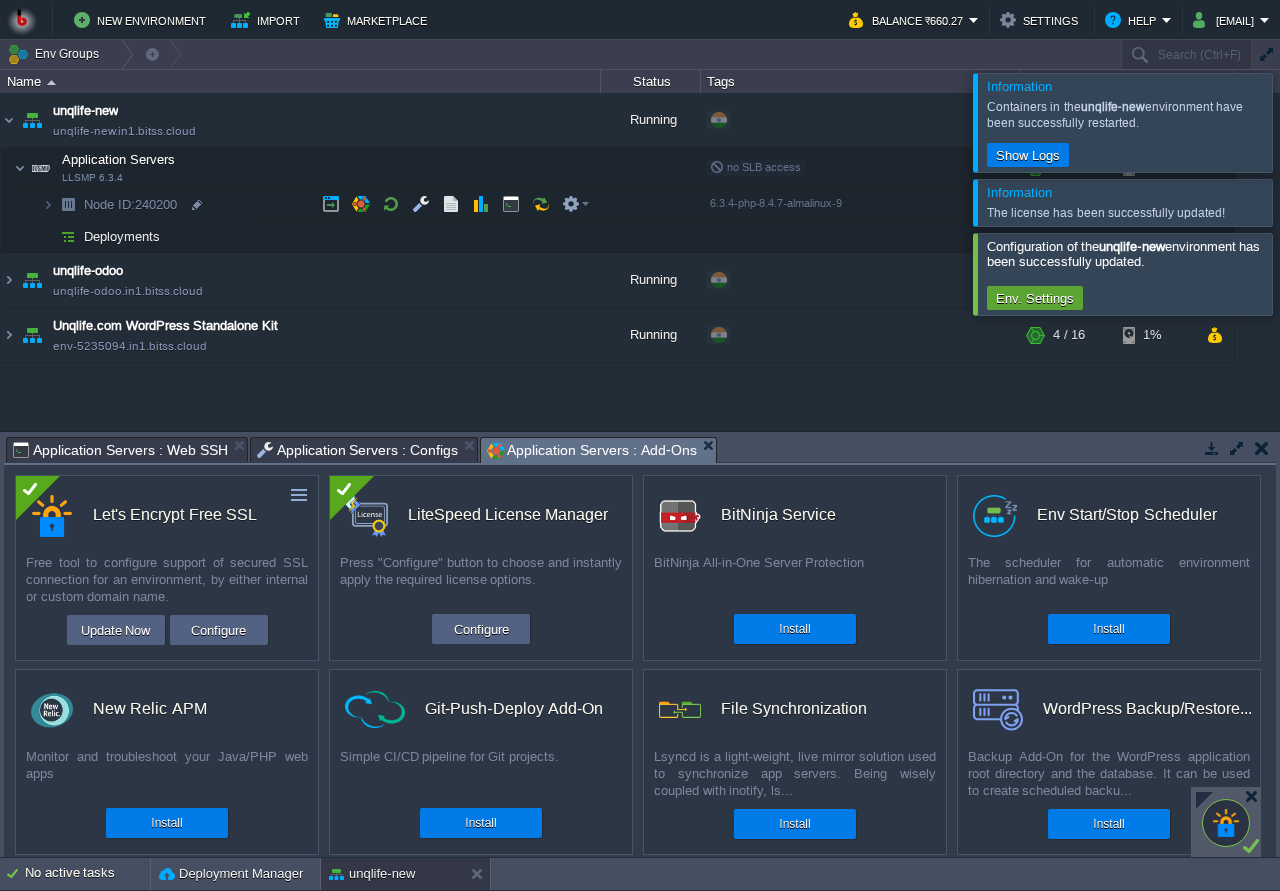 click on "Node ID:  240200" at bounding box center [301, 205] 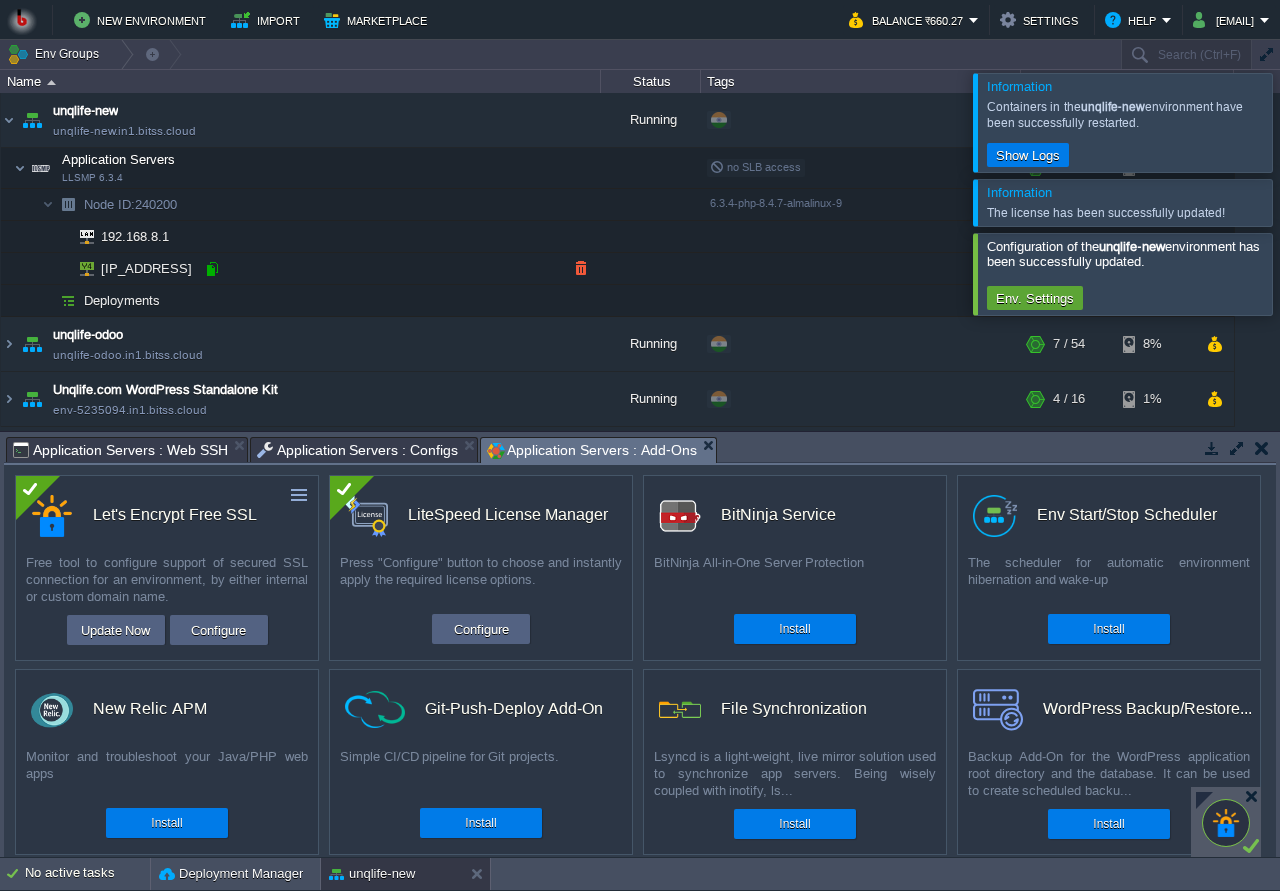 click at bounding box center [212, 269] 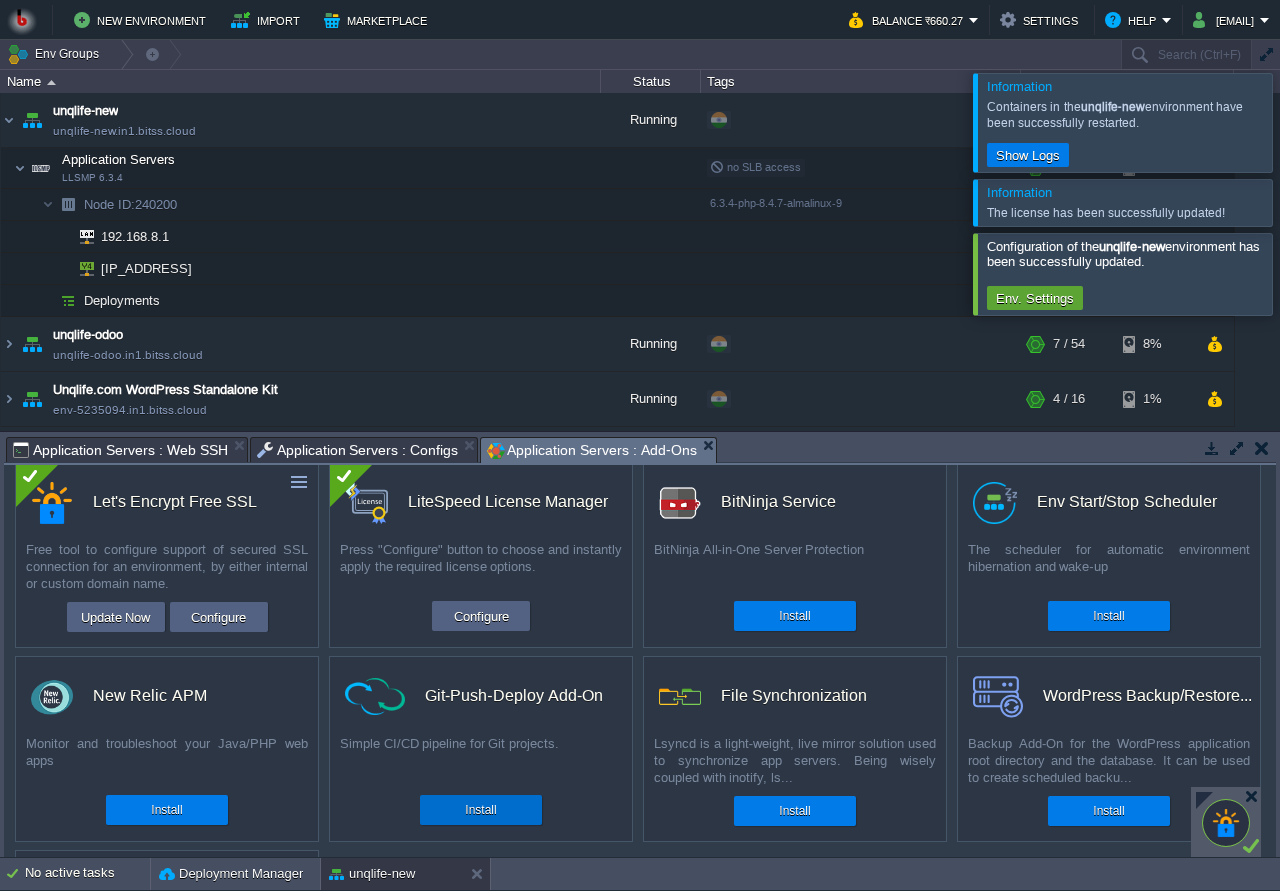 scroll, scrollTop: 0, scrollLeft: 0, axis: both 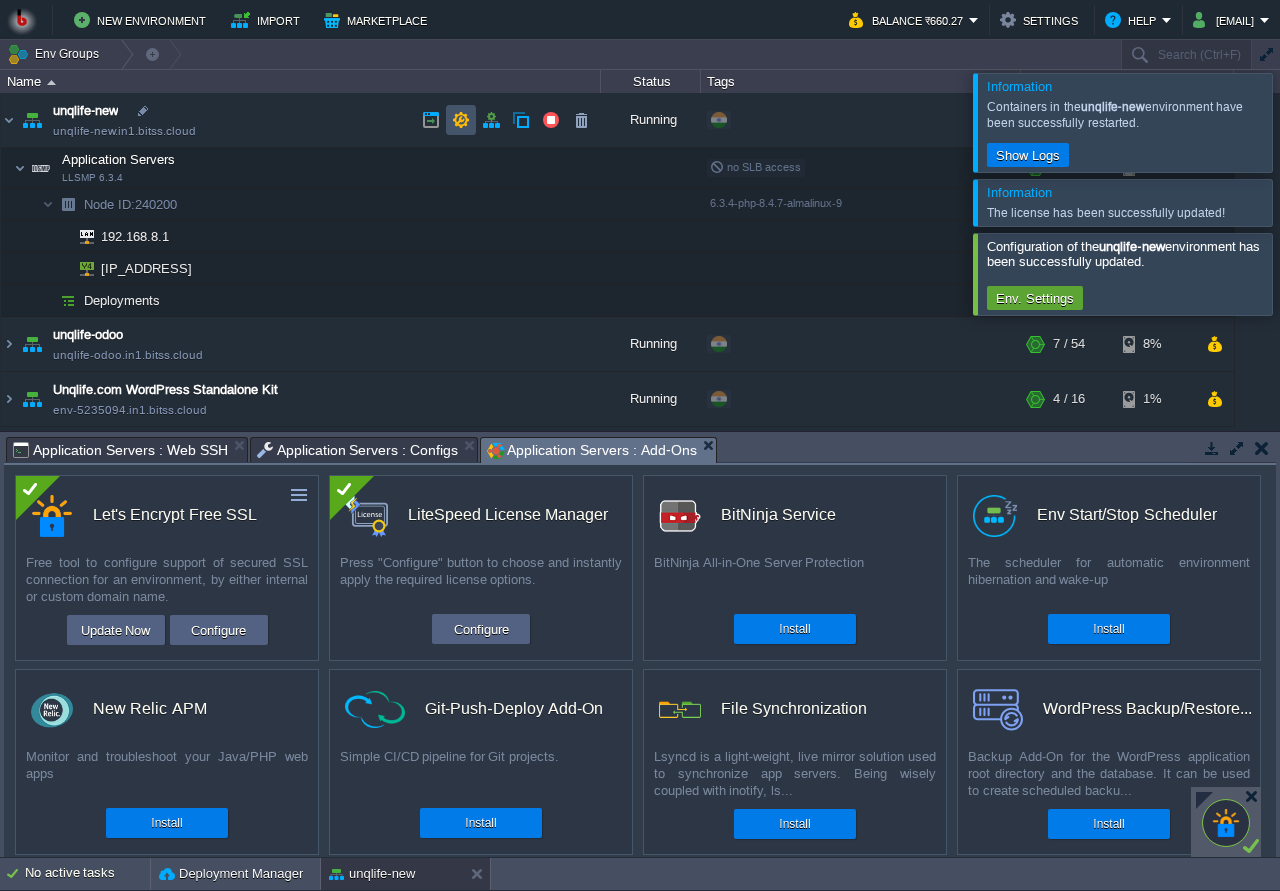 click at bounding box center [461, 120] 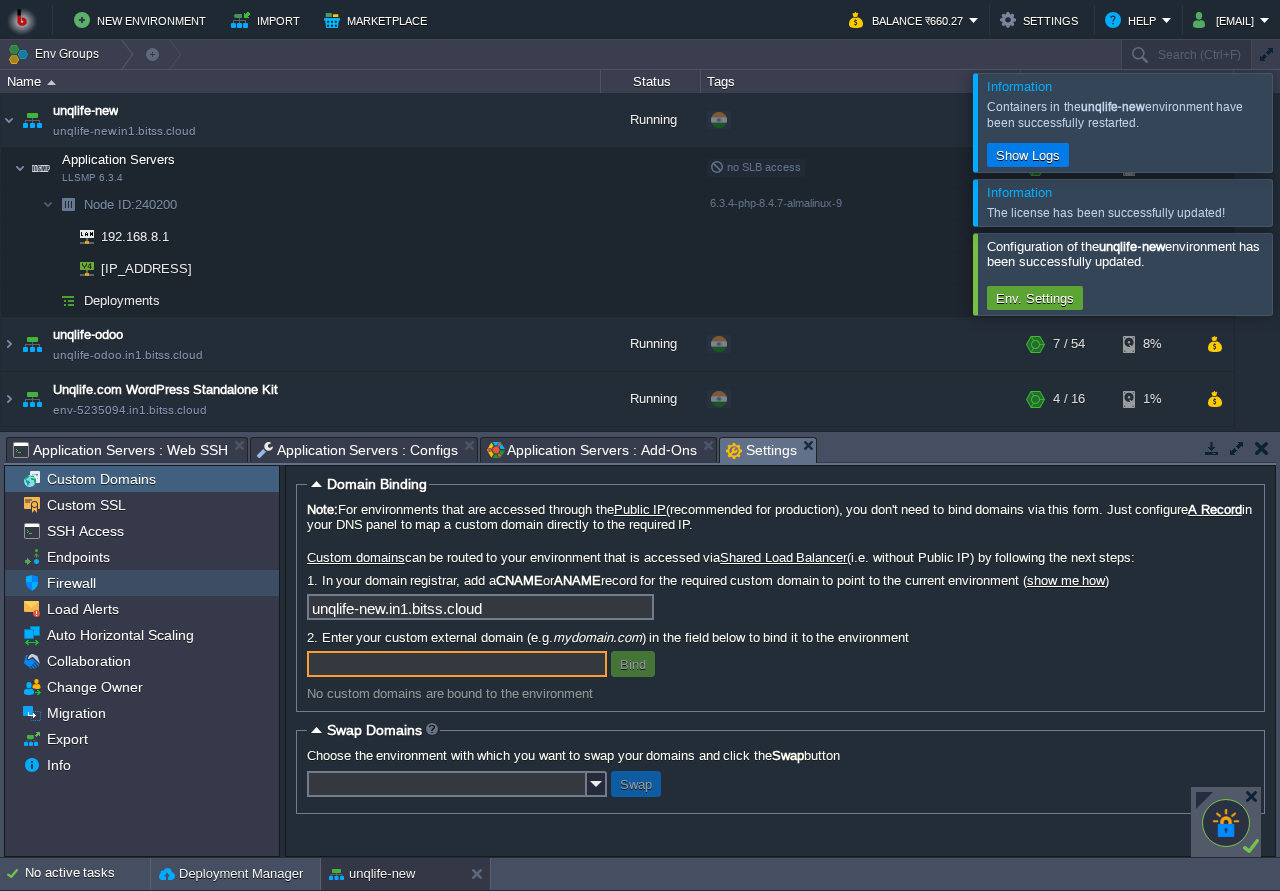 click on "Firewall" at bounding box center (142, 583) 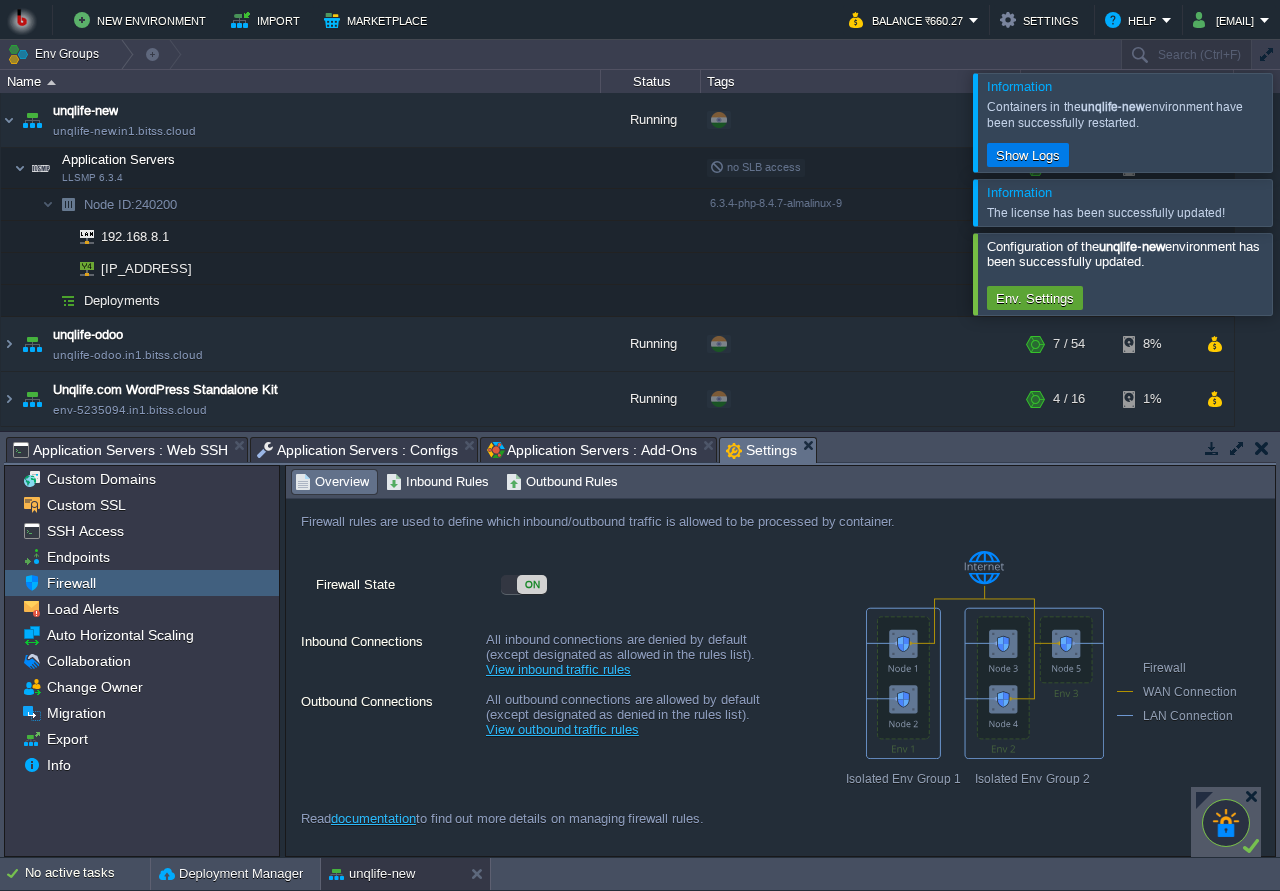 click on "ON" at bounding box center [532, 584] 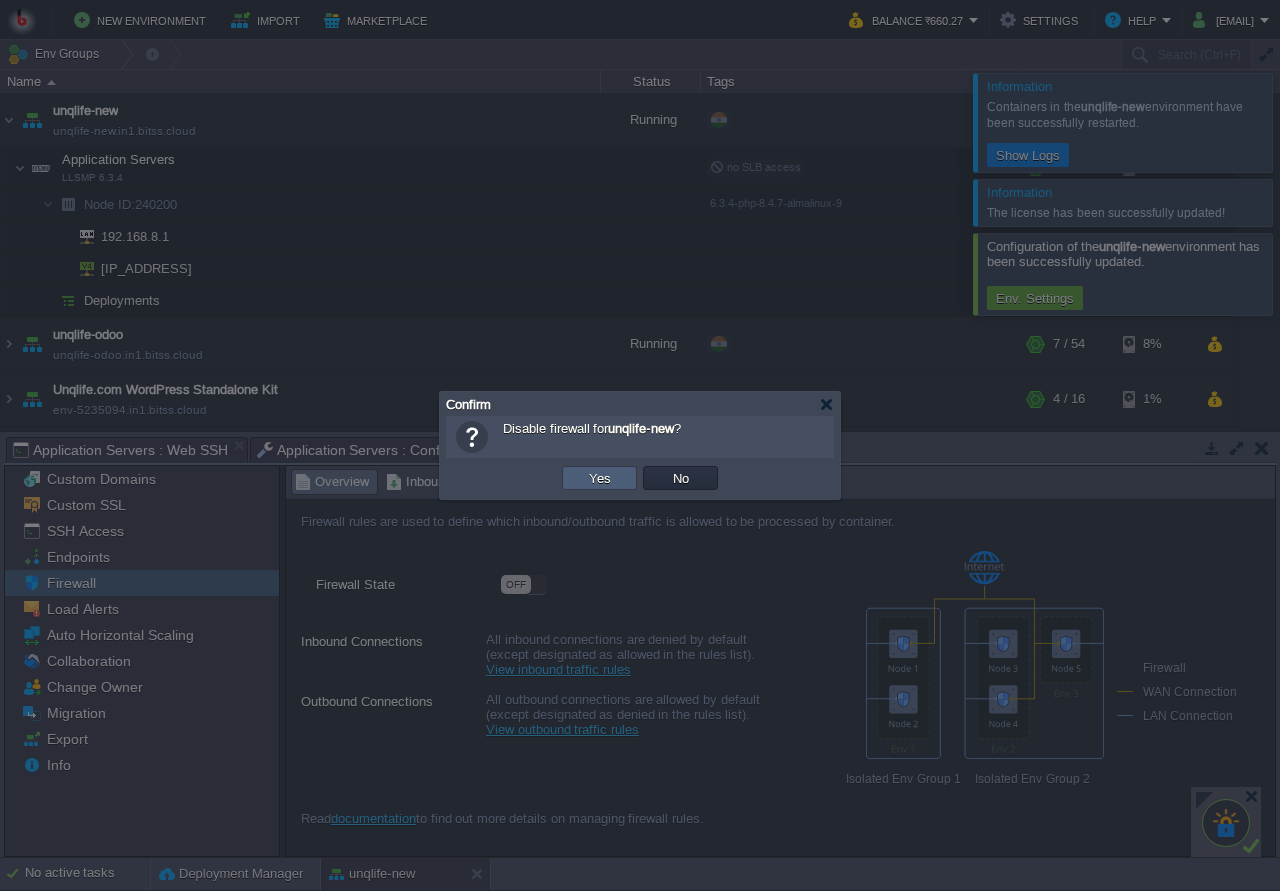 click on "Yes" at bounding box center [600, 478] 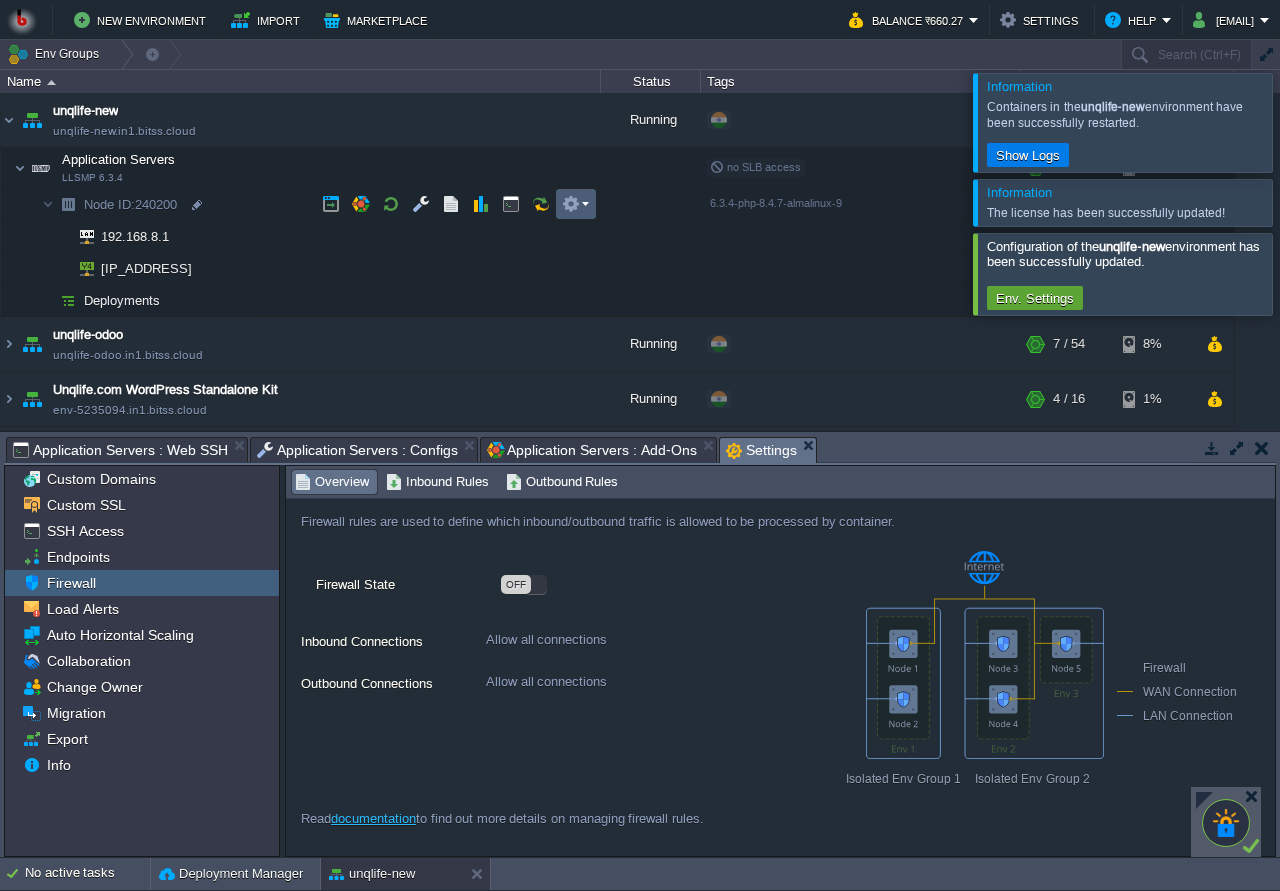 click at bounding box center [571, 204] 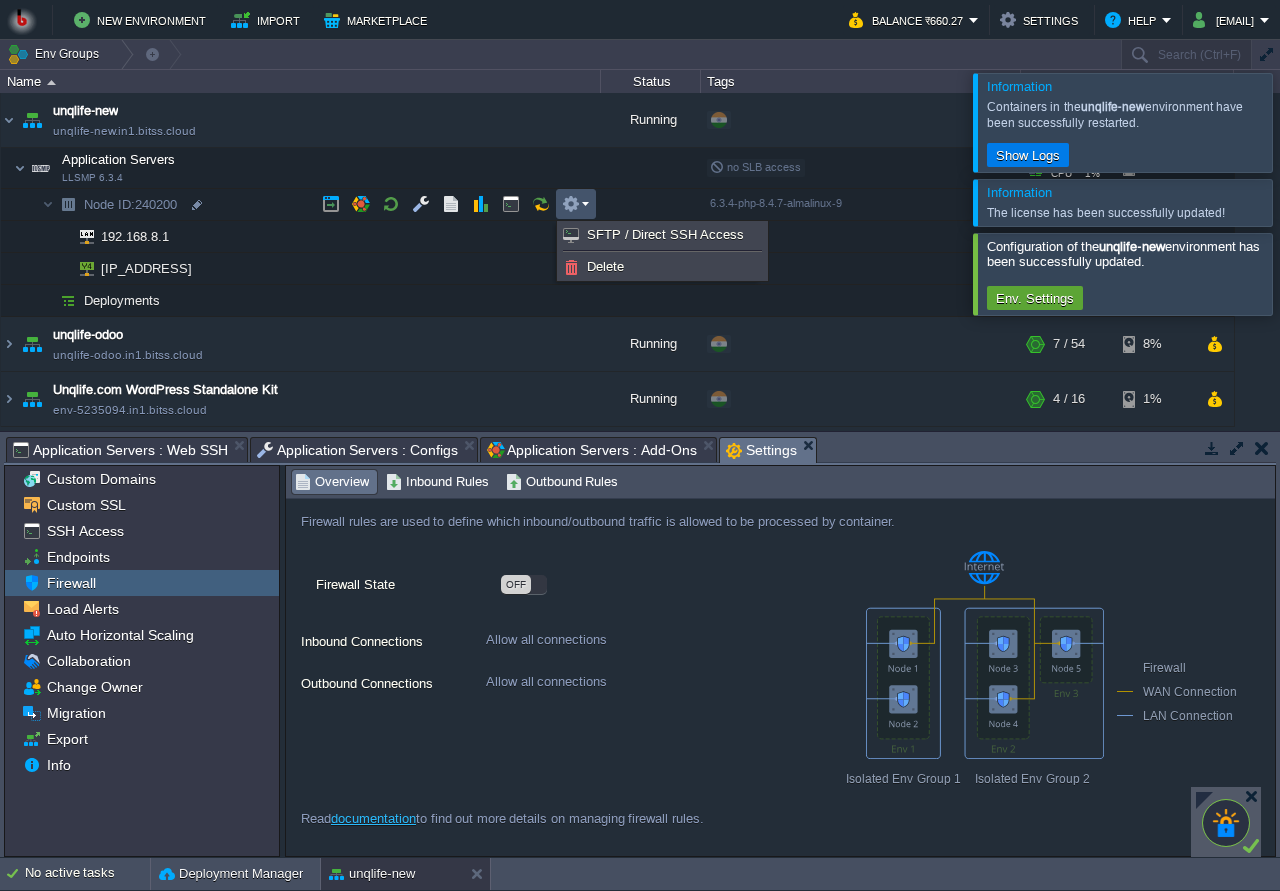 click on "unqlife-new unqlife-new.in1.bitss.cloud Running                                 + Add to Env Group                                                                                                                                                            RAM                 10%                                         CPU                 1%                             2 / 16                    9%       Application Servers LLSMP 6.3.4                                                         no SLB access                                                                                                                                                                                   RAM                 10%                                         CPU                 1%                             2 / 16                    9%     Node ID:  240200                                                6.3.4-php-8.4.7-almalinux-9" at bounding box center [640, 261] 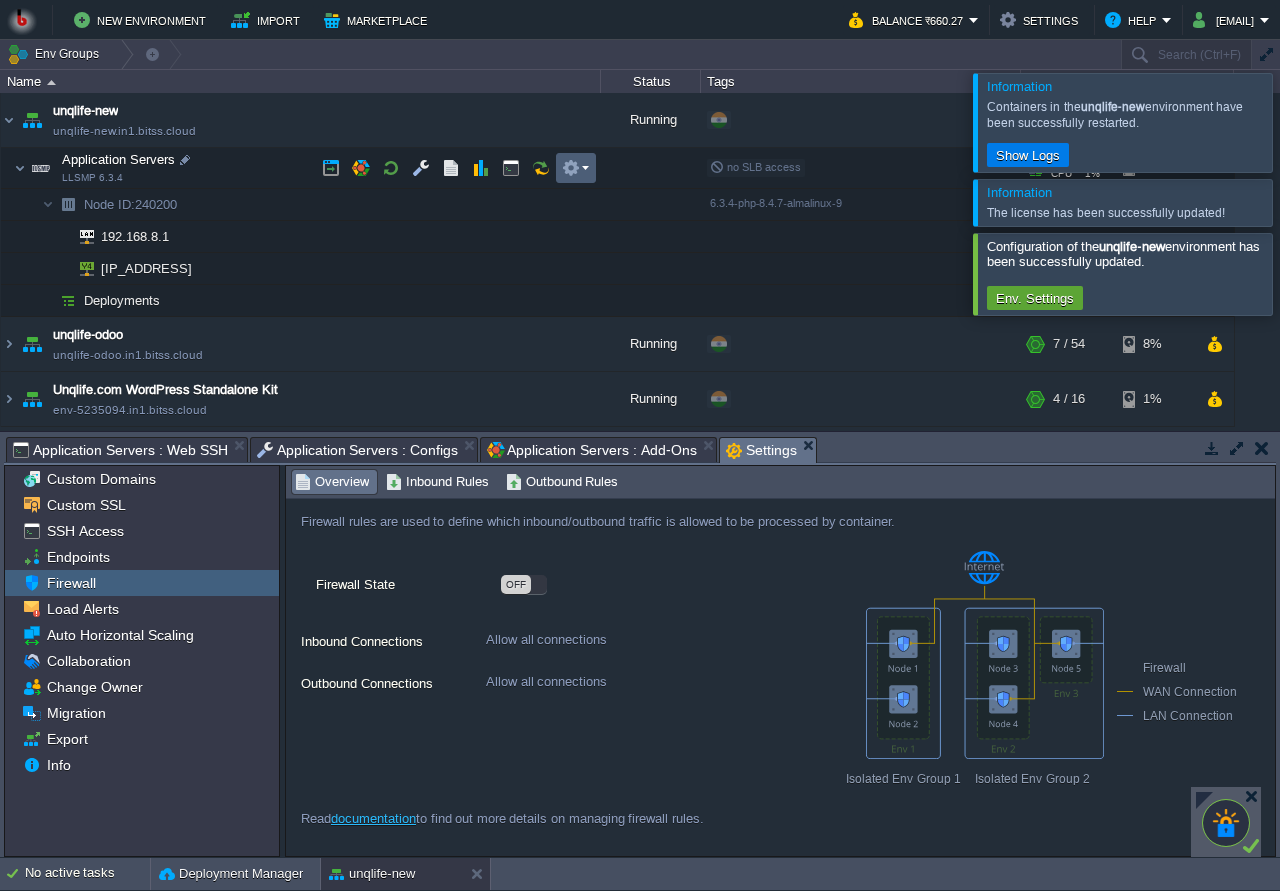 click at bounding box center [575, 168] 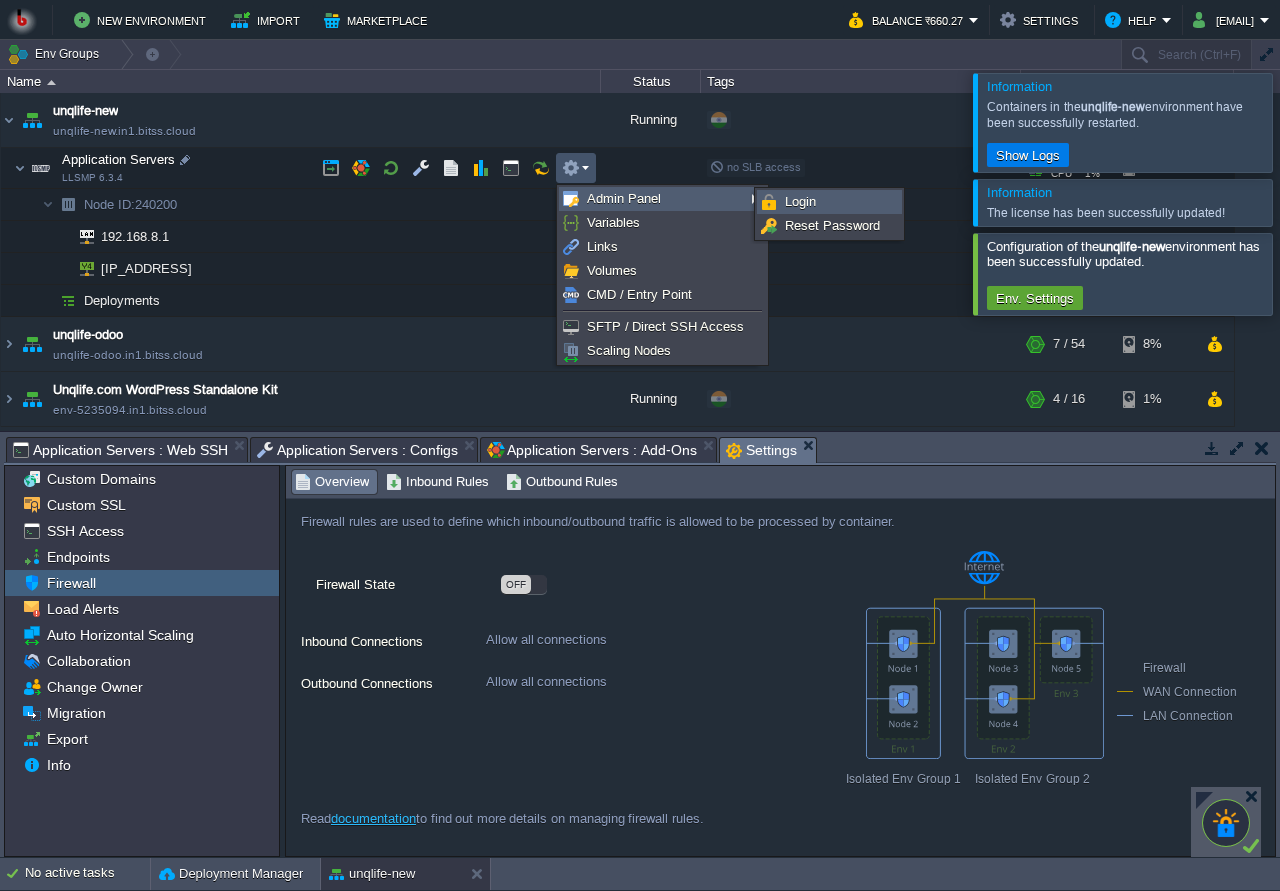 click on "Login" at bounding box center [829, 202] 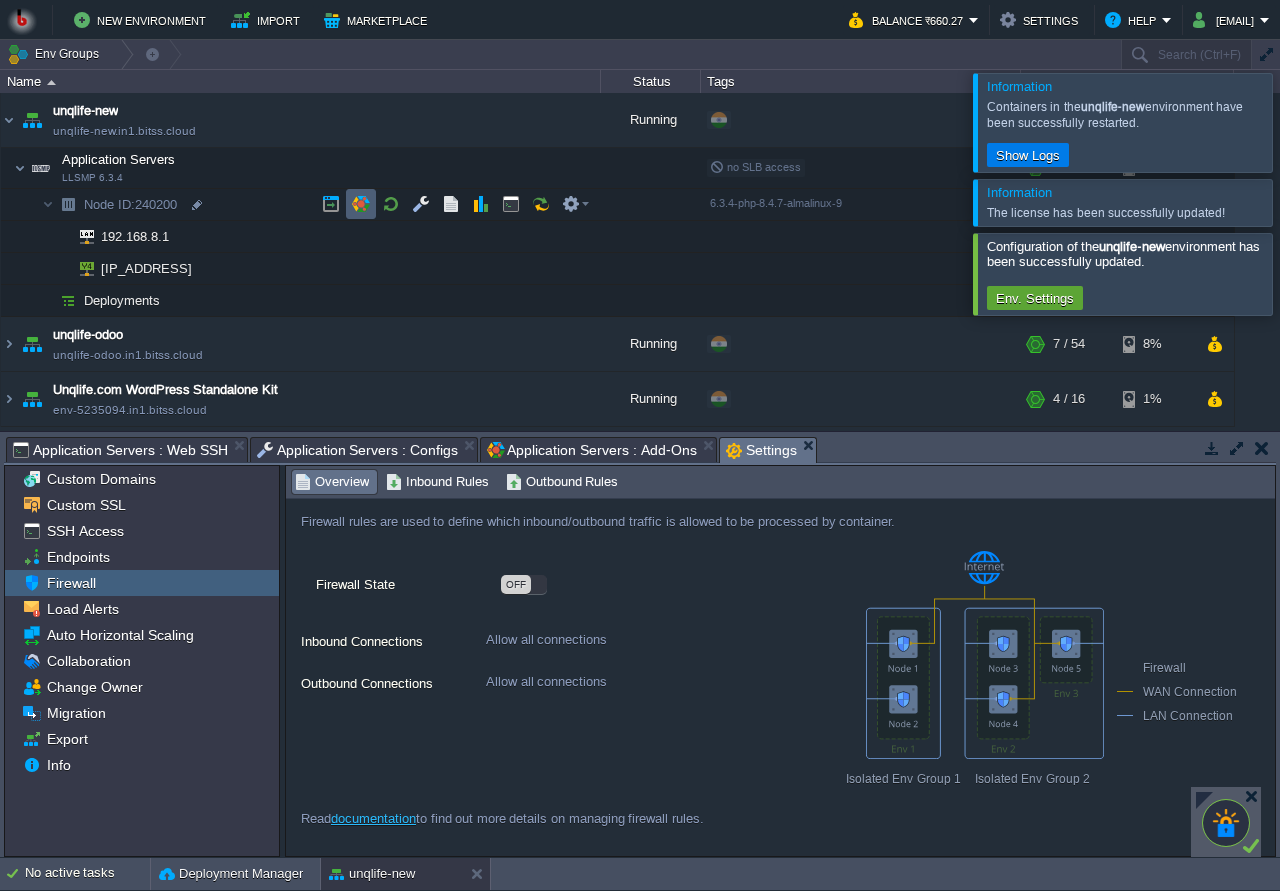 click at bounding box center (361, 204) 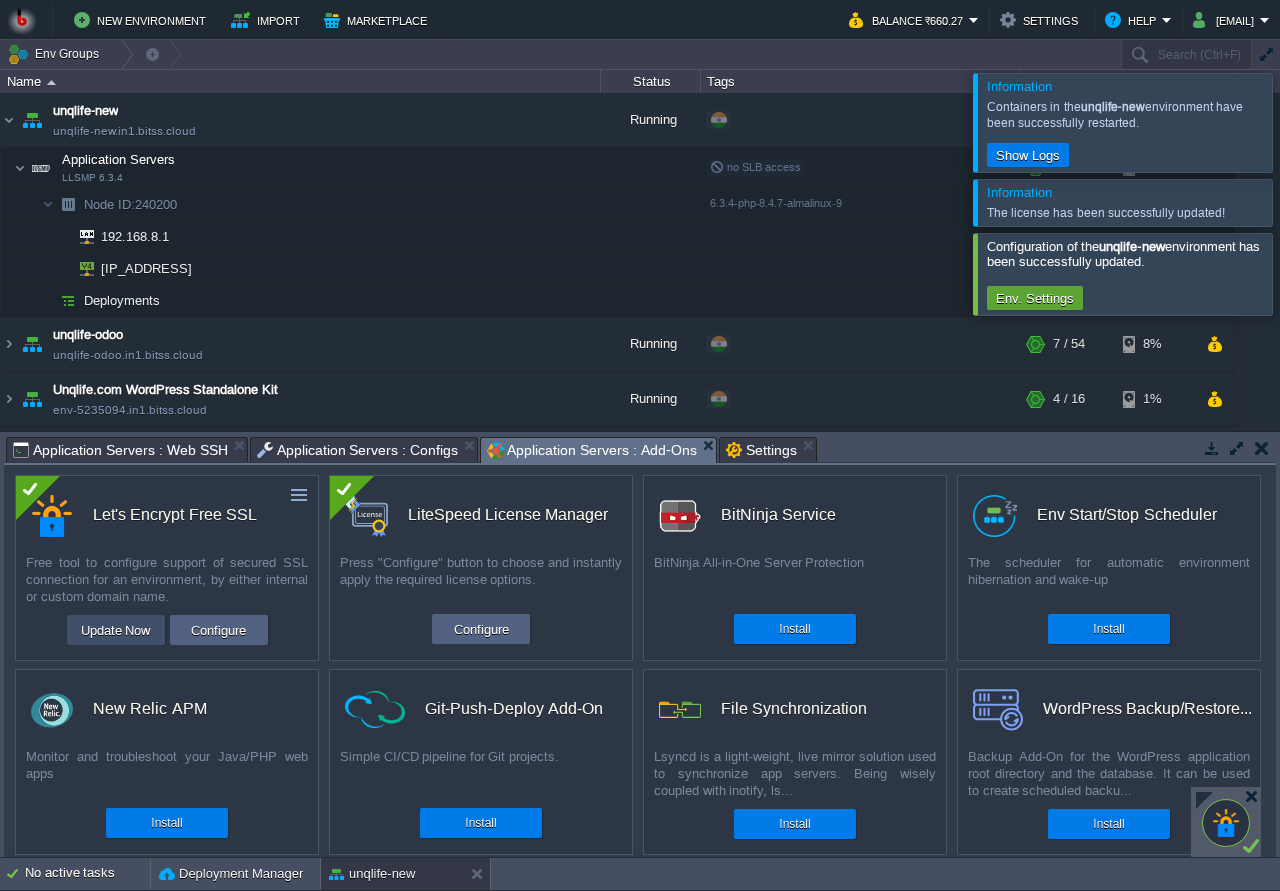 click on "Update Now" at bounding box center [116, 630] 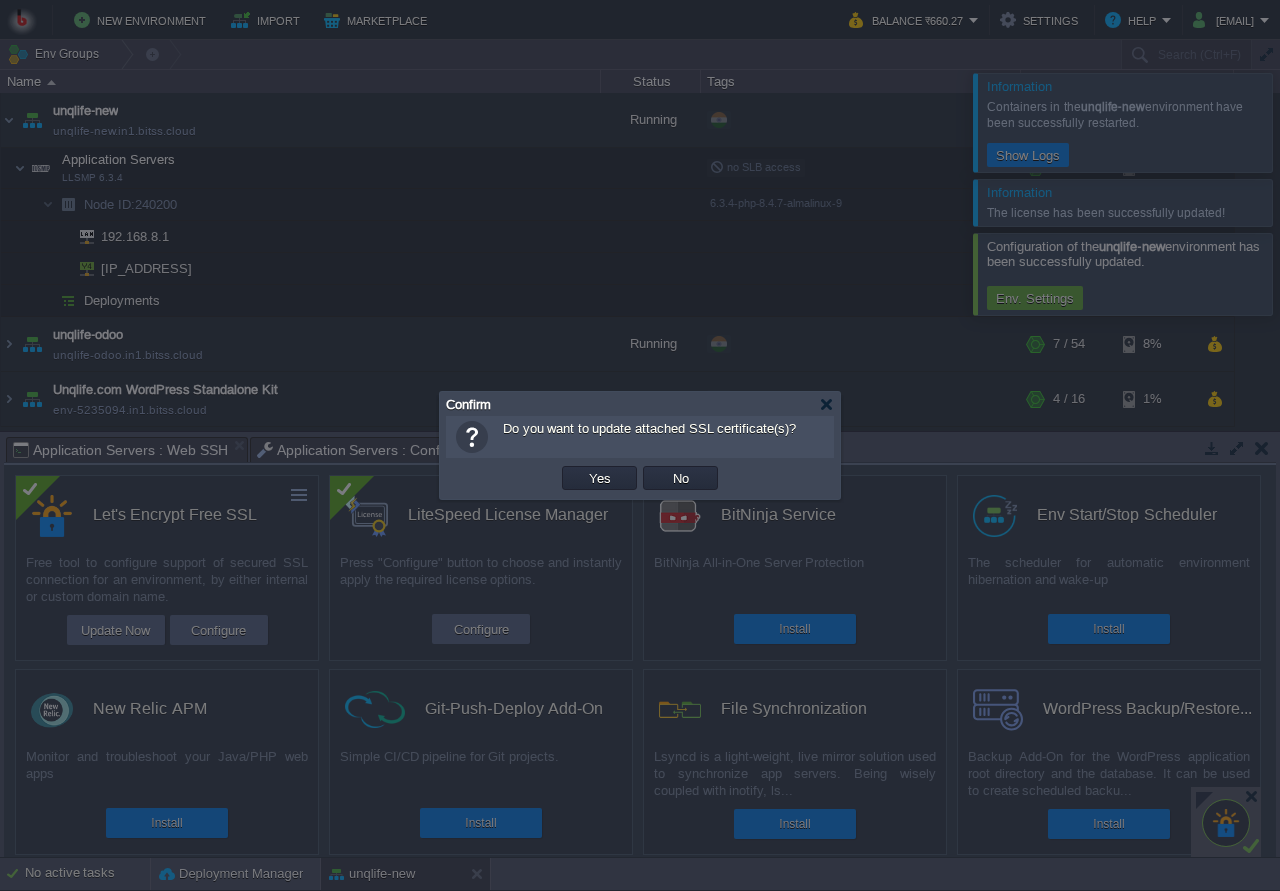 click on "Yes" at bounding box center (599, 478) 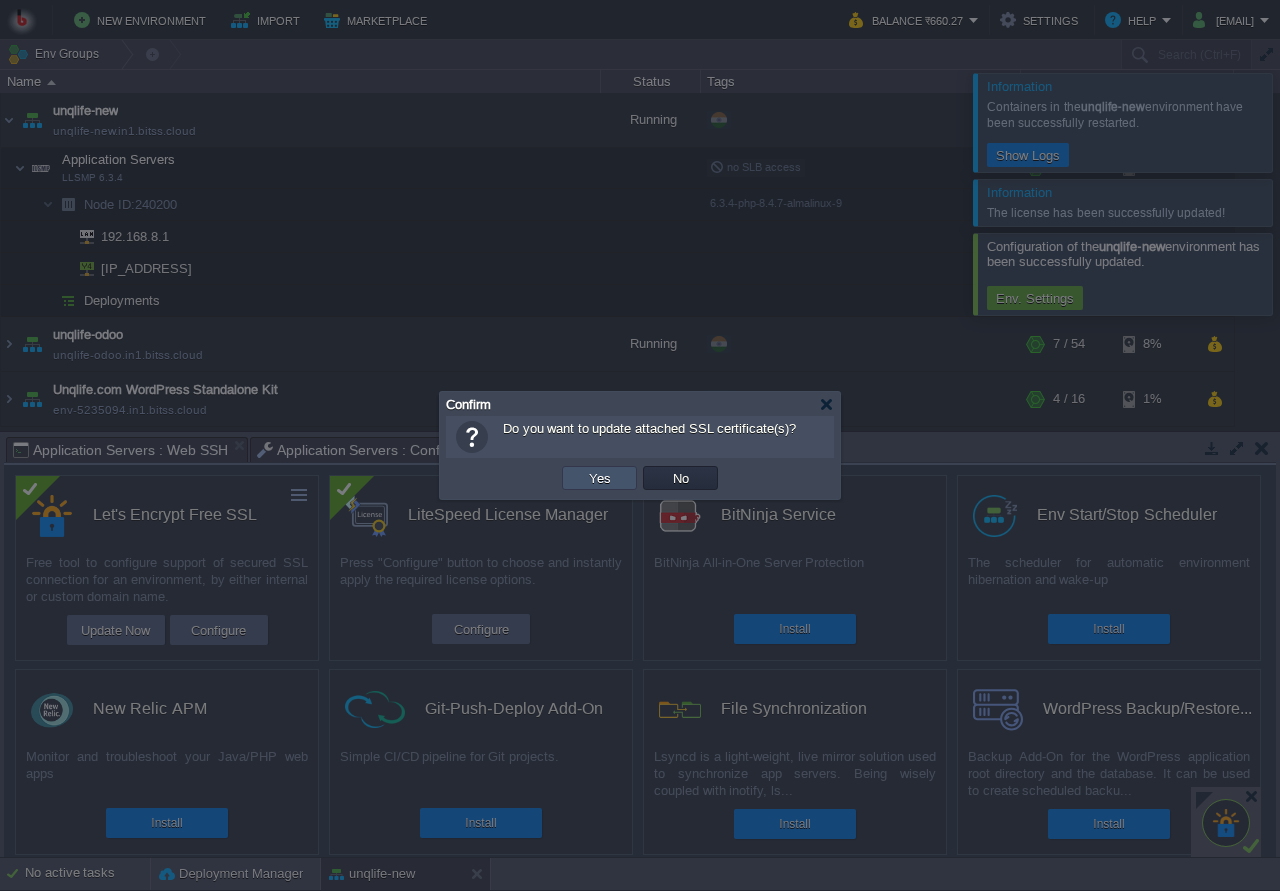 click on "Yes" at bounding box center (600, 478) 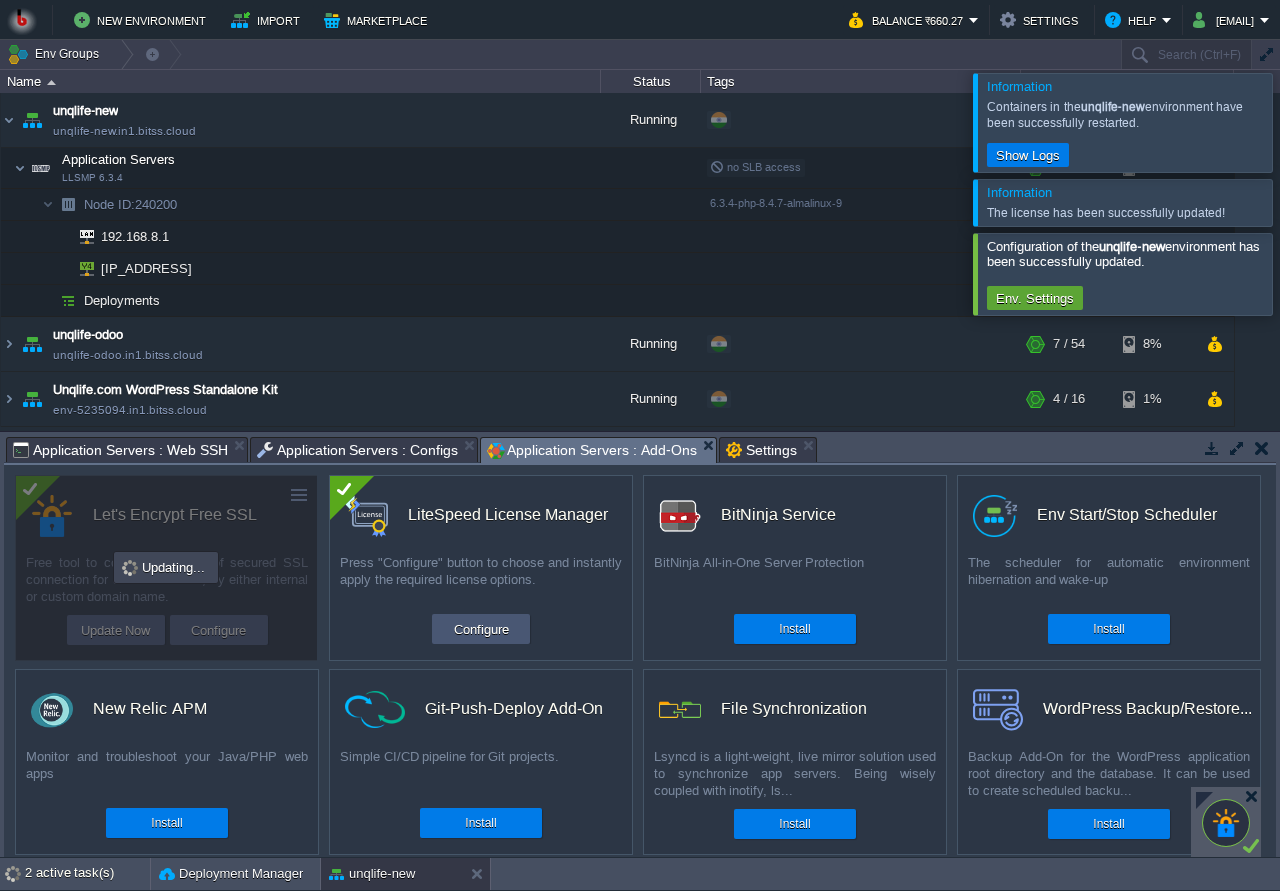 click on "Configure" at bounding box center (481, 629) 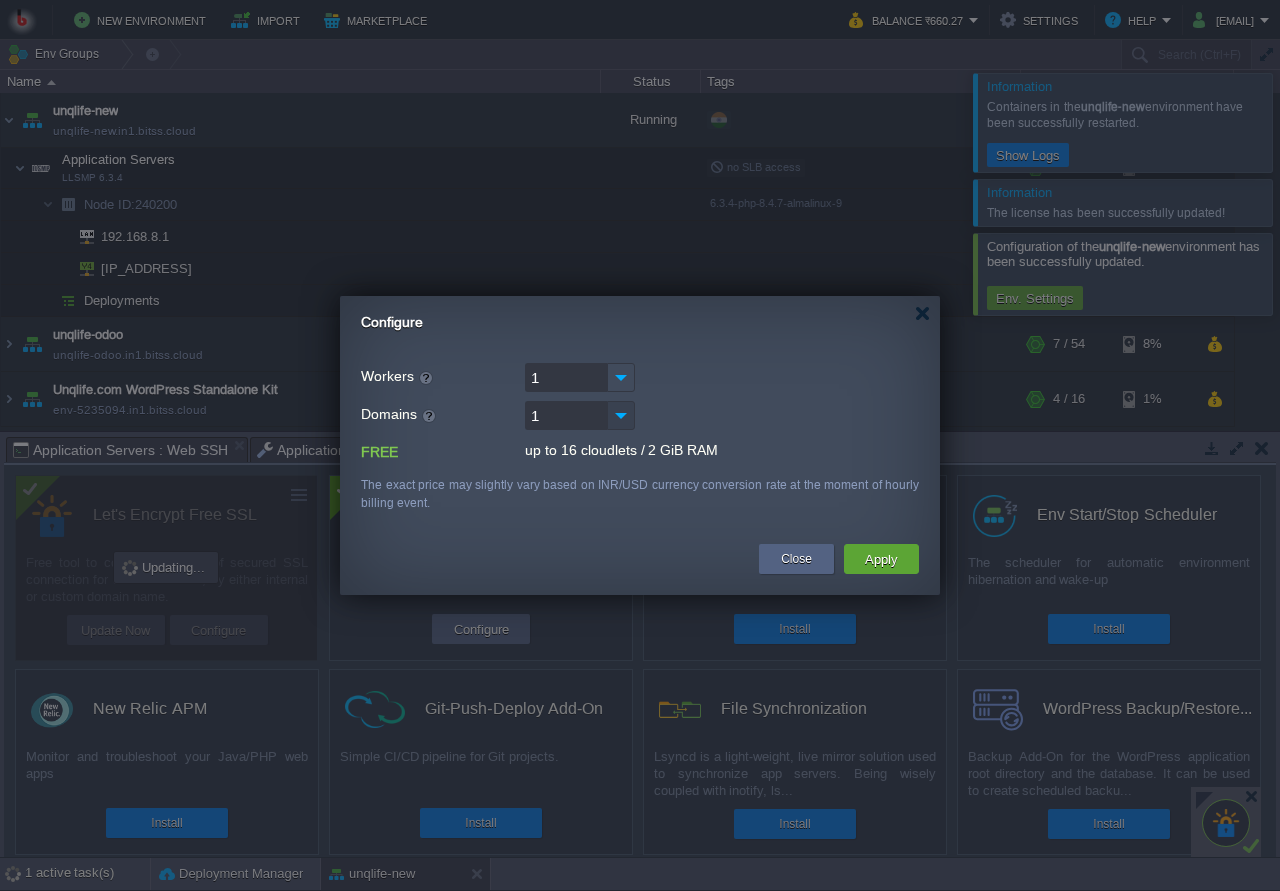 click at bounding box center (621, 415) 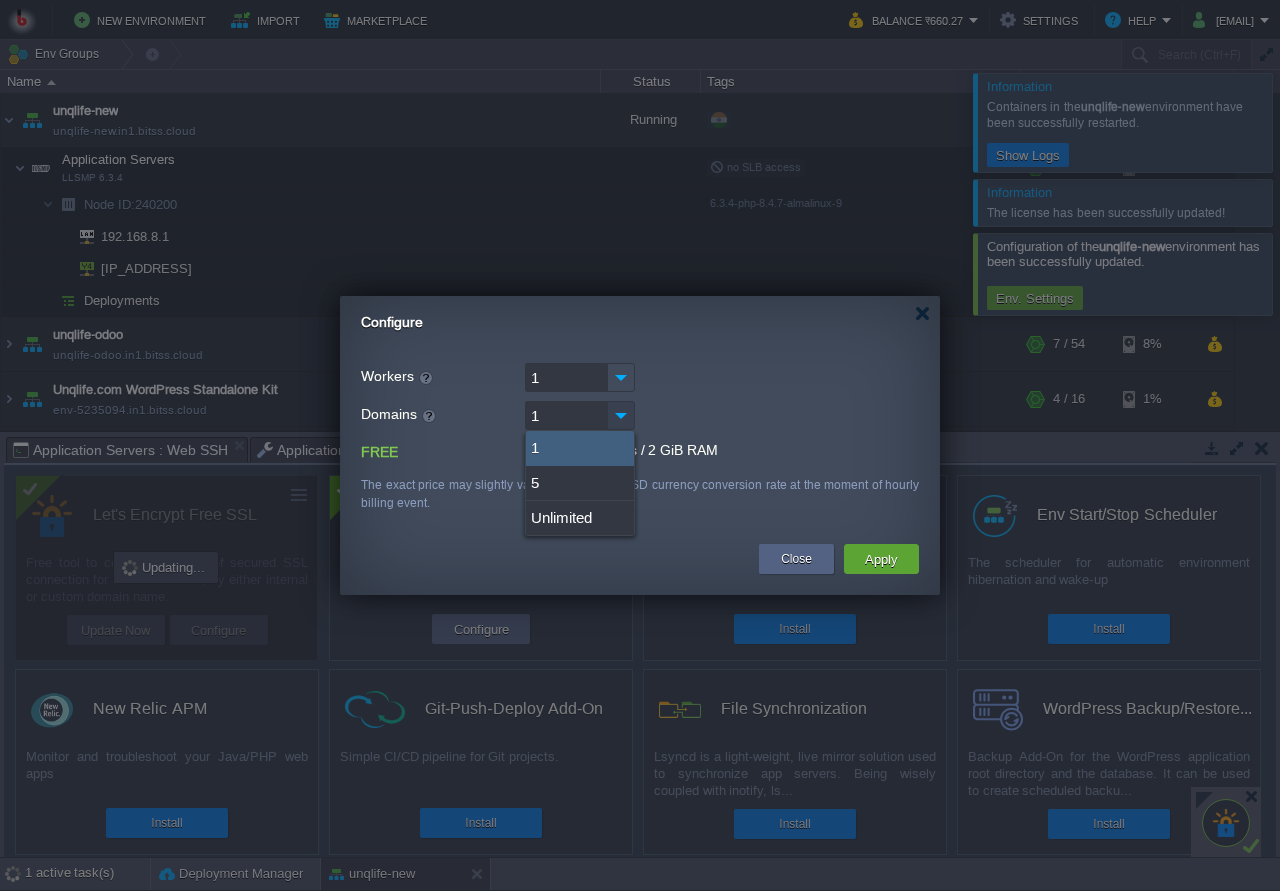 click at bounding box center [621, 415] 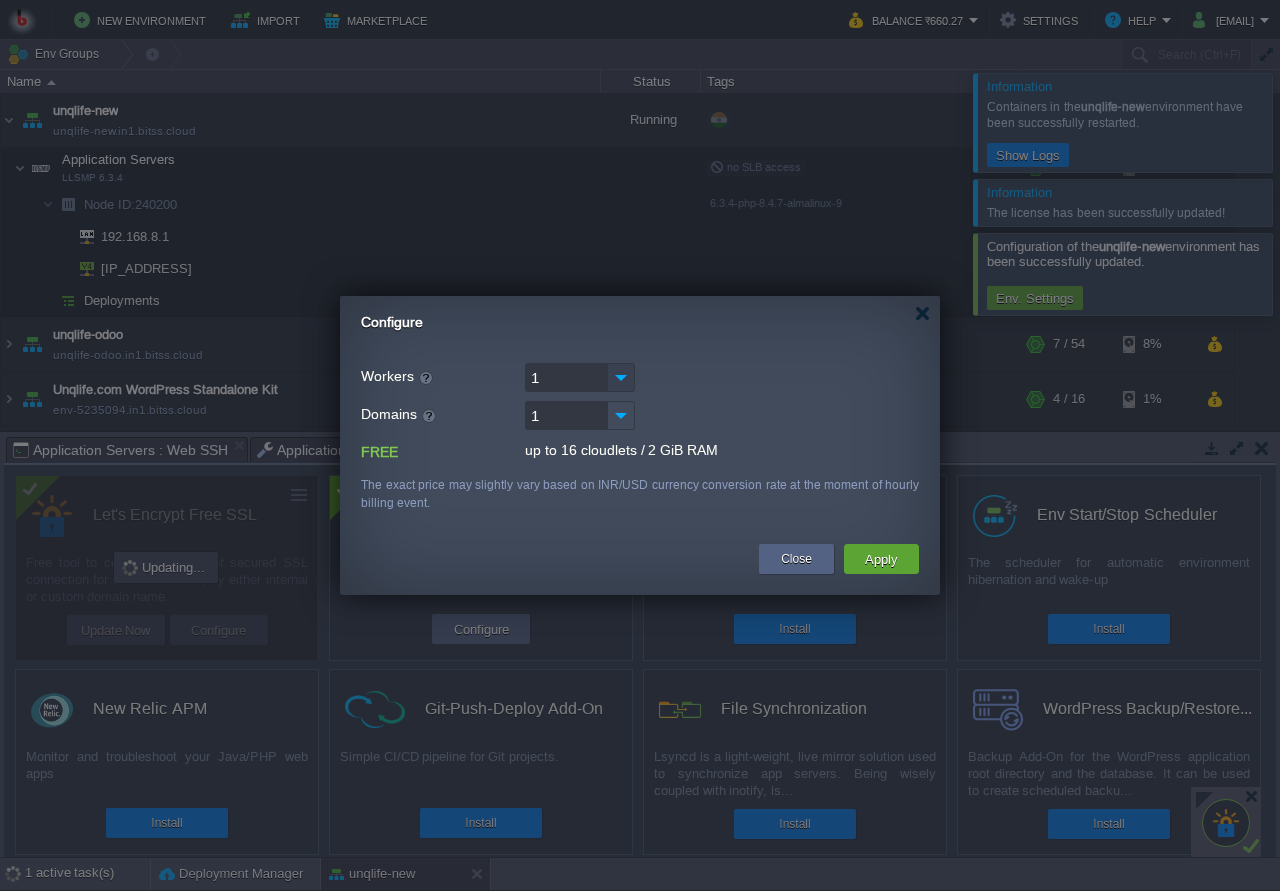 click at bounding box center [621, 377] 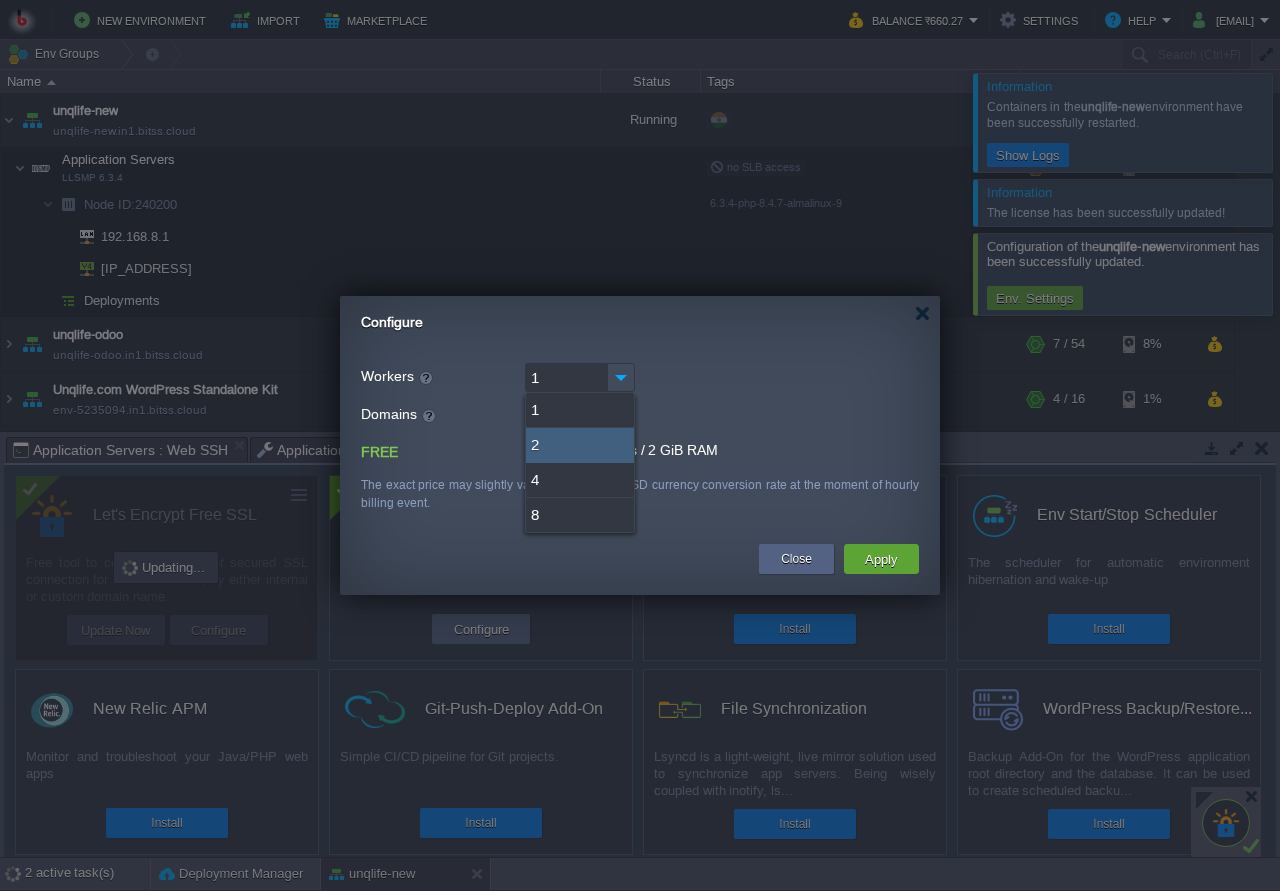click on "2" at bounding box center (580, 445) 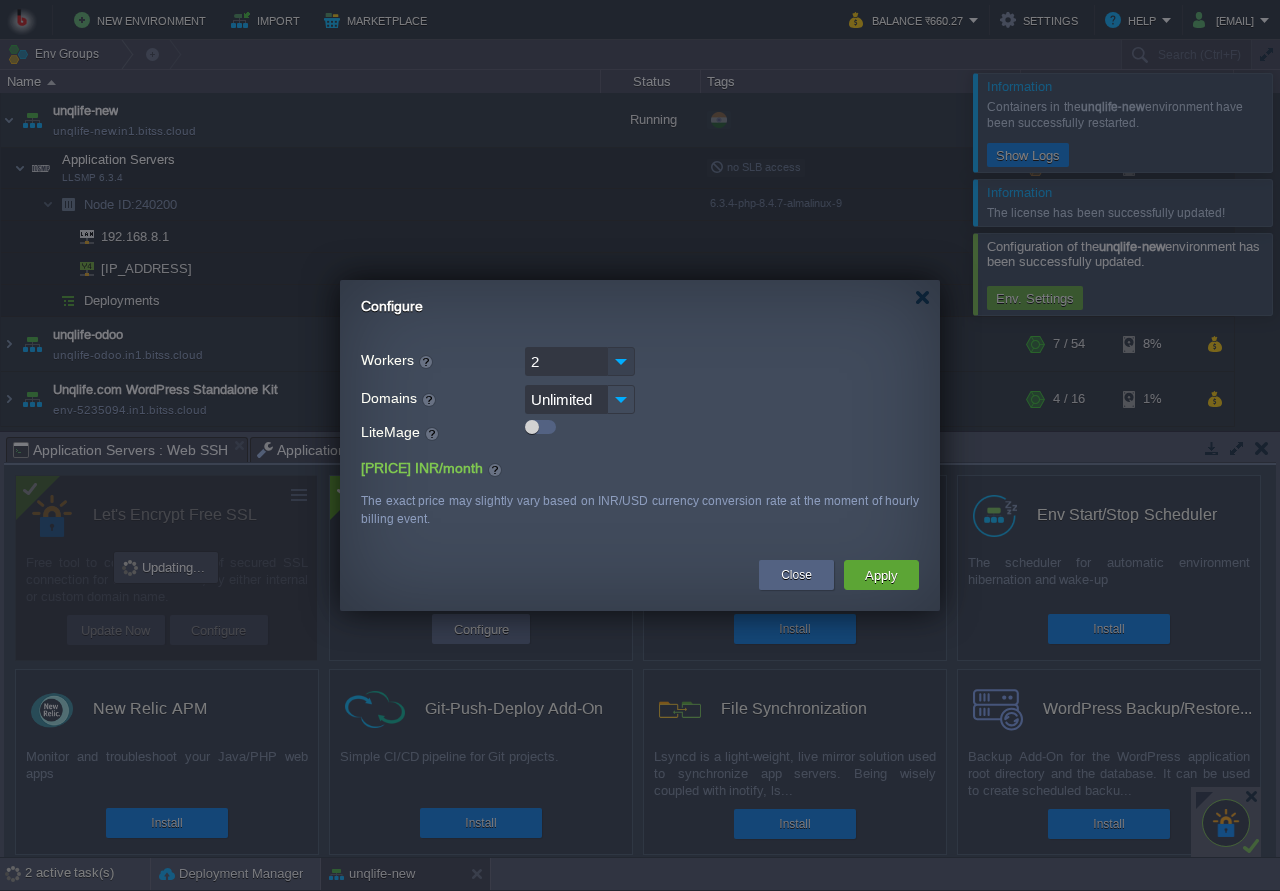 click at bounding box center [621, 361] 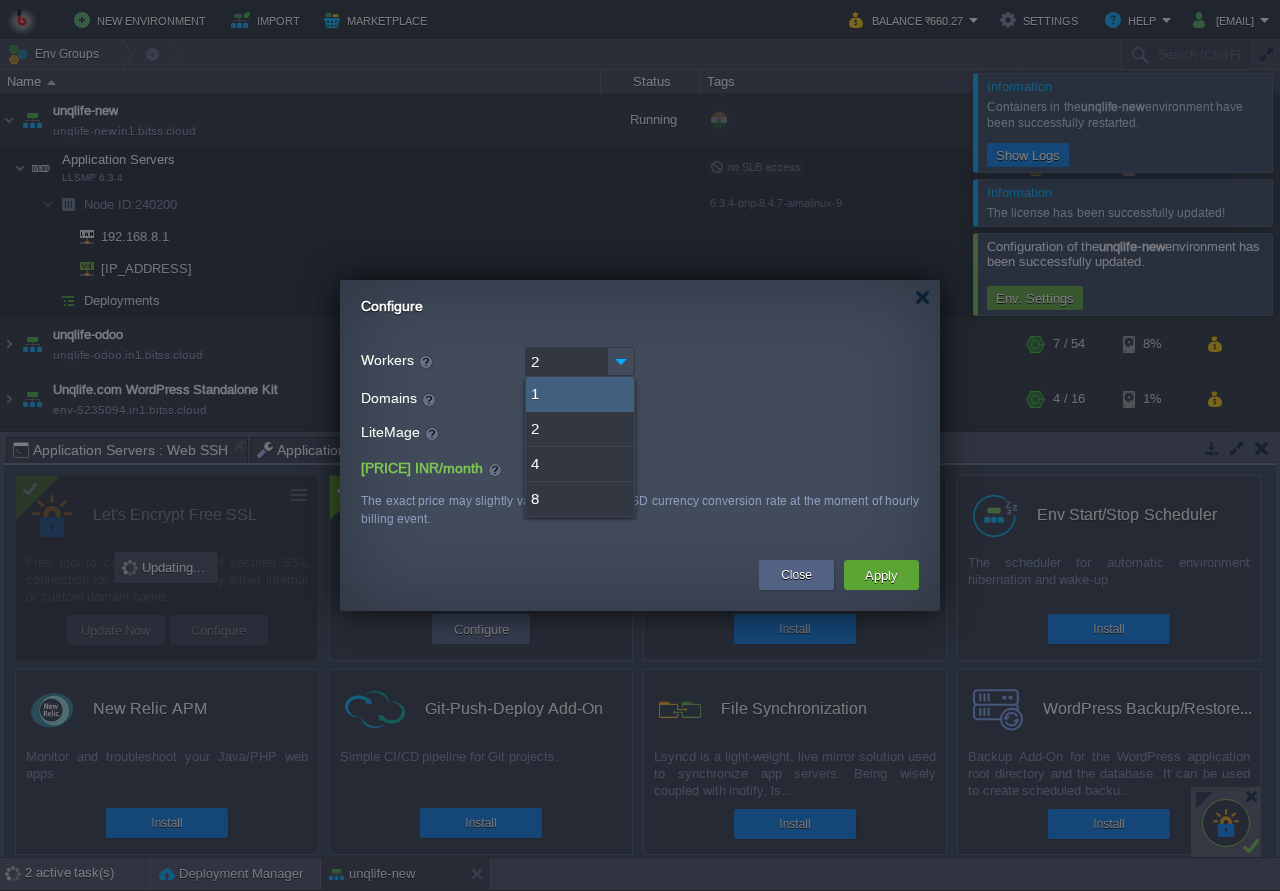 click on "1" at bounding box center [580, 394] 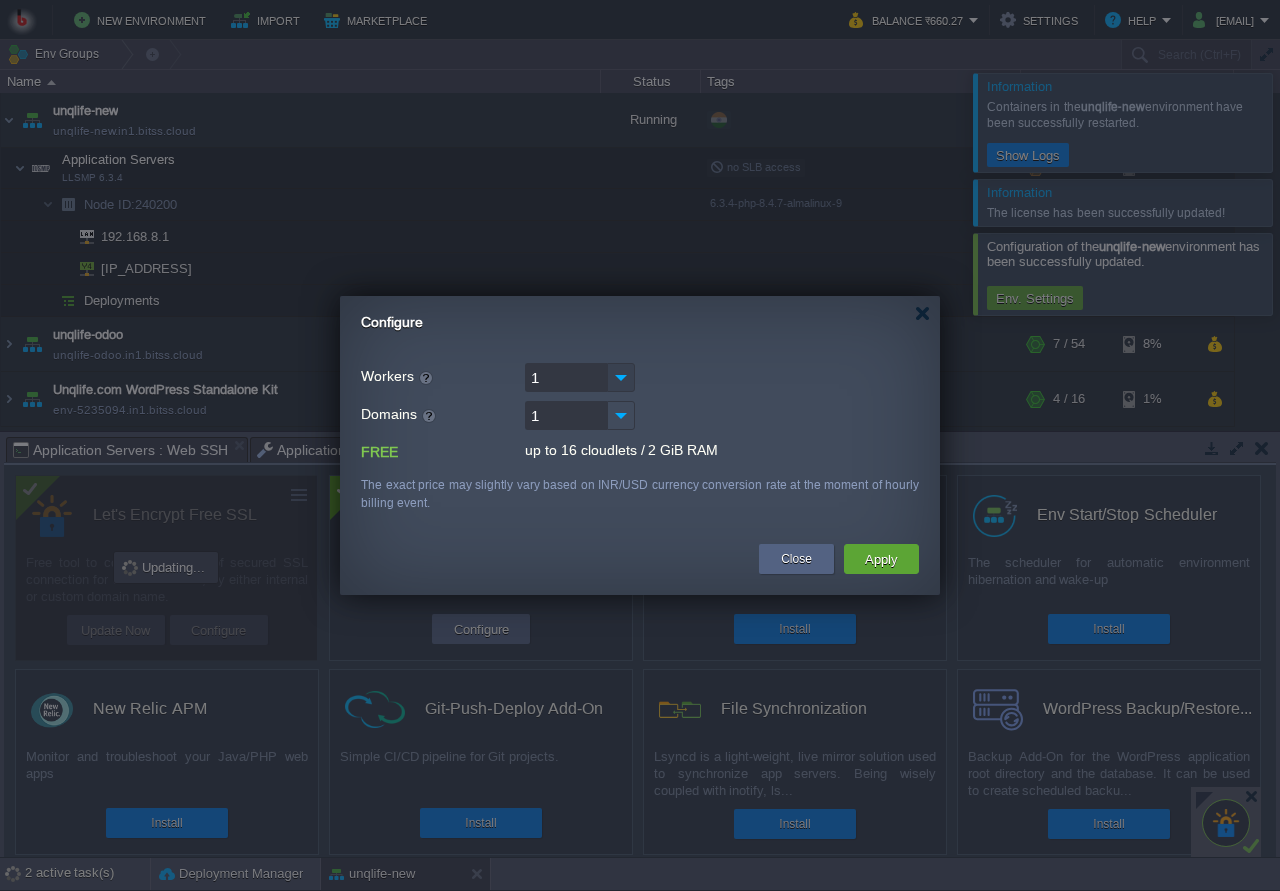 click at bounding box center (621, 377) 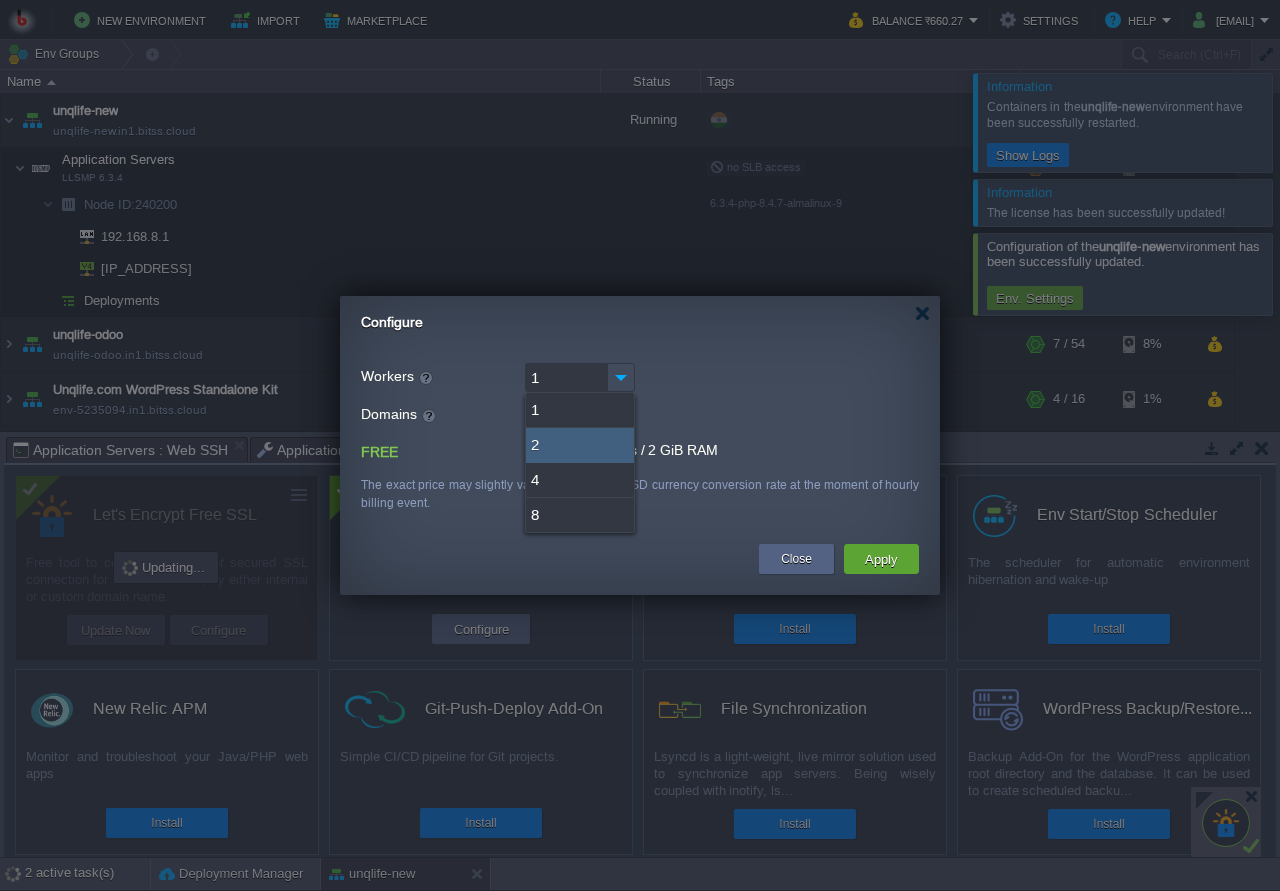 click on "2" at bounding box center [580, 445] 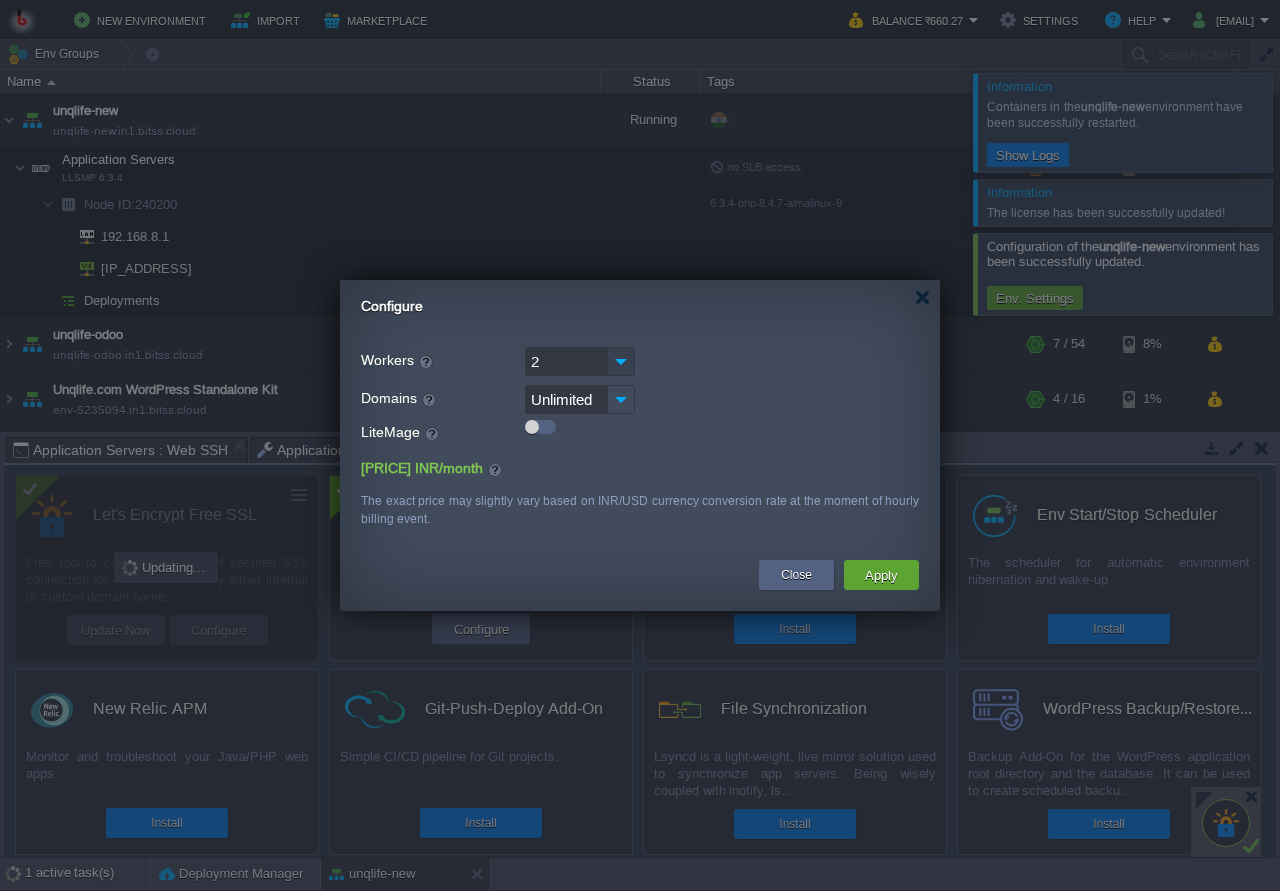 click at bounding box center (621, 361) 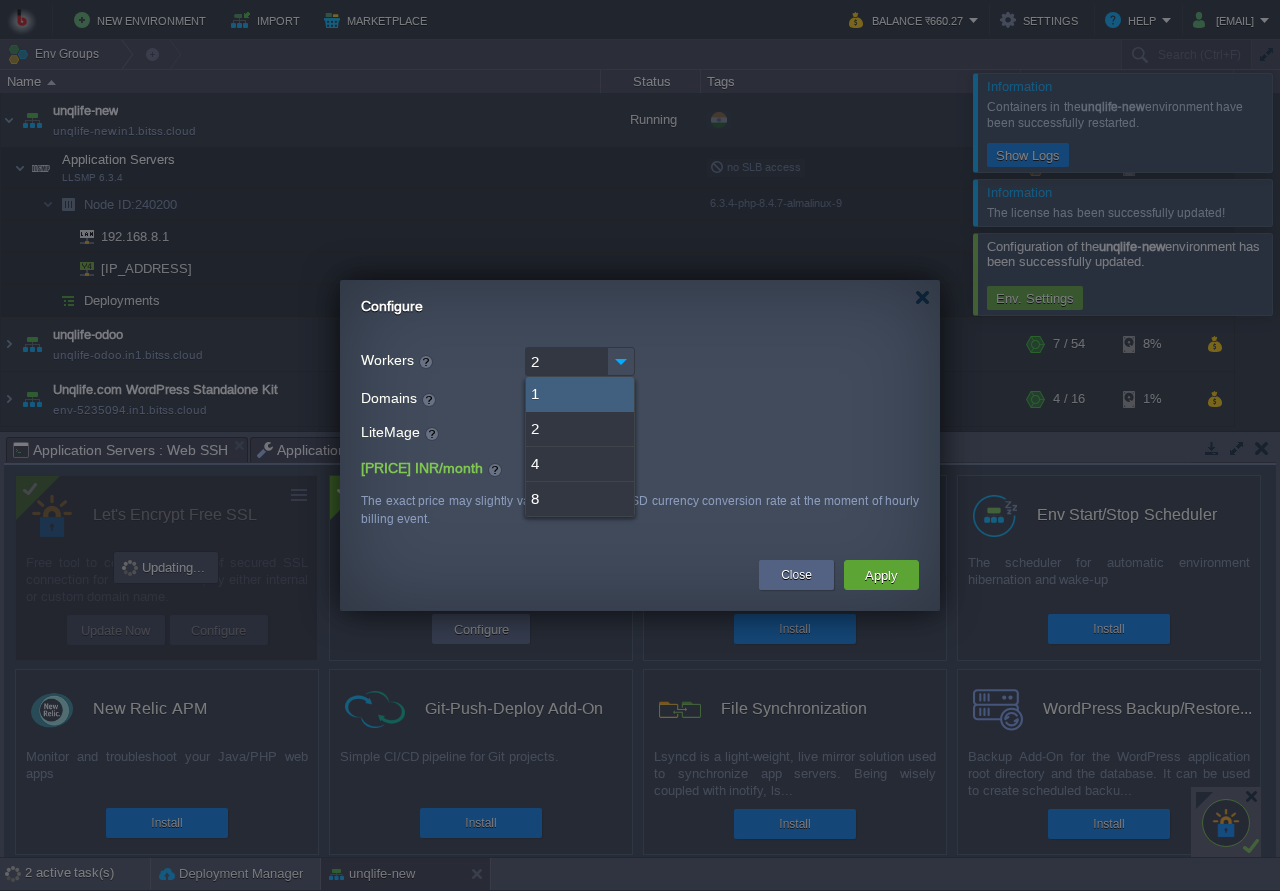 click on "1" at bounding box center [580, 394] 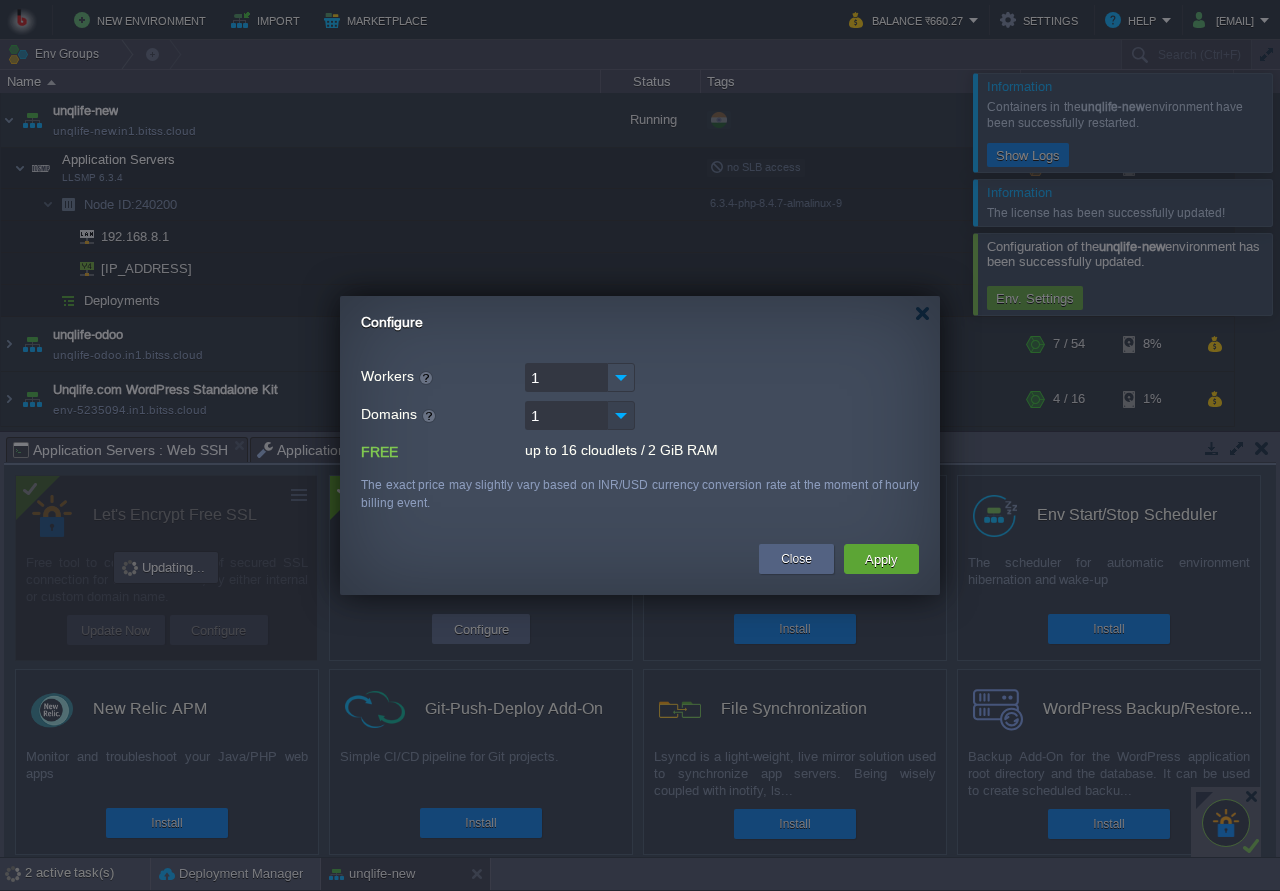 click at bounding box center (621, 415) 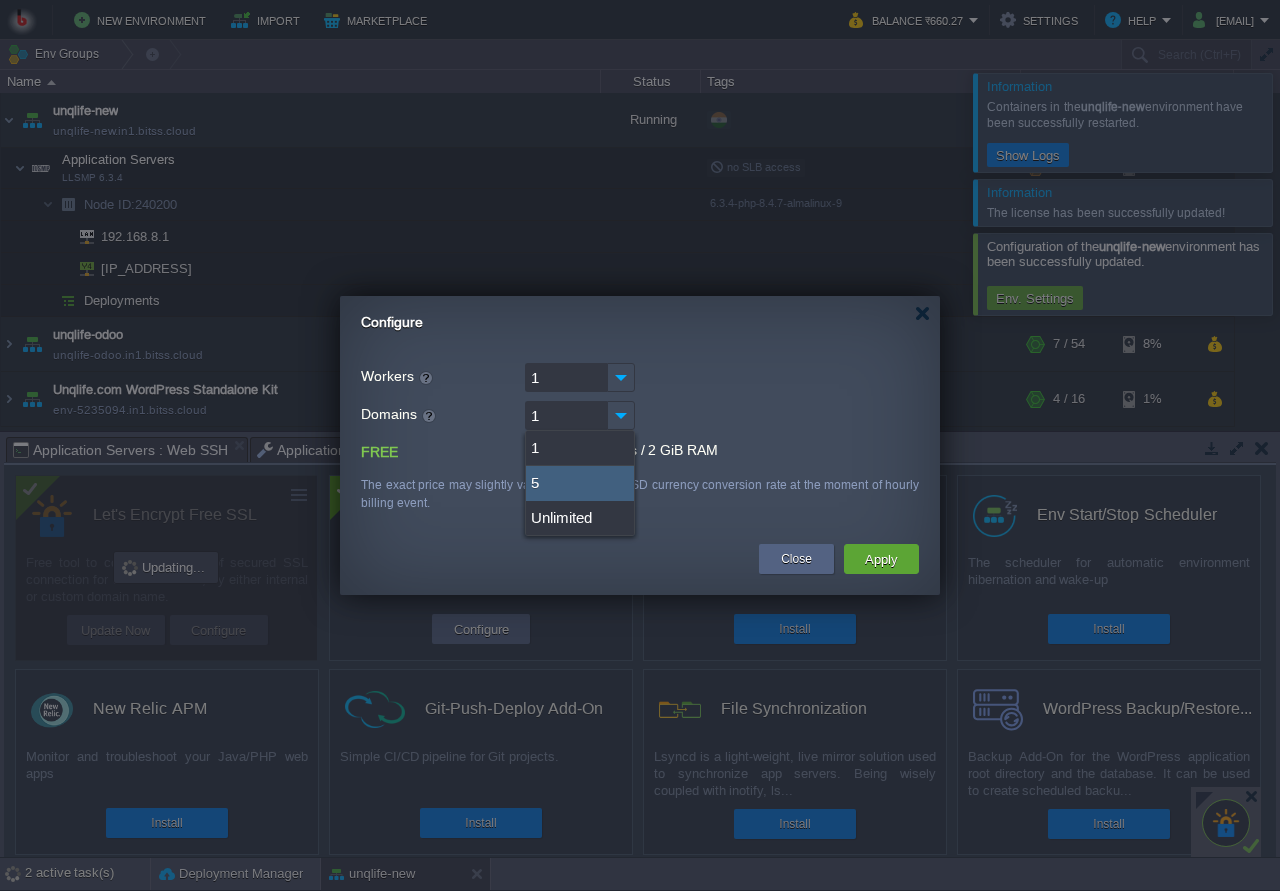 click on "5" at bounding box center (580, 483) 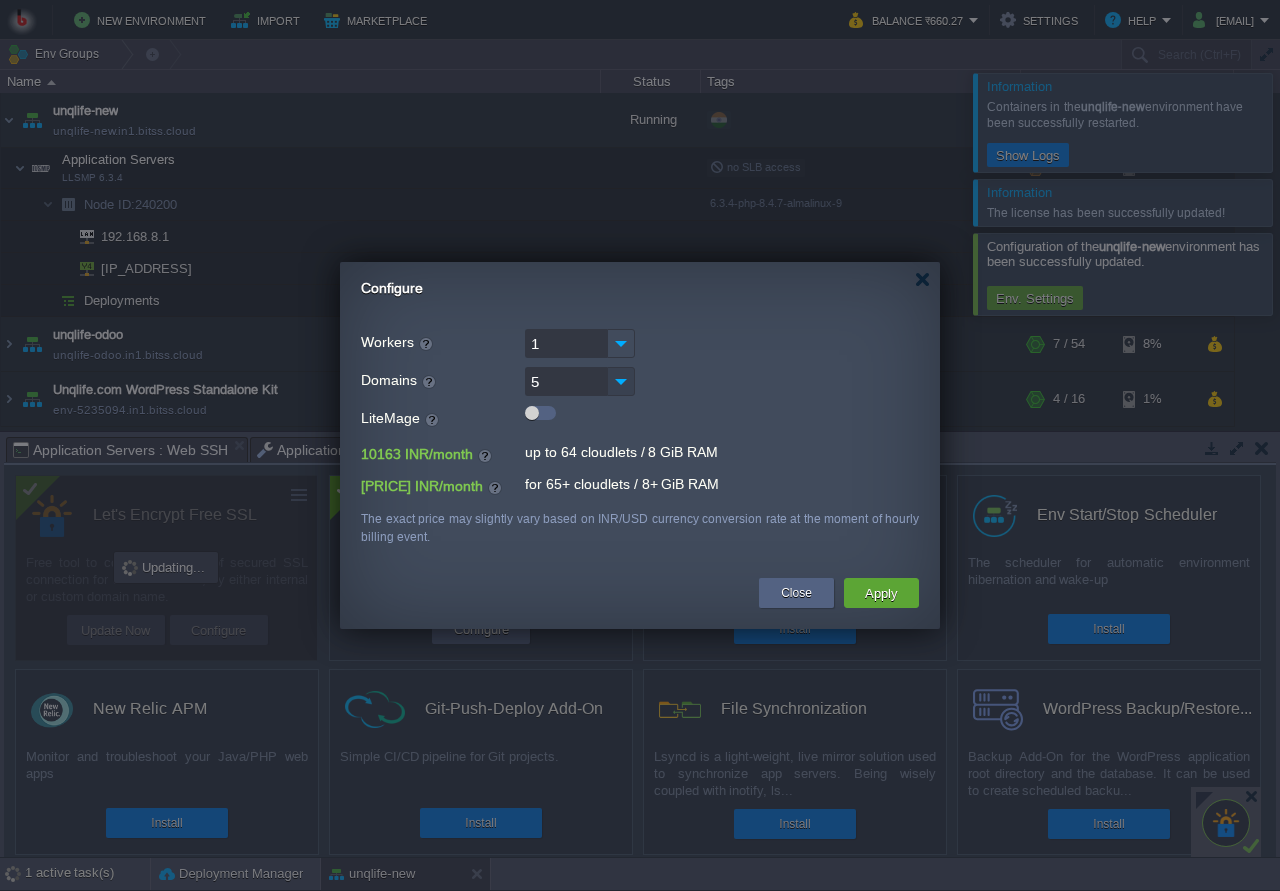 click at bounding box center [621, 381] 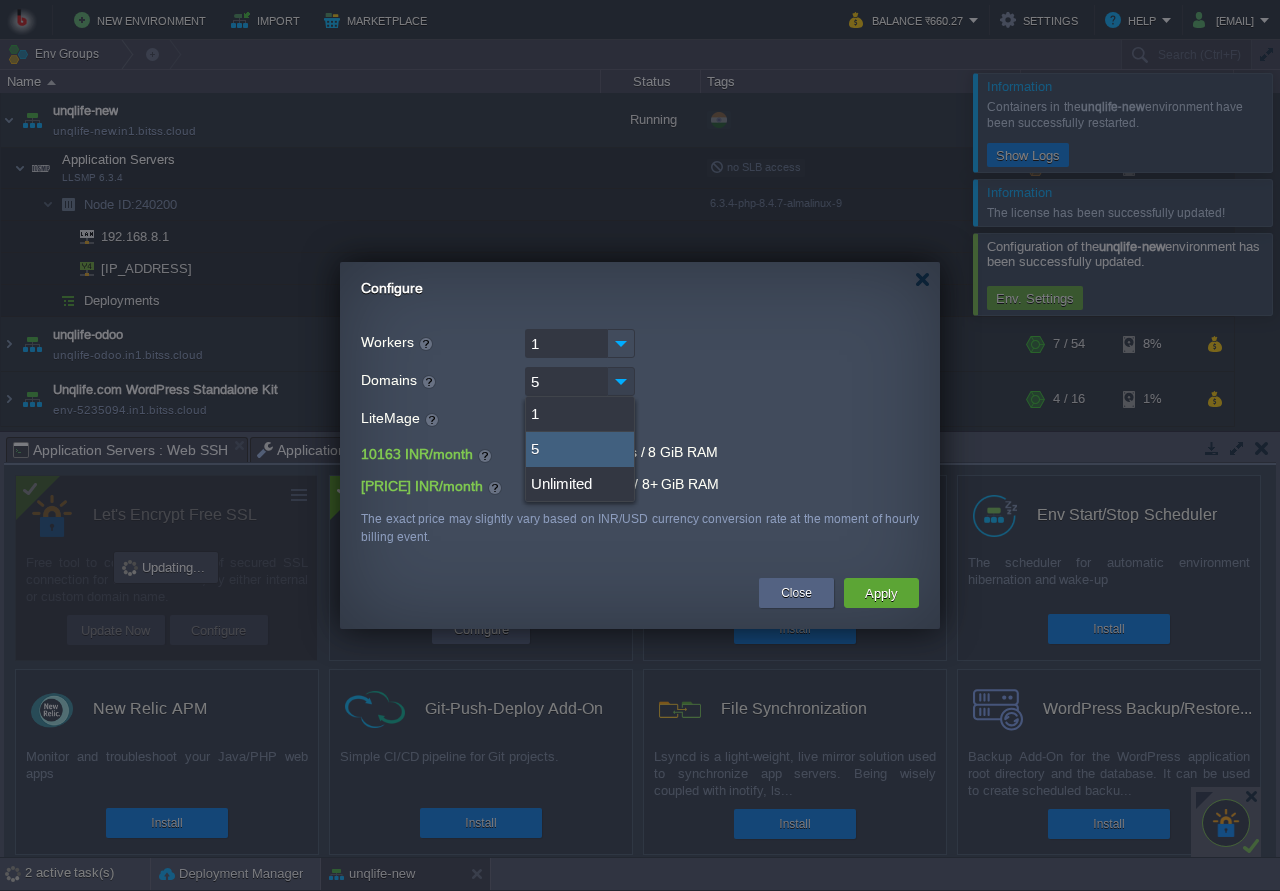 click at bounding box center [621, 381] 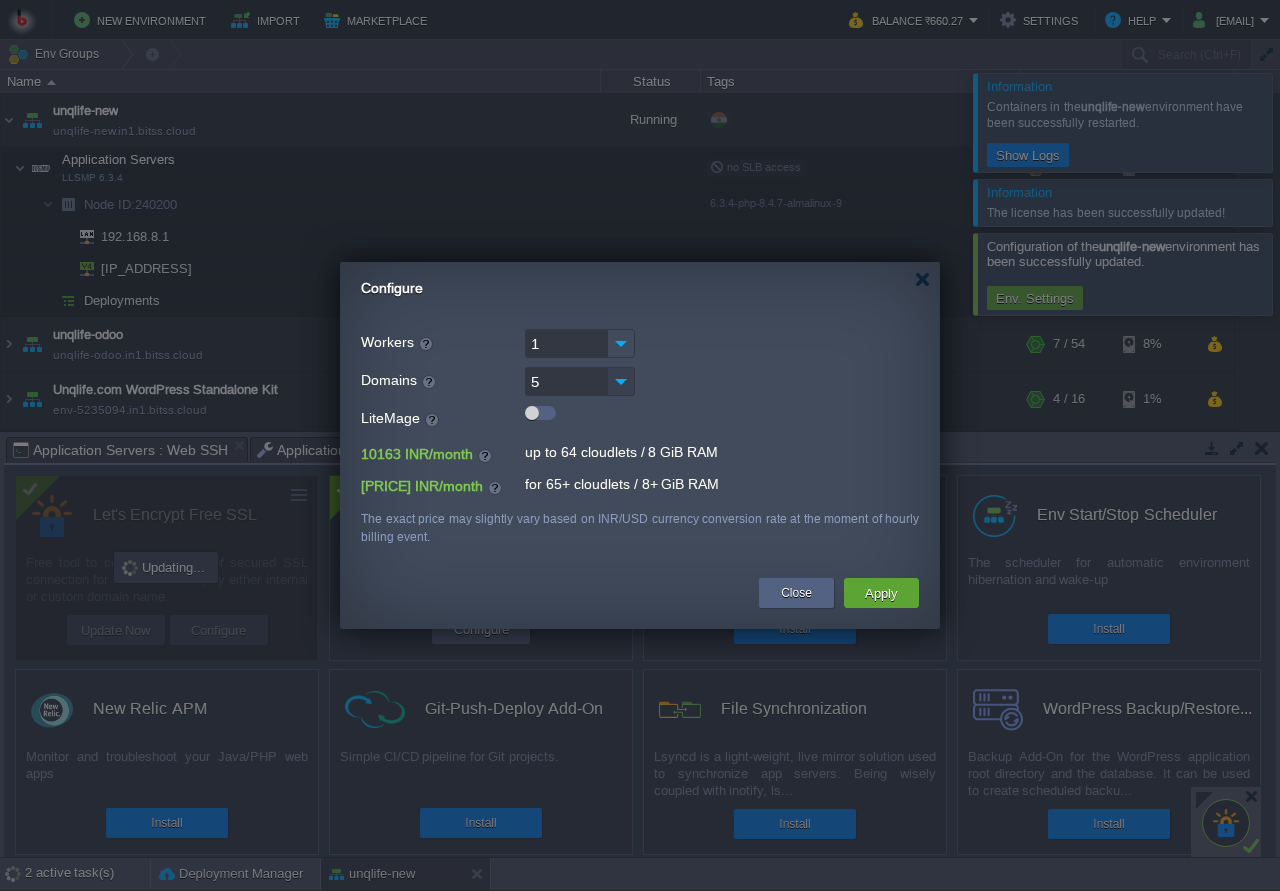 click at bounding box center (621, 381) 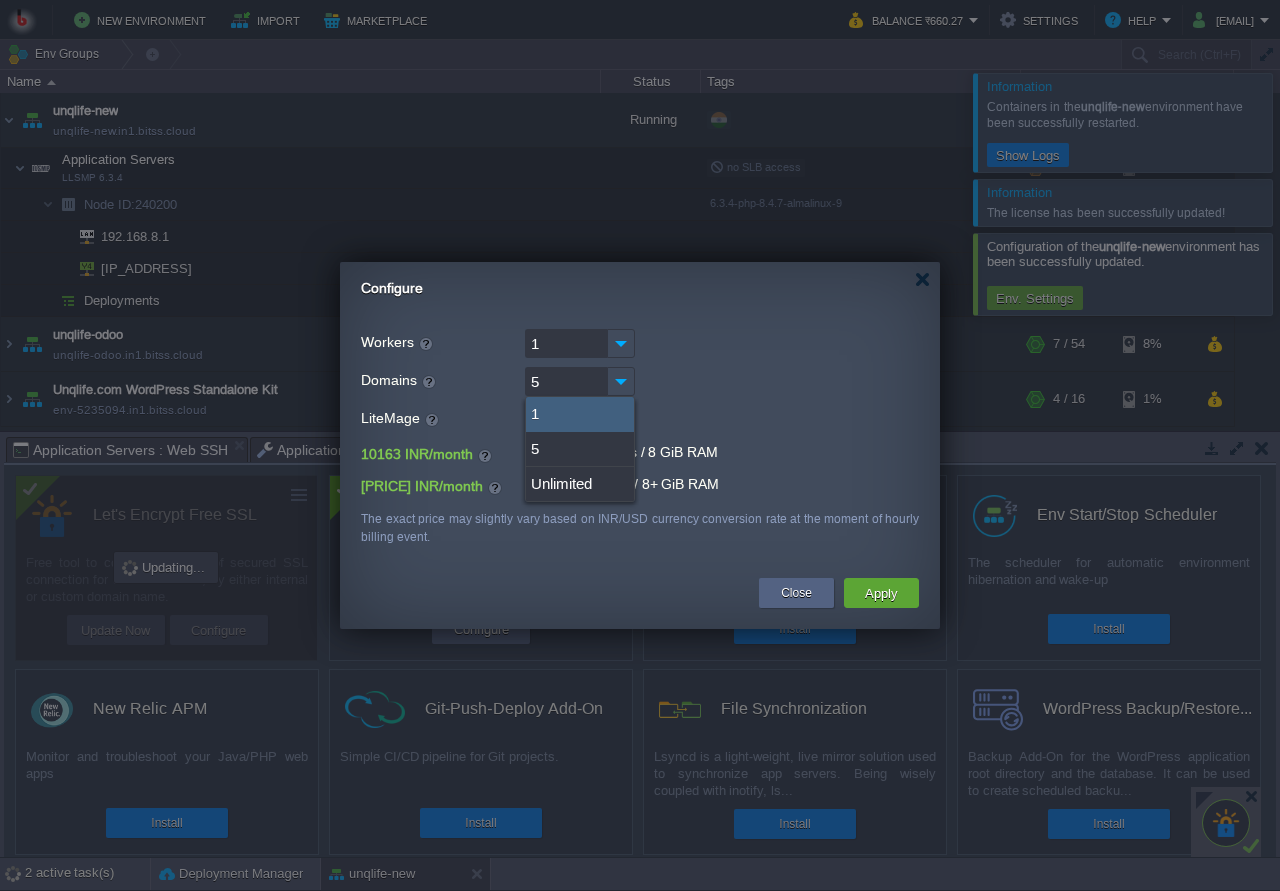 click on "1" at bounding box center [580, 414] 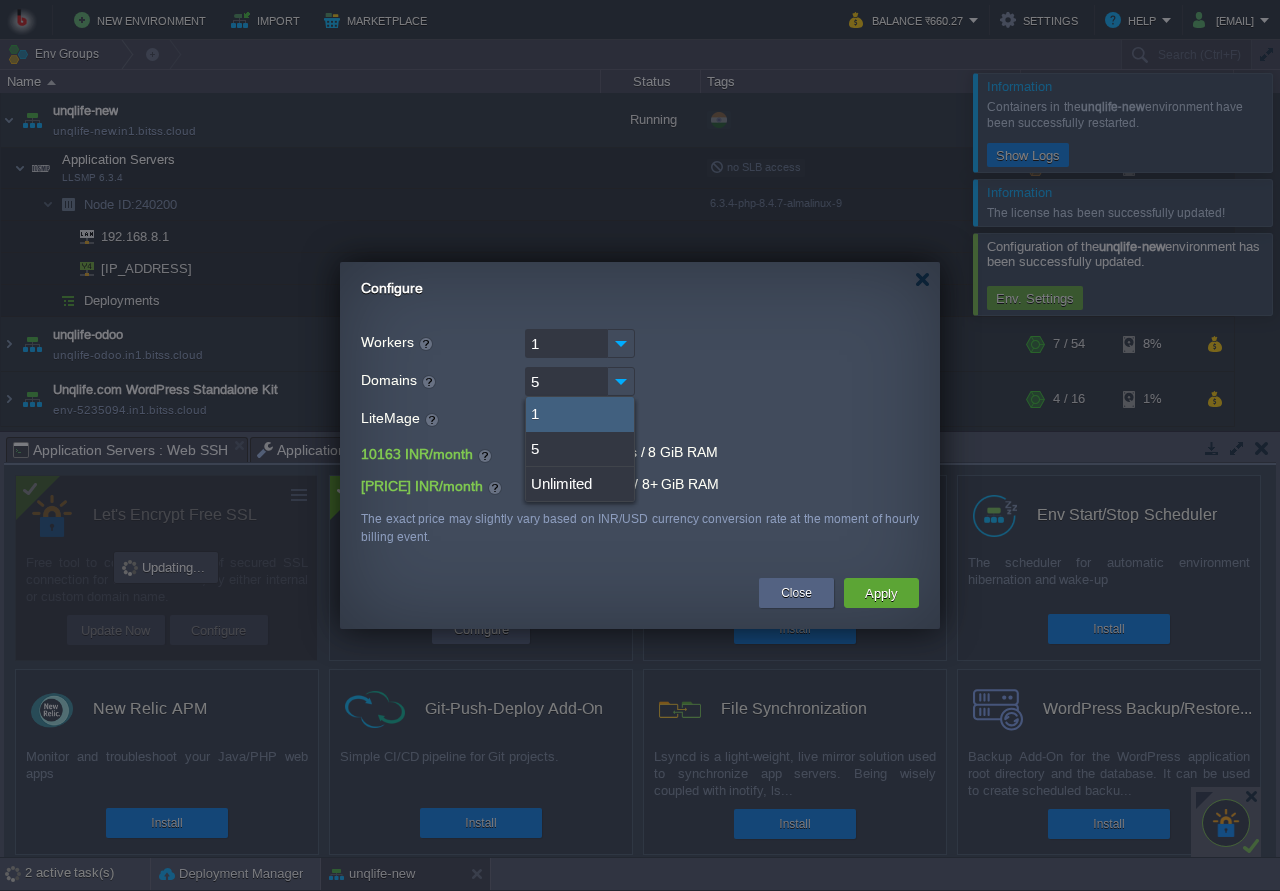 type on "1" 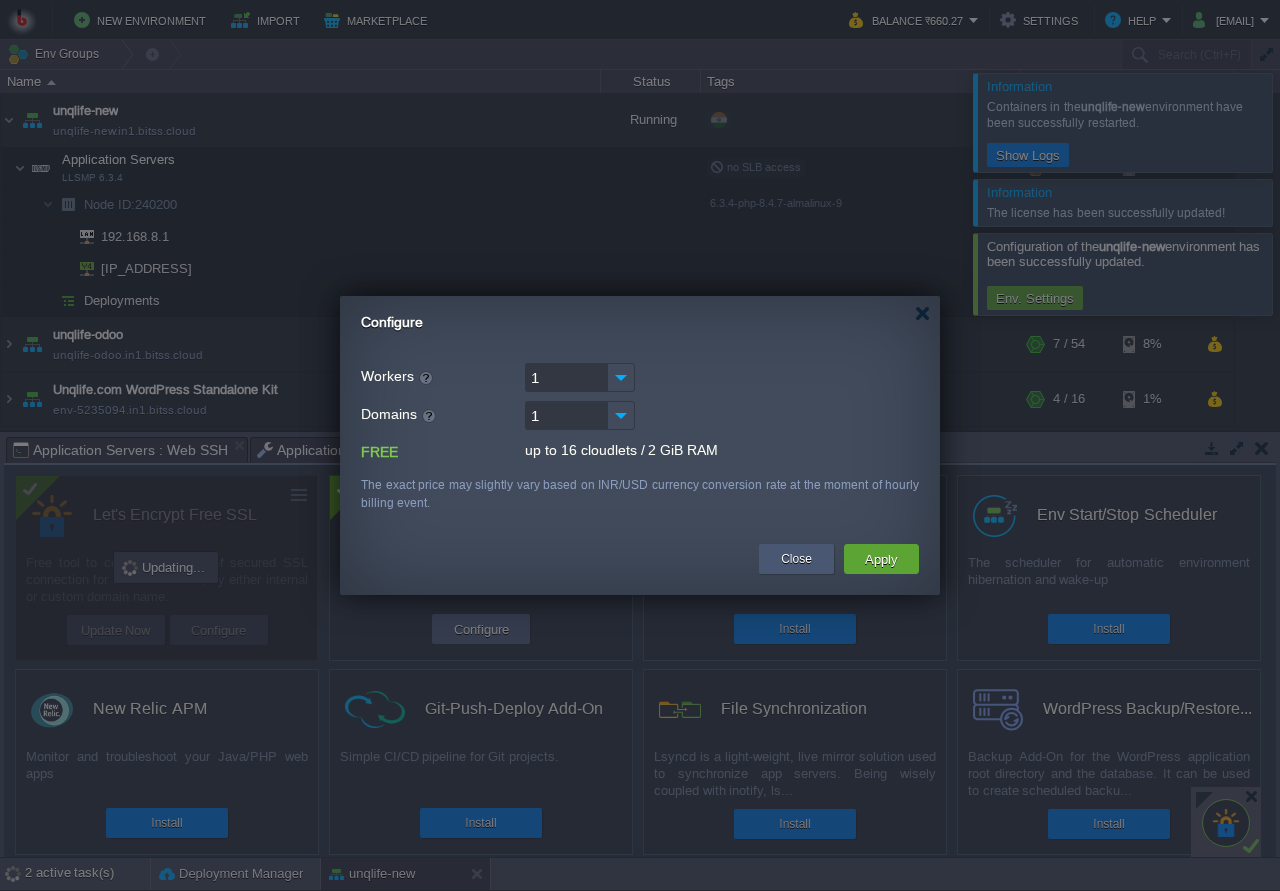 click on "Close" at bounding box center (796, 559) 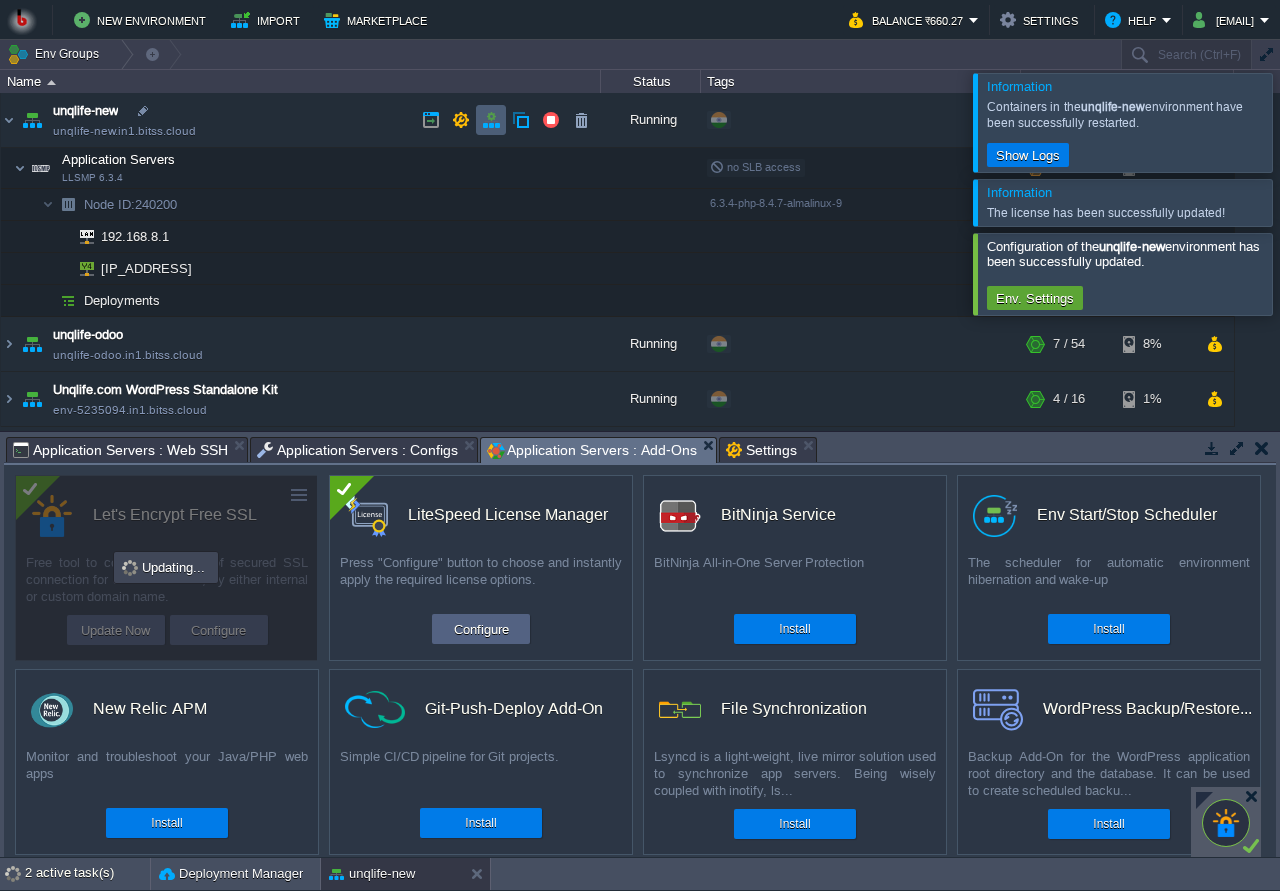 click at bounding box center [491, 120] 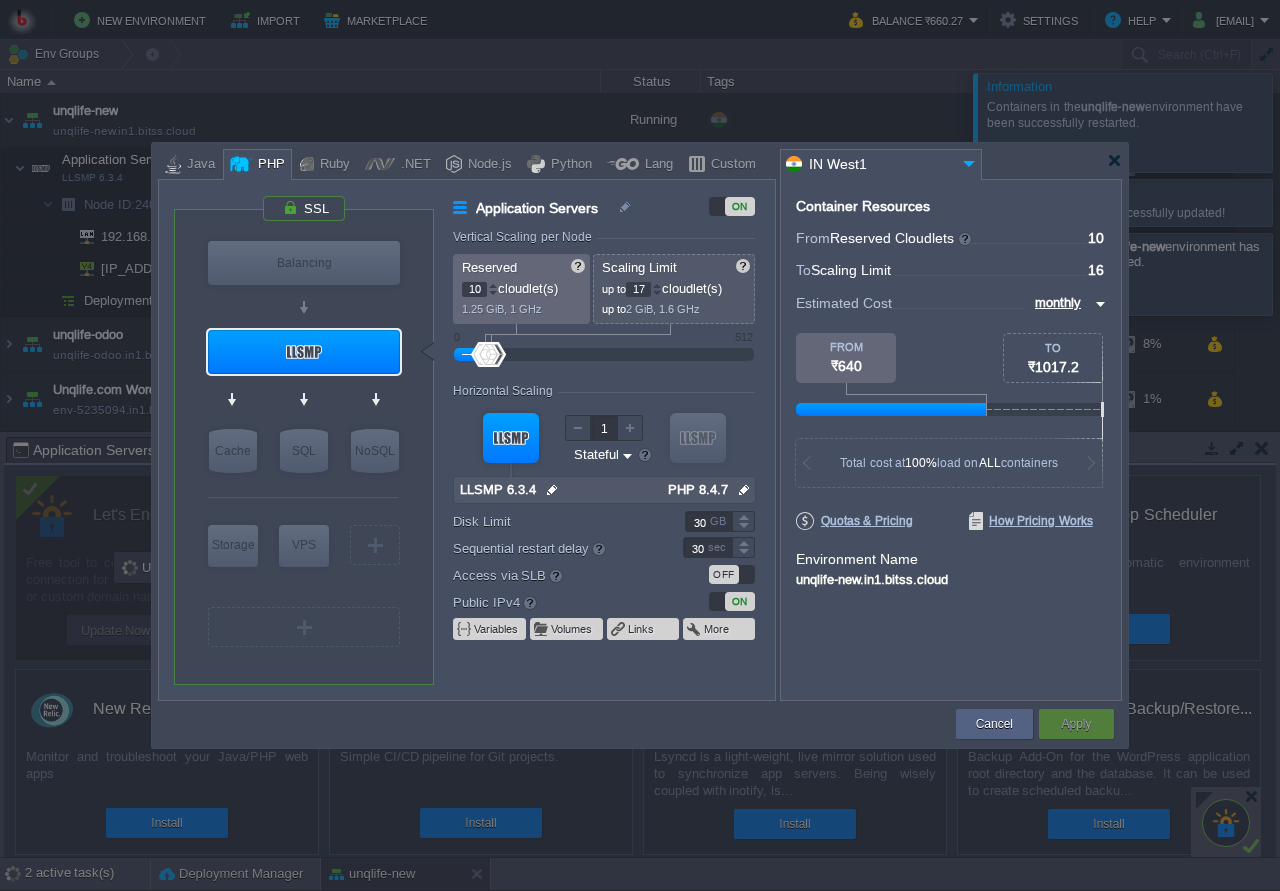 click at bounding box center (657, 285) 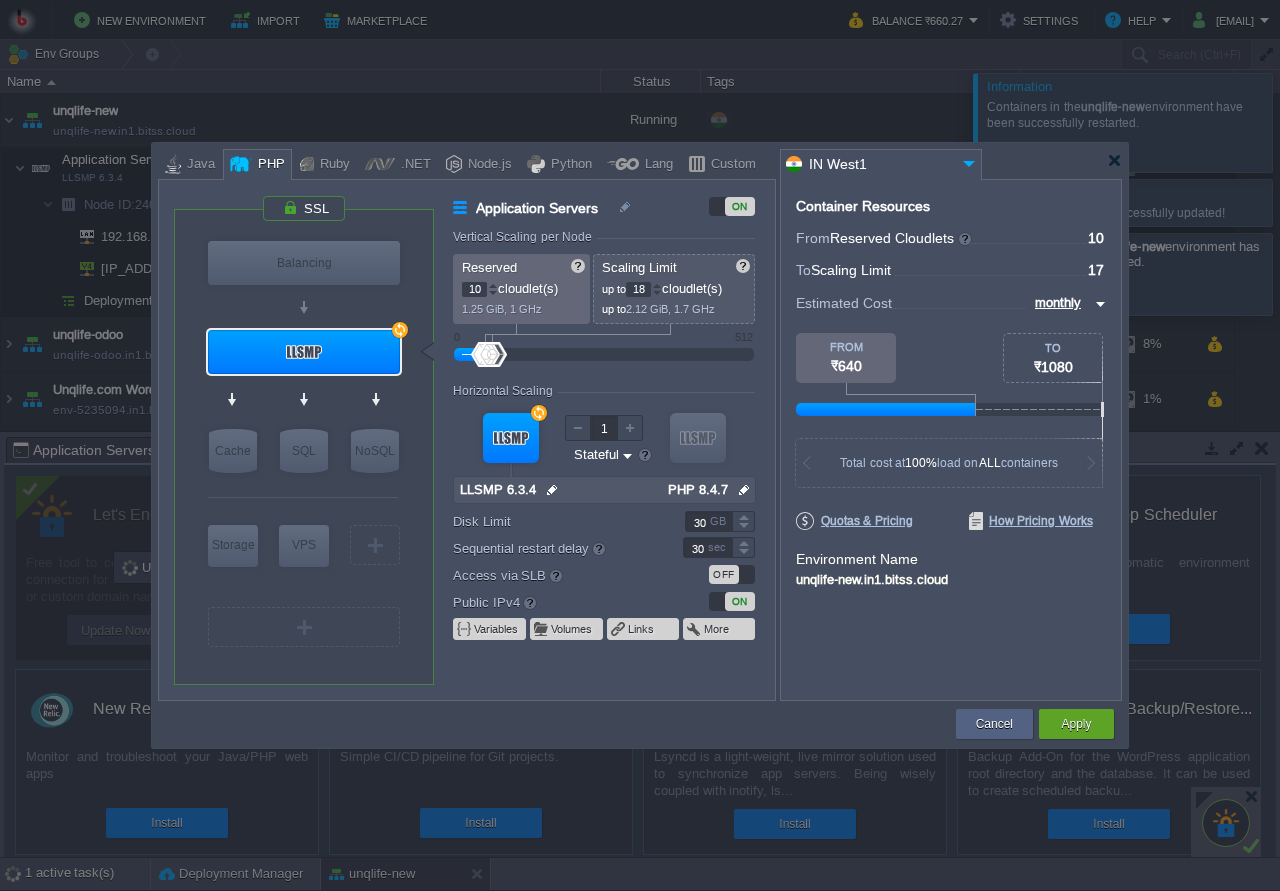 click at bounding box center [657, 285] 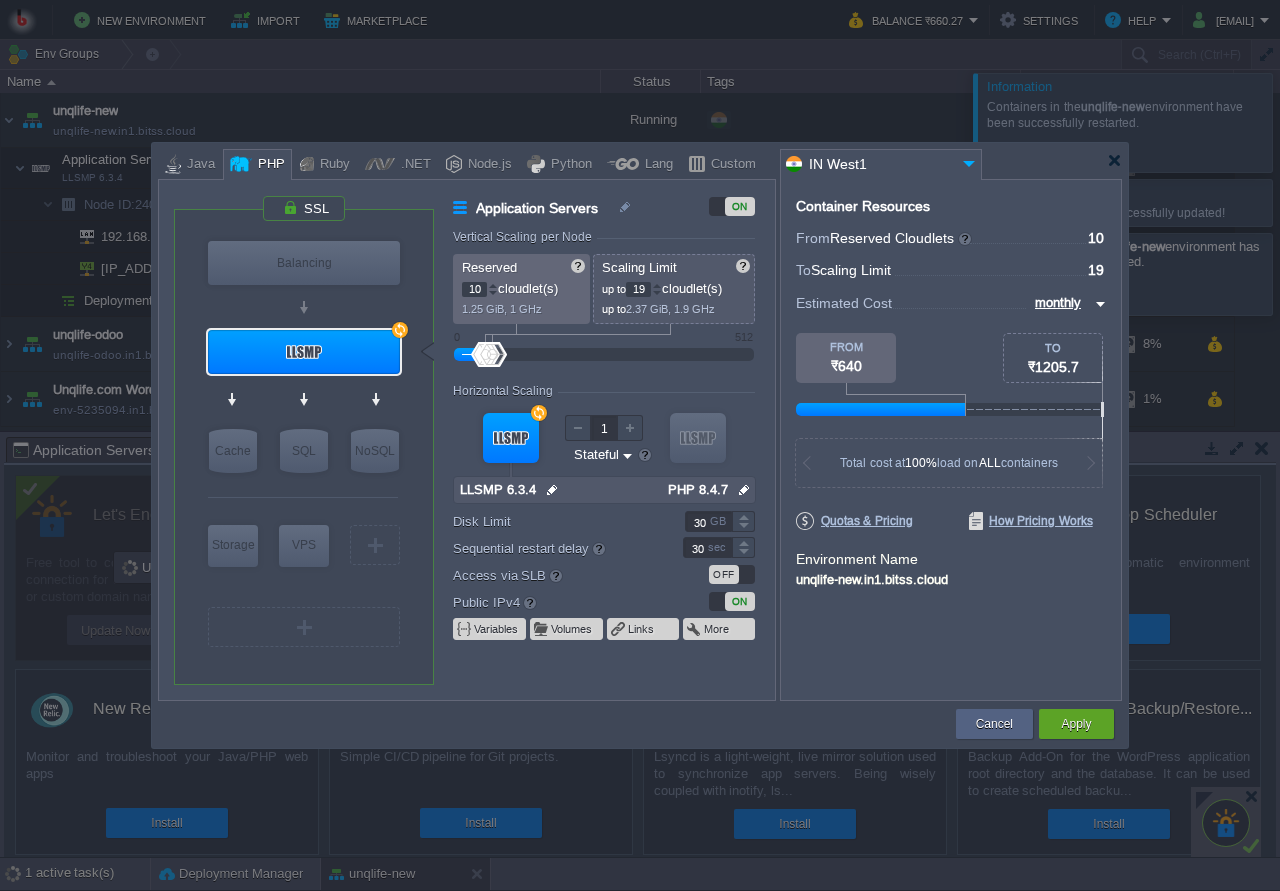 click at bounding box center (657, 285) 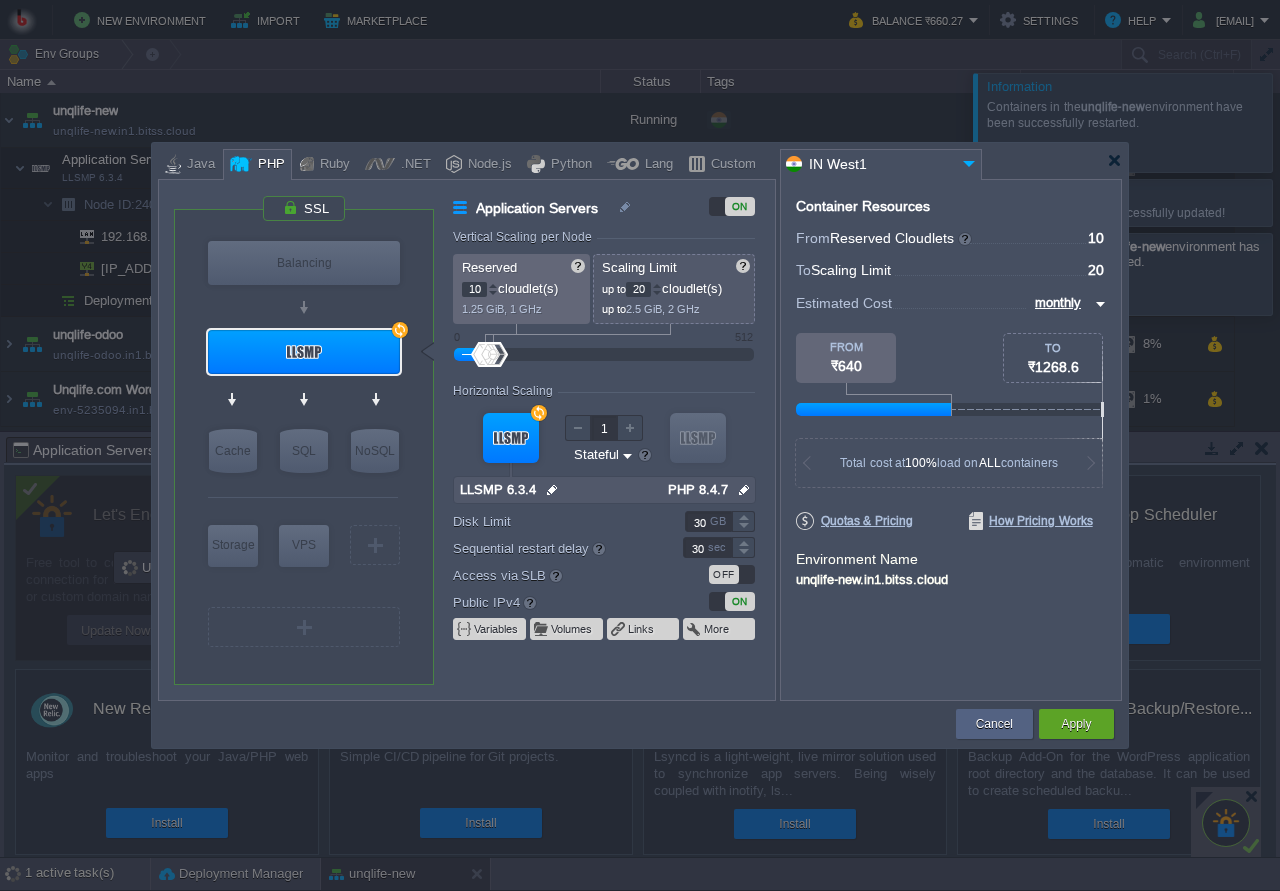 click at bounding box center [657, 285] 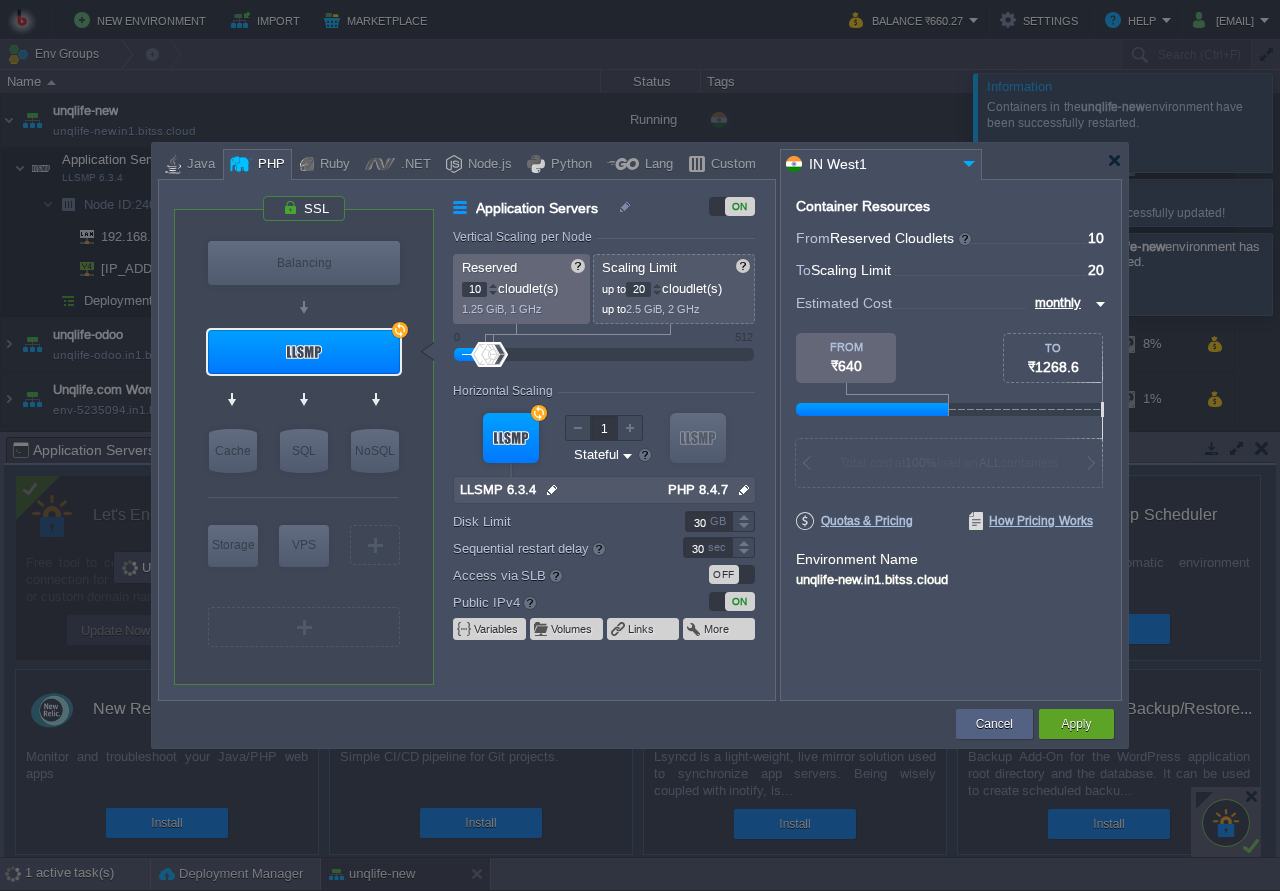 type on "21" 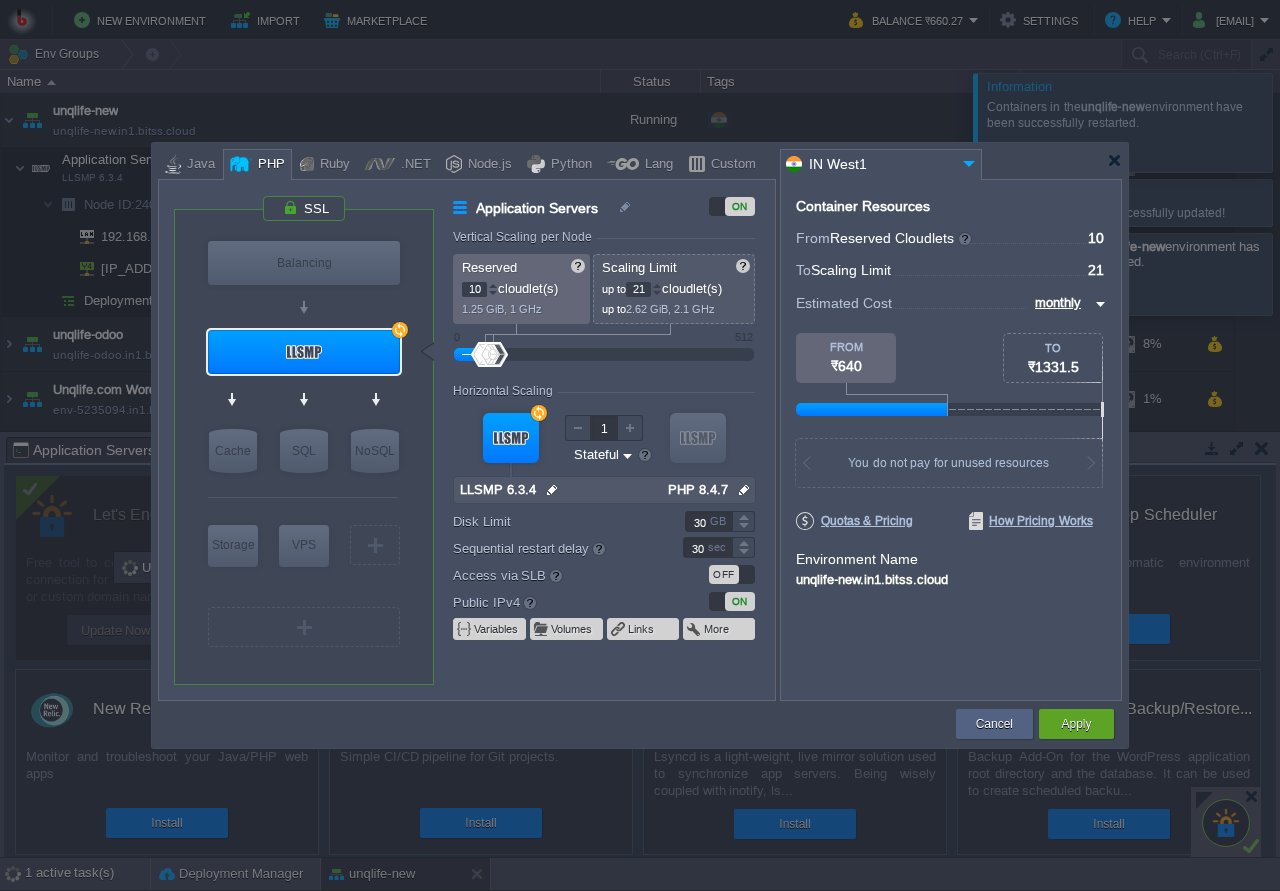 click at bounding box center [657, 285] 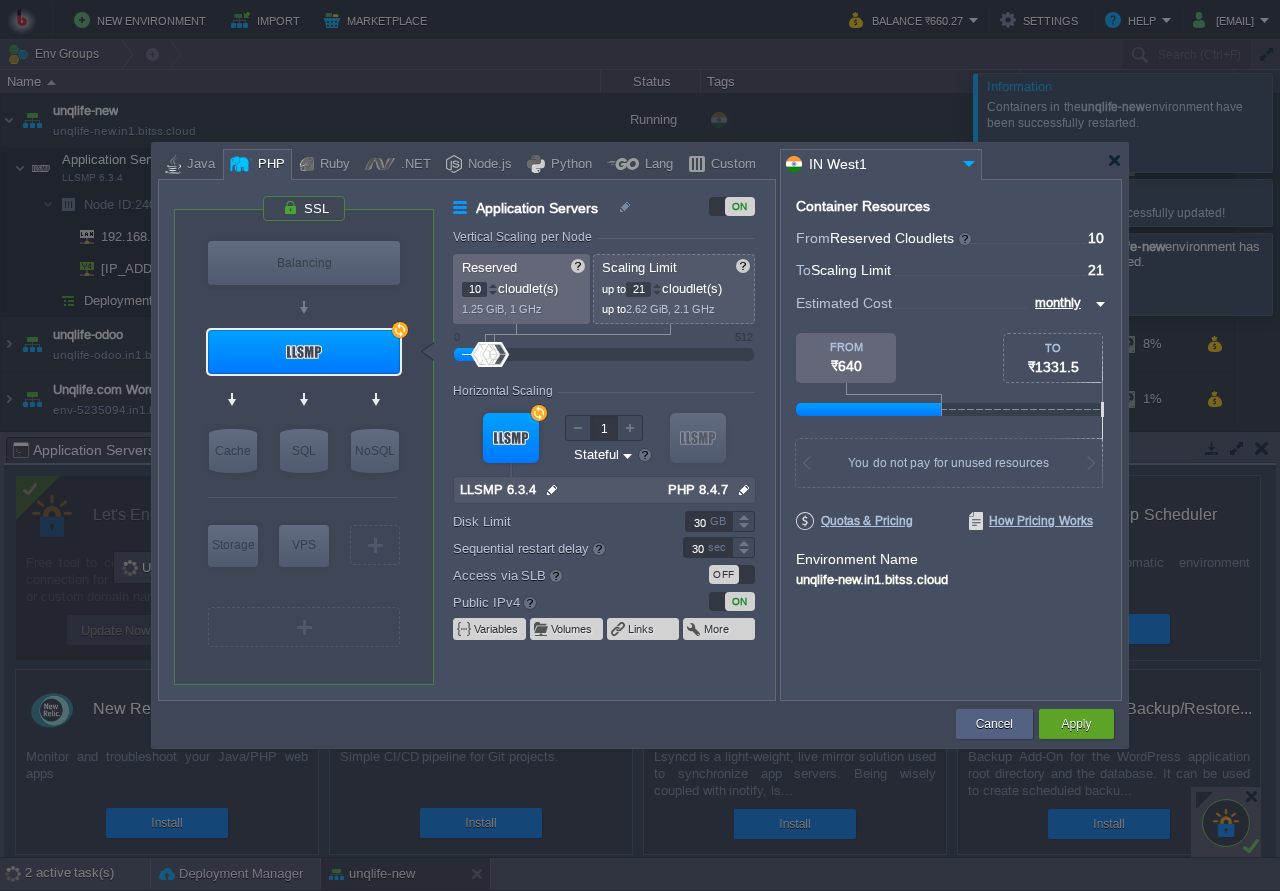 click on "Cancel" at bounding box center (994, 724) 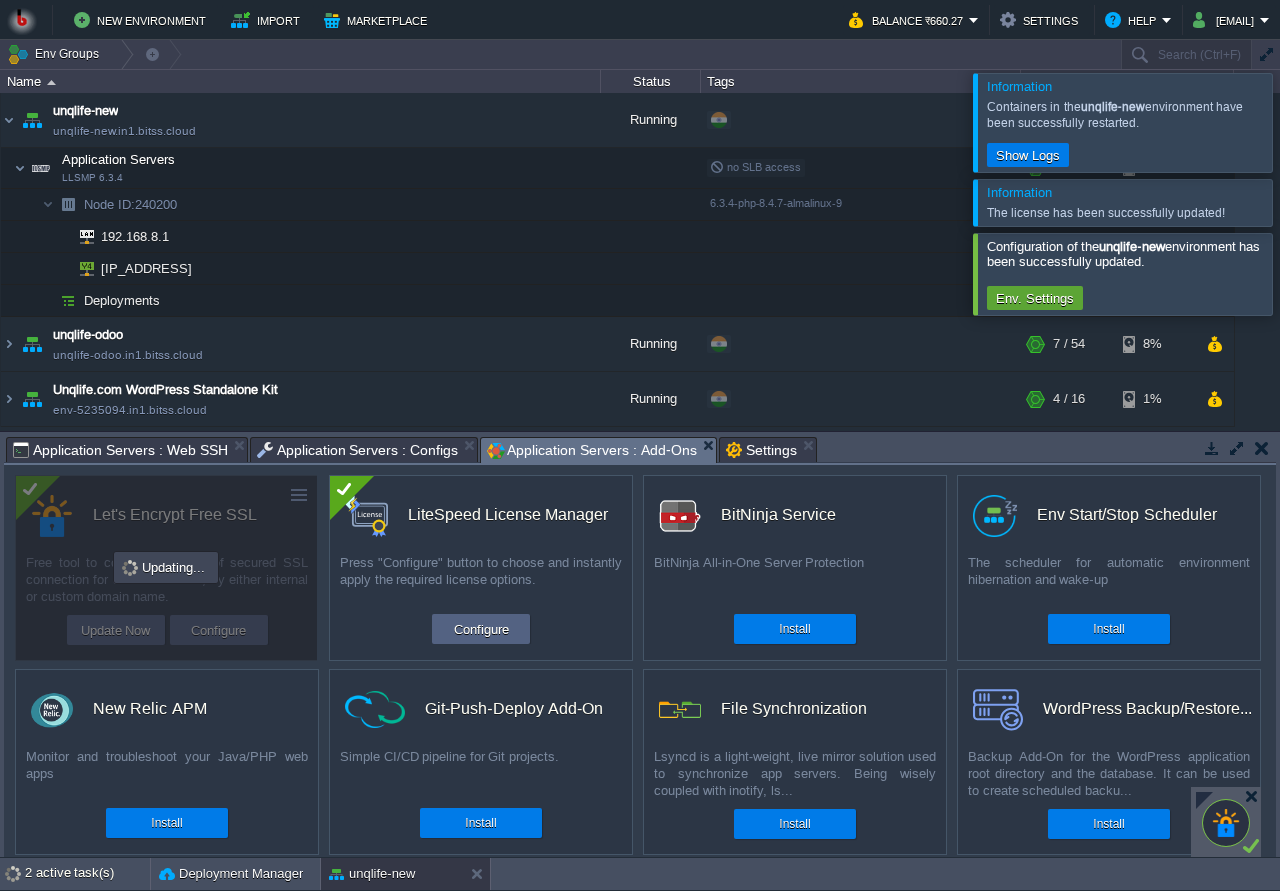 click at bounding box center (166, 568) 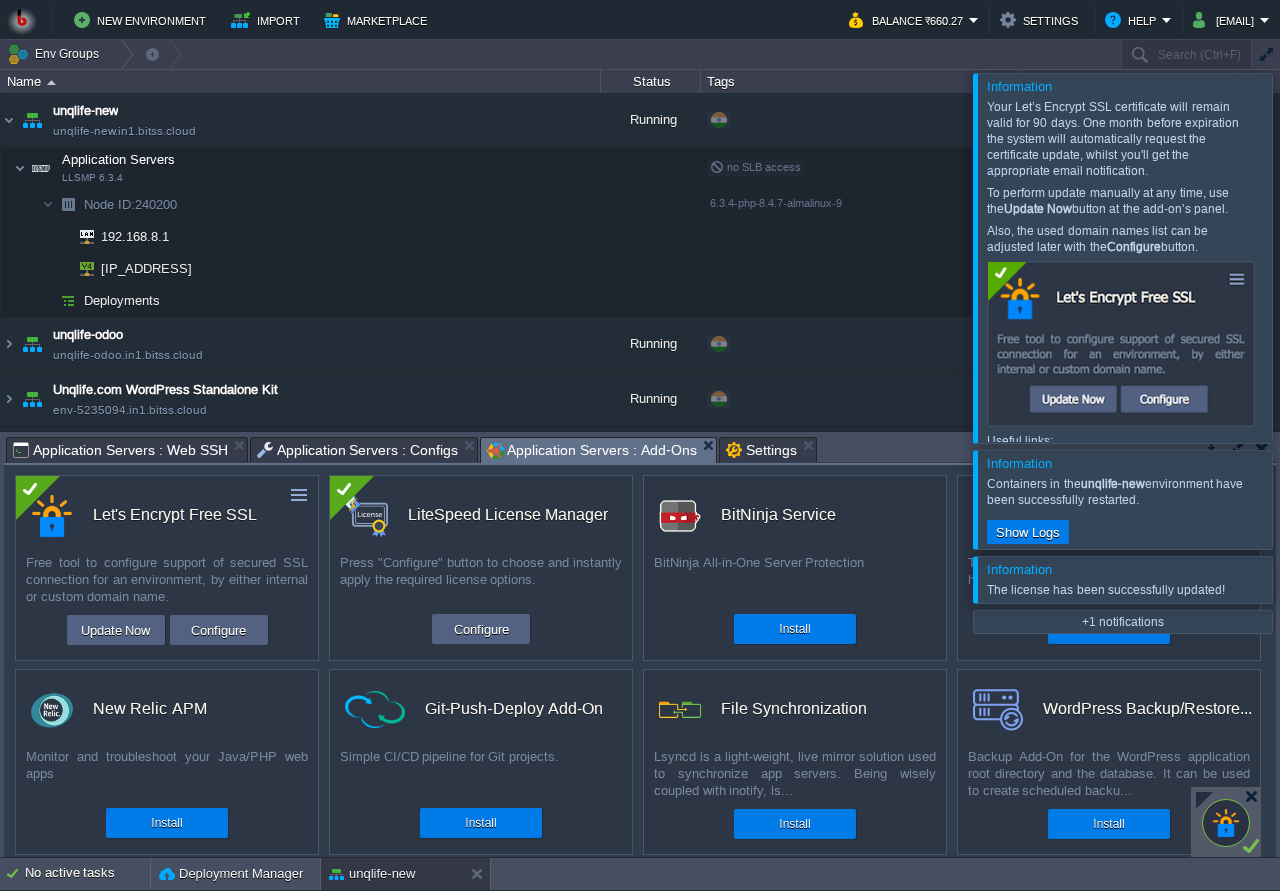 click at bounding box center (1304, 257) 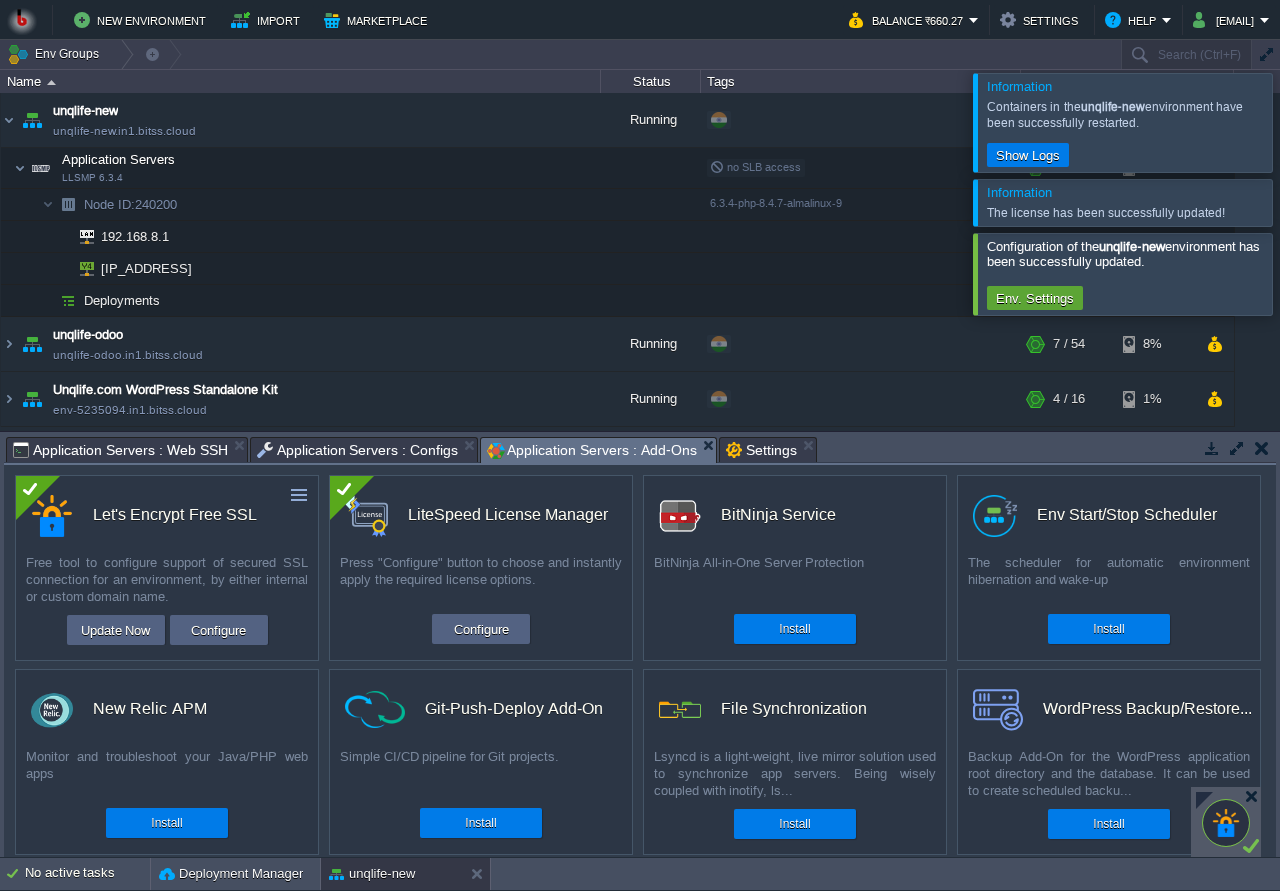 click at bounding box center (1304, 202) 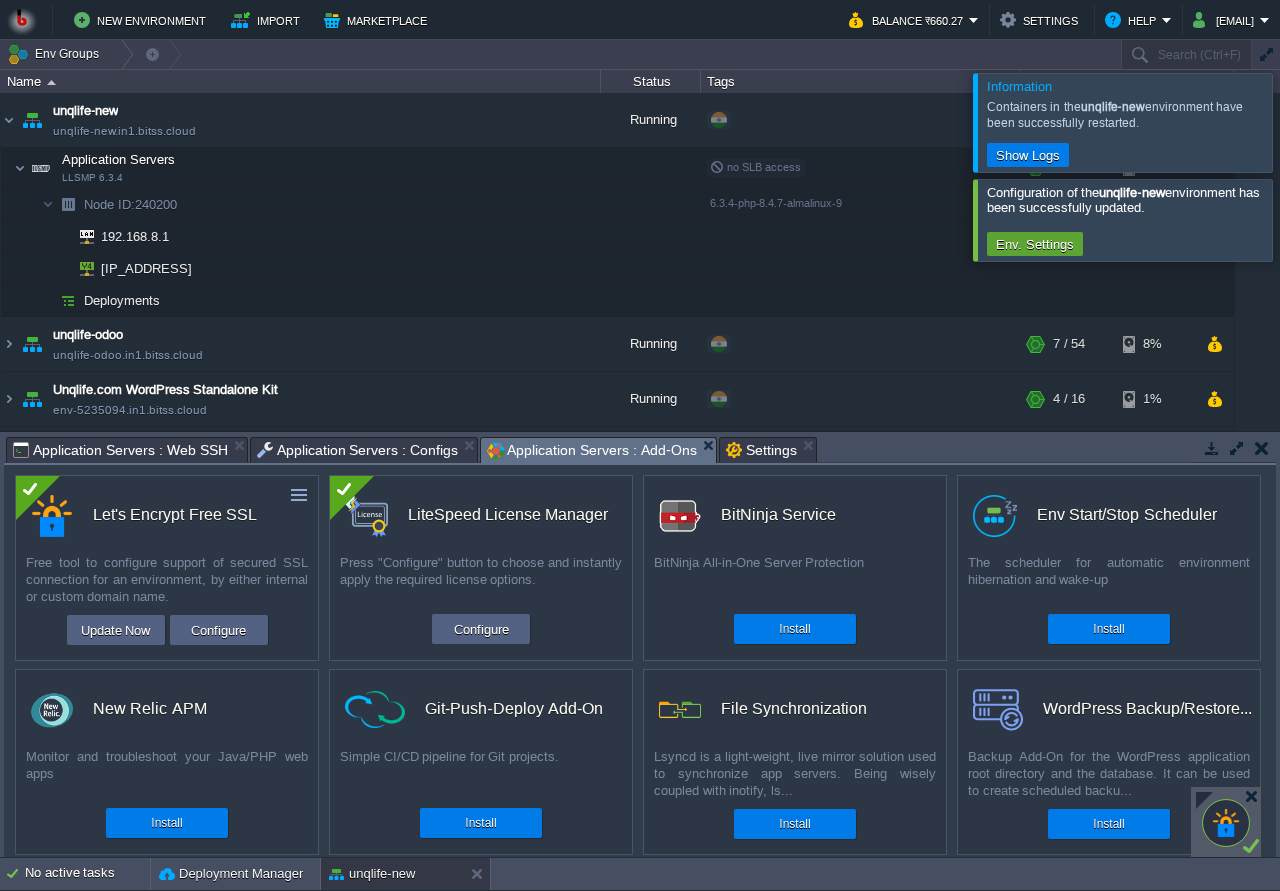 click at bounding box center [1304, 219] 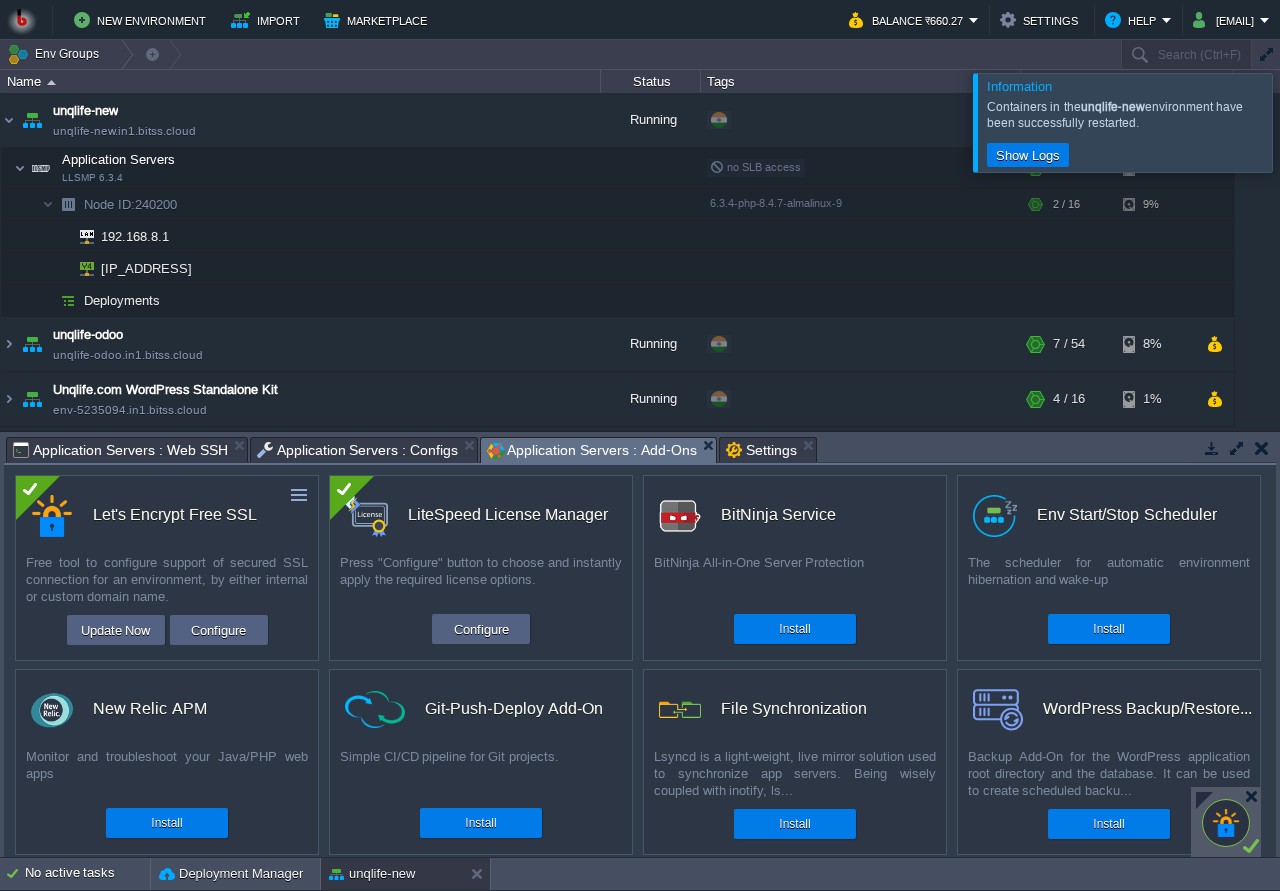 click at bounding box center (1304, 122) 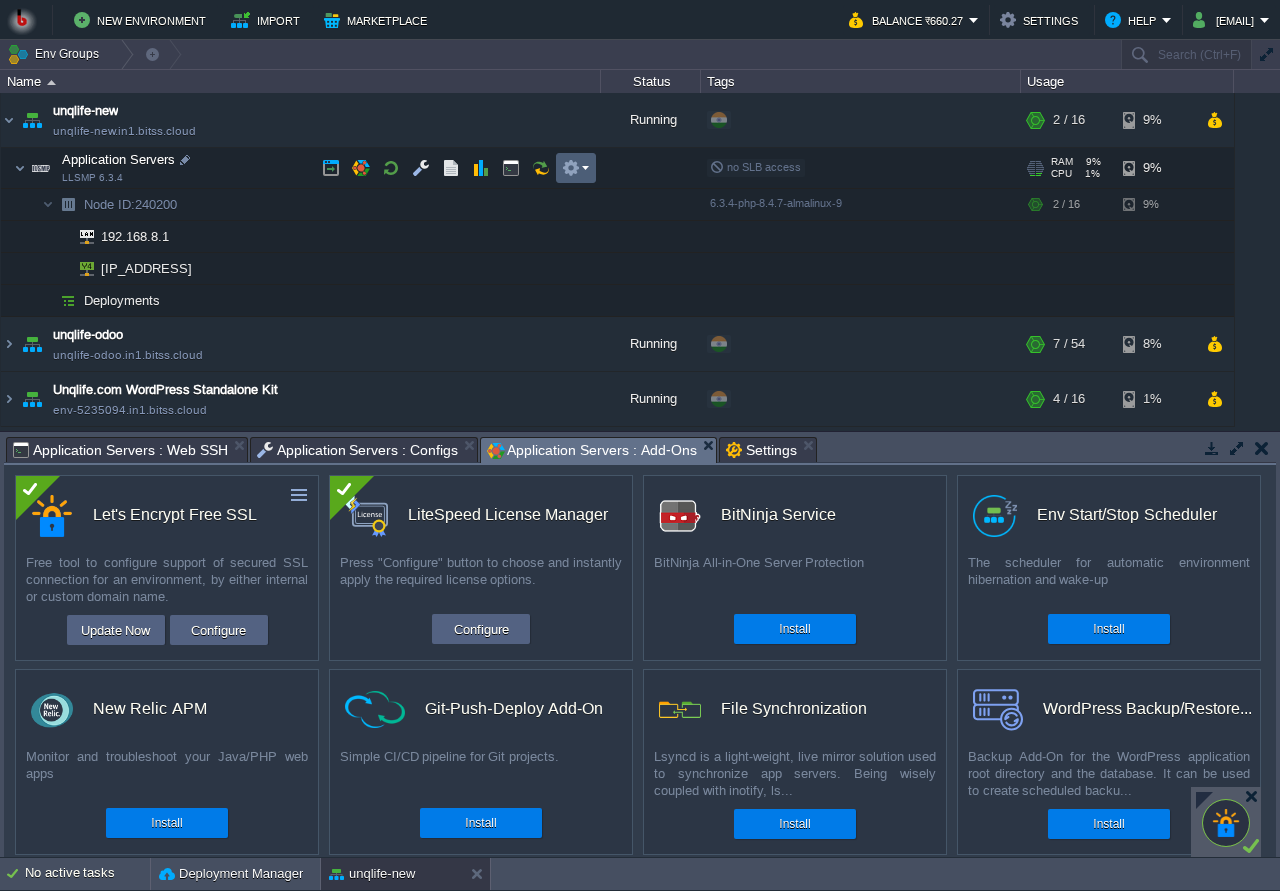 click at bounding box center (571, 168) 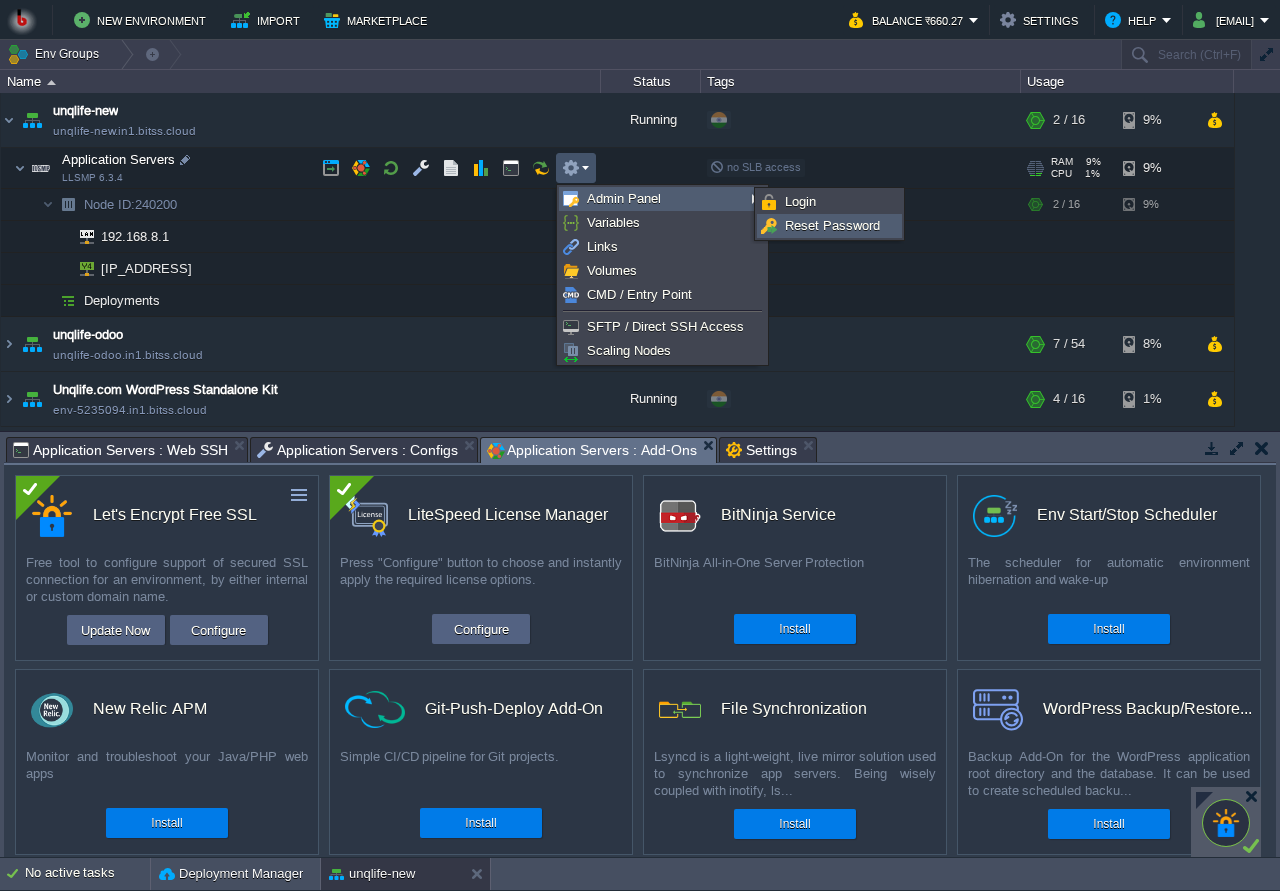 click on "Reset Password" at bounding box center (832, 225) 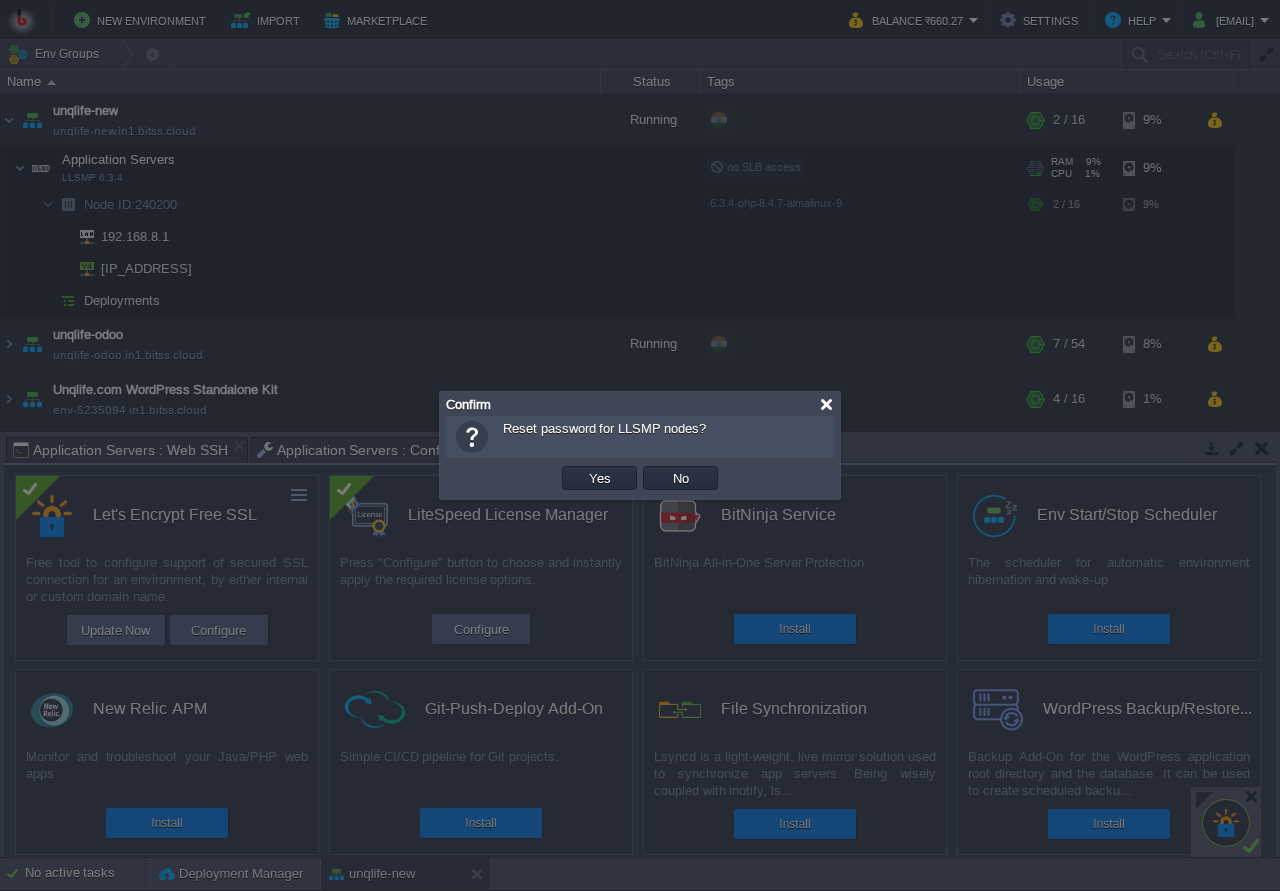 click at bounding box center [826, 404] 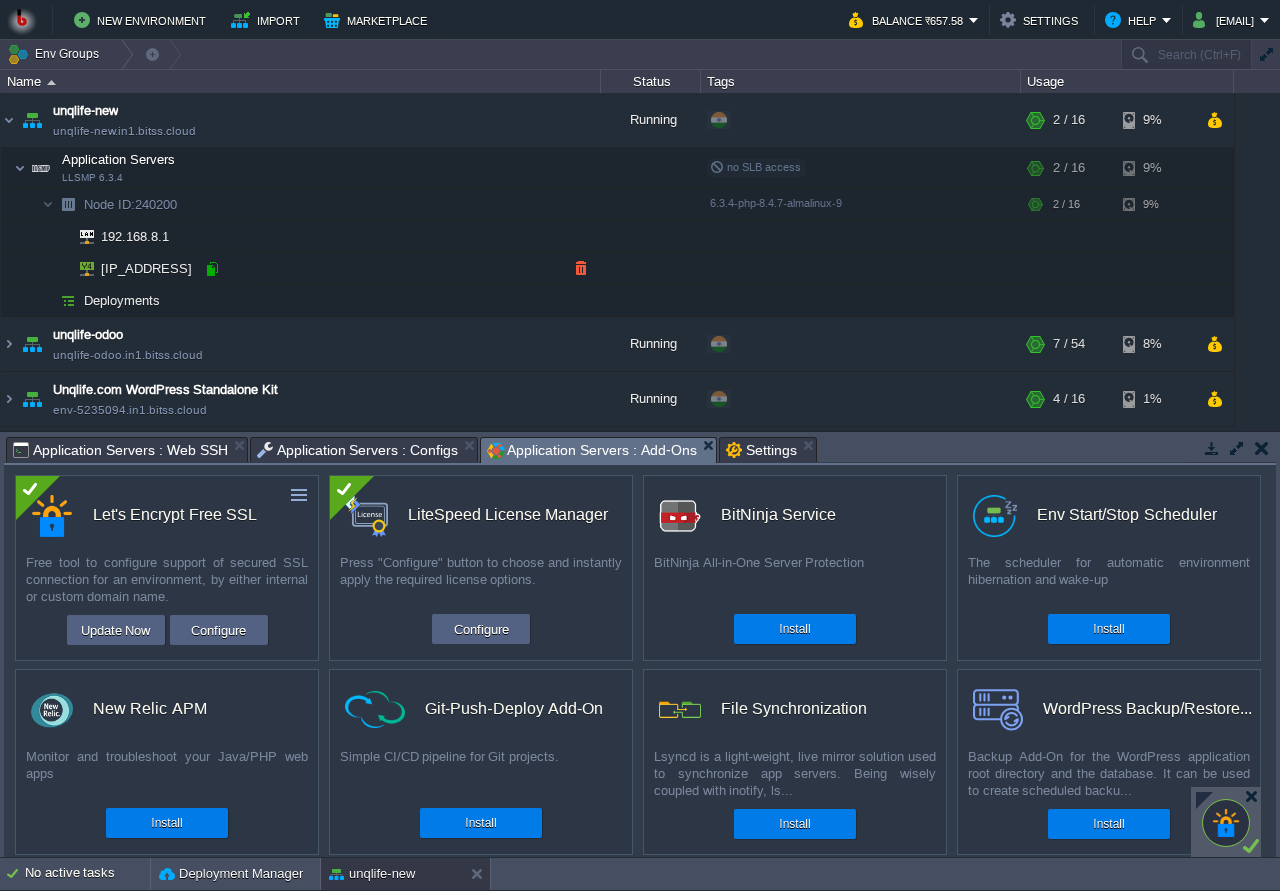 click at bounding box center [212, 269] 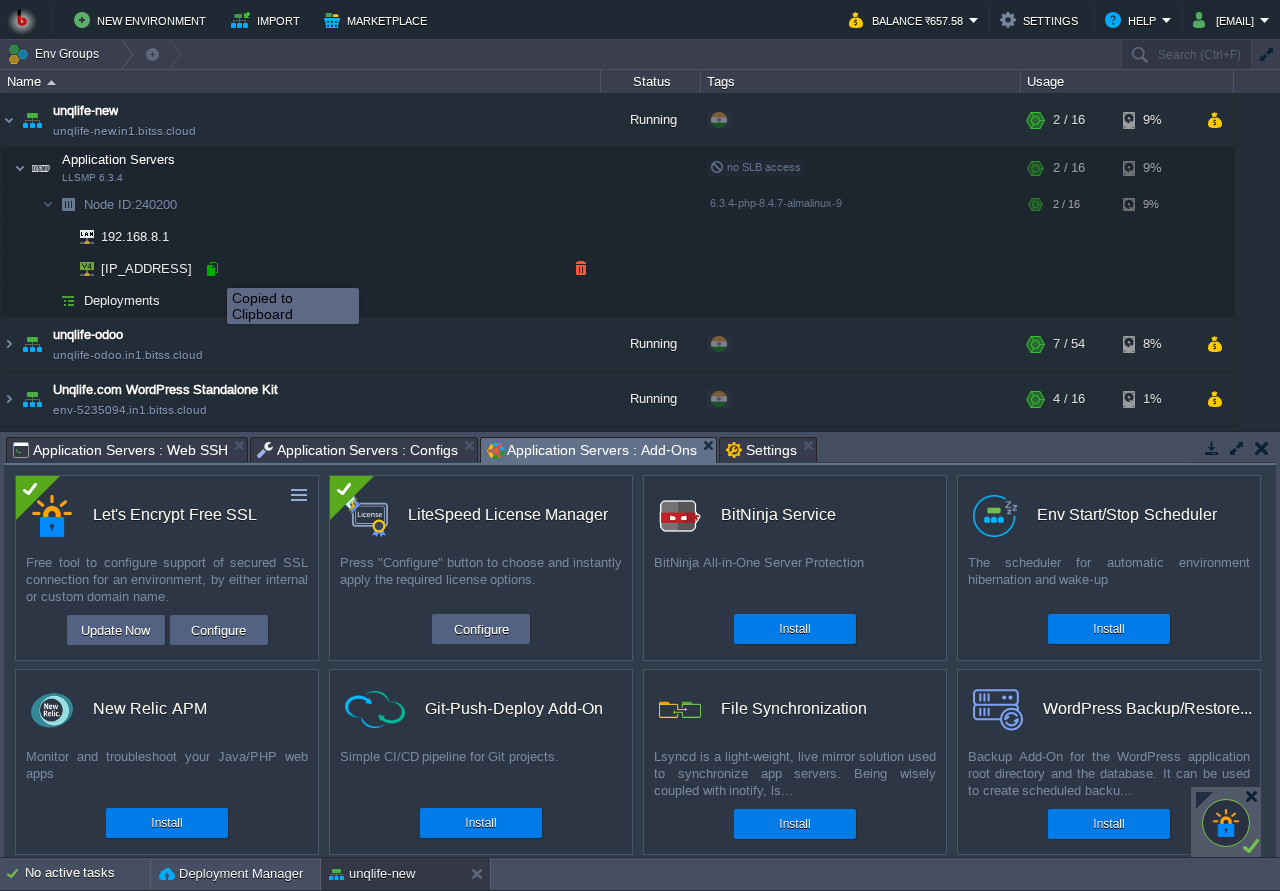 click at bounding box center (212, 269) 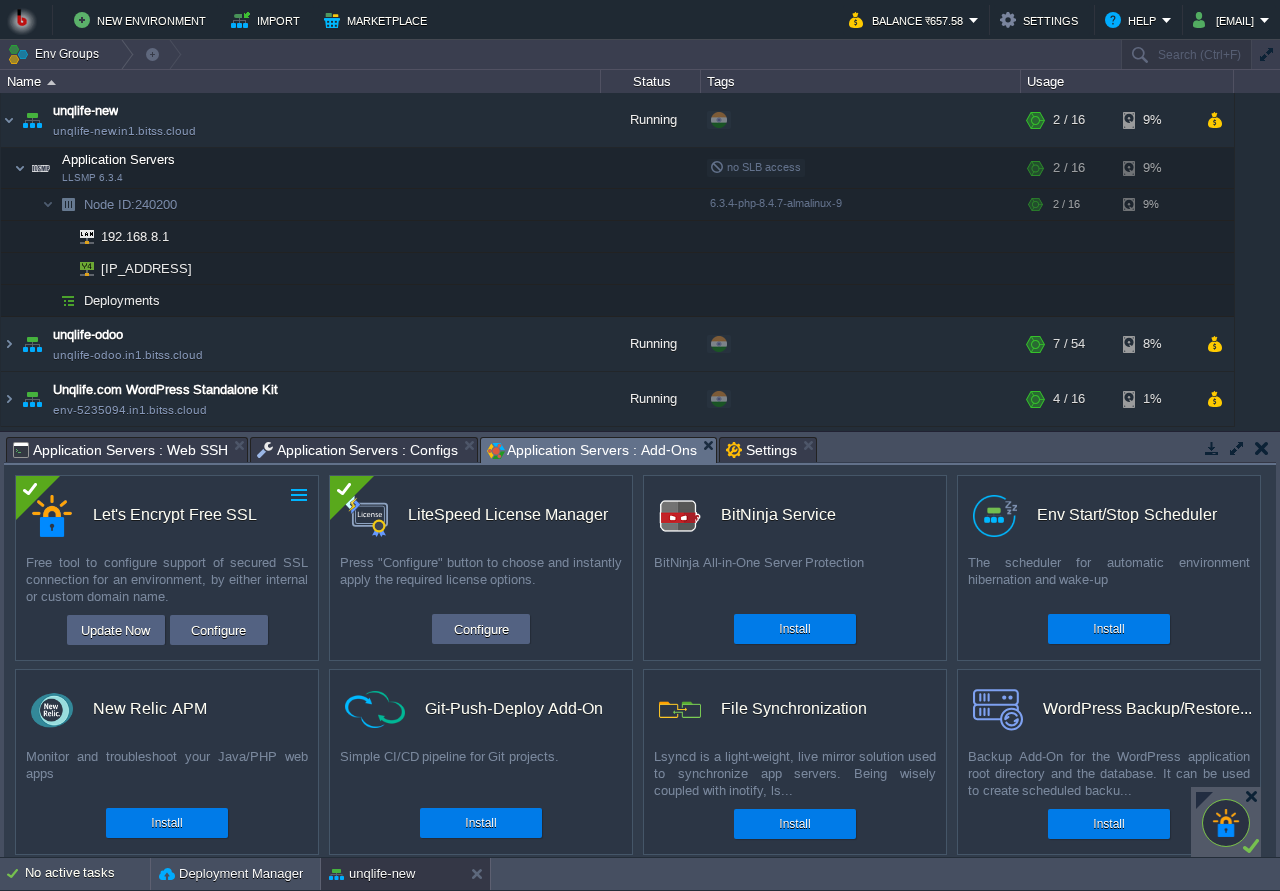 click at bounding box center (299, 495) 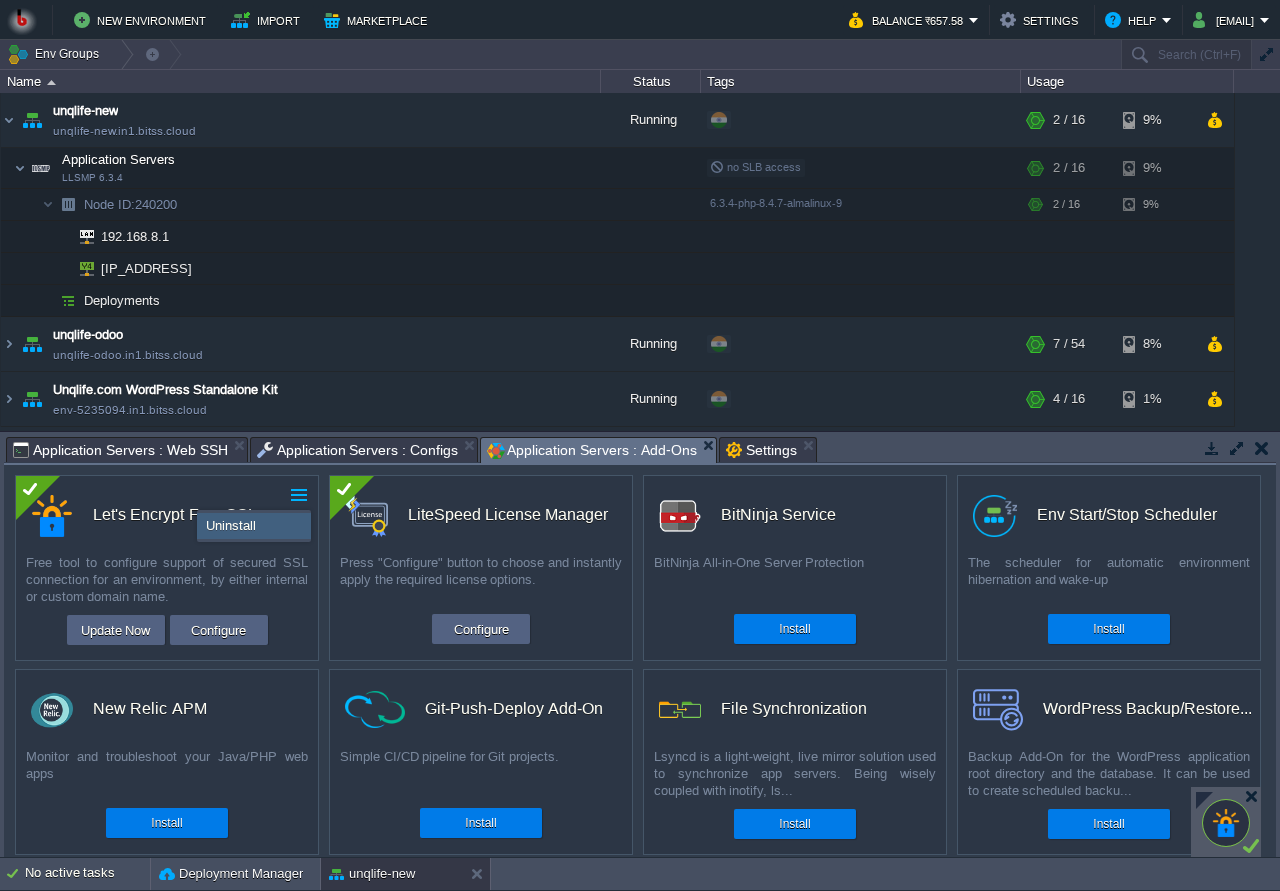 click on "Uninstall" at bounding box center (254, 526) 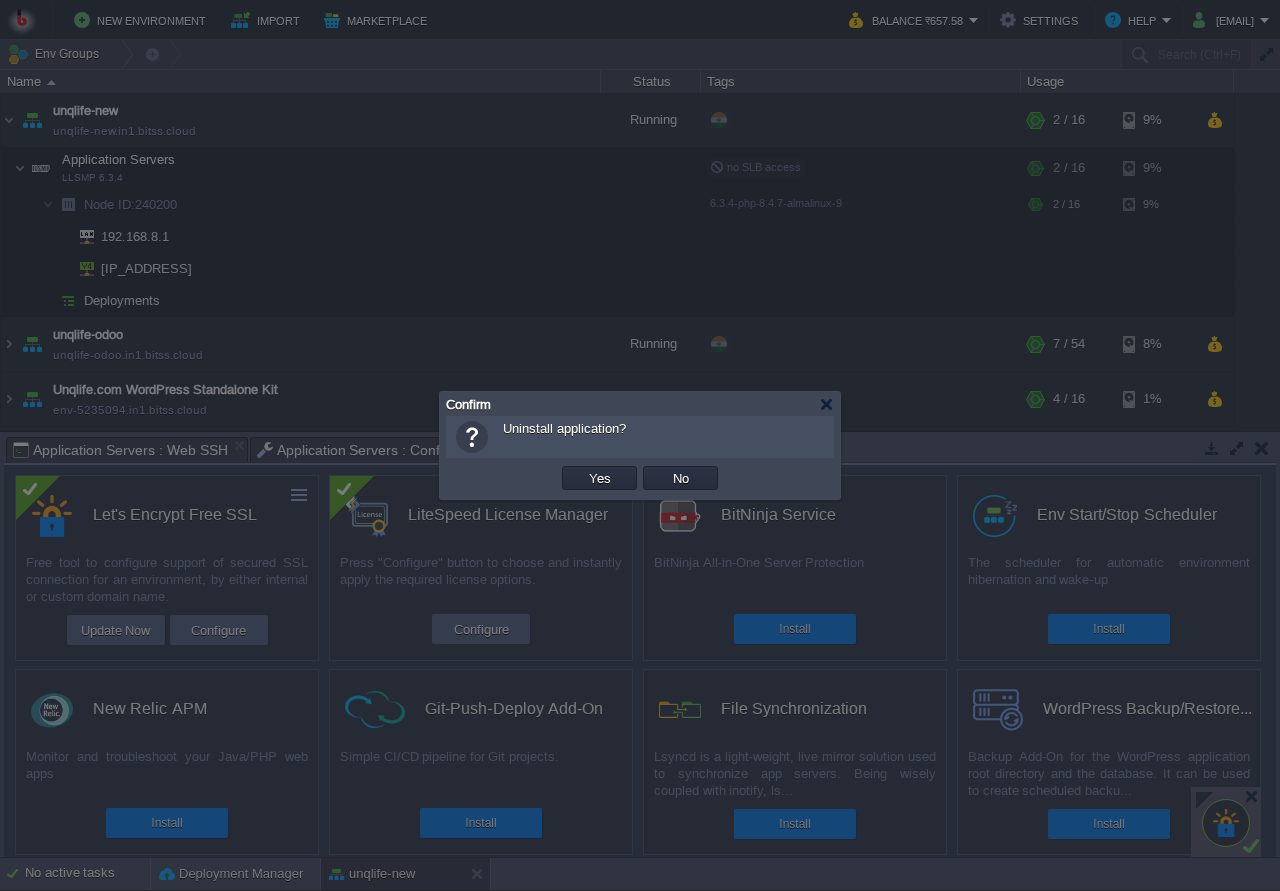click on "Yes" at bounding box center [599, 478] 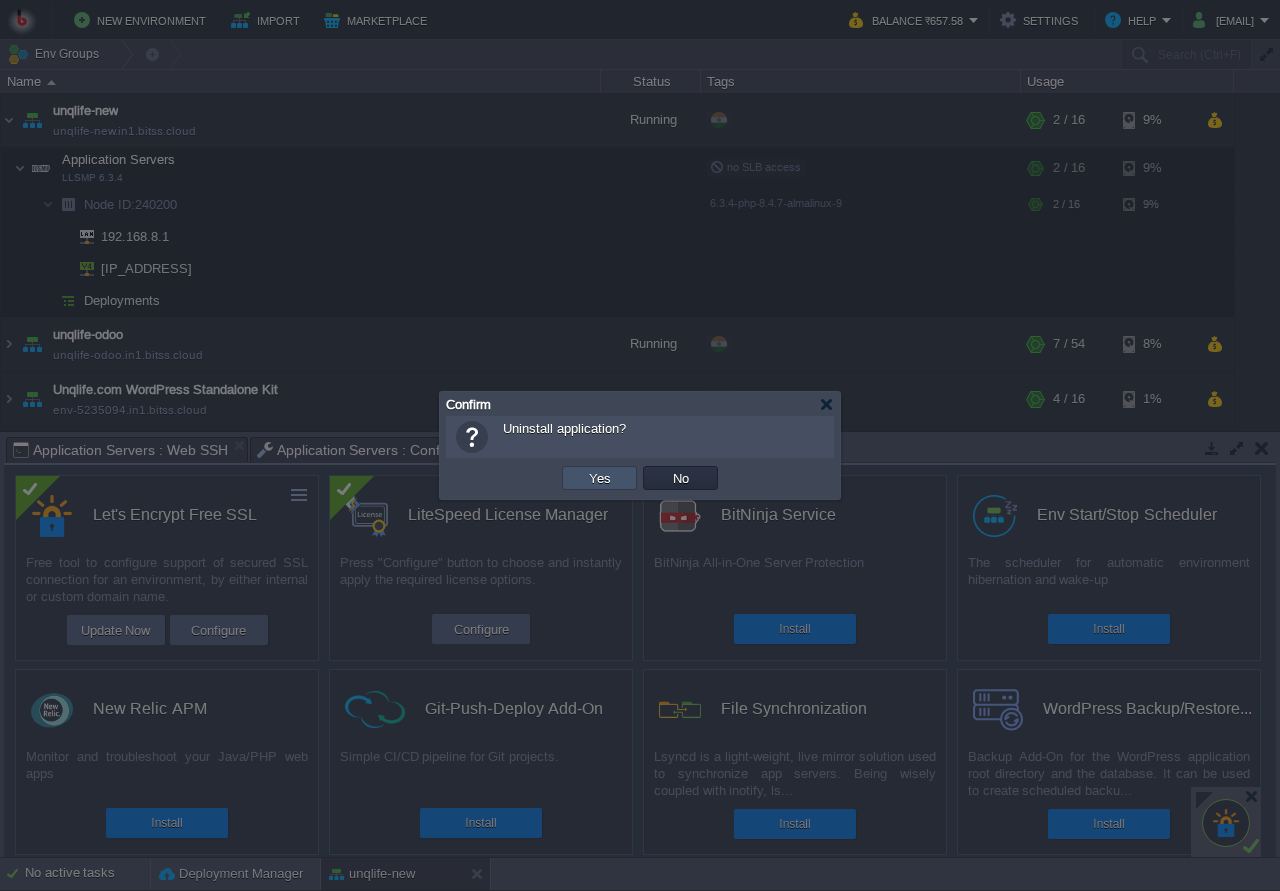 click on "Yes" at bounding box center (600, 478) 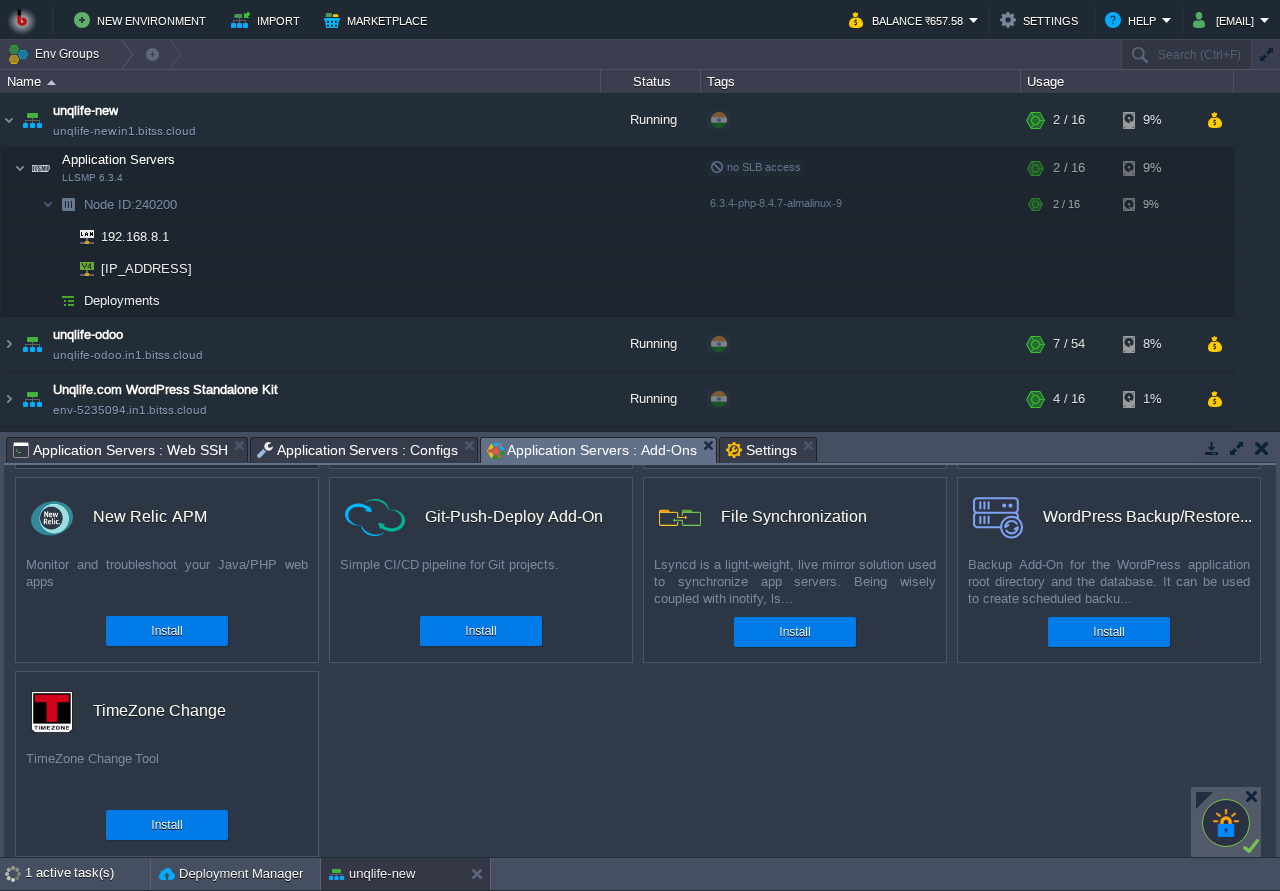 scroll, scrollTop: 0, scrollLeft: 0, axis: both 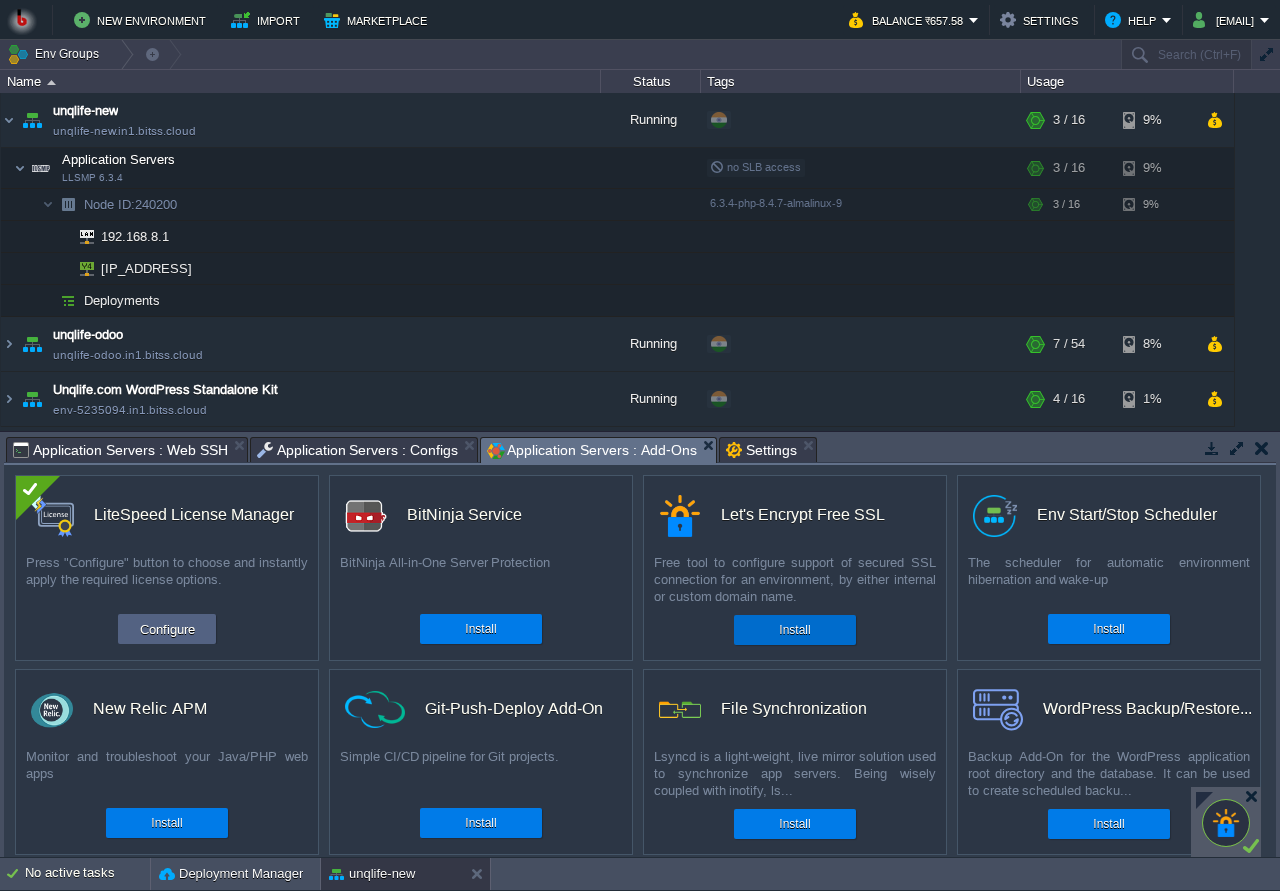 click on "Install" at bounding box center (794, 630) 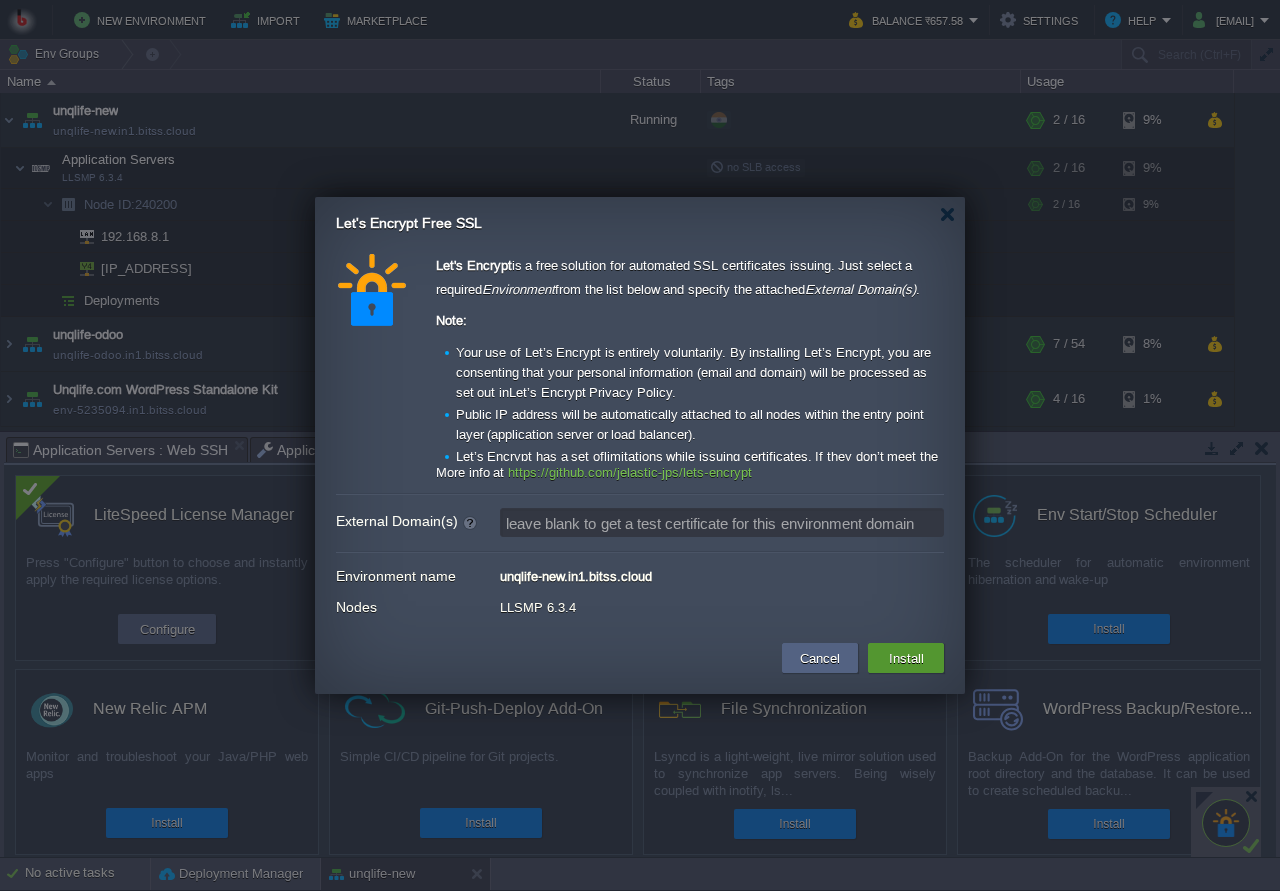 click on "Install" at bounding box center [906, 658] 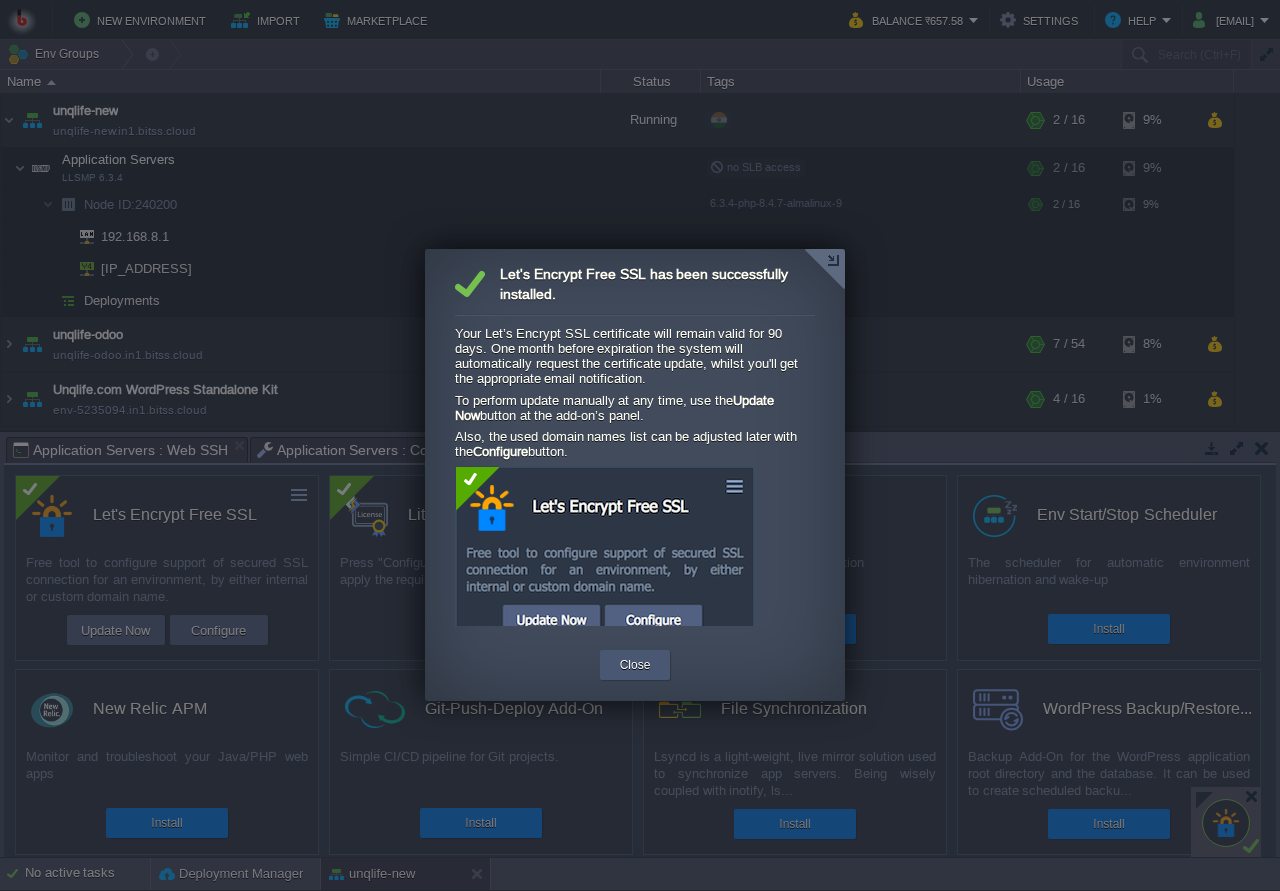 click on "Close" at bounding box center (635, 665) 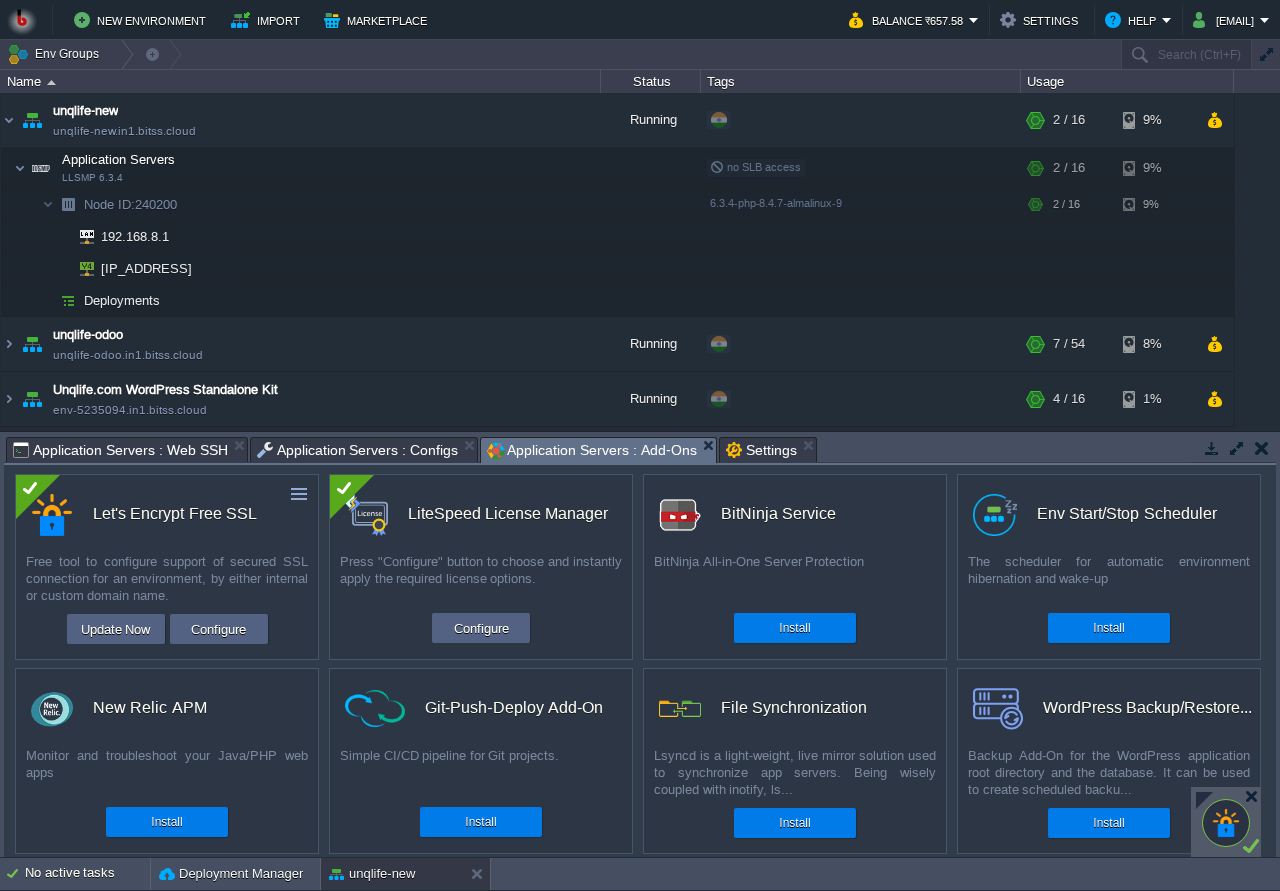 scroll, scrollTop: 0, scrollLeft: 0, axis: both 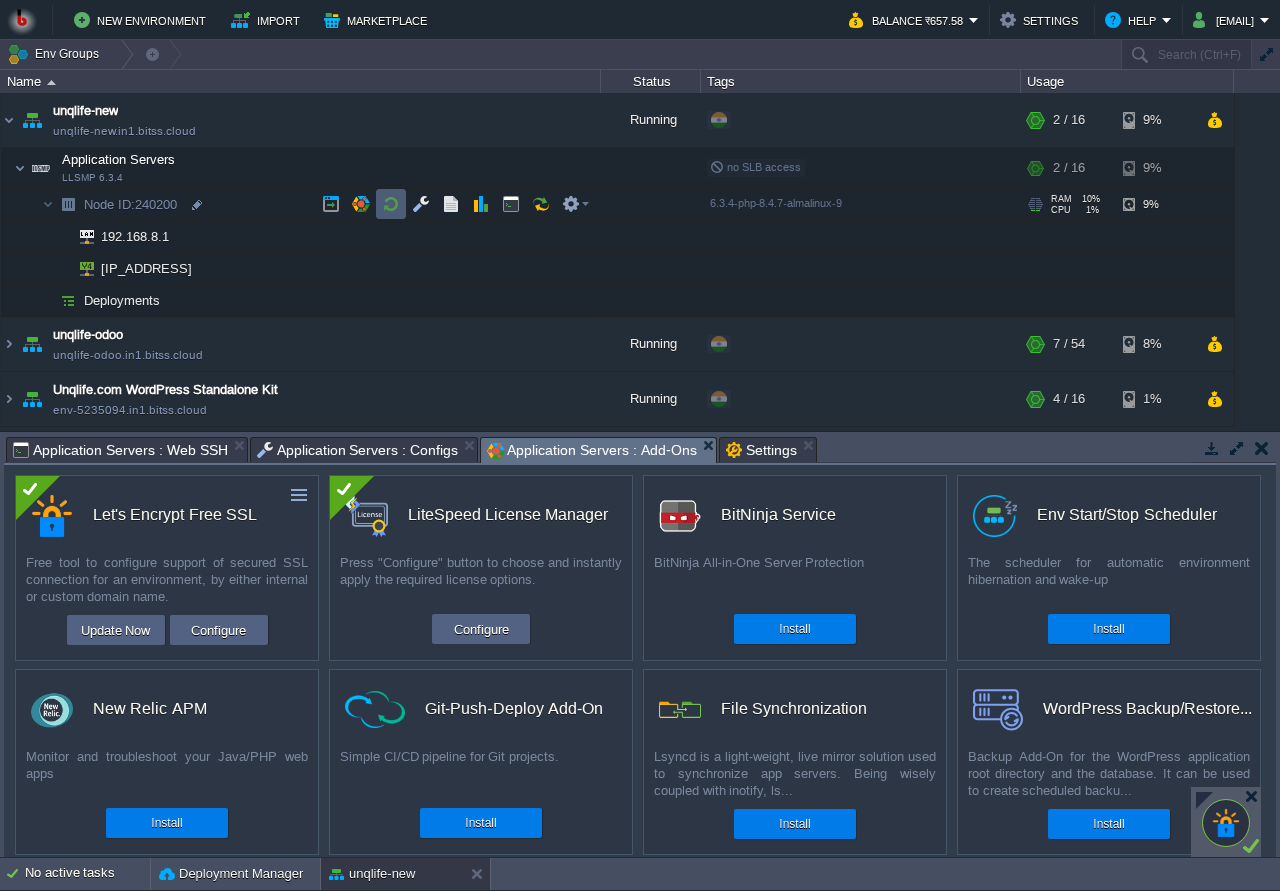 click at bounding box center [391, 204] 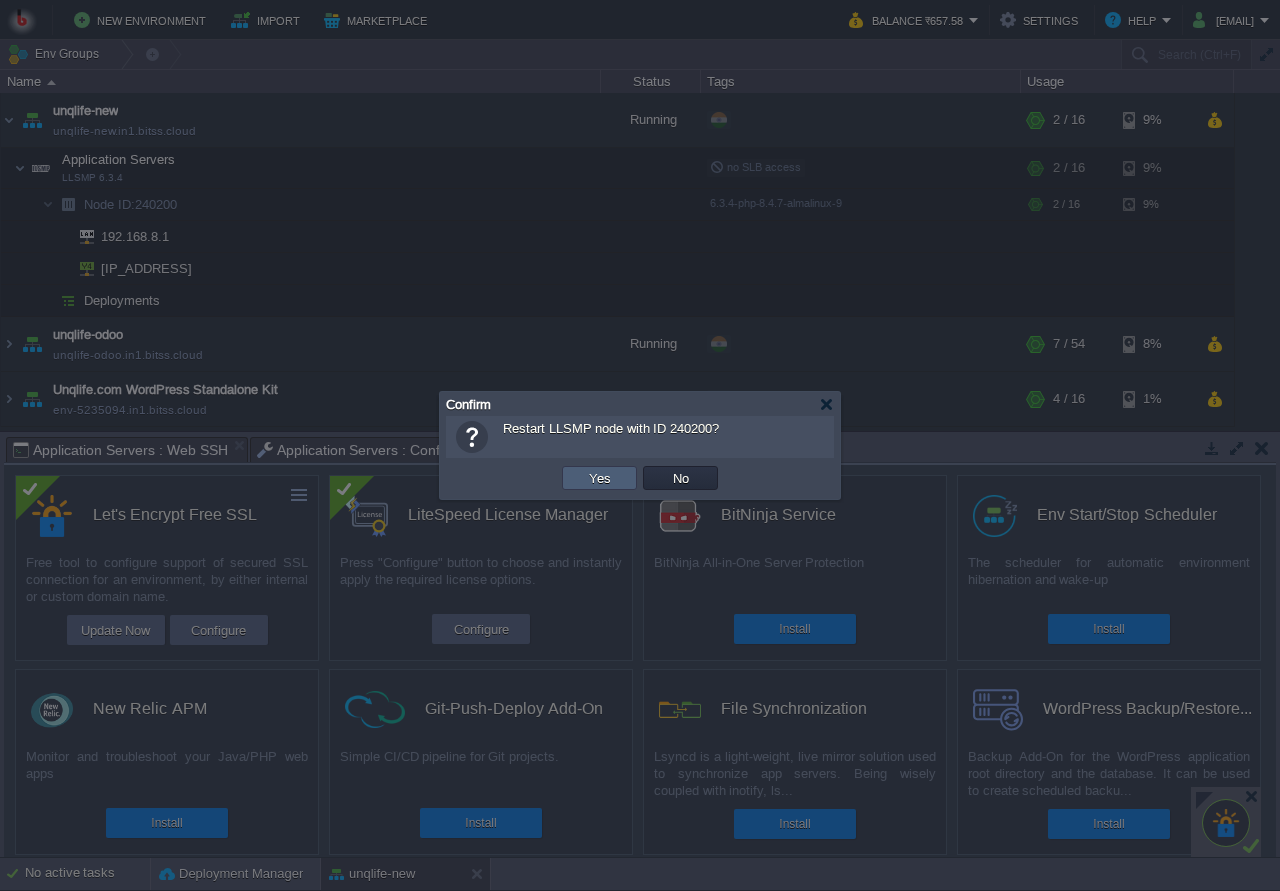 click on "Yes" at bounding box center (600, 478) 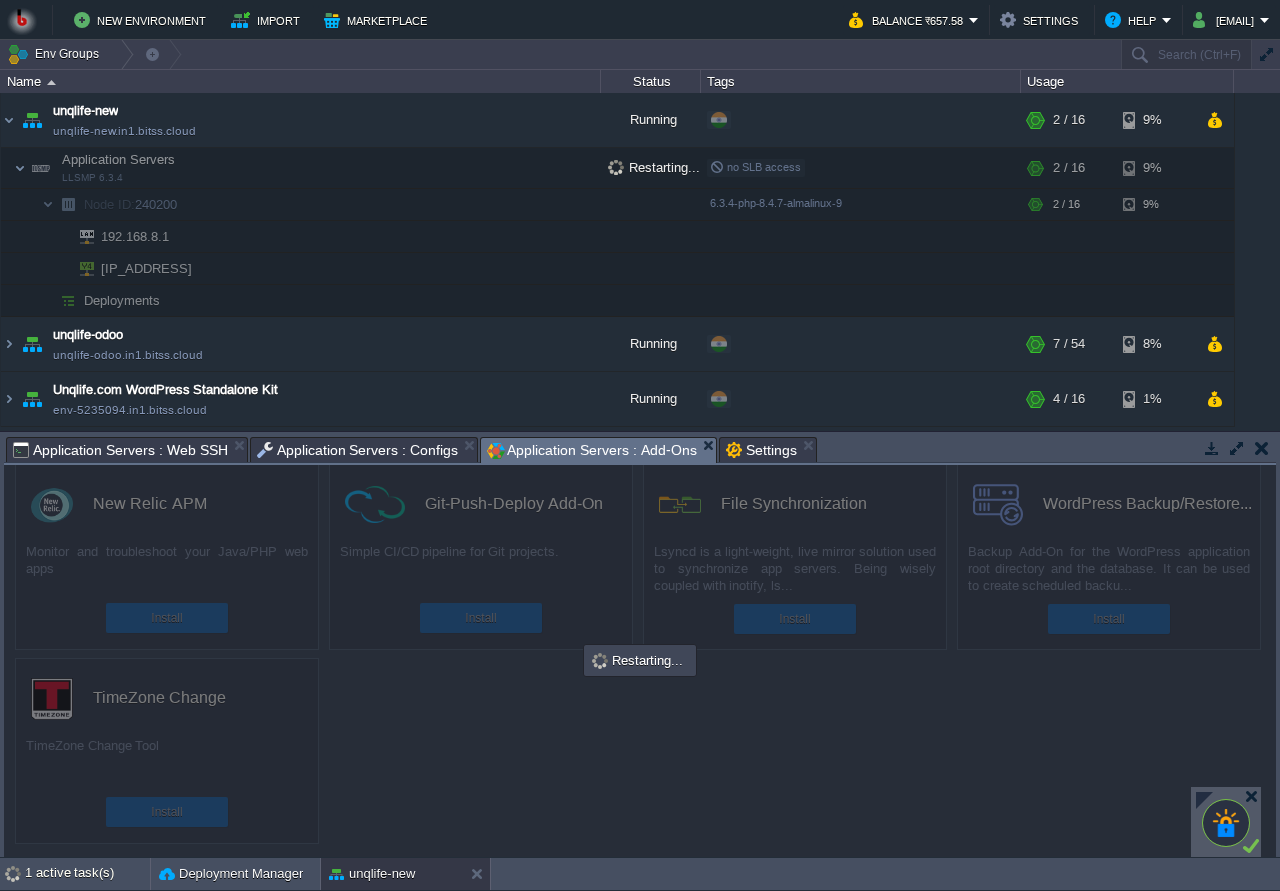 scroll, scrollTop: 0, scrollLeft: 0, axis: both 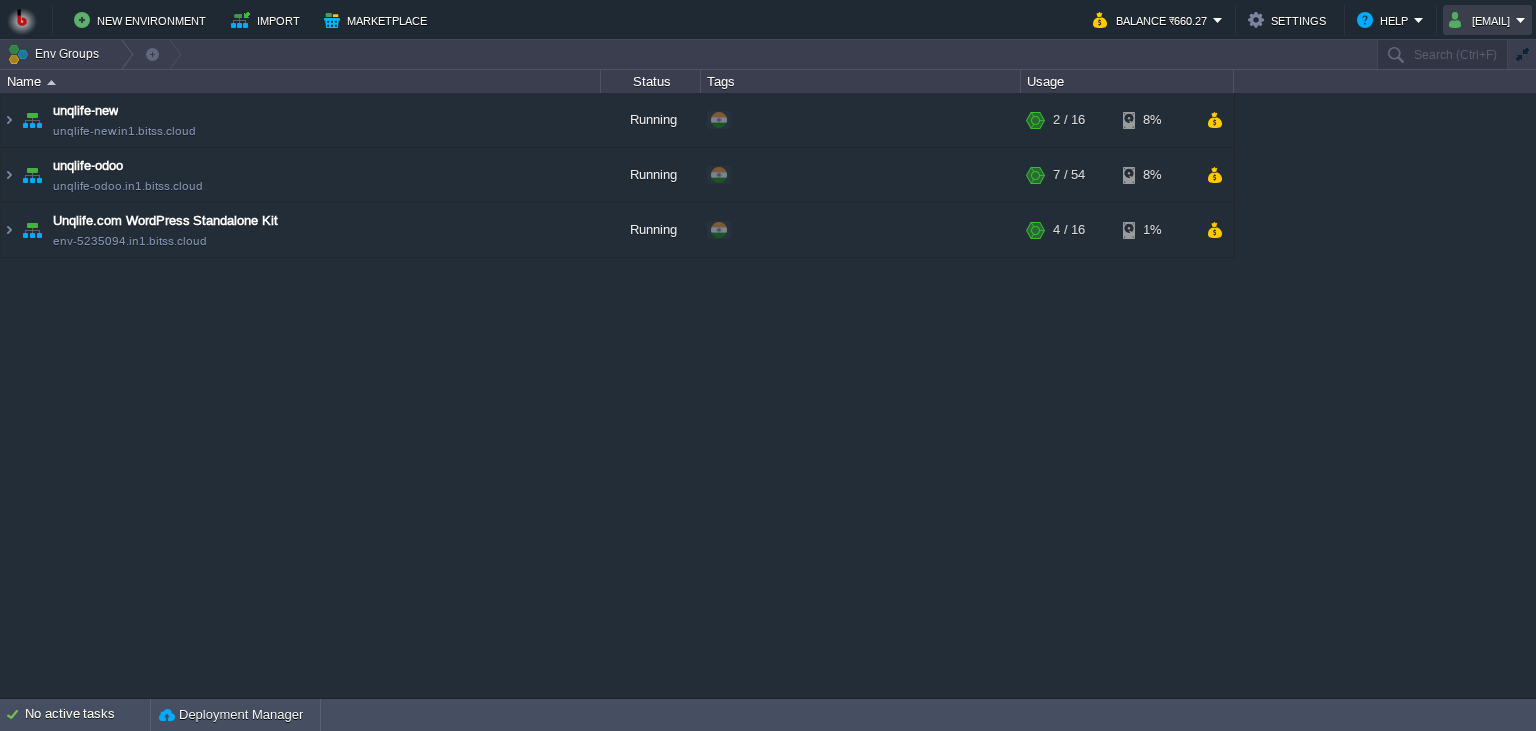 click on "[EMAIL]" at bounding box center [1482, 20] 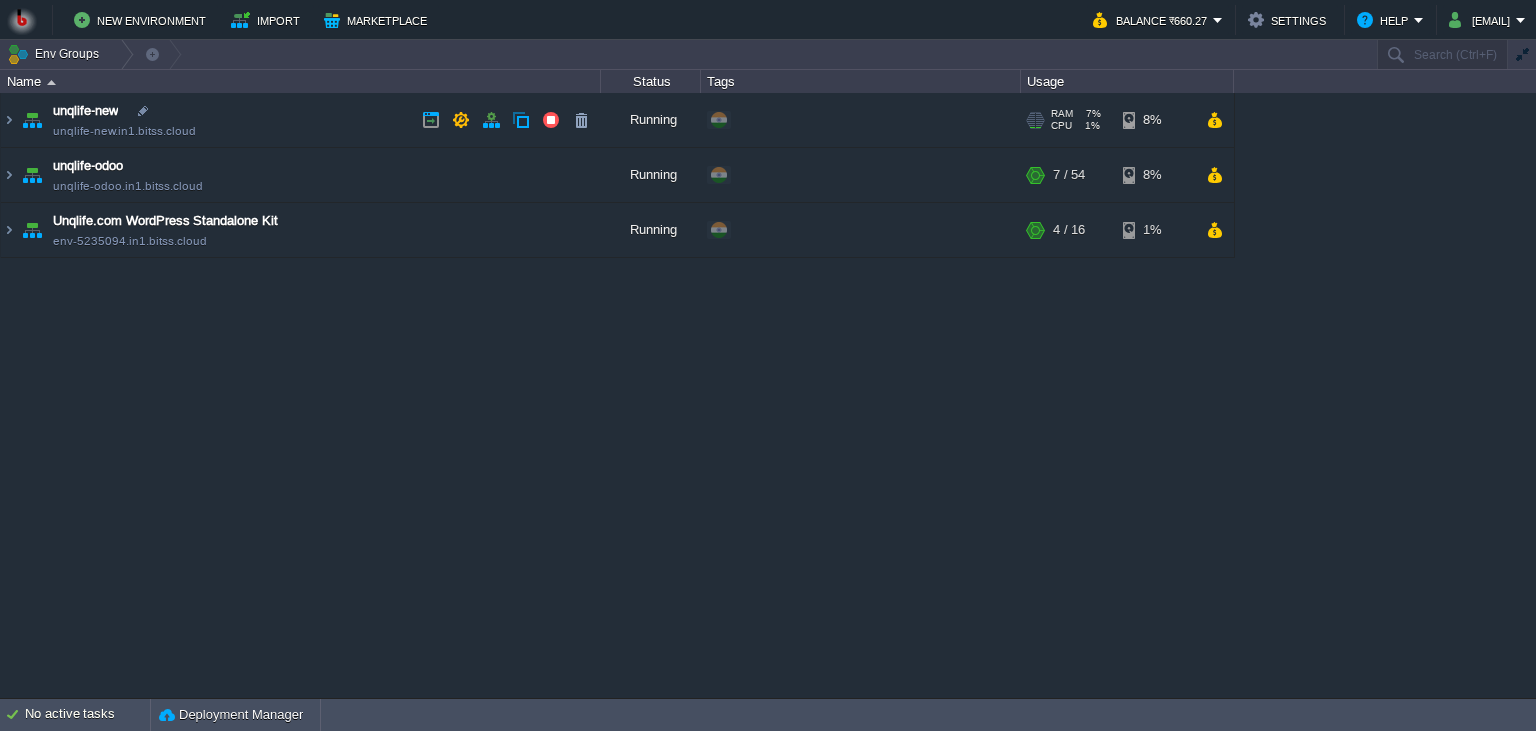 click on "unqlife-new unqlife-new.in1.bitss.cloud" at bounding box center [301, 120] 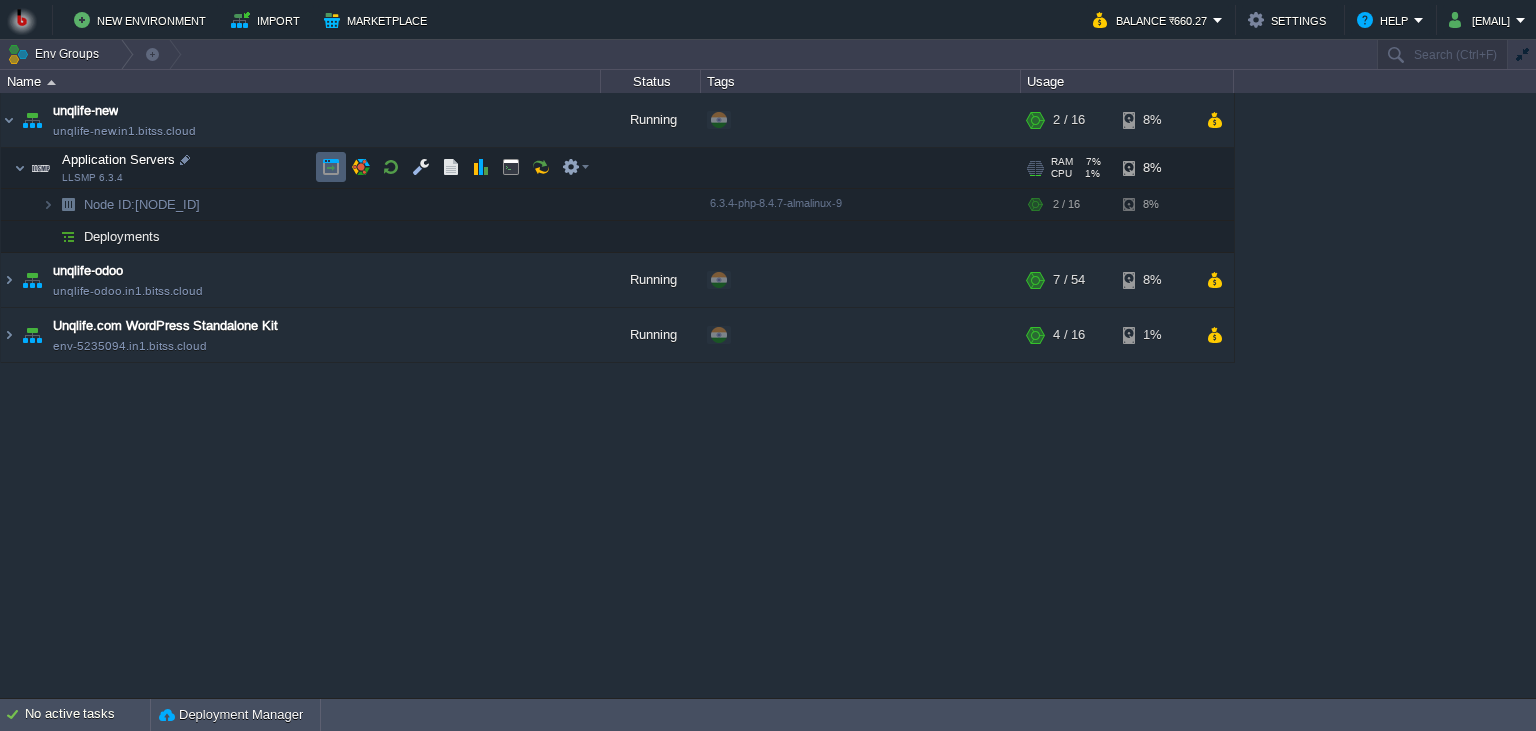 click at bounding box center [331, 167] 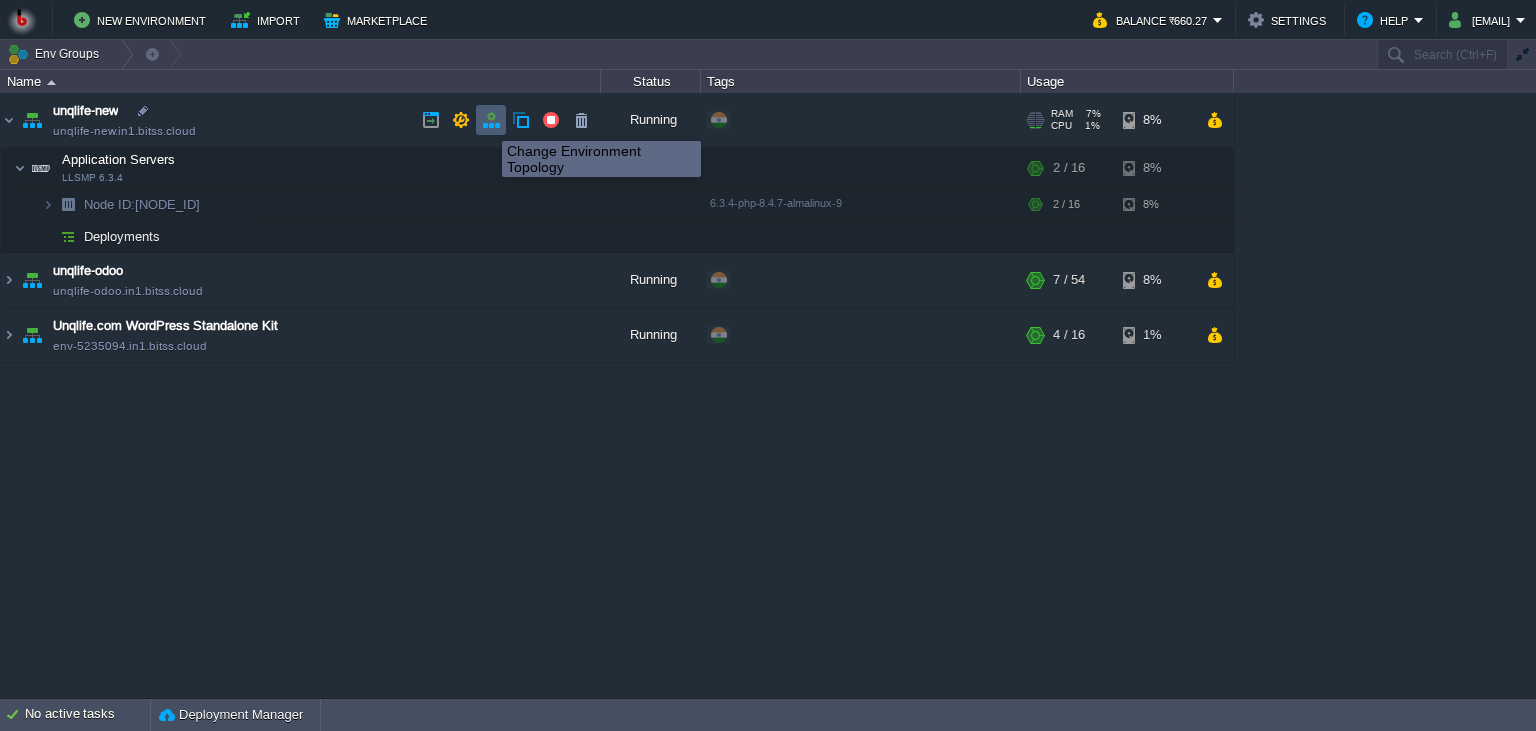 click at bounding box center [491, 120] 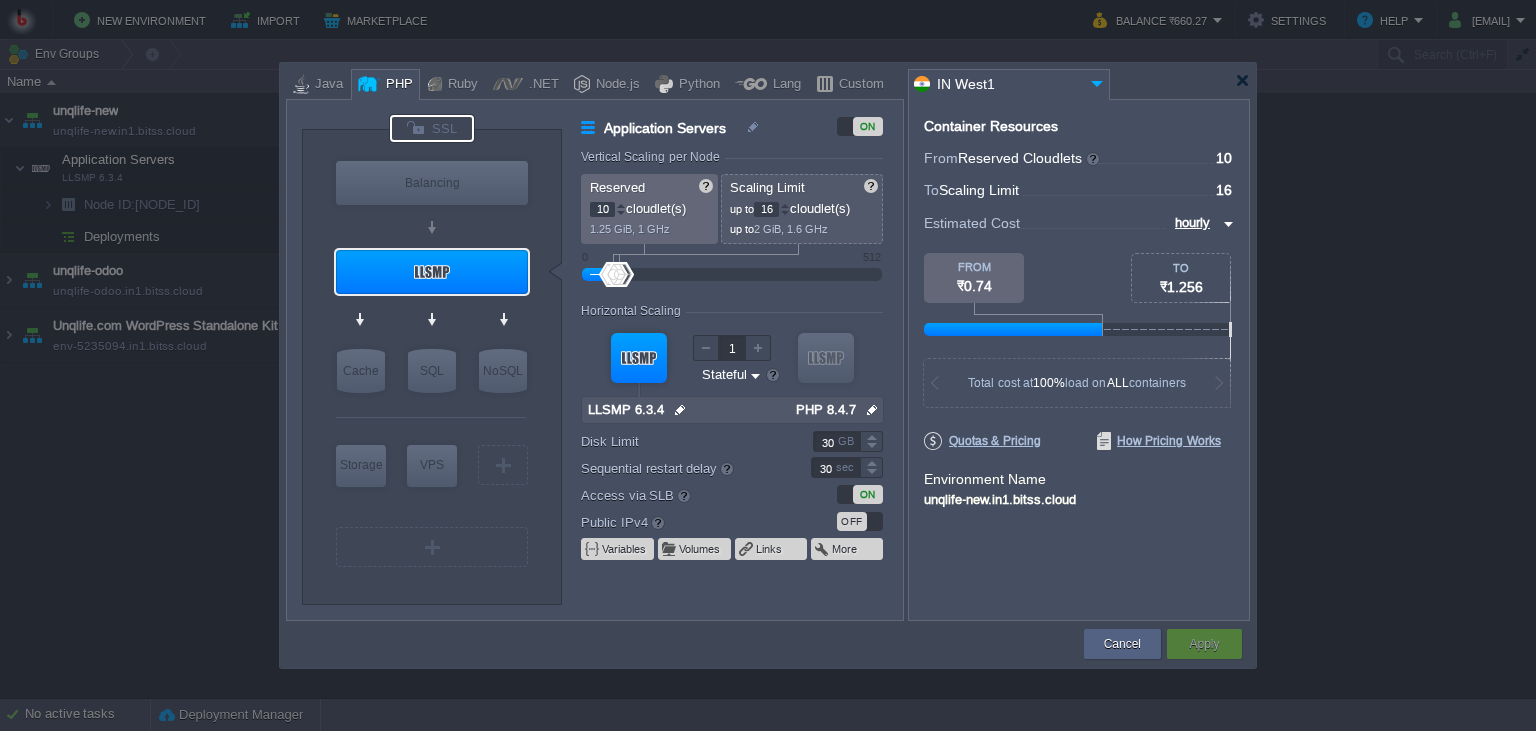 click at bounding box center (432, 128) 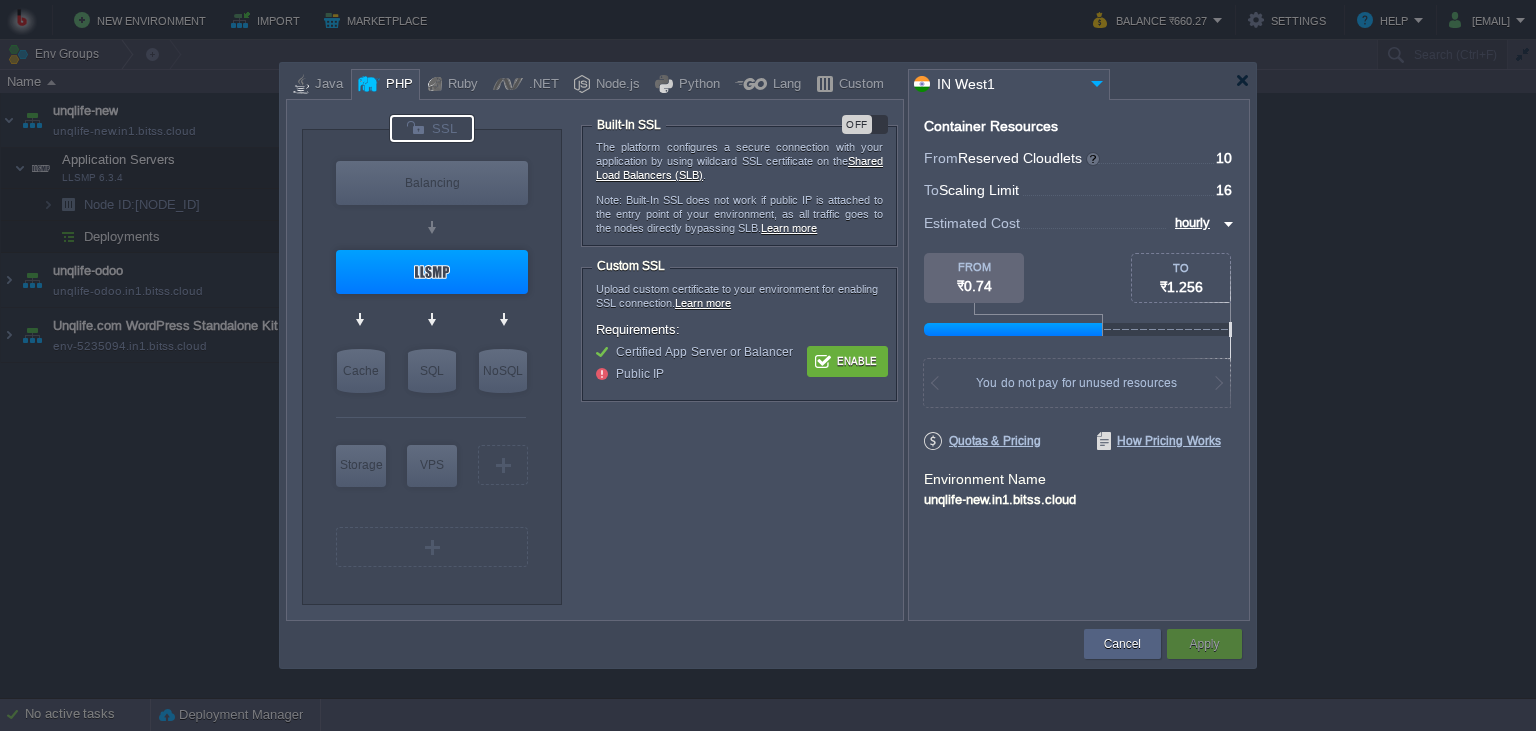 click on "Enable" at bounding box center [847, 361] 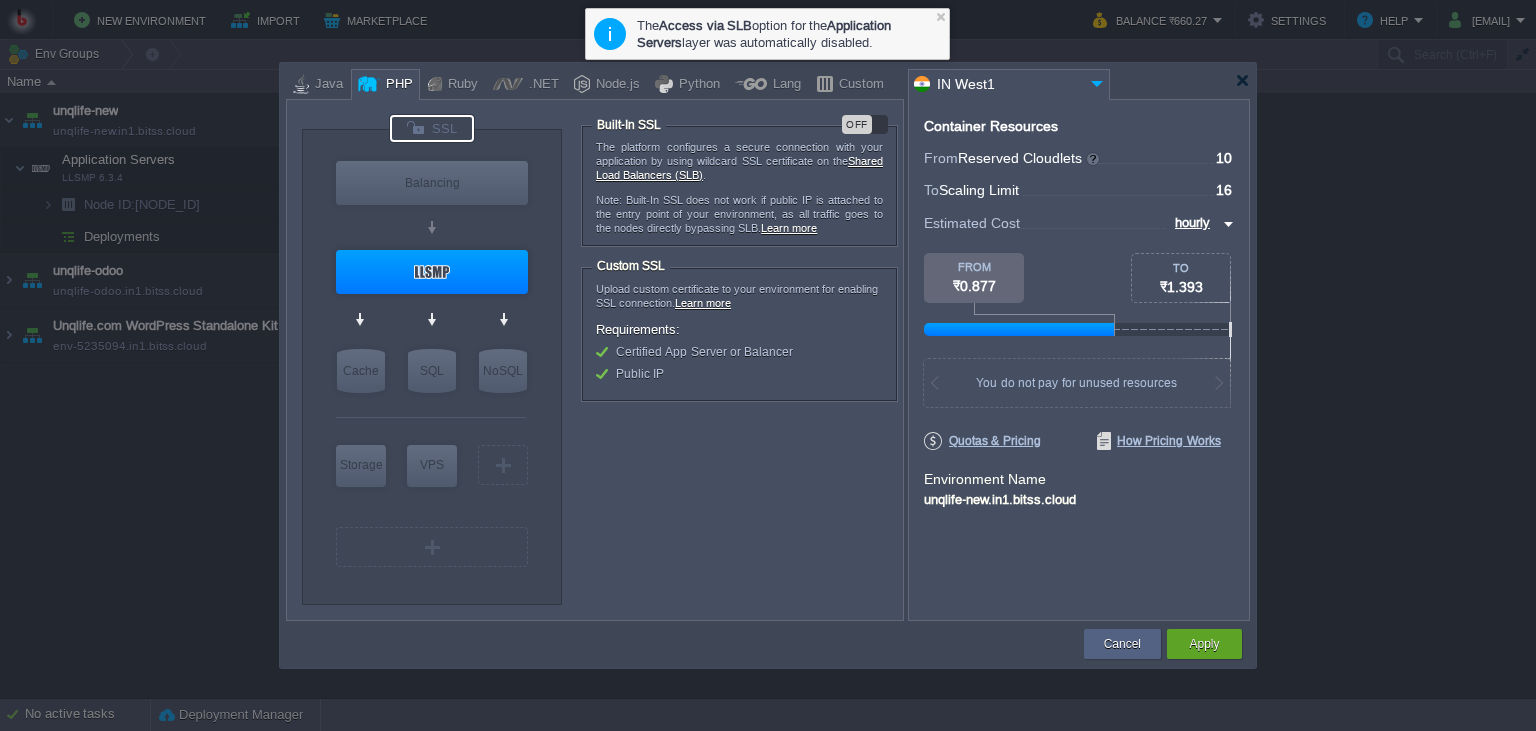 type on "LLSMP 6.3.4" 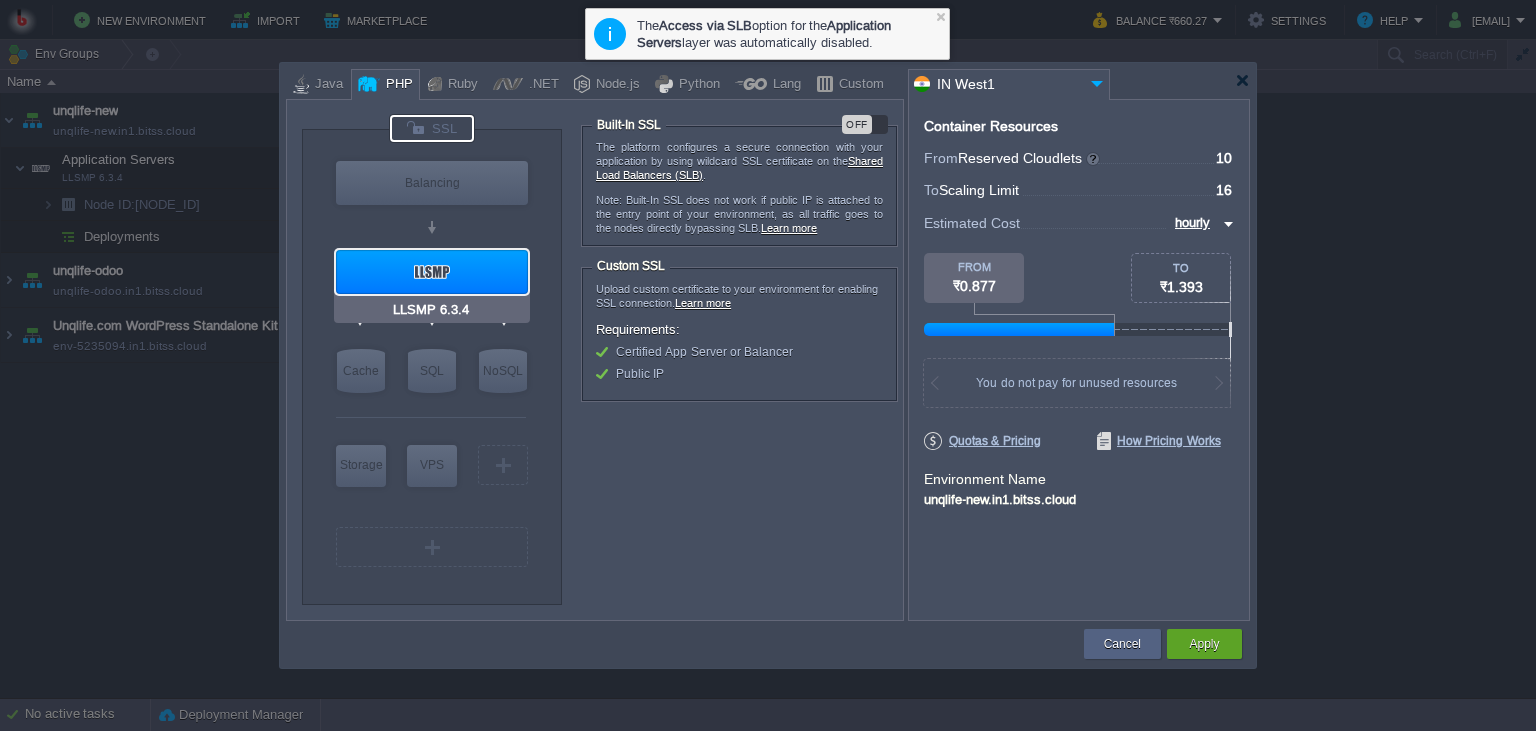 click at bounding box center [432, 272] 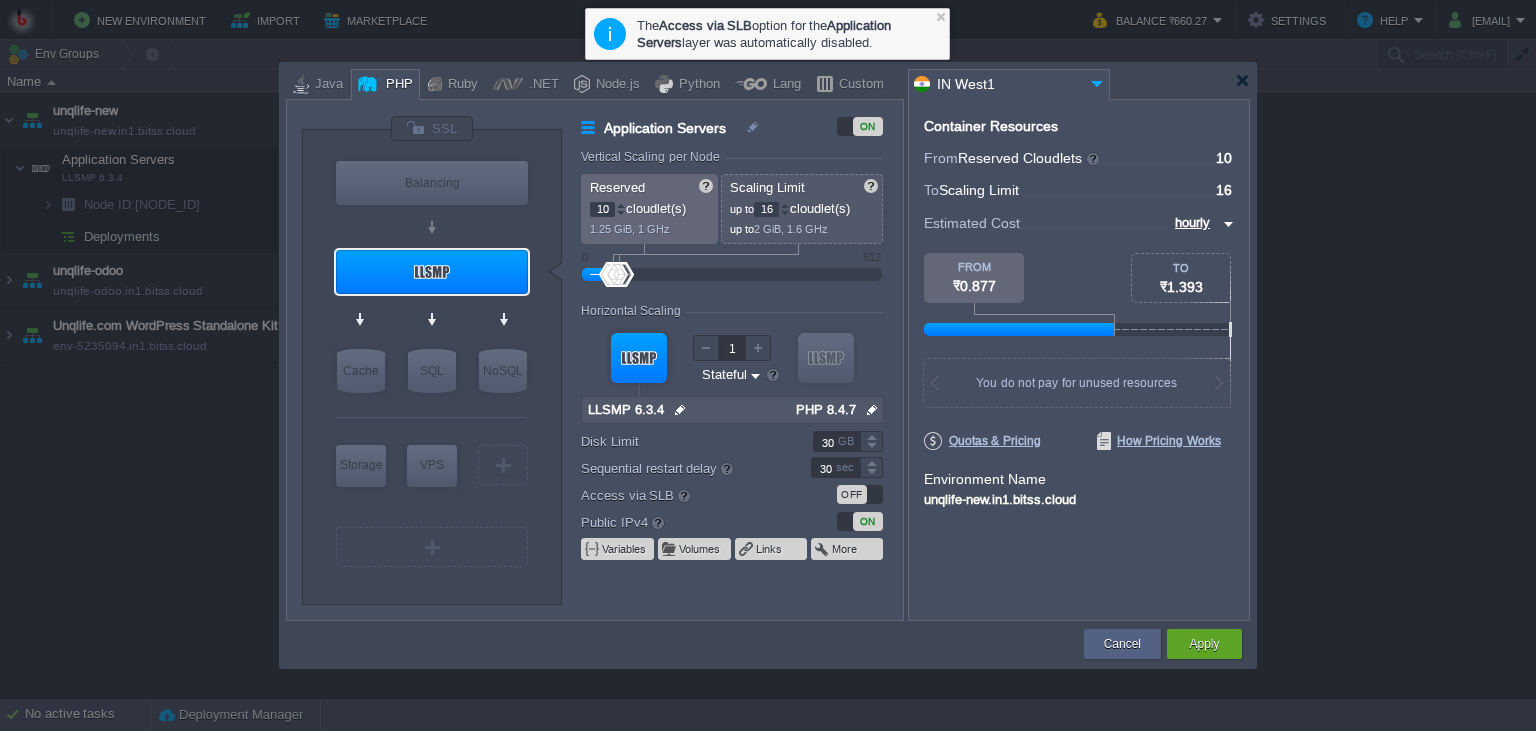click on "Apply" at bounding box center (1204, 644) 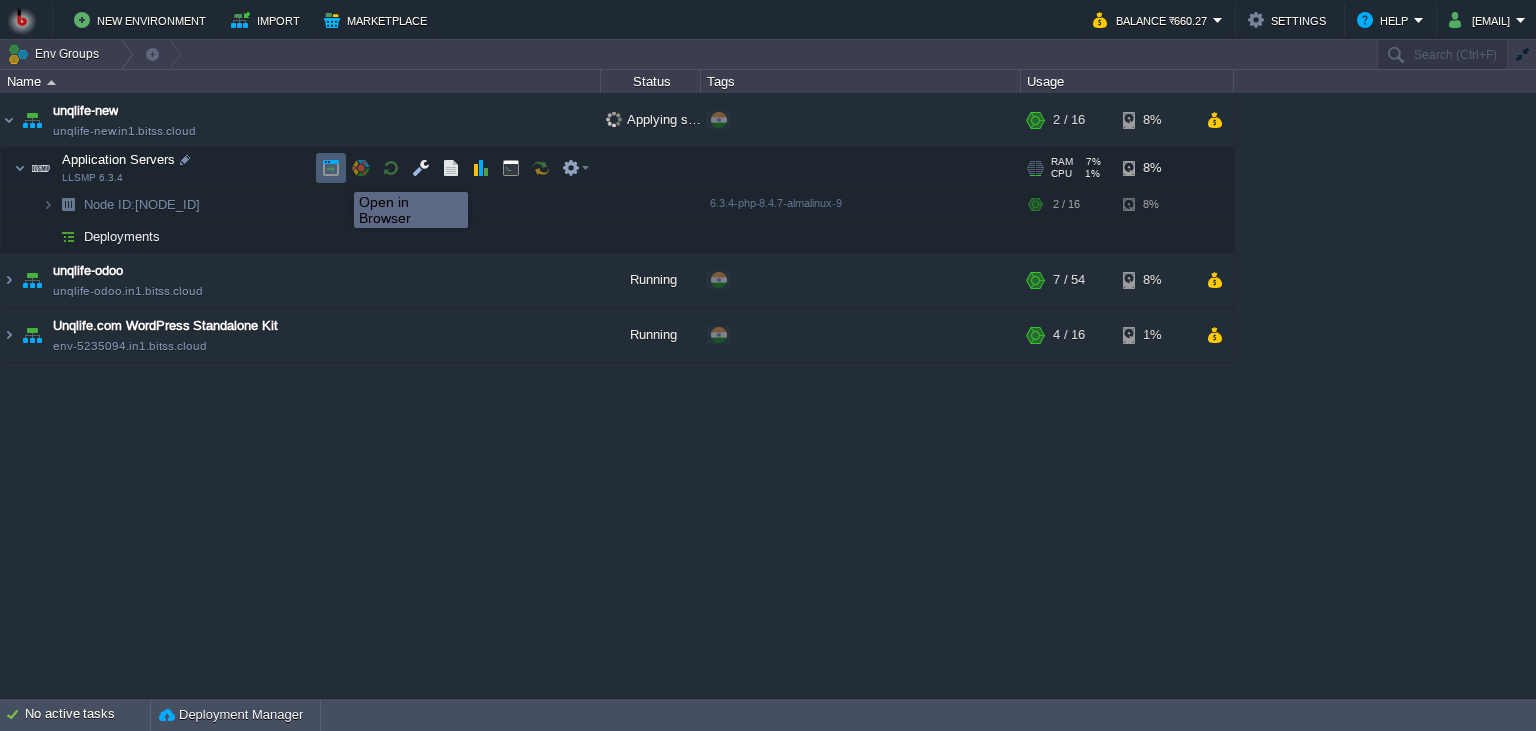 click at bounding box center [331, 168] 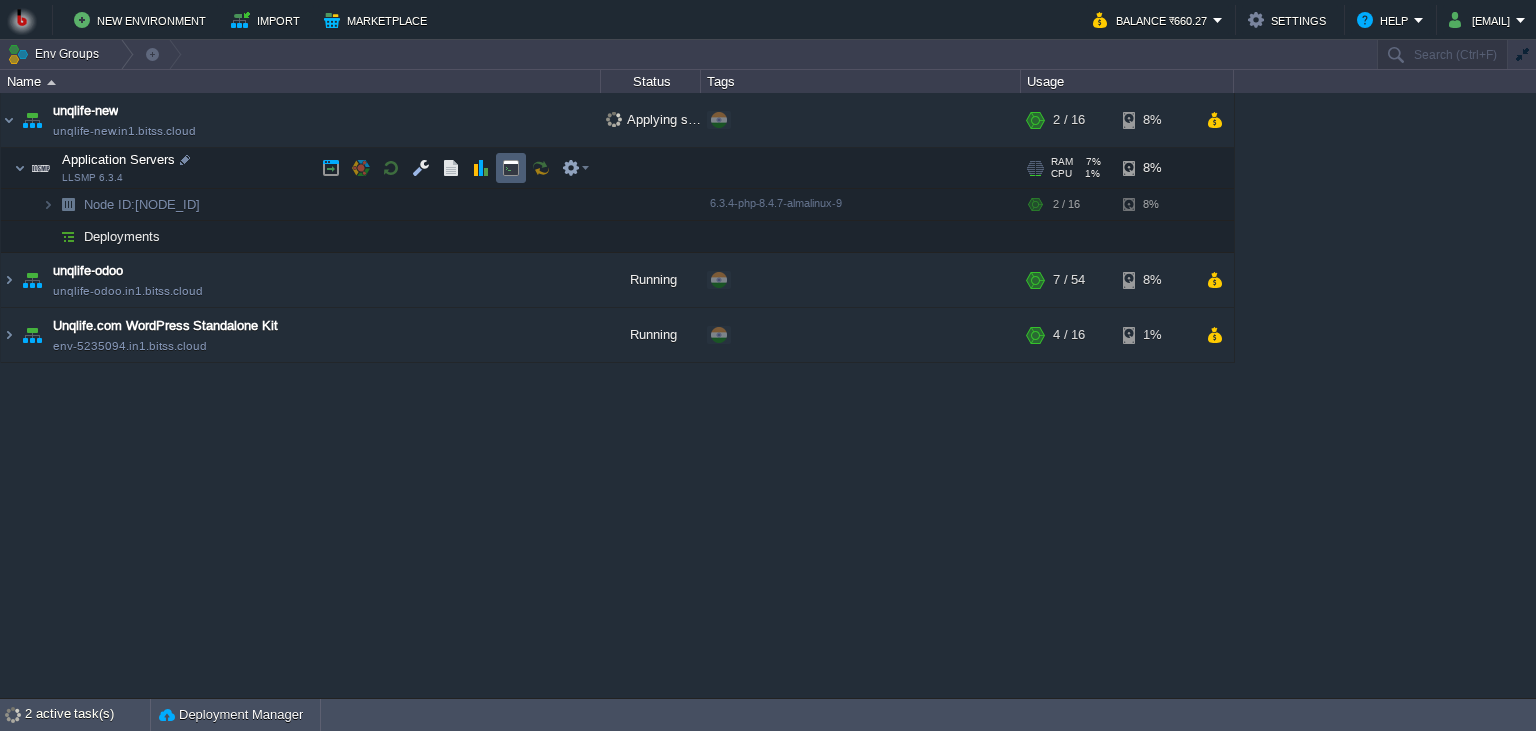 click at bounding box center [511, 168] 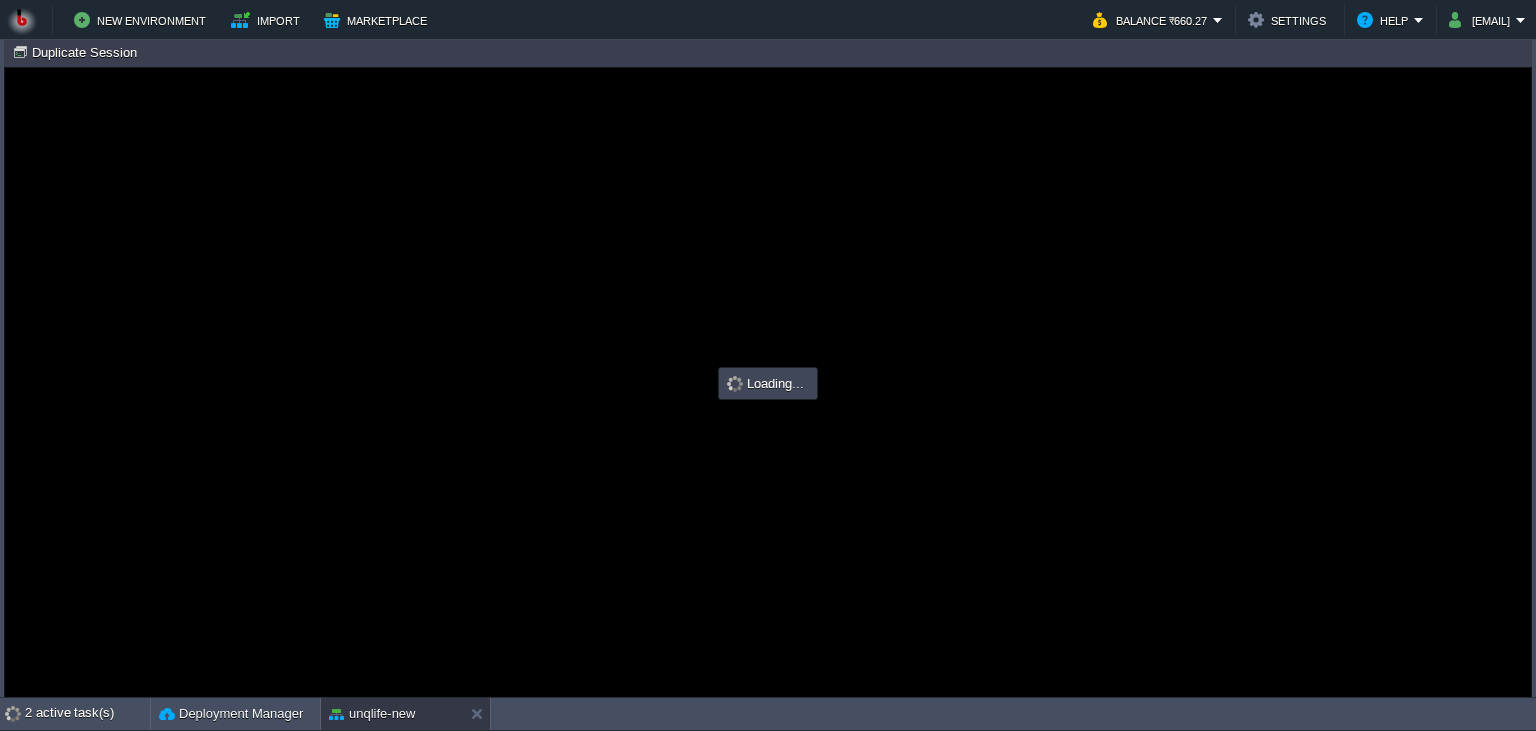 scroll, scrollTop: 0, scrollLeft: 0, axis: both 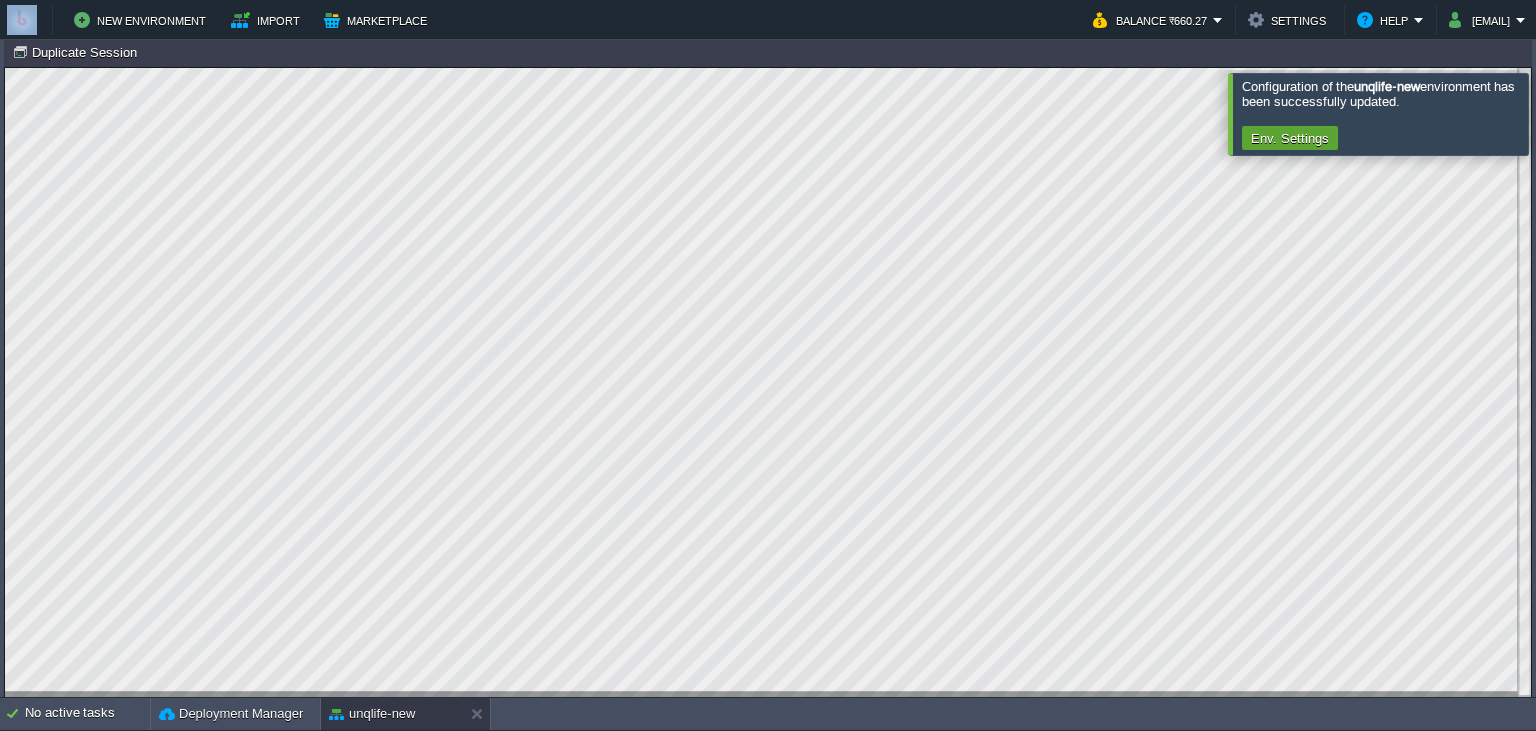 drag, startPoint x: 706, startPoint y: 54, endPoint x: 705, endPoint y: 118, distance: 64.00781 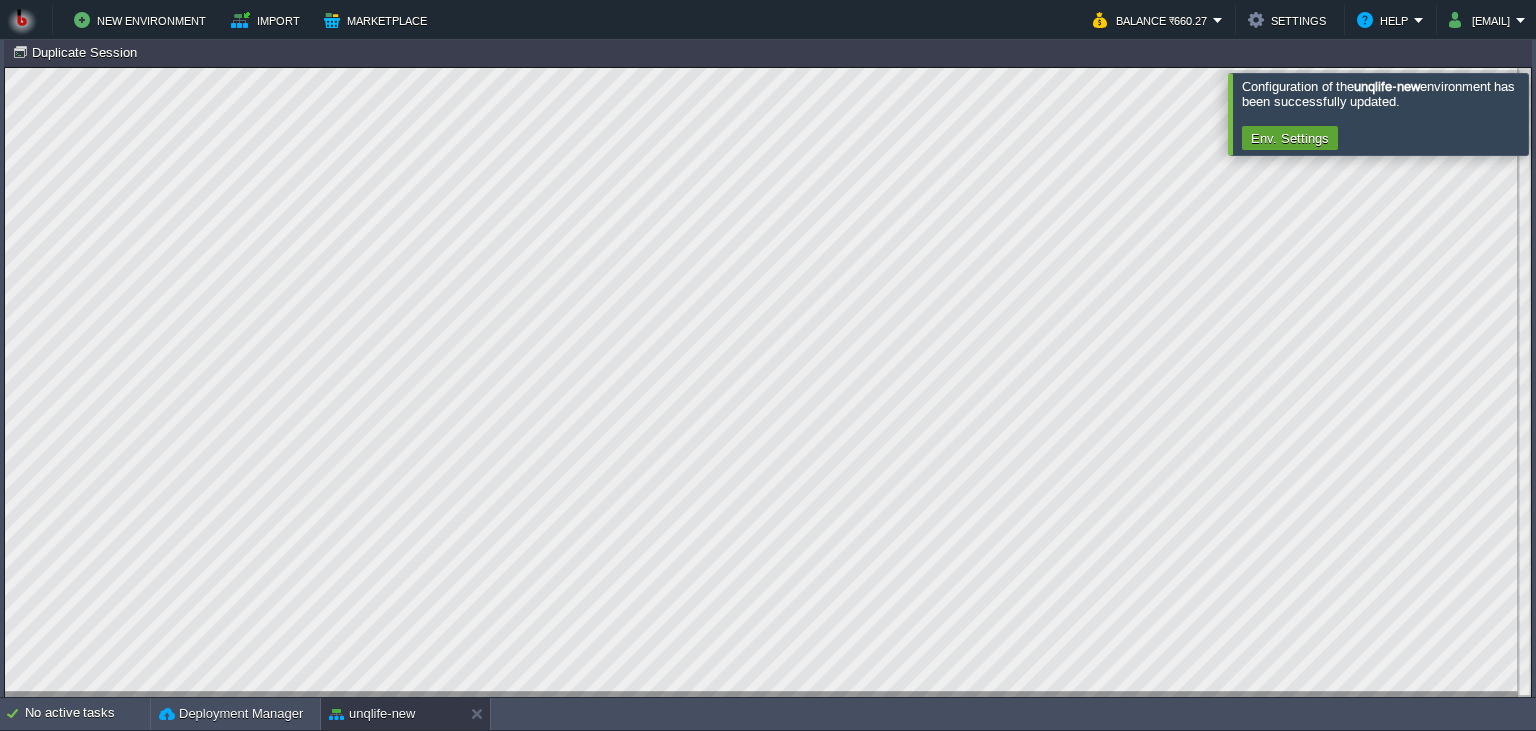 click on "Node ID: 240200 Duplicate Session" at bounding box center [768, 52] 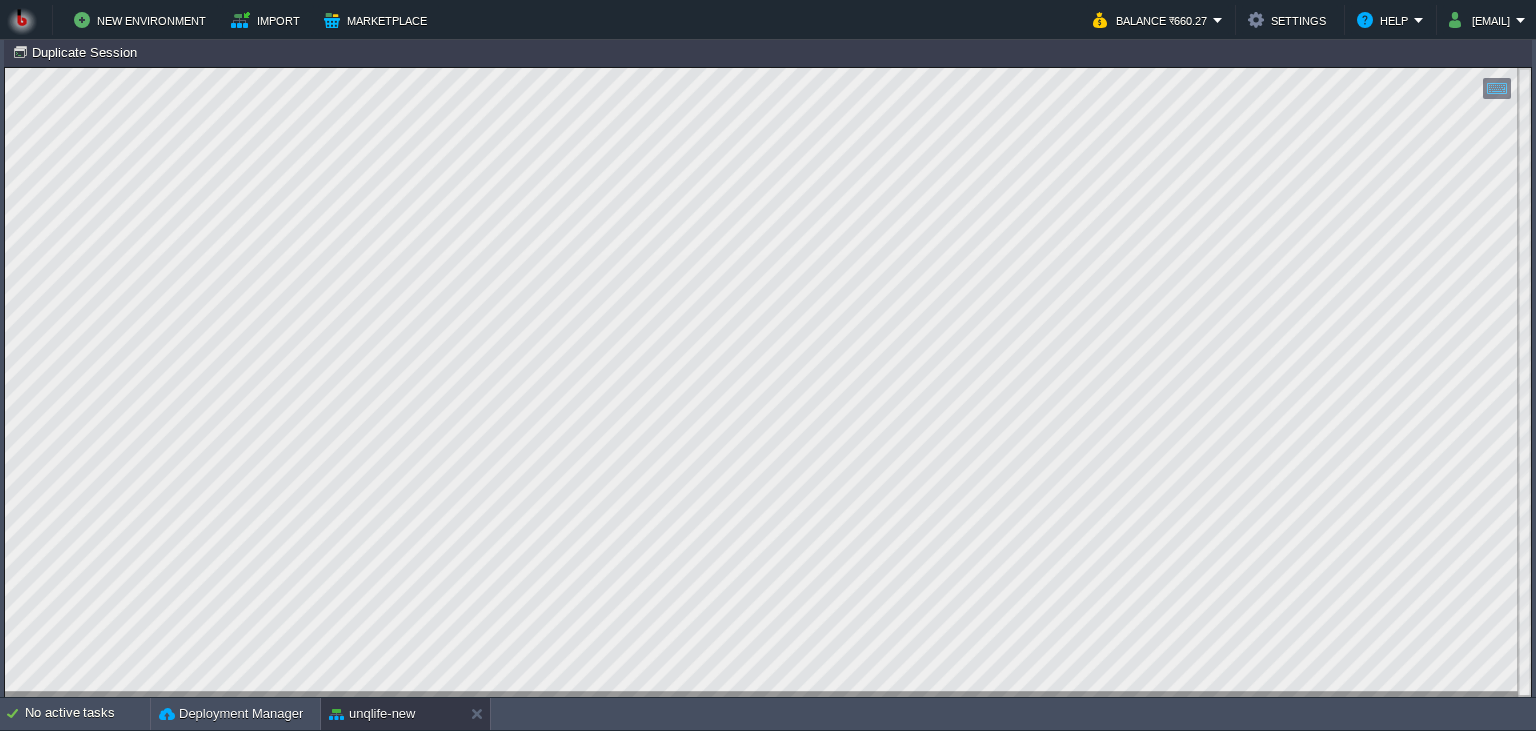click on "Node ID: 240200 Duplicate Session" at bounding box center [768, 52] 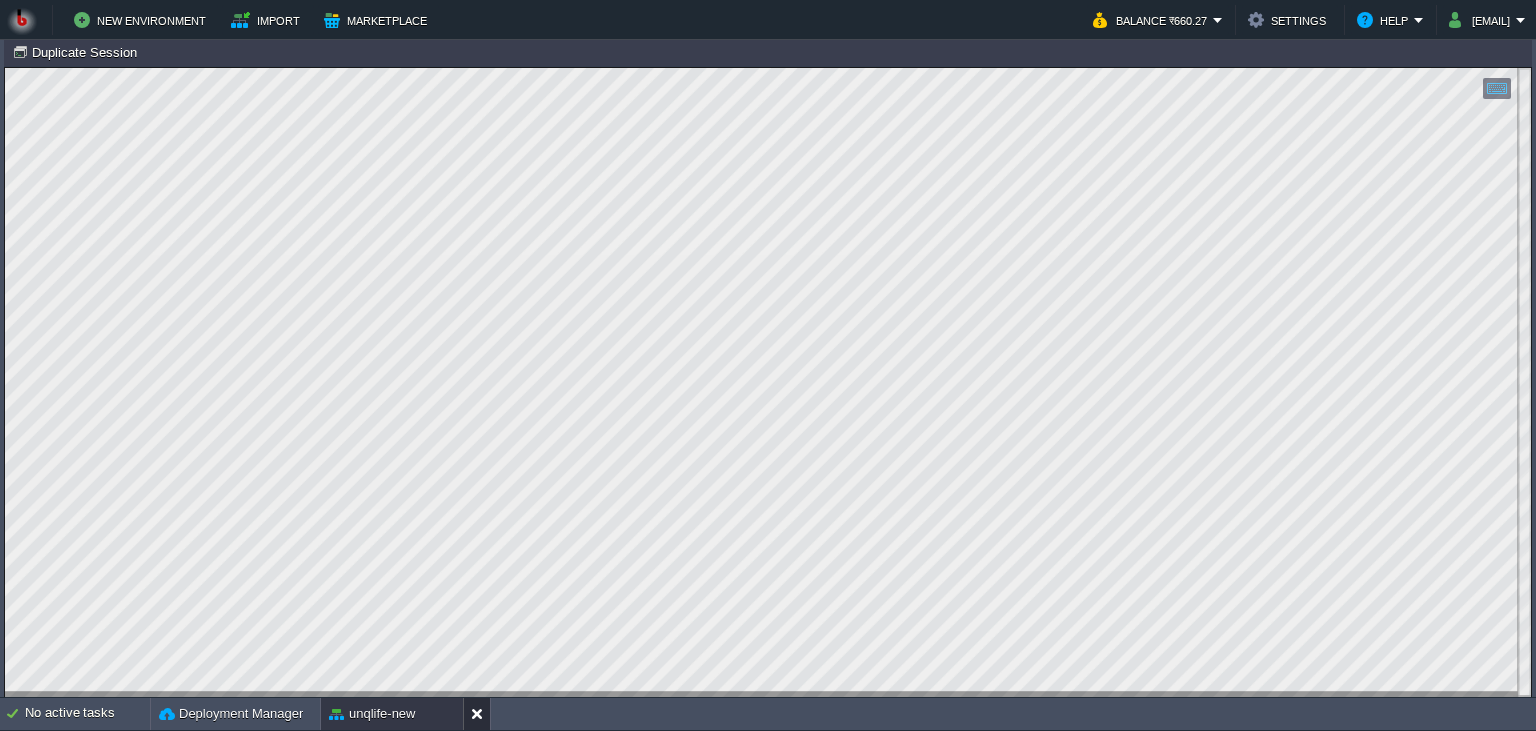 click at bounding box center (481, 714) 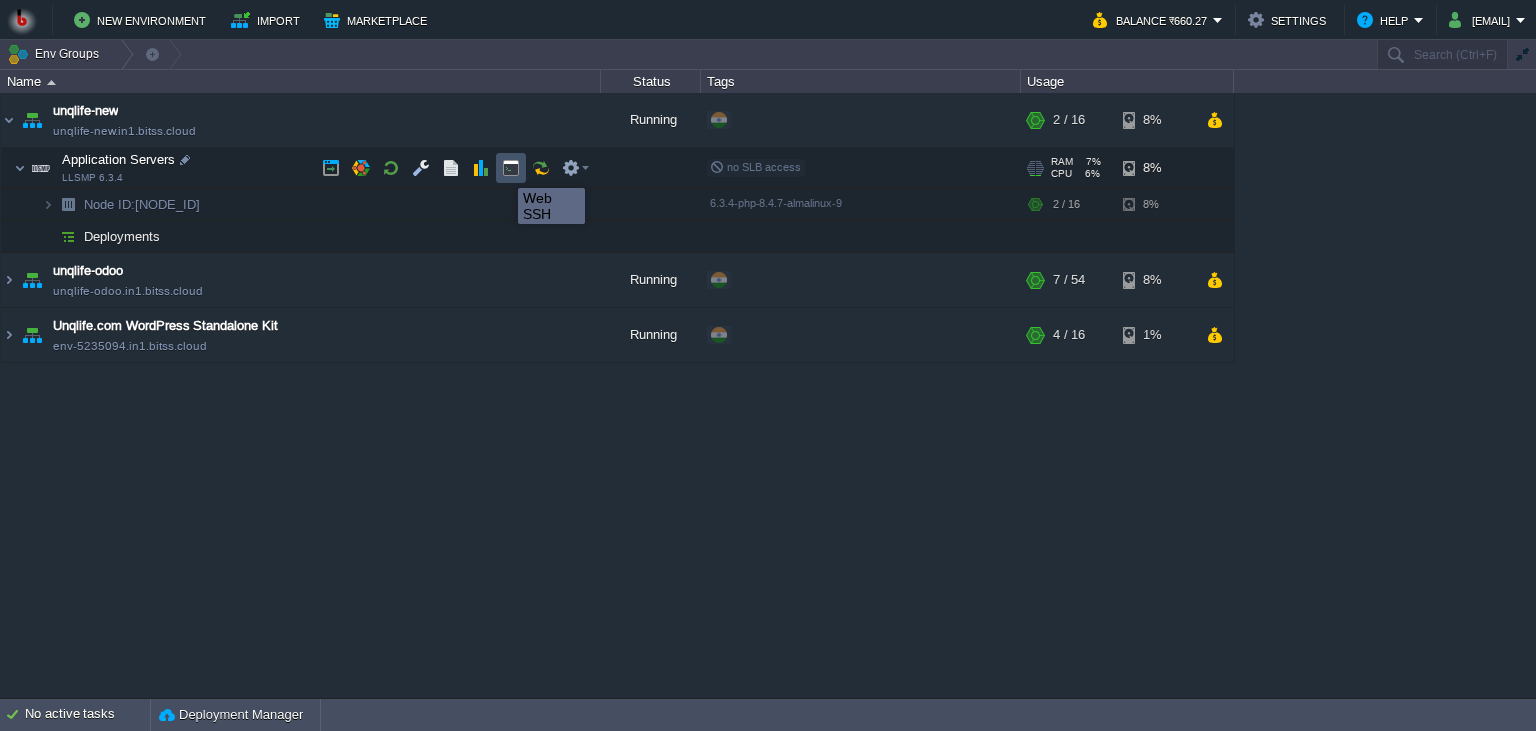click at bounding box center (511, 168) 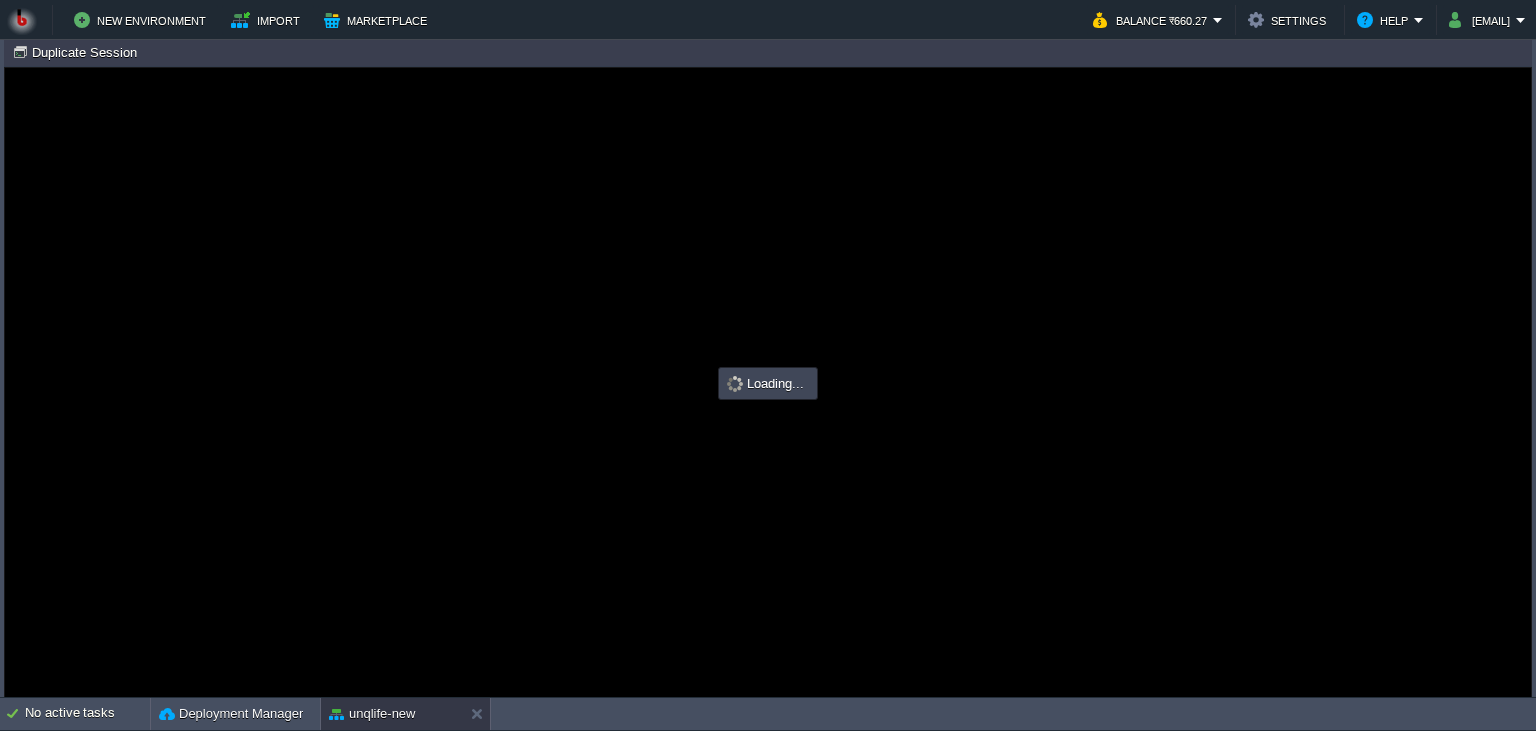 scroll, scrollTop: 0, scrollLeft: 0, axis: both 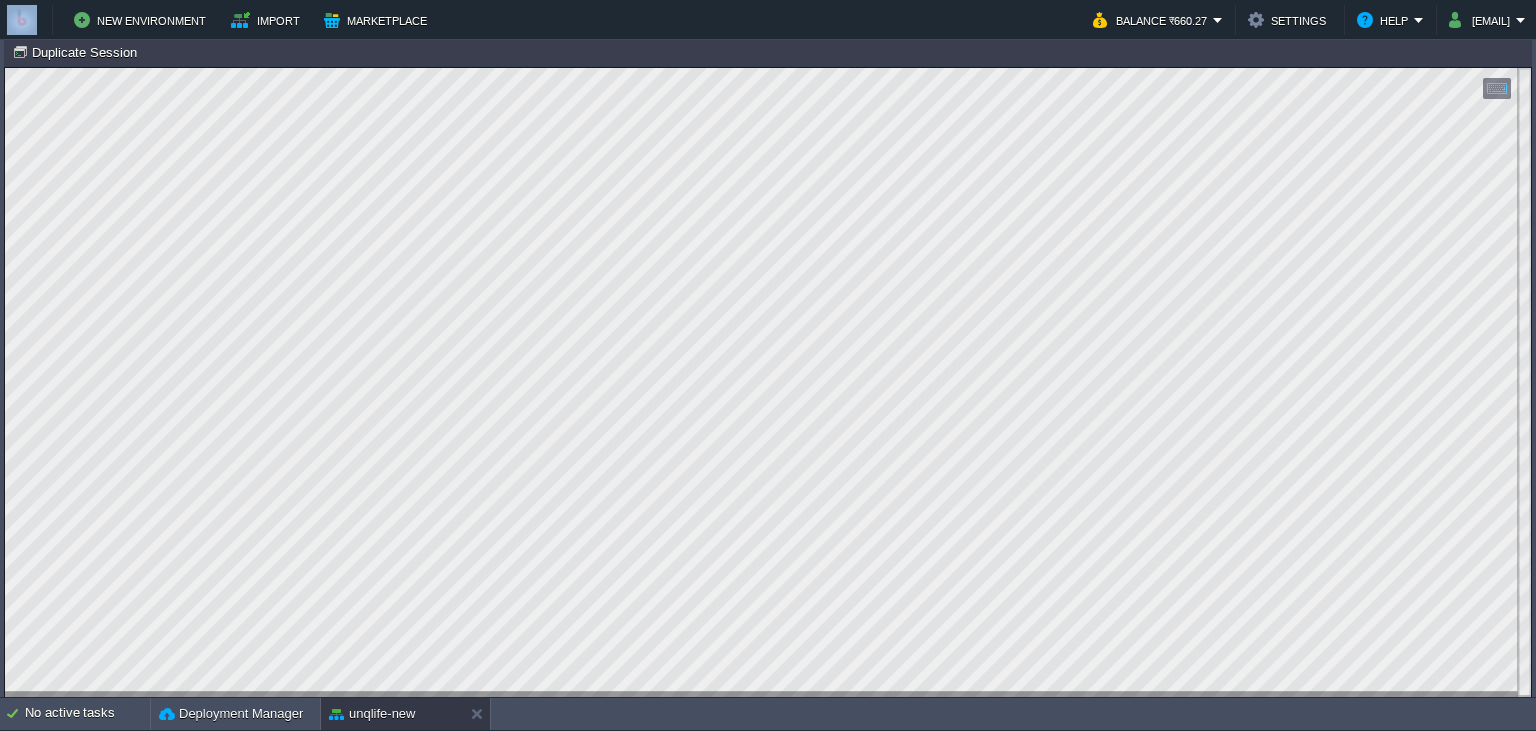 drag, startPoint x: 534, startPoint y: 53, endPoint x: 545, endPoint y: 188, distance: 135.4474 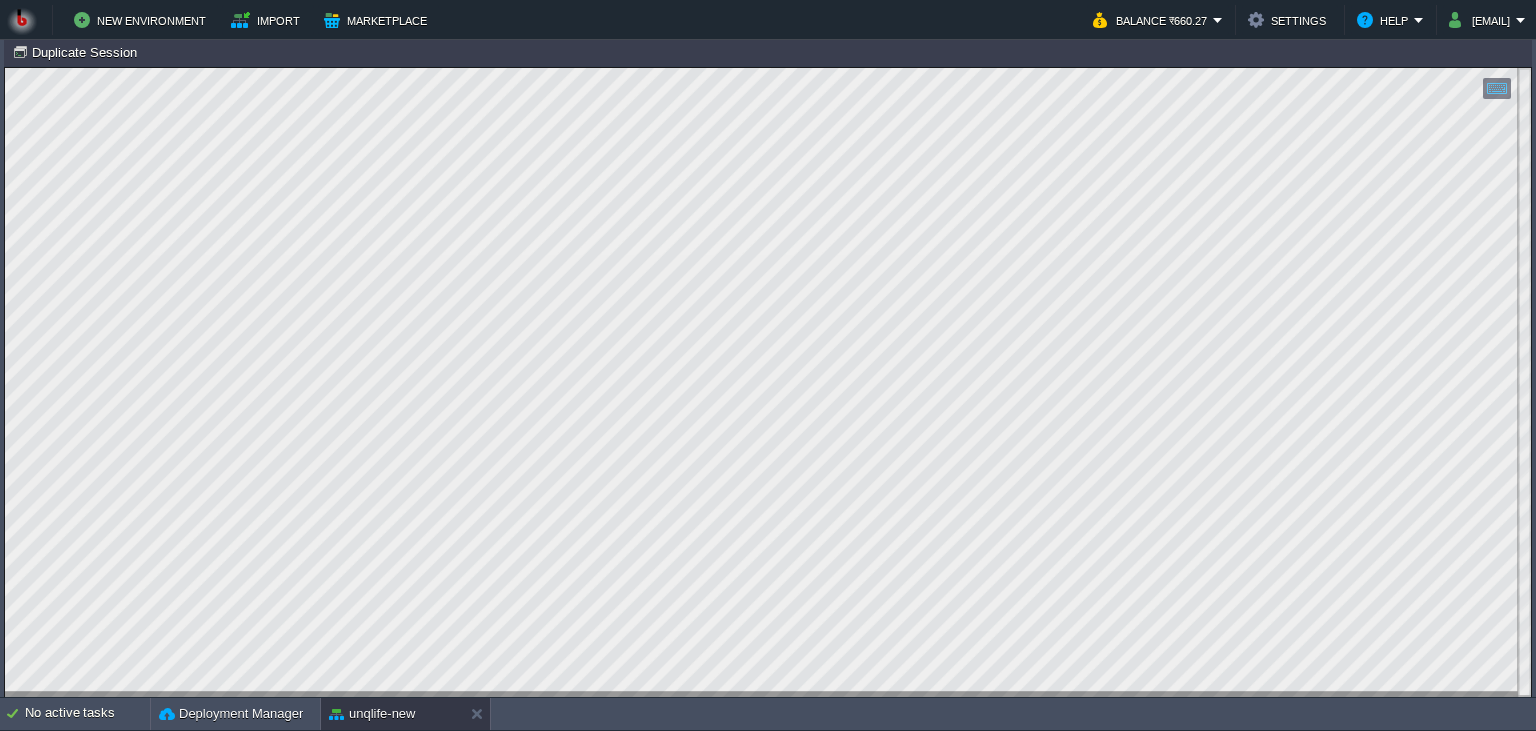 click on "Node ID: 240200 Duplicate Session" at bounding box center (768, 52) 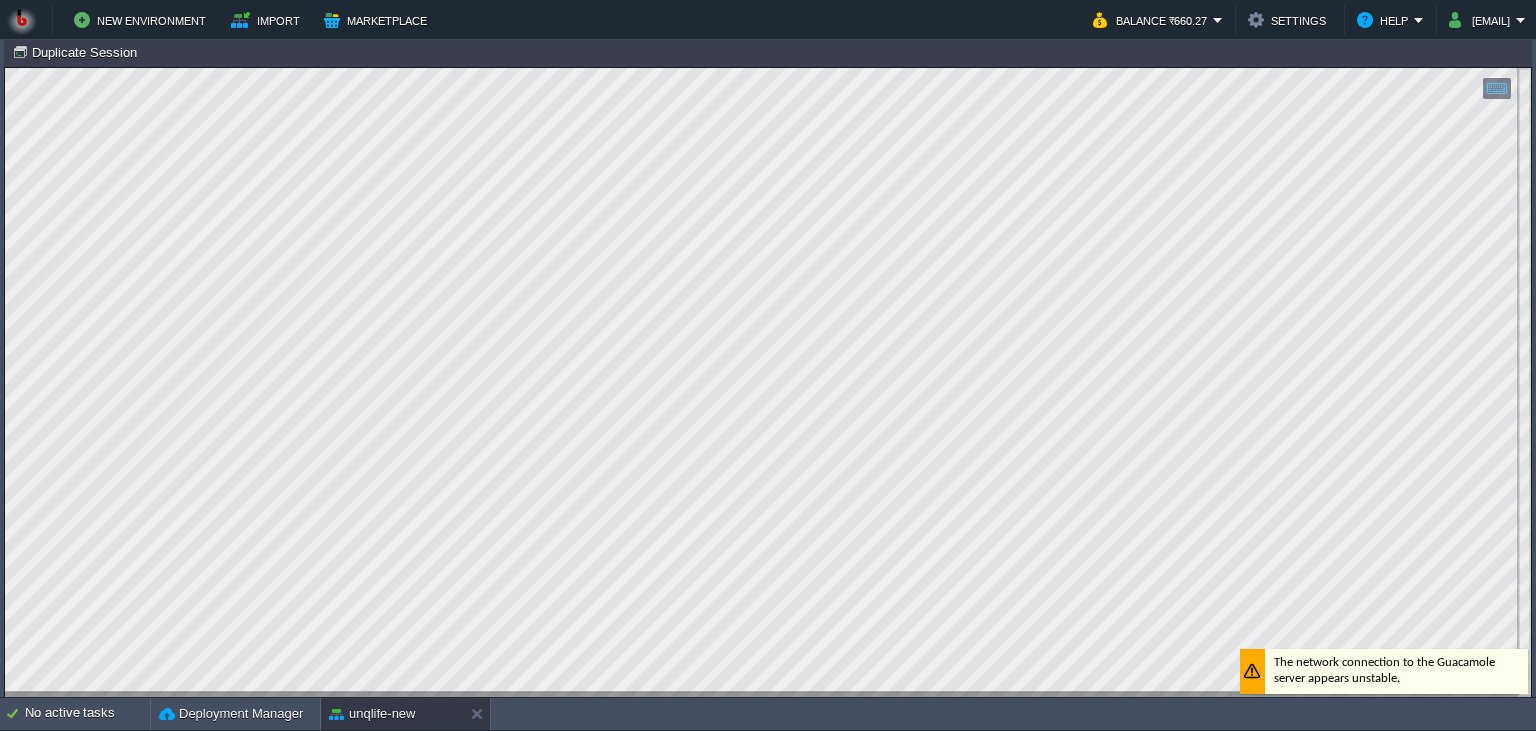 click on "Node ID: 240200 Duplicate Session" at bounding box center (768, 52) 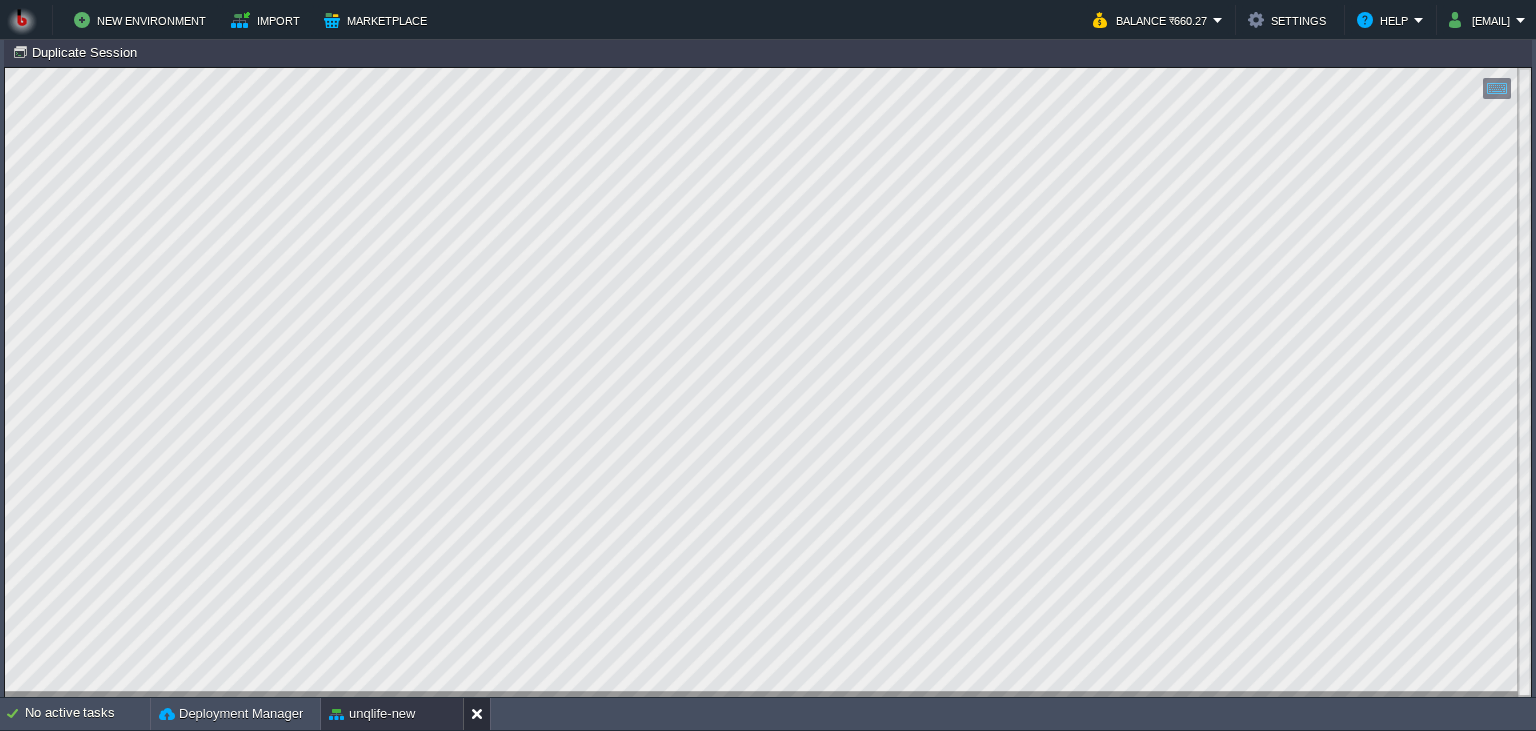 click at bounding box center (481, 714) 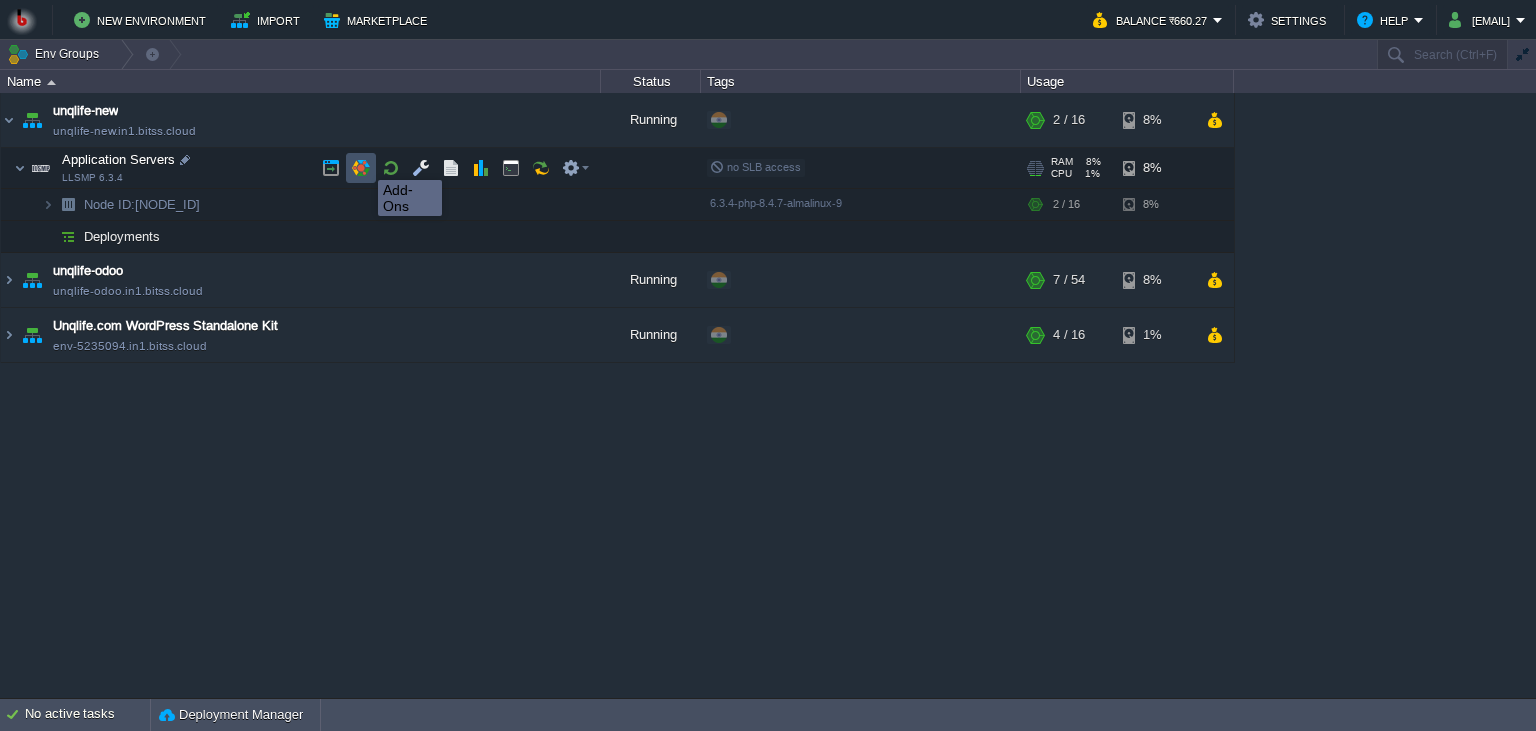click at bounding box center (361, 168) 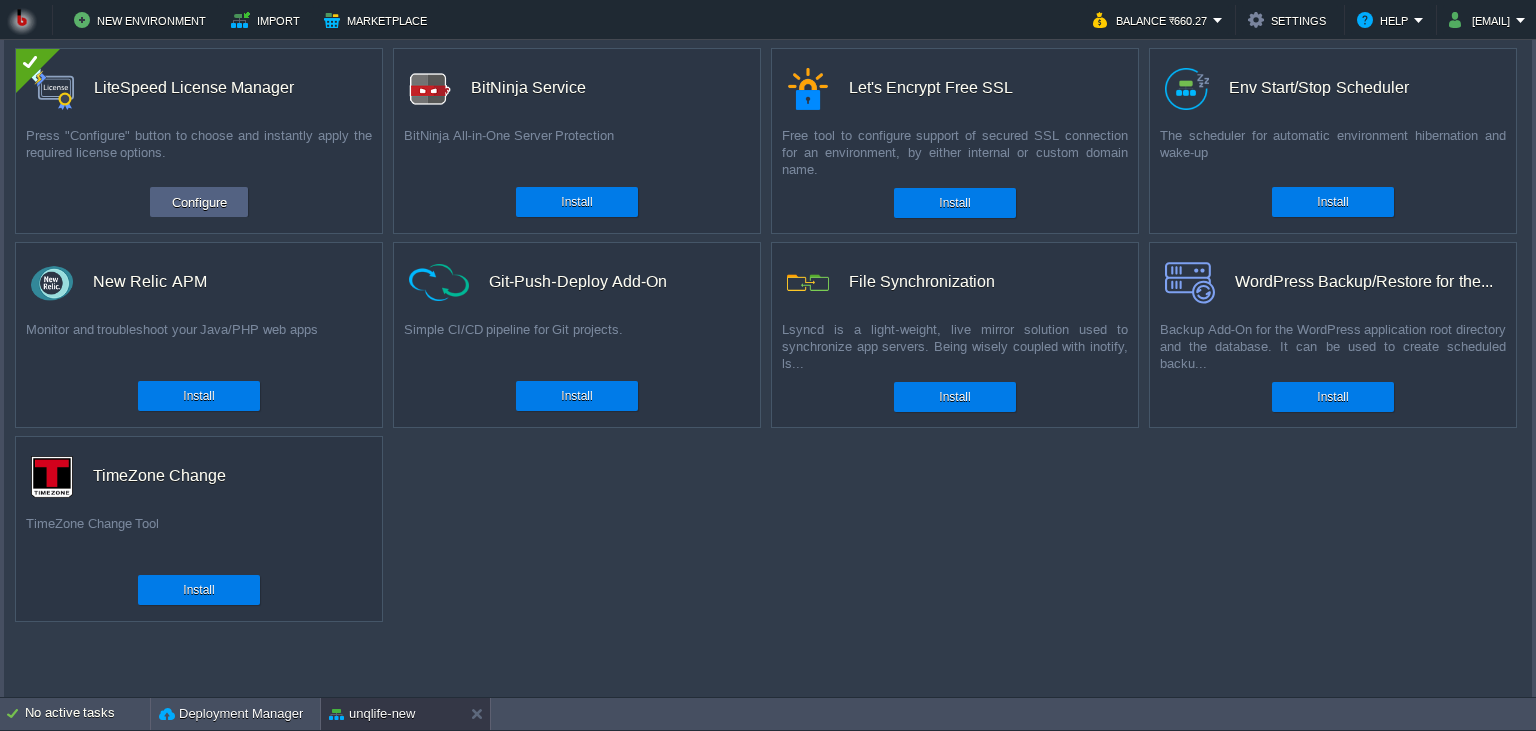 click on "custom LiteSpeed License Manager Press "Configure" button to choose and instantly apply the required license options. Install Configure custom BitNinja Service BitNinja All-in-One Server Protection Install custom Let's Encrypt Free SSL Free tool to configure support of secured SSL connection for an environment, by either internal or custom domain name. Install custom Env Start/Stop Scheduler The scheduler for automatic environment hibernation and wake-up Install custom New Relic APM Monitor and troubleshoot your Java/PHP web apps Install custom Git-Push-Deploy Add-On Simple CI/CD pipeline for Git projects. Install custom File Synchronization Lsyncd is a light-weight, live mirror solution used to synchronize app servers. Being wisely coupled with inotify, ls... Install custom WordPress Backup/Restore for the... Backup Add-On for the WordPress application root directory and the database. It can be used to create scheduled backu... Install custom TimeZone Change TimeZone Change Tool Install" at bounding box center [768, 367] 